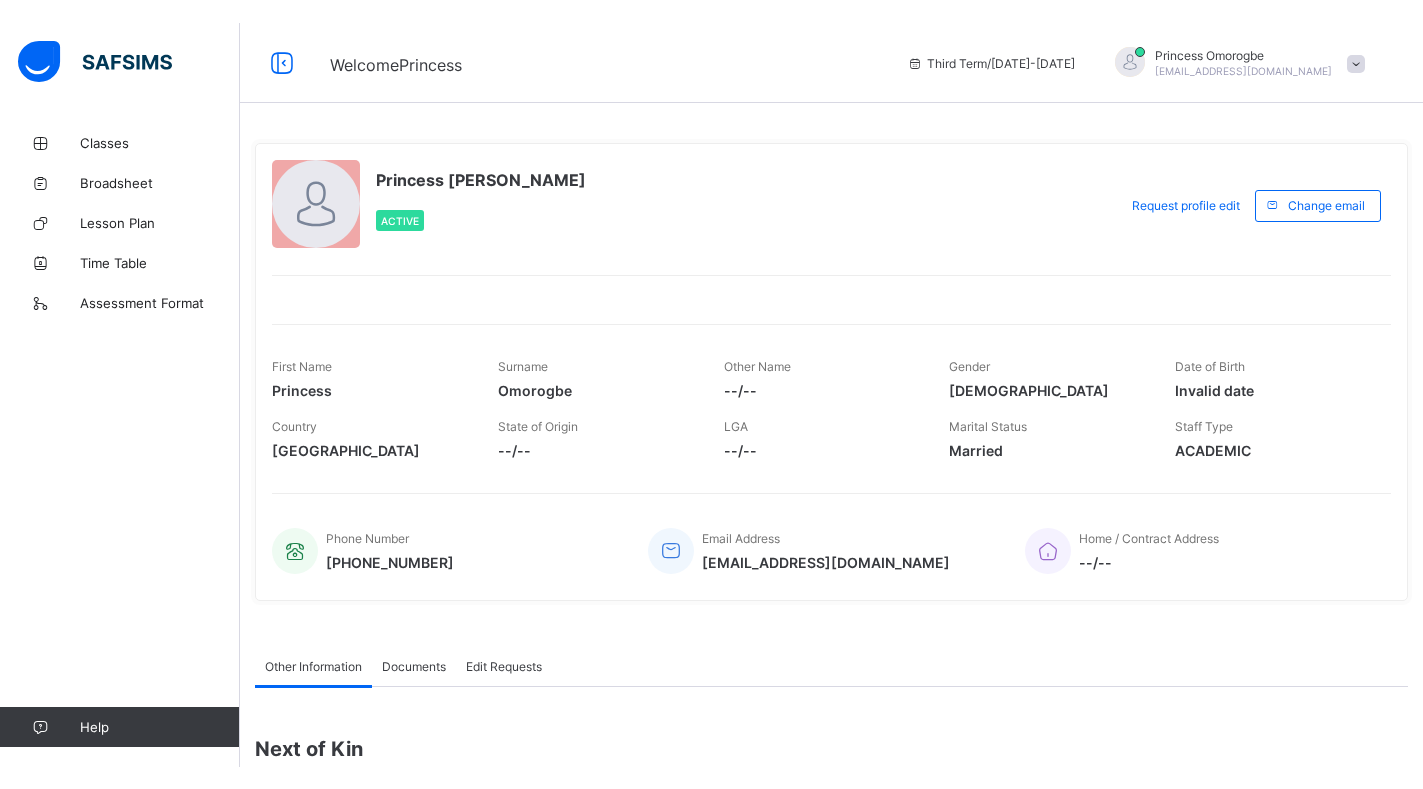 scroll, scrollTop: 0, scrollLeft: 0, axis: both 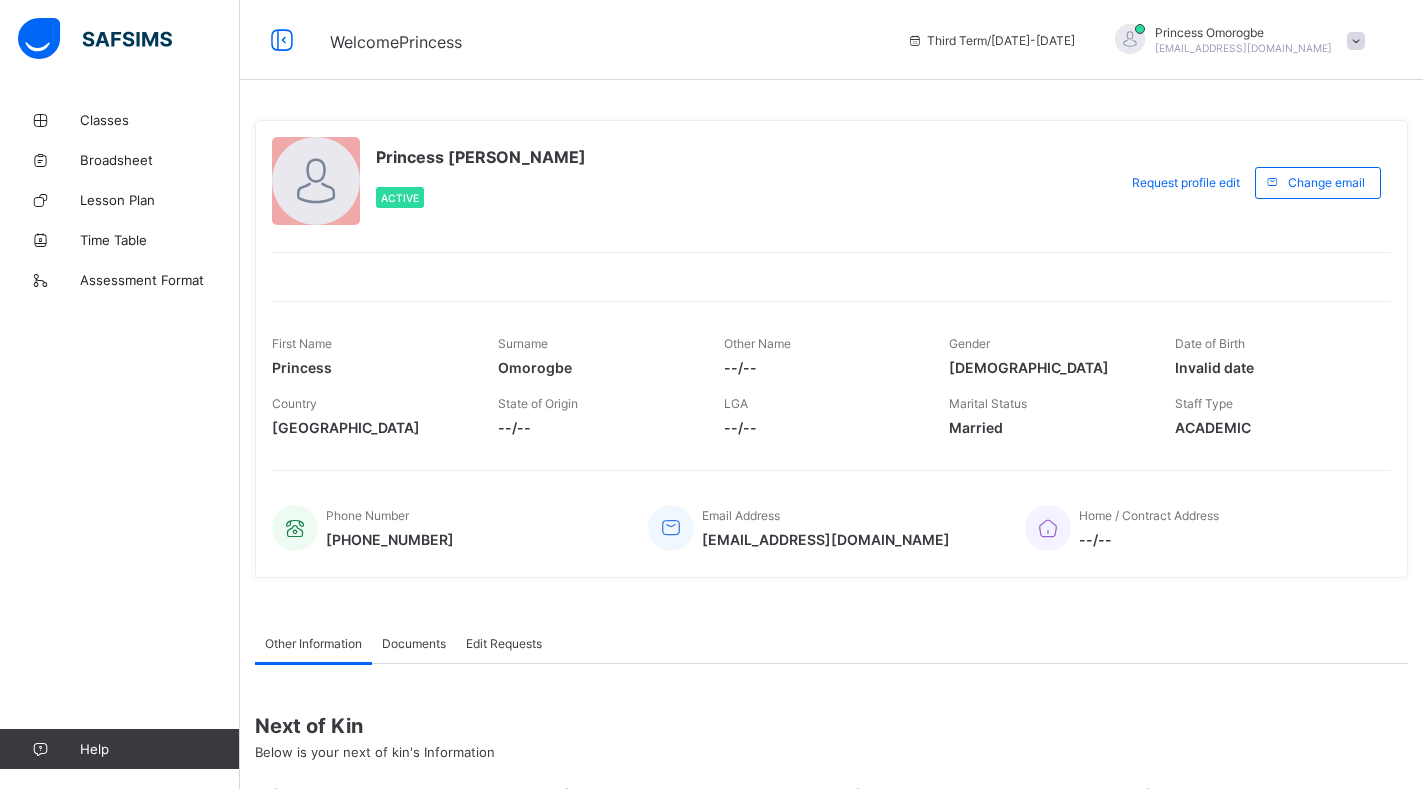 click on "Princess  Omorogbe   Active   Request profile edit Change email First Name Princess Surname [PERSON_NAME] Other Name --/-- Gender [DEMOGRAPHIC_DATA] Date of Birth Invalid date Country [DEMOGRAPHIC_DATA] State of Origin --/-- LGA --/-- Marital Status [DEMOGRAPHIC_DATA] Staff Type ACADEMIC Phone Number [PHONE_NUMBER] Email Address [EMAIL_ADDRESS][DOMAIN_NAME] Home / Contract Address --/-- Other Information Documents Edit Requests Other Information More Options   Next of Kin Below is your next of kin's Information --/-- Next of [PERSON_NAME]'s First Name --/-- Next of [PERSON_NAME]'s Surname --/-- Next of Kin's Other Name --/-- Next of [PERSON_NAME]'s Email Address --/-- Next of Kin's Phone Number --/-- Next of Kin's Relationship --/-- Next of Kin's Address T   Staff Date Created Status Action   Customers There are currently no records. Personal Document Upload PDF File   Select your PDF file from your computer to upload it using that uploader provided for you below   Drag and Drop files here Files supported: Pdf Browse file Maximum size 2.5mb Cancel Upload Document ×   Cancel" at bounding box center [831, 550] 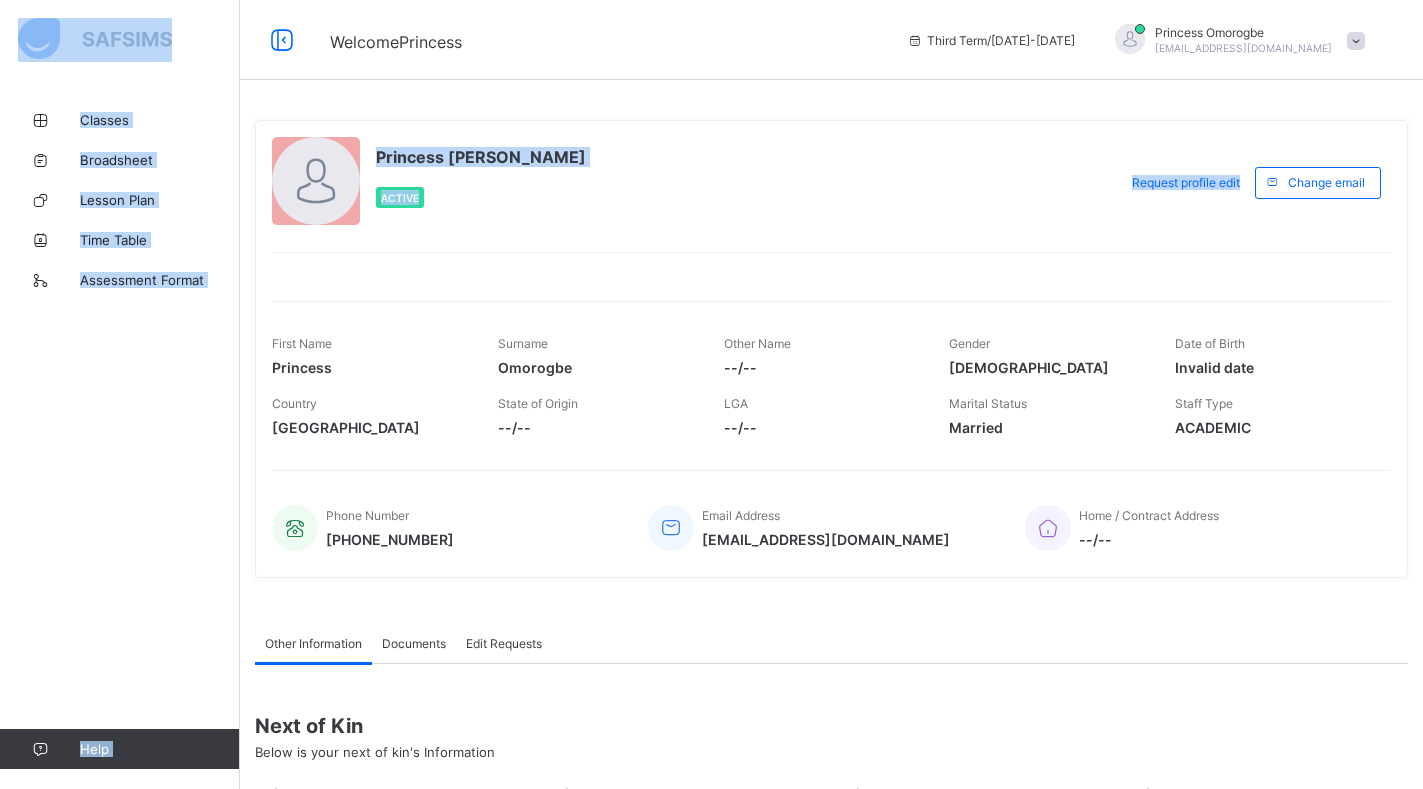 click on "Request profile edit Change email" at bounding box center [1254, 182] 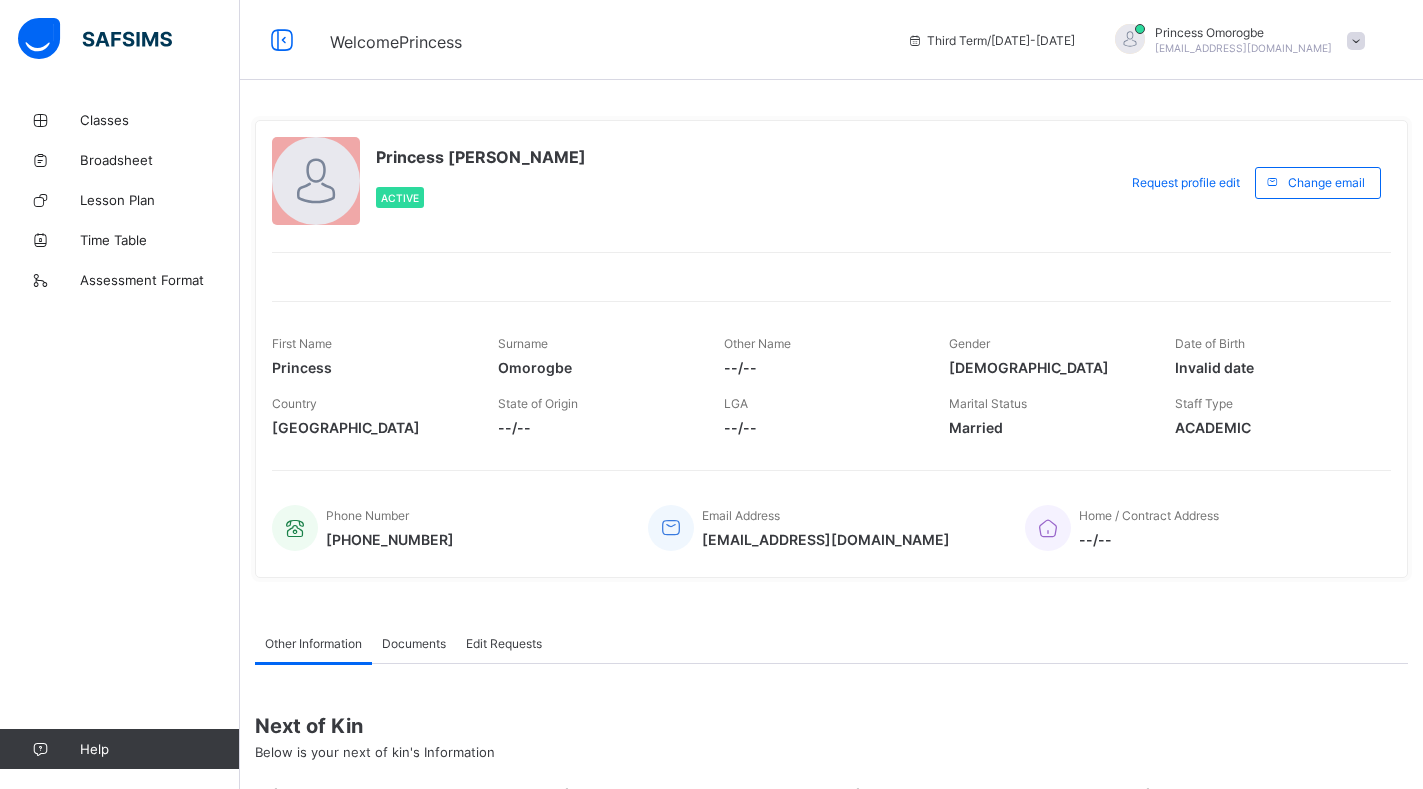 click at bounding box center [1130, 39] 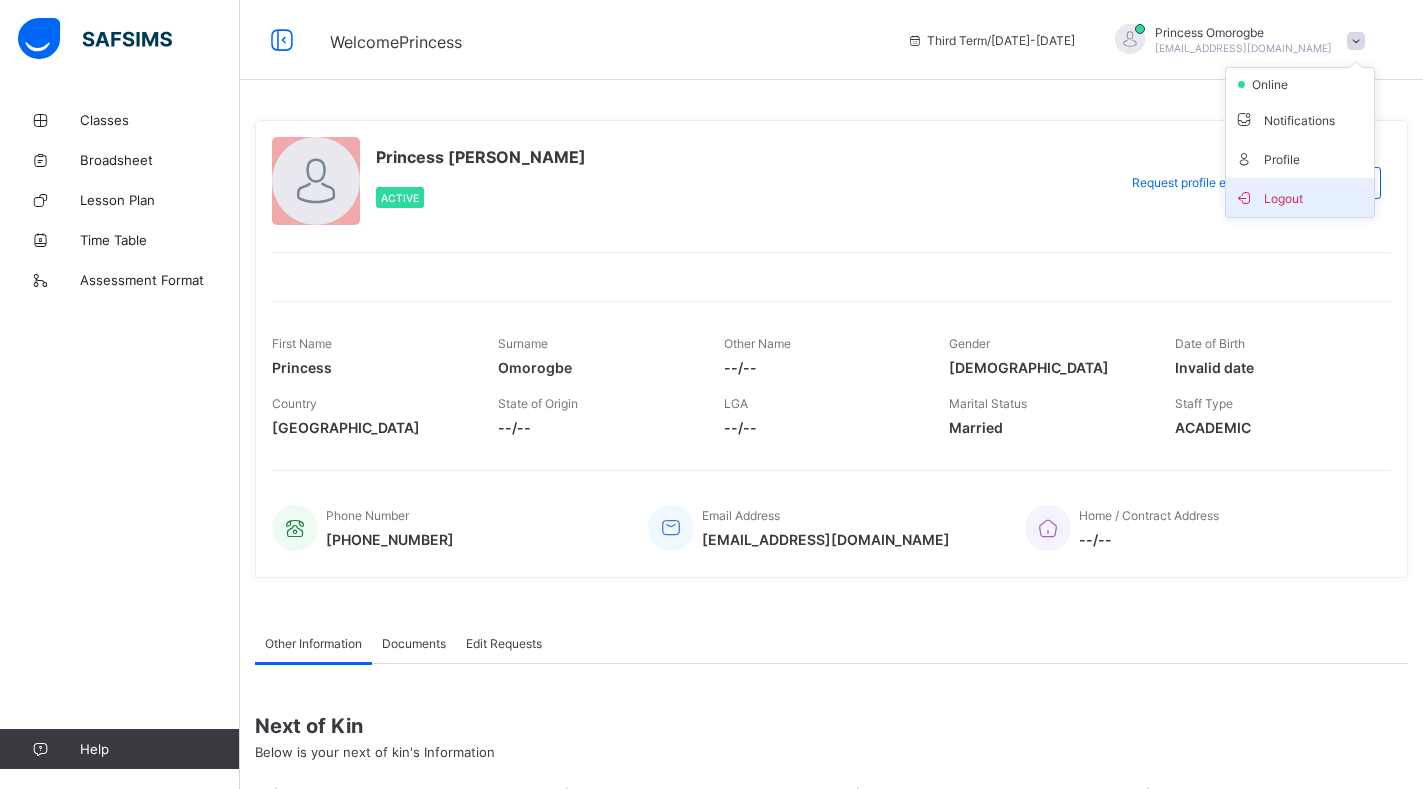 click on "Logout" at bounding box center [1300, 197] 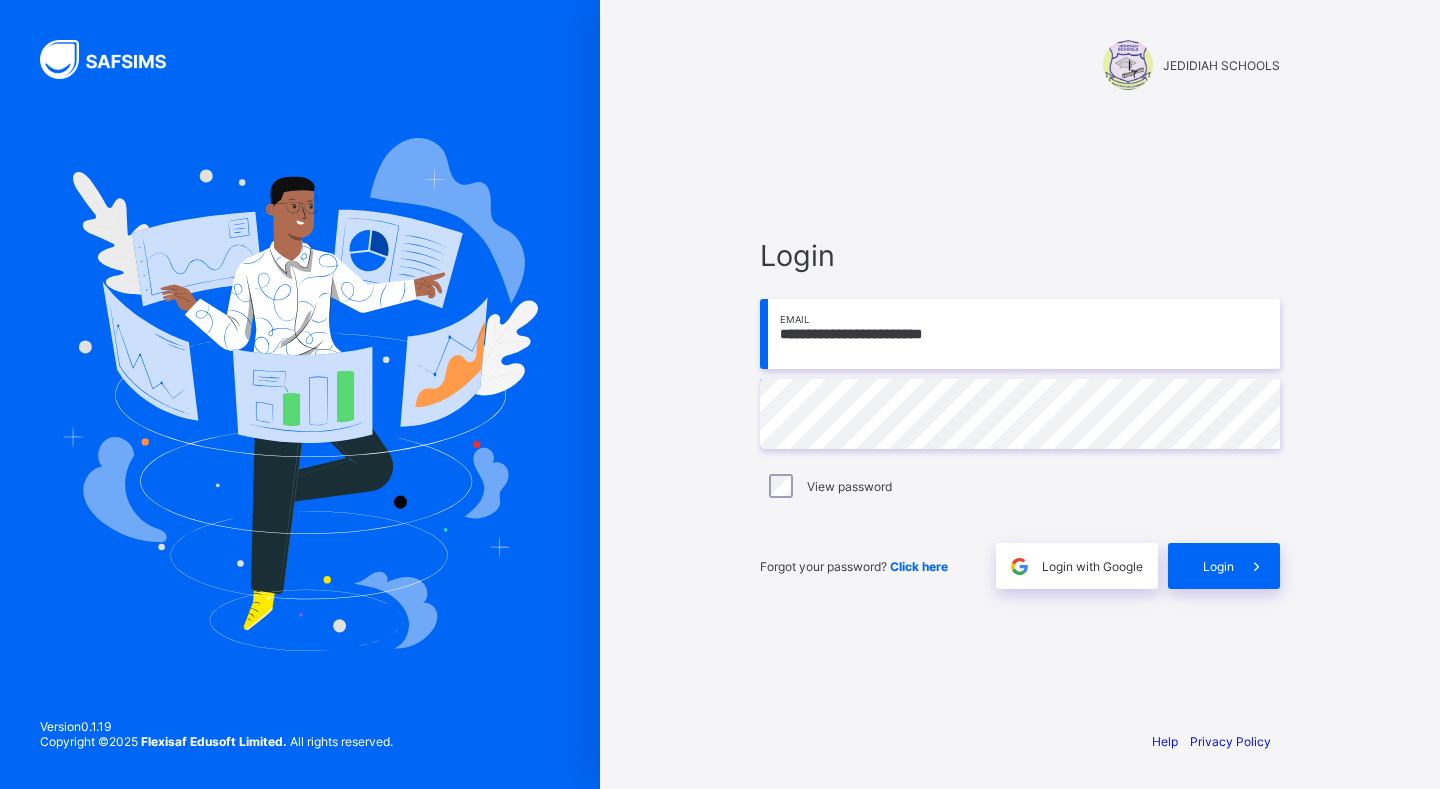 type on "**********" 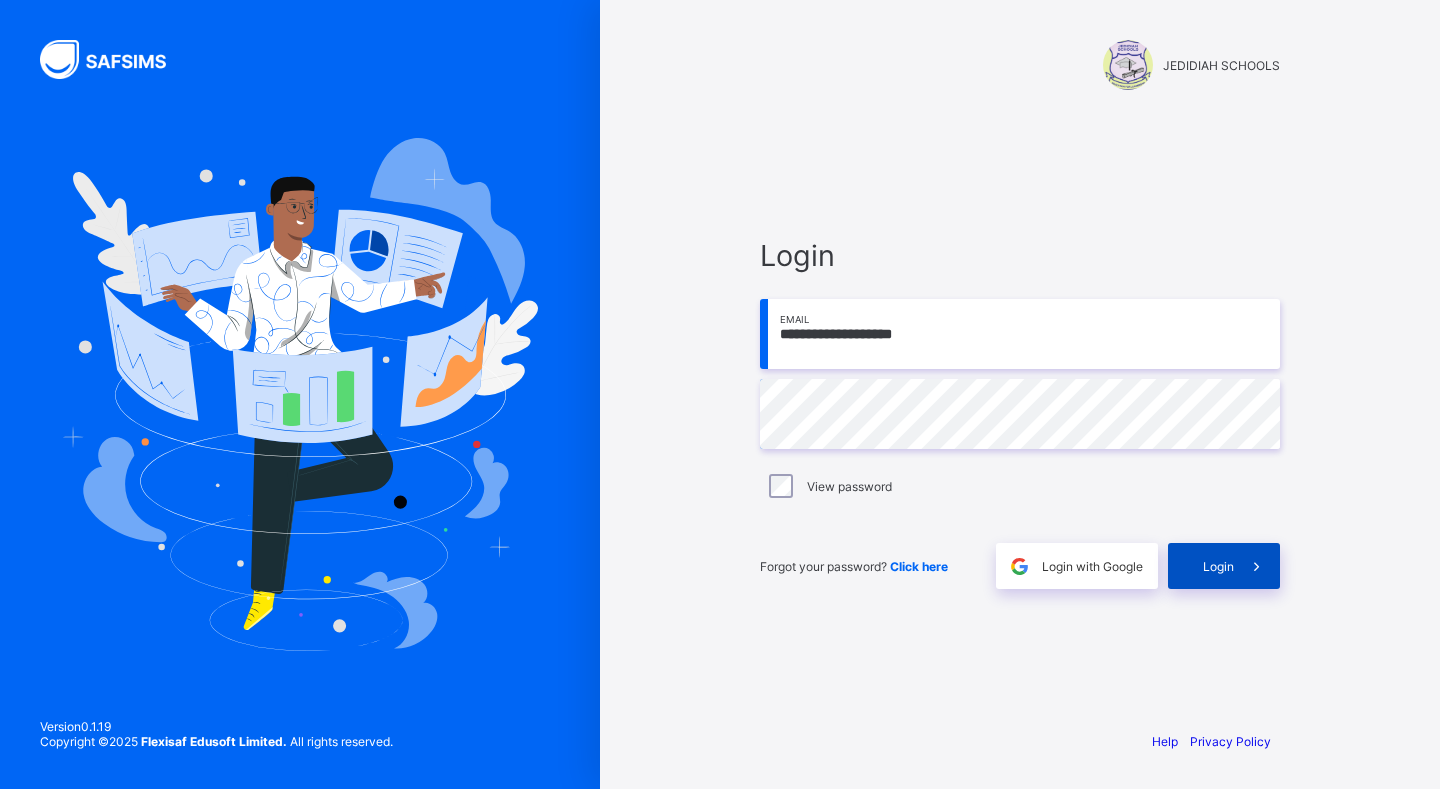 click on "Login" at bounding box center [1224, 566] 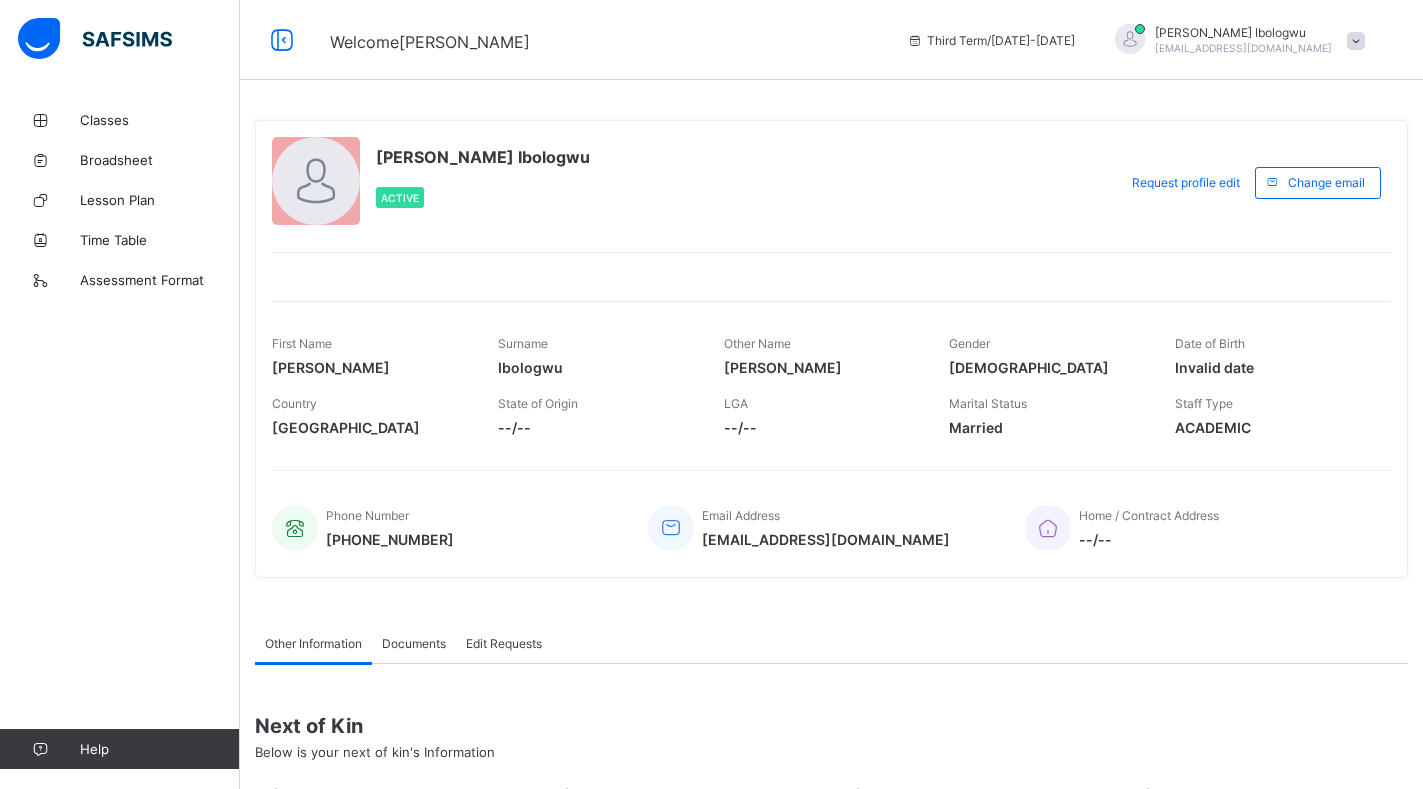 click on "Other Information Documents Edit Requests" at bounding box center (831, 643) 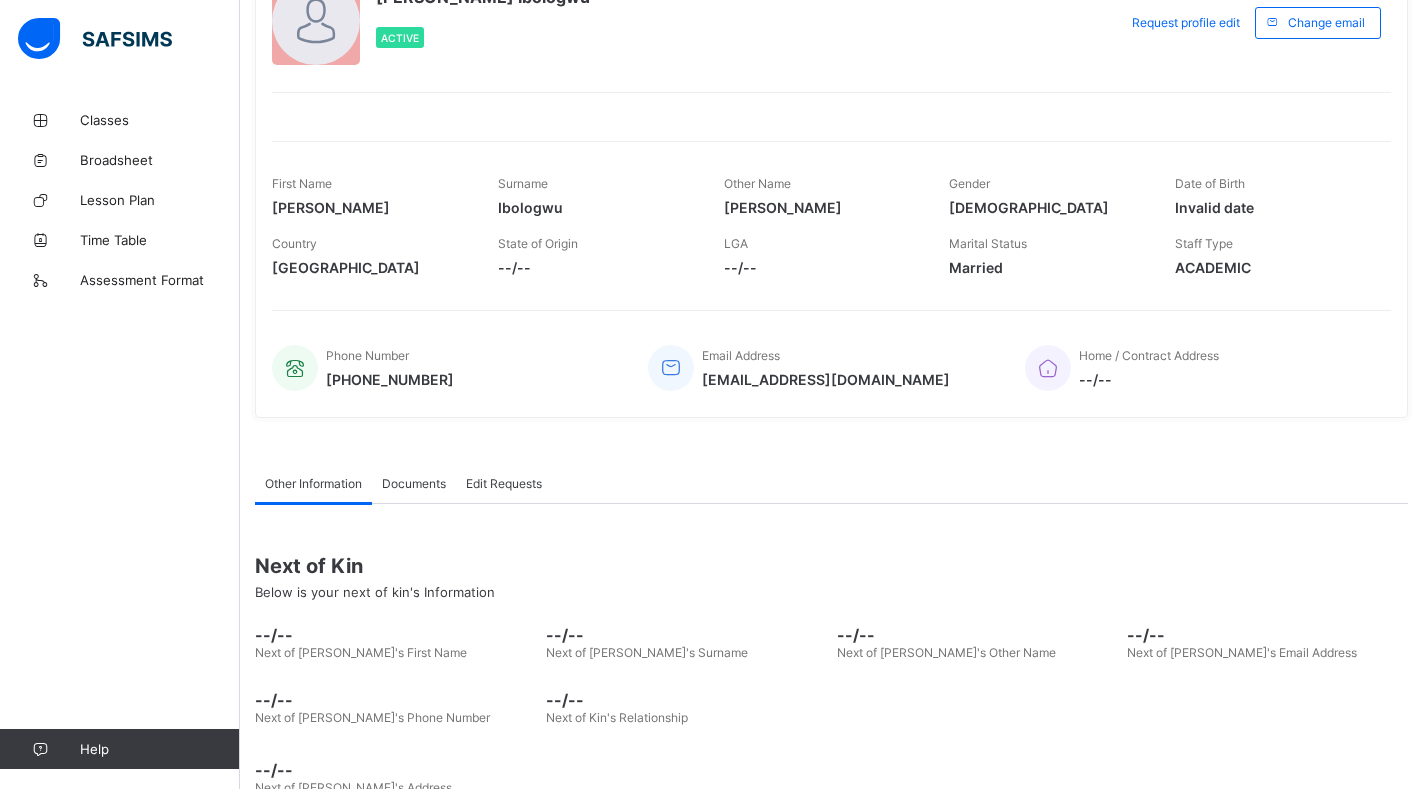 scroll, scrollTop: 211, scrollLeft: 0, axis: vertical 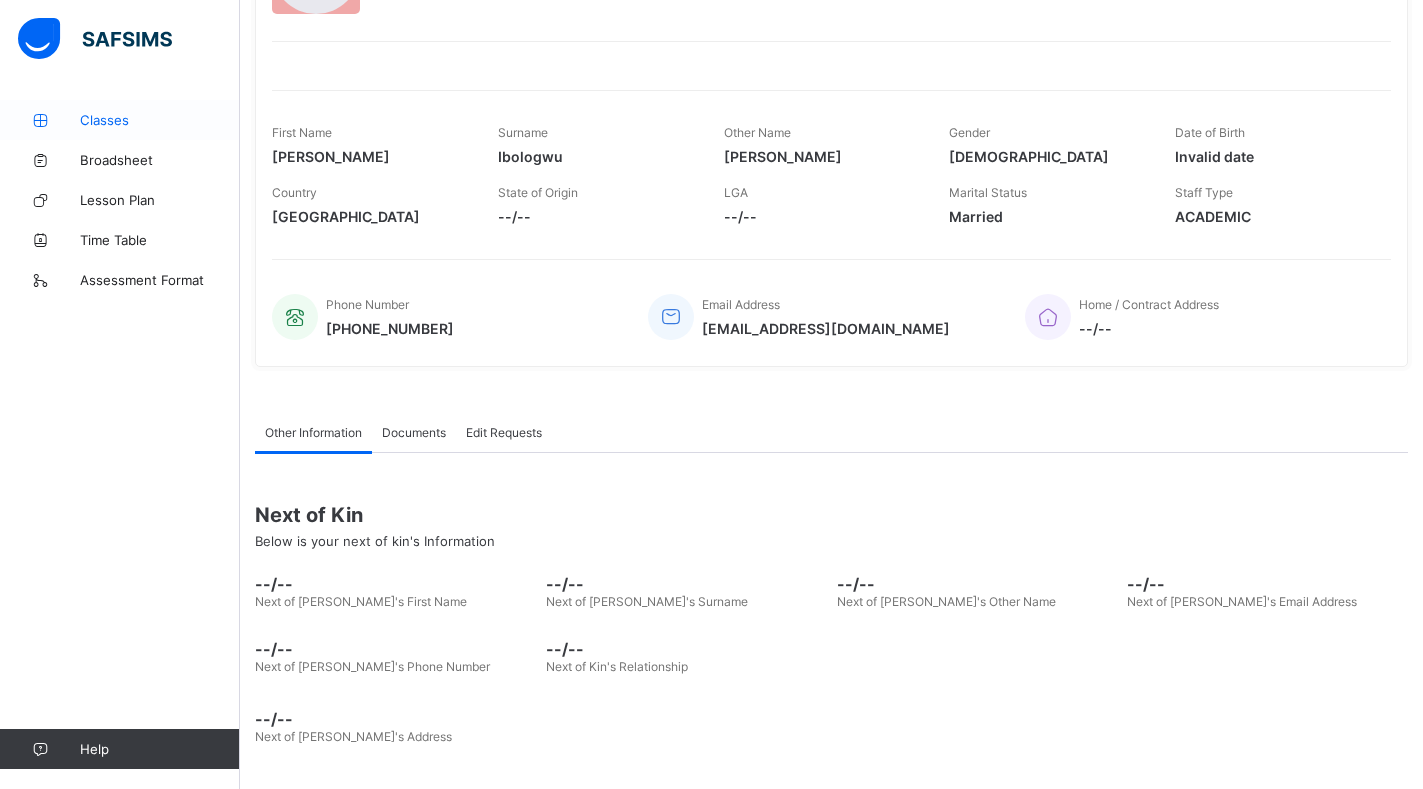 click on "Classes" at bounding box center [120, 120] 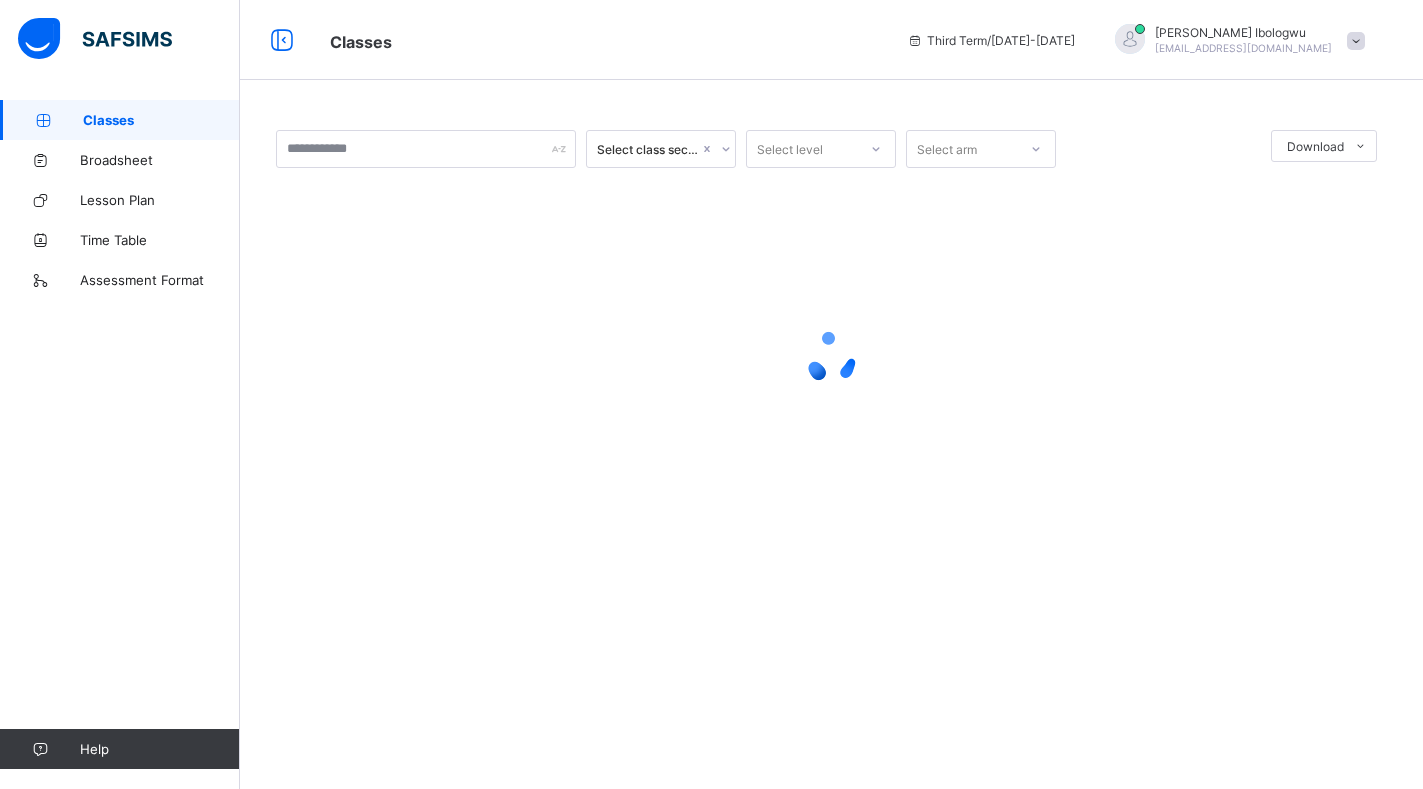 scroll, scrollTop: 0, scrollLeft: 0, axis: both 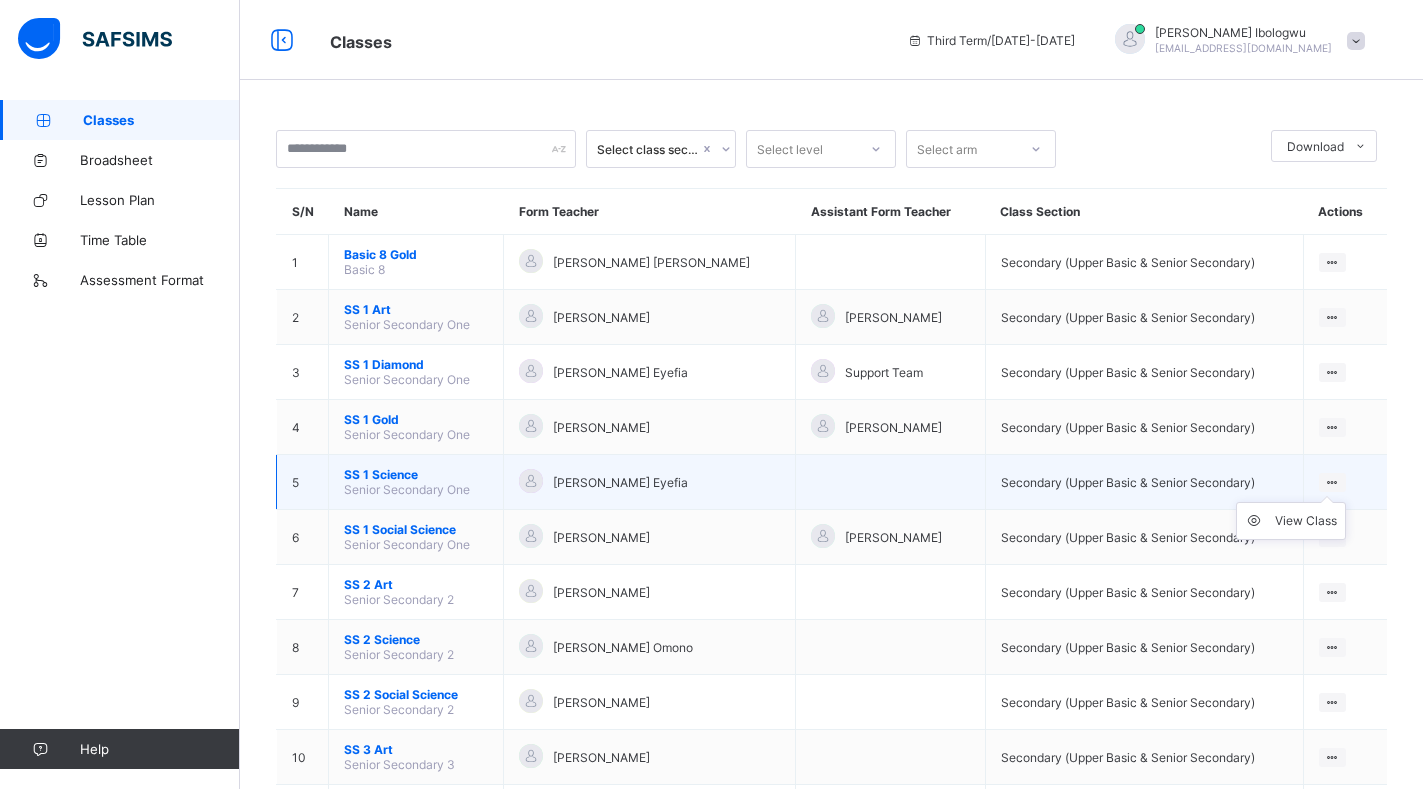 click at bounding box center [1332, 482] 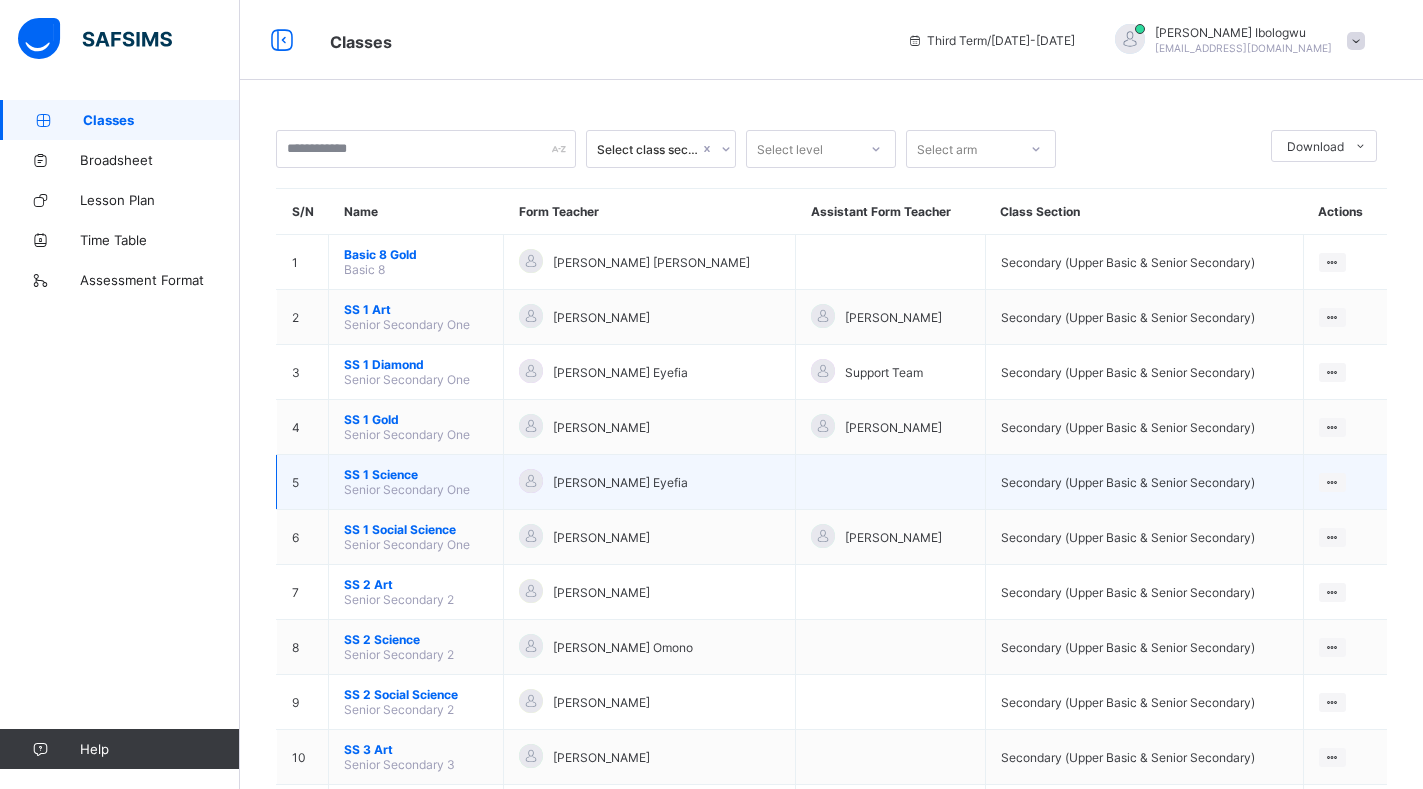 click at bounding box center (891, 482) 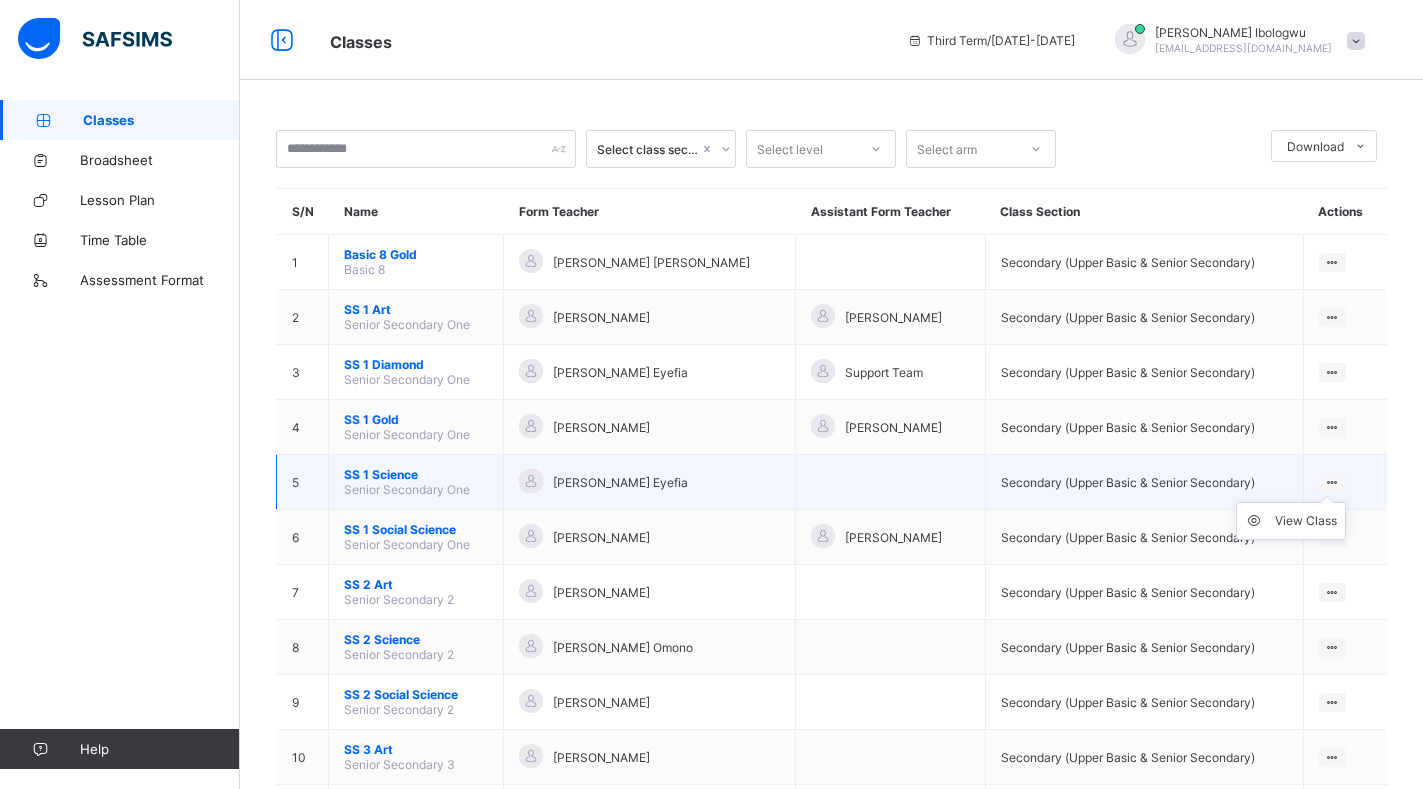 click on "View Class" at bounding box center [1291, 521] 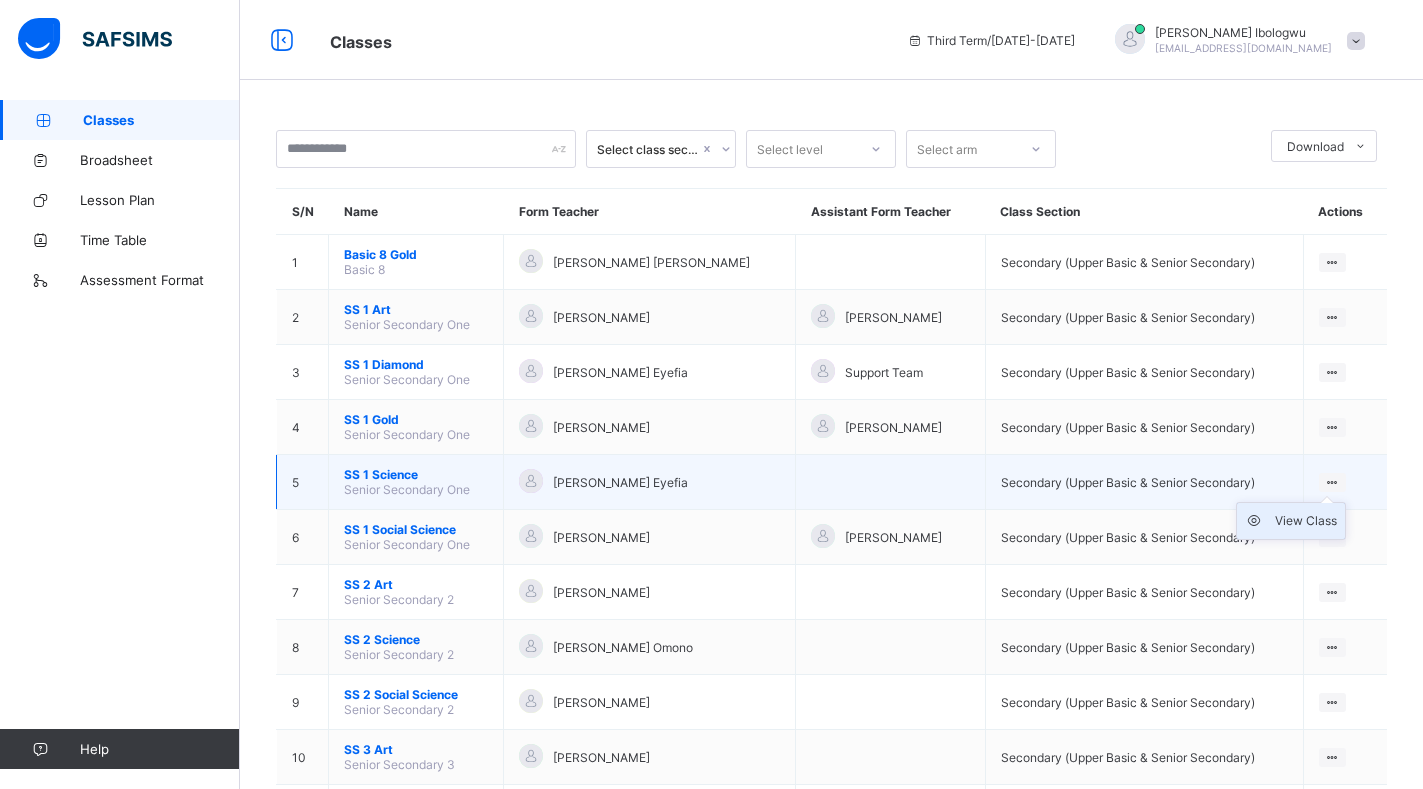 click on "View Class" at bounding box center (1306, 521) 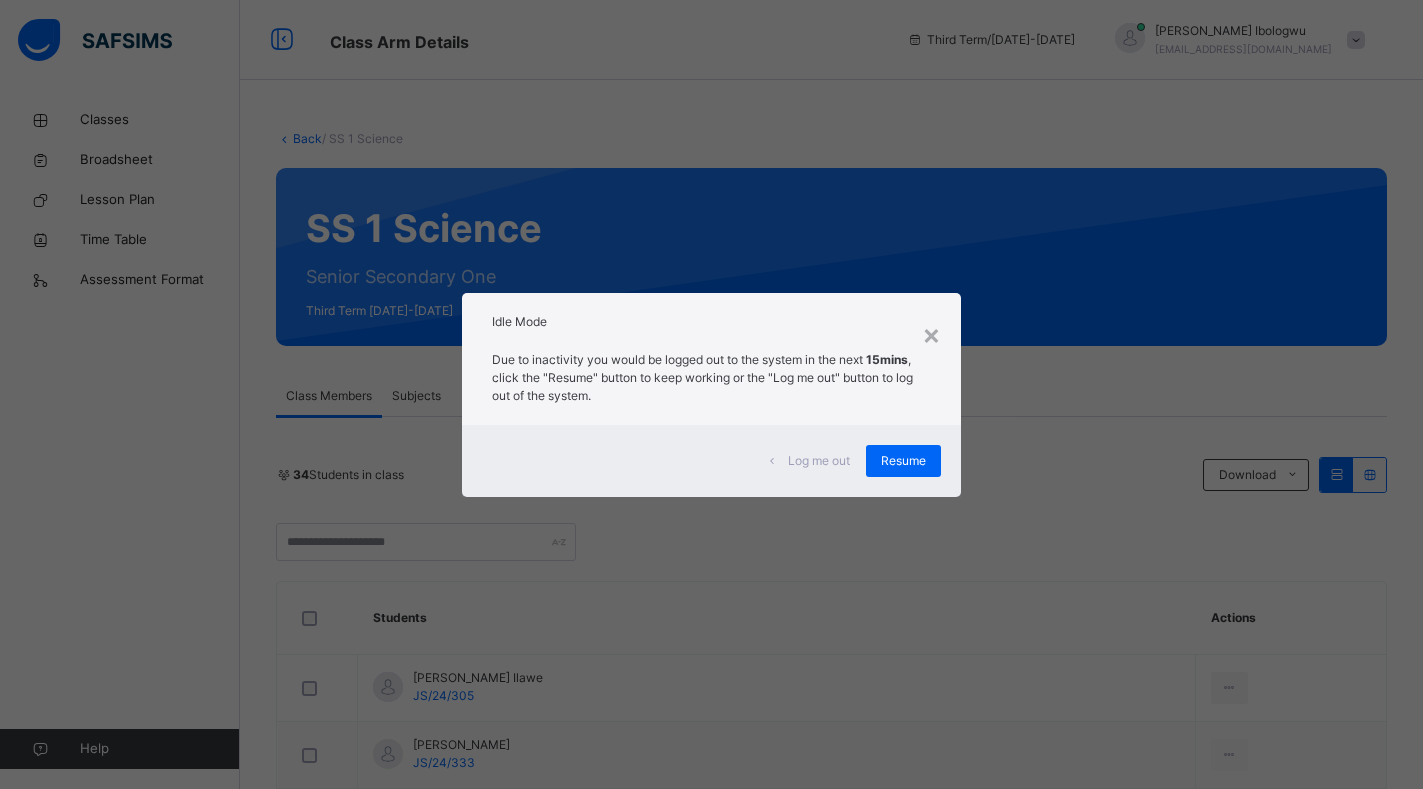 click on "× Idle Mode Due to inactivity you would be logged out to the system in the next   15mins , click the "Resume" button to keep working or the "Log me out" button to log out of the system. Log me out Resume" at bounding box center [711, 394] 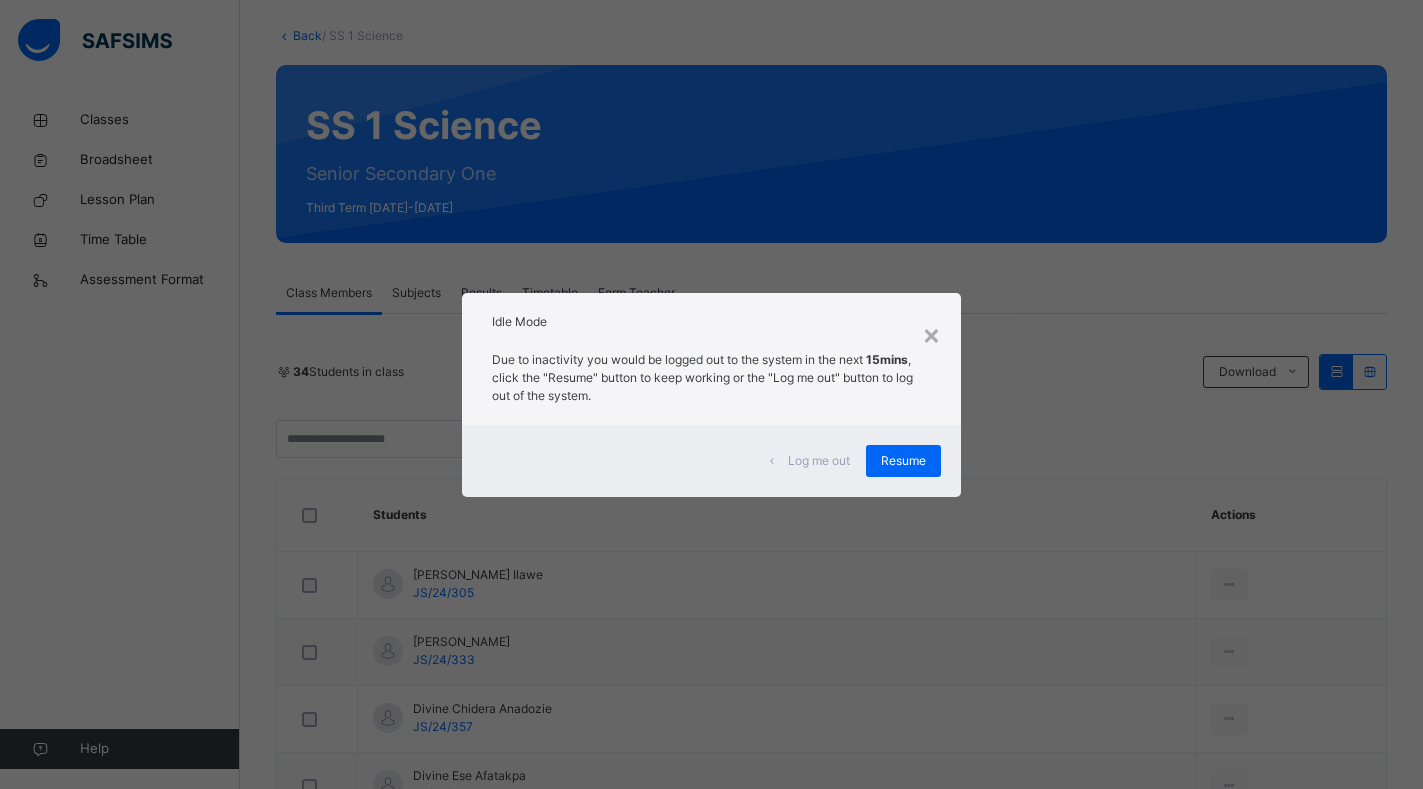 scroll, scrollTop: 120, scrollLeft: 0, axis: vertical 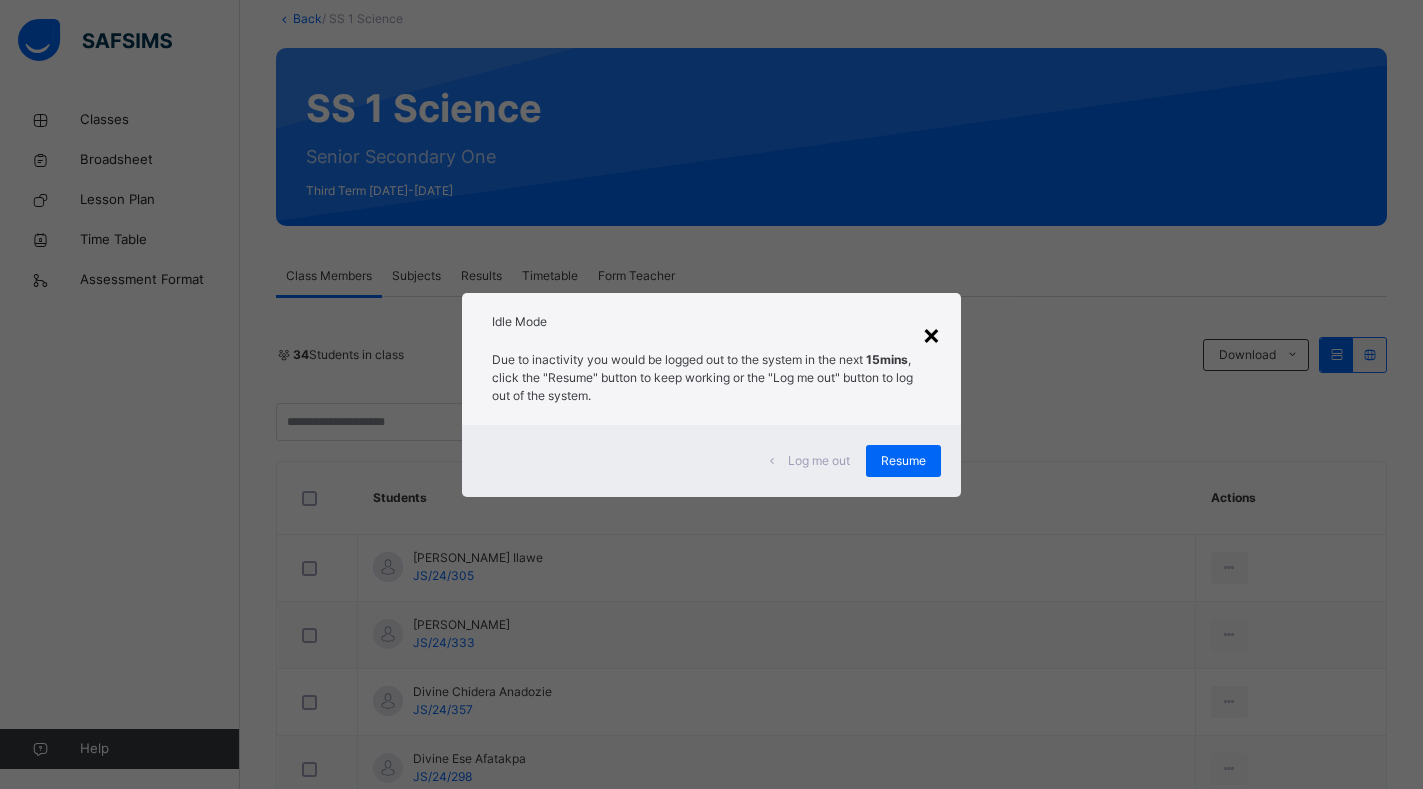 click on "×" at bounding box center (931, 334) 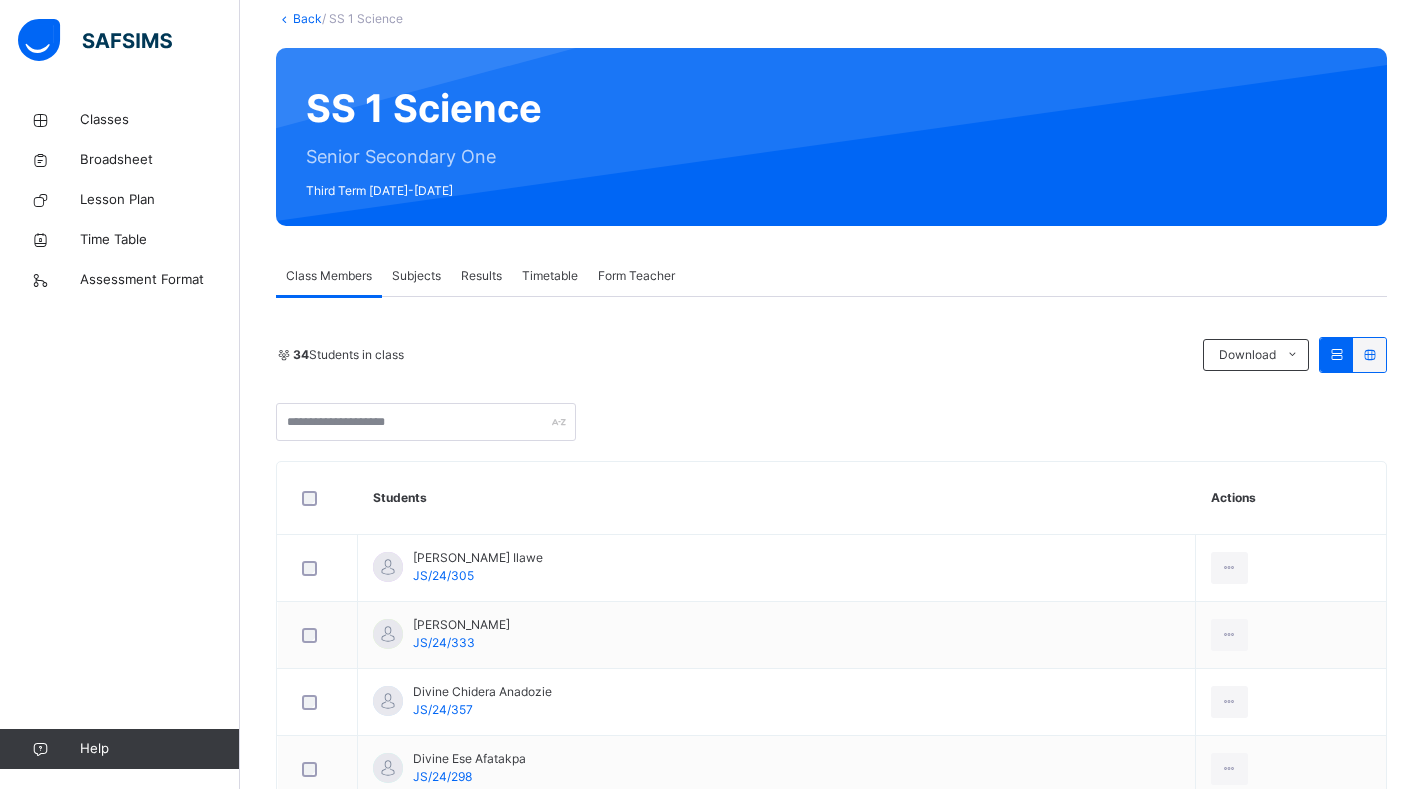 click at bounding box center (831, 422) 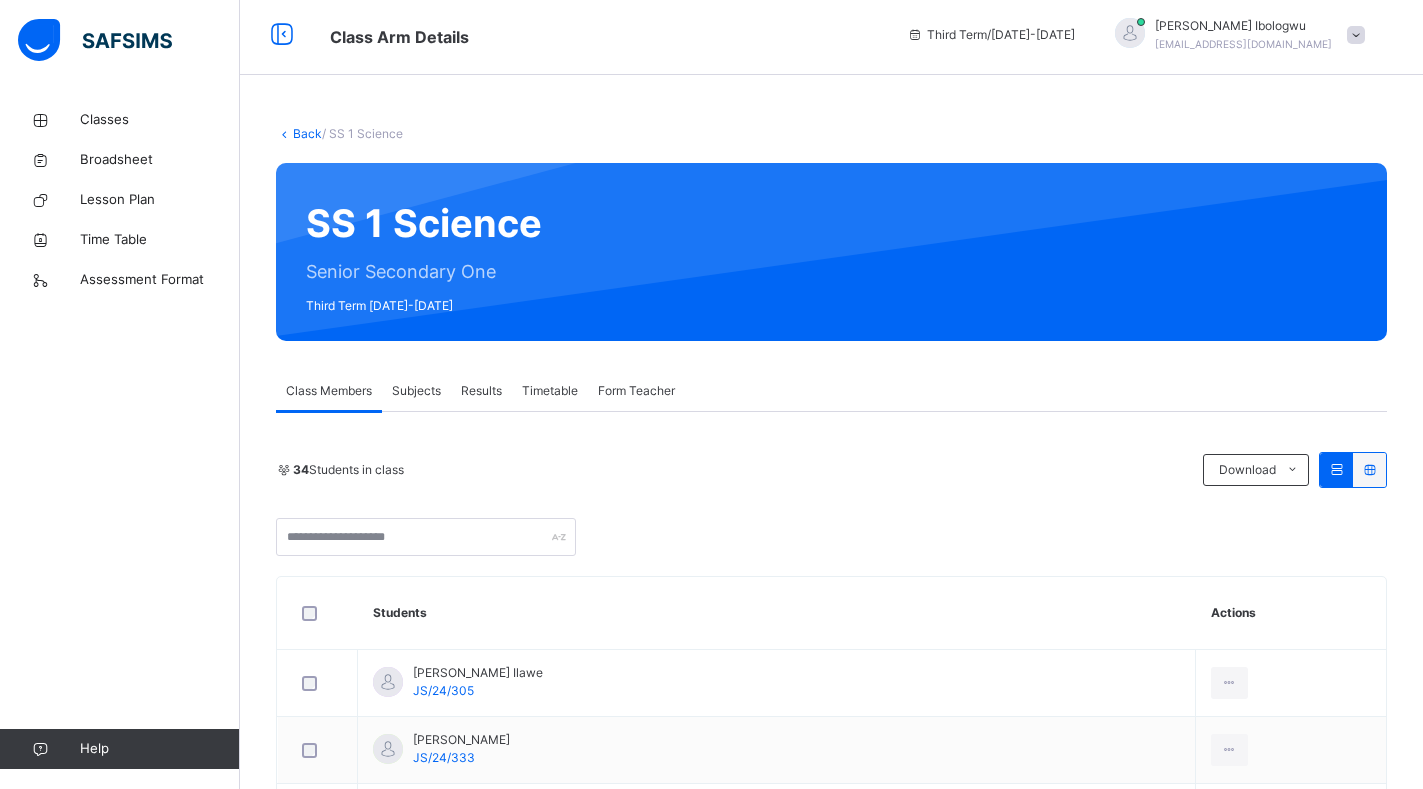 scroll, scrollTop: 0, scrollLeft: 0, axis: both 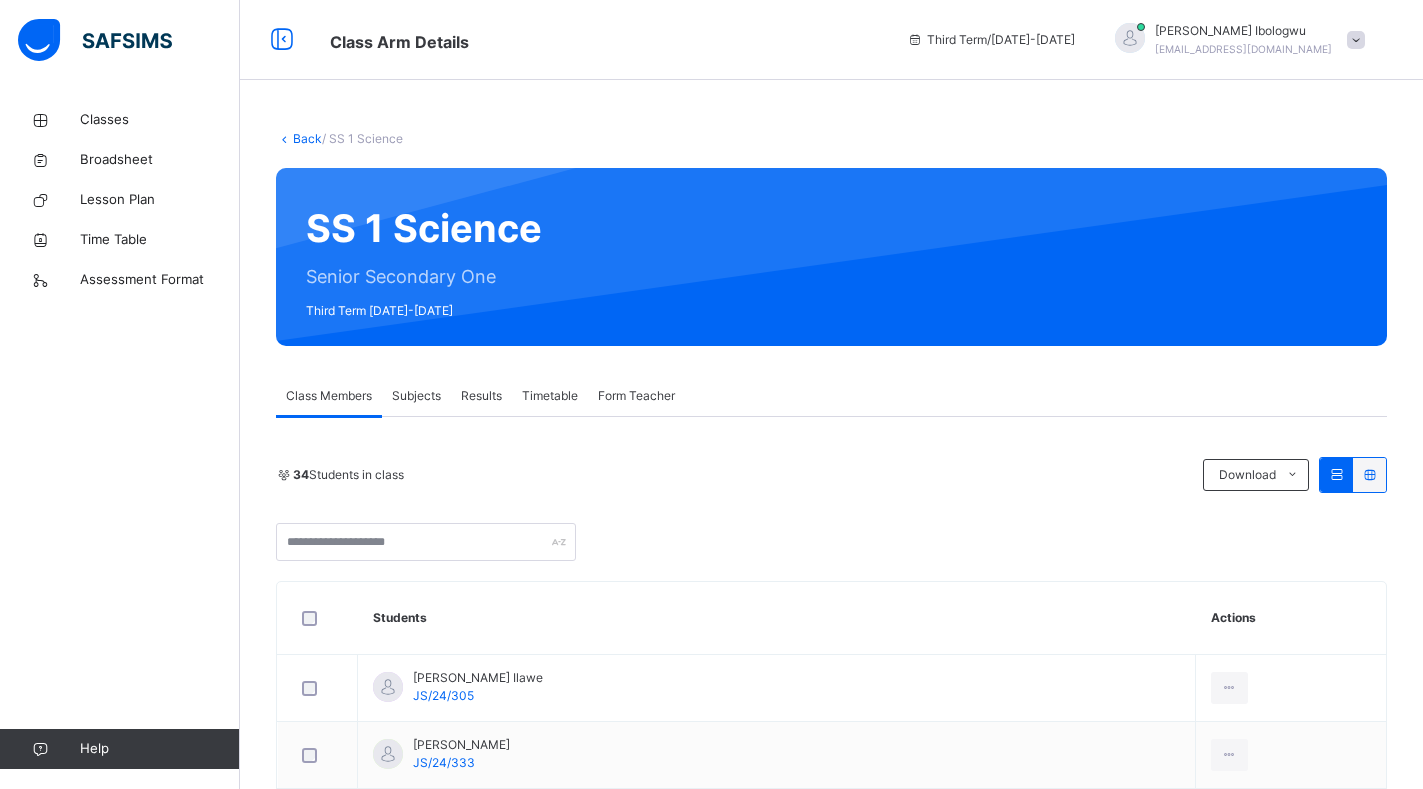 click on "Subjects" at bounding box center (416, 396) 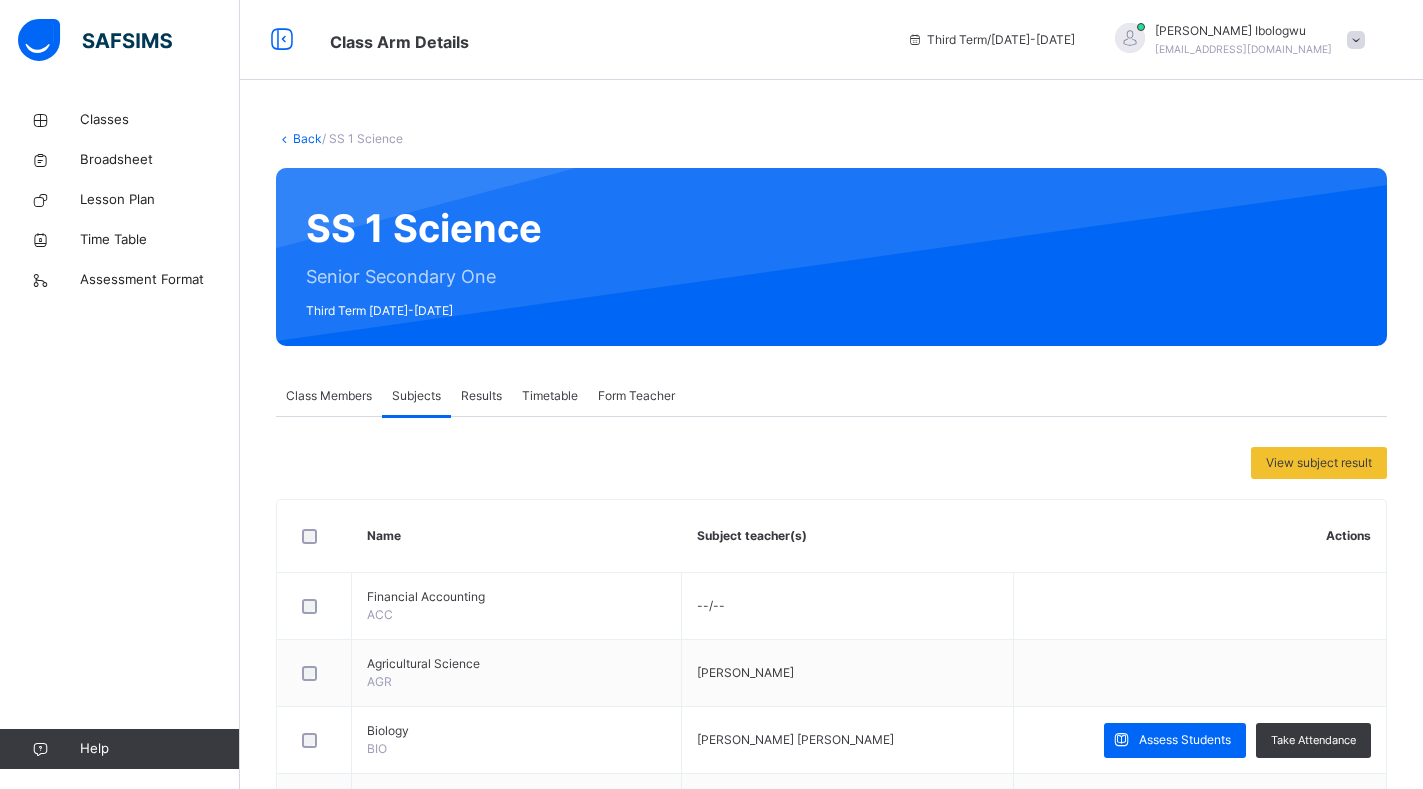 click on "Back  / SS 1 Science SS 1 Science Senior Secondary One Third Term [DATE]-[DATE] Class Members Subjects Results Timetable Form Teacher Subjects More Options   34  Students in class Download Pdf Report Excel Report JEDIDIAH SCHOOLS Date: [DATE] 8:21:14 am Class Members Class:  SS 1 Science Total no. of Students:  34 Term:  Third Term Session:  [DATE]-[DATE] S/NO Admission No. Last Name First Name Other Name 1 JS/24/305 [PERSON_NAME] 2 JS/24/333 [PERSON_NAME] ESOSA 3 JS/24/357 ANADOZIE DIVINE CHIDERA 4 JS/24/298 AFATAKPA DIVINE ESE 5 JS/24/311 [DATE] EHINOMHEN GOODLUCK 6 JS/24/306 IMWONGHOWMEN [PERSON_NAME] 7 JS/2025/1909 [PERSON_NAME] 8 JS/24/331 [PERSON_NAME] REJOICE 9 JS/24/327 [PERSON_NAME] OFURE 10 JS/24/323 OAHIMIJIE FAITH 11 JS/24/373 OGIEMWONYI FAITH 12 JS/2025/1910 OSABOUHIEN FAVOUR 13 JS/24/329 OMOROGBE FAVOUR AISOSA 14 JS/24/324 OGBIDI FLOURISH OSEDEBAMEN 15 JS/24/356 EHIMATIE GOD’SPOWER 16 JS/24/308 OKOSUN GOD’SPOWER CHUKWUDI 17 JS/24/367 LUCKY HAPPINESS OKEKENI 18 EFIONAYI" at bounding box center (831, 897) 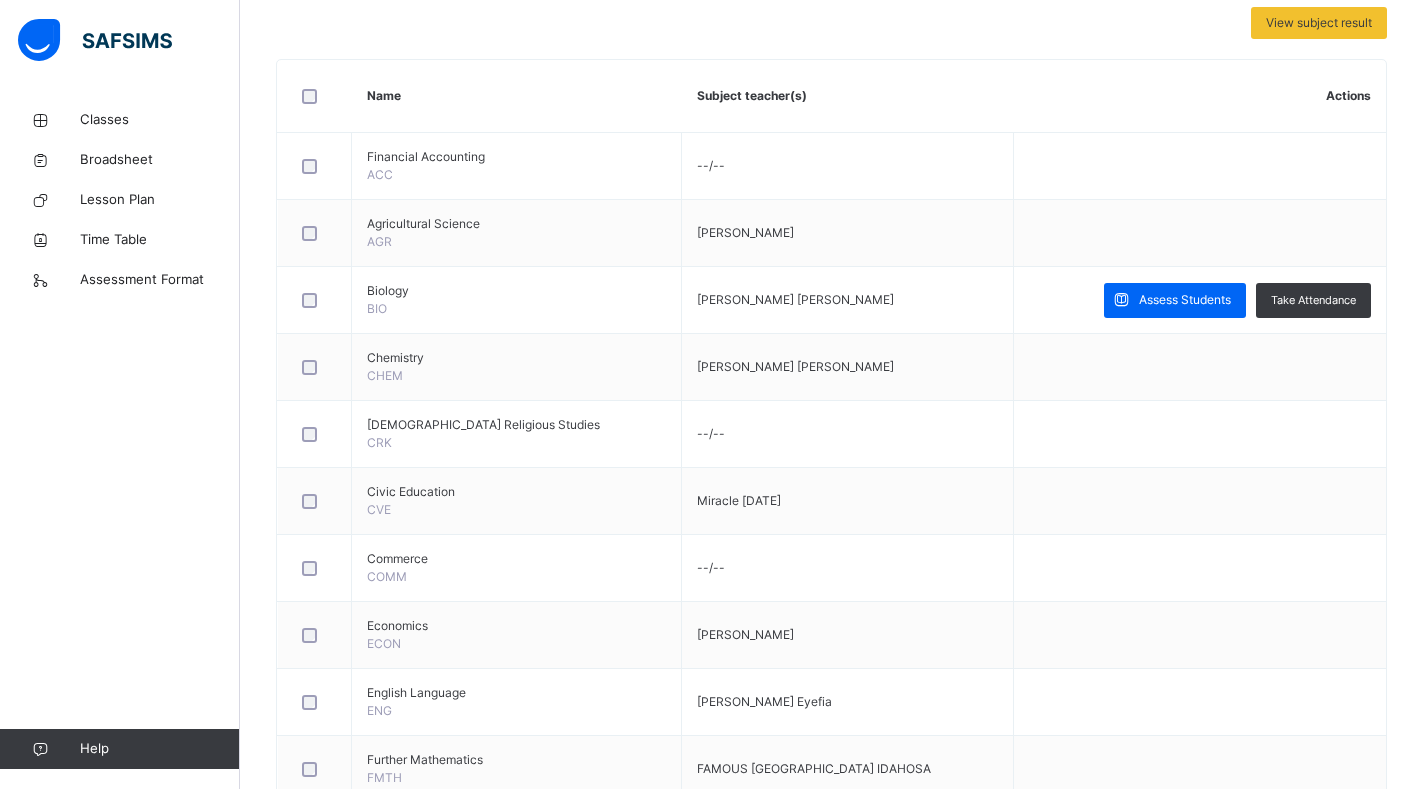 scroll, scrollTop: 480, scrollLeft: 0, axis: vertical 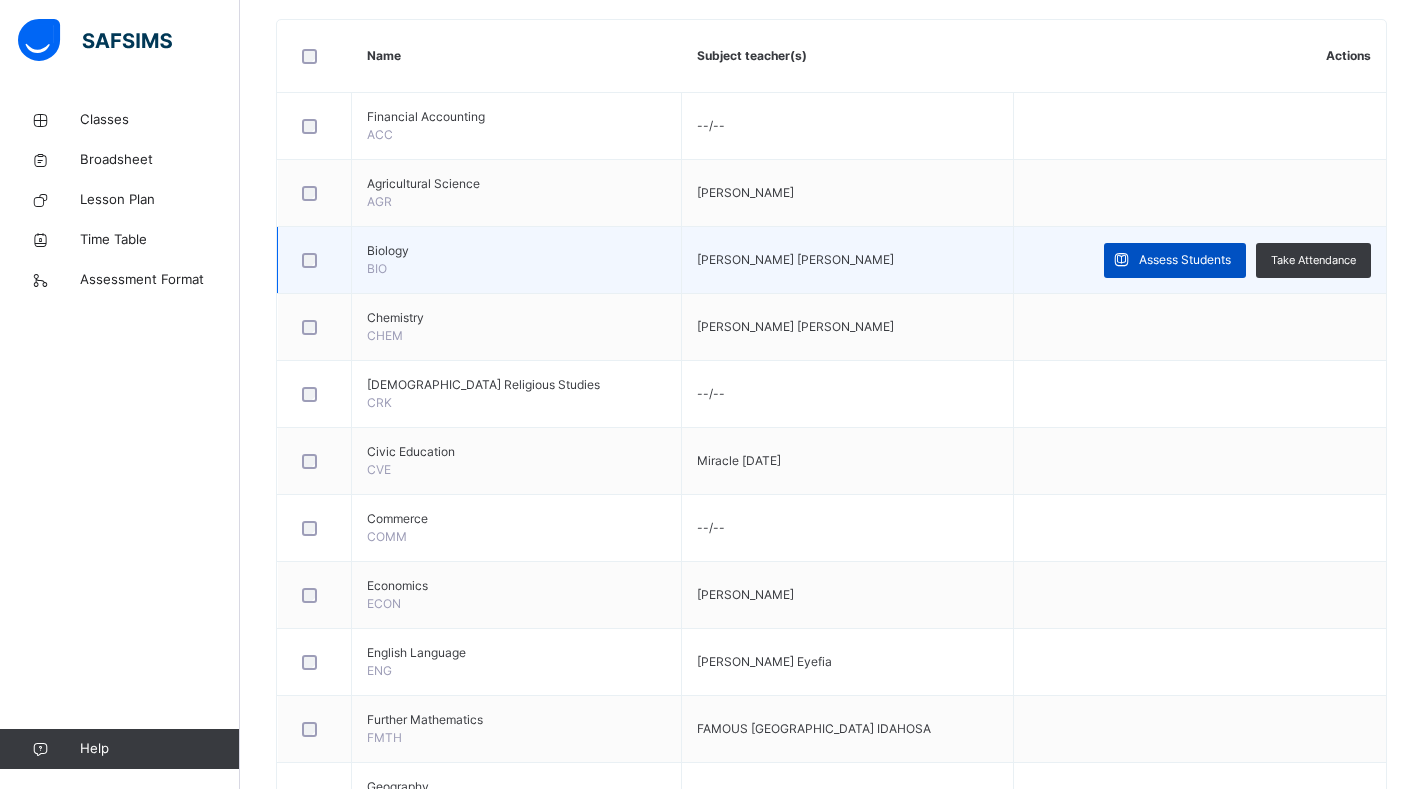 click on "Assess Students" at bounding box center [1185, 260] 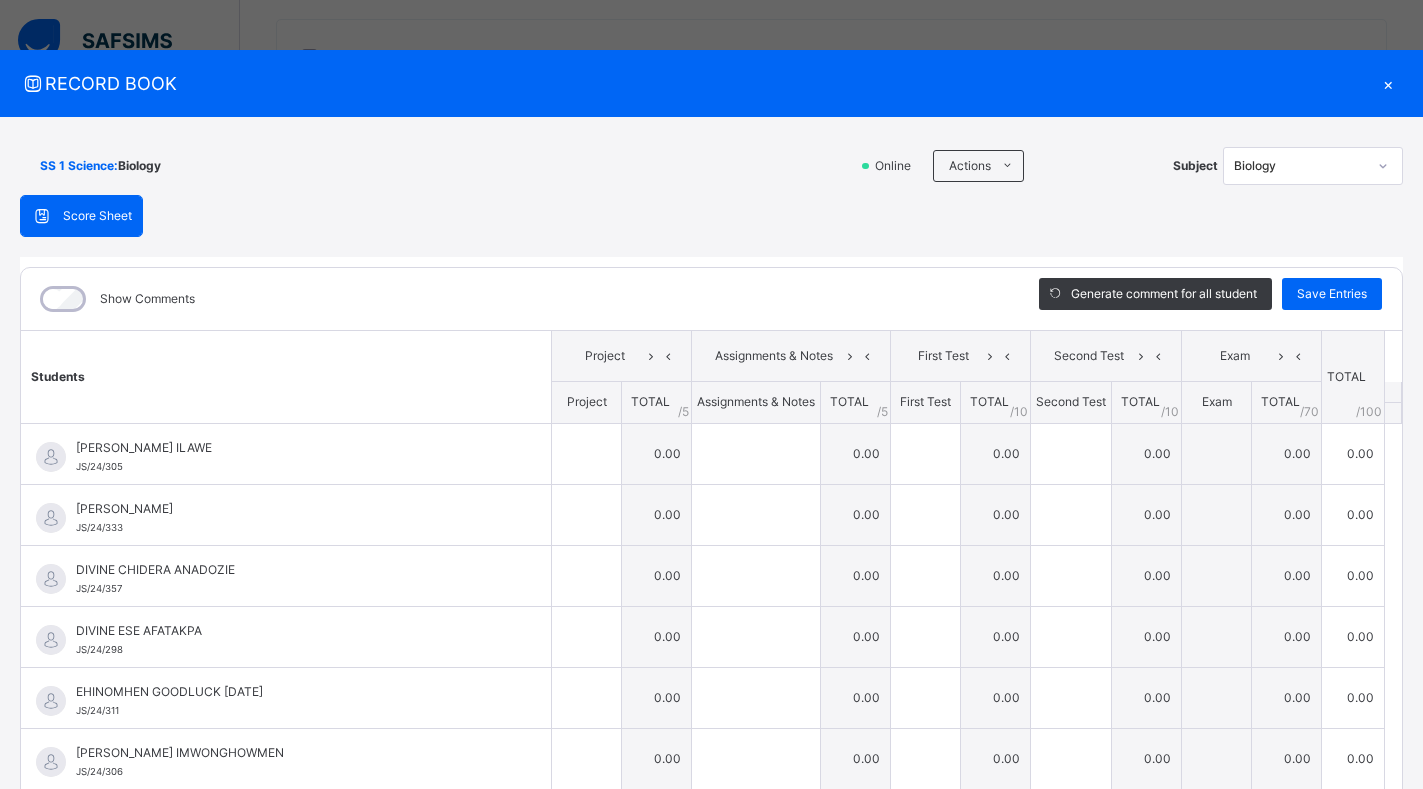 click on "Score Sheet Score Sheet Show Comments   Generate comment for all student   Save Entries Class Level:  SS 1   Science Subject:  Biology Session:  2024/2025 Session Session:  Third Term Students Project Assignments & Notes First Test Second Test Exam TOTAL /100 Comment Project TOTAL / 5 Assignments & Notes TOTAL / 5 First Test TOTAL / 10 Second Test TOTAL / 10 Exam TOTAL / 70 [PERSON_NAME] AIGBOVIOSA ILAWE JS/24/305 [PERSON_NAME] ILAWE JS/24/305 0.00 0.00 0.00 0.00 0.00 0.00 Generate comment 0 / 250   ×   Subject Teacher’s Comment Generate and see in full the comment developed by the AI with an option to regenerate the comment [PERSON_NAME] ILAWE   JS/24/305   Total 0.00  / 100.00 [PERSON_NAME] Bot   Regenerate     Use this comment   [PERSON_NAME] [PERSON_NAME]/24/333 [PERSON_NAME] [PERSON_NAME]/24/333 0.00 0.00 0.00 0.00 0.00 0.00 Generate comment 0 / 250   ×   Subject Teacher’s Comment Generate and see in full the comment developed by the AI with an option to regenerate the comment JS [PERSON_NAME] [PERSON_NAME]/24/333" at bounding box center (711, 518) 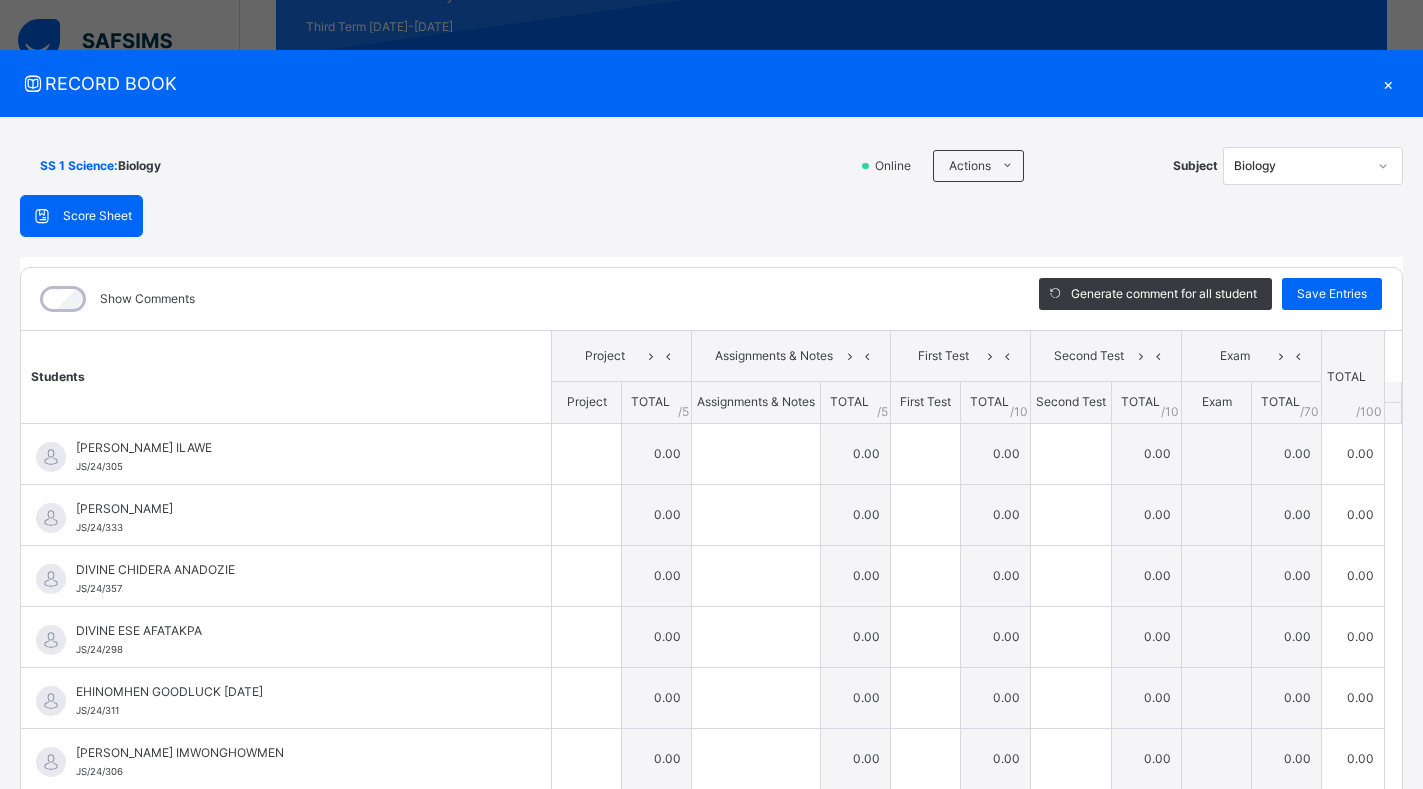 scroll, scrollTop: 280, scrollLeft: 0, axis: vertical 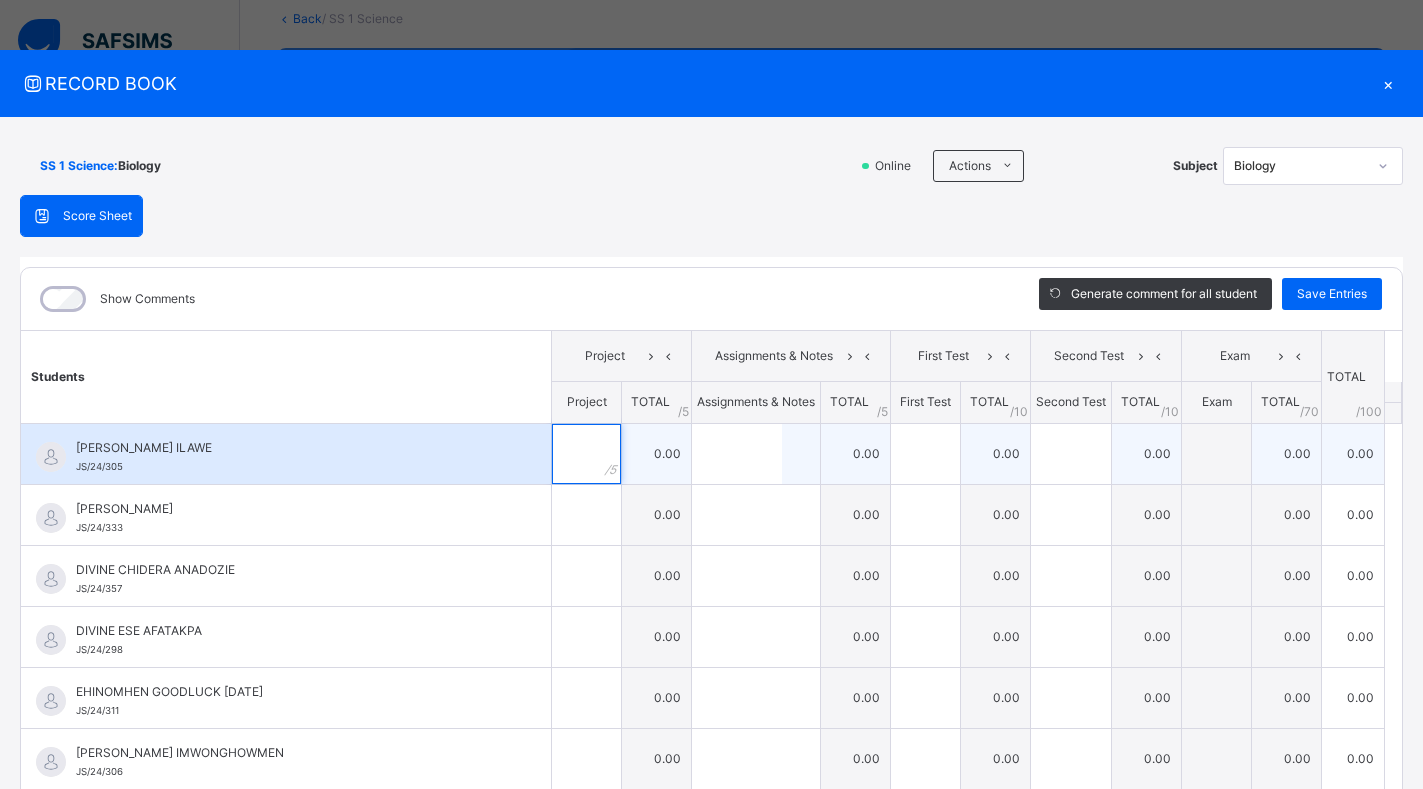 click at bounding box center [586, 454] 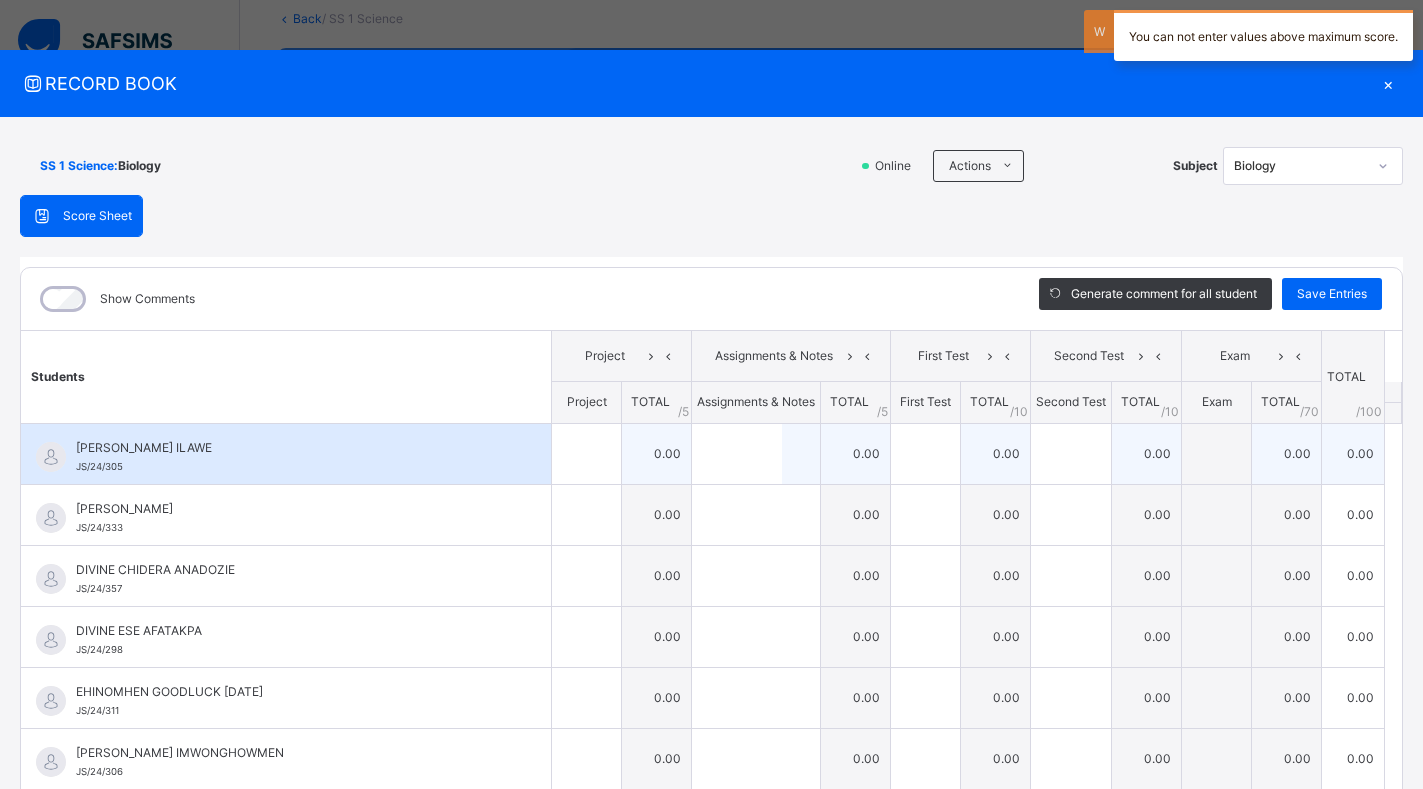 click at bounding box center (586, 454) 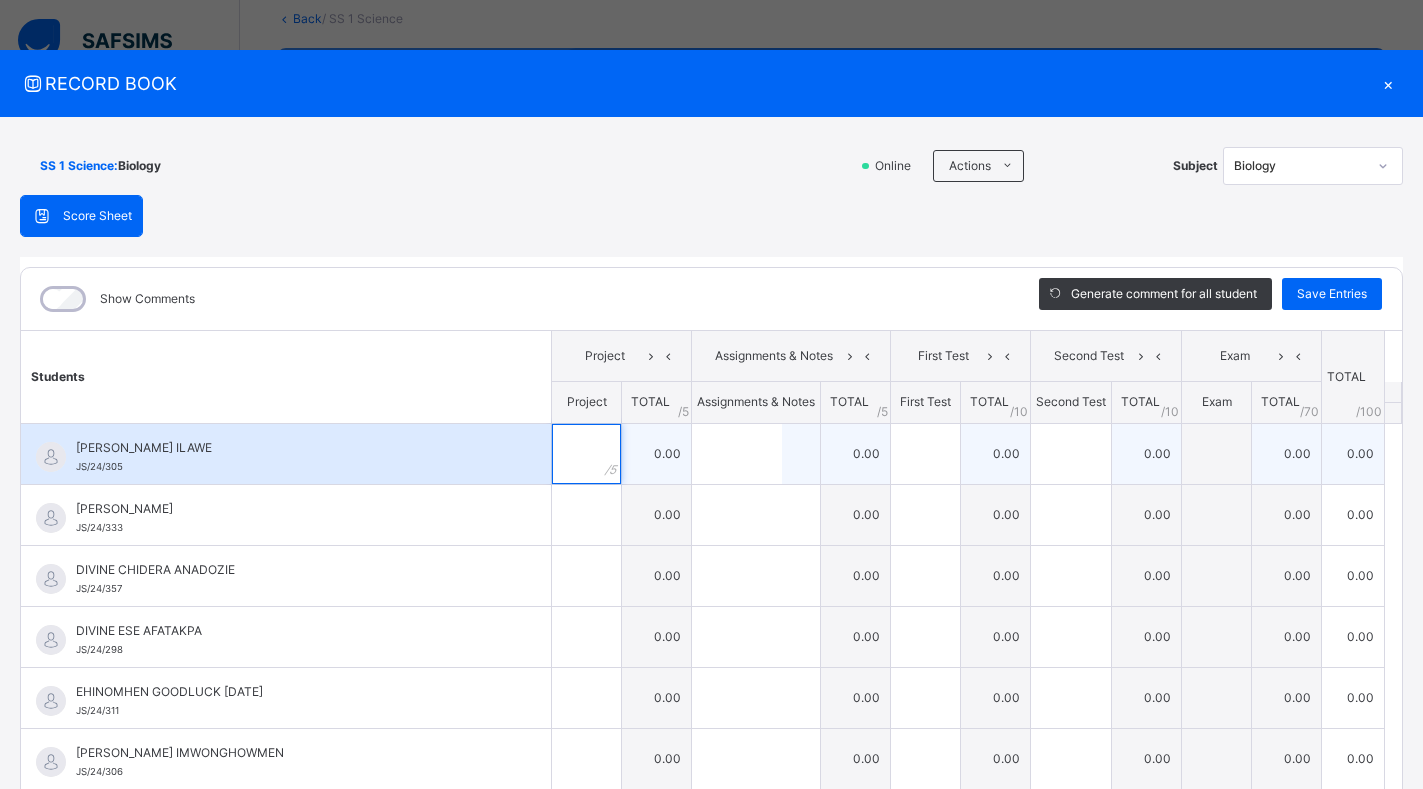 click at bounding box center (586, 454) 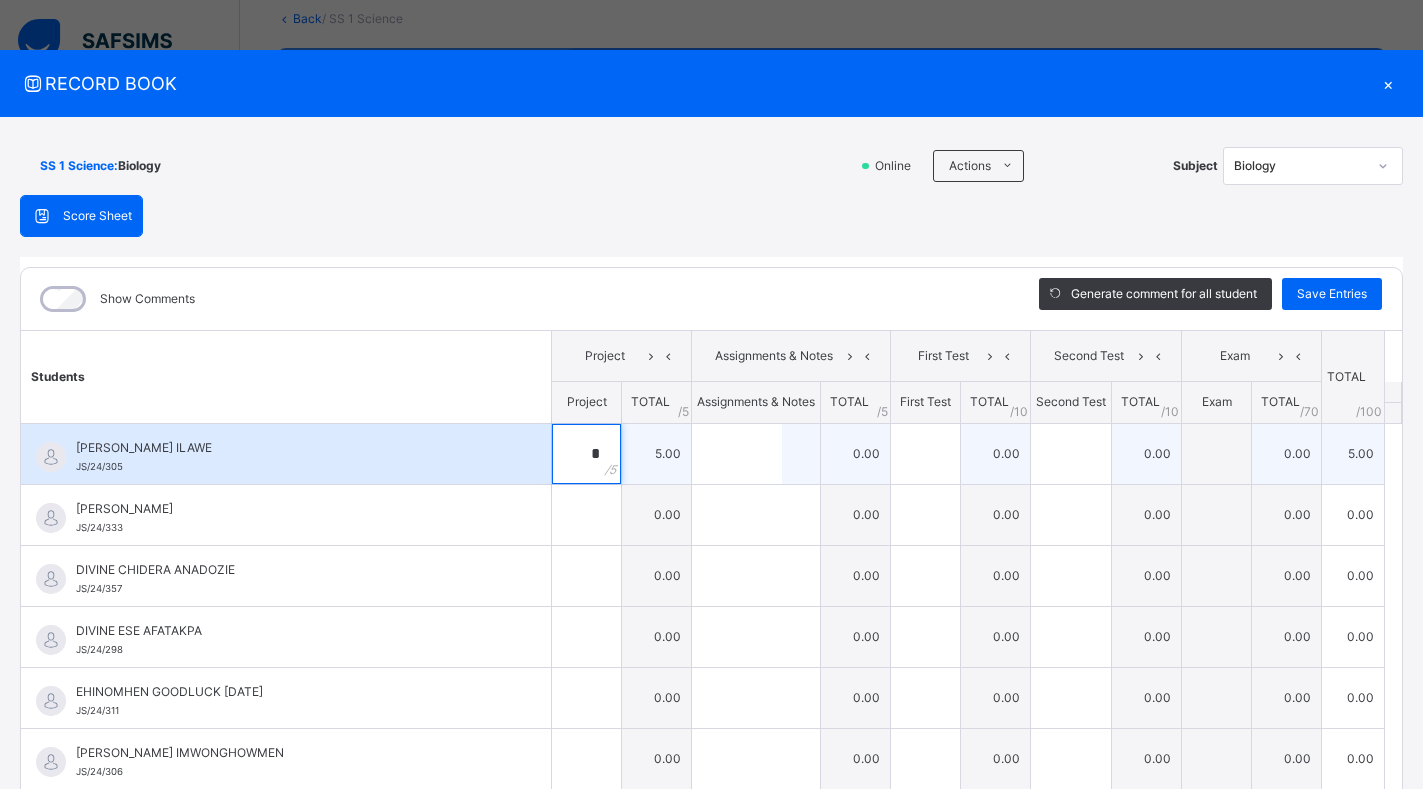 type on "*" 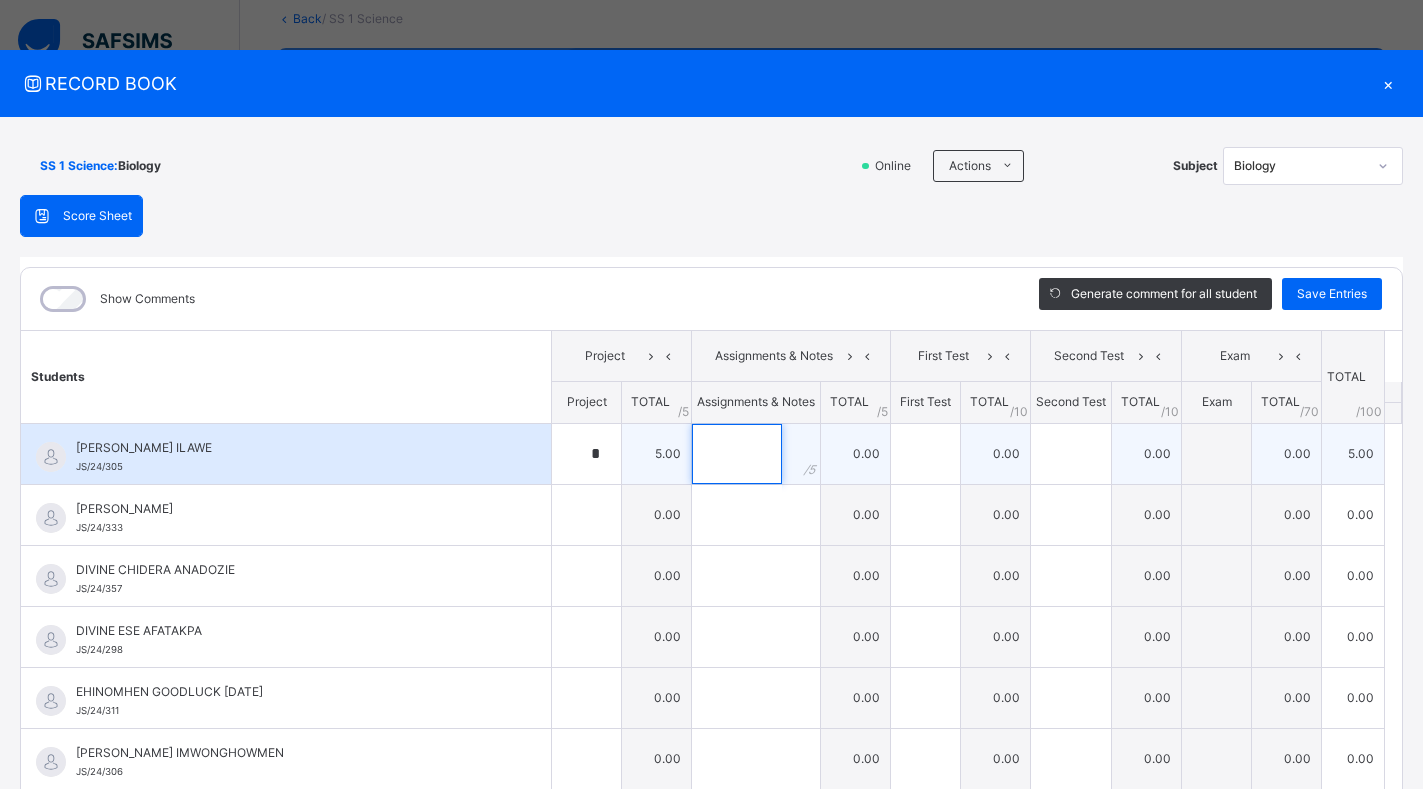 click at bounding box center (737, 454) 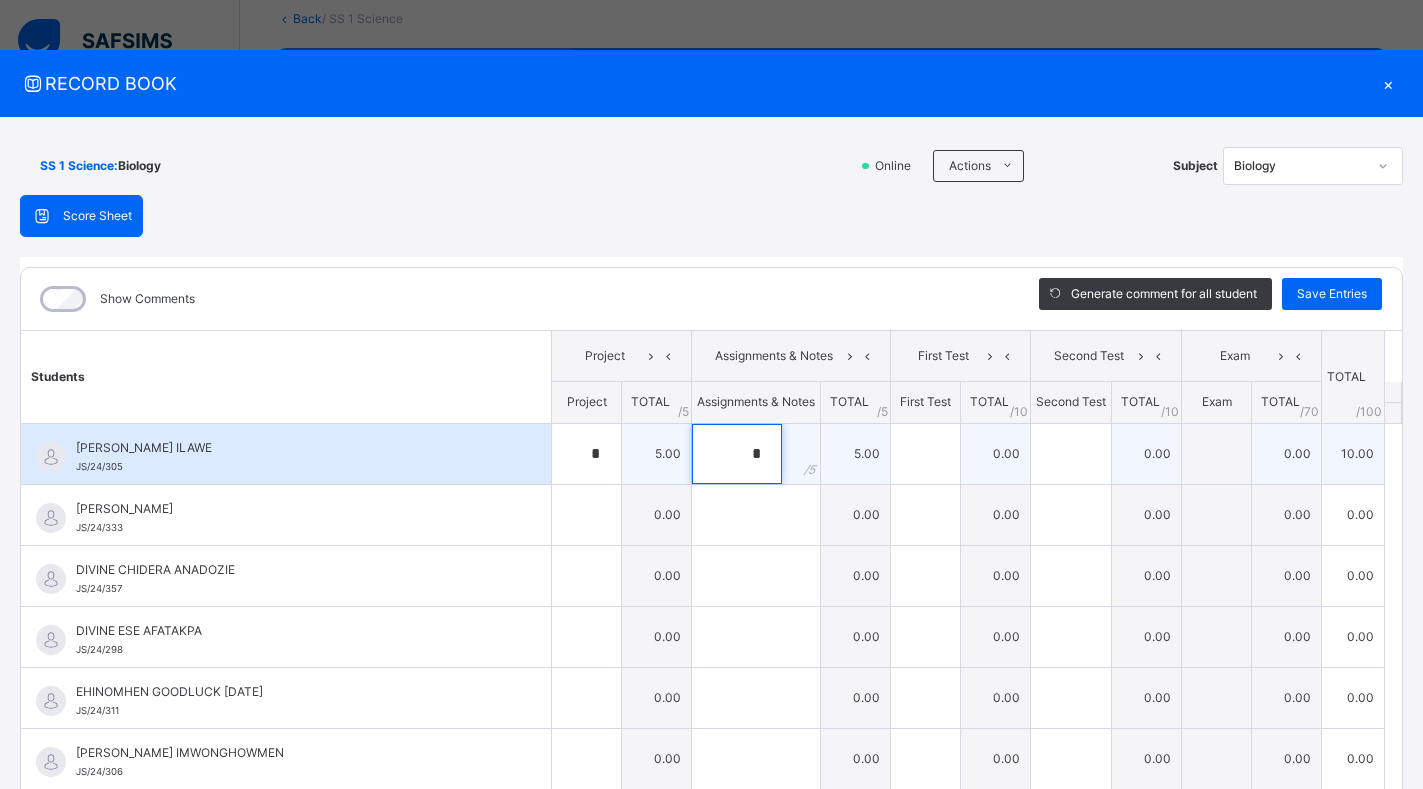 type on "*" 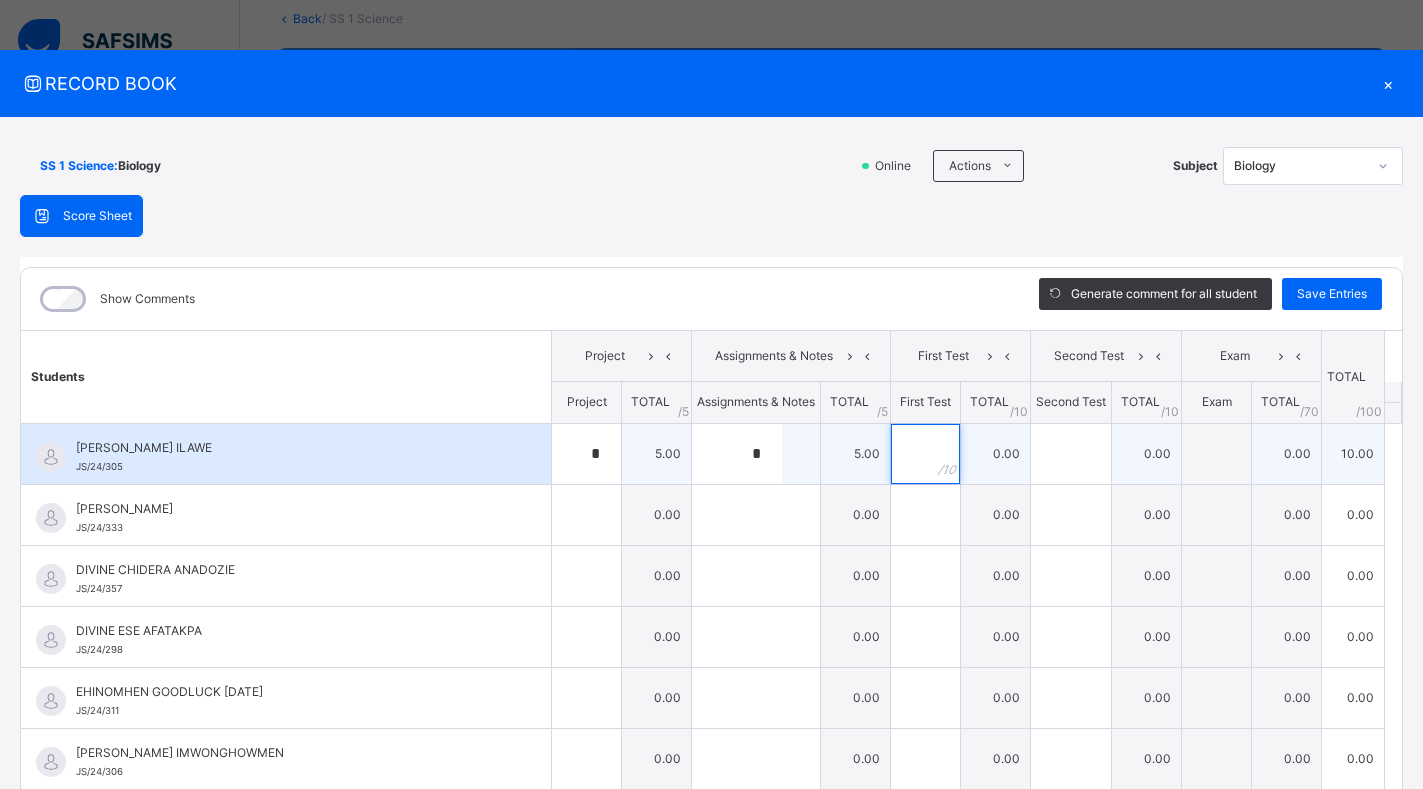 click at bounding box center [925, 454] 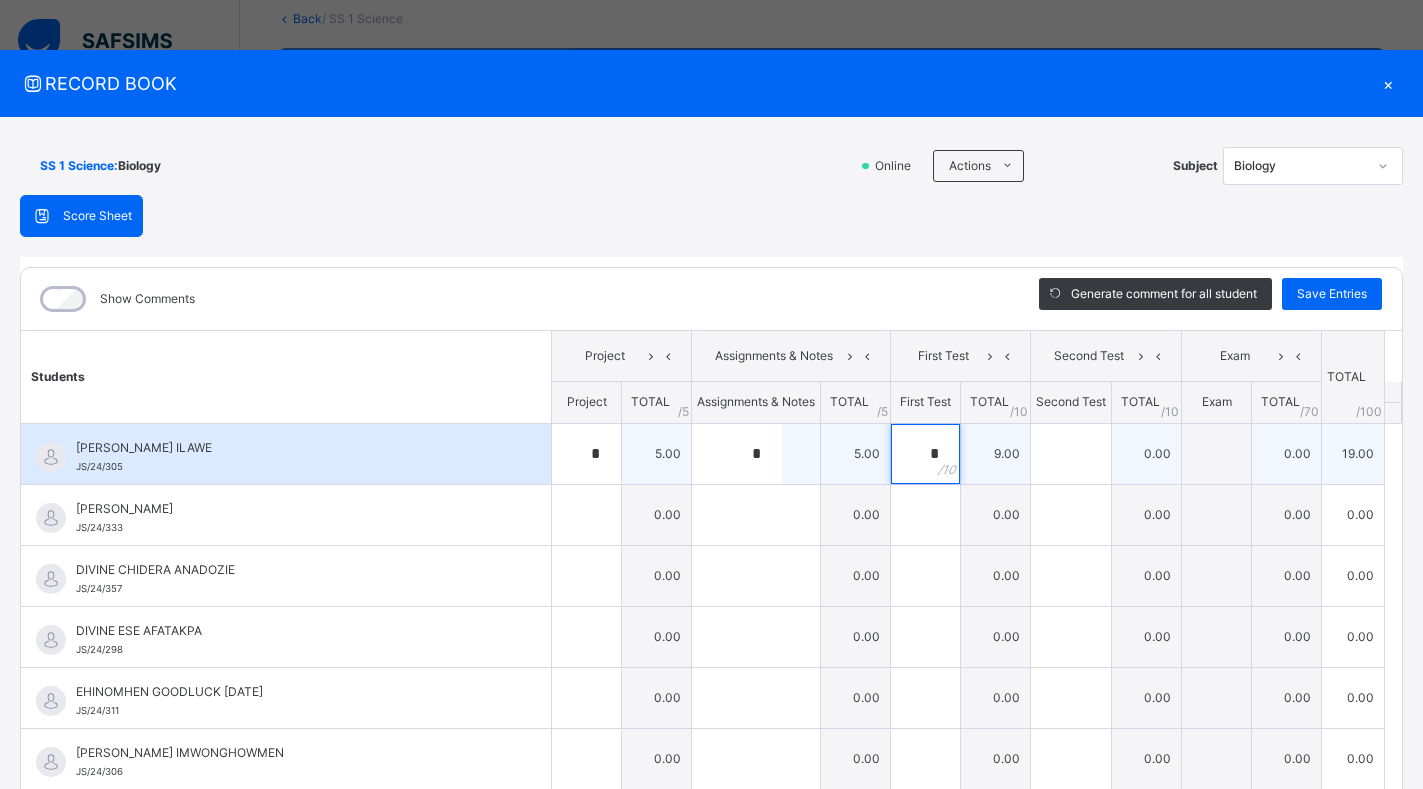 type on "*" 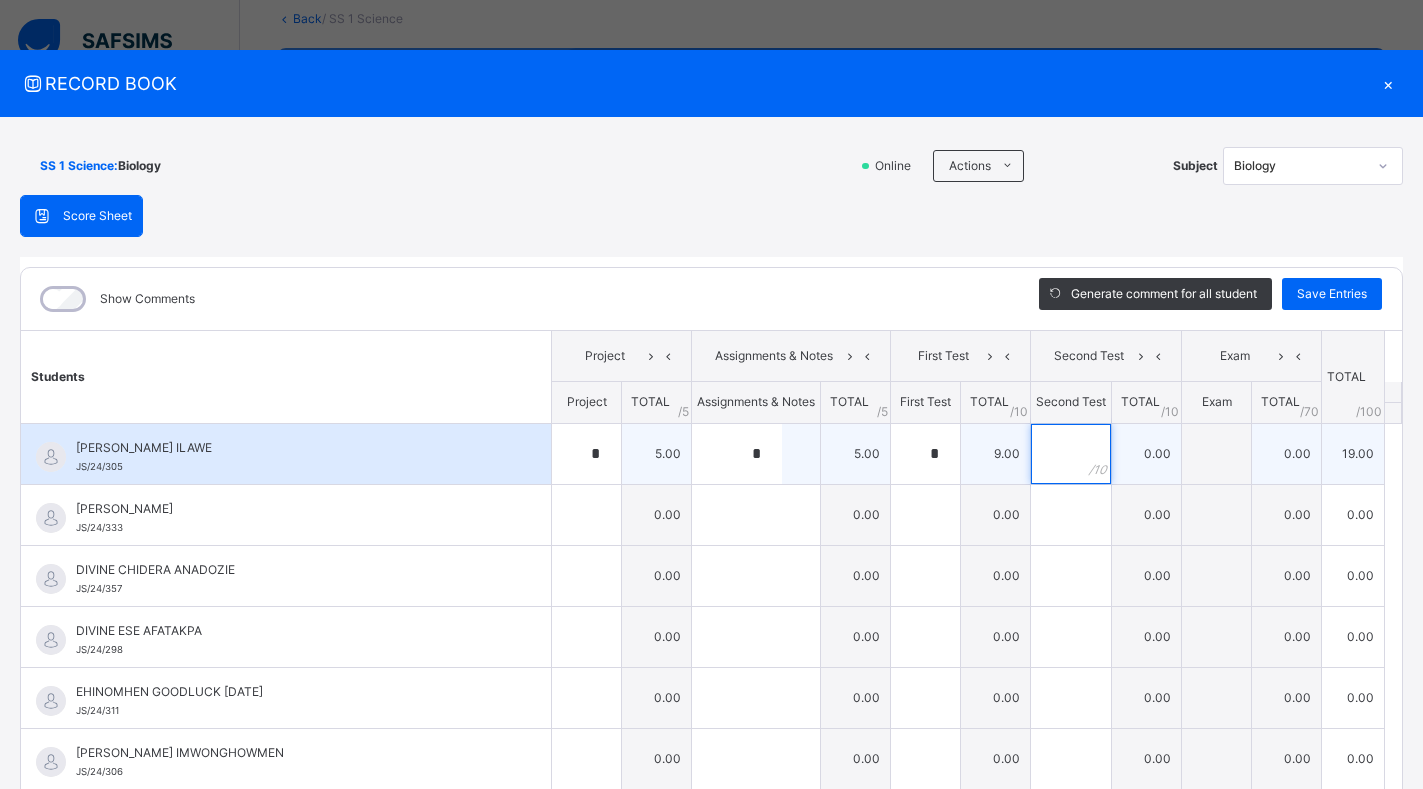 click at bounding box center [1071, 454] 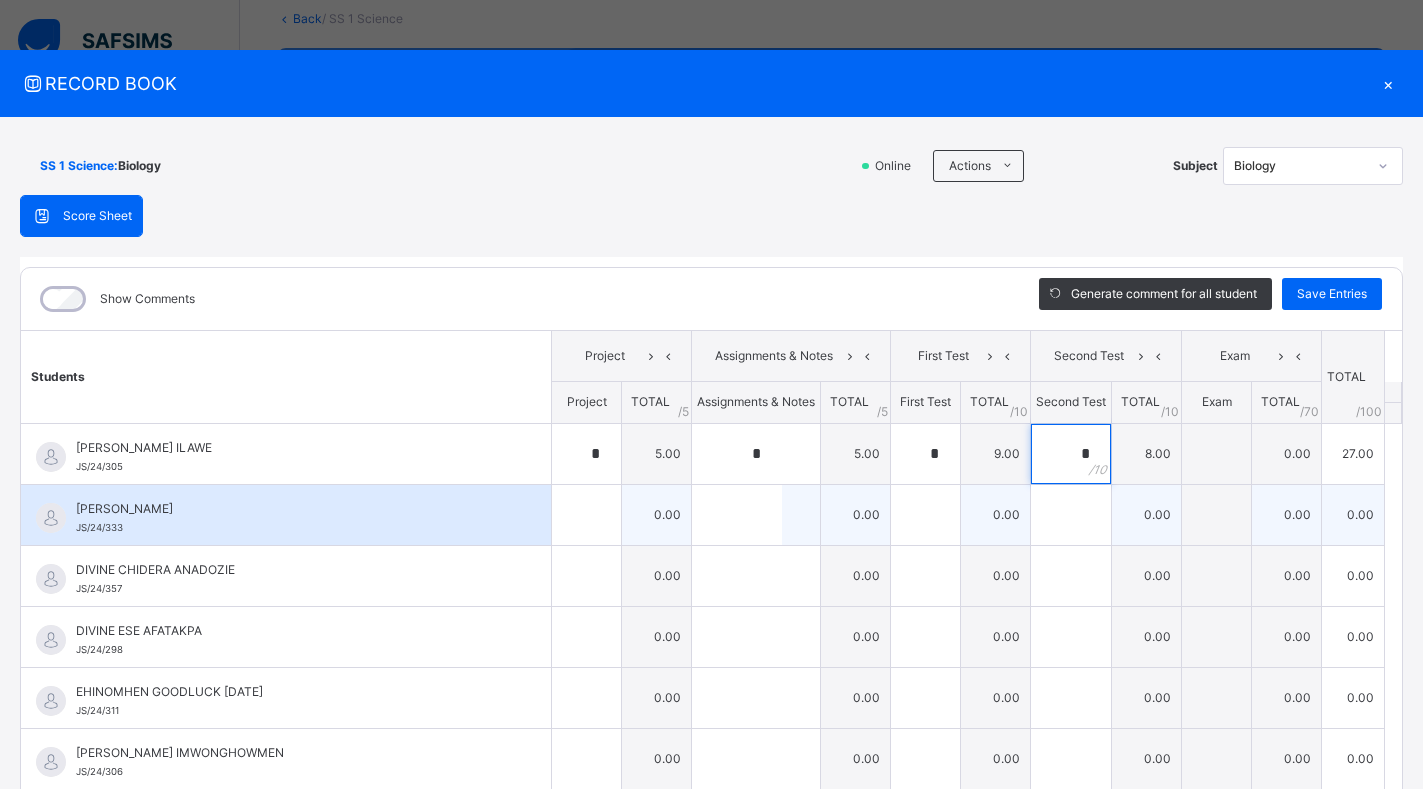 type on "*" 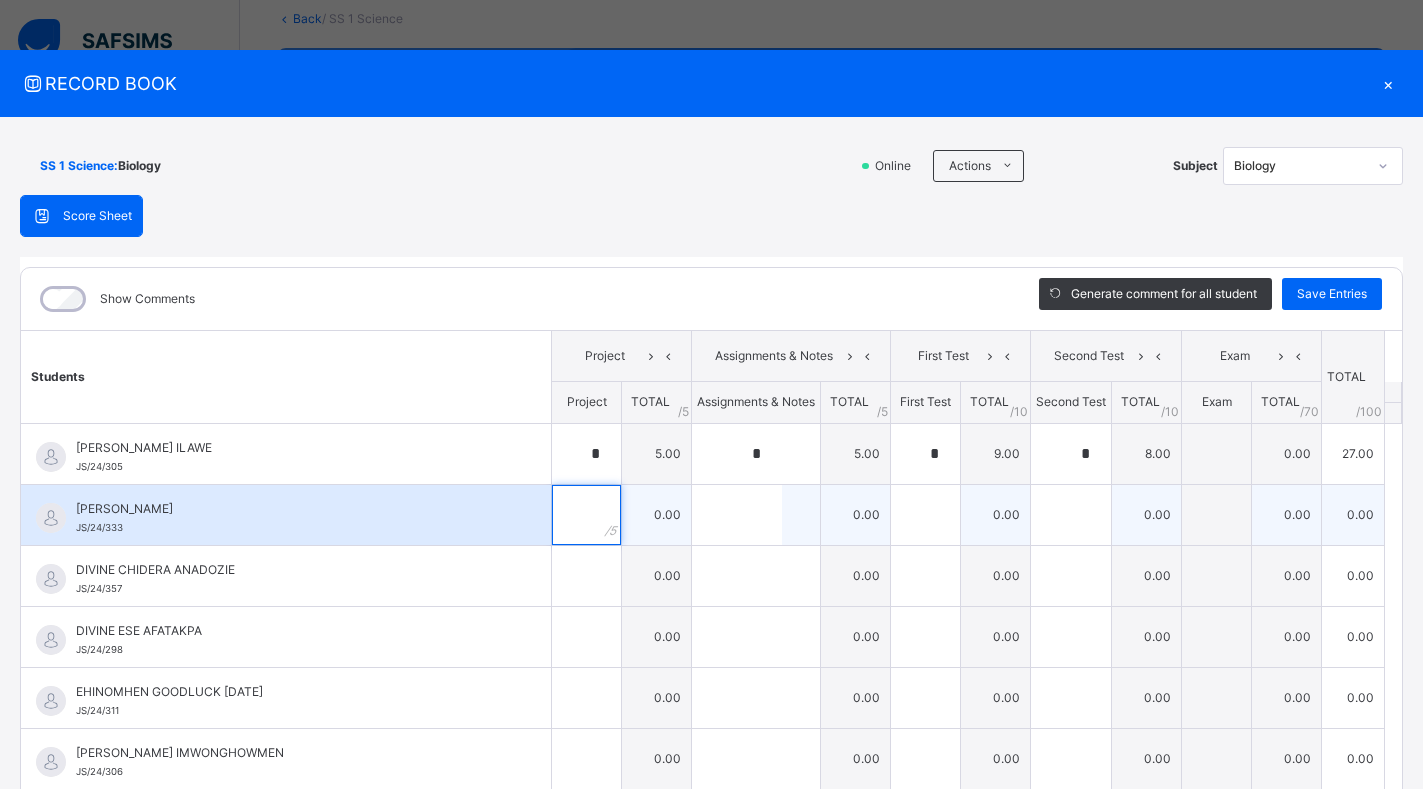 click at bounding box center (586, 515) 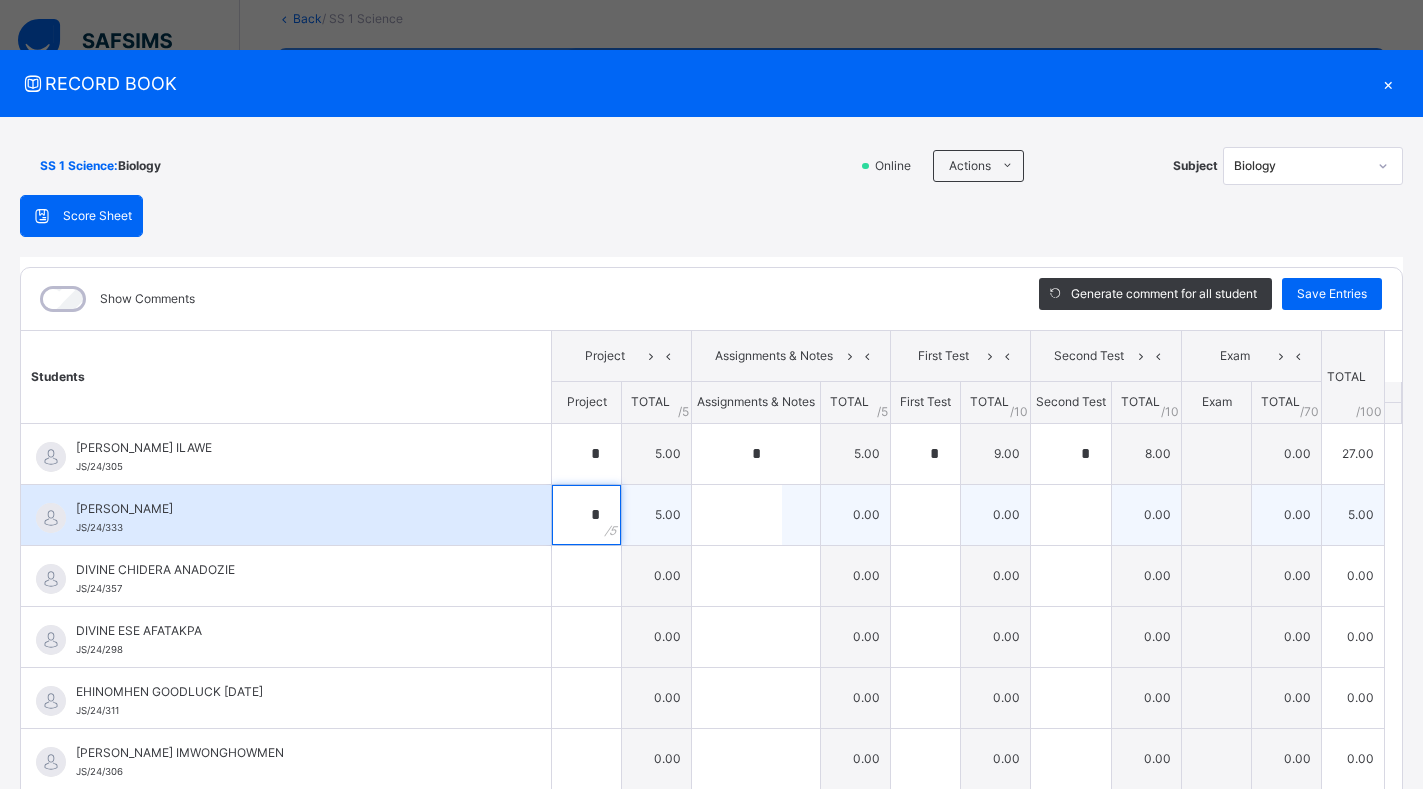 type on "*" 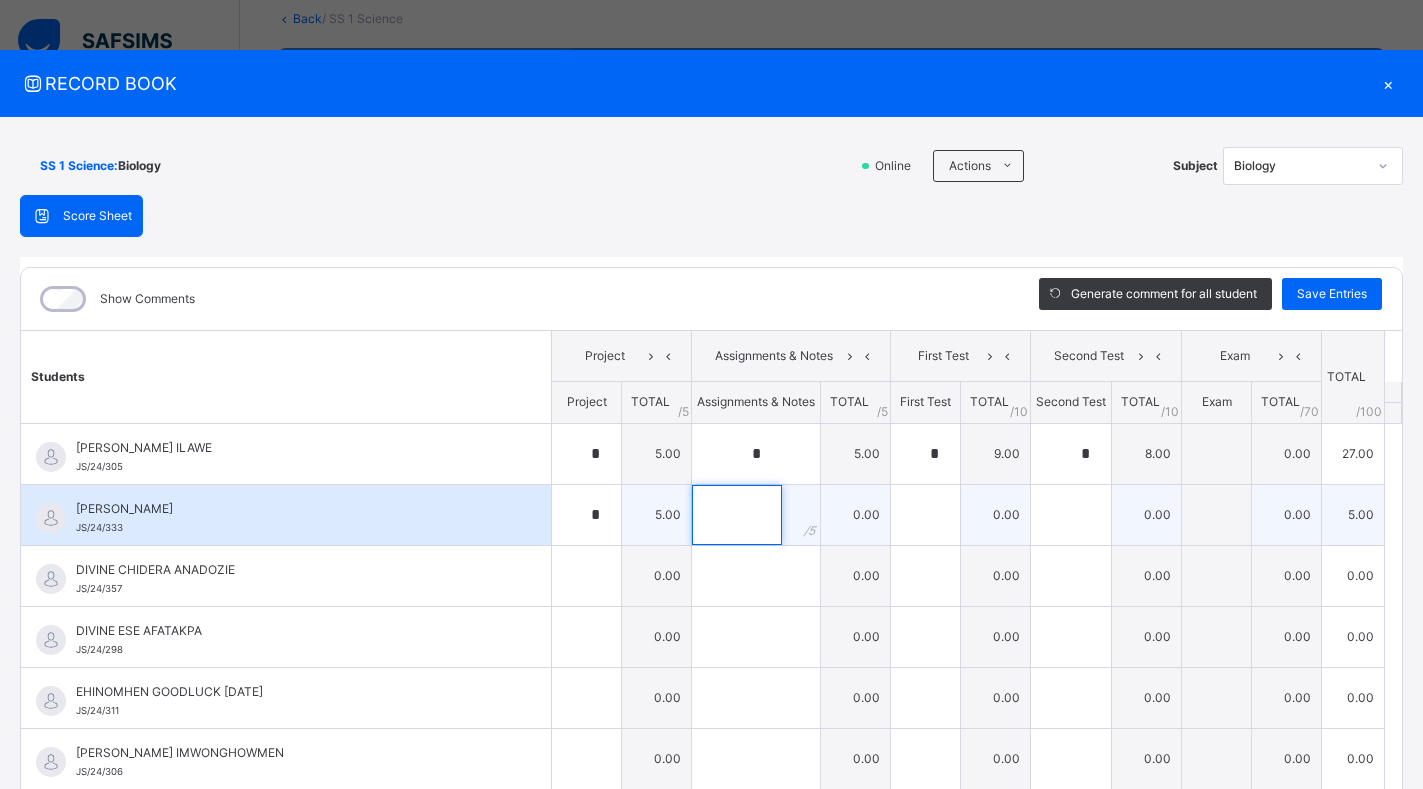 click at bounding box center (737, 515) 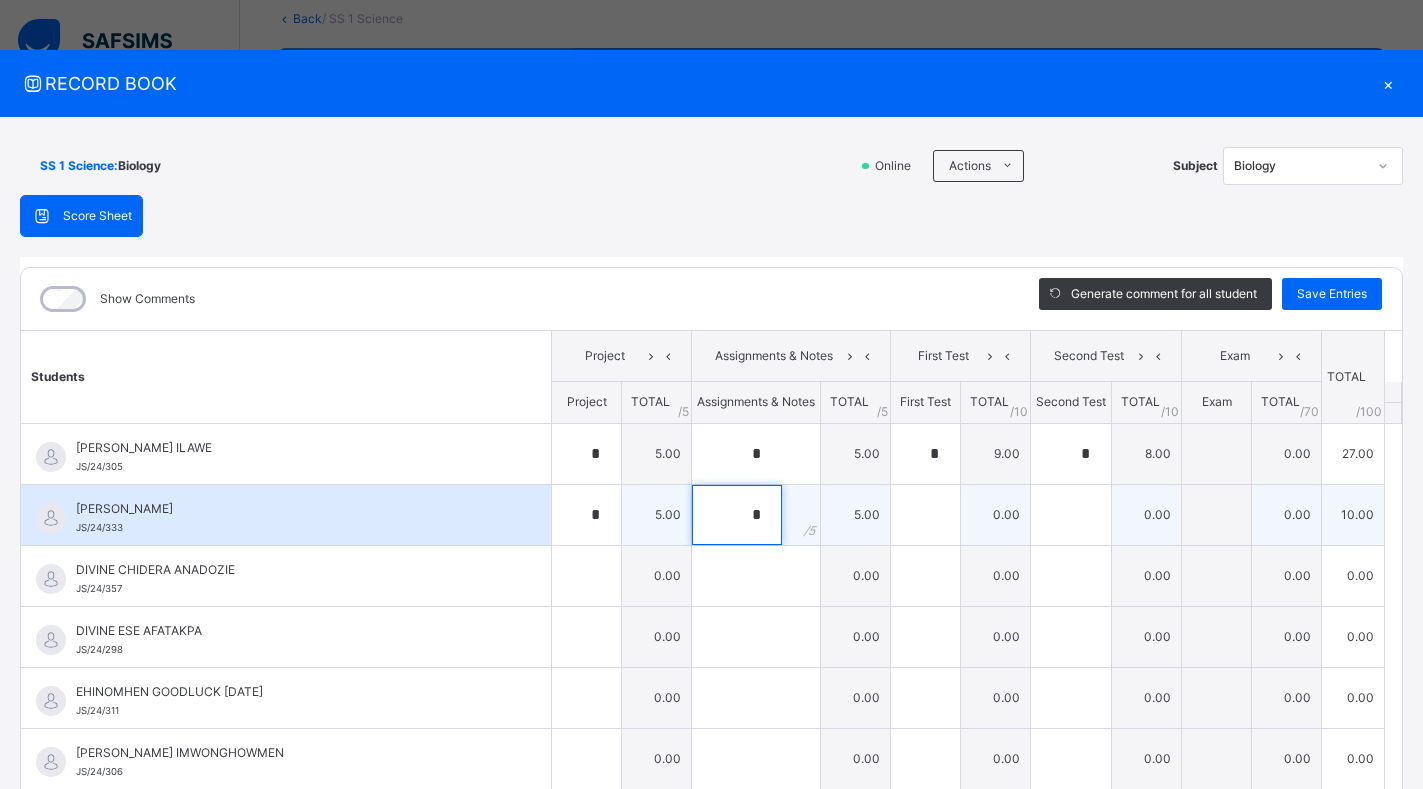 type on "*" 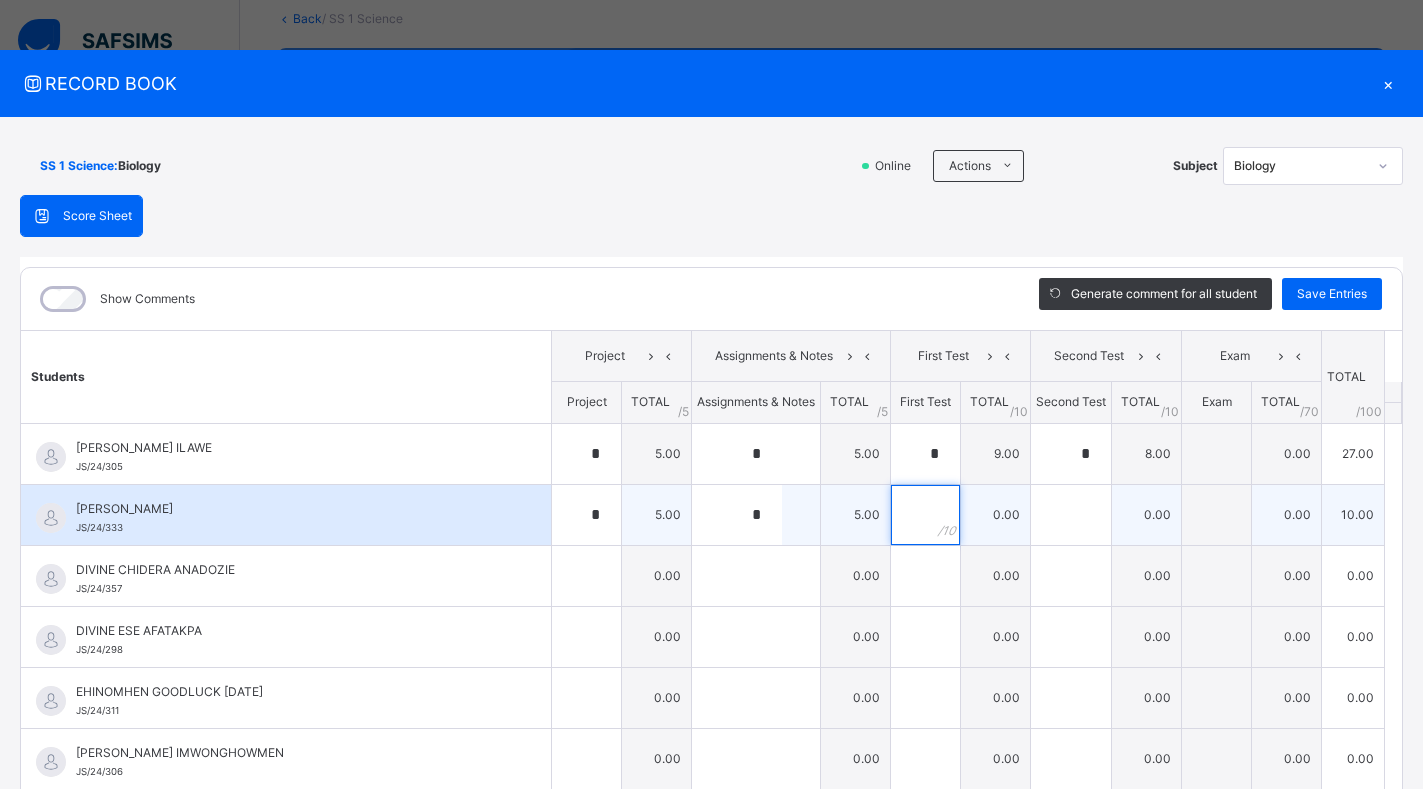 click at bounding box center [925, 515] 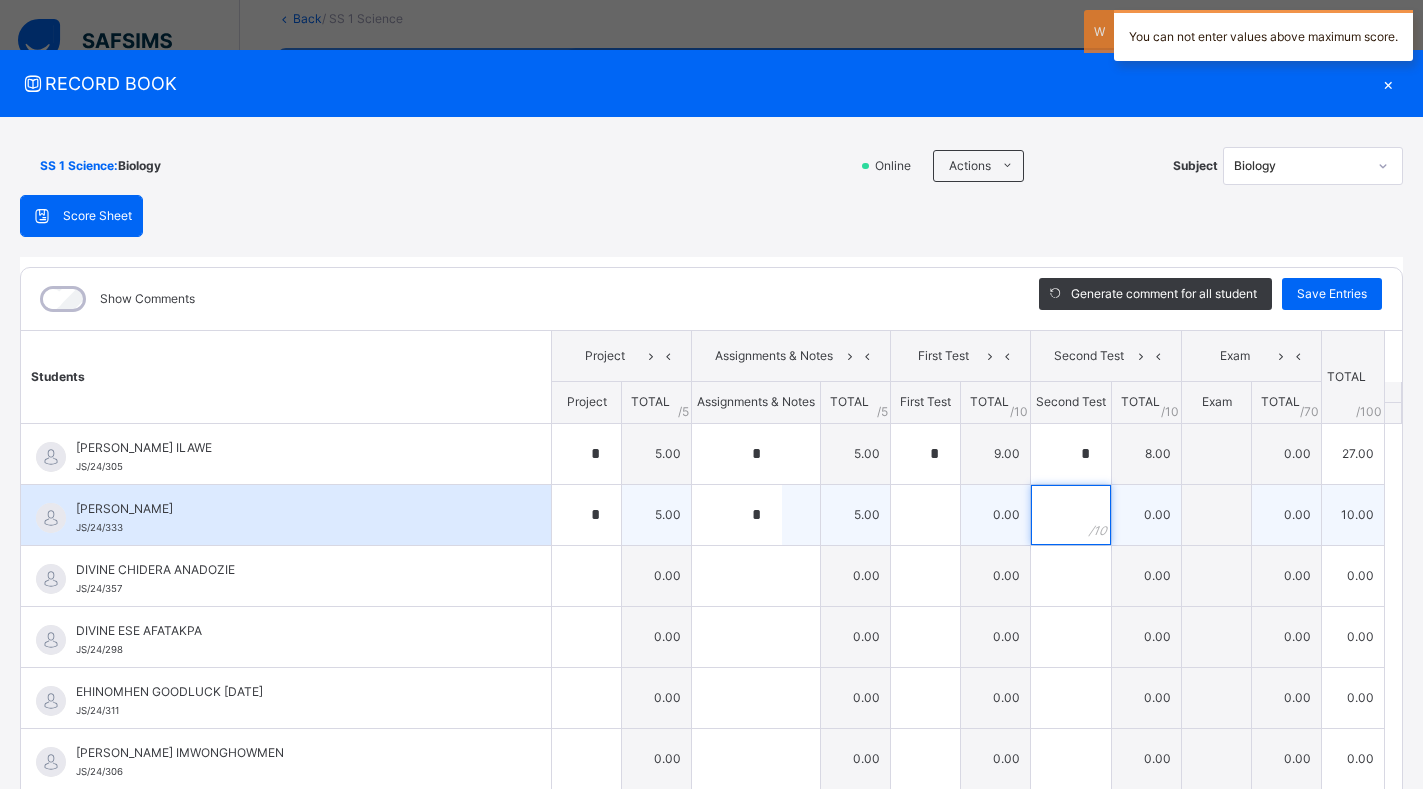click at bounding box center [1071, 515] 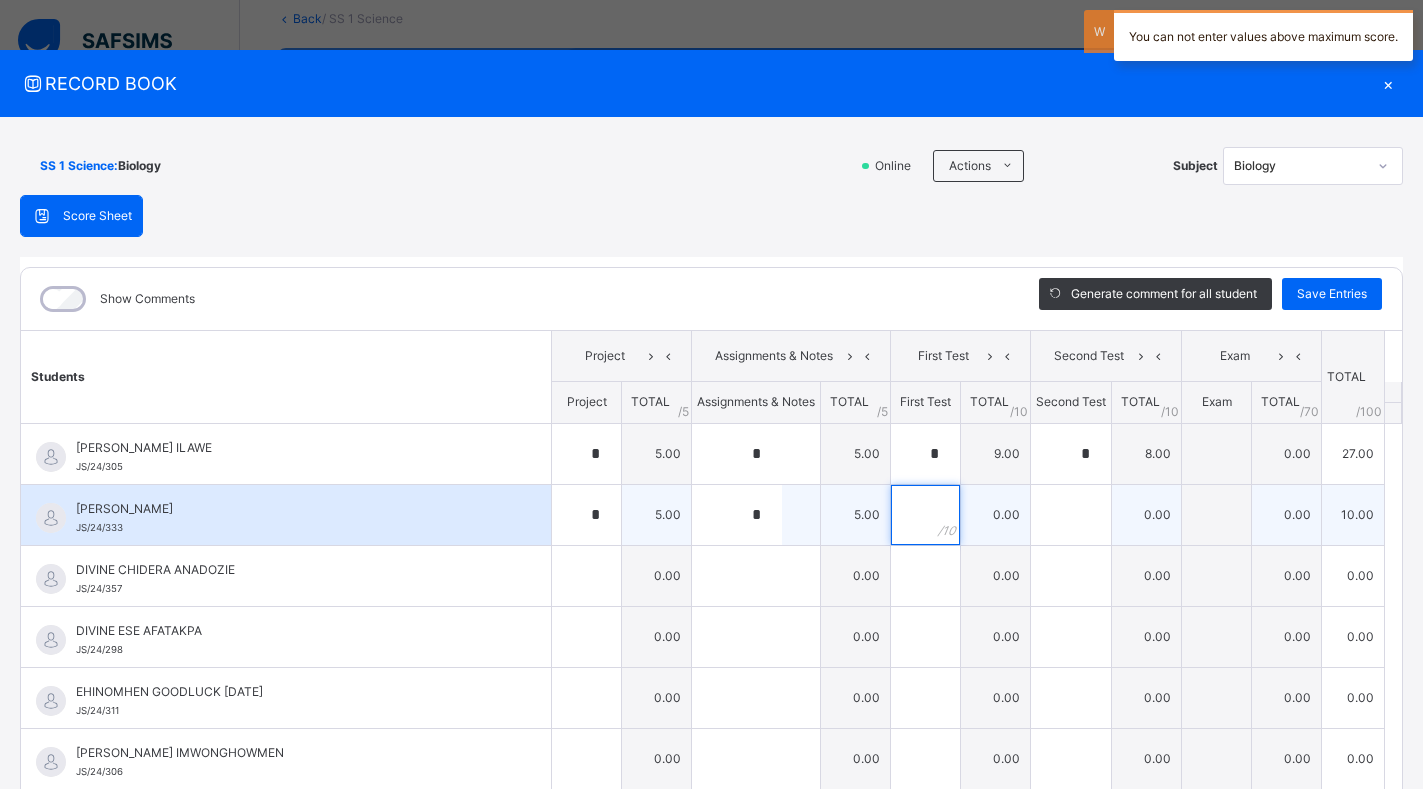 click at bounding box center (925, 515) 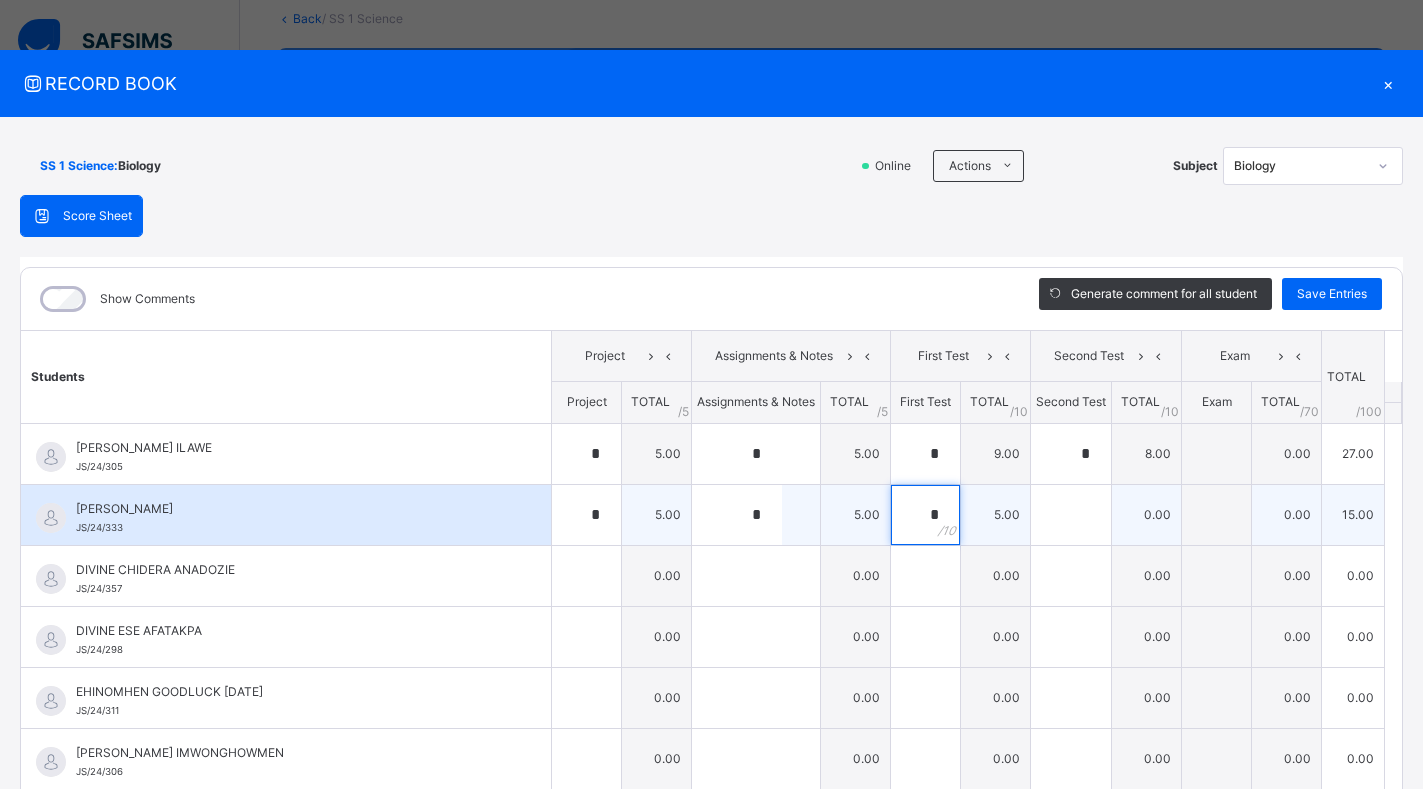 type on "*" 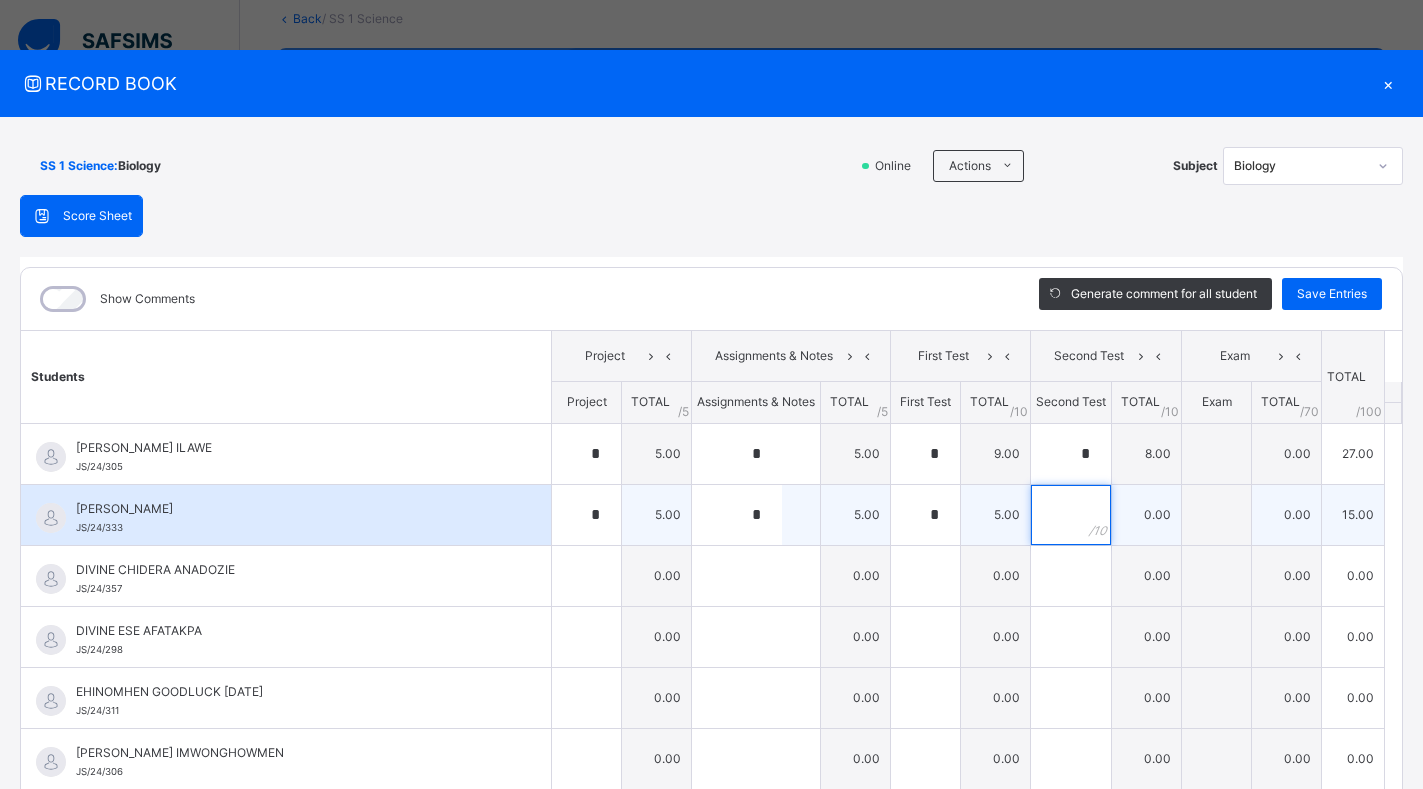click at bounding box center [1071, 515] 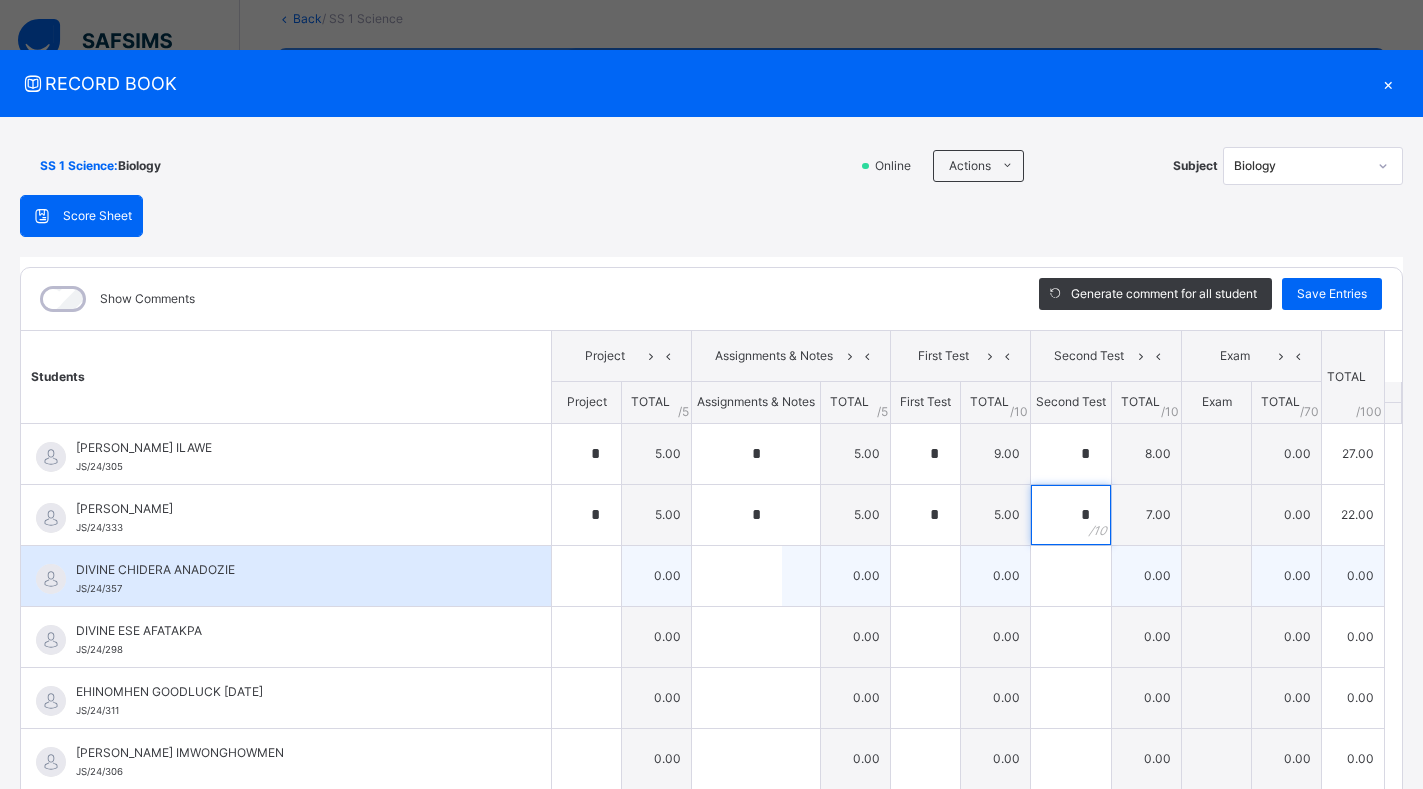 type on "*" 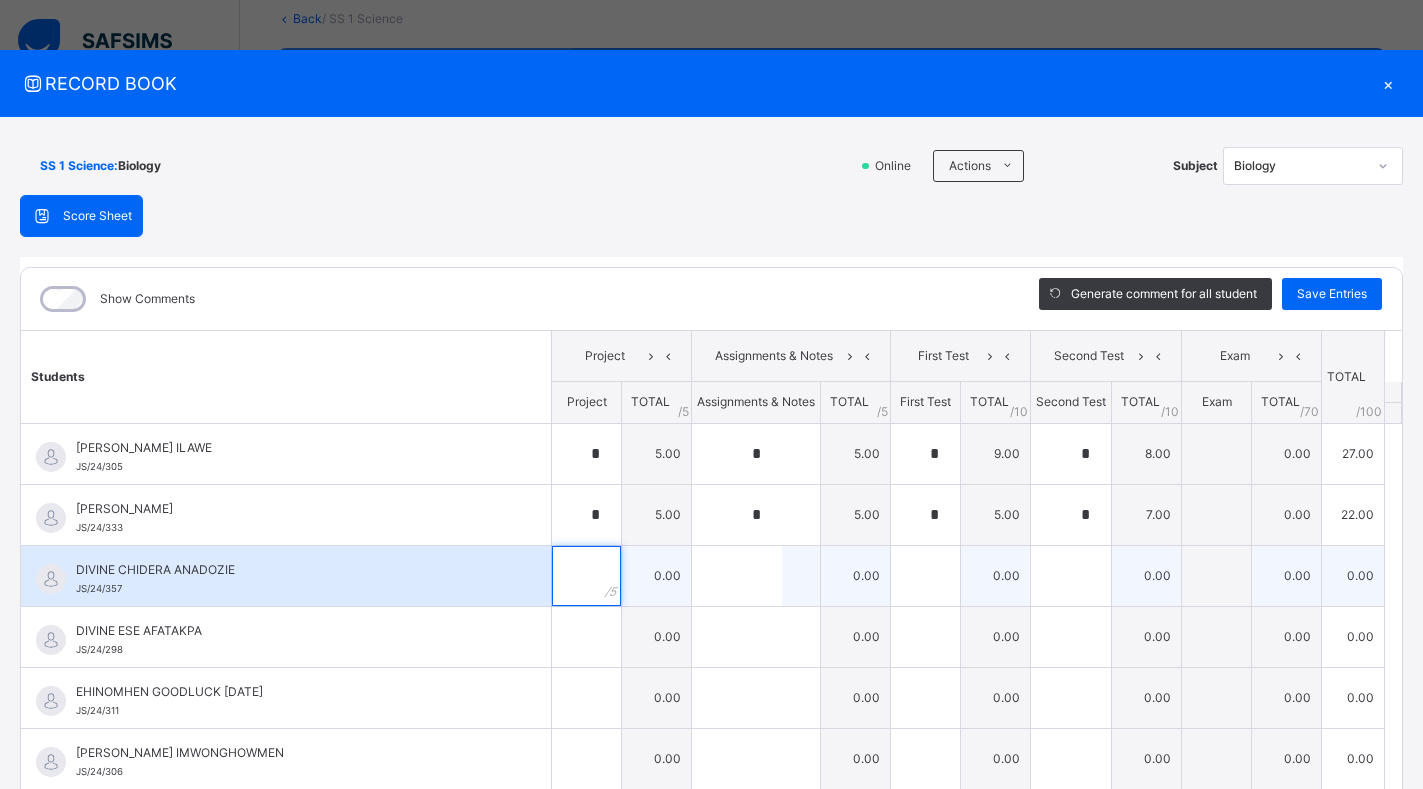 click at bounding box center (586, 576) 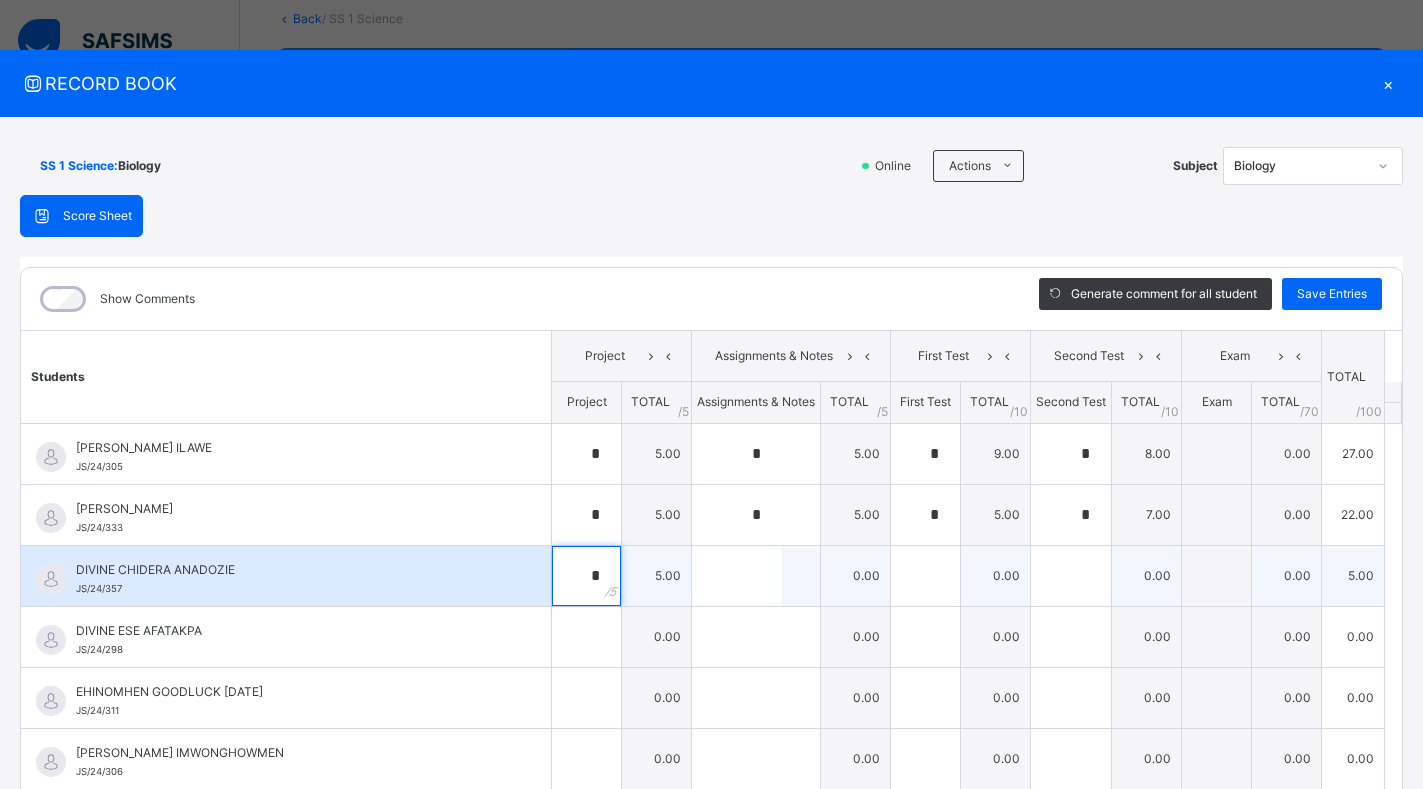 type on "*" 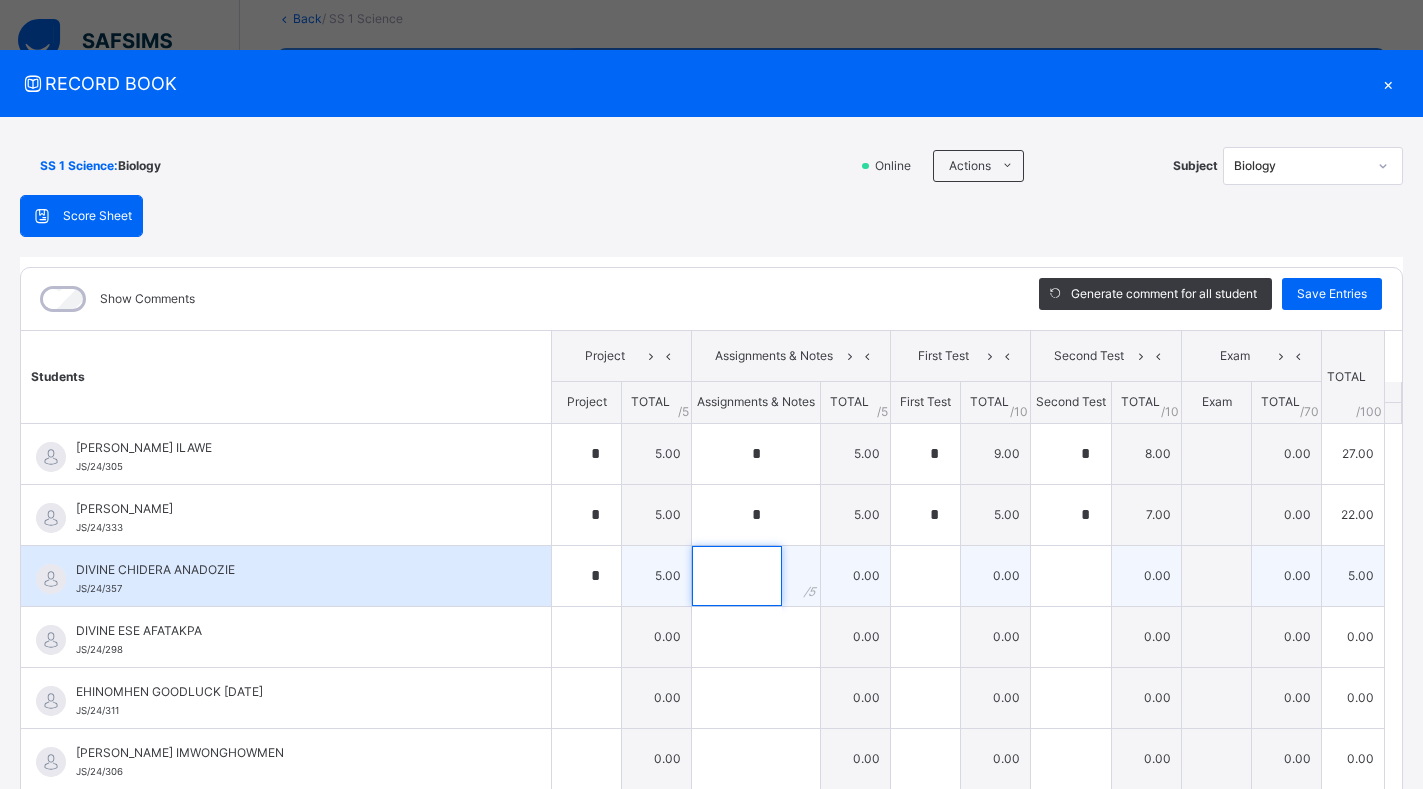 click at bounding box center (737, 576) 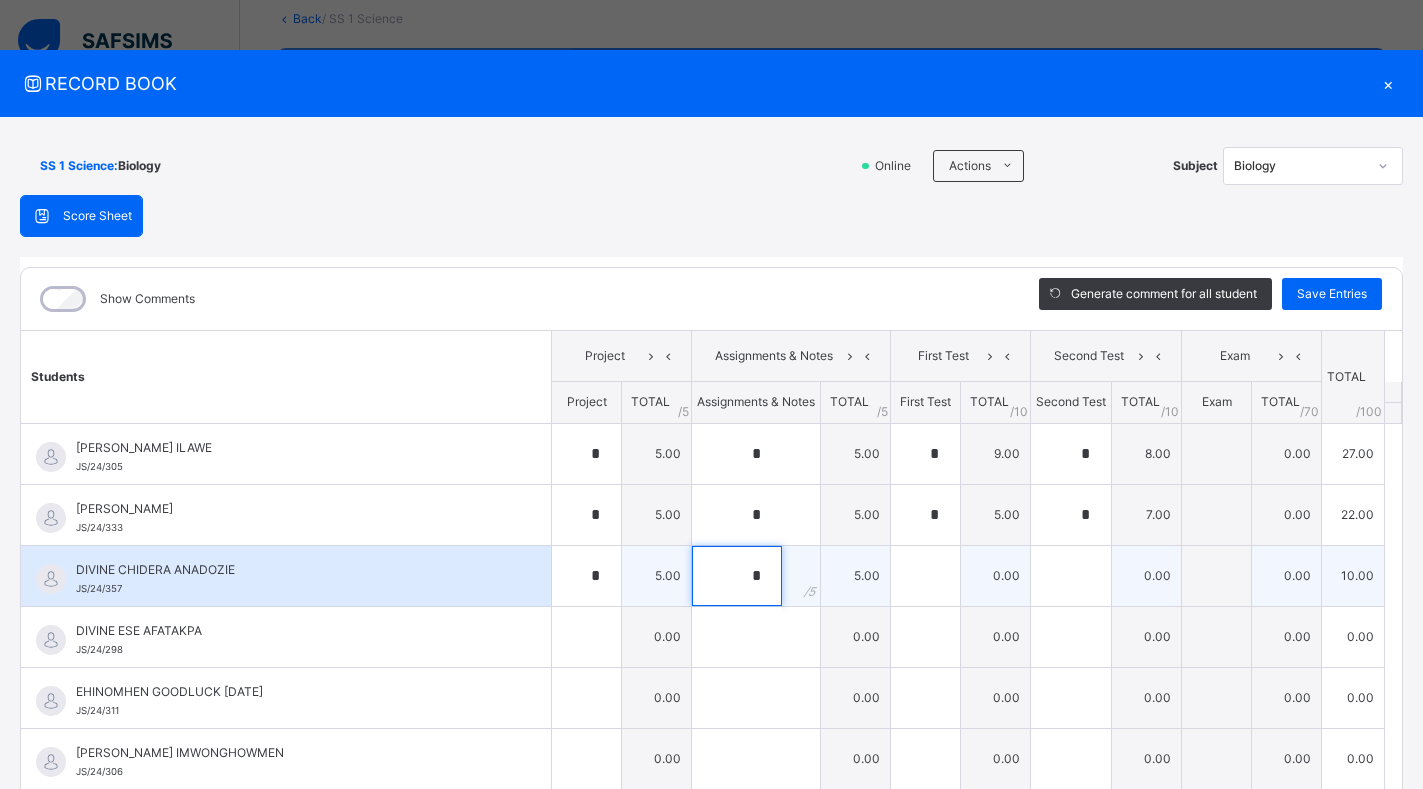 type on "*" 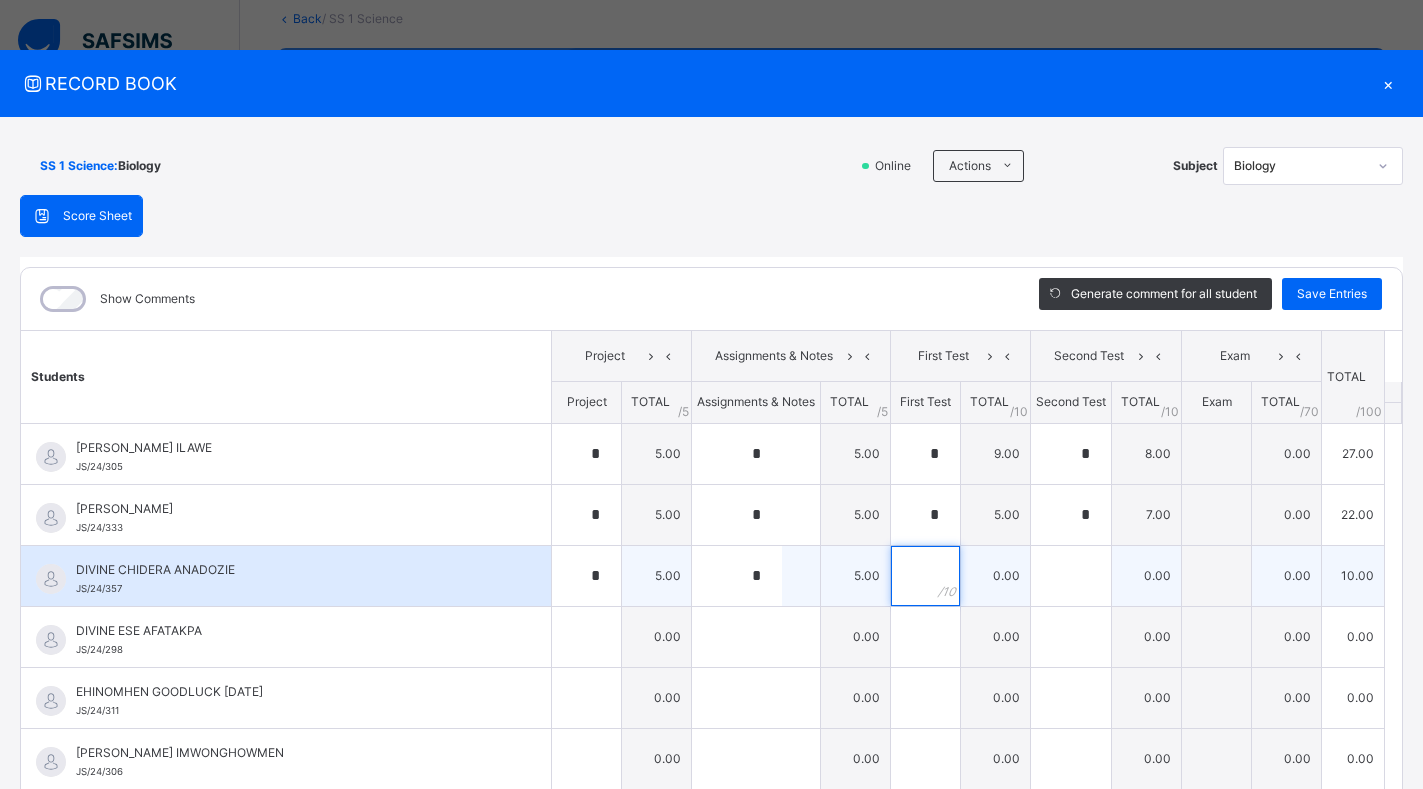 click at bounding box center [925, 576] 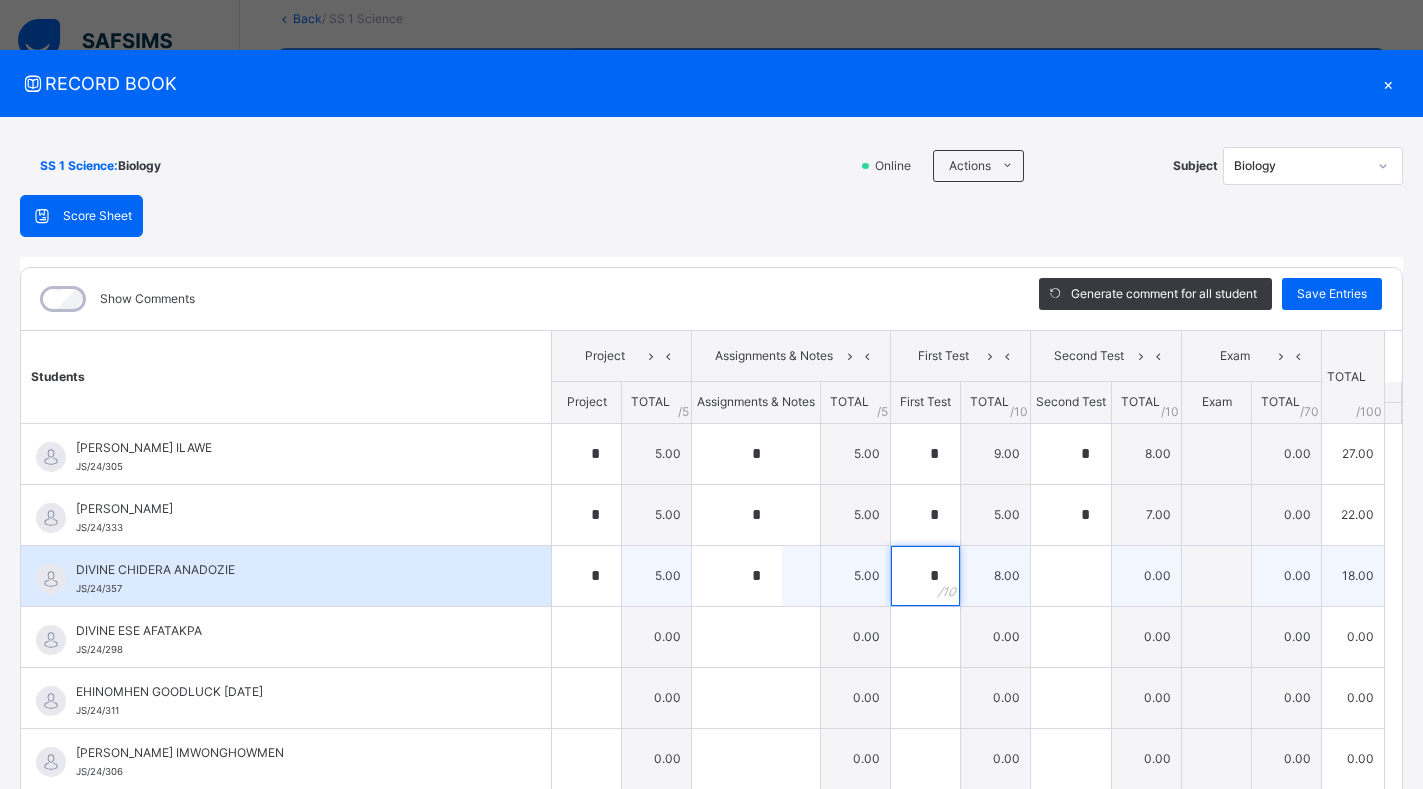 type on "*" 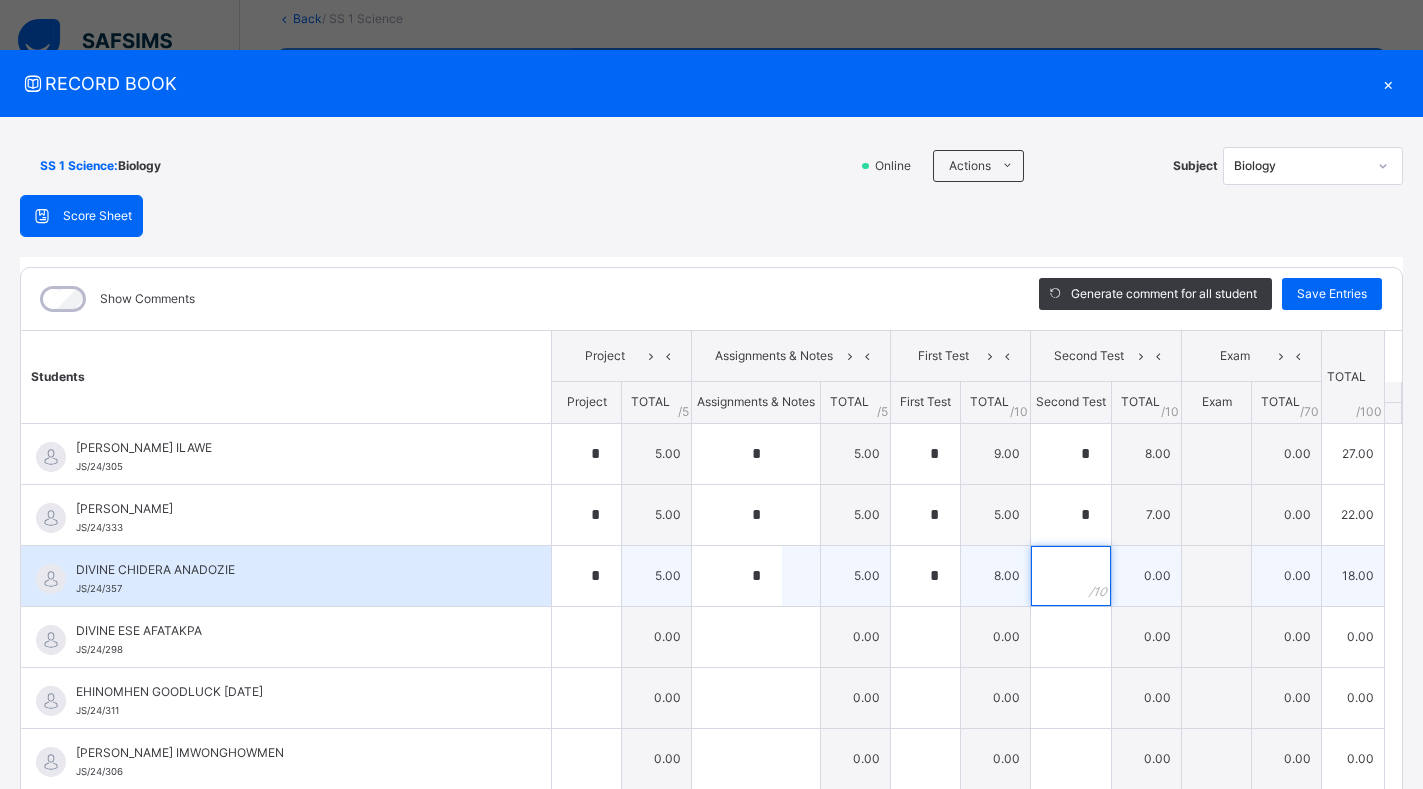 click at bounding box center [1071, 576] 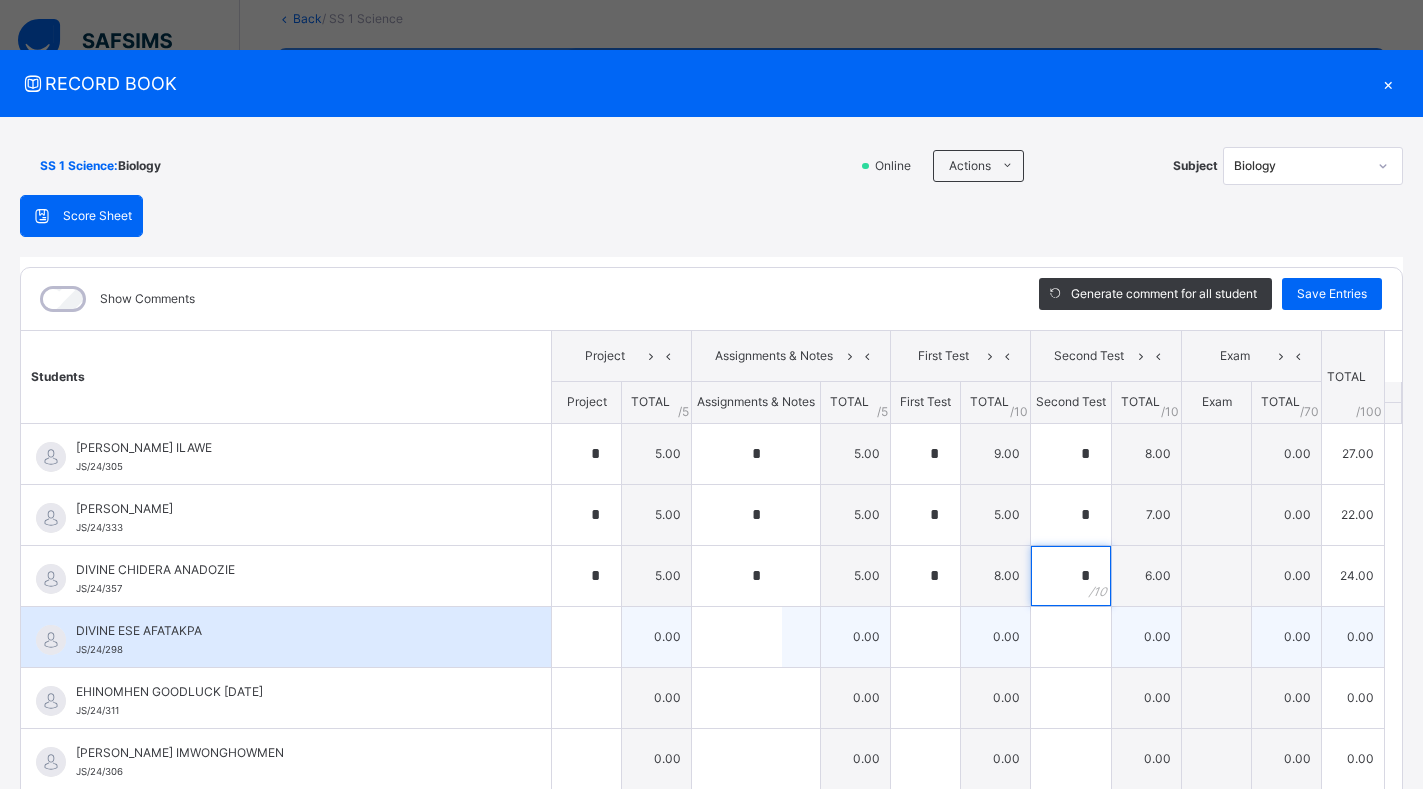 type on "*" 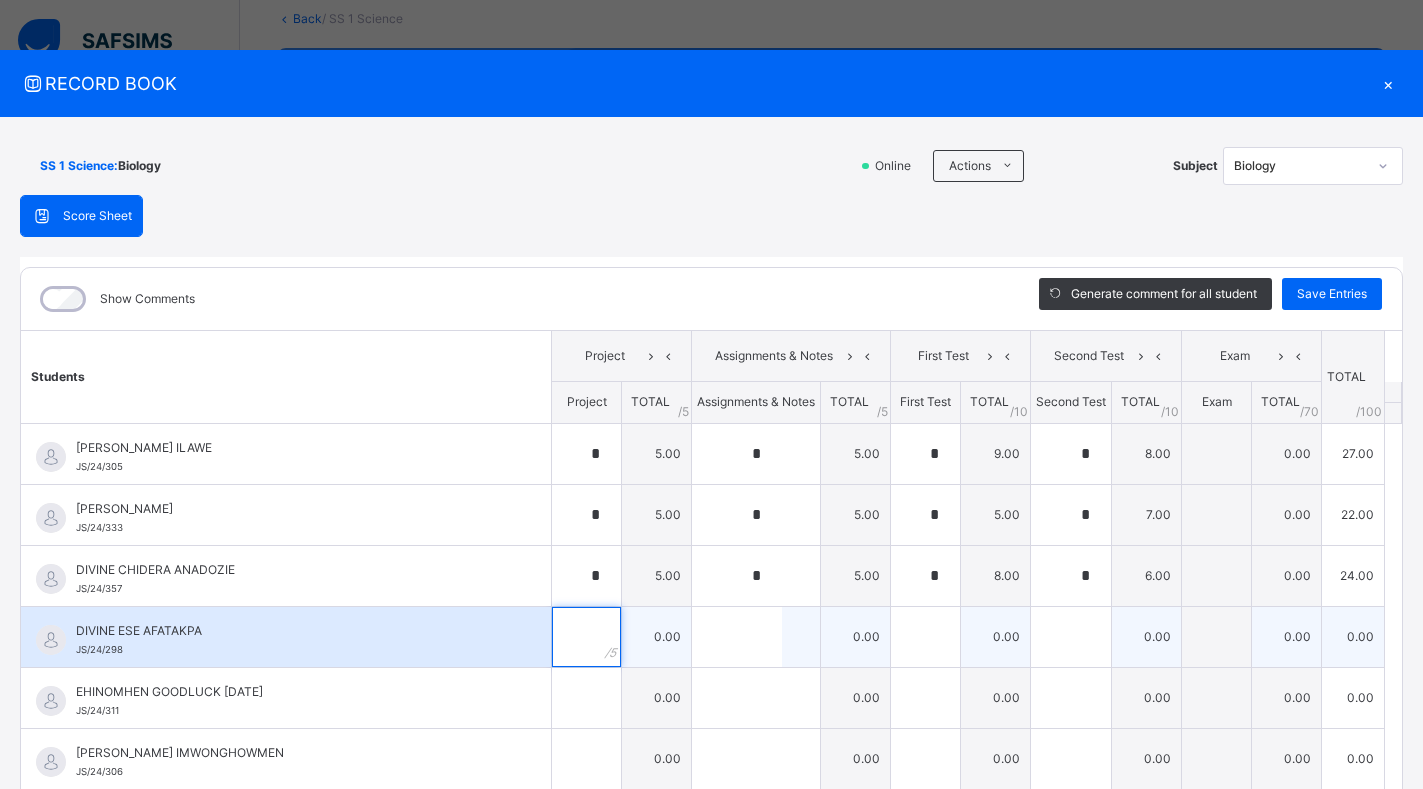 click at bounding box center (586, 637) 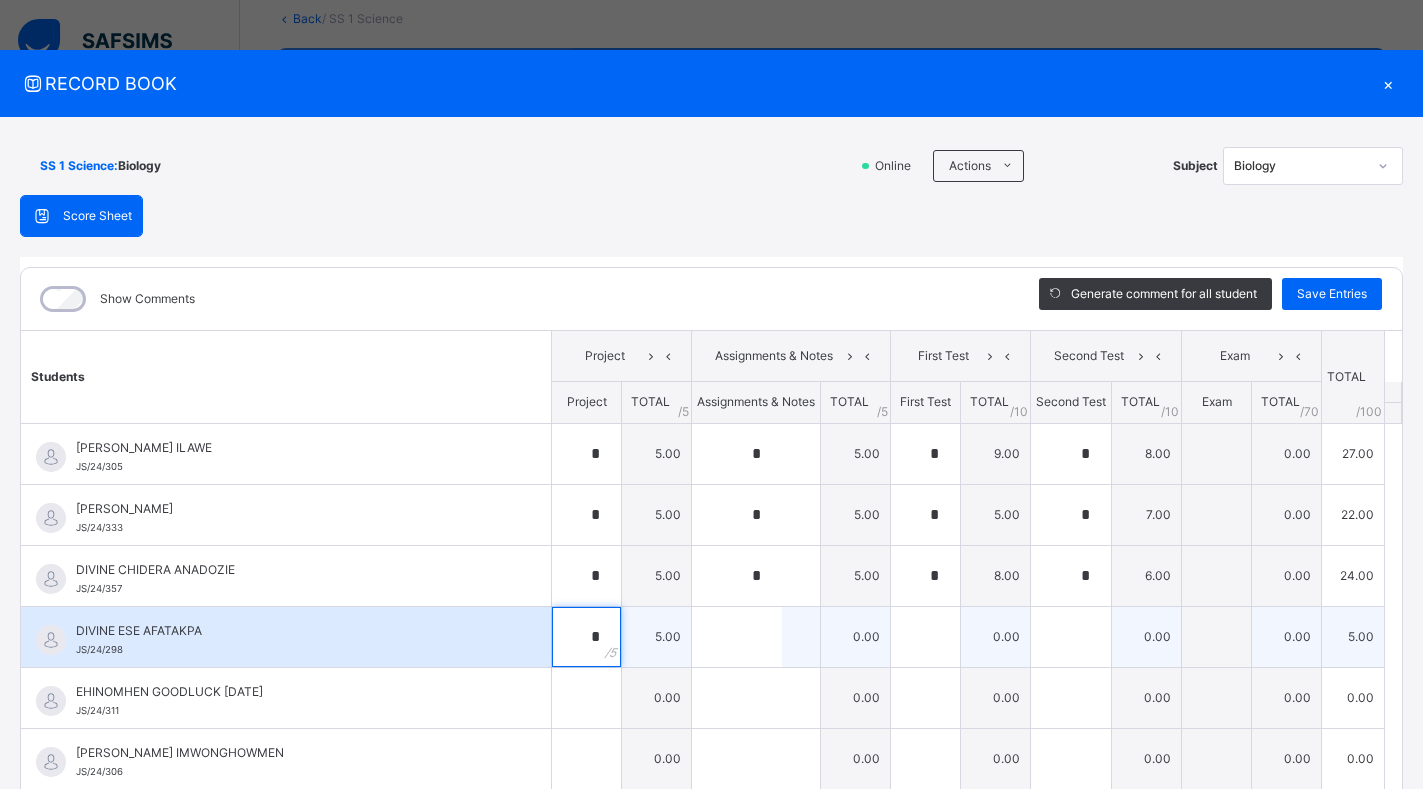 type on "*" 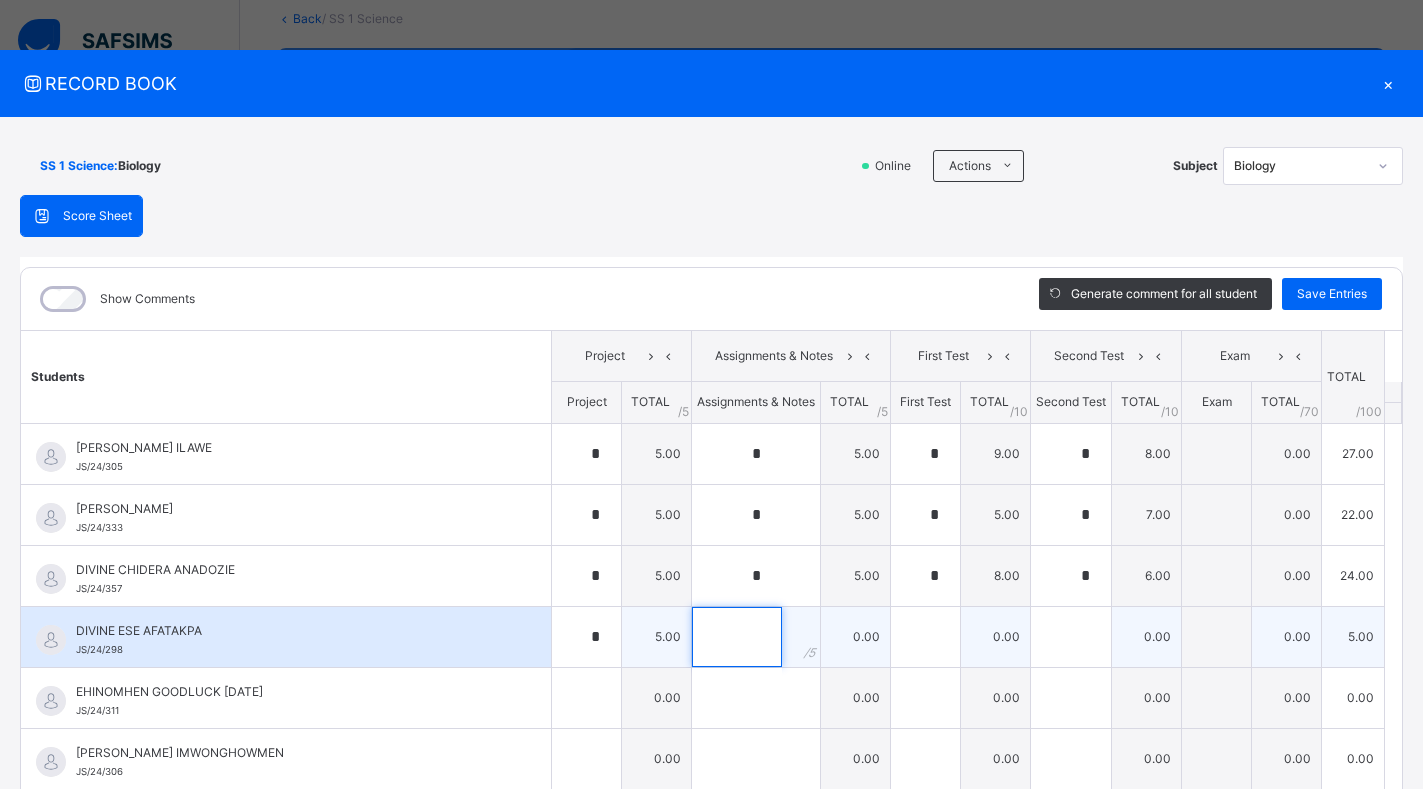 click at bounding box center (737, 637) 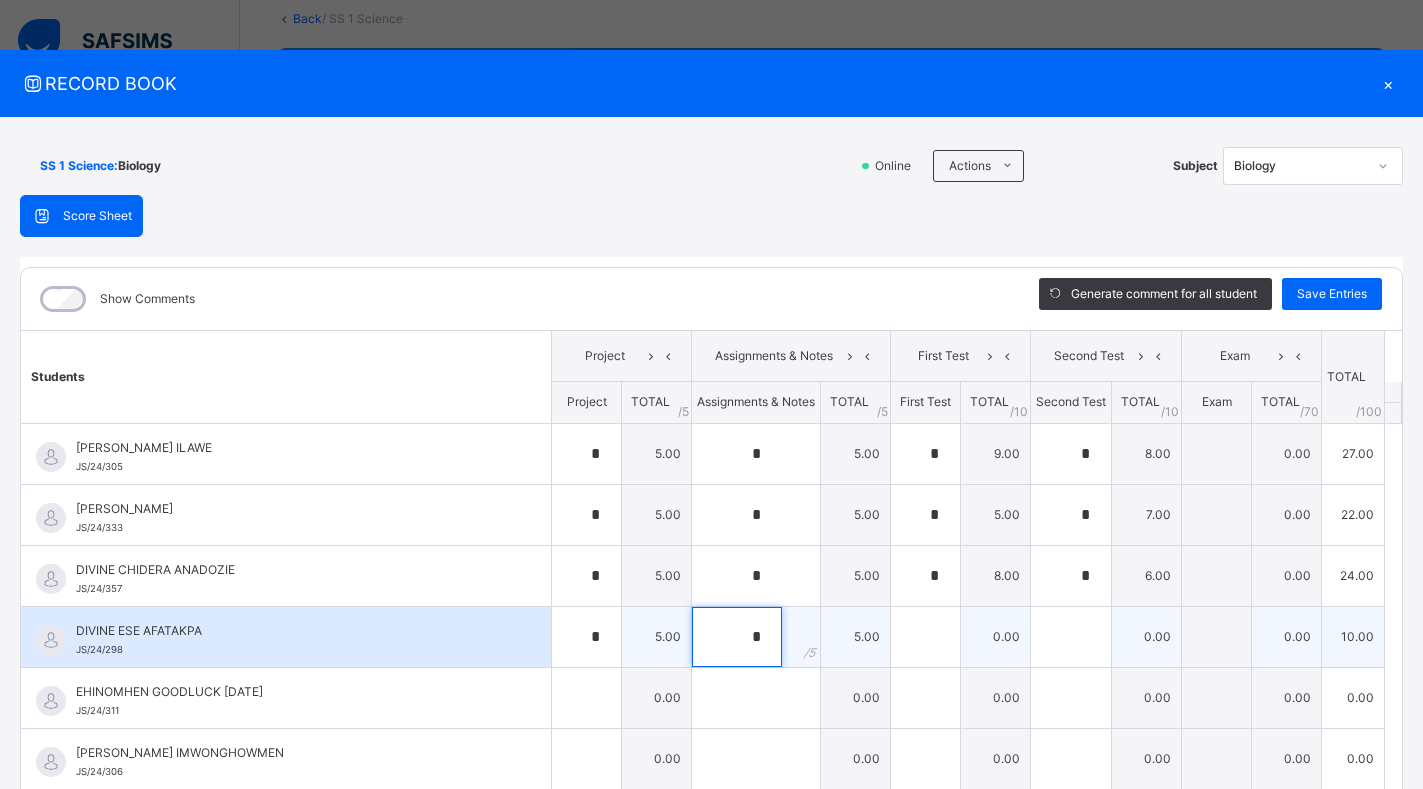 type on "*" 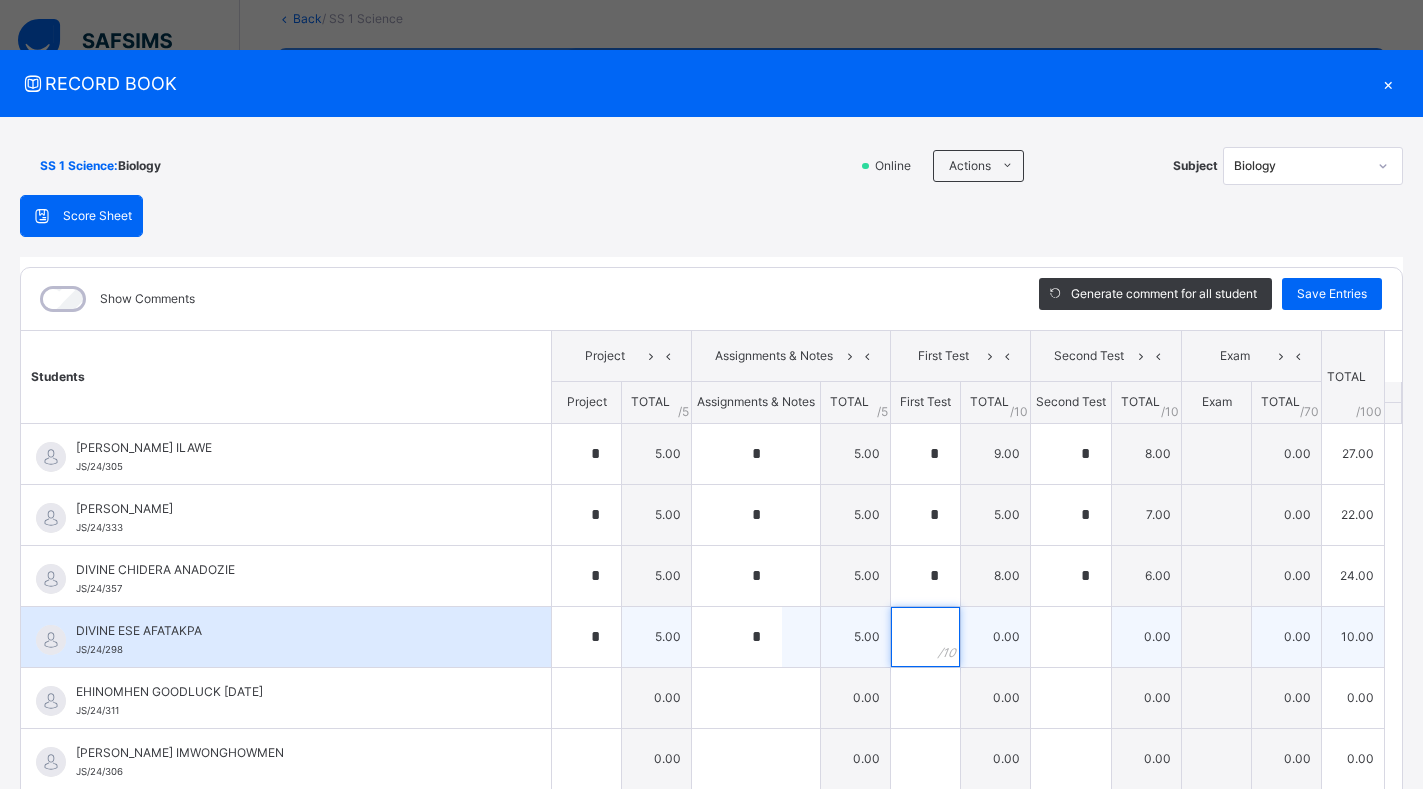 click at bounding box center [925, 637] 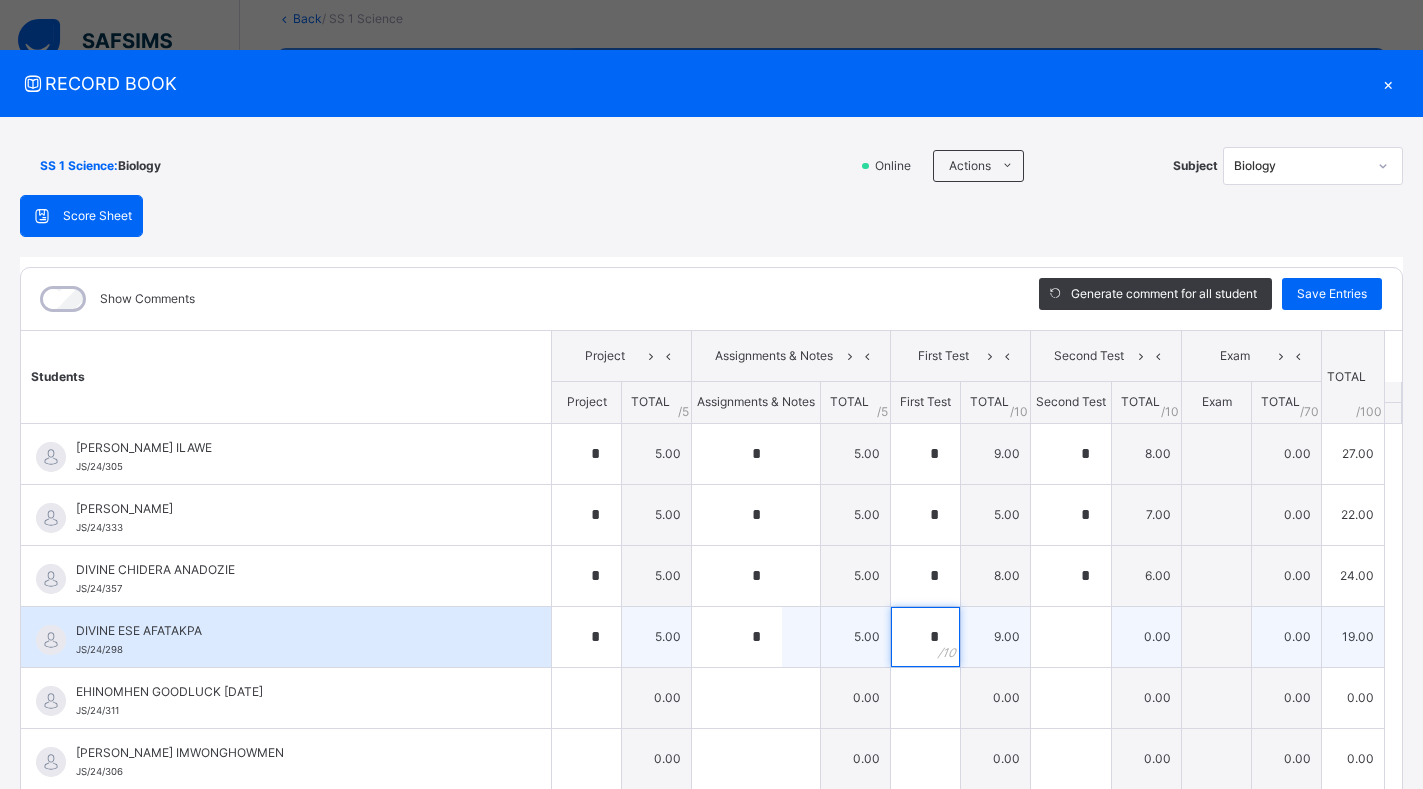 type on "*" 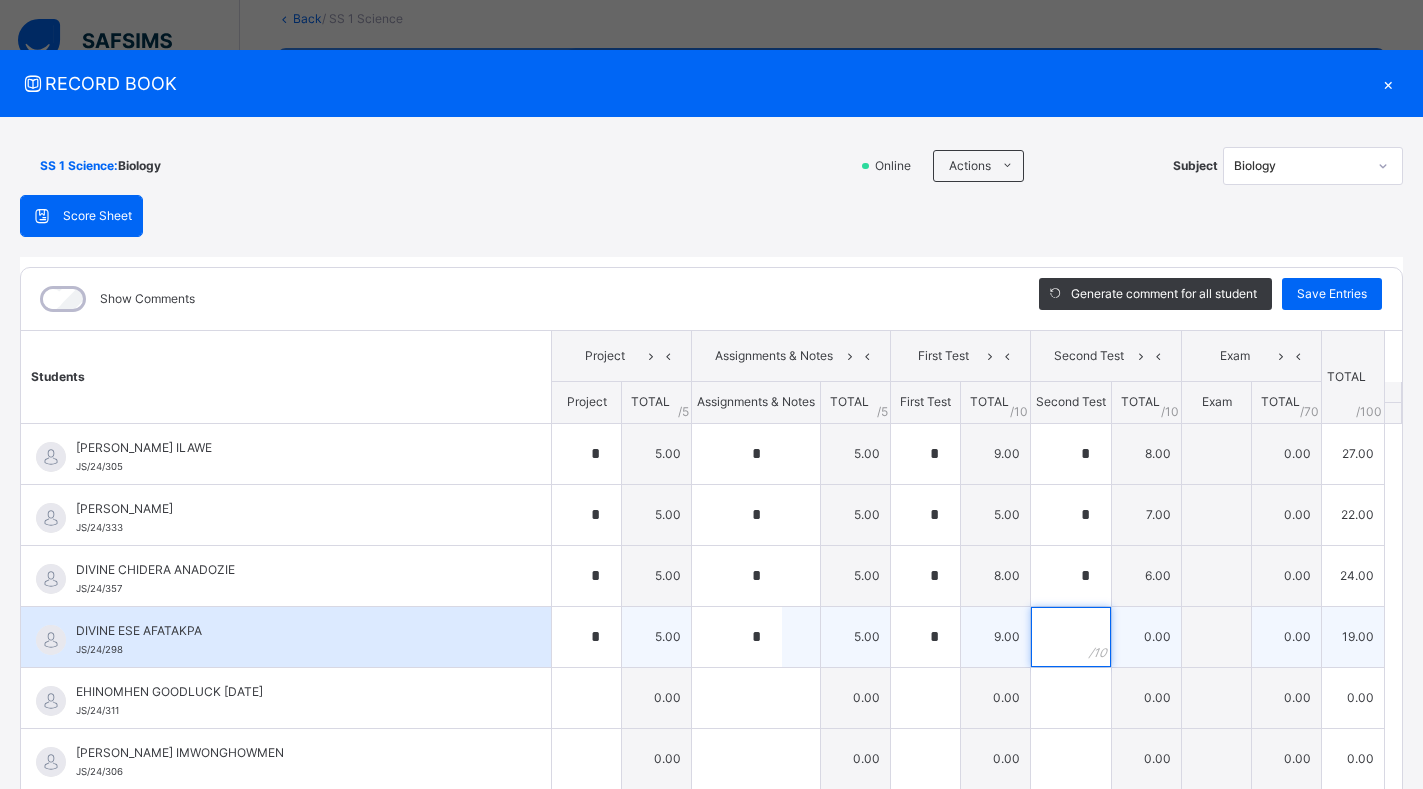 click at bounding box center (1071, 637) 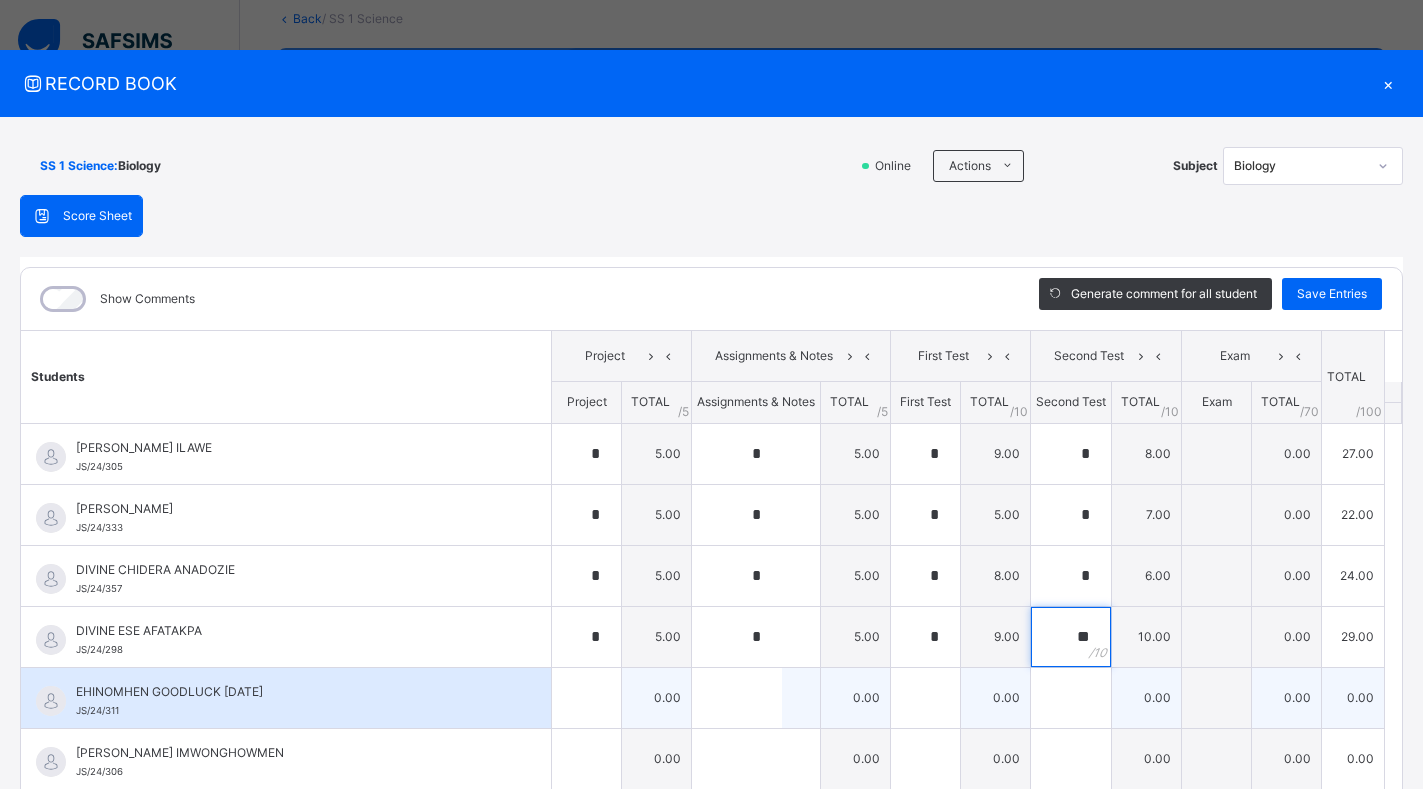 type on "**" 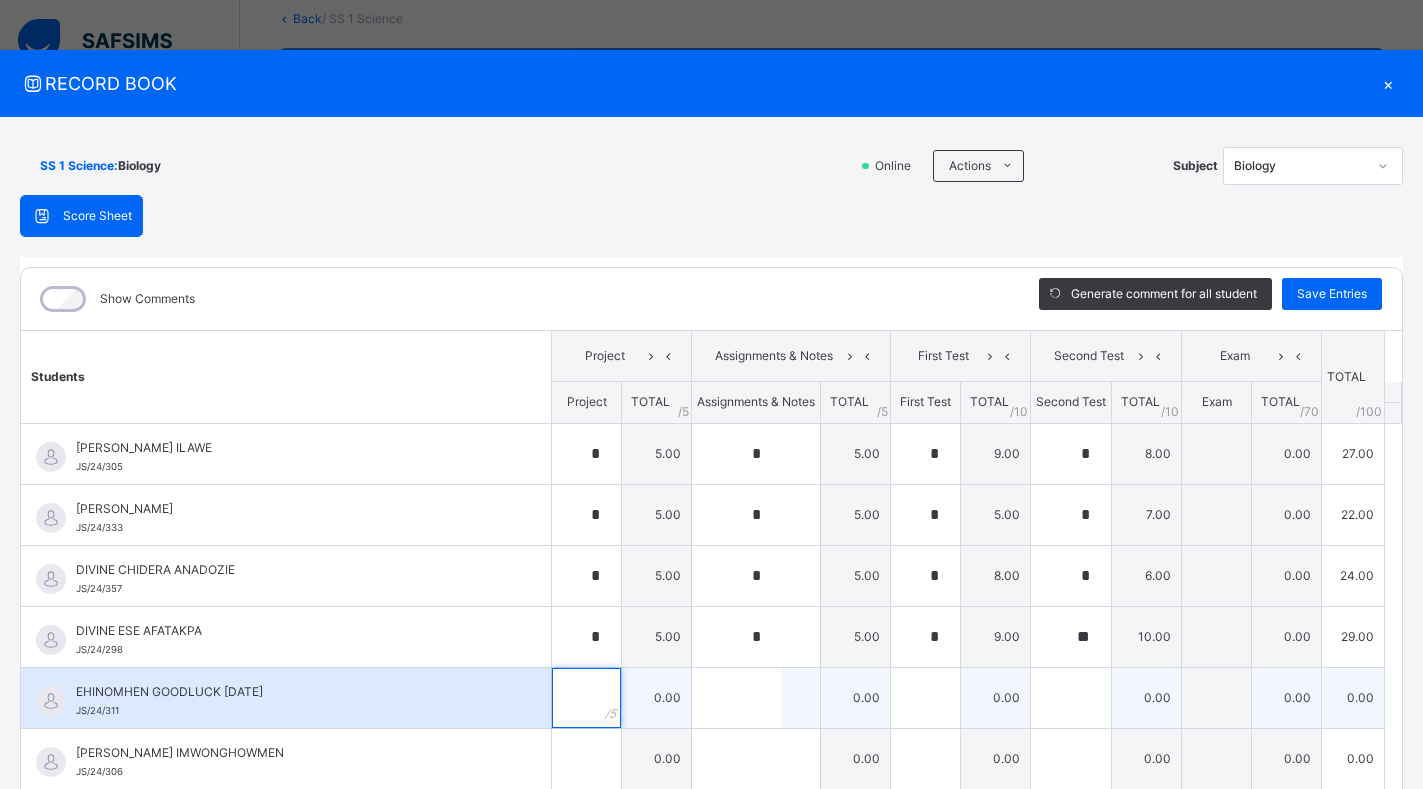 click at bounding box center (586, 698) 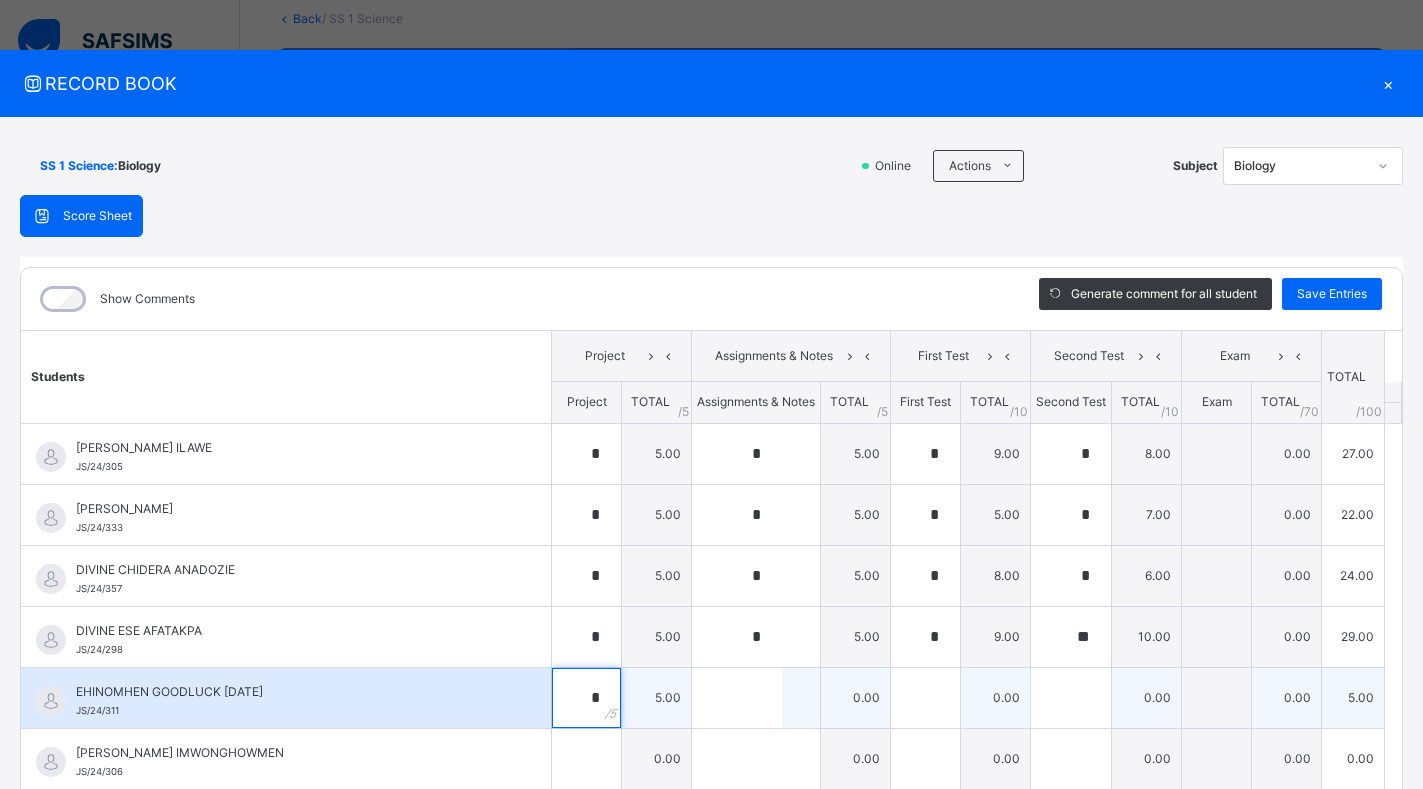 type on "*" 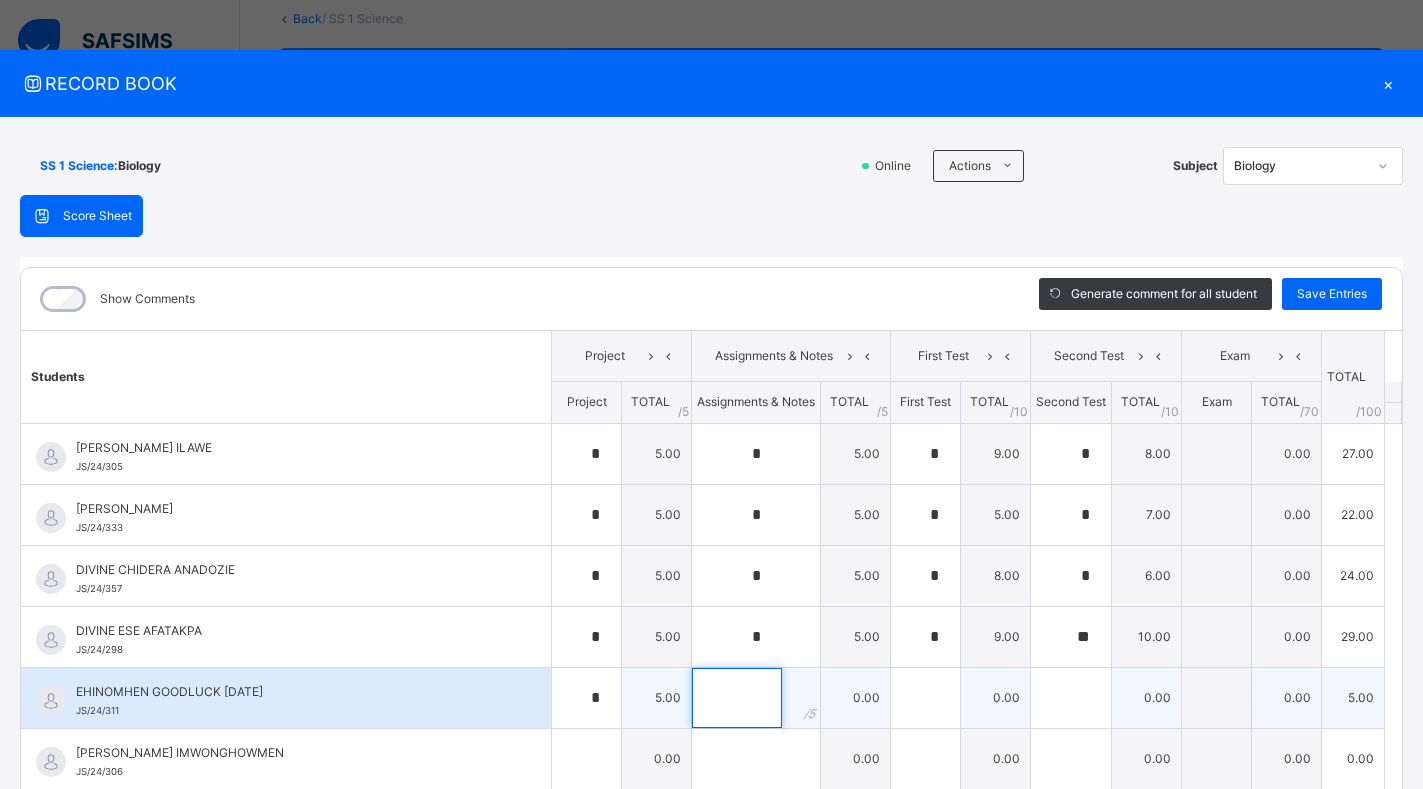 click at bounding box center [737, 698] 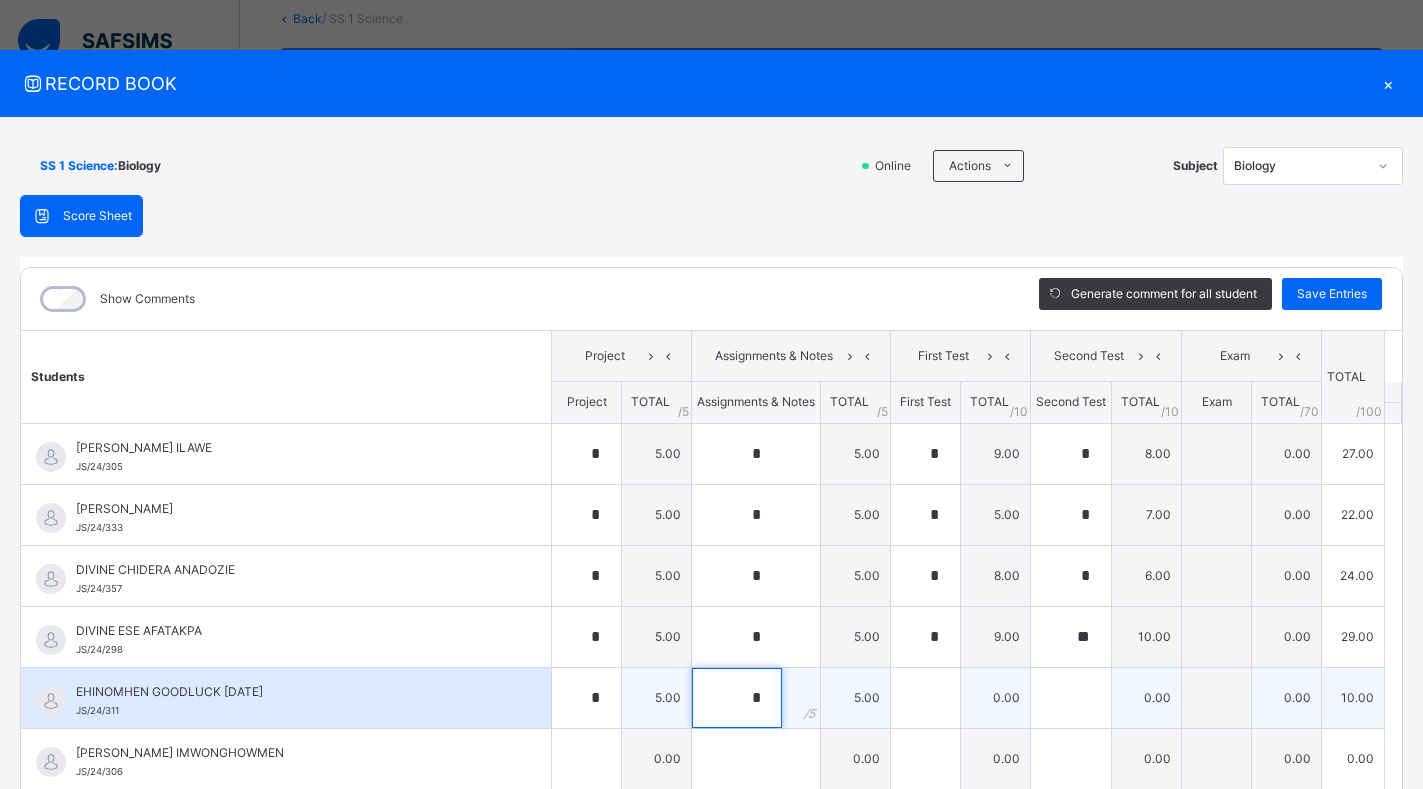 type on "*" 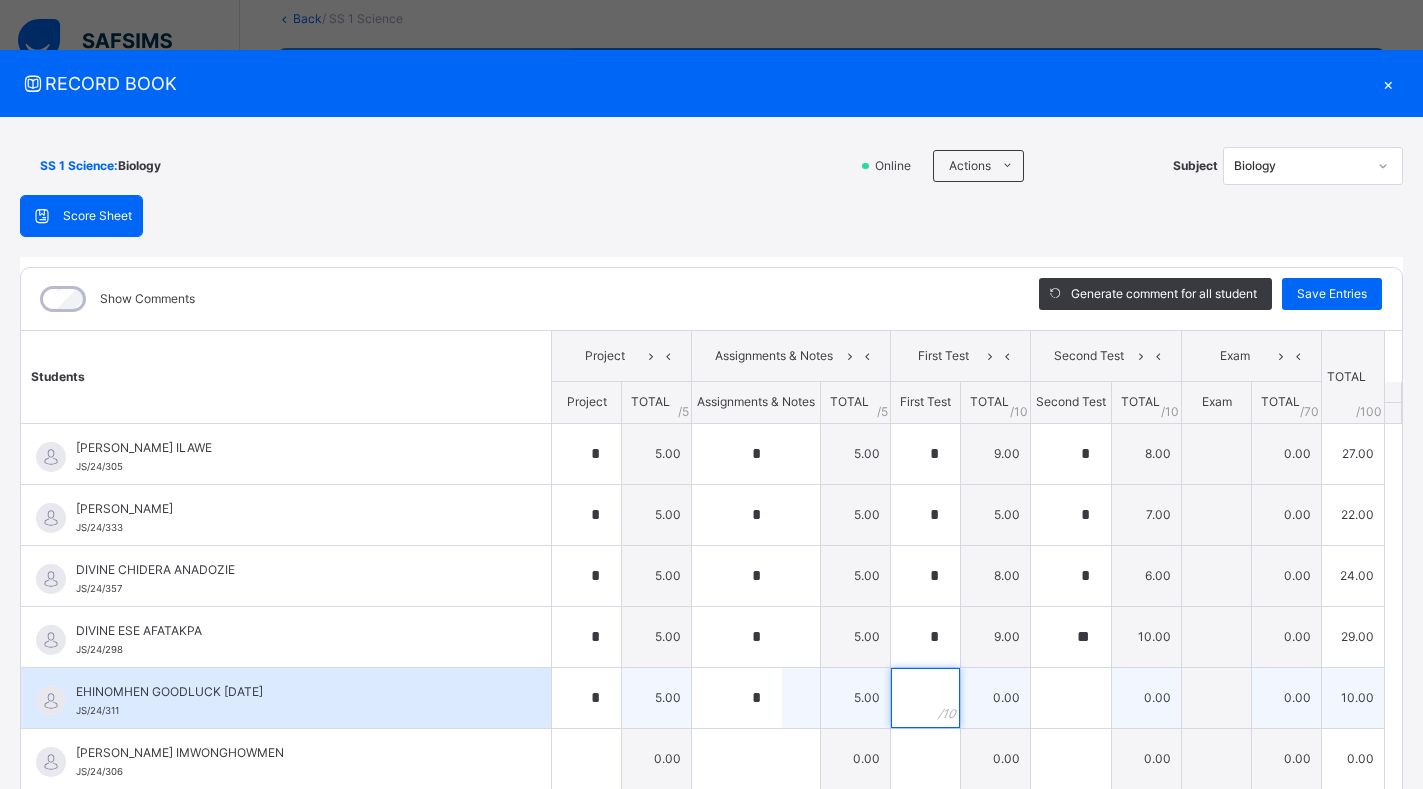 click at bounding box center [925, 698] 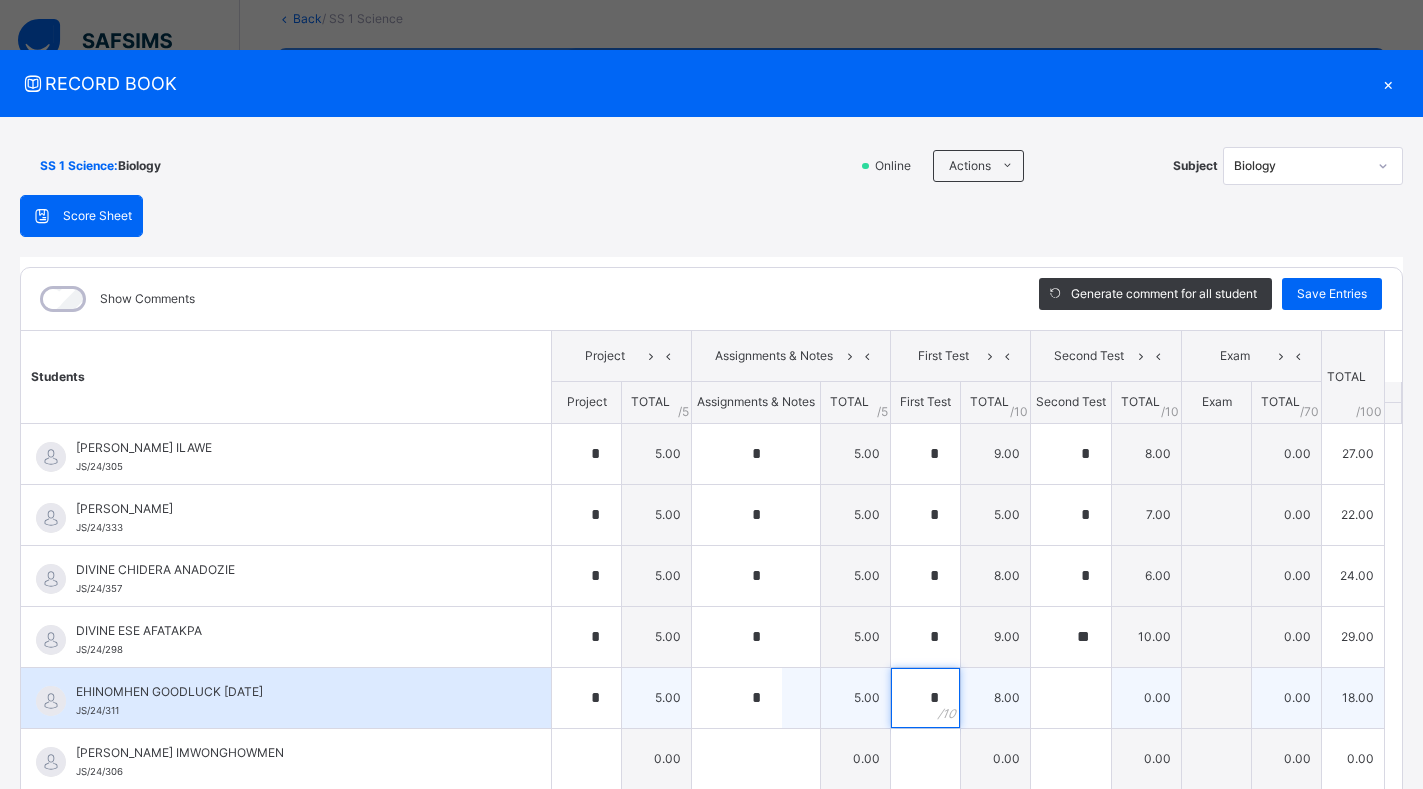 type on "*" 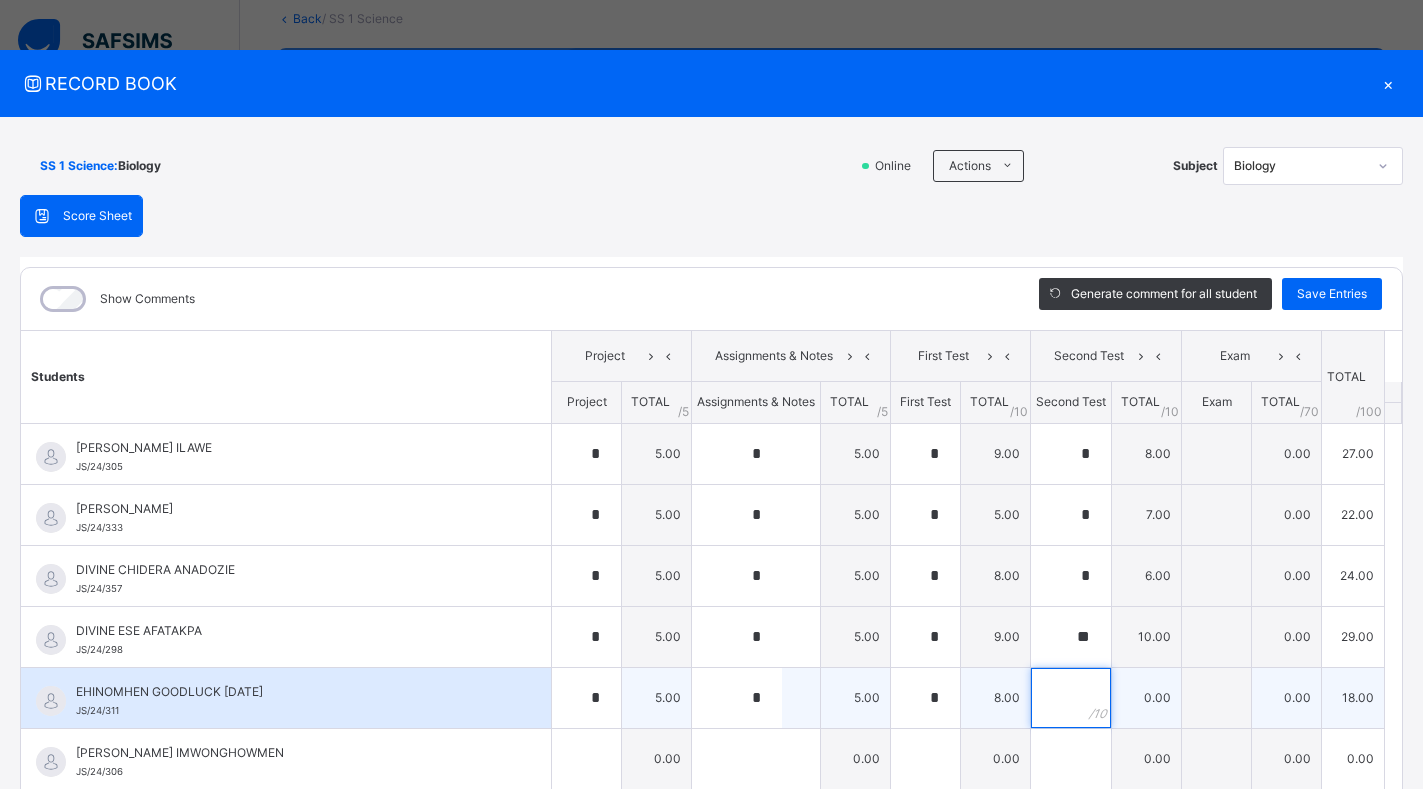 click at bounding box center (1071, 698) 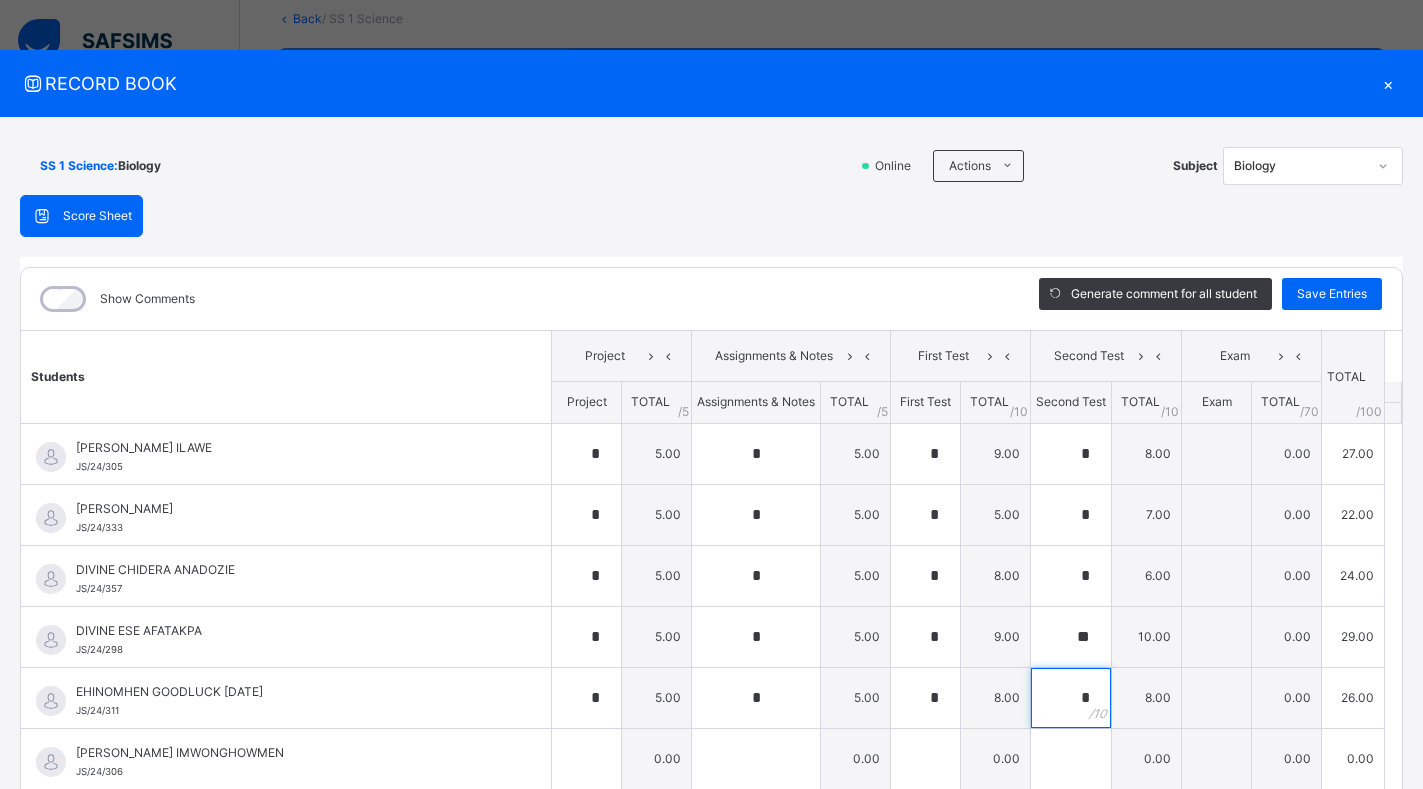type on "*" 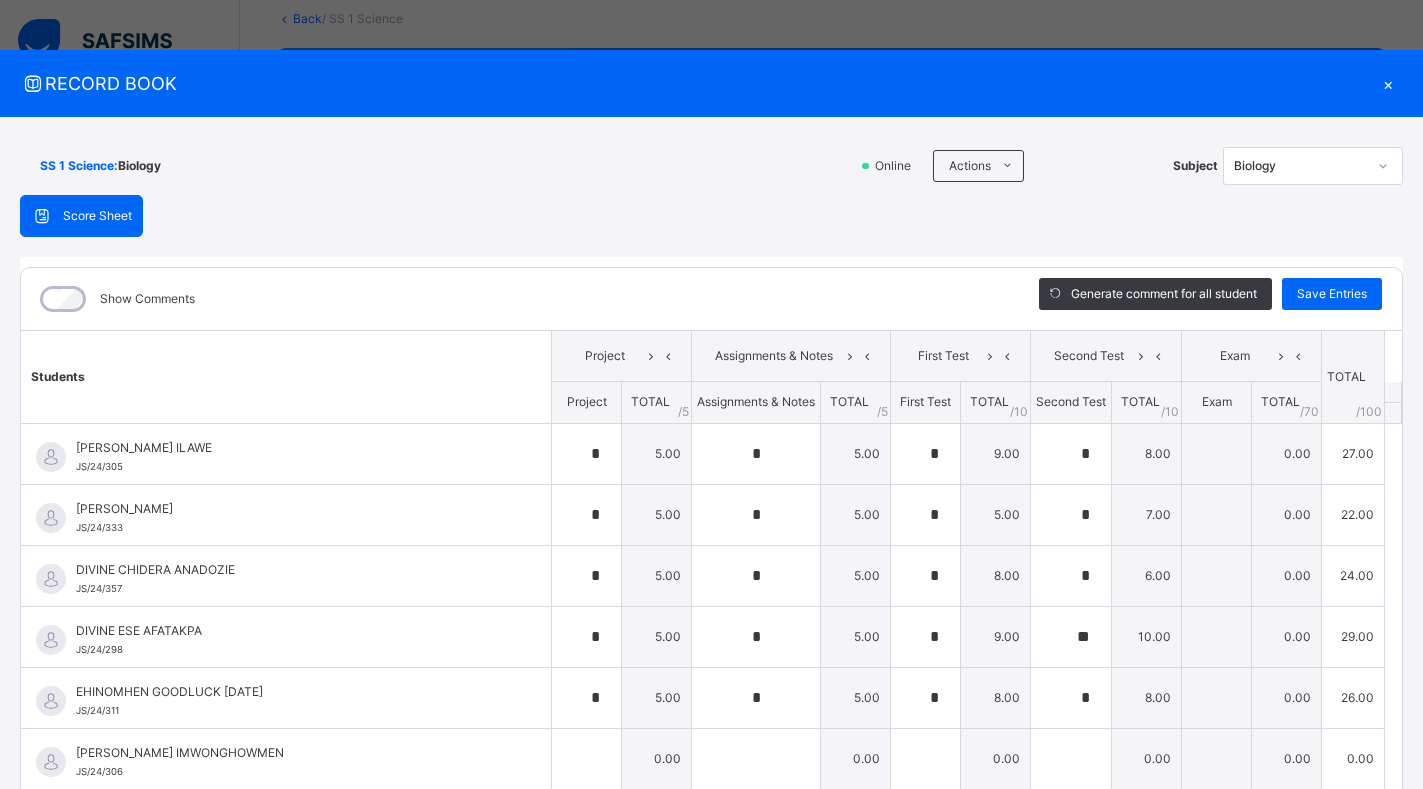 click on "SS 1   Science :   Biology Online Actions  Download Empty Score Sheet  Upload/map score sheet Subject  Biology JEDIDIAH SCHOOLS Date: [DATE] 8:37:01 am Score Sheet Score Sheet Show Comments   Generate comment for all student   Save Entries Class Level:  SS 1   Science Subject:  Biology Session:  2024/2025 Session Session:  Third Term Students Project Assignments & Notes First Test Second Test Exam TOTAL /100 Comment Project TOTAL / 5 Assignments & Notes TOTAL / 5 First Test TOTAL / 10 Second Test TOTAL / 10 Exam TOTAL / 70 [PERSON_NAME] AIGBOVIOSA ILAWE JS/24/305 [PERSON_NAME] AIGBOVIOSA ILAWE JS/24/305 * 5.00 * 5.00 * 9.00 * 8.00 0.00 27.00 Generate comment 0 / 250   ×   Subject Teacher’s Comment Generate and see in full the comment developed by the AI with an option to regenerate the comment [PERSON_NAME] ILAWE   JS/24/305   Total 27.00  / 100.00 [PERSON_NAME] Bot   Regenerate     Use this comment   [PERSON_NAME] [PERSON_NAME]/24/333 [PERSON_NAME] [PERSON_NAME]/24/333 * 5.00 * 5.00 * 5.00 * 7.00 0.00 22.00 Generate comment" at bounding box center [711, 489] 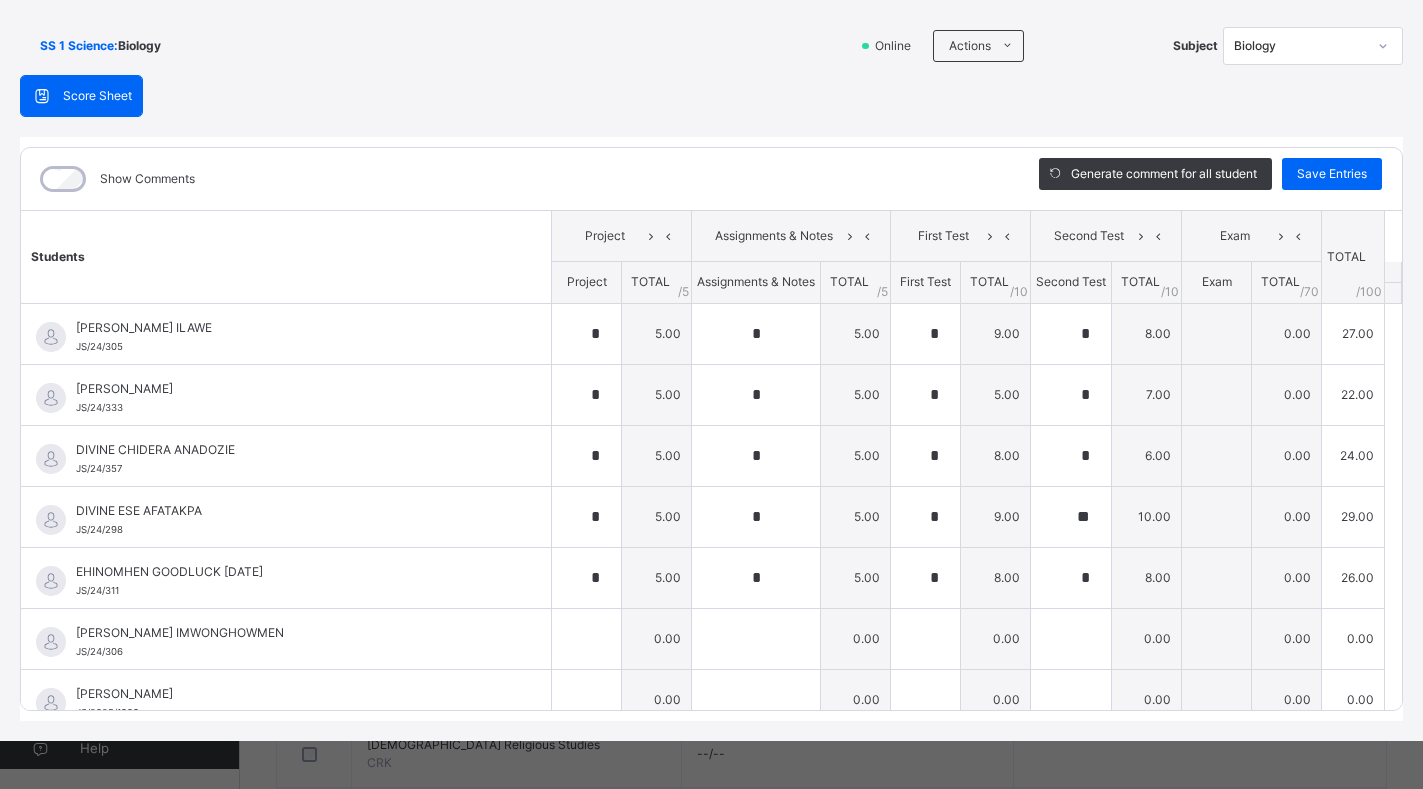 scroll, scrollTop: 122, scrollLeft: 0, axis: vertical 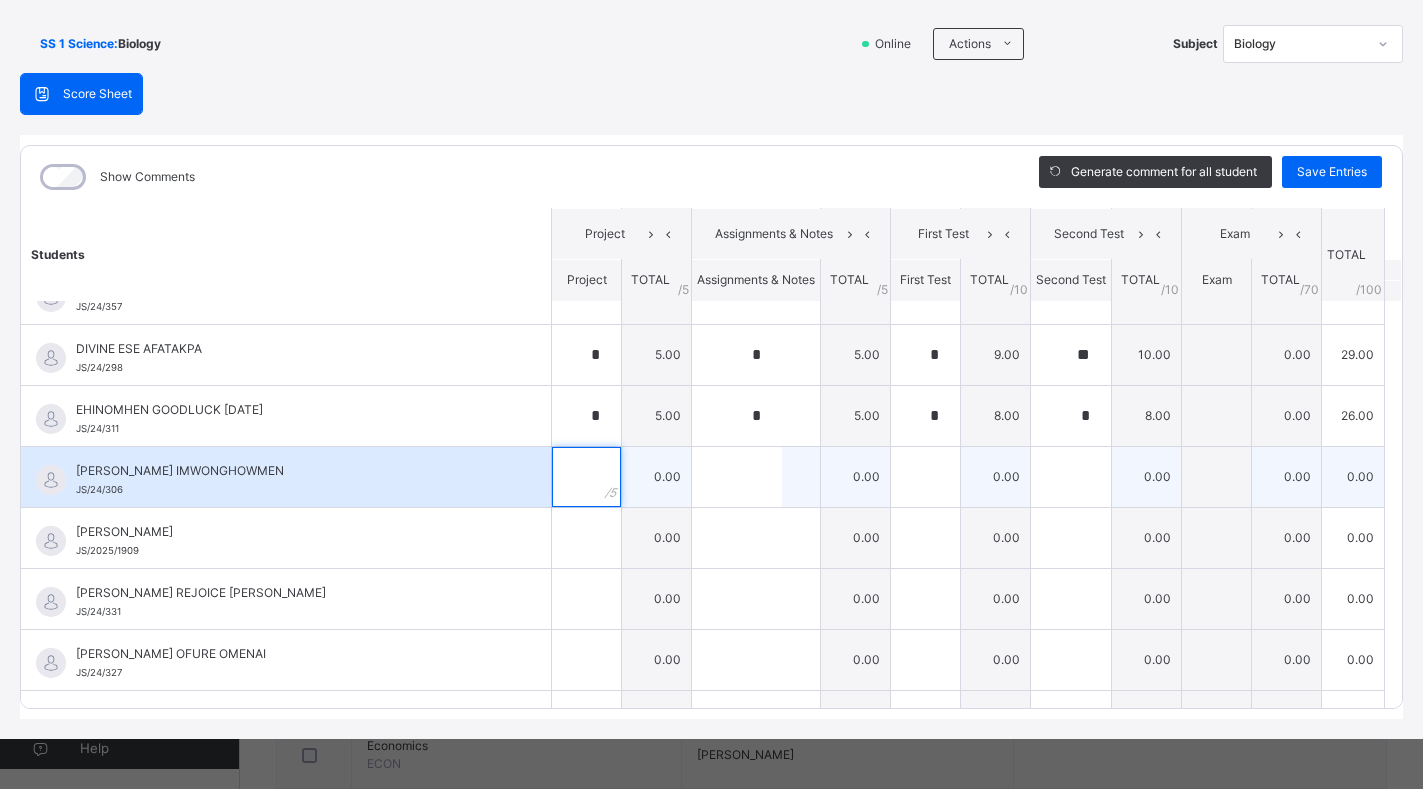 click at bounding box center [586, 477] 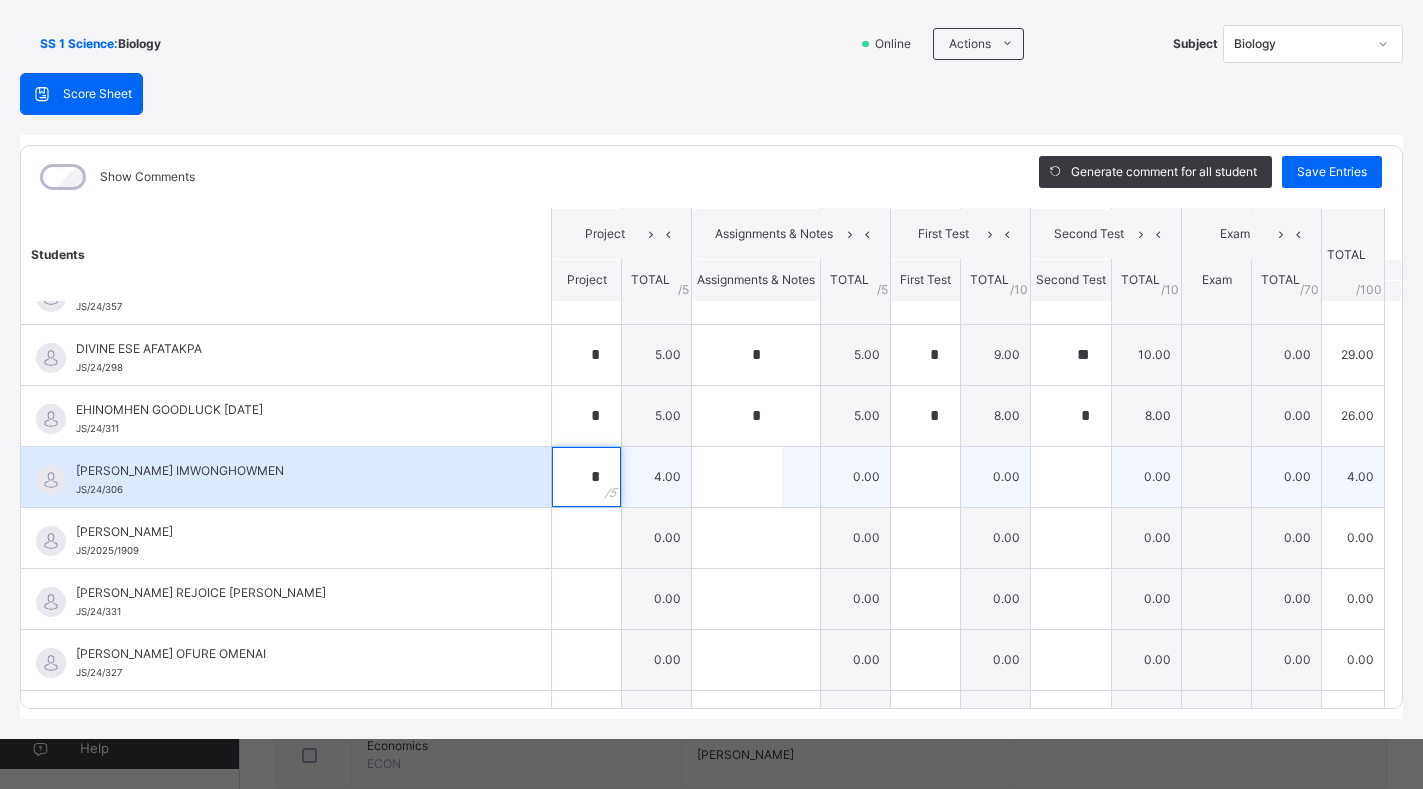 type on "*" 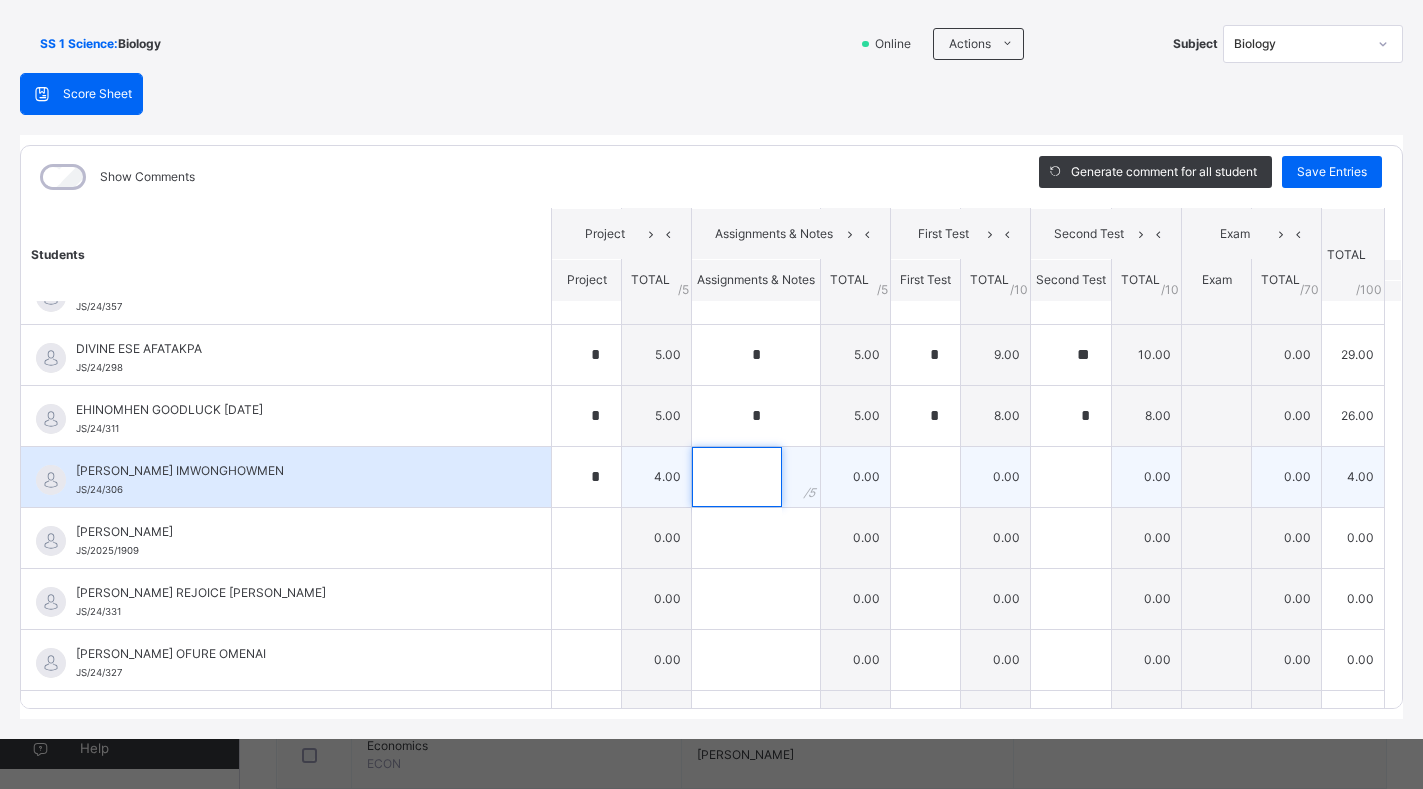 click at bounding box center [737, 477] 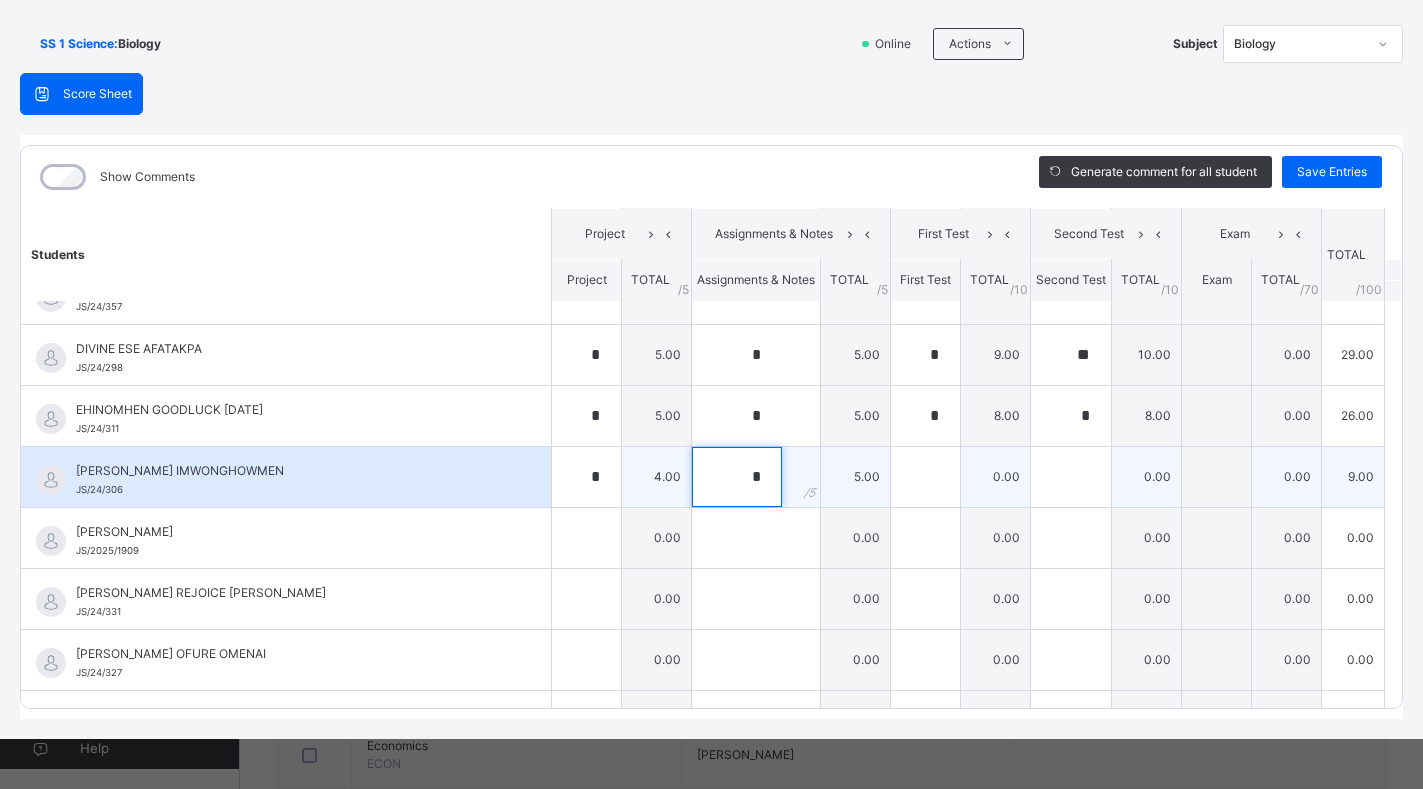 type on "*" 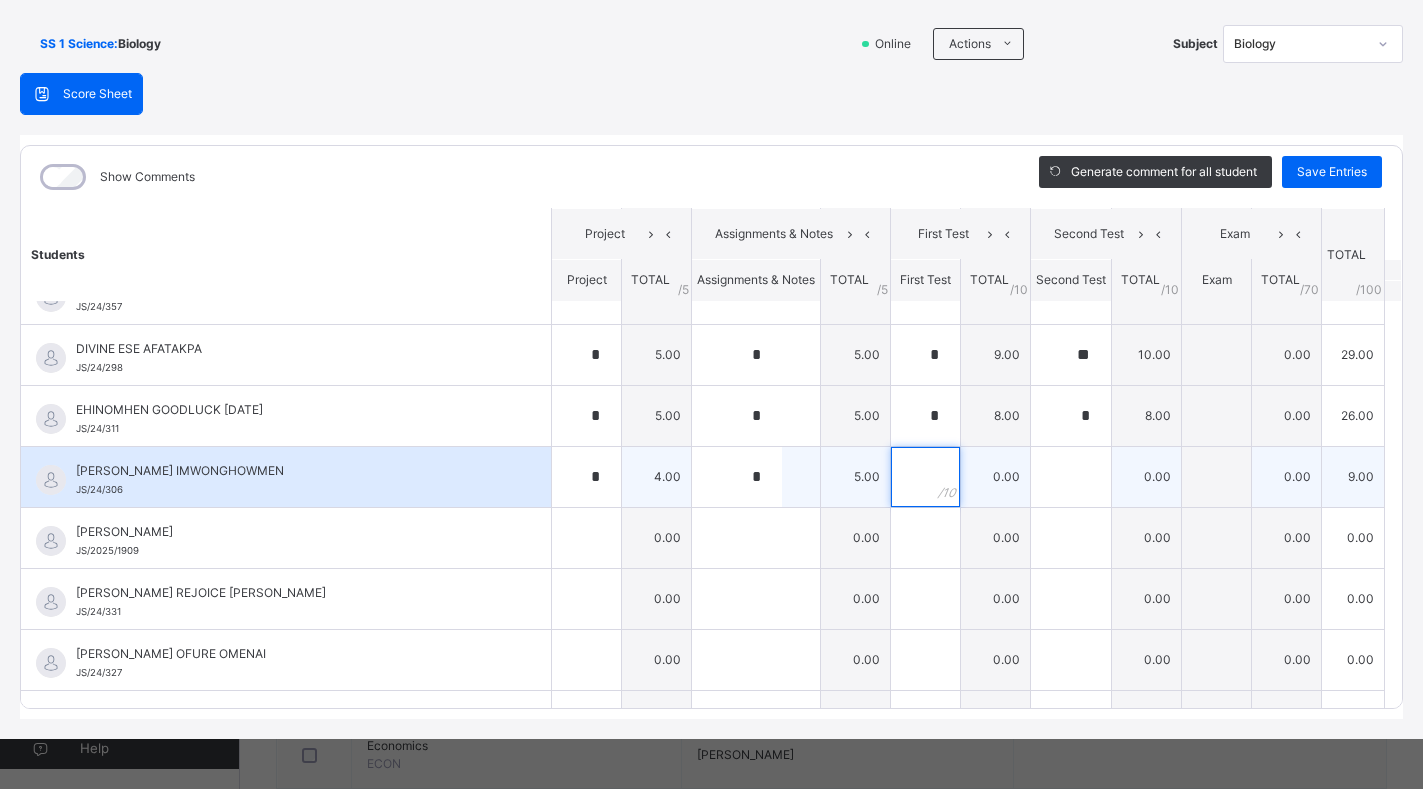 click at bounding box center (925, 477) 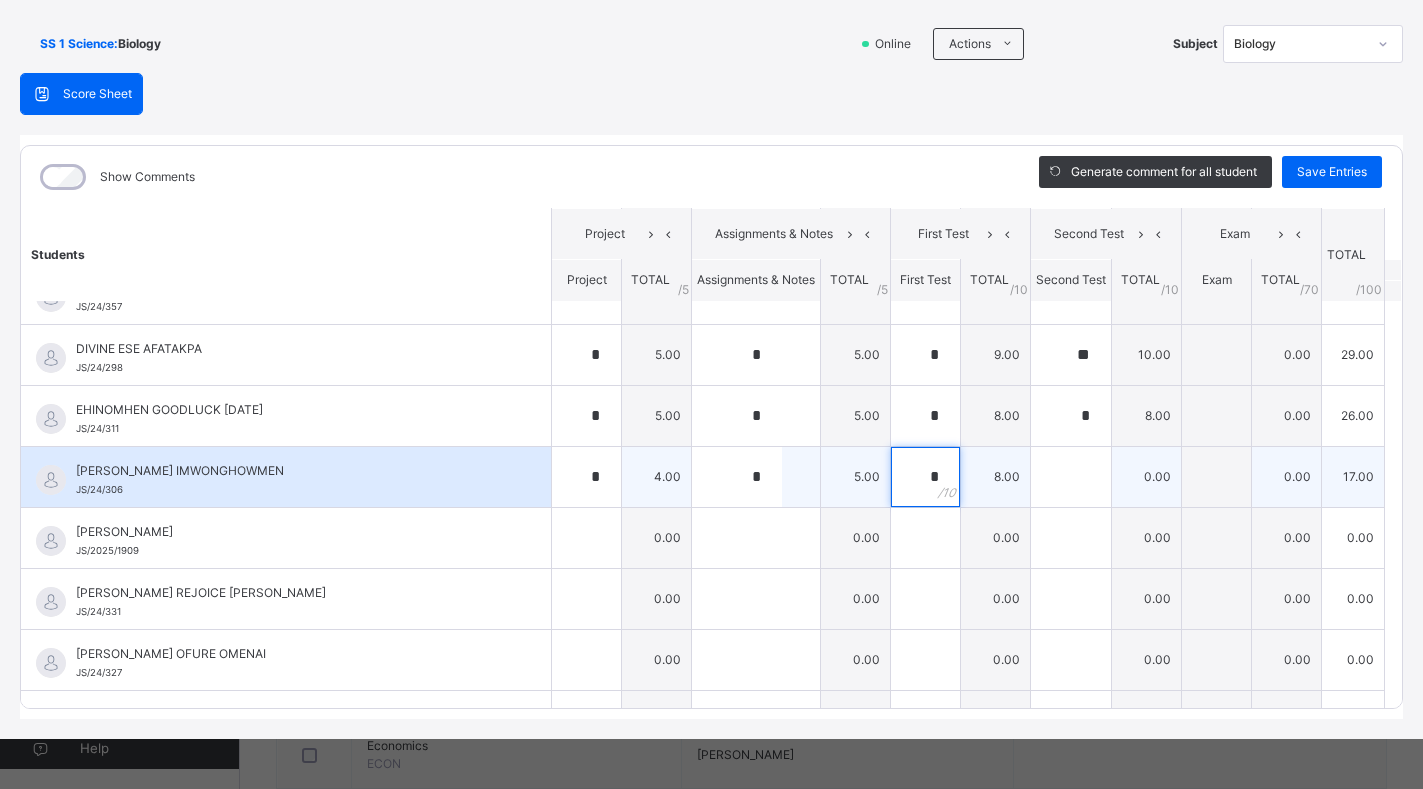 type on "*" 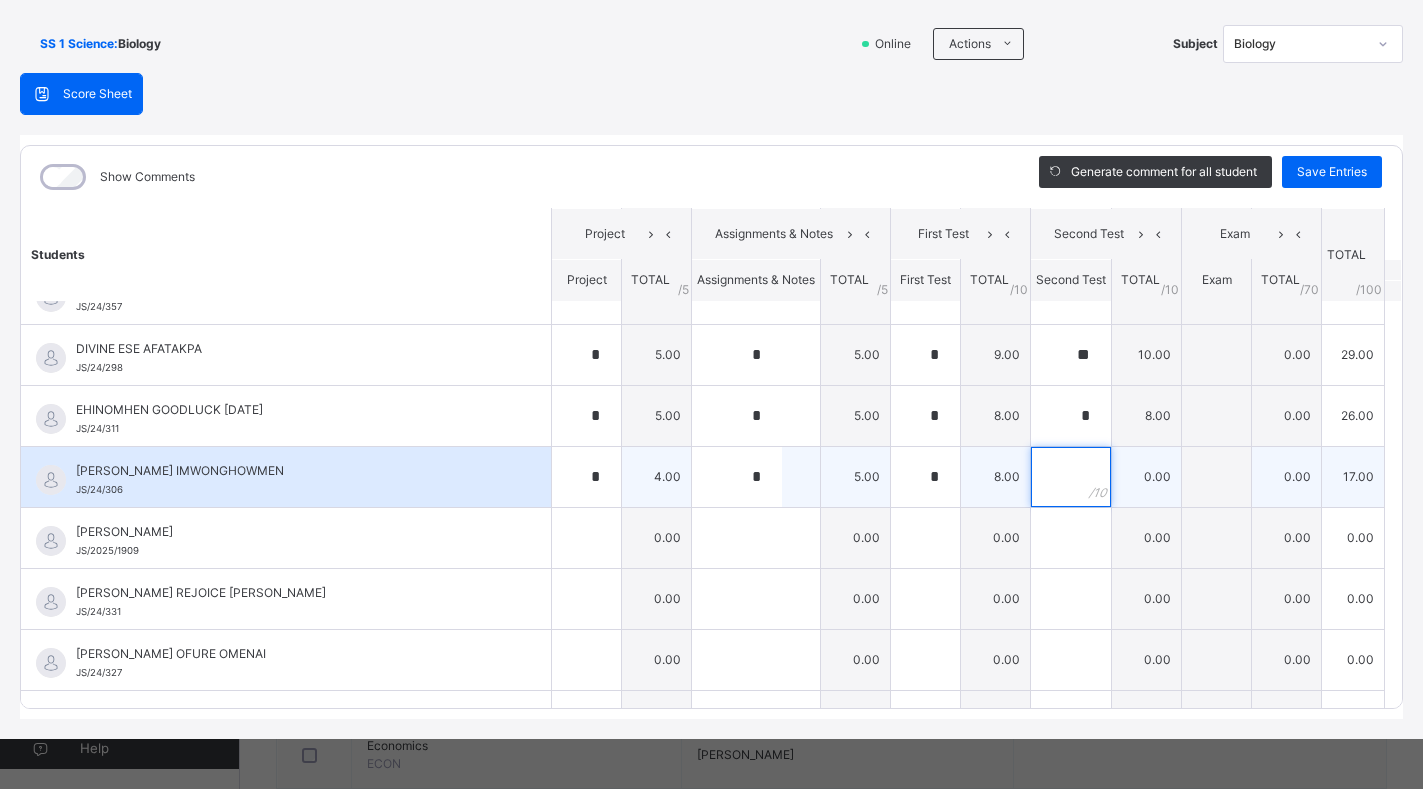 click at bounding box center [1071, 477] 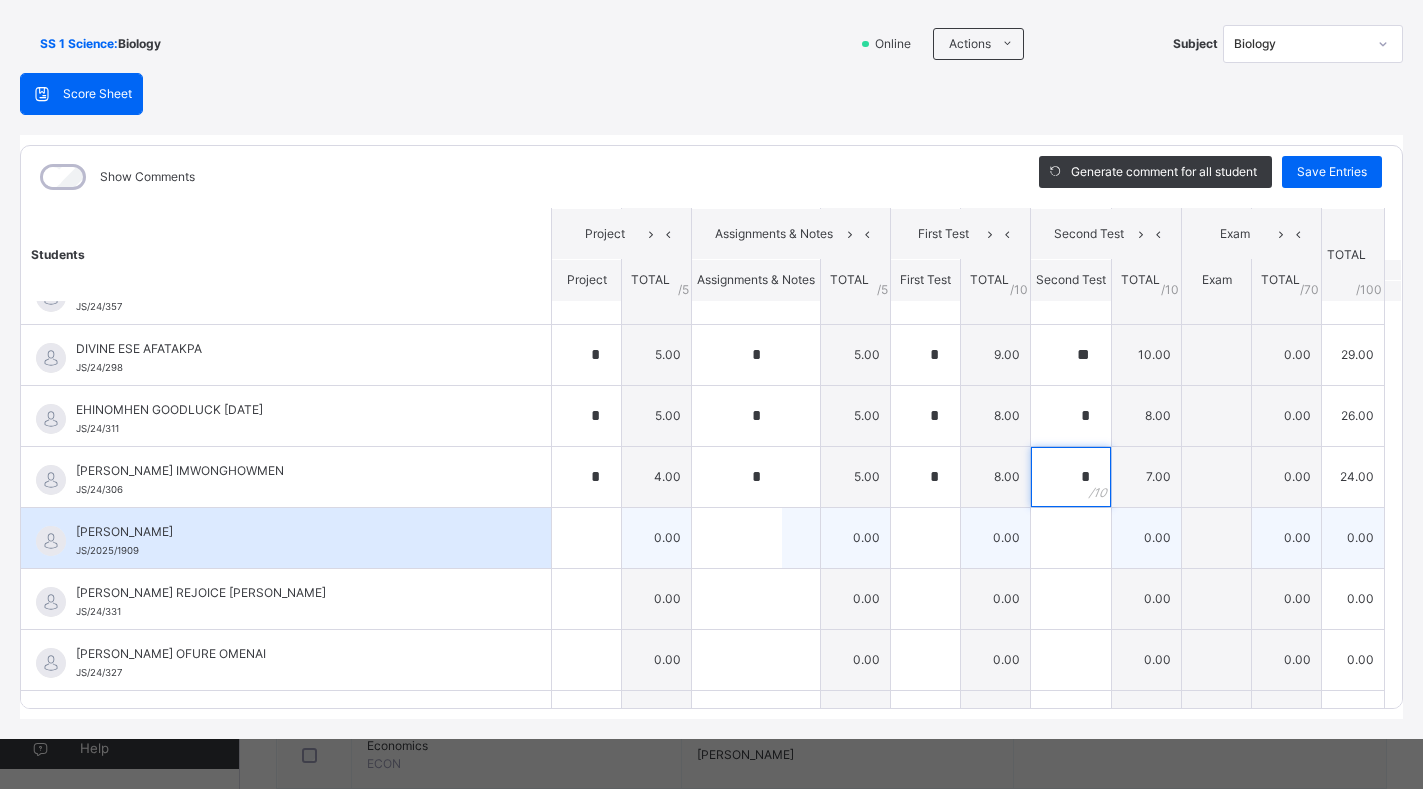 type on "*" 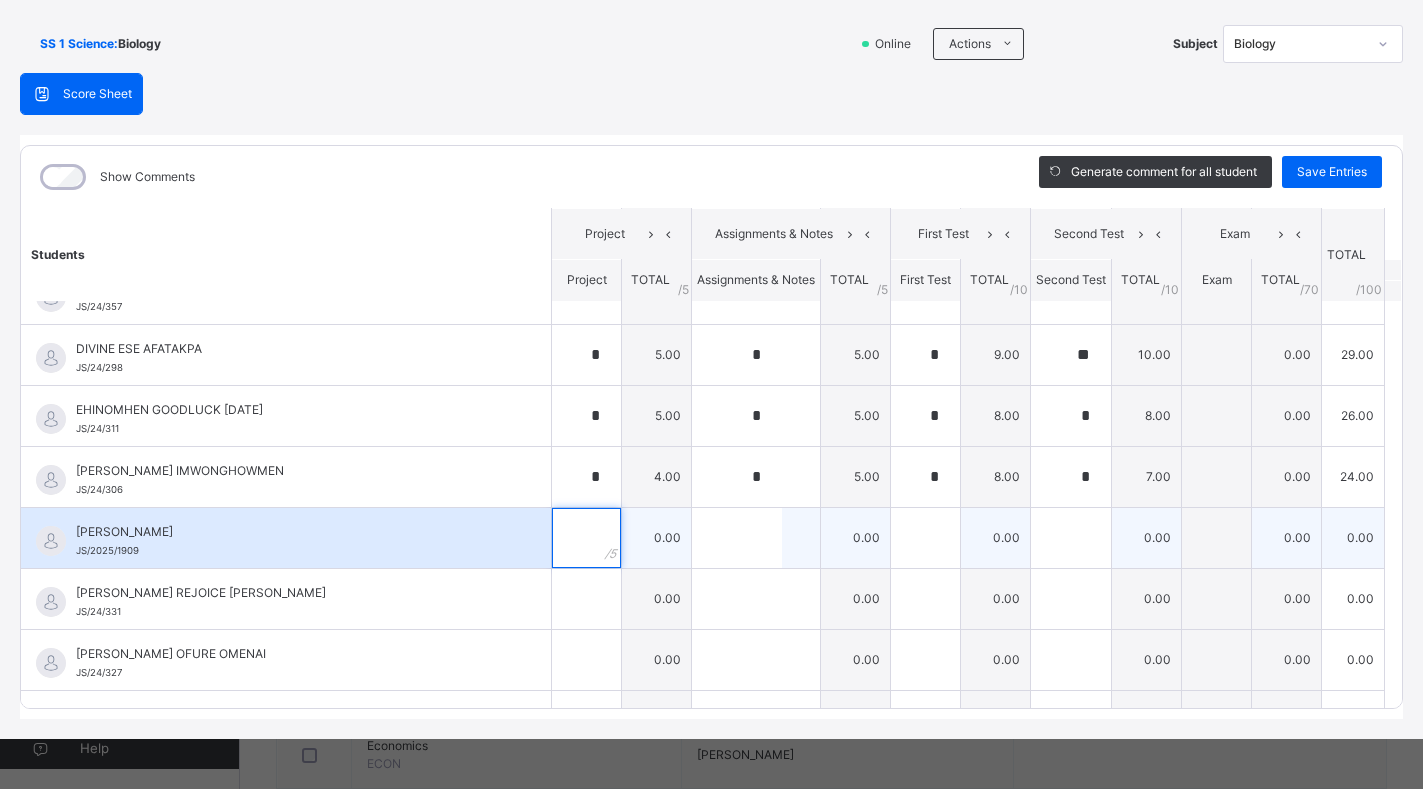click at bounding box center [586, 538] 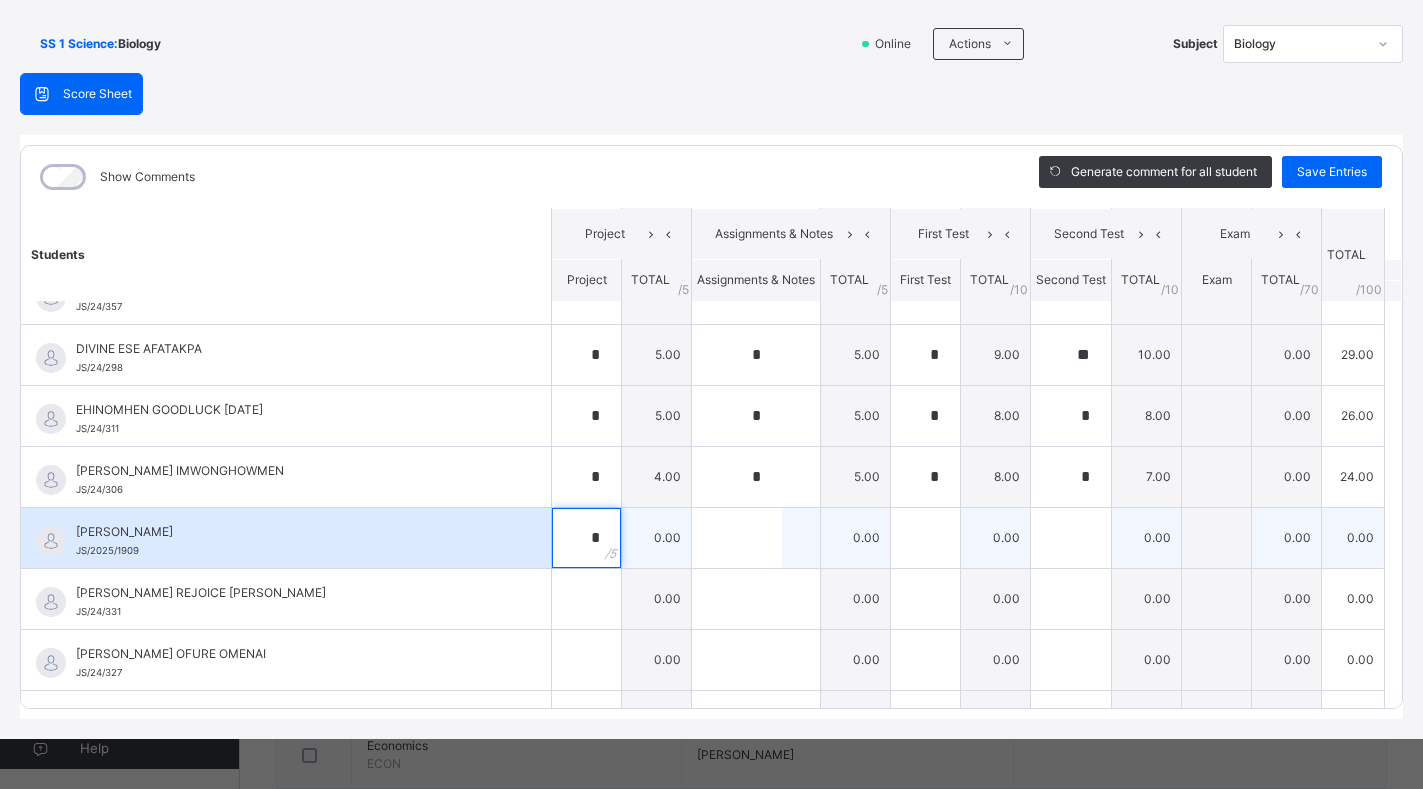 type on "*" 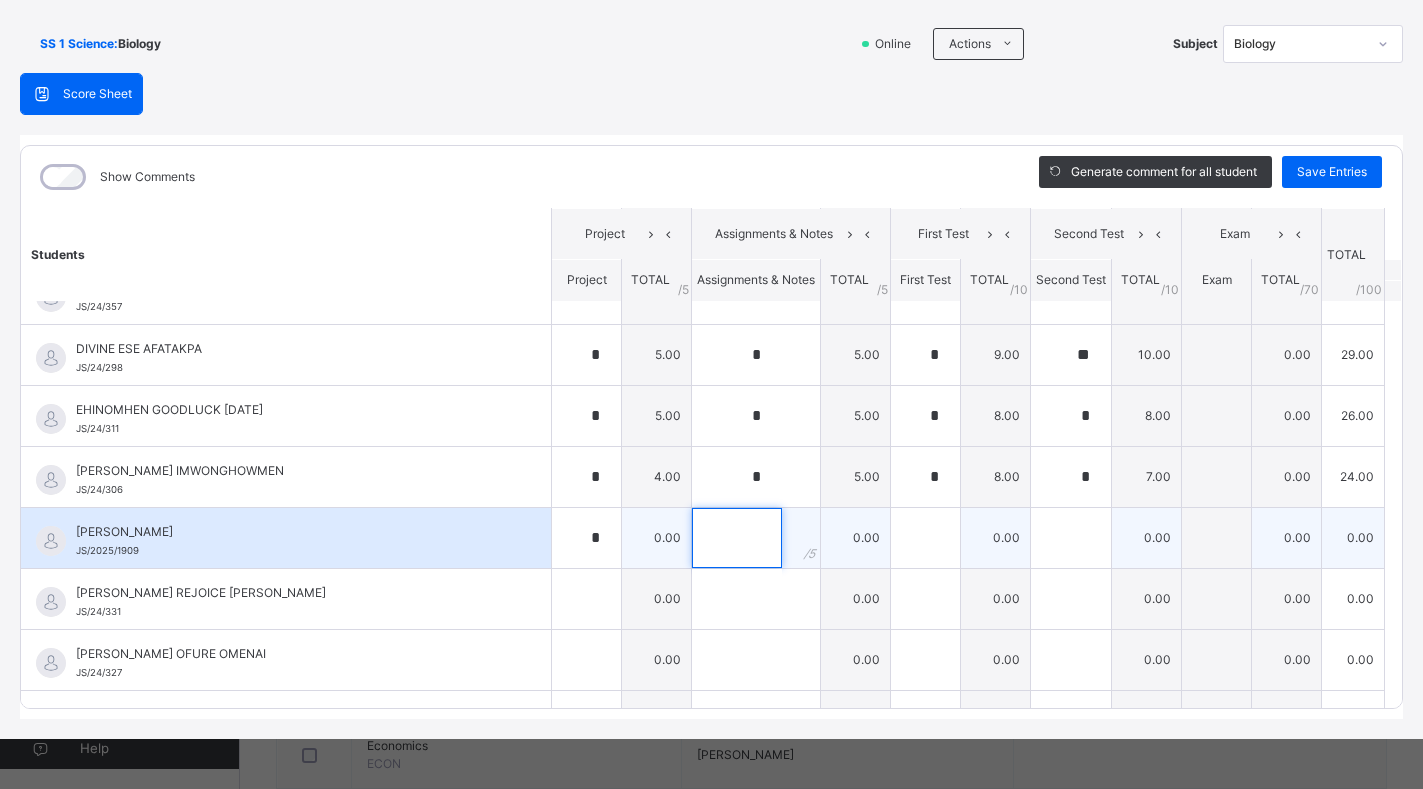 click at bounding box center [737, 538] 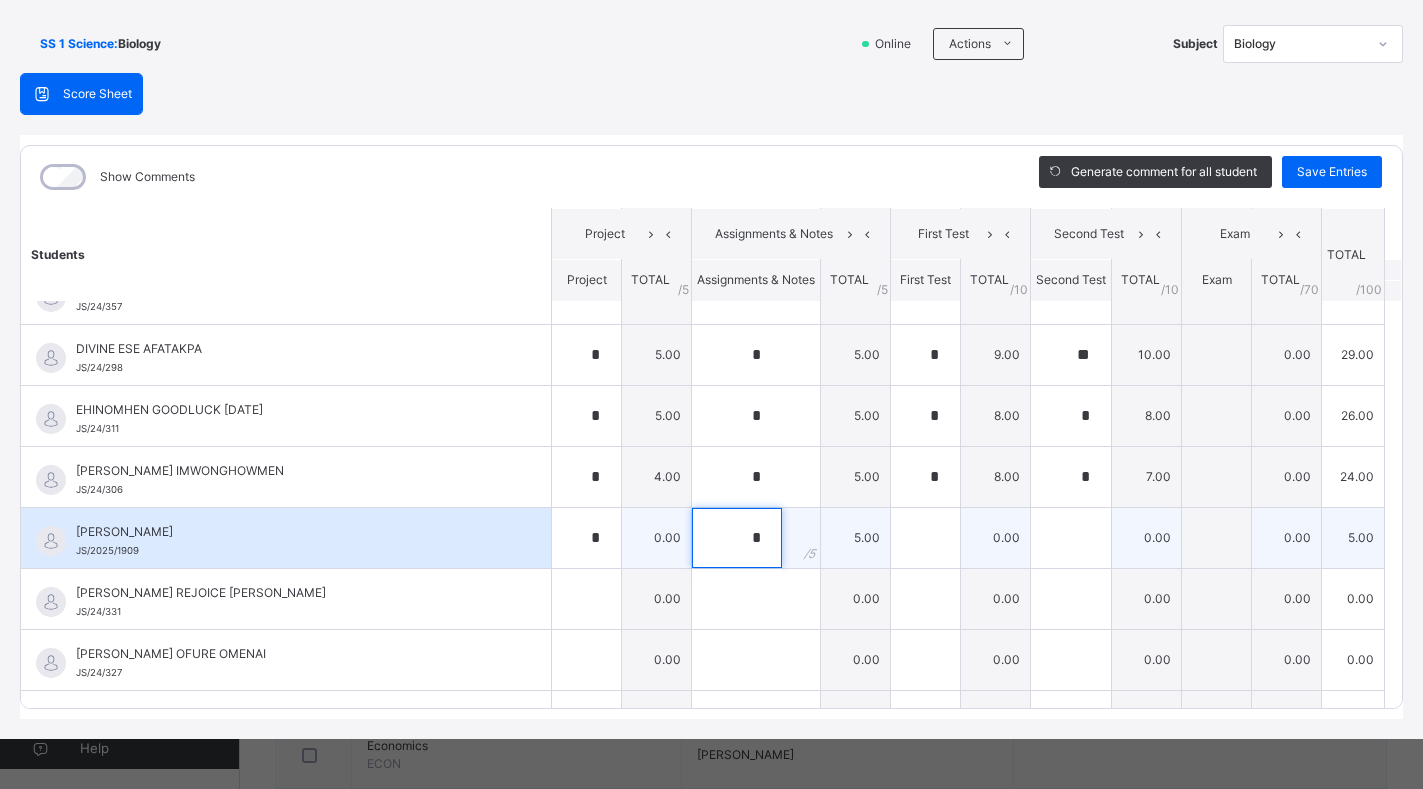 type on "*" 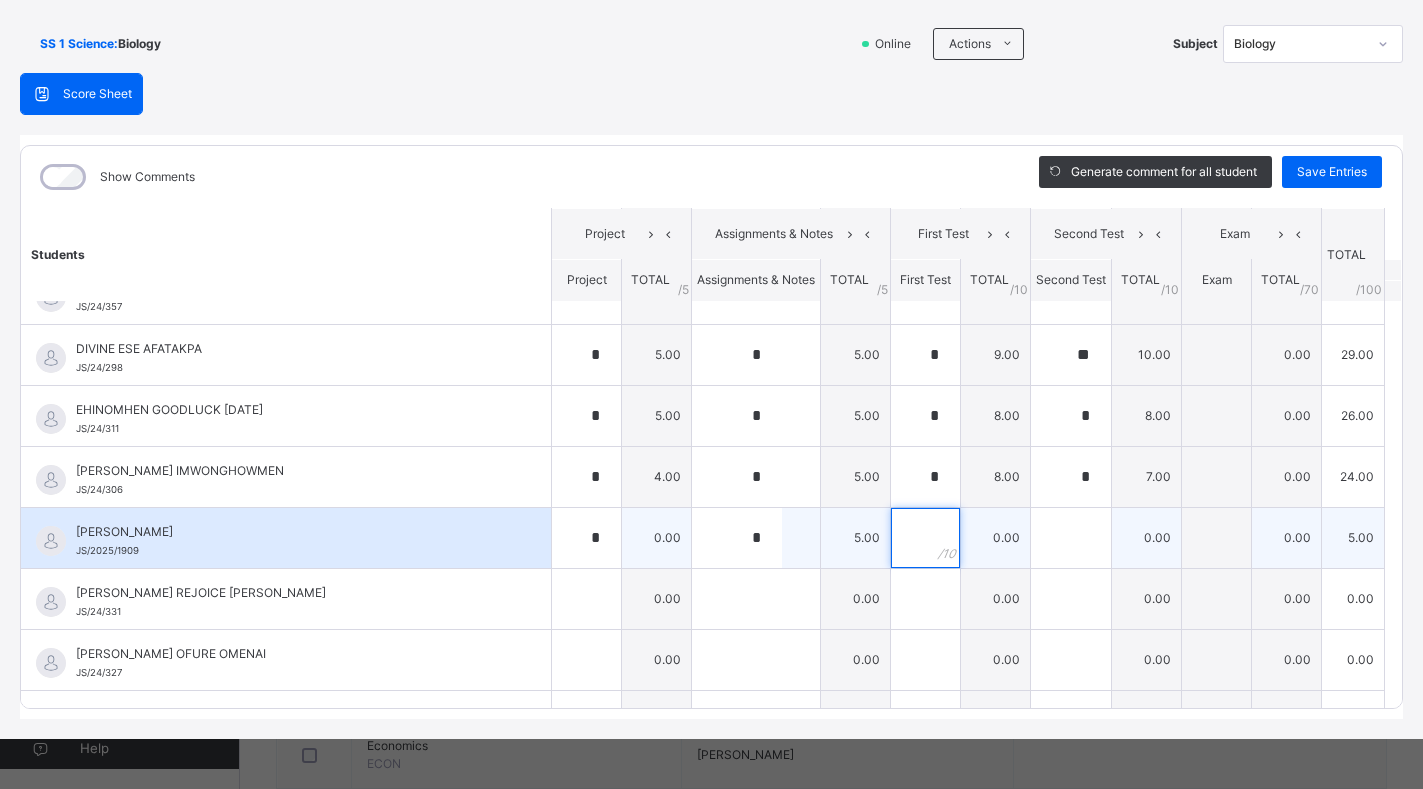click at bounding box center (925, 538) 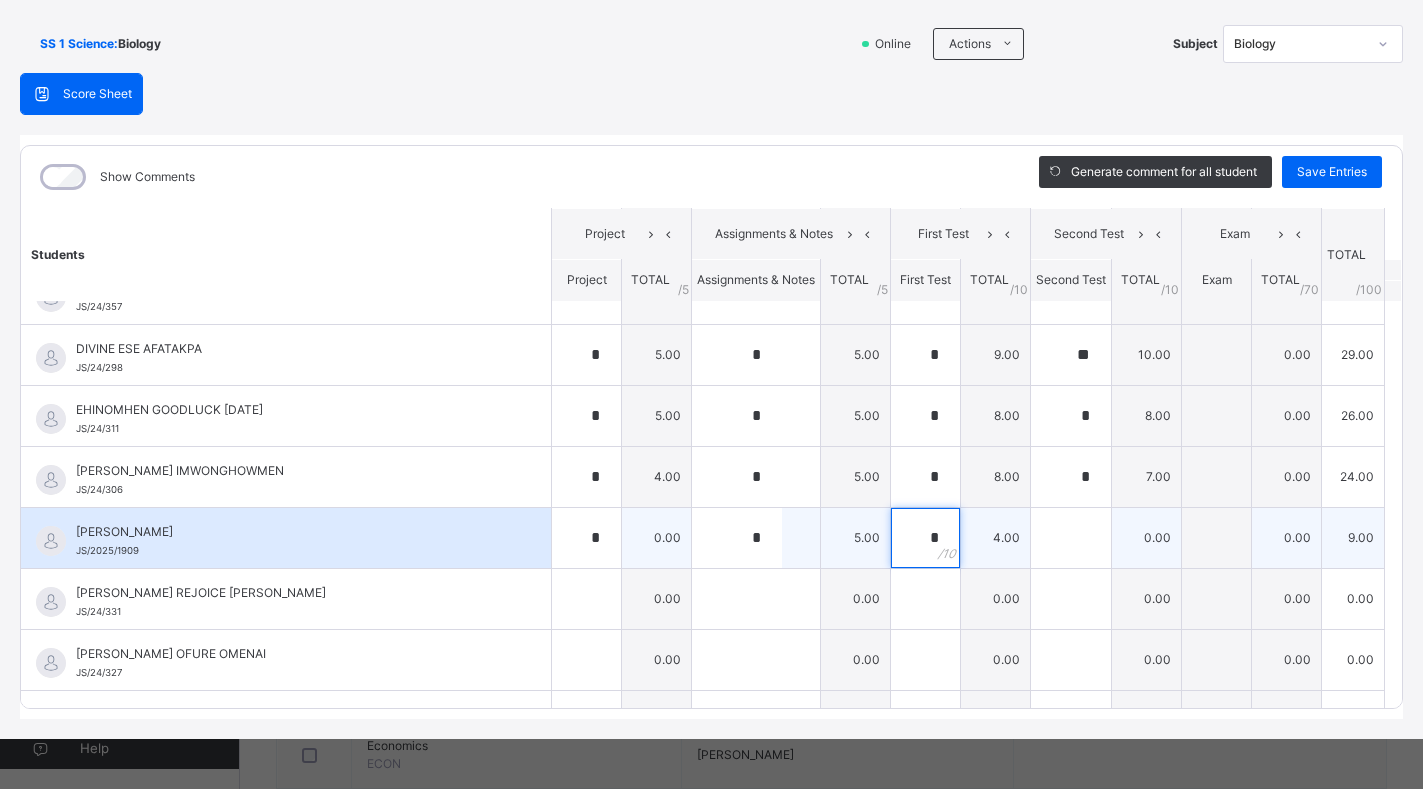 type on "*" 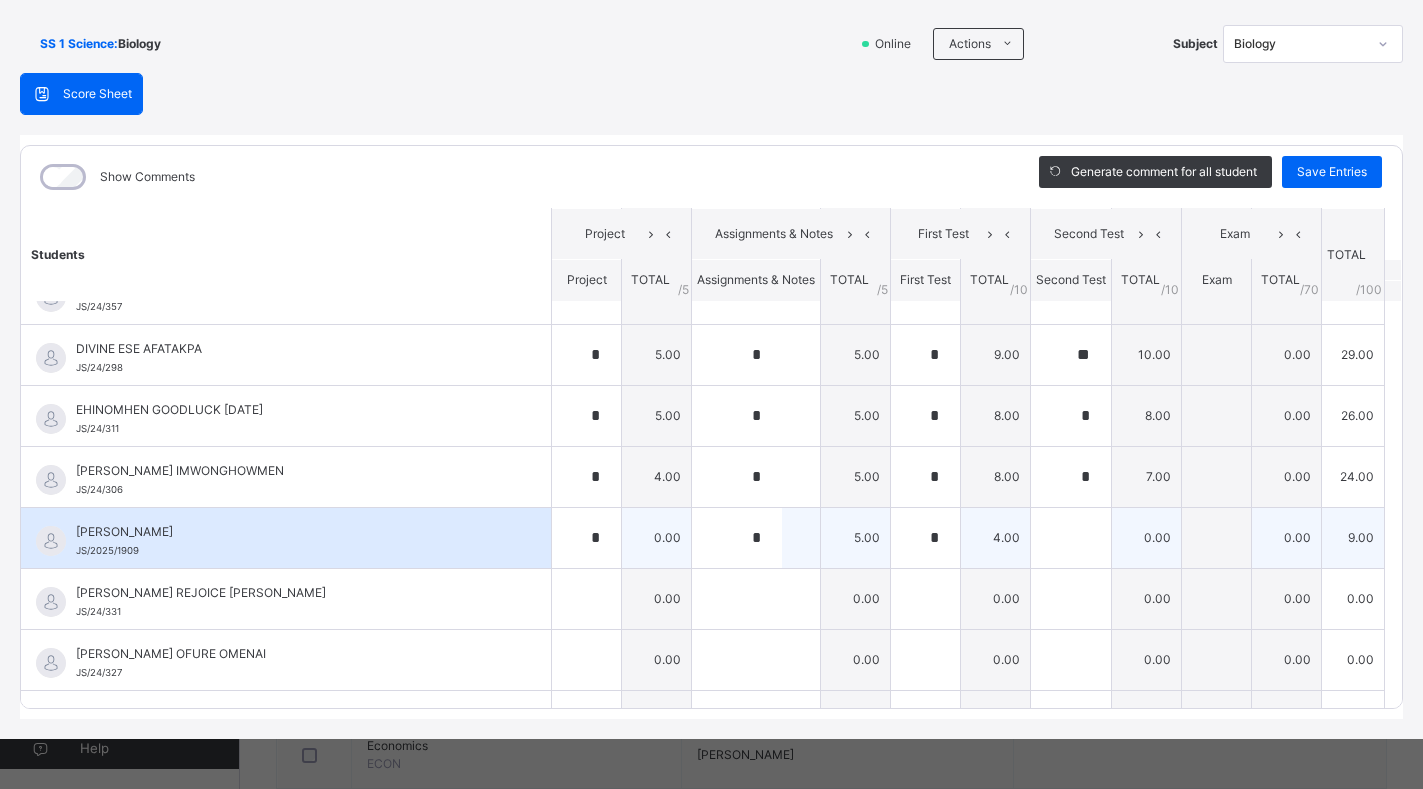 click on "0.00" at bounding box center [1147, 537] 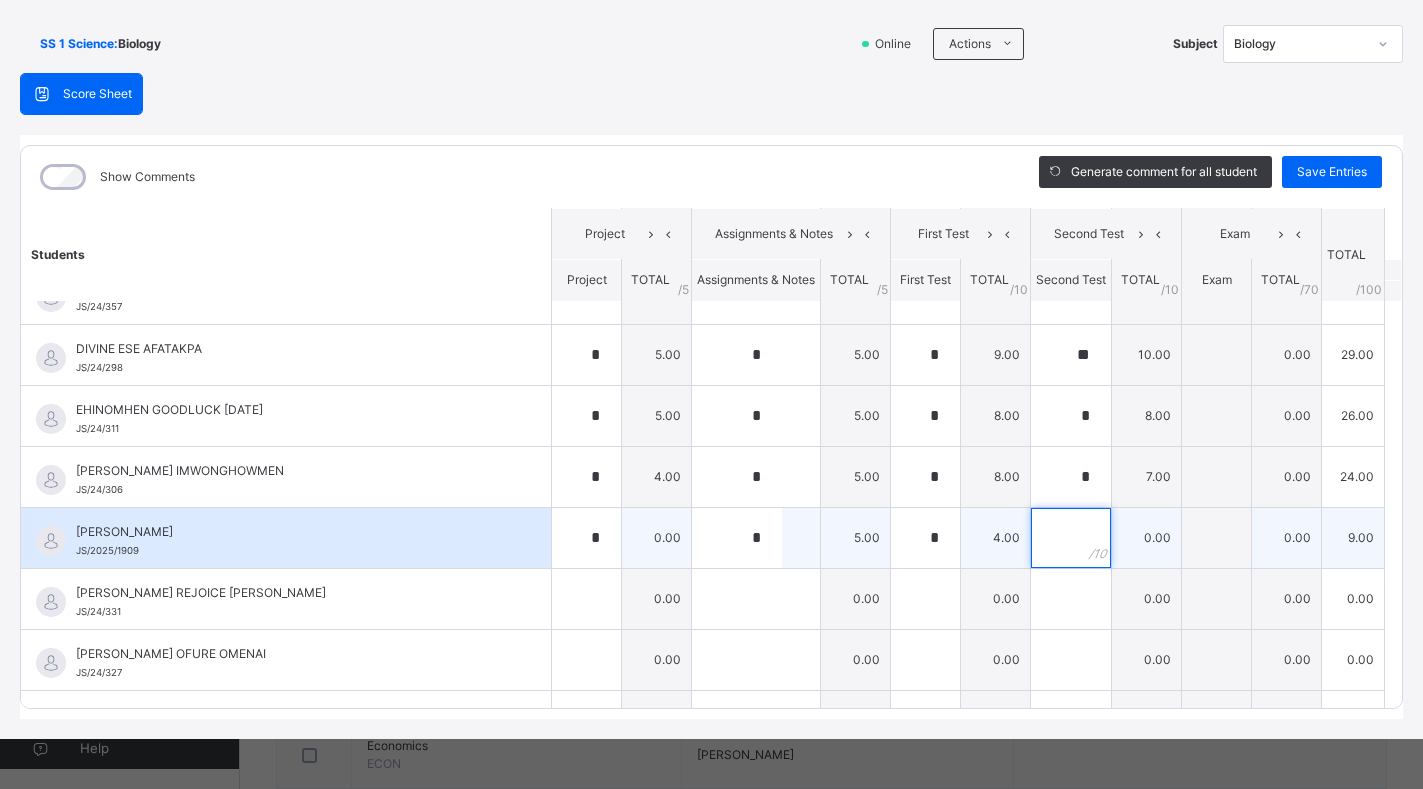 click at bounding box center [1071, 538] 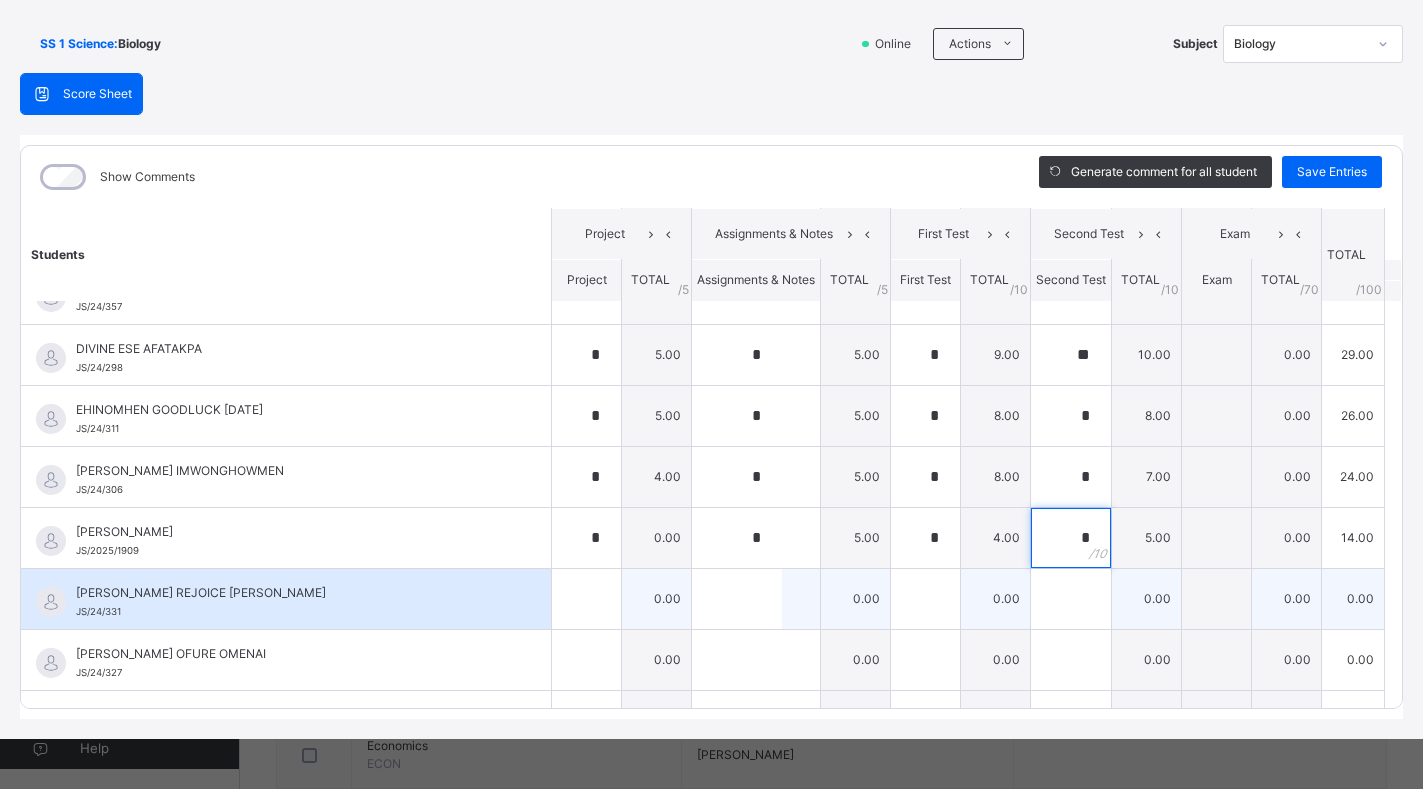 type on "*" 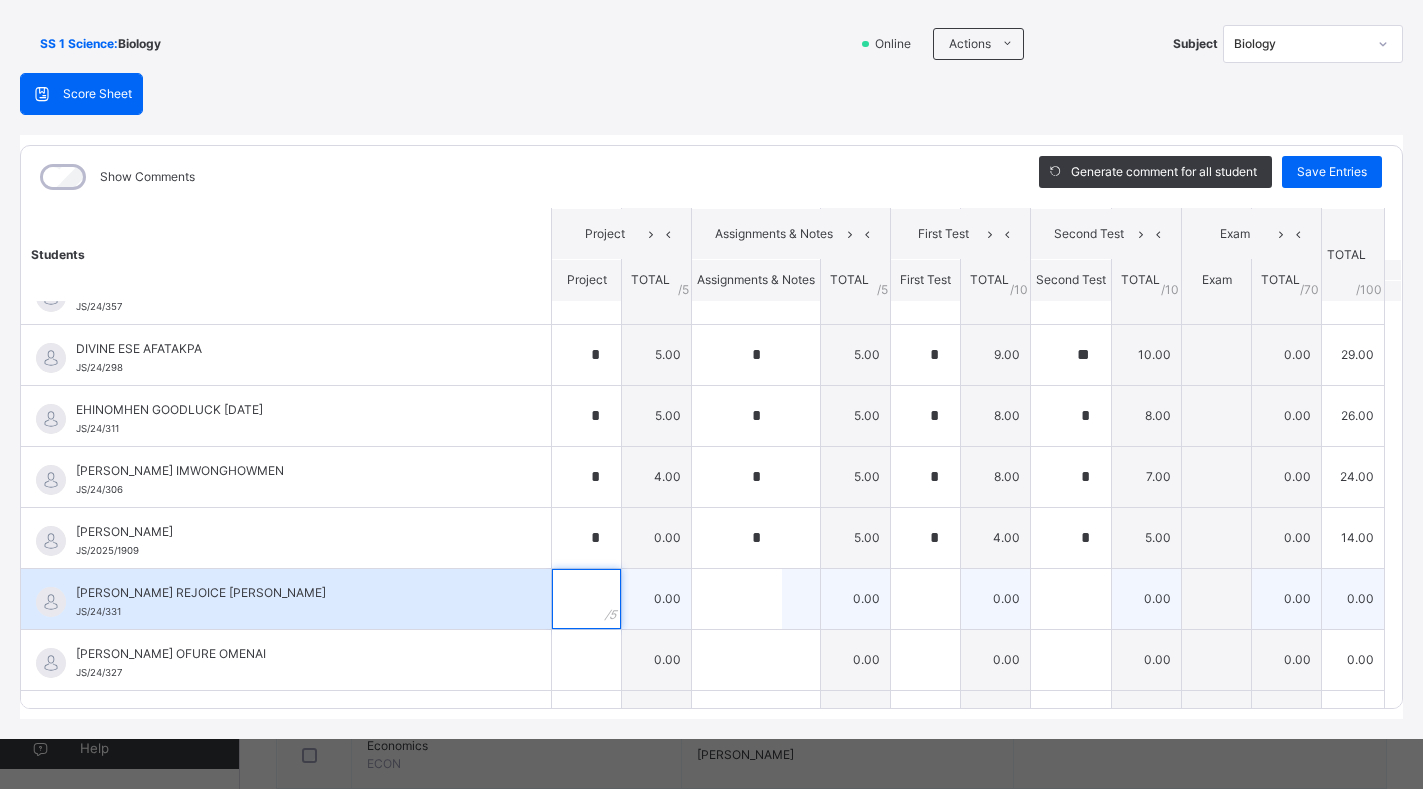 click at bounding box center (586, 599) 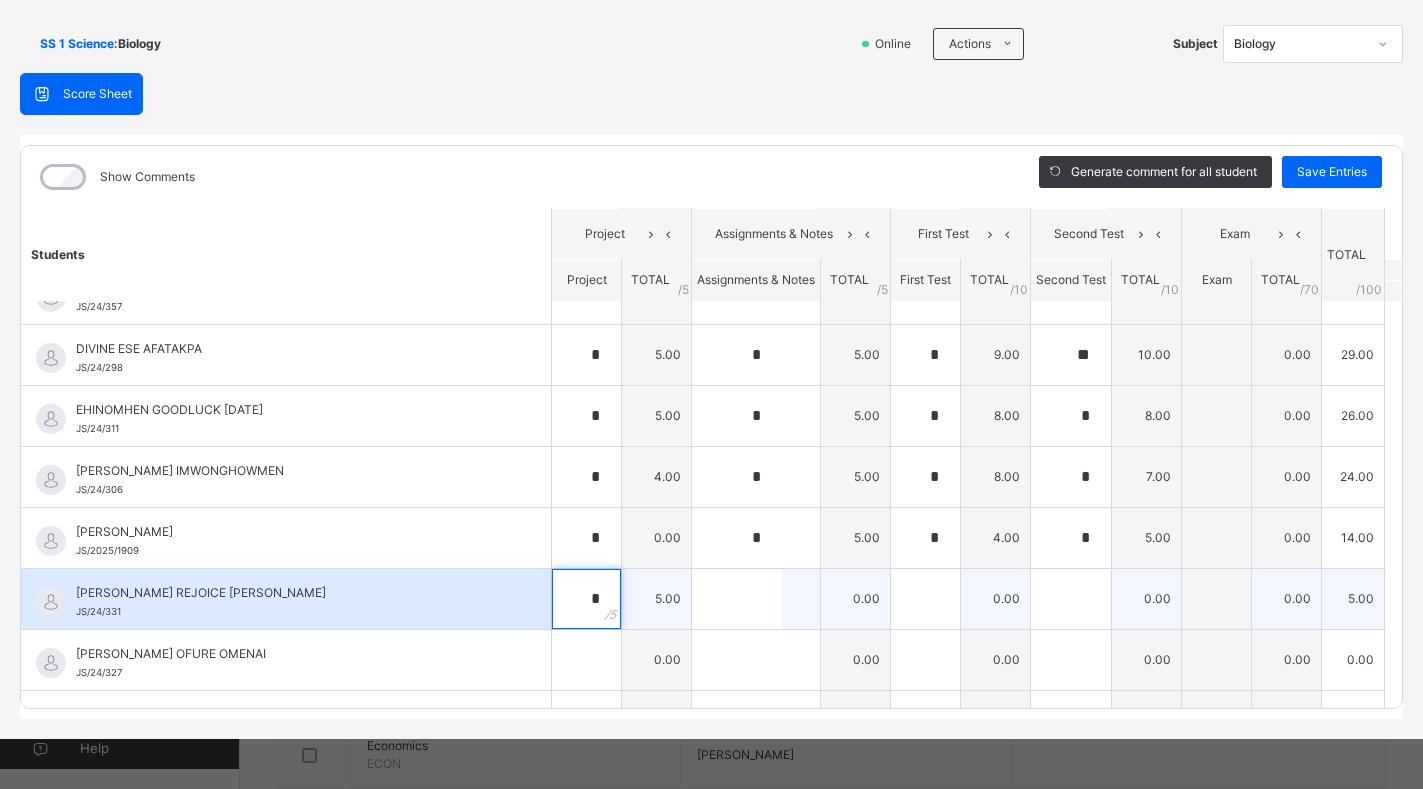 type on "*" 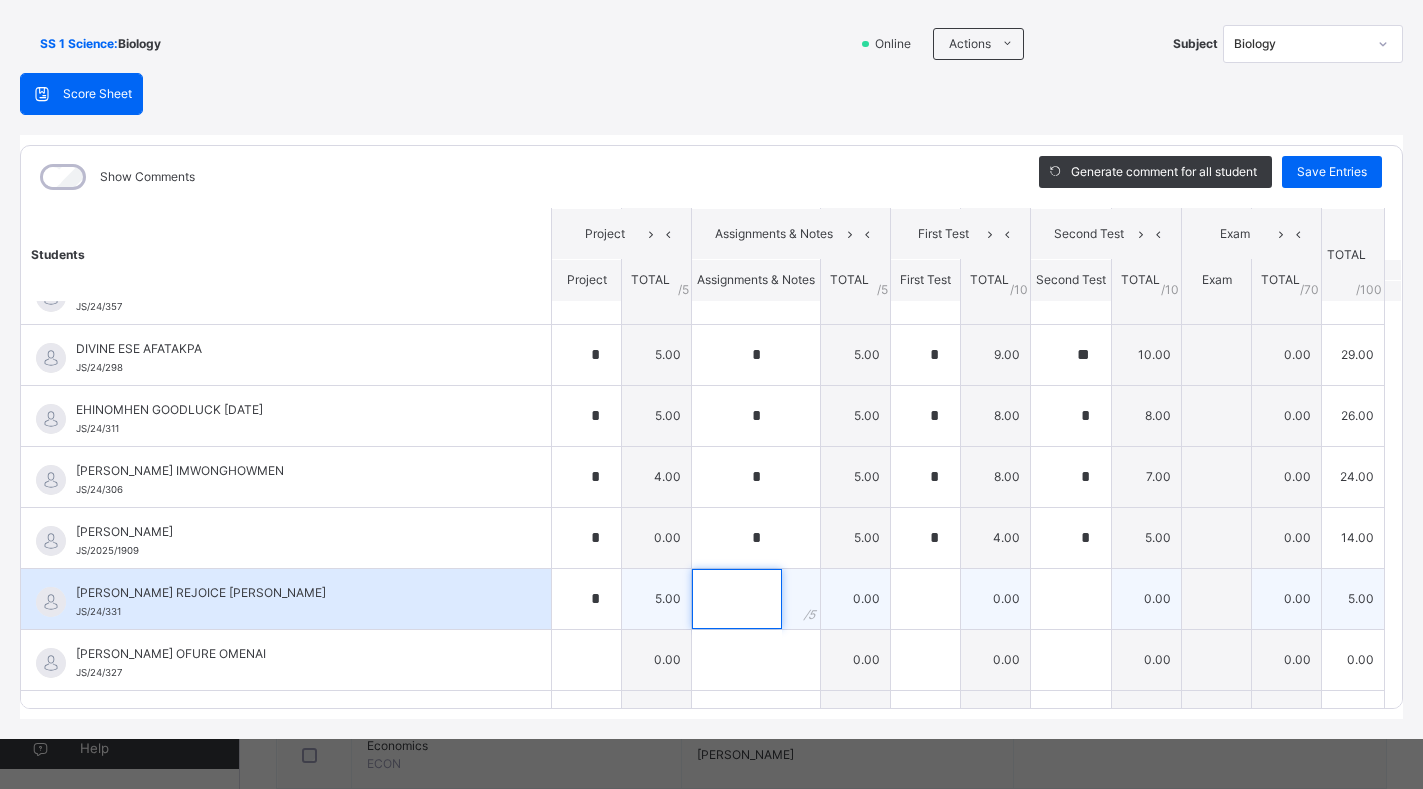 click at bounding box center (737, 599) 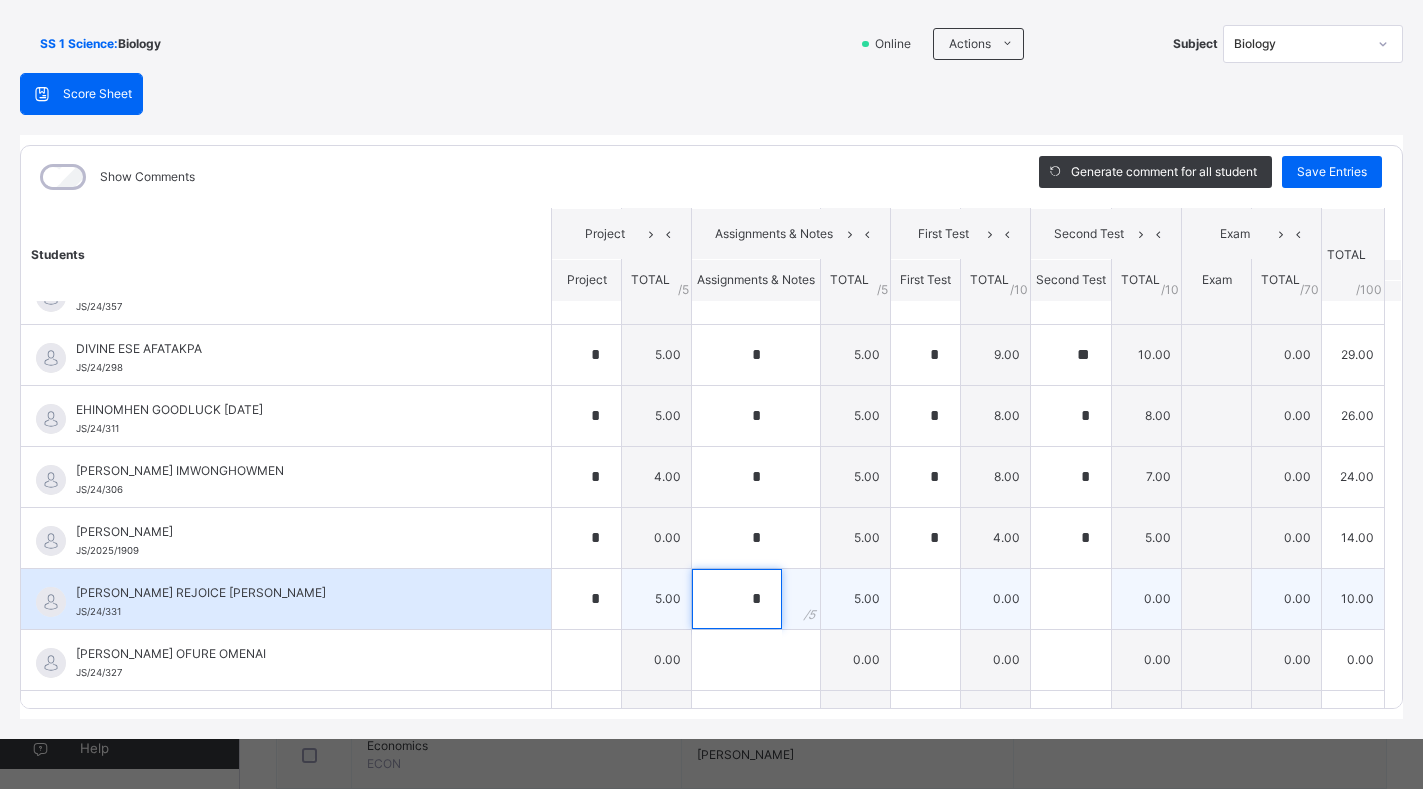type on "*" 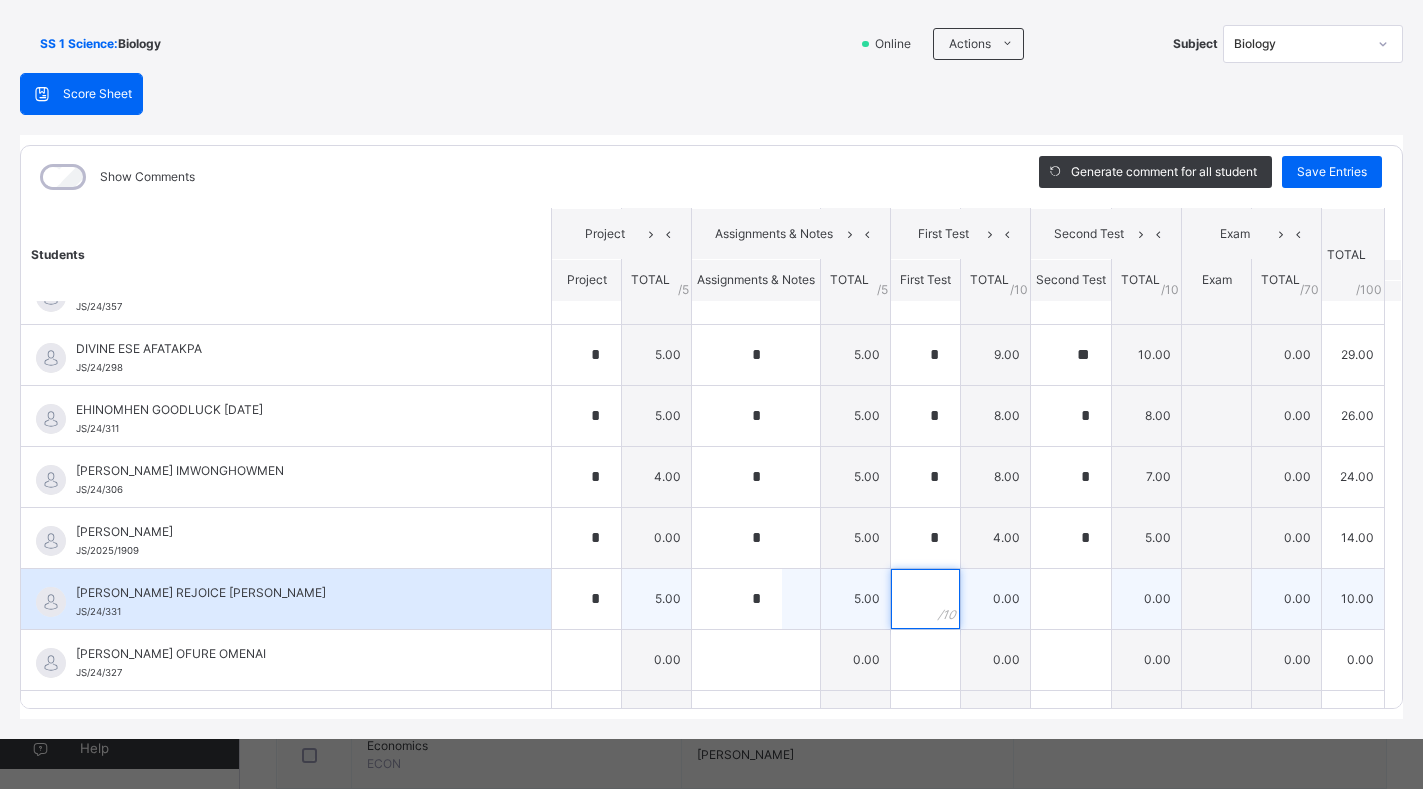 click at bounding box center [925, 599] 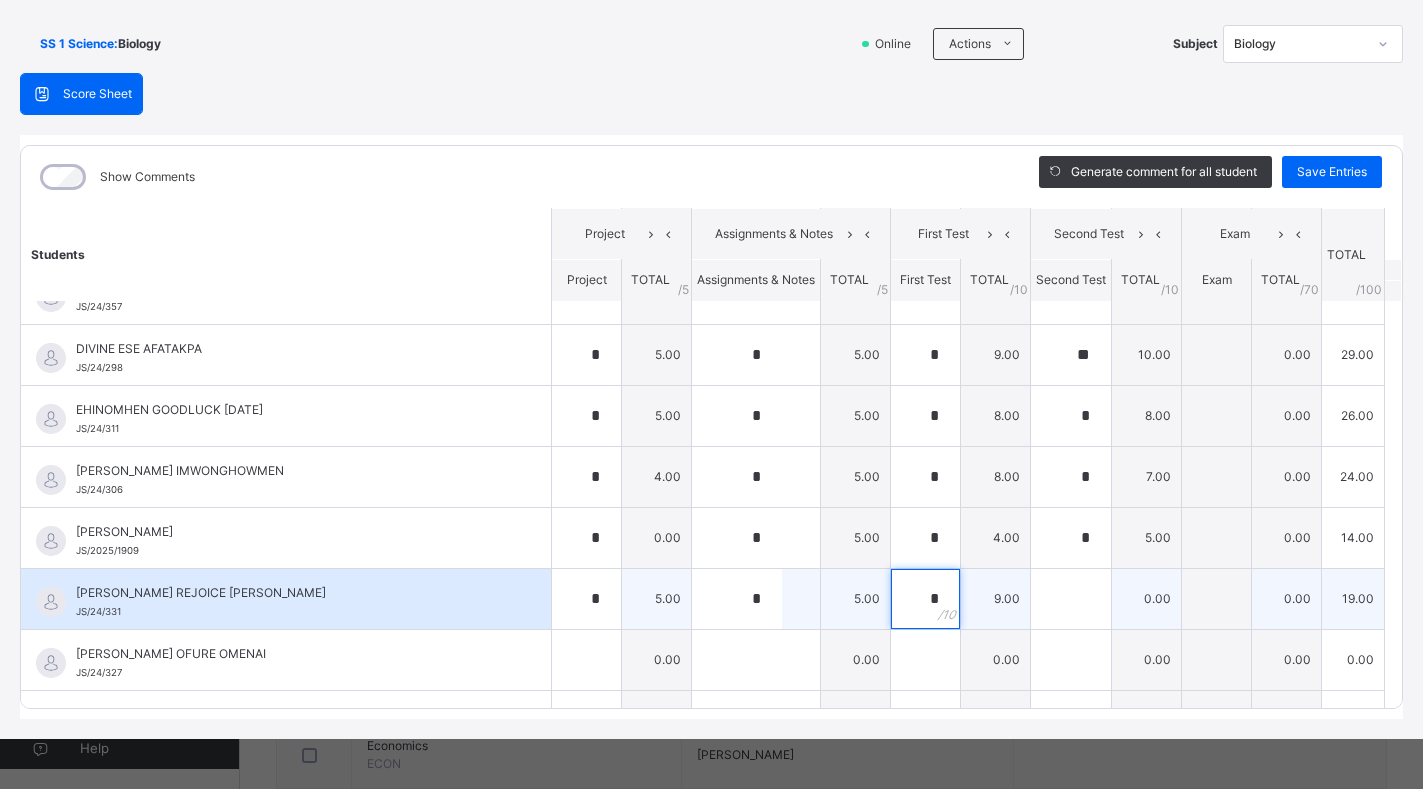 type on "*" 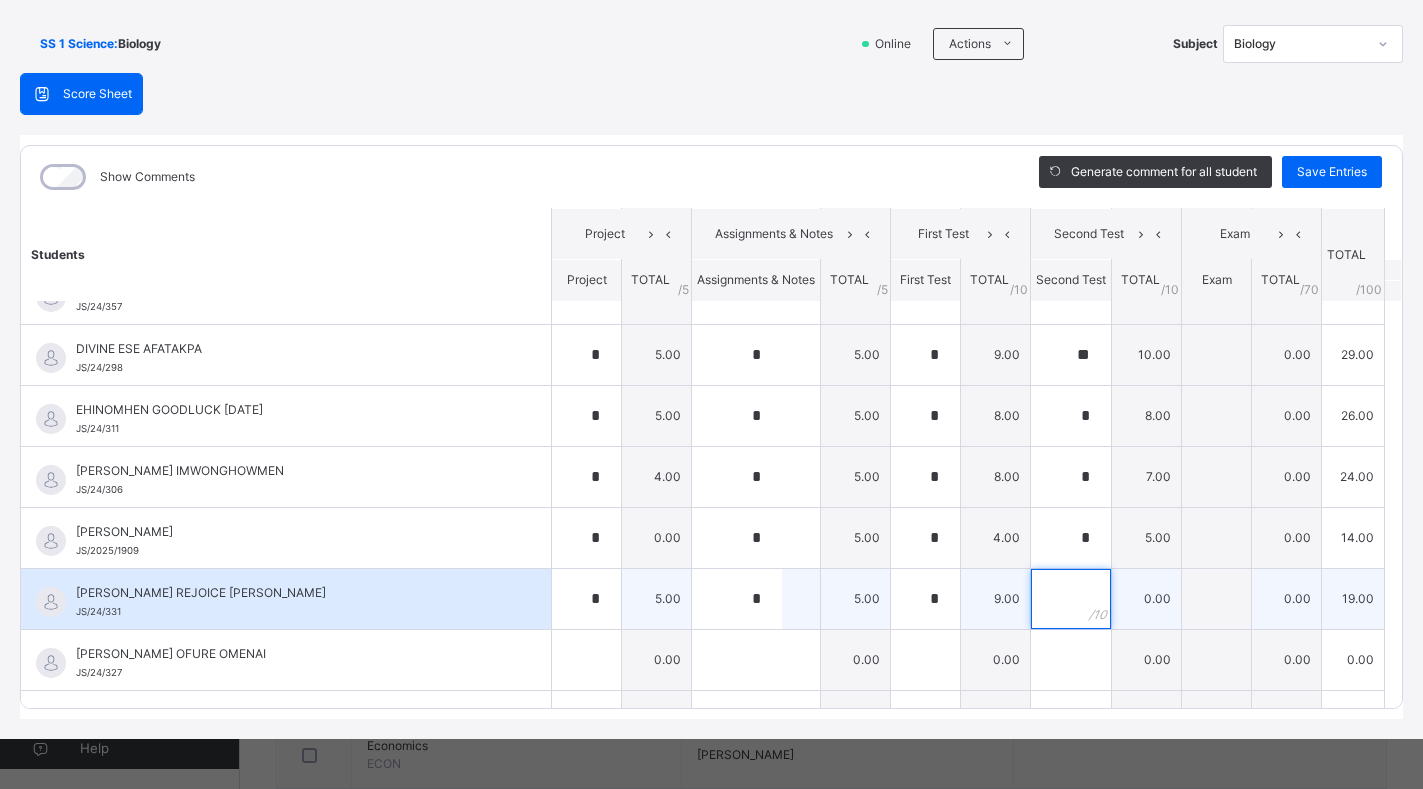 click at bounding box center [1071, 599] 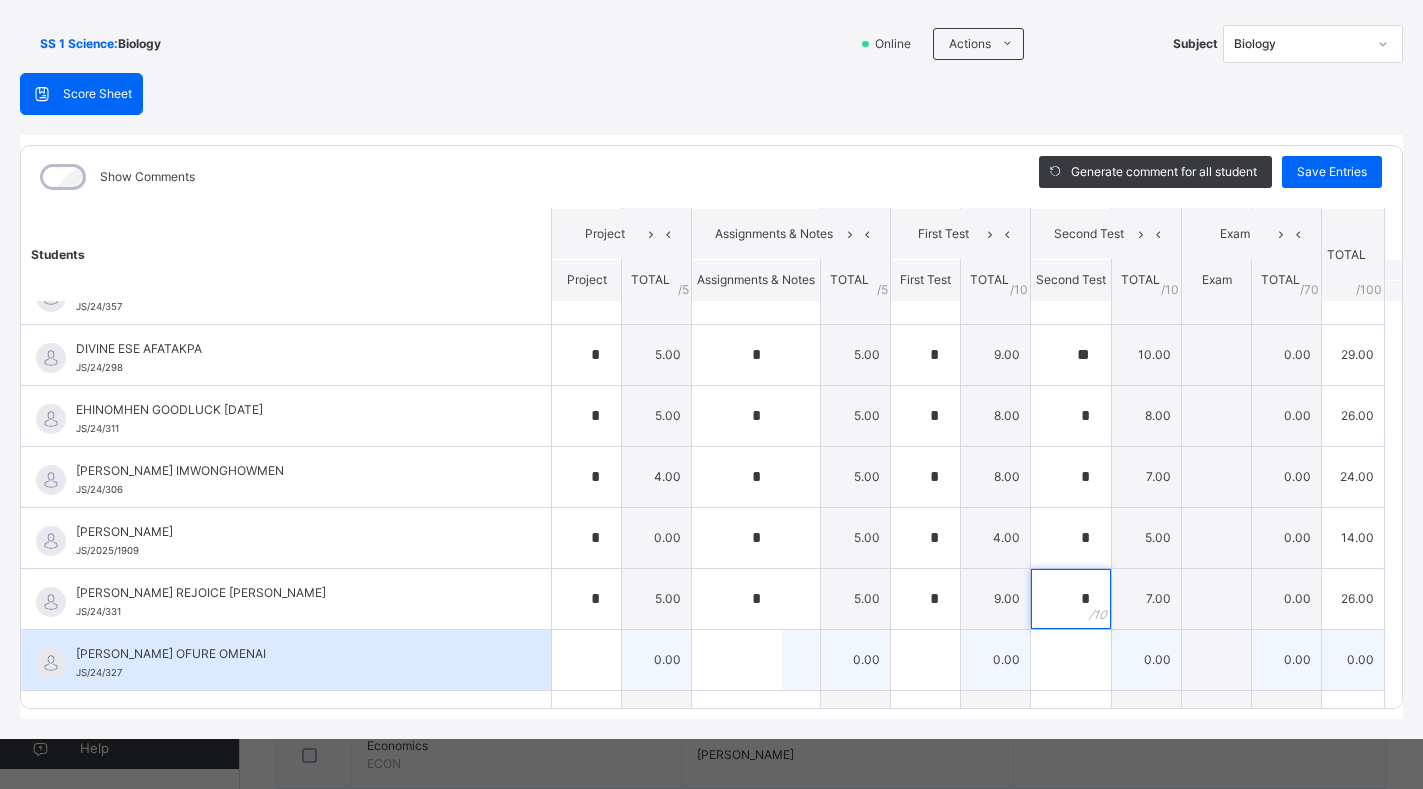 type on "*" 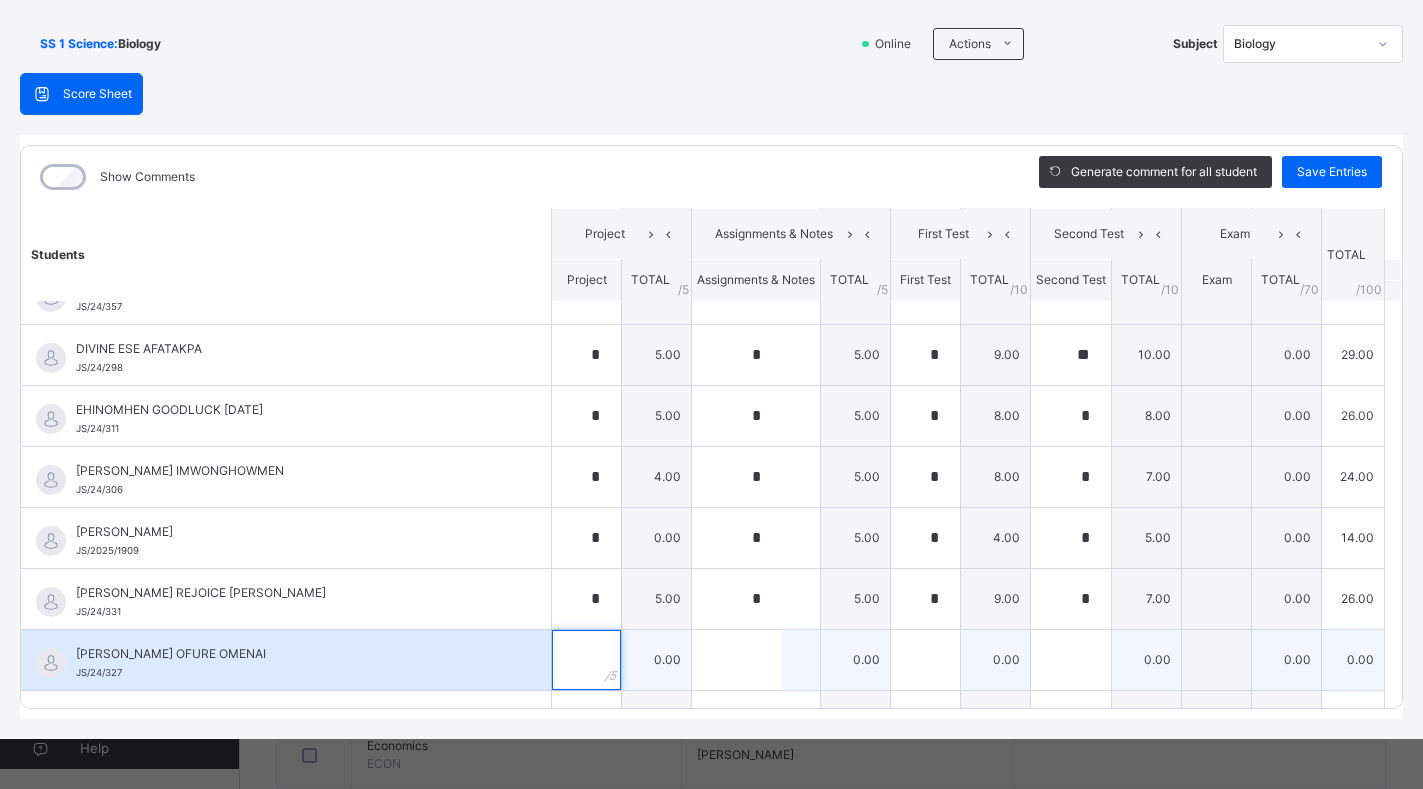 click at bounding box center [586, 660] 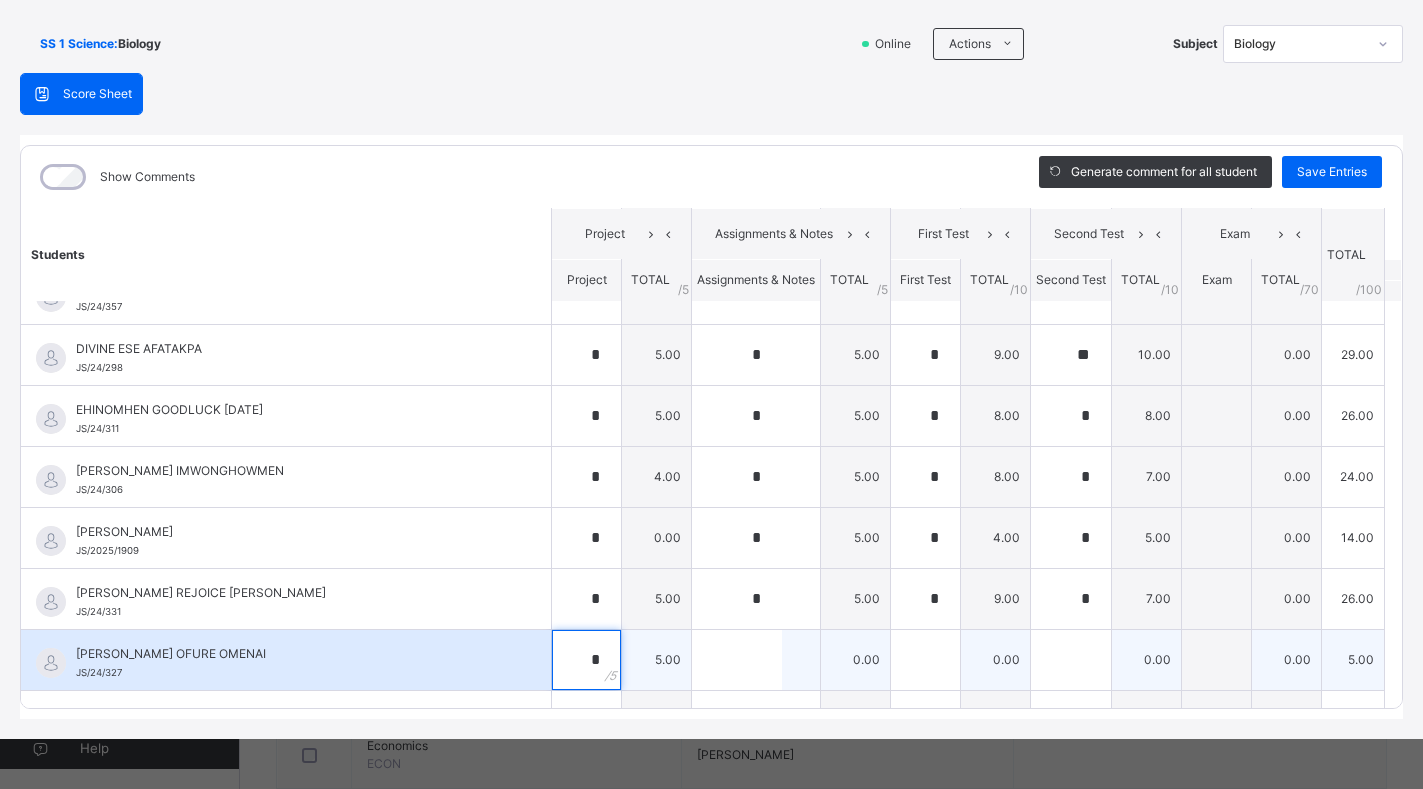 type on "*" 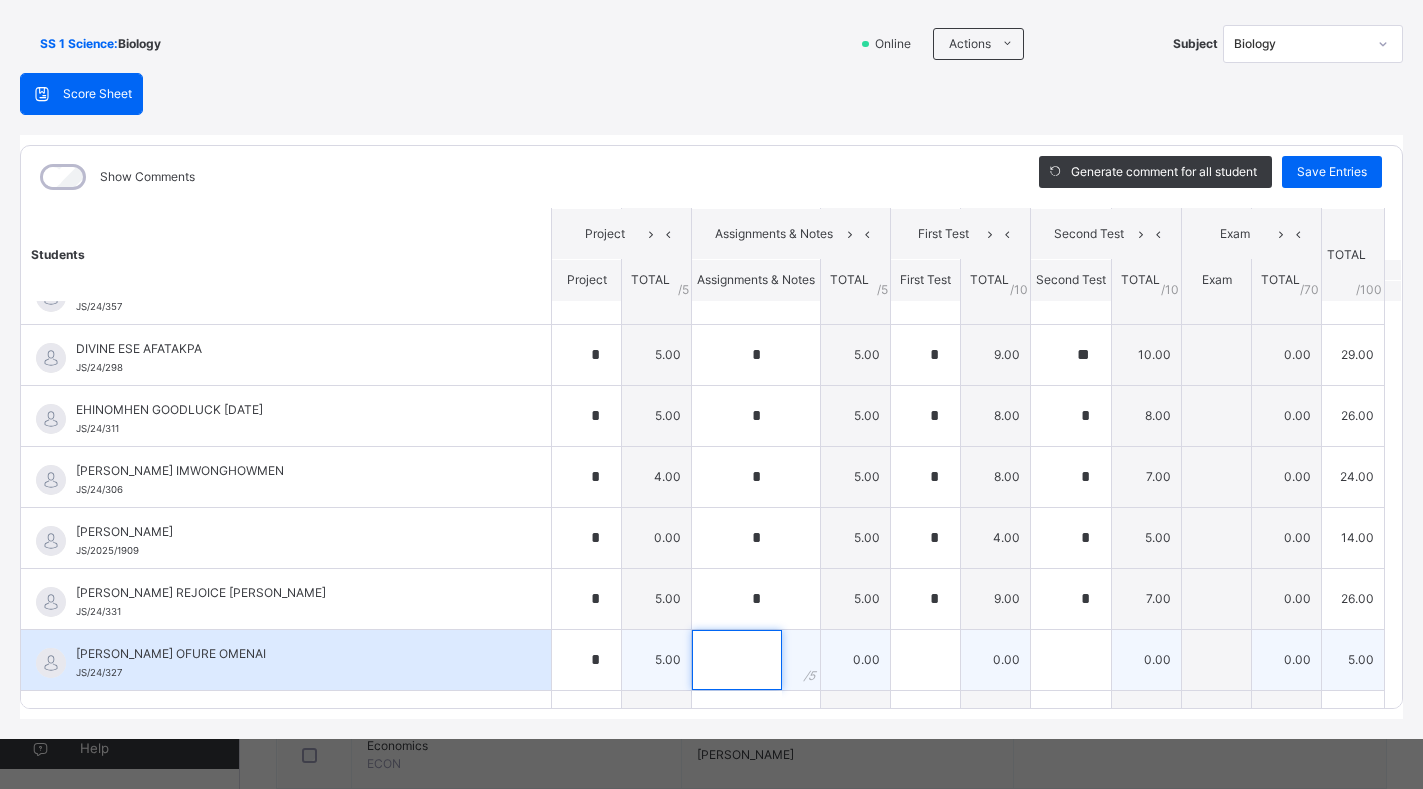 click at bounding box center (737, 660) 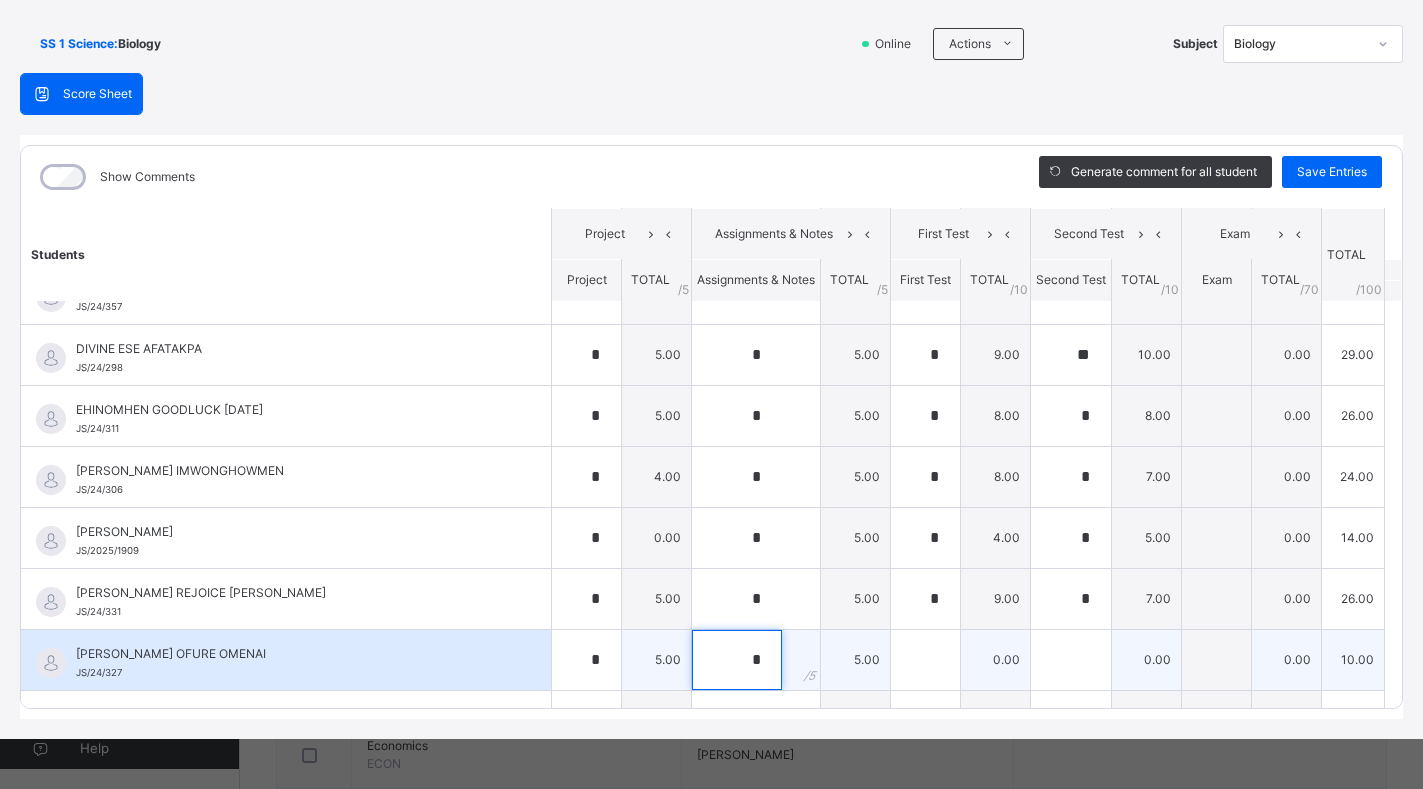 type on "*" 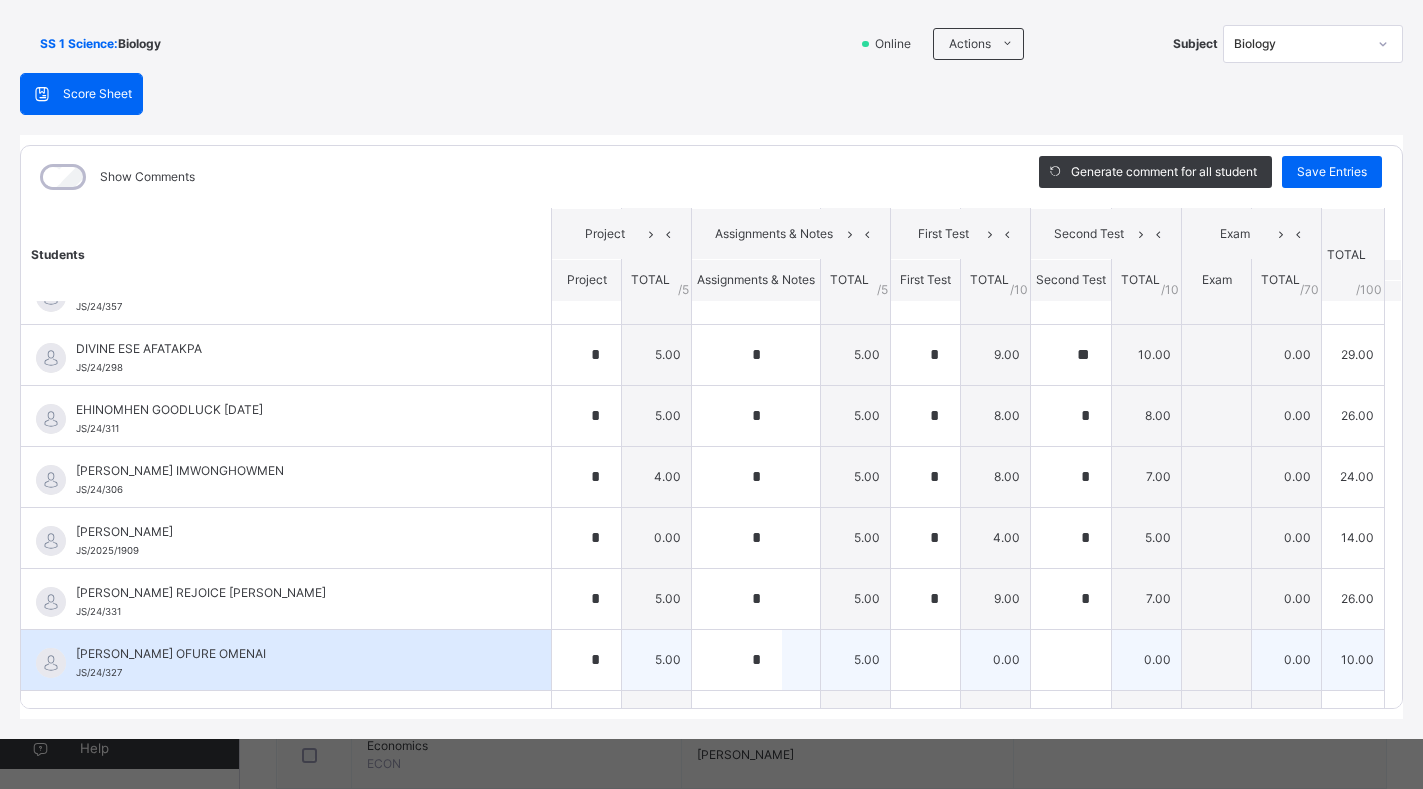click on "5.00" at bounding box center (856, 659) 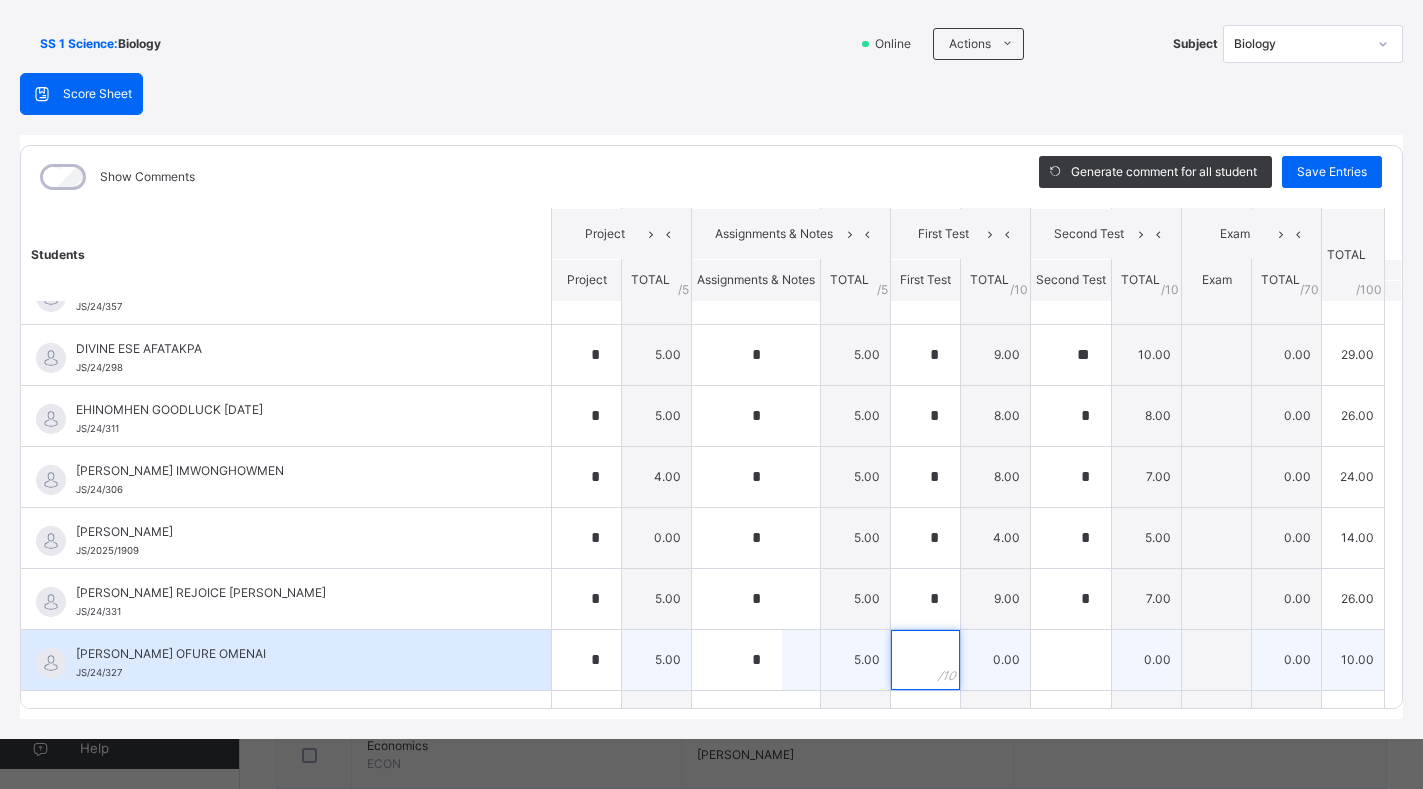 click at bounding box center [925, 660] 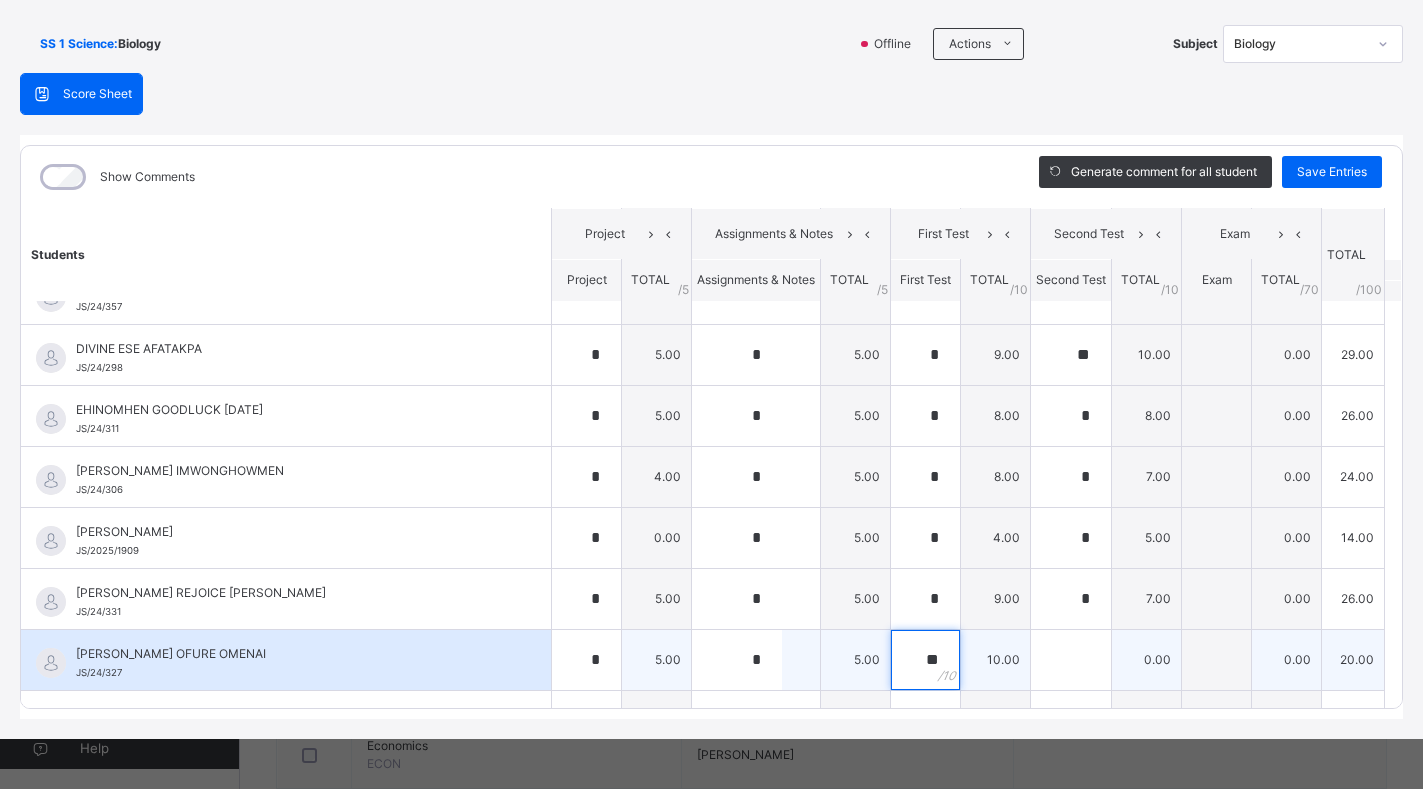 type on "**" 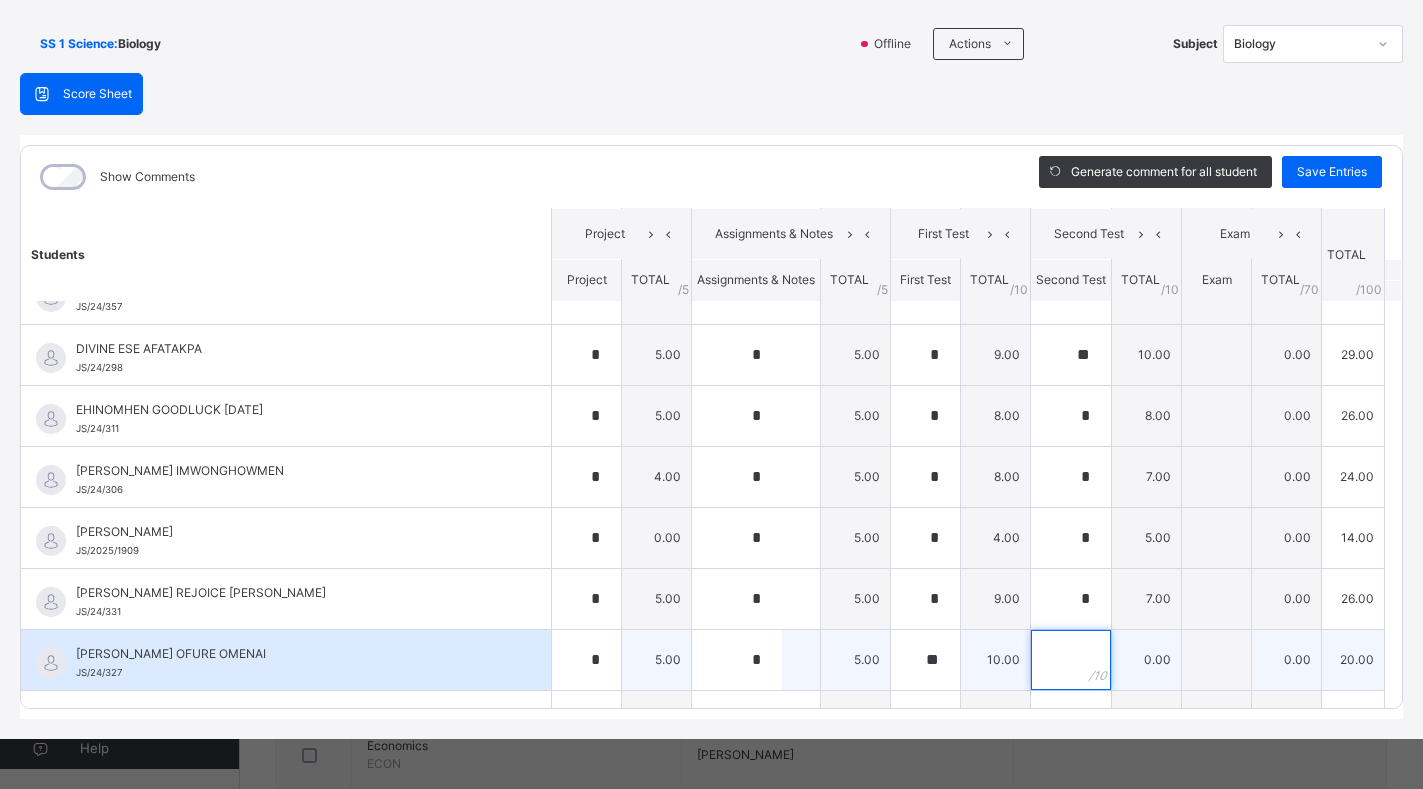 click at bounding box center [1071, 660] 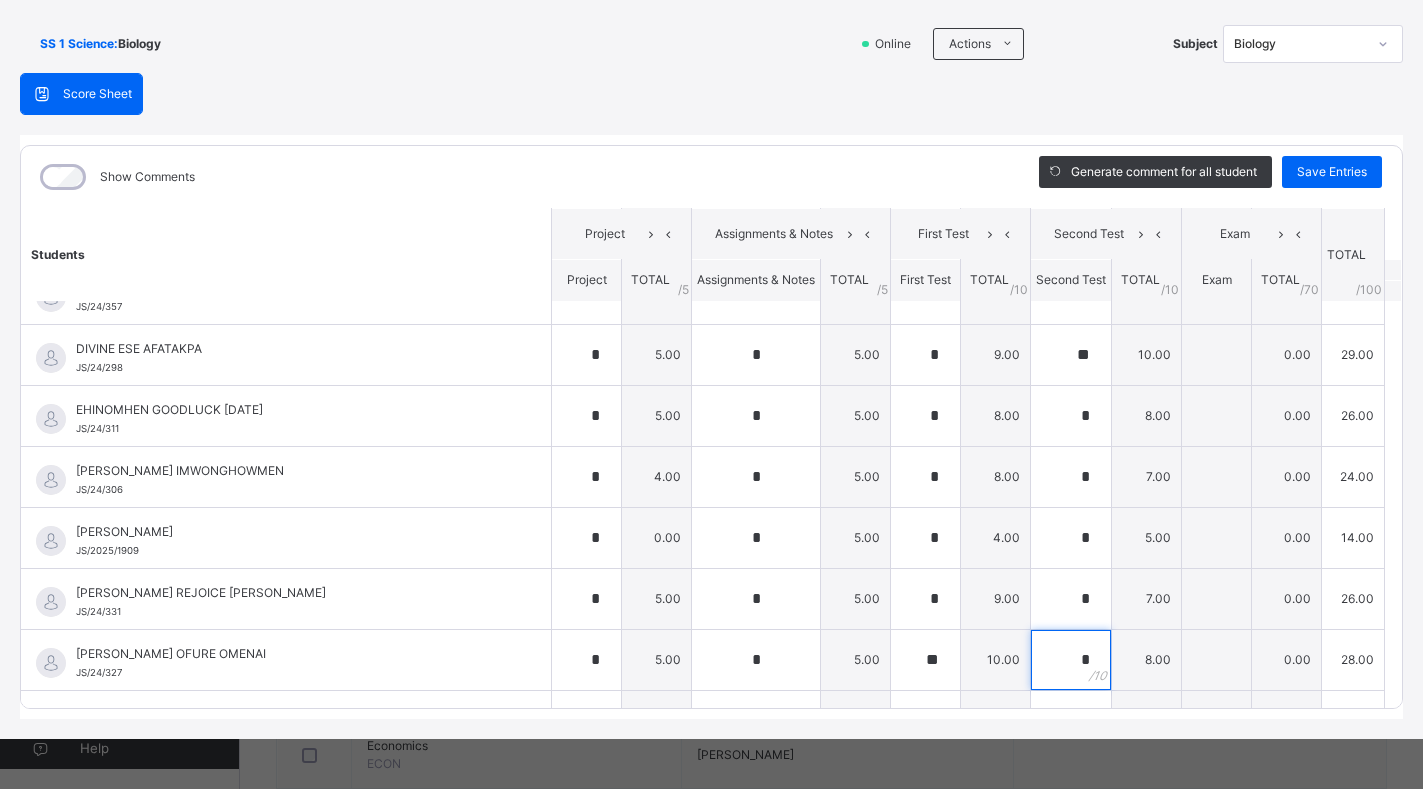 type on "*" 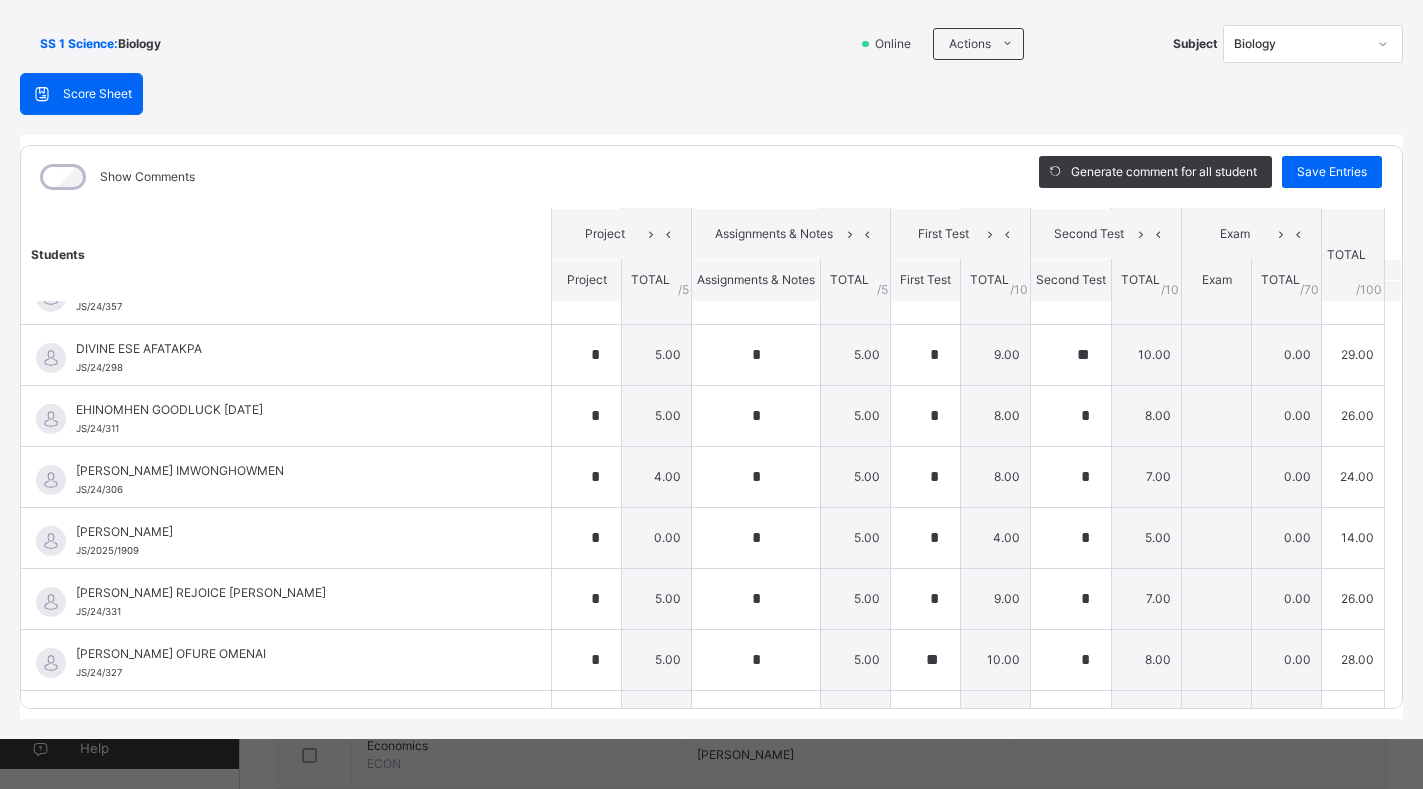 click on "SS 1   Science :   Biology Online Actions  Download Empty Score Sheet  Upload/map score sheet Subject  Biology JEDIDIAH SCHOOLS Date: [DATE] 8:37:01 am Score Sheet Score Sheet Show Comments   Generate comment for all student   Save Entries Class Level:  SS 1   Science Subject:  Biology Session:  2024/2025 Session Session:  Third Term Students Project Assignments & Notes First Test Second Test Exam TOTAL /100 Comment Project TOTAL / 5 Assignments & Notes TOTAL / 5 First Test TOTAL / 10 Second Test TOTAL / 10 Exam TOTAL / 70 [PERSON_NAME] AIGBOVIOSA ILAWE JS/24/305 [PERSON_NAME] AIGBOVIOSA ILAWE JS/24/305 * 5.00 * 5.00 * 9.00 * 8.00 0.00 27.00 Generate comment 0 / 250   ×   Subject Teacher’s Comment Generate and see in full the comment developed by the AI with an option to regenerate the comment [PERSON_NAME] ILAWE   JS/24/305   Total 27.00  / 100.00 [PERSON_NAME] Bot   Regenerate     Use this comment   [PERSON_NAME] [PERSON_NAME]/24/333 [PERSON_NAME] [PERSON_NAME]/24/333 * 5.00 * 5.00 * 5.00 * 7.00 0.00 22.00 Generate comment" at bounding box center [711, 367] 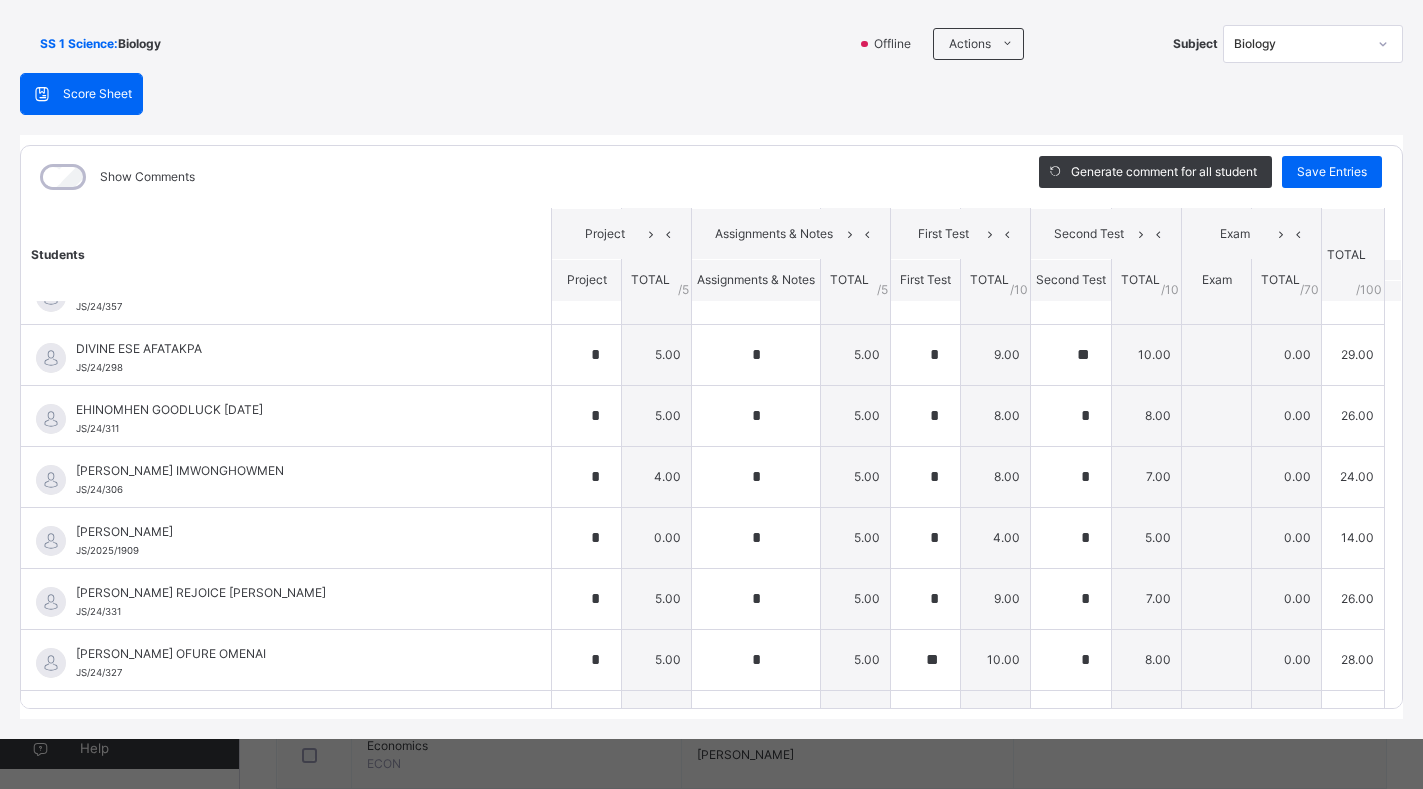 click on "SS 1   Science :   Biology Offline Actions  Download Empty Score Sheet  Upload/map score sheet Subject  Biology JEDIDIAH SCHOOLS Date: [DATE] 8:37:01 am Score Sheet Score Sheet Show Comments   Generate comment for all student   Save Entries Class Level:  SS 1   Science Subject:  Biology Session:  2024/2025 Session Session:  Third Term Students Project Assignments & Notes First Test Second Test Exam TOTAL /100 Comment Project TOTAL / 5 Assignments & Notes TOTAL / 5 First Test TOTAL / 10 Second Test TOTAL / 10 Exam TOTAL / 70 [PERSON_NAME] AIGBOVIOSA ILAWE JS/24/305 [PERSON_NAME] AIGBOVIOSA ILAWE JS/24/305 * 5.00 * 5.00 * 9.00 * 8.00 0.00 27.00 Generate comment 0 / 250   ×   Subject Teacher’s Comment Generate and see in full the comment developed by the AI with an option to regenerate the comment [PERSON_NAME] AIGBOVIOSA ILAWE   JS/24/305   Total 27.00  / 100.00 [PERSON_NAME] Bot   Regenerate     Use this comment   [PERSON_NAME] [PERSON_NAME]/24/333 [PERSON_NAME] [PERSON_NAME]/24/333 * 5.00 * 5.00 * 5.00 * 7.00 0.00 22.00 Generate comment" at bounding box center (711, 367) 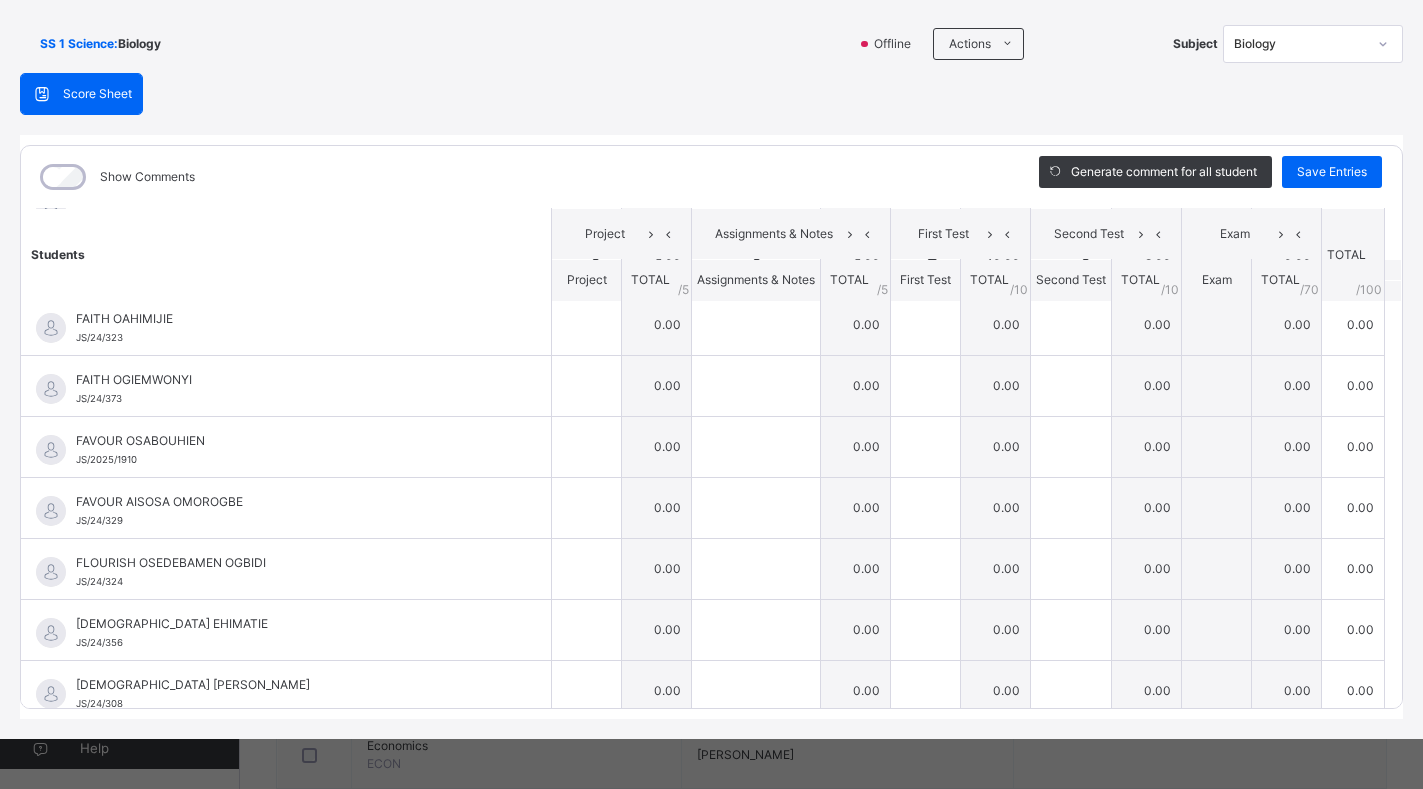 scroll, scrollTop: 560, scrollLeft: 0, axis: vertical 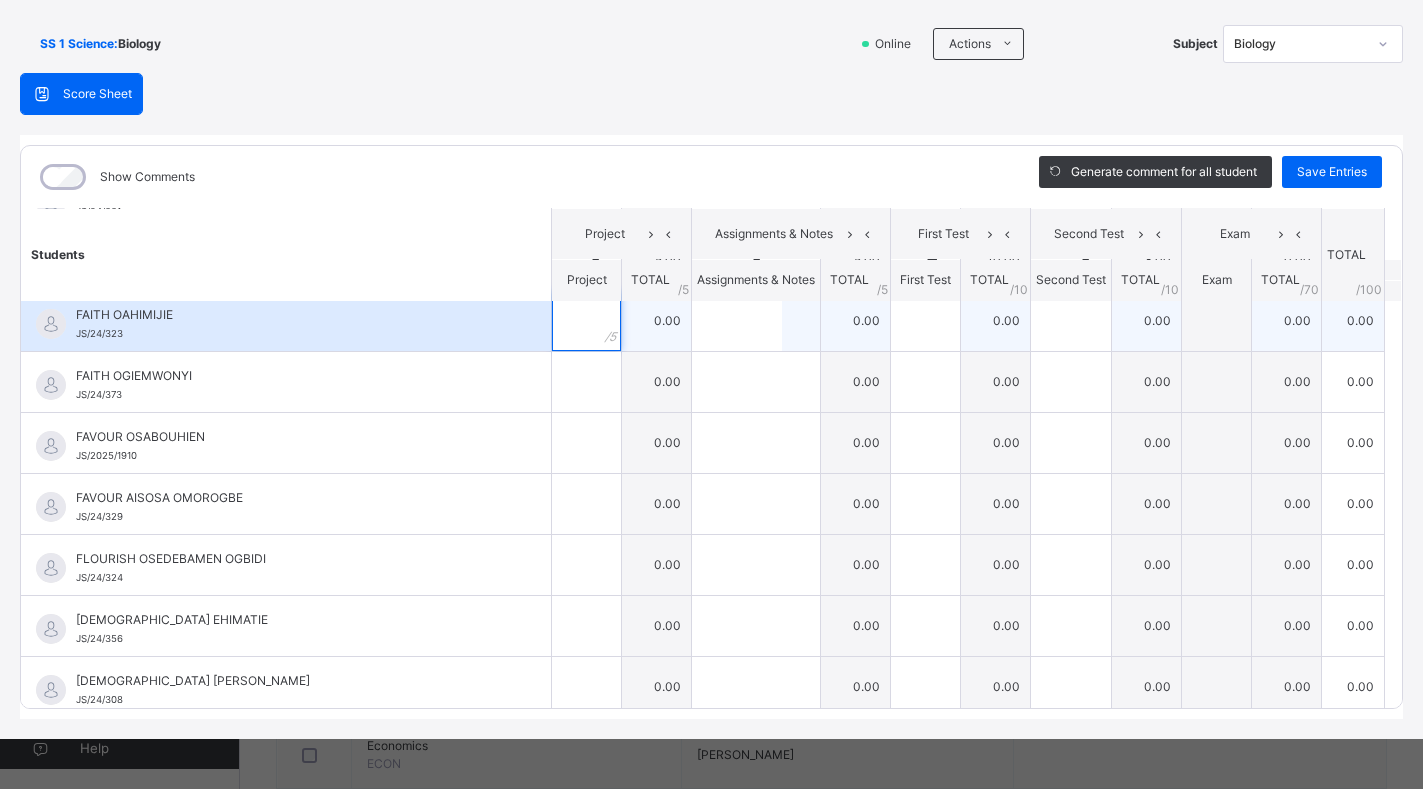click at bounding box center [586, 321] 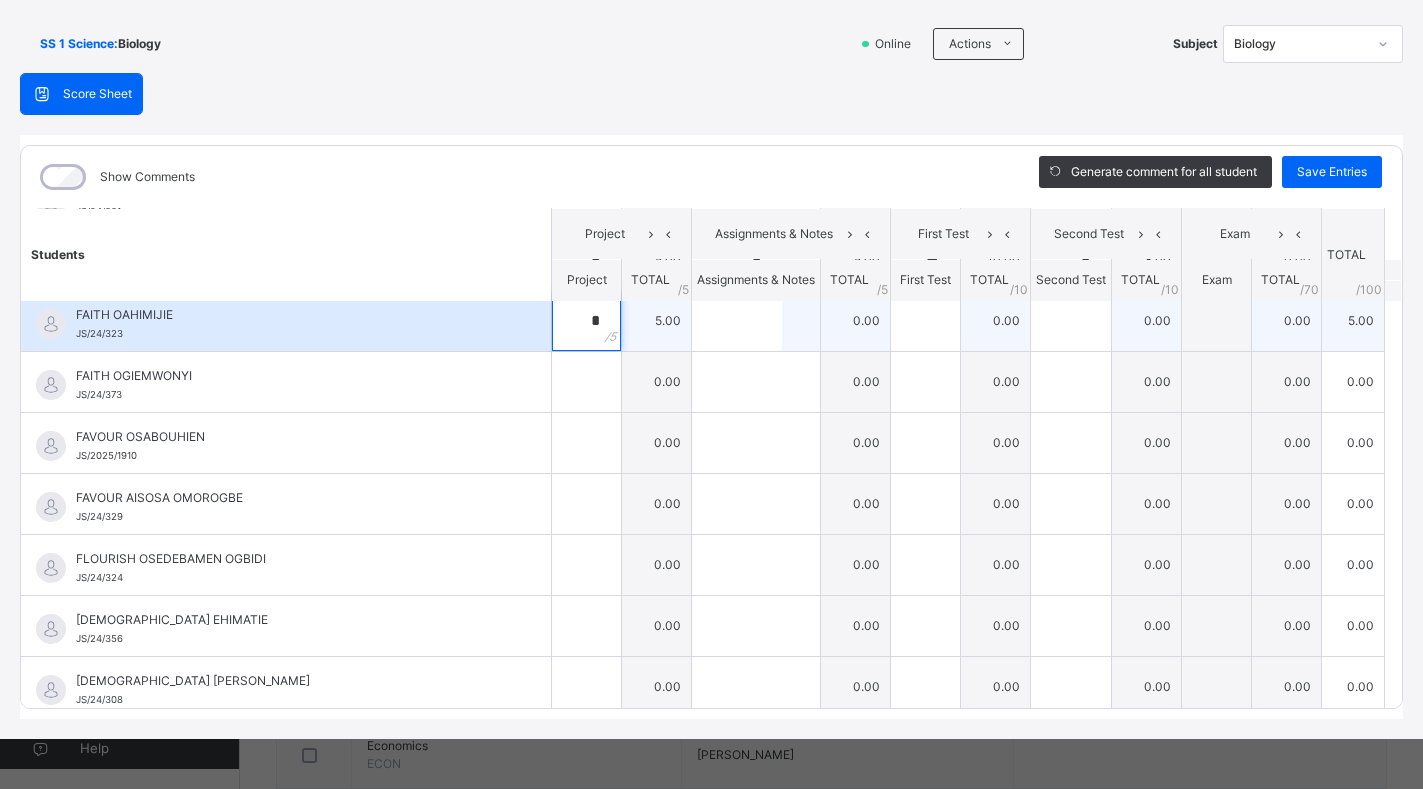 type on "*" 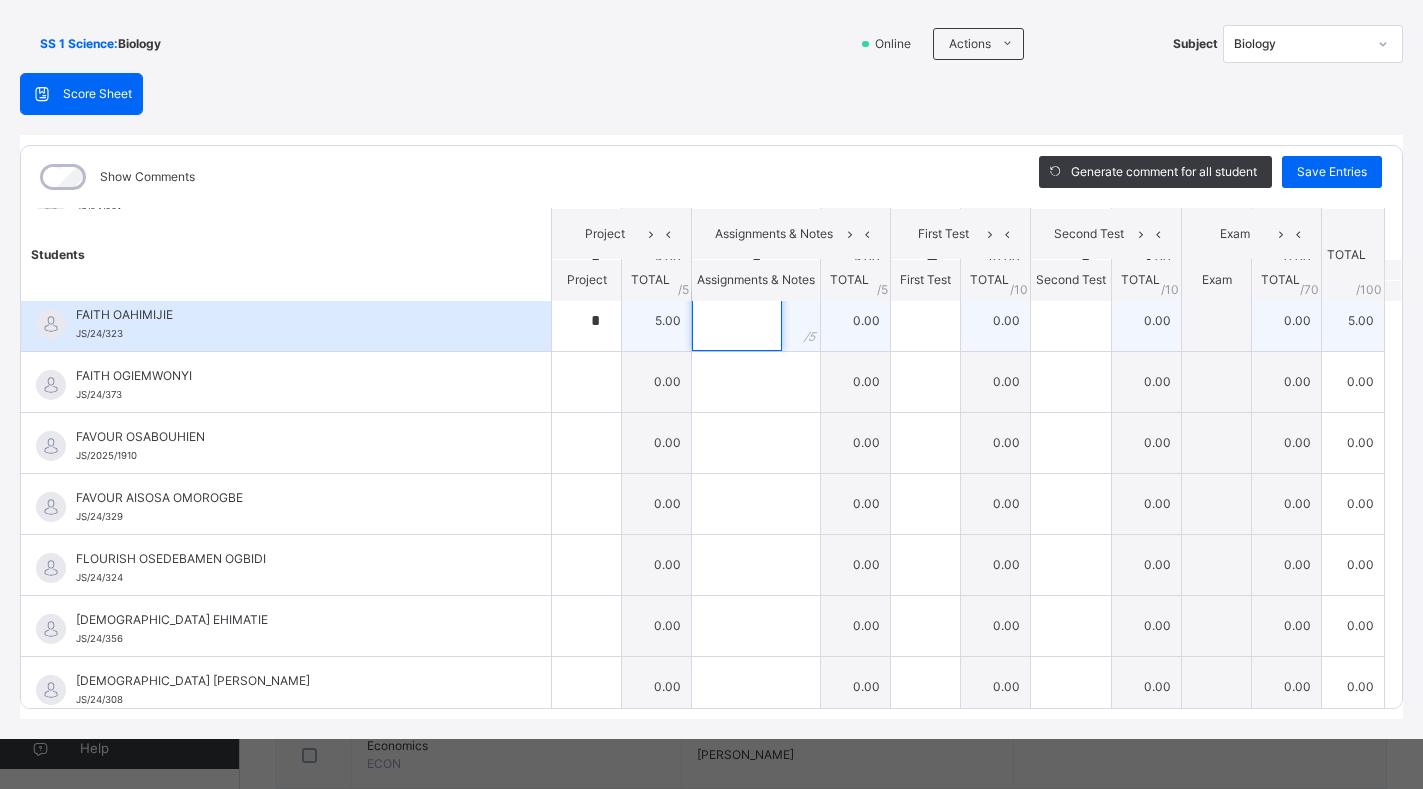 click at bounding box center (737, 321) 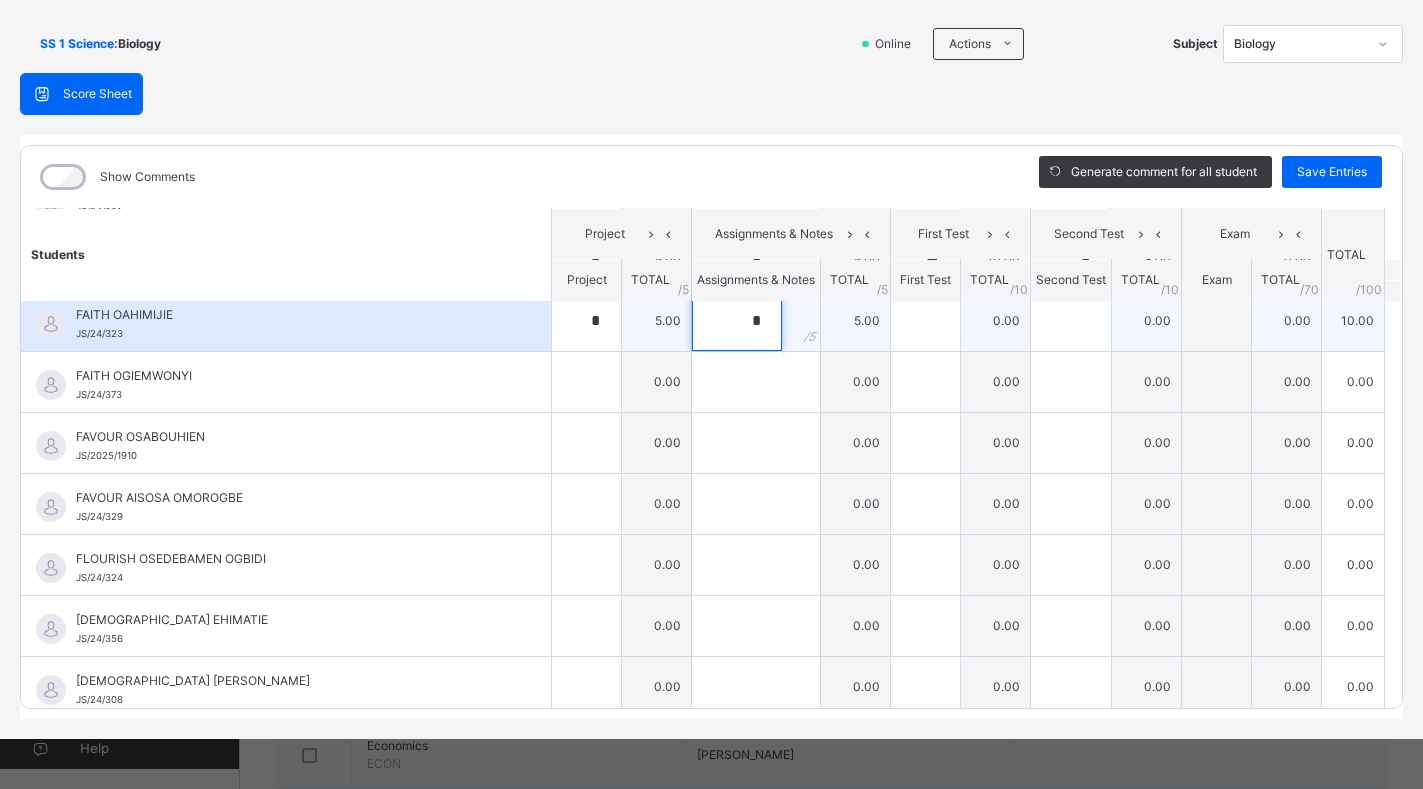 type on "*" 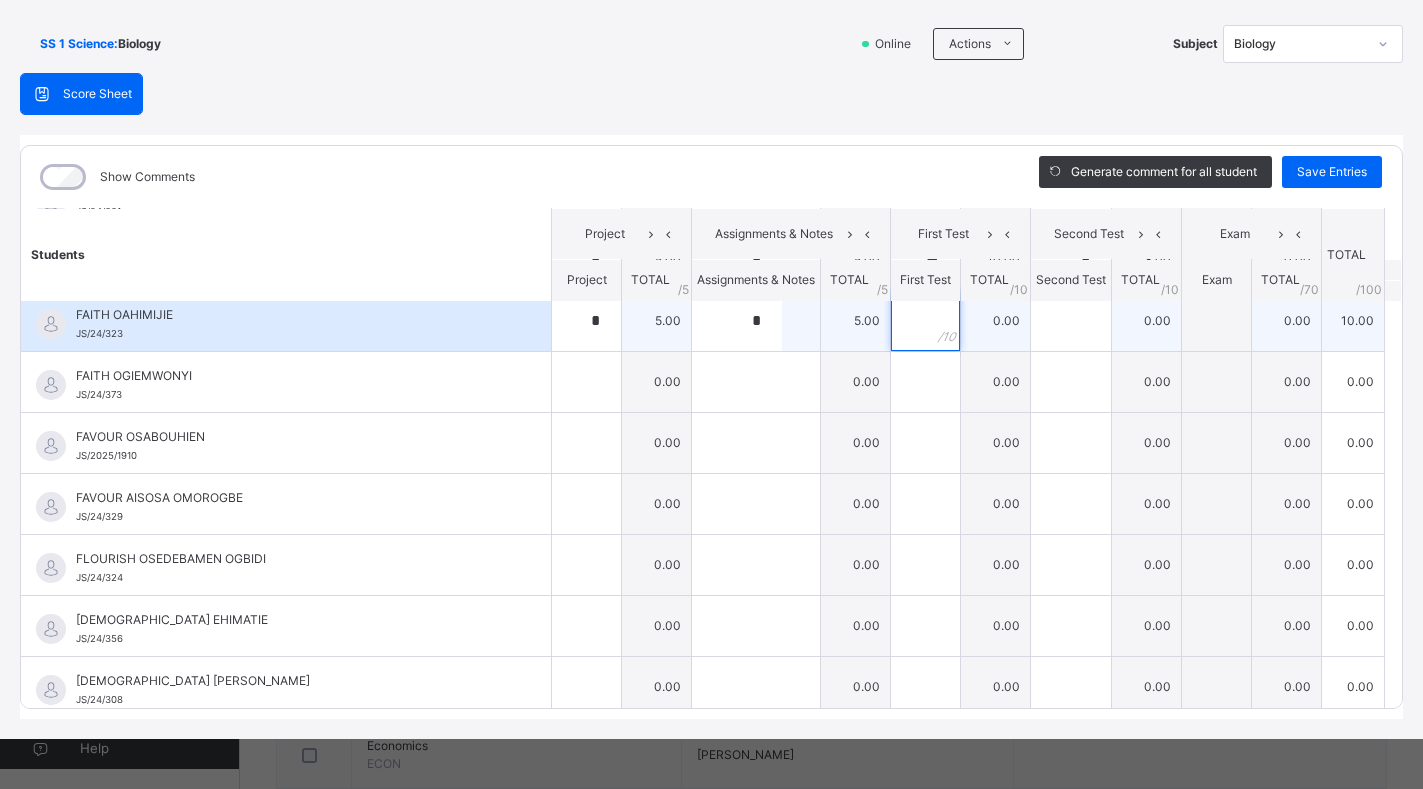 click at bounding box center (925, 321) 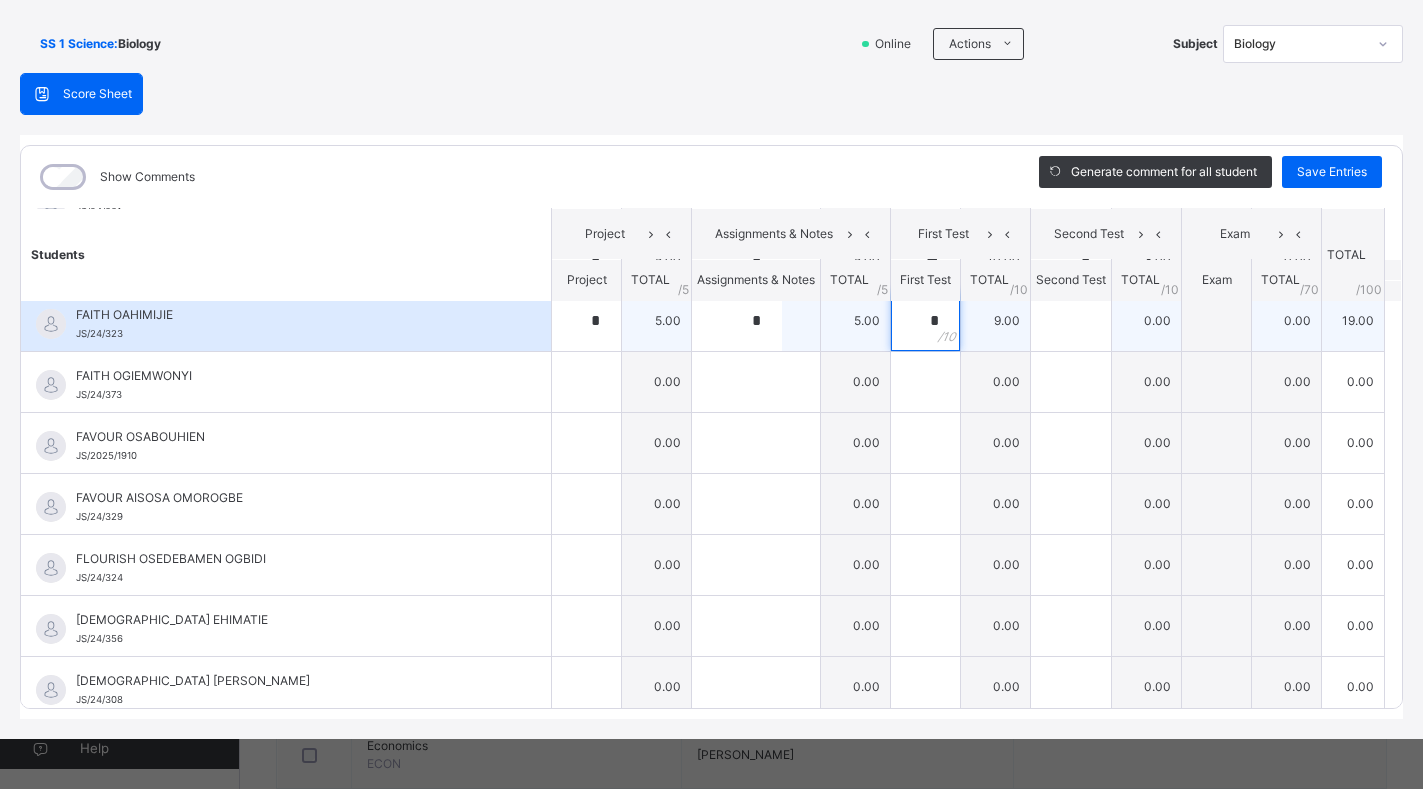 type on "*" 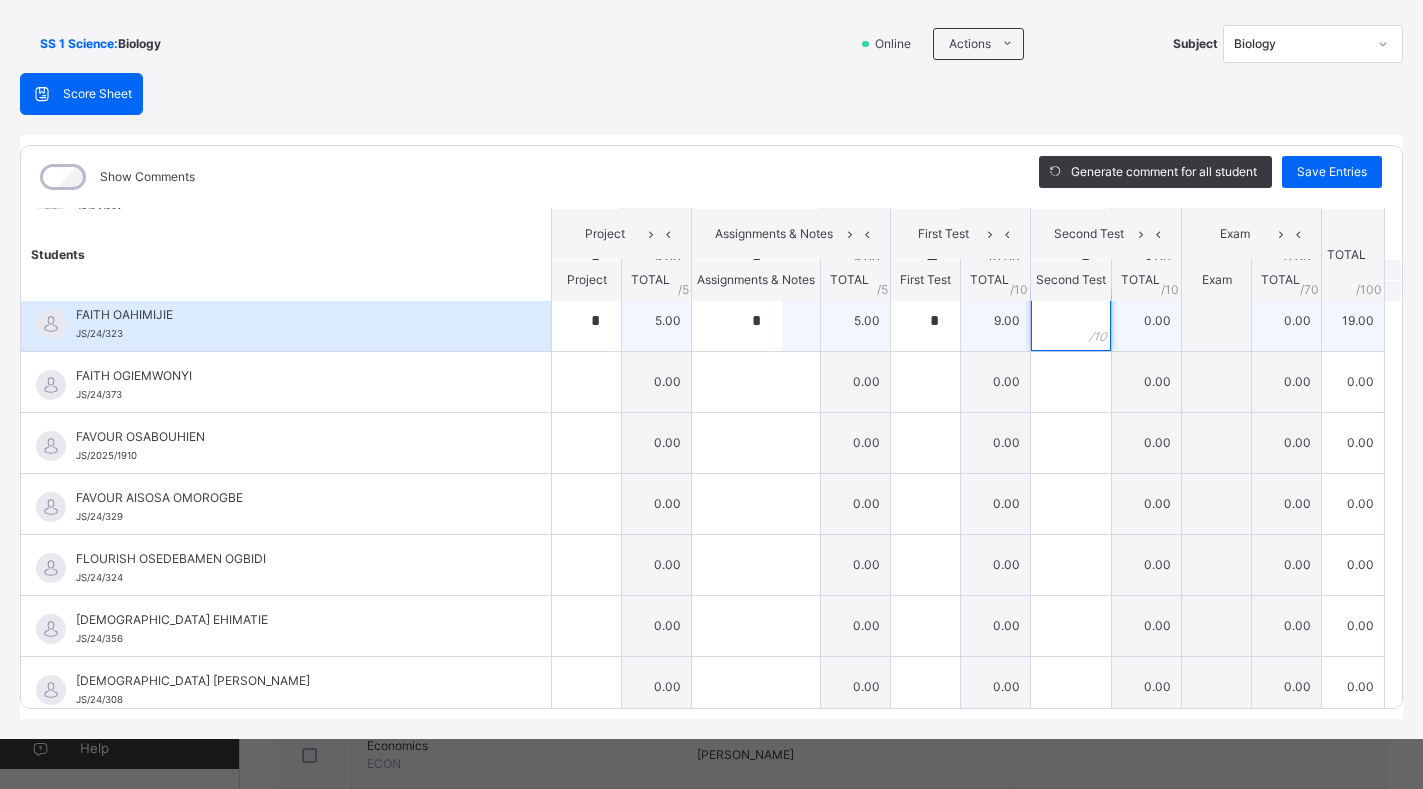 click at bounding box center [1071, 321] 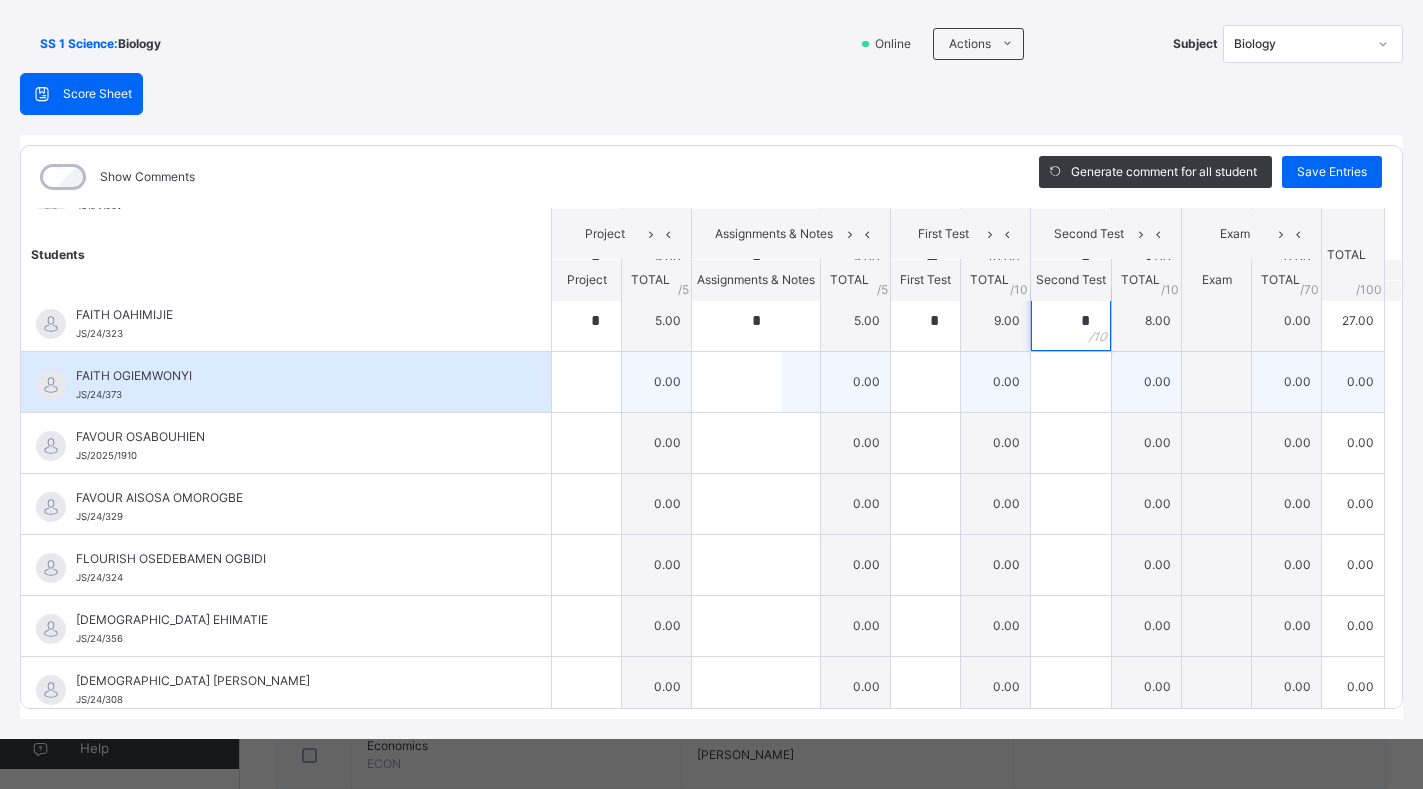 type on "*" 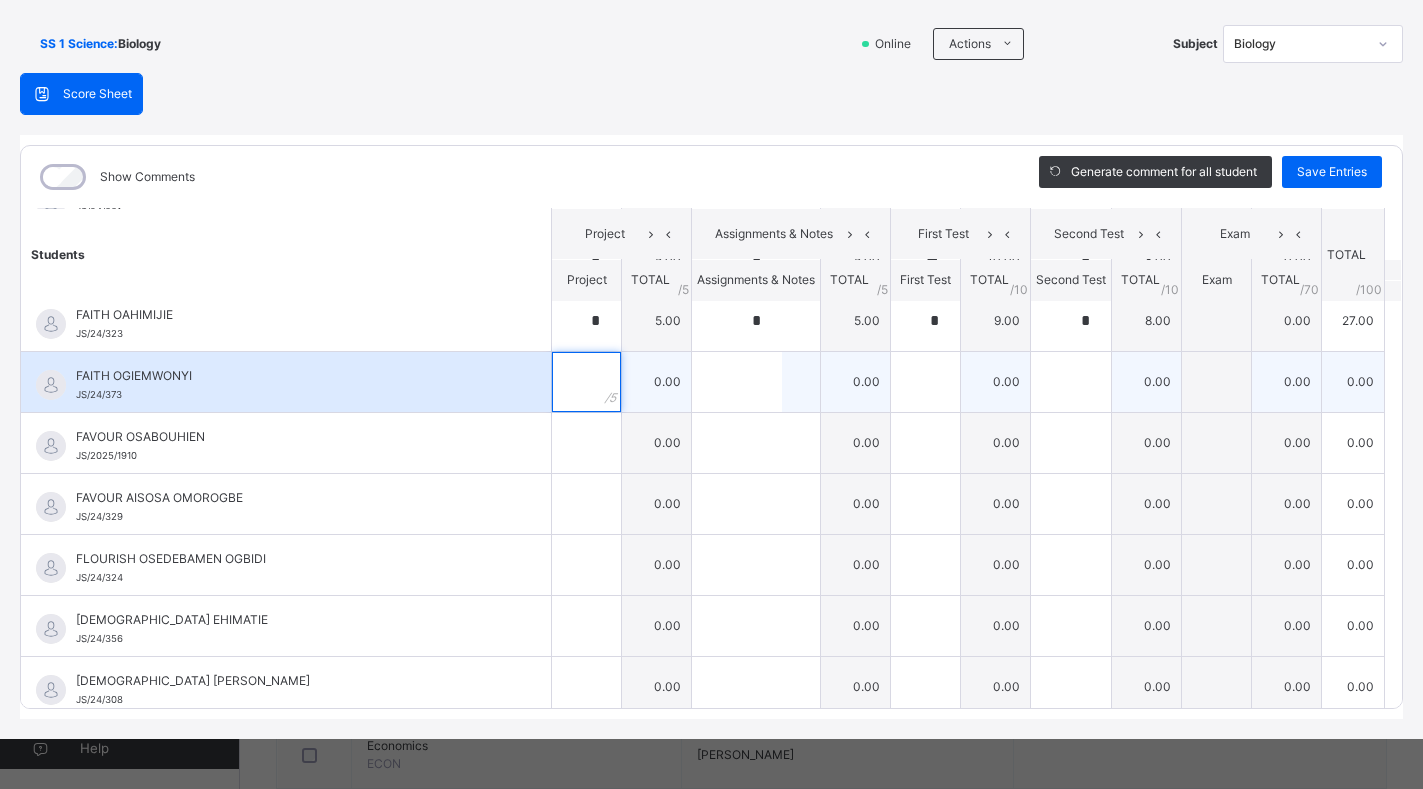 click at bounding box center [586, 382] 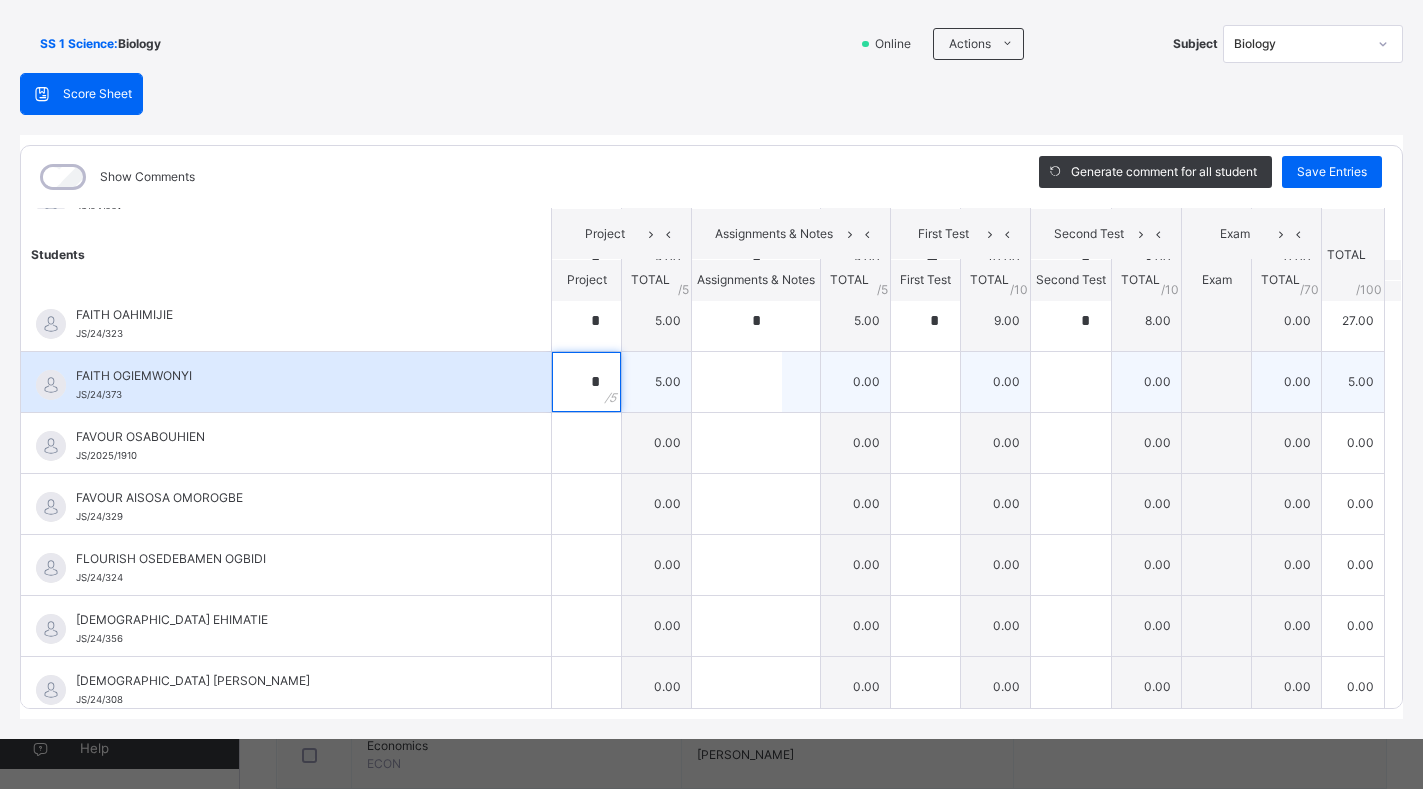 type on "*" 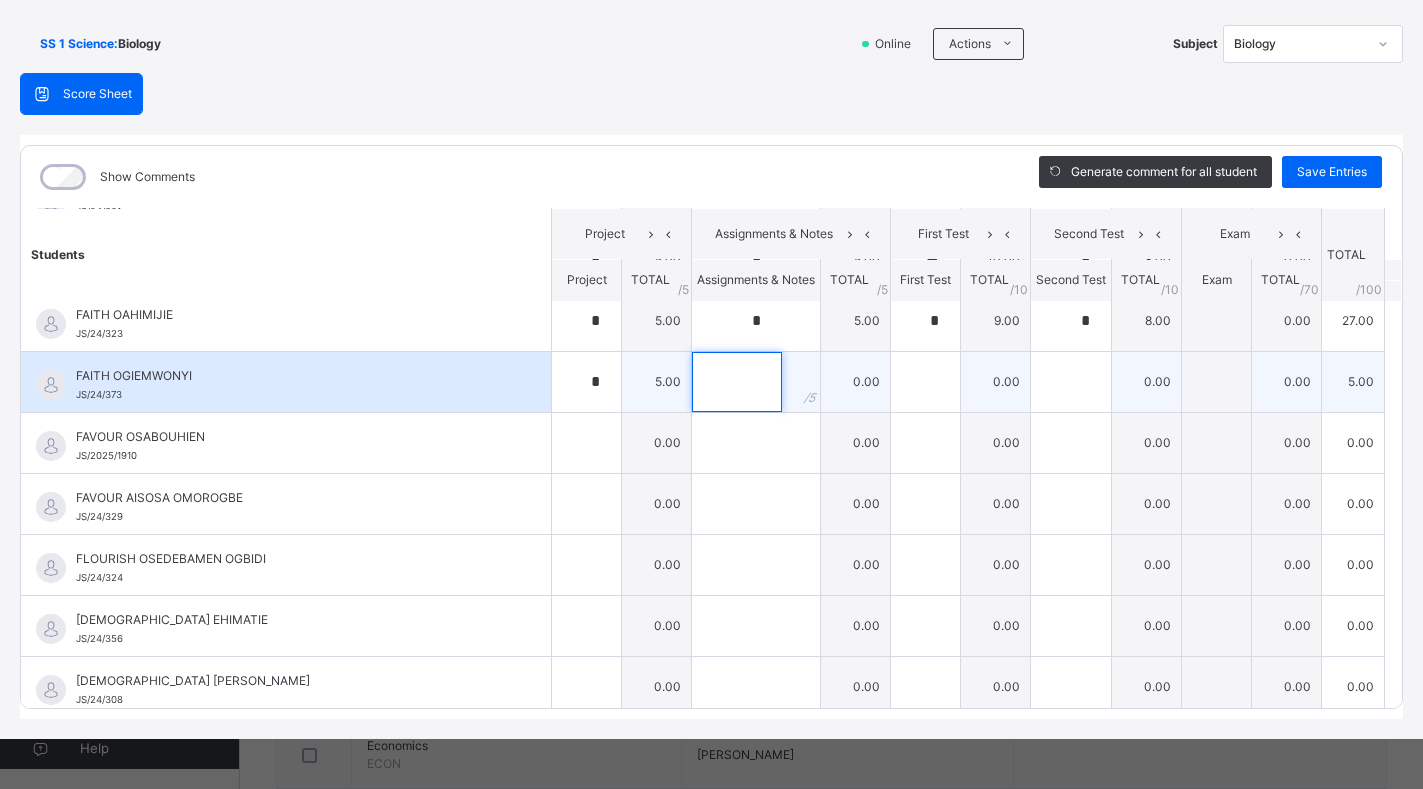 click at bounding box center [737, 382] 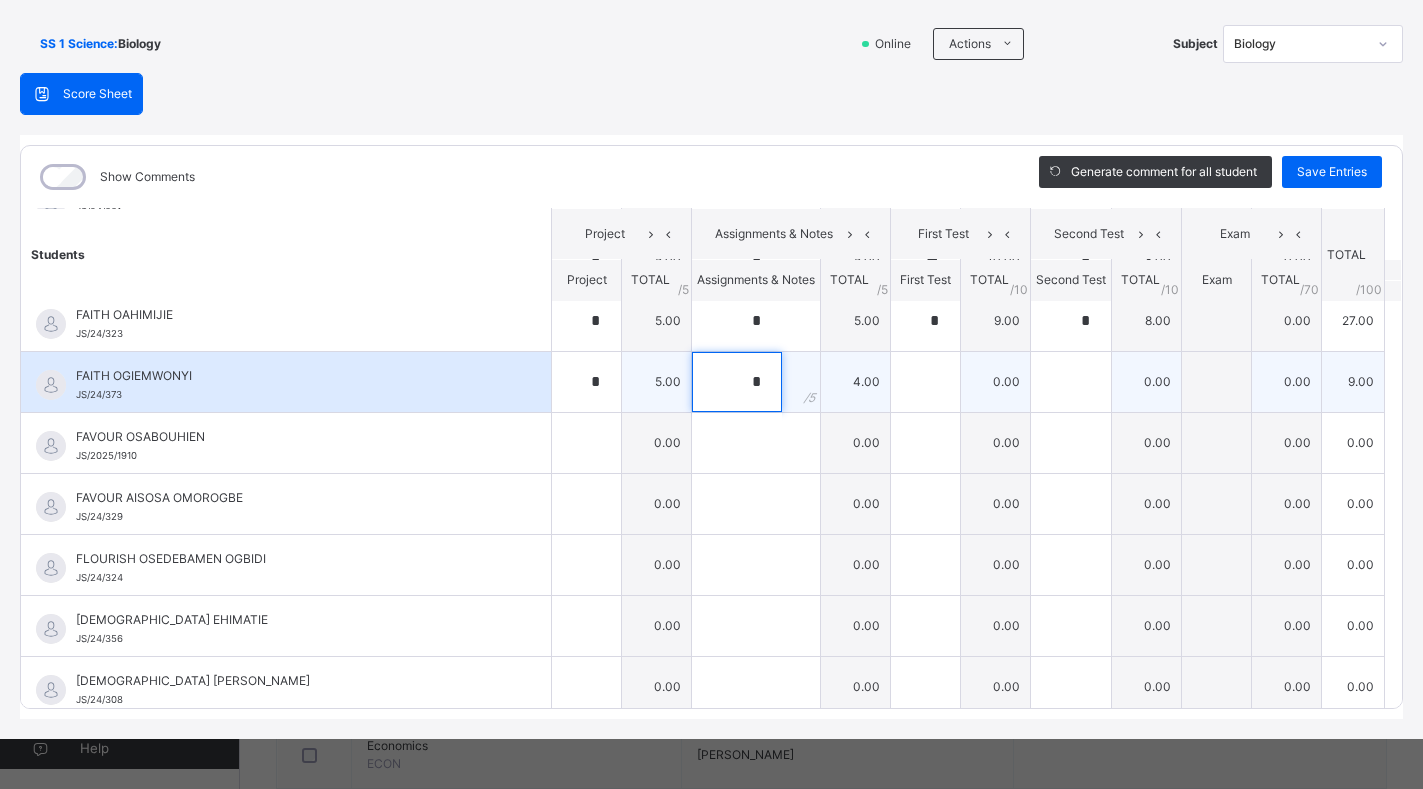 type on "*" 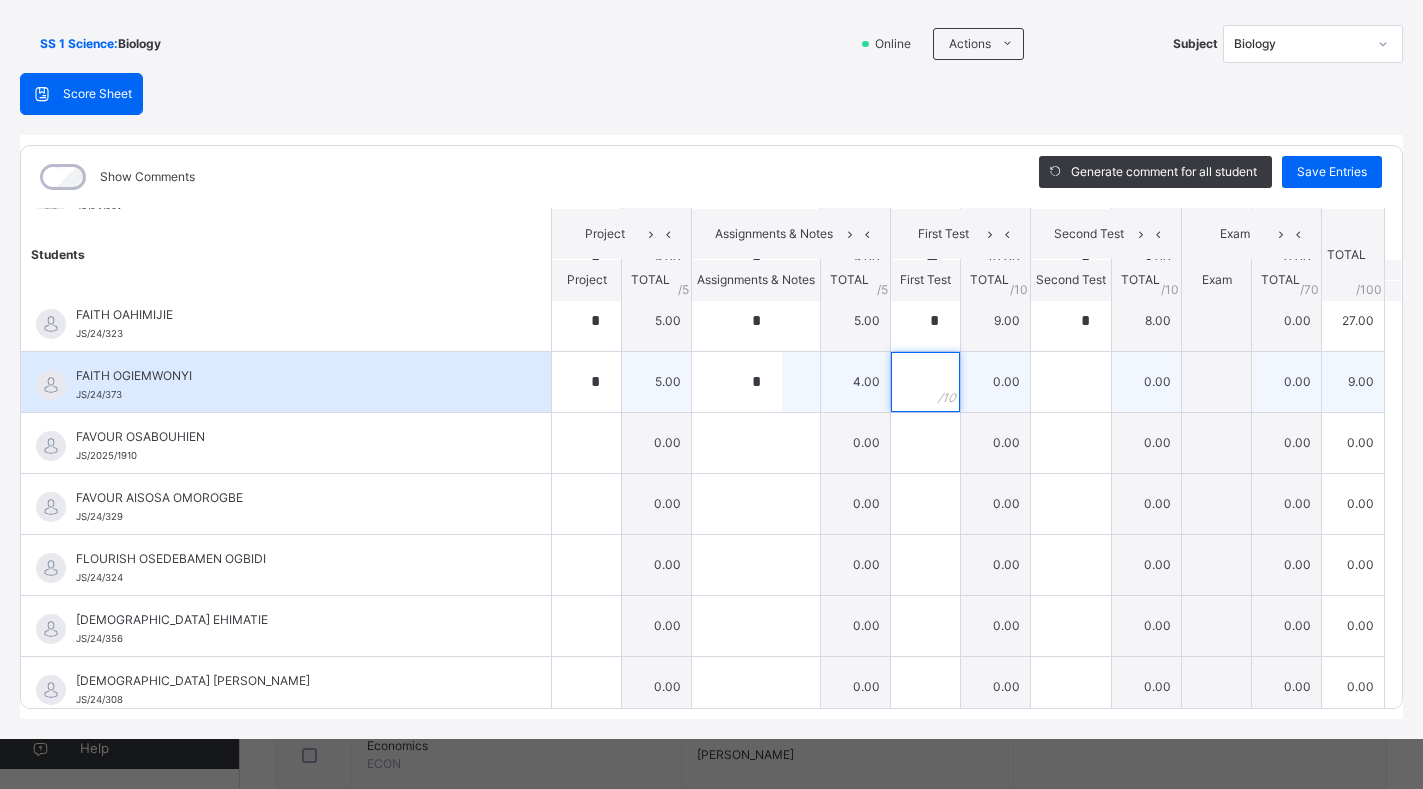 click at bounding box center [925, 382] 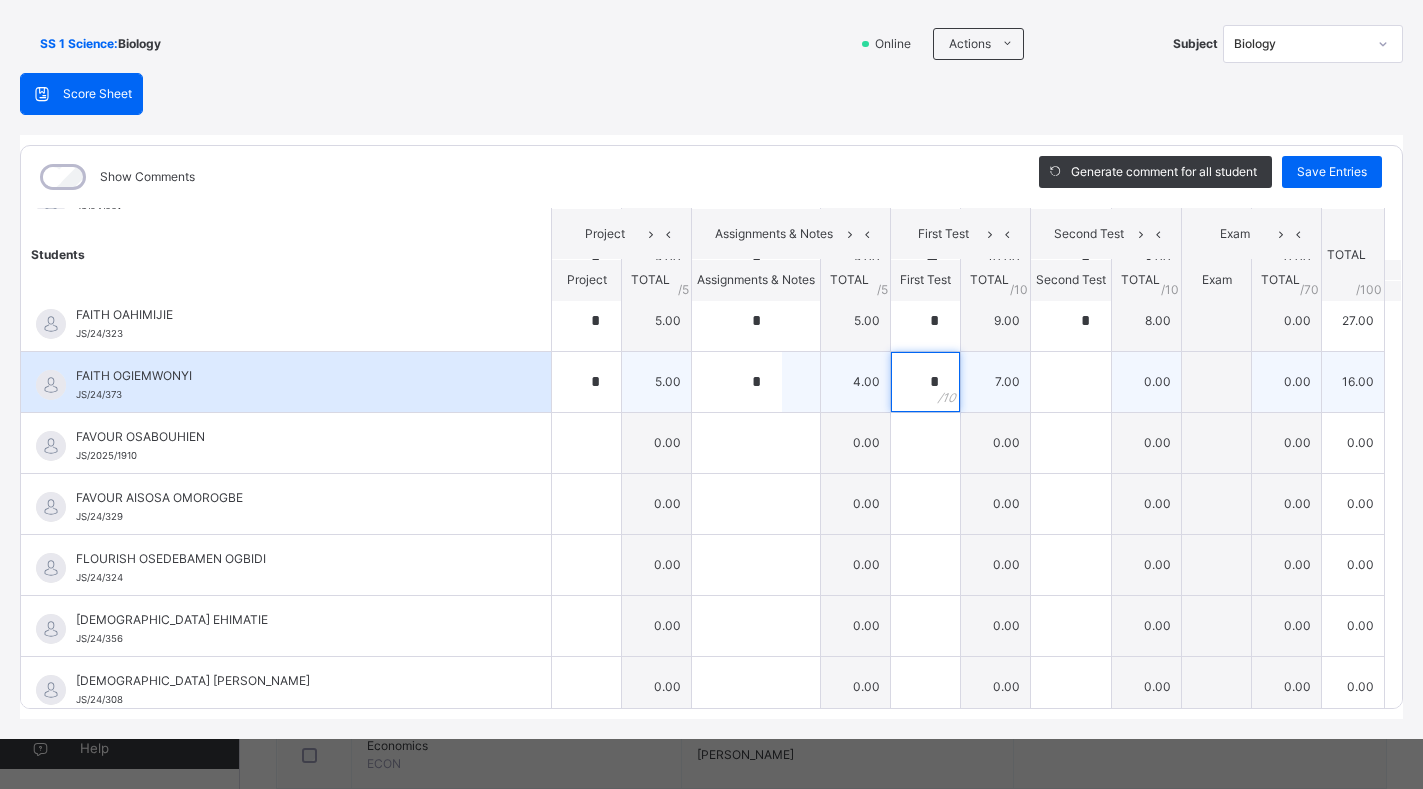 type on "*" 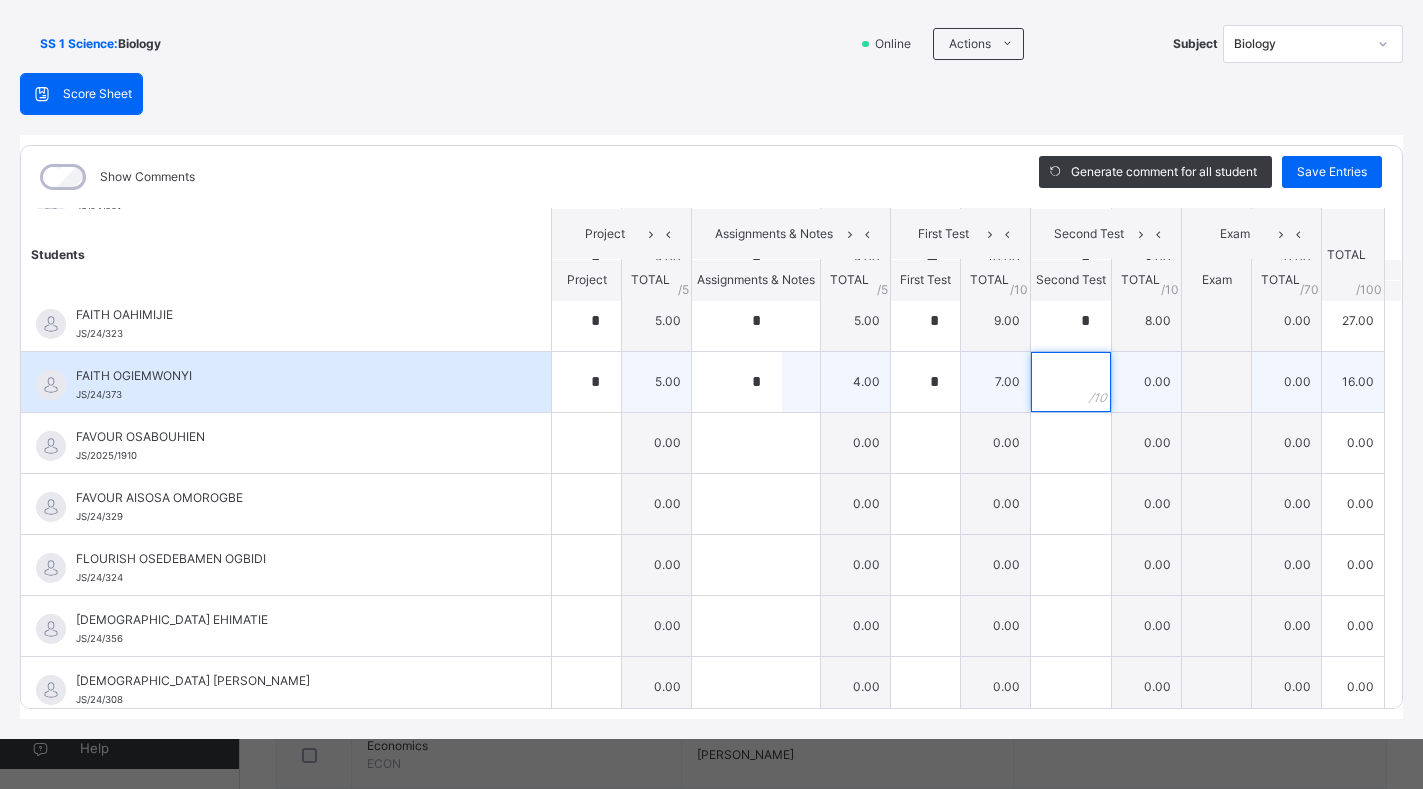 click at bounding box center (1071, 382) 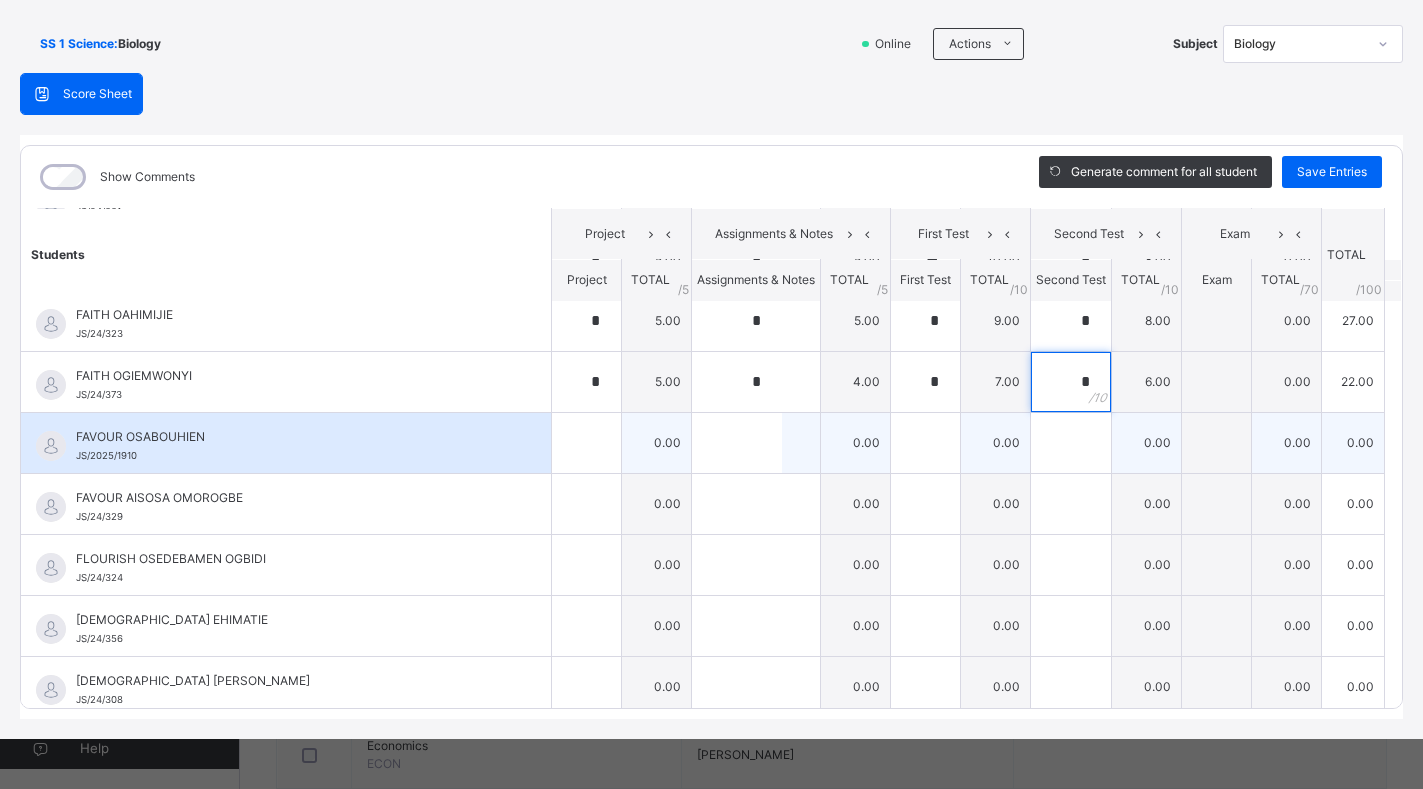 type on "*" 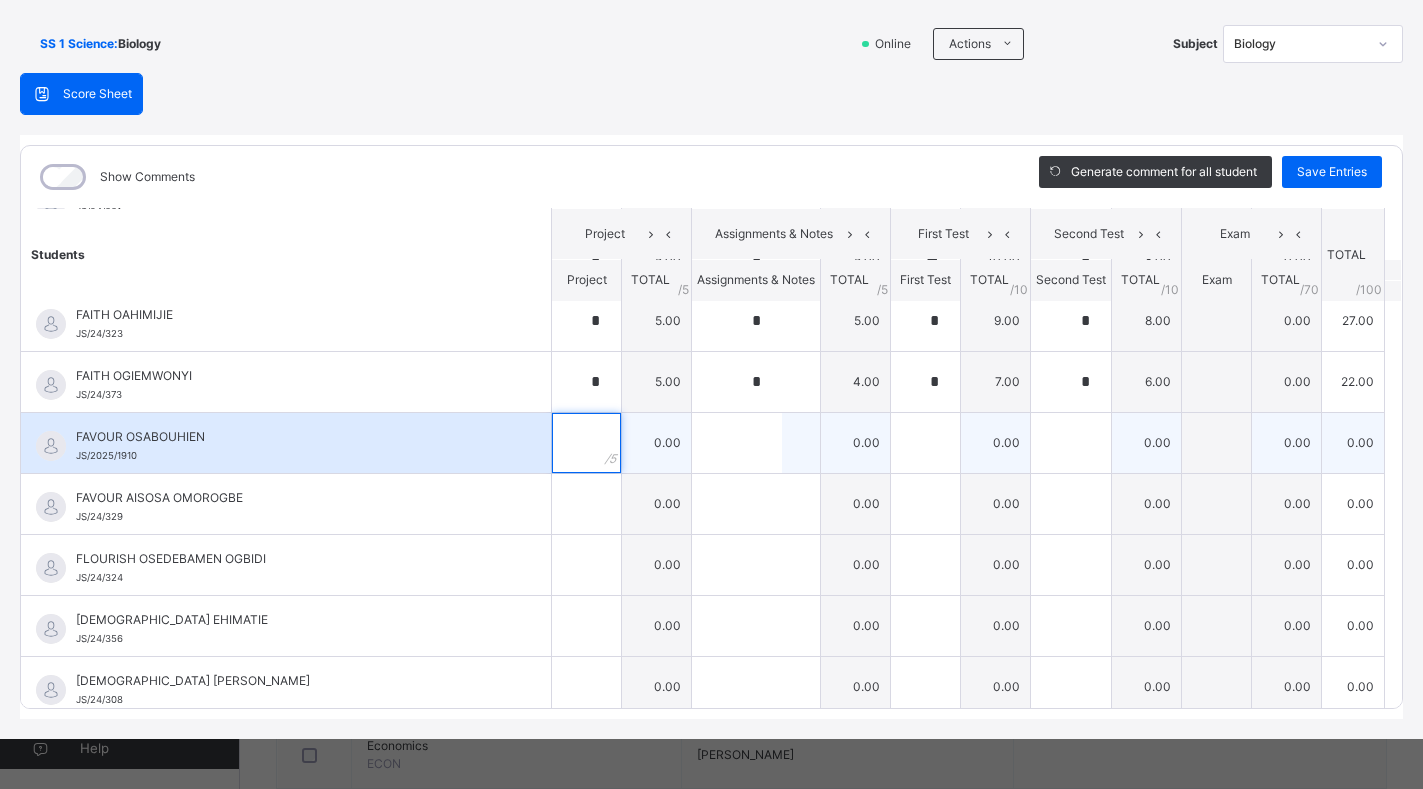 click at bounding box center (586, 443) 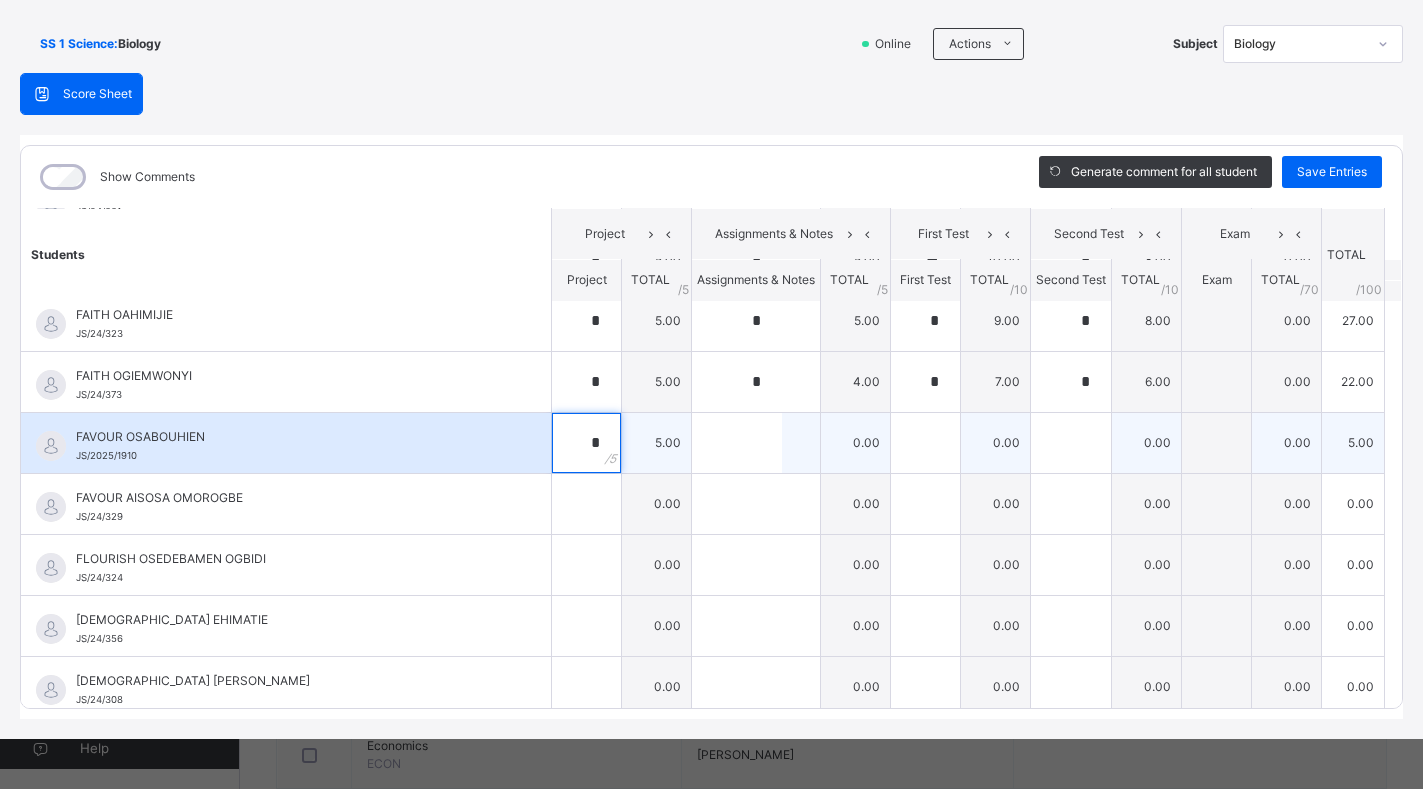 type on "*" 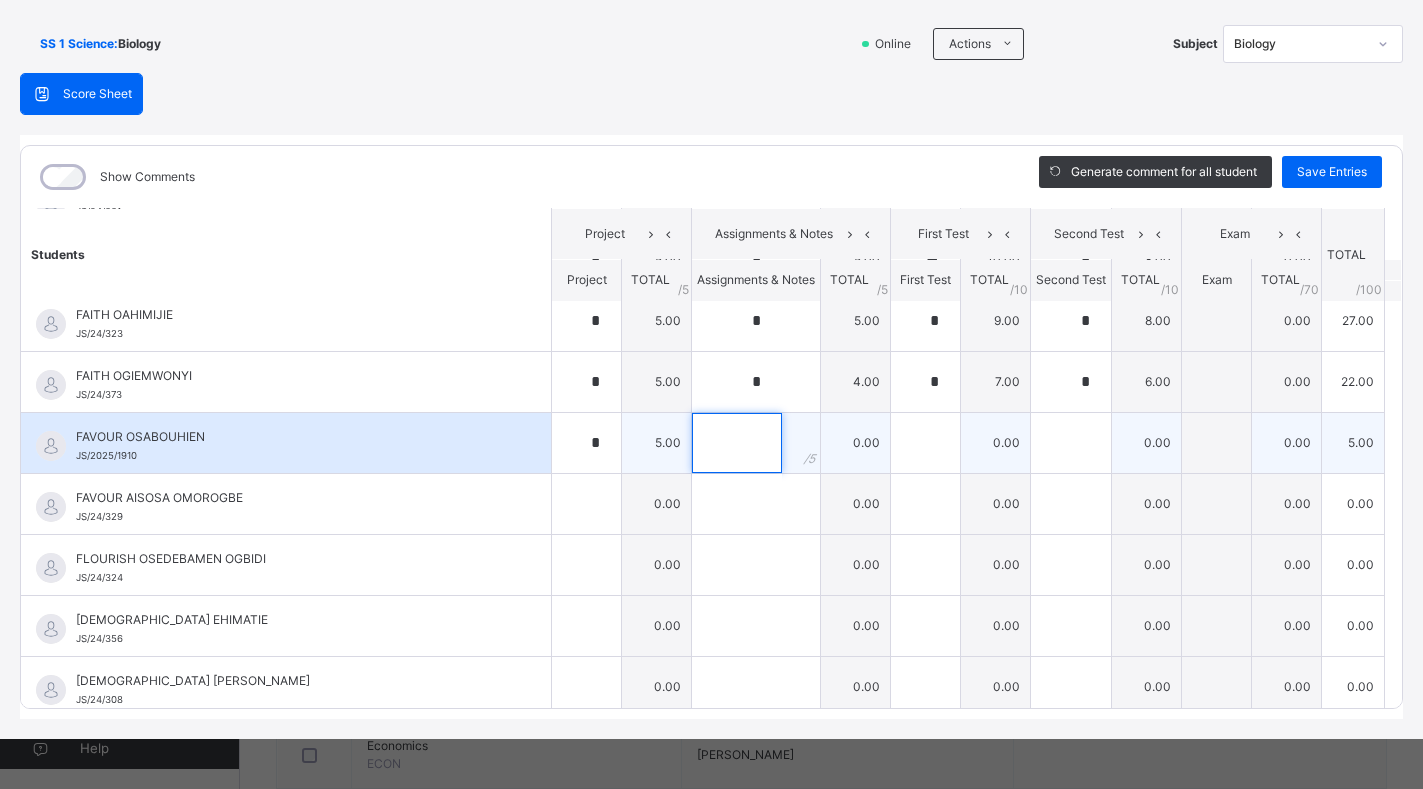 click at bounding box center [737, 443] 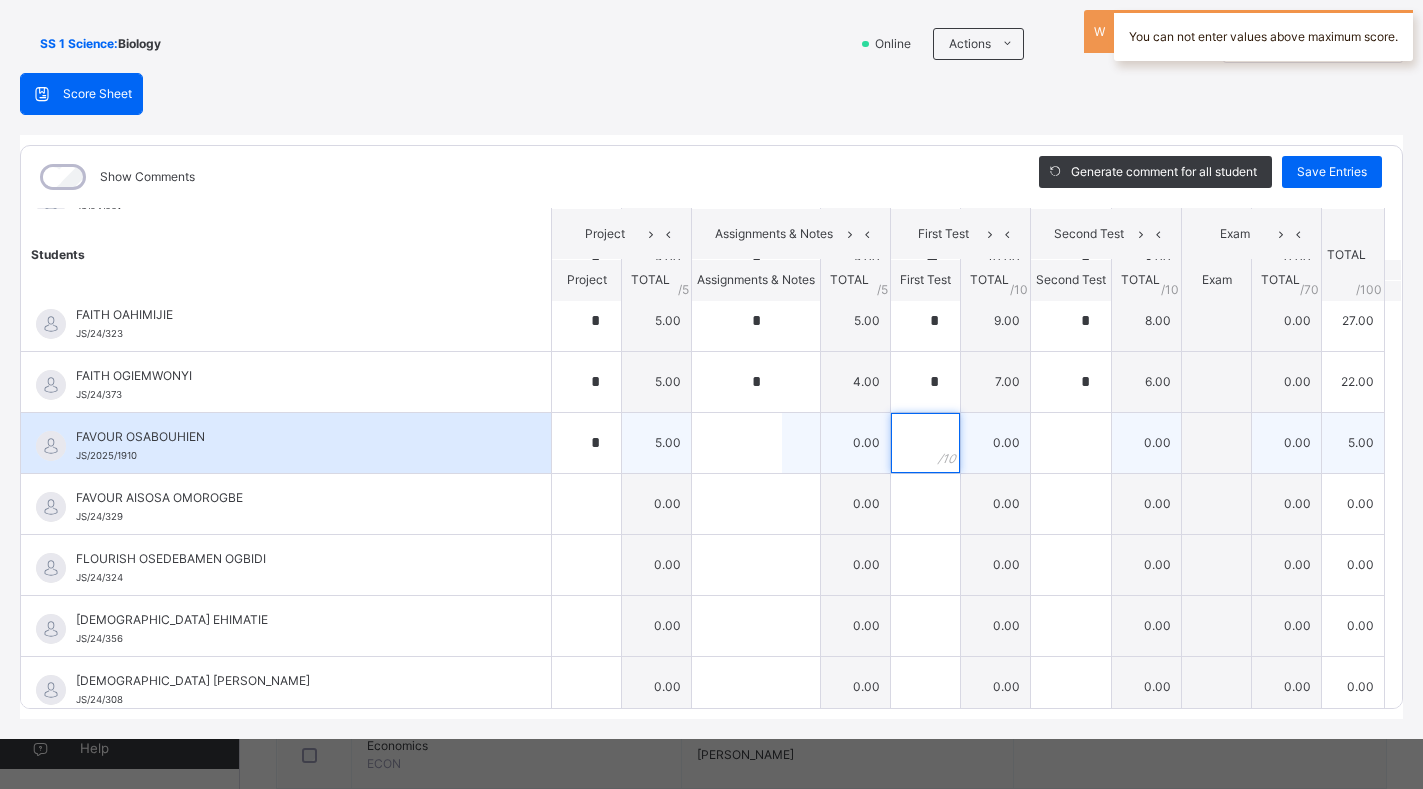 click at bounding box center [925, 443] 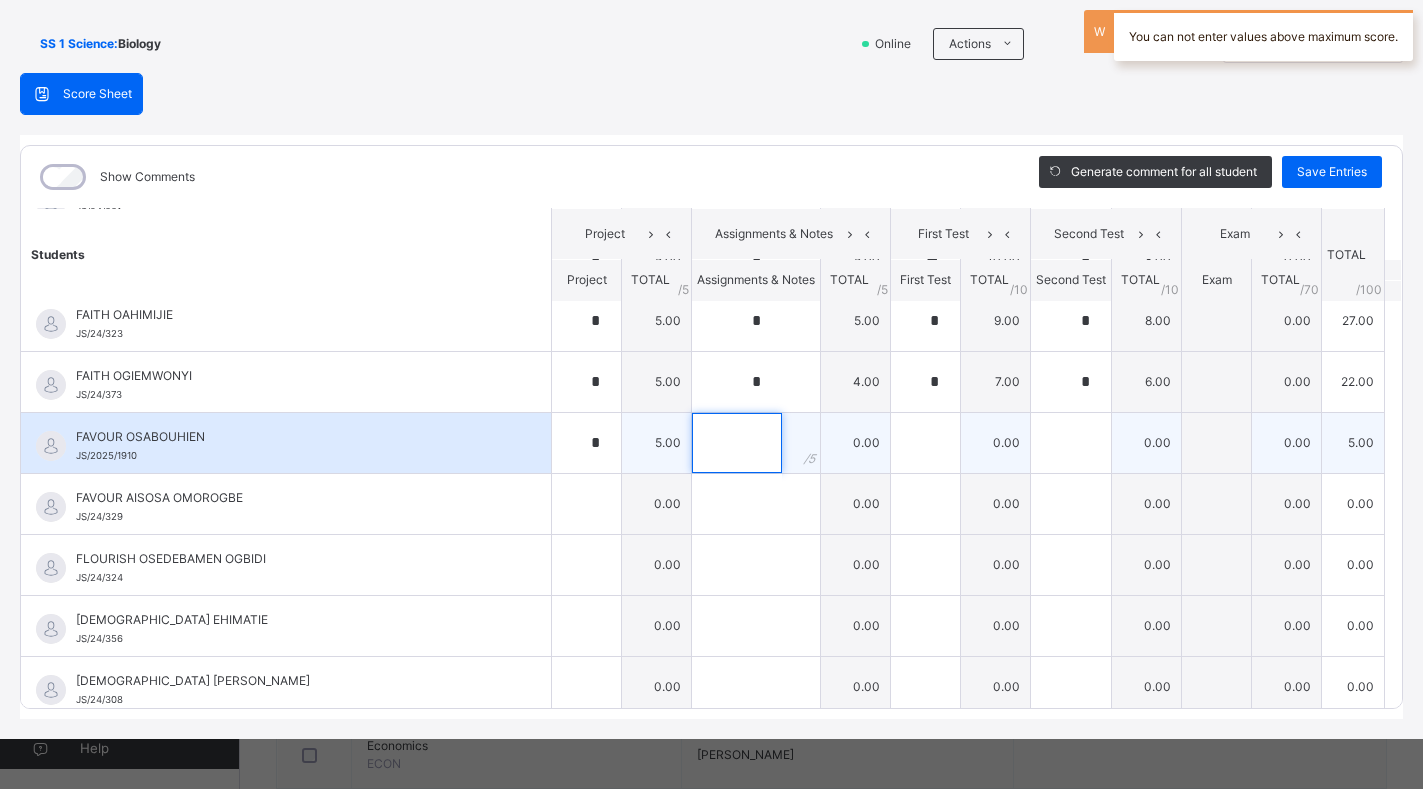 click at bounding box center (737, 443) 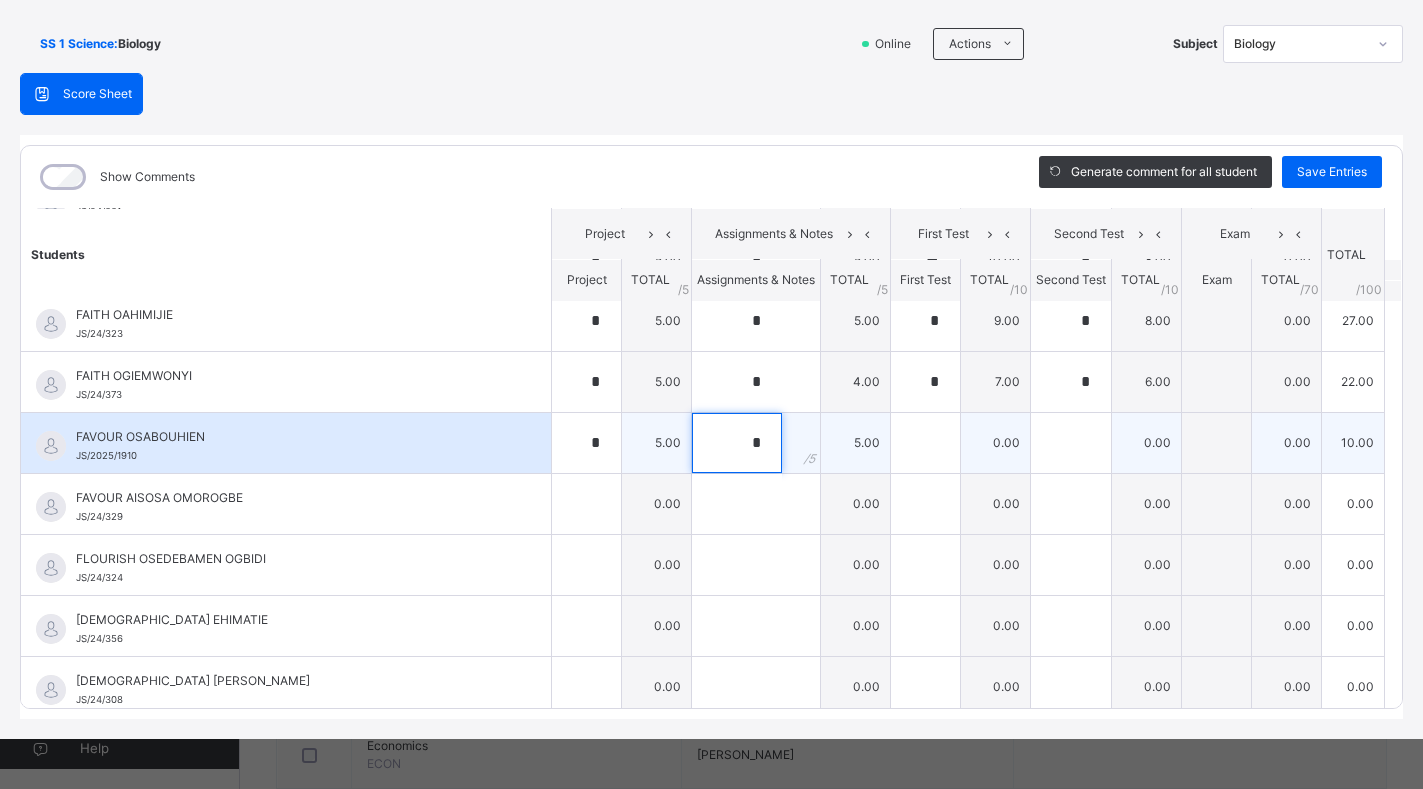 type on "*" 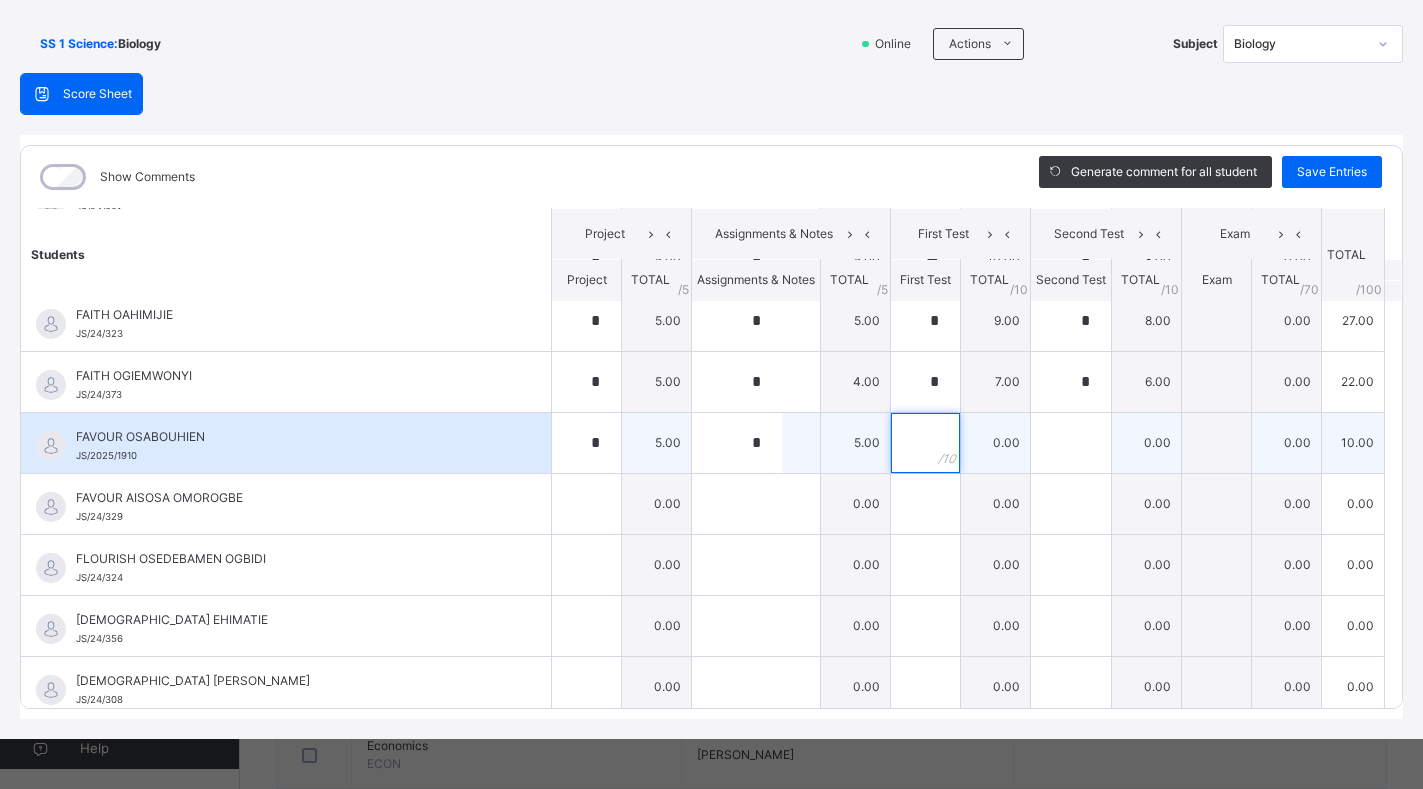 click at bounding box center [925, 443] 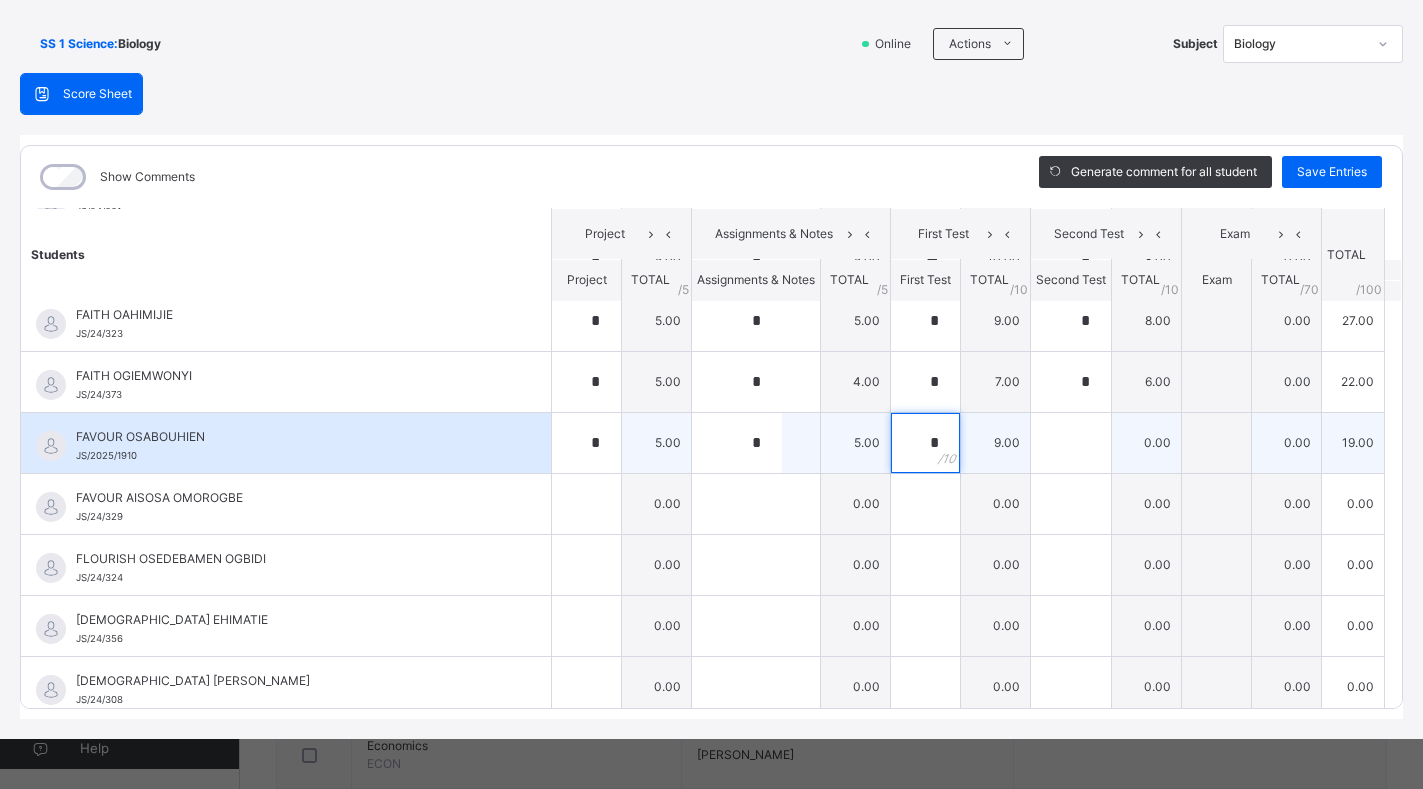 type on "*" 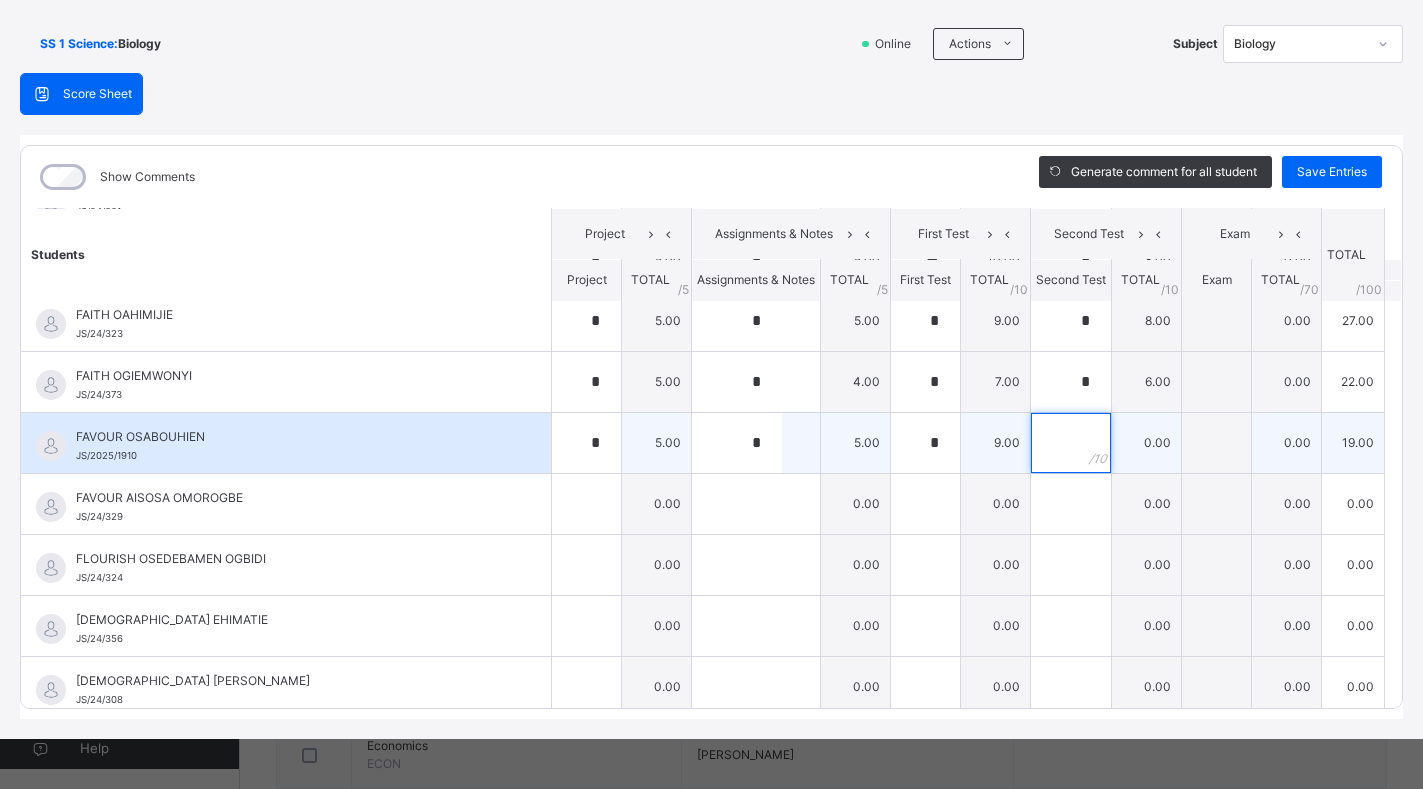 click at bounding box center (1071, 443) 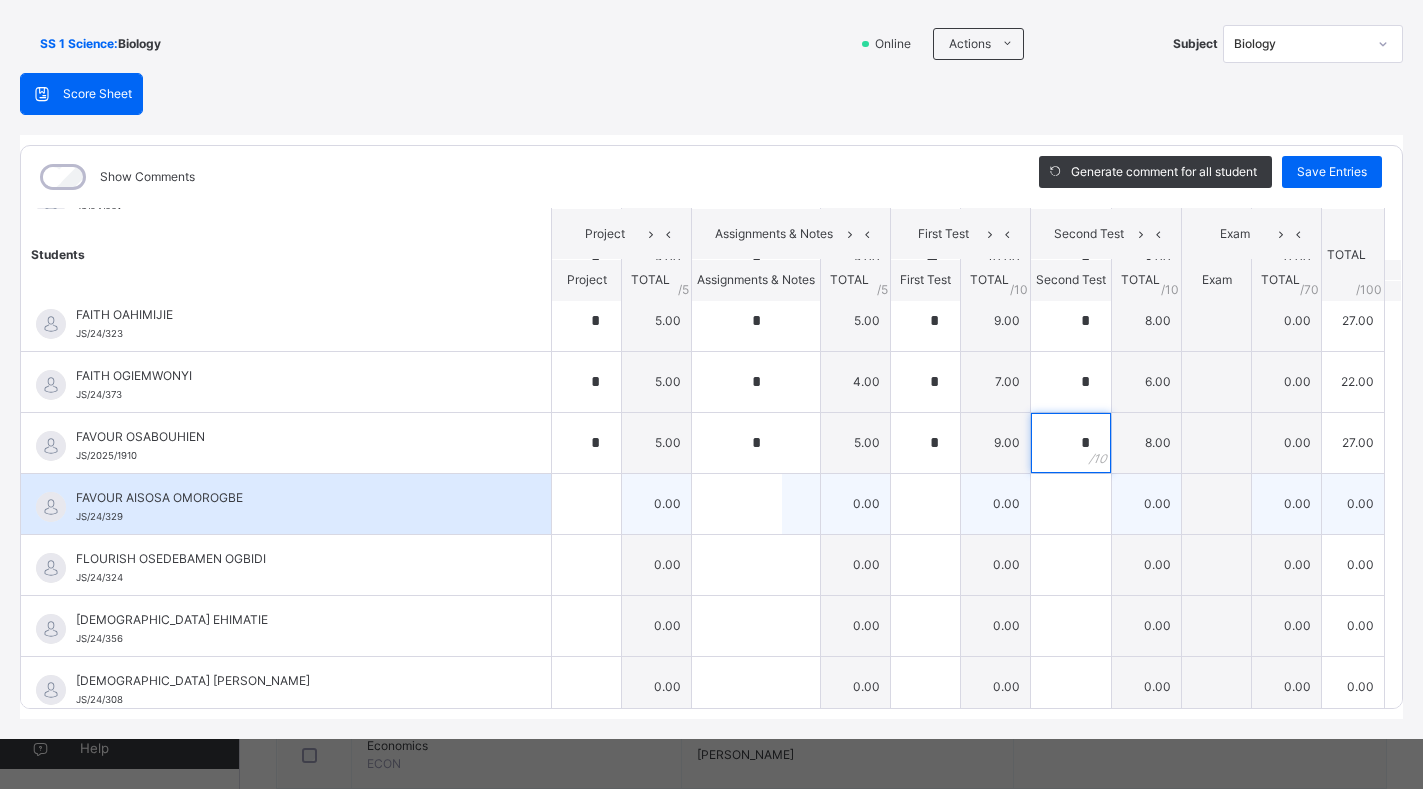 type on "*" 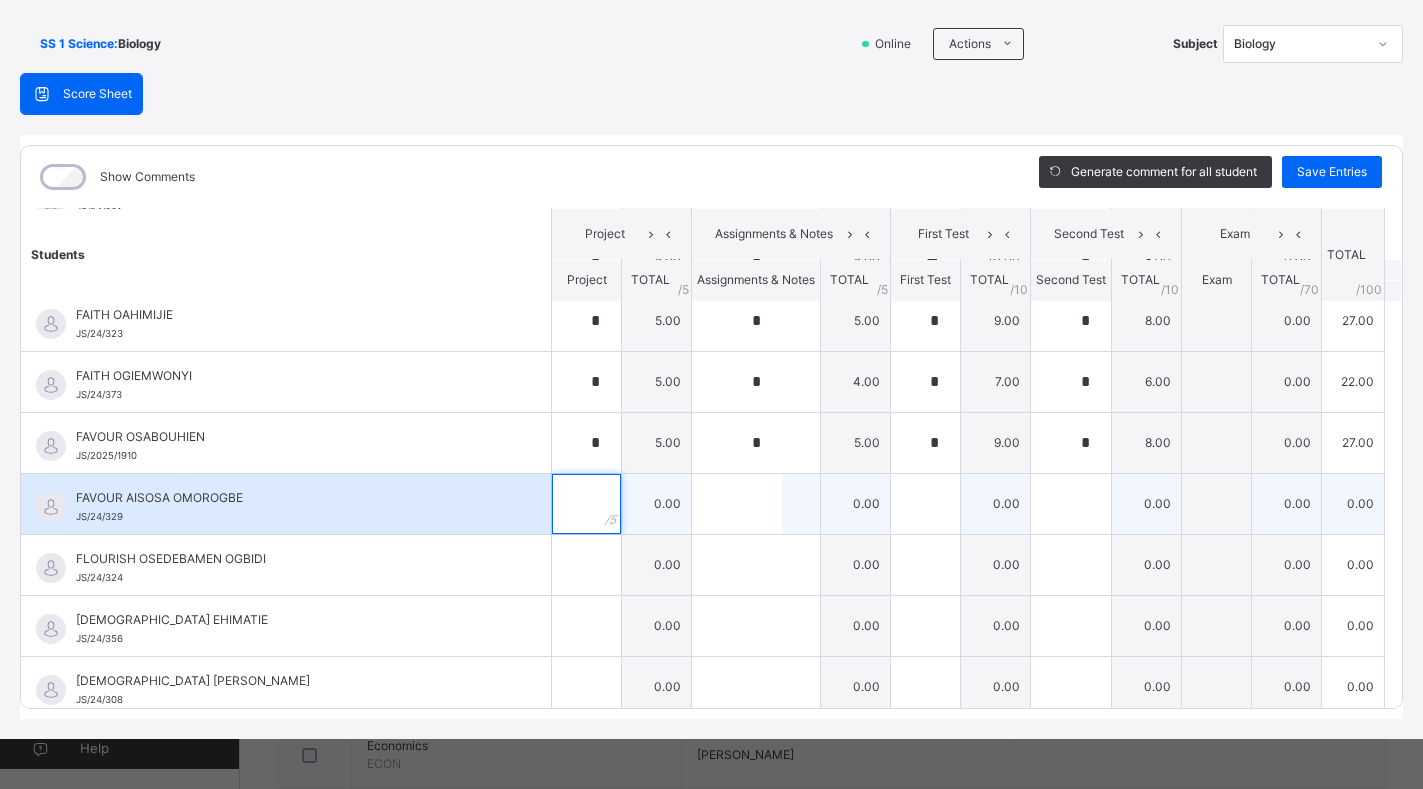 click at bounding box center (586, 504) 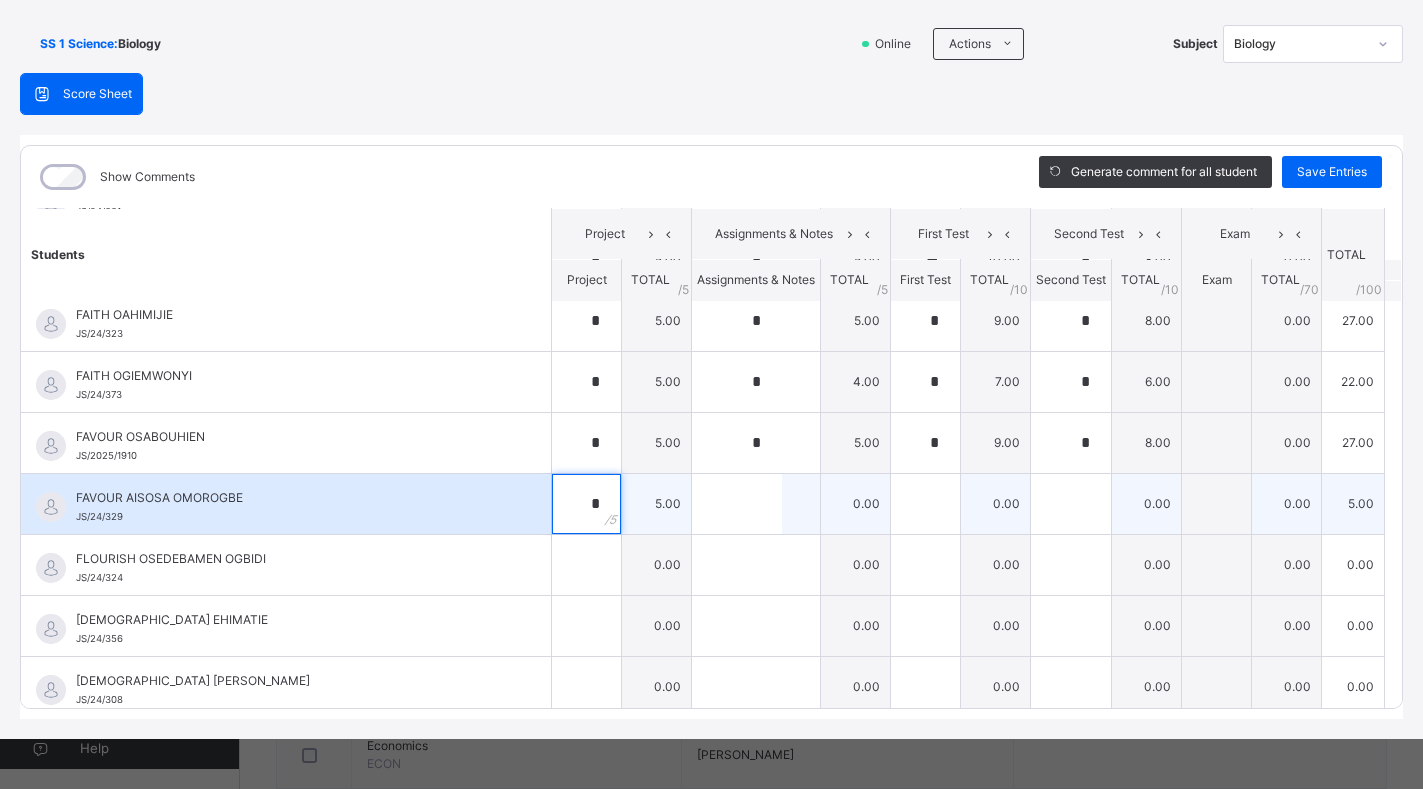 type on "*" 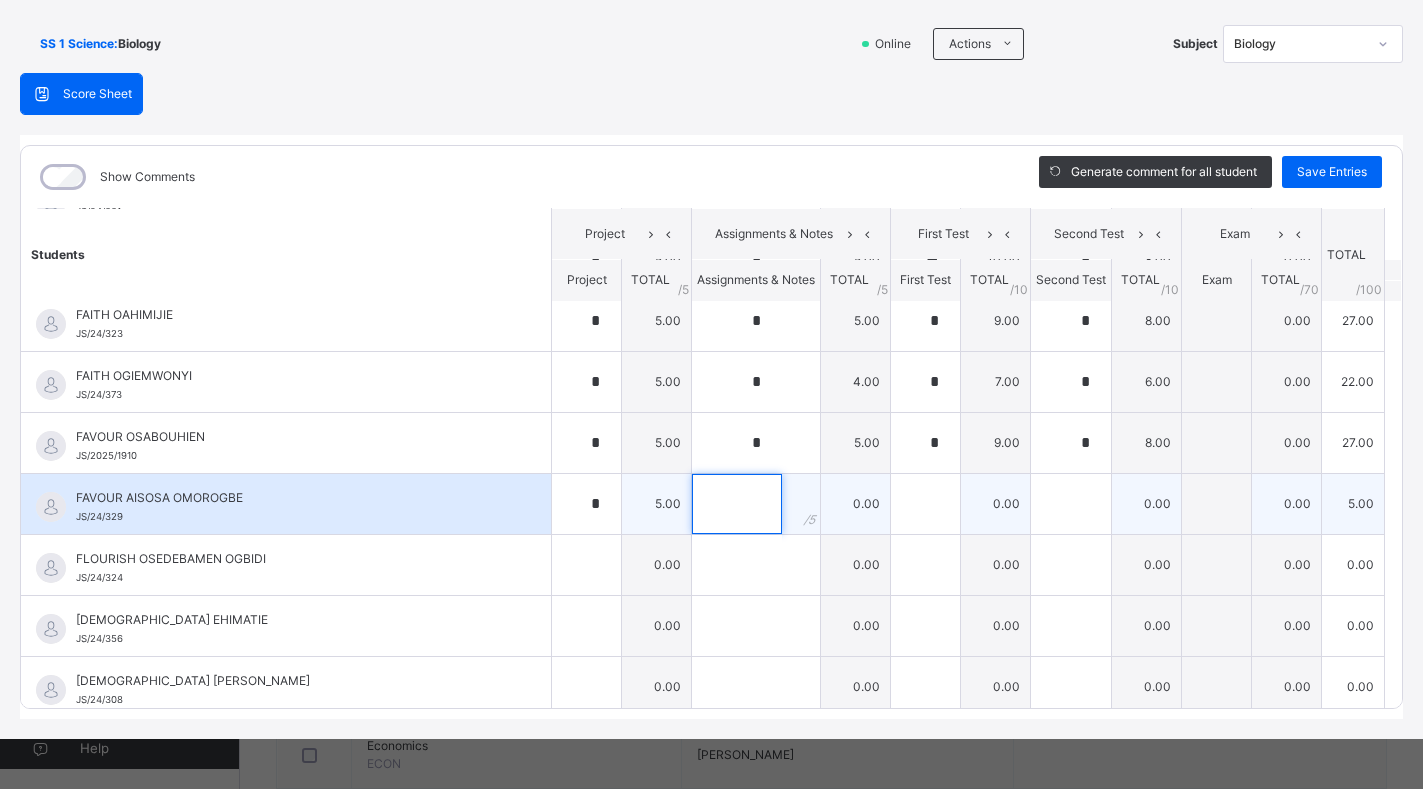 click at bounding box center [737, 504] 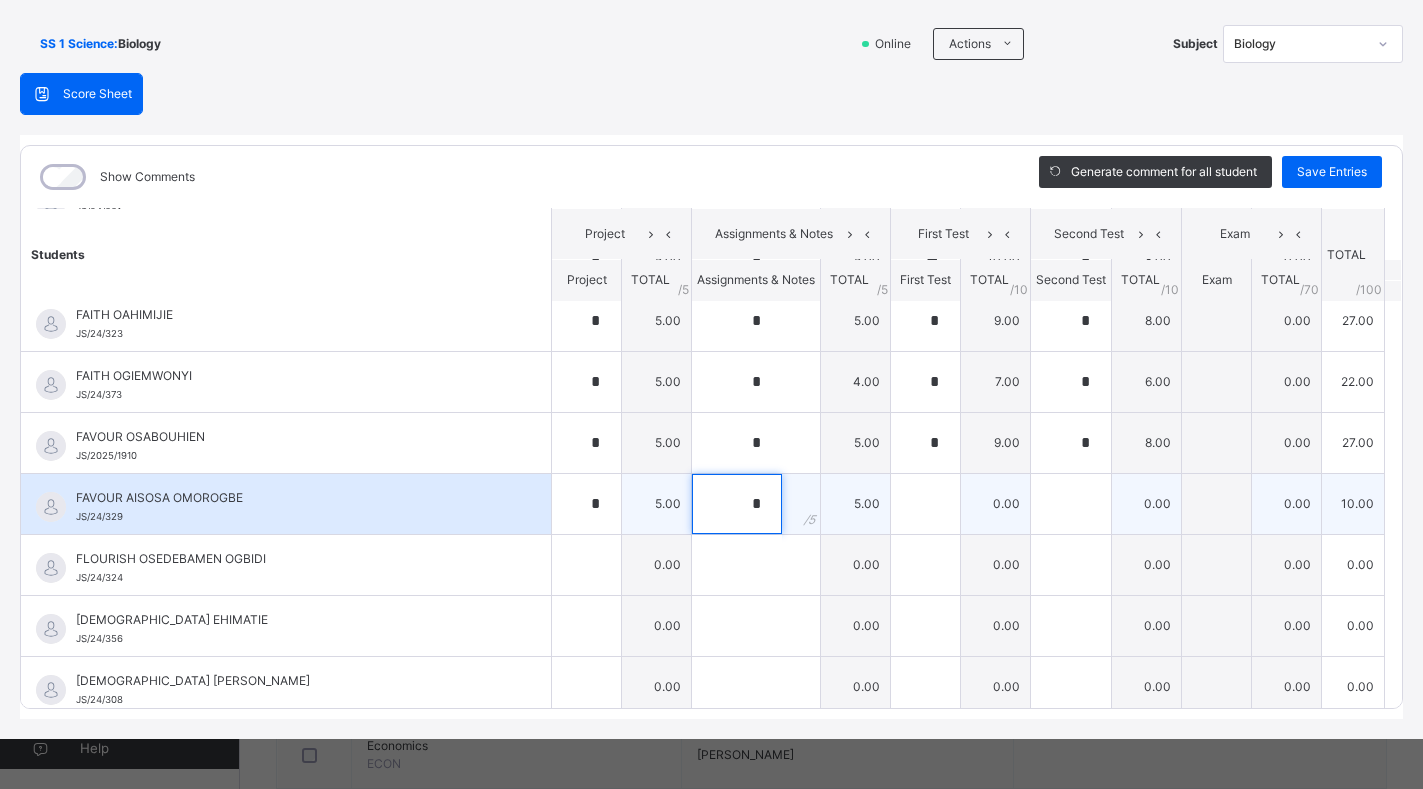 type on "*" 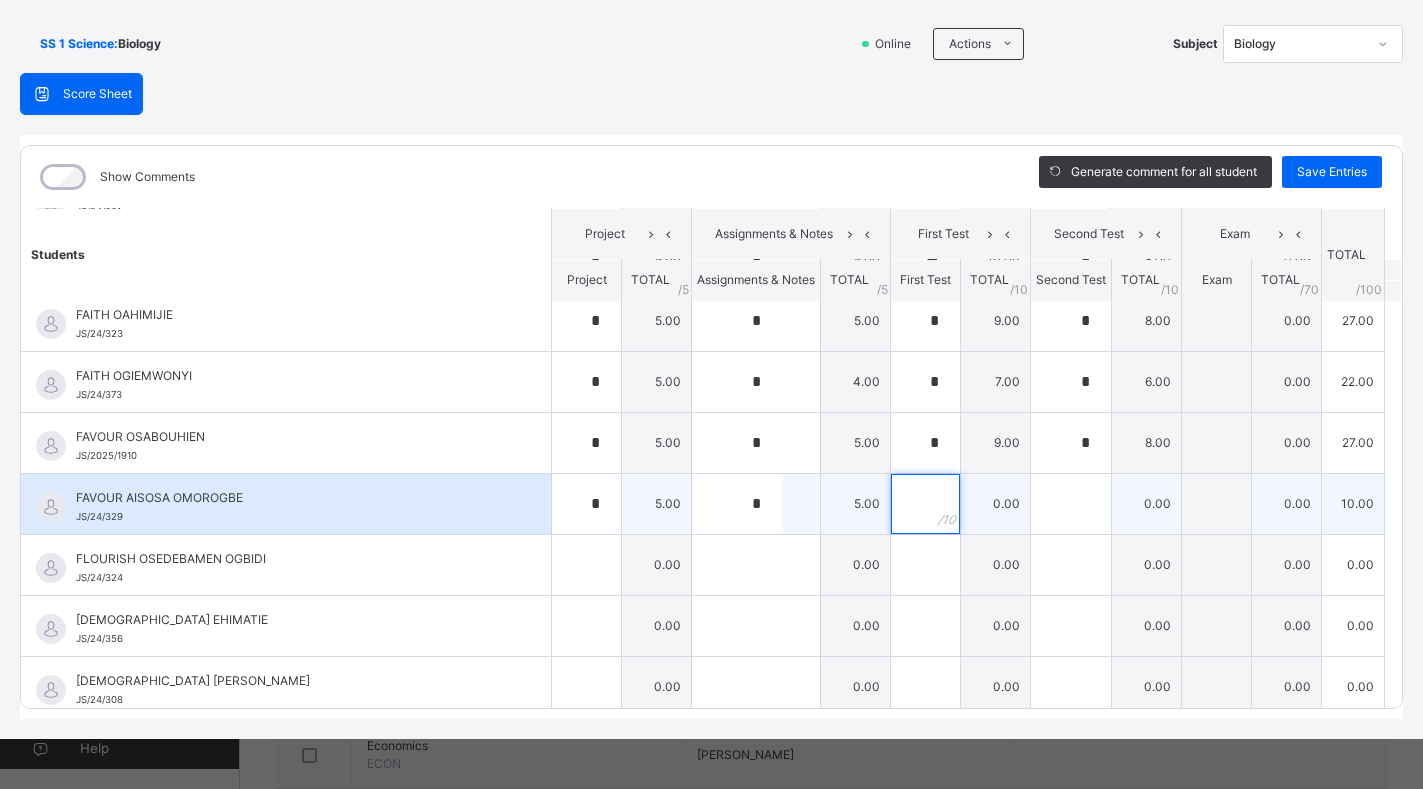 click at bounding box center [925, 504] 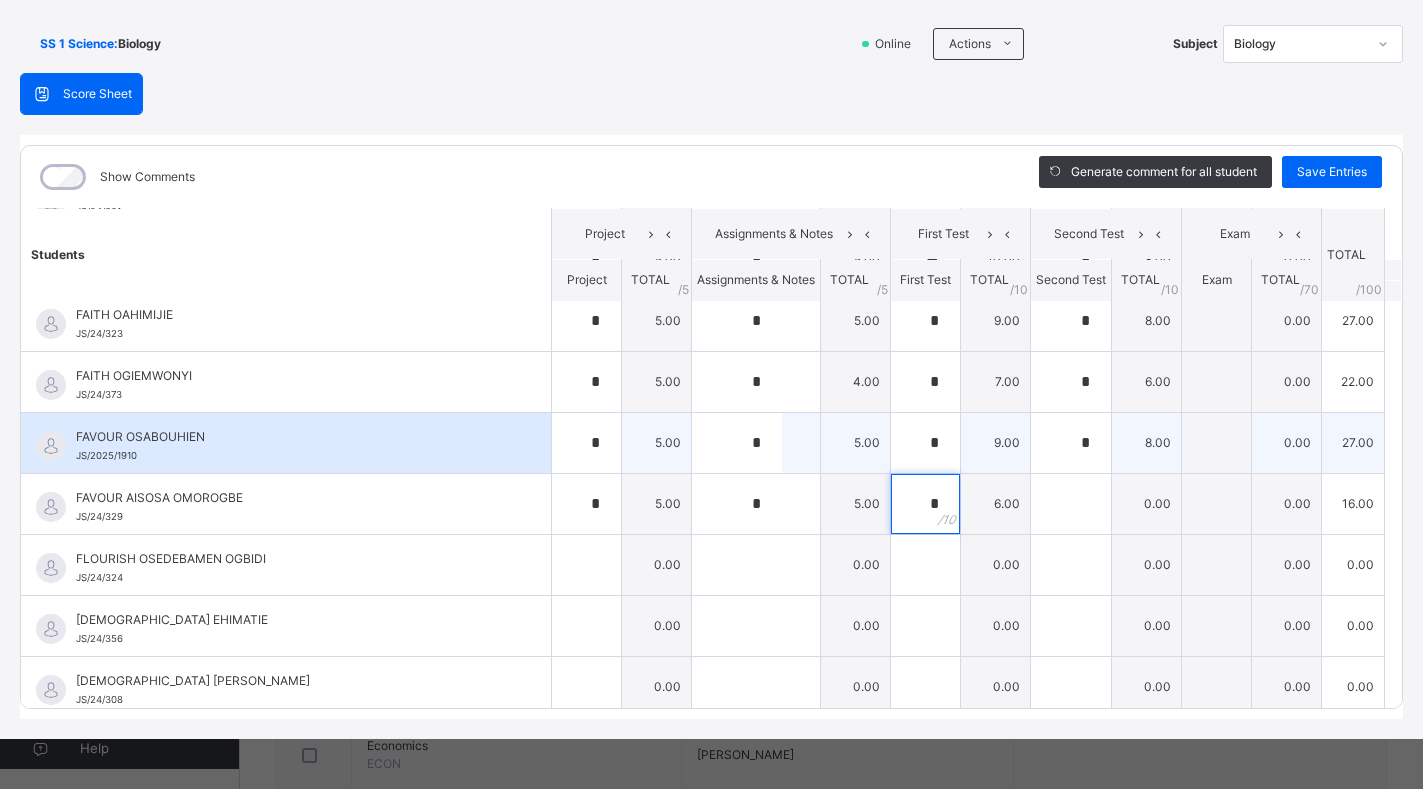 type on "*" 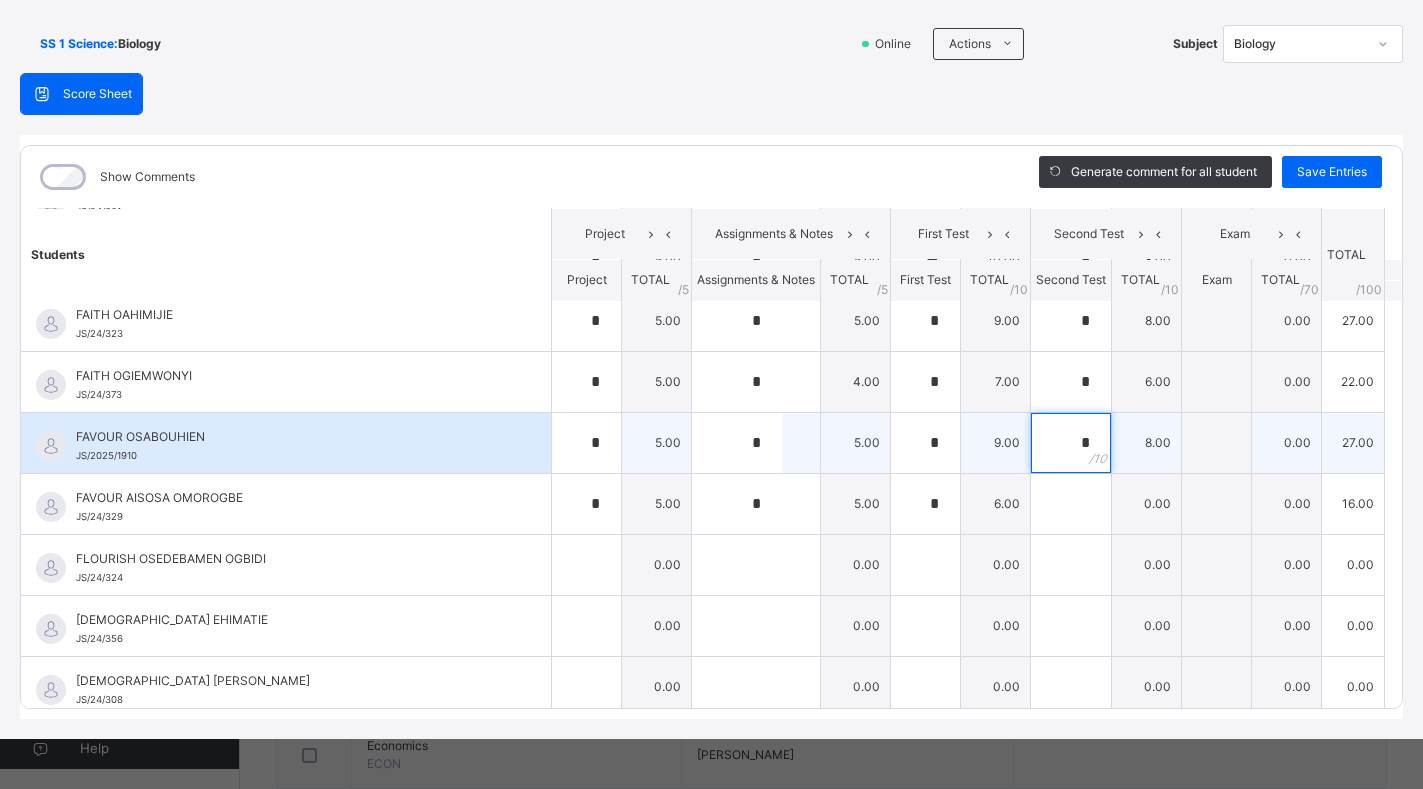 click on "*" at bounding box center (1071, 443) 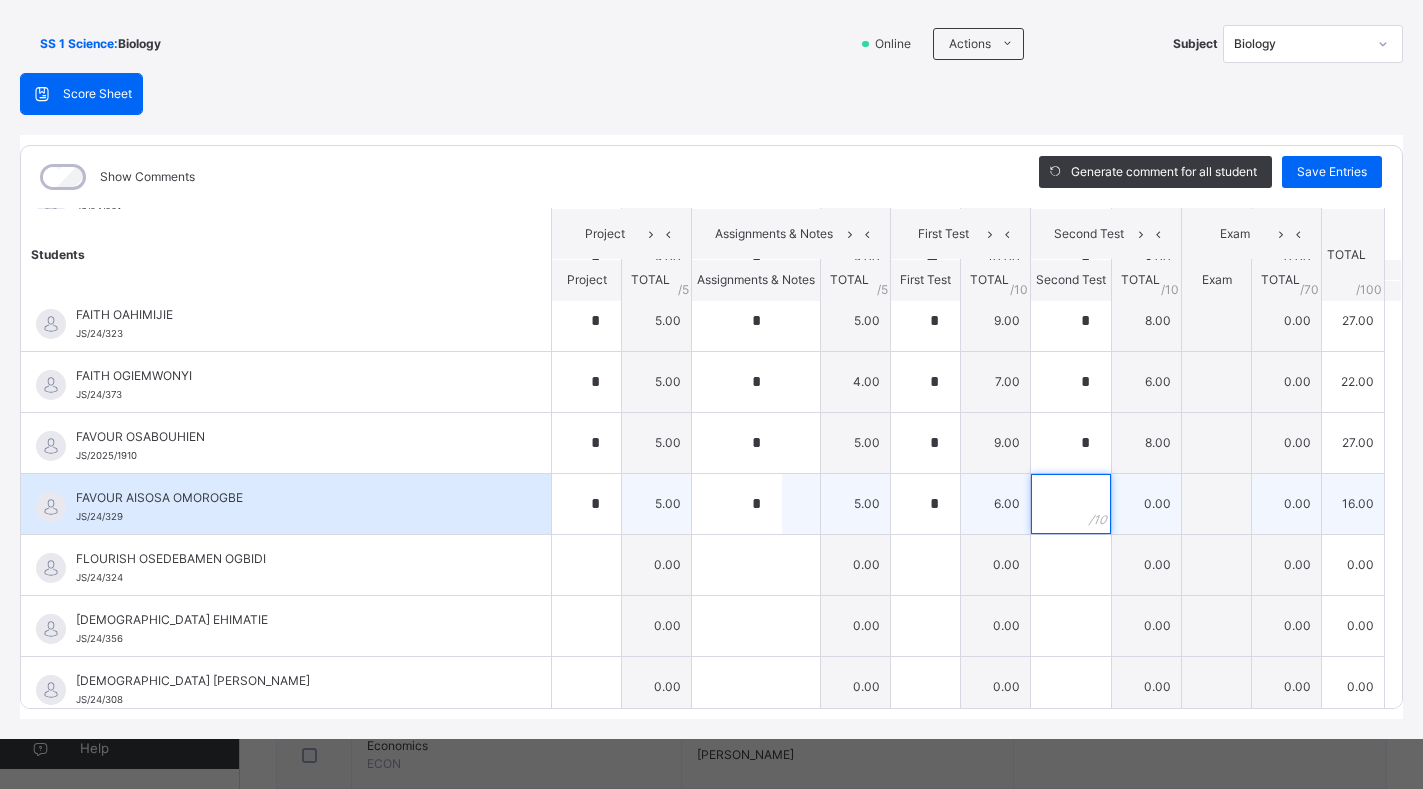click at bounding box center [1071, 504] 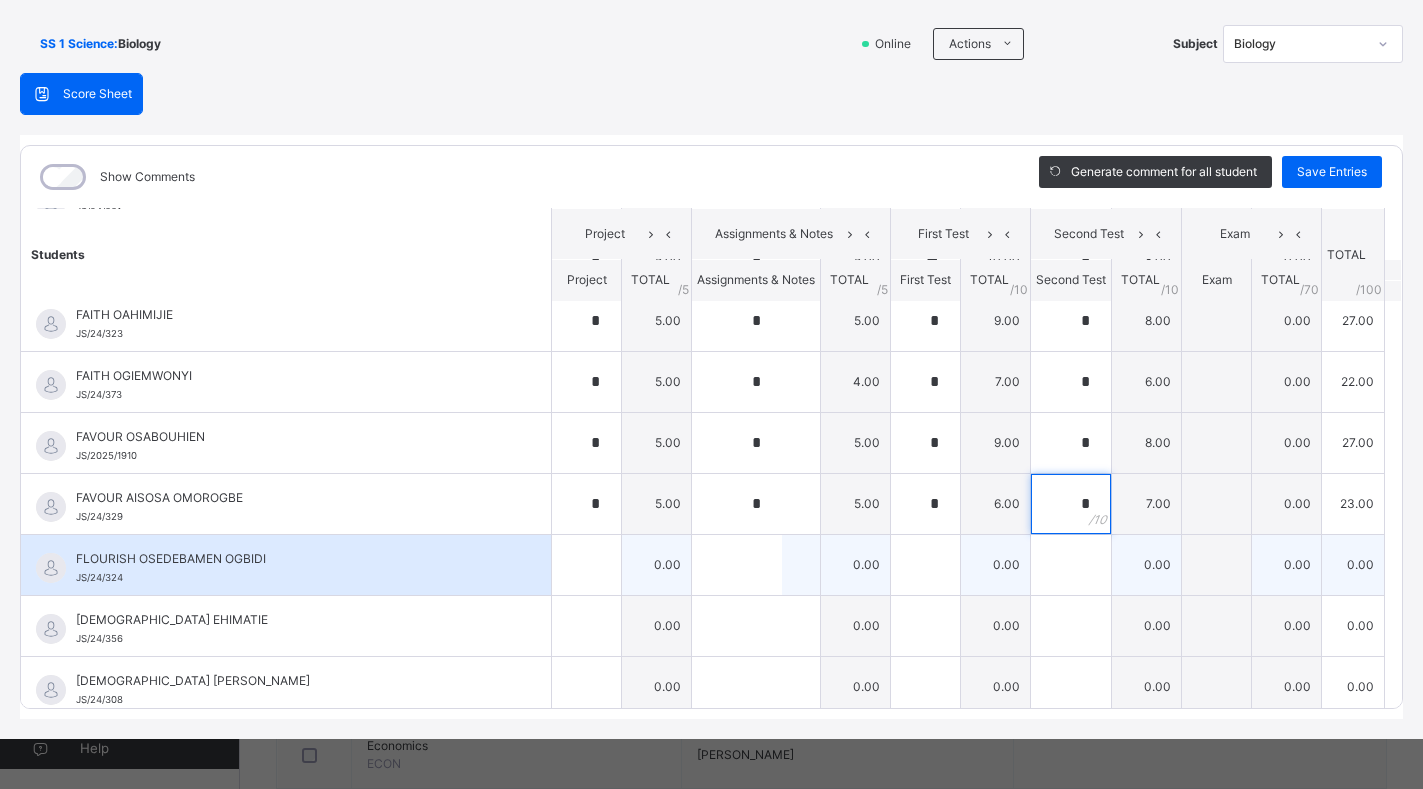 type on "*" 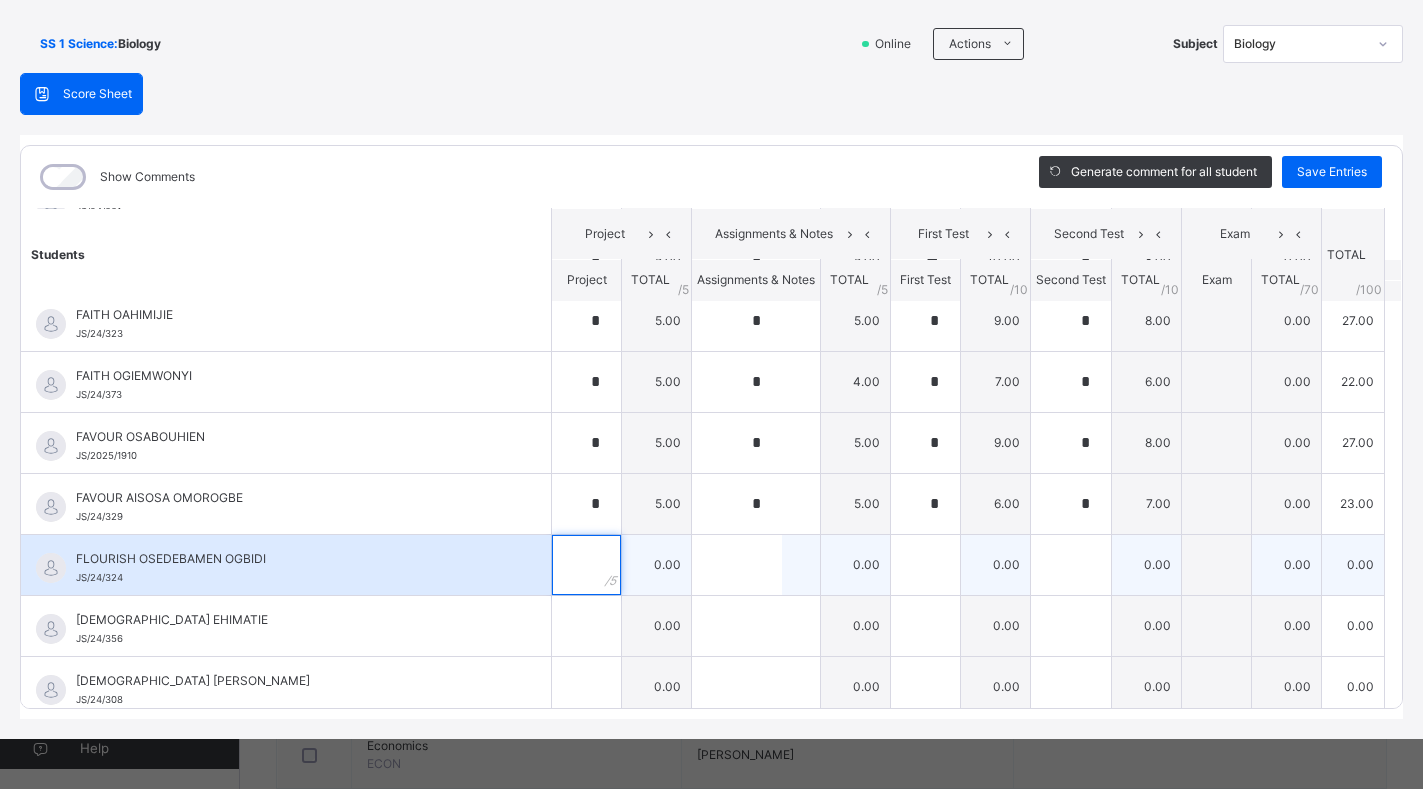 click at bounding box center (586, 565) 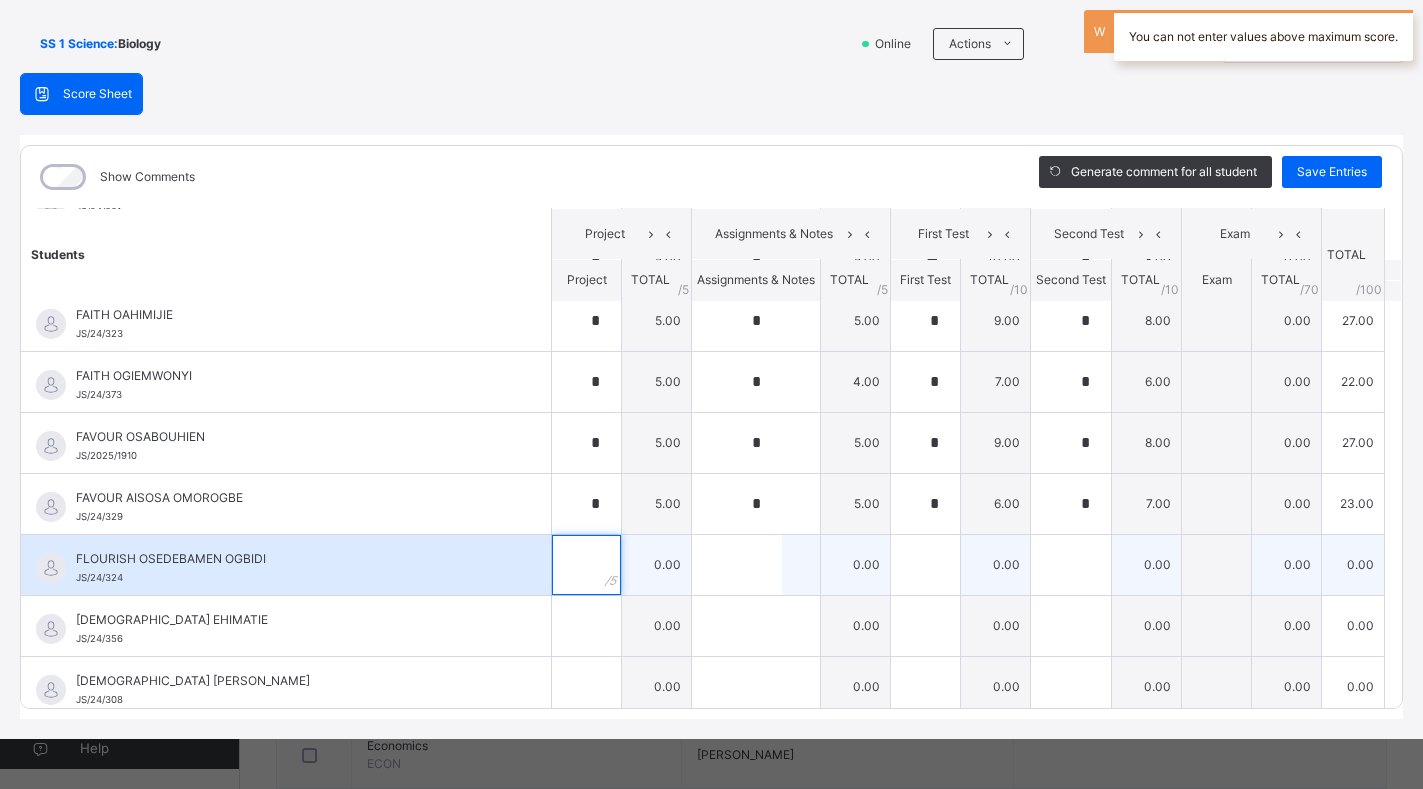 click at bounding box center [586, 565] 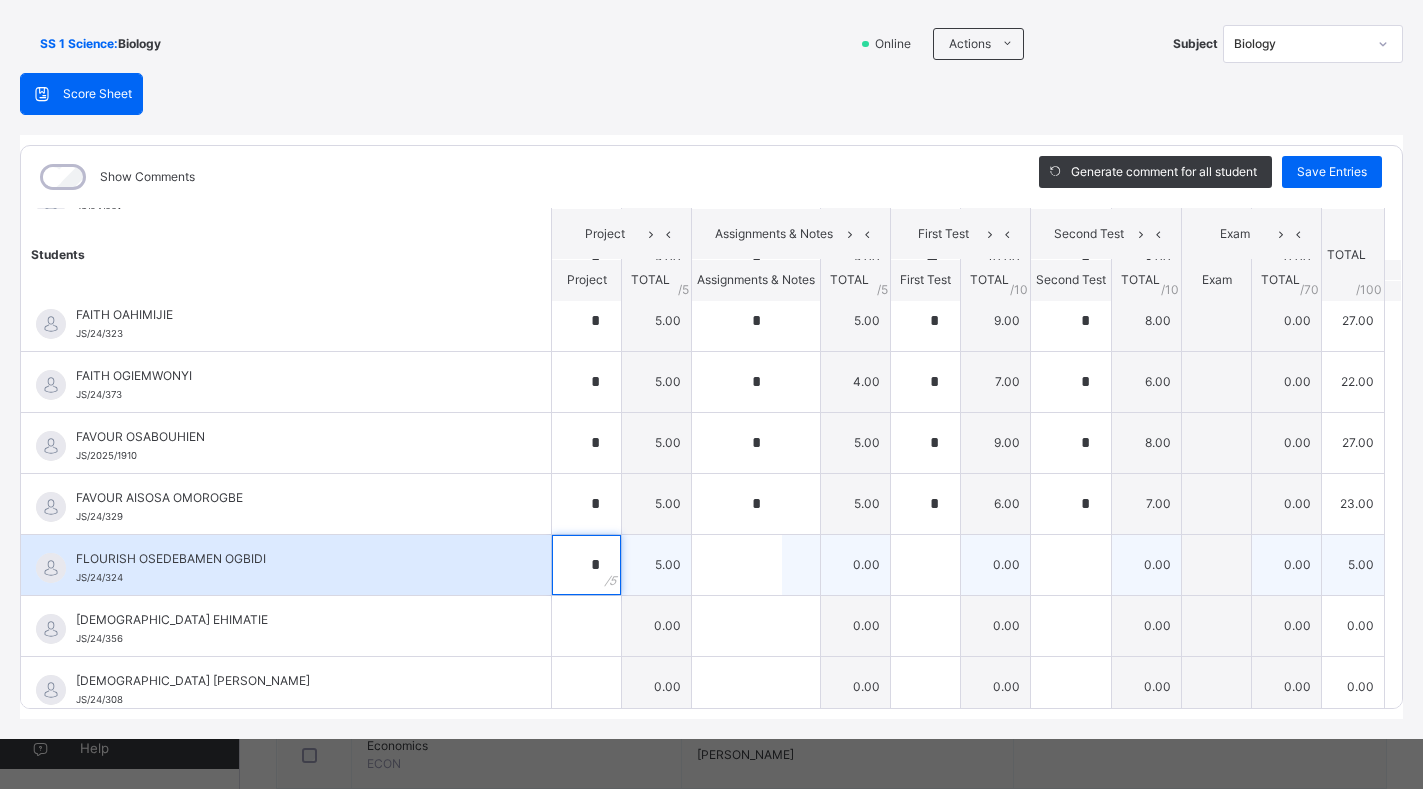 type on "*" 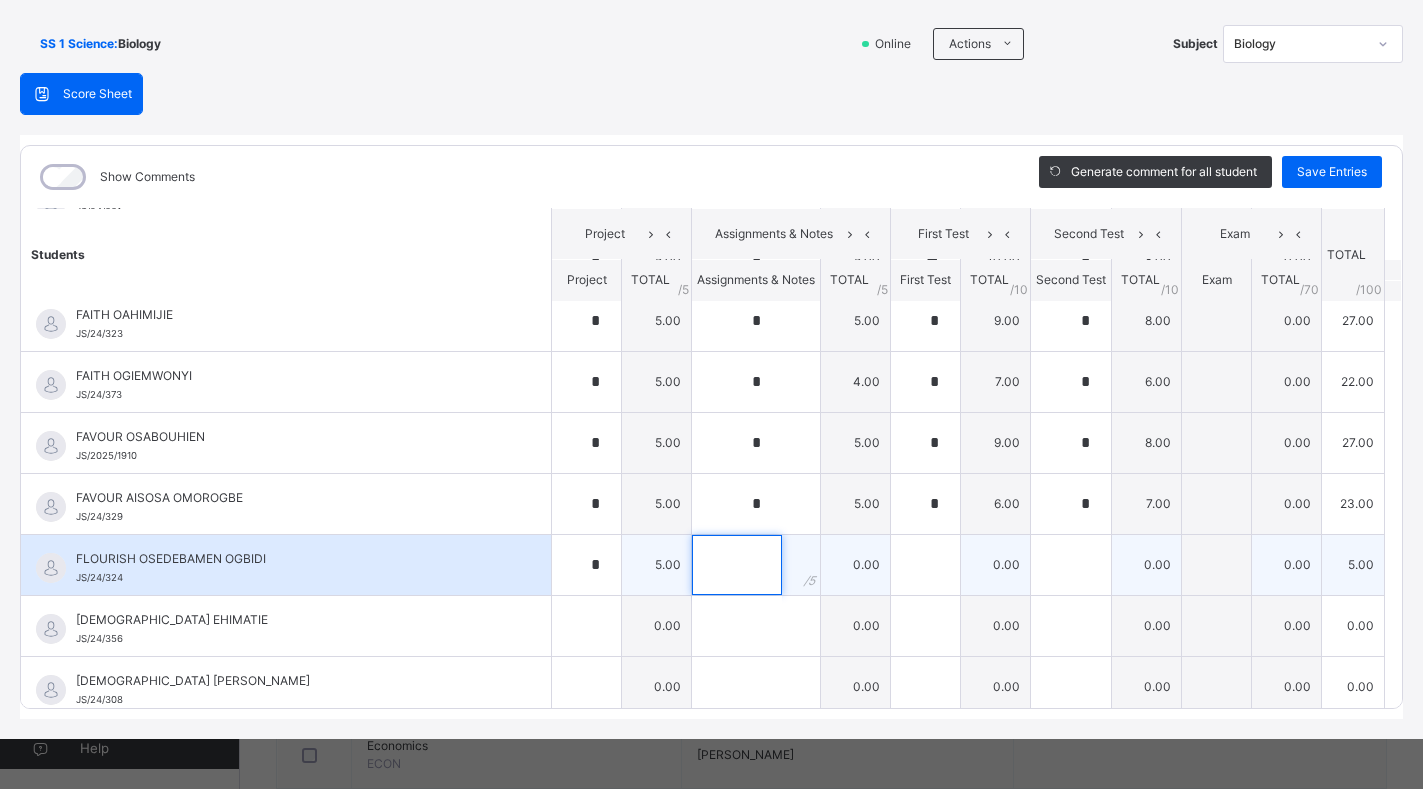 click at bounding box center [737, 565] 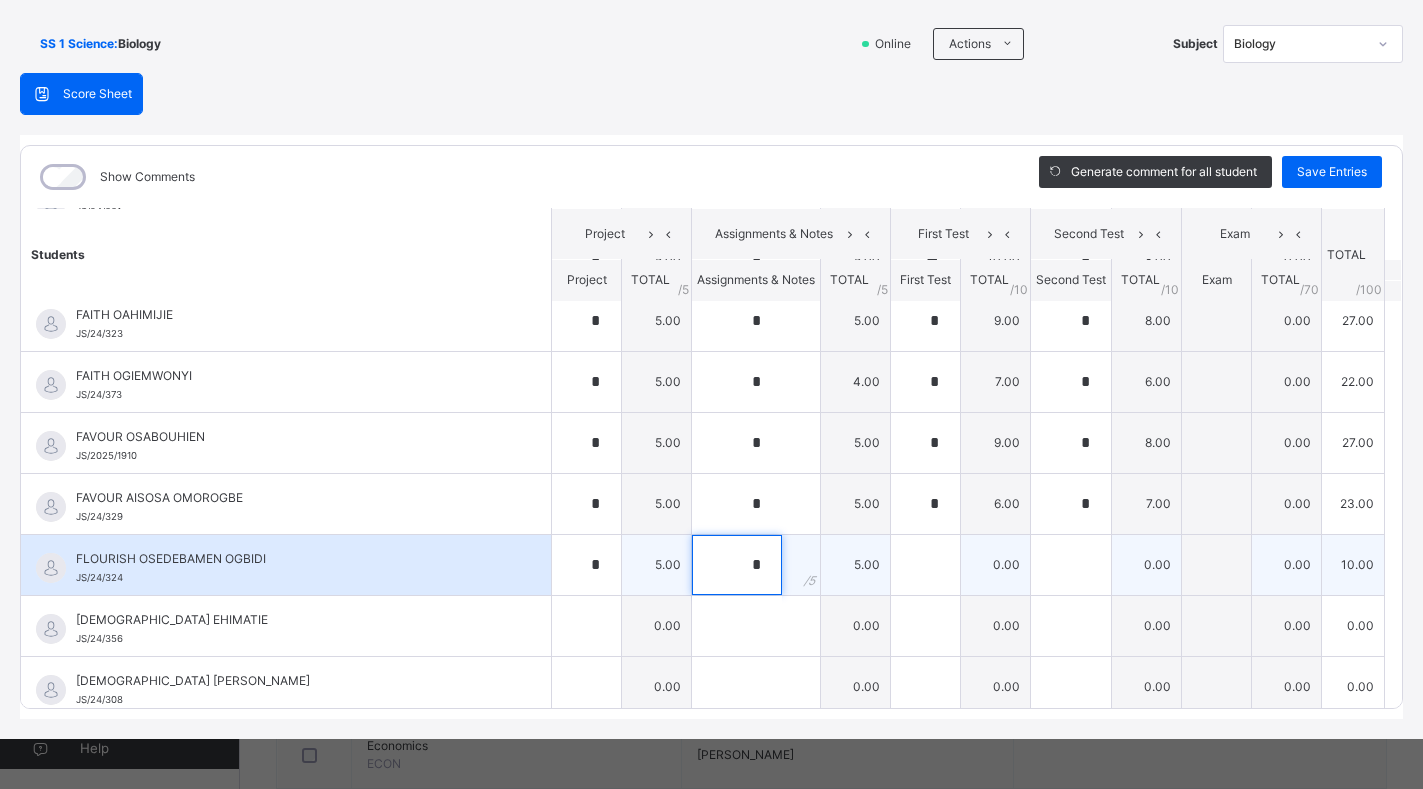 type on "*" 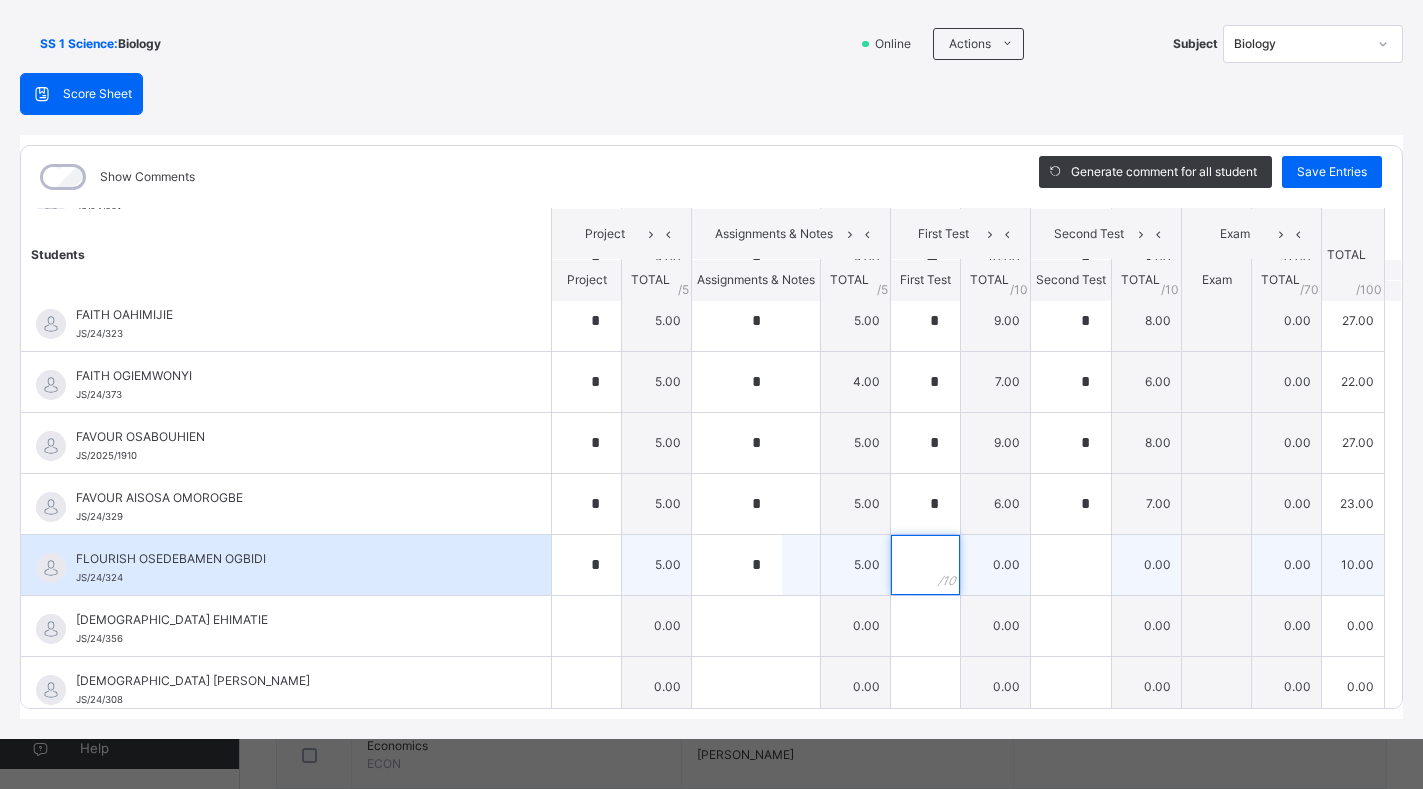 click at bounding box center [925, 565] 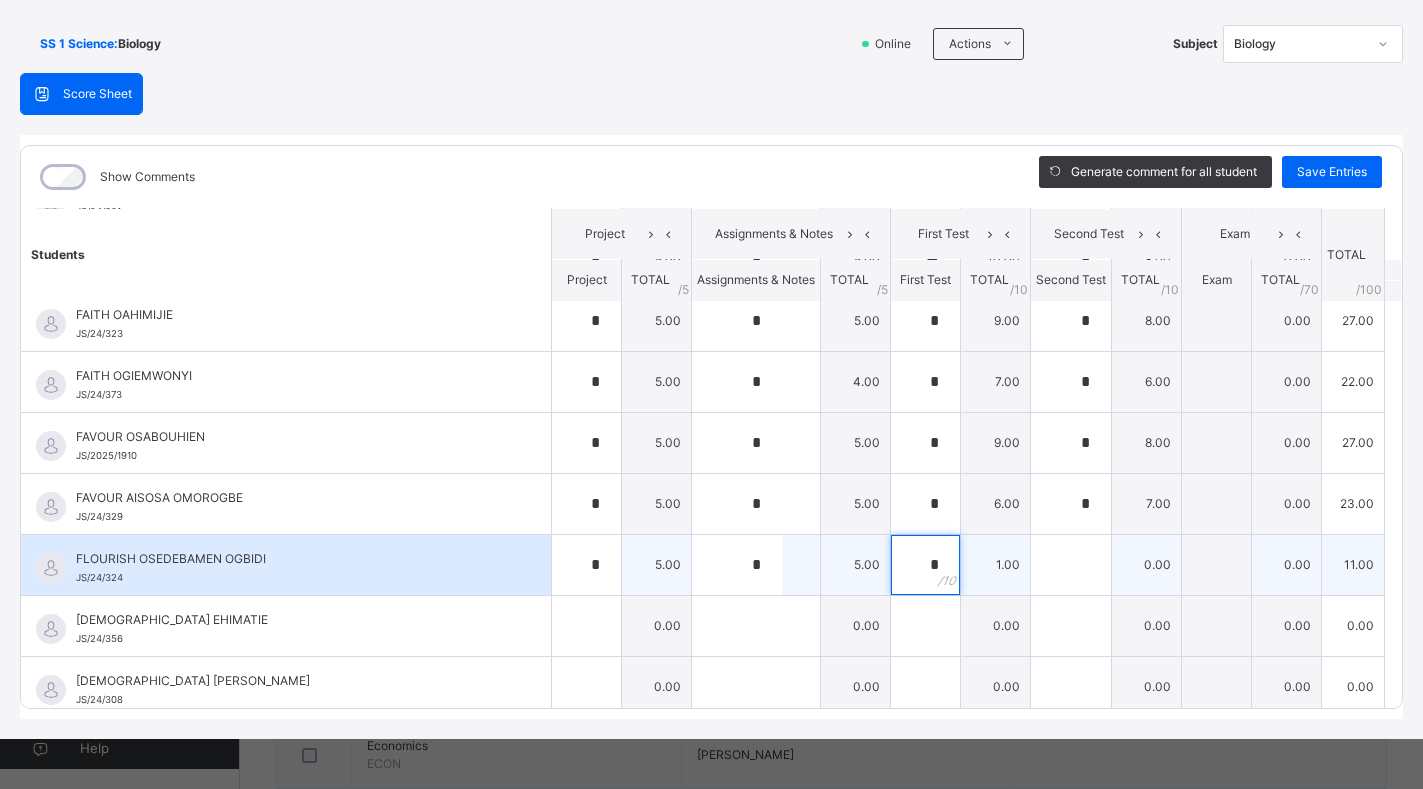type on "**" 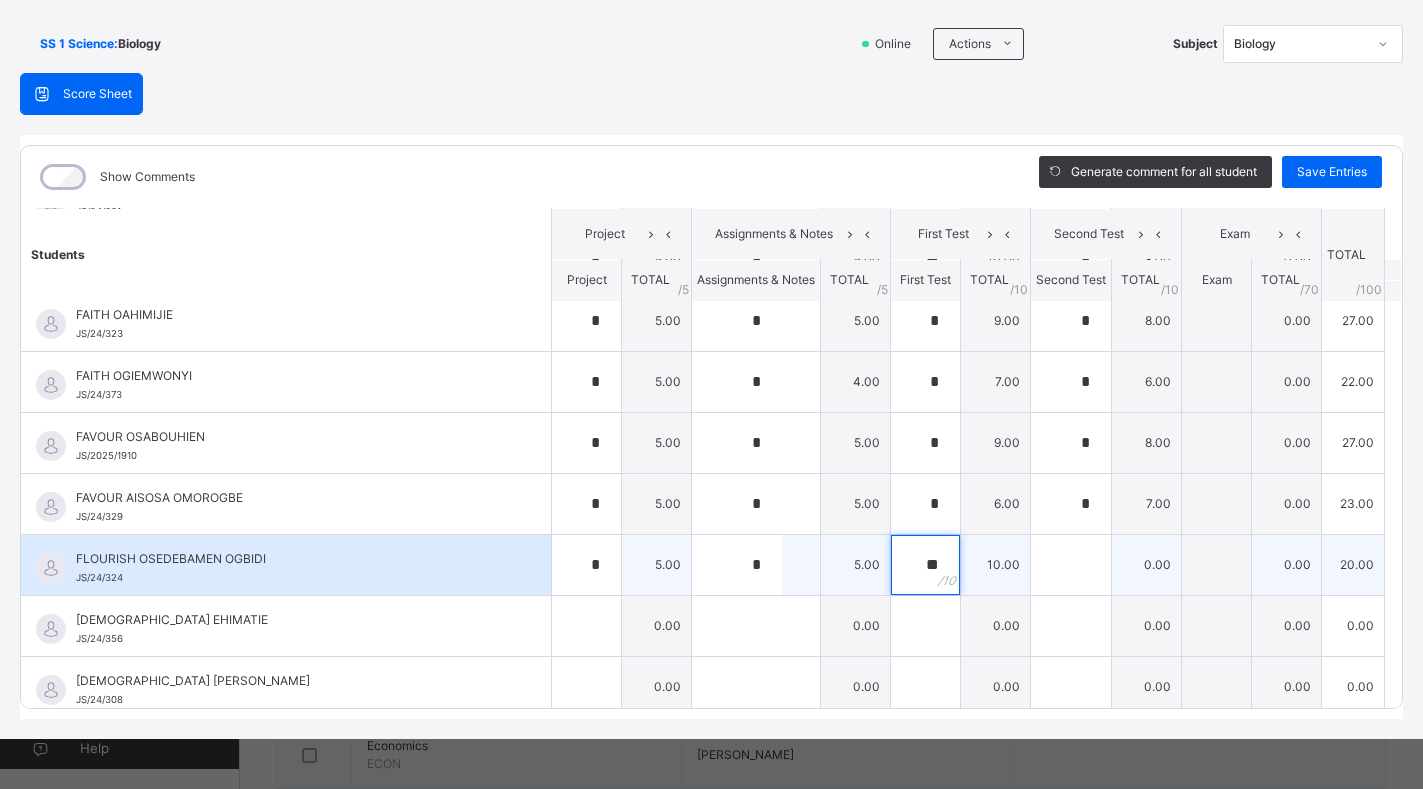type on "**" 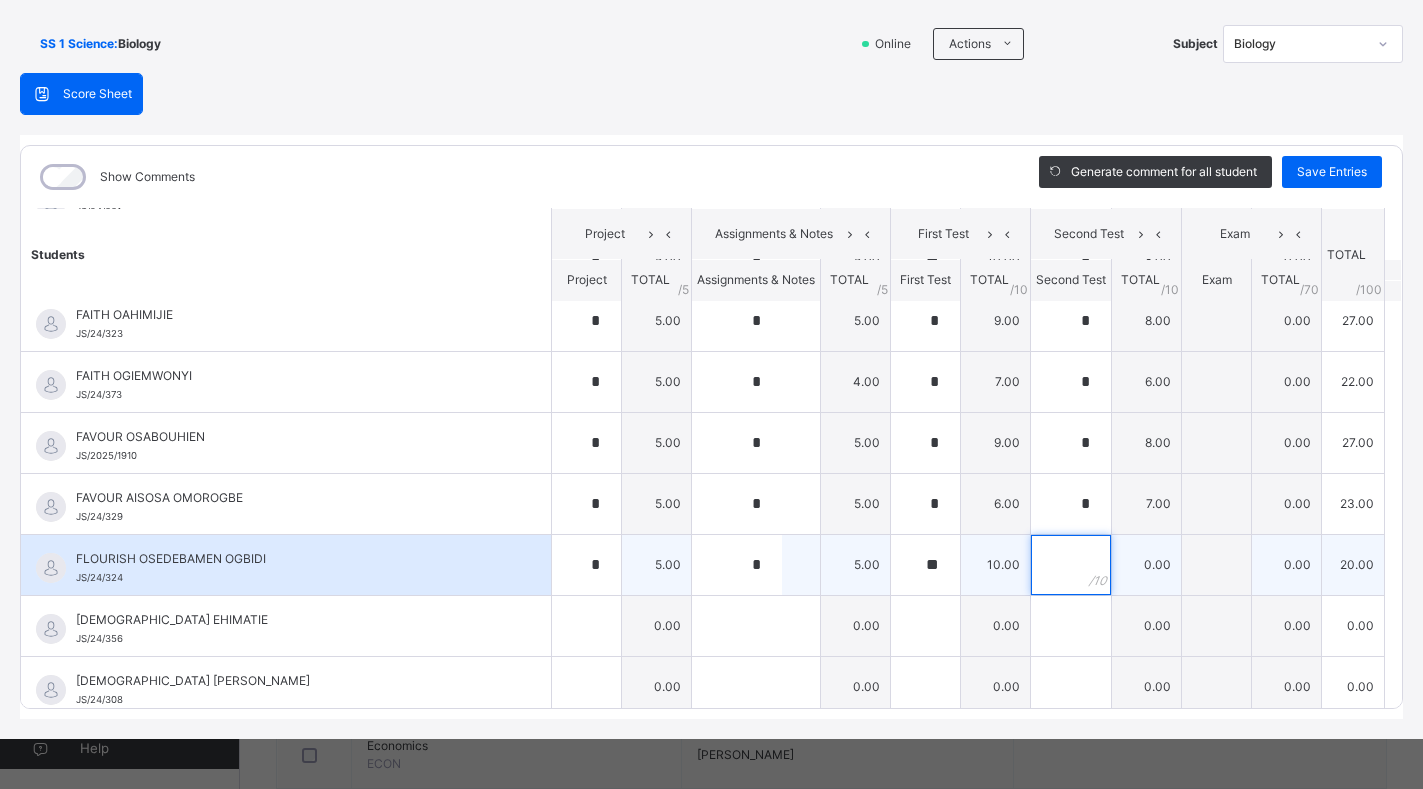 click at bounding box center [1071, 565] 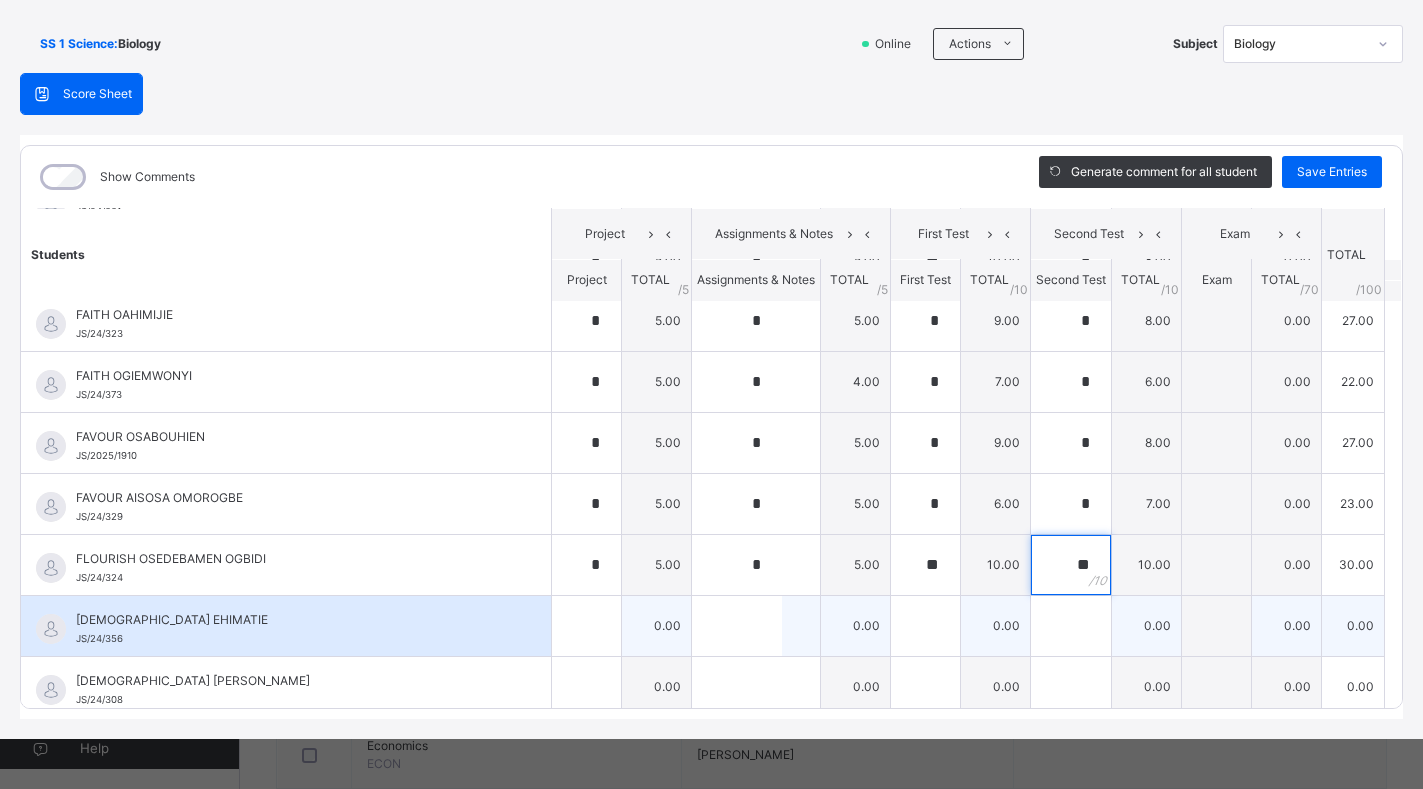 type on "**" 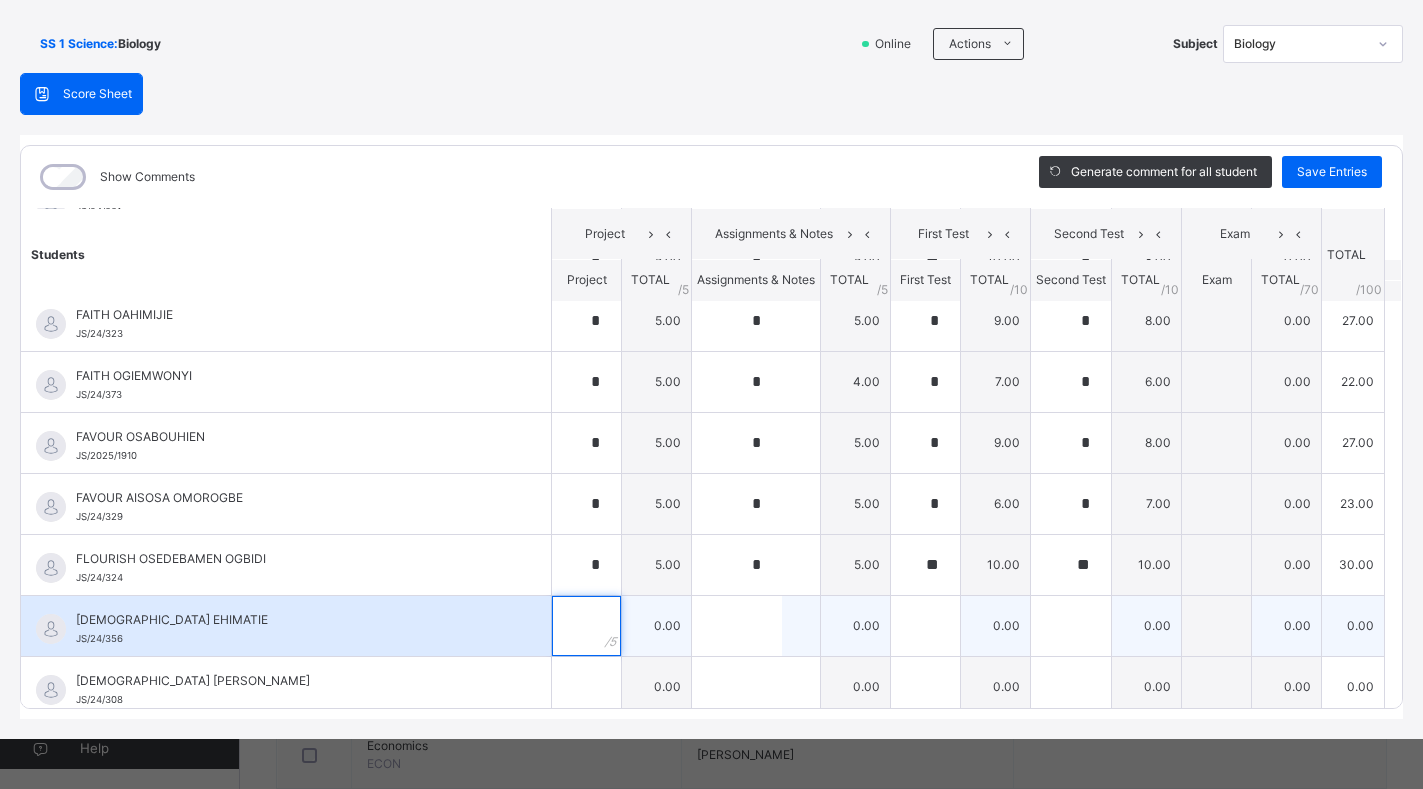 click at bounding box center [586, 626] 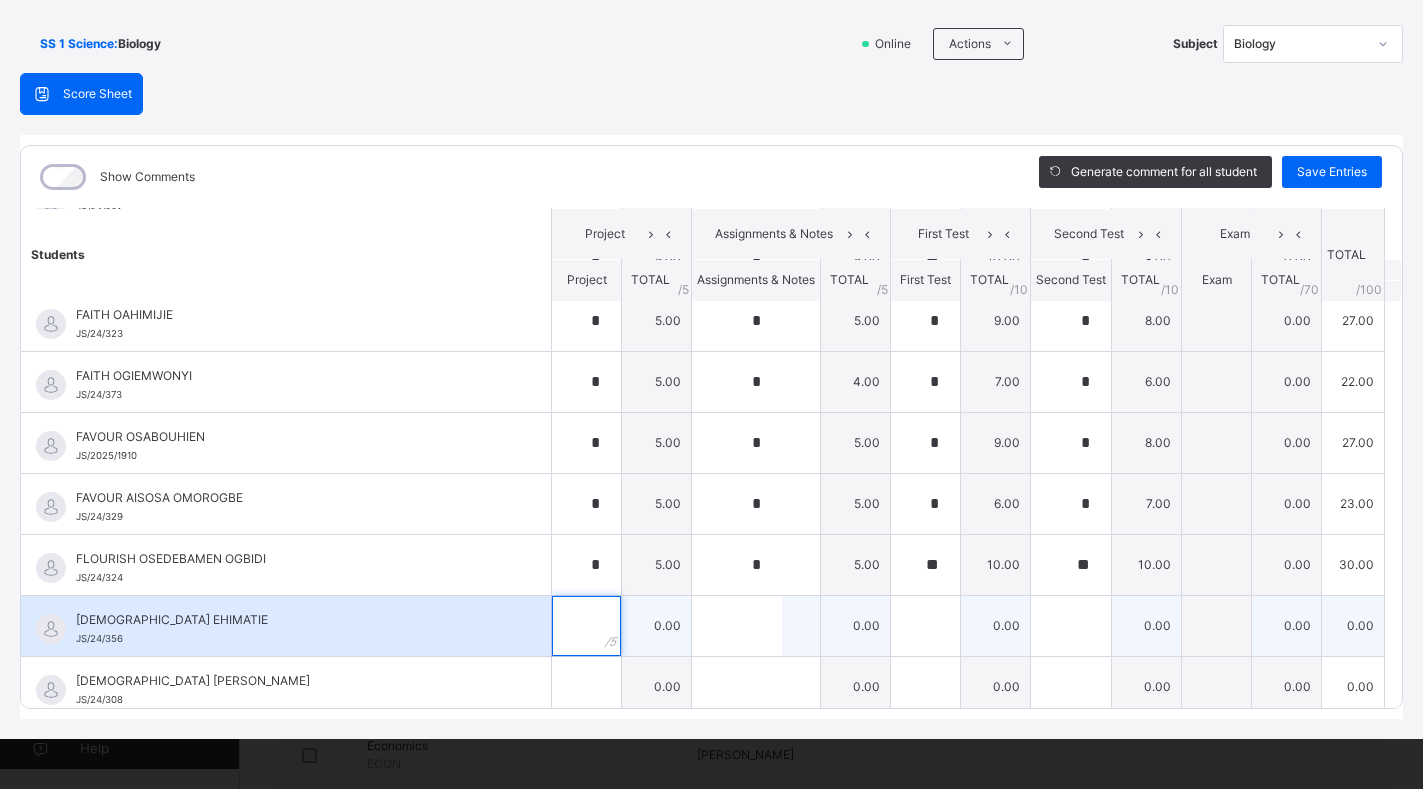 click at bounding box center (586, 626) 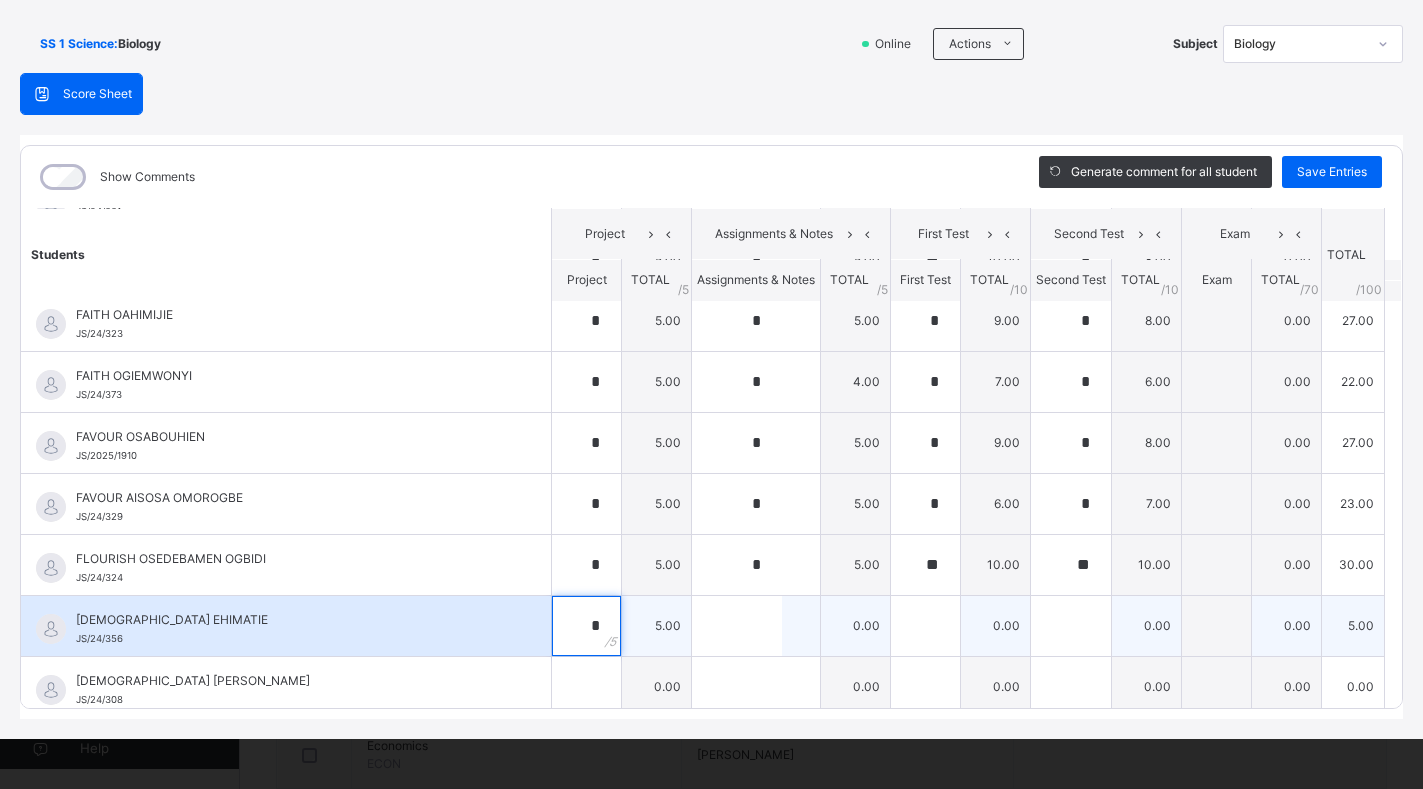 type on "*" 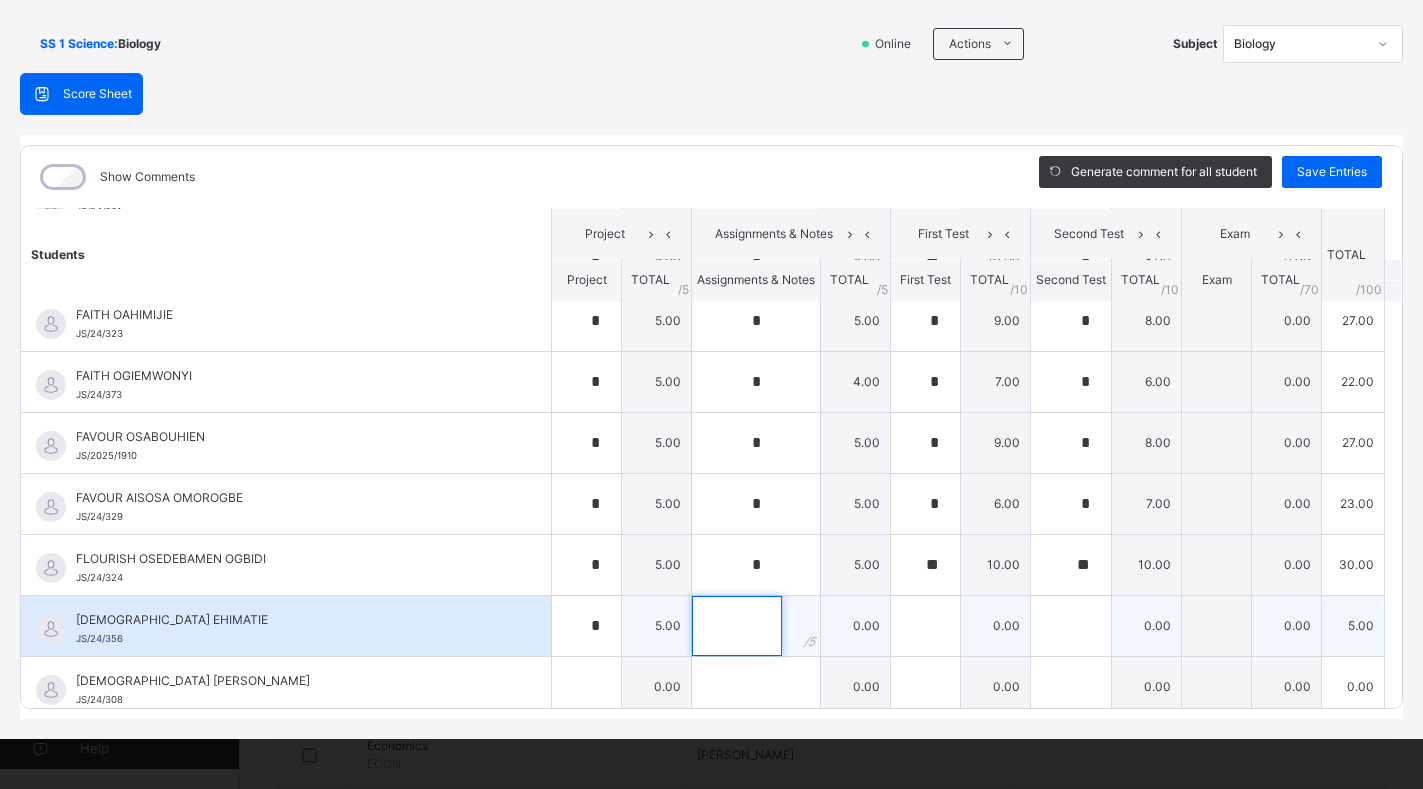 click at bounding box center (737, 626) 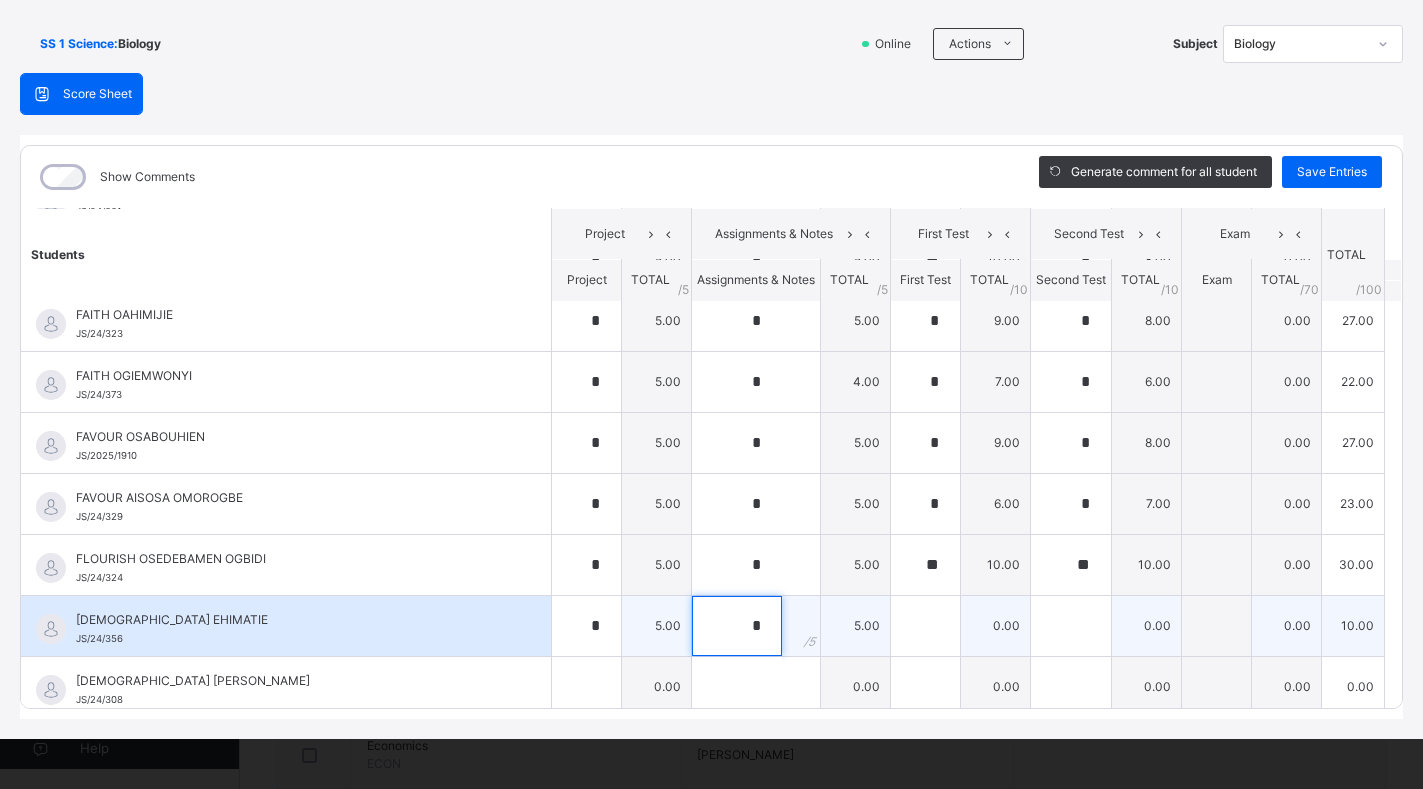 type on "*" 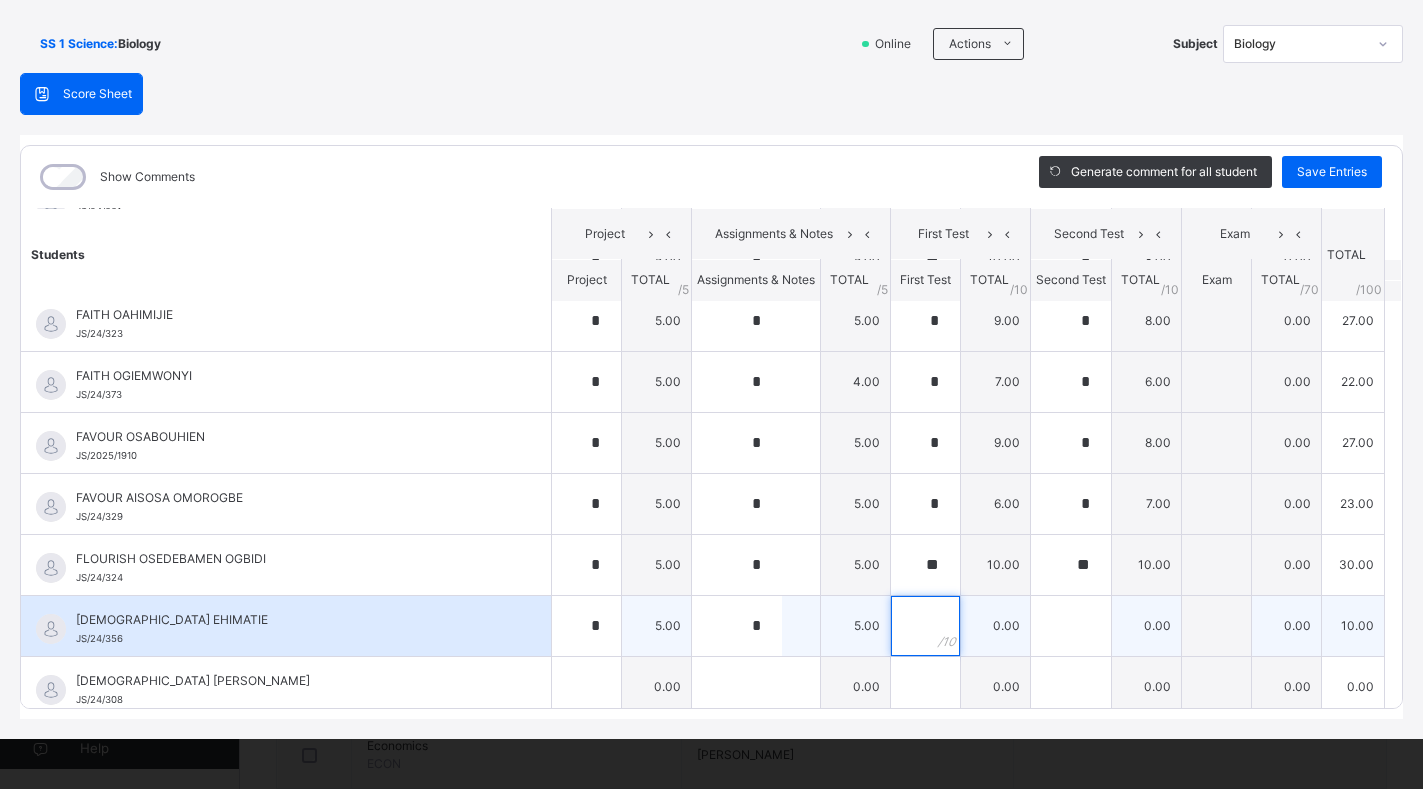 click at bounding box center [925, 626] 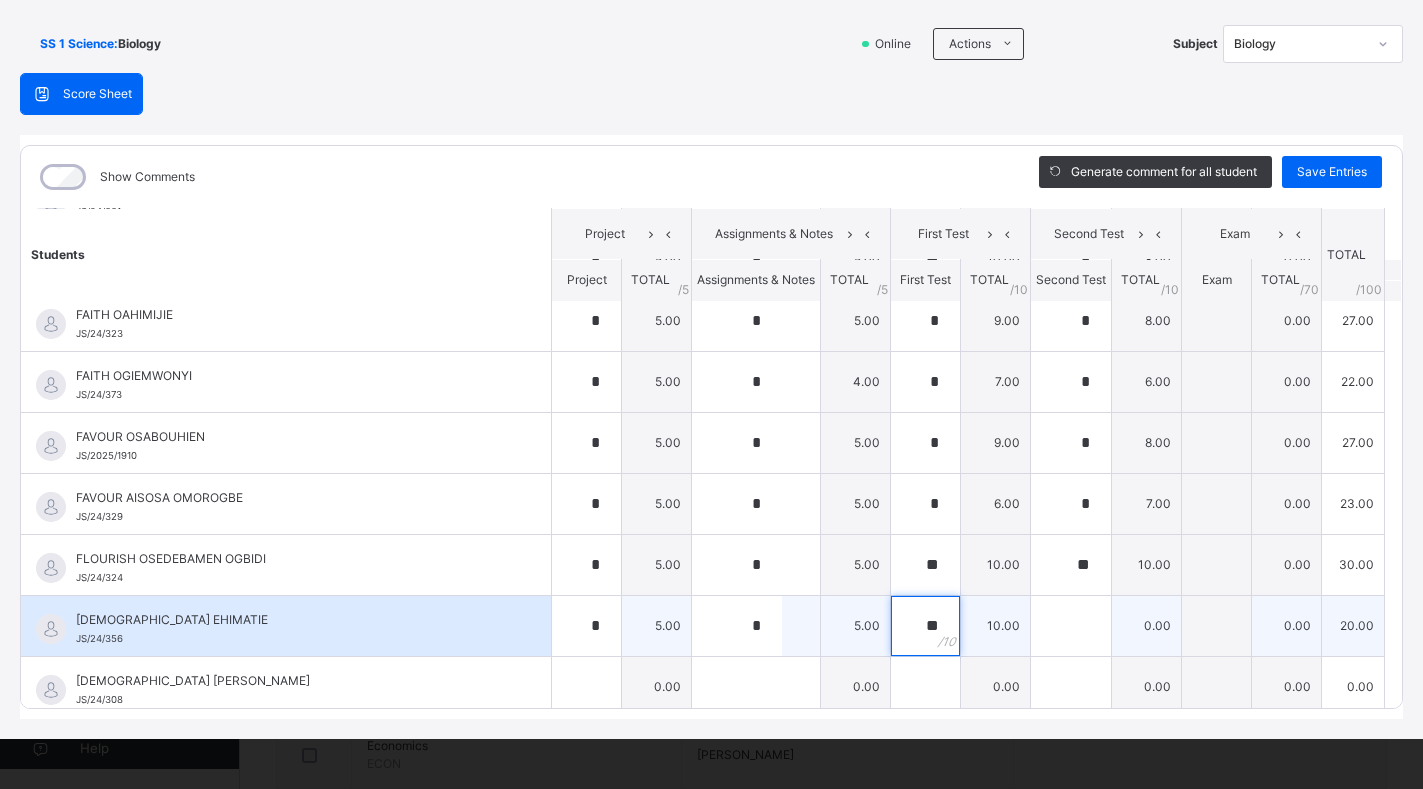 type on "**" 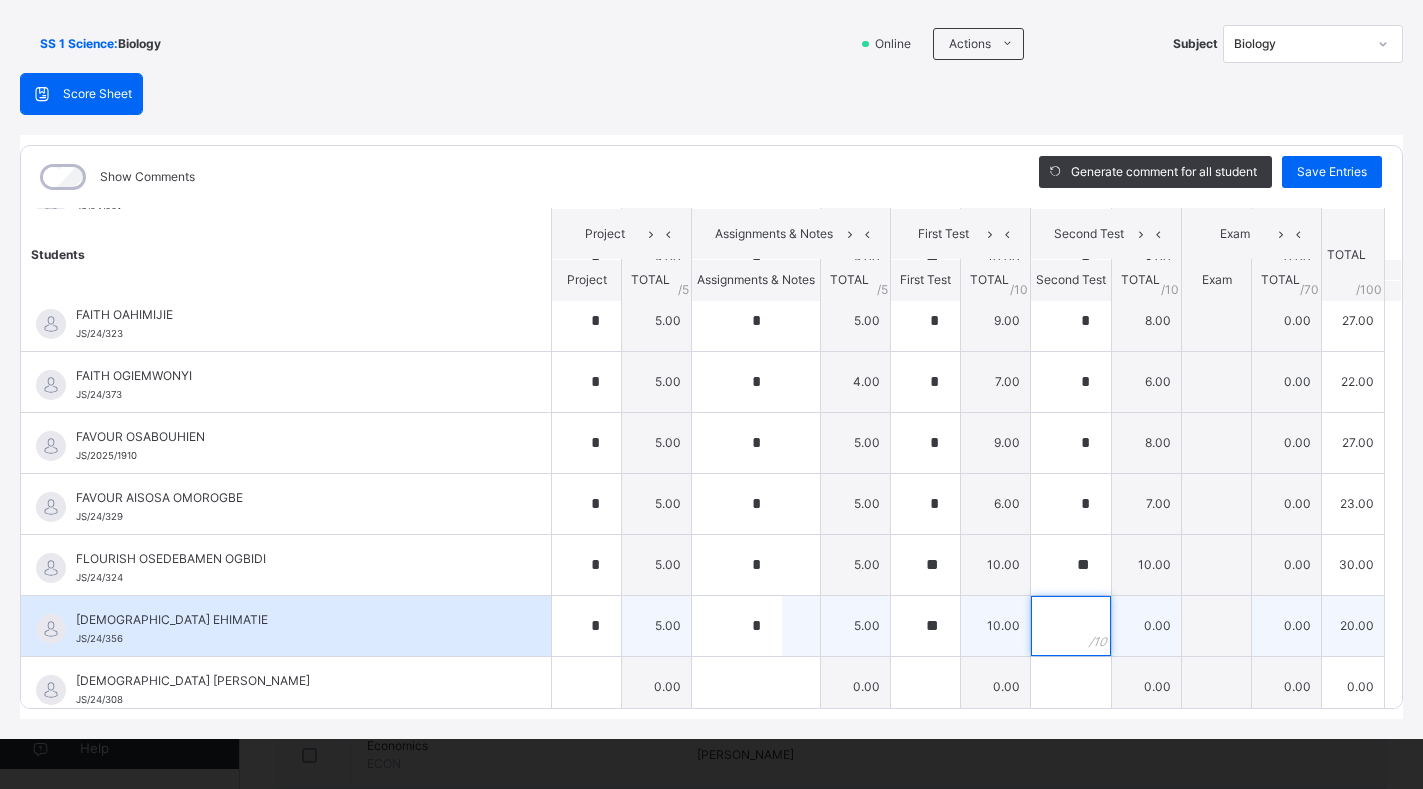 click at bounding box center [1071, 626] 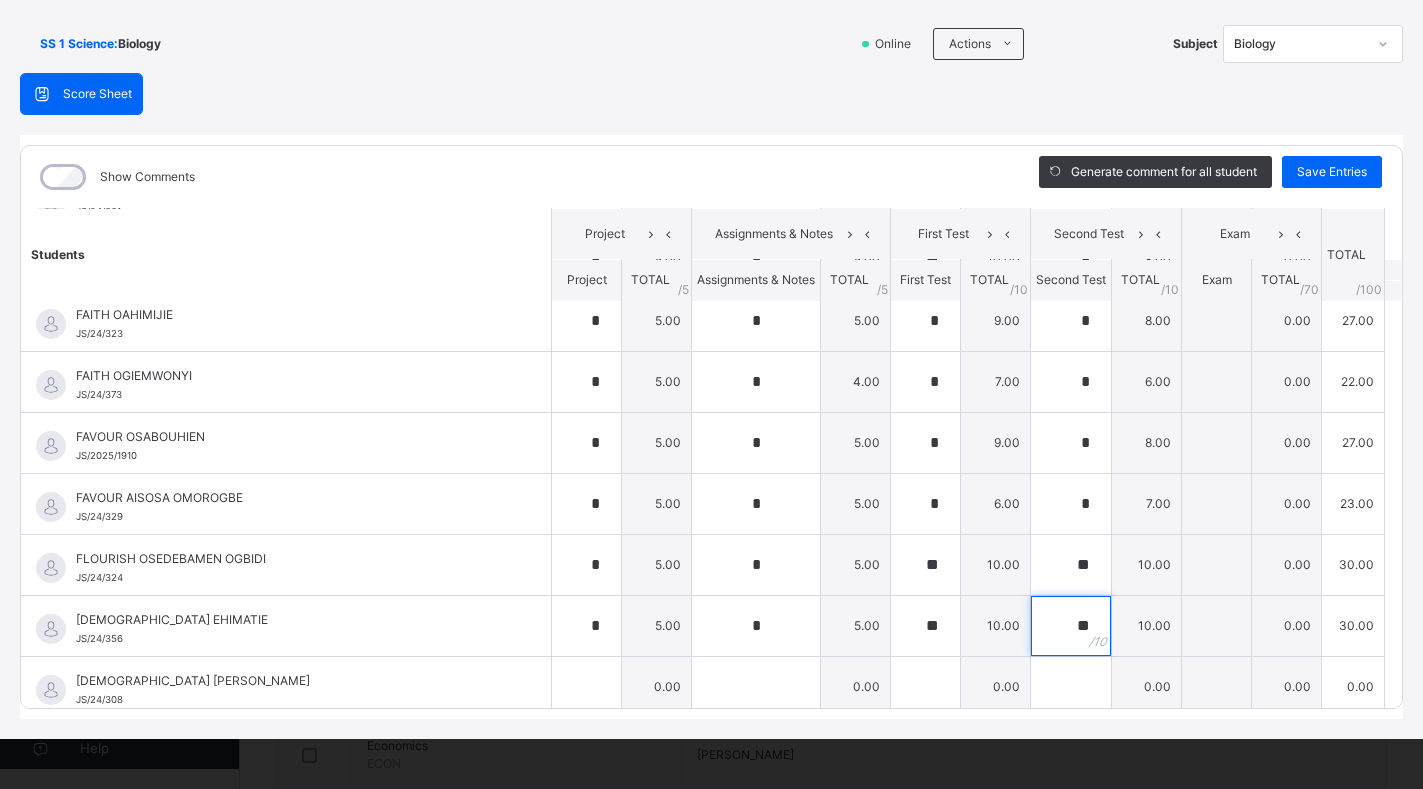 type on "**" 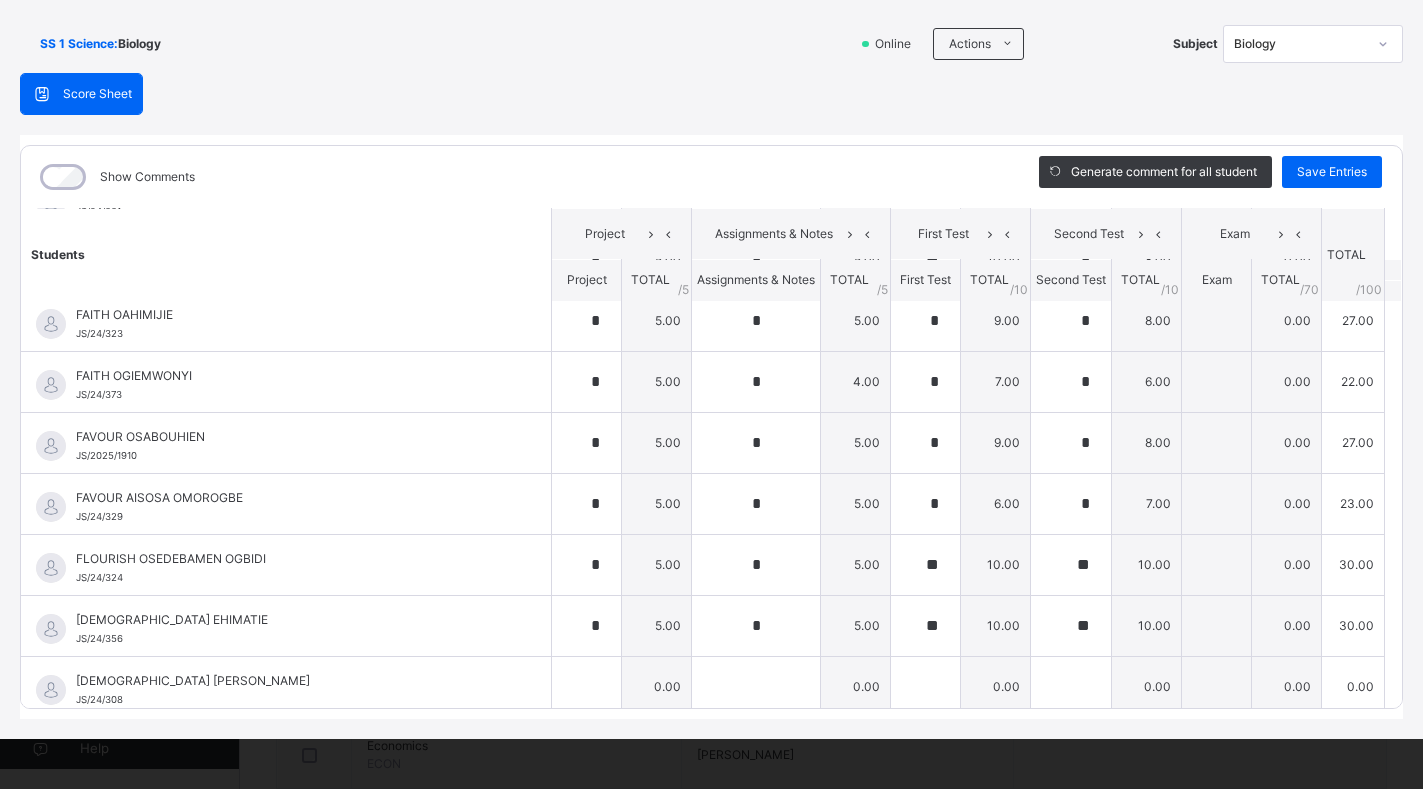click on "SS 1   Science :   Biology Online Actions  Download Empty Score Sheet  Upload/map score sheet Subject  Biology JEDIDIAH SCHOOLS Date: [DATE] 8:37:01 am Score Sheet Score Sheet Show Comments   Generate comment for all student   Save Entries Class Level:  SS 1   Science Subject:  Biology Session:  2024/2025 Session Session:  Third Term Students Project Assignments & Notes First Test Second Test Exam TOTAL /100 Comment Project TOTAL / 5 Assignments & Notes TOTAL / 5 First Test TOTAL / 10 Second Test TOTAL / 10 Exam TOTAL / 70 [PERSON_NAME] AIGBOVIOSA ILAWE JS/24/305 [PERSON_NAME] AIGBOVIOSA ILAWE JS/24/305 * 5.00 * 5.00 * 9.00 * 8.00 0.00 27.00 Generate comment 0 / 250   ×   Subject Teacher’s Comment Generate and see in full the comment developed by the AI with an option to regenerate the comment [PERSON_NAME] ILAWE   JS/24/305   Total 27.00  / 100.00 [PERSON_NAME] Bot   Regenerate     Use this comment   [PERSON_NAME] [PERSON_NAME]/24/333 [PERSON_NAME] [PERSON_NAME]/24/333 * 5.00 * 5.00 * 5.00 * 7.00 0.00 22.00 Generate comment" at bounding box center (711, 367) 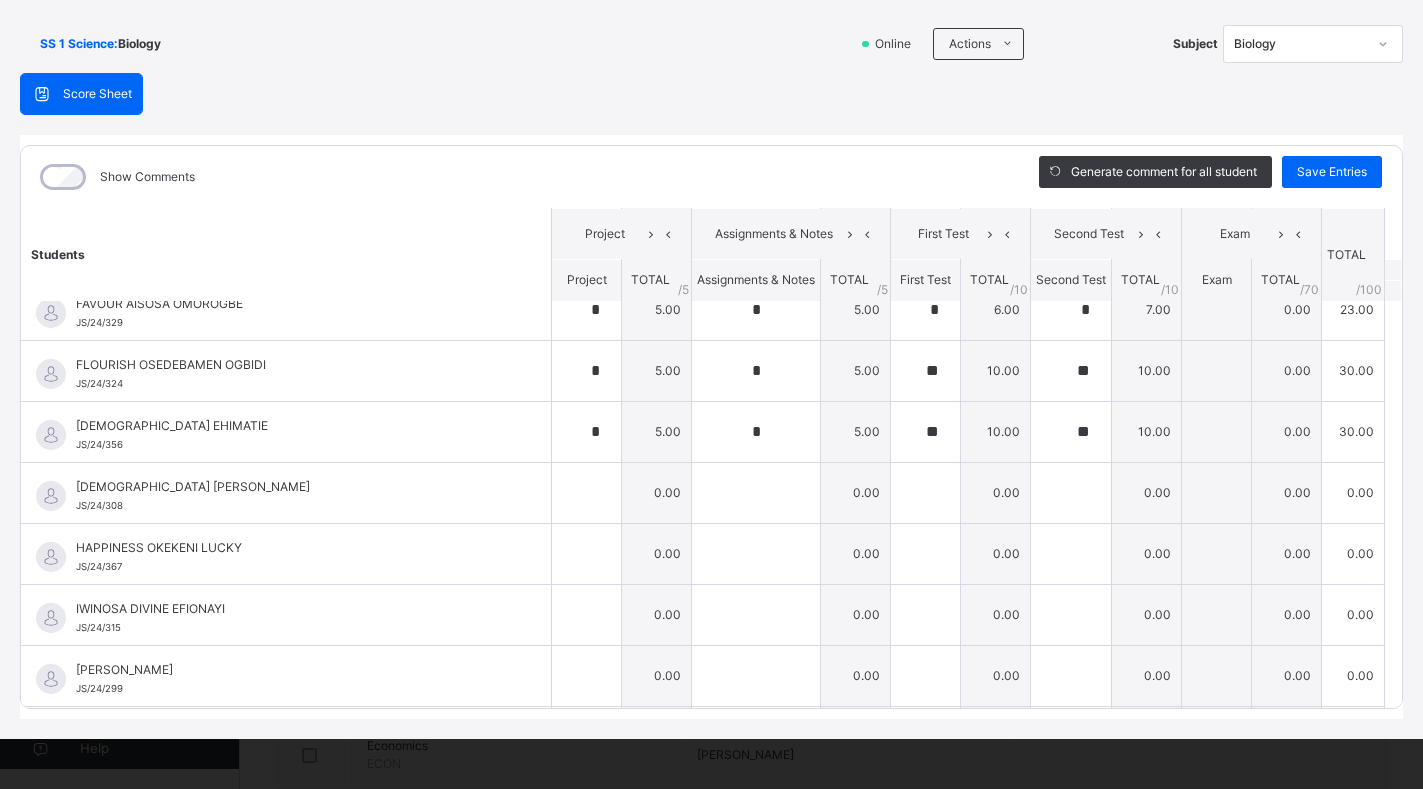 scroll, scrollTop: 760, scrollLeft: 0, axis: vertical 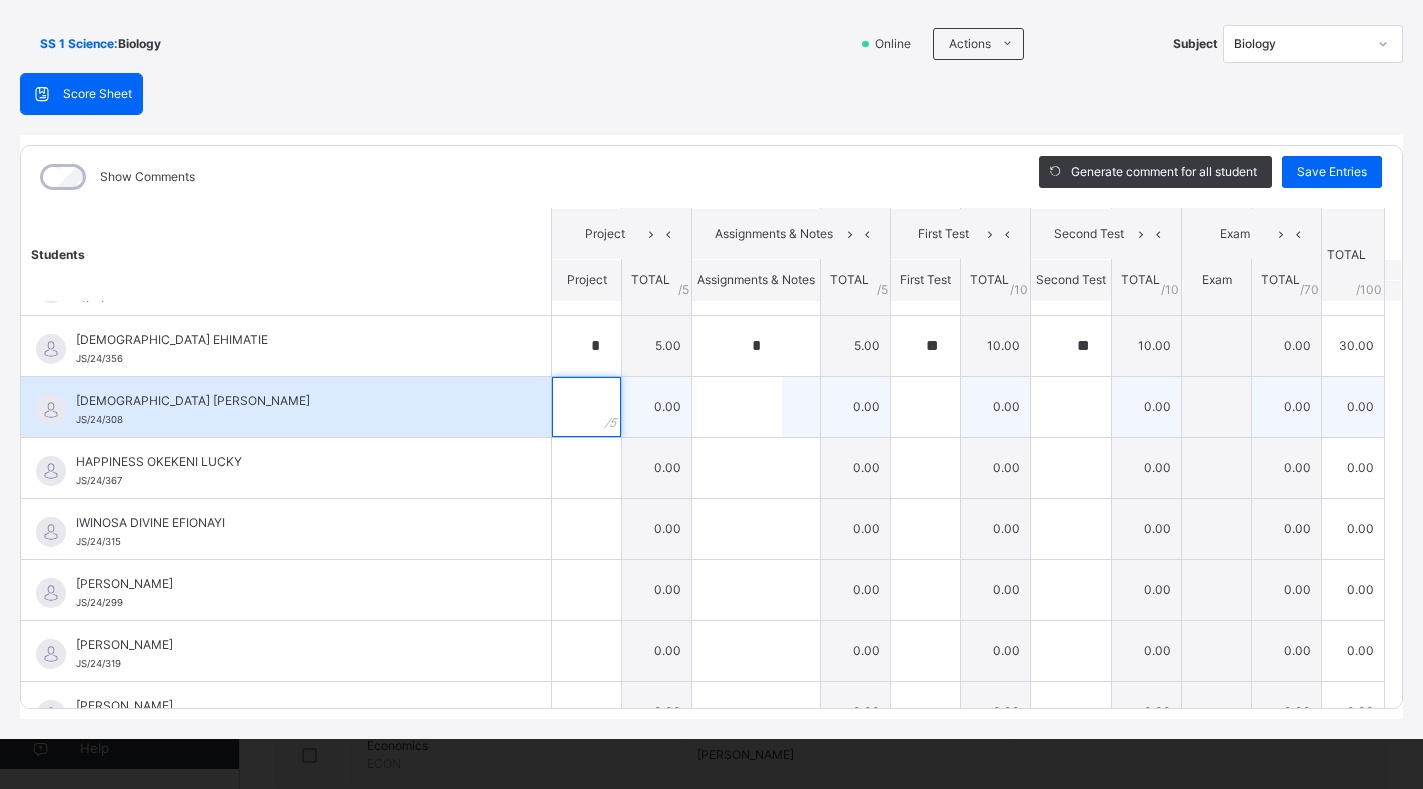 click at bounding box center [586, 407] 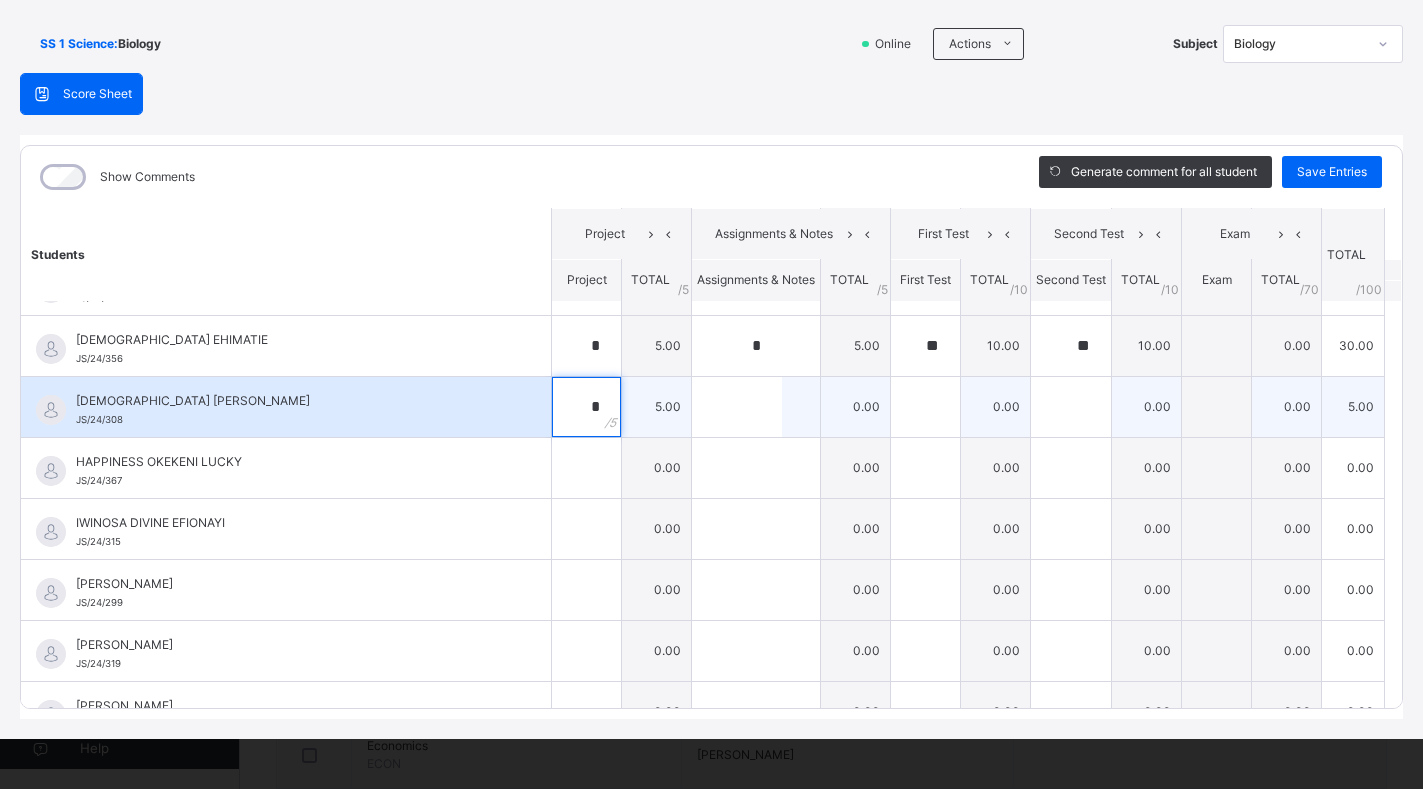 type on "*" 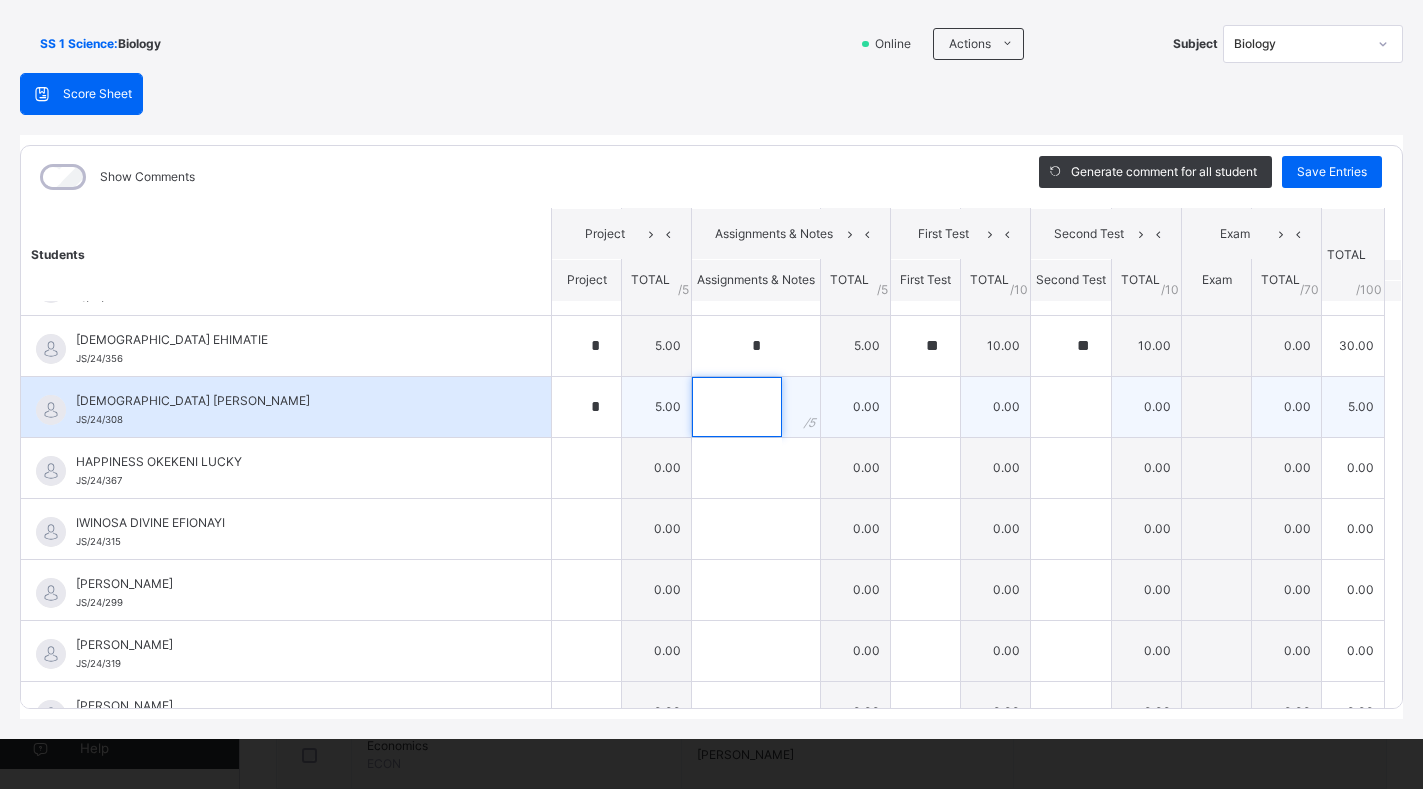 click at bounding box center [737, 407] 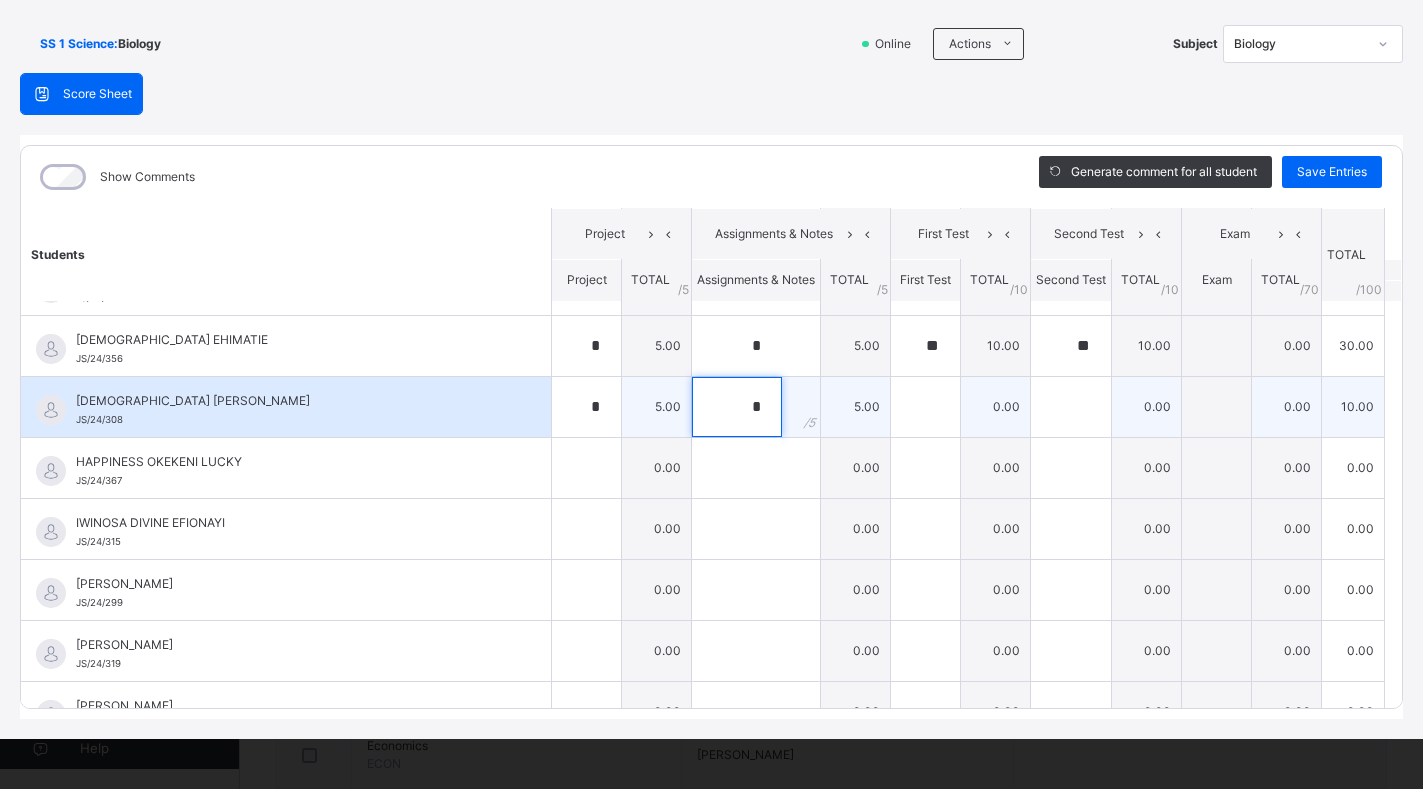 type on "*" 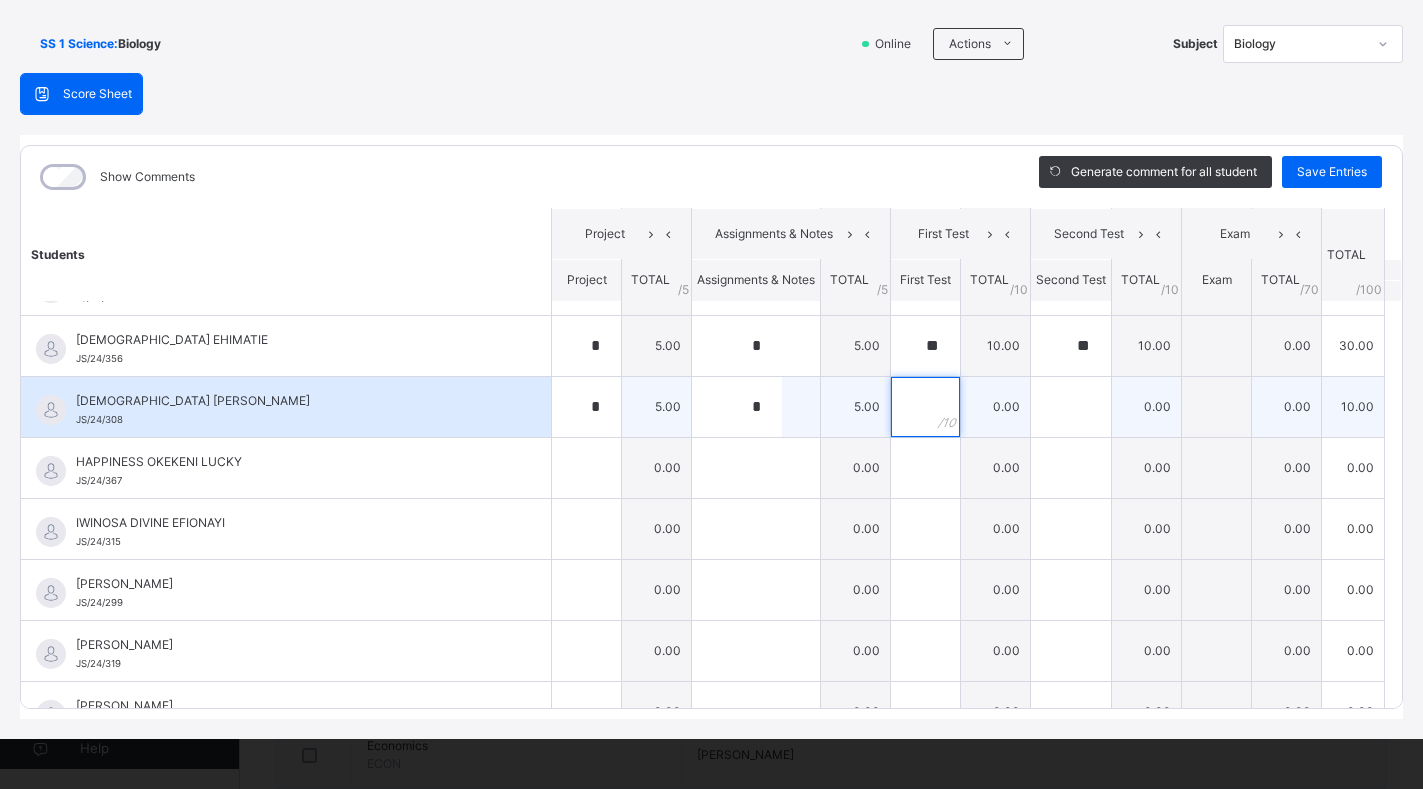 click at bounding box center [925, 407] 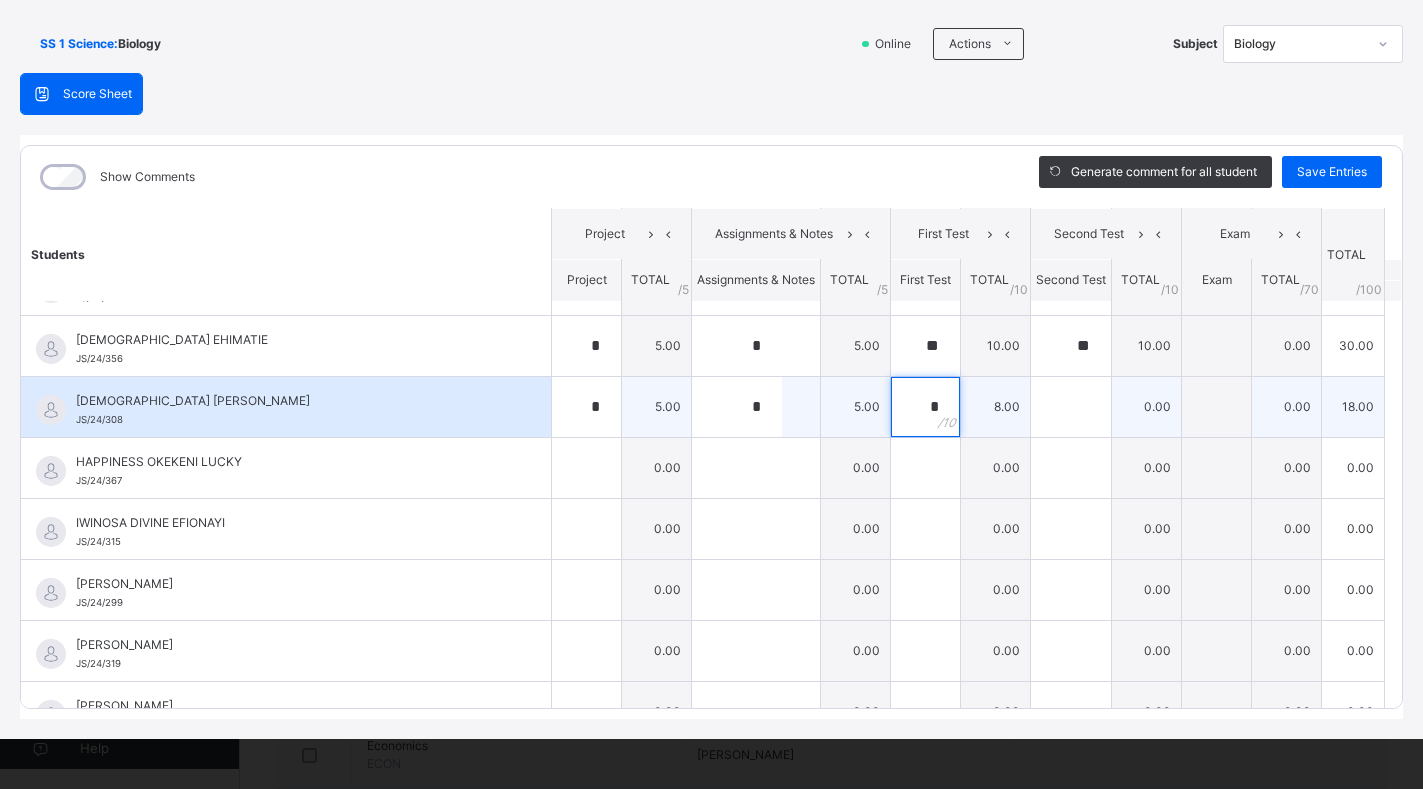type on "*" 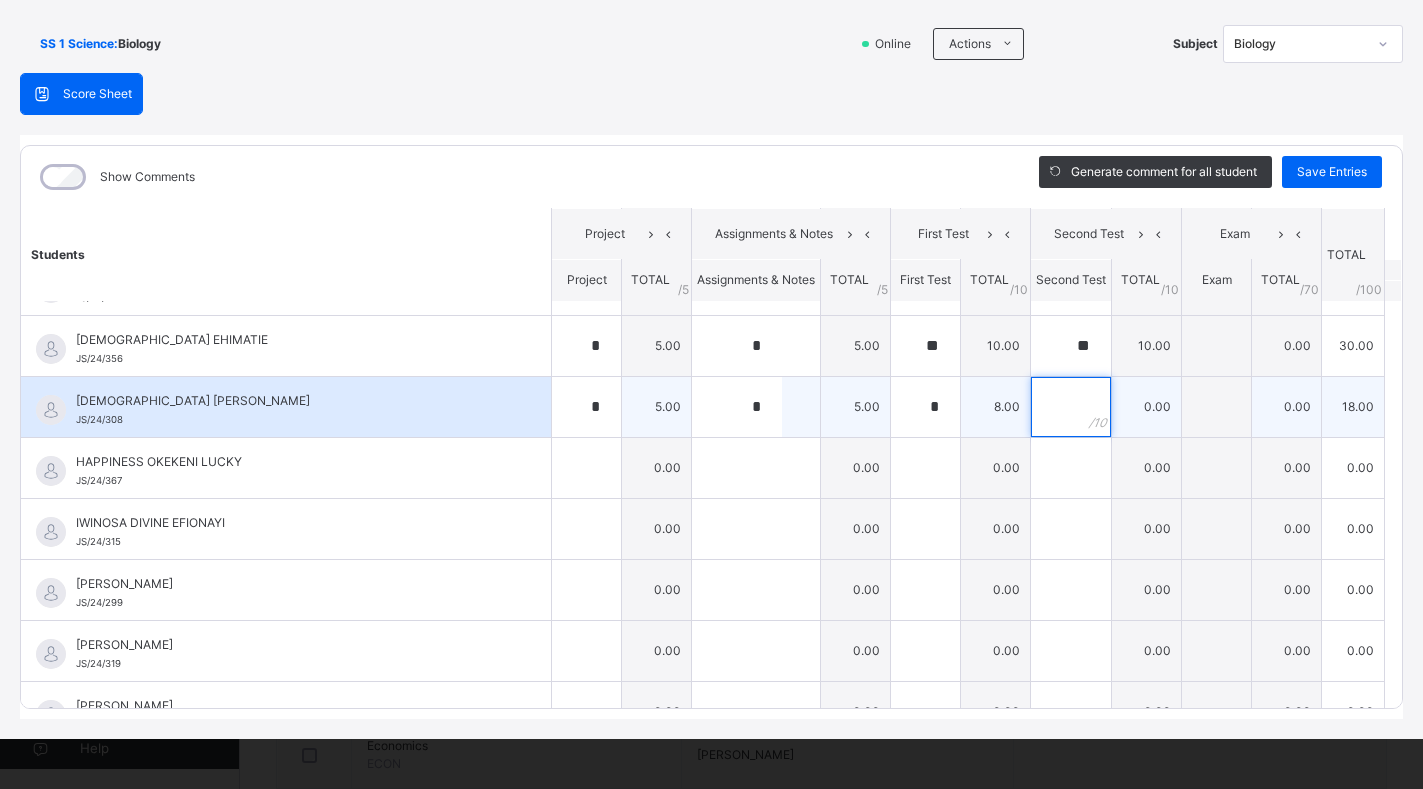 click at bounding box center (1071, 407) 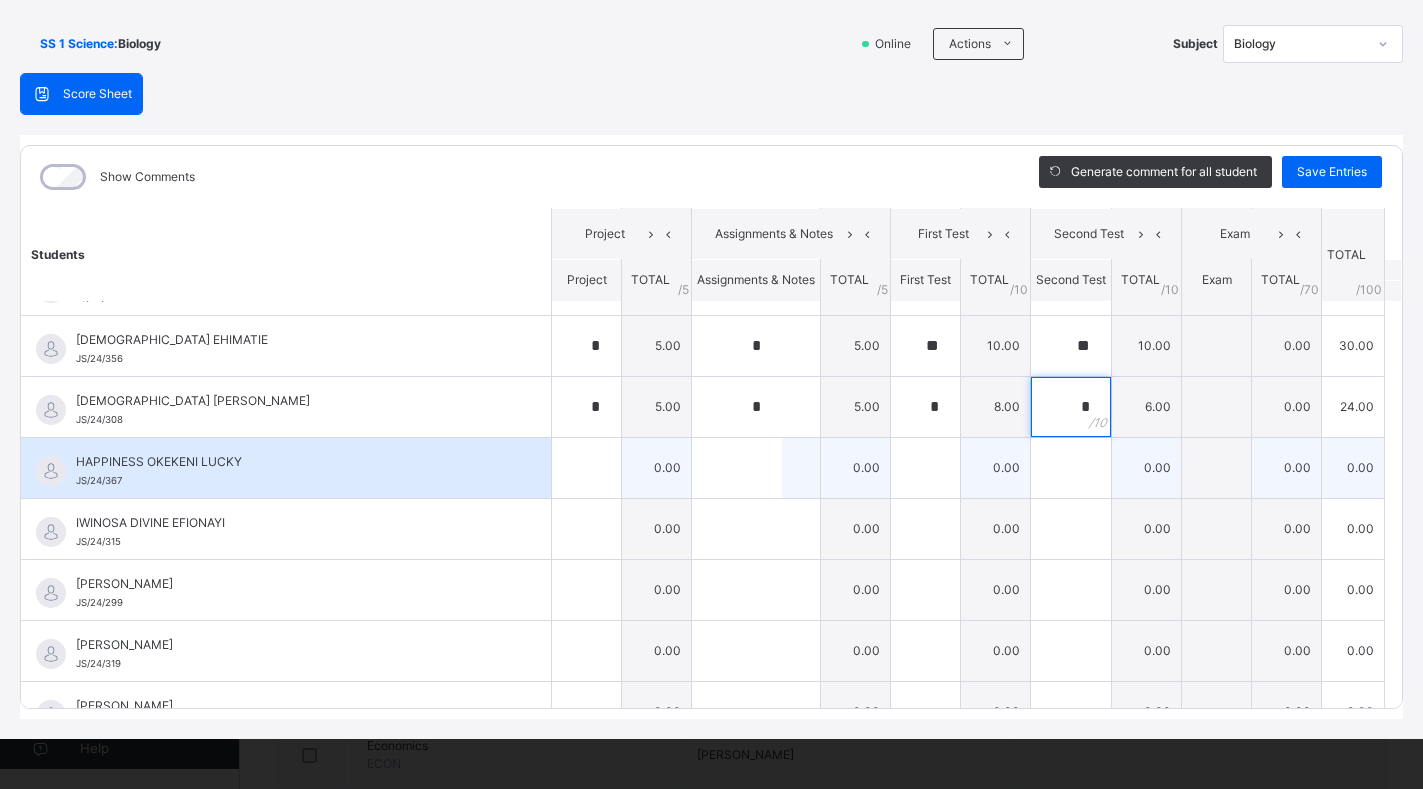 type on "*" 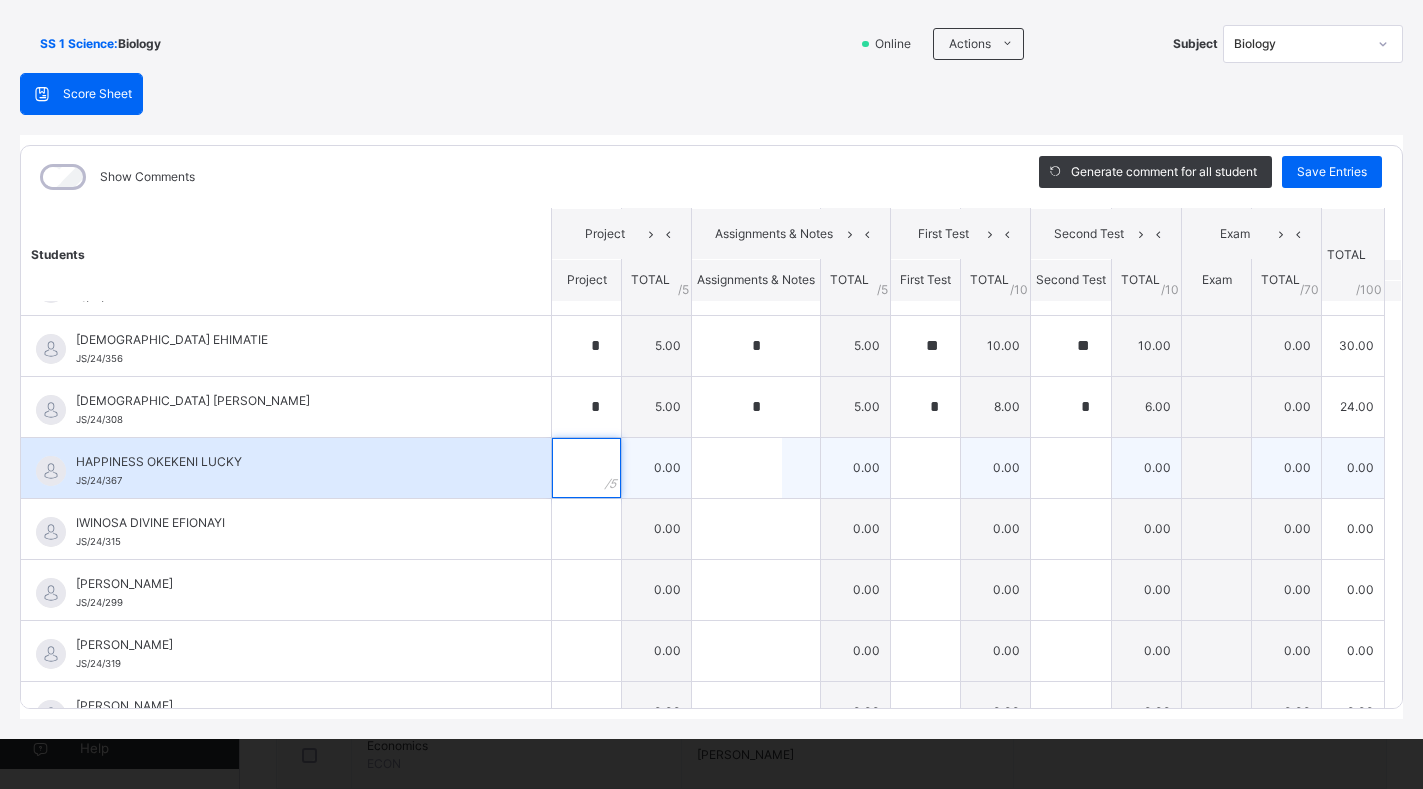 click at bounding box center (586, 468) 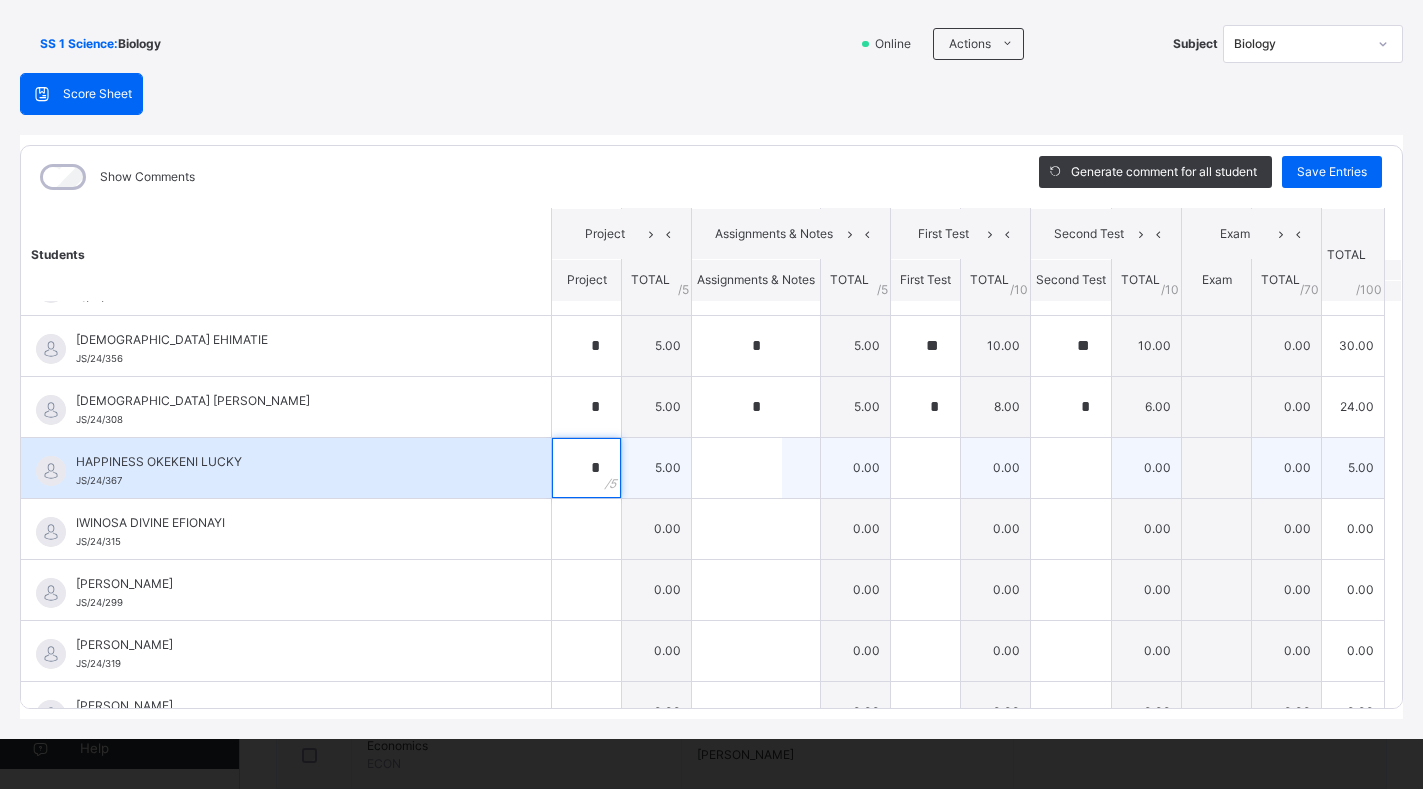 type on "*" 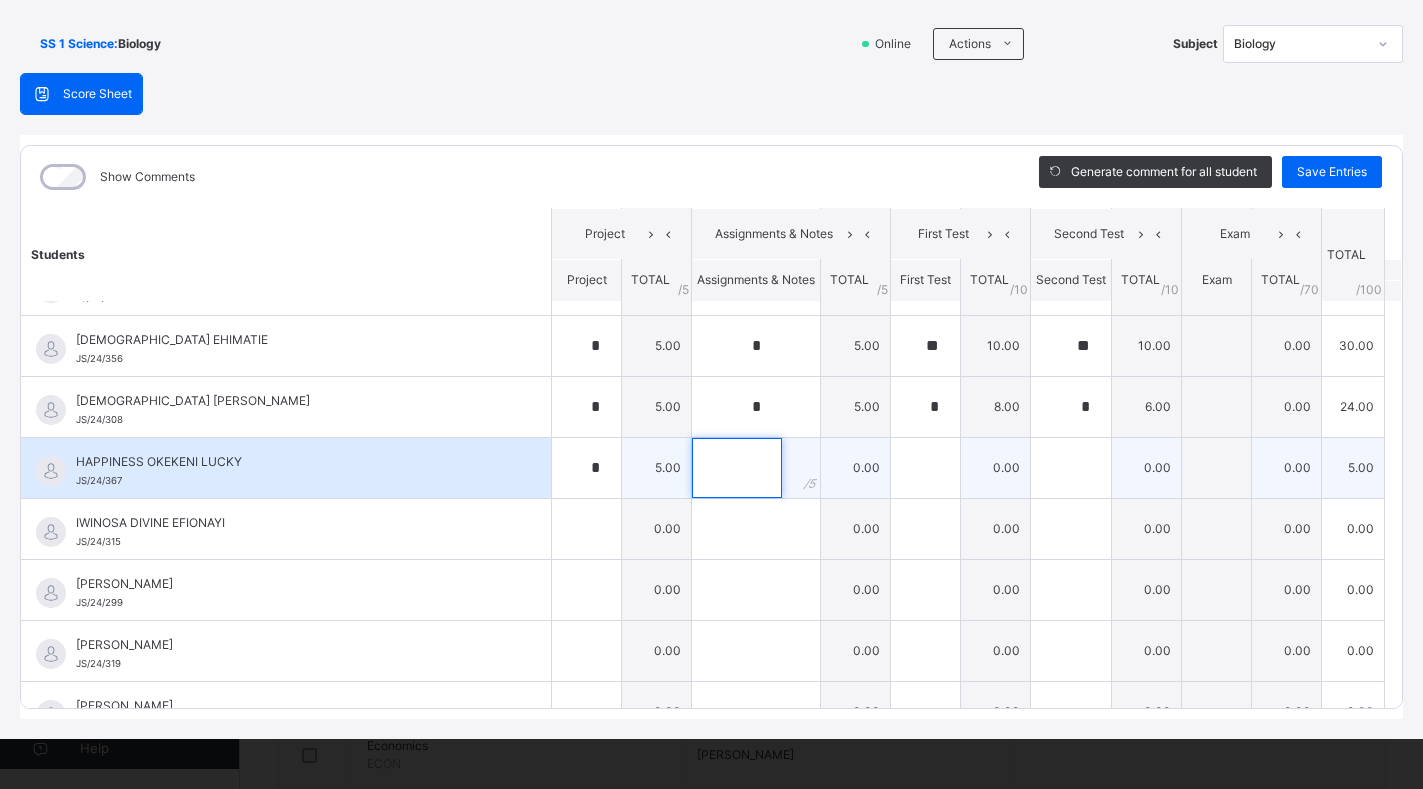 click at bounding box center [737, 468] 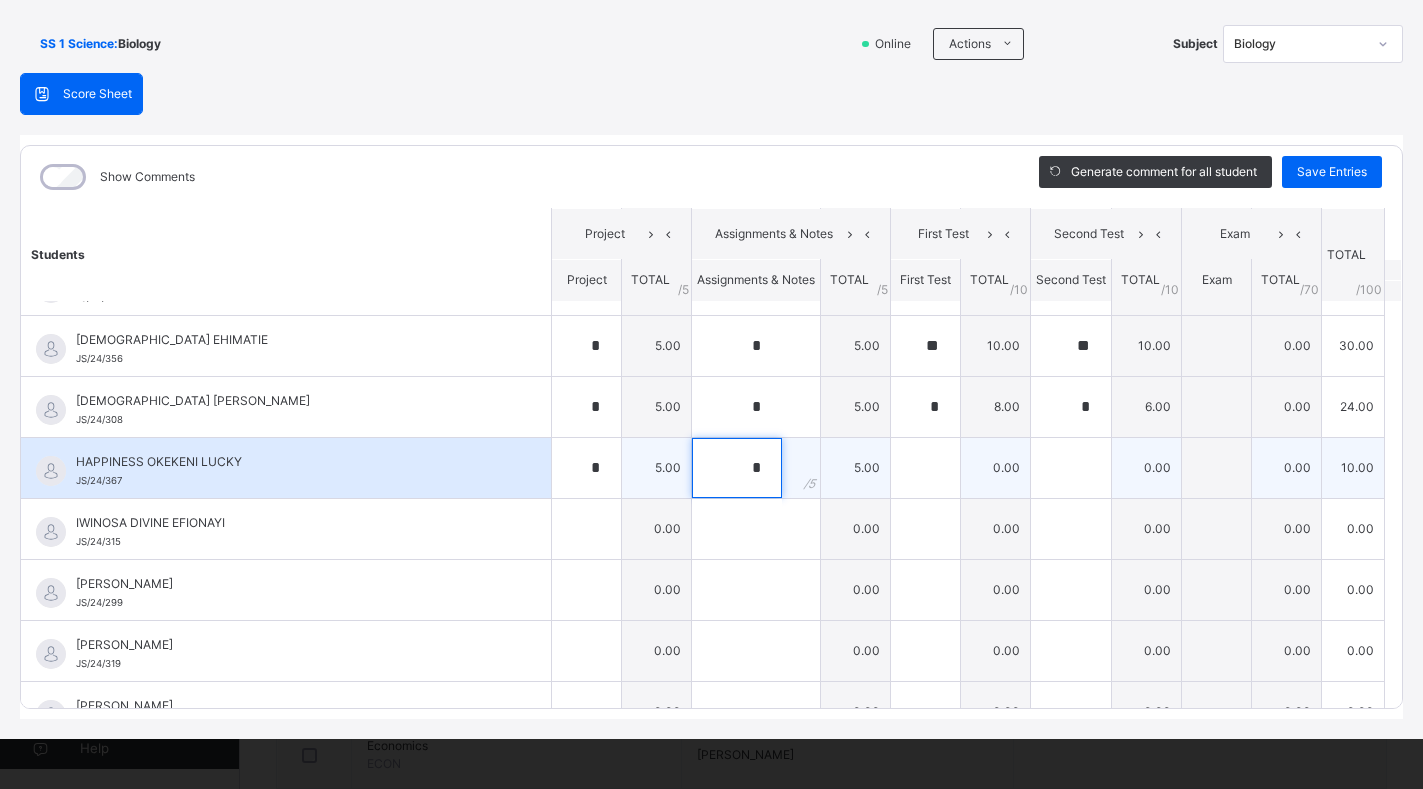 type on "*" 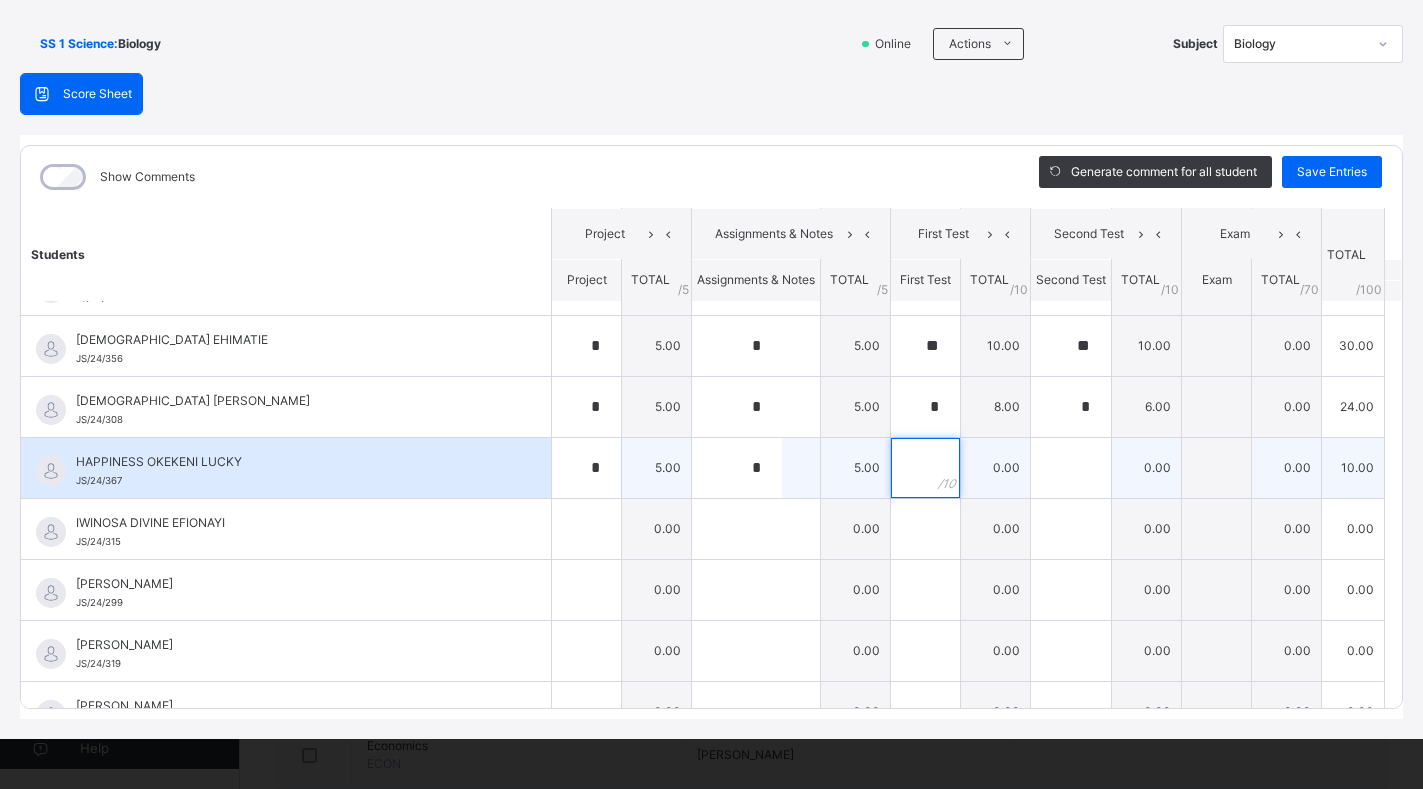 click at bounding box center [925, 468] 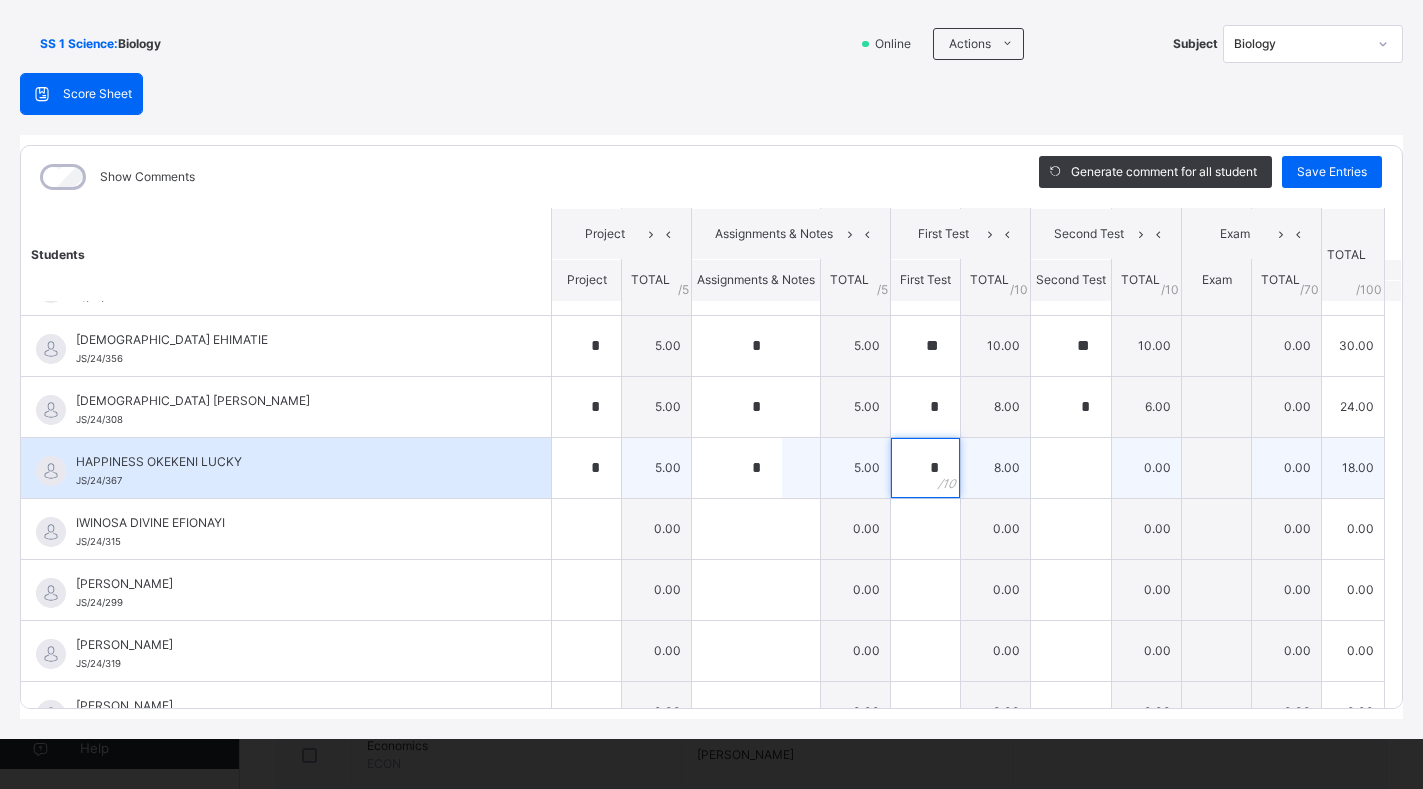 type on "*" 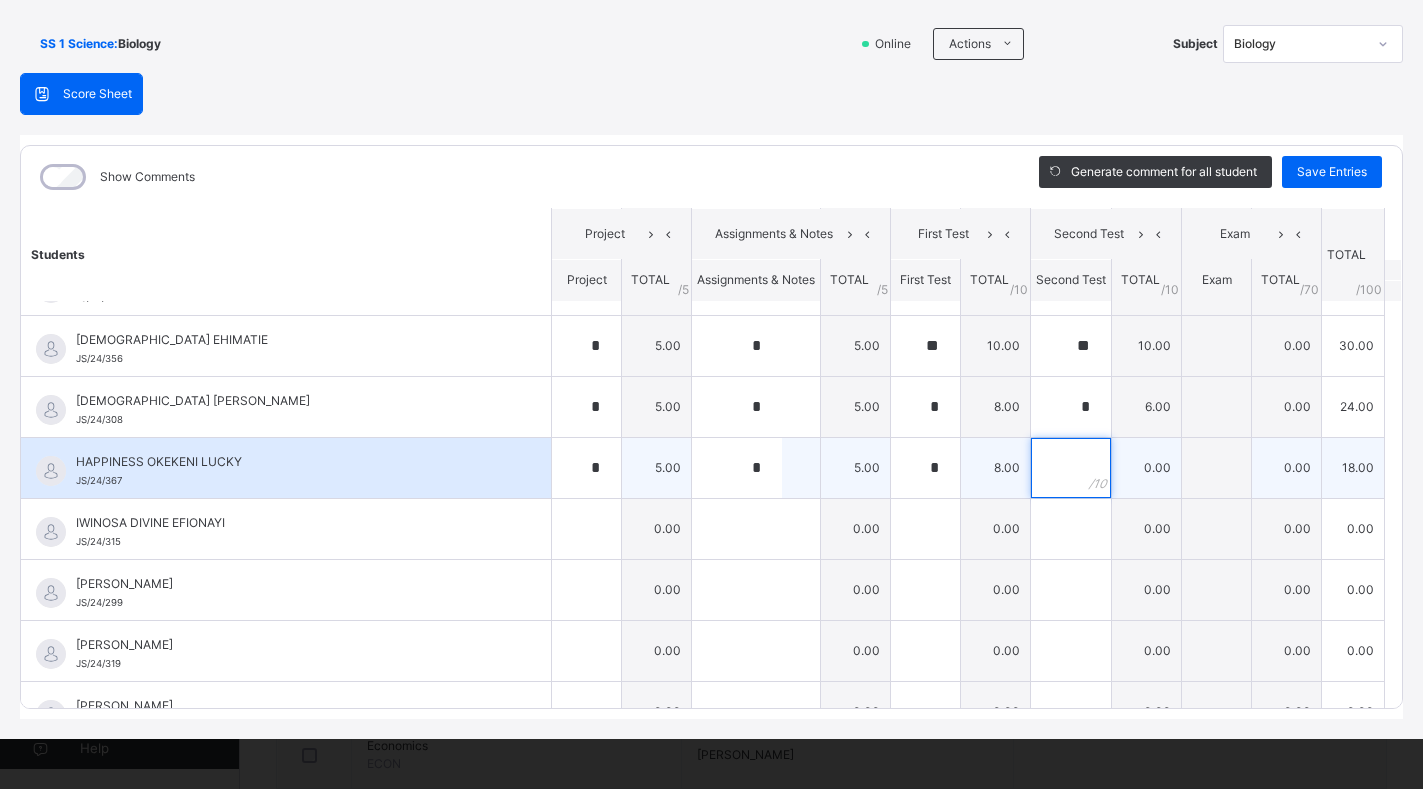click at bounding box center (1071, 468) 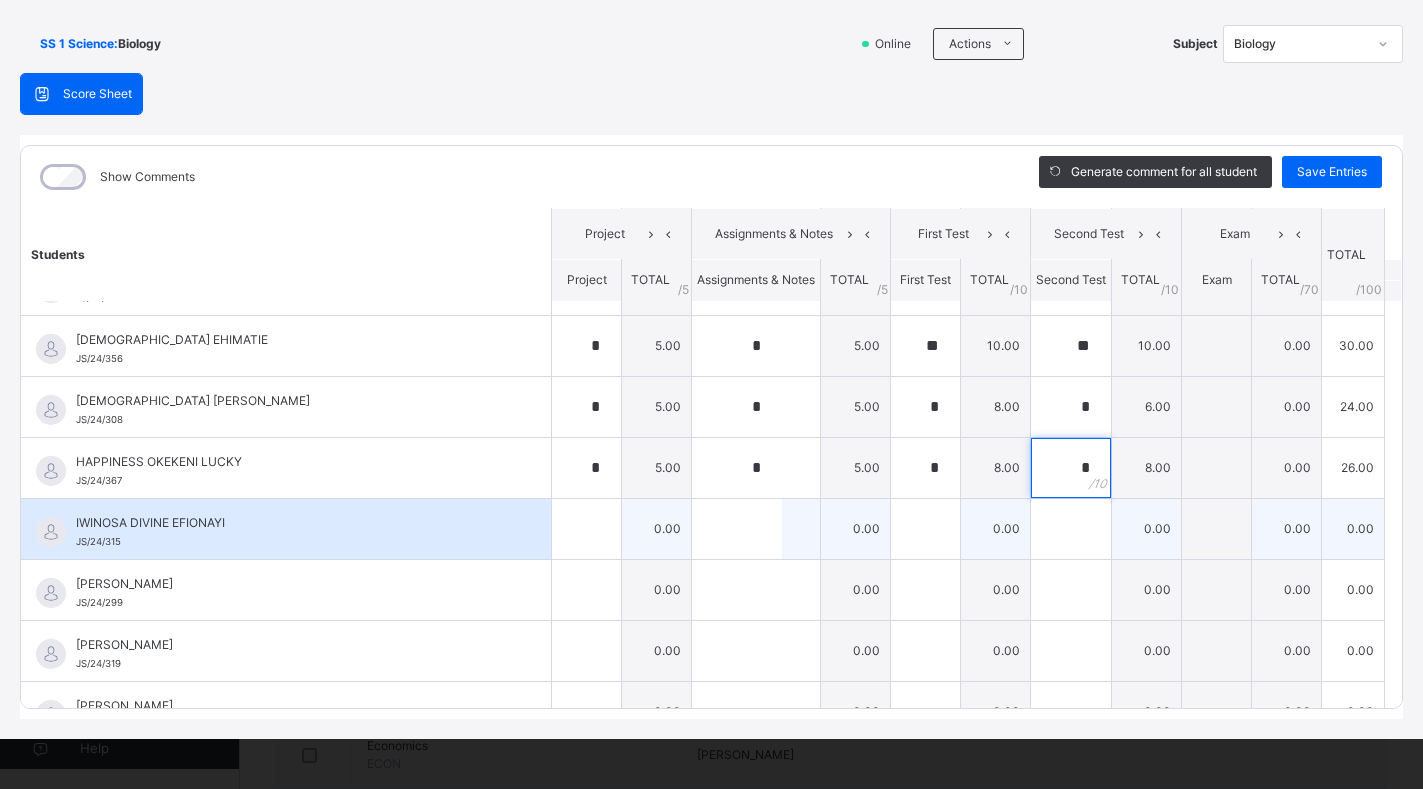 type on "*" 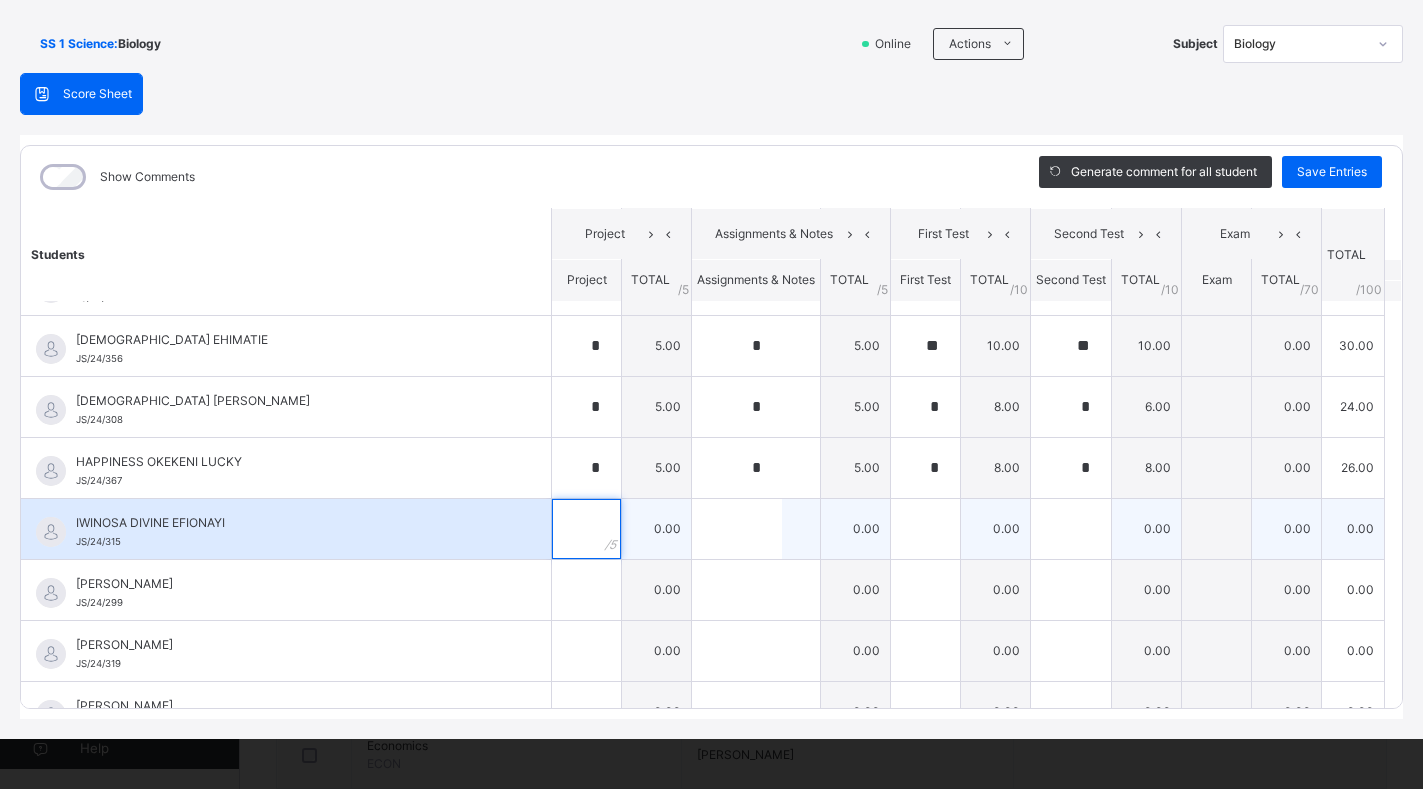 click at bounding box center (586, 529) 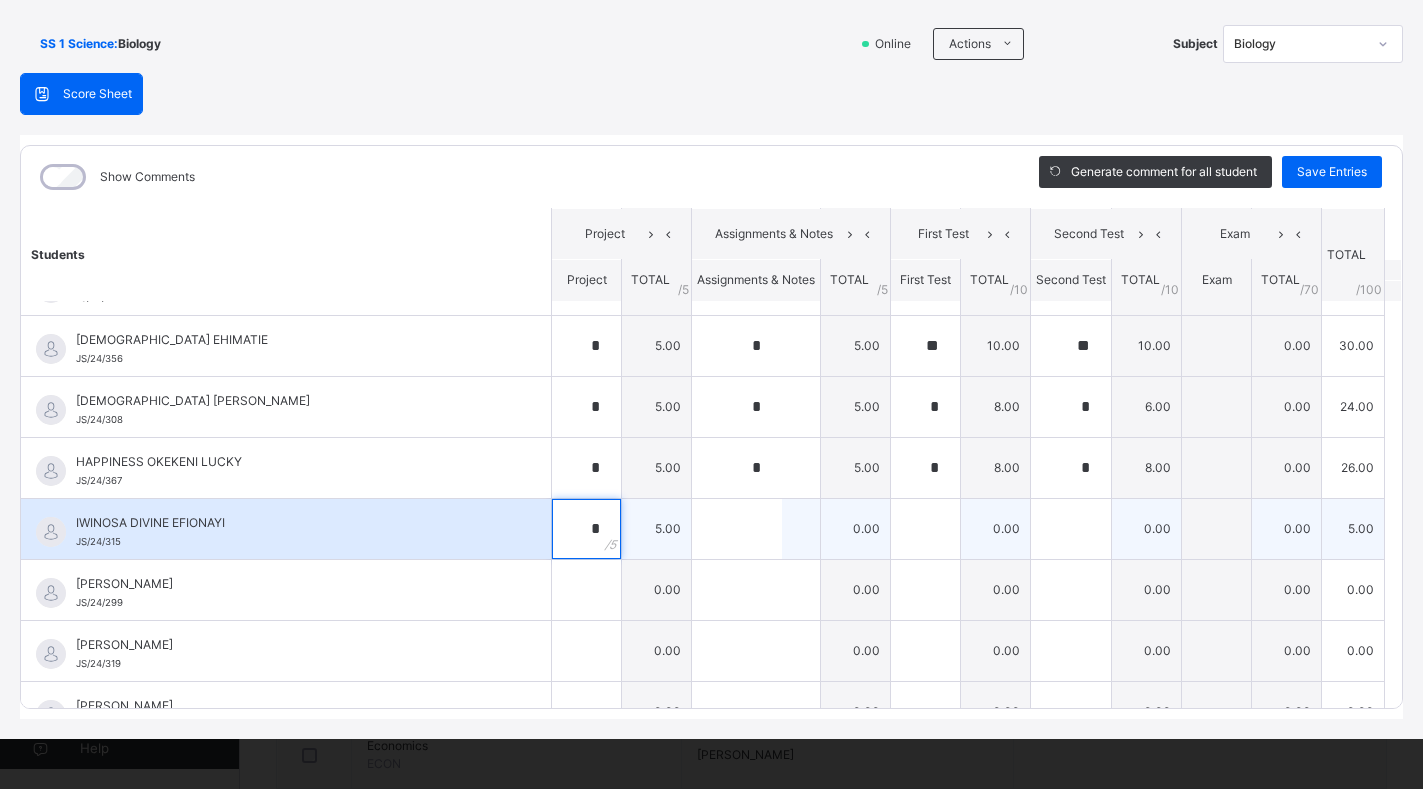 type on "*" 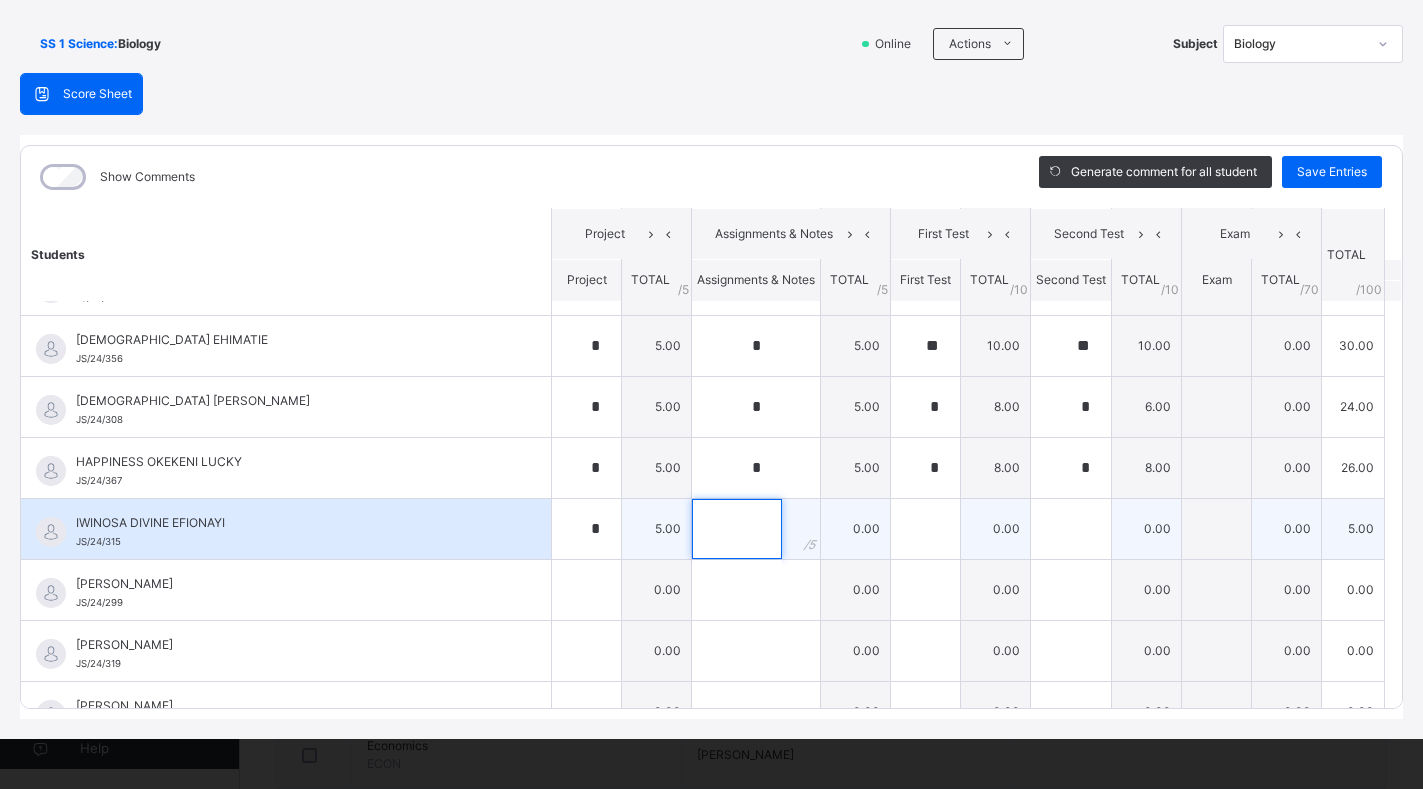 click at bounding box center (737, 529) 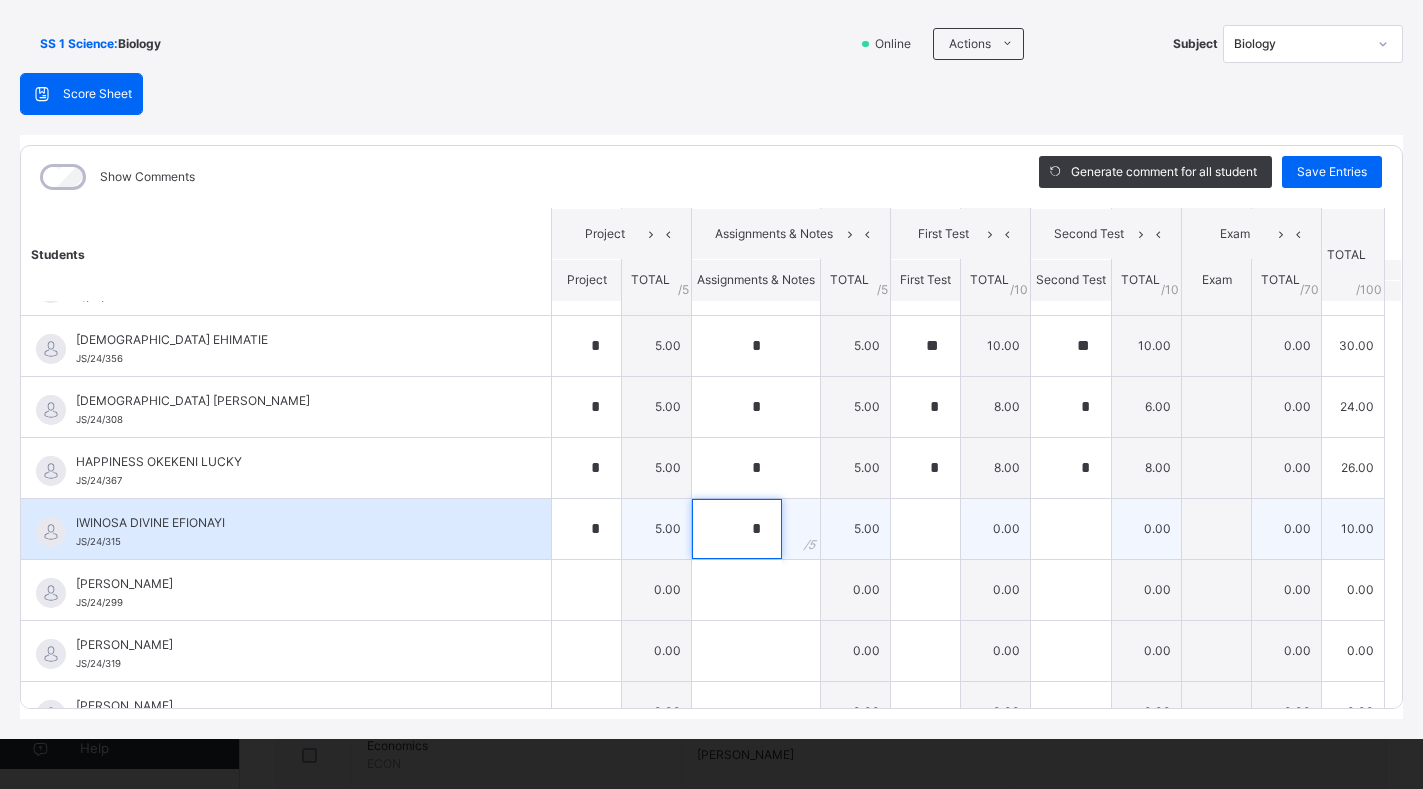 type on "*" 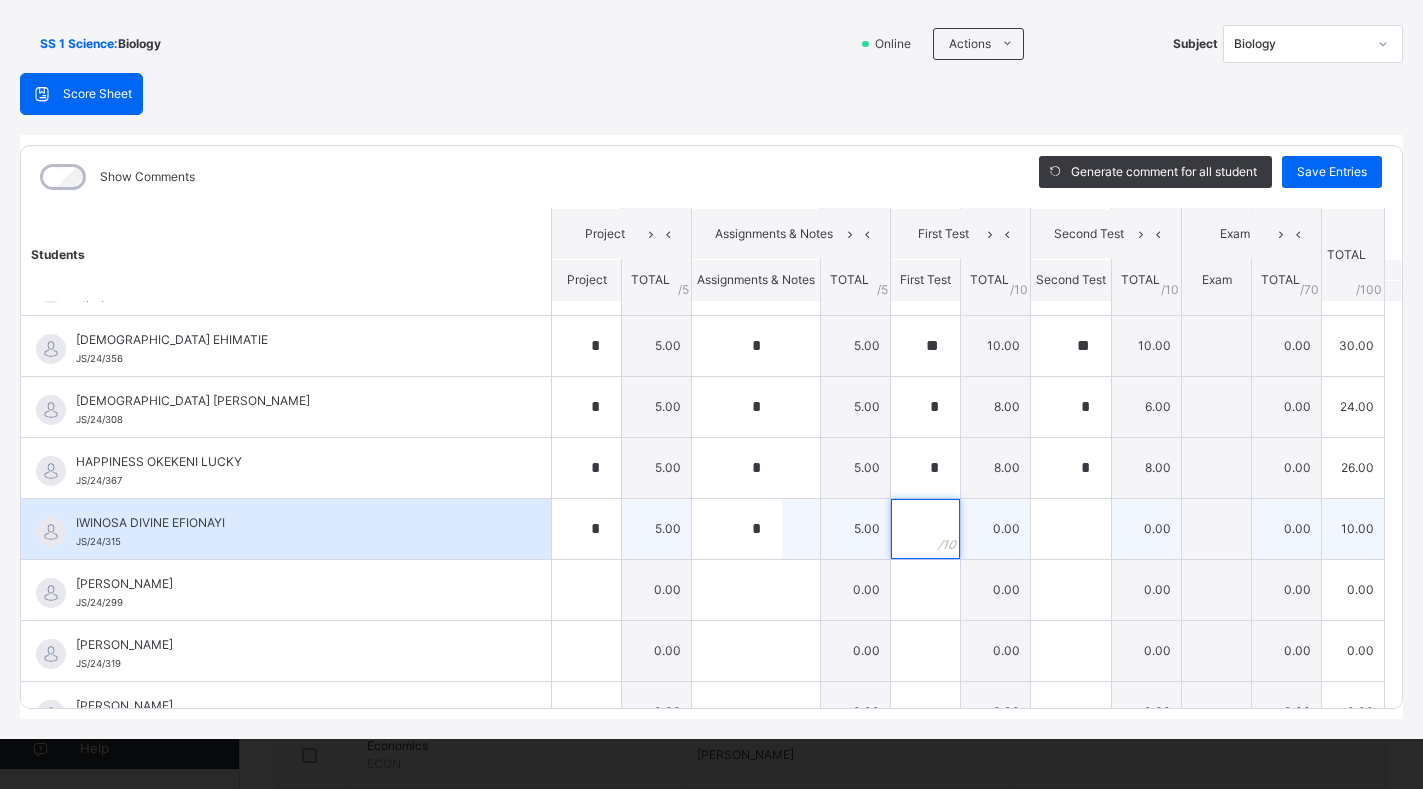 click at bounding box center [925, 529] 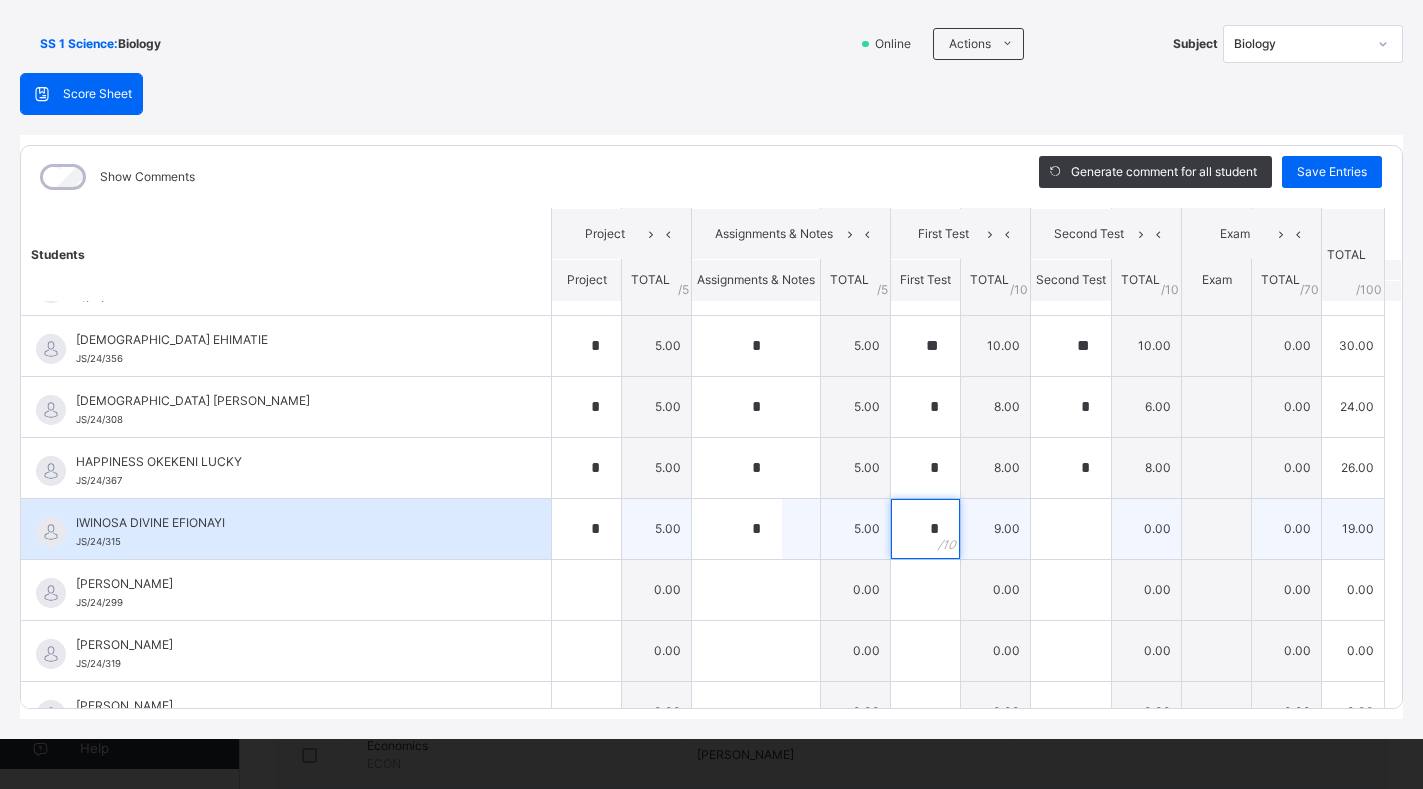 type on "*" 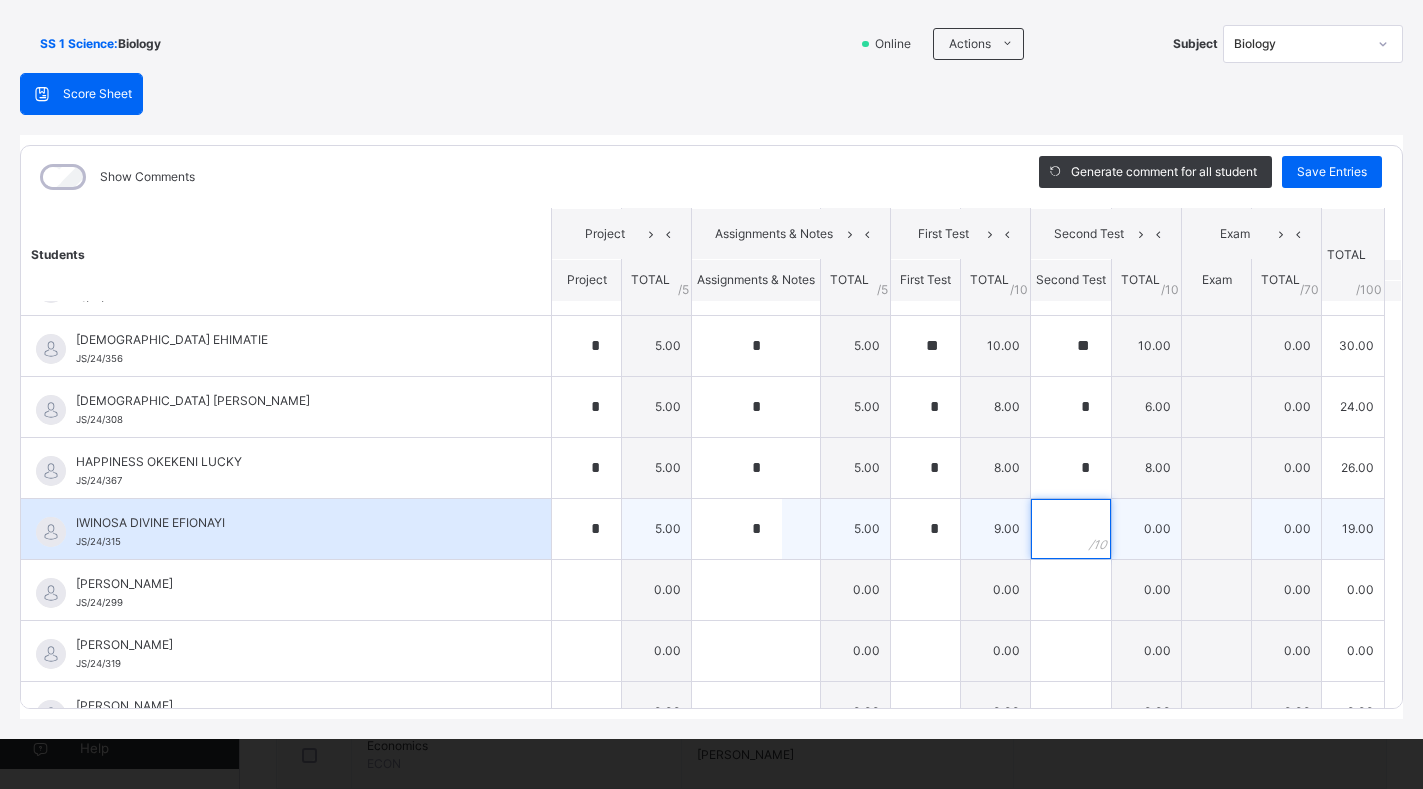 click at bounding box center (1071, 529) 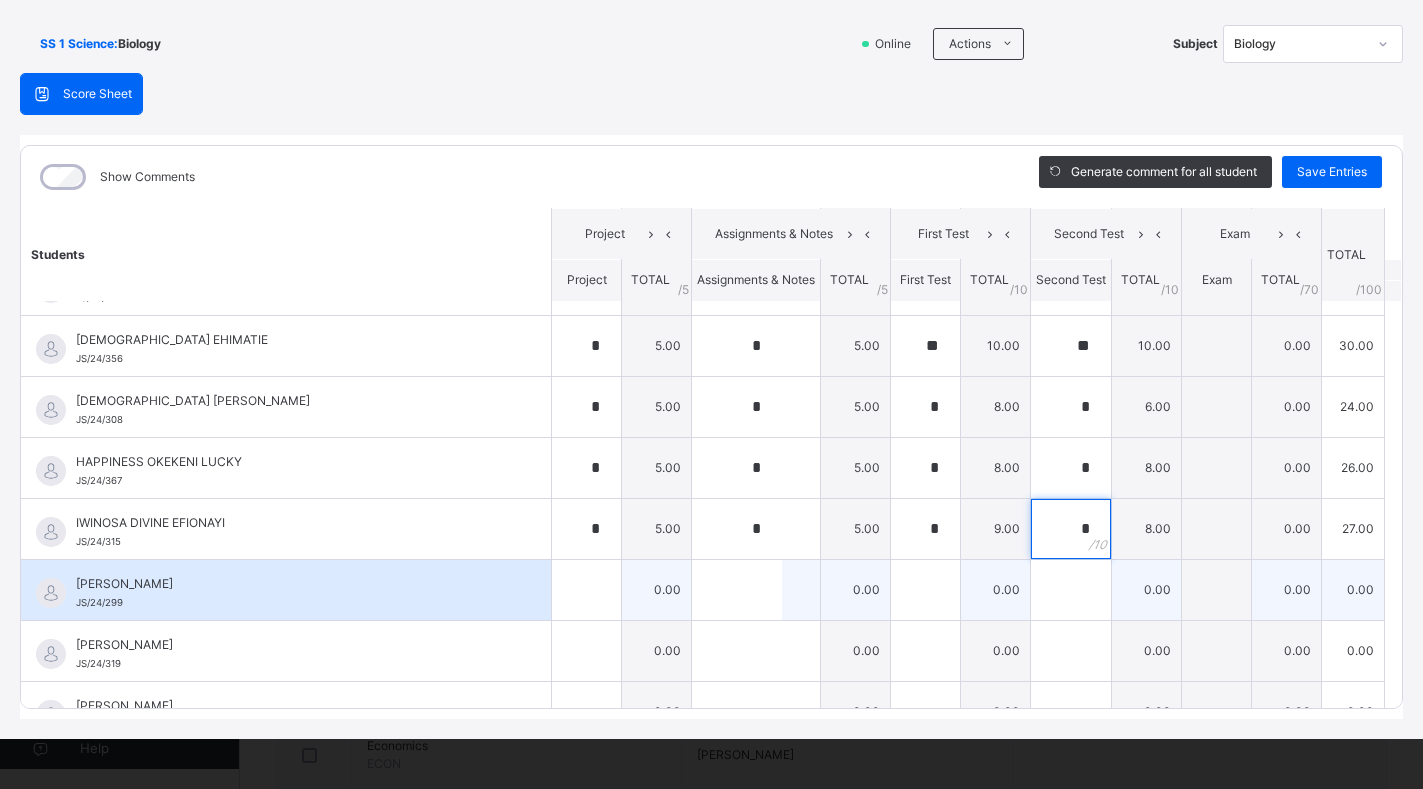 type on "*" 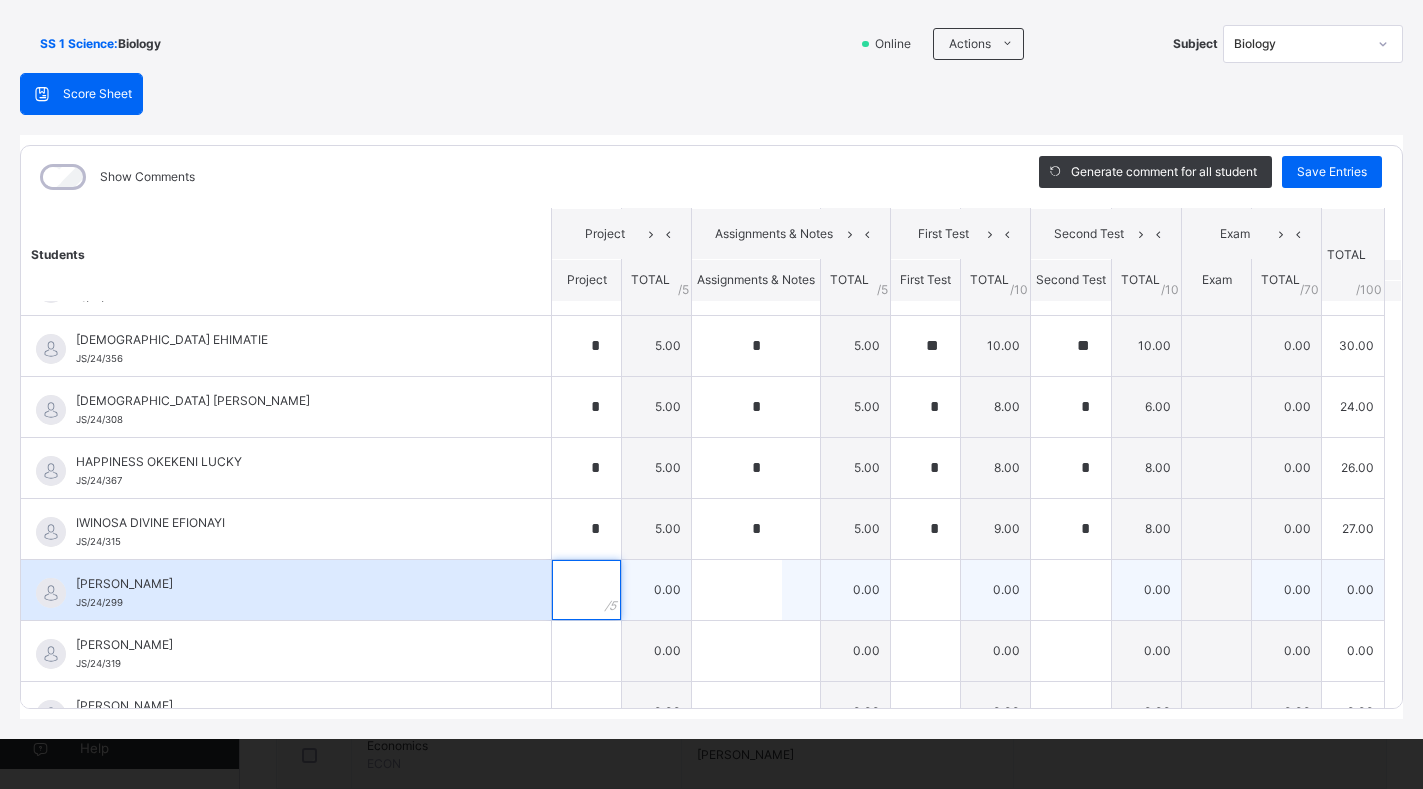 click at bounding box center [586, 590] 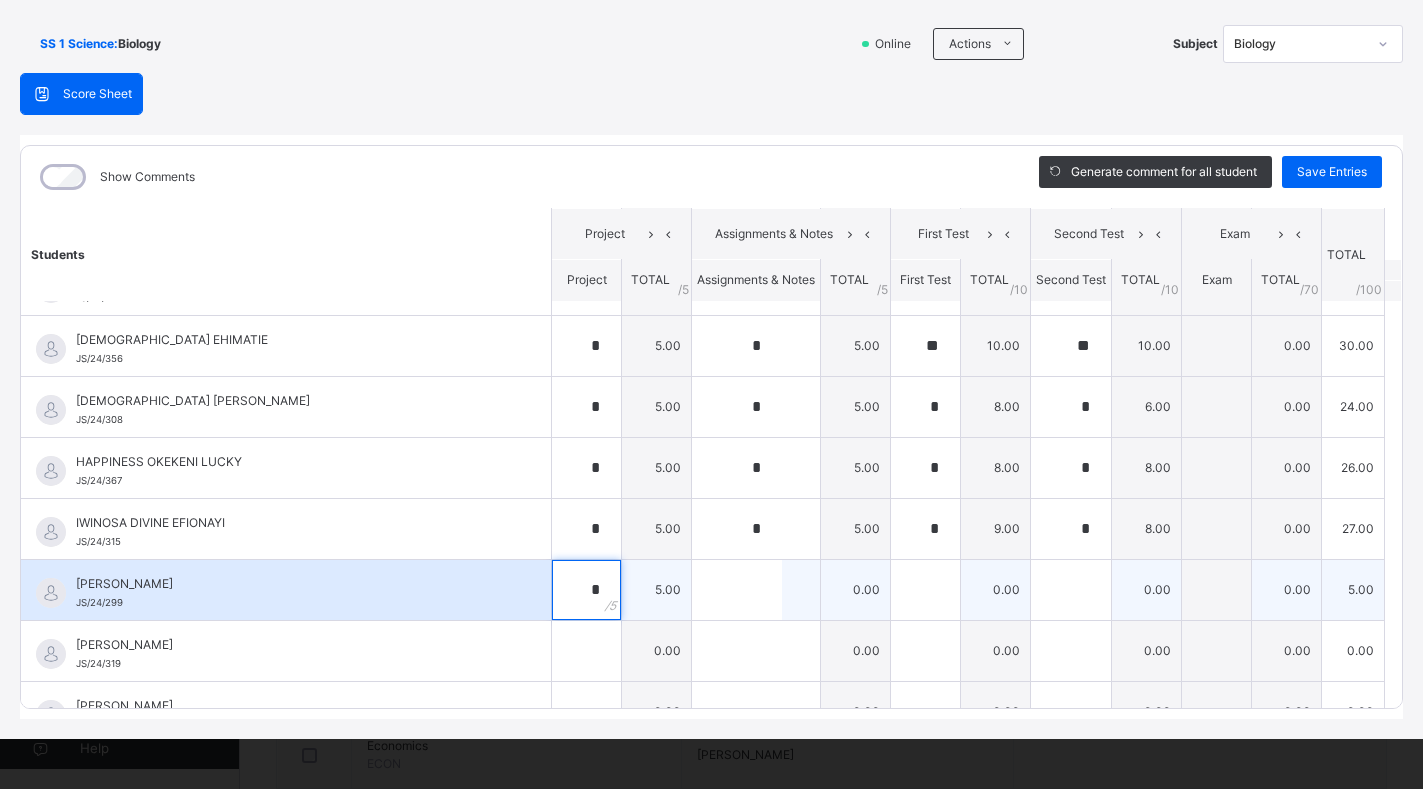 type on "*" 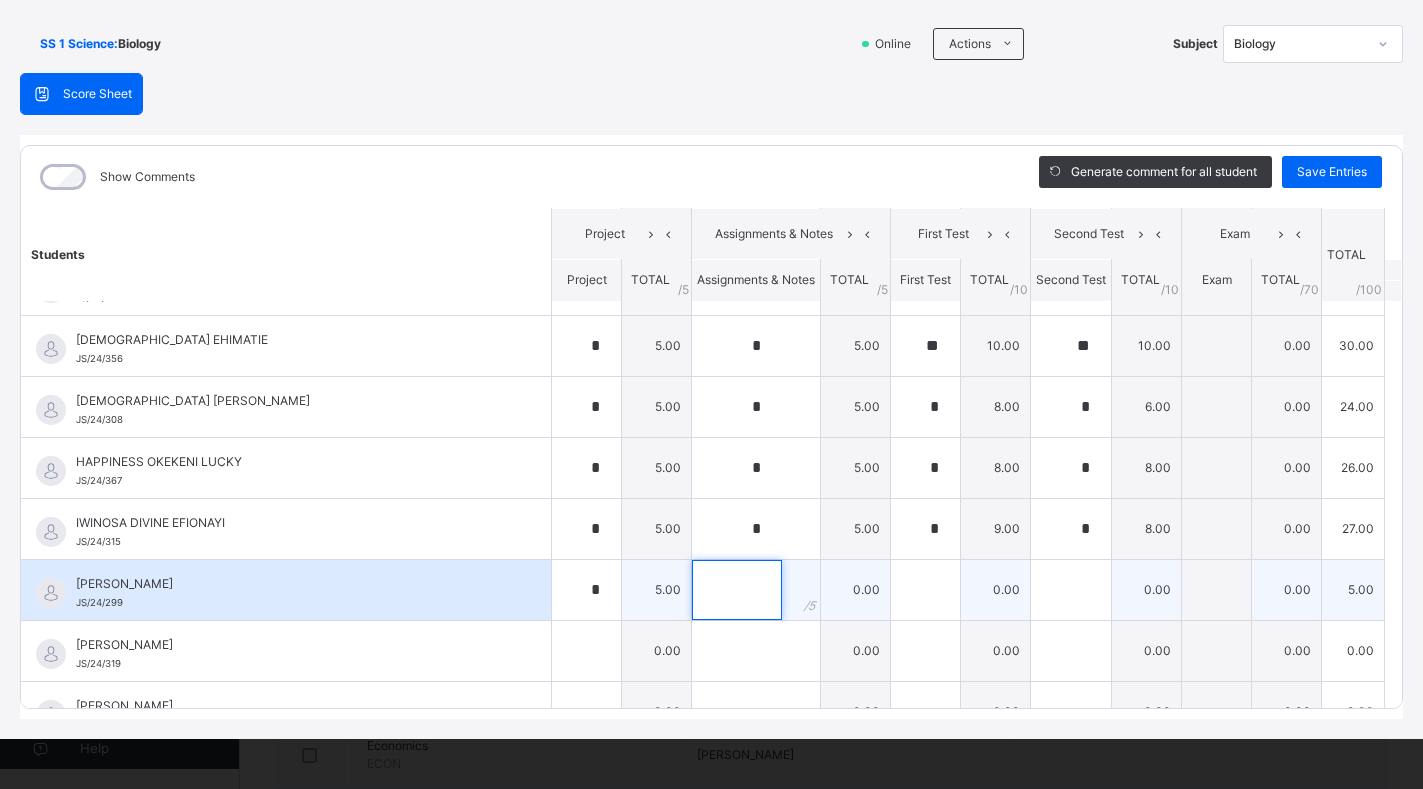 click at bounding box center (737, 590) 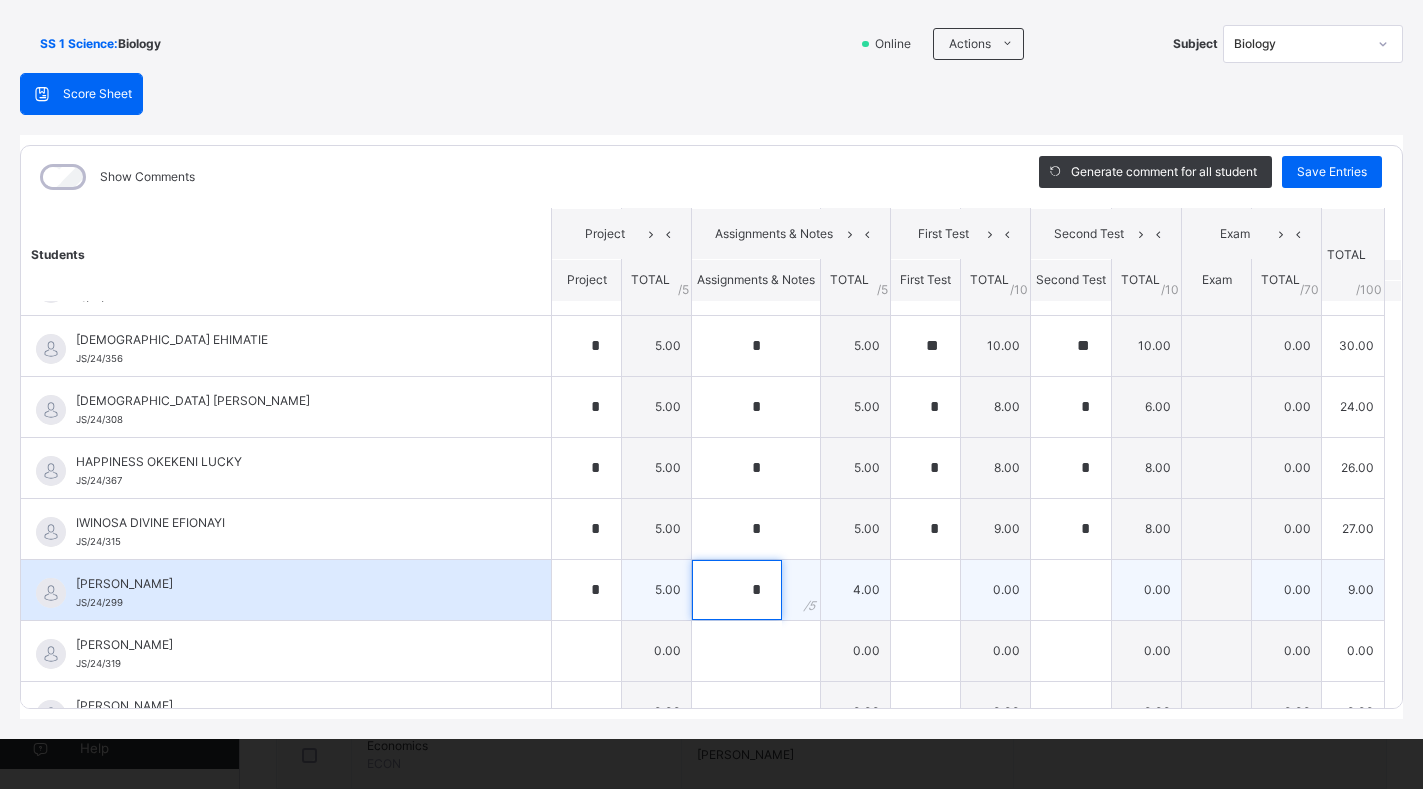type on "*" 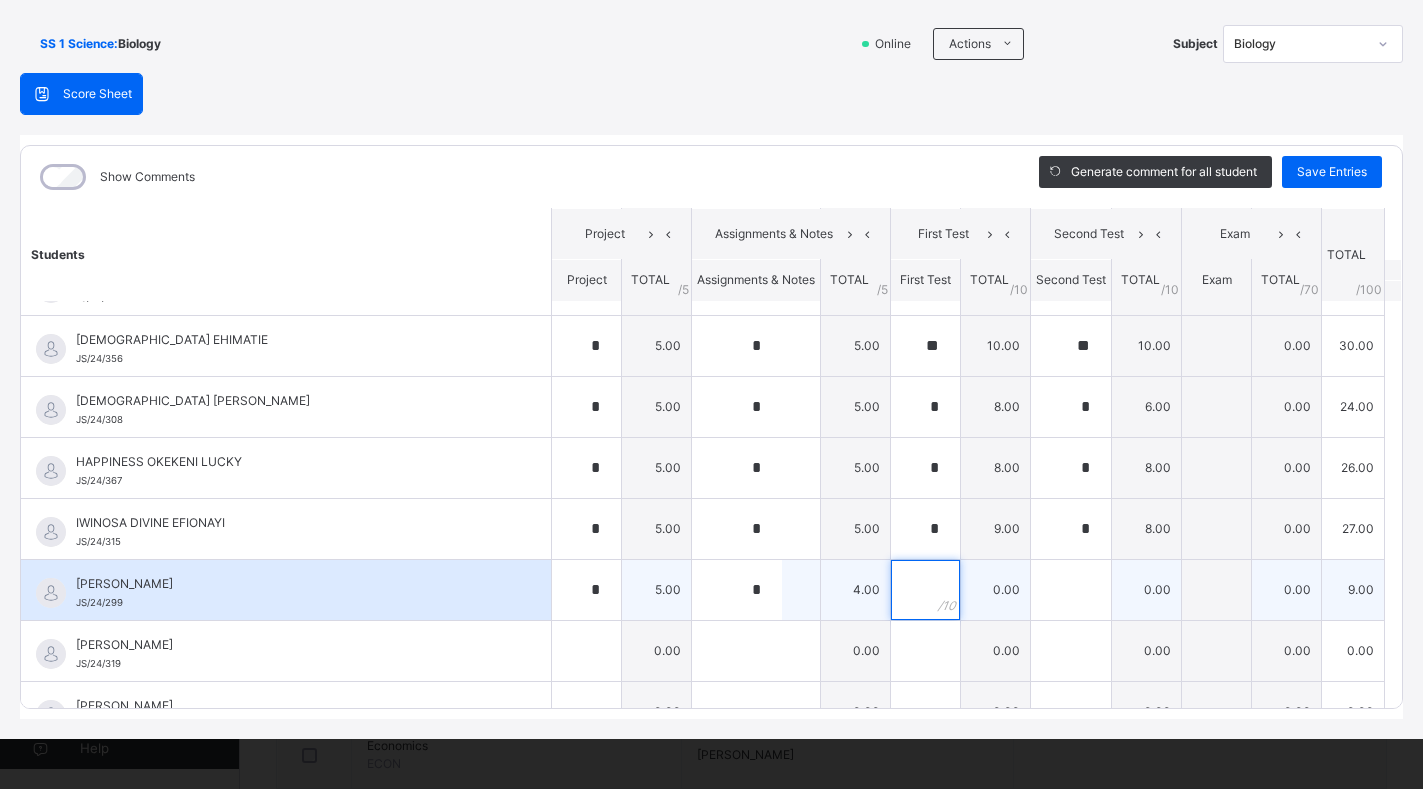 click at bounding box center (925, 590) 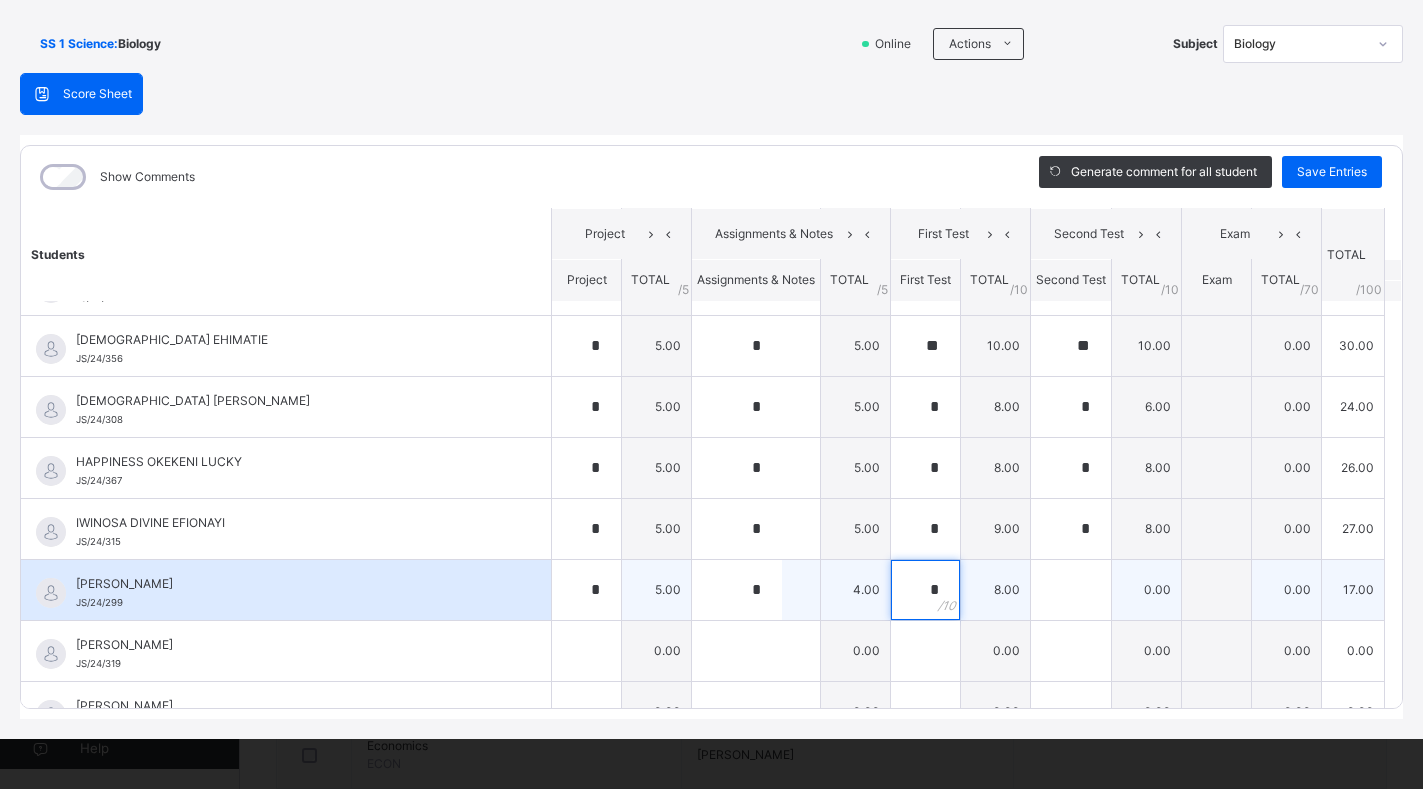 type on "*" 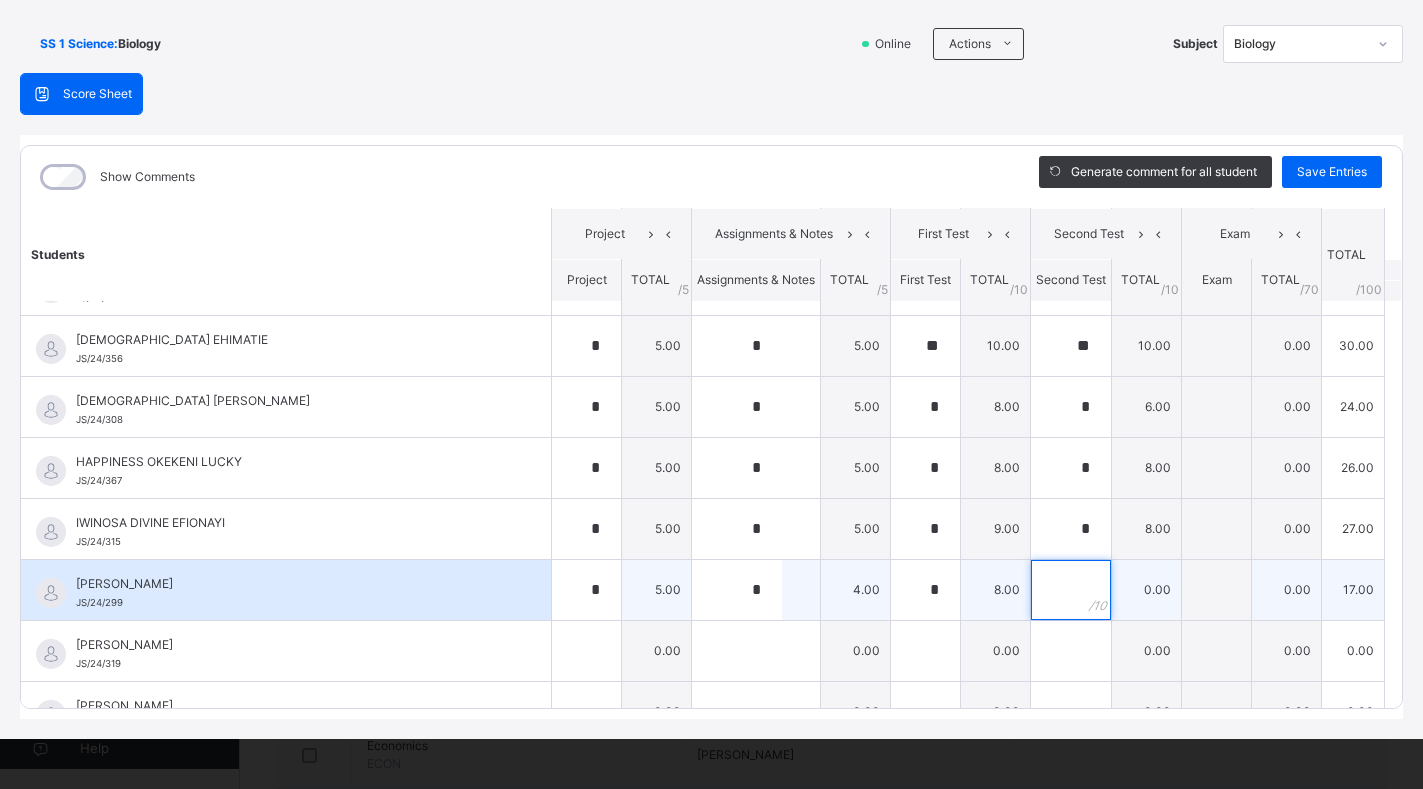 click at bounding box center (1071, 590) 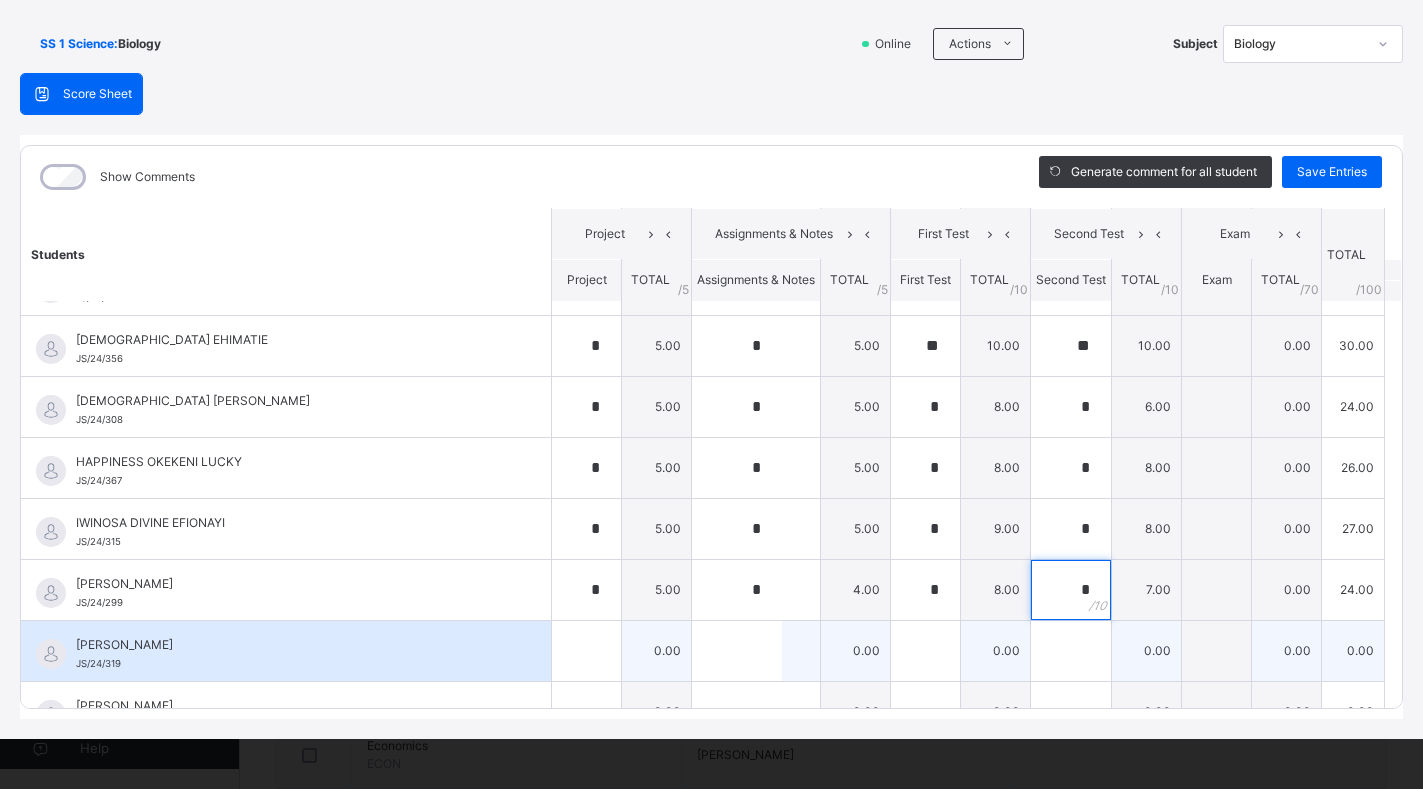 type on "*" 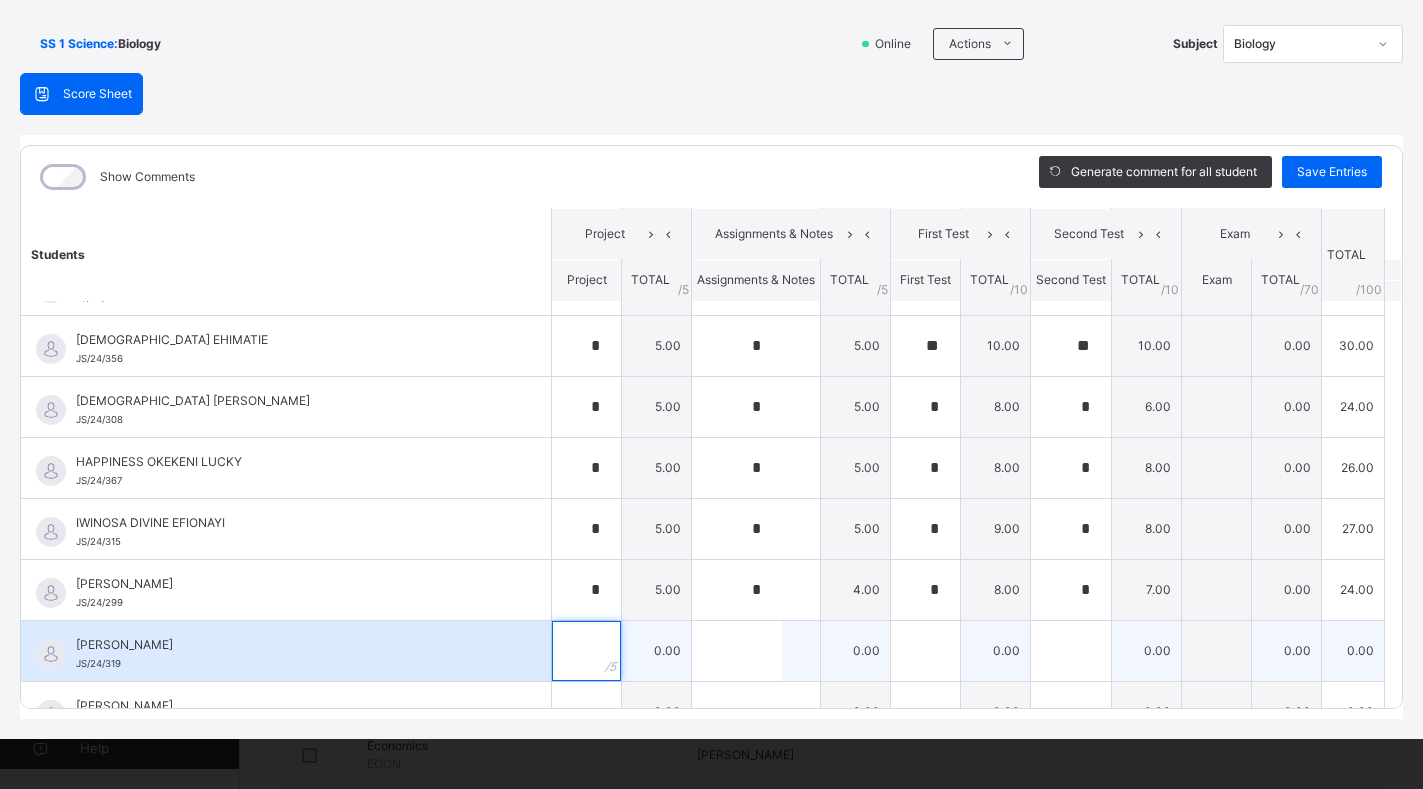 click at bounding box center [586, 651] 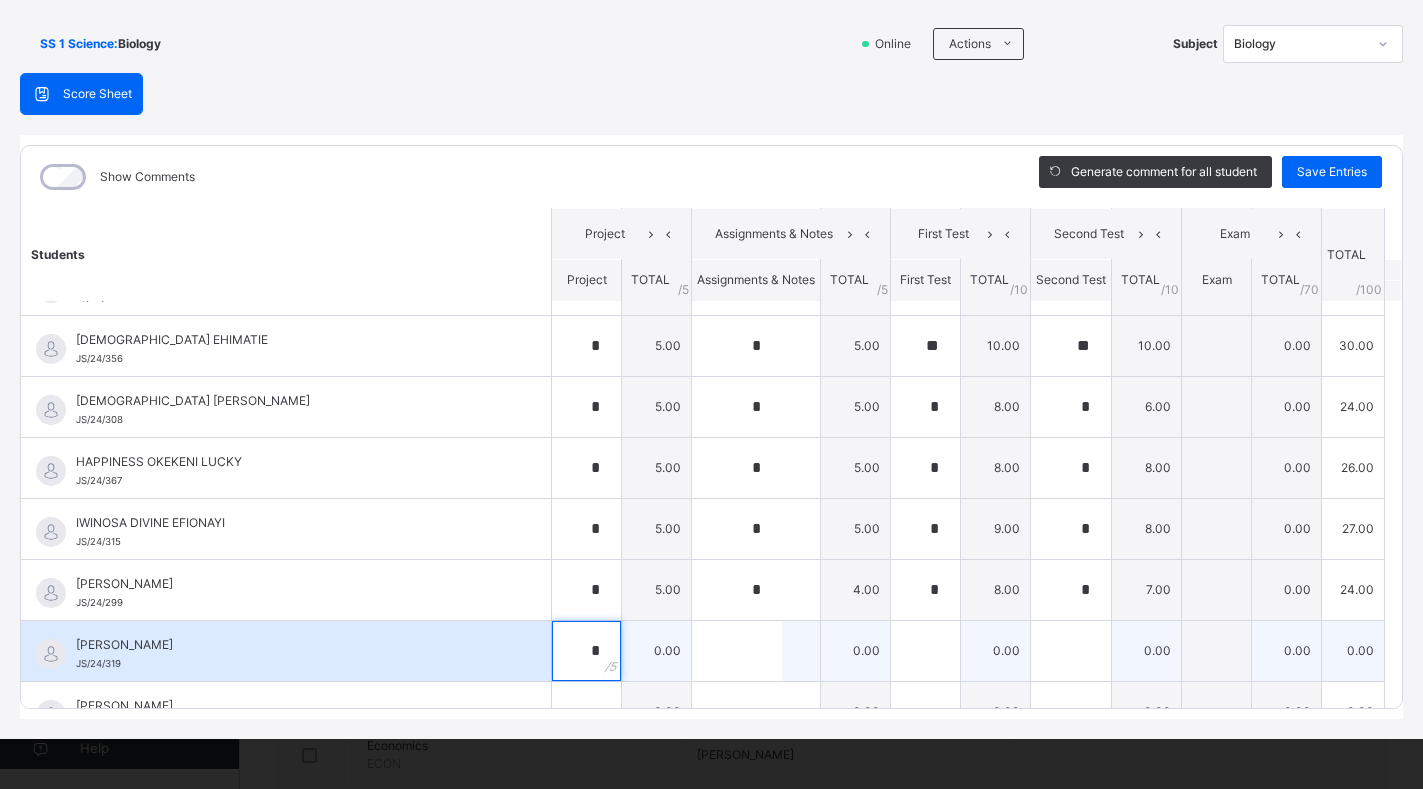 type on "*" 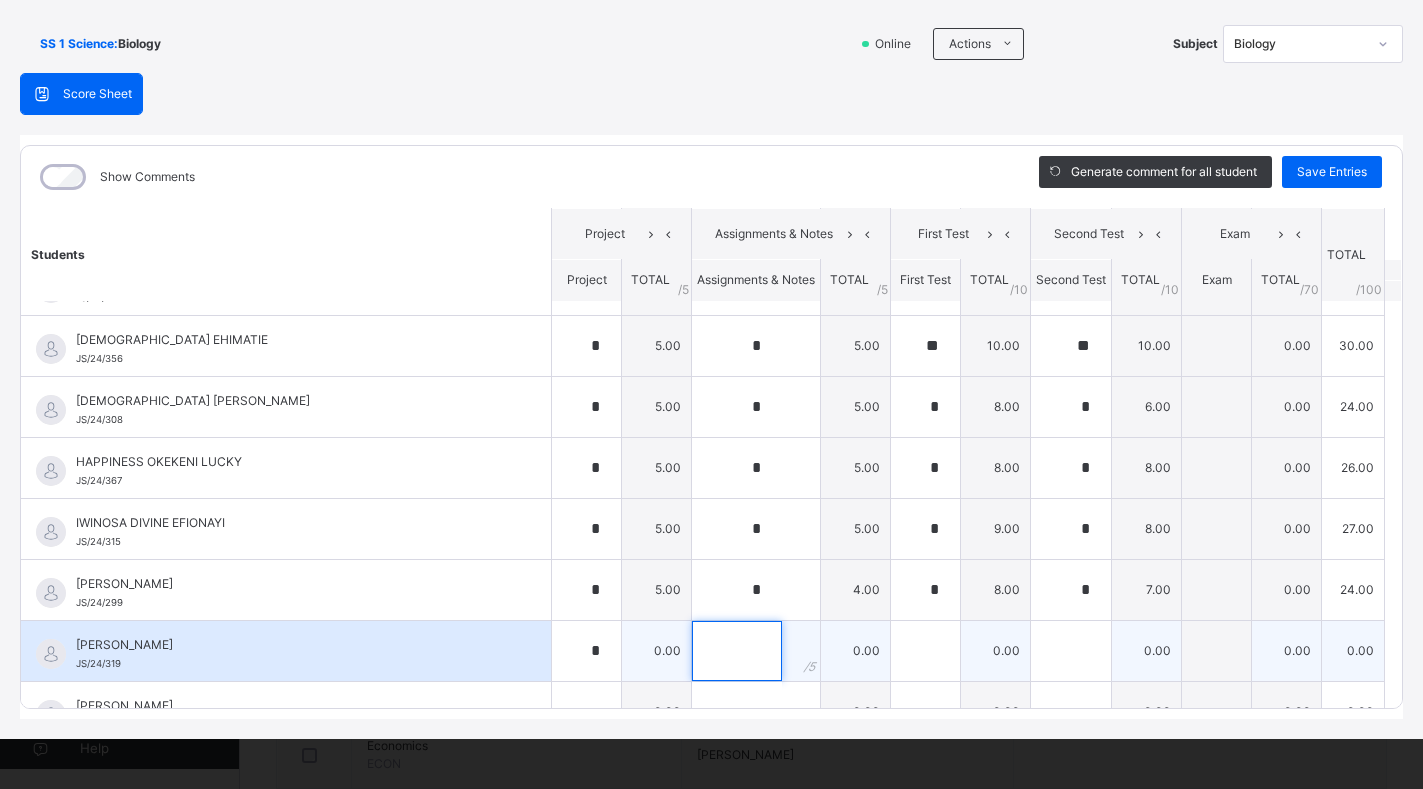 click at bounding box center (737, 651) 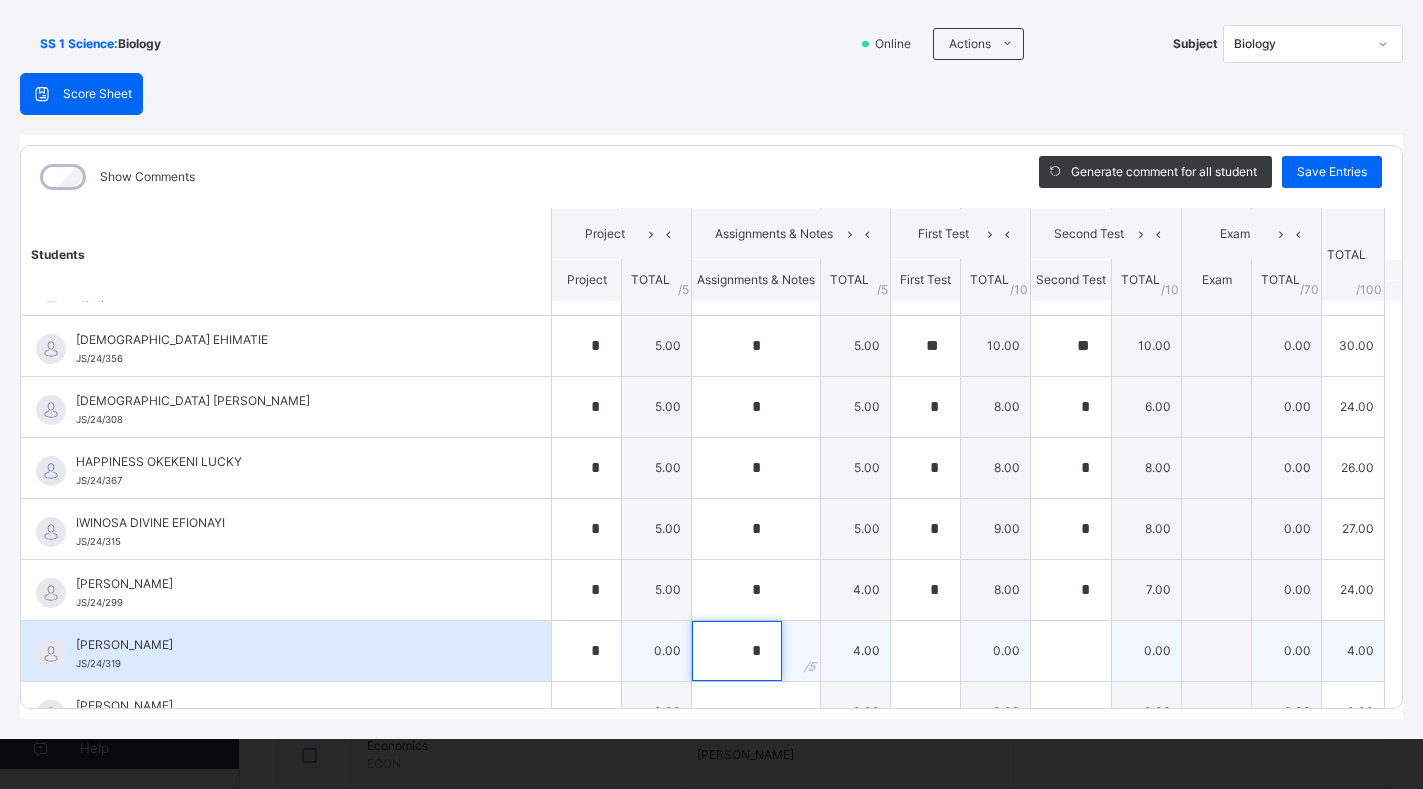type on "*" 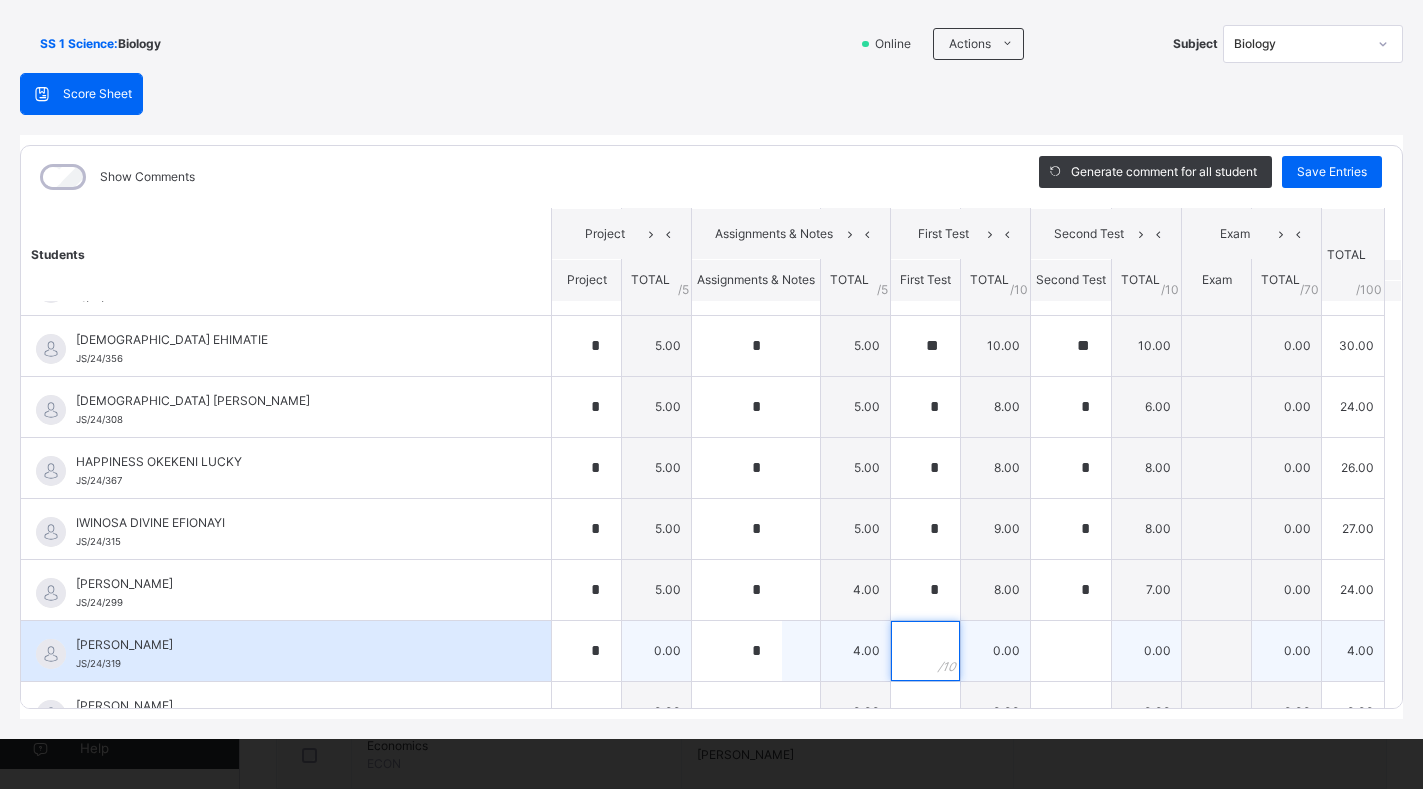 click at bounding box center (925, 651) 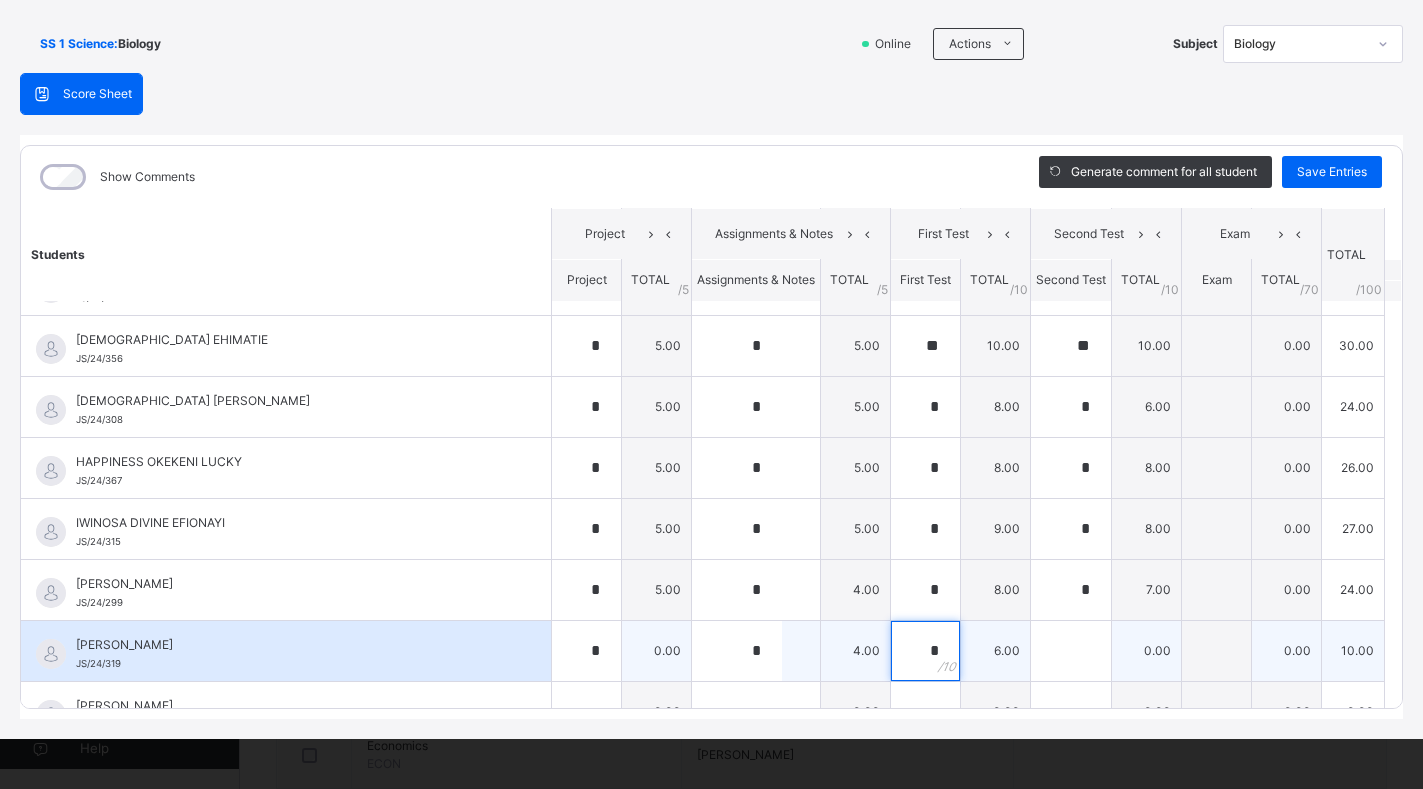 type on "*" 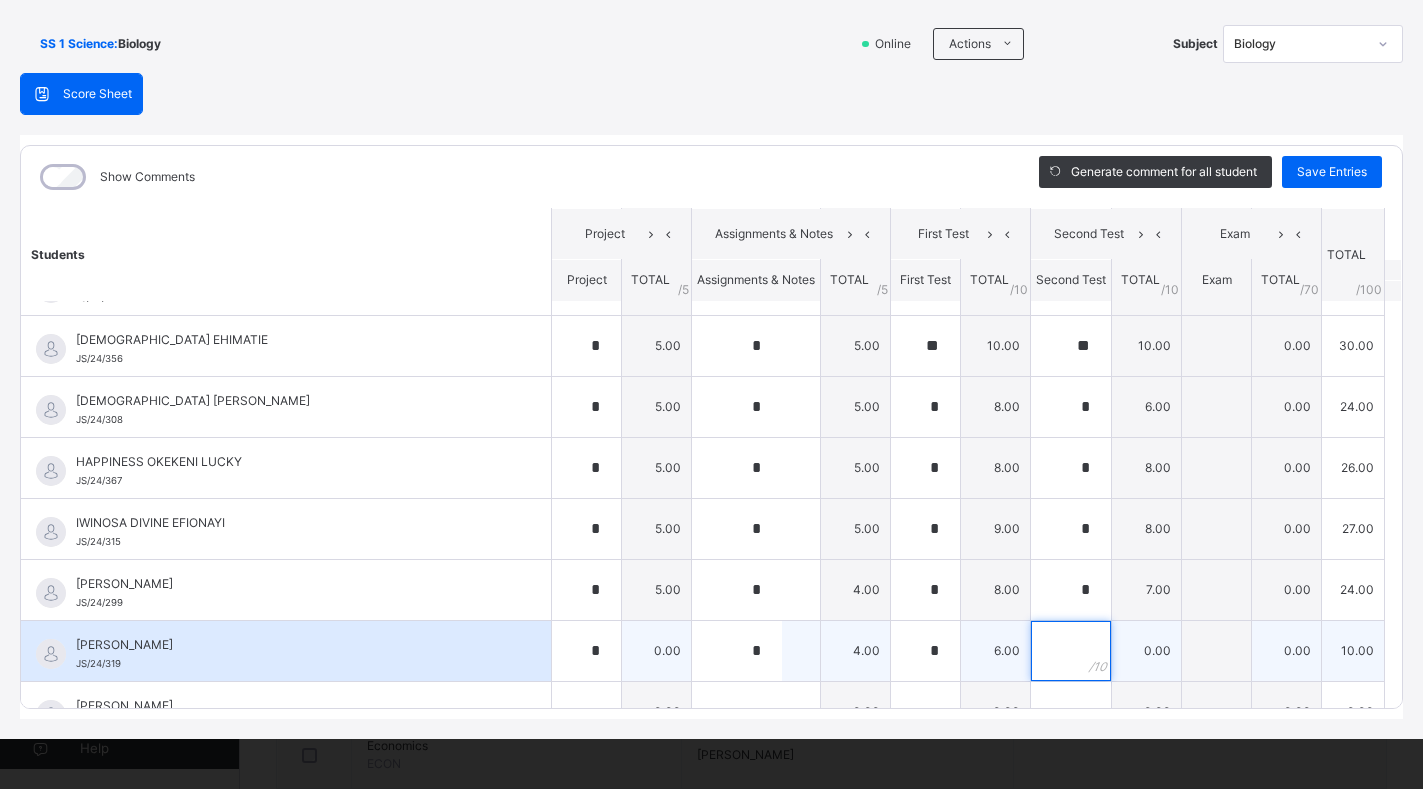 click at bounding box center (1071, 651) 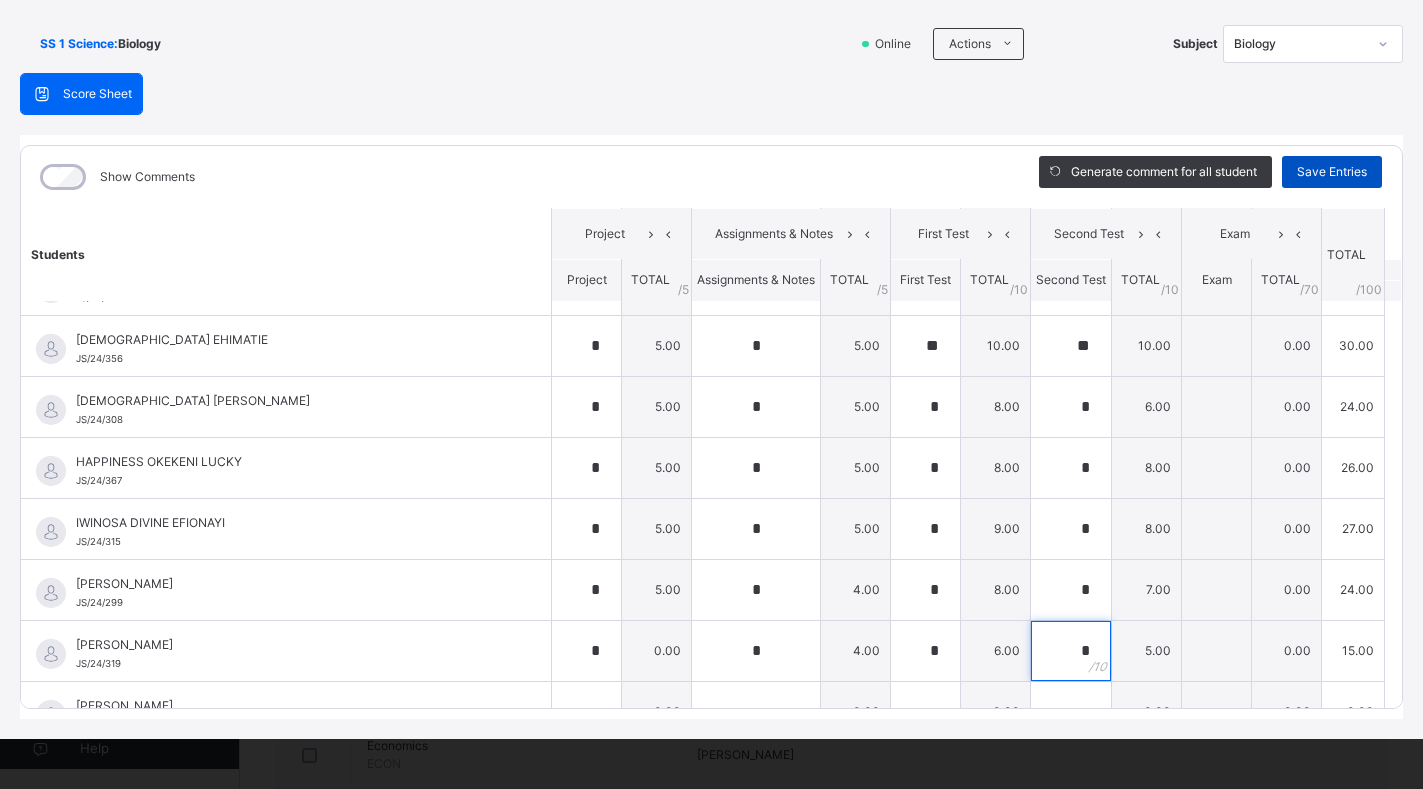 type on "*" 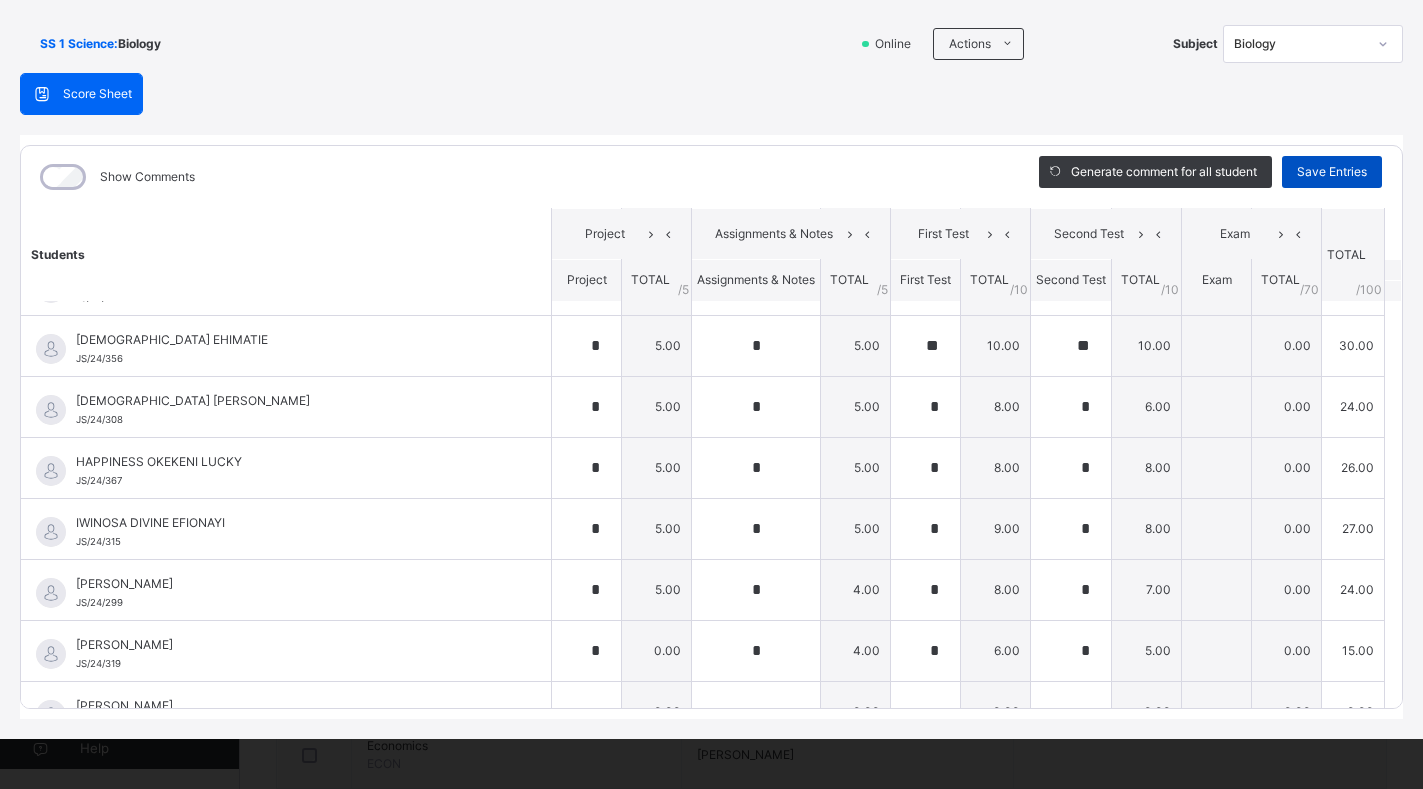 click on "Save Entries" at bounding box center [1332, 172] 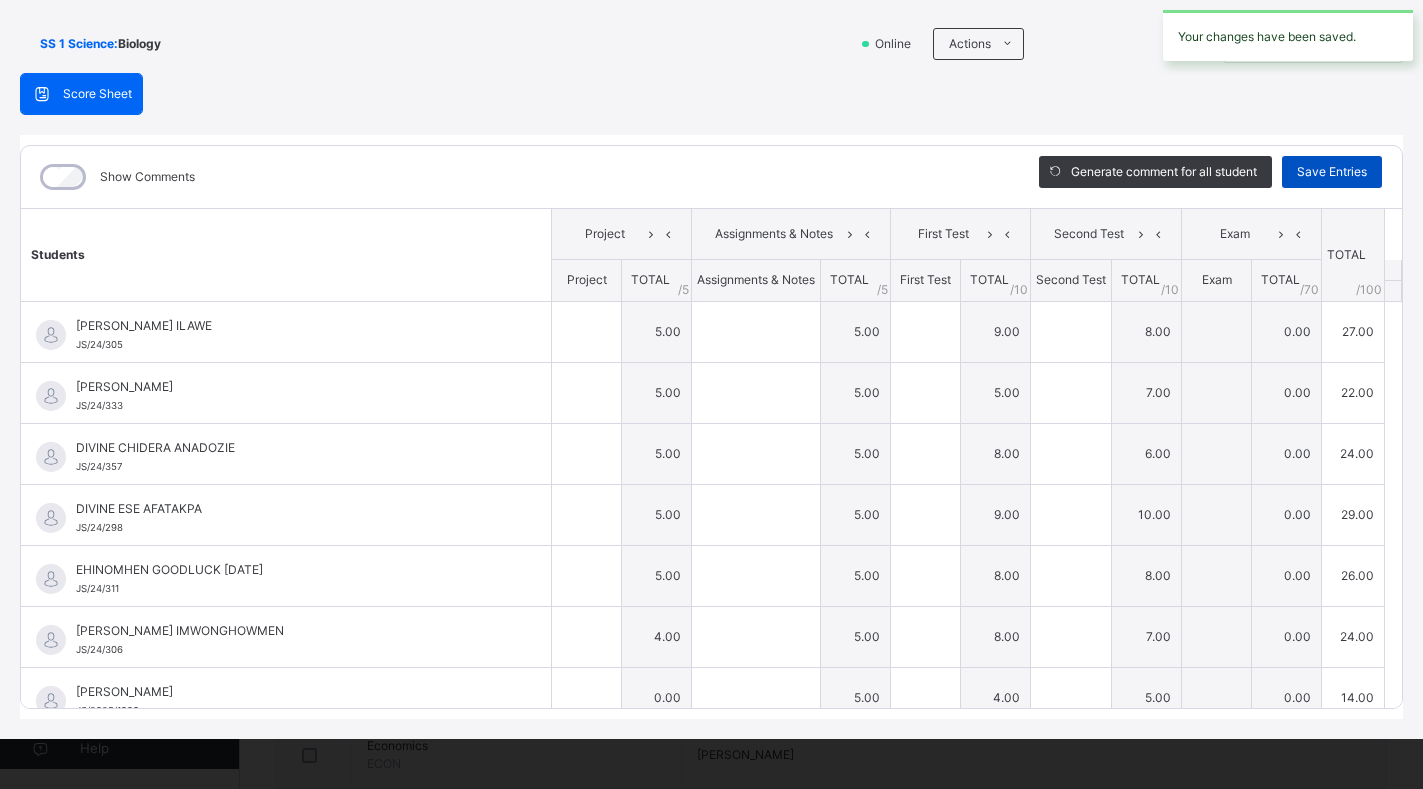 type on "*" 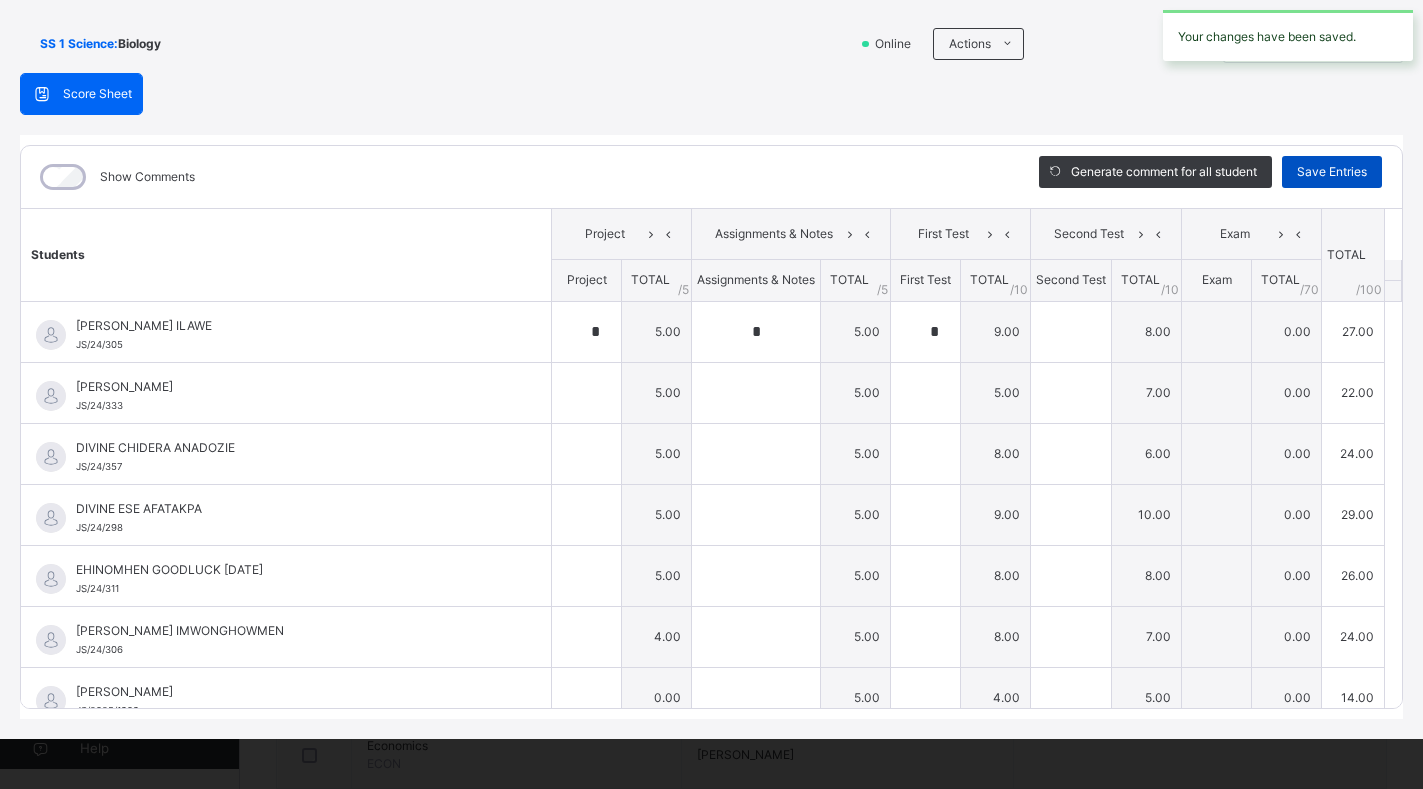 type on "*" 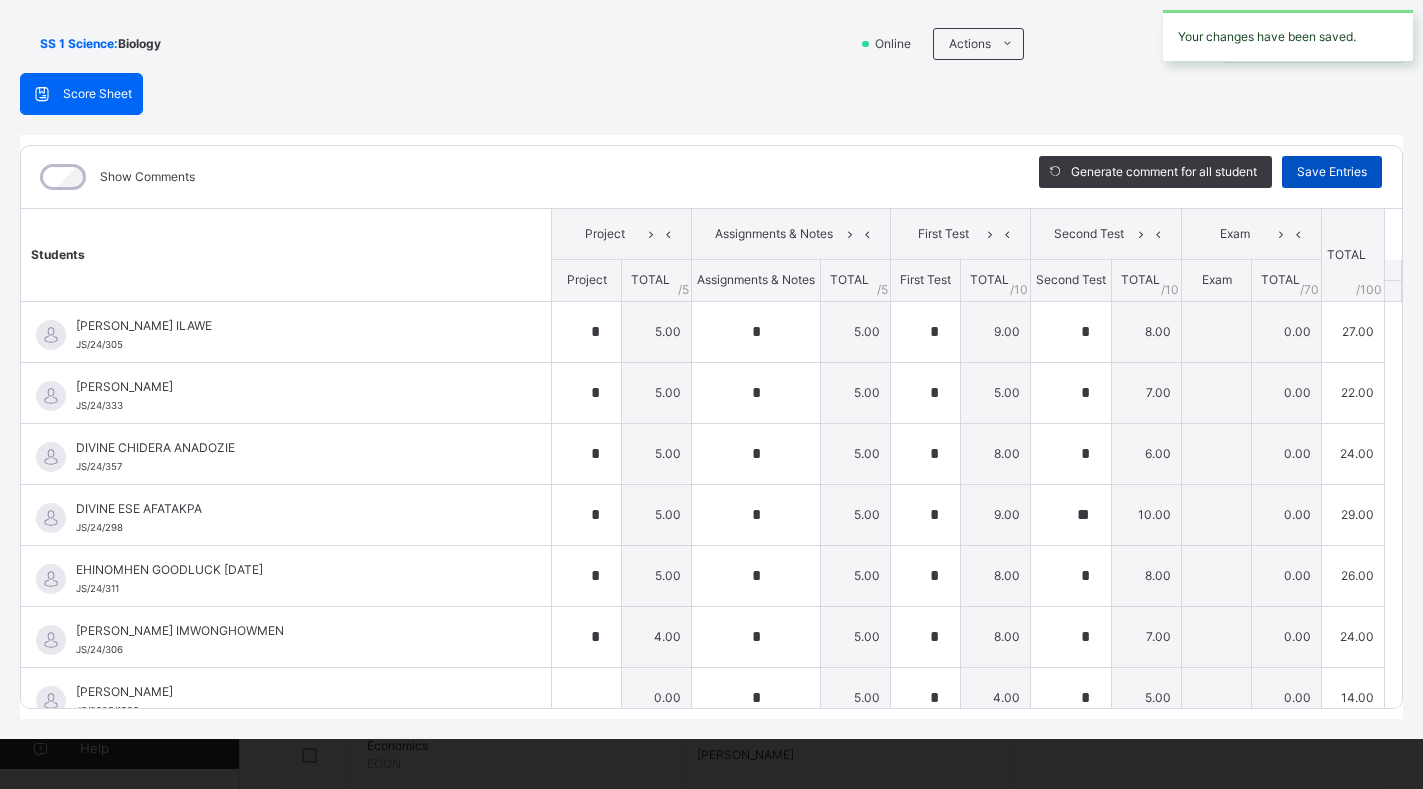type on "*" 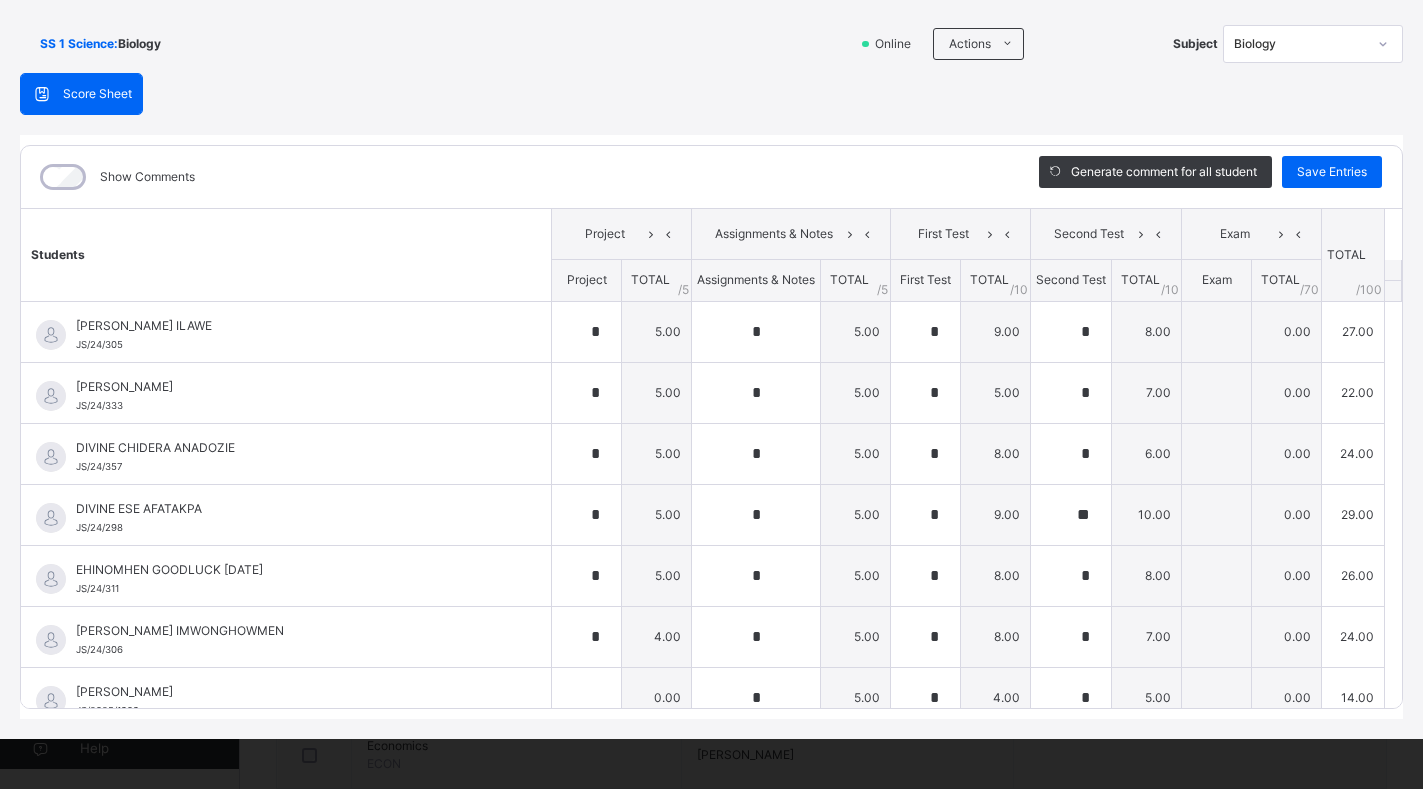 click on "SS 1   Science :   Biology Online Actions  Download Empty Score Sheet  Upload/map score sheet Subject  Biology JEDIDIAH SCHOOLS Date: [DATE] 9:01:19 am Score Sheet Score Sheet Show Comments   Generate comment for all student   Save Entries Class Level:  SS 1   Science Subject:  Biology Session:  2024/2025 Session Session:  Third Term Students Project Assignments & Notes First Test Second Test Exam TOTAL /100 Comment Project TOTAL / 5 Assignments & Notes TOTAL / 5 First Test TOTAL / 10 Second Test TOTAL / 10 Exam TOTAL / 70 [PERSON_NAME] AIGBOVIOSA ILAWE JS/24/305 [PERSON_NAME] AIGBOVIOSA ILAWE JS/24/305 * 5.00 * 5.00 * 9.00 * 8.00 0.00 27.00 Generate comment 0 / 250   ×   Subject Teacher’s Comment Generate and see in full the comment developed by the AI with an option to regenerate the comment [PERSON_NAME] ILAWE   JS/24/305   Total 27.00  / 100.00 [PERSON_NAME] Bot   Regenerate     Use this comment   [PERSON_NAME] [PERSON_NAME]/24/333 [PERSON_NAME] [PERSON_NAME]/24/333 * 5.00 * 5.00 * 5.00 * 7.00 0.00 22.00 Generate comment" at bounding box center (711, 367) 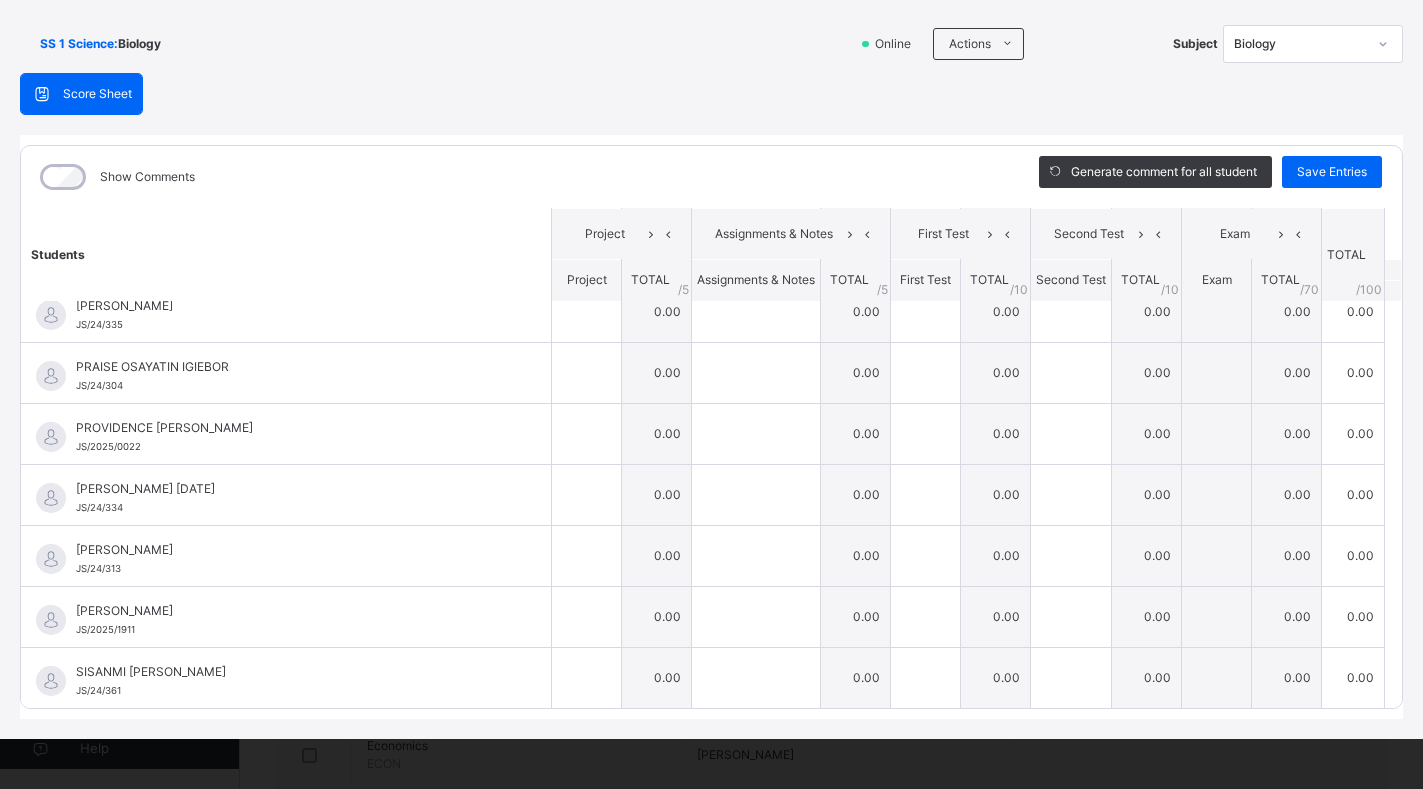 scroll, scrollTop: 1200, scrollLeft: 0, axis: vertical 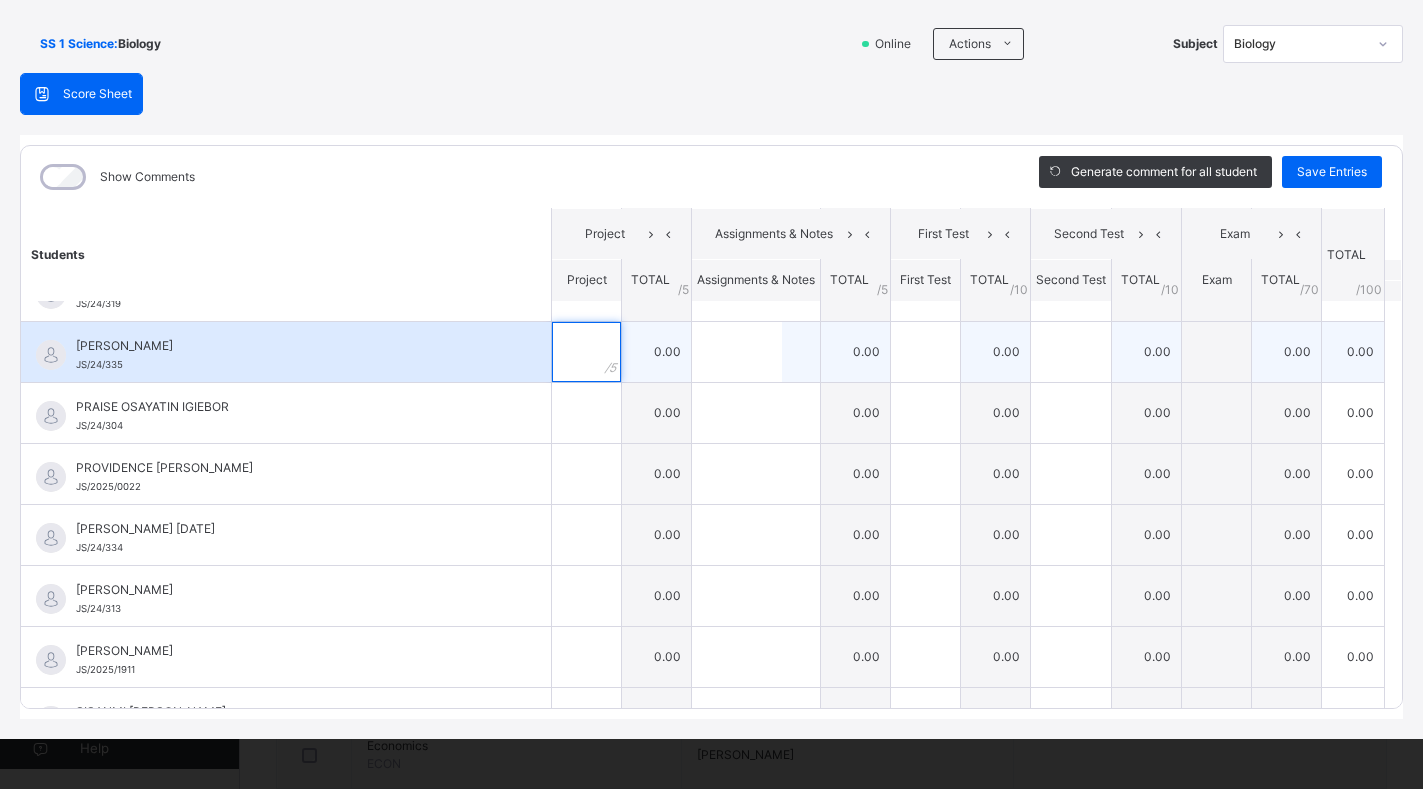 click at bounding box center (586, 352) 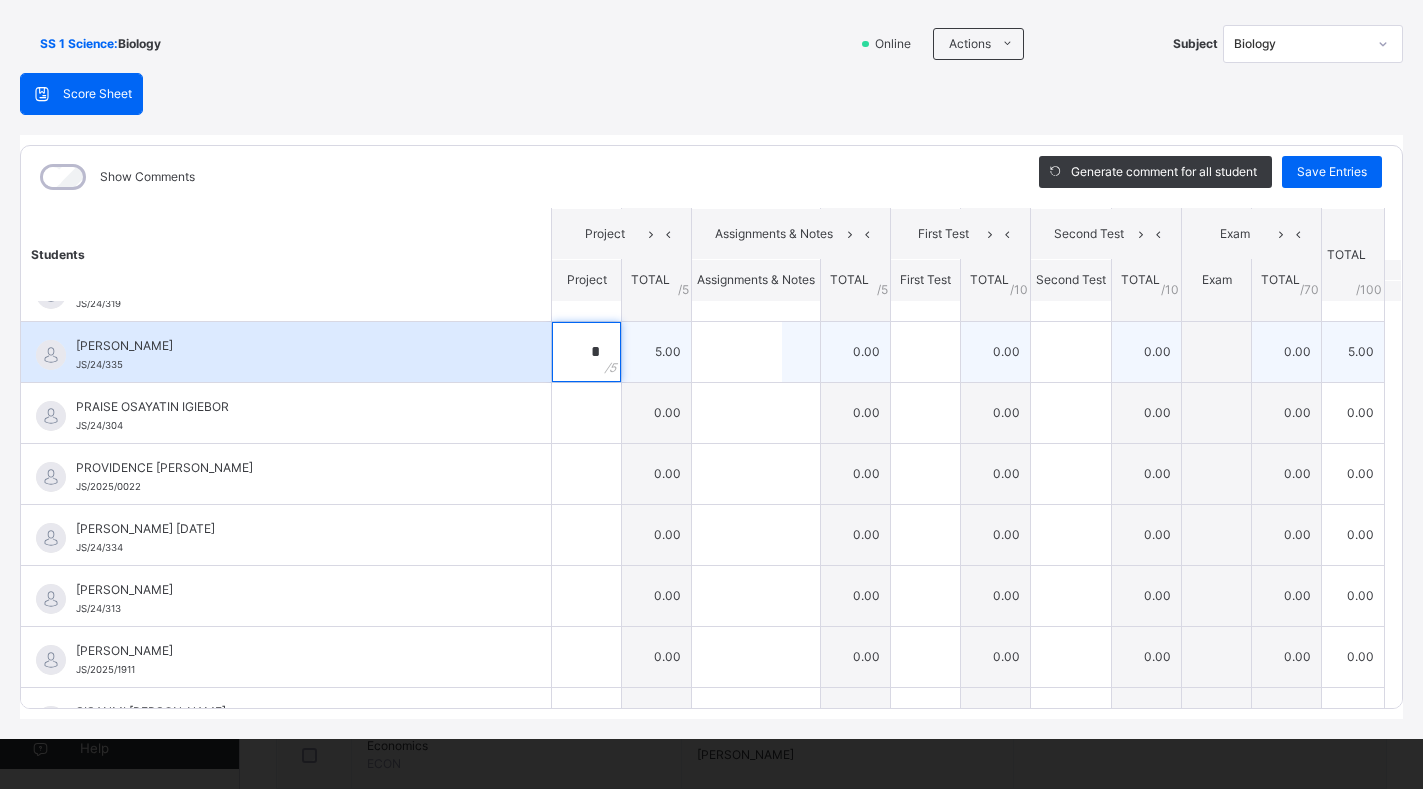 type on "*" 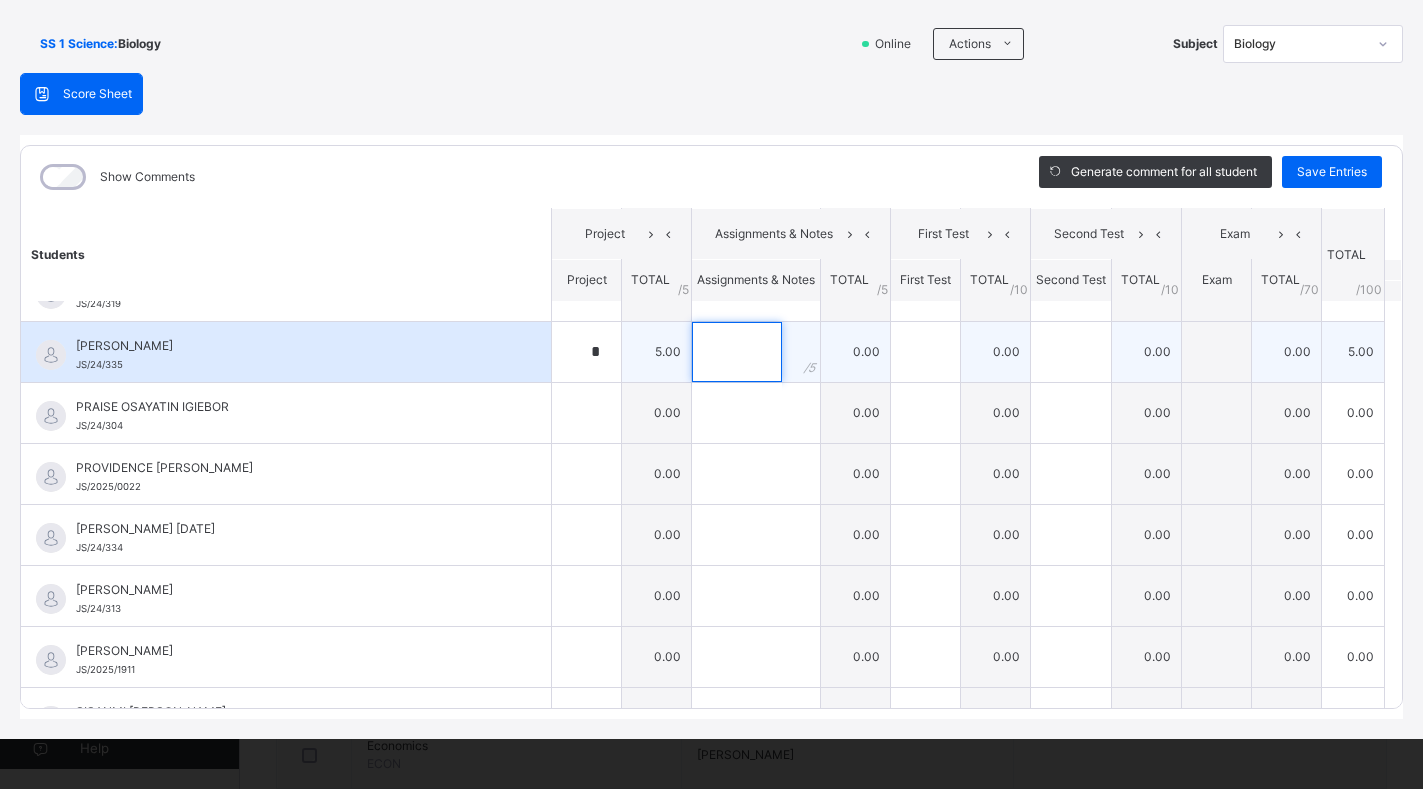 click at bounding box center [737, 352] 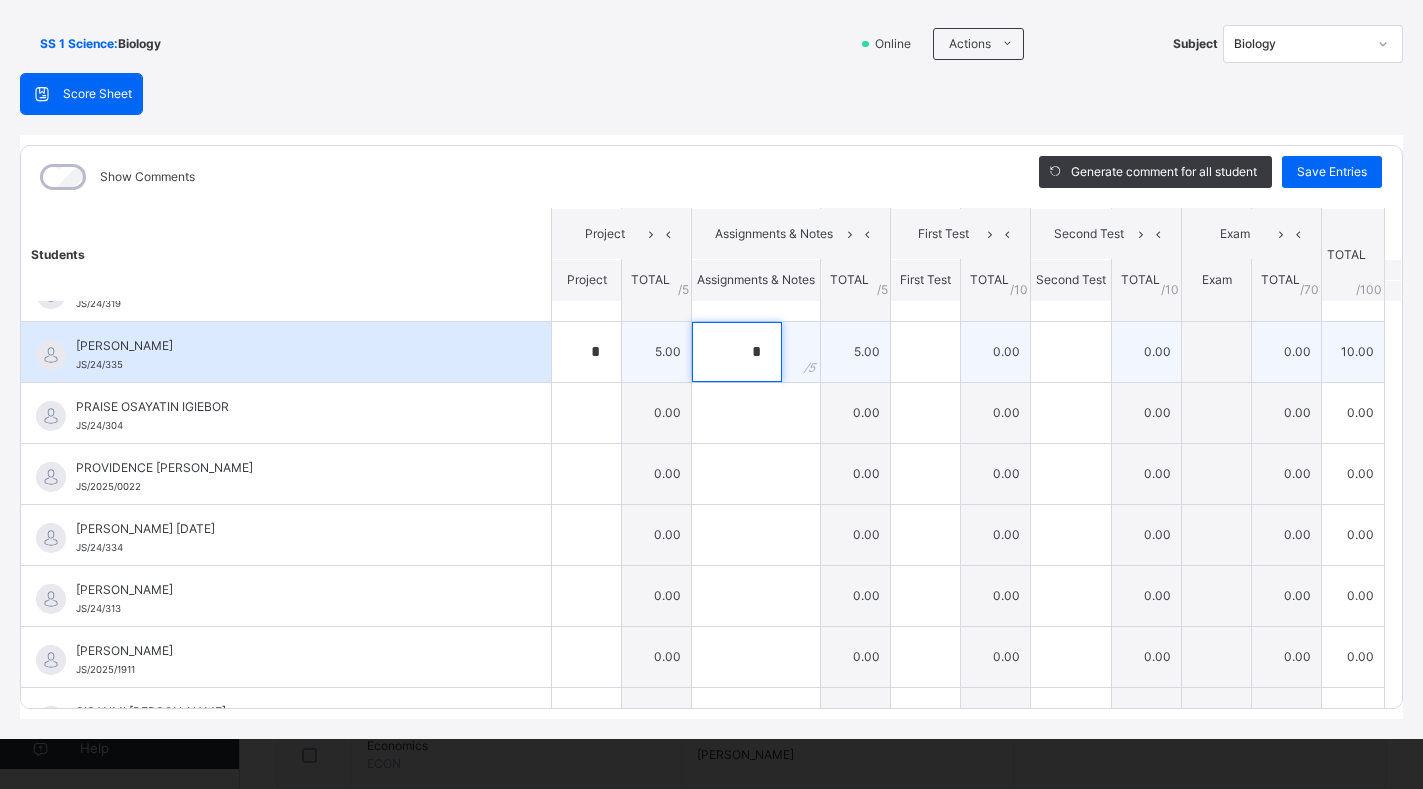 type on "*" 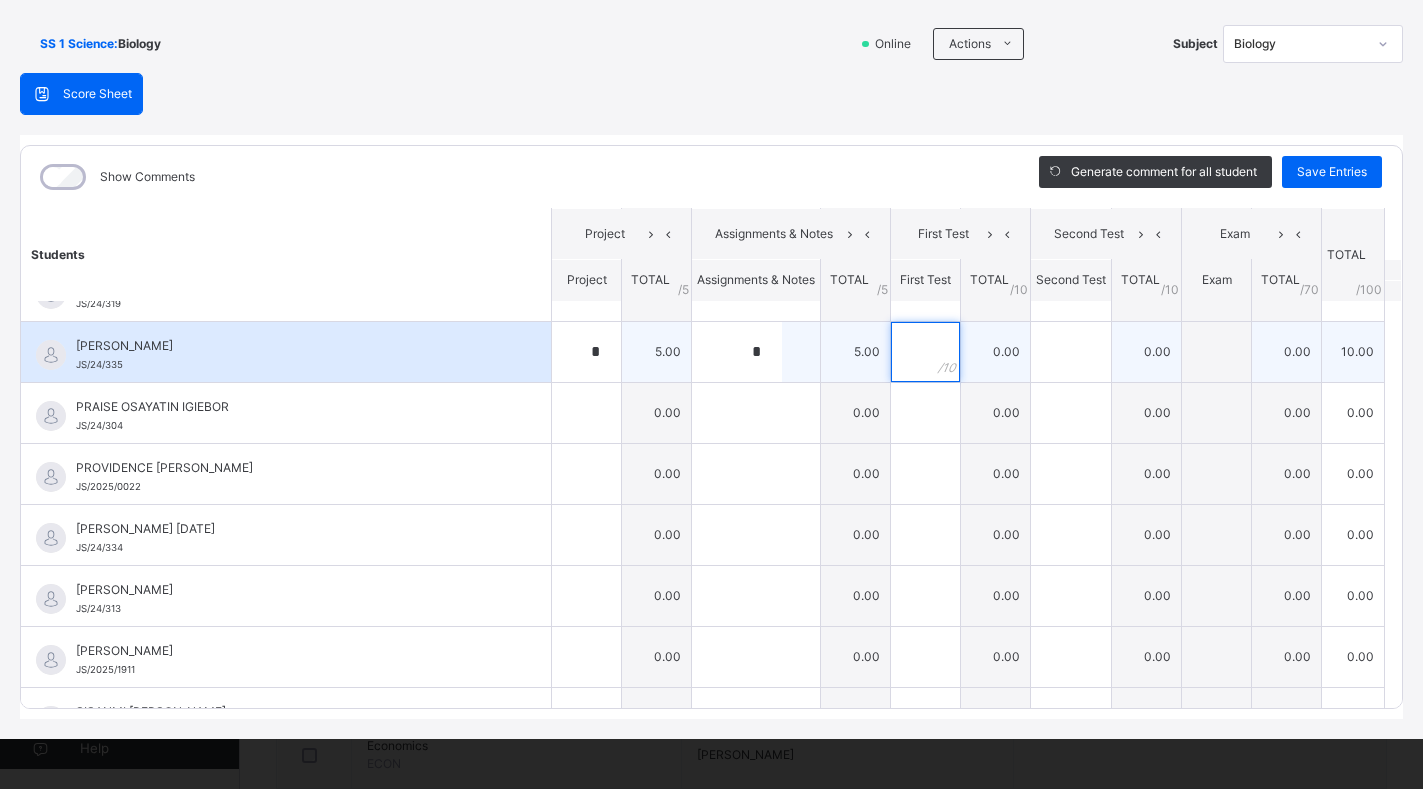 click at bounding box center (925, 352) 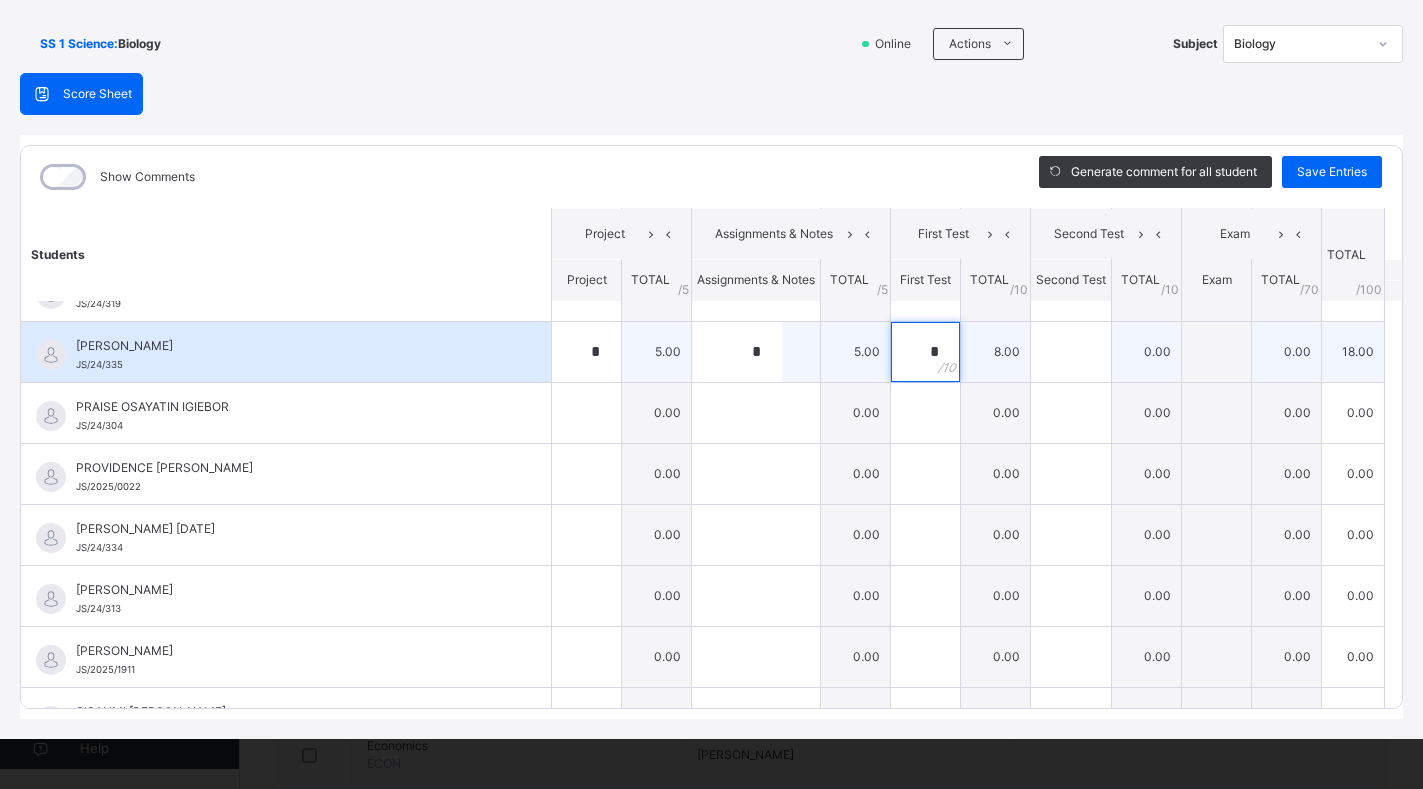 type on "*" 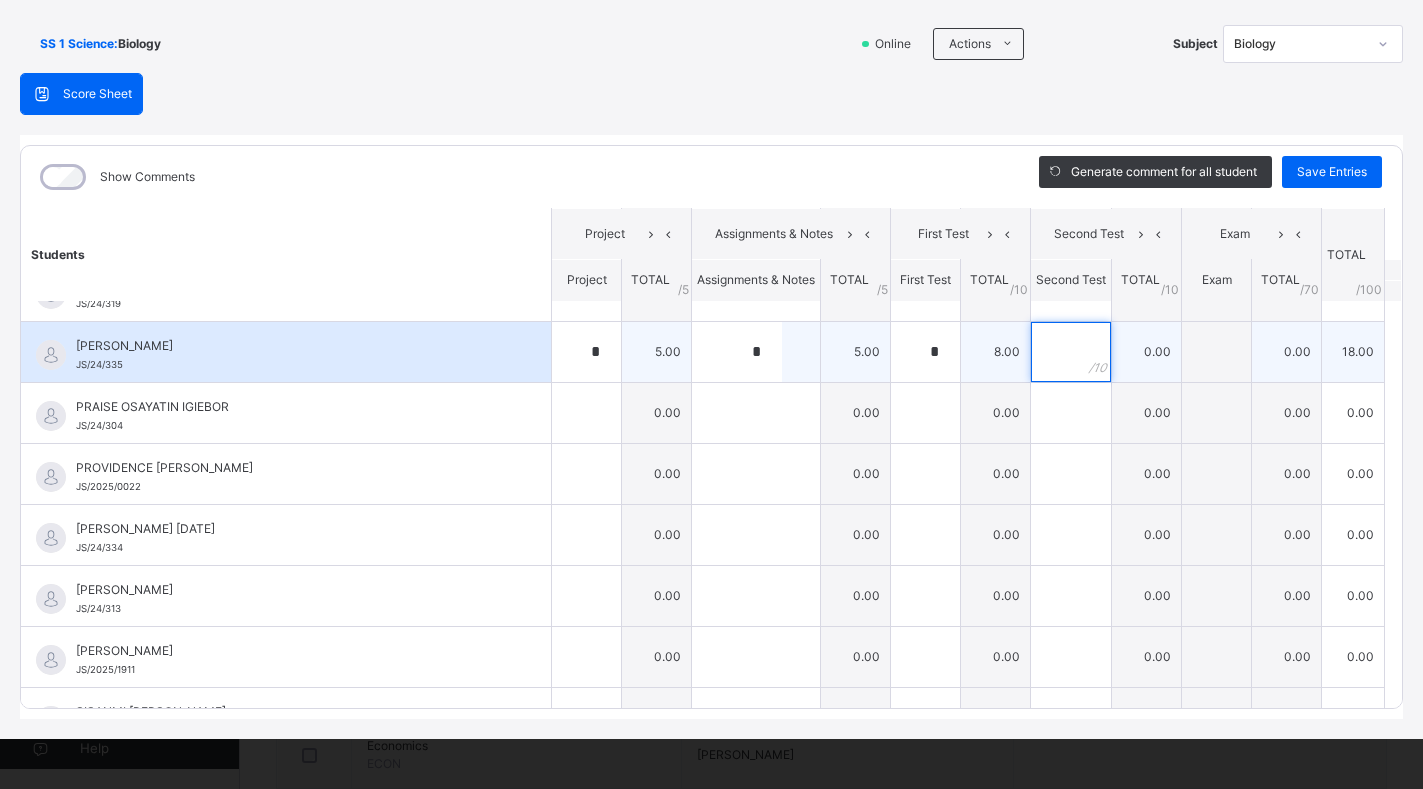 click at bounding box center [1071, 352] 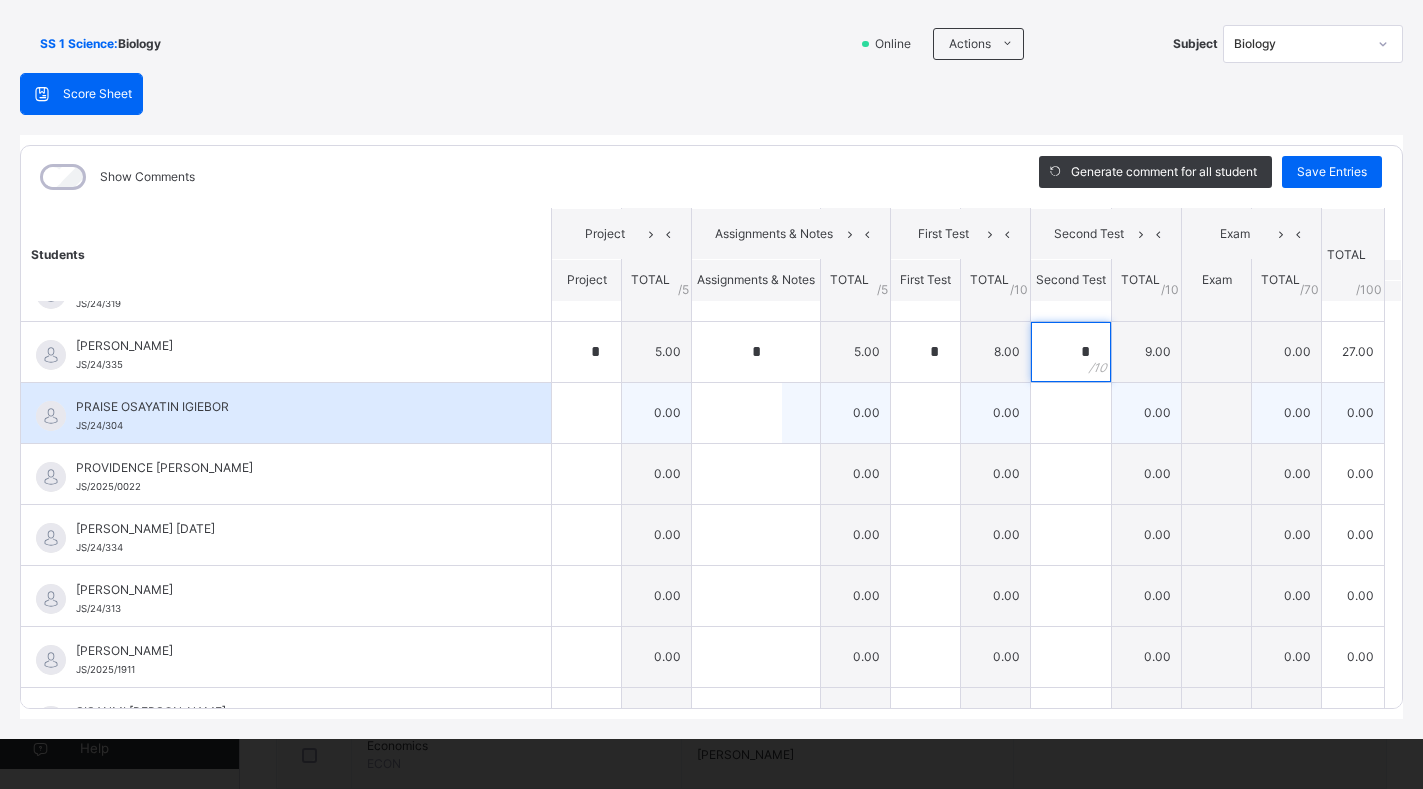 type on "*" 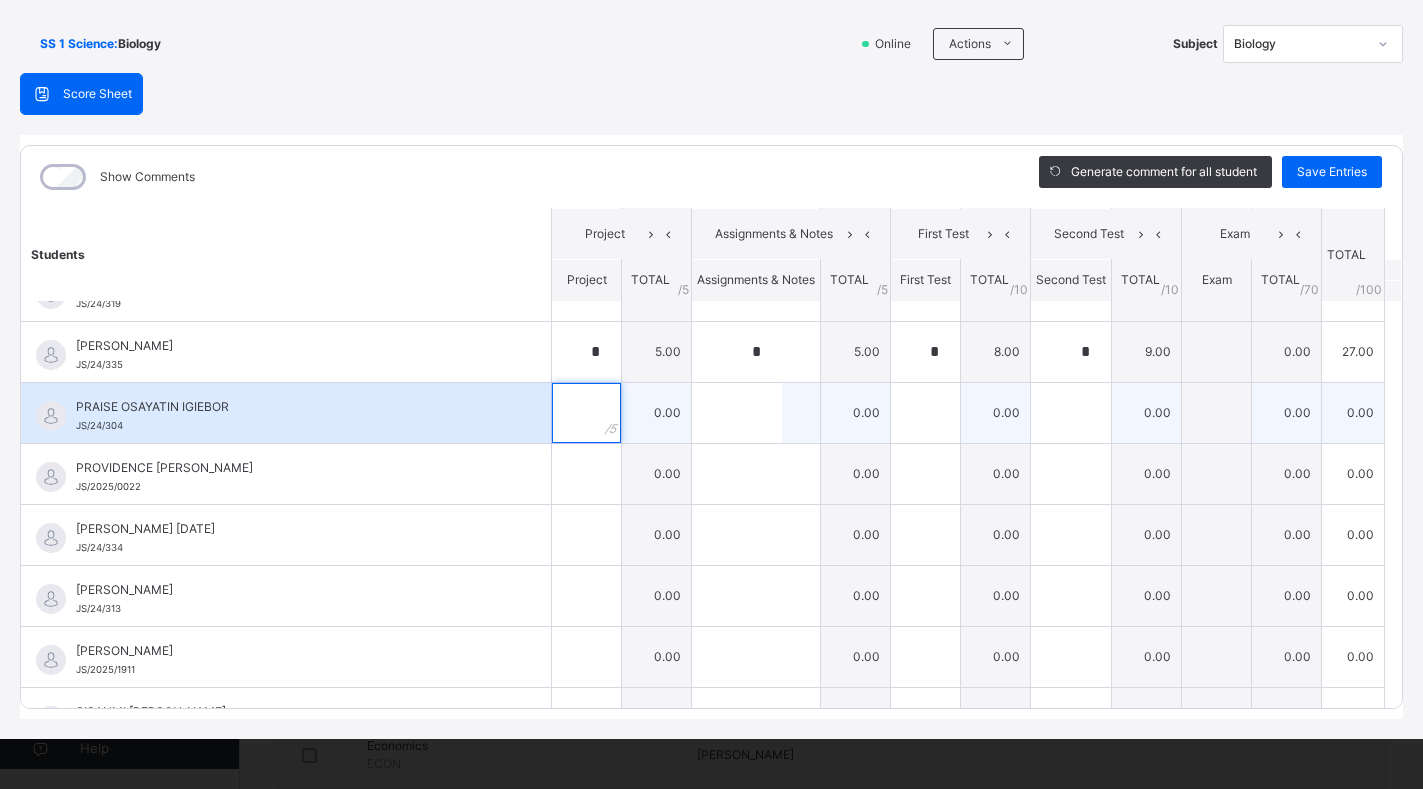 click at bounding box center (586, 413) 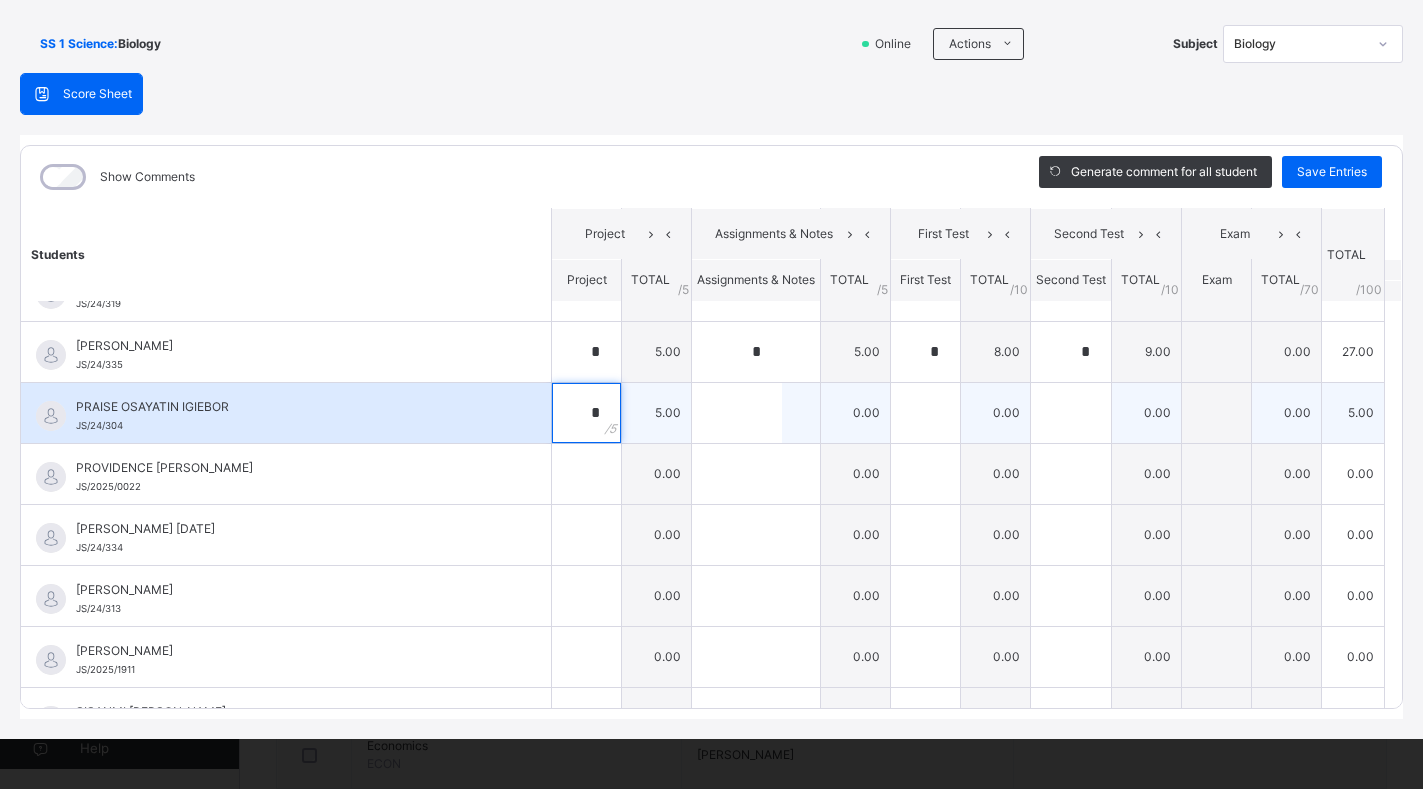 type on "*" 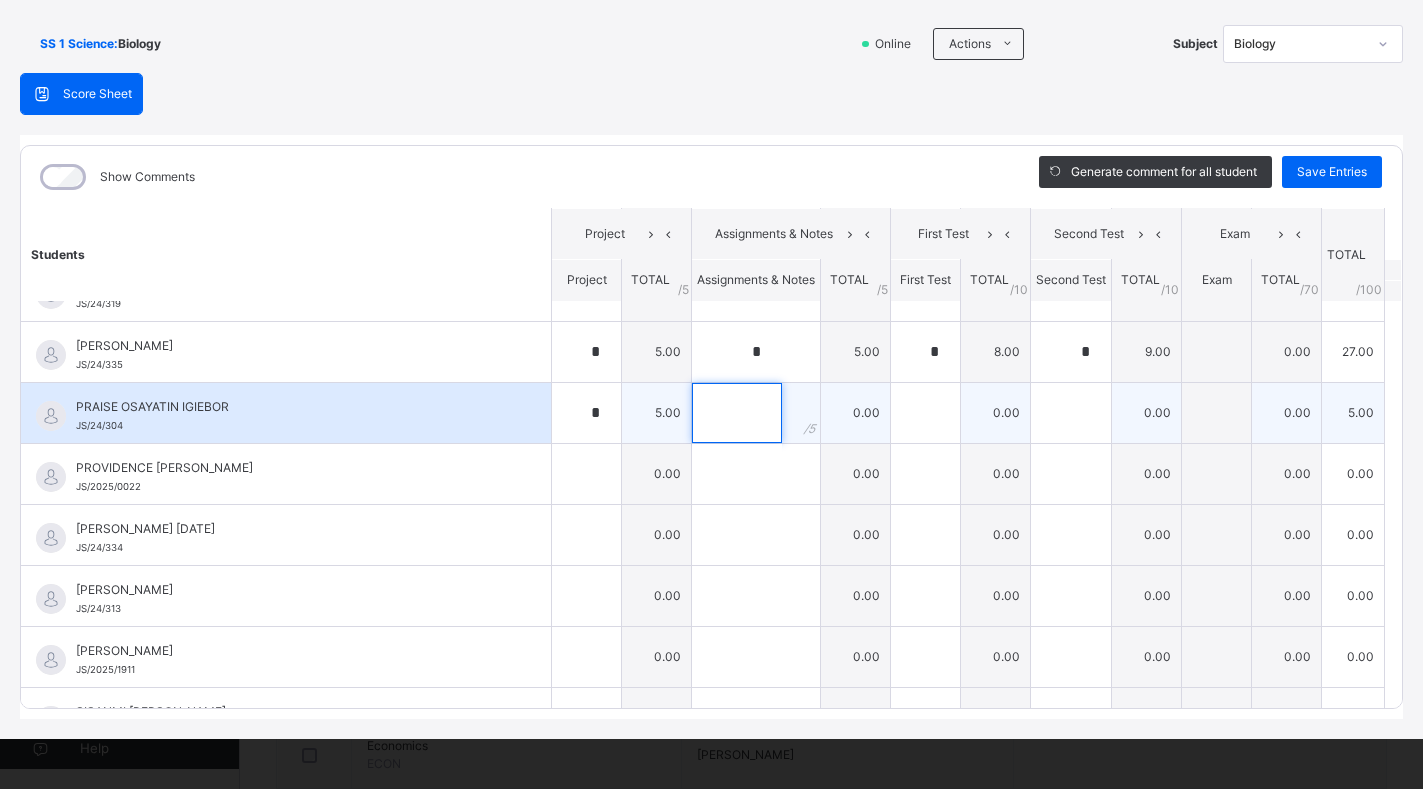 click at bounding box center (737, 413) 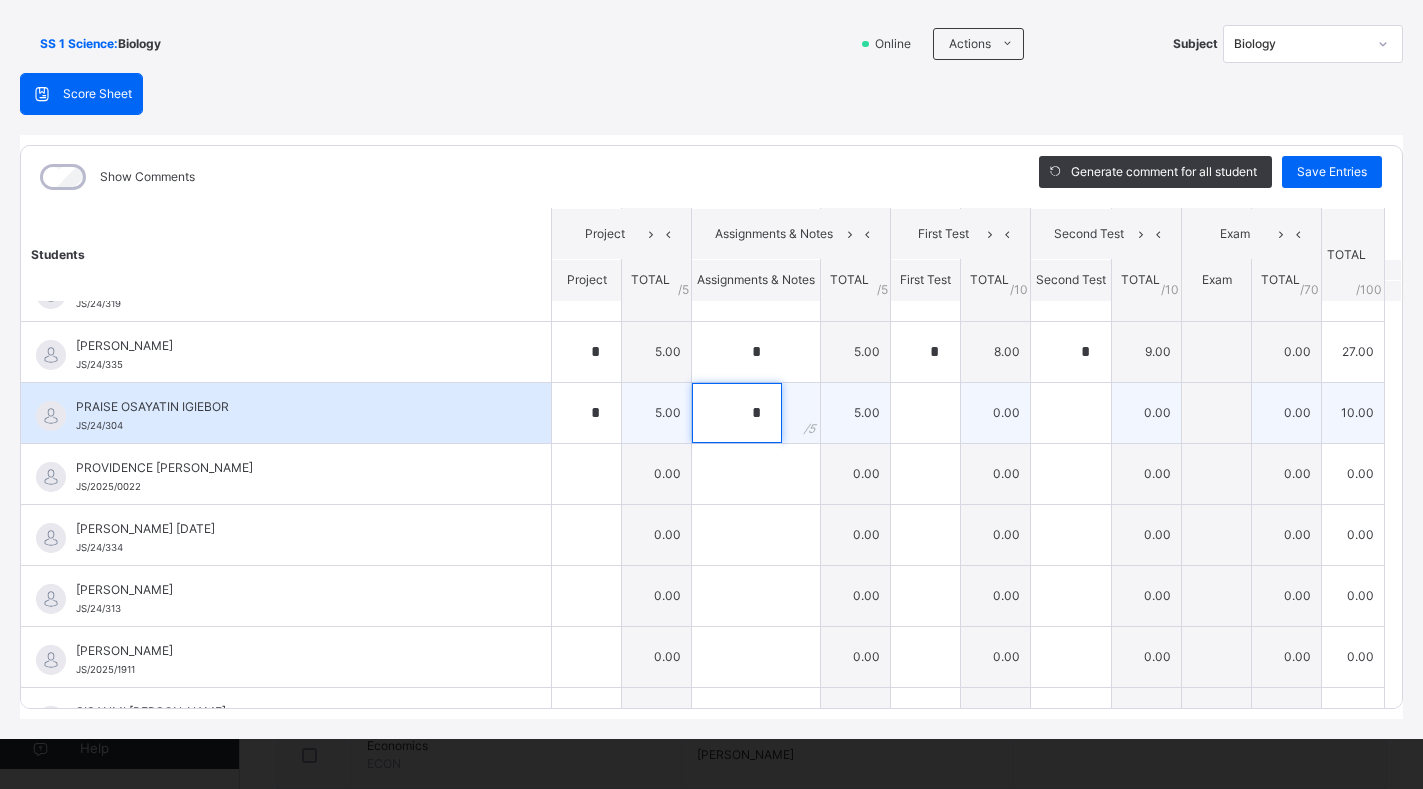 type on "*" 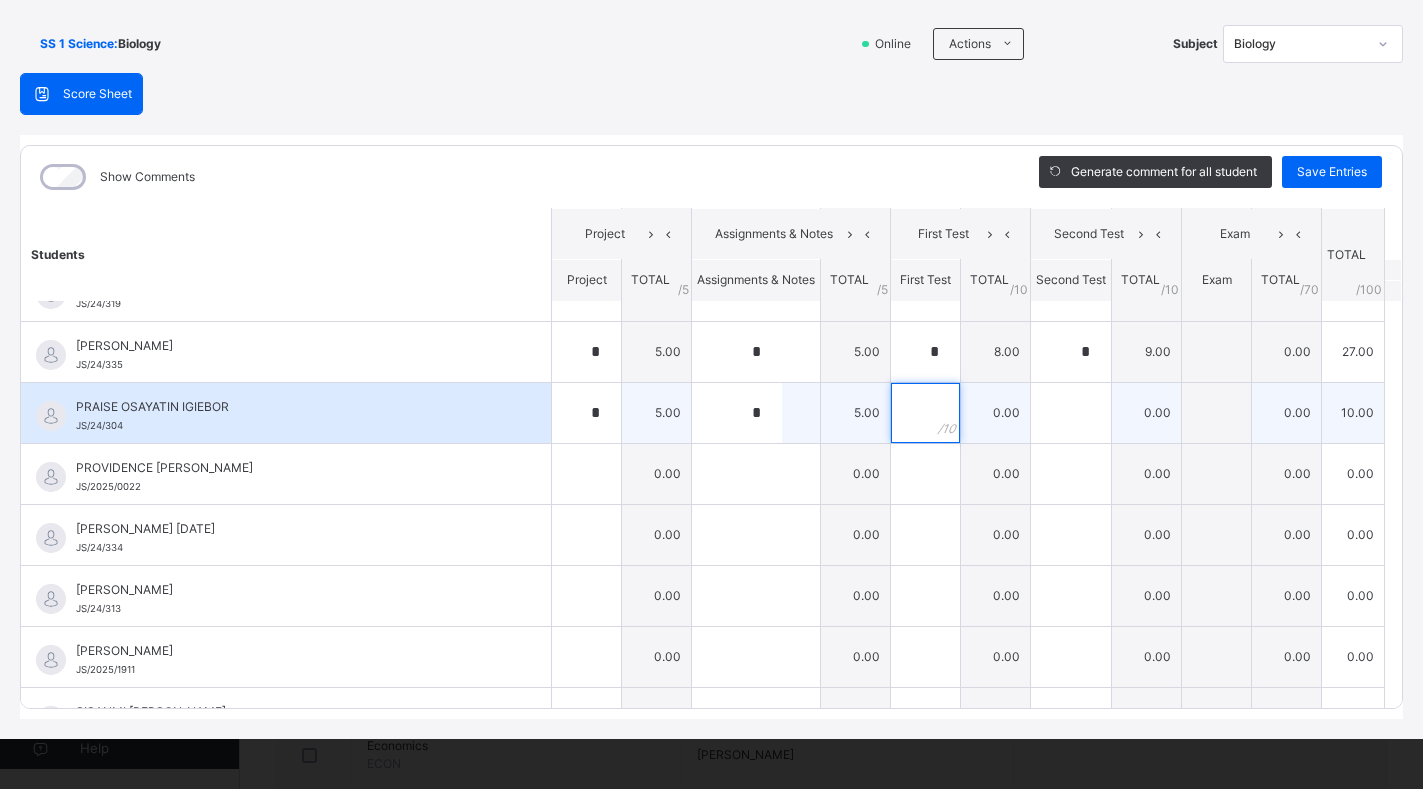 click at bounding box center [925, 413] 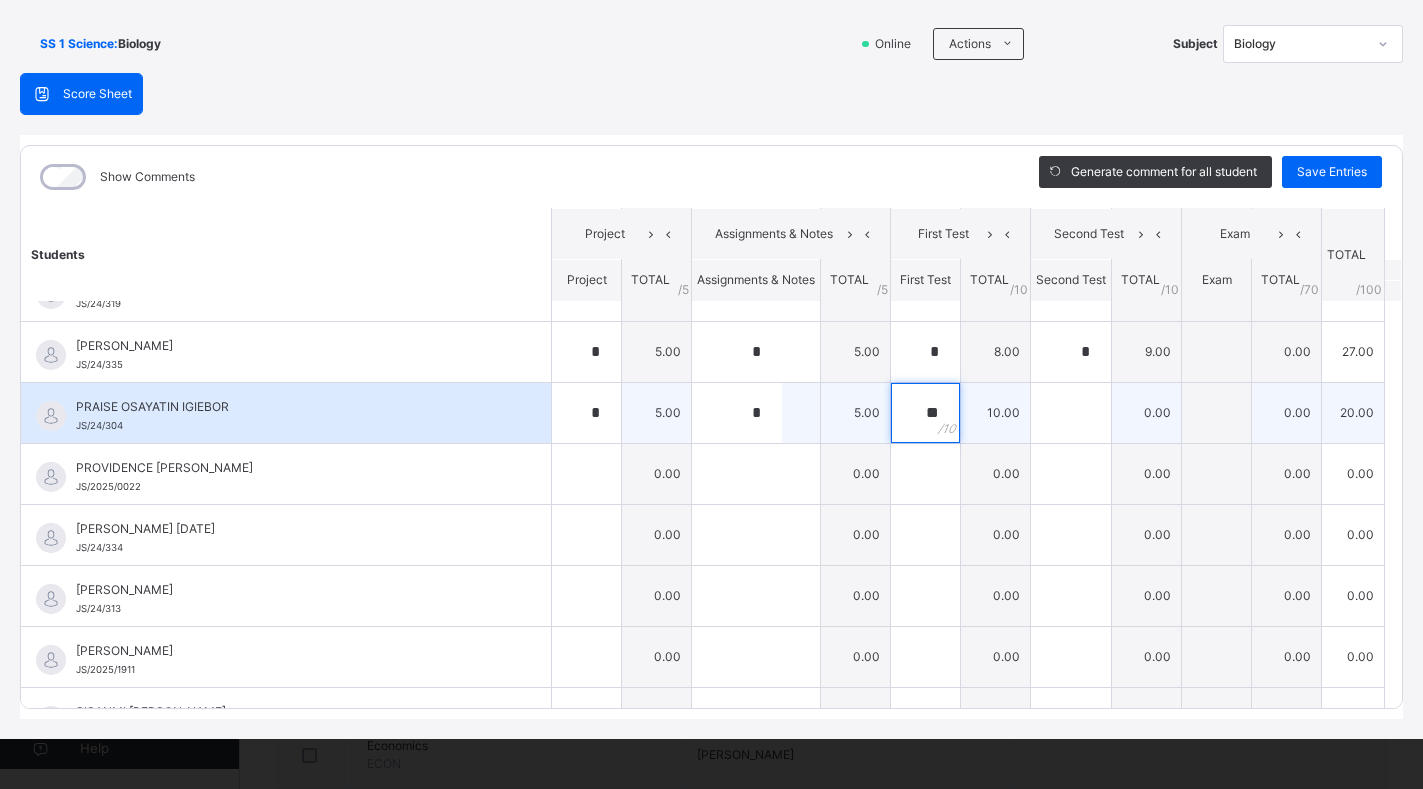 type on "**" 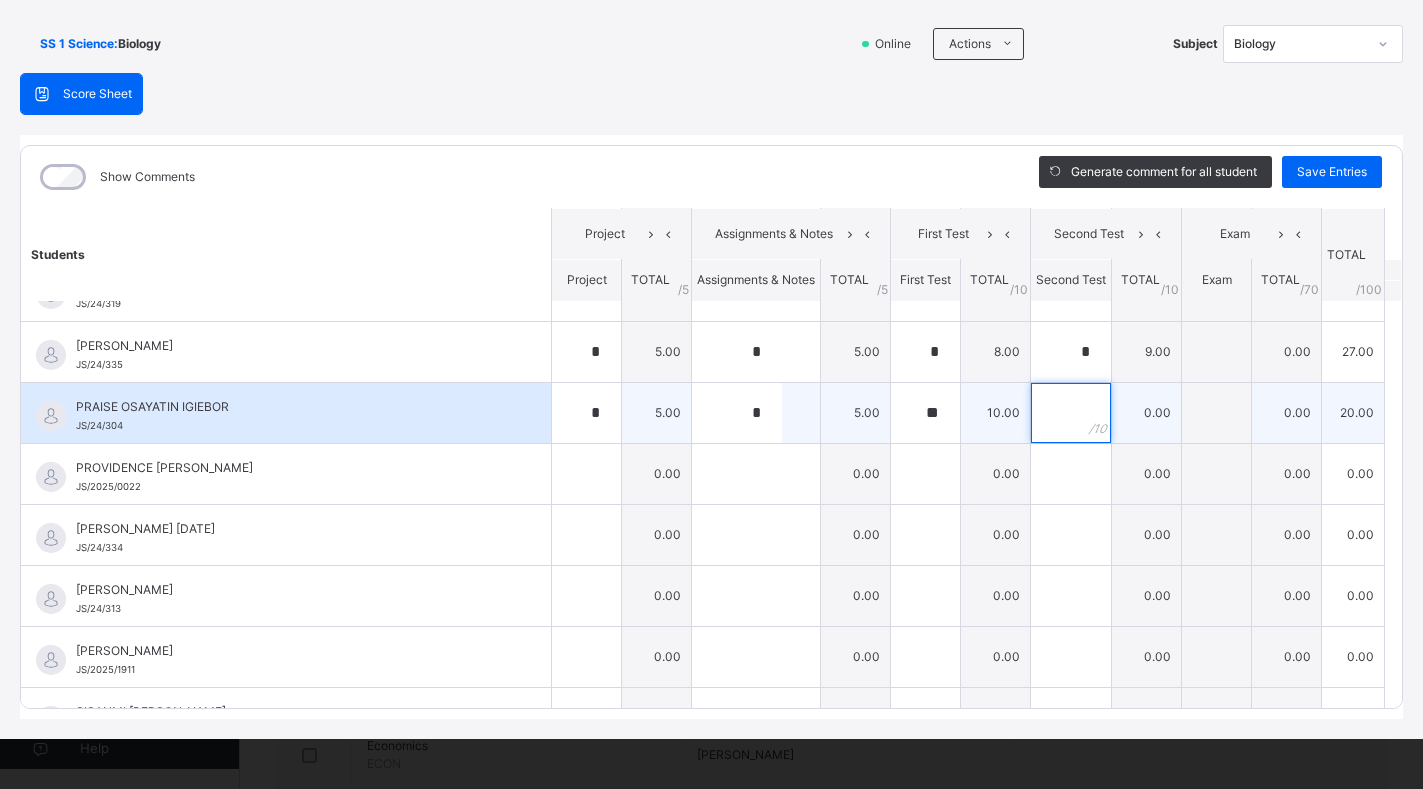 click at bounding box center (1071, 413) 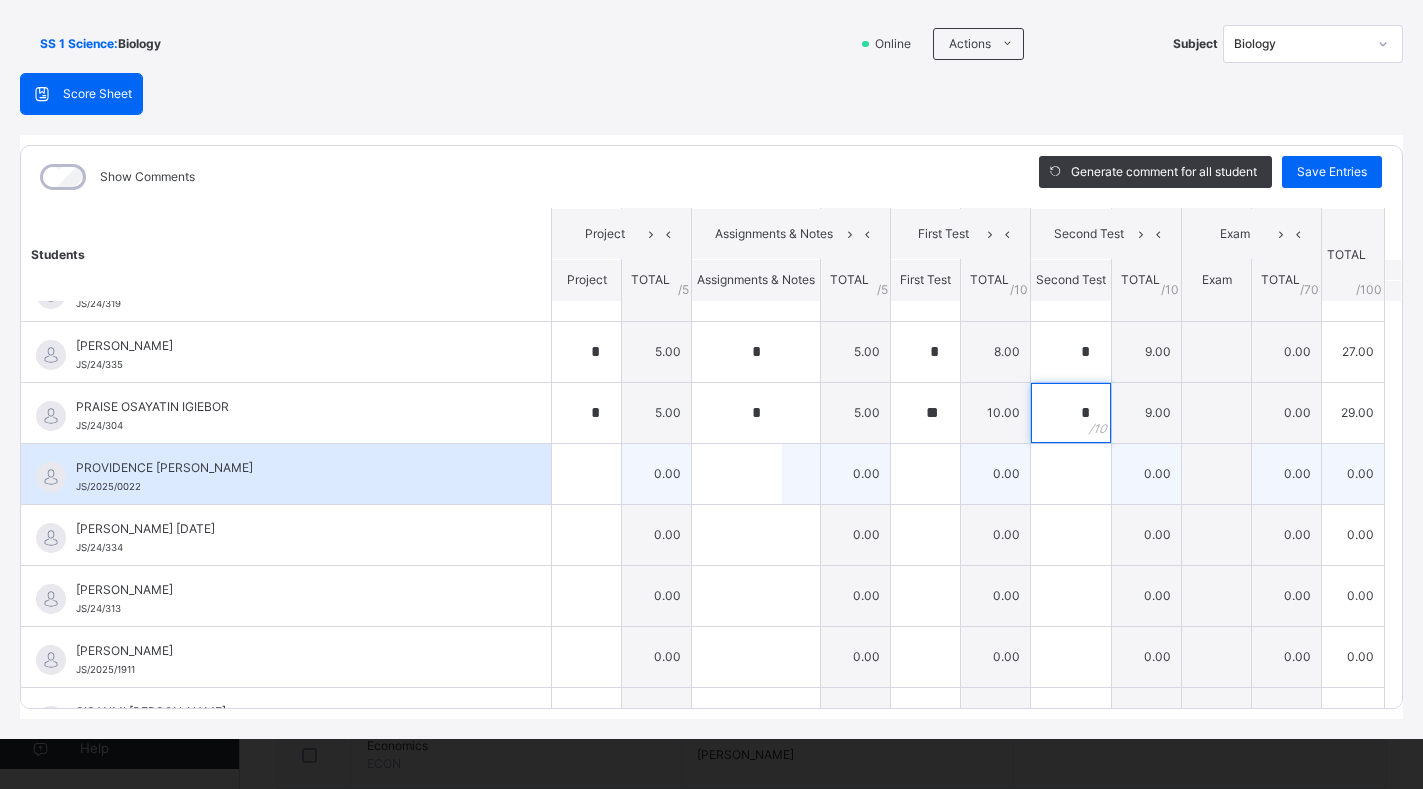 type on "*" 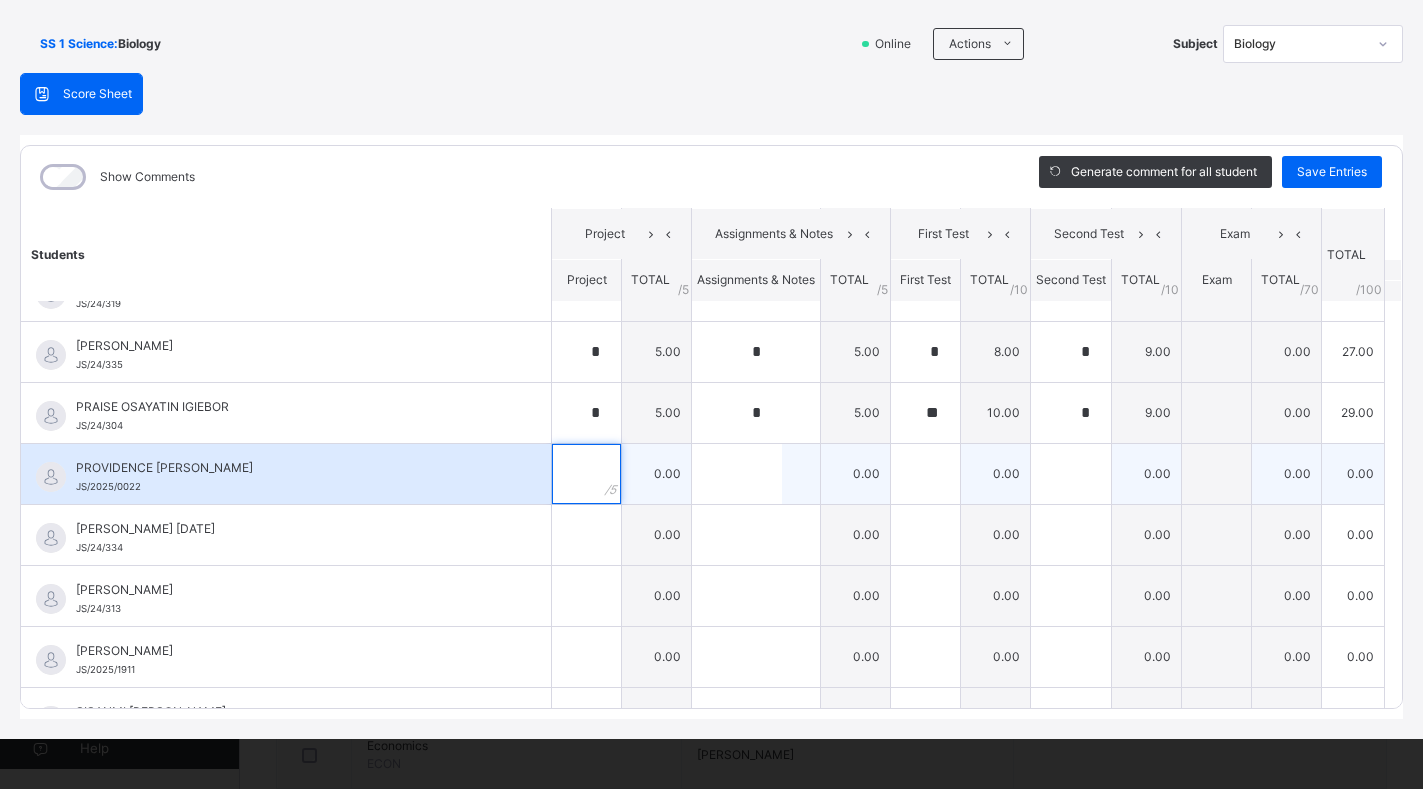 click at bounding box center (586, 474) 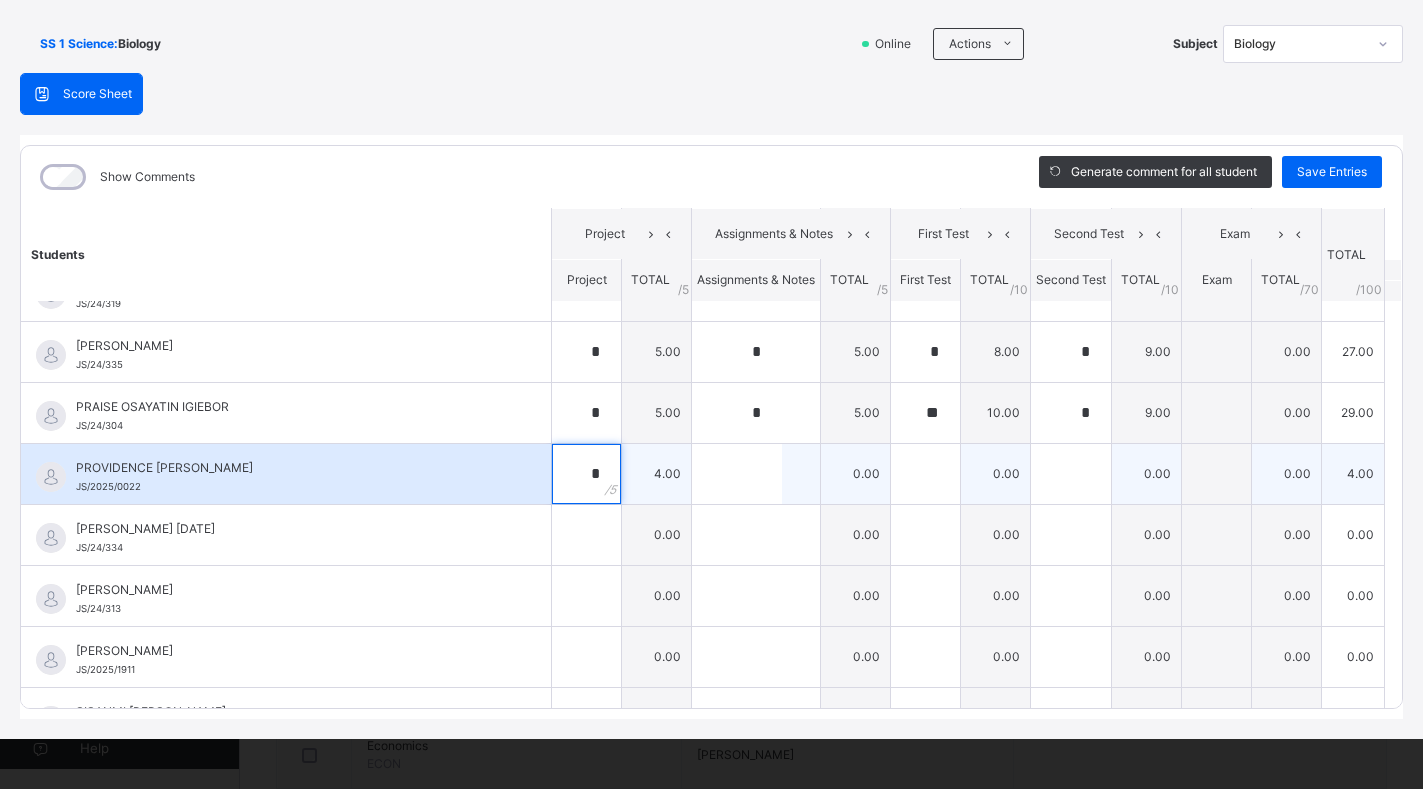 type on "*" 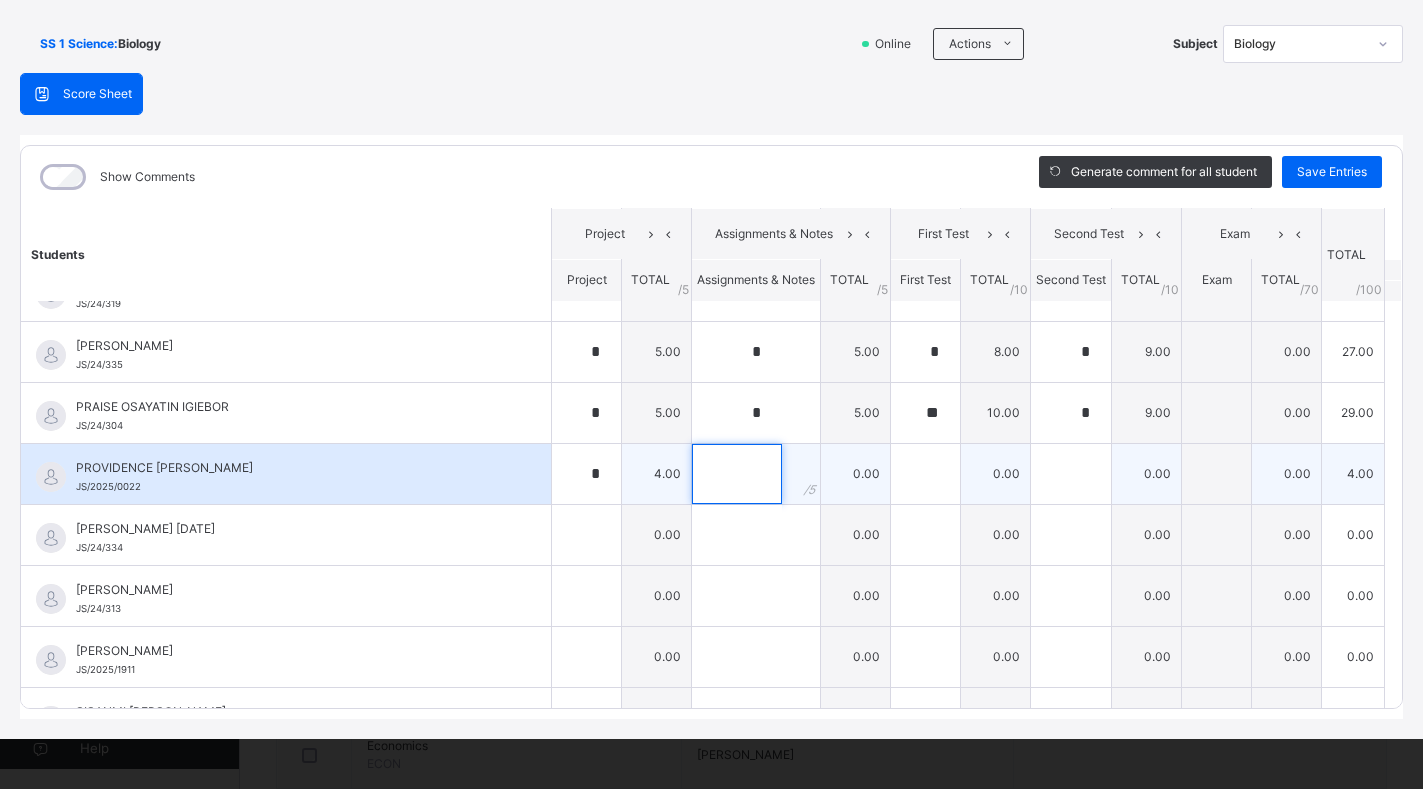 click at bounding box center (737, 474) 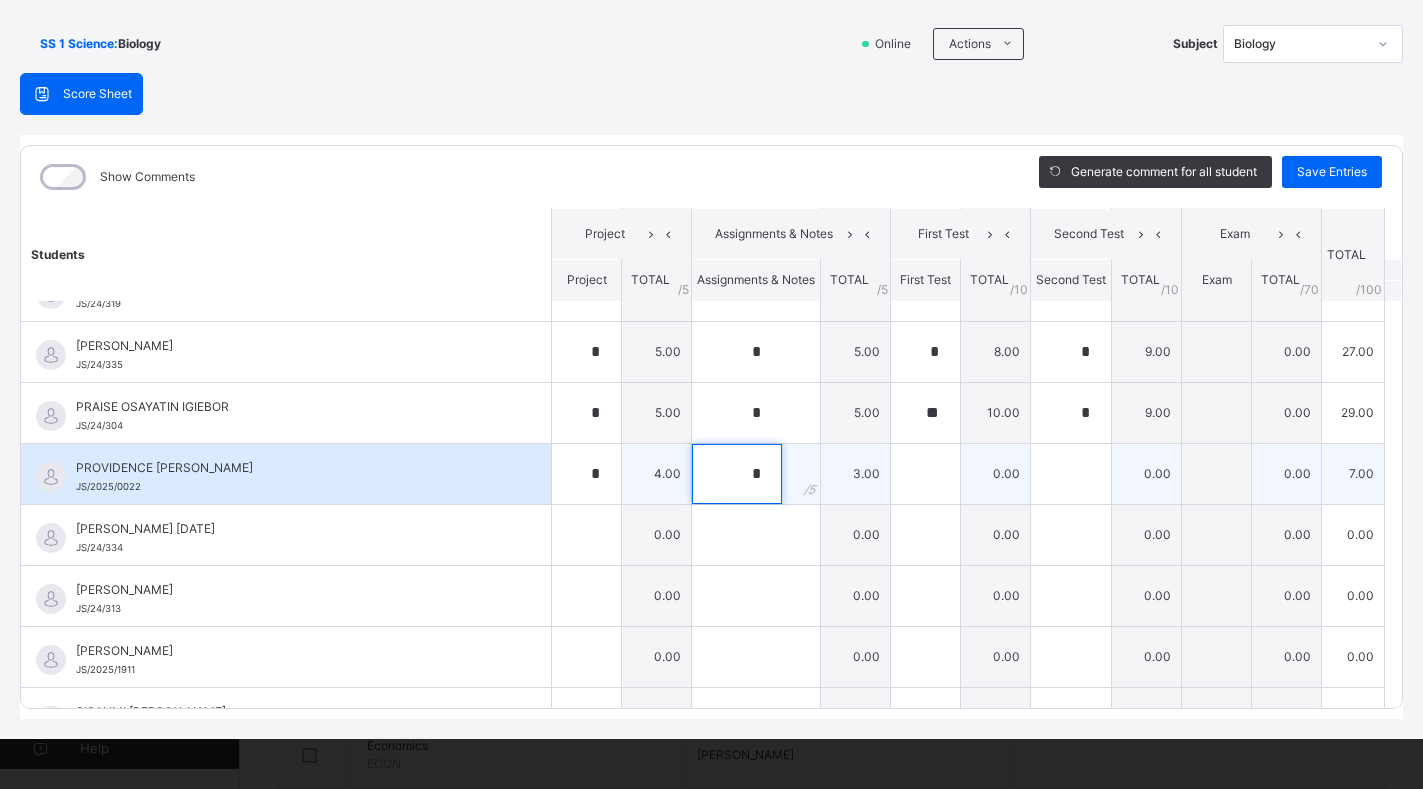 type on "*" 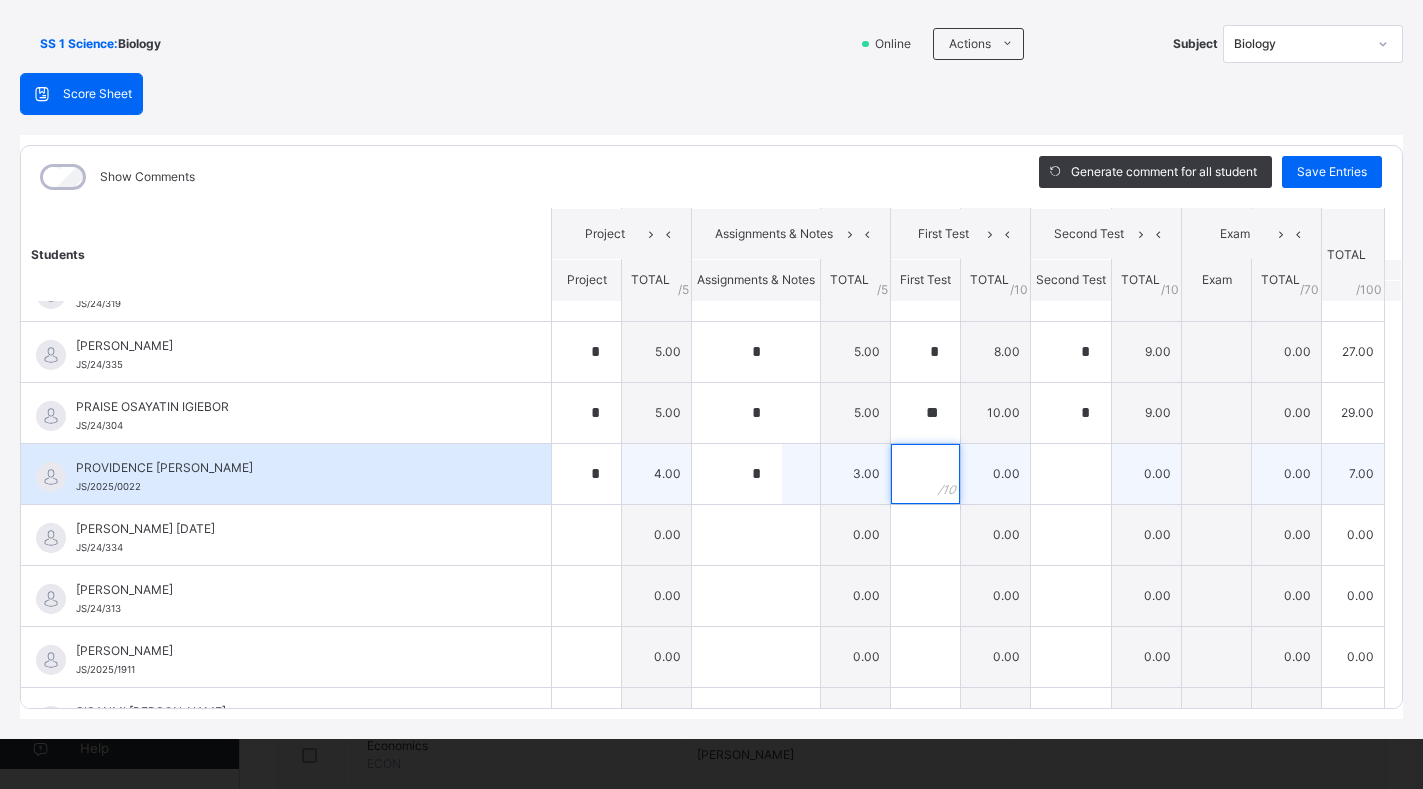 click at bounding box center (925, 474) 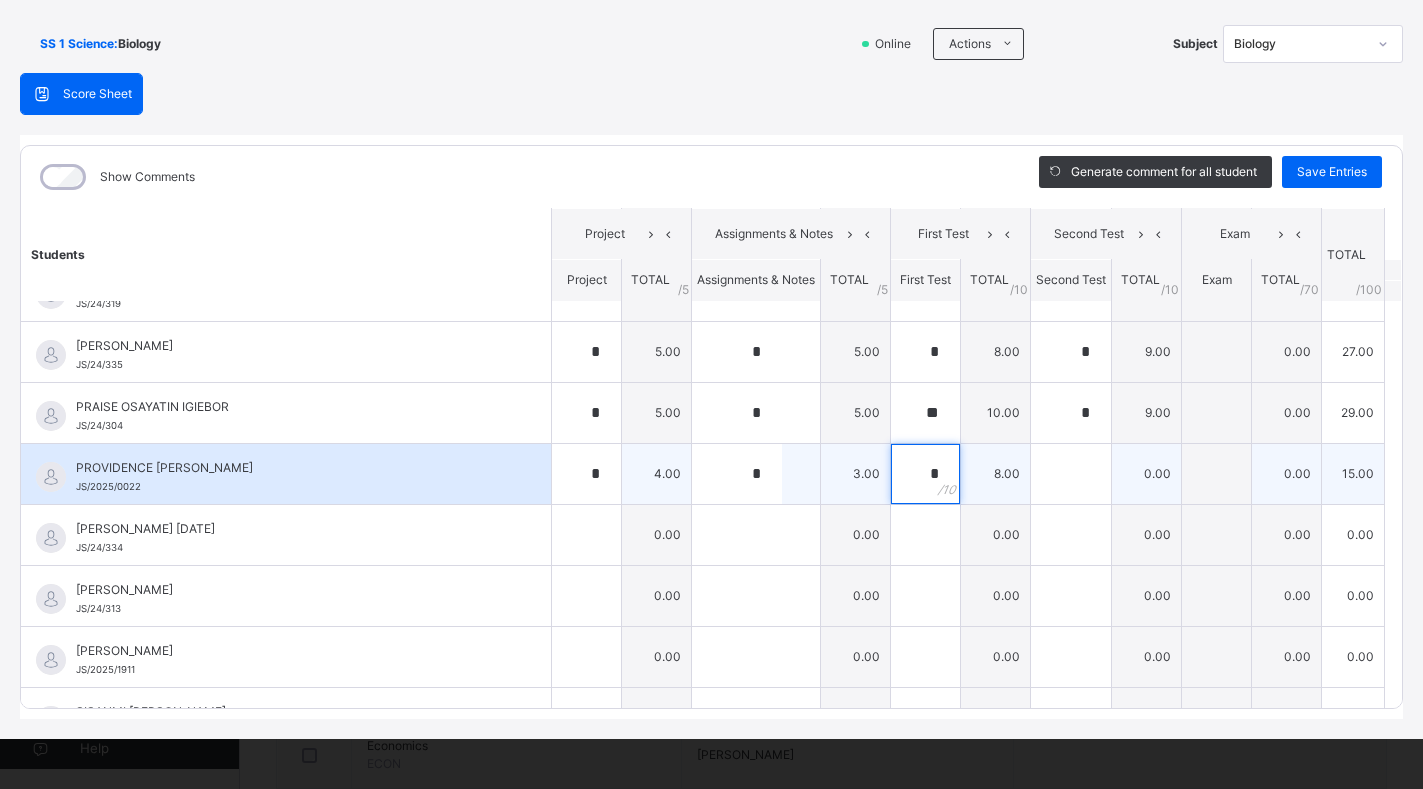 type on "*" 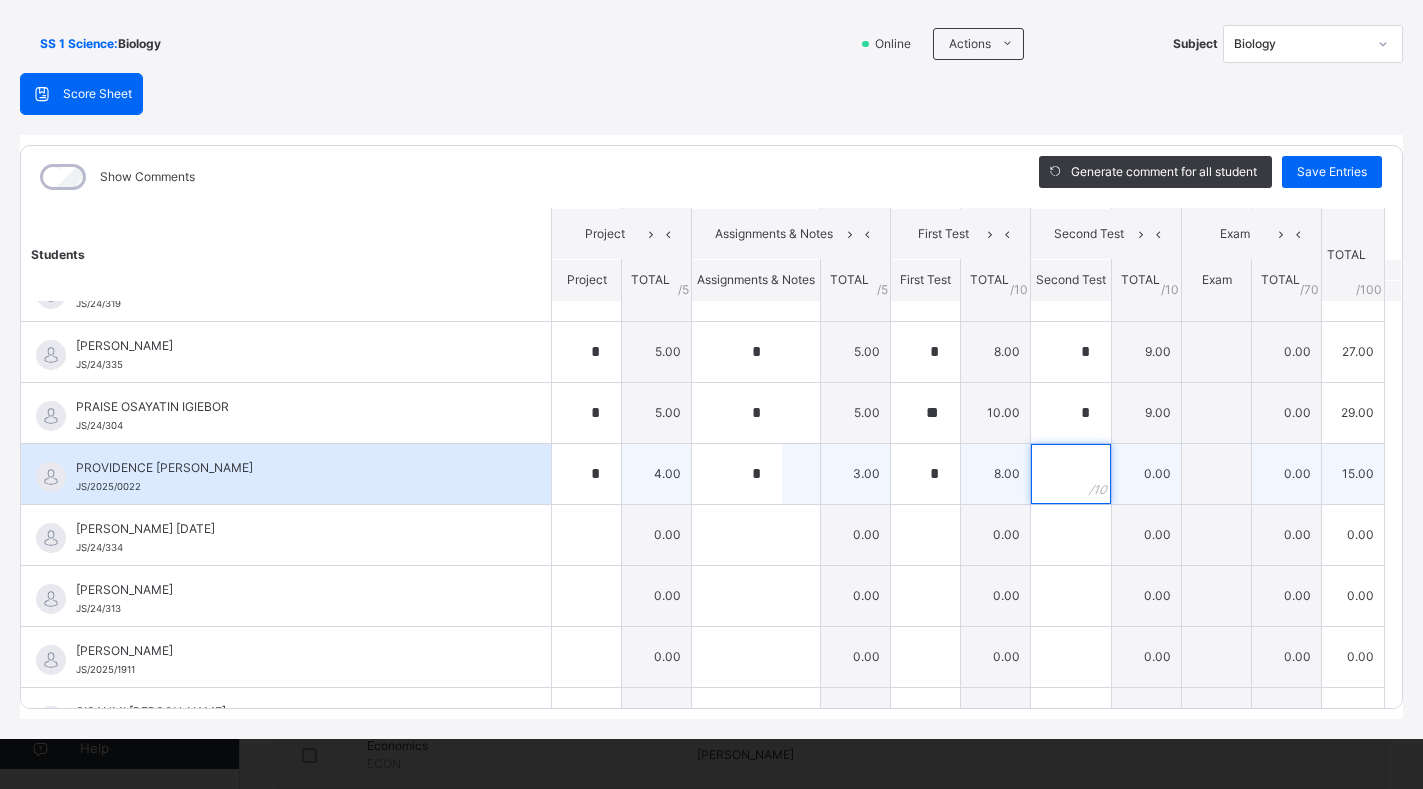 click at bounding box center [1071, 474] 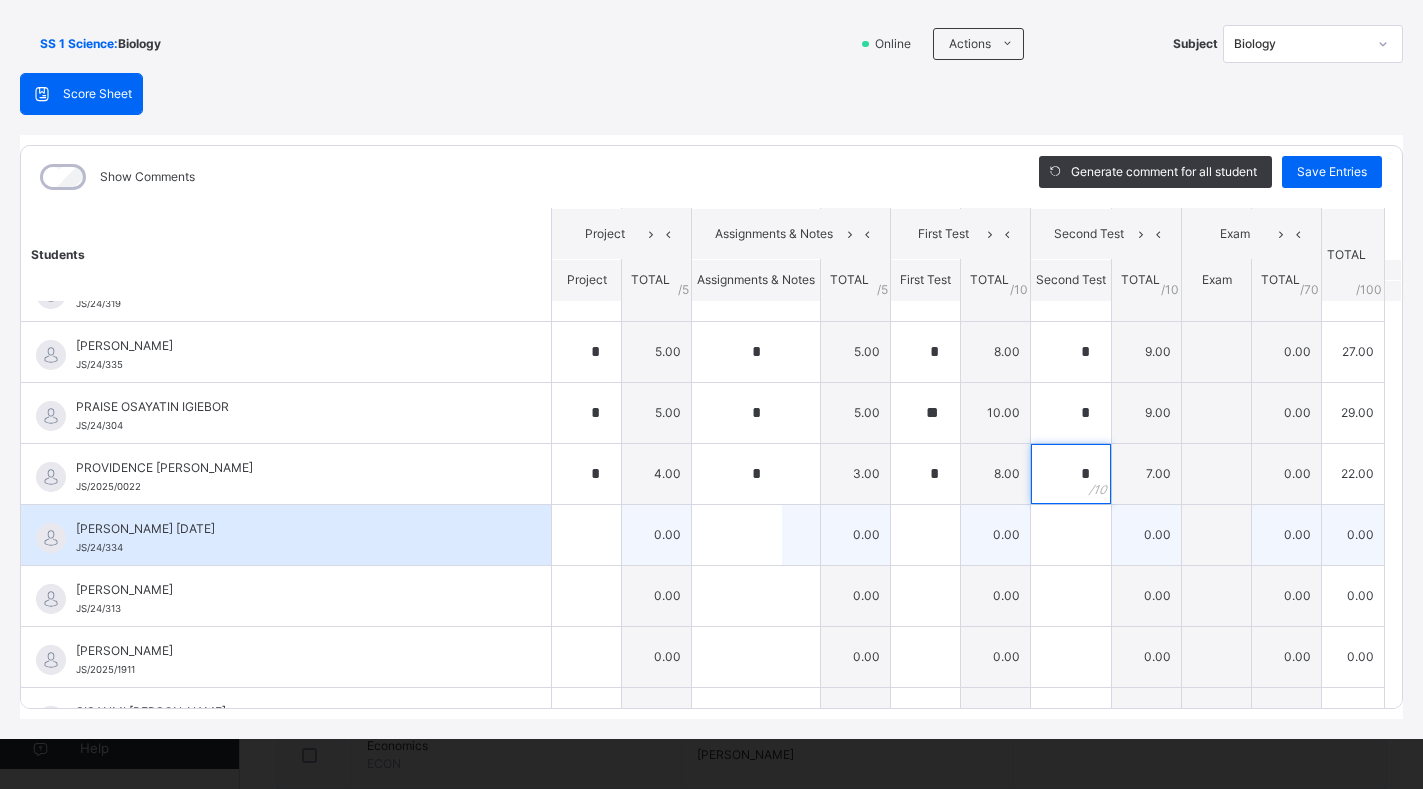 type on "*" 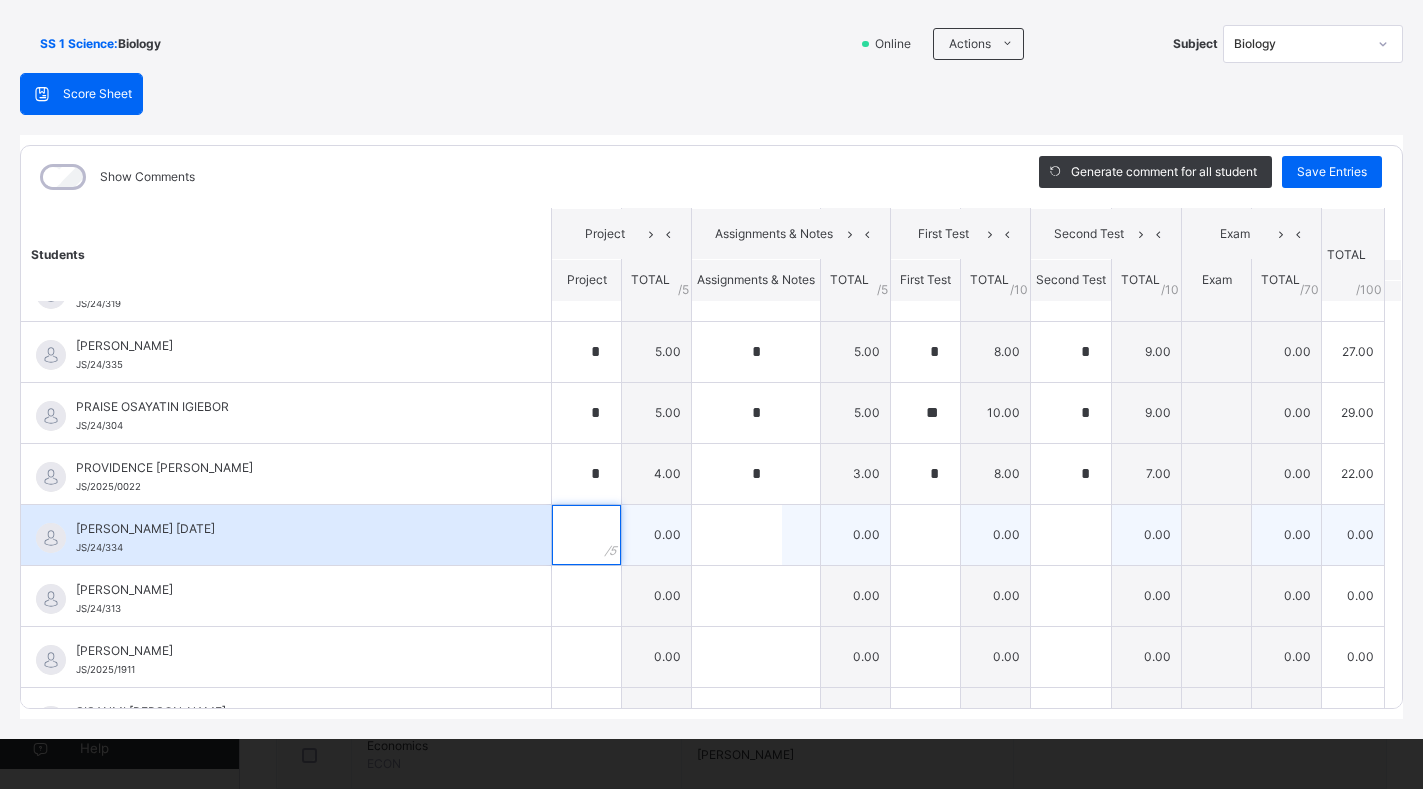 click at bounding box center (586, 535) 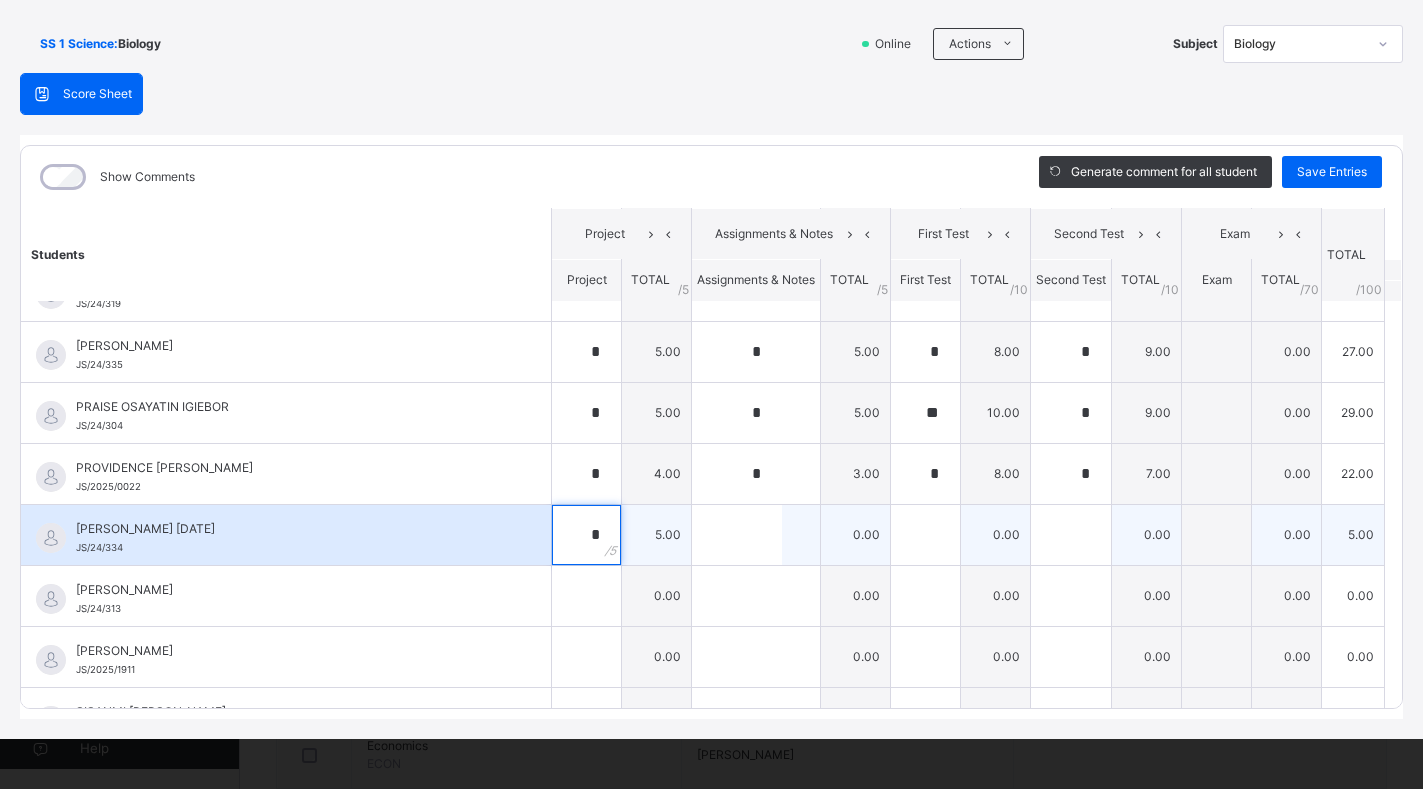 type on "*" 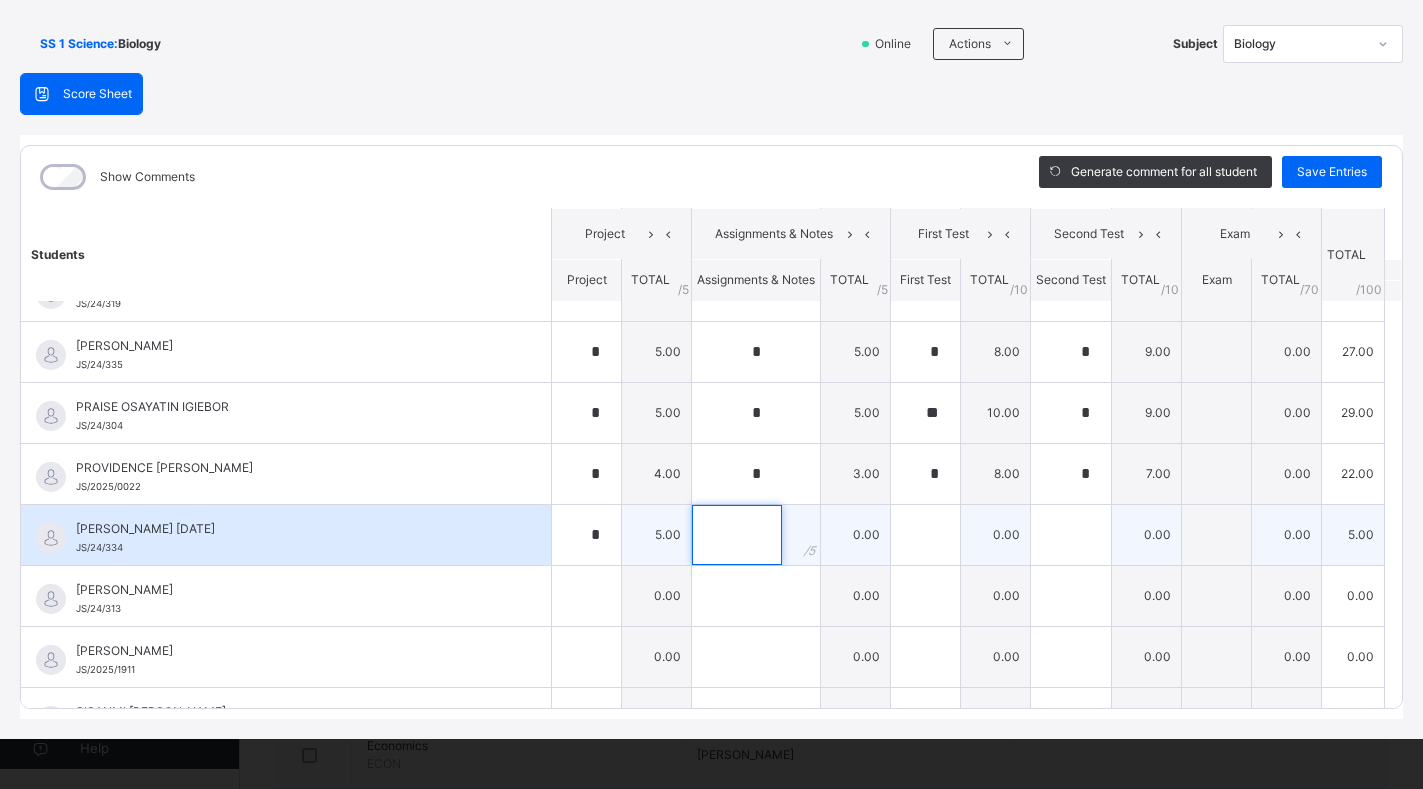 click at bounding box center (737, 535) 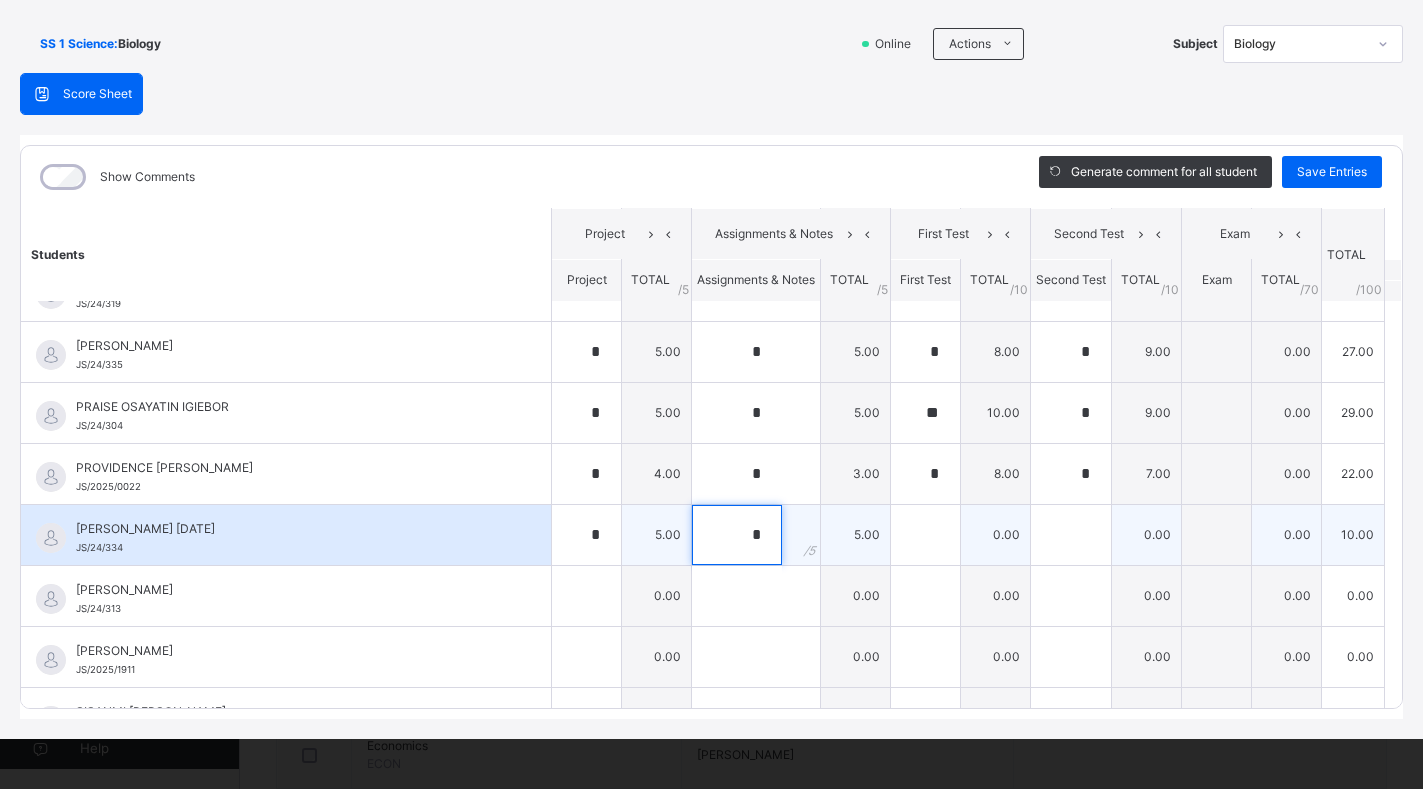 type on "*" 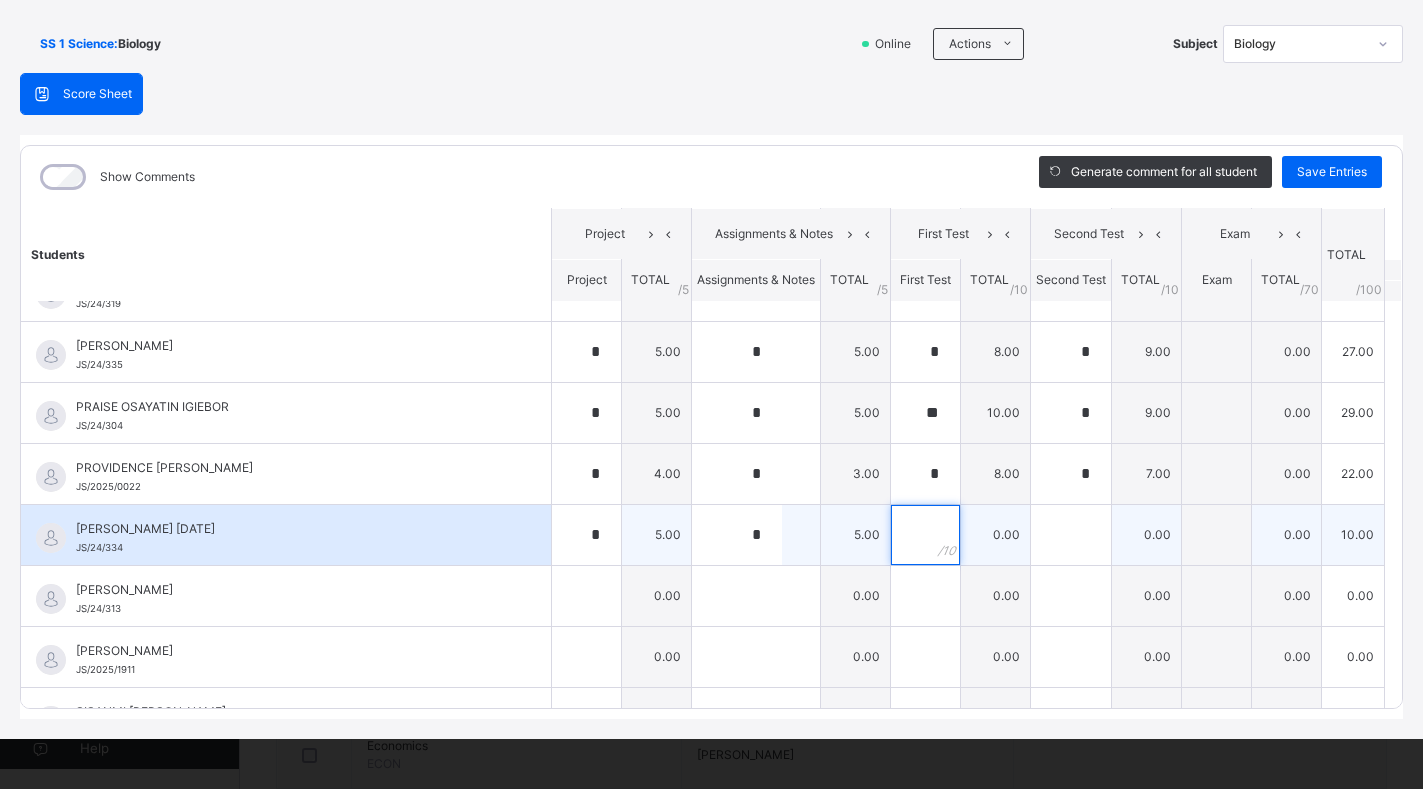 click at bounding box center (925, 535) 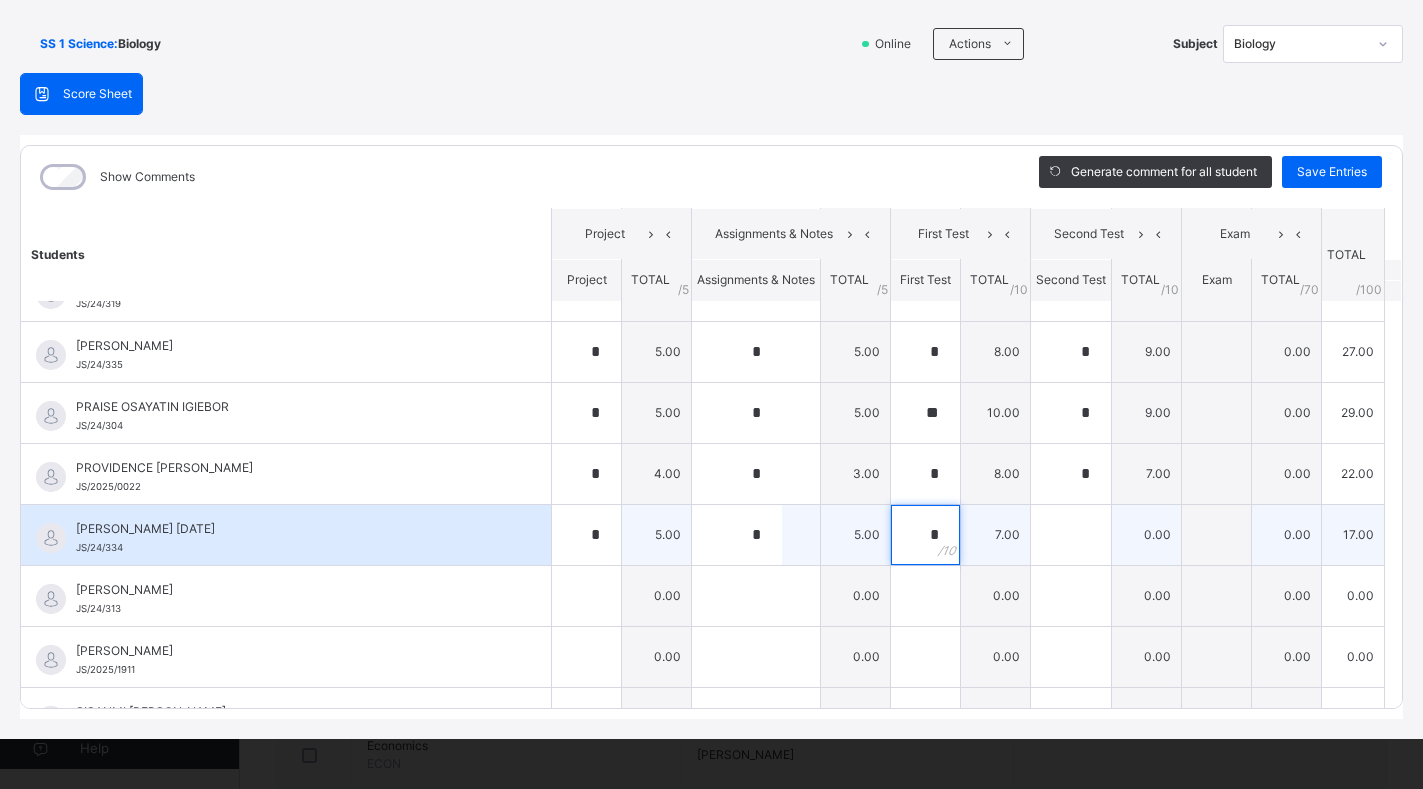type on "*" 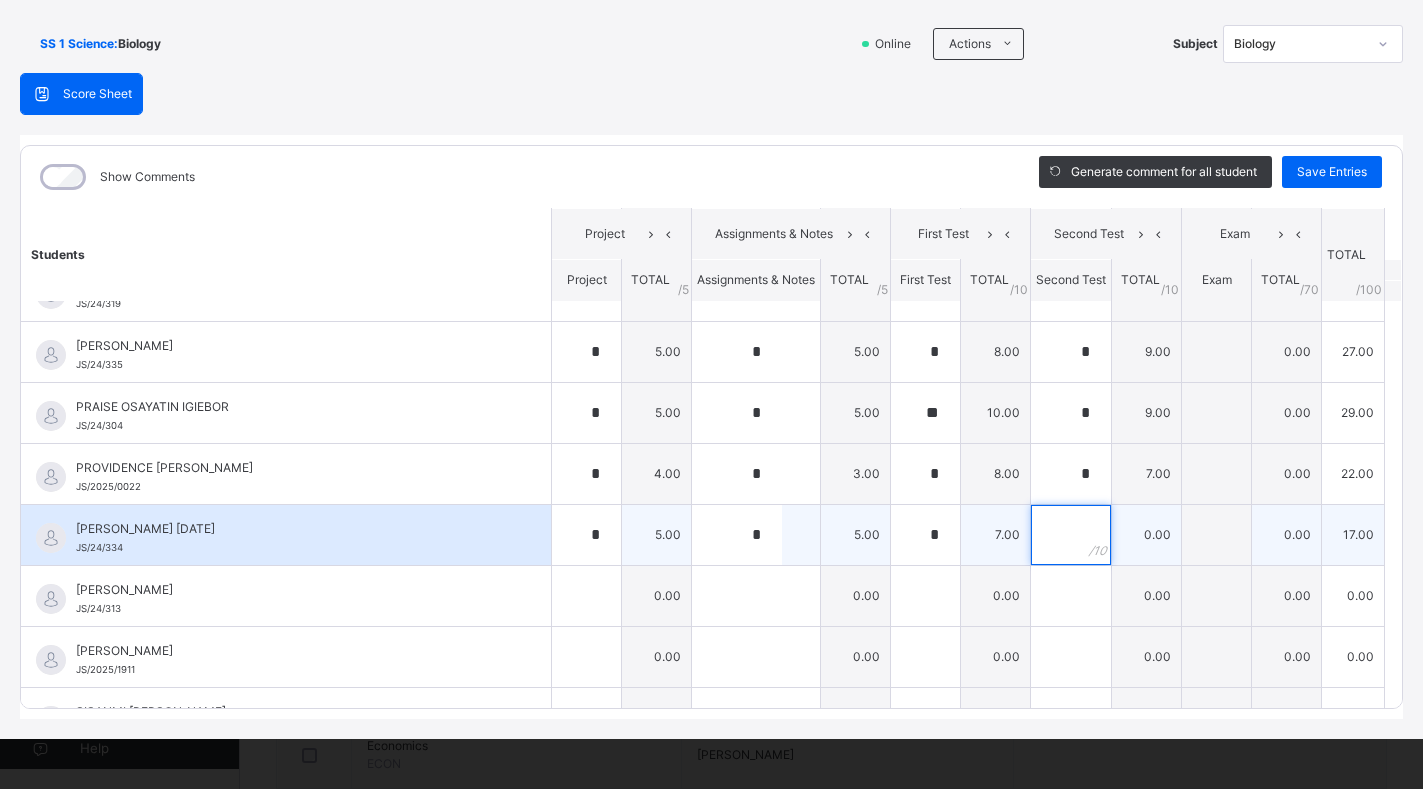 click at bounding box center [1071, 535] 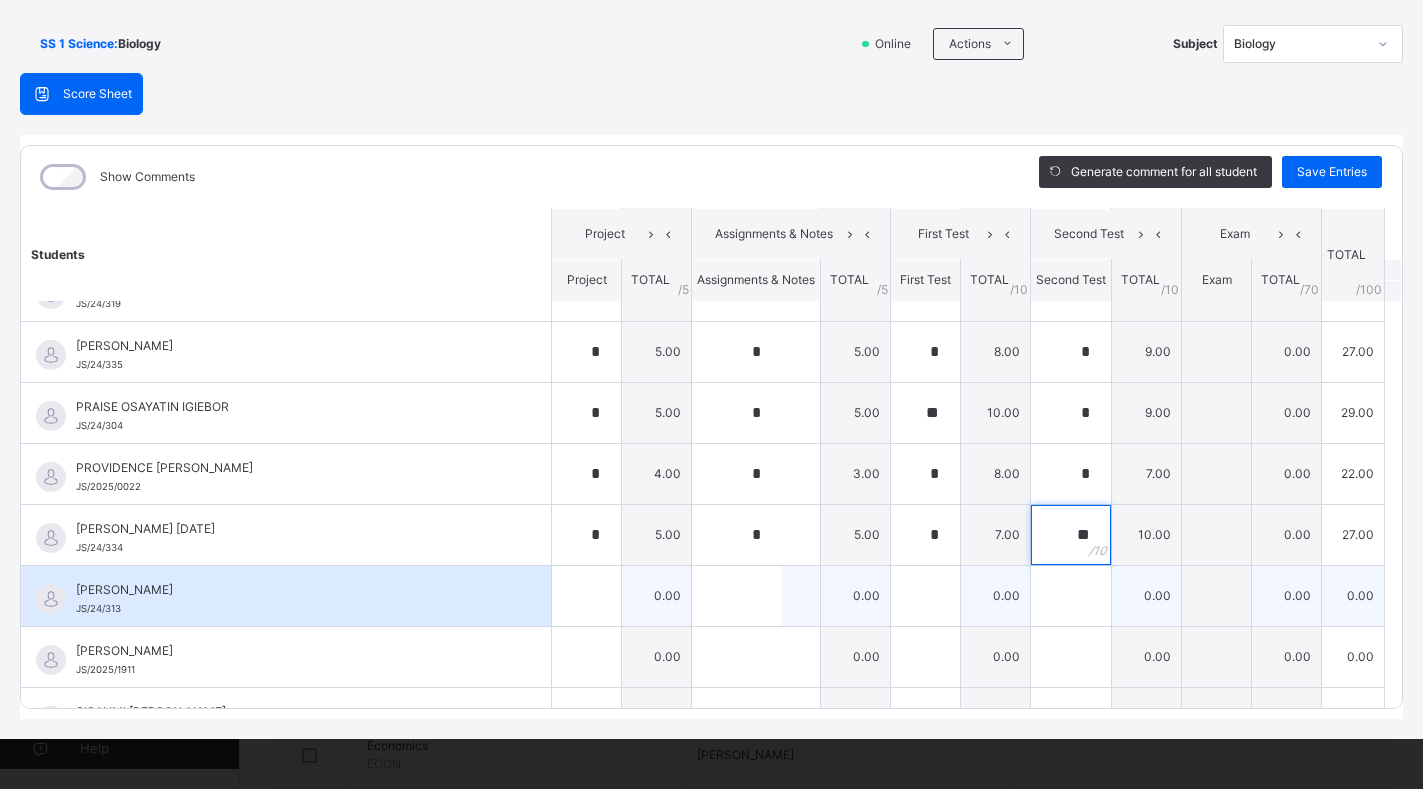type on "**" 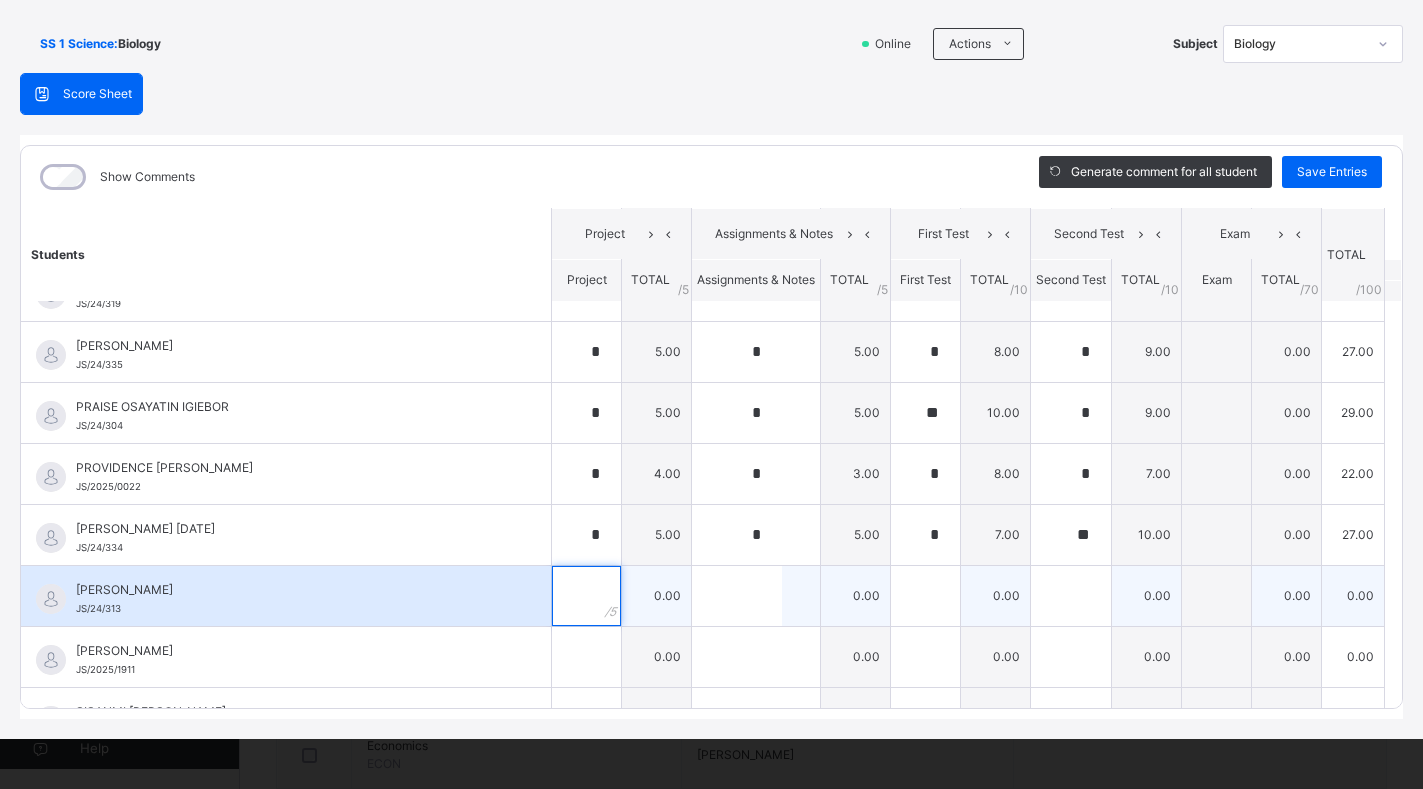 click at bounding box center (586, 596) 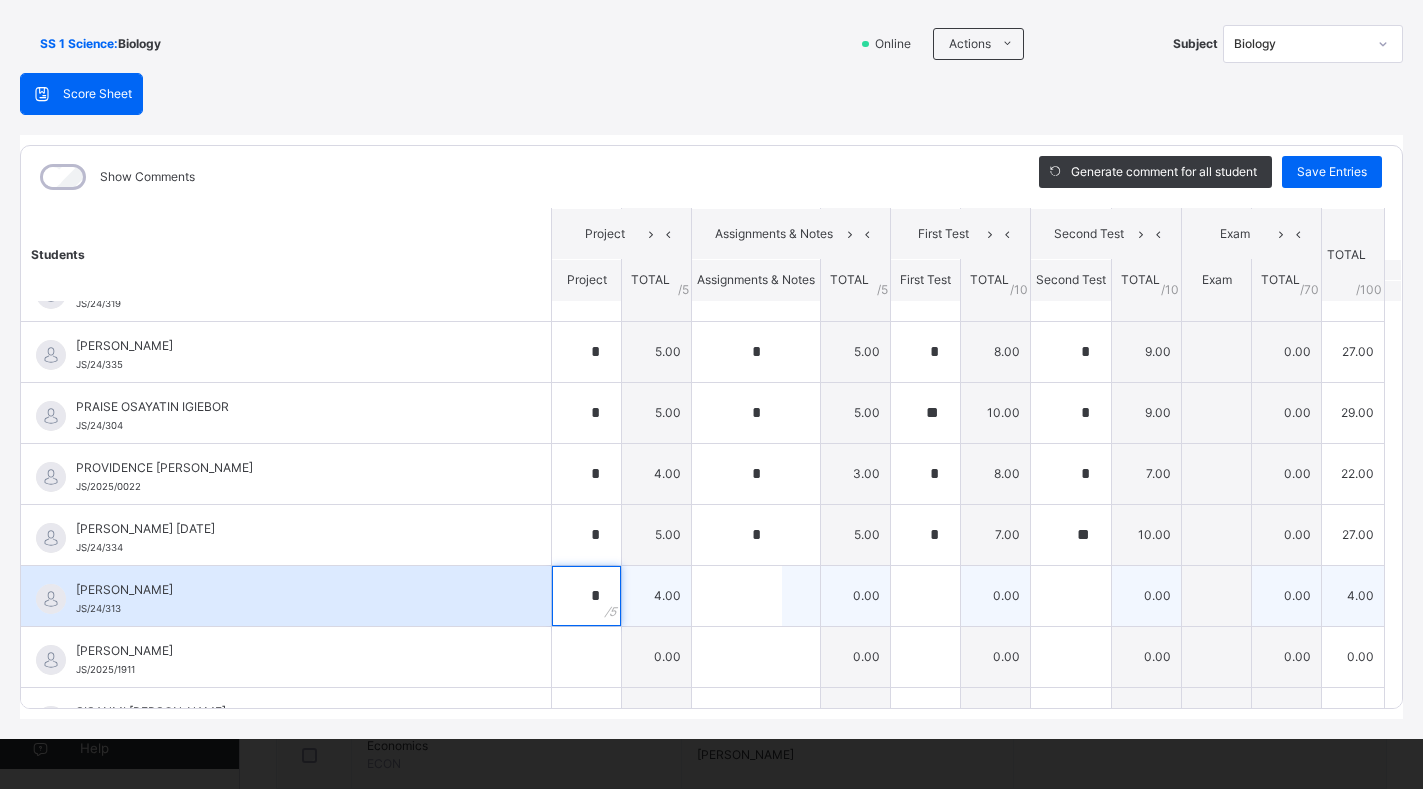 type on "*" 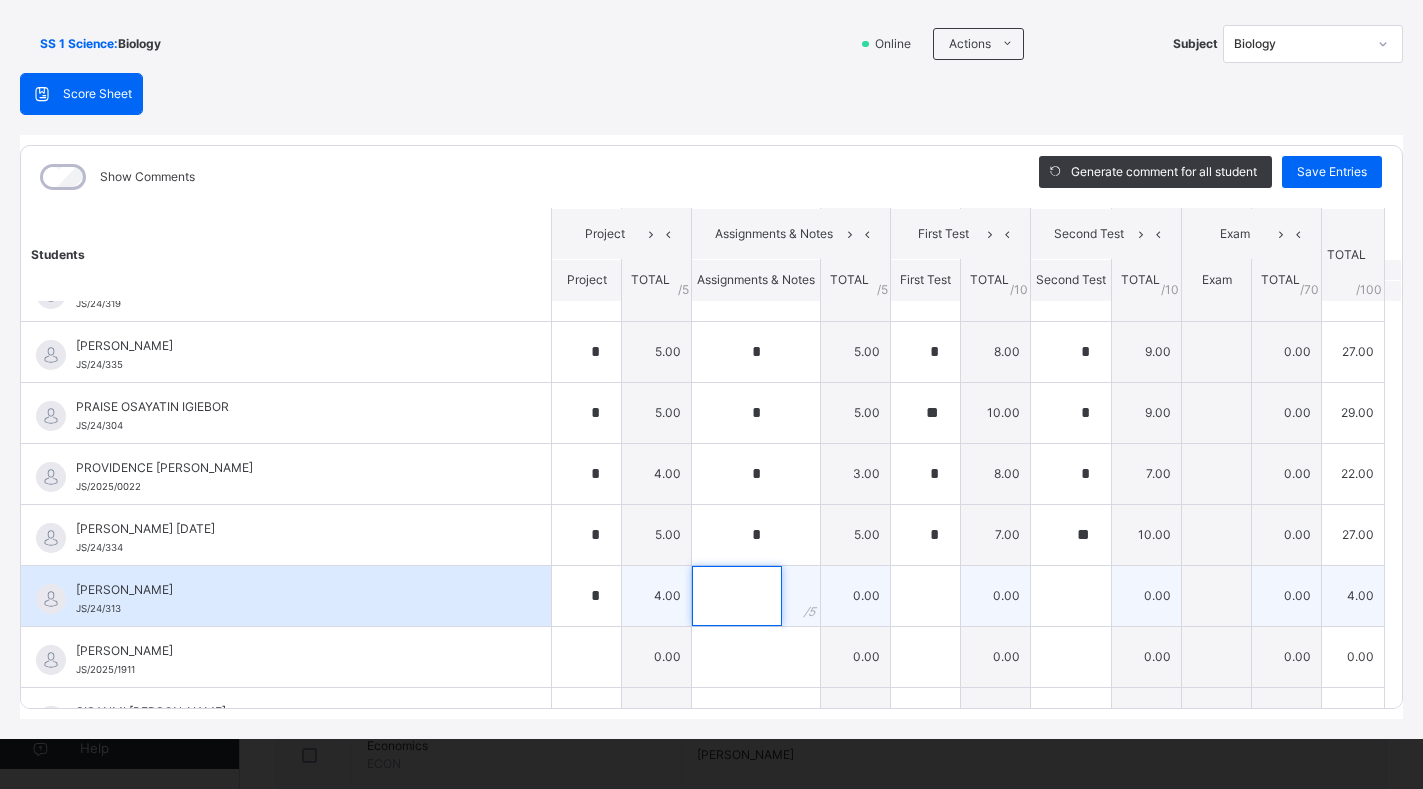 click at bounding box center [737, 596] 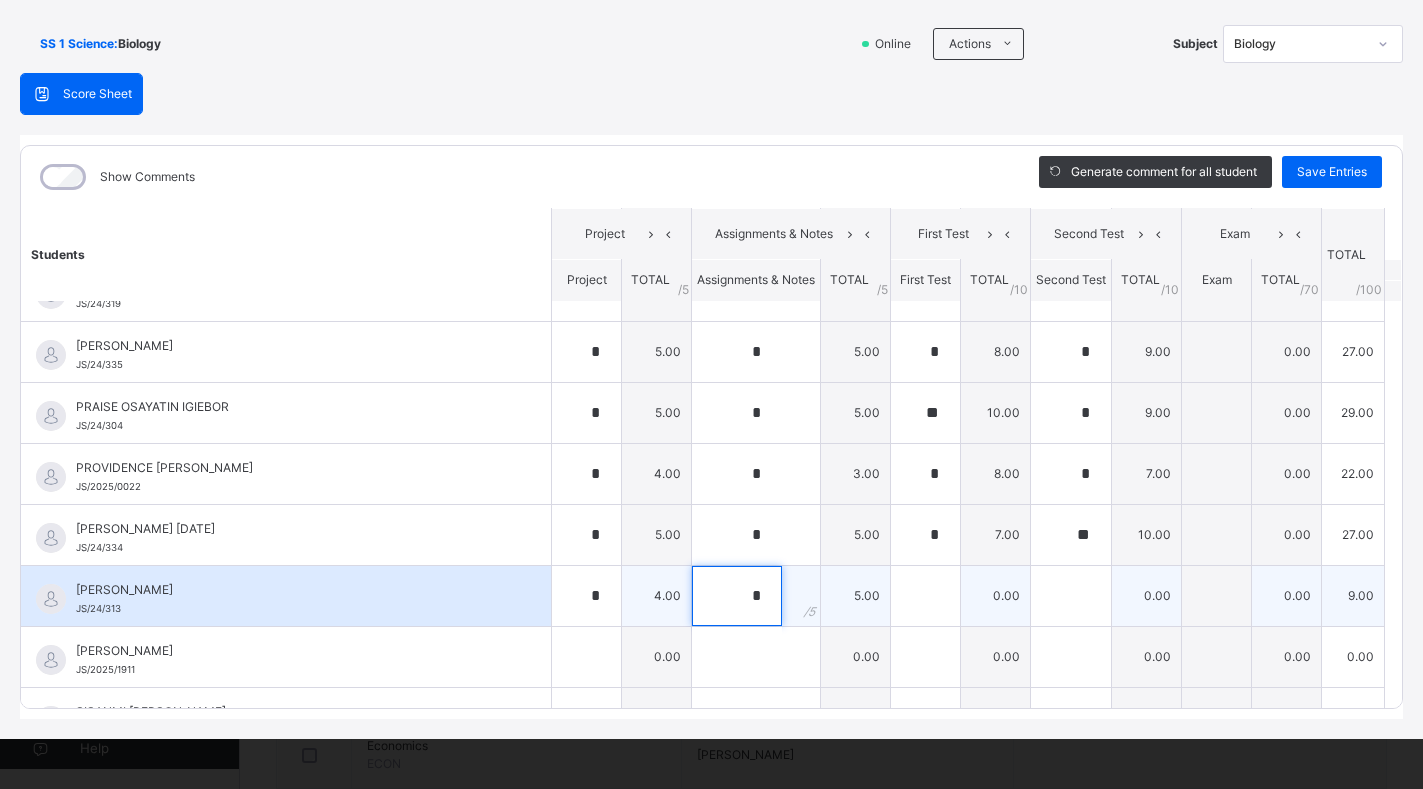 type on "*" 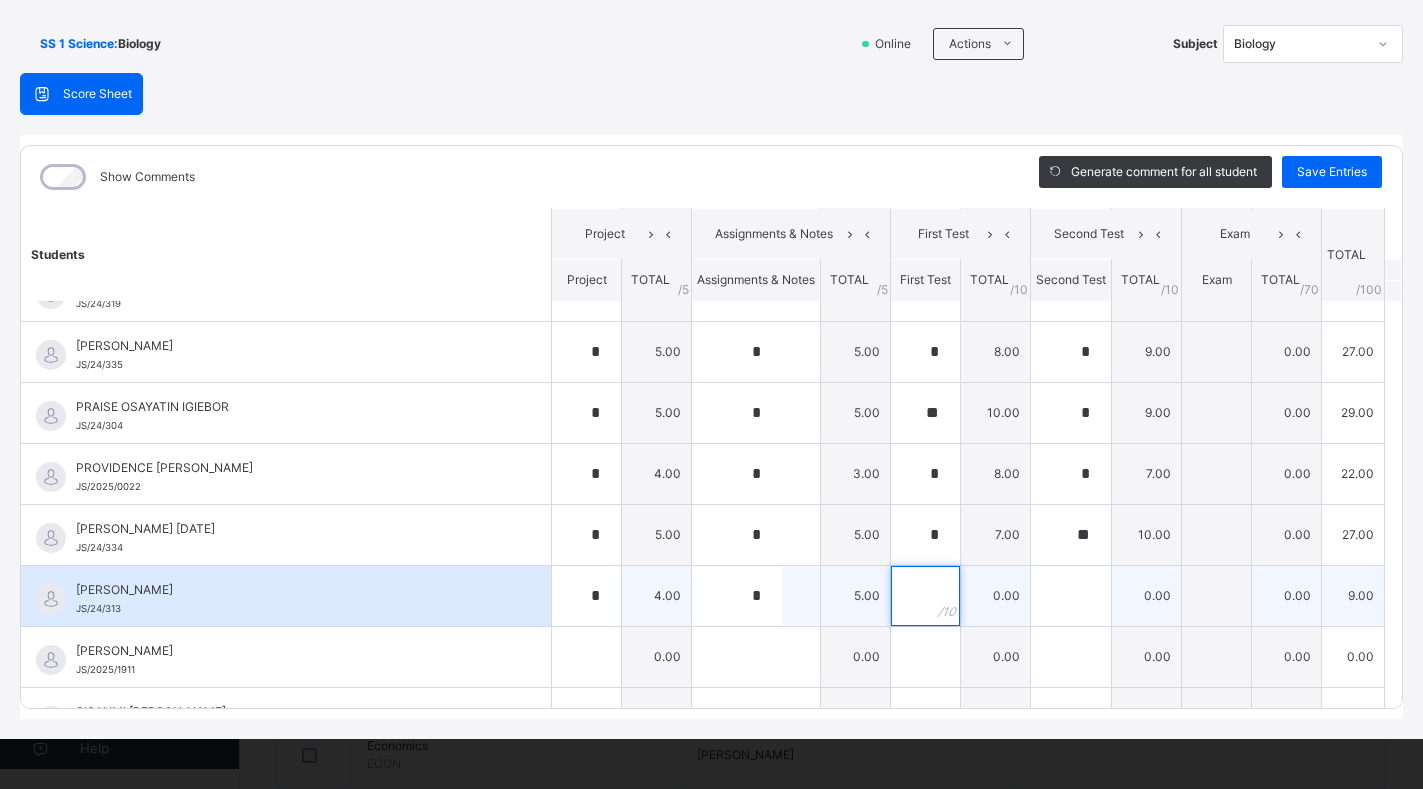 click at bounding box center (925, 596) 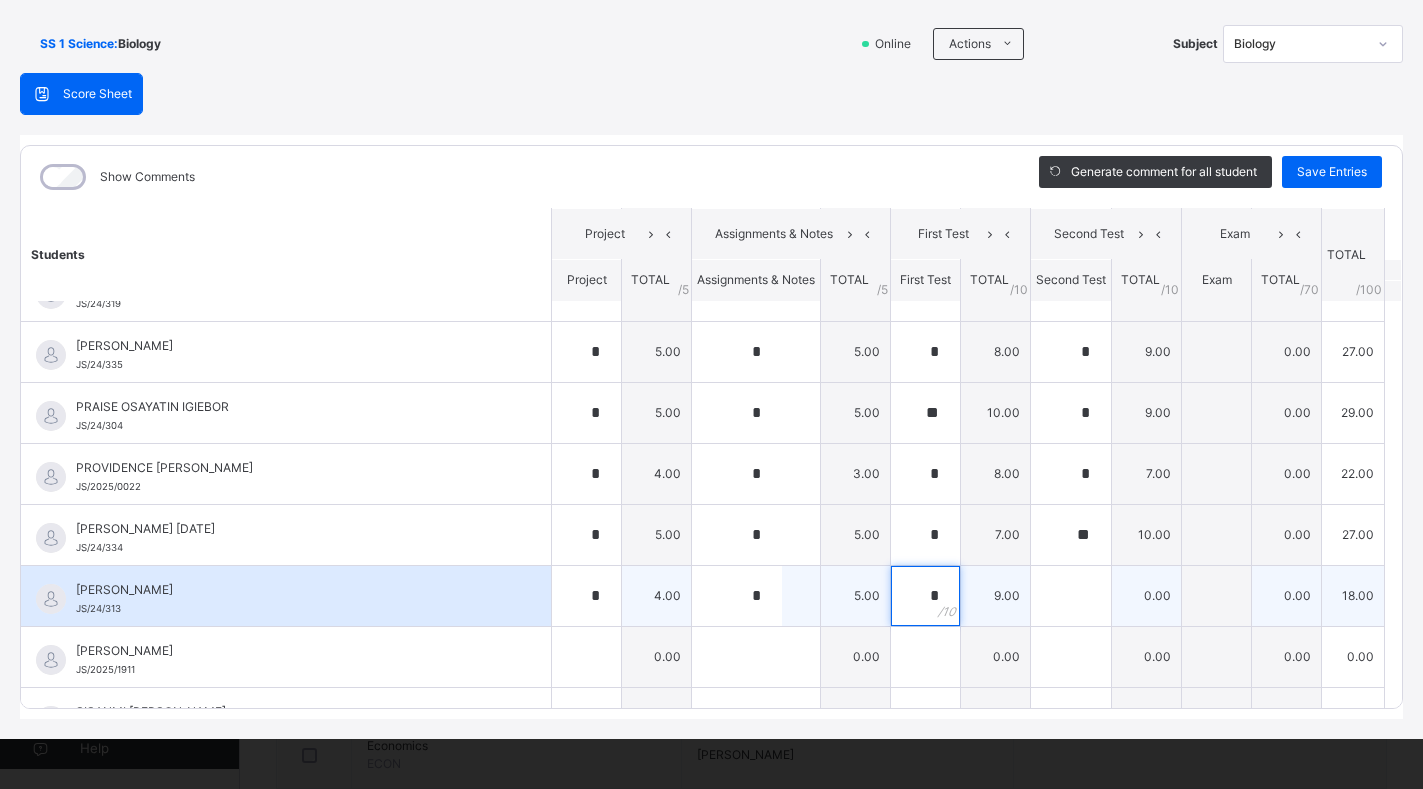 type on "*" 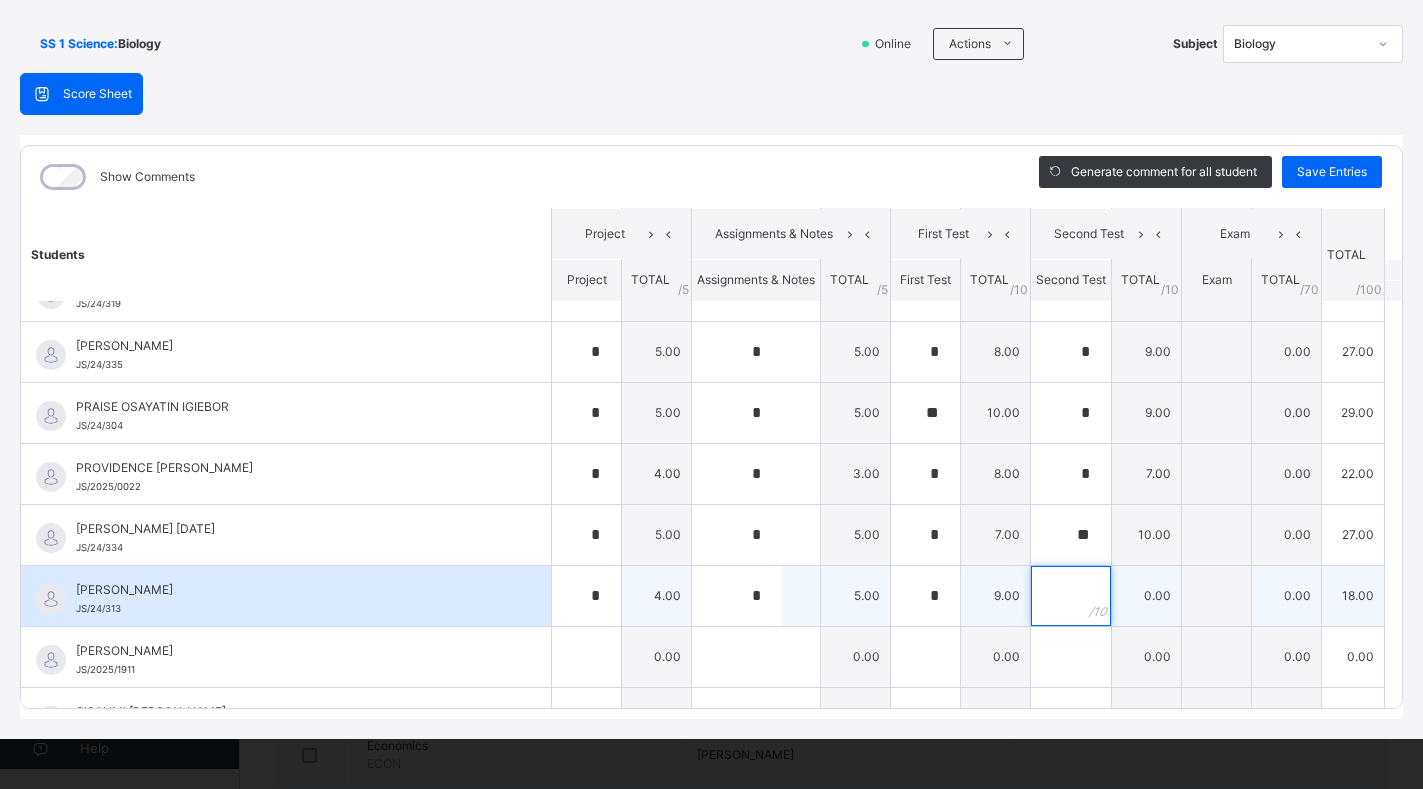 click at bounding box center [1071, 596] 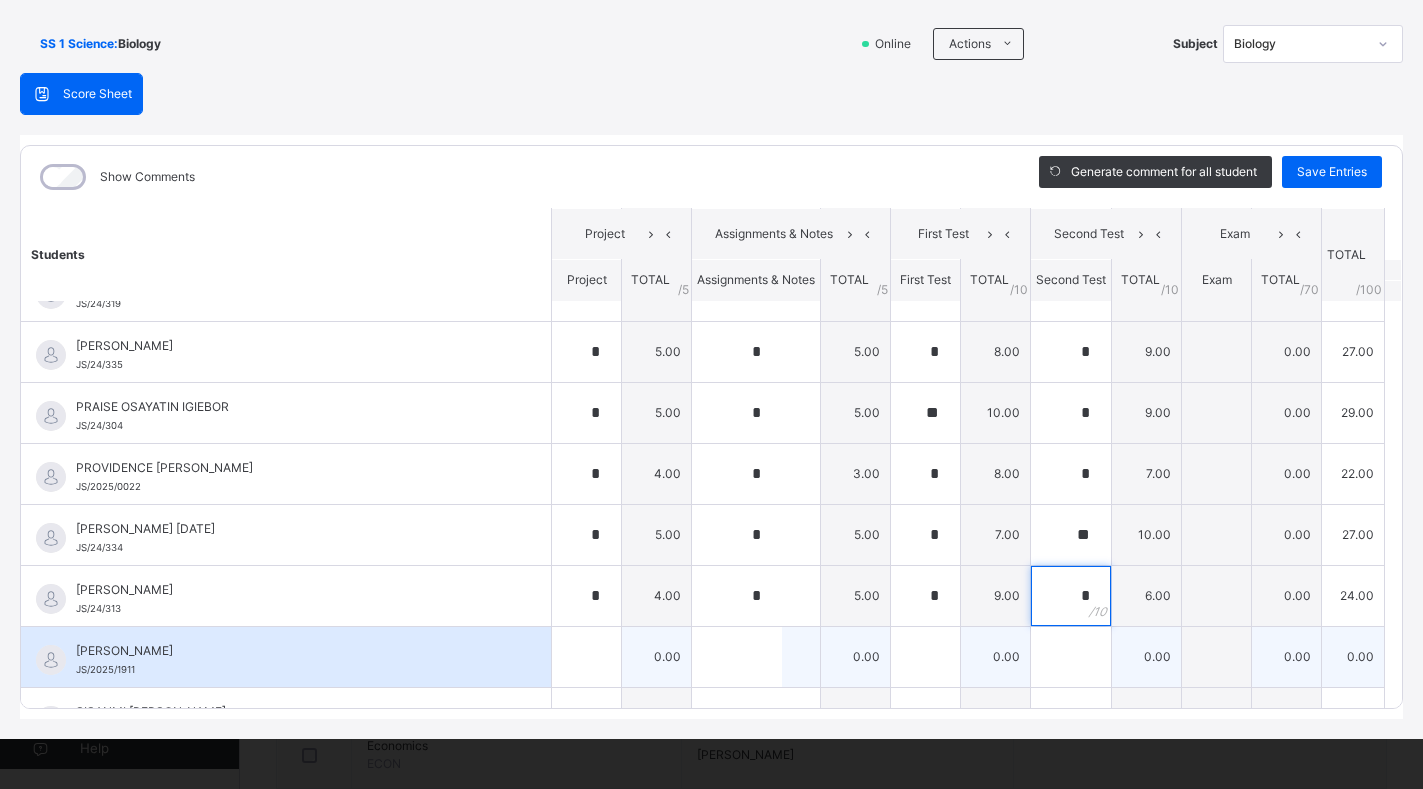 type on "*" 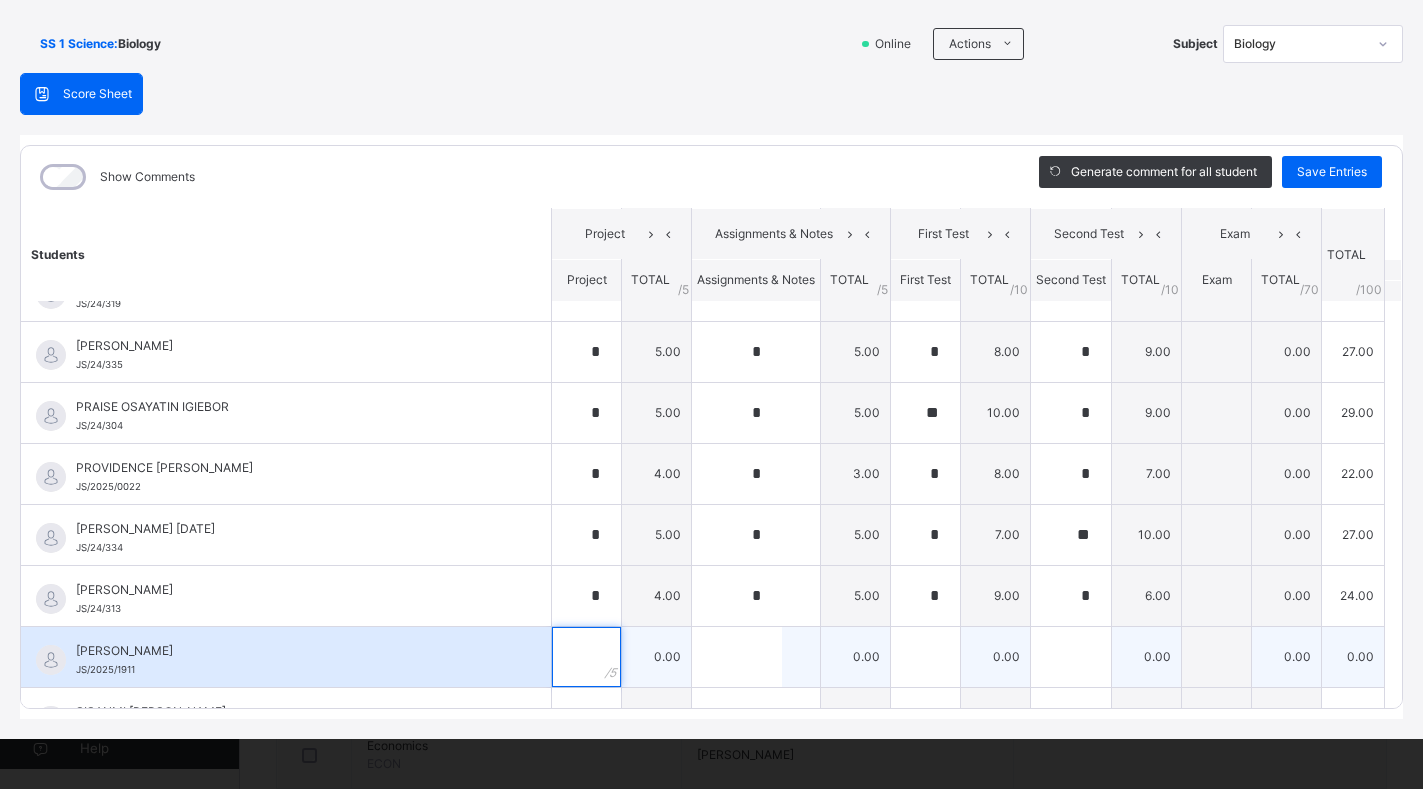 click at bounding box center [586, 657] 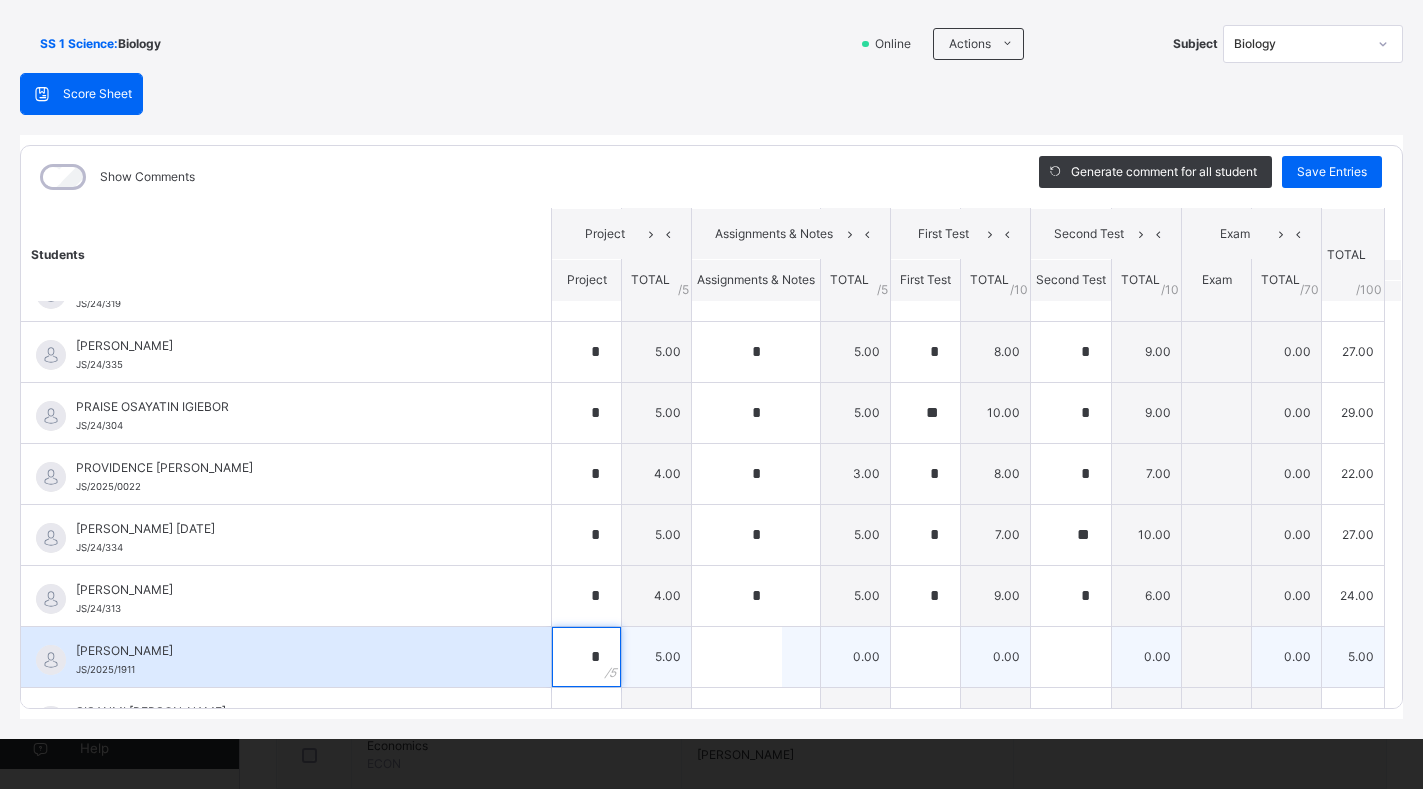 type on "*" 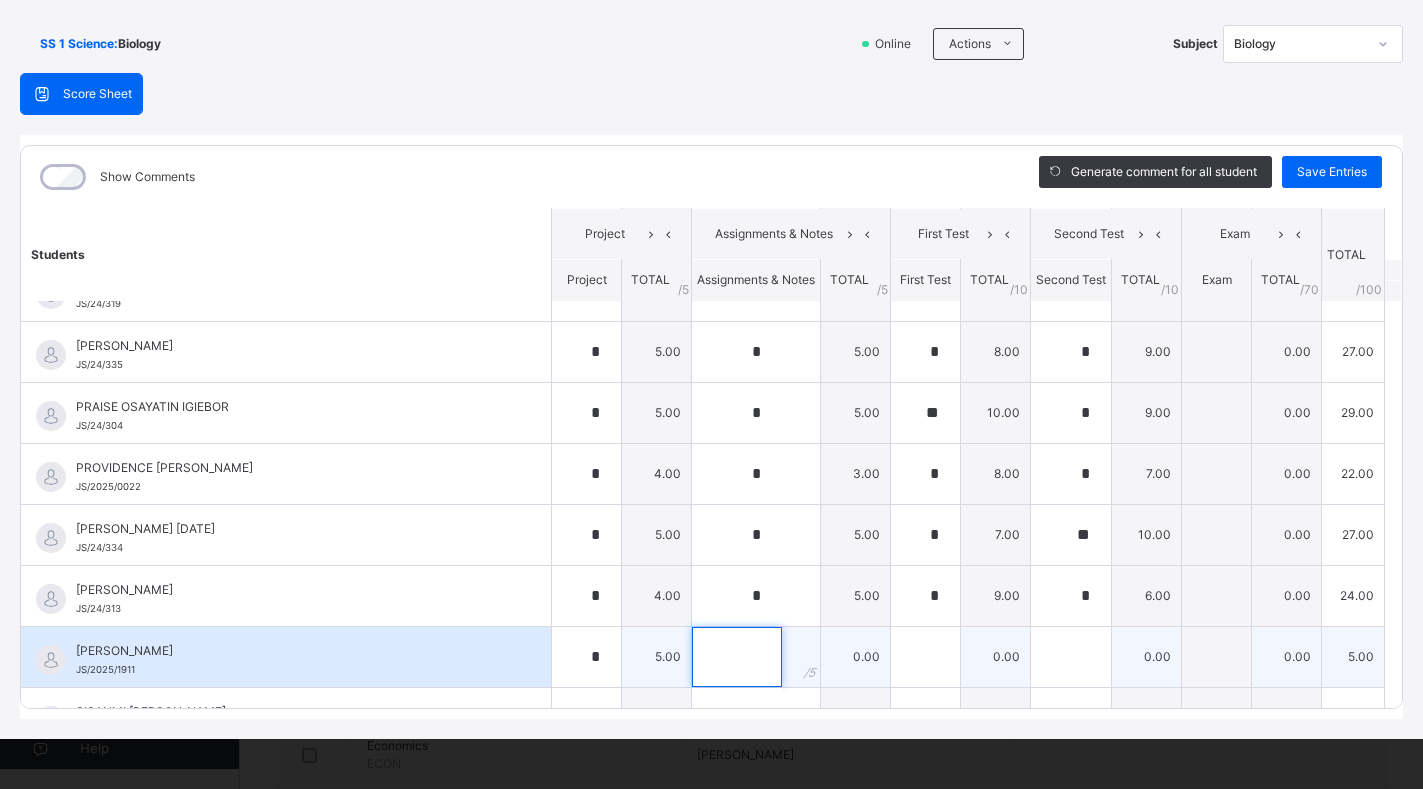 click at bounding box center (737, 657) 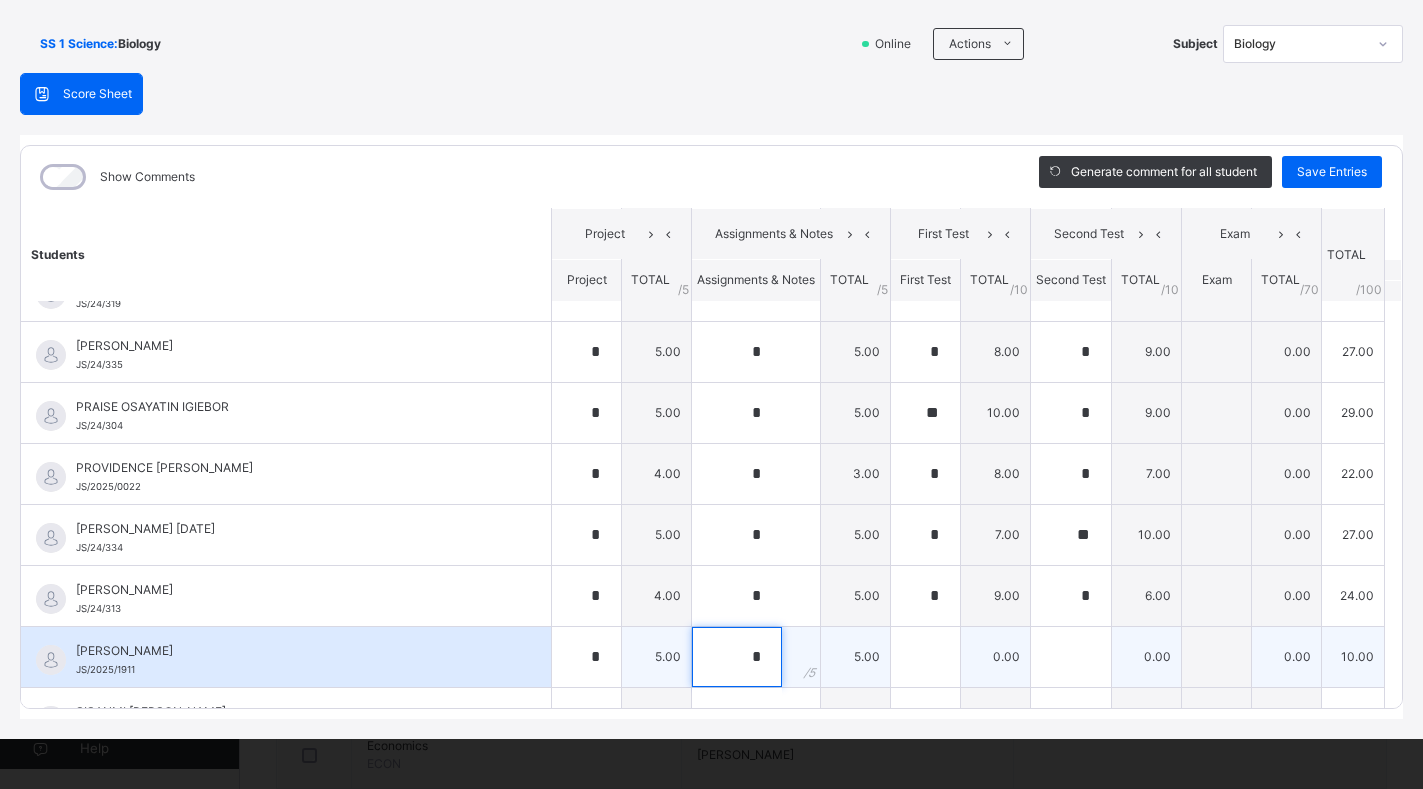 type on "*" 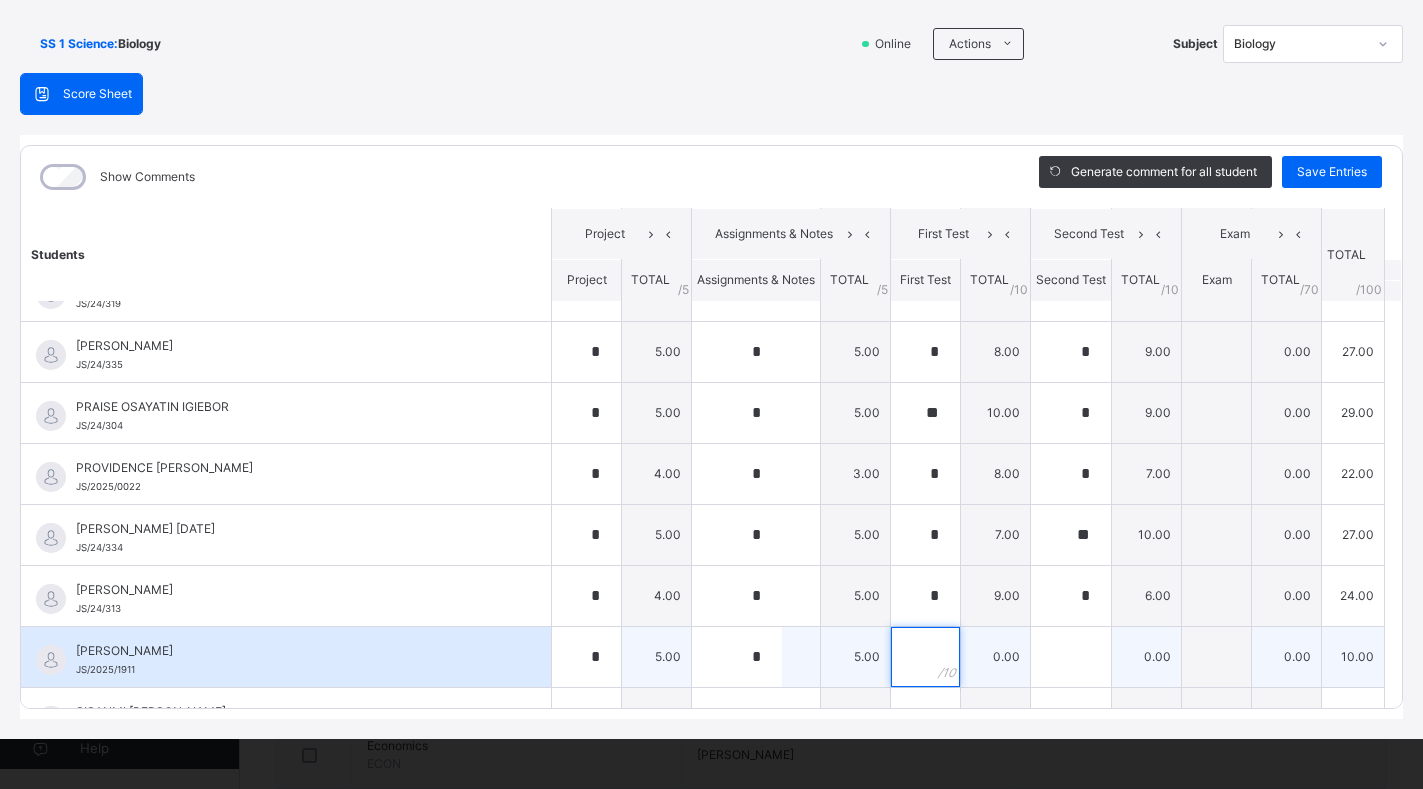 click at bounding box center (925, 657) 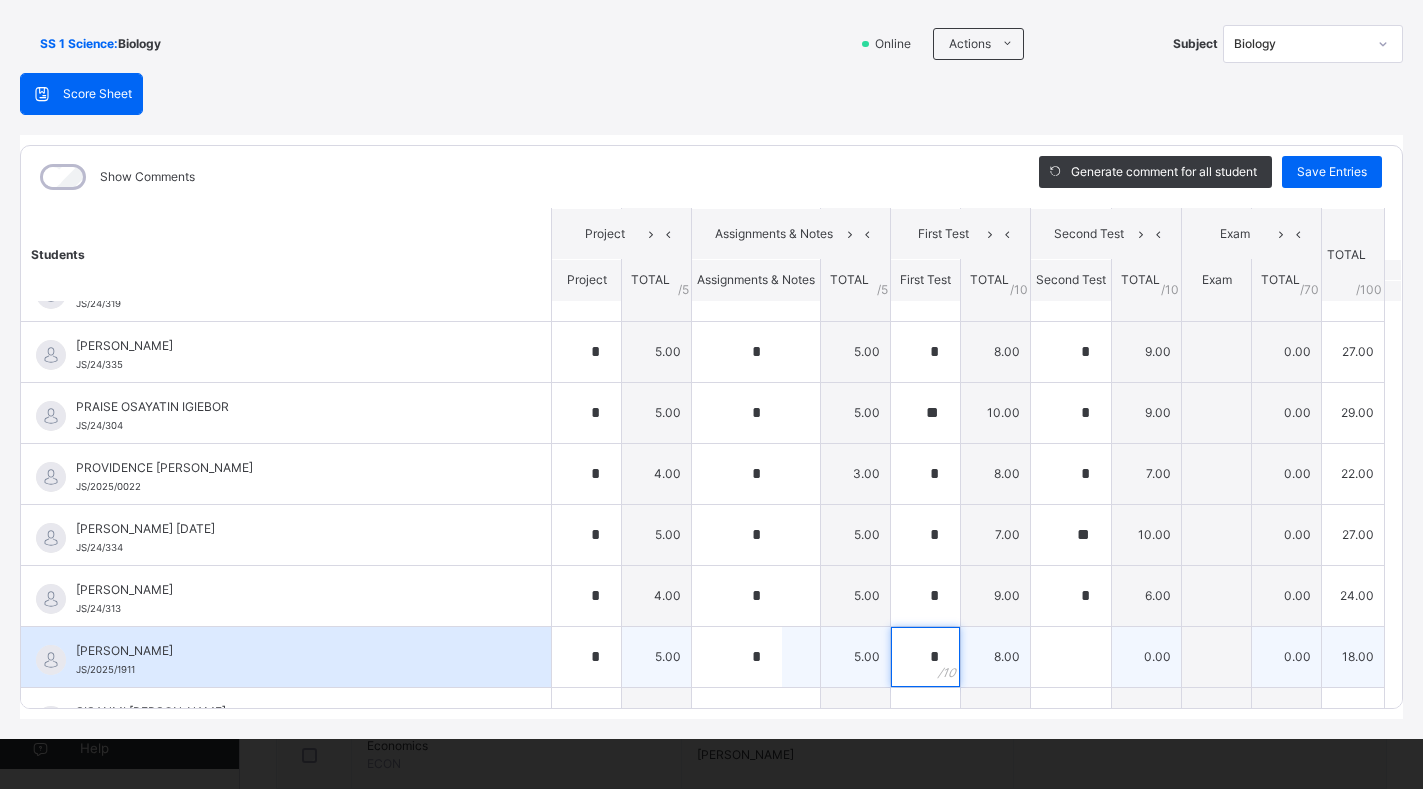 type on "*" 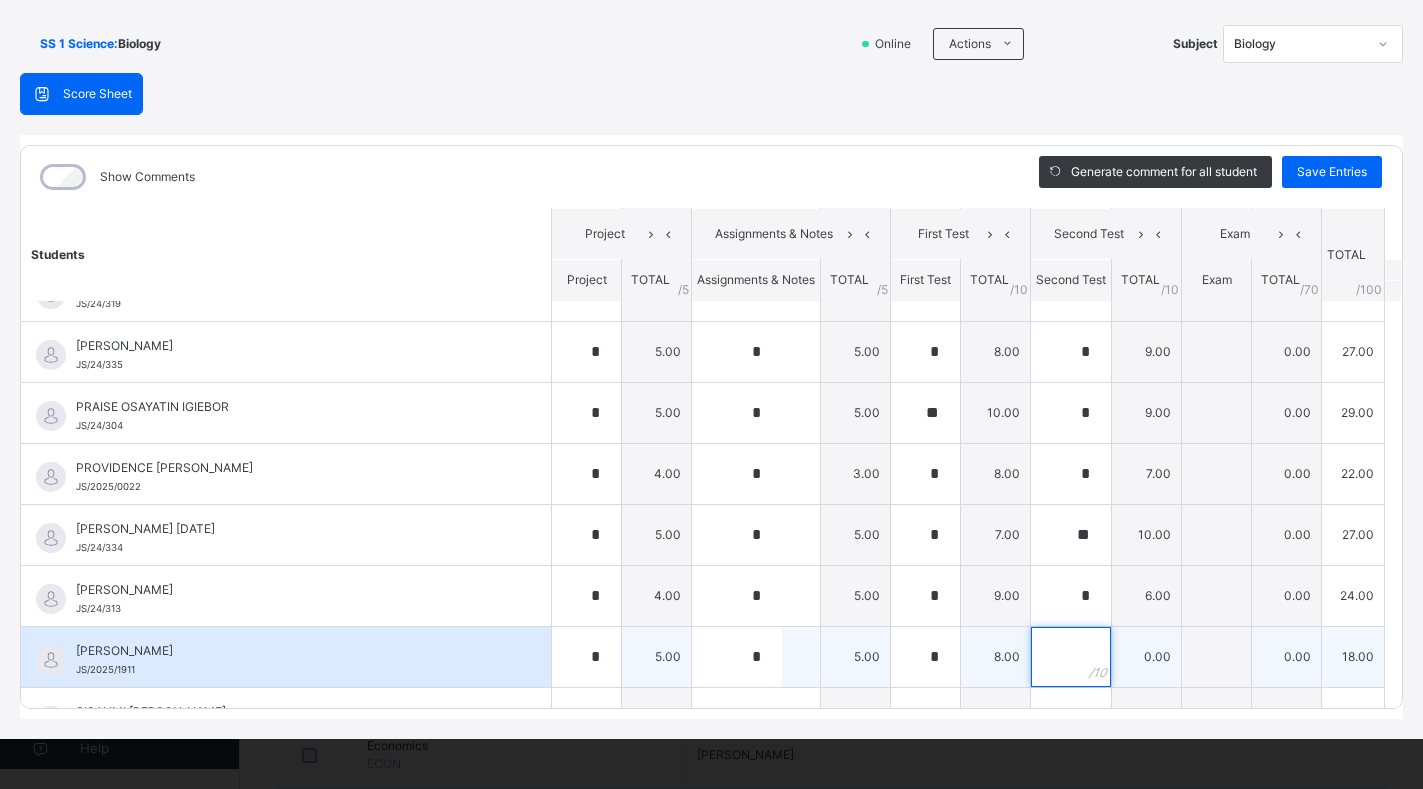 click at bounding box center [1071, 657] 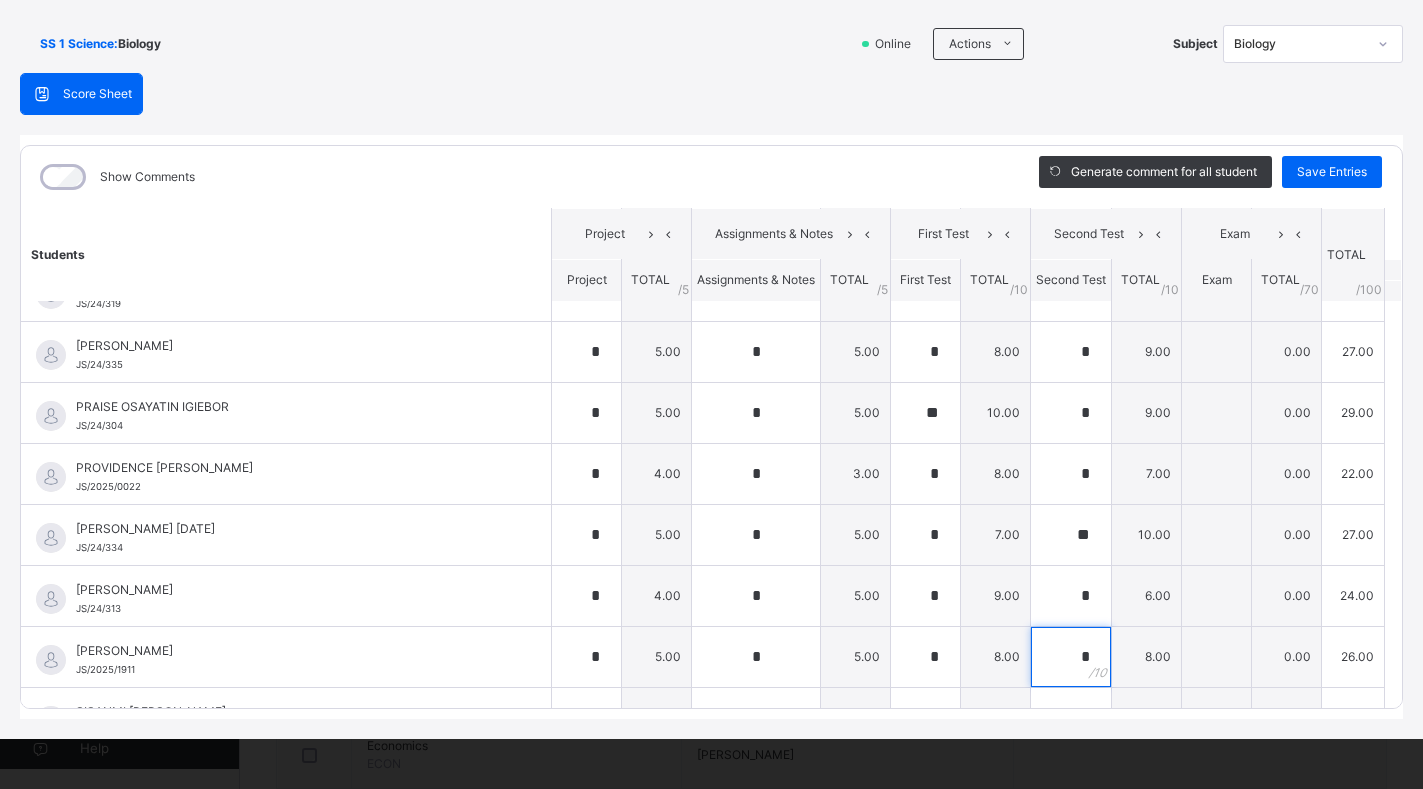 scroll, scrollTop: 1638, scrollLeft: 0, axis: vertical 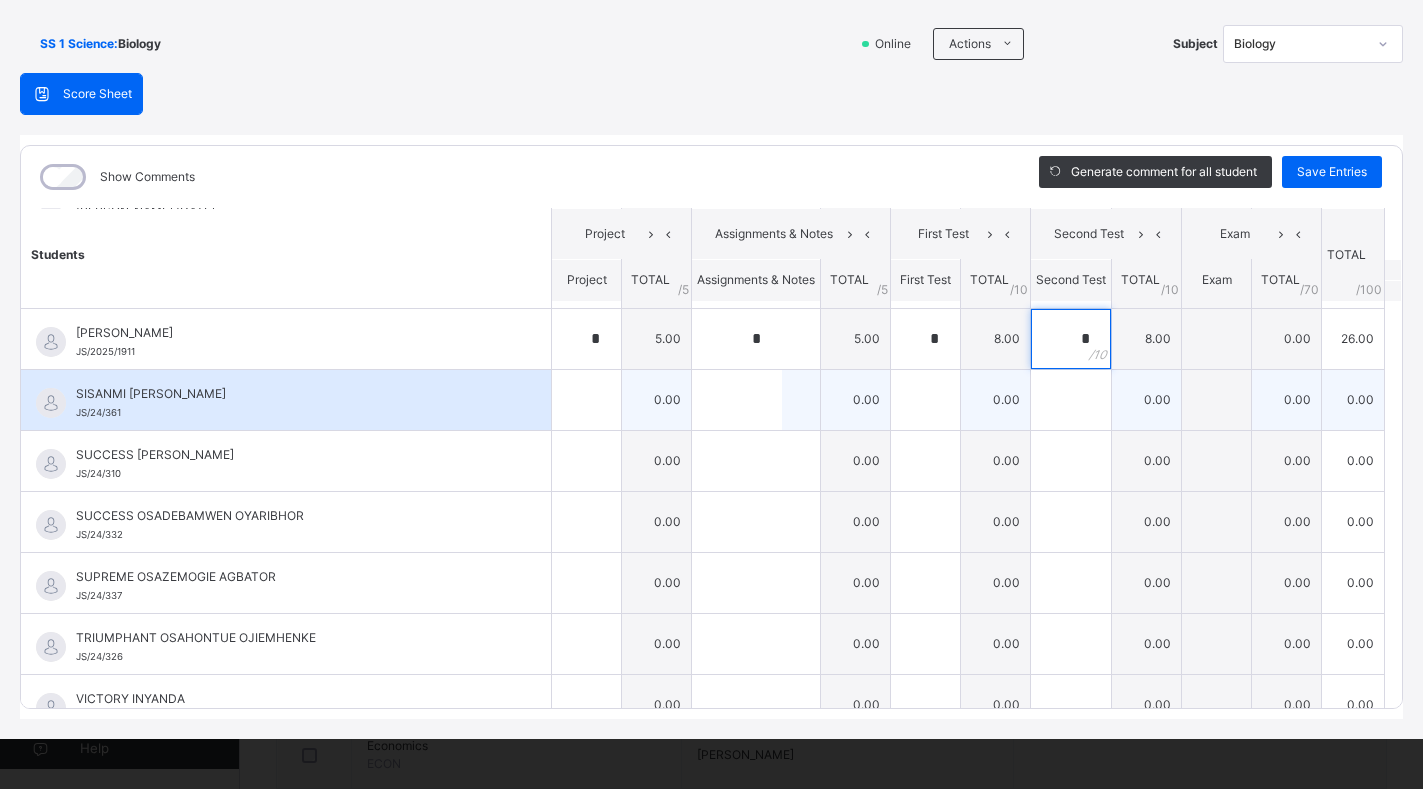 type on "*" 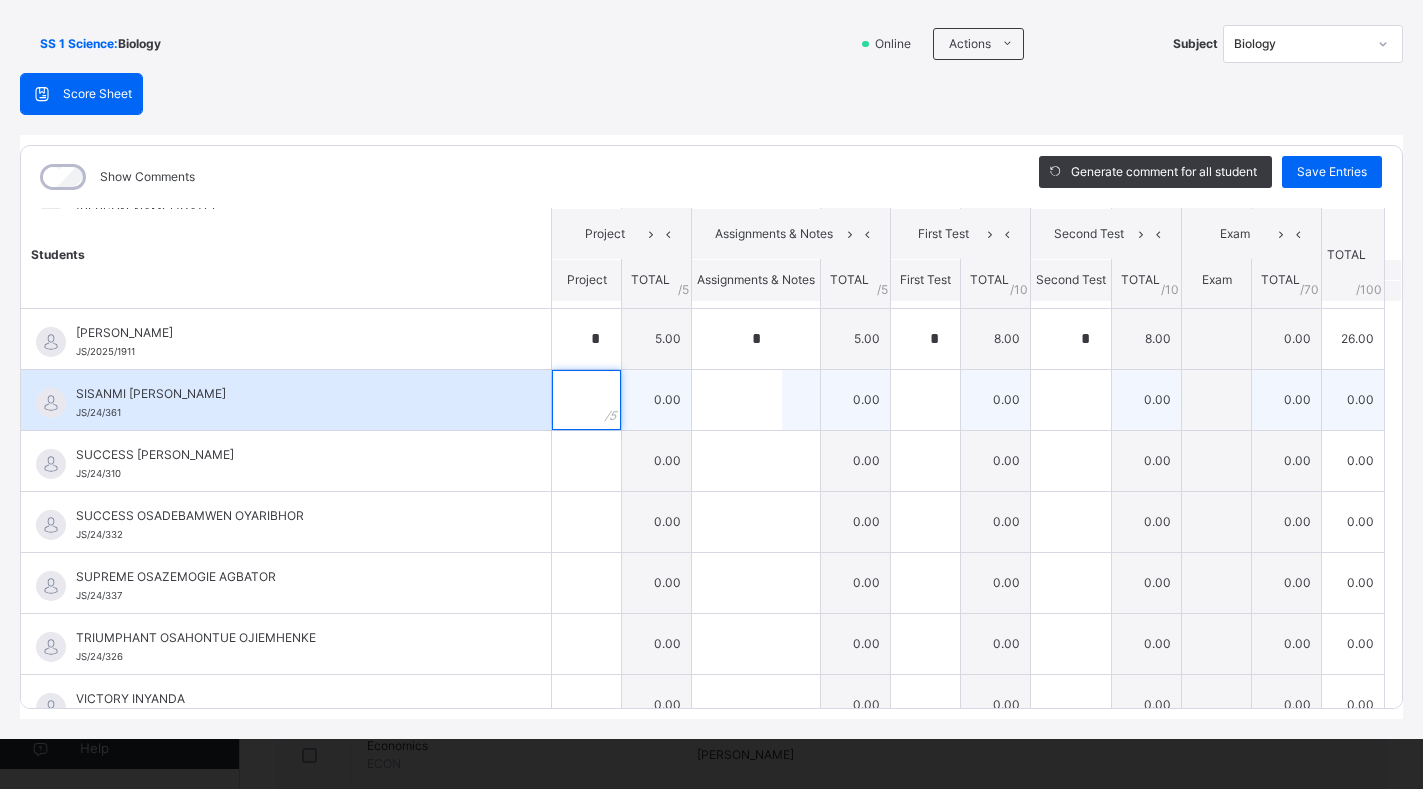 click at bounding box center [586, 400] 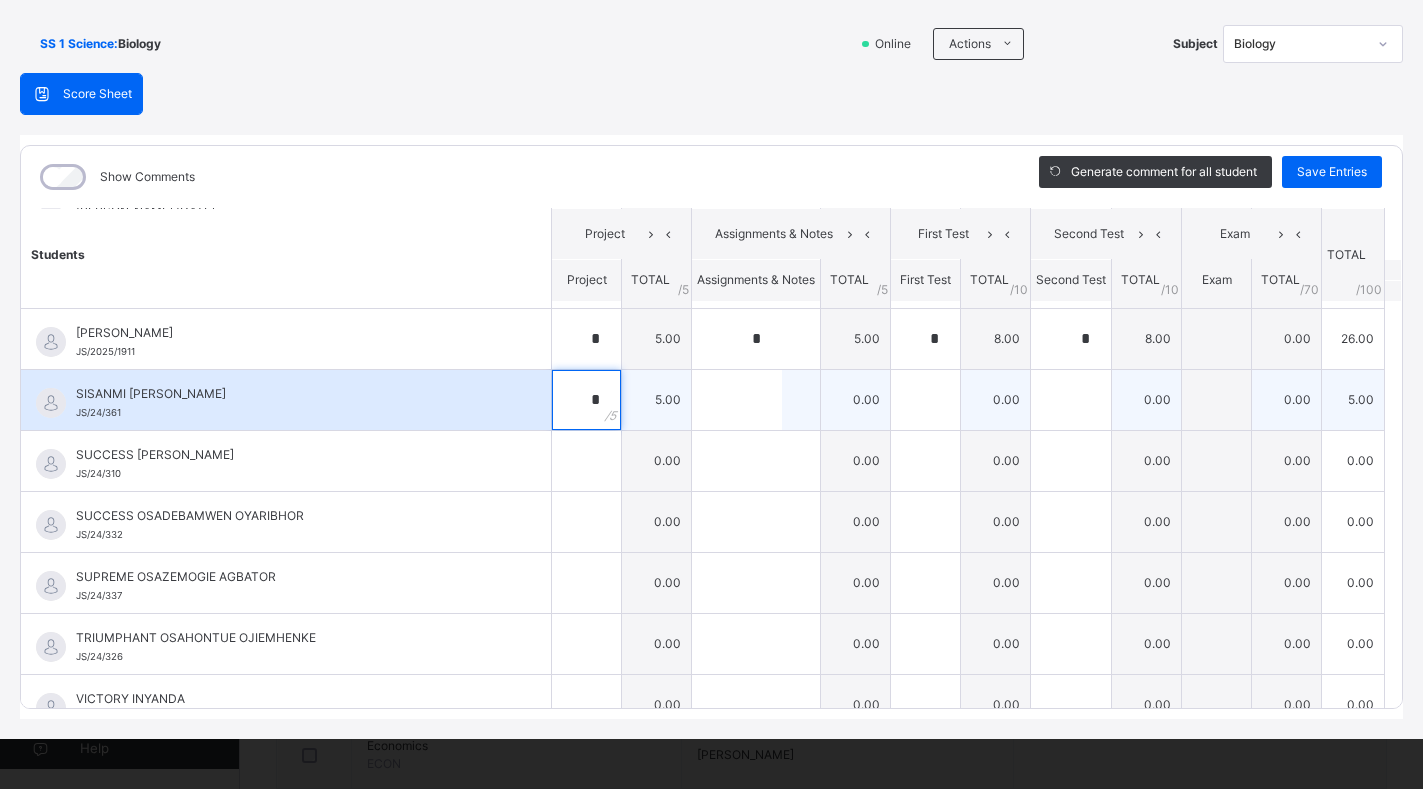 type on "*" 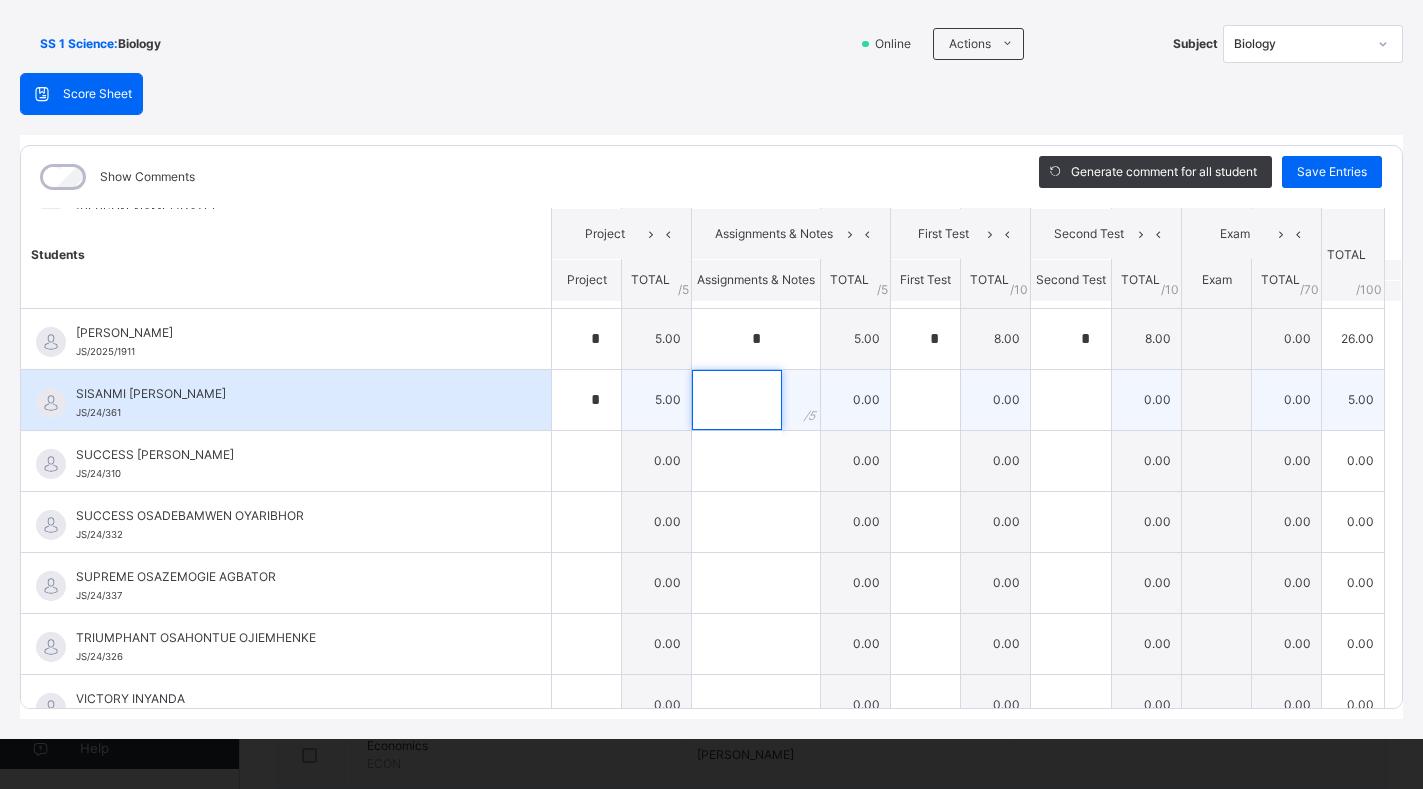 click at bounding box center (737, 400) 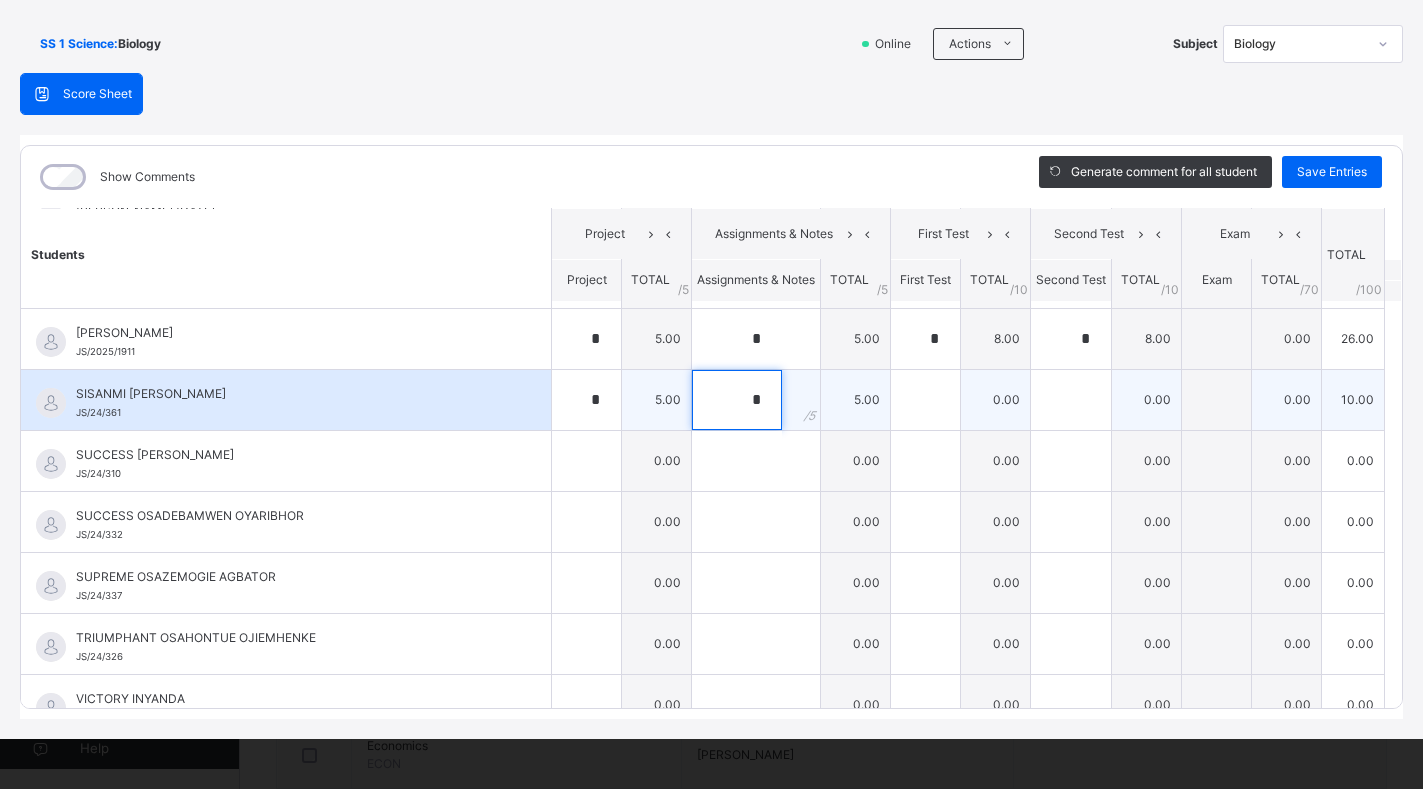 type on "*" 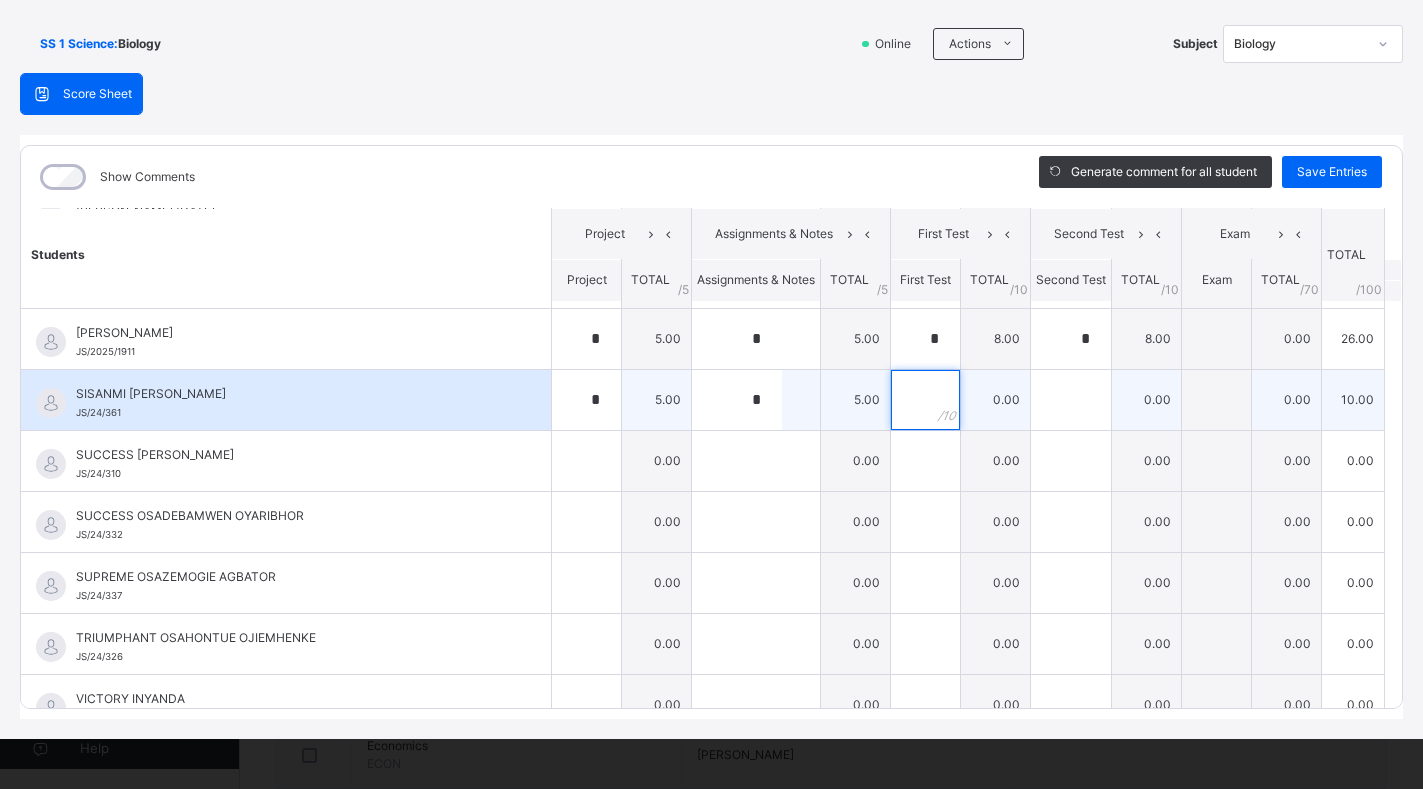 click at bounding box center (925, 400) 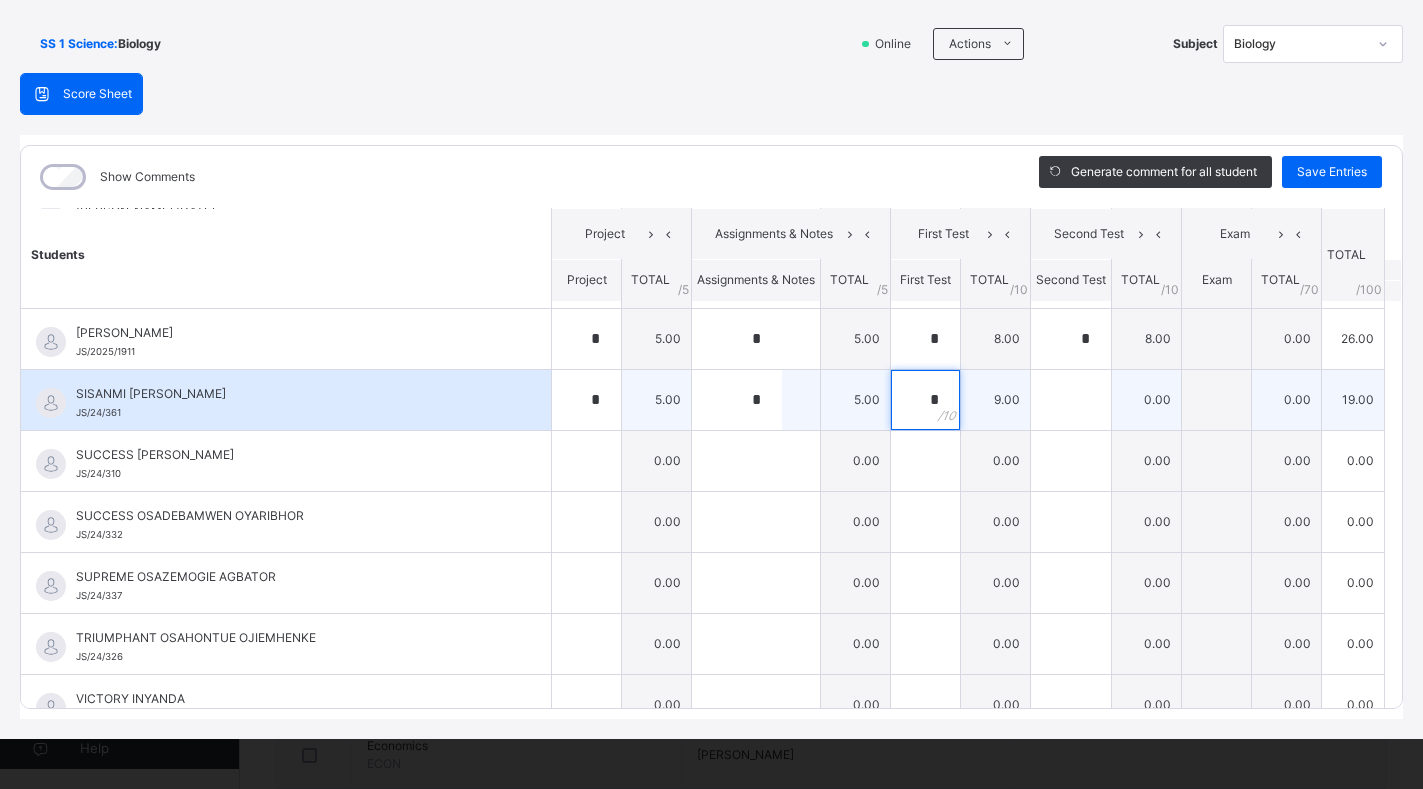 type on "*" 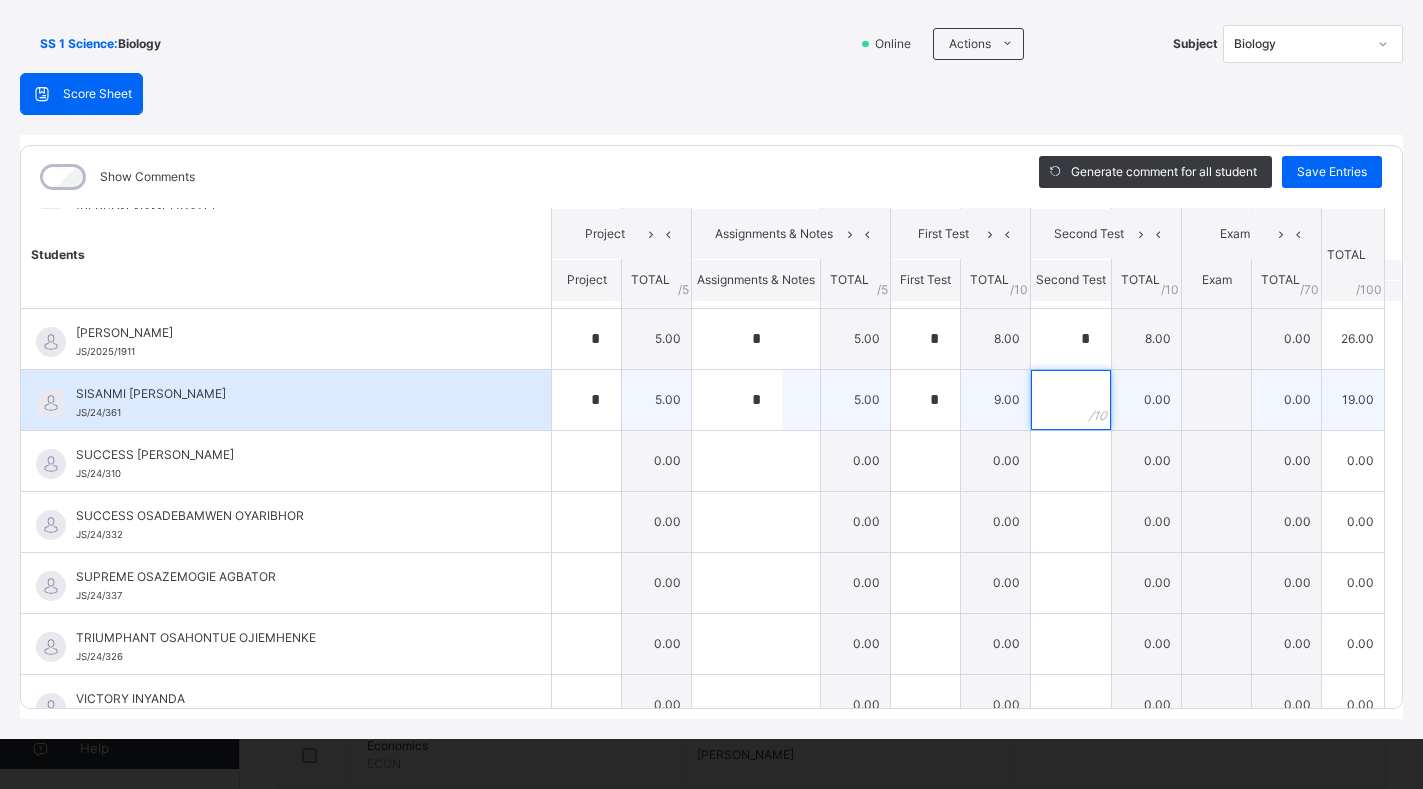 click at bounding box center (1071, 400) 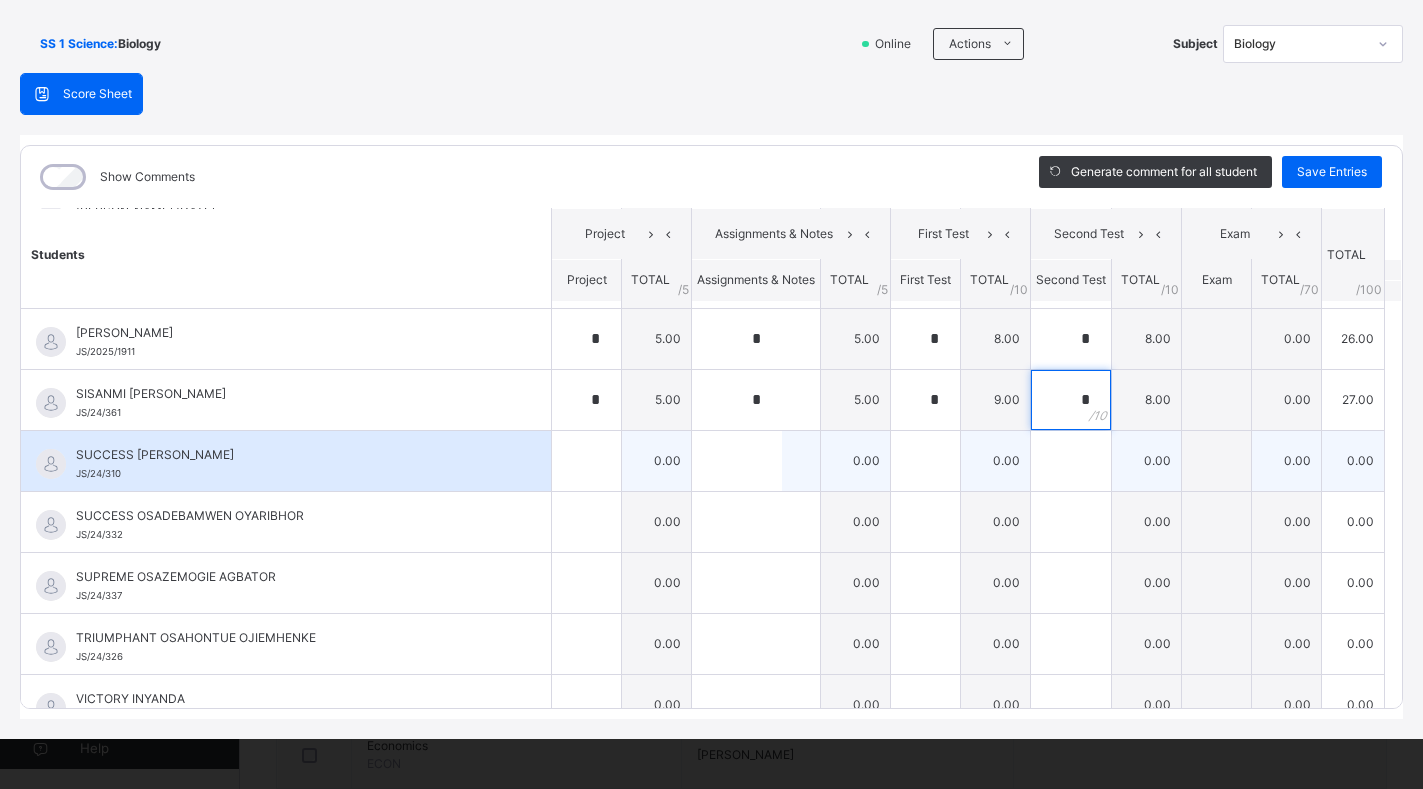 type on "*" 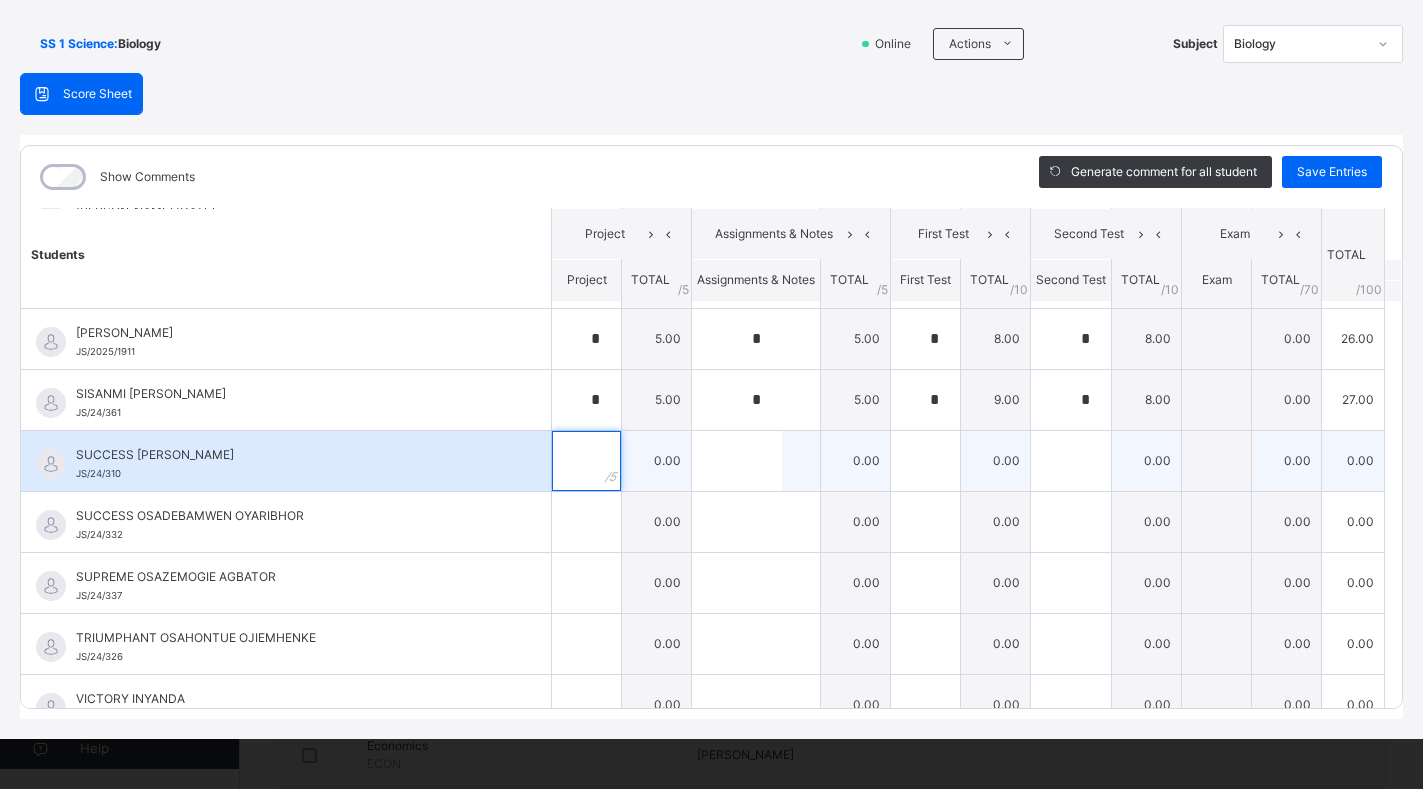 click at bounding box center (586, 461) 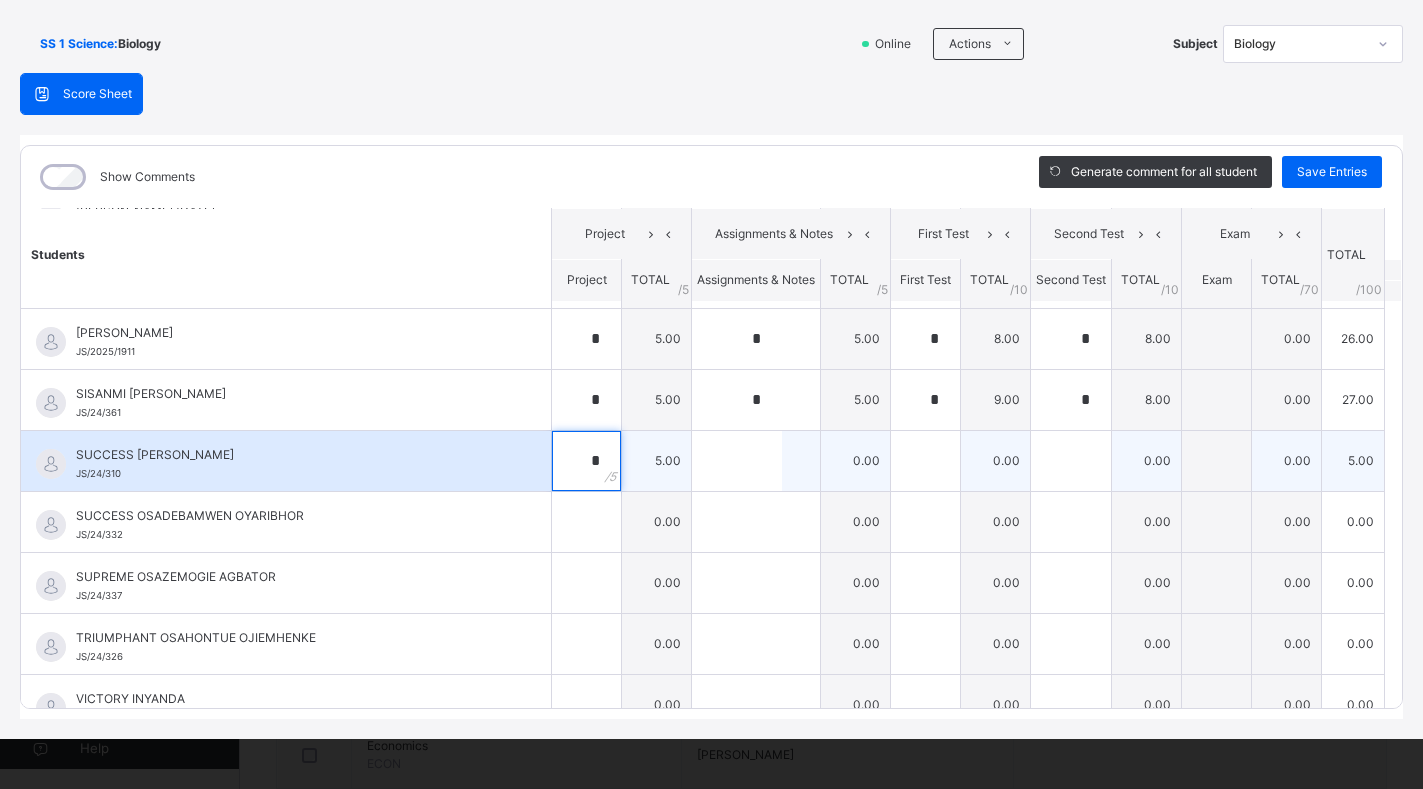 type on "*" 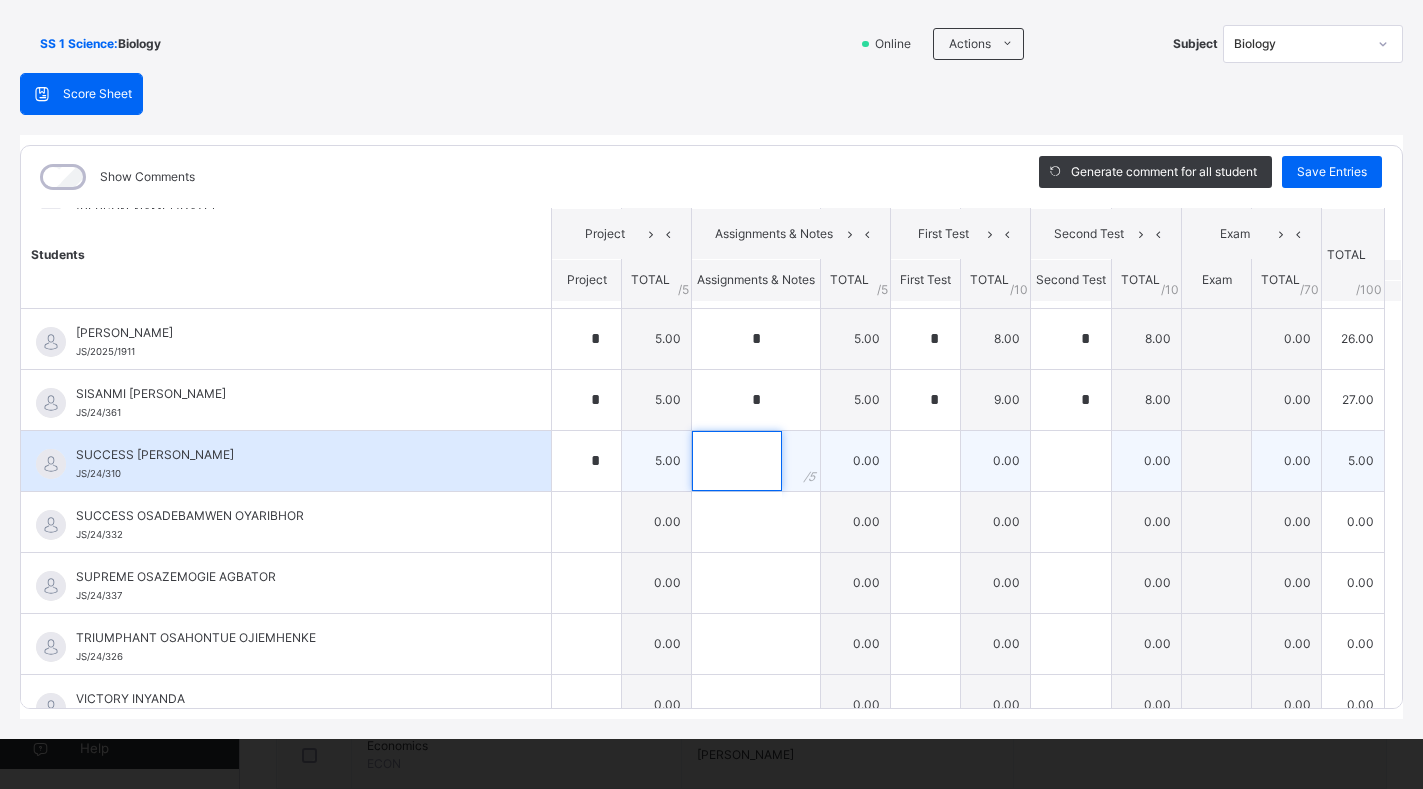 click at bounding box center (737, 461) 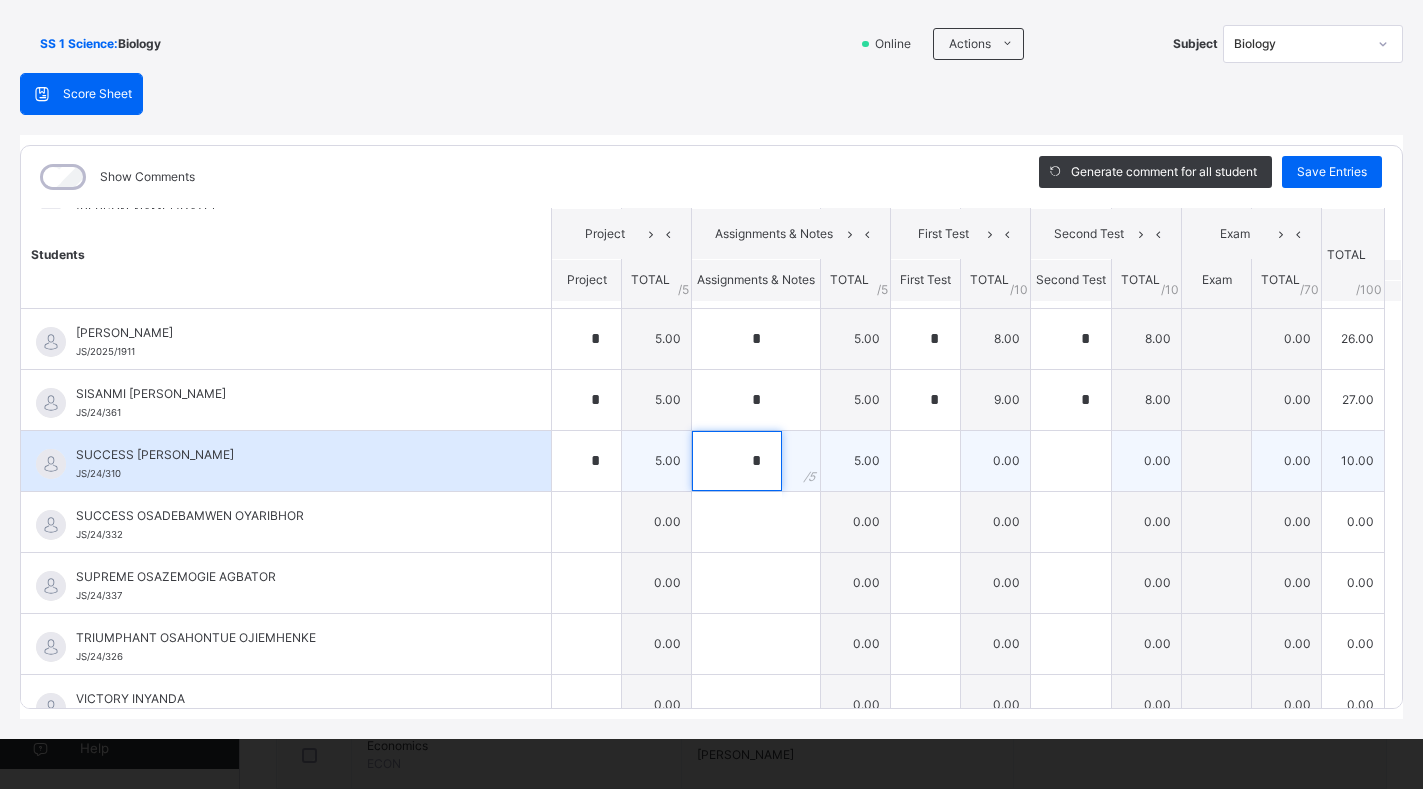 type on "*" 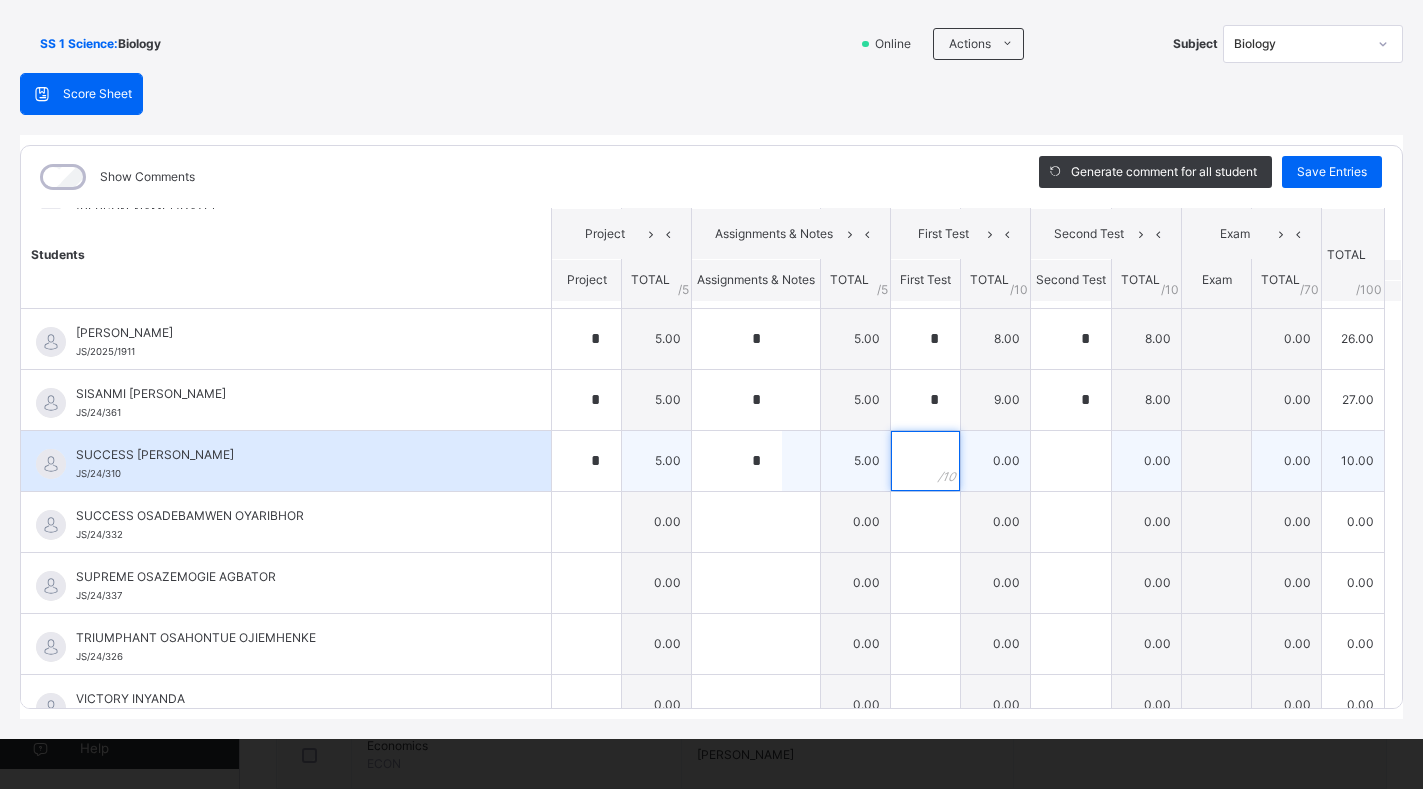 click at bounding box center [925, 461] 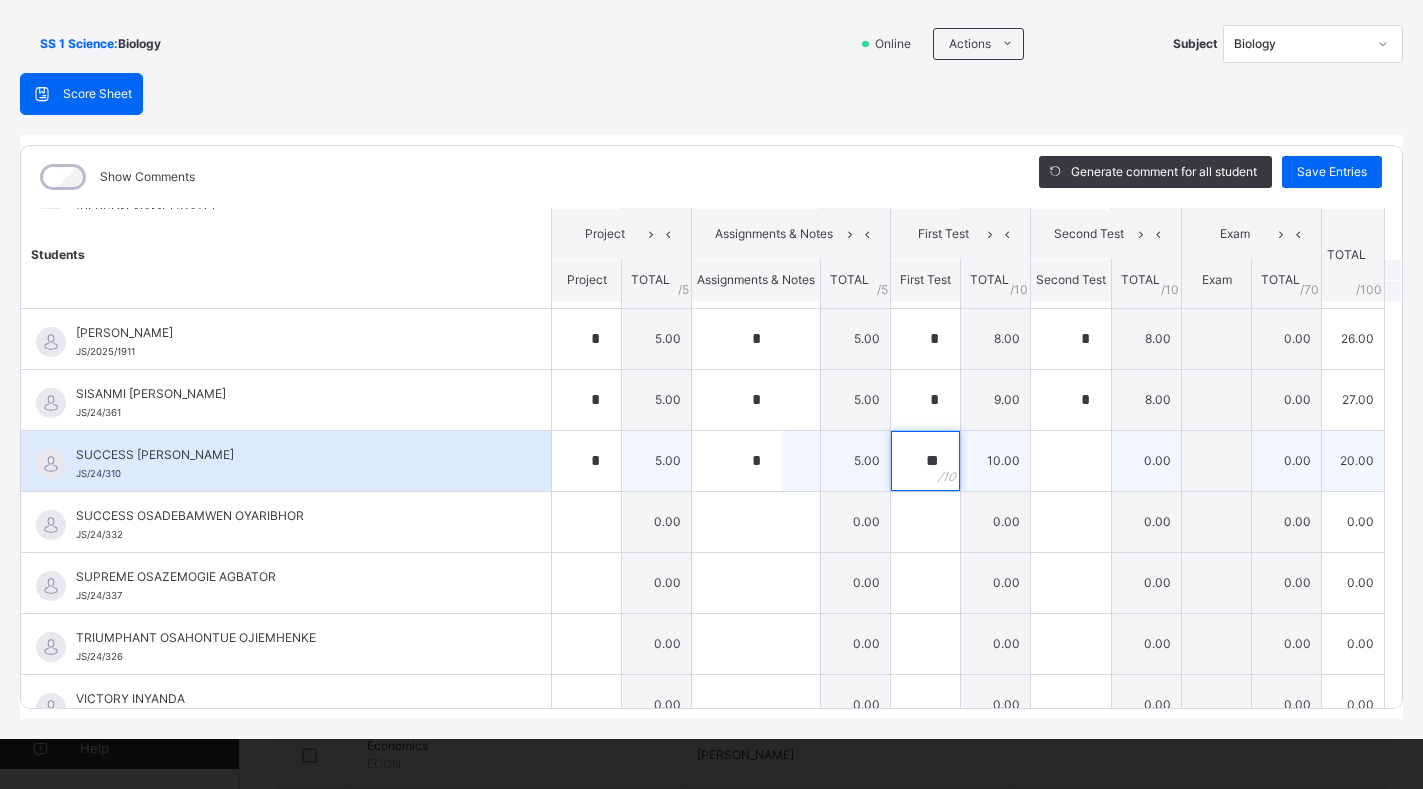 type on "**" 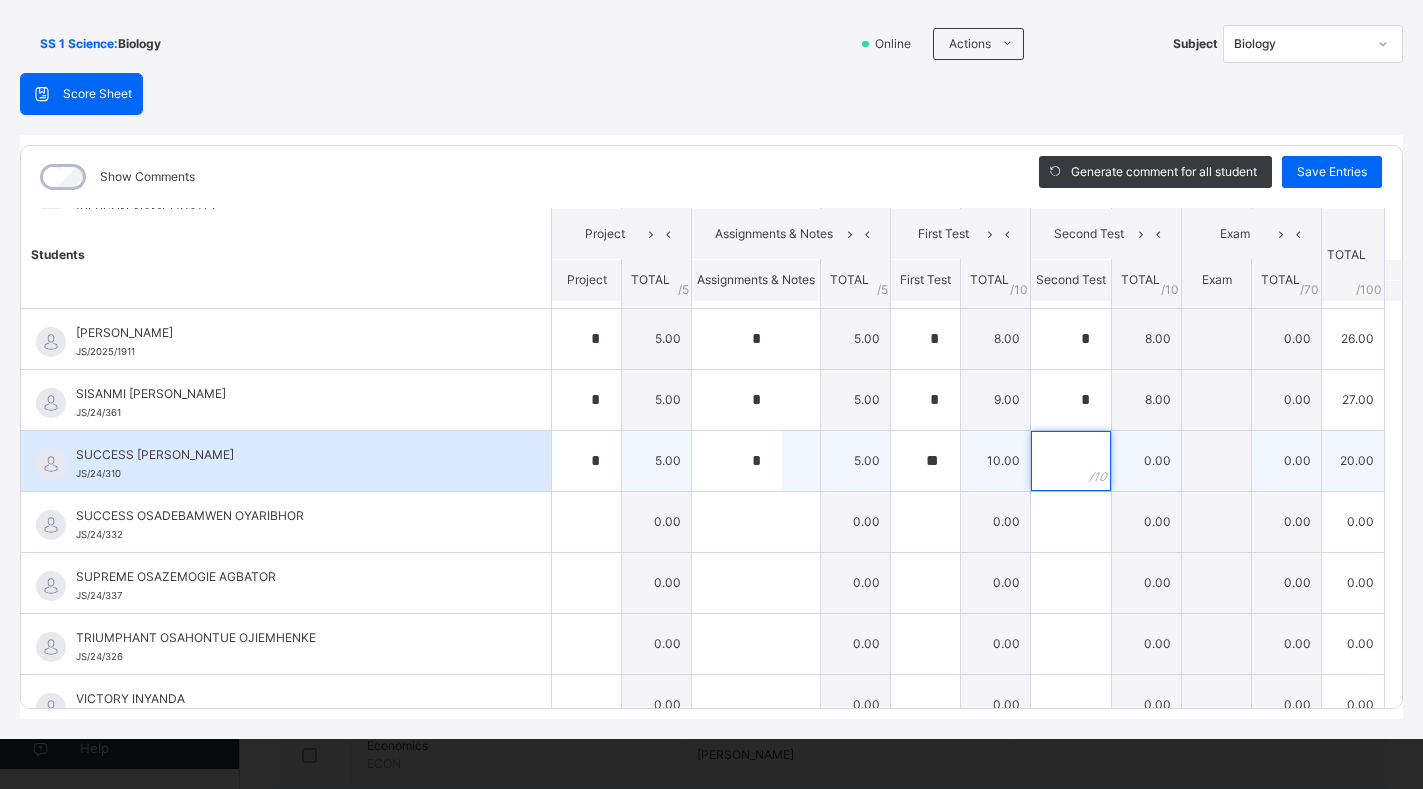 click at bounding box center (1071, 461) 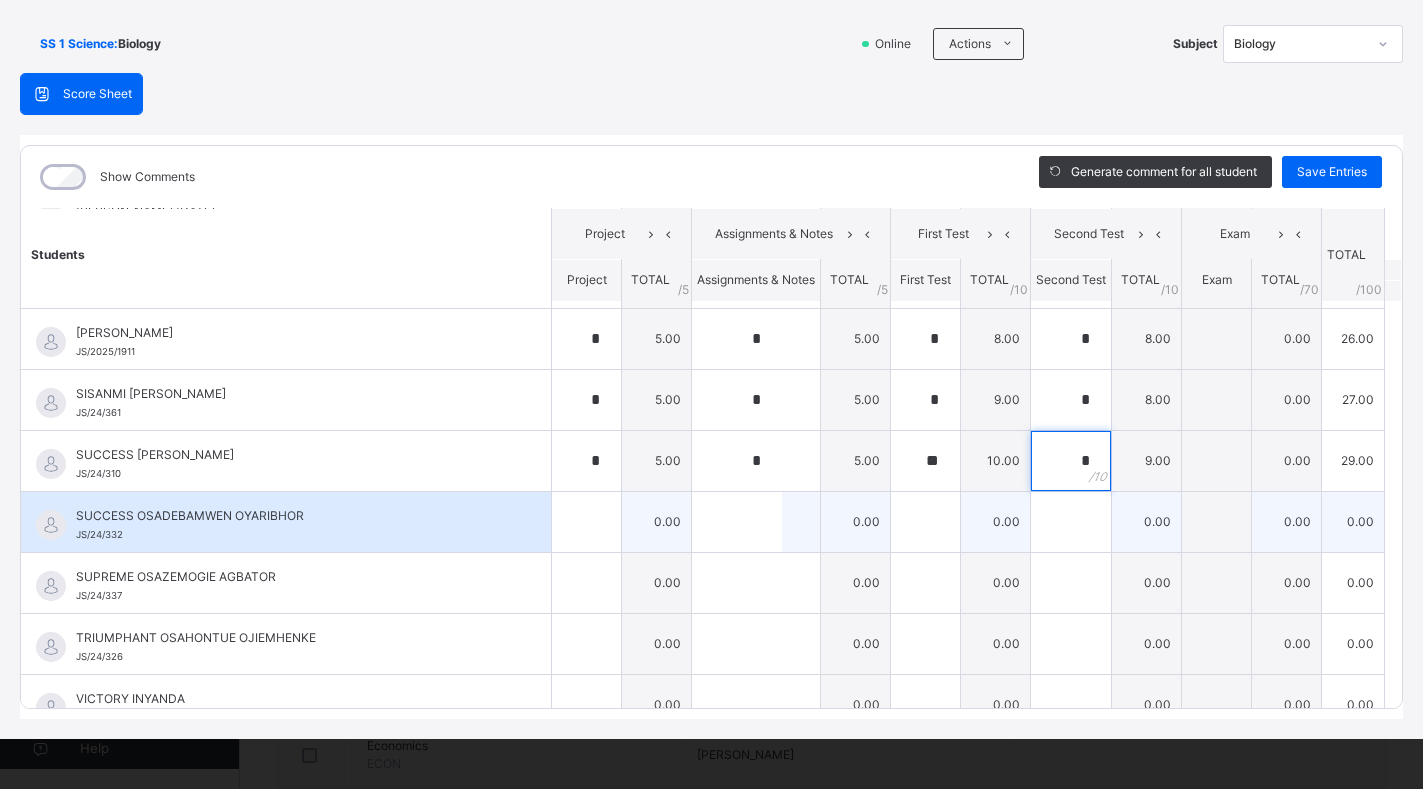 type 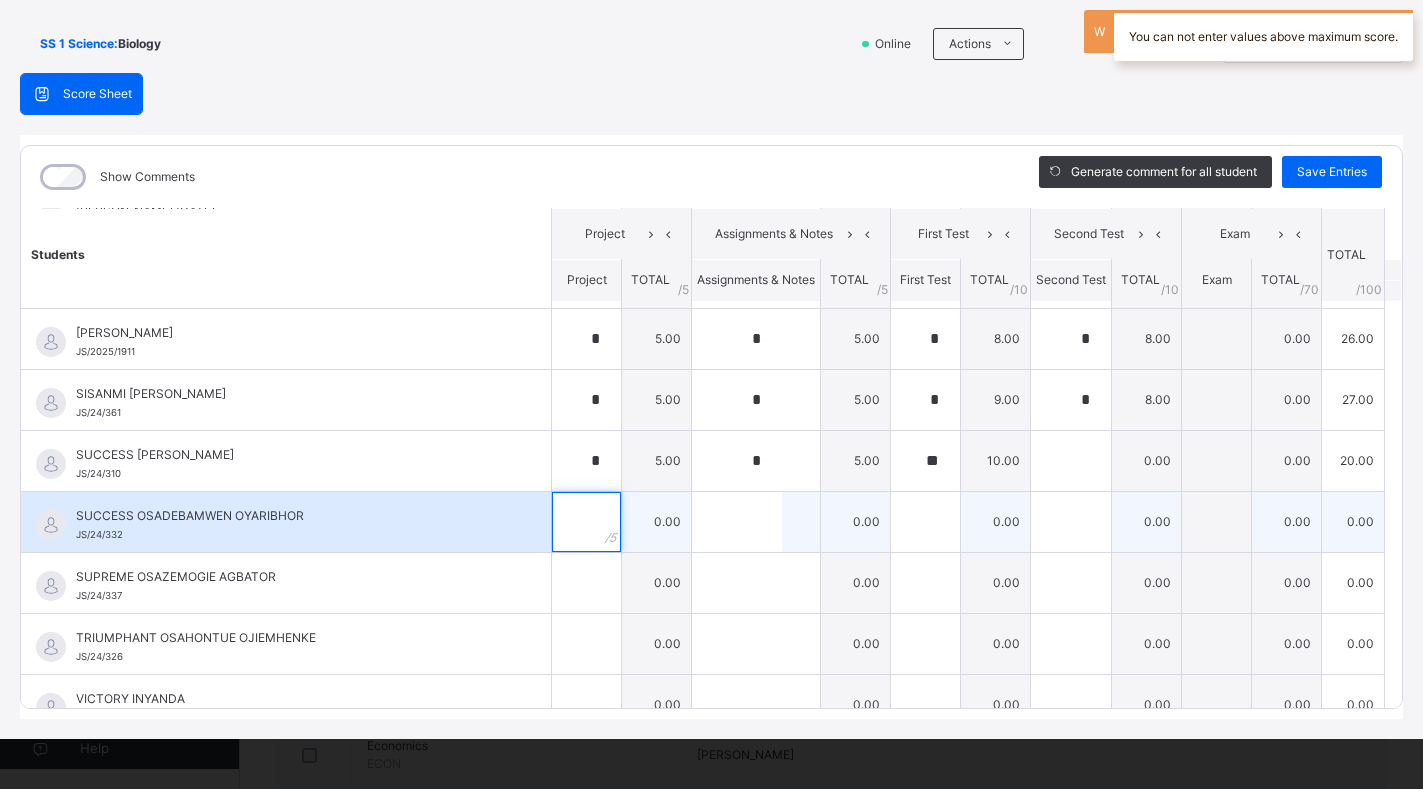 click at bounding box center [586, 522] 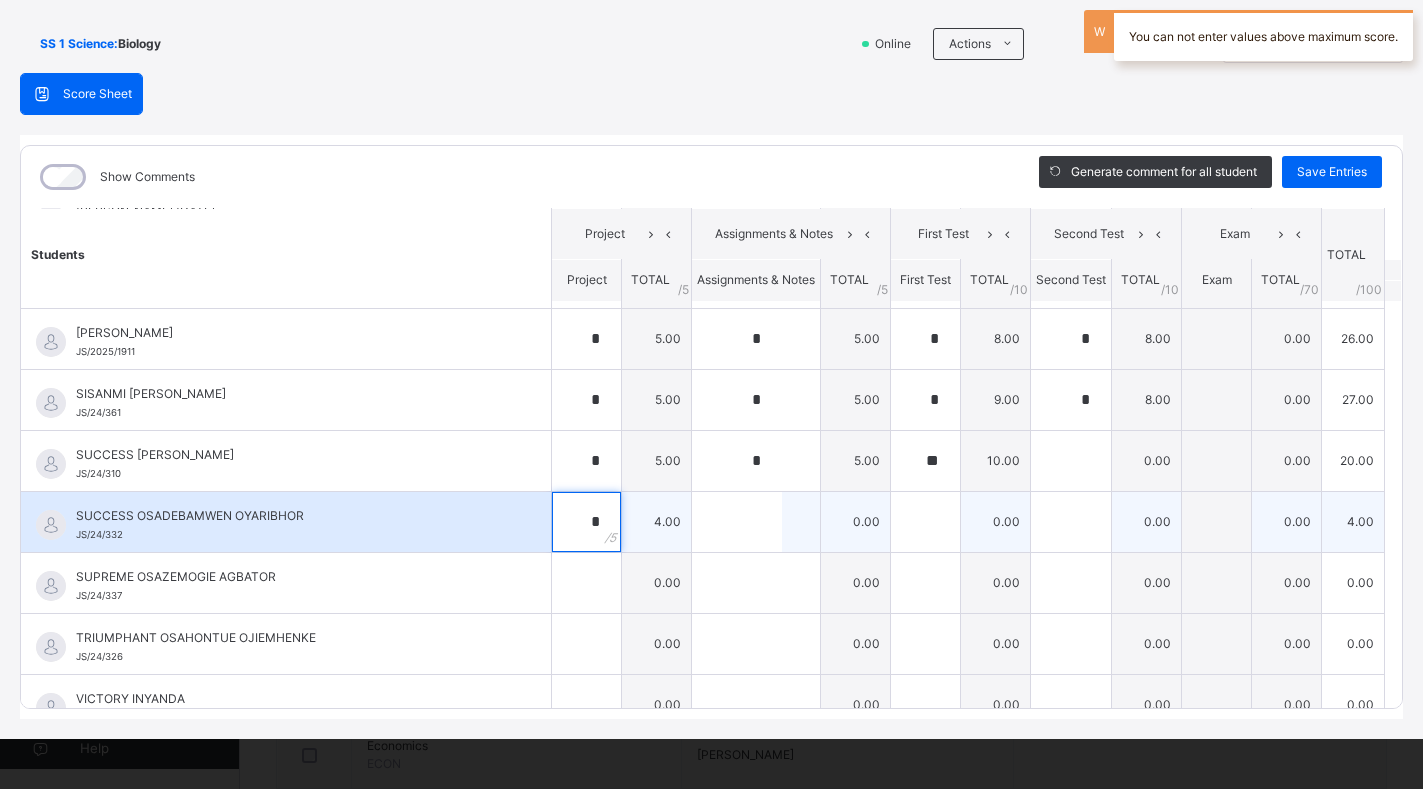 type on "*" 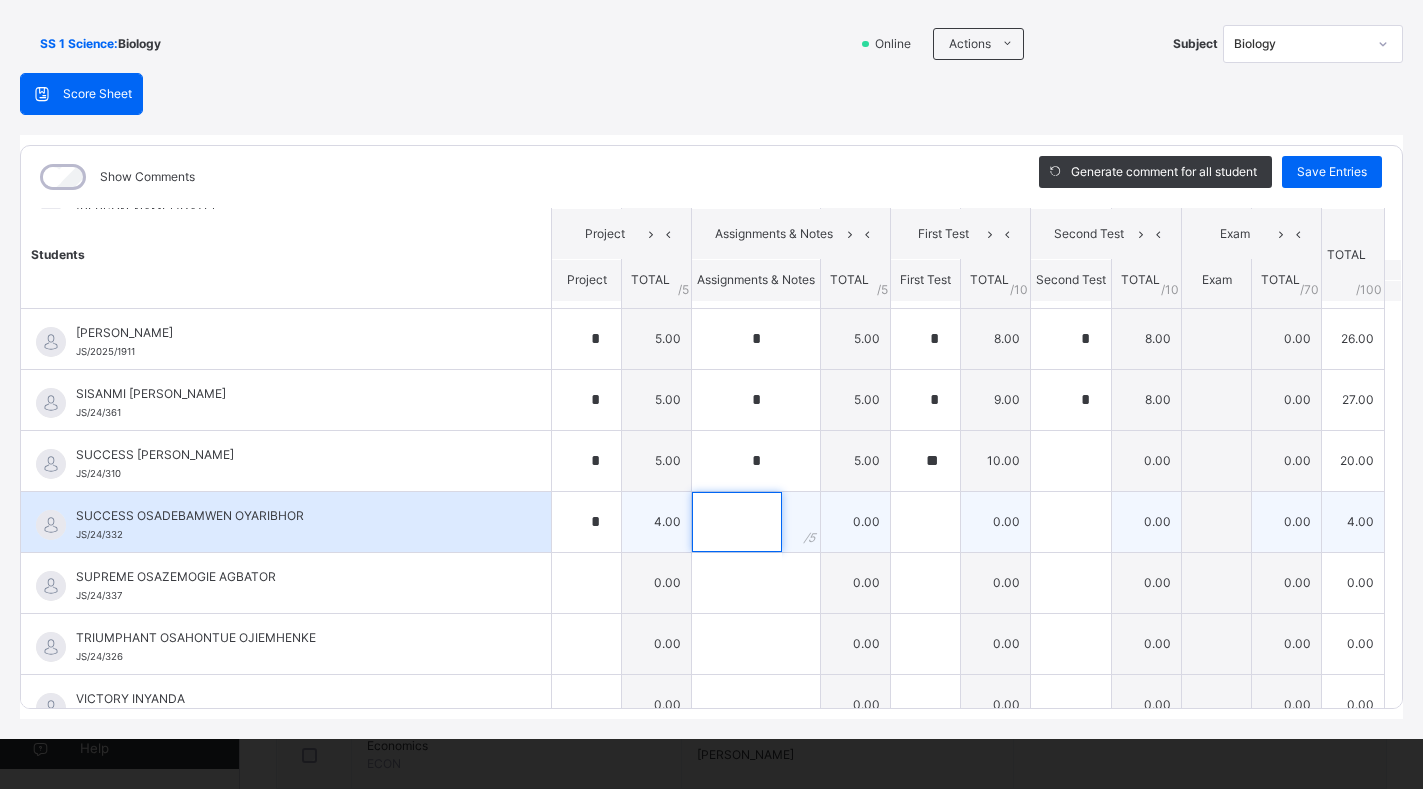click at bounding box center [737, 522] 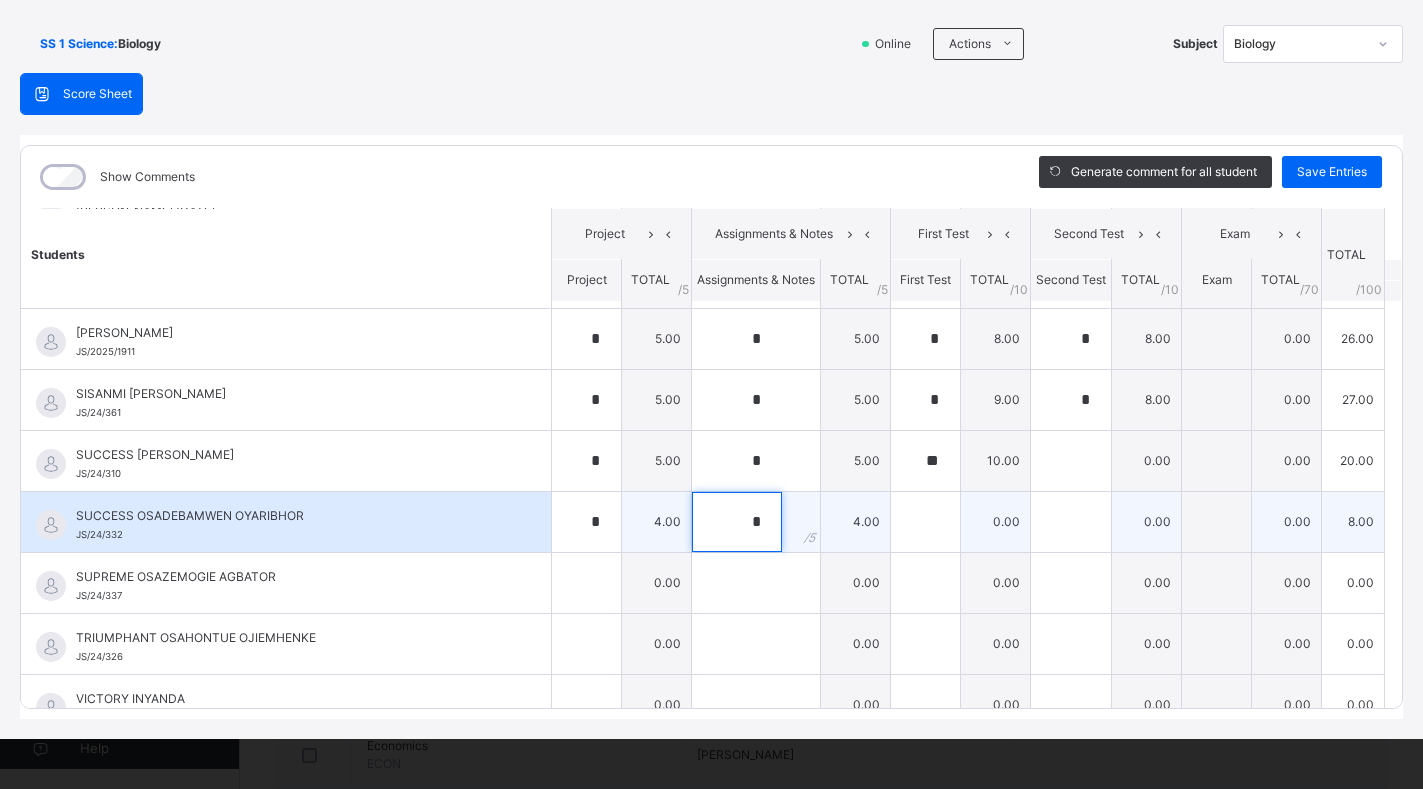 type 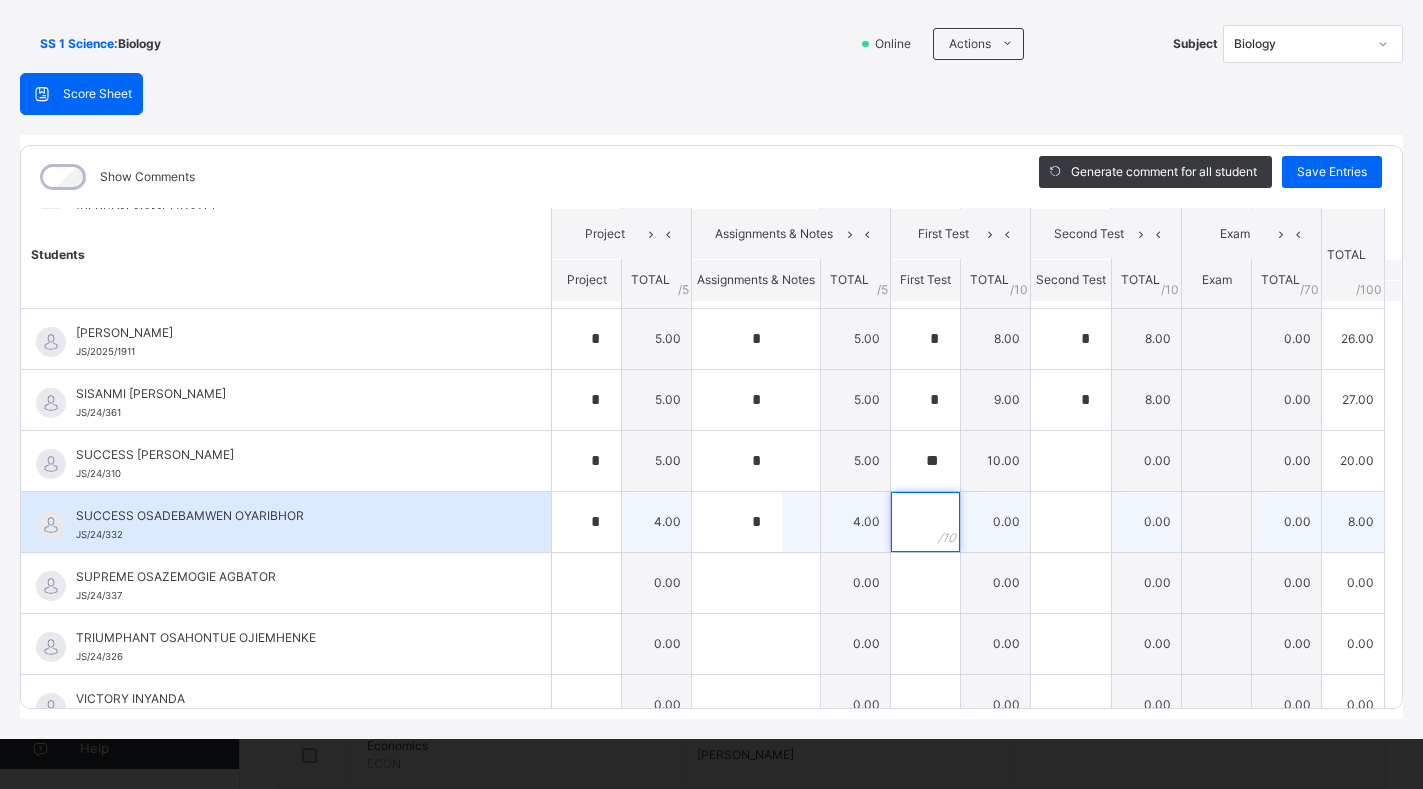 click at bounding box center (925, 522) 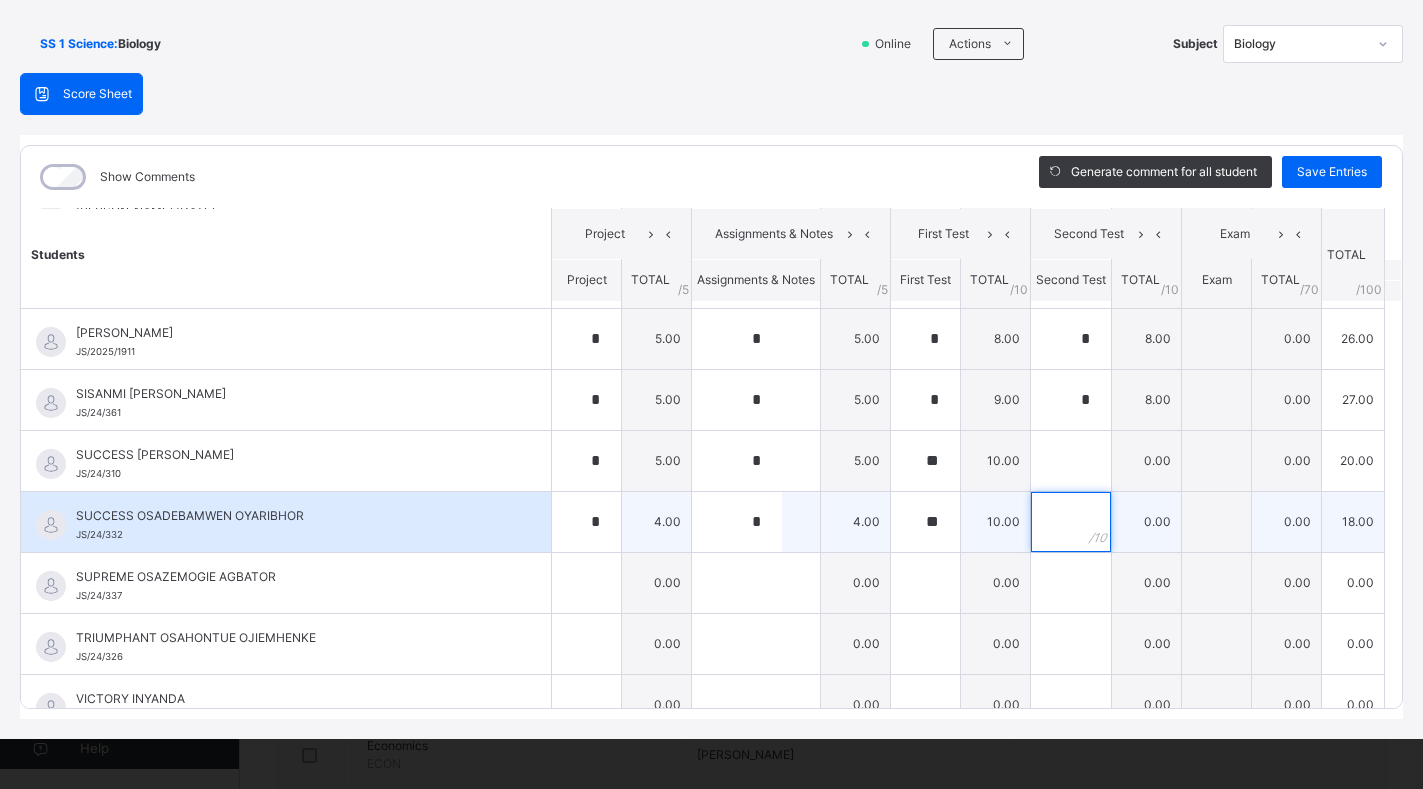 click at bounding box center (1071, 522) 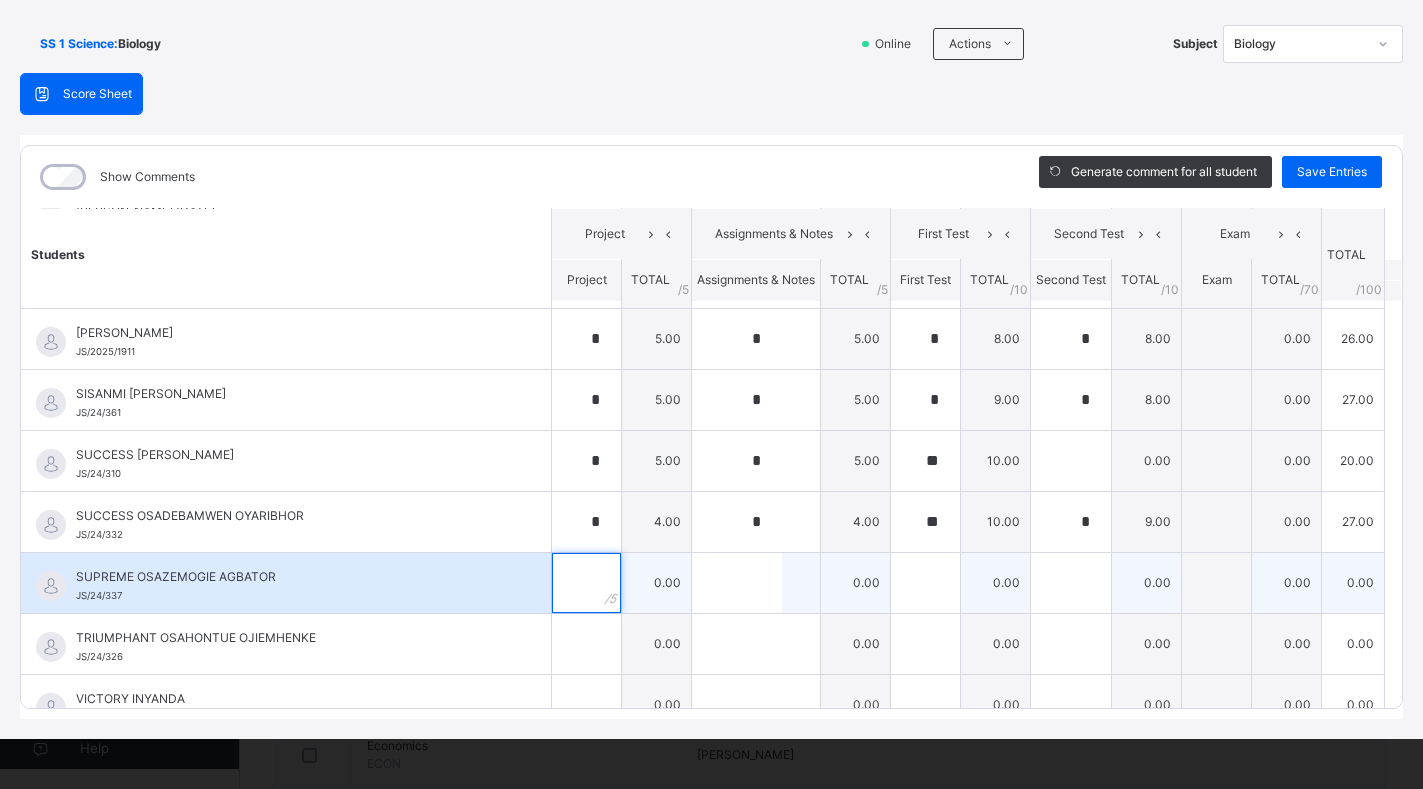 click at bounding box center (586, 583) 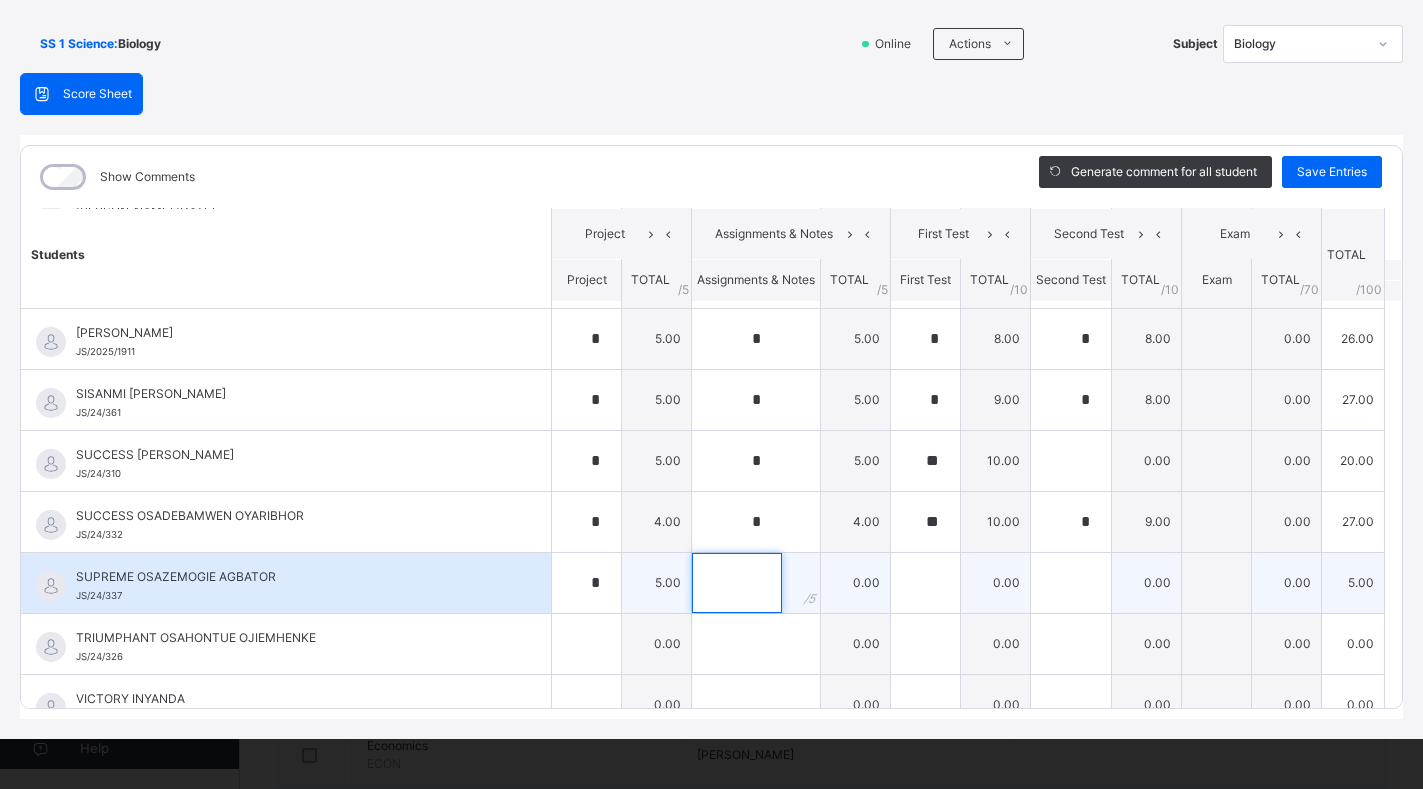 click at bounding box center (737, 583) 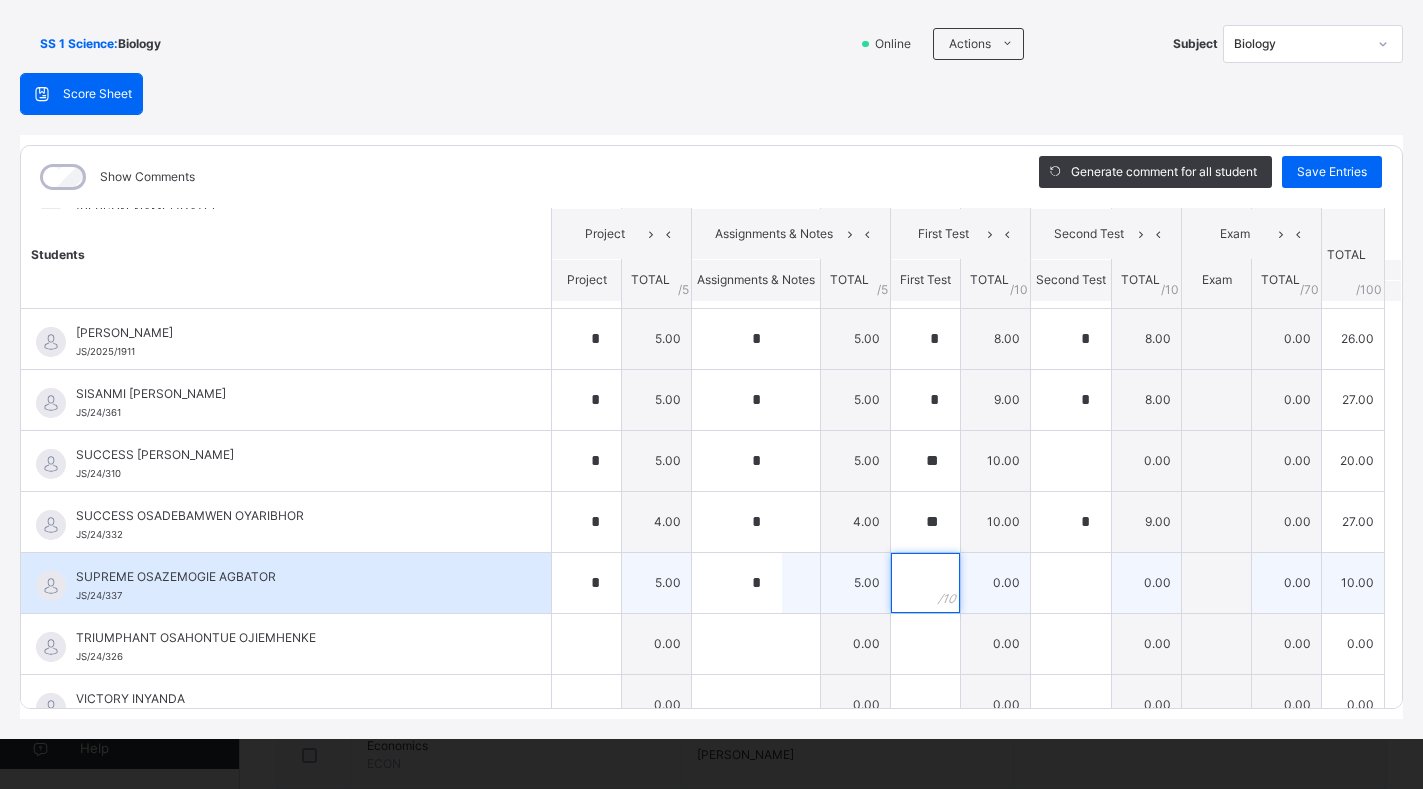 click at bounding box center [925, 583] 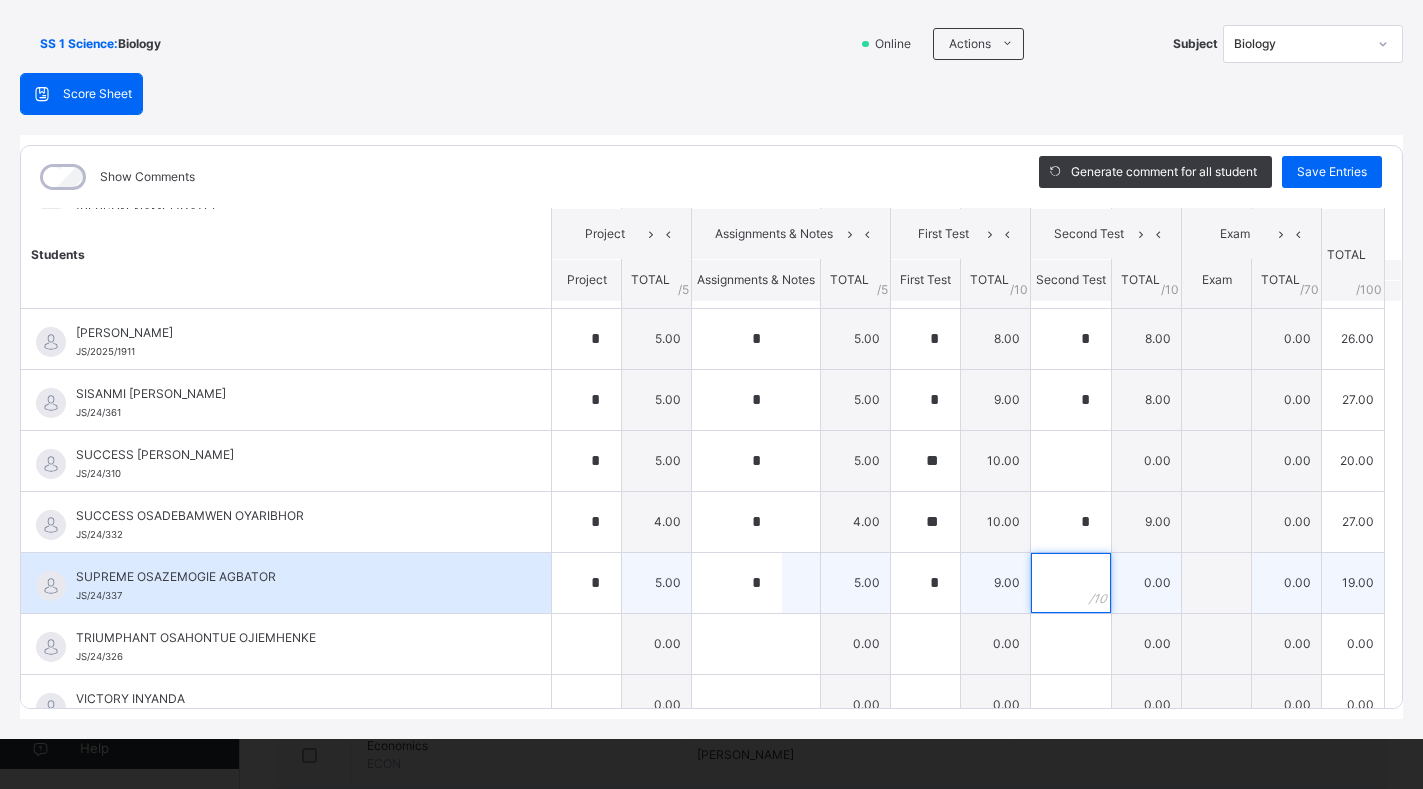 click at bounding box center (1071, 583) 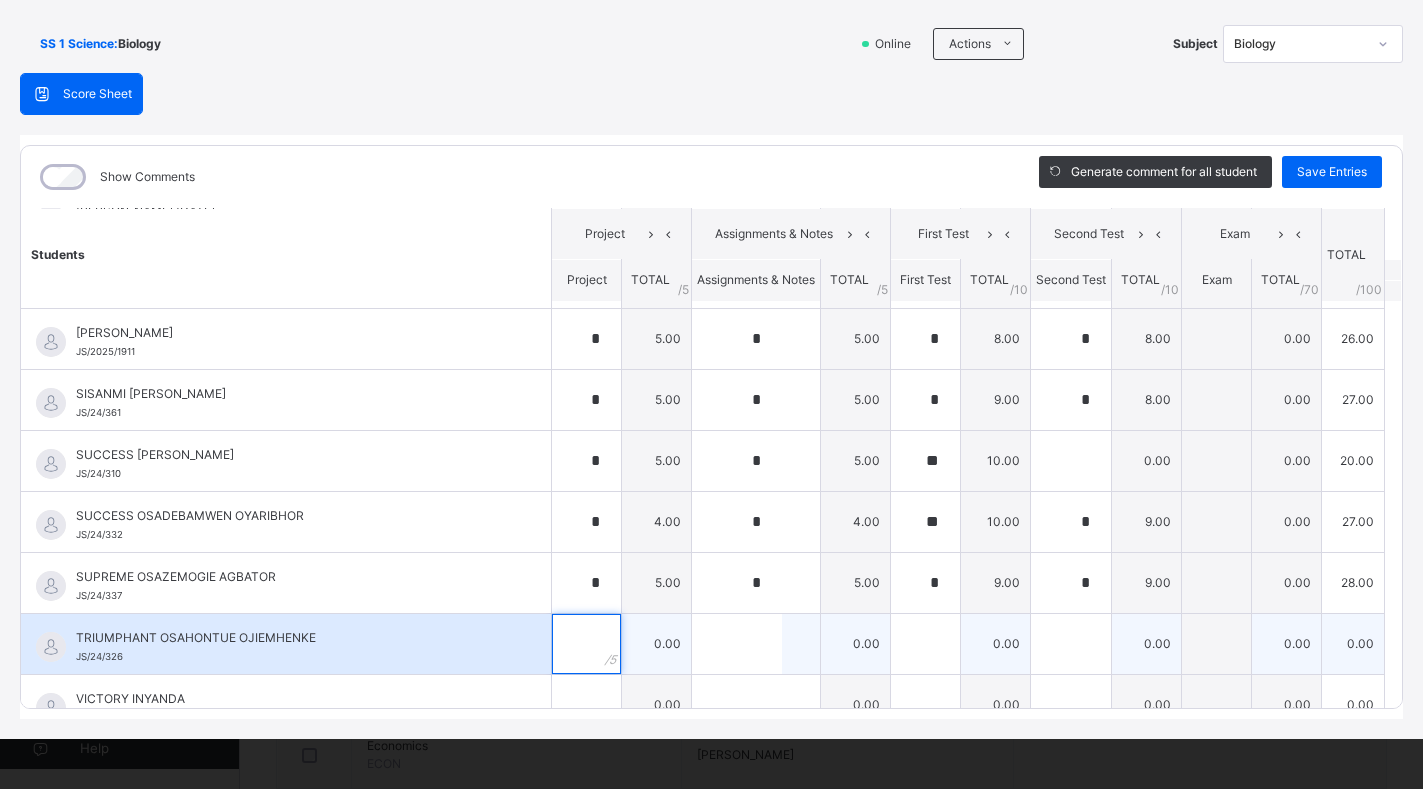 click at bounding box center (586, 644) 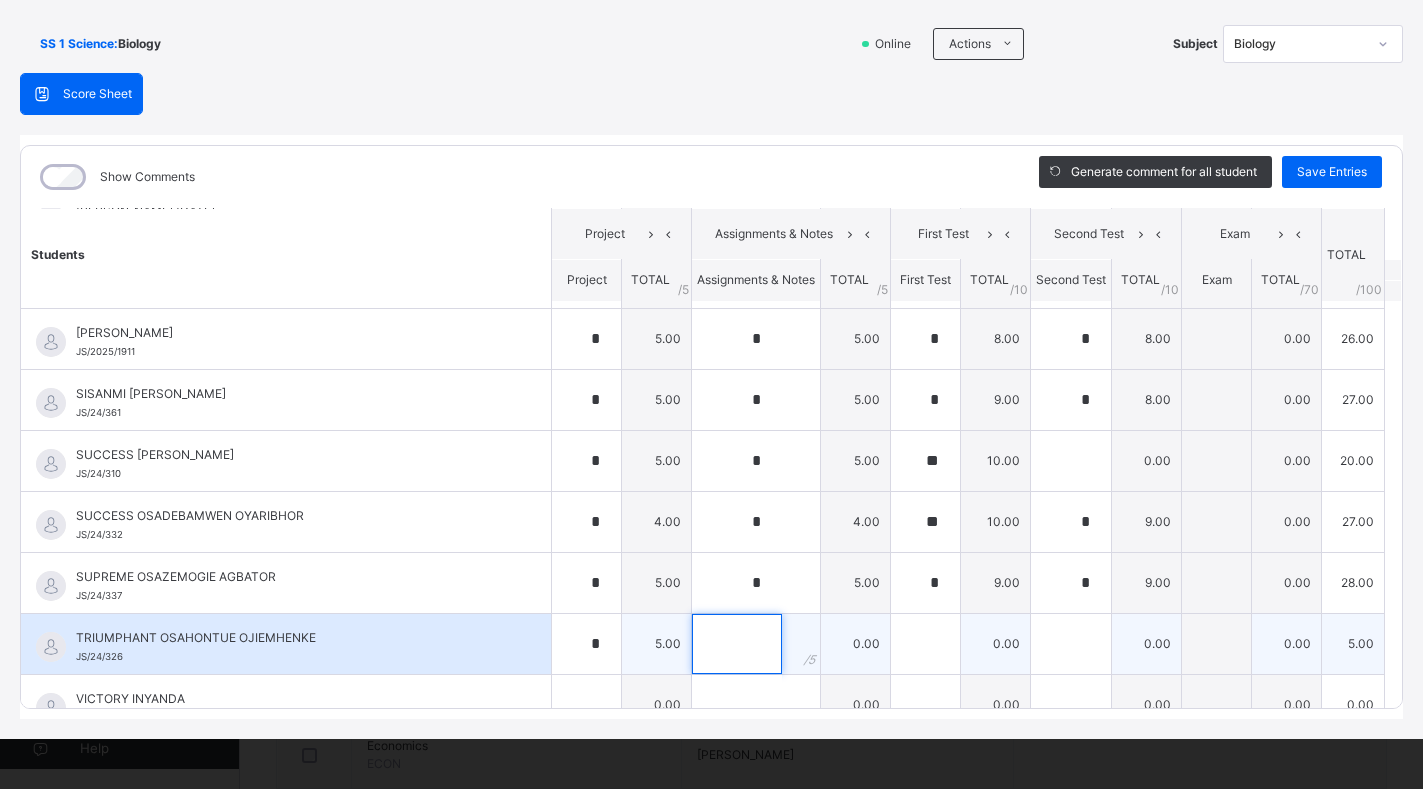 click at bounding box center (737, 644) 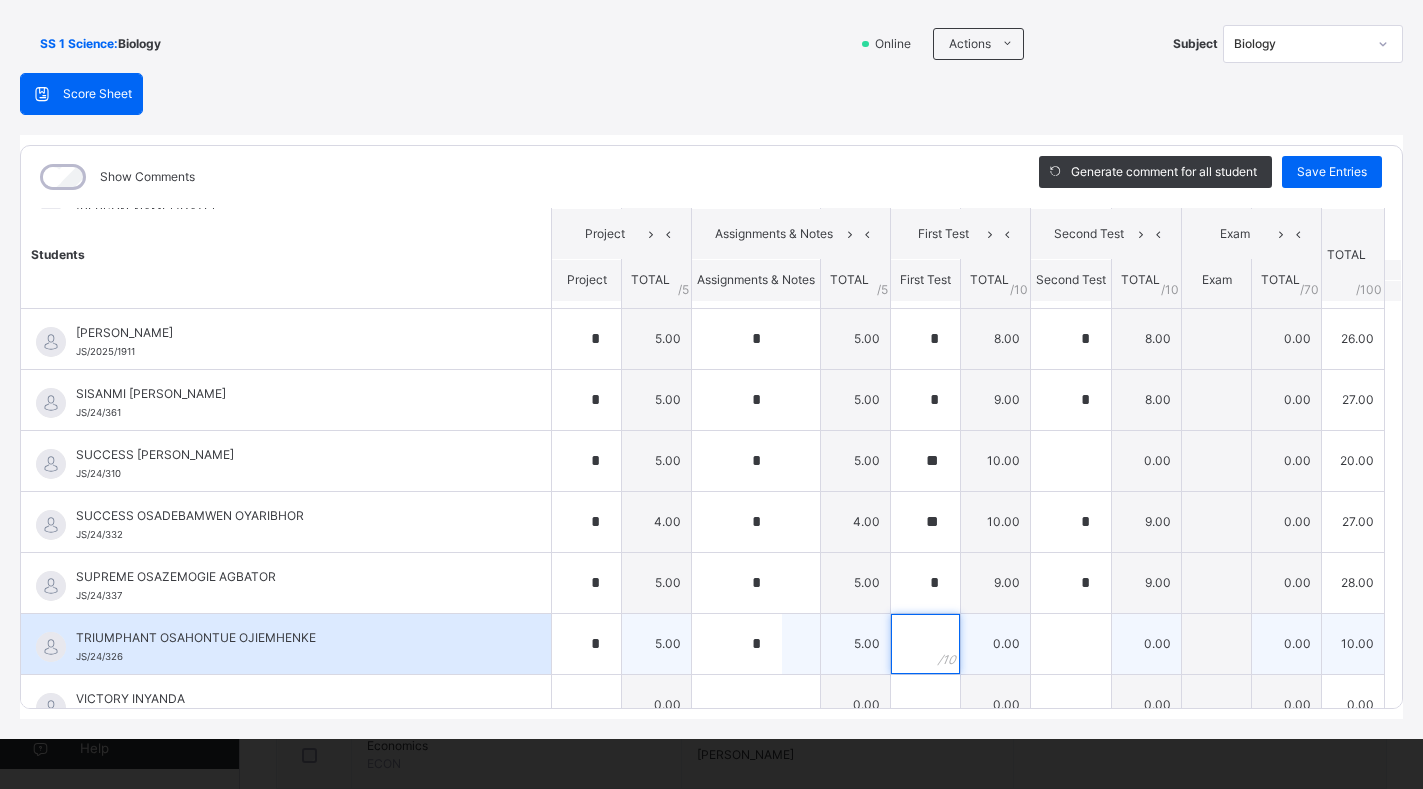 click at bounding box center (925, 644) 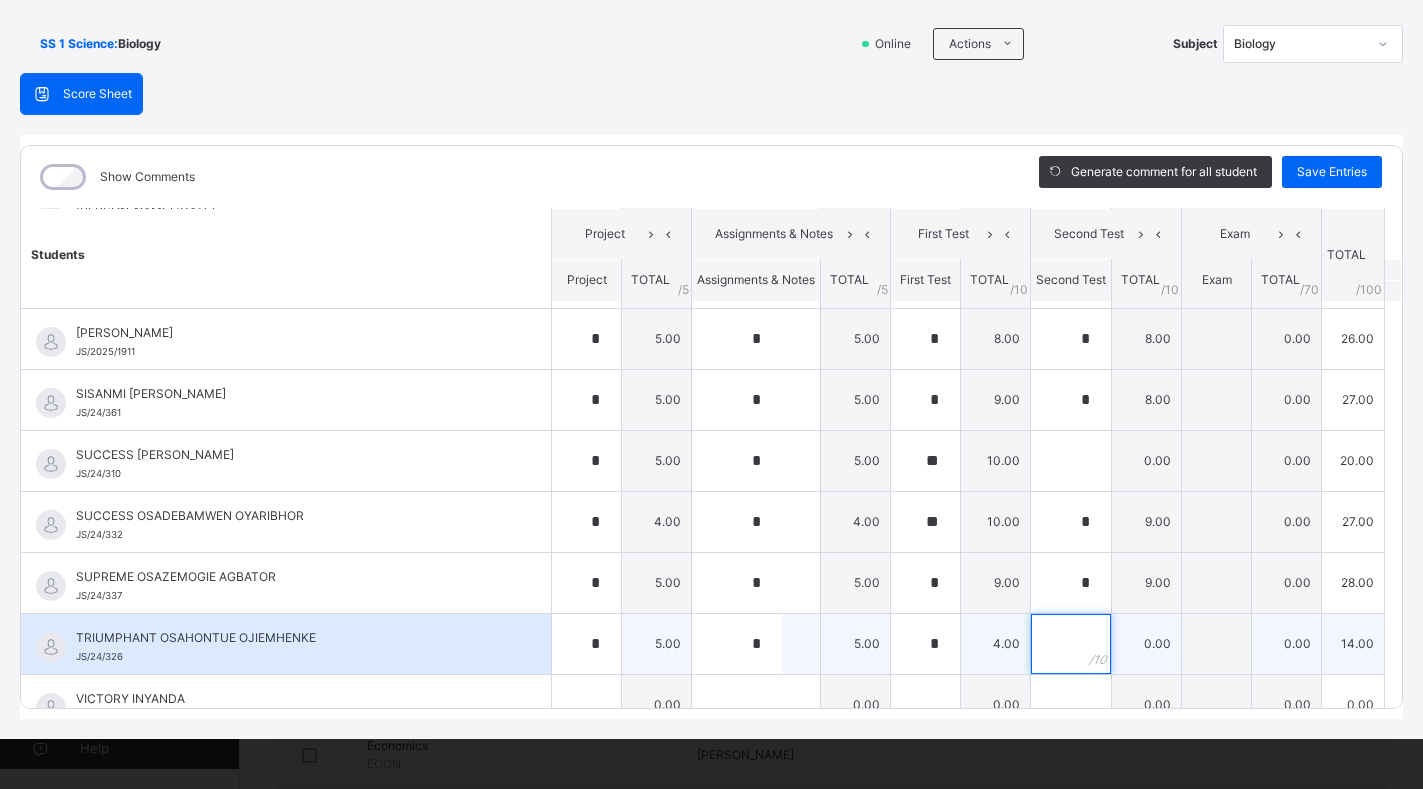 click at bounding box center (1071, 644) 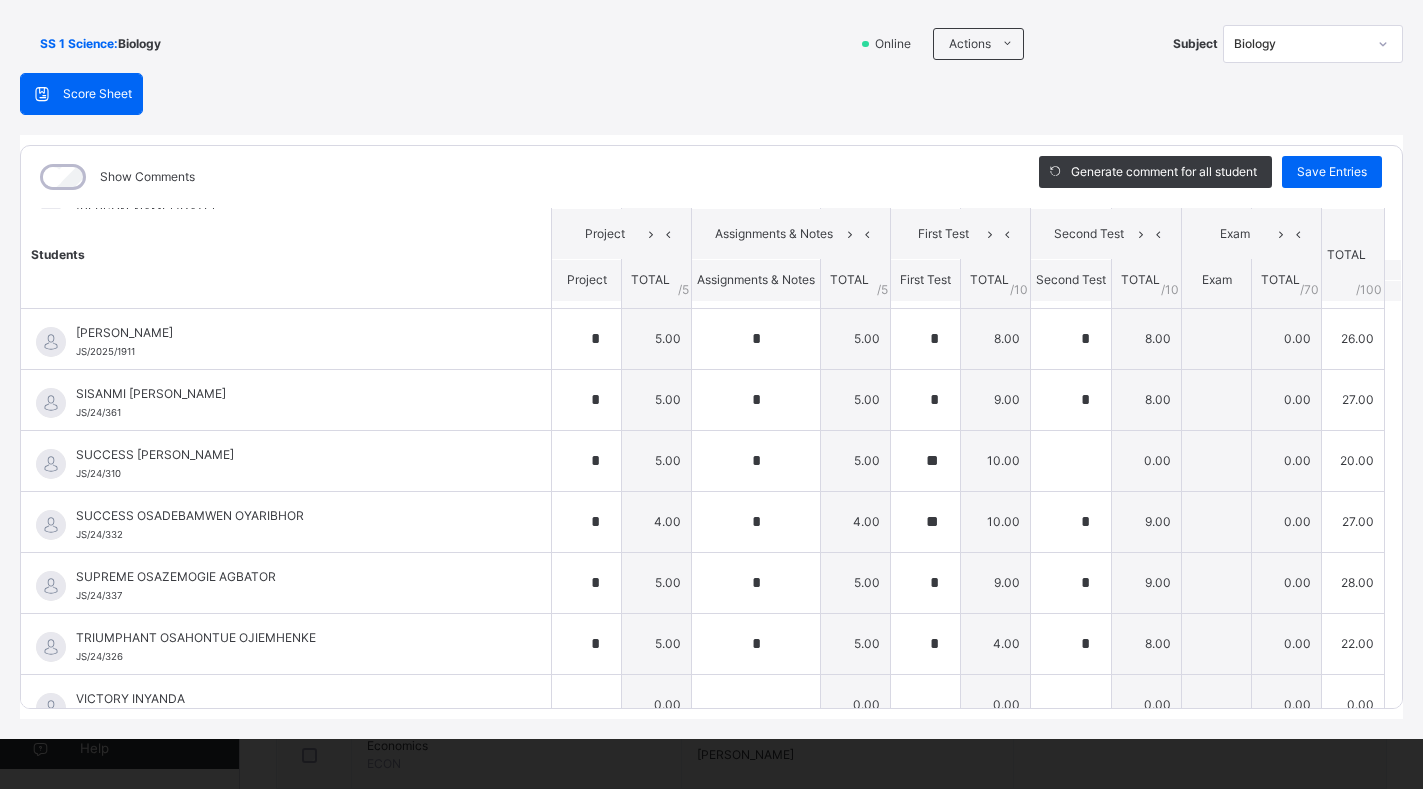 click on "SS 1   Science :   Biology Online Actions  Download Empty Score Sheet  Upload/map score sheet Subject  Biology JEDIDIAH SCHOOLS Date: [DATE] 9:01:19 am Score Sheet Score Sheet Show Comments   Generate comment for all student   Save Entries Class Level:  SS 1   Science Subject:  Biology Session:  2024/2025 Session Session:  Third Term Students Project Assignments & Notes First Test Second Test Exam TOTAL /100 Comment Project TOTAL / 5 Assignments & Notes TOTAL / 5 First Test TOTAL / 10 Second Test TOTAL / 10 Exam TOTAL / 70 [PERSON_NAME] AIGBOVIOSA ILAWE JS/24/305 [PERSON_NAME] AIGBOVIOSA ILAWE JS/24/305 * 5.00 * 5.00 * 9.00 * 8.00 0.00 27.00 Generate comment 0 / 250   ×   Subject Teacher’s Comment Generate and see in full the comment developed by the AI with an option to regenerate the comment [PERSON_NAME] ILAWE   JS/24/305   Total 27.00  / 100.00 [PERSON_NAME] Bot   Regenerate     Use this comment   [PERSON_NAME] [PERSON_NAME]/24/333 [PERSON_NAME] [PERSON_NAME]/24/333 * 5.00 * 5.00 * 5.00 * 7.00 0.00 22.00 Generate comment" at bounding box center [711, 367] 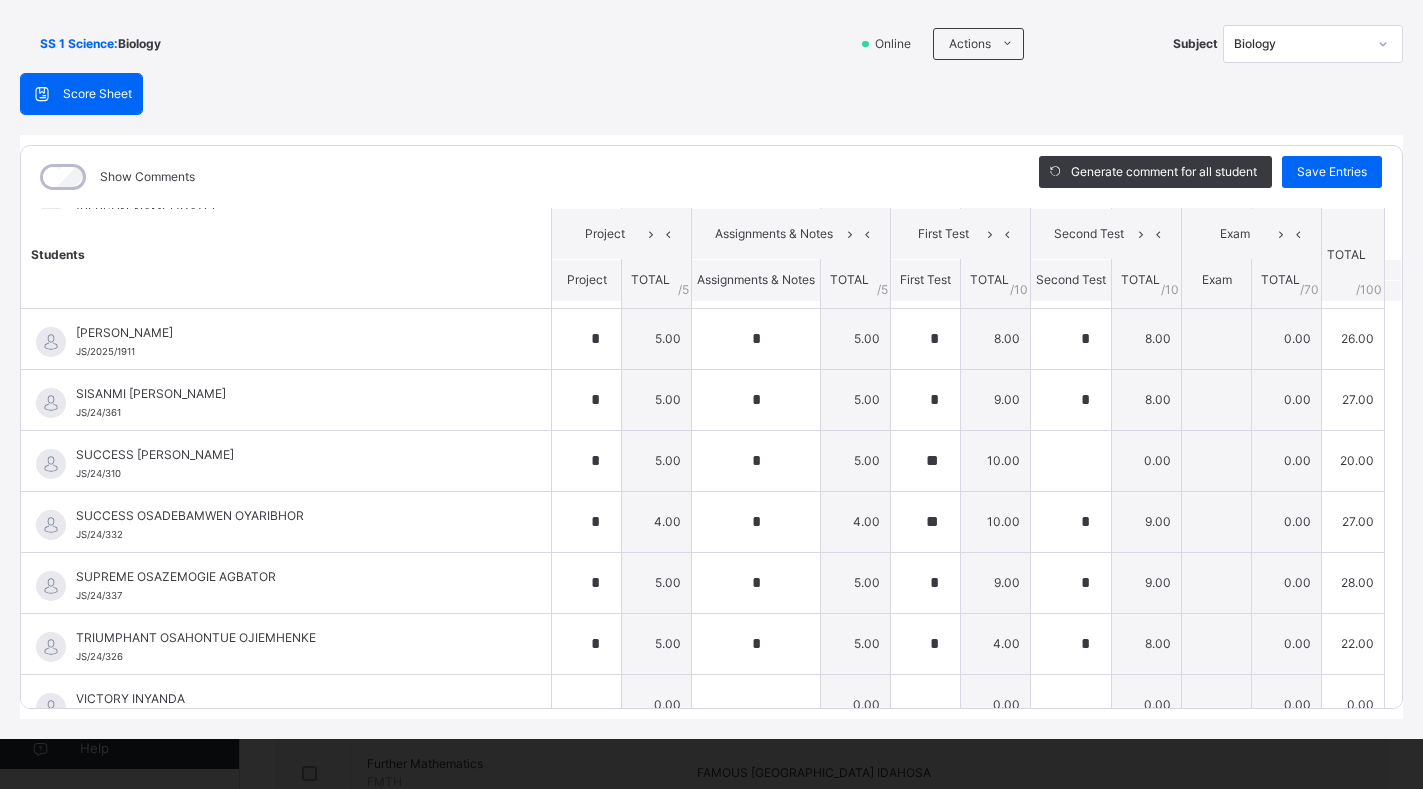 scroll, scrollTop: 440, scrollLeft: 0, axis: vertical 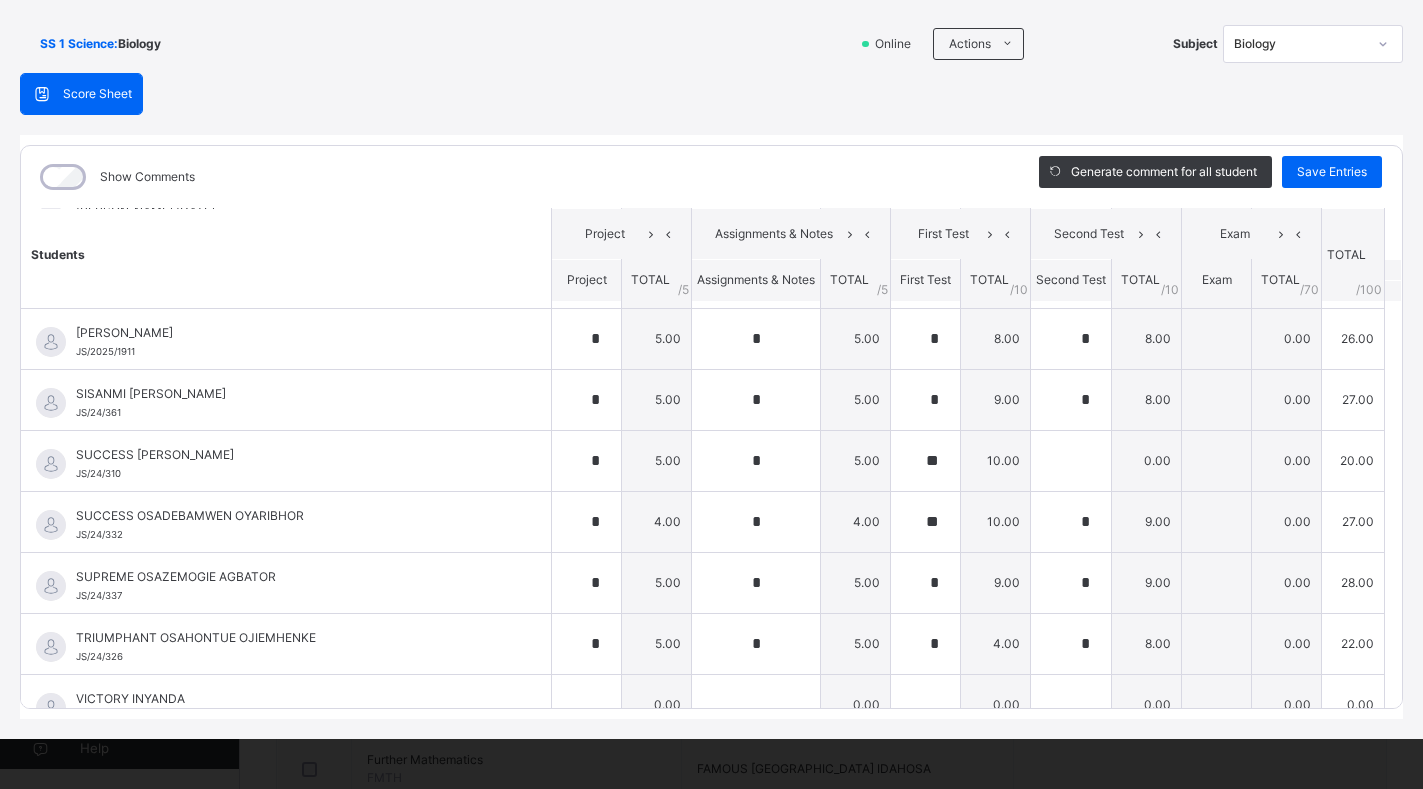 click on "Students Project Assignments & Notes First Test Second Test Exam TOTAL /100 Comment Project TOTAL / 5 Assignments & Notes TOTAL / 5 First Test TOTAL / 10 Second Test TOTAL / 10 Exam TOTAL / 70 [PERSON_NAME] AIGBOVIOSA ILAWE JS/24/305 [PERSON_NAME] AIGBOVIOSA ILAWE JS/24/305 * 5.00 * 5.00 * 9.00 * 8.00 0.00 27.00 Generate comment 0 / 250   ×   Subject Teacher’s Comment Generate and see in full the comment developed by the AI with an option to regenerate the comment [PERSON_NAME] ILAWE   JS/24/305   Total 27.00  / 100.00 [PERSON_NAME] Bot   Regenerate     Use this comment   [PERSON_NAME] [PERSON_NAME]/24/333 [PERSON_NAME] [PERSON_NAME]/24/333 * 5.00 * 5.00 * 5.00 * 7.00 0.00 22.00 Generate comment 0 / 250   ×   Subject Teacher’s Comment Generate and see in full the comment developed by the AI with an option to regenerate the comment JS [PERSON_NAME] [PERSON_NAME]/24/333   Total 22.00  / 100.00 [PERSON_NAME] Bot   Regenerate     Use this comment   DIVINE CHIDERA ANADOZIE JS/24/357 DIVINE CHIDERA ANADOZIE JS/24/357 * 5.00 * 5.00 * 8.00 * 6.00 0" at bounding box center (711, -226) 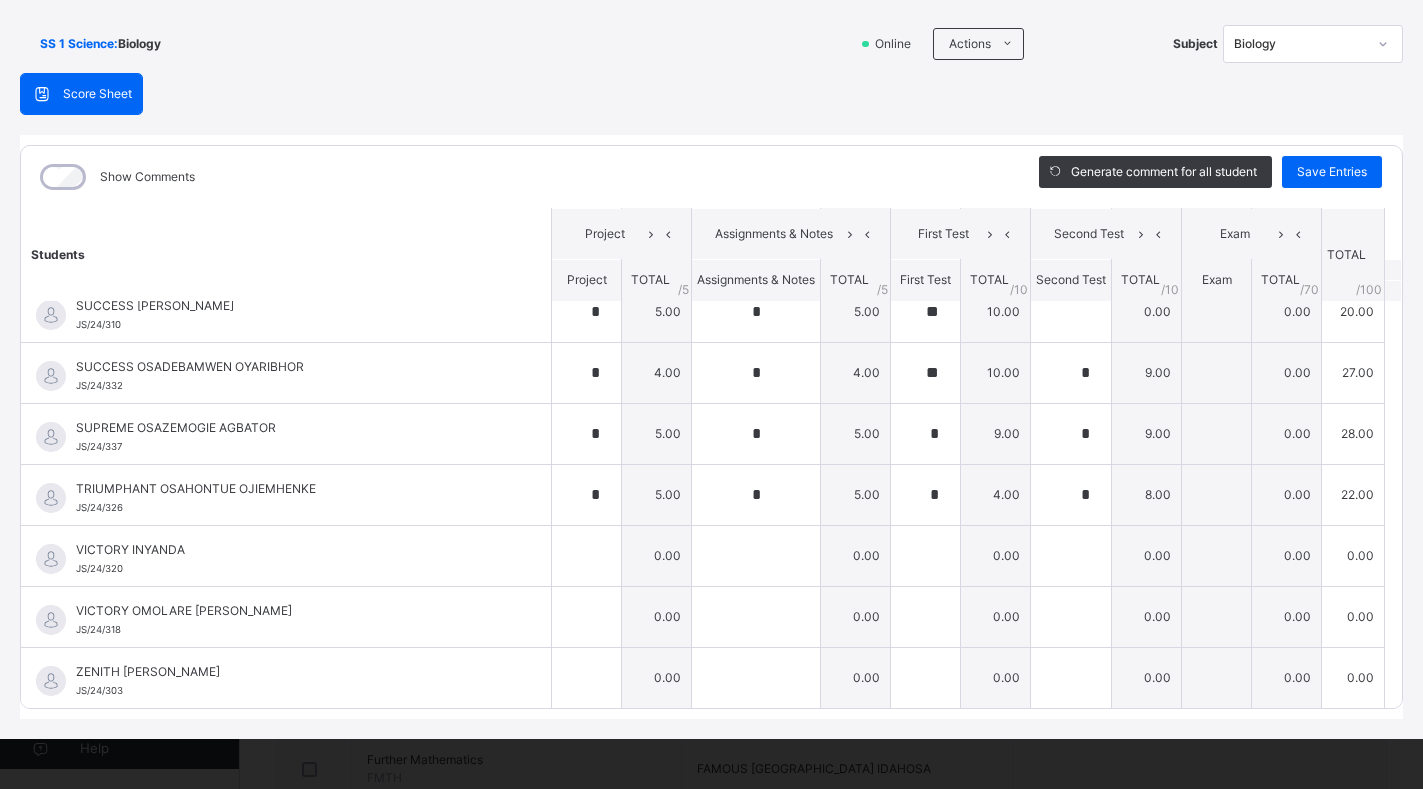 scroll, scrollTop: 1668, scrollLeft: 0, axis: vertical 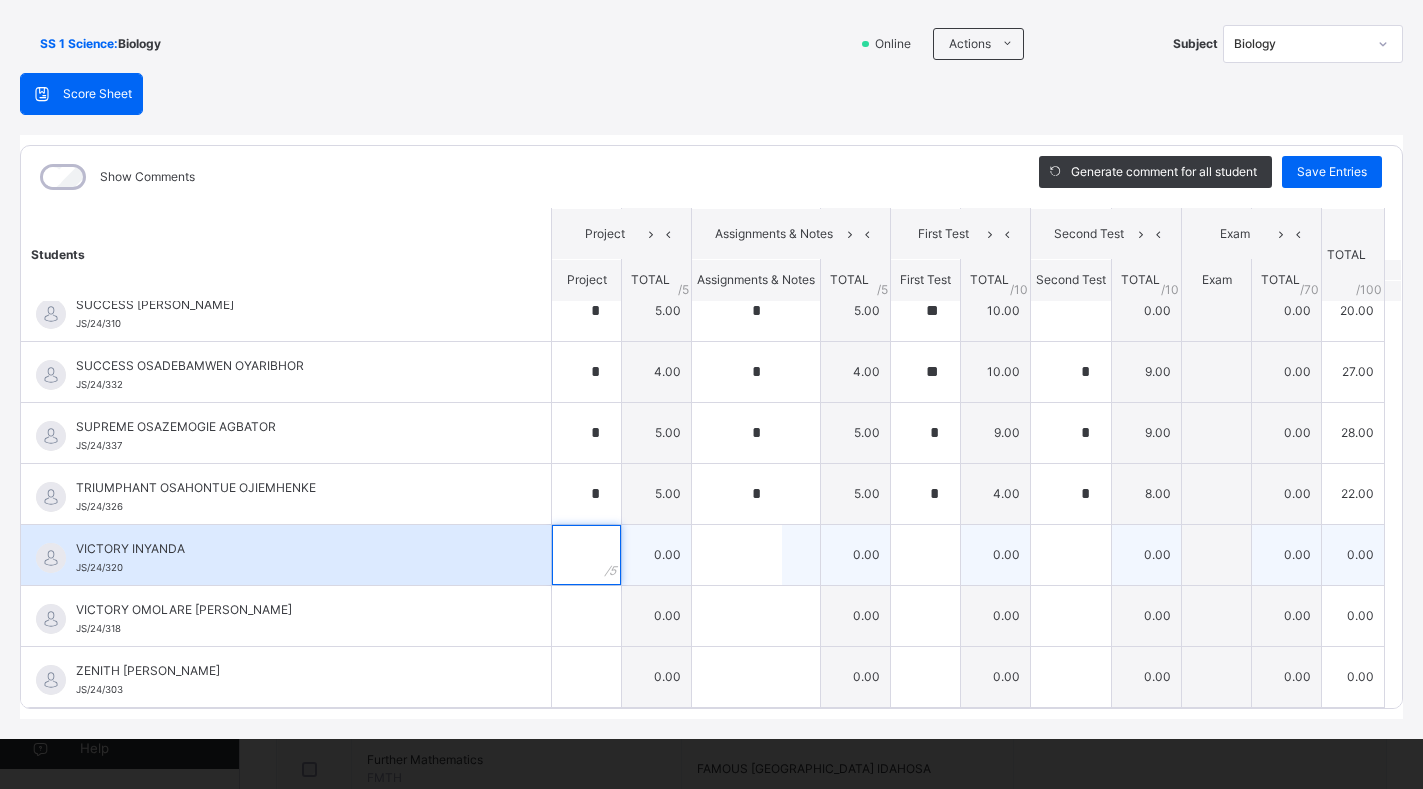 click at bounding box center (586, 555) 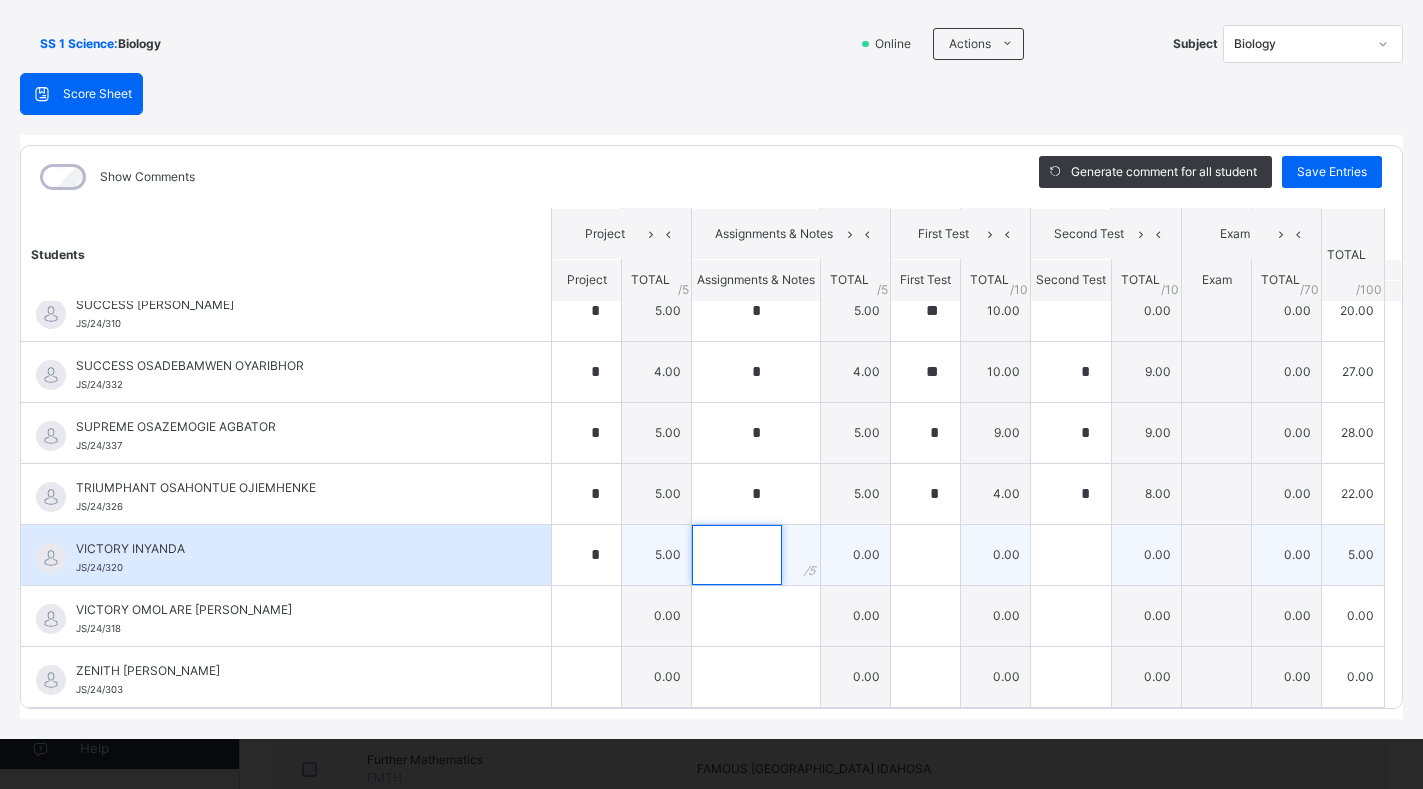 click at bounding box center [737, 555] 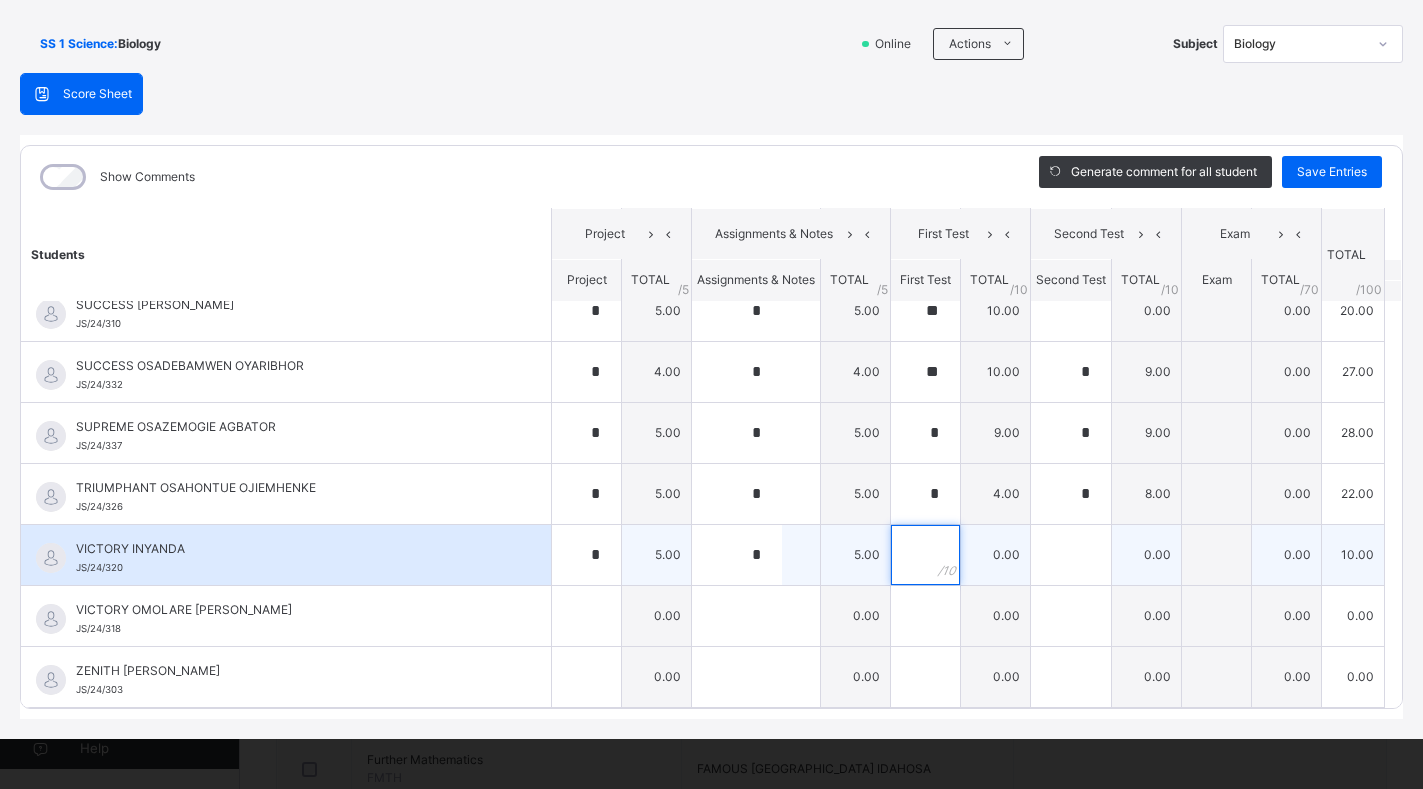 click at bounding box center (925, 555) 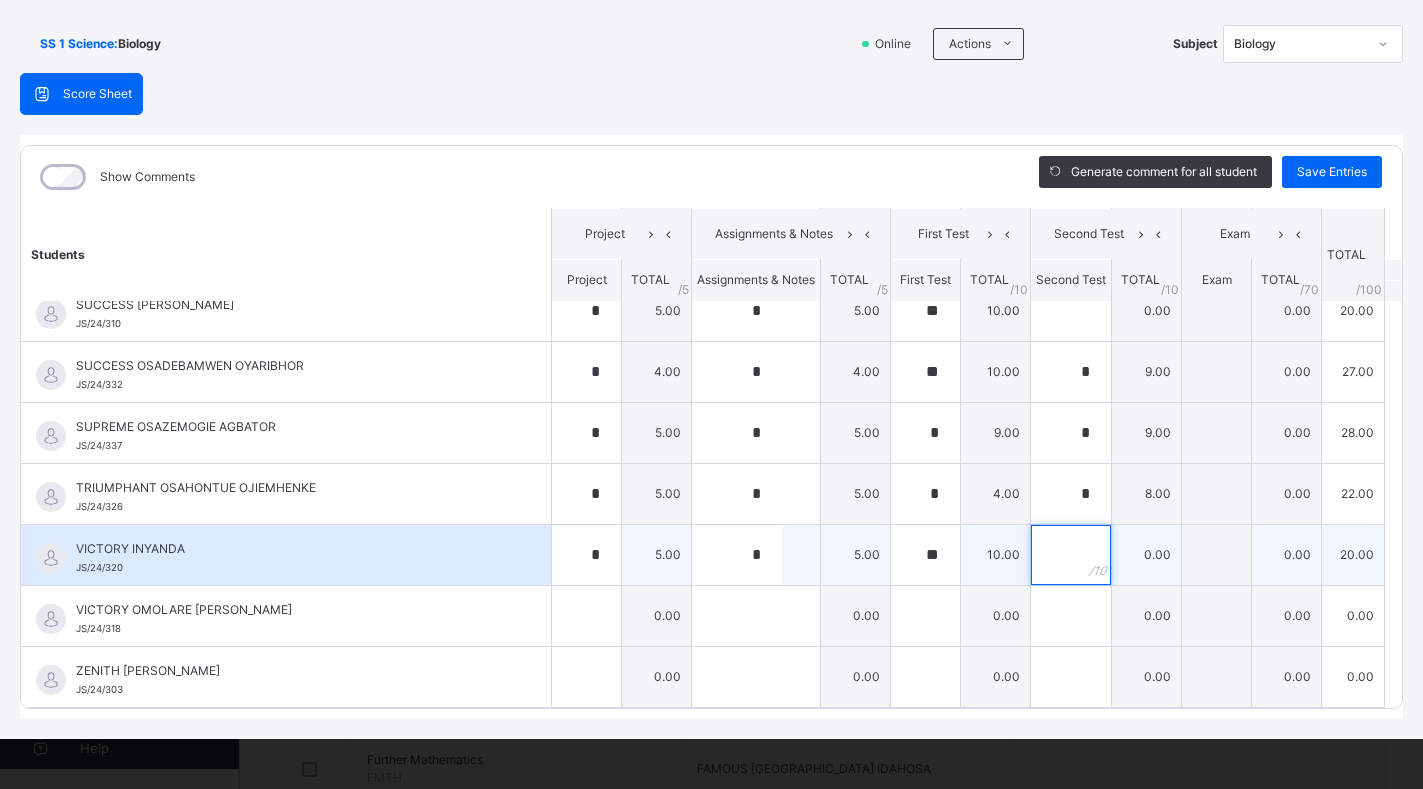 click at bounding box center [1071, 555] 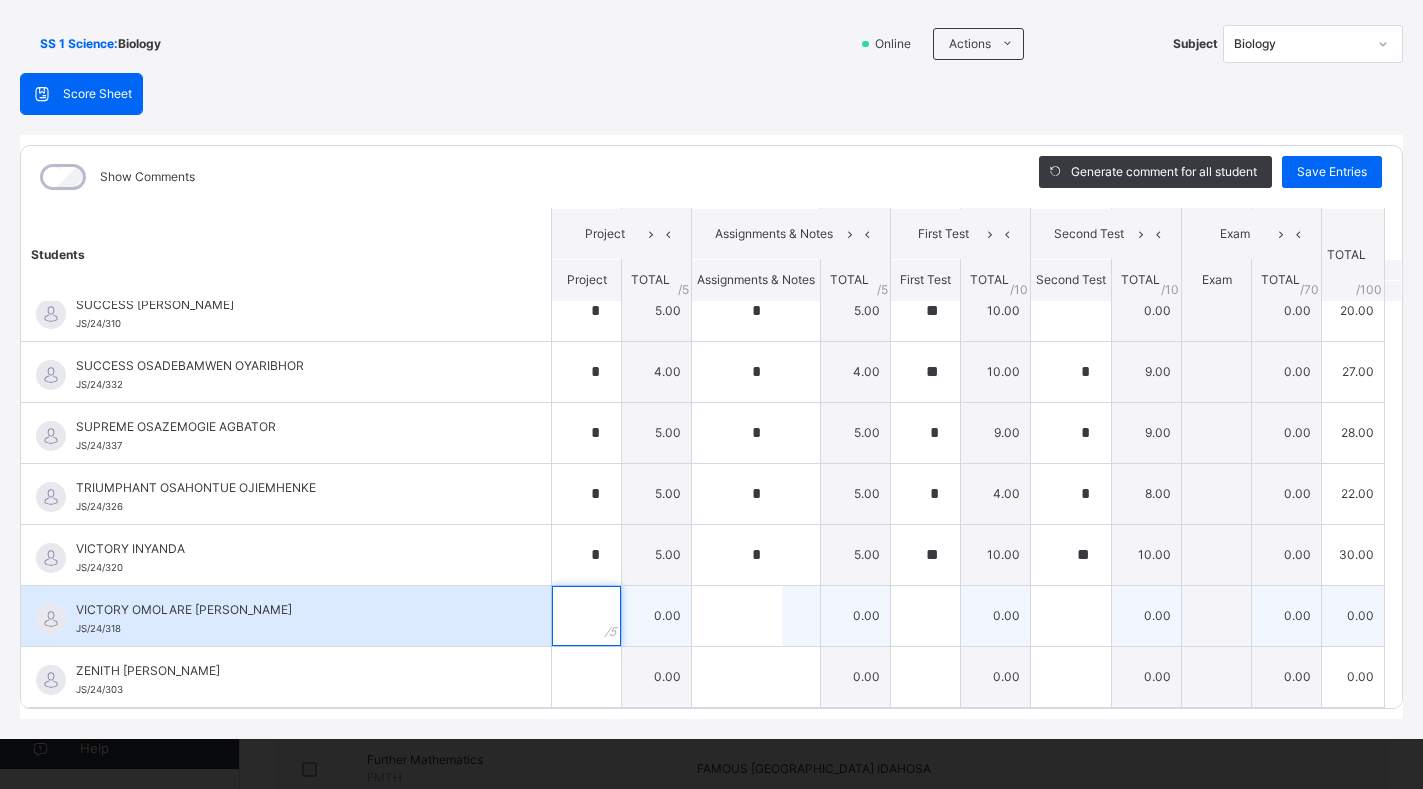 click at bounding box center [586, 616] 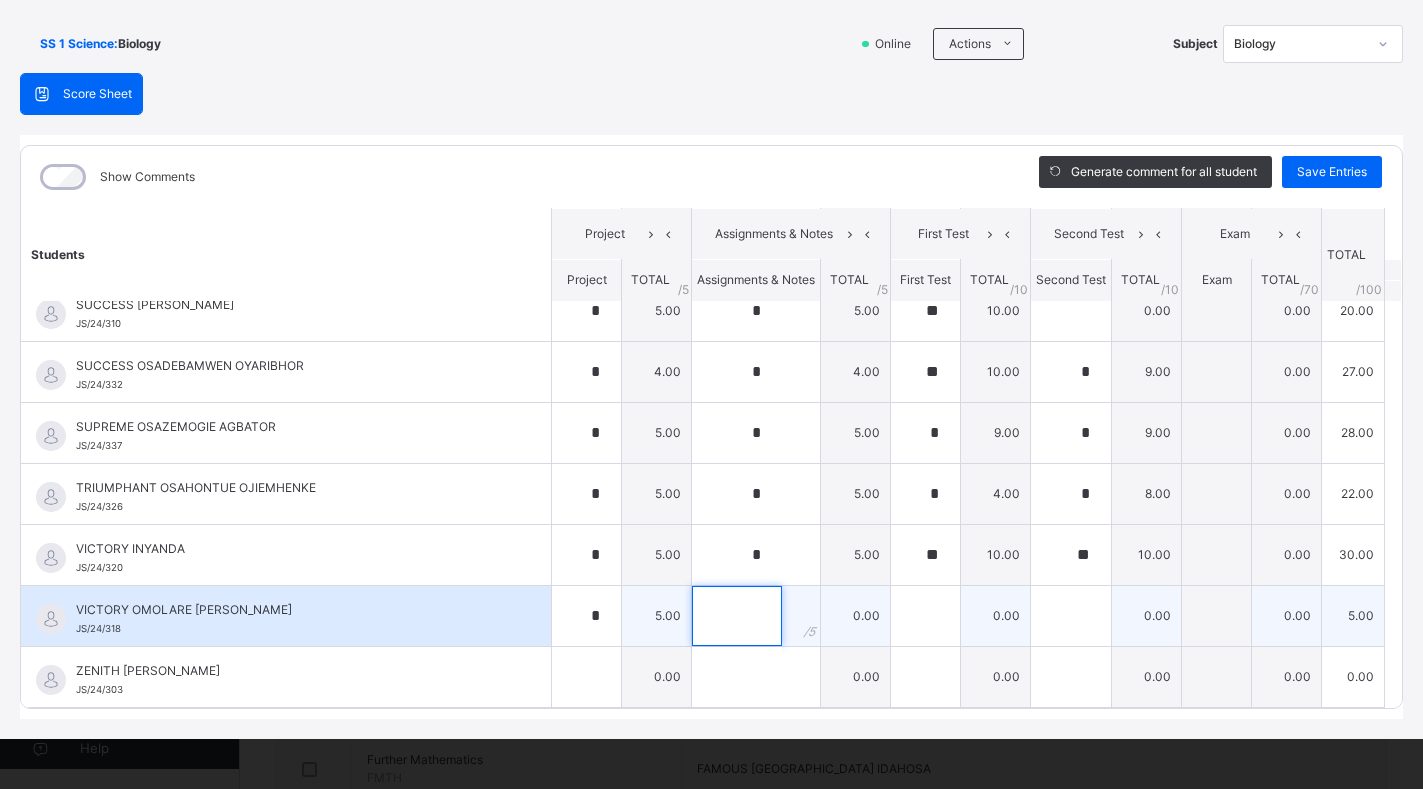 click at bounding box center (737, 616) 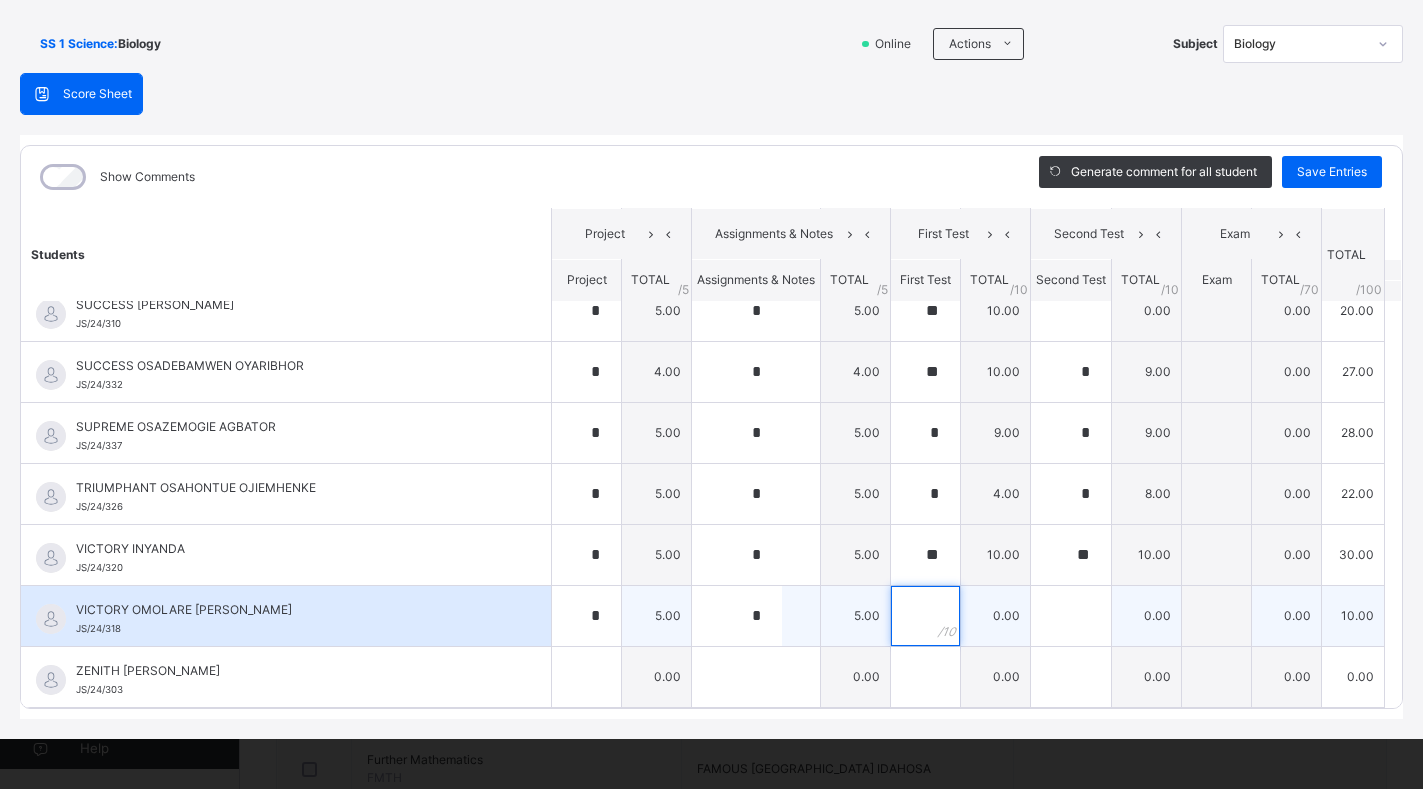 click at bounding box center [925, 616] 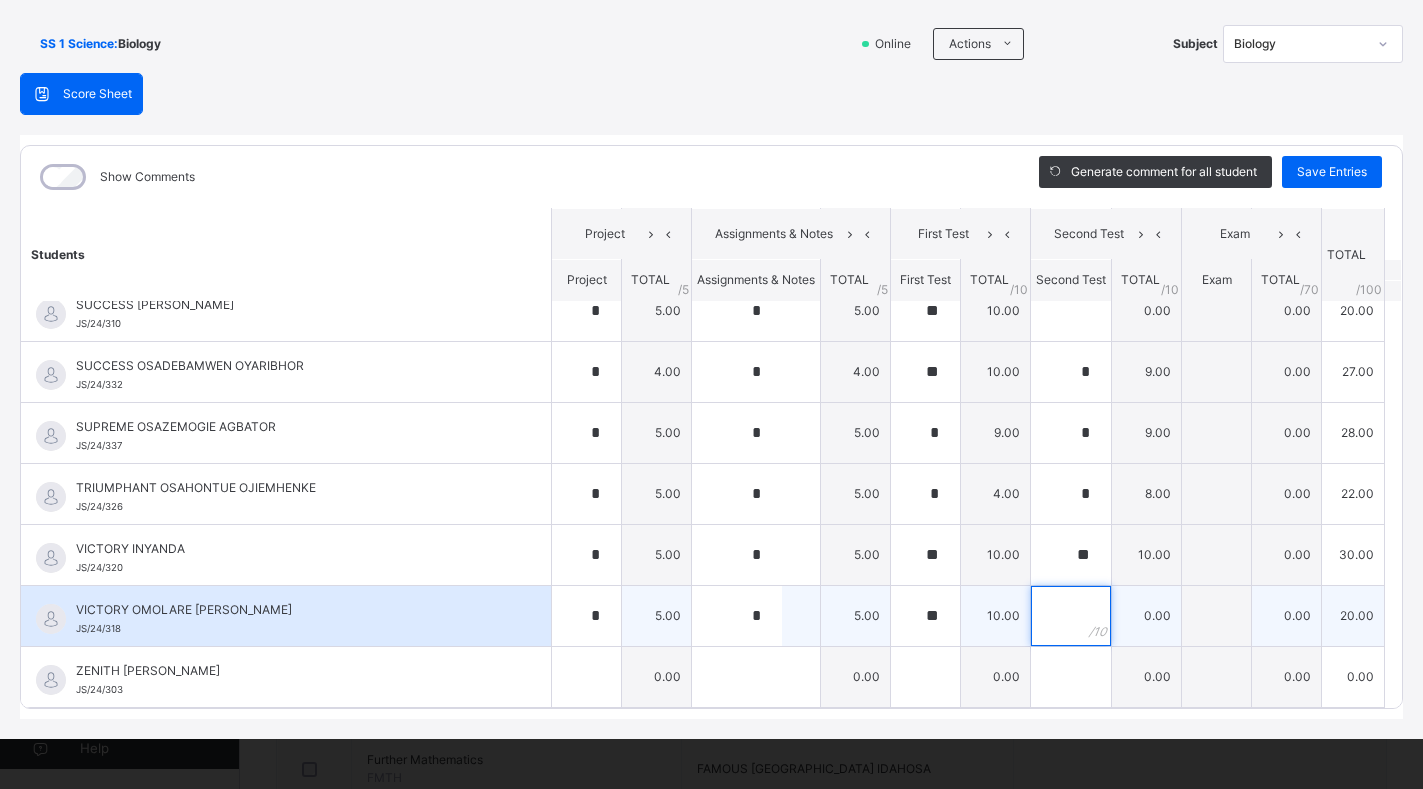 click at bounding box center (1071, 616) 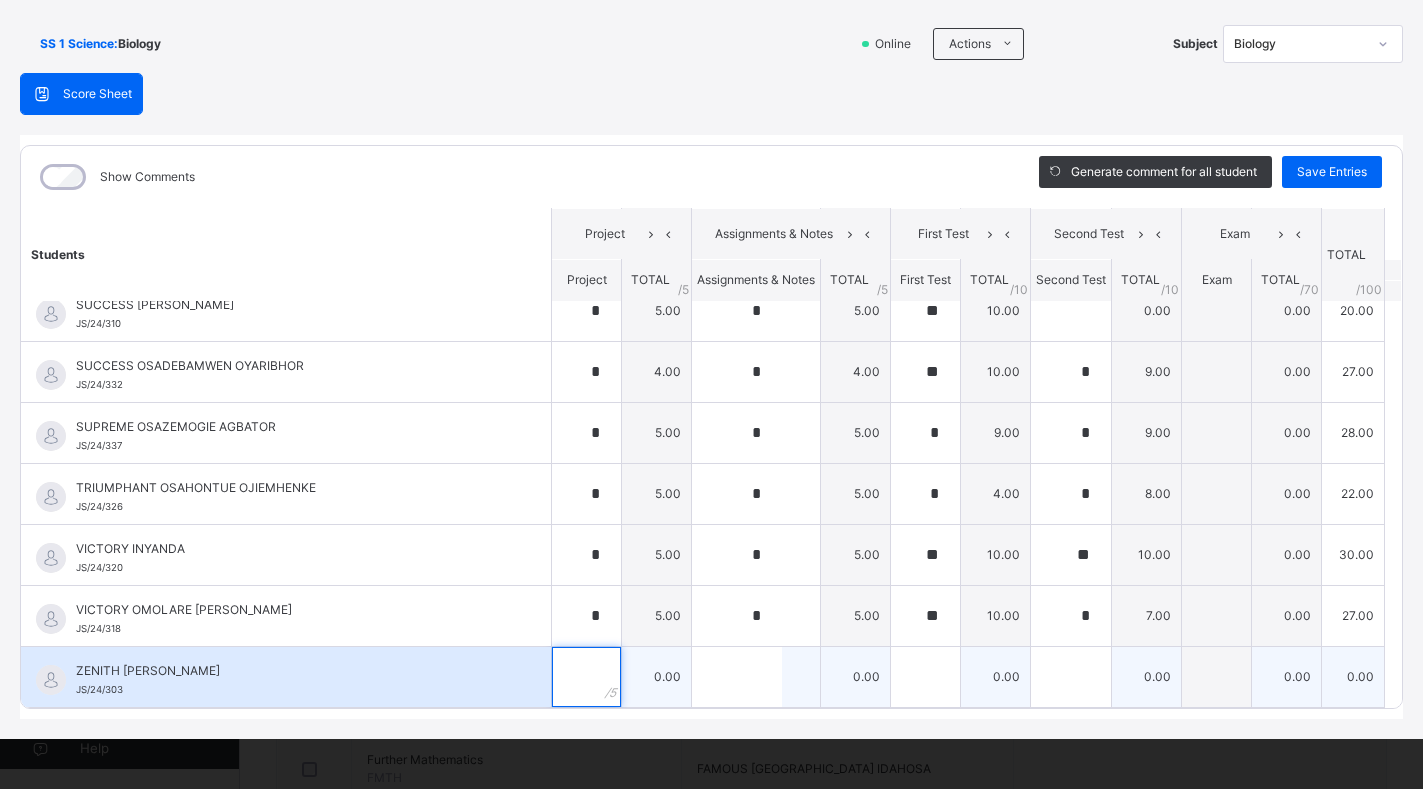 click at bounding box center (586, 677) 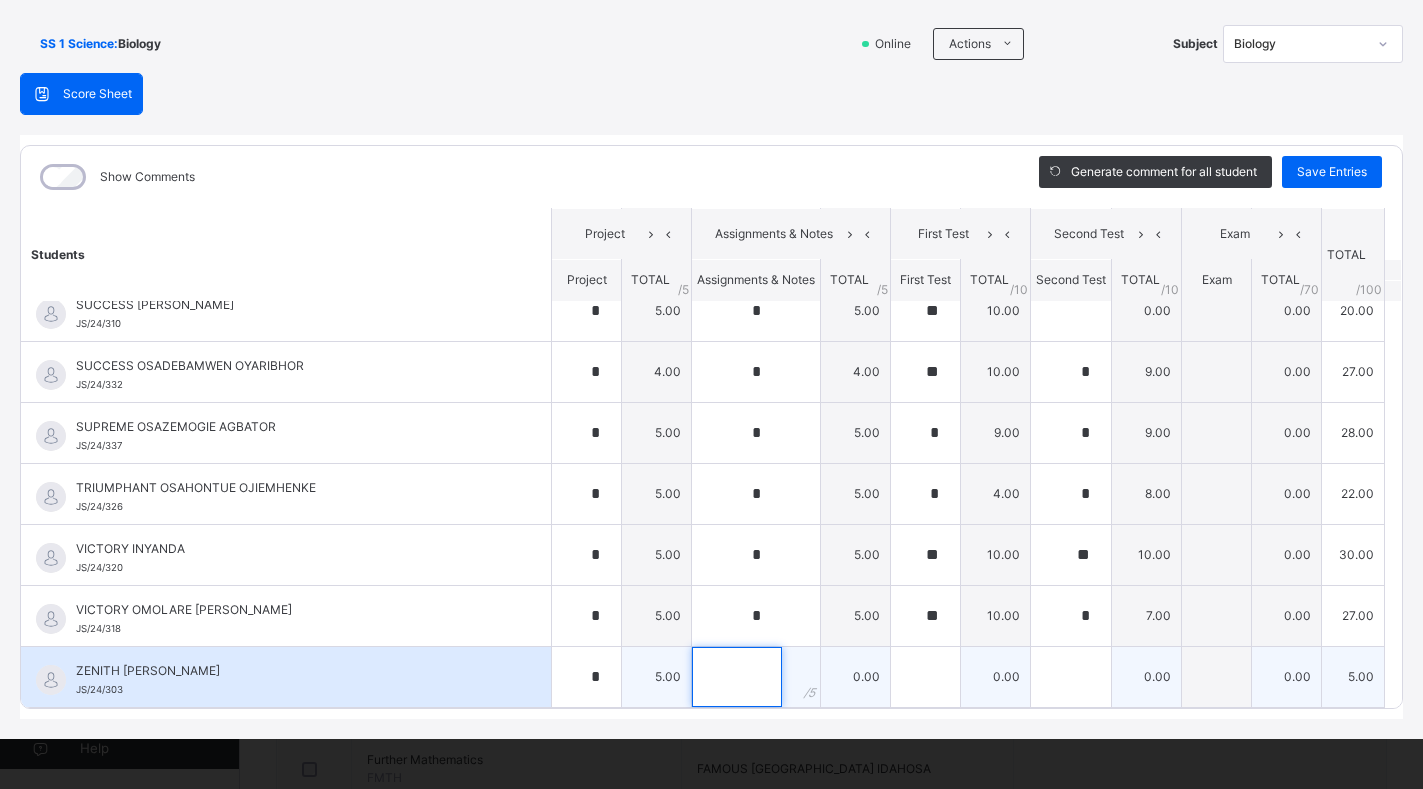 click at bounding box center (737, 677) 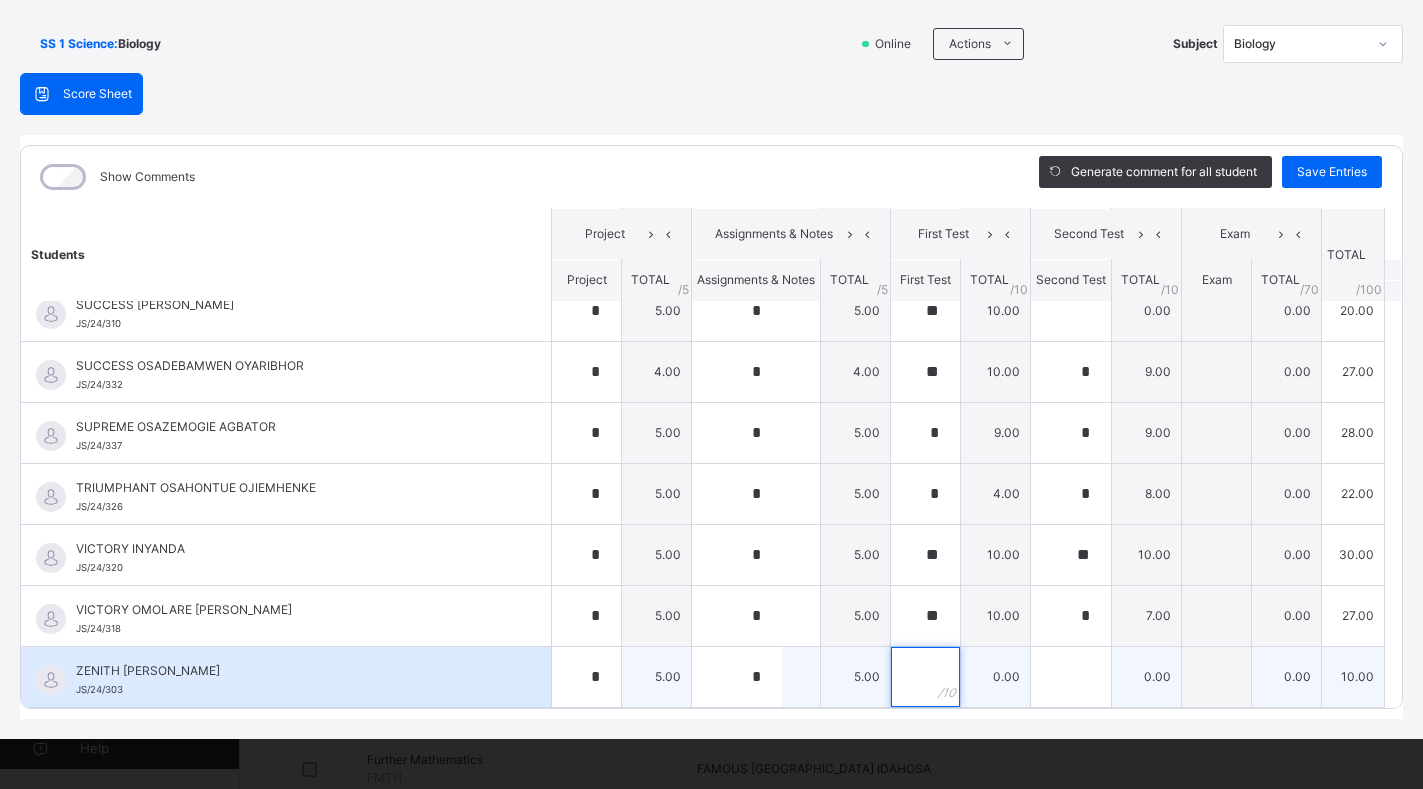 click at bounding box center [925, 677] 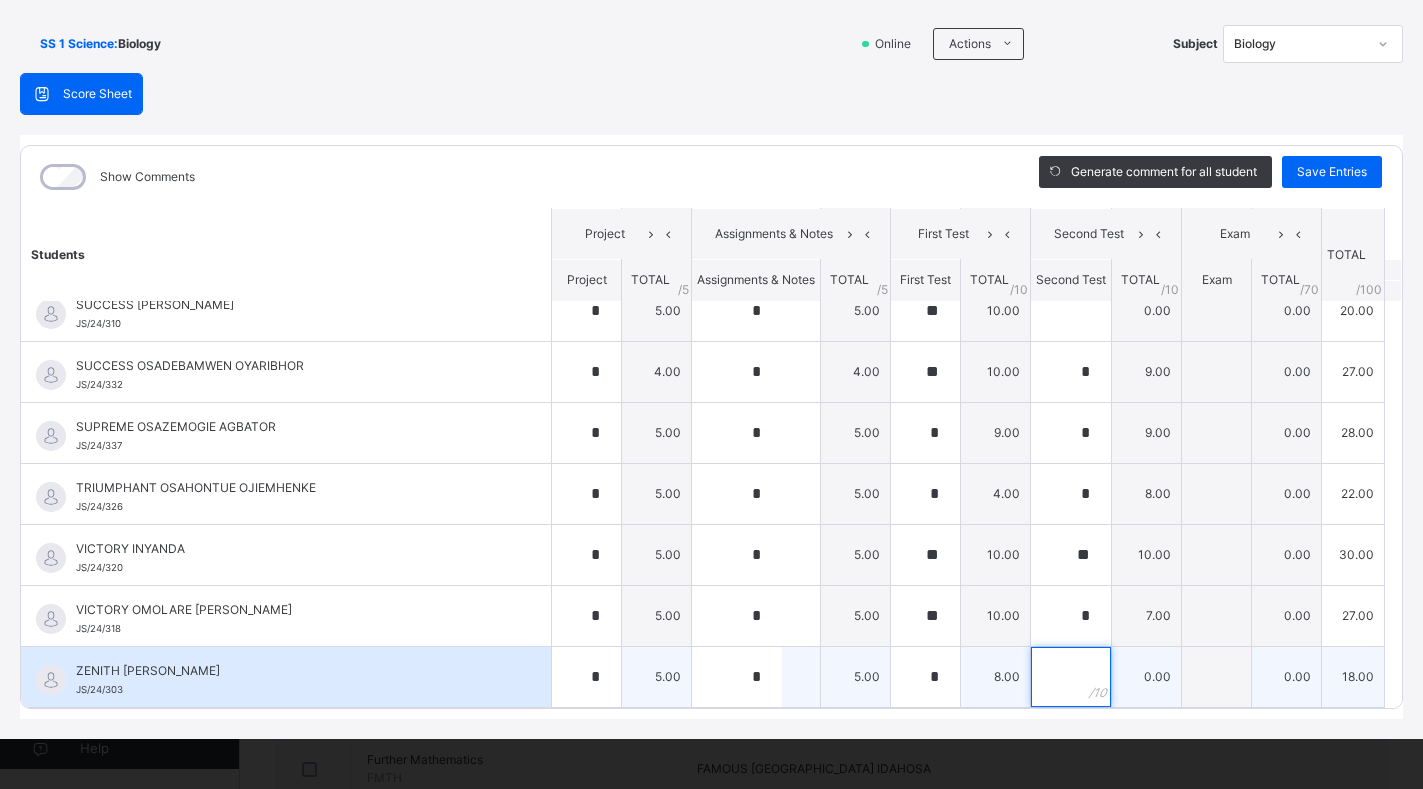 click at bounding box center (1071, 677) 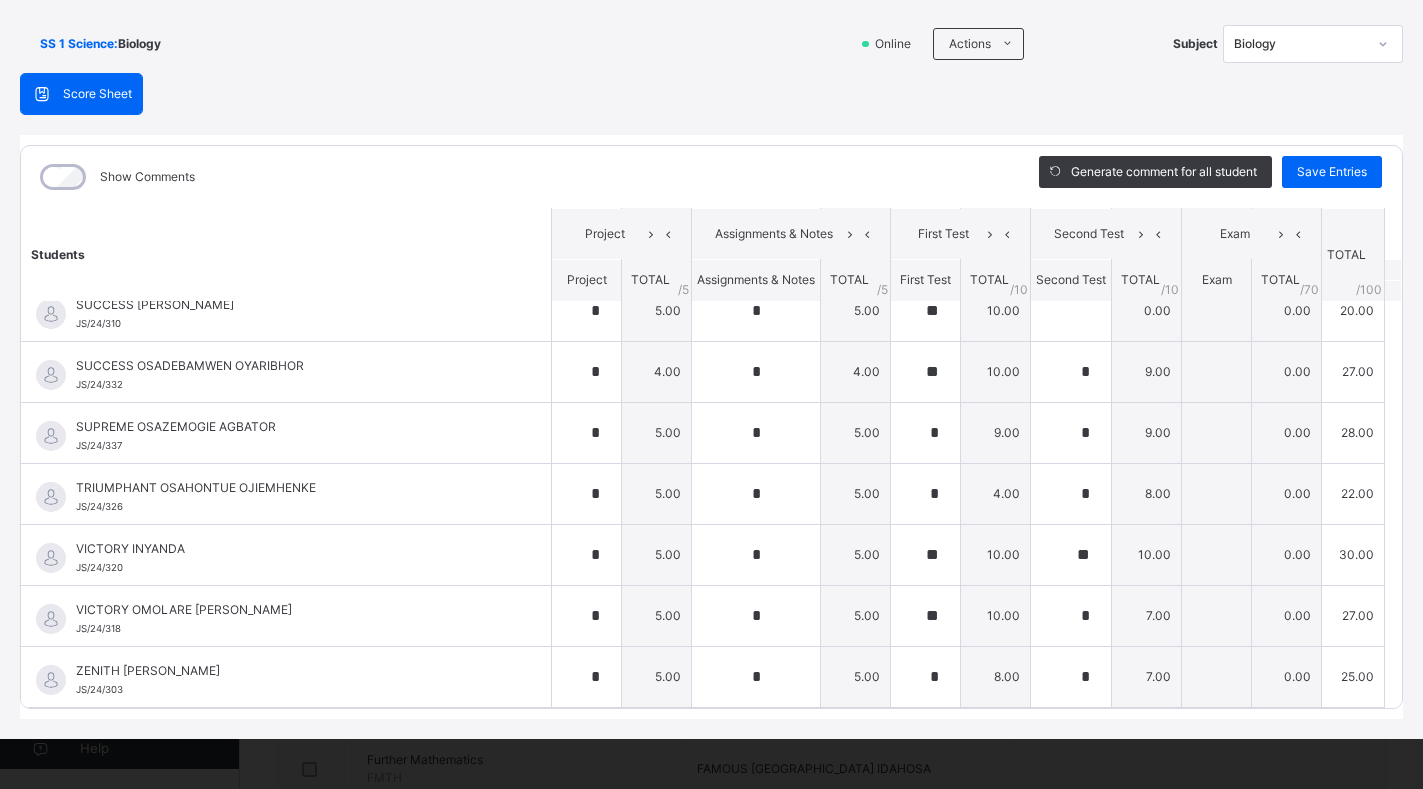 click on "SS 1   Science :   Biology Online Actions  Download Empty Score Sheet  Upload/map score sheet Subject  Biology JEDIDIAH SCHOOLS Date: [DATE] 9:01:19 am Score Sheet Score Sheet Show Comments   Generate comment for all student   Save Entries Class Level:  SS 1   Science Subject:  Biology Session:  2024/2025 Session Session:  Third Term Students Project Assignments & Notes First Test Second Test Exam TOTAL /100 Comment Project TOTAL / 5 Assignments & Notes TOTAL / 5 First Test TOTAL / 10 Second Test TOTAL / 10 Exam TOTAL / 70 [PERSON_NAME] AIGBOVIOSA ILAWE JS/24/305 [PERSON_NAME] AIGBOVIOSA ILAWE JS/24/305 * 5.00 * 5.00 * 9.00 * 8.00 0.00 27.00 Generate comment 0 / 250   ×   Subject Teacher’s Comment Generate and see in full the comment developed by the AI with an option to regenerate the comment [PERSON_NAME] ILAWE   JS/24/305   Total 27.00  / 100.00 [PERSON_NAME] Bot   Regenerate     Use this comment   [PERSON_NAME] [PERSON_NAME]/24/333 [PERSON_NAME] [PERSON_NAME]/24/333 * 5.00 * 5.00 * 5.00 * 7.00 0.00 22.00 Generate comment" at bounding box center [711, 367] 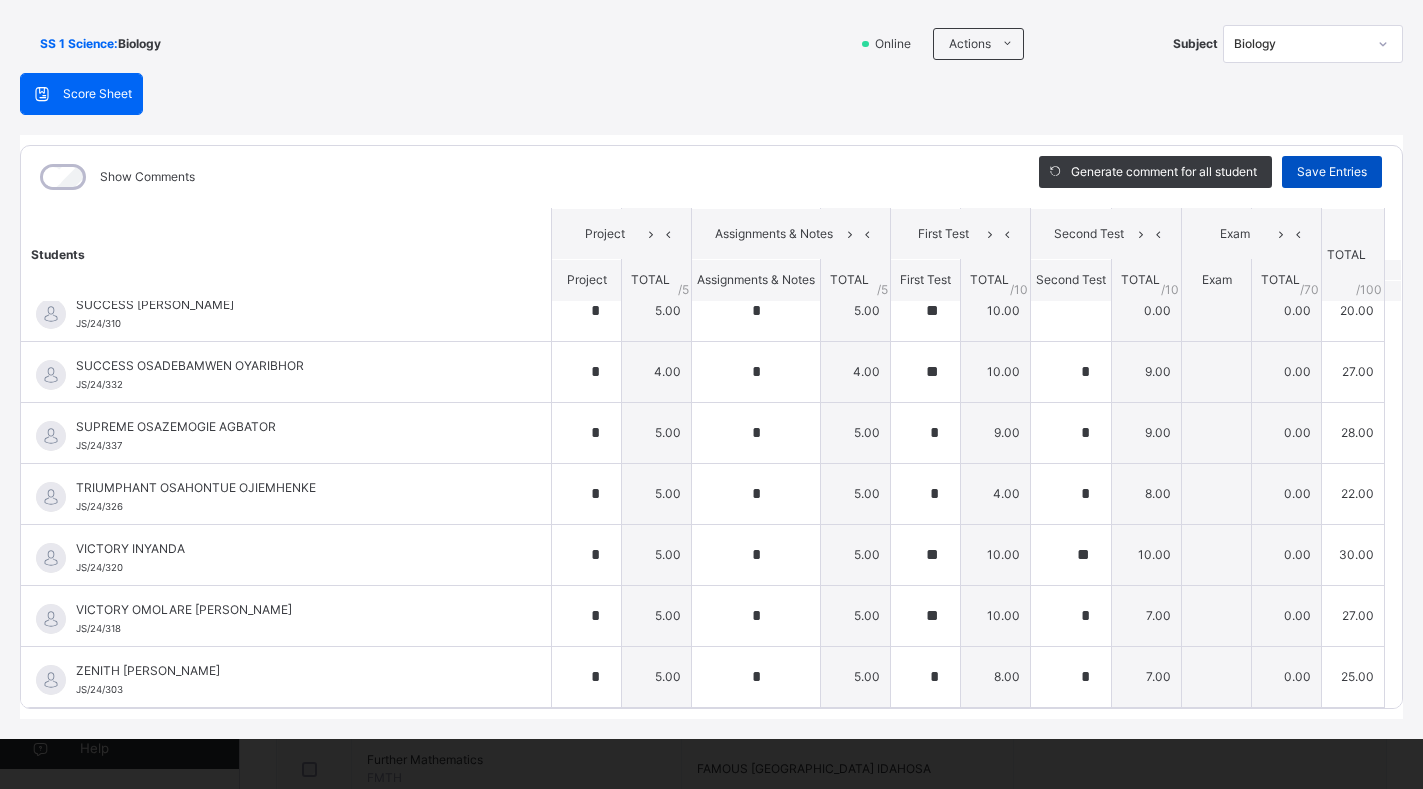 click on "Save Entries" at bounding box center (1332, 172) 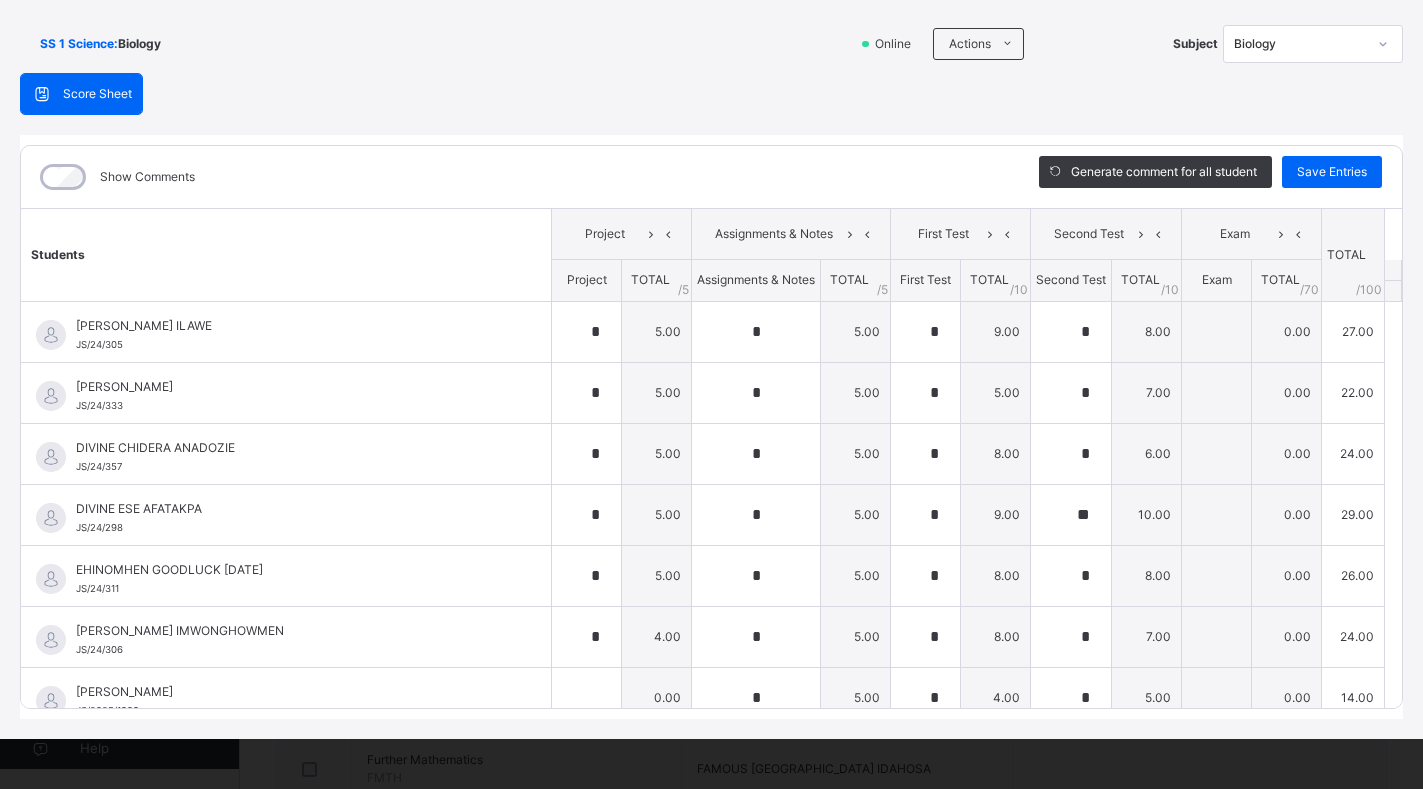 click on "SS 1   Science :   Biology Online Actions  Download Empty Score Sheet  Upload/map score sheet Subject  Biology JEDIDIAH SCHOOLS Date: [DATE] 9:10:58 am Score Sheet Score Sheet Show Comments   Generate comment for all student   Save Entries Class Level:  SS 1   Science Subject:  Biology Session:  2024/2025 Session Session:  Third Term Students Project Assignments & Notes First Test Second Test Exam TOTAL /100 Comment Project TOTAL / 5 Assignments & Notes TOTAL / 5 First Test TOTAL / 10 Second Test TOTAL / 10 Exam TOTAL / 70 [PERSON_NAME] AIGBOVIOSA ILAWE JS/24/305 [PERSON_NAME] AIGBOVIOSA ILAWE JS/24/305 * 5.00 * 5.00 * 9.00 * 8.00 0.00 27.00 Generate comment 0 / 250   ×   Subject Teacher’s Comment Generate and see in full the comment developed by the AI with an option to regenerate the comment [PERSON_NAME] ILAWE   JS/24/305   Total 27.00  / 100.00 [PERSON_NAME] Bot   Regenerate     Use this comment   [PERSON_NAME] [PERSON_NAME]/24/333 [PERSON_NAME] [PERSON_NAME]/24/333 * 5.00 * 5.00 * 5.00 * 7.00 0.00 22.00 Generate comment" at bounding box center (711, 367) 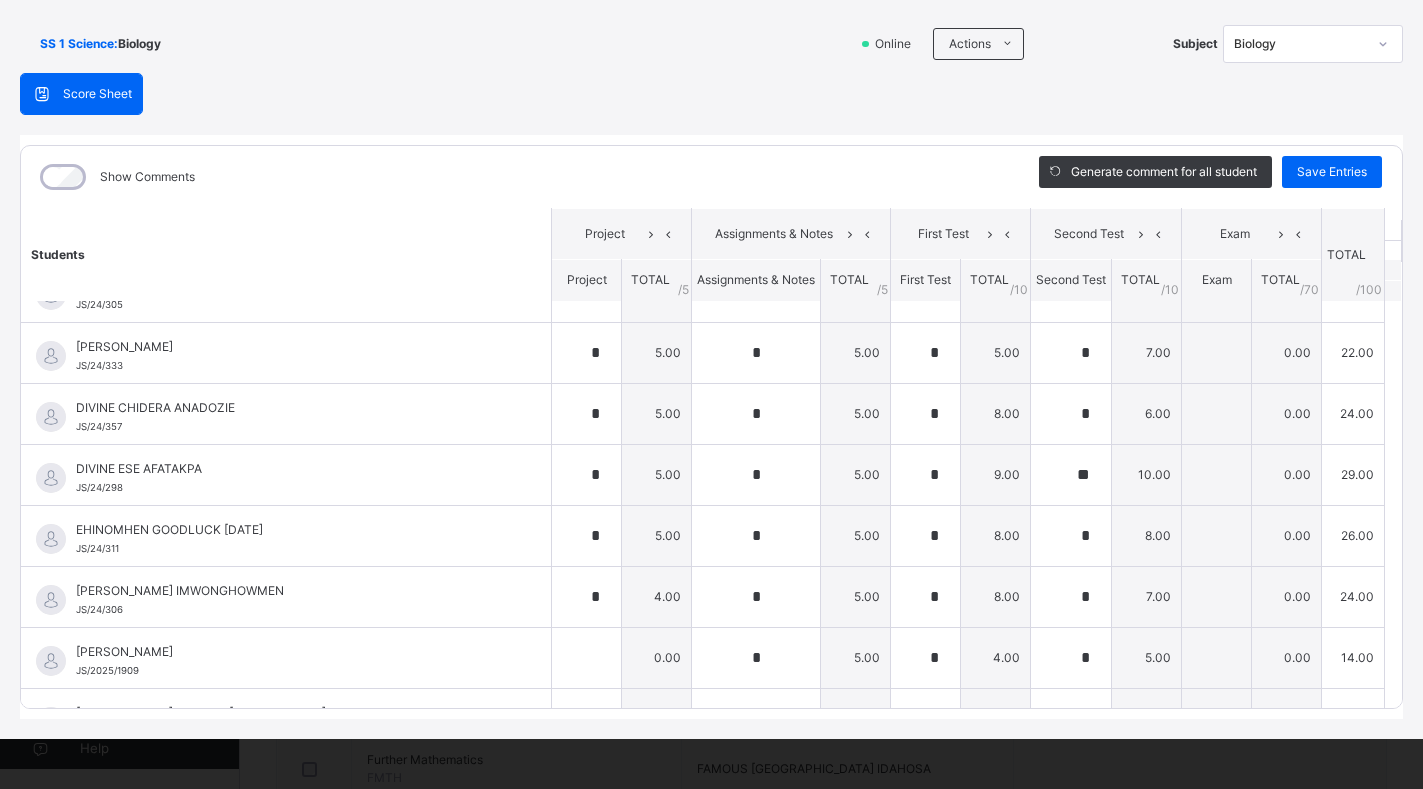 scroll, scrollTop: 80, scrollLeft: 0, axis: vertical 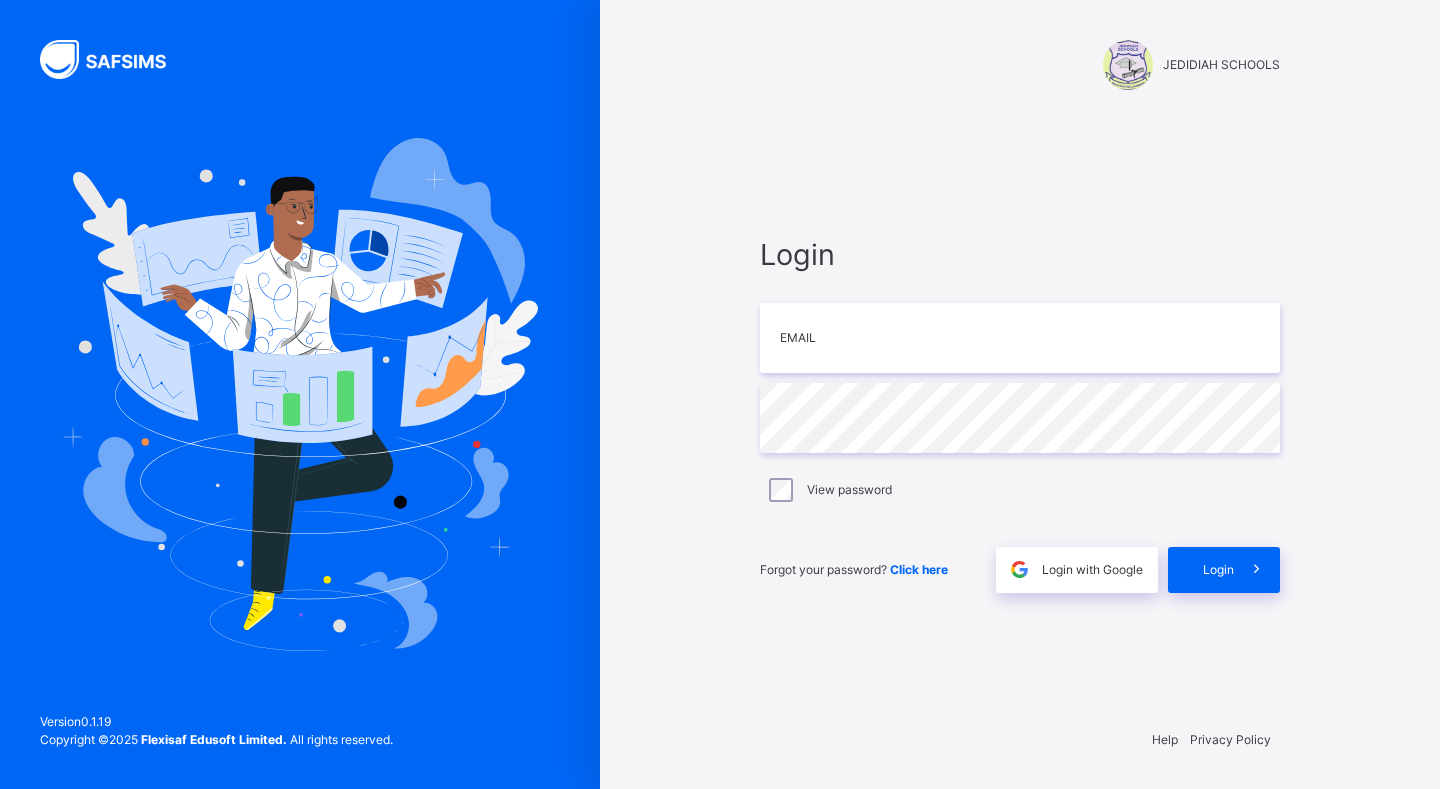 click on "JEDIDIAH SCHOOLS Login Email Password View password Forgot your password?   Click here Login with Google Login   Help       Privacy Policy     Version  0.1.19 Copyright ©  2025   Flexisaf Edusoft Limited.   All rights reserved." at bounding box center (1020, 394) 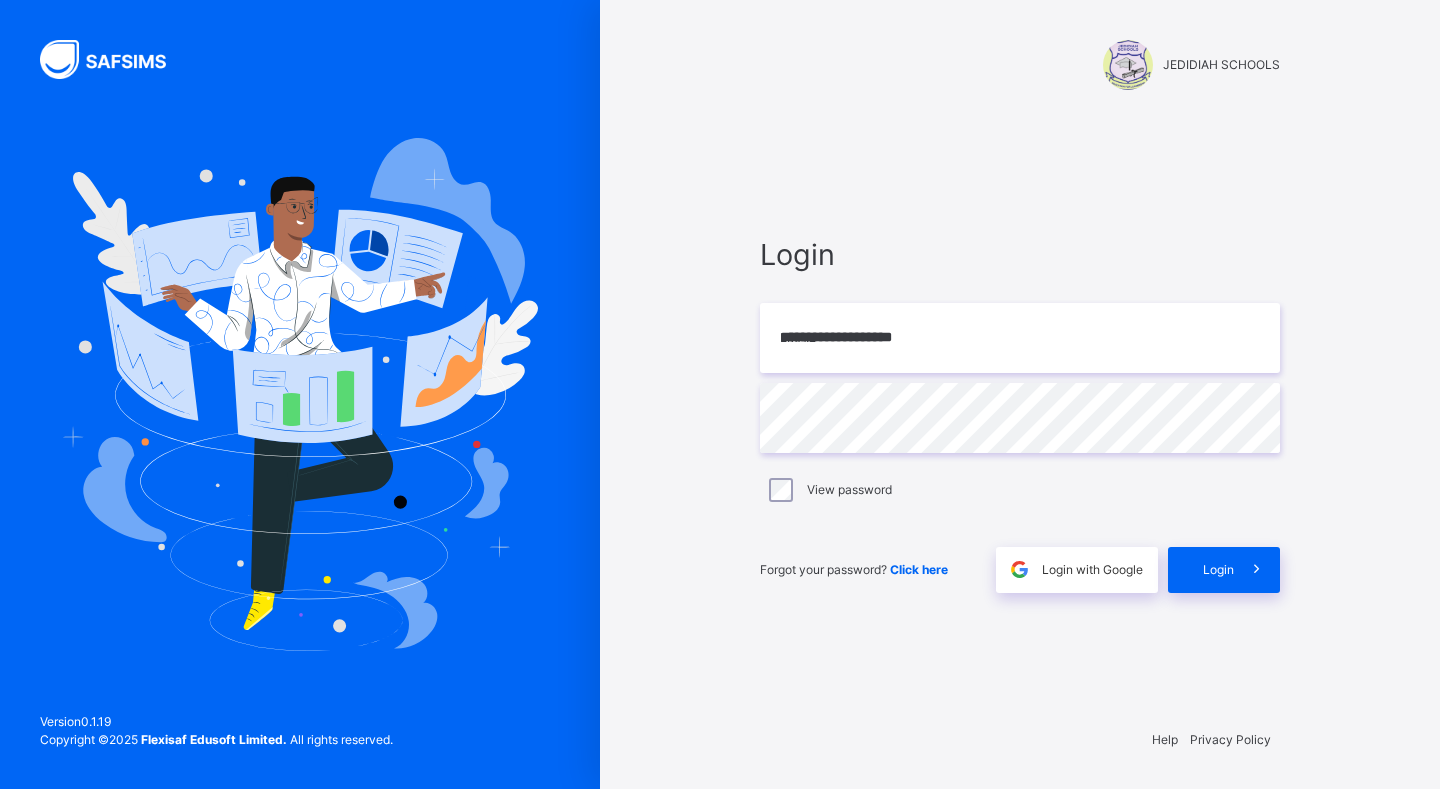 click on "**********" at bounding box center [1020, 394] 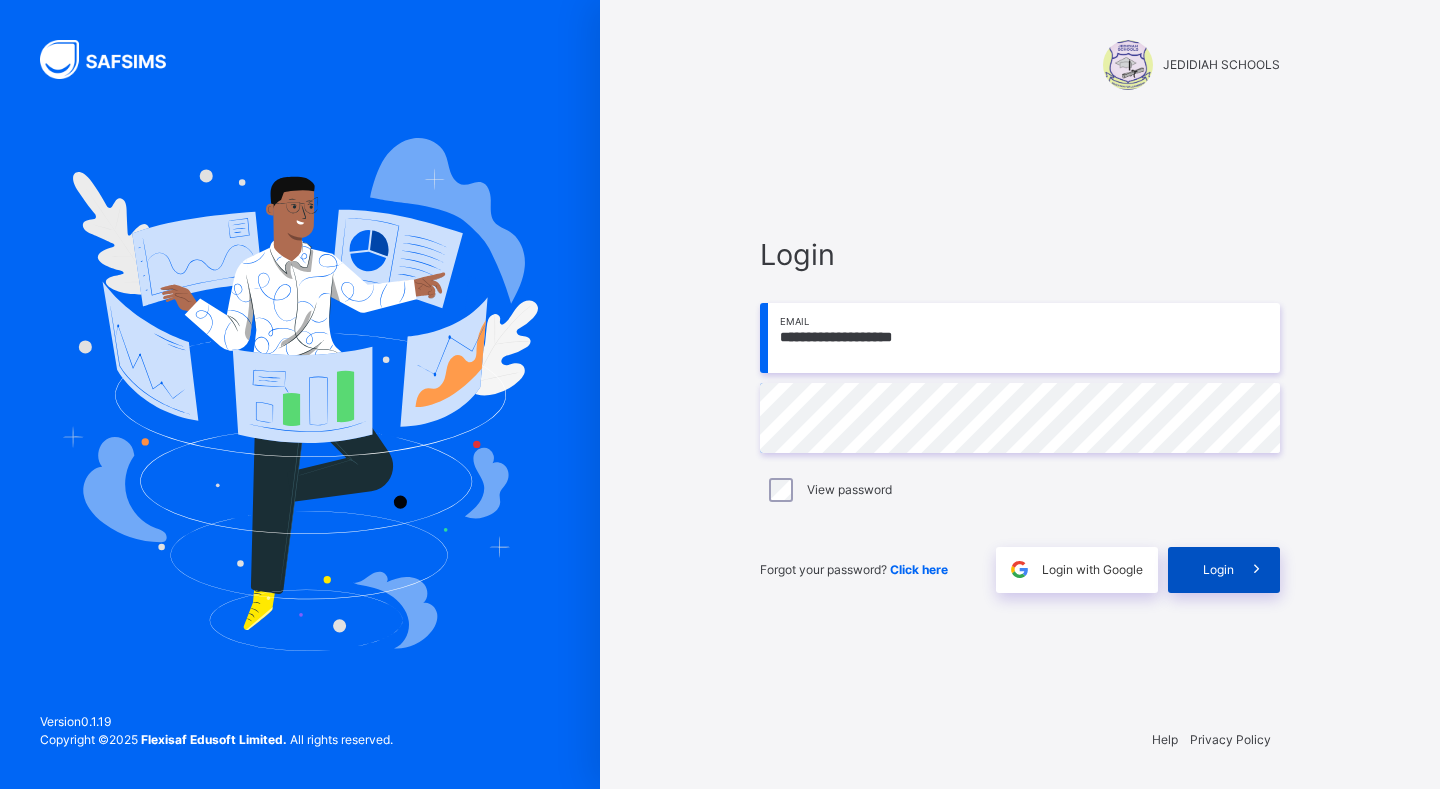 click on "Login" at bounding box center (1218, 570) 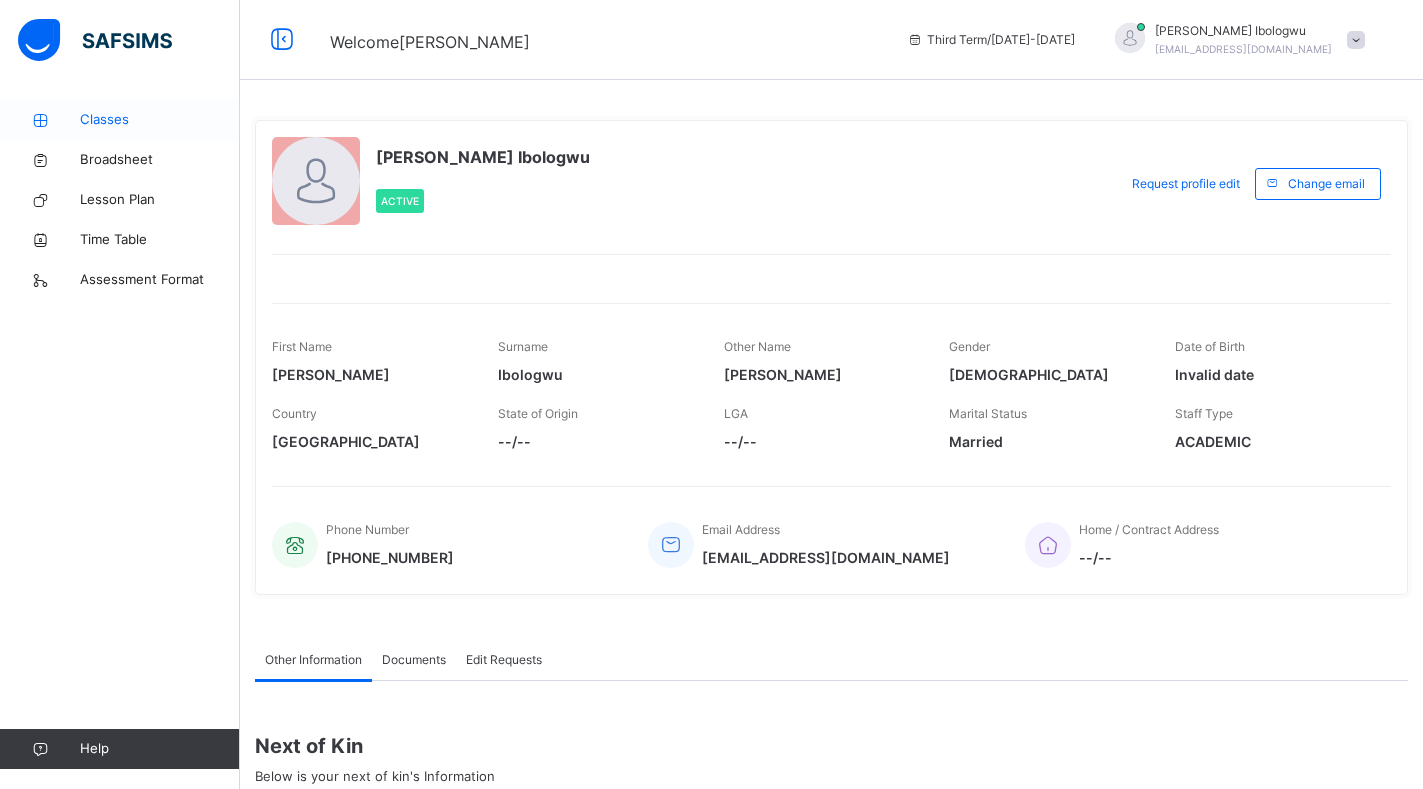 click on "Classes" at bounding box center (160, 120) 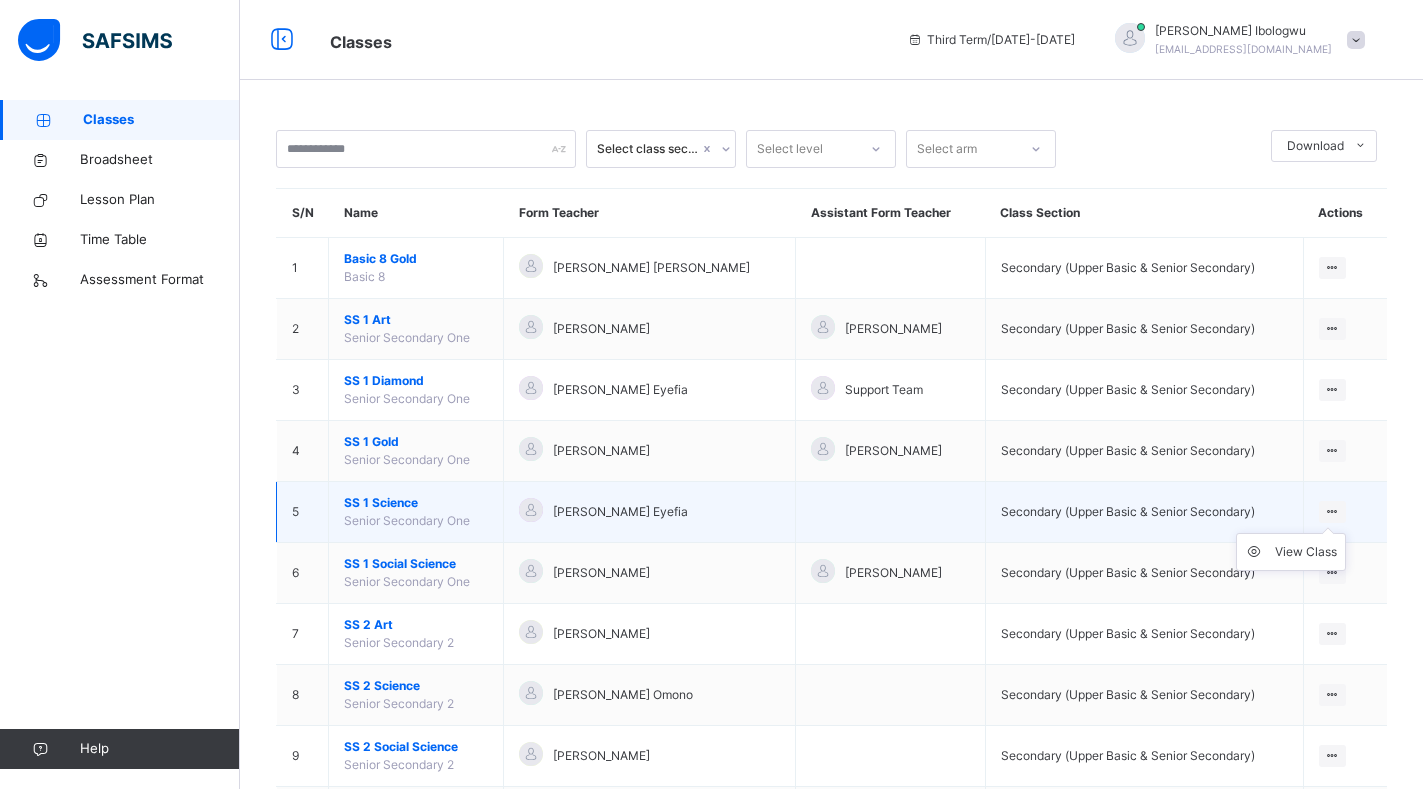 click on "View Class" at bounding box center [1291, 552] 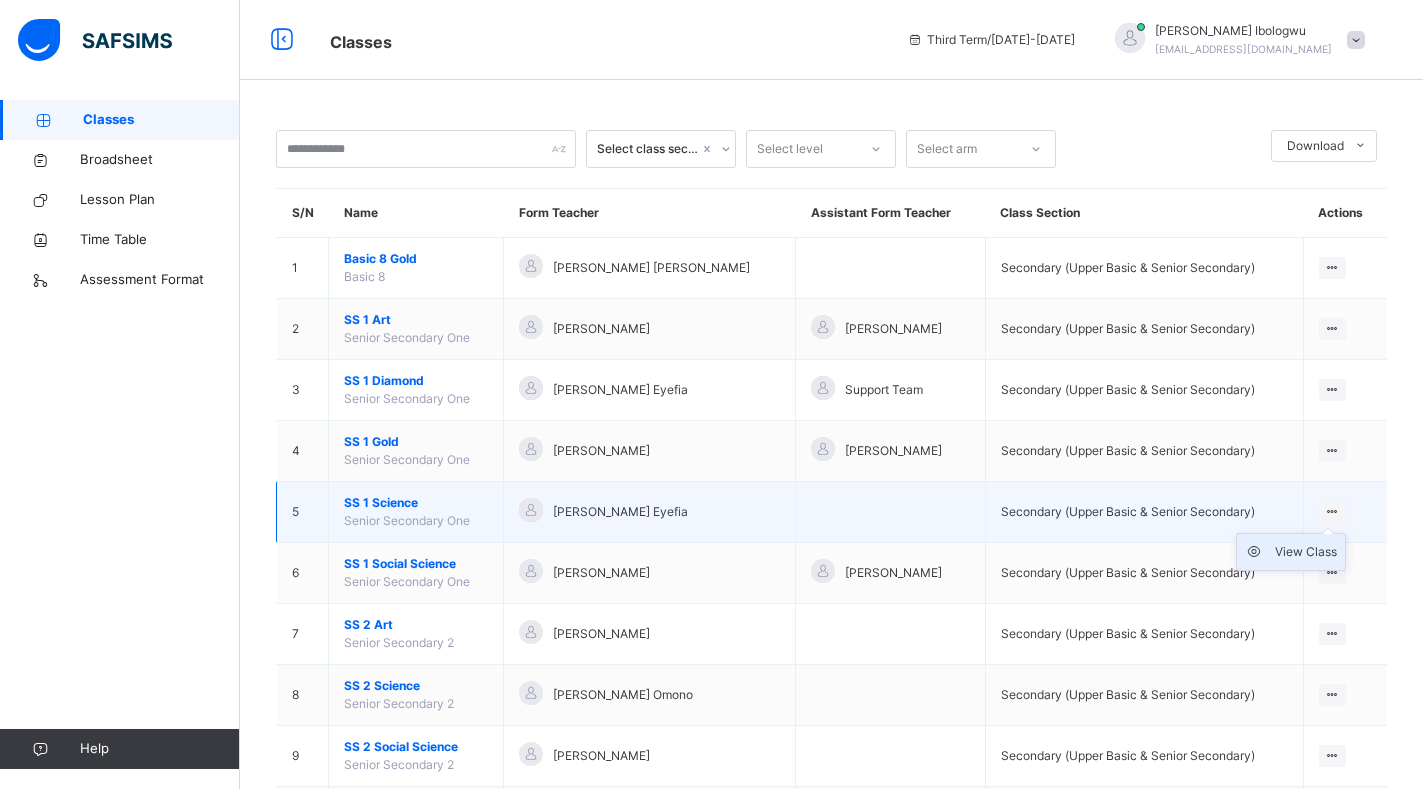 click on "View Class" at bounding box center (1306, 552) 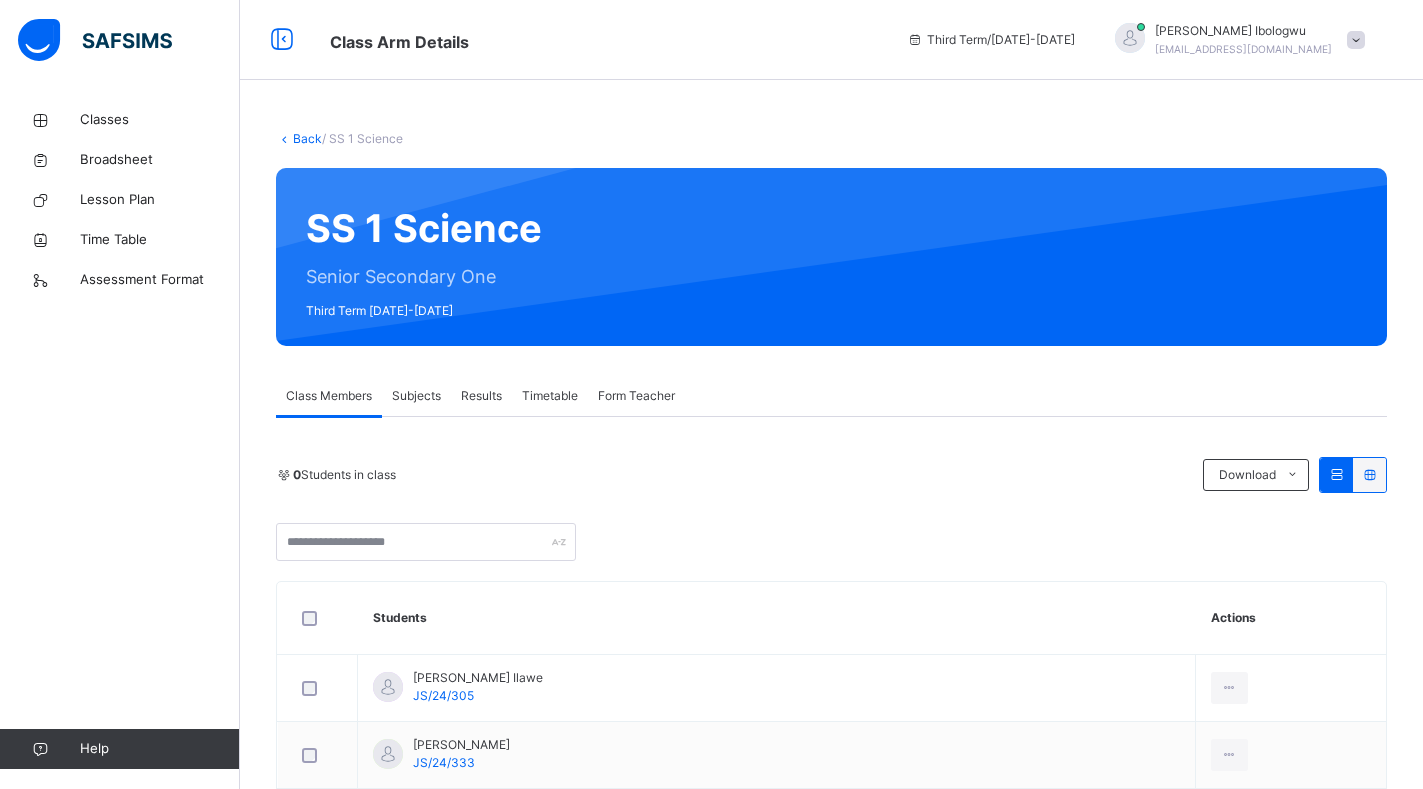 click on "Subjects" at bounding box center [416, 396] 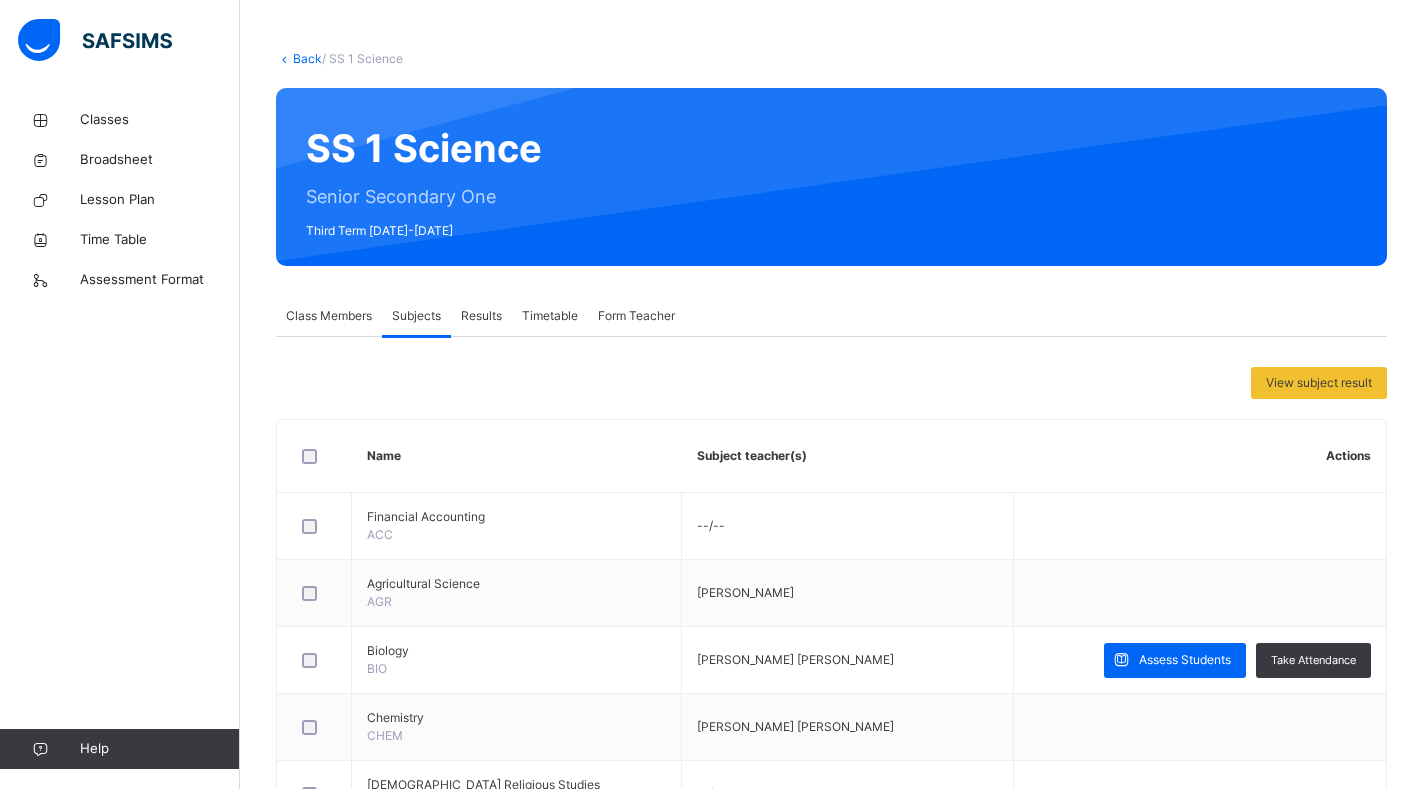 scroll, scrollTop: 120, scrollLeft: 0, axis: vertical 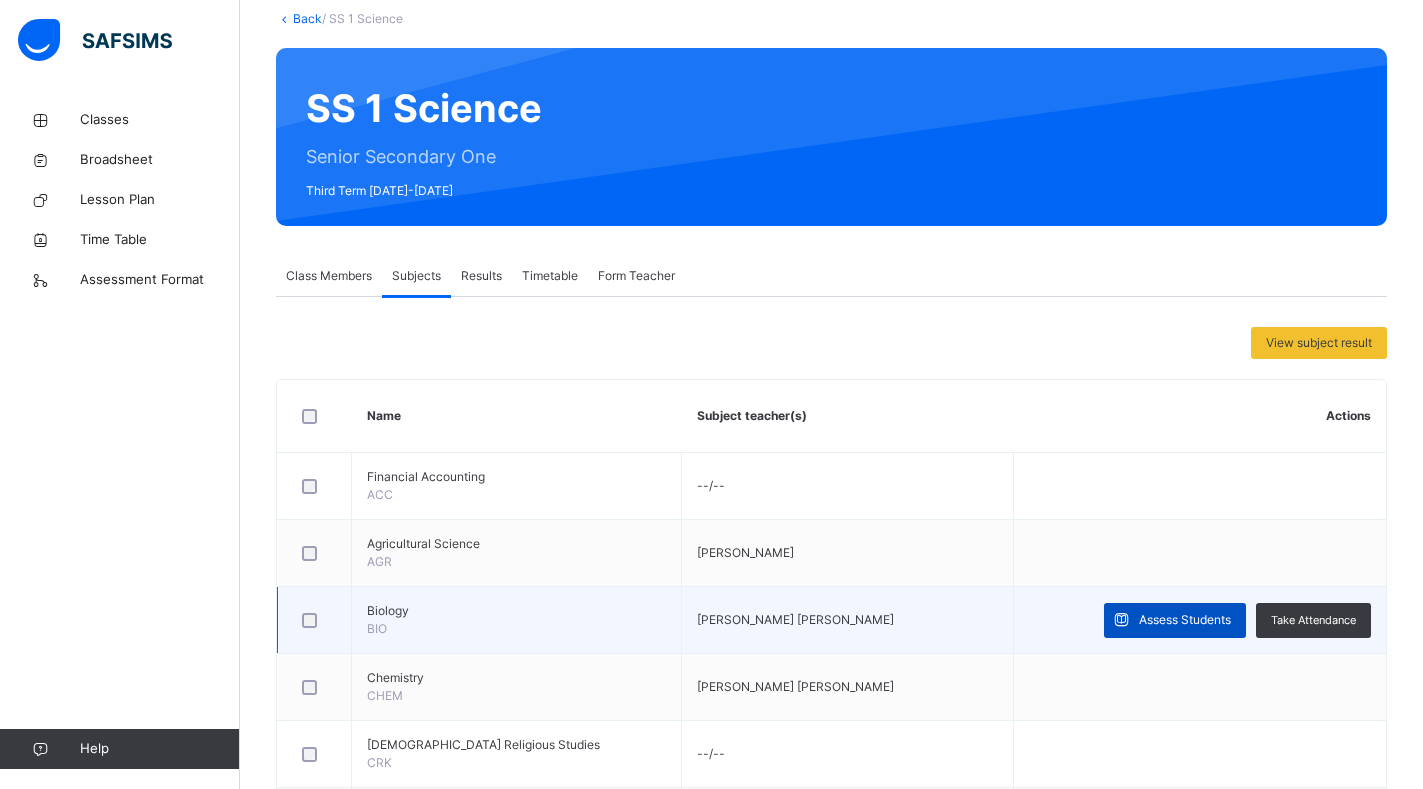 click on "Assess Students" at bounding box center (1185, 620) 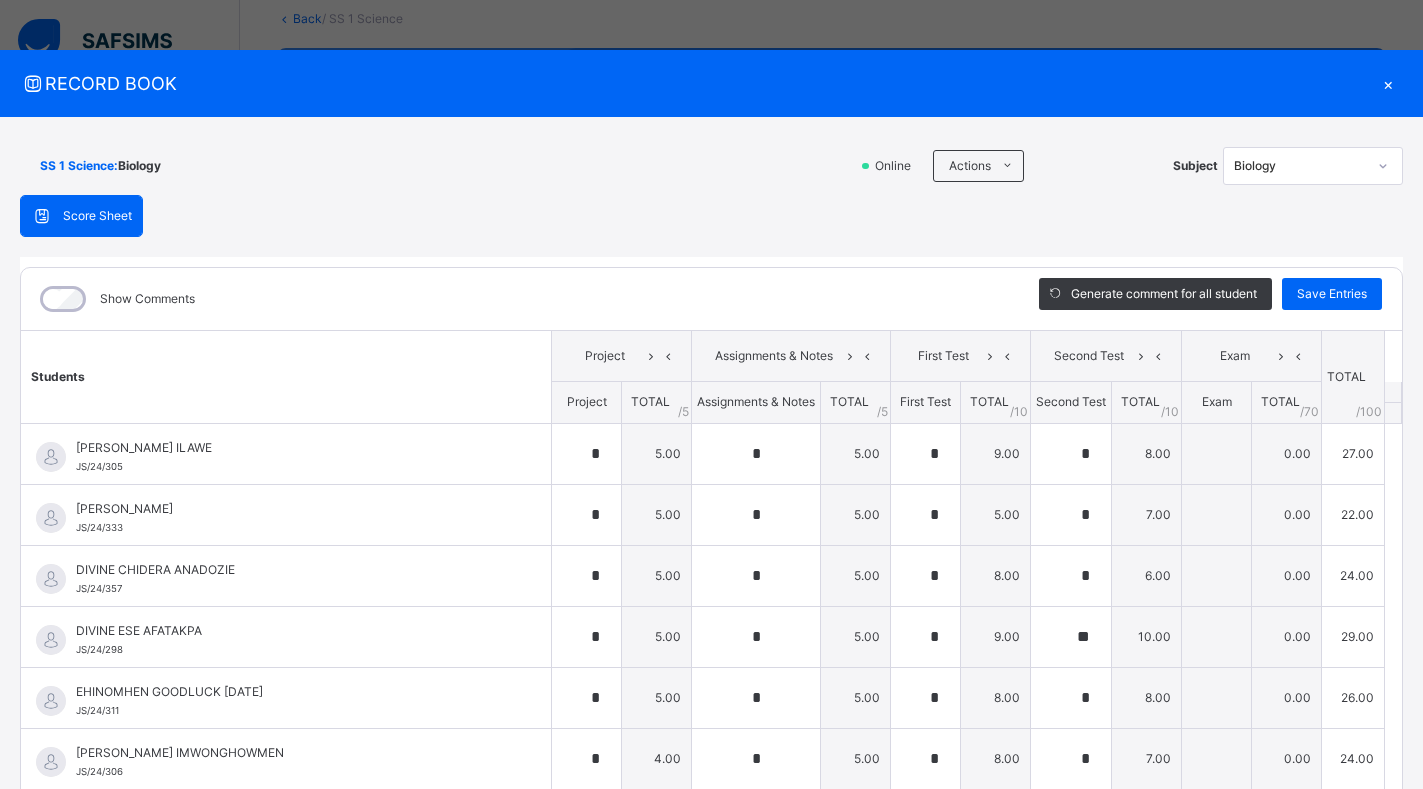 click on "Students Project Assignments & Notes First Test Second Test Exam TOTAL /100 Comment Project TOTAL / 5 Assignments & Notes TOTAL / 5 First Test TOTAL / 10 Second Test TOTAL / 10 Exam TOTAL / 70 [PERSON_NAME] AIGBOVIOSA ILAWE JS/24/305 [PERSON_NAME] AIGBOVIOSA ILAWE JS/24/305 * 5.00 * 5.00 * 9.00 * 8.00 0.00 27.00 Generate comment 0 / 250   ×   Subject Teacher’s Comment Generate and see in full the comment developed by the AI with an option to regenerate the comment [PERSON_NAME] ILAWE   JS/24/305   Total 27.00  / 100.00 [PERSON_NAME] Bot   Regenerate     Use this comment   [PERSON_NAME] [PERSON_NAME]/24/333 [PERSON_NAME] [PERSON_NAME]/24/333 * 5.00 * 5.00 * 5.00 * 7.00 0.00 22.00 Generate comment 0 / 250   ×   Subject Teacher’s Comment Generate and see in full the comment developed by the AI with an option to regenerate the comment JS [PERSON_NAME] [PERSON_NAME]/24/333   Total 22.00  / 100.00 [PERSON_NAME] Bot   Regenerate     Use this comment   DIVINE CHIDERA ANADOZIE JS/24/357 DIVINE CHIDERA ANADOZIE JS/24/357 * 5.00 * 5.00 * 8.00 * 6.00 0" at bounding box center (711, 1414) 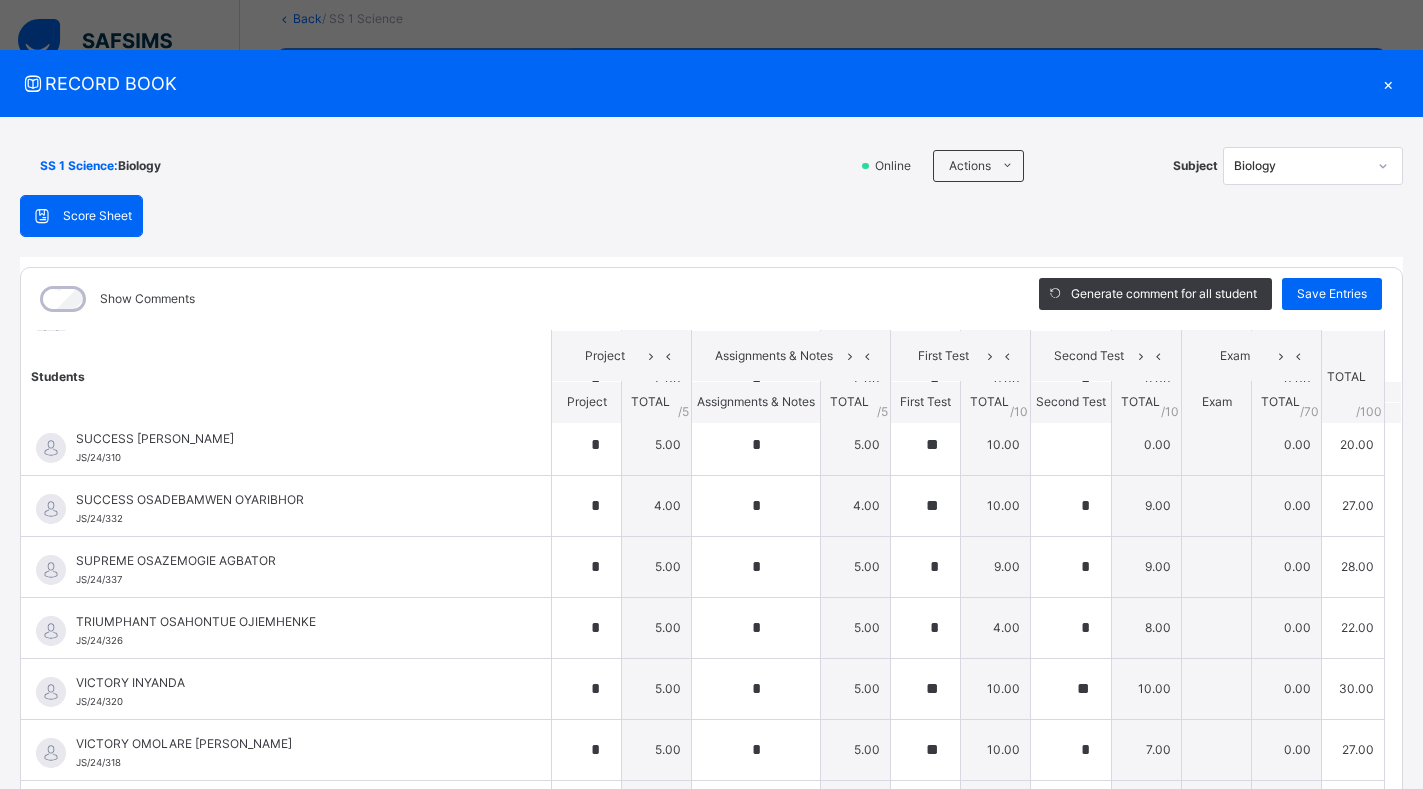 scroll, scrollTop: 1668, scrollLeft: 0, axis: vertical 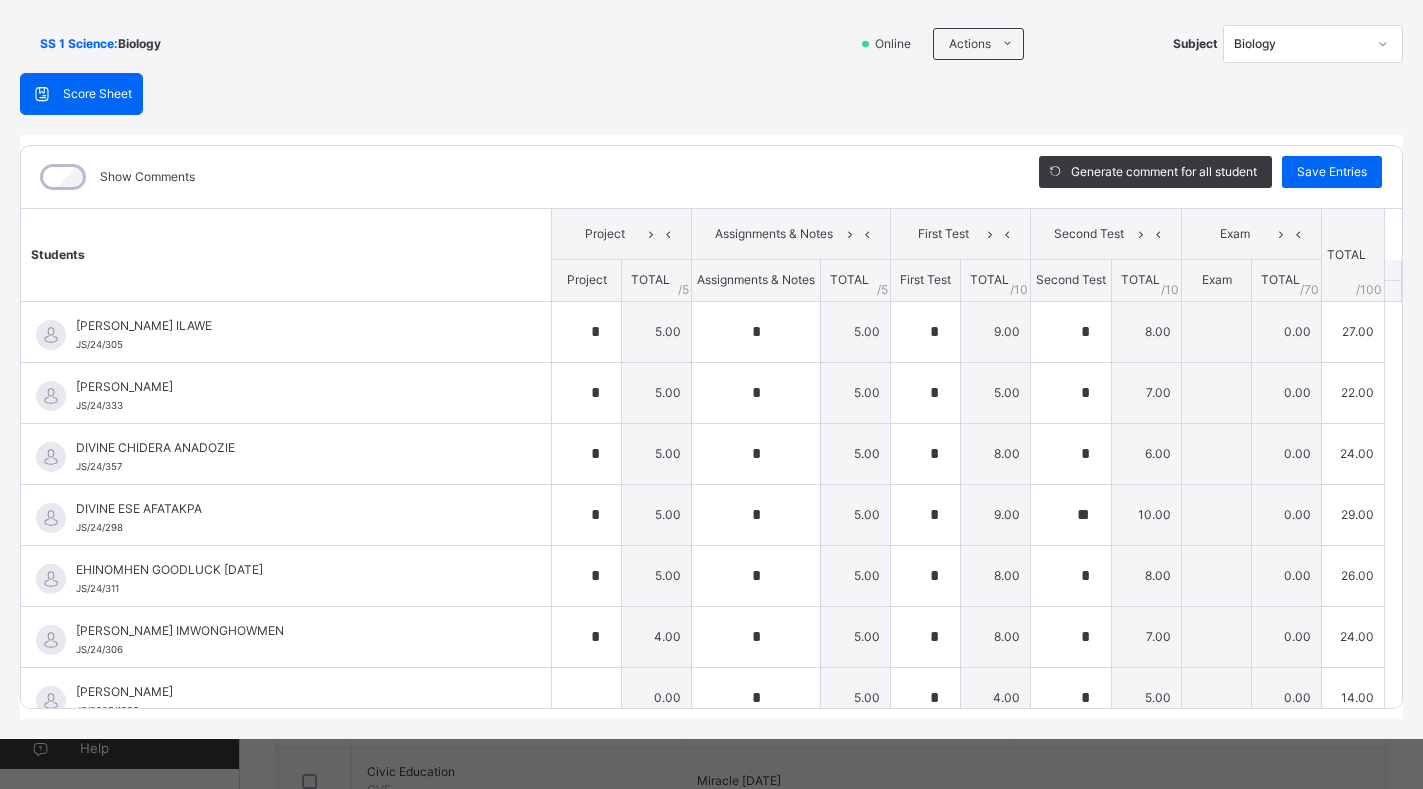 click on "Score Sheet Score Sheet Show Comments   Generate comment for all student   Save Entries Class Level:  SS 1   Science Subject:  Biology Session:  2024/2025 Session Session:  Third Term Students Project Assignments & Notes First Test Second Test Exam TOTAL /100 Comment Project TOTAL / 5 Assignments & Notes TOTAL / 5 First Test TOTAL / 10 Second Test TOTAL / 10 Exam TOTAL / 70 [PERSON_NAME] AIGBOVIOSA ILAWE JS/24/305 [PERSON_NAME] ILAWE JS/24/305 * 5.00 * 5.00 * 9.00 * 8.00 0.00 27.00 Generate comment 0 / 250   ×   Subject Teacher’s Comment Generate and see in full the comment developed by the AI with an option to regenerate the comment [PERSON_NAME] ILAWE   JS/24/305   Total 27.00  / 100.00 [PERSON_NAME] Bot   Regenerate     Use this comment   [PERSON_NAME] [PERSON_NAME]/24/333 [PERSON_NAME] [PERSON_NAME]/24/333 * 5.00 * 5.00 * 5.00 * 7.00 0.00 22.00 Generate comment 0 / 250   ×   Subject Teacher’s Comment Generate and see in full the comment developed by the AI with an option to regenerate the comment JS   JS/24/333    /" at bounding box center [711, 396] 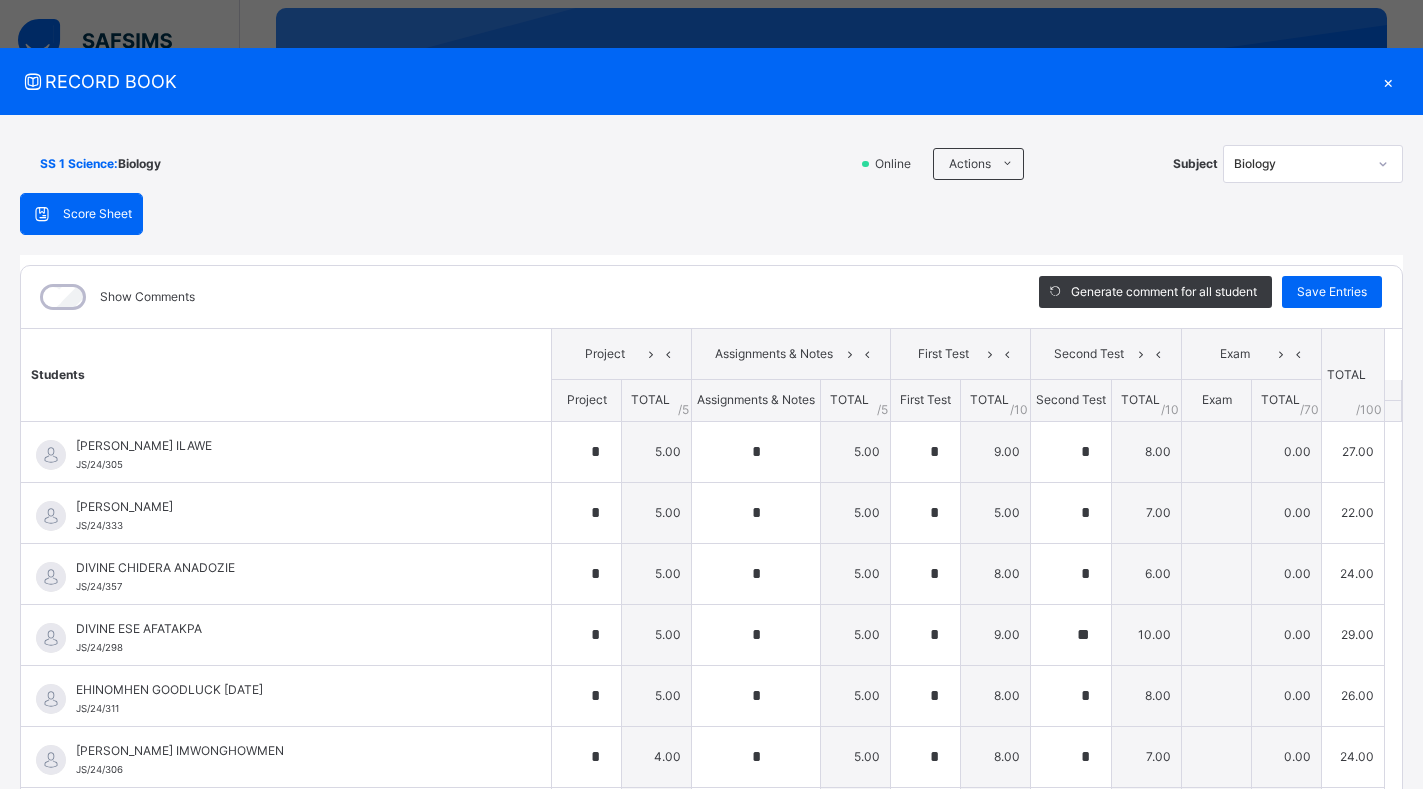 scroll, scrollTop: 0, scrollLeft: 0, axis: both 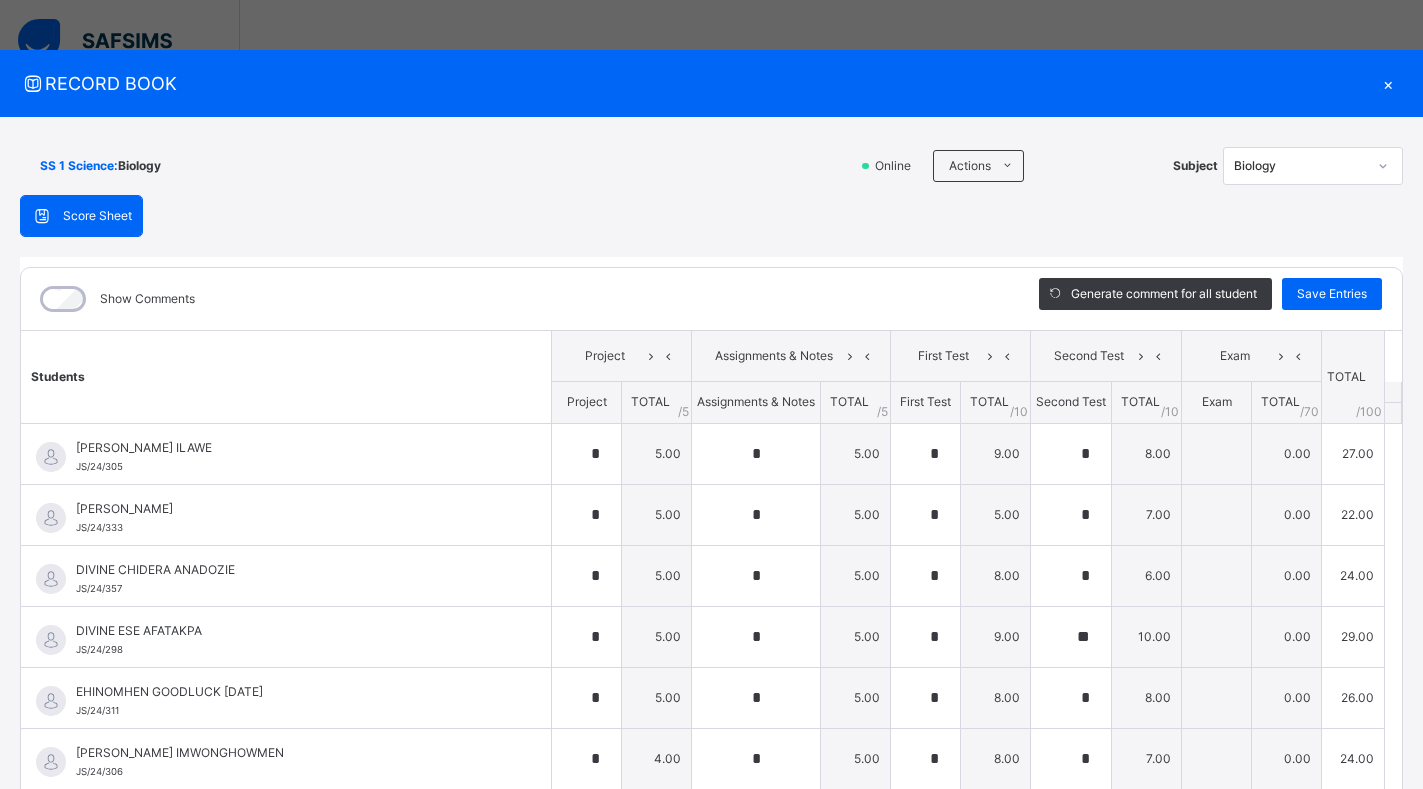 click on "×" at bounding box center (1388, 83) 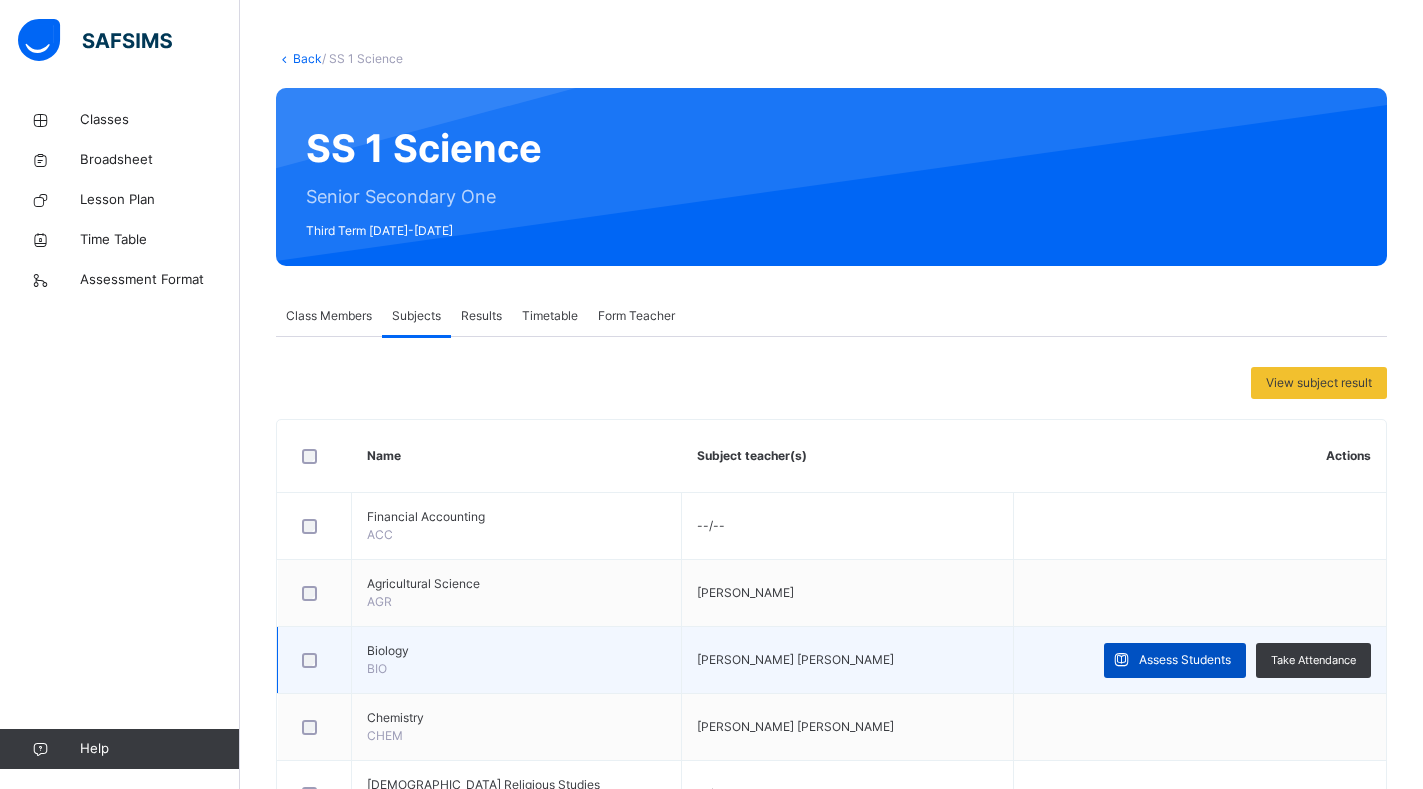 click on "Assess Students" at bounding box center [1185, 660] 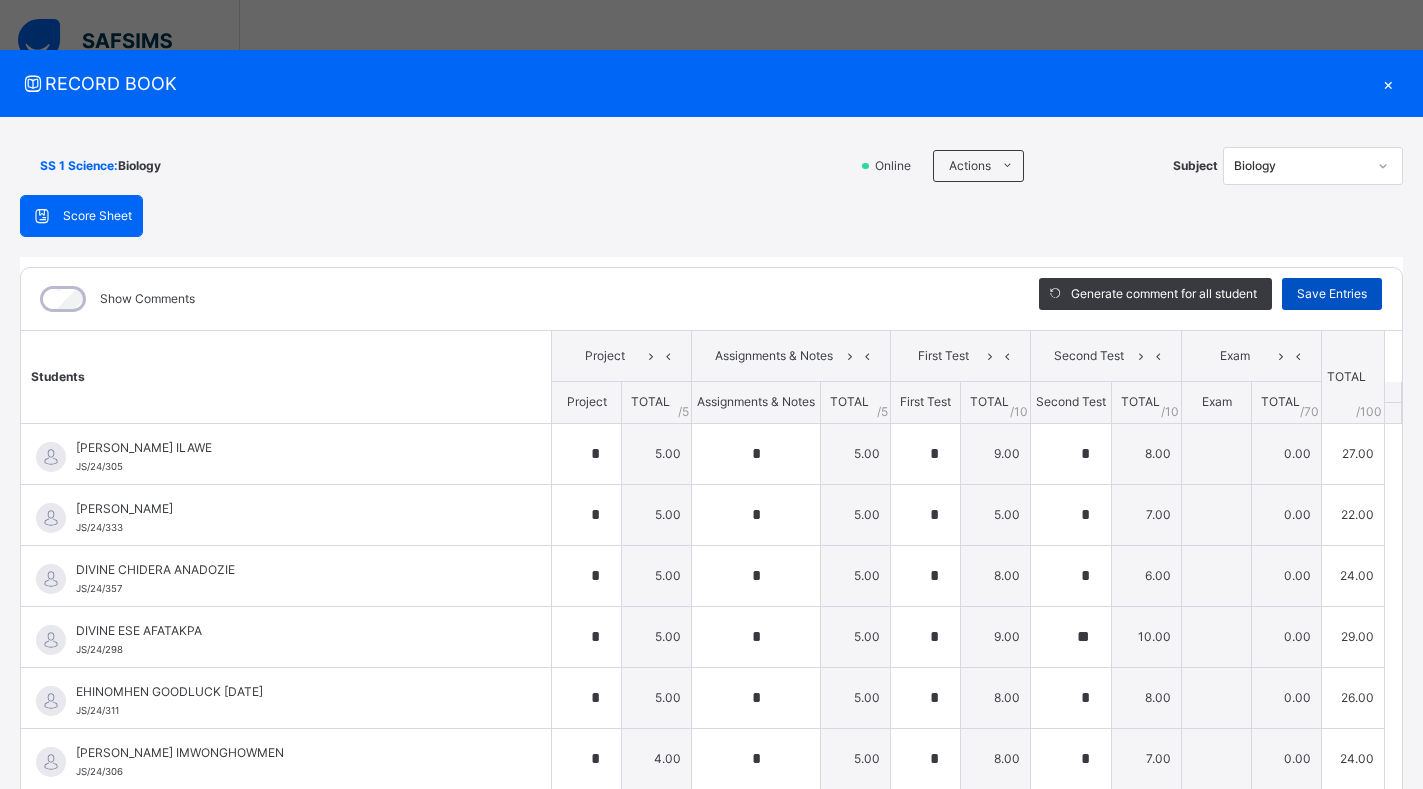 click on "Save Entries" at bounding box center (1332, 294) 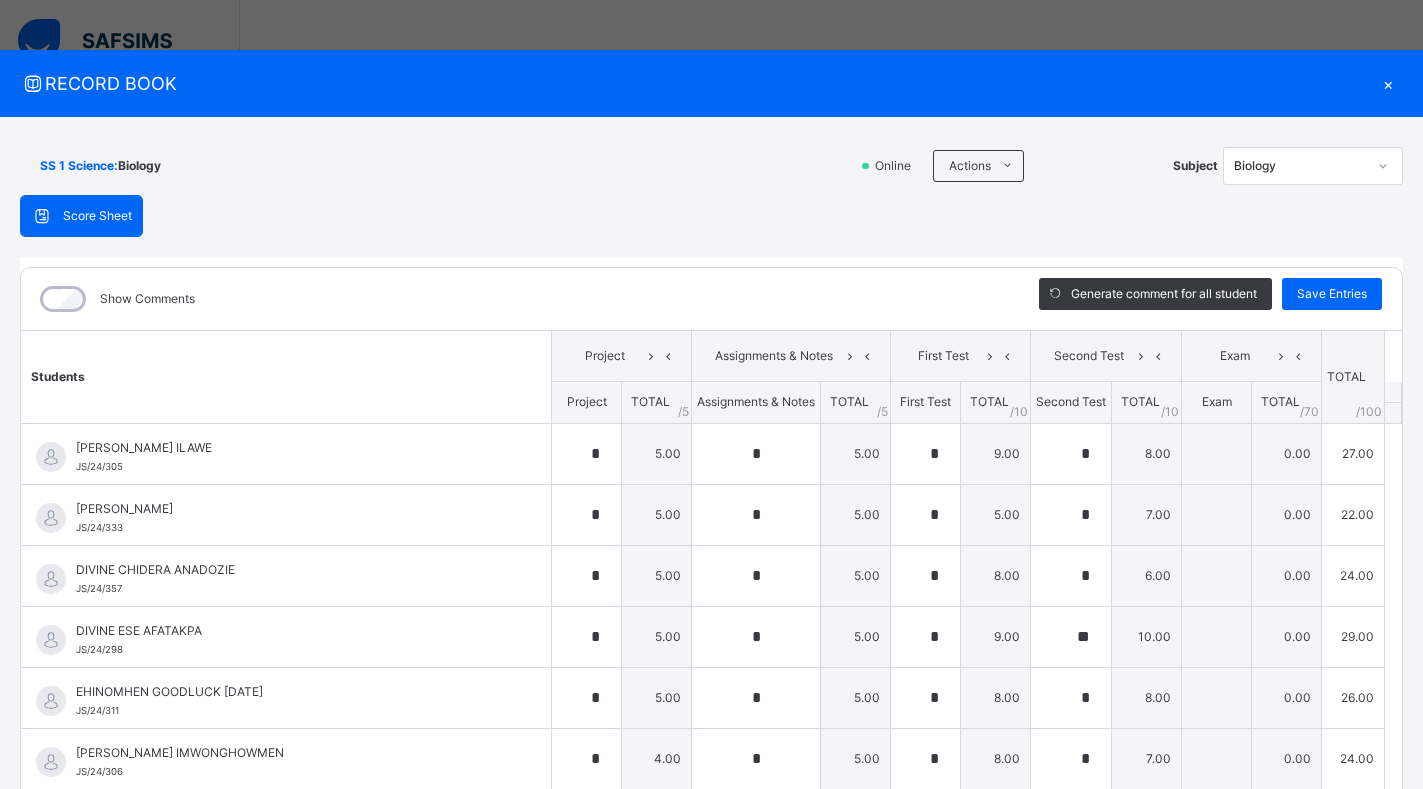 click on "Score Sheet Score Sheet Show Comments   Generate comment for all student   Save Entries Class Level:  SS 1   Science Subject:  Biology Session:  2024/2025 Session Session:  Third Term Students Project Assignments & Notes First Test Second Test Exam TOTAL /100 Comment Project TOTAL / 5 Assignments & Notes TOTAL / 5 First Test TOTAL / 10 Second Test TOTAL / 10 Exam TOTAL / 70 [PERSON_NAME] AIGBOVIOSA ILAWE JS/24/305 [PERSON_NAME] ILAWE JS/24/305 * 5.00 * 5.00 * 9.00 * 8.00 0.00 27.00 Generate comment 0 / 250   ×   Subject Teacher’s Comment Generate and see in full the comment developed by the AI with an option to regenerate the comment [PERSON_NAME] ILAWE   JS/24/305   Total 27.00  / 100.00 [PERSON_NAME] Bot   Regenerate     Use this comment   [PERSON_NAME] [PERSON_NAME]/24/333 [PERSON_NAME] [PERSON_NAME]/24/333 * 5.00 * 5.00 * 5.00 * 7.00 0.00 22.00 Generate comment 0 / 250   ×   Subject Teacher’s Comment Generate and see in full the comment developed by the AI with an option to regenerate the comment JS   JS/24/333    /" at bounding box center [711, 518] 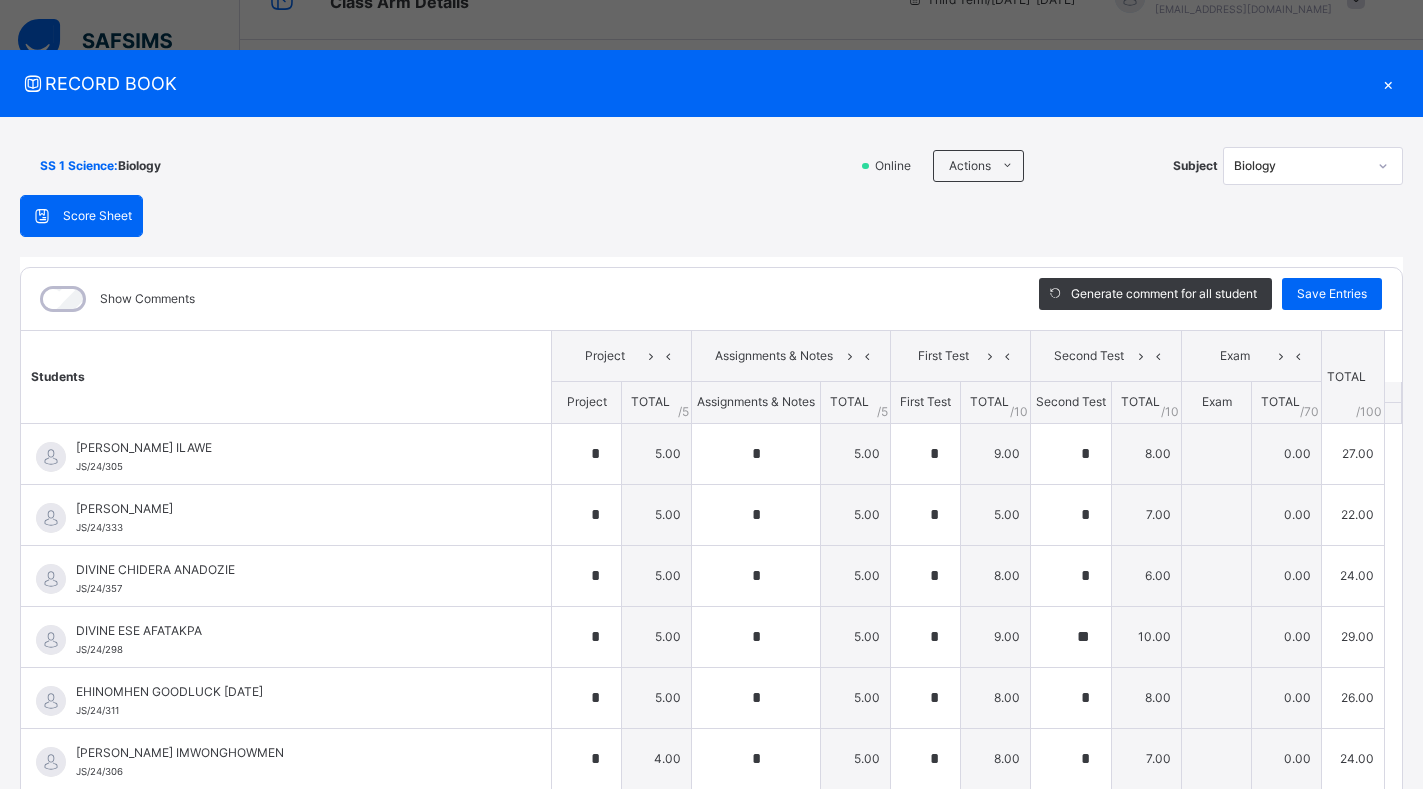 scroll, scrollTop: 0, scrollLeft: 0, axis: both 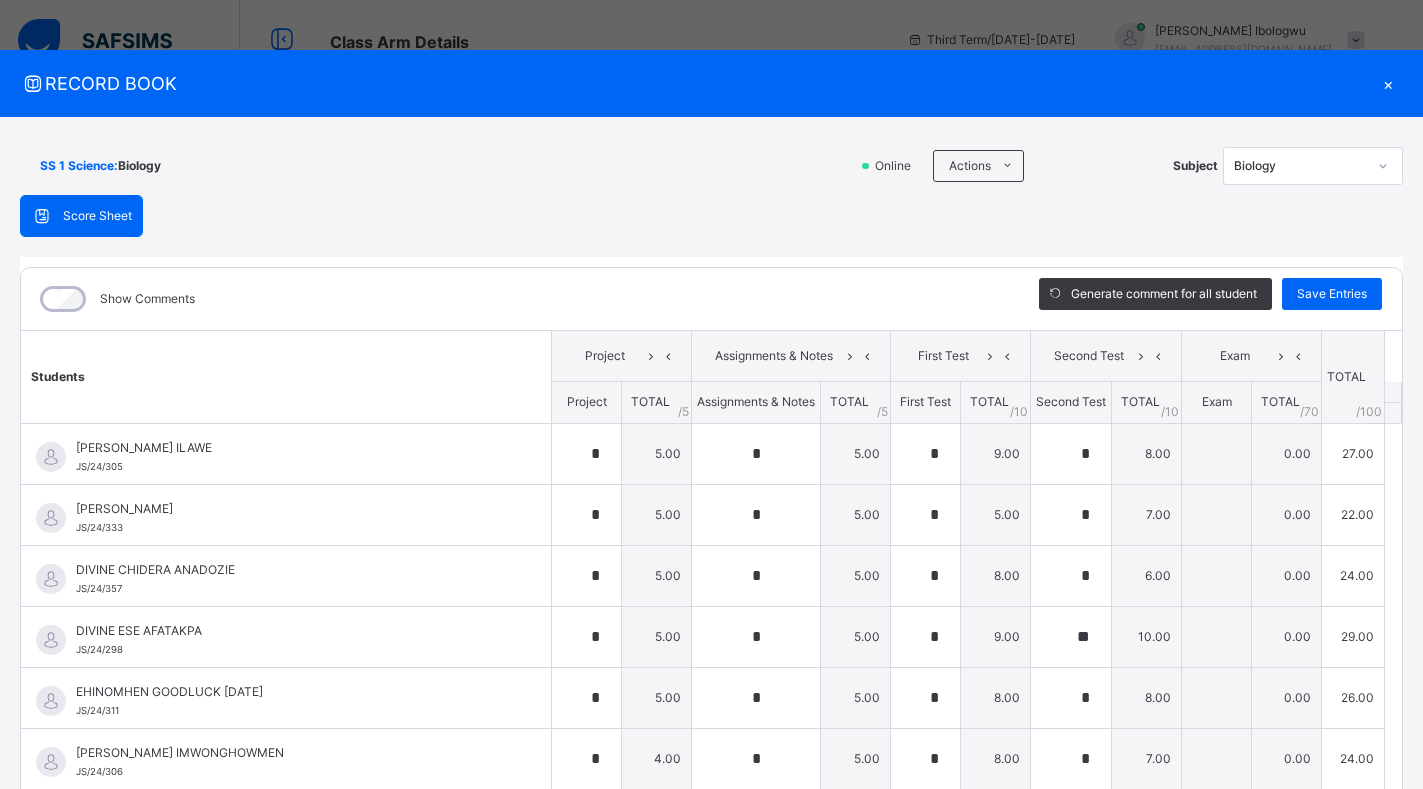 click on "RECORD BOOK" at bounding box center [696, 83] 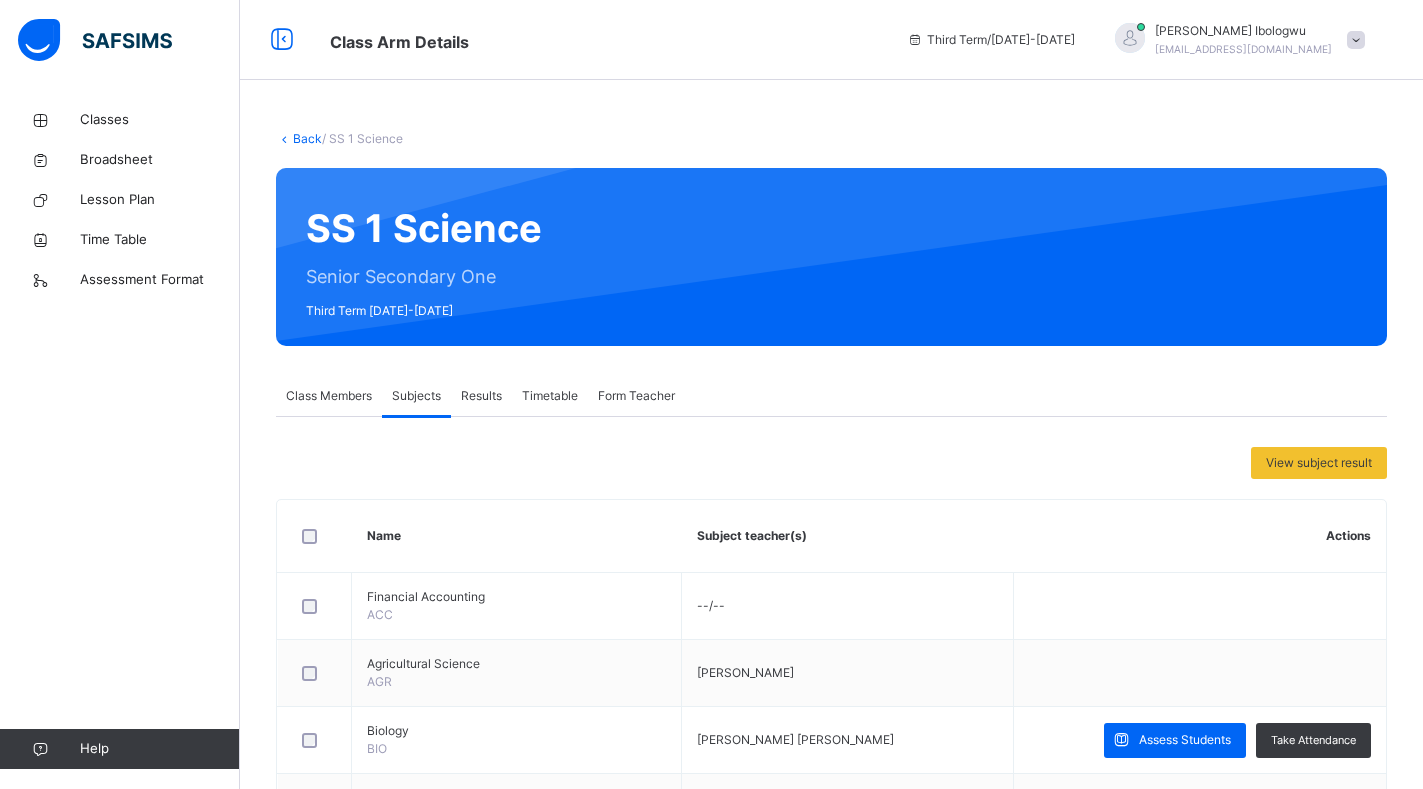 click on "Classes Broadsheet Lesson Plan Time Table Assessment Format   Help" at bounding box center [120, 434] 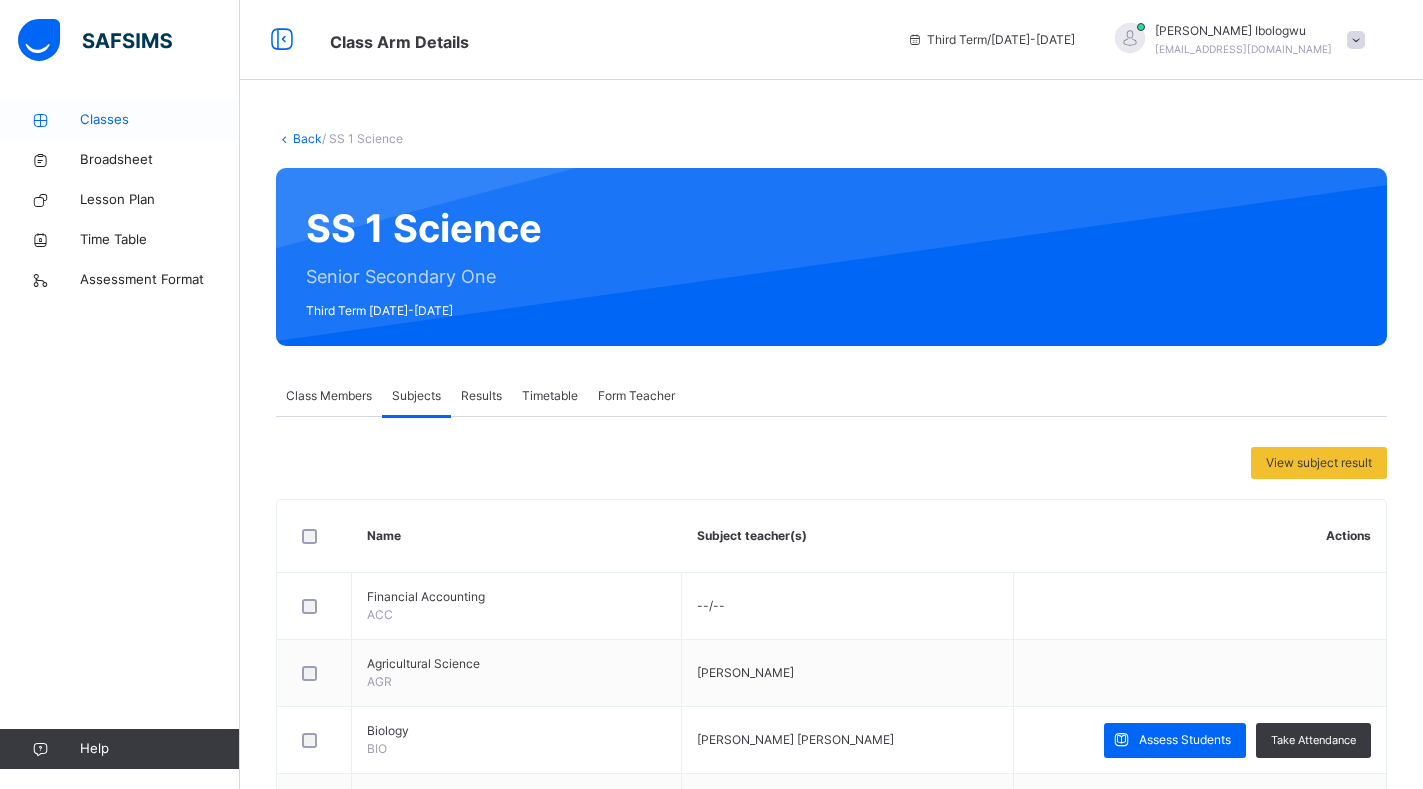 click on "Classes" at bounding box center (160, 120) 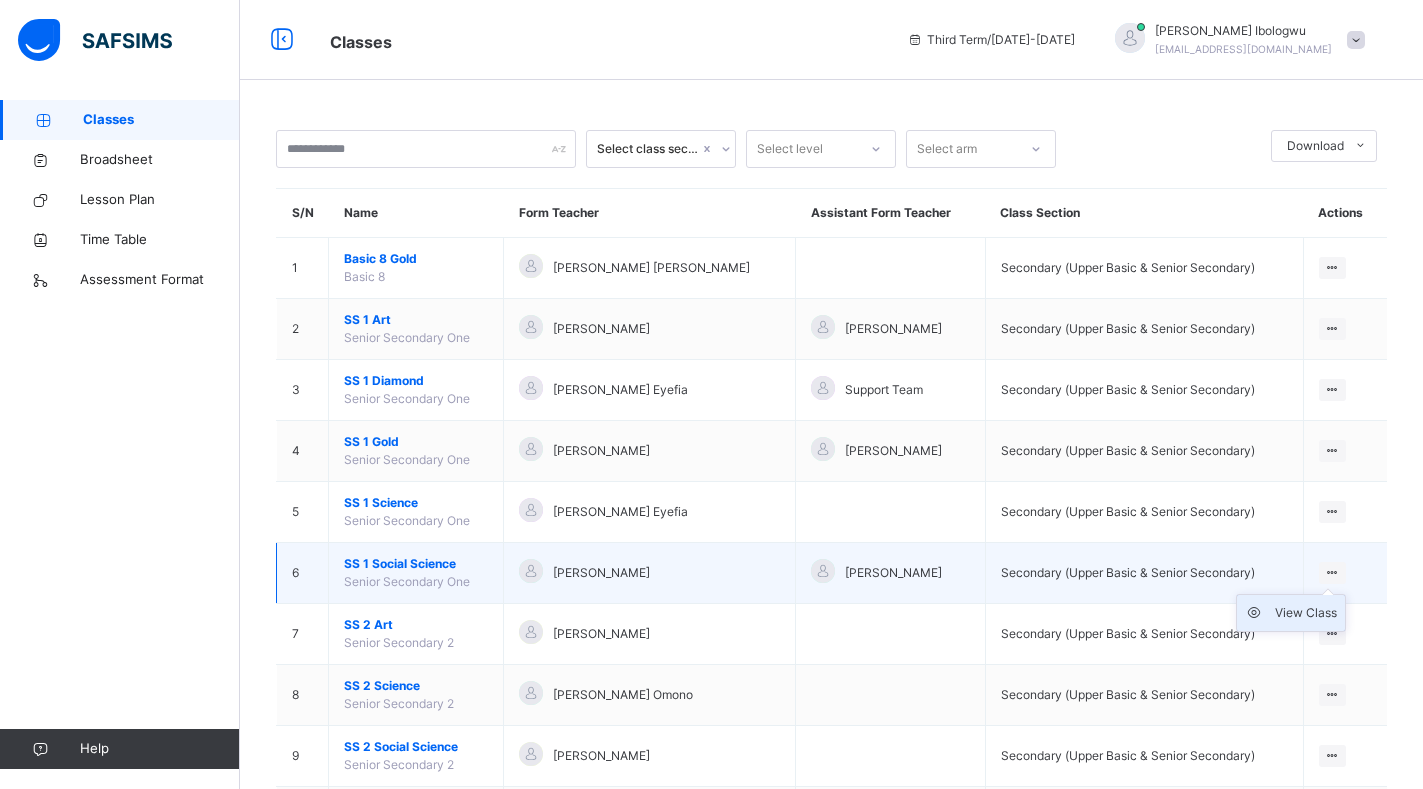 click on "View Class" at bounding box center (1306, 613) 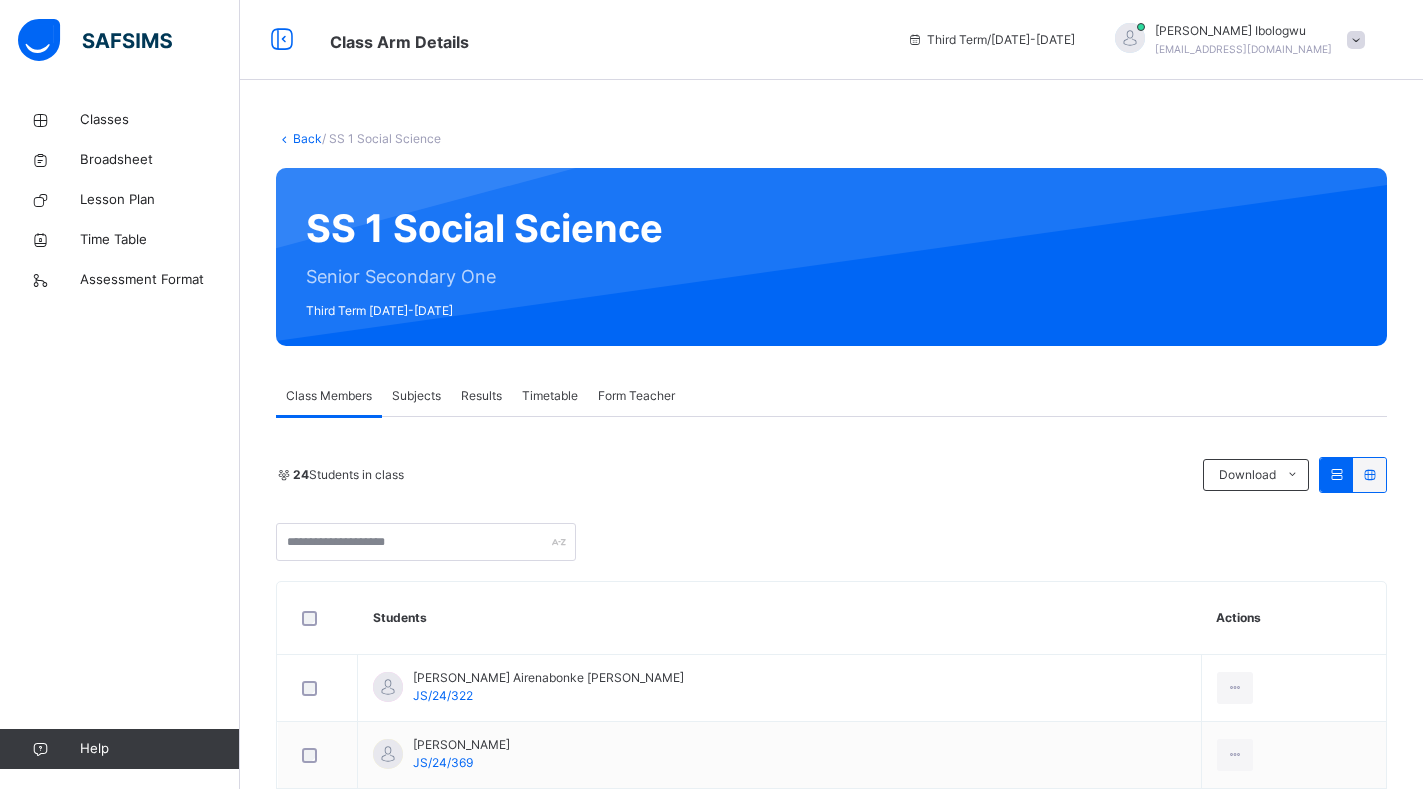 click on "Back  / SS 1 Social Science SS 1 Social Science Senior Secondary One Third Term [DATE]-[DATE] Class Members Subjects Results Timetable Form Teacher Class Members More Options   24  Students in class Download Pdf Report Excel Report JEDIDIAH SCHOOLS Date: [DATE] 9:23:59 am Class Members Class:  SS 1 Social Science Total no. of Students:  24 Term:  Third Term Session:  [DATE]-[DATE] S/NO Admission No. Last Name First Name Other Name 1 JS/24/322 [PERSON_NAME] 2 JS/24/369 [PERSON_NAME] 3 JS/24/342 [PERSON_NAME] 4 JS/24/359 AROYE BLESSING 5 JS/24/338 AGBONSELOBHOR COURAGE EHIS 6 JS/24/348 [PERSON_NAME] 7 JS/24/340 [PERSON_NAME] 8 JS/24/328 [PERSON_NAME] 9 Js/24/1541 [PERSON_NAME] 10 JS/24/353 OMONIBO EHIS 11 JS/24/343 EHIAGWINA [PERSON_NAME] 12 JS/2025/1925 EDAYI FAVOUR .O. 13 JS/24/345 [PERSON_NAME] 14 JS/24/325 OGHAGBON HAPPINESS 15 JS/24/366 [PERSON_NAME] HENRIENTTA 16 JS/24/365 [PERSON_NAME] 17 JS/24/314 AZIEGBEMHEN [PERSON_NAME] 18 JS/24/355 ORUKPE 19" at bounding box center (831, 1236) 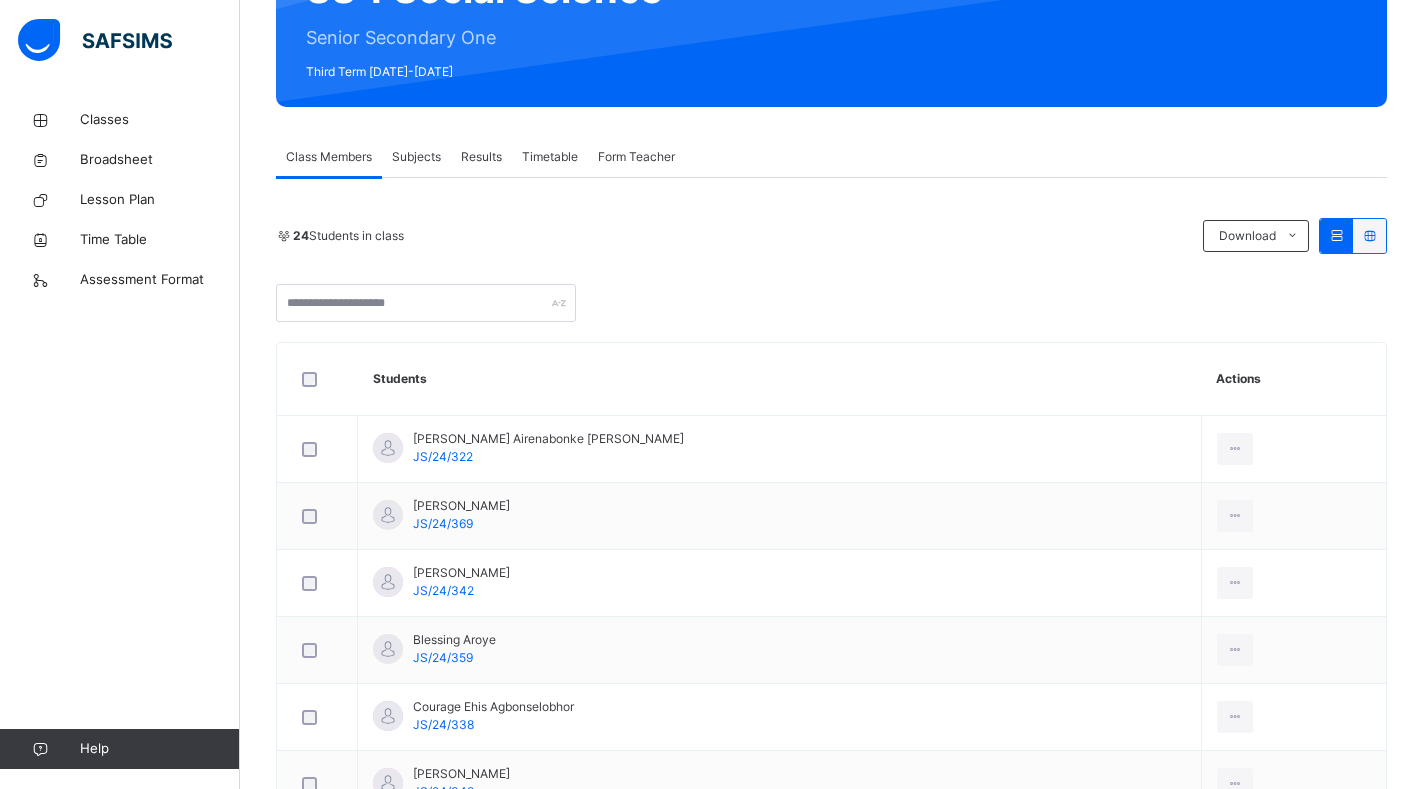 scroll, scrollTop: 240, scrollLeft: 0, axis: vertical 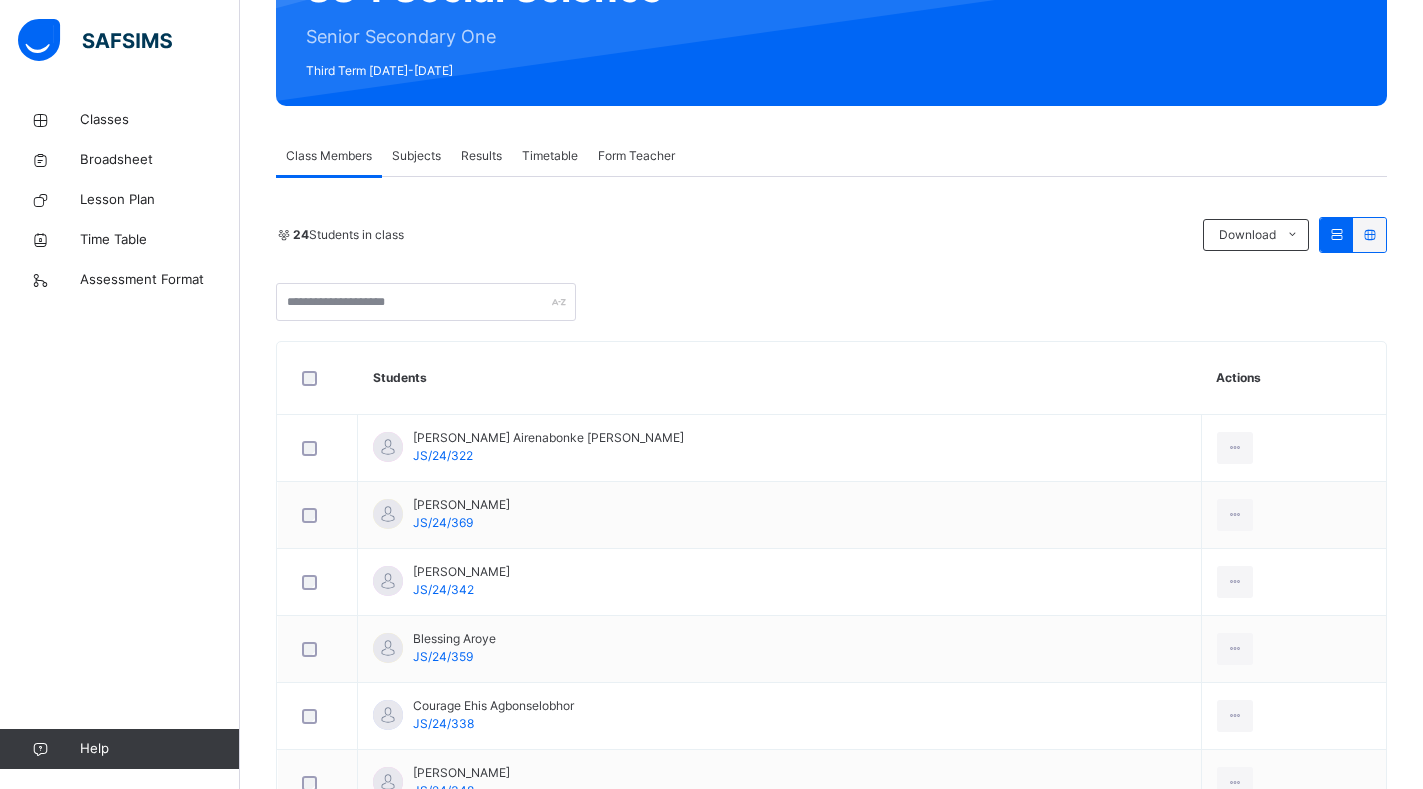 click on "Subjects" at bounding box center [416, 156] 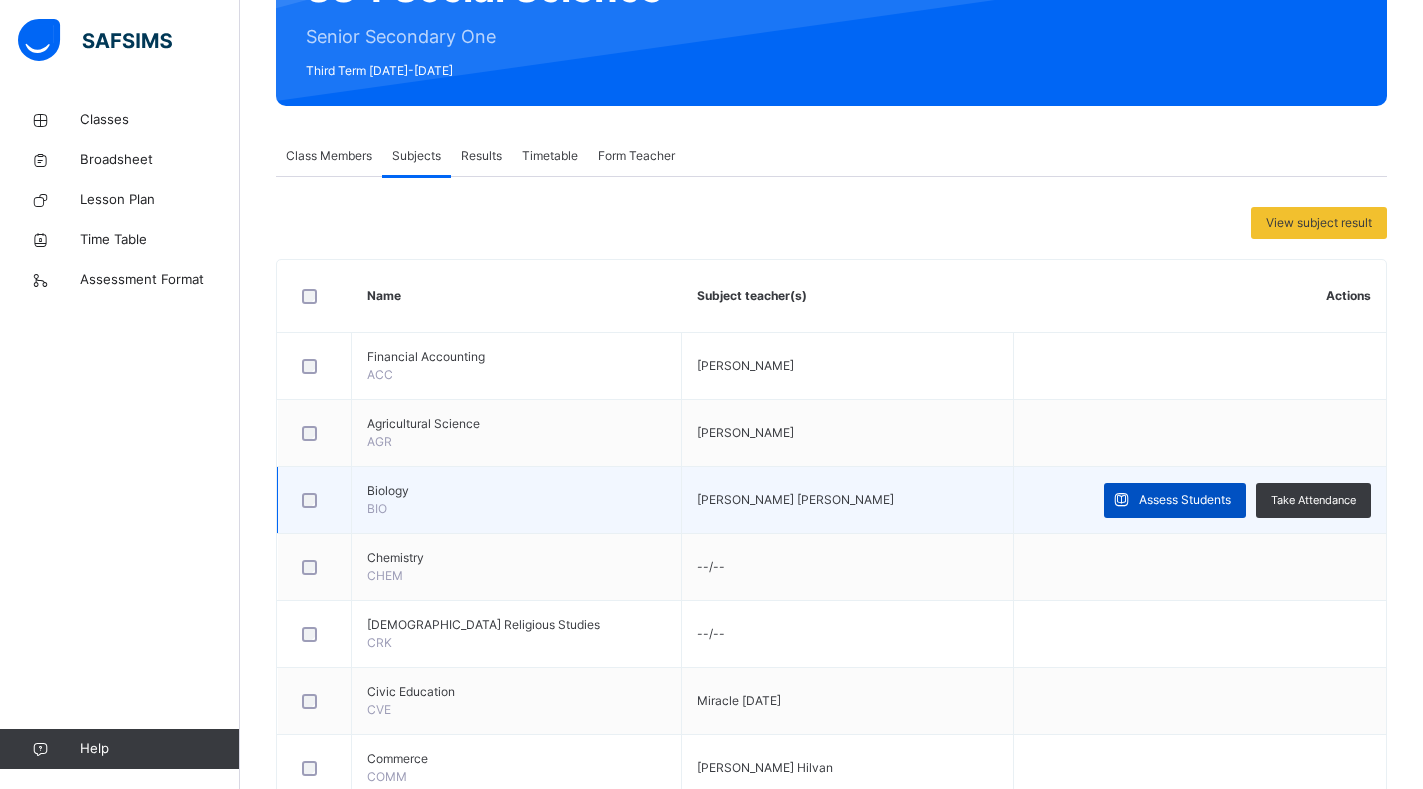 click on "Assess Students" at bounding box center [1185, 500] 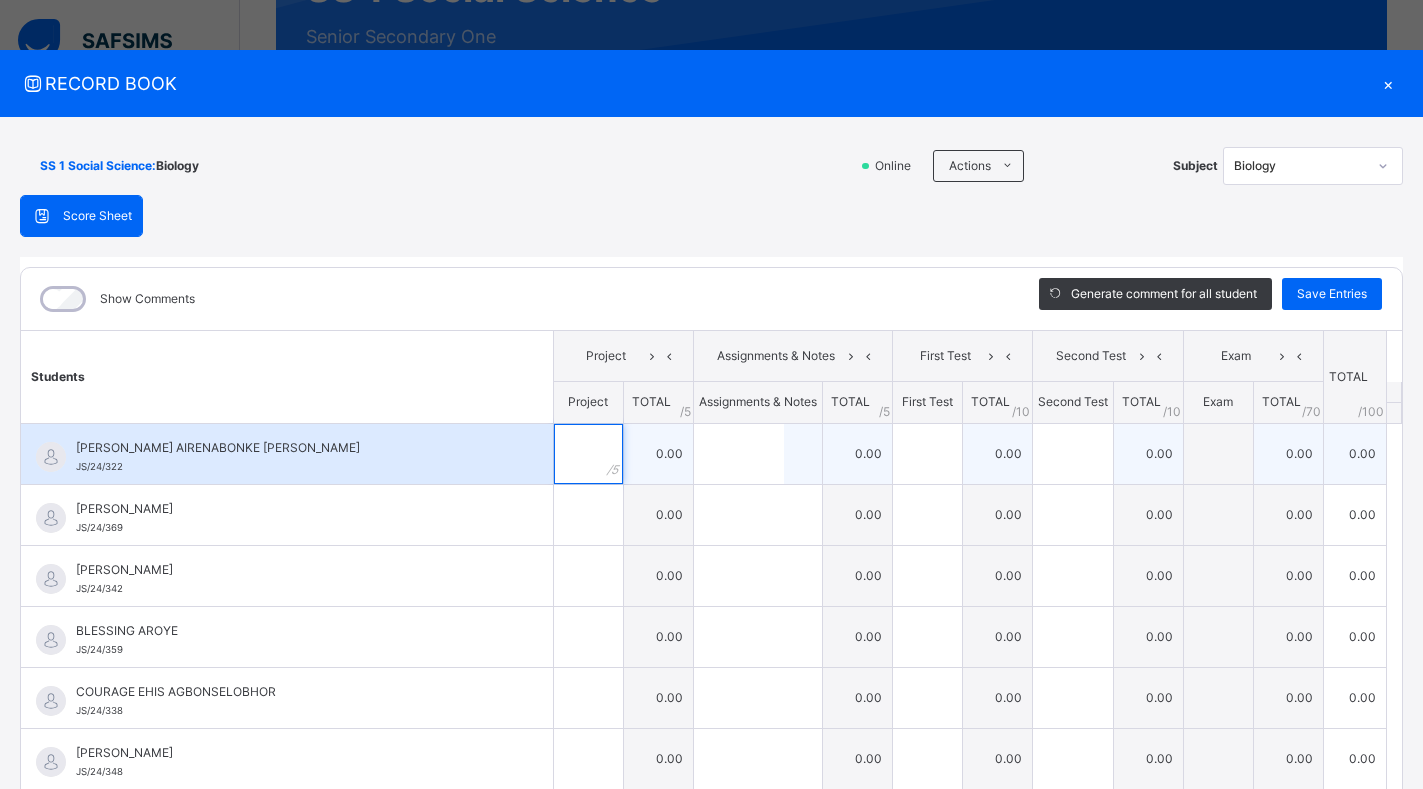 click at bounding box center (588, 454) 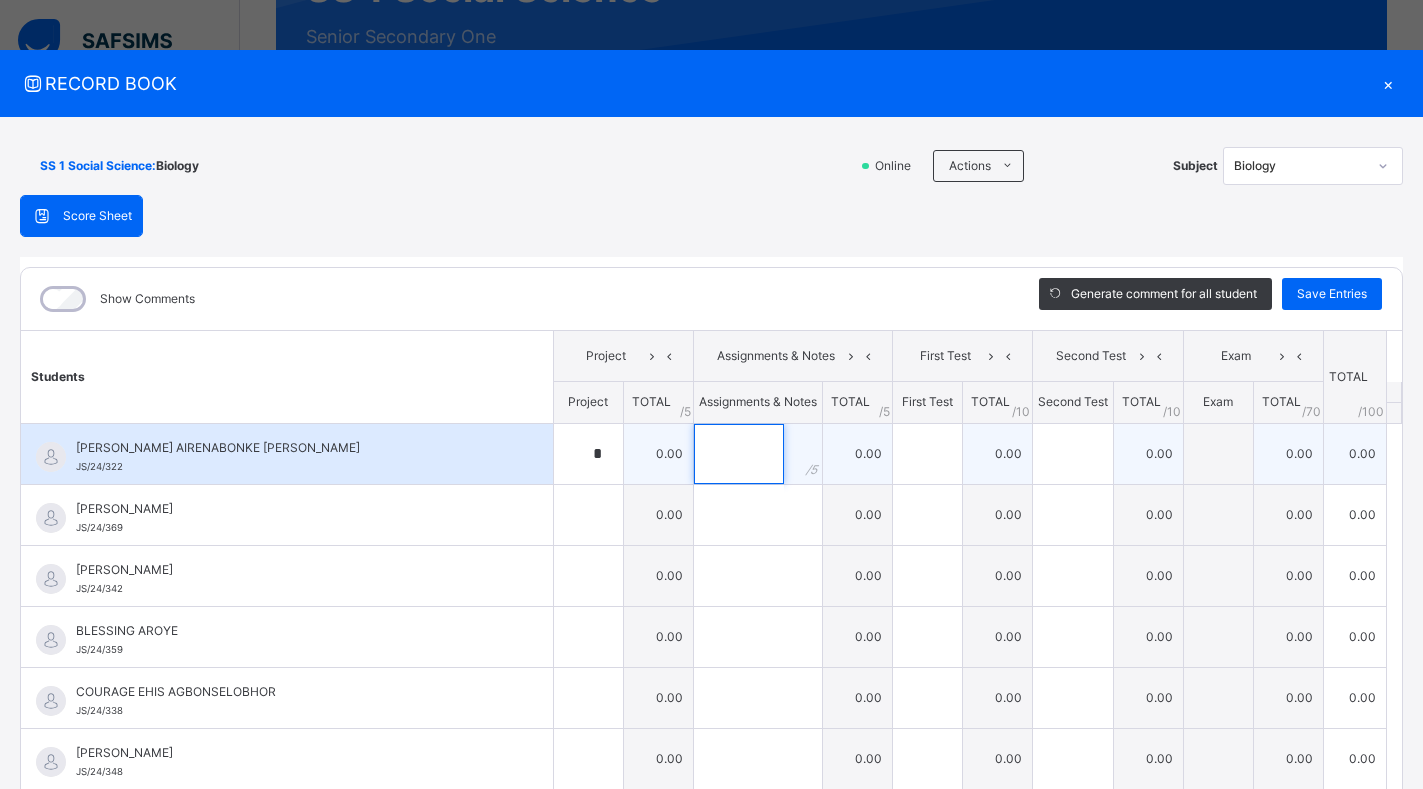 click at bounding box center (739, 454) 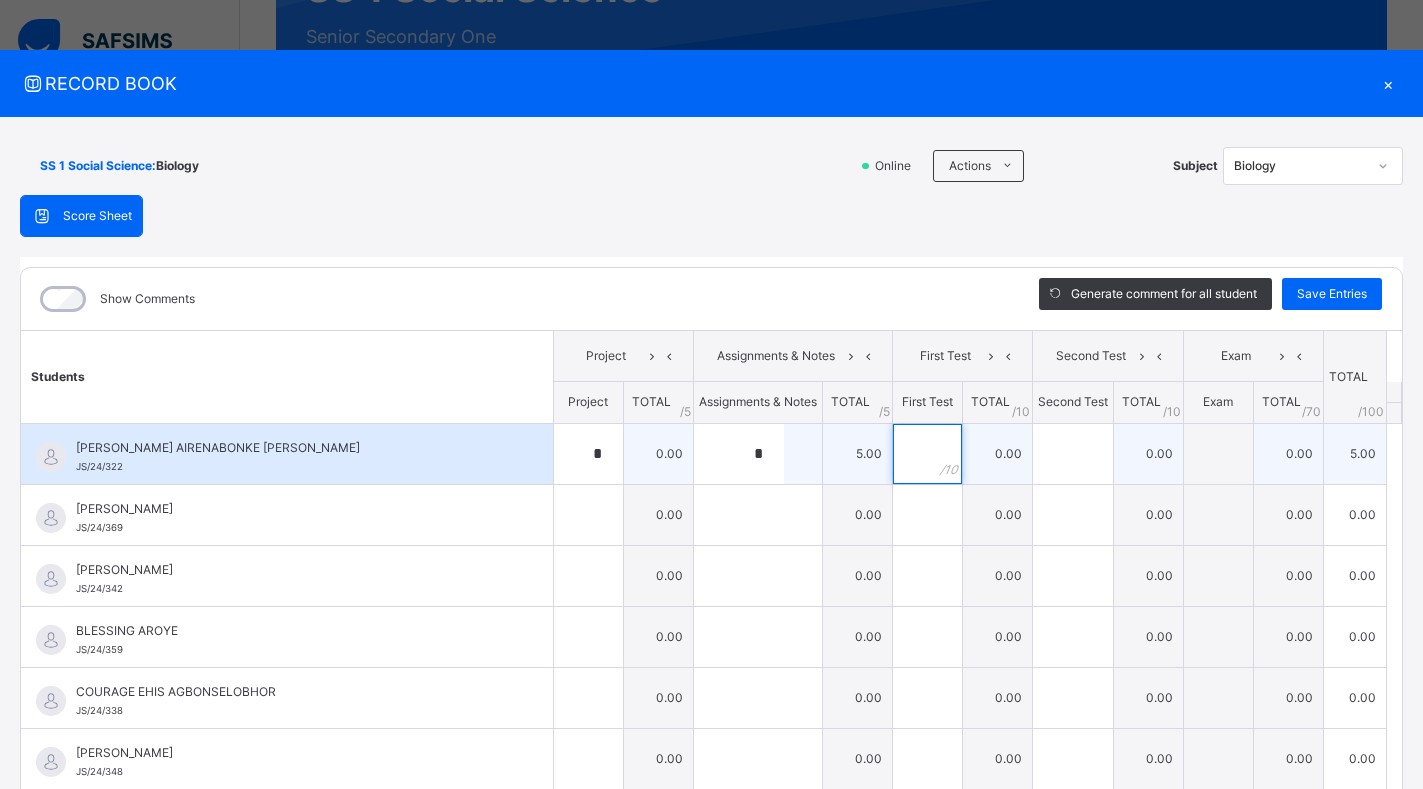 click at bounding box center (927, 454) 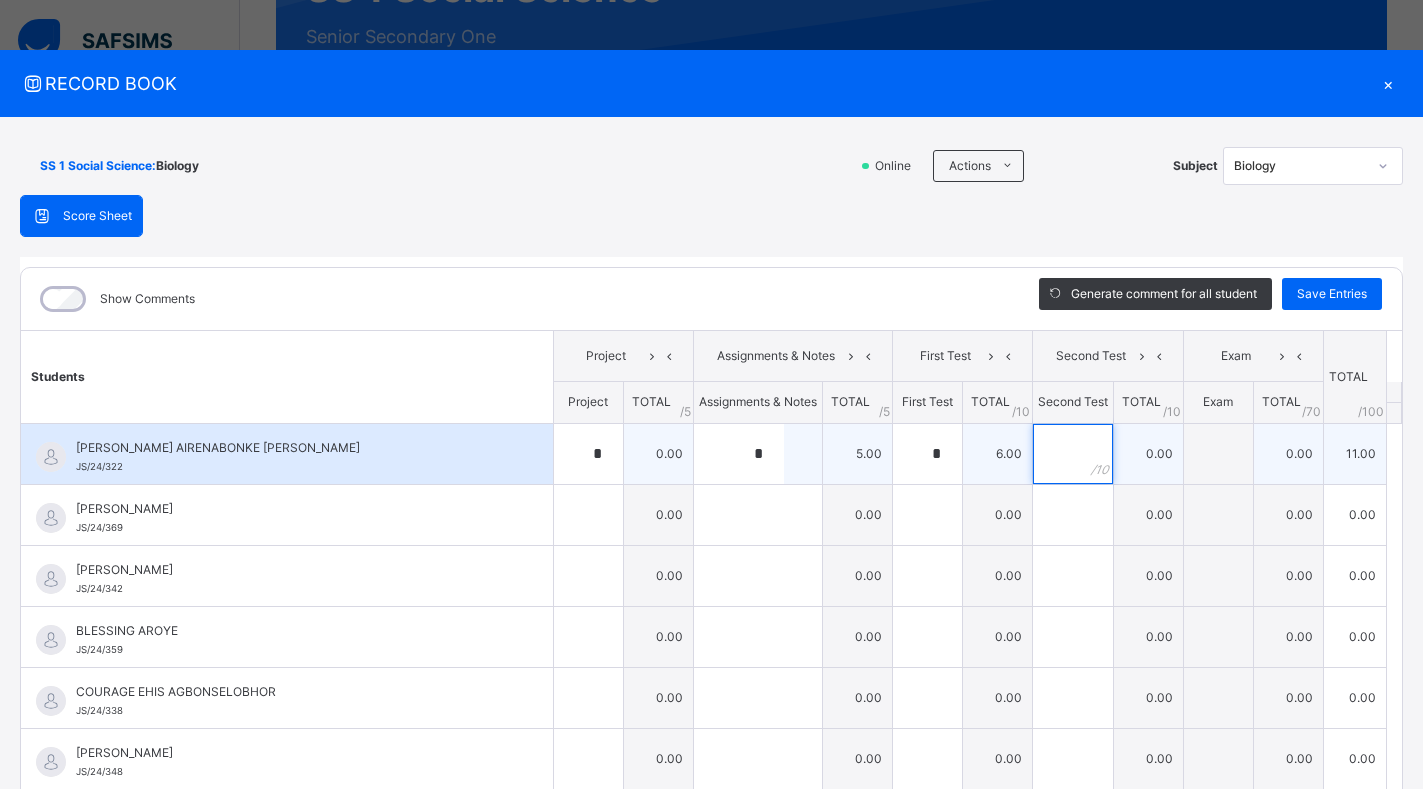 click at bounding box center [1073, 454] 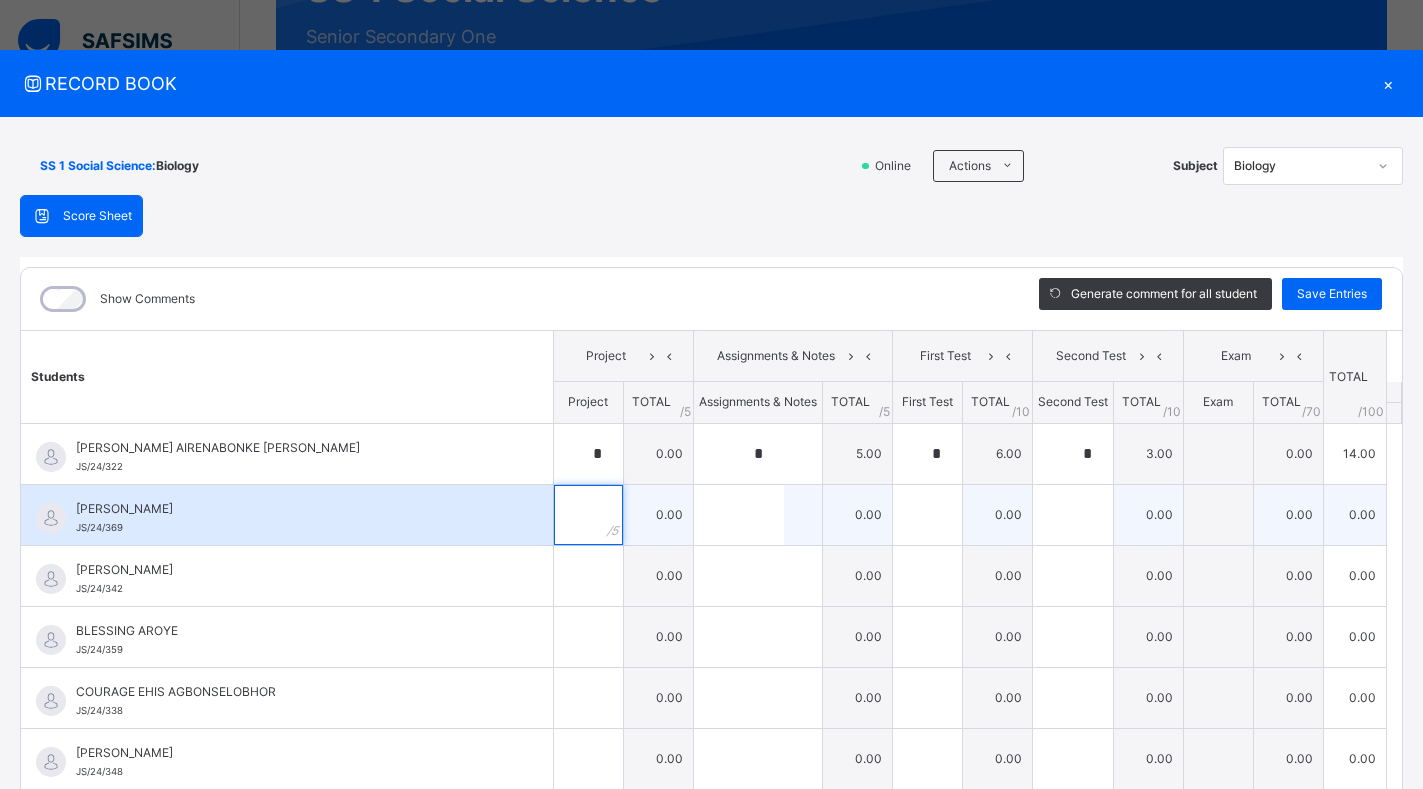 click at bounding box center (588, 515) 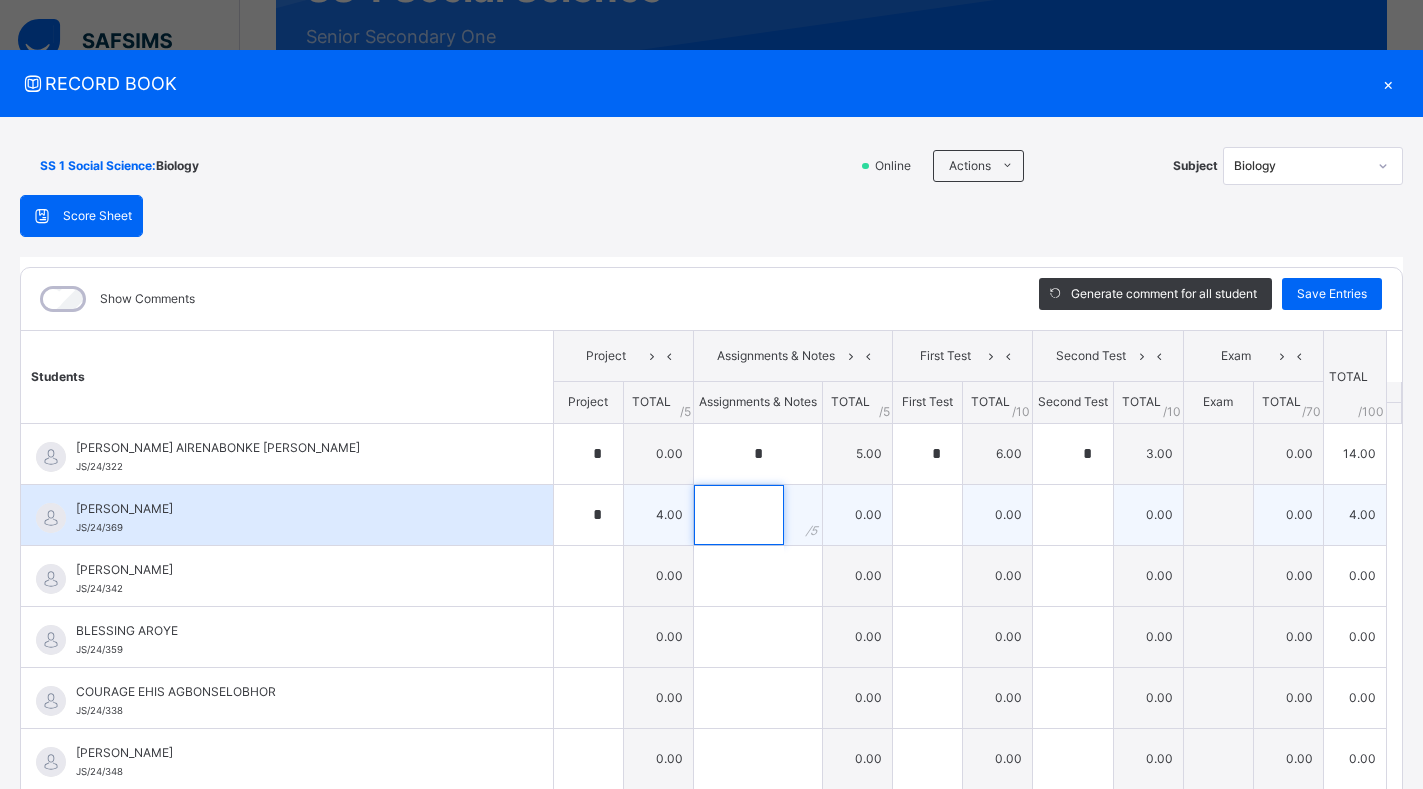 click at bounding box center (739, 515) 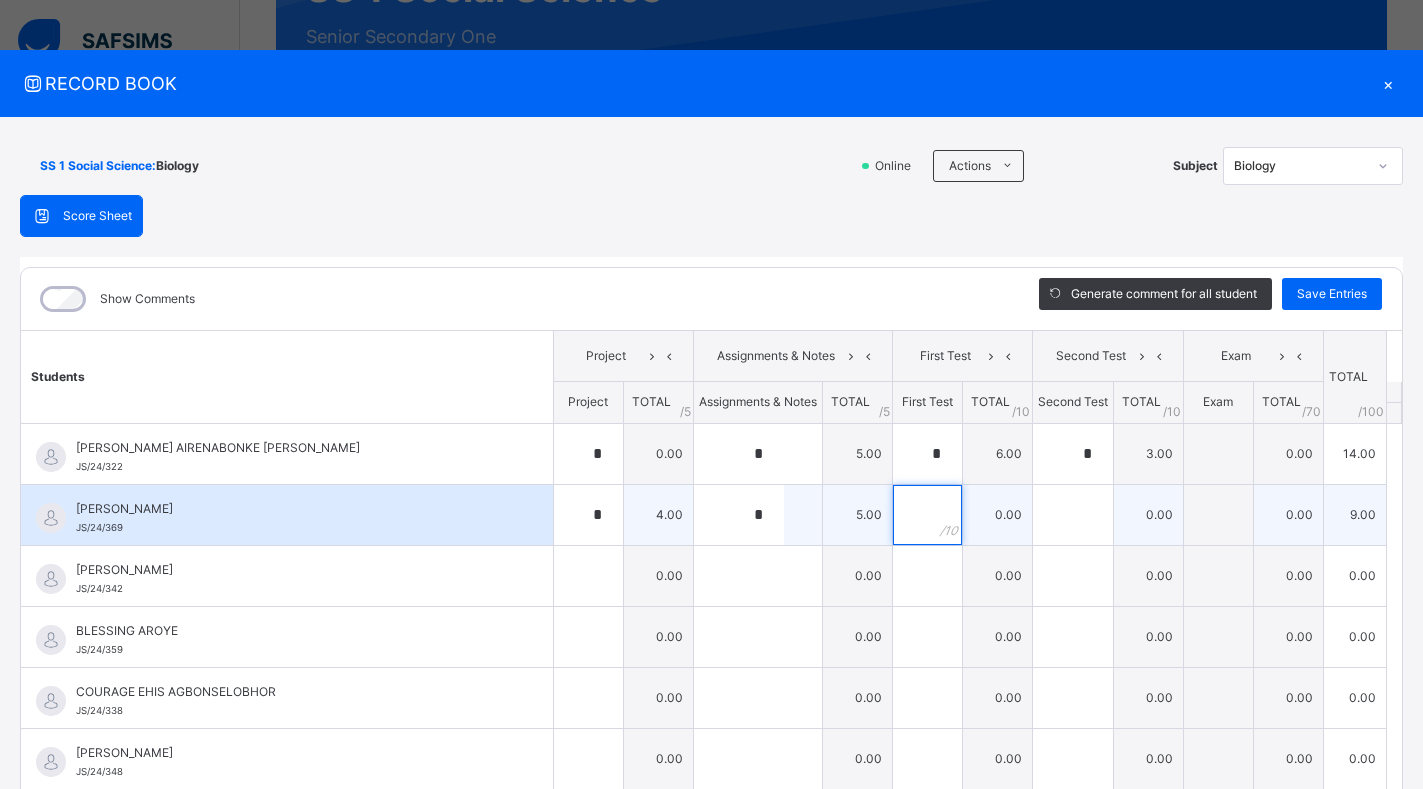 click at bounding box center [927, 515] 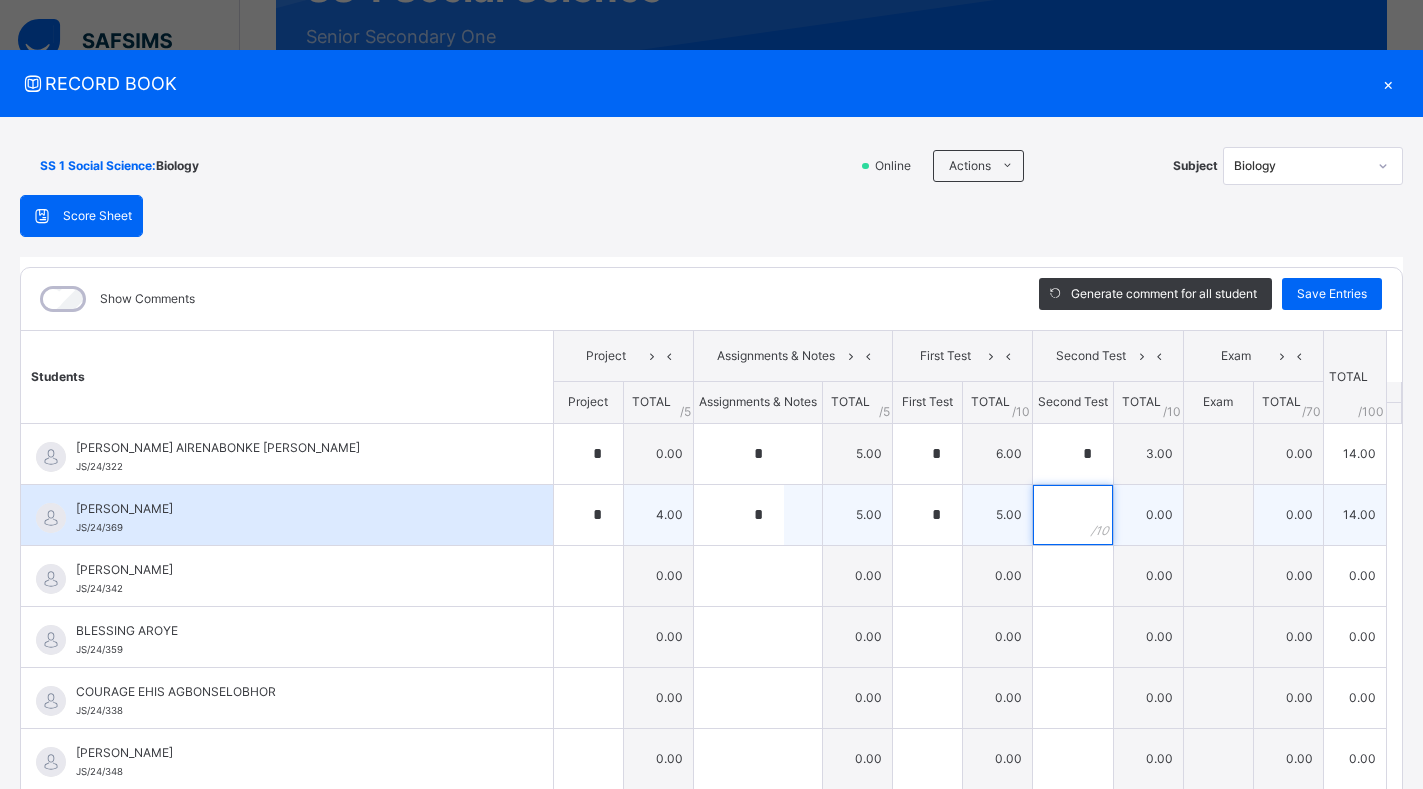 click at bounding box center (1073, 515) 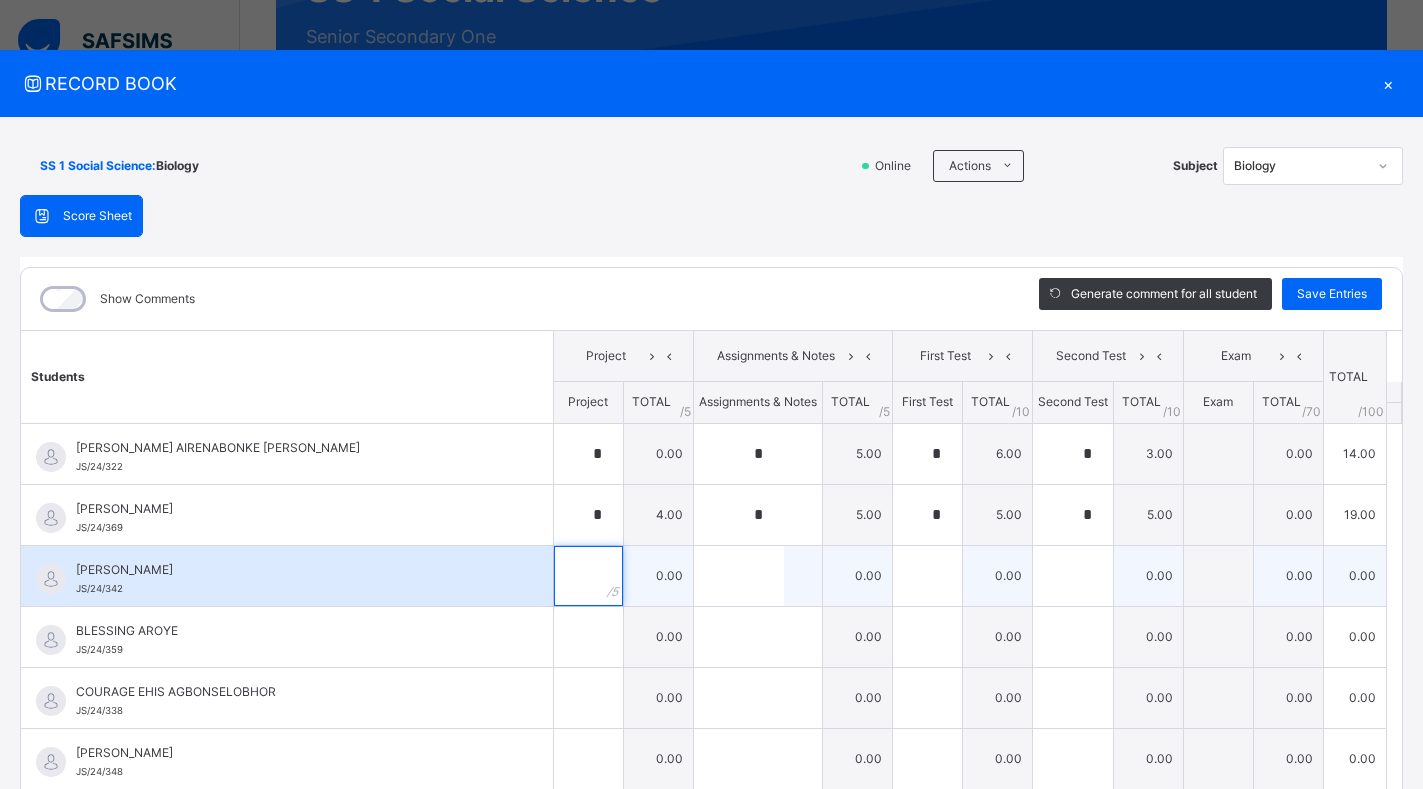 click at bounding box center [588, 576] 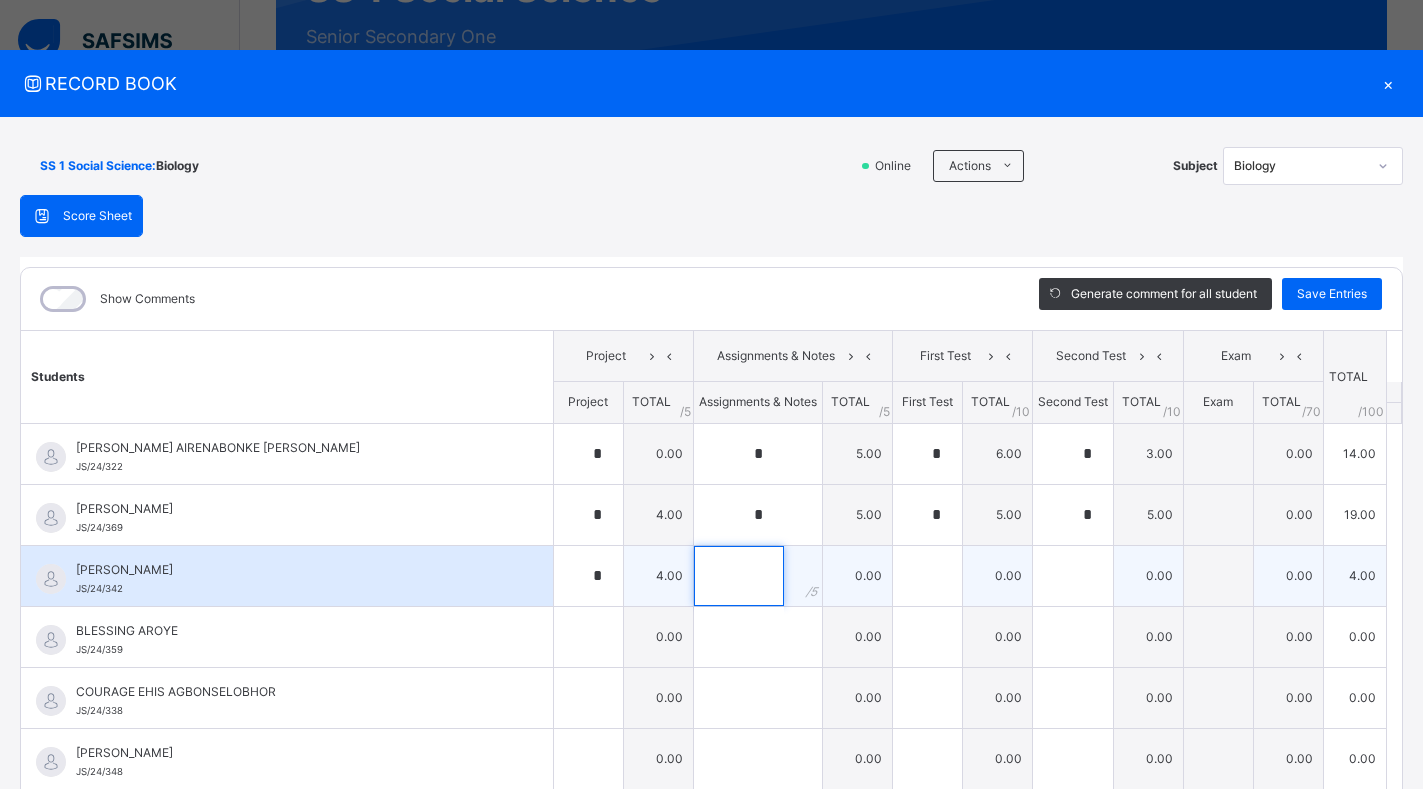click at bounding box center [739, 576] 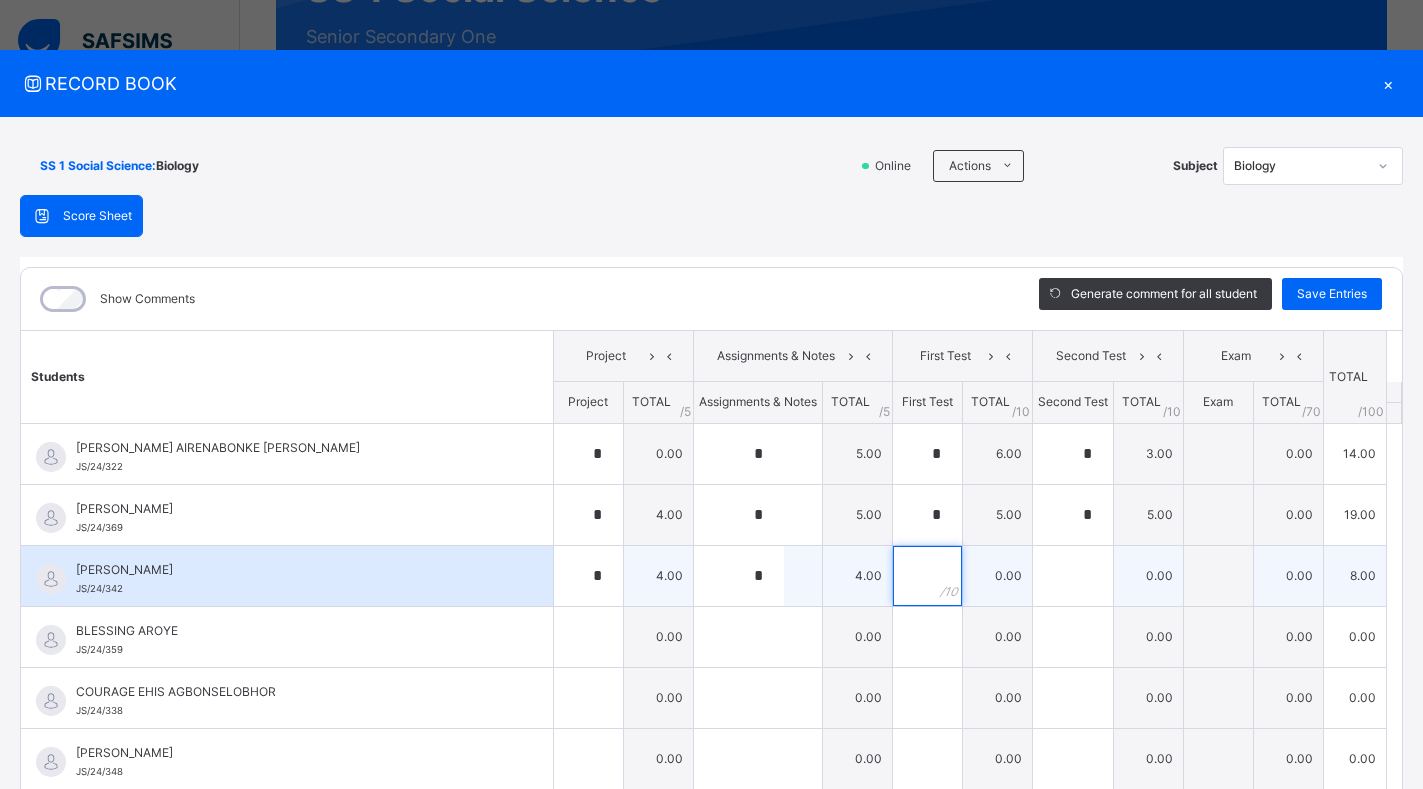 click at bounding box center (927, 576) 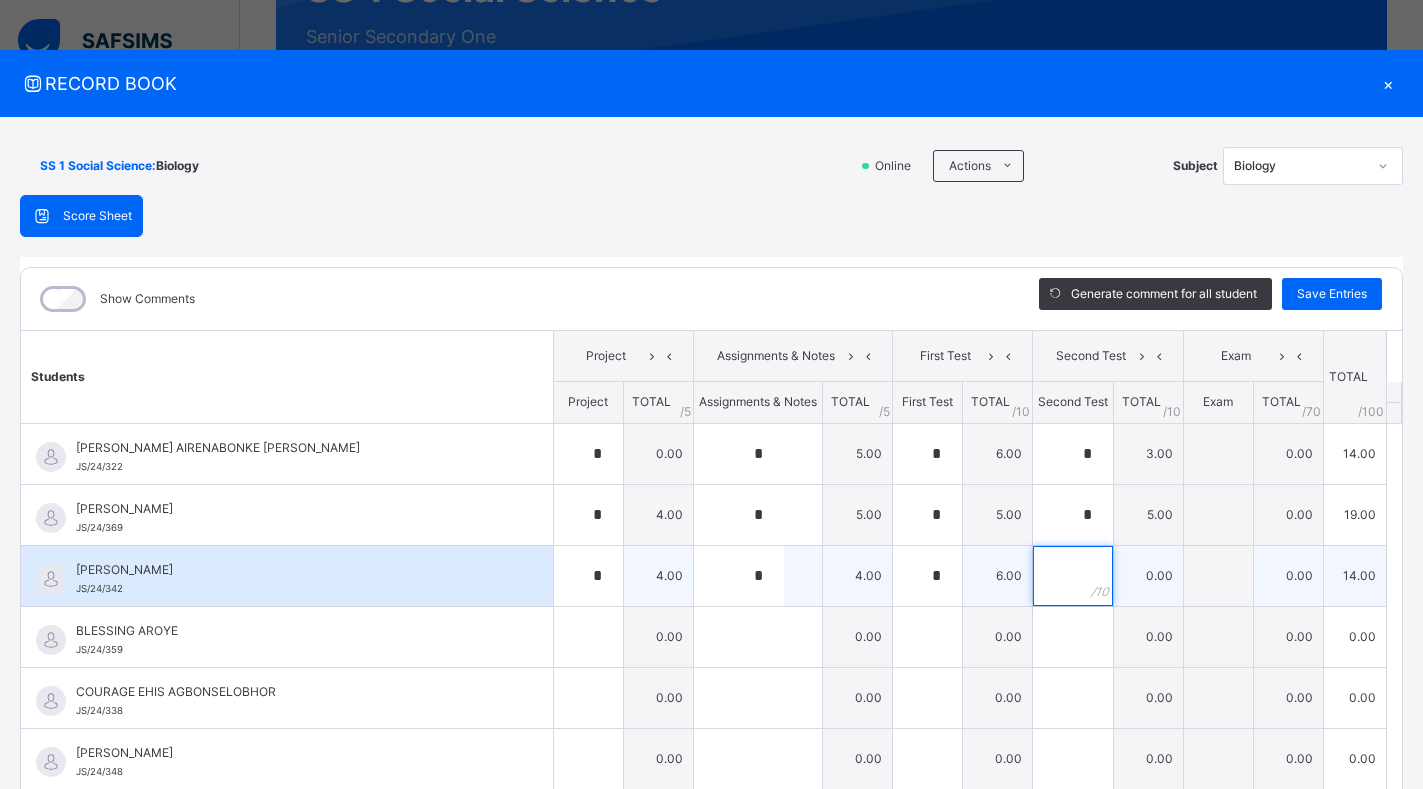 click at bounding box center (1073, 576) 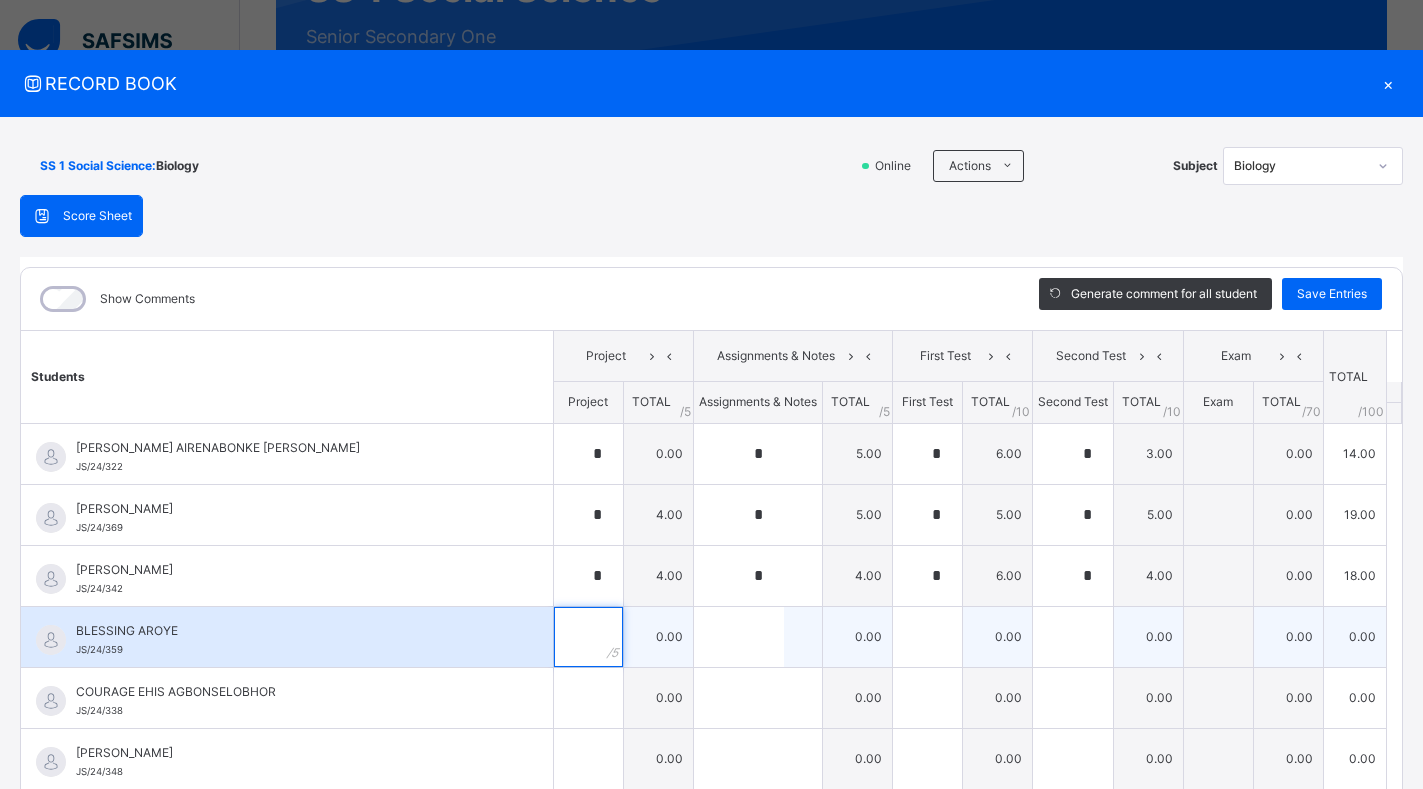 click at bounding box center [588, 637] 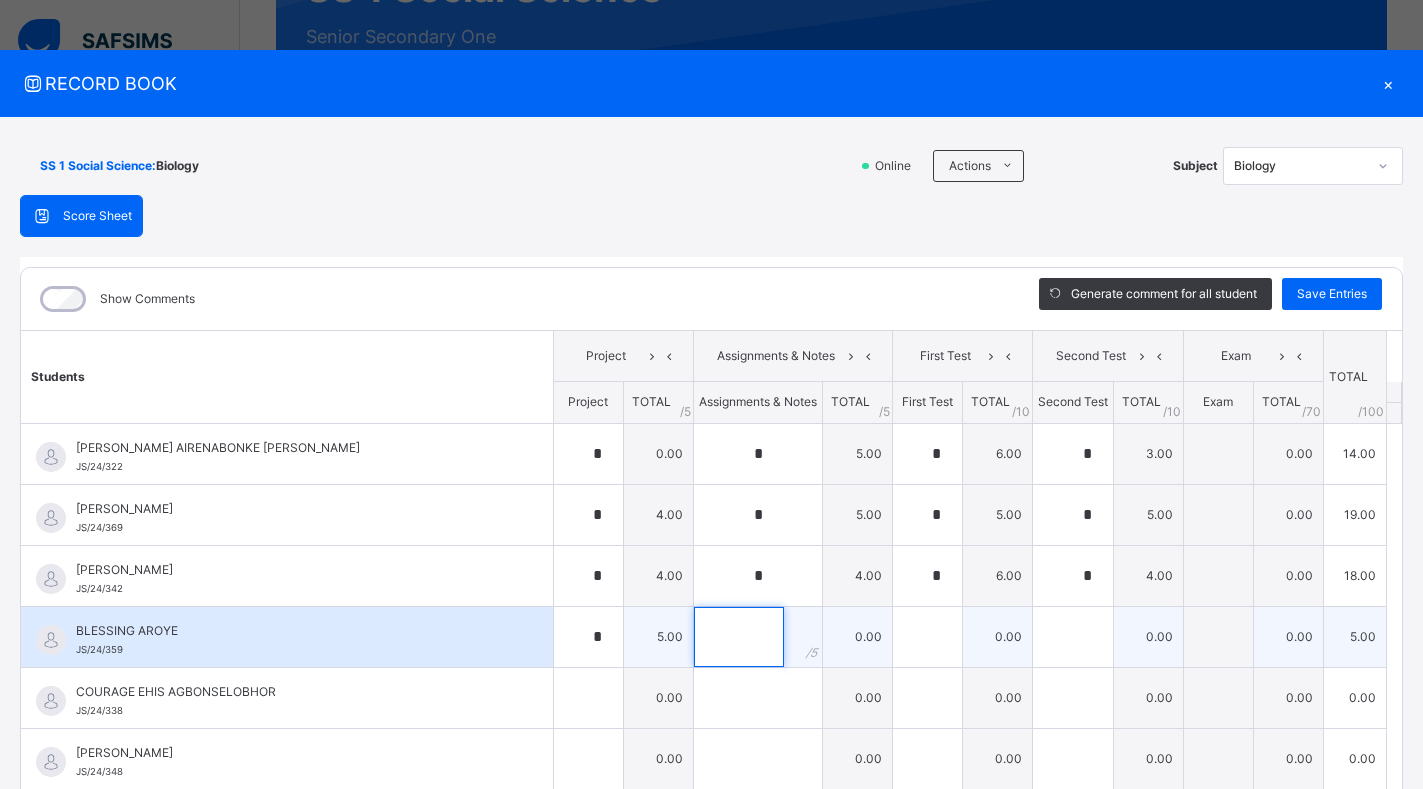 click at bounding box center (739, 637) 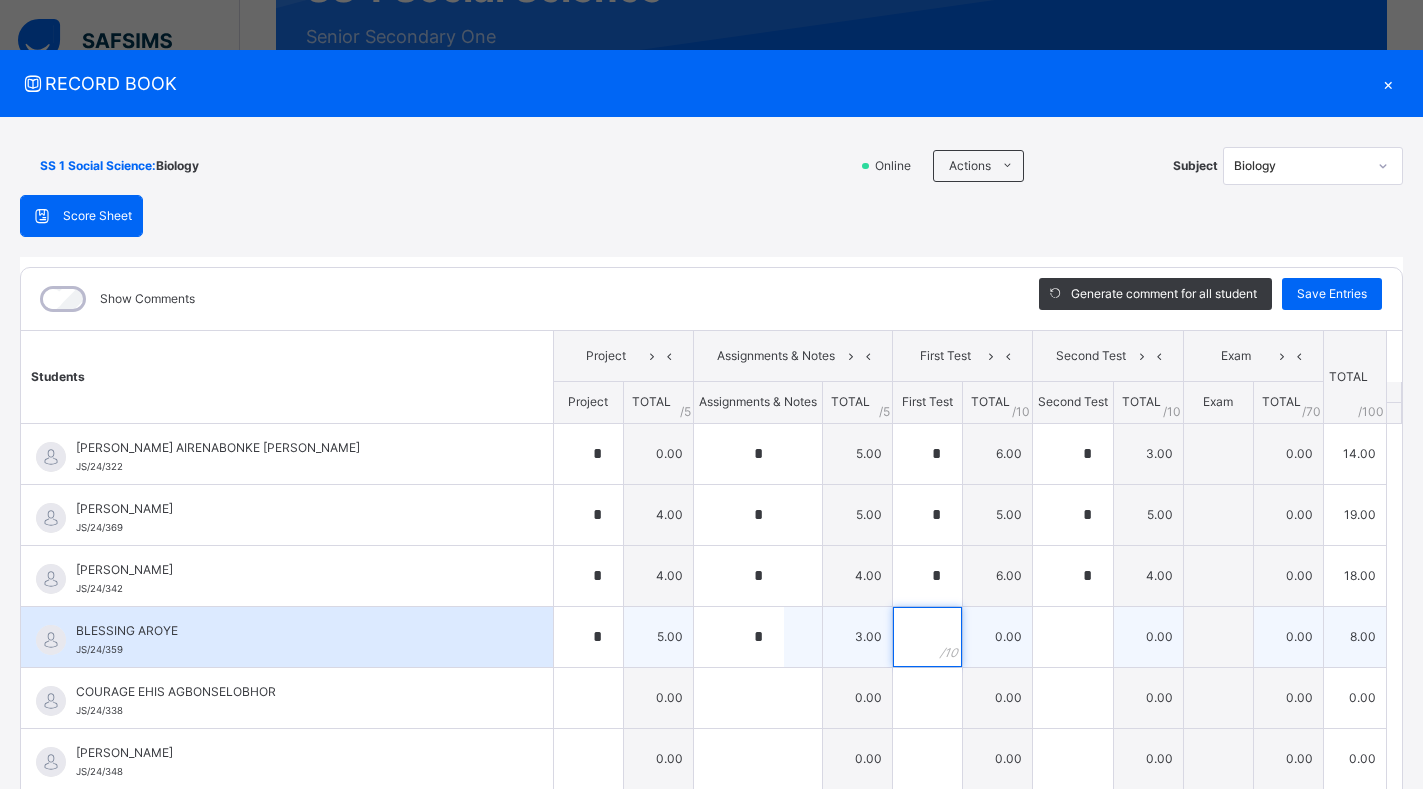 click at bounding box center [927, 637] 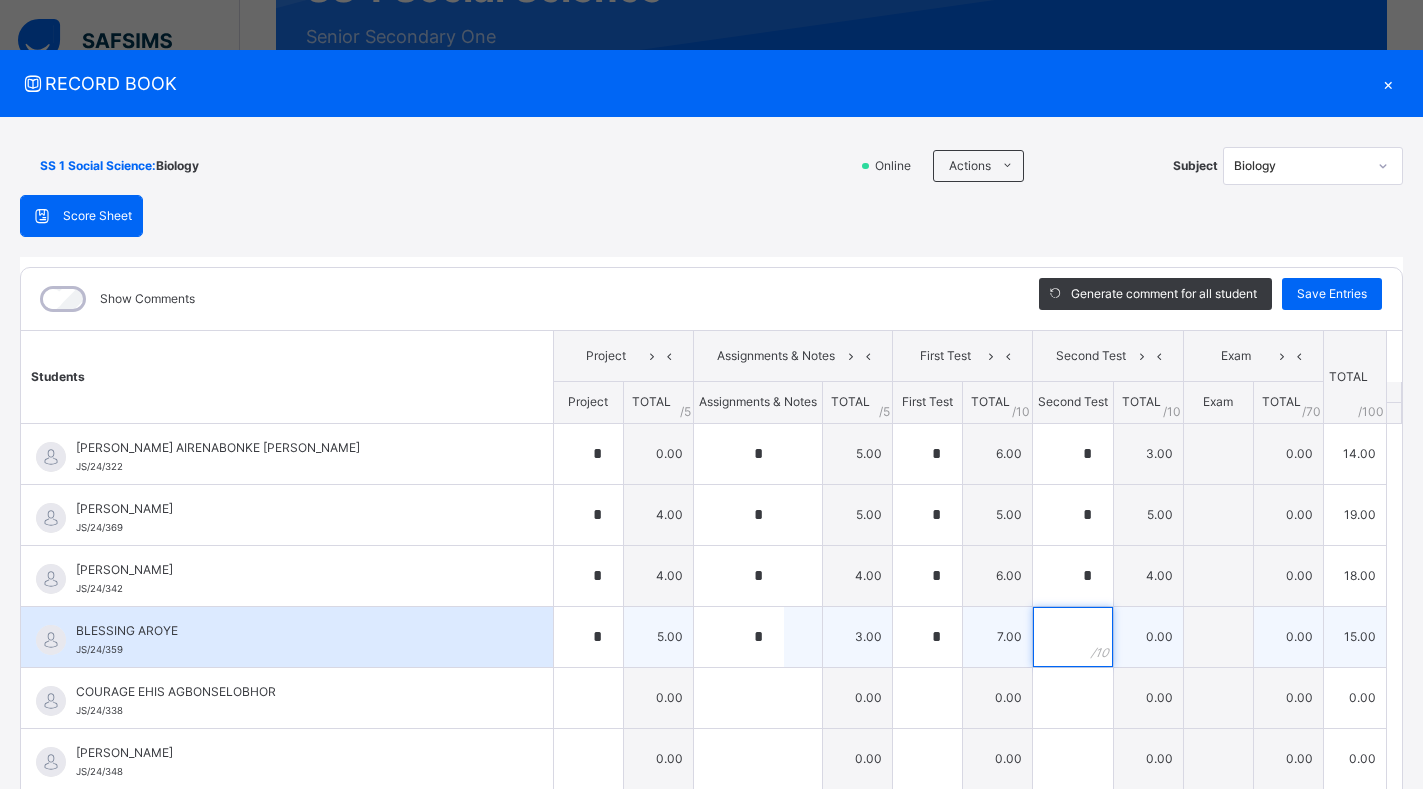 click at bounding box center (1073, 637) 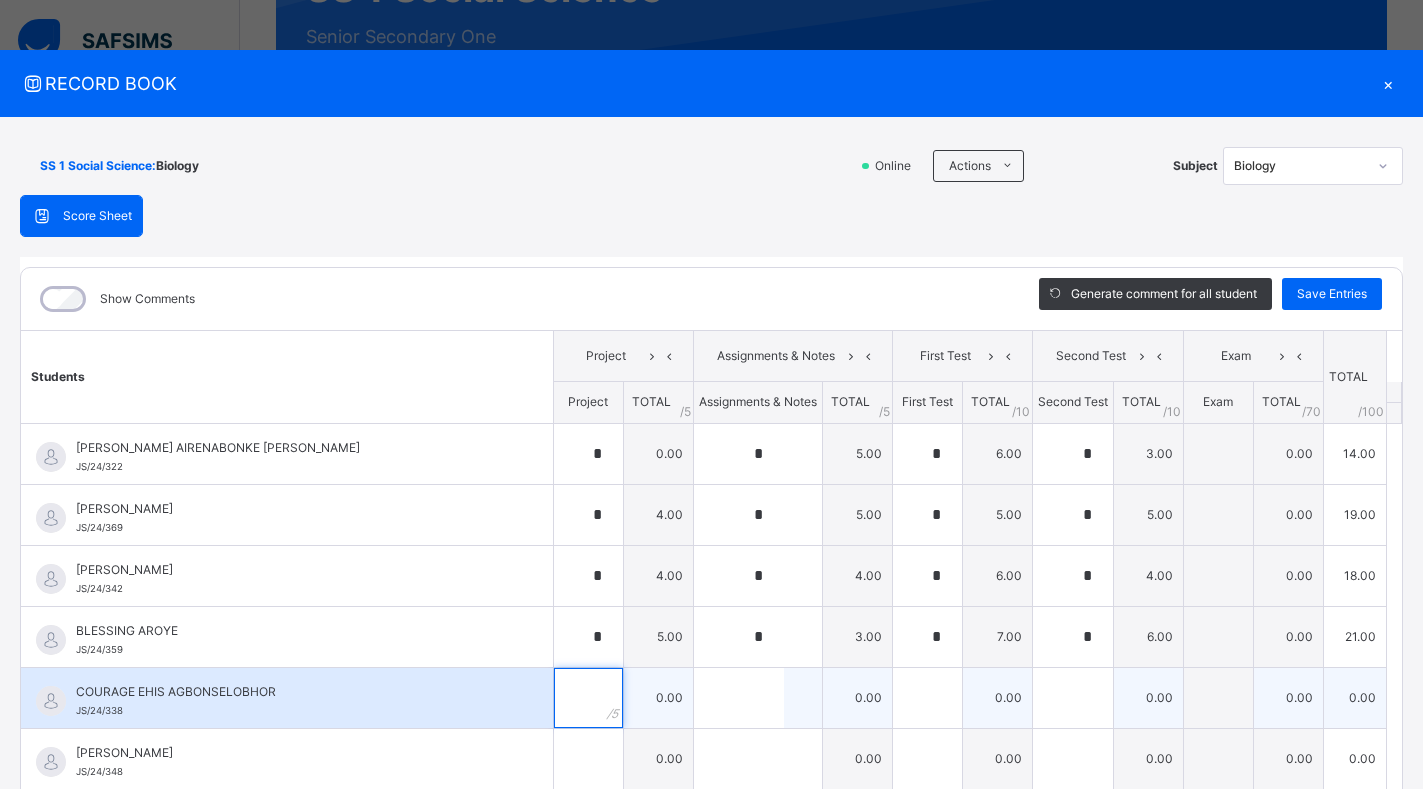 click at bounding box center [588, 698] 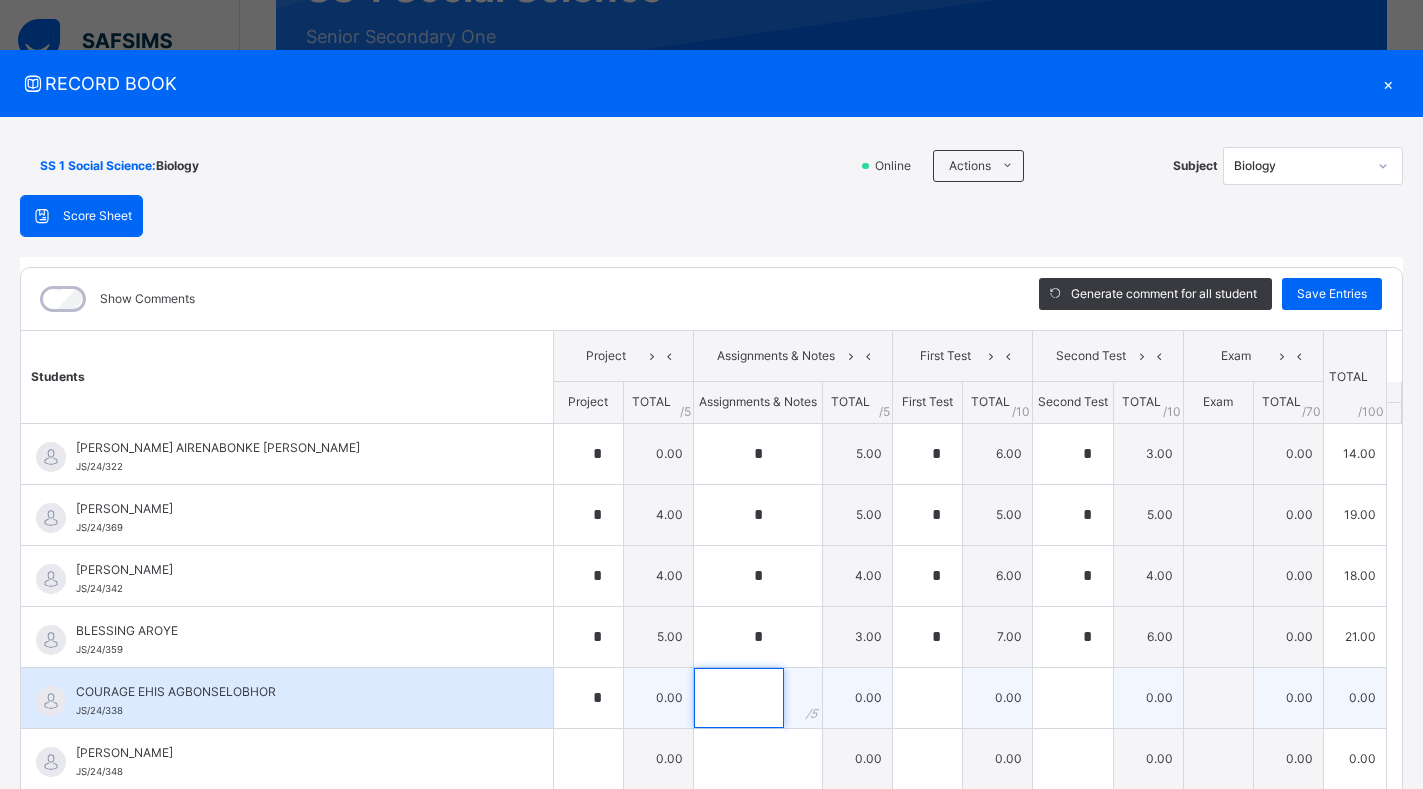 click at bounding box center [739, 698] 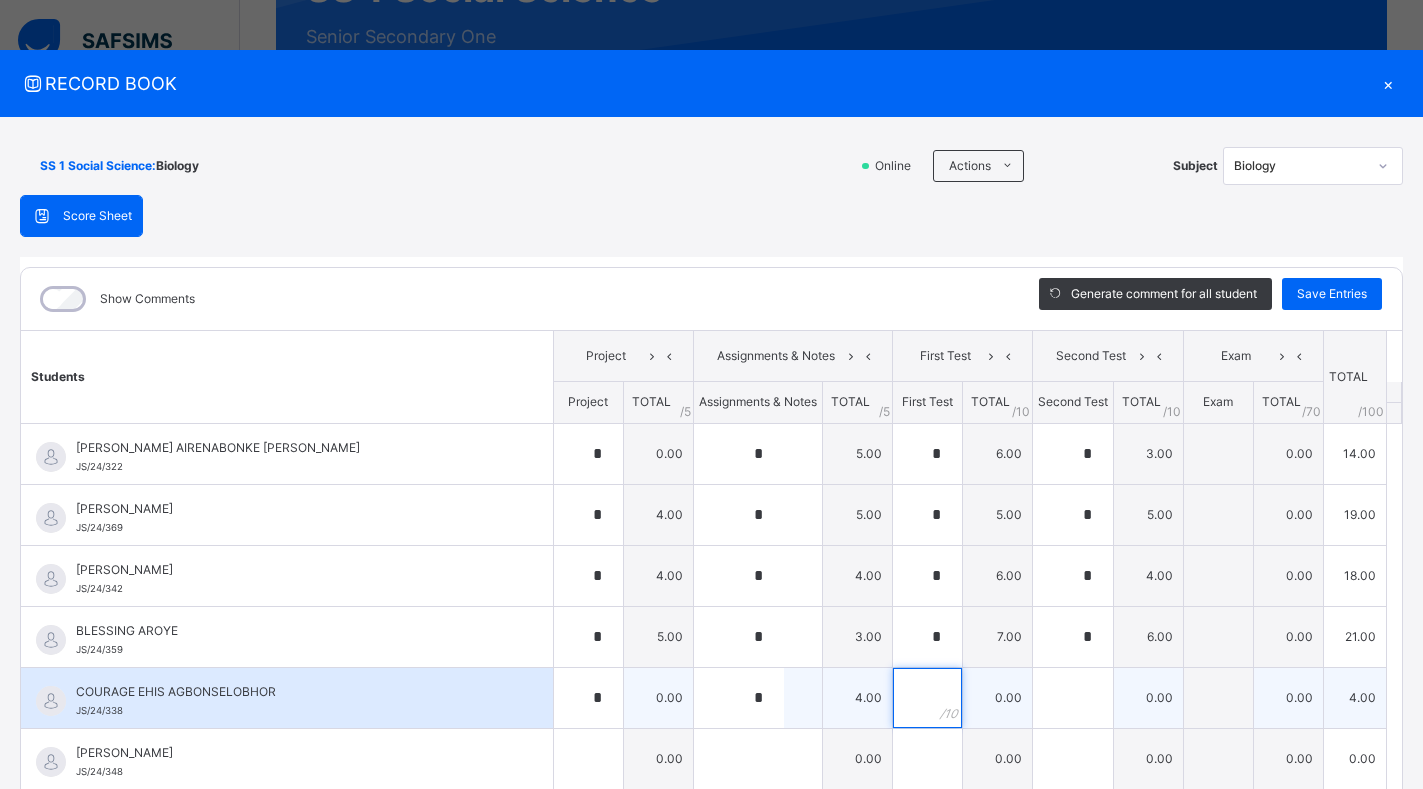 click at bounding box center [927, 698] 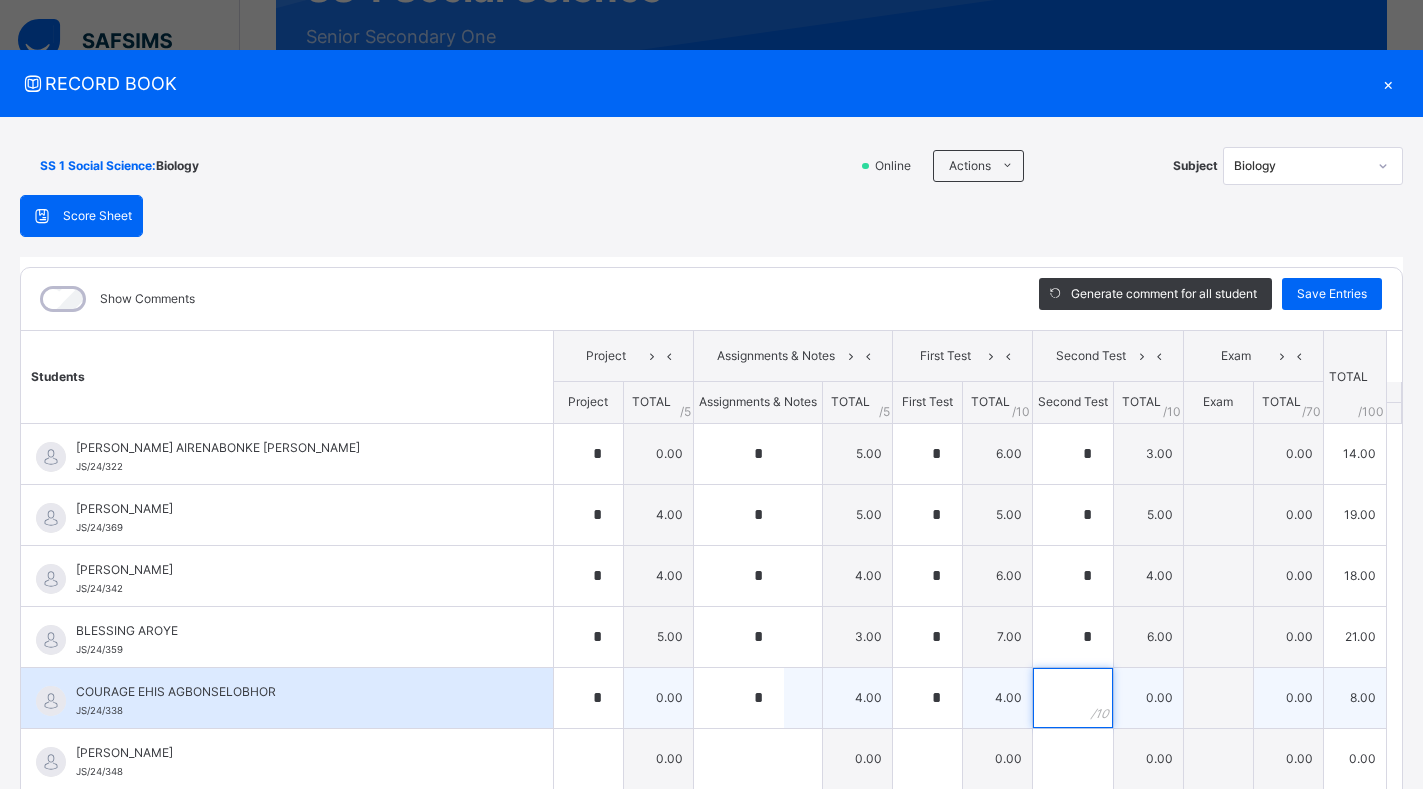 click at bounding box center (1073, 698) 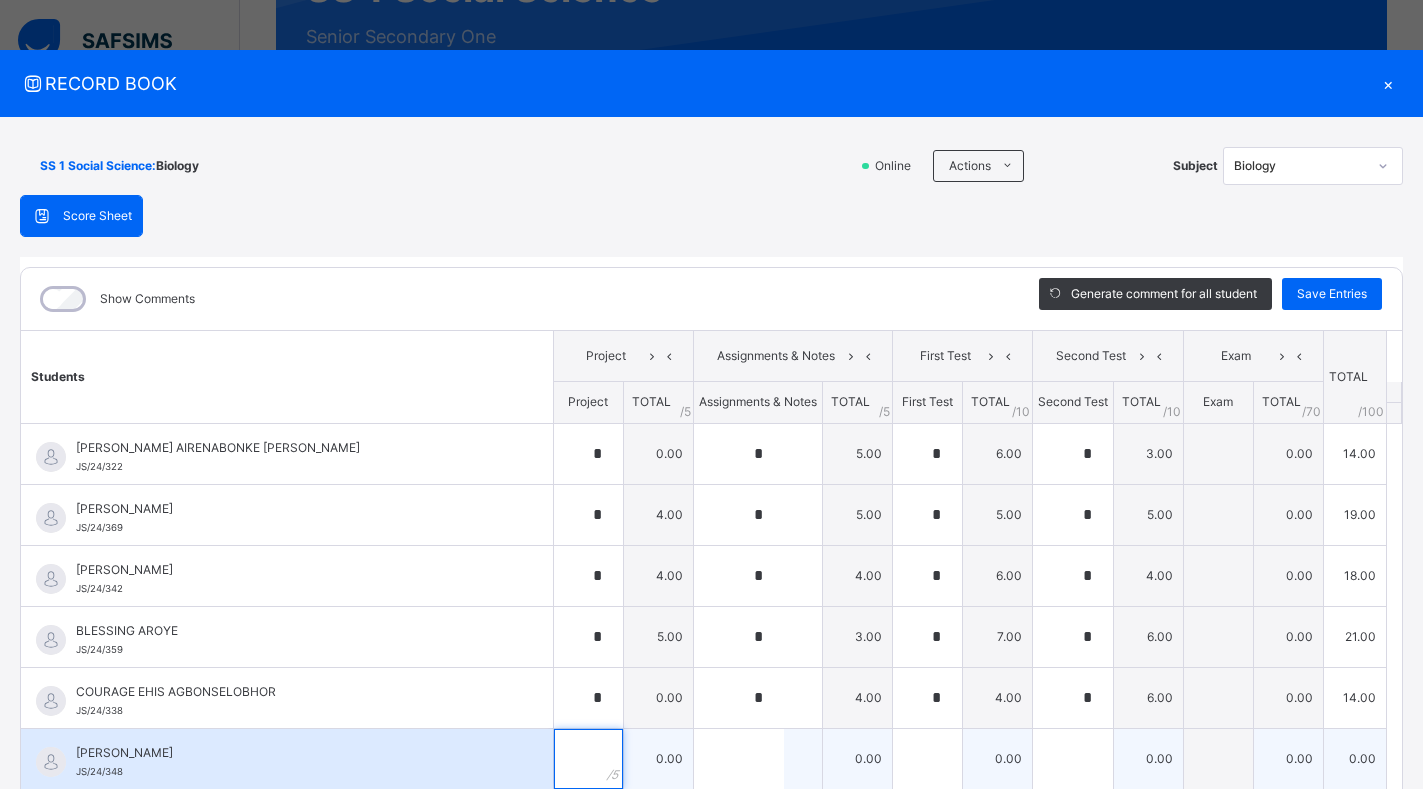 click at bounding box center [588, 759] 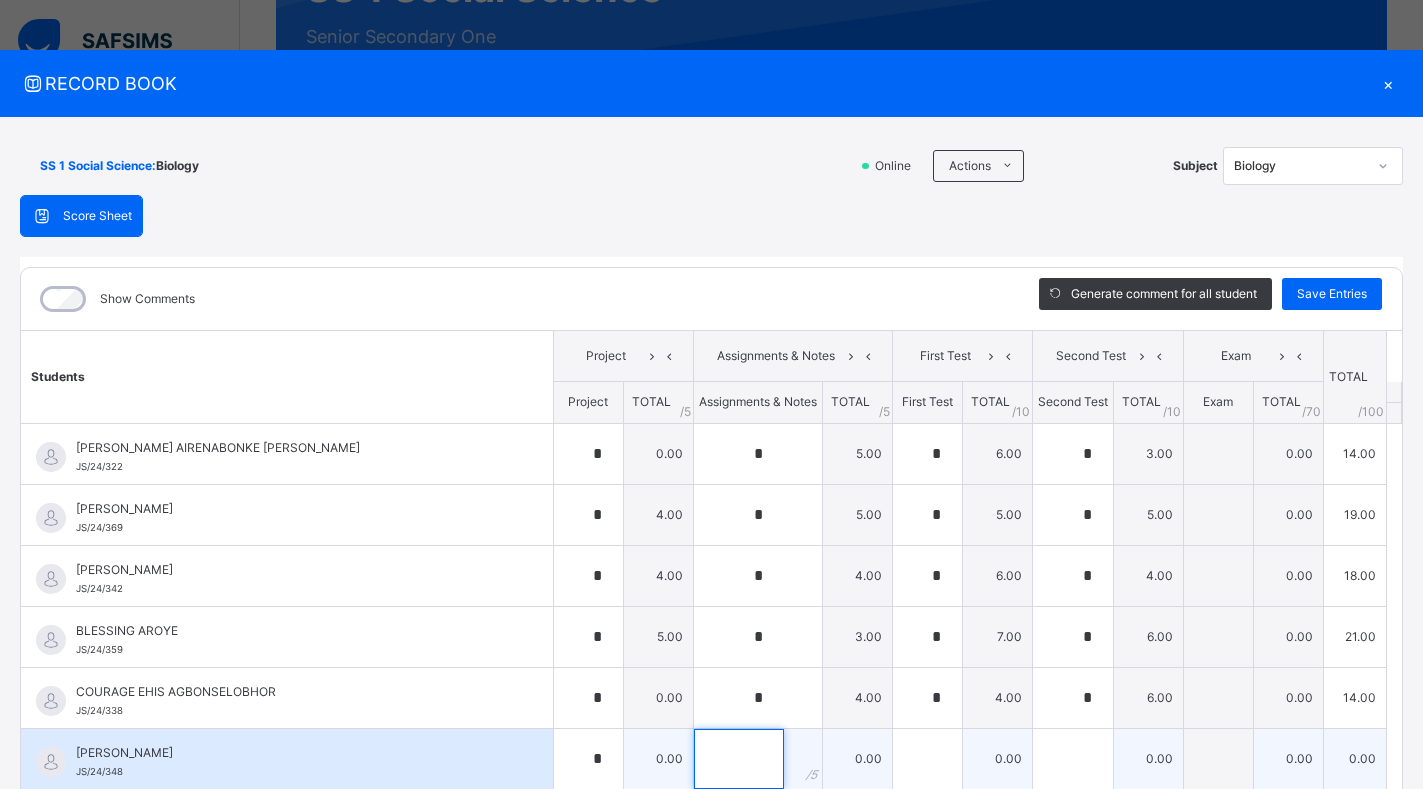 click at bounding box center (739, 759) 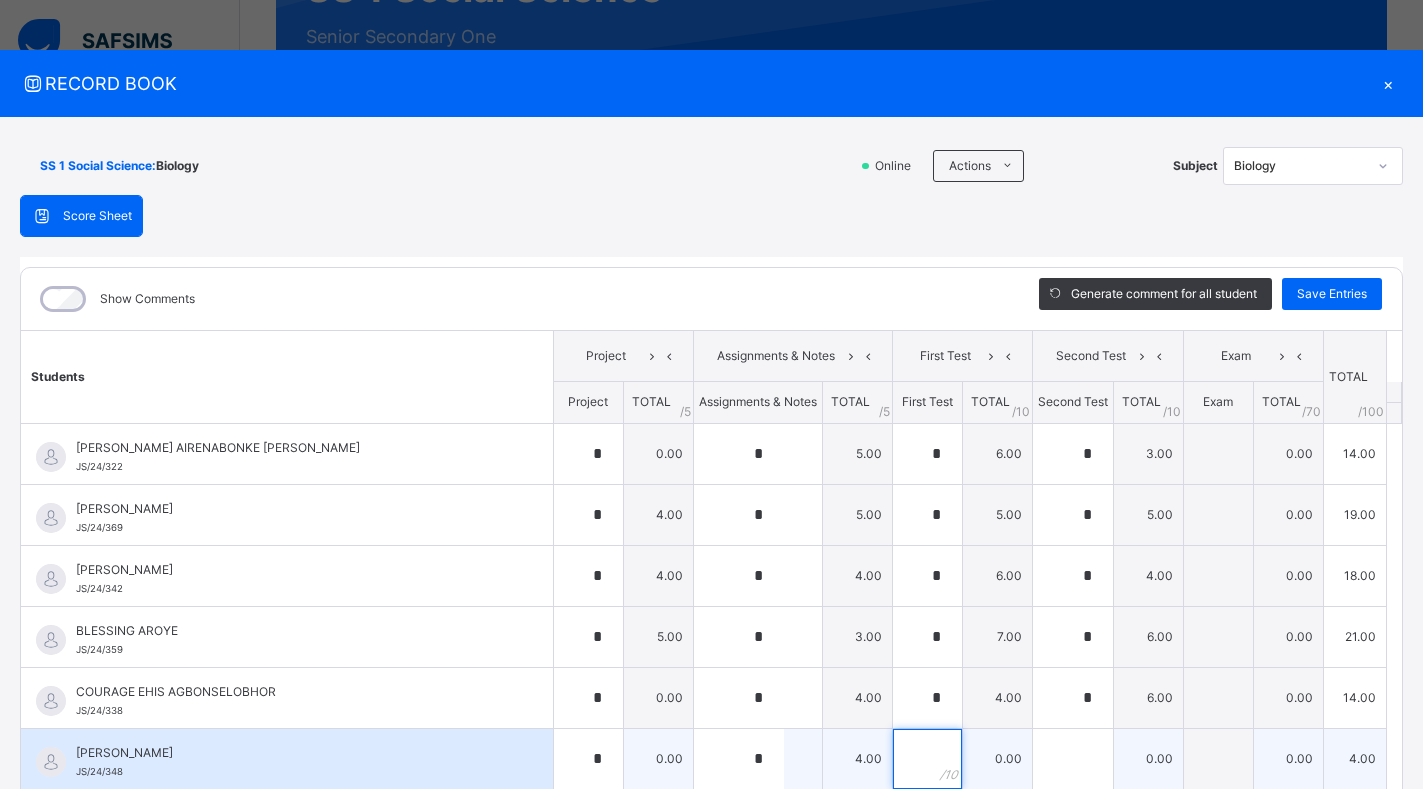 click at bounding box center (927, 759) 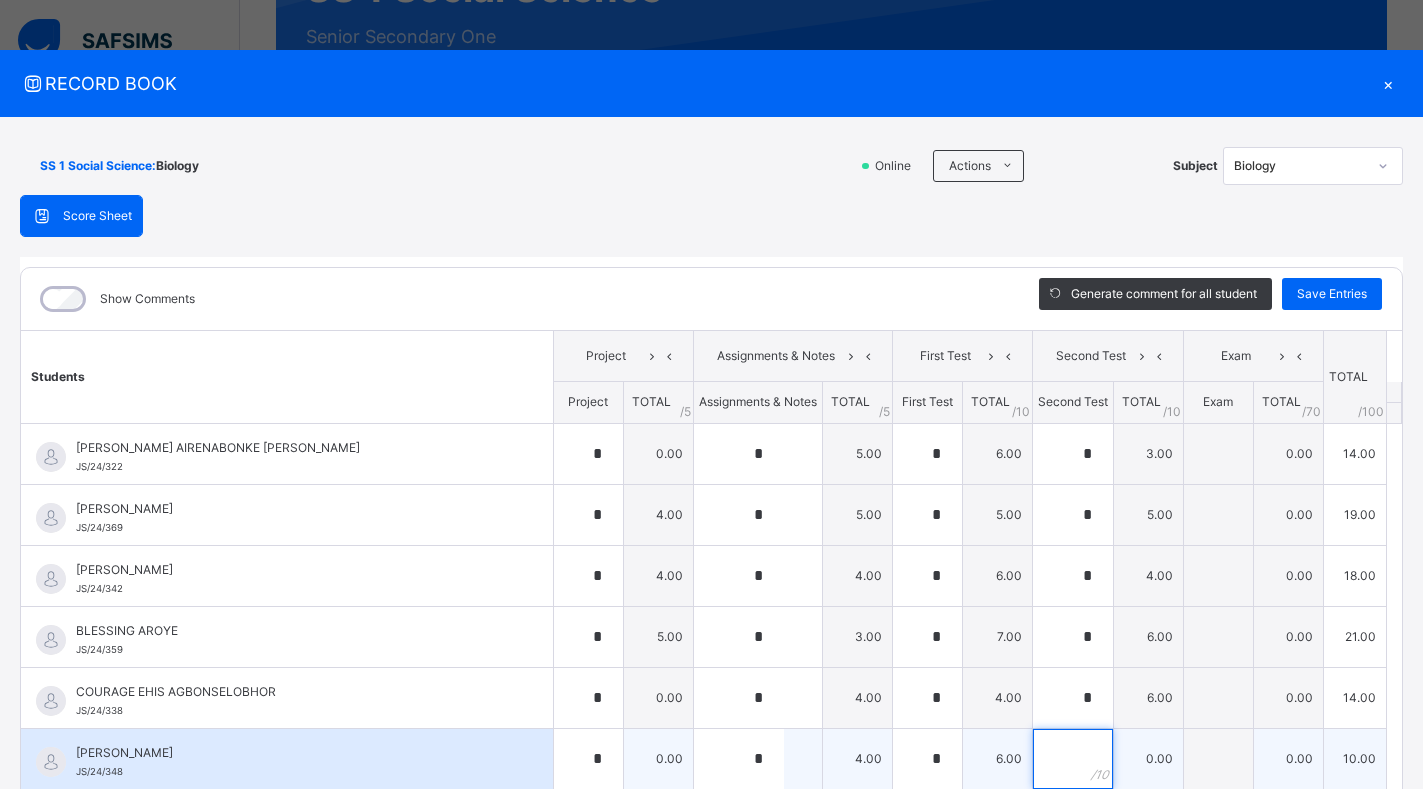 click at bounding box center (1073, 759) 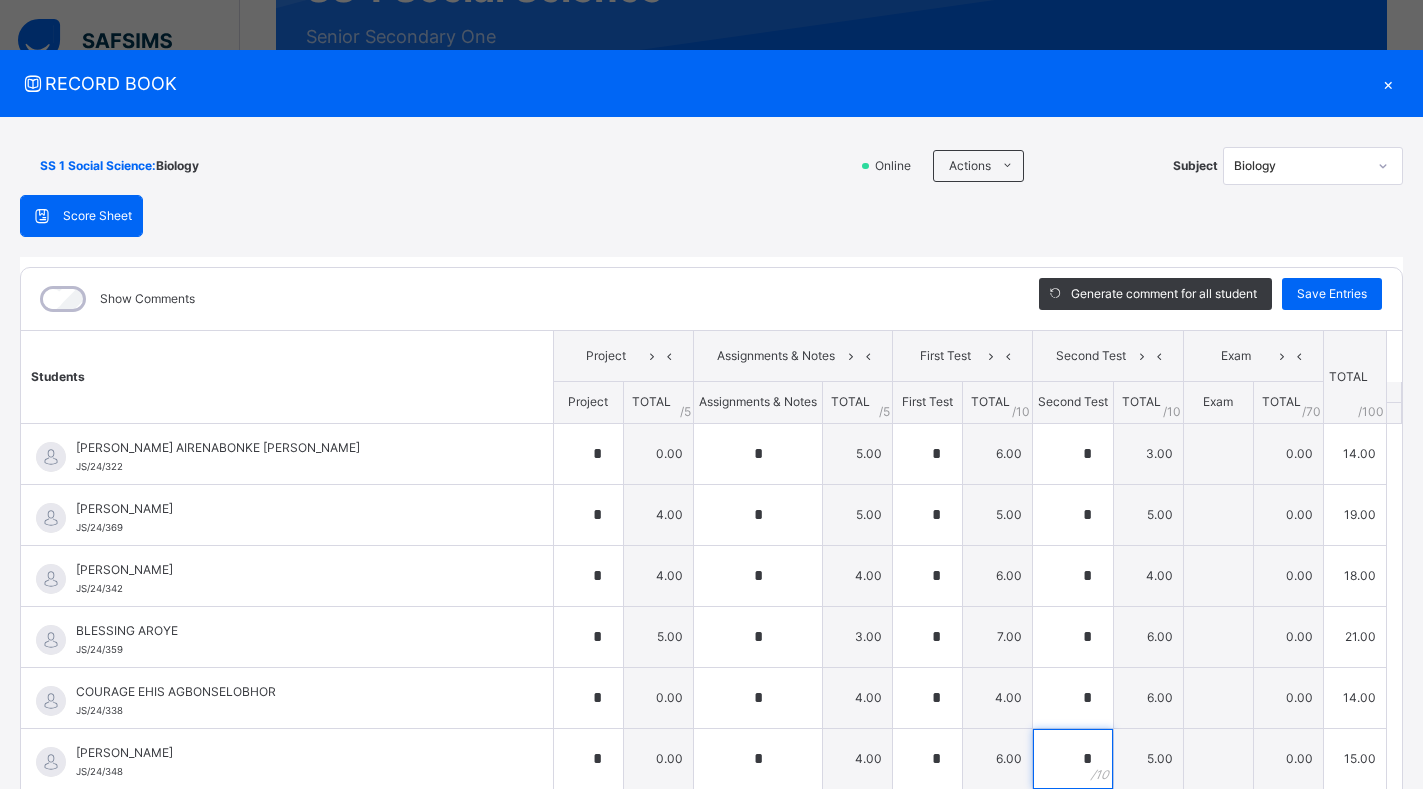 scroll, scrollTop: 438, scrollLeft: 0, axis: vertical 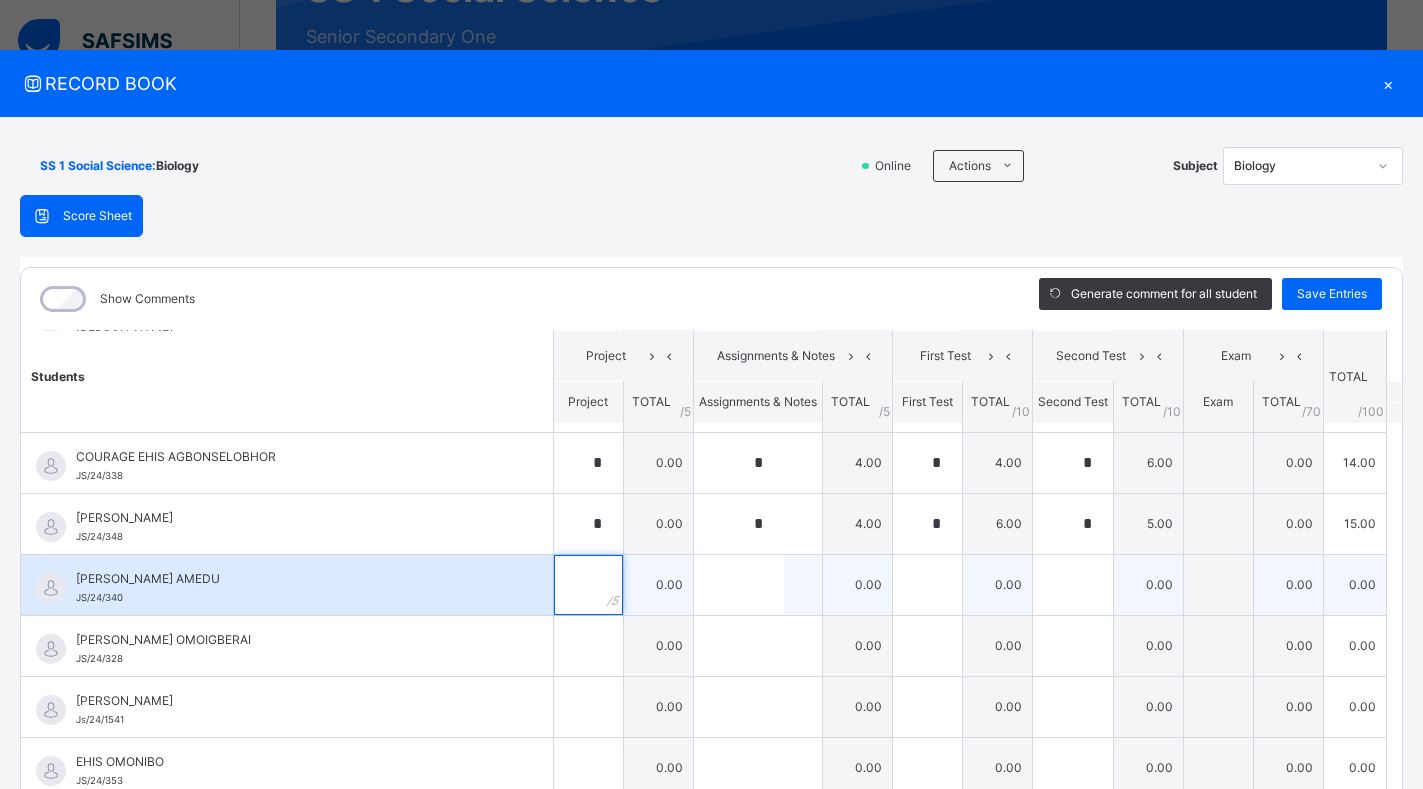click at bounding box center [588, 585] 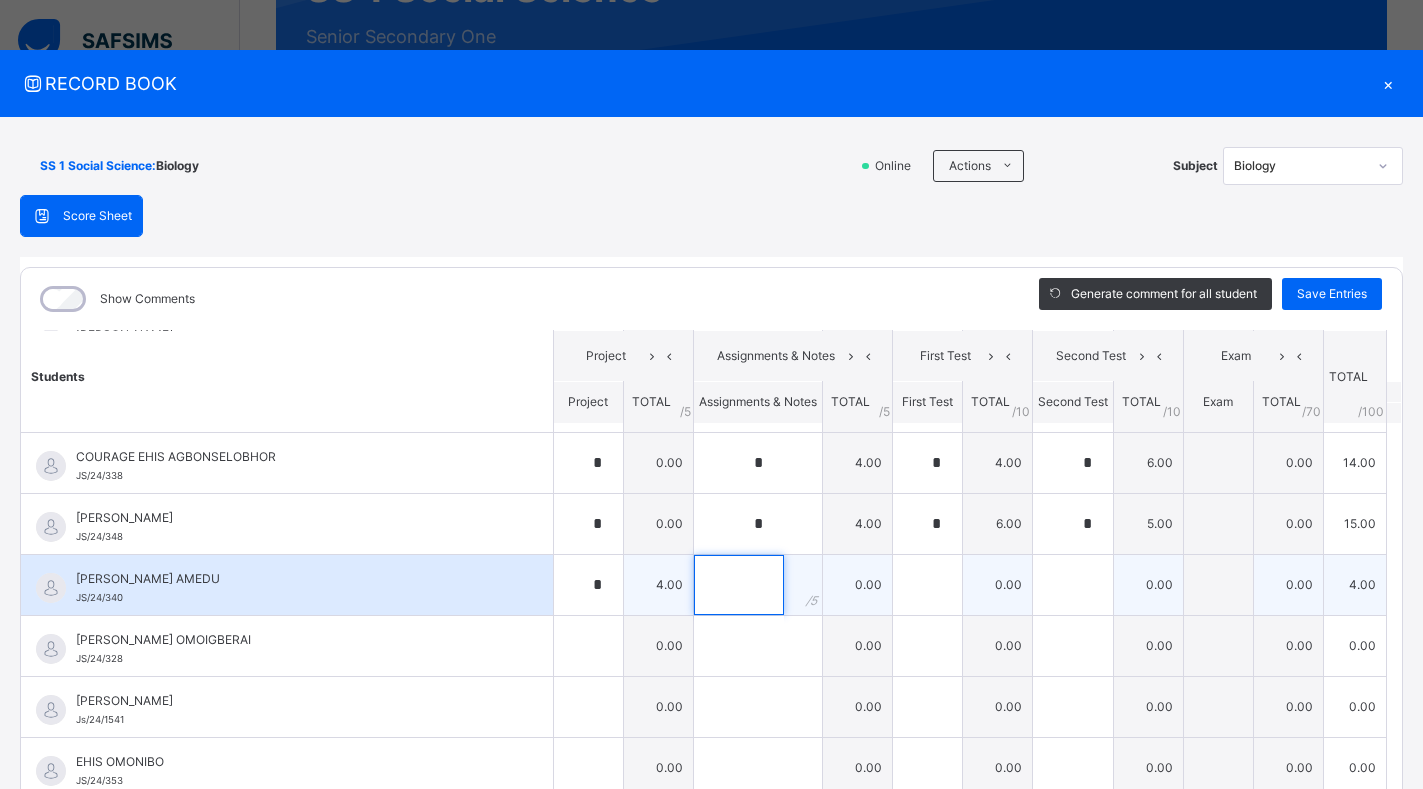 click at bounding box center (739, 585) 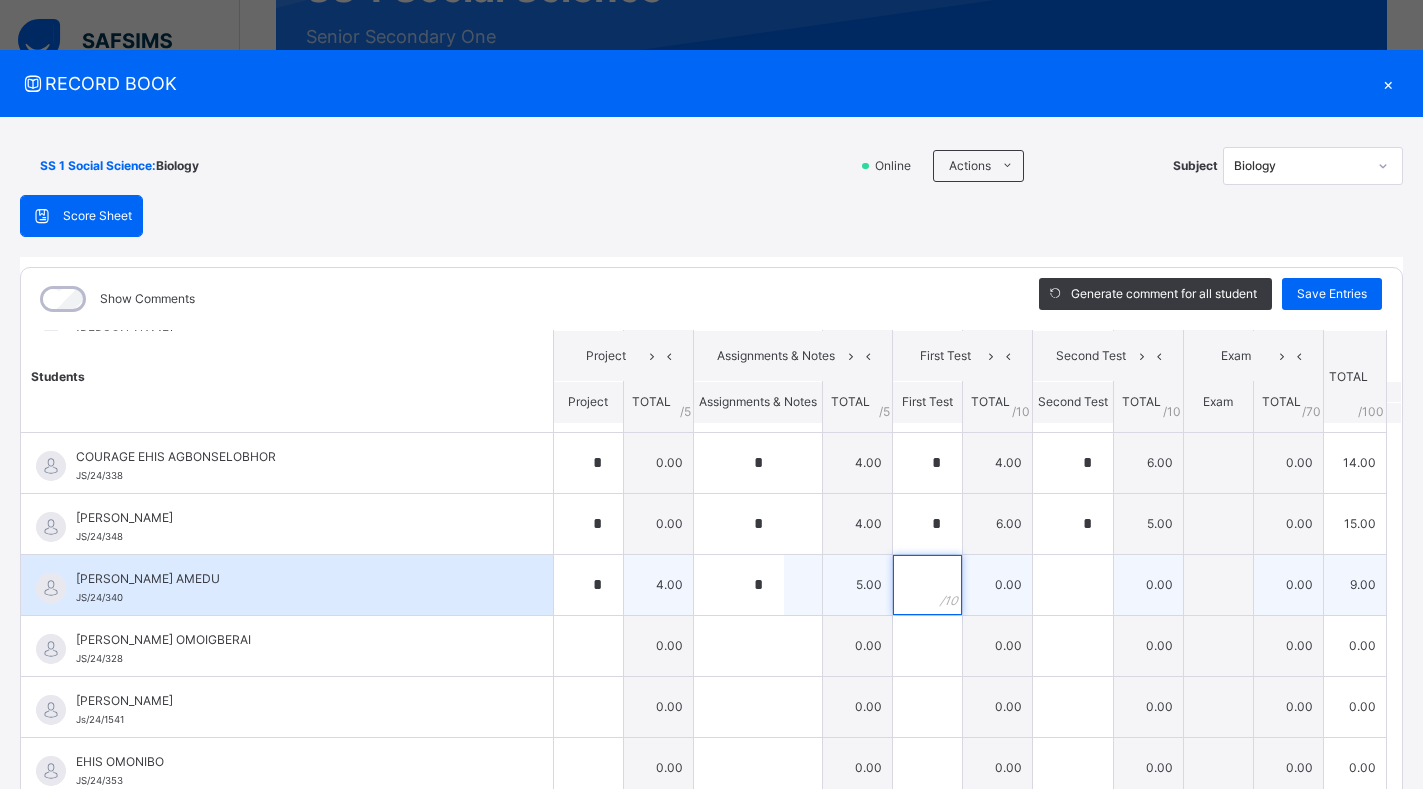 click at bounding box center (927, 585) 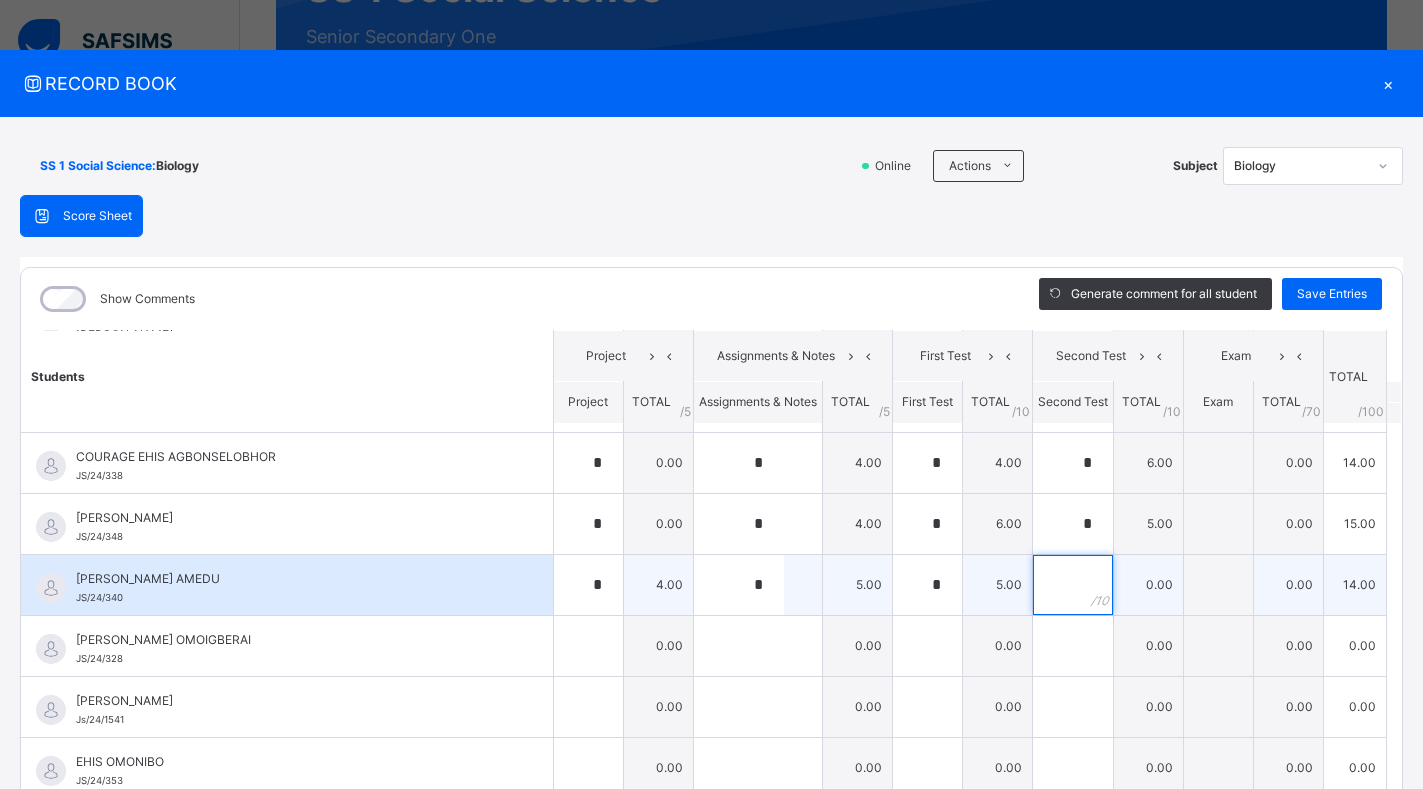click at bounding box center [1073, 585] 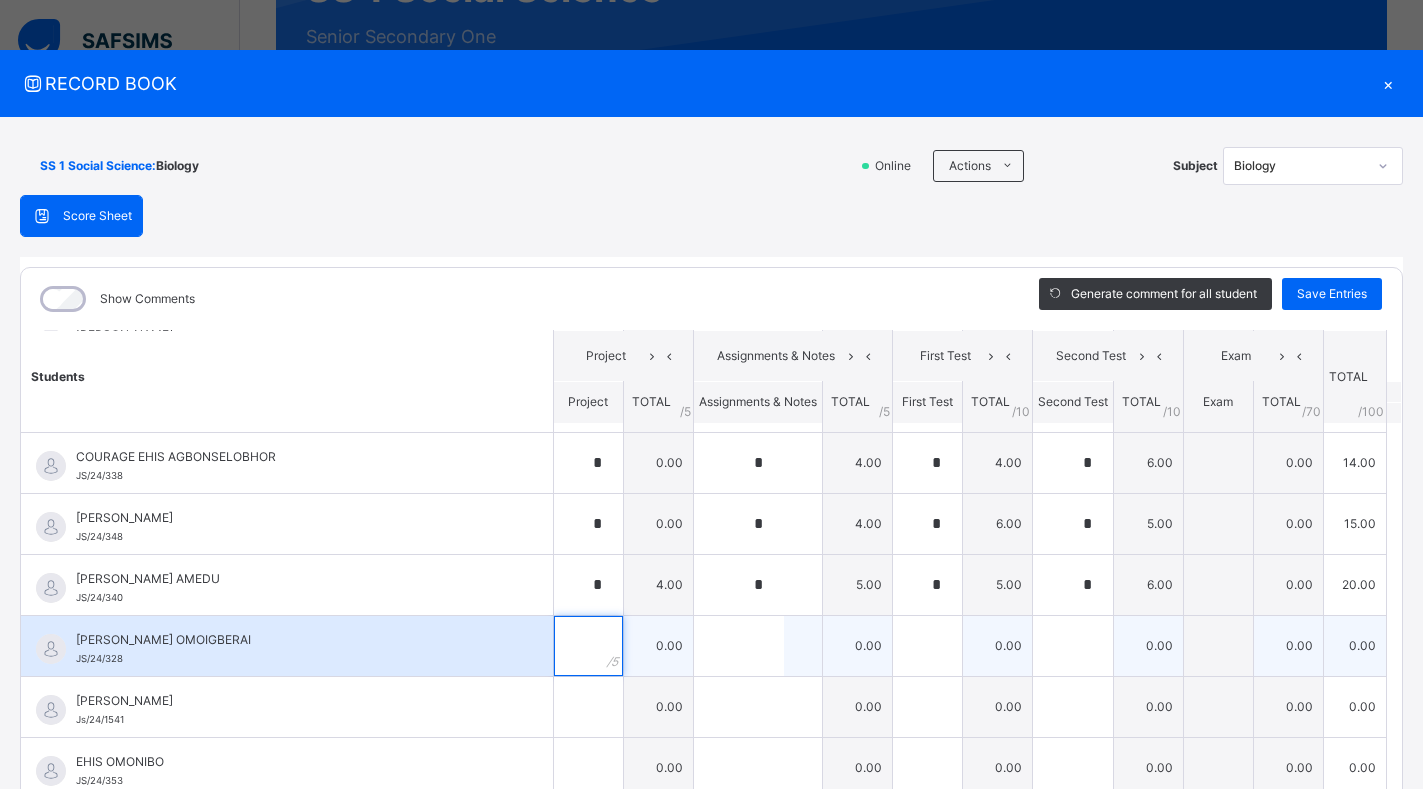 click at bounding box center [588, 646] 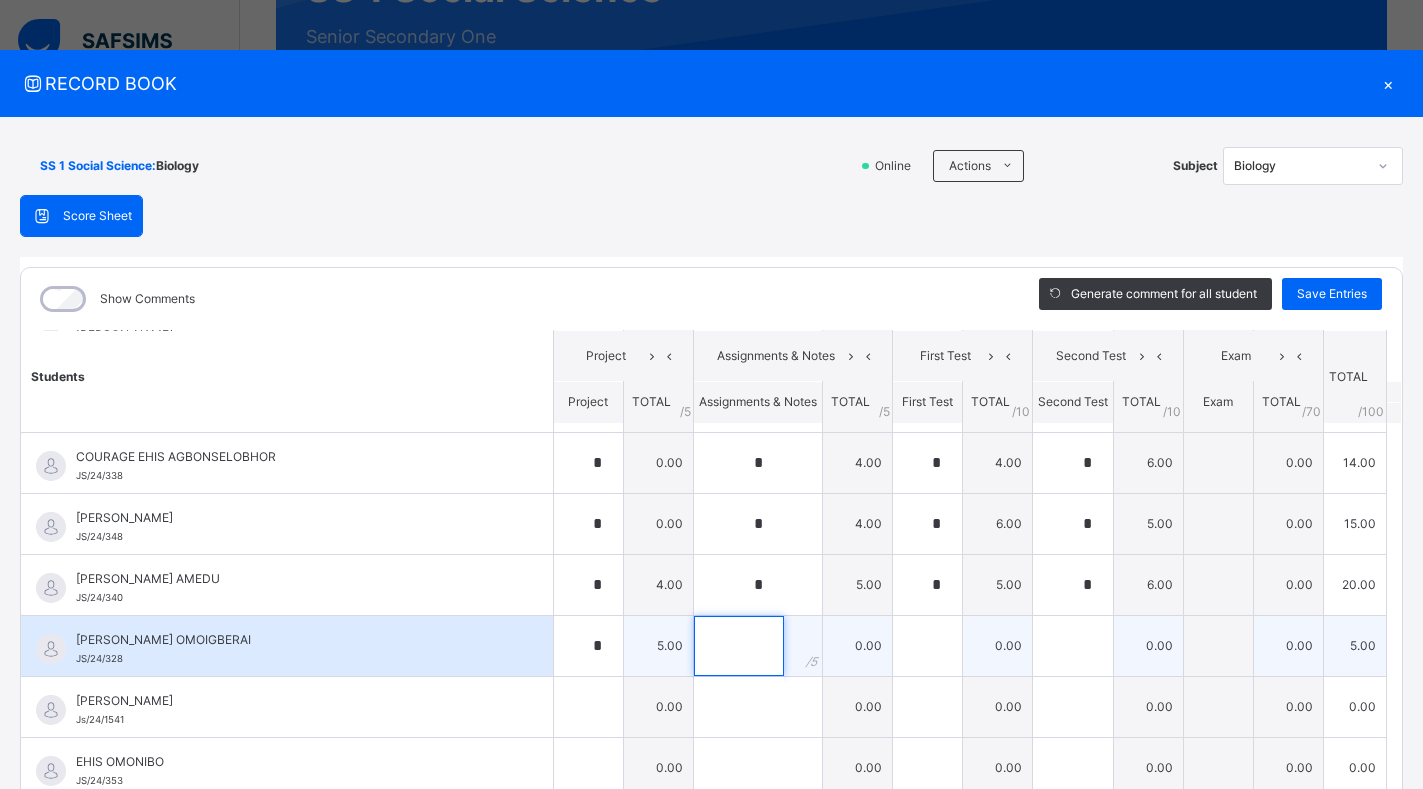 click at bounding box center [739, 646] 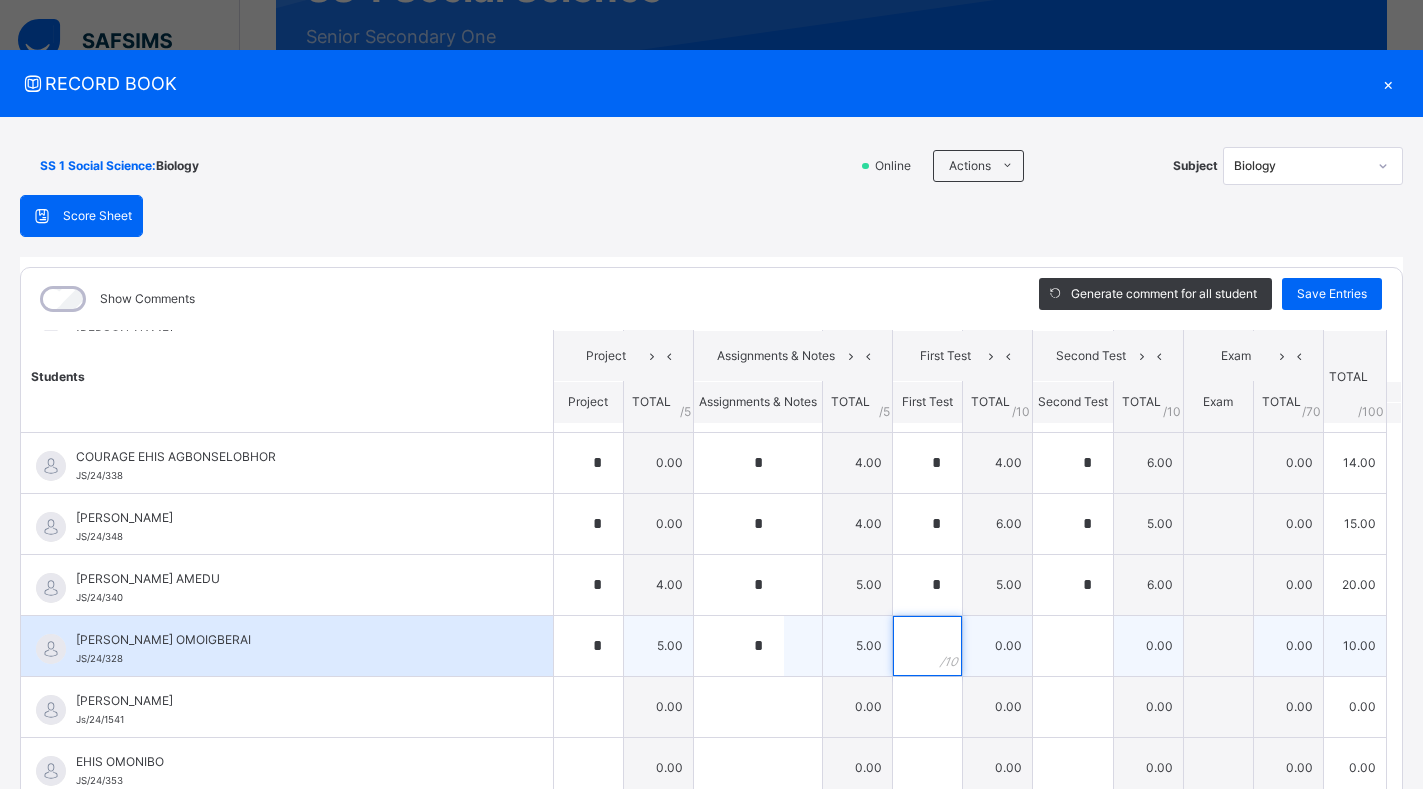 click at bounding box center [927, 646] 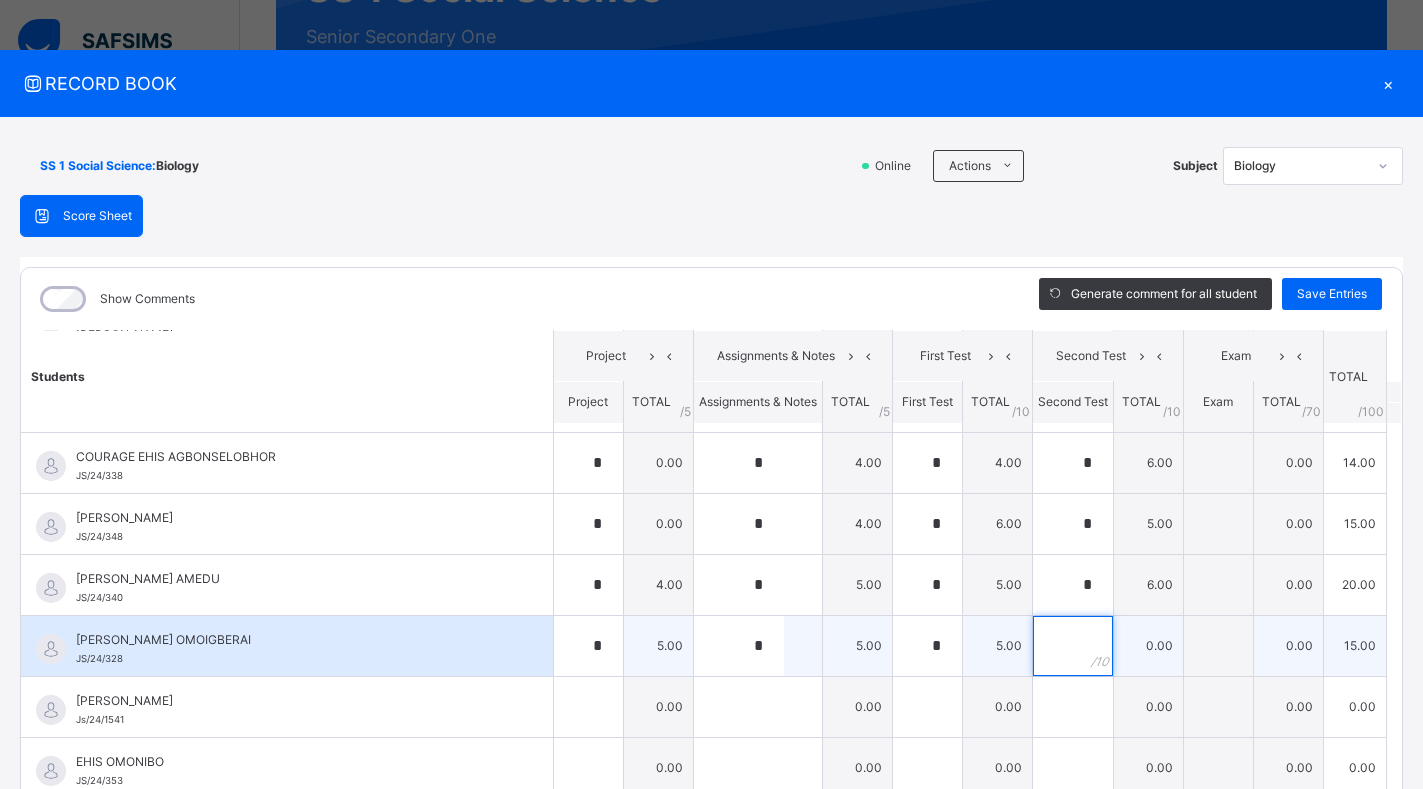 click at bounding box center [1073, 646] 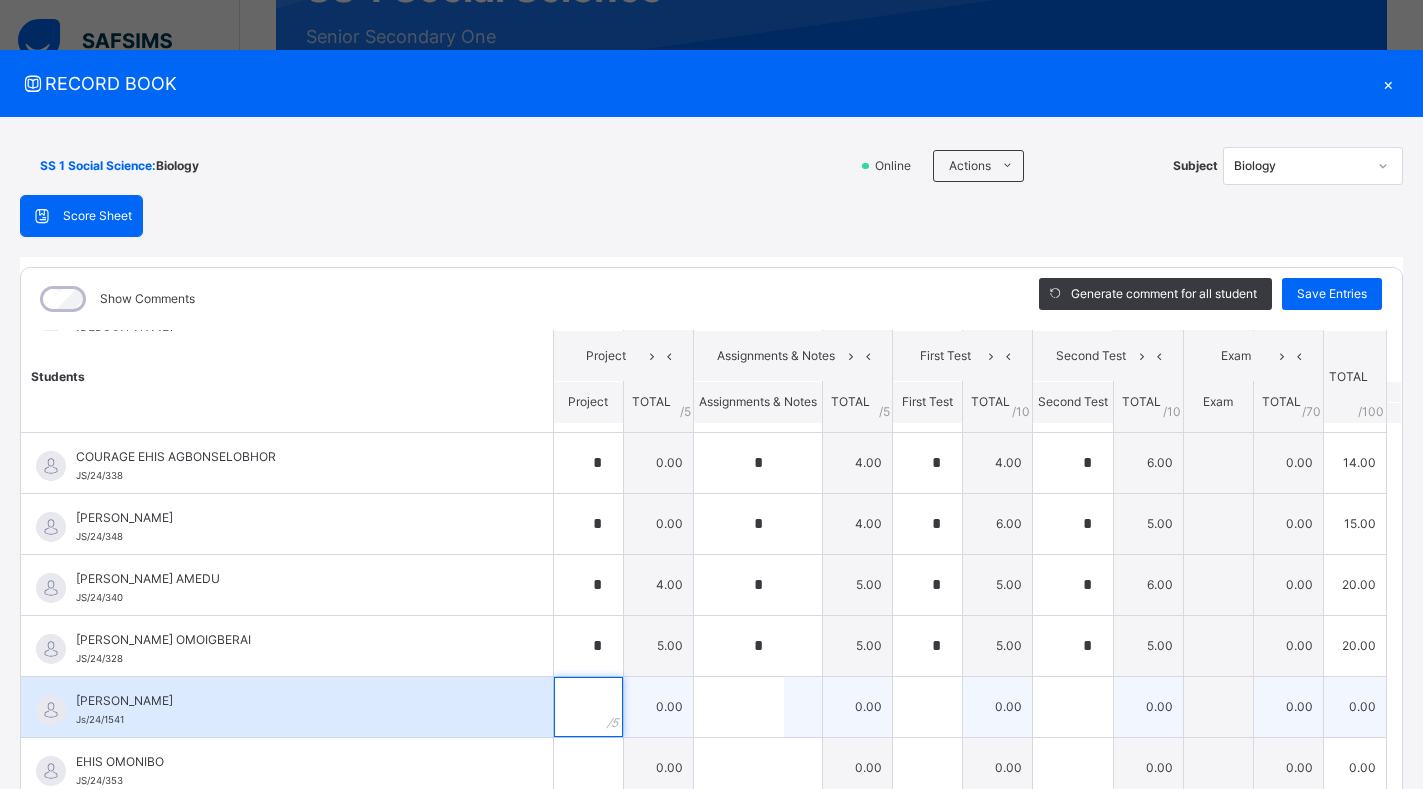 click at bounding box center (588, 707) 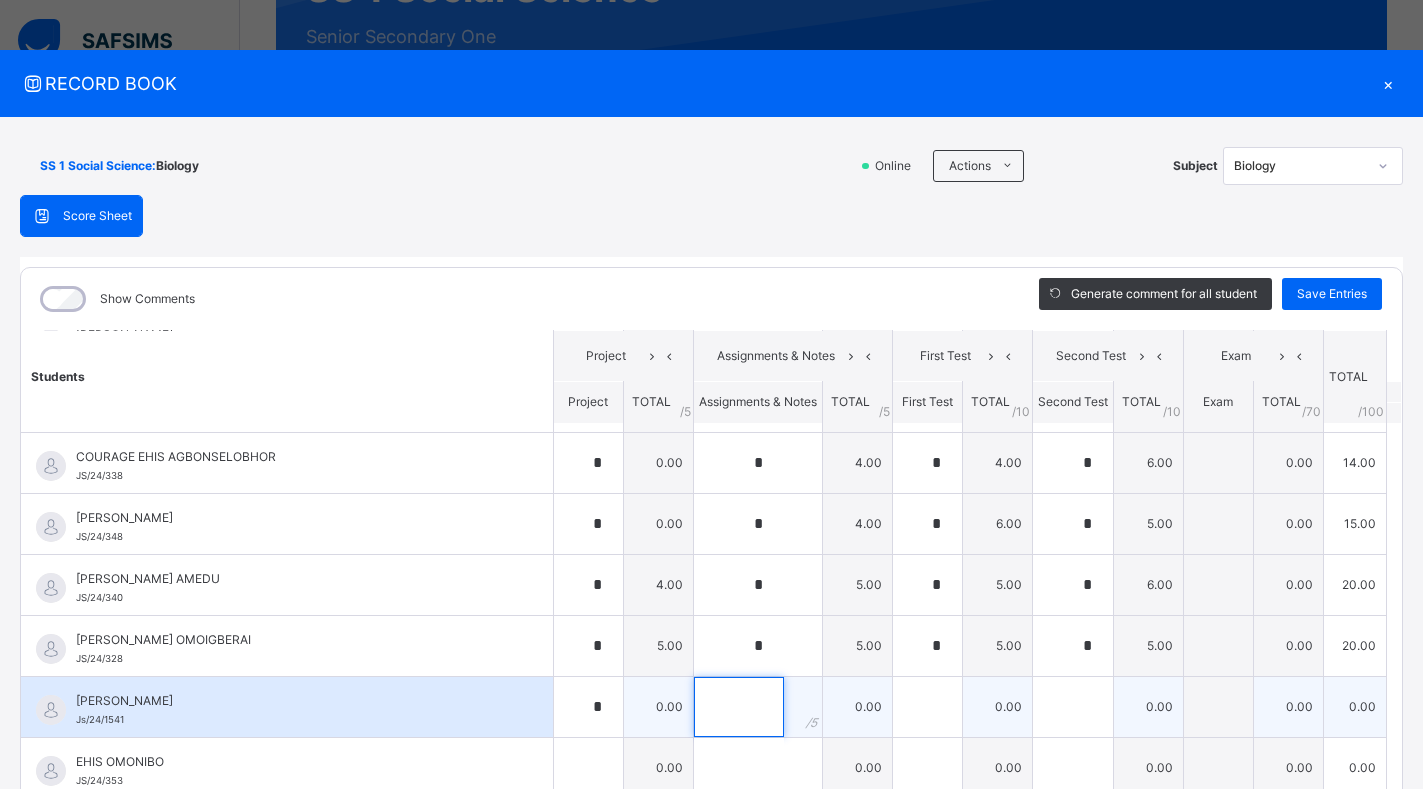 click at bounding box center [739, 707] 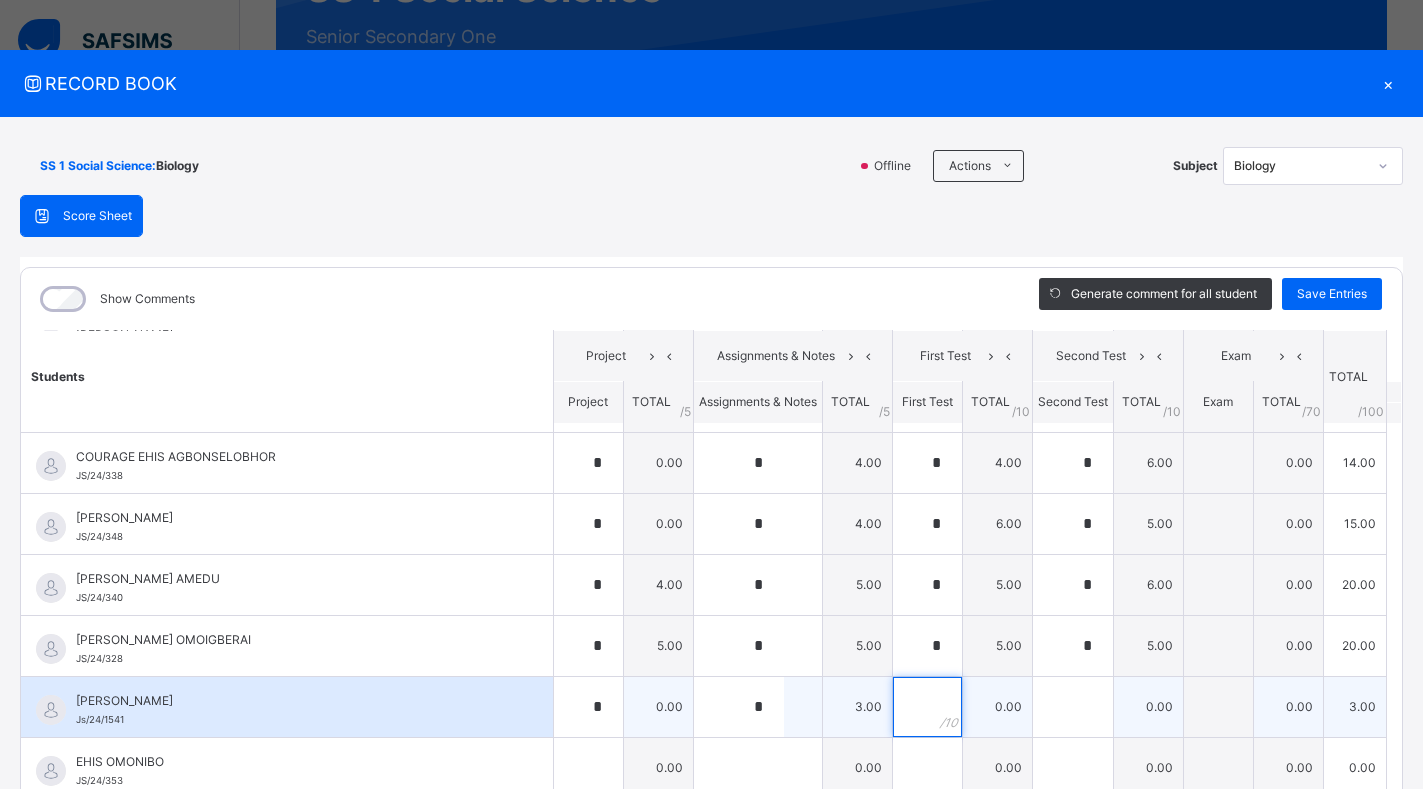 click at bounding box center (927, 707) 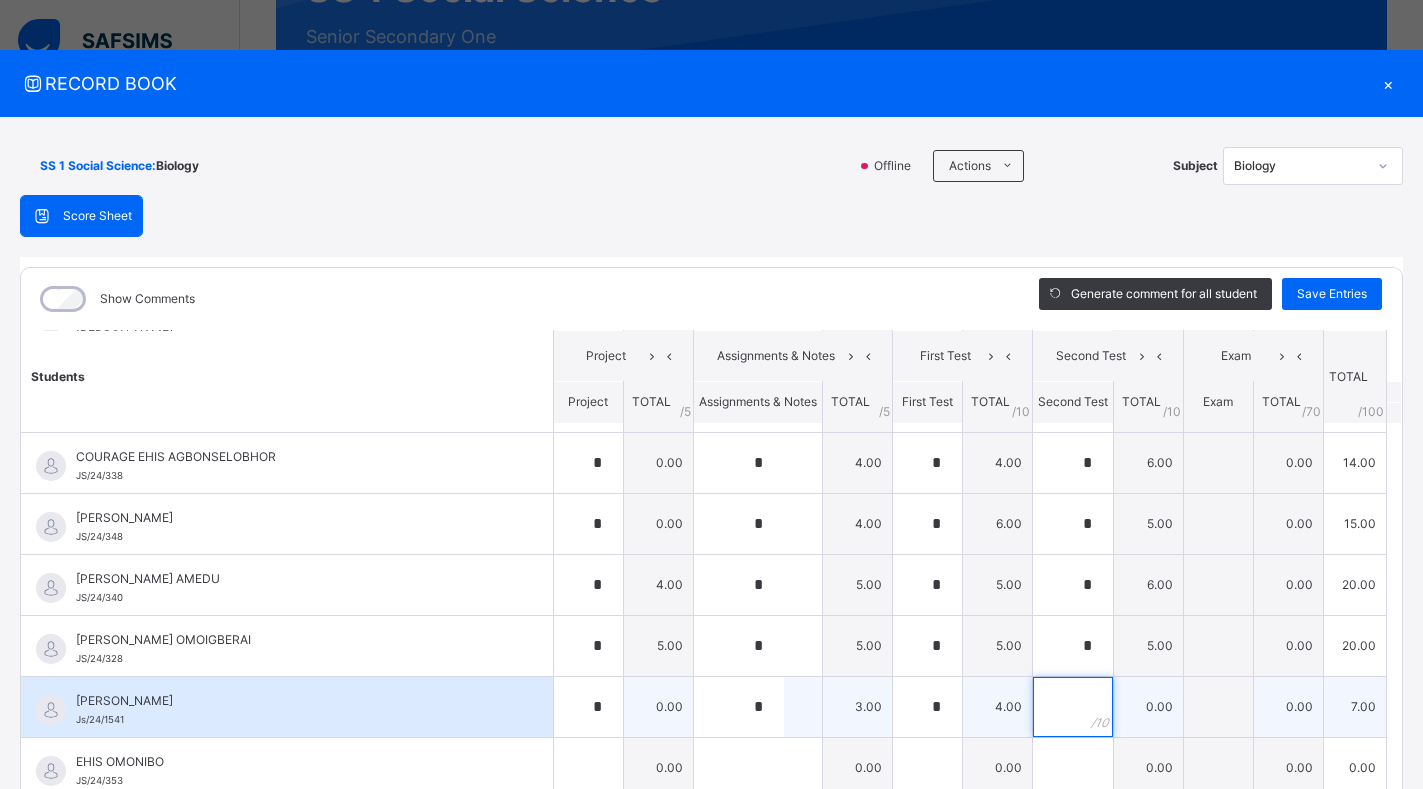 click at bounding box center [1073, 707] 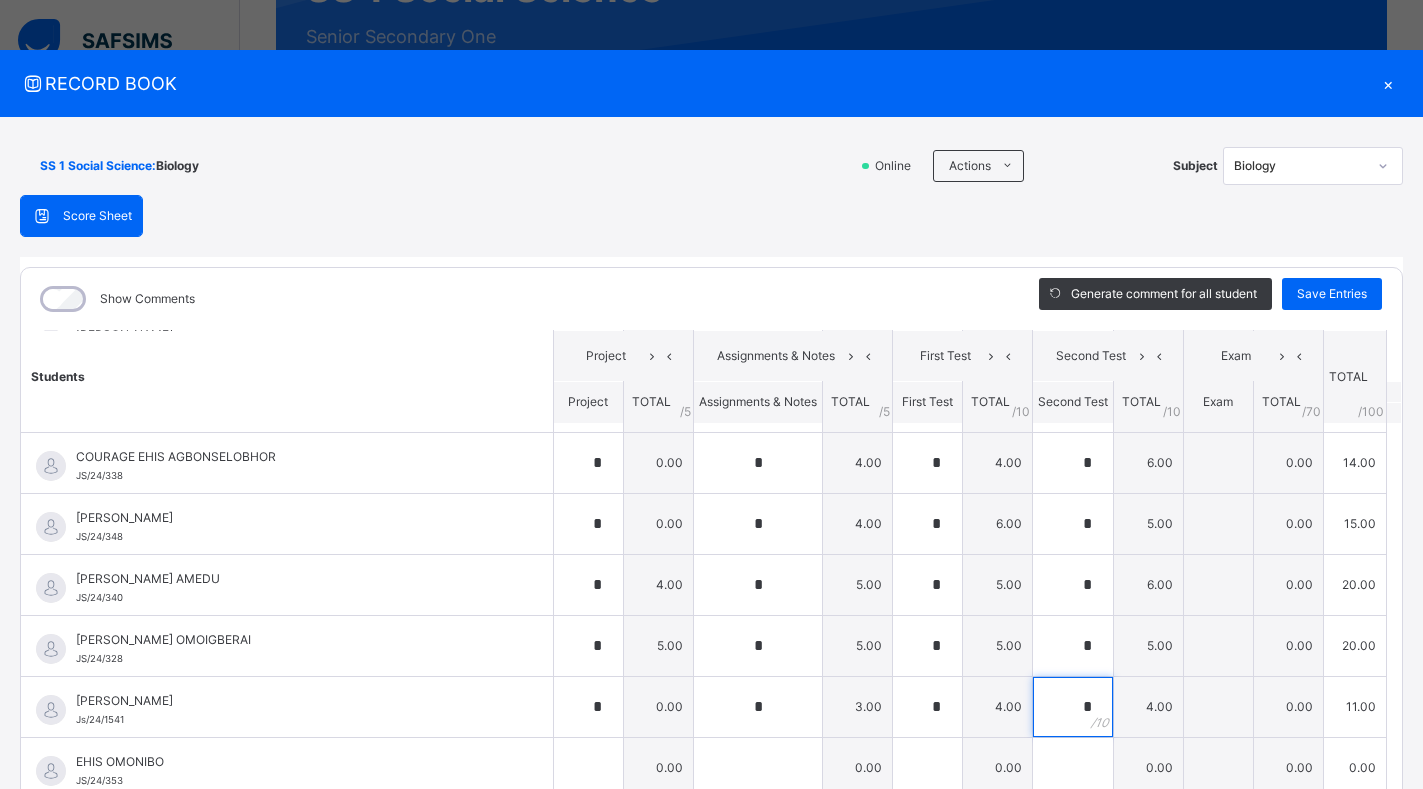 scroll, scrollTop: 673, scrollLeft: 0, axis: vertical 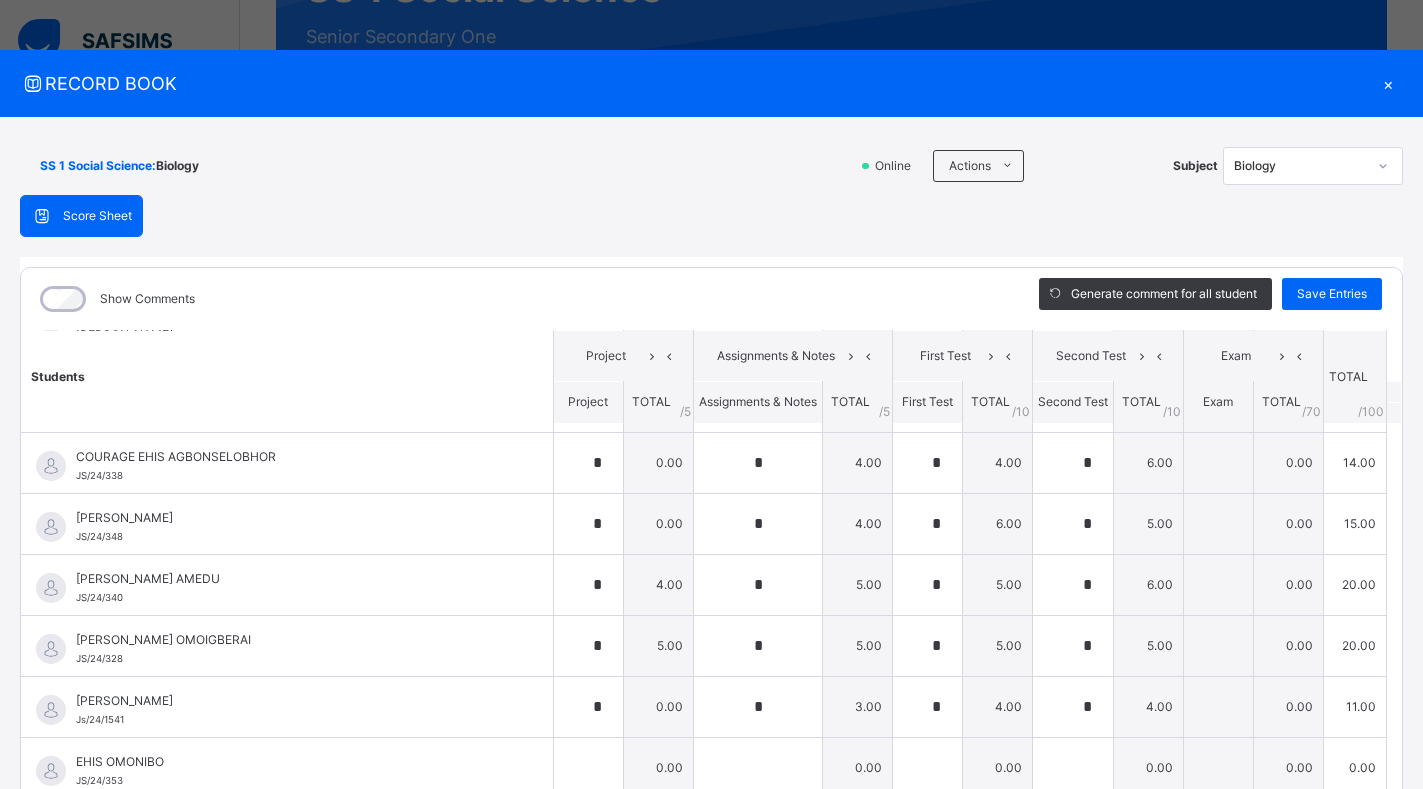 click on "SS 1   Social Science :   Biology Online Actions  Download Empty Score Sheet  Upload/map score sheet Subject  Biology JEDIDIAH SCHOOLS Date: [DATE] 9:26:26 am Score Sheet Score Sheet Show Comments   Generate comment for all student   Save Entries Class Level:  SS 1   Social Science Subject:  Biology Session:  2024/2025 Session Session:  Third Term Students Project Assignments & Notes First Test Second Test Exam TOTAL /100 Comment Project TOTAL / 5 Assignments & Notes TOTAL / 5 First Test TOTAL / 10 Second Test TOTAL / 10 Exam TOTAL / 70 AMINA AIRENABONKE [PERSON_NAME]/24/322 AMINA AIRENABONKE [PERSON_NAME]/24/322 * 0.00 * 5.00 * 6.00 * 3.00 0.00 14.00 Generate comment 0 / 250   ×   Subject Teacher’s Comment Generate and see in full the comment developed by the AI with an option to regenerate the comment JS AMINA AIRENABONKE [PERSON_NAME]/24/322   Total 14.00  / 100.00 [PERSON_NAME] Bot   Regenerate     Use this comment   [PERSON_NAME] JS/24/369 [PERSON_NAME] JS/24/369 * 4.00 * 5.00 * 5.00 * 5.00 0.00 19.00" at bounding box center [711, 489] 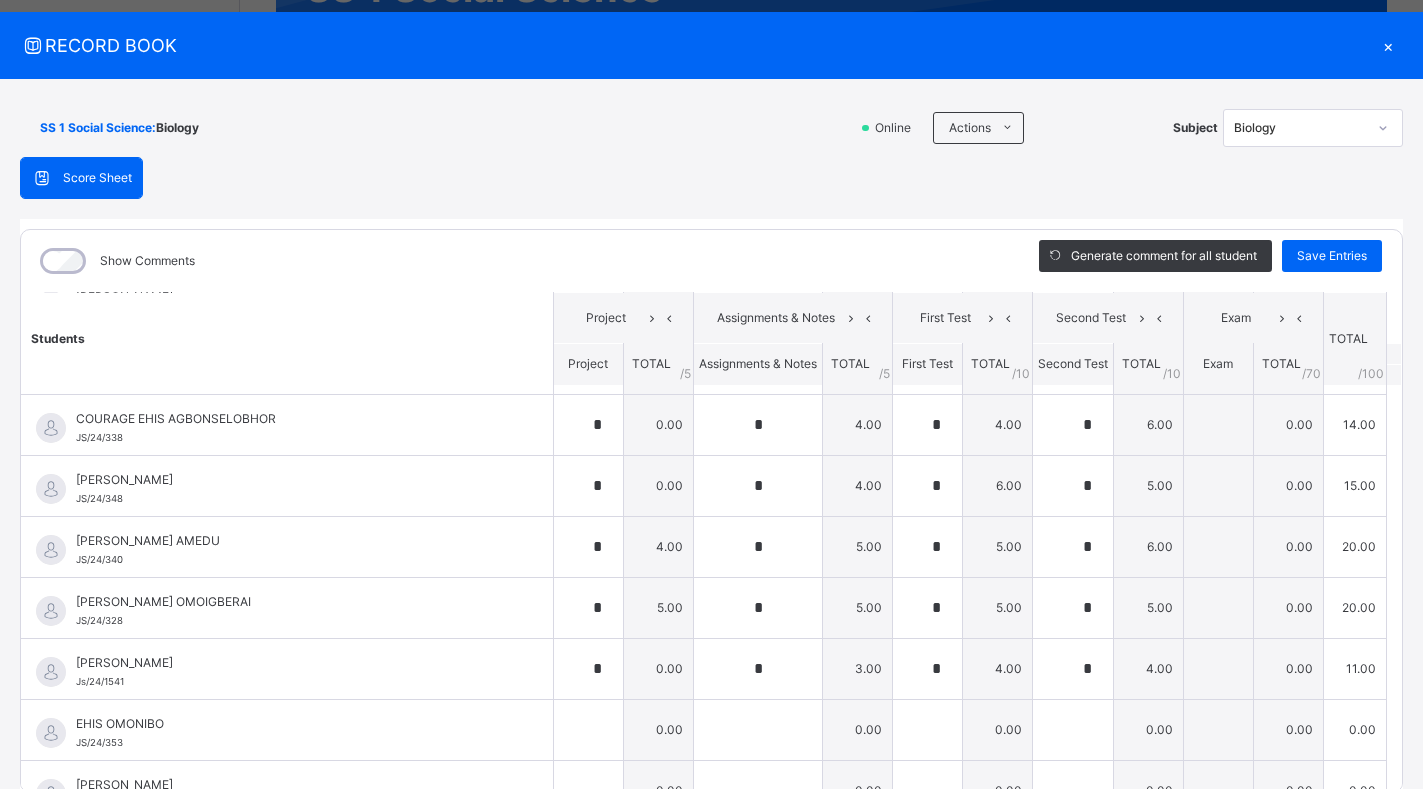 scroll, scrollTop: 40, scrollLeft: 0, axis: vertical 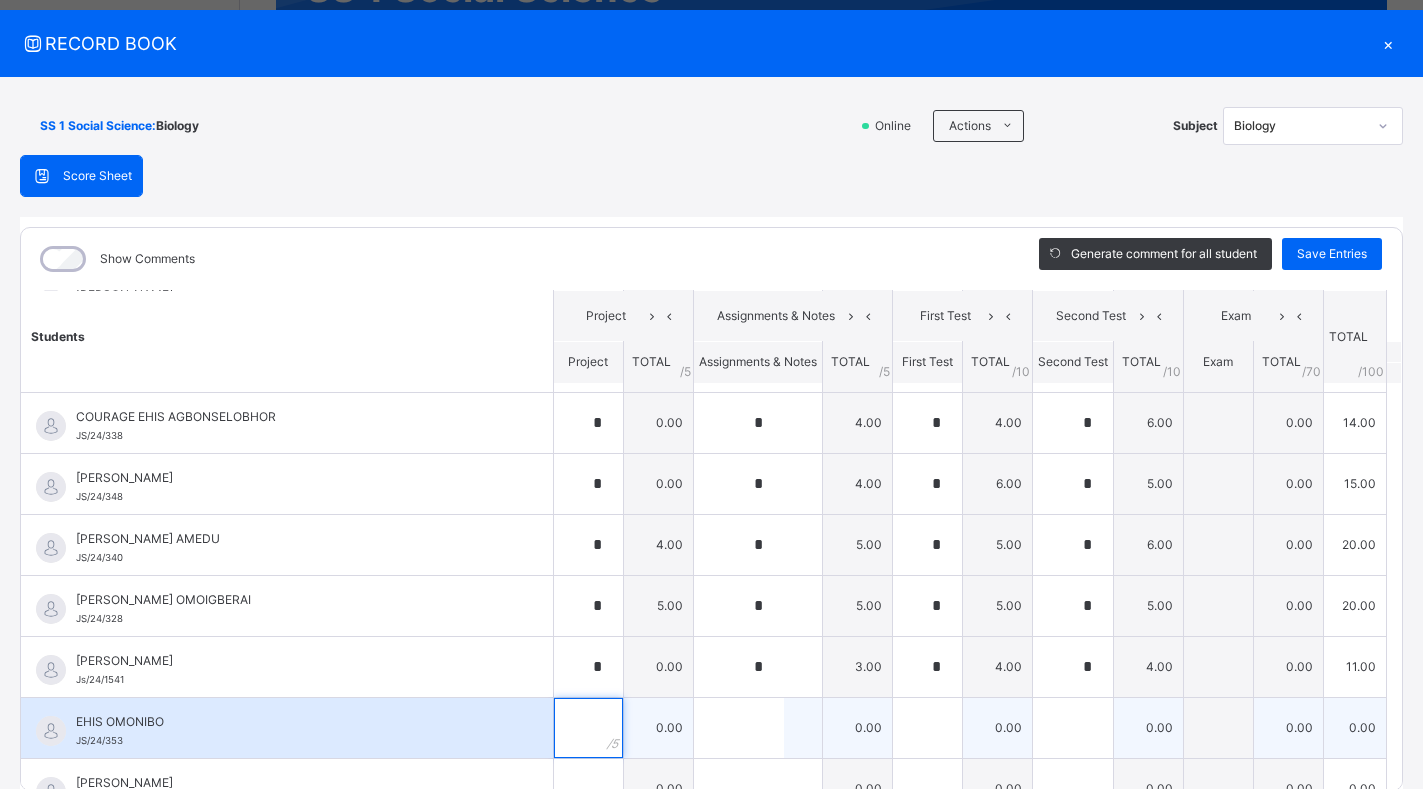 click at bounding box center (588, 728) 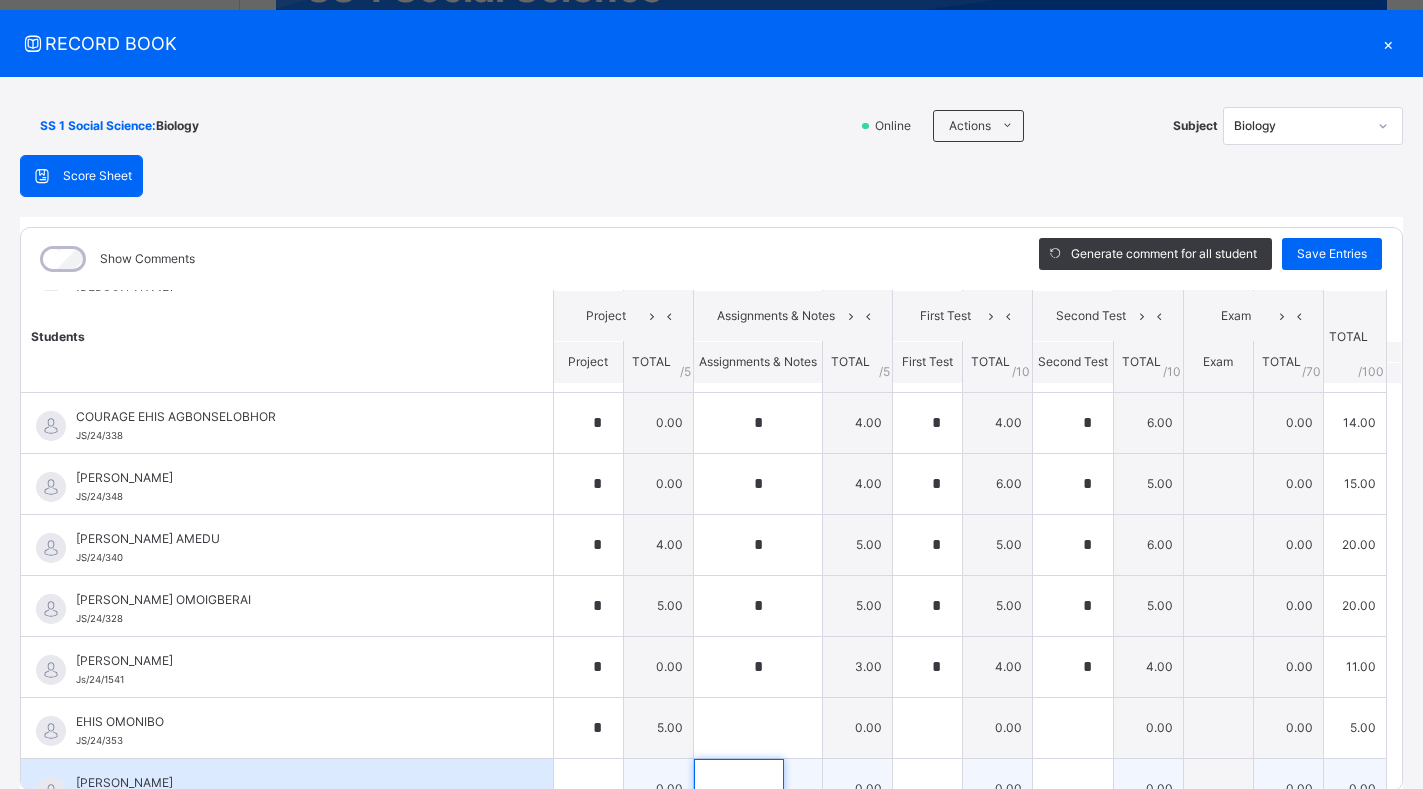 click at bounding box center (739, 789) 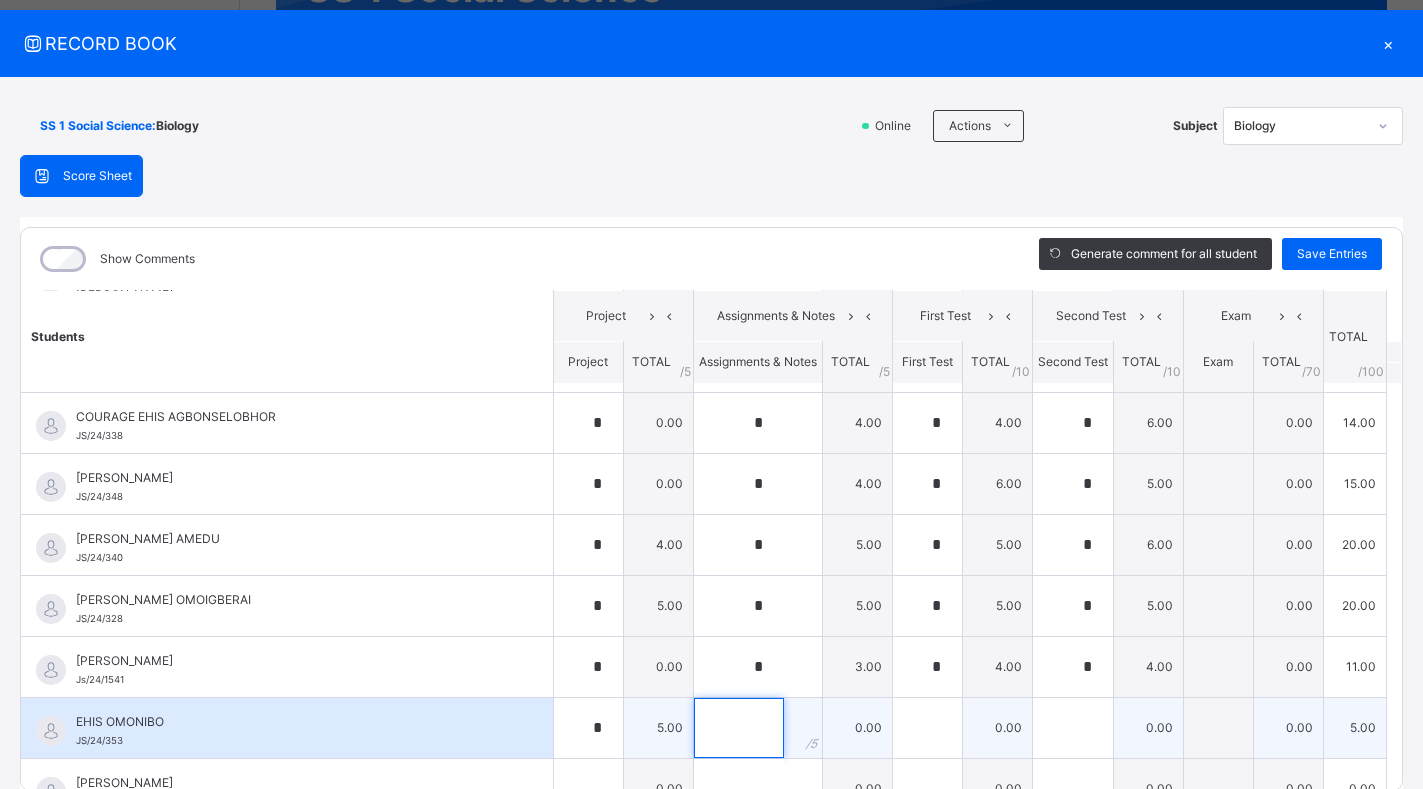click at bounding box center [739, 728] 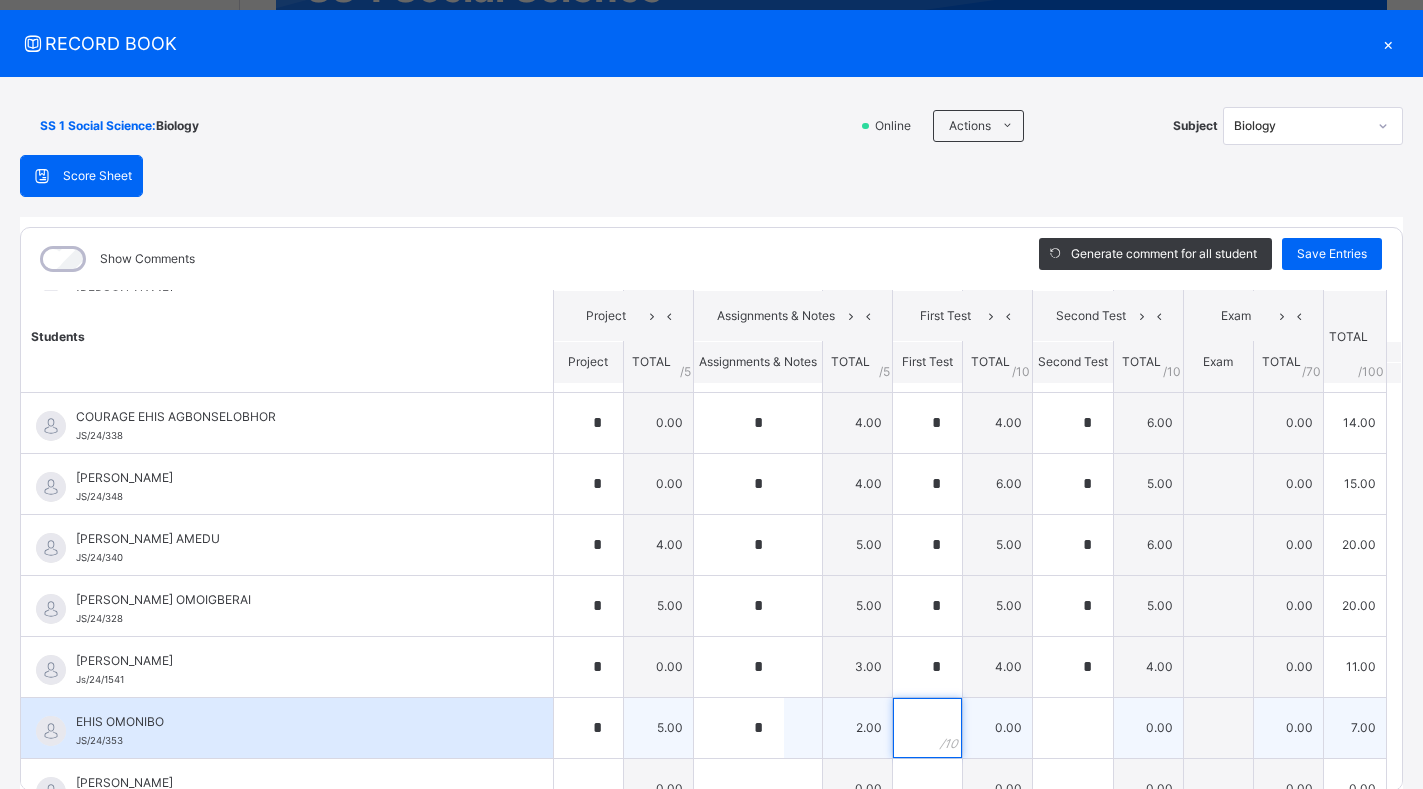 click at bounding box center [927, 728] 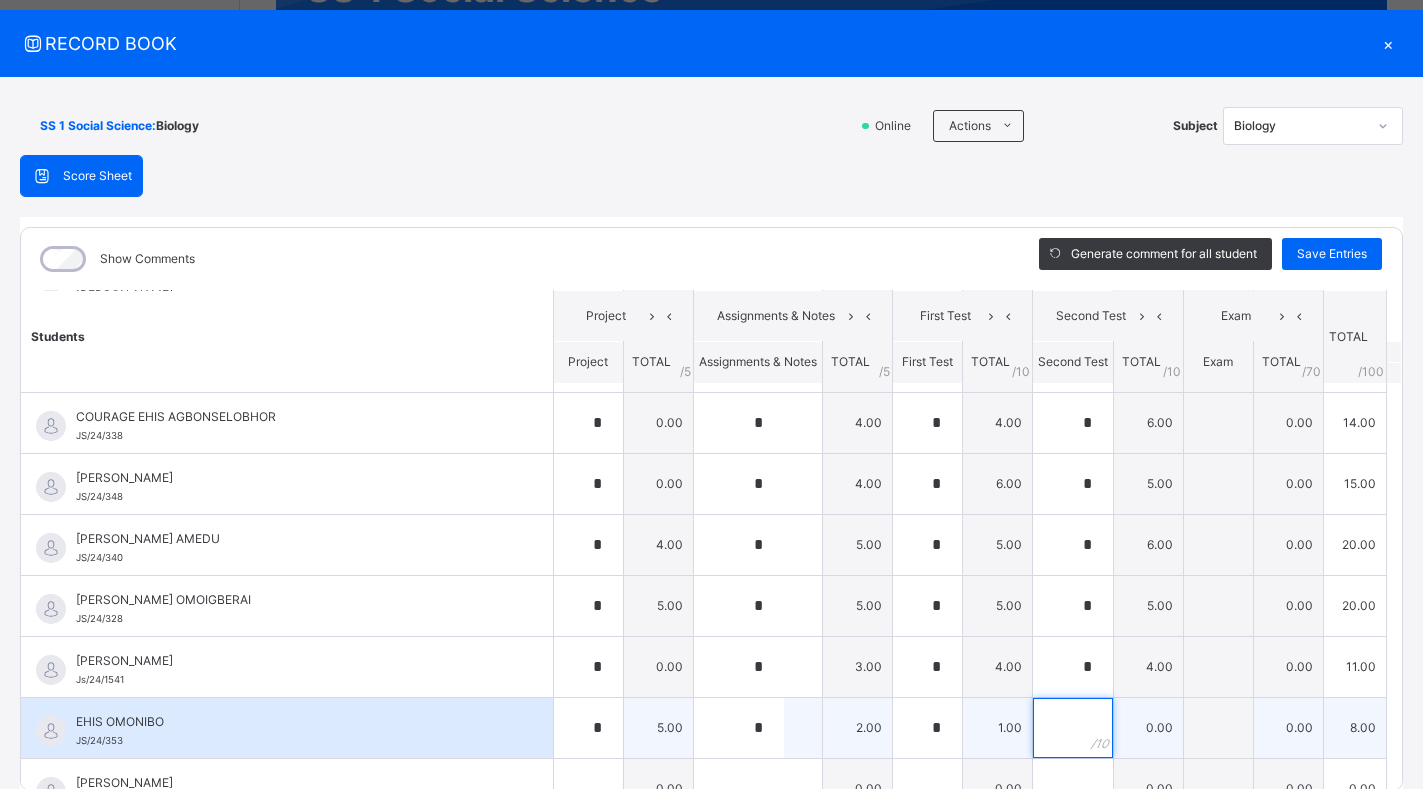 click at bounding box center (1073, 728) 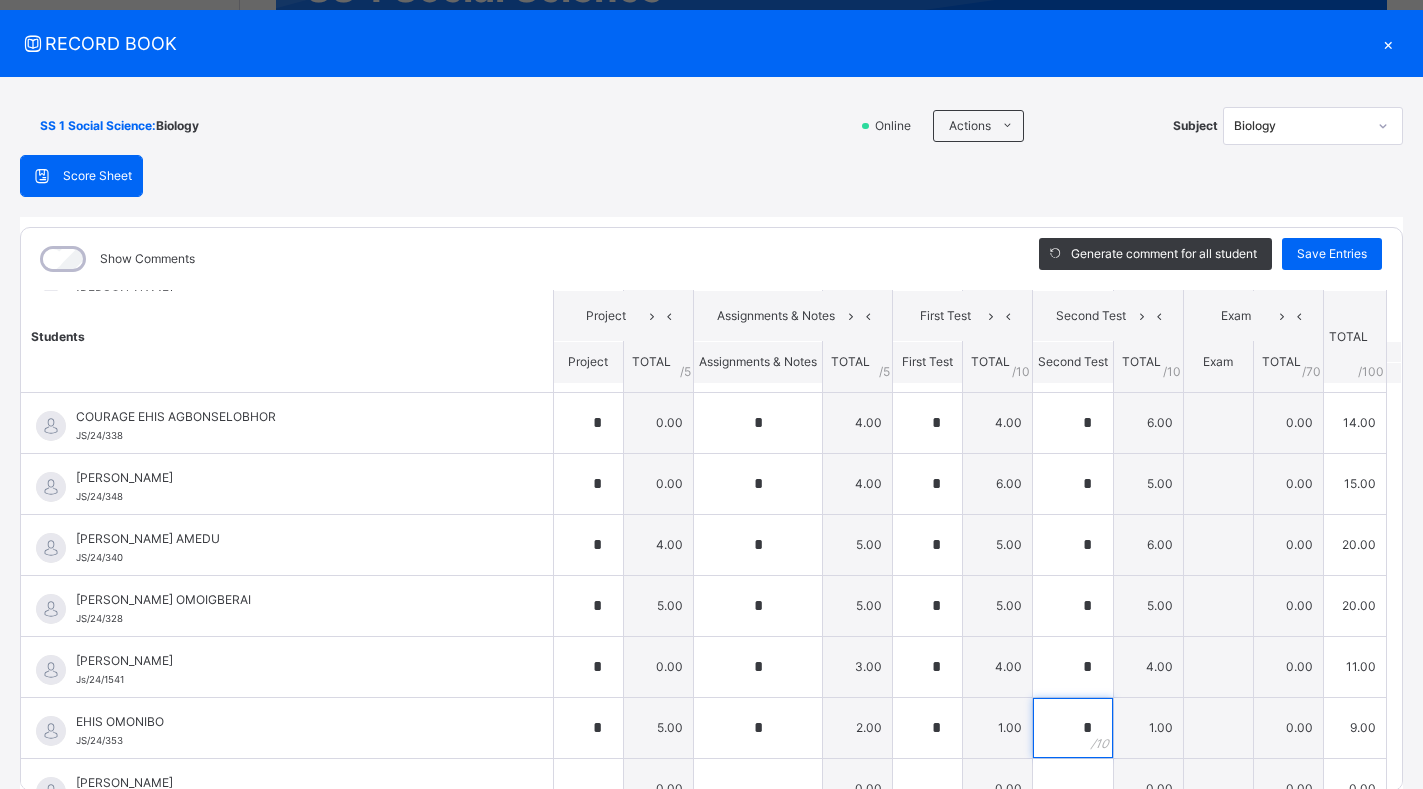 scroll, scrollTop: 673, scrollLeft: 0, axis: vertical 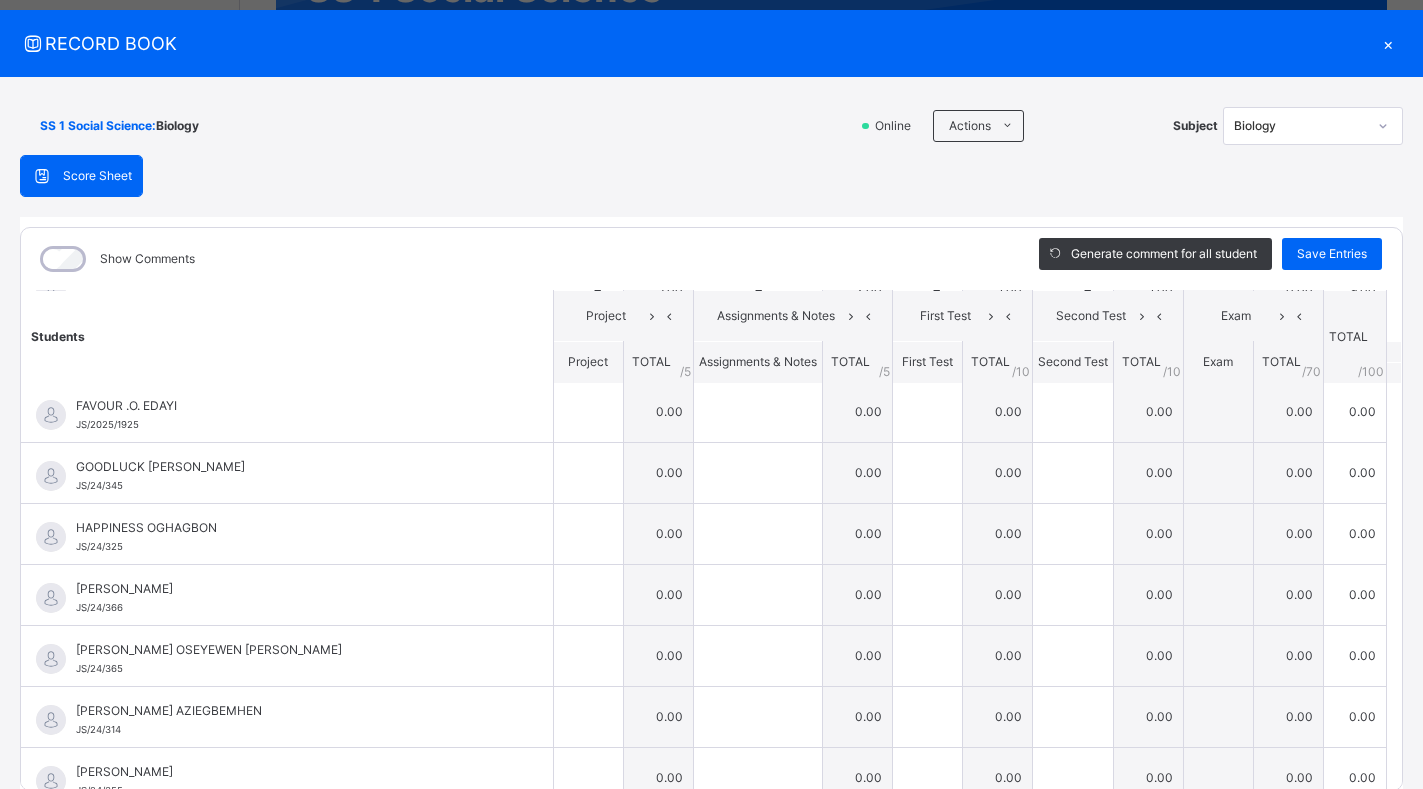 click on "Students Project Assignments & Notes First Test Second Test Exam TOTAL /100 Comment Project TOTAL / 5 Assignments & Notes TOTAL / 5 First Test TOTAL / 10 Second Test TOTAL / 10 Exam TOTAL / 70 AMINA AIRENABONKE [PERSON_NAME]/24/322 AMINA AIRENABONKE [PERSON_NAME]/24/322 * 0.00 * 5.00 * 6.00 * 3.00 0.00 14.00 Generate comment 0 / 250   ×   Subject Teacher’s Comment Generate and see in full the comment developed by the AI with an option to regenerate the comment JS AMINA AIRENABONKE [PERSON_NAME]/24/322   Total 14.00  / 100.00 [PERSON_NAME] Bot   Regenerate     Use this comment   [PERSON_NAME] JS/24/369 [PERSON_NAME] JS/24/369 * 4.00 * 5.00 * 5.00 * 5.00 0.00 19.00 Generate comment 0 / 250   ×   Subject Teacher’s Comment Generate and see in full the comment developed by the AI with an option to regenerate the comment JS [PERSON_NAME]   JS/24/369   Total 19.00  / 100.00 [PERSON_NAME] Bot   Regenerate     Use this comment   BETHEL  [PERSON_NAME]/24/342 BETHEL  [PERSON_NAME]/24/342 * 4.00 * 4.00 * 6.00 * 4.00 0.00 18.00 0 / 250" at bounding box center [711, 396] 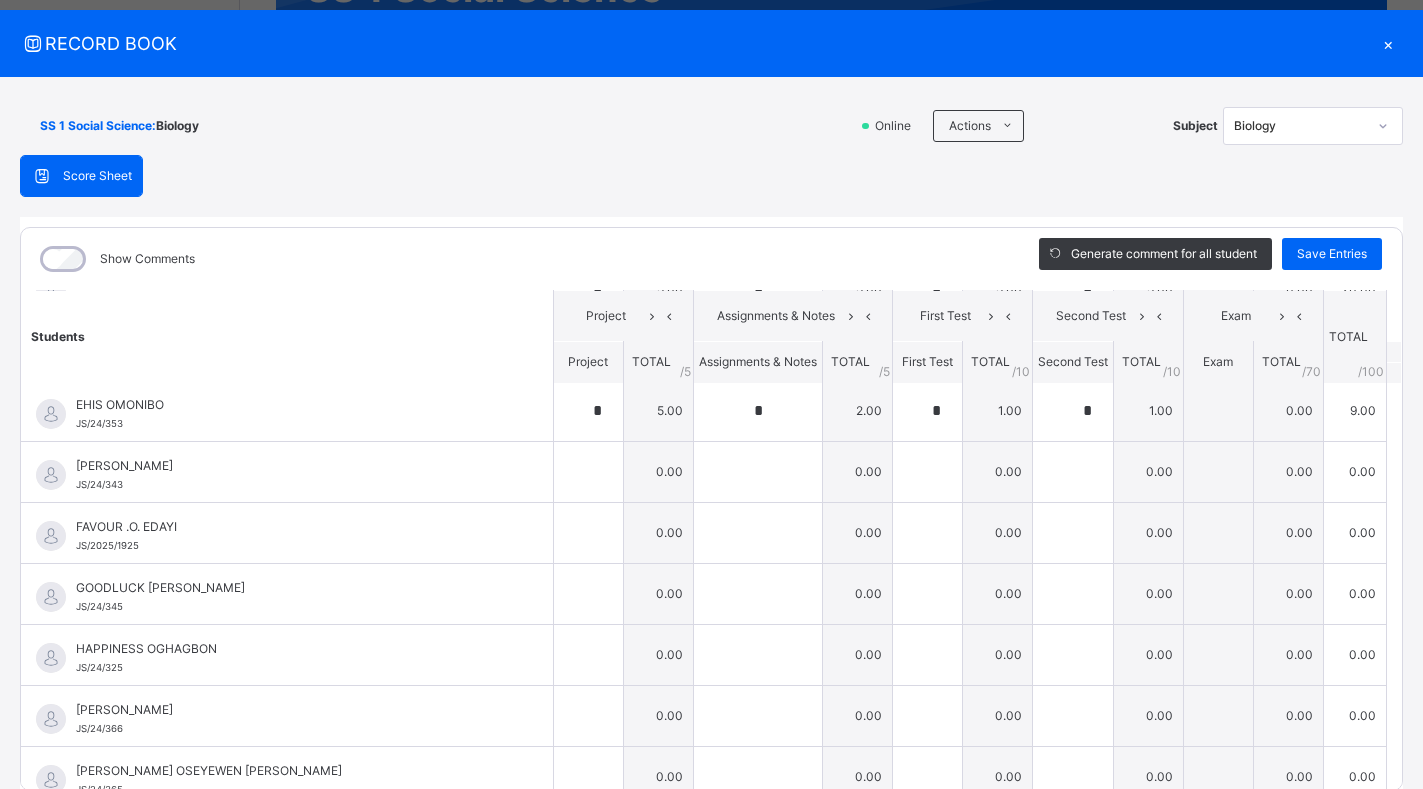 scroll, scrollTop: 513, scrollLeft: 0, axis: vertical 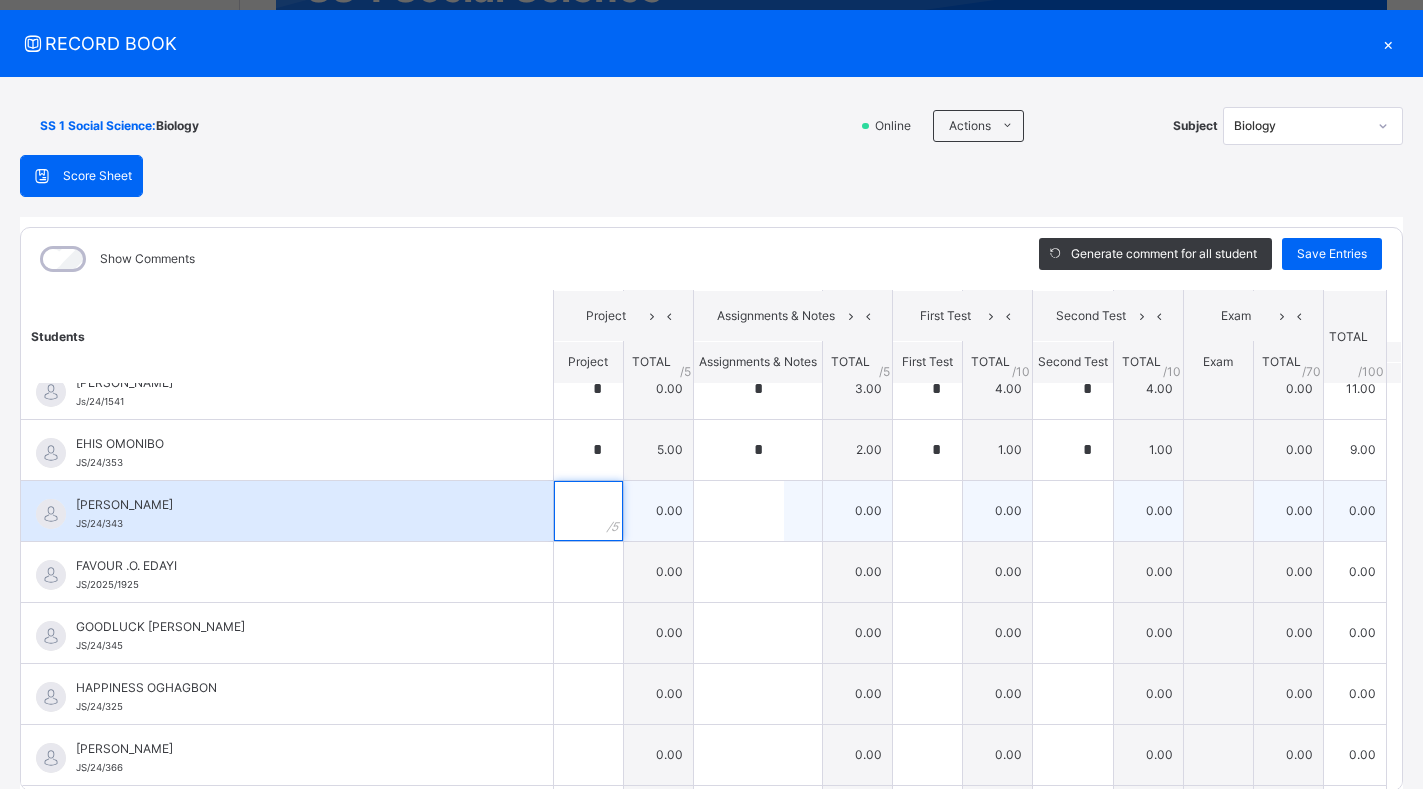 click at bounding box center (588, 511) 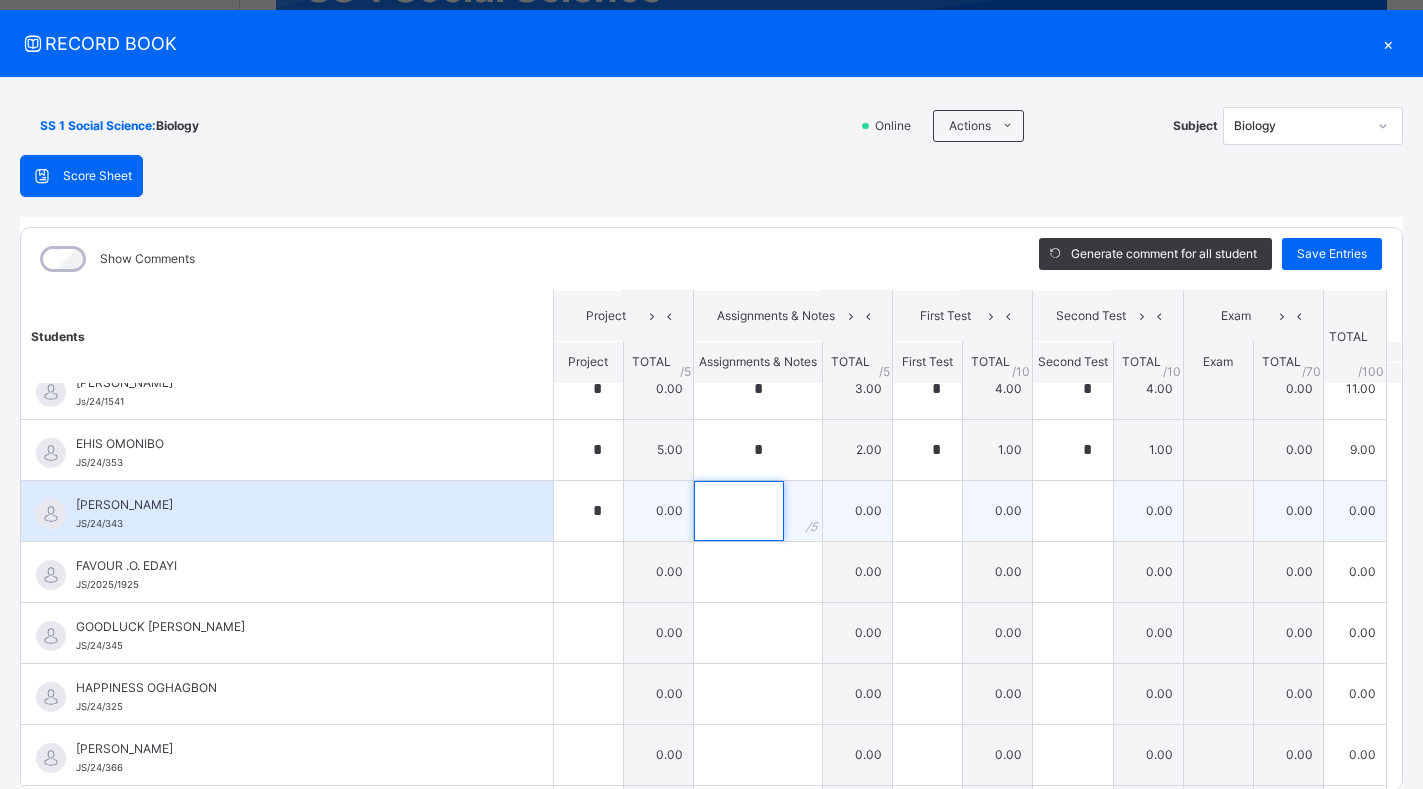 click at bounding box center [739, 511] 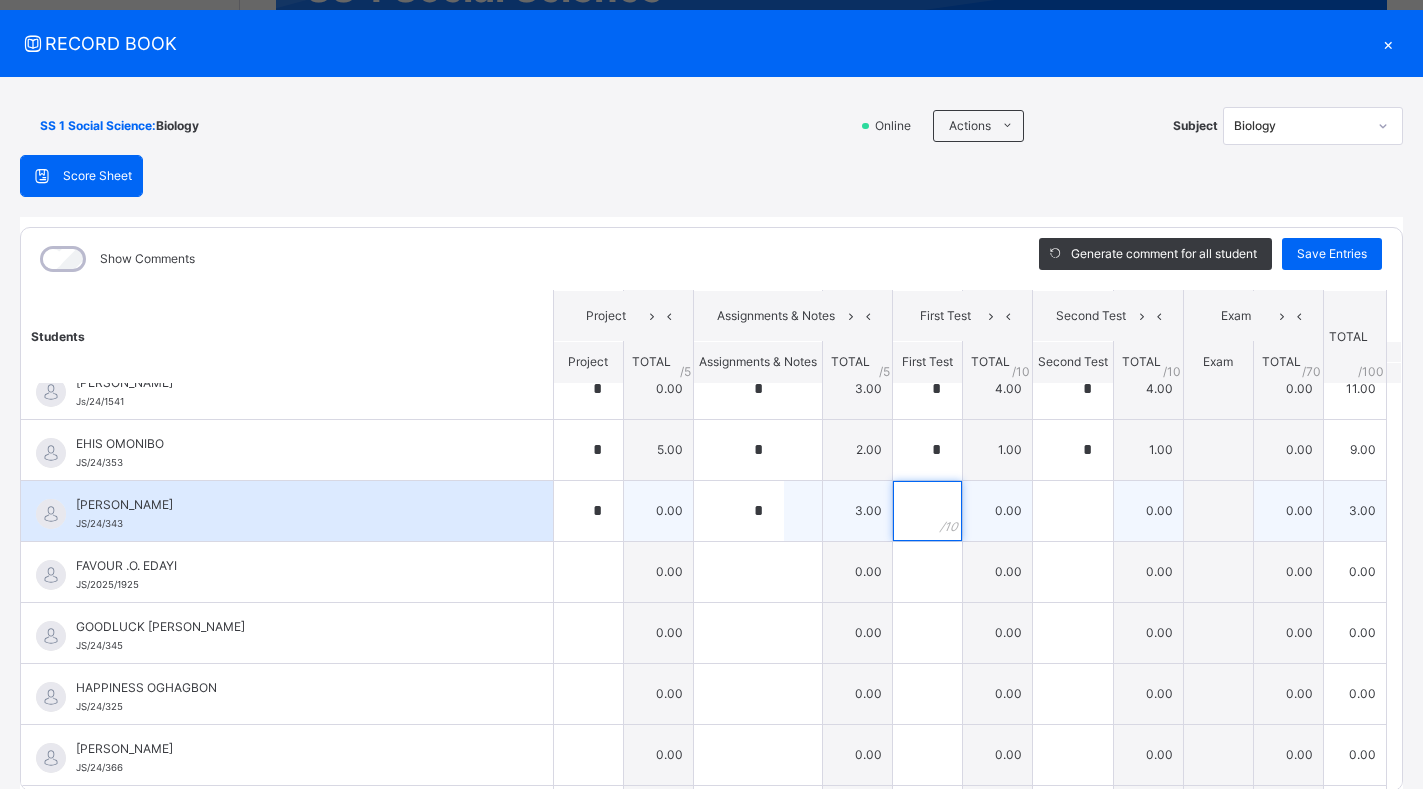 click at bounding box center (927, 511) 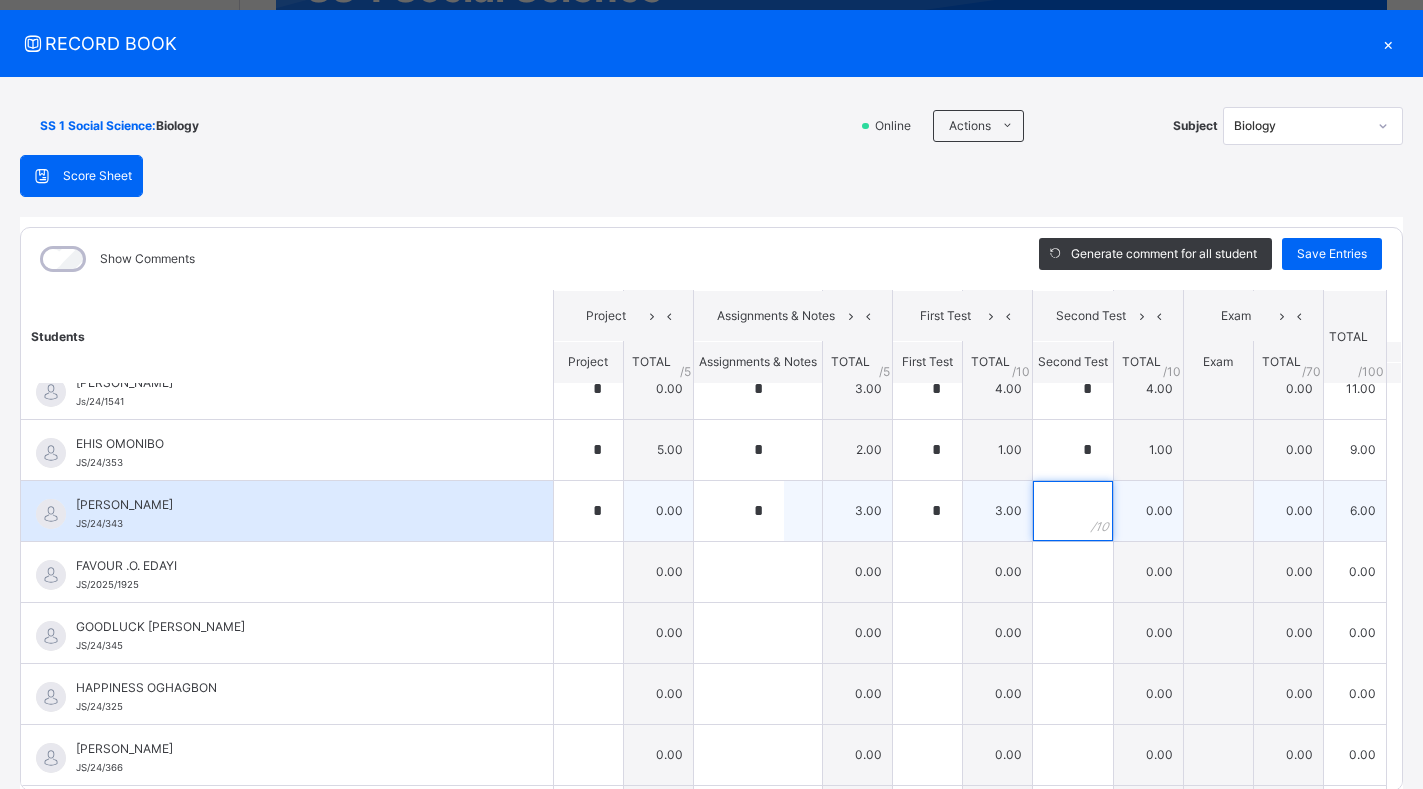 click at bounding box center [1073, 511] 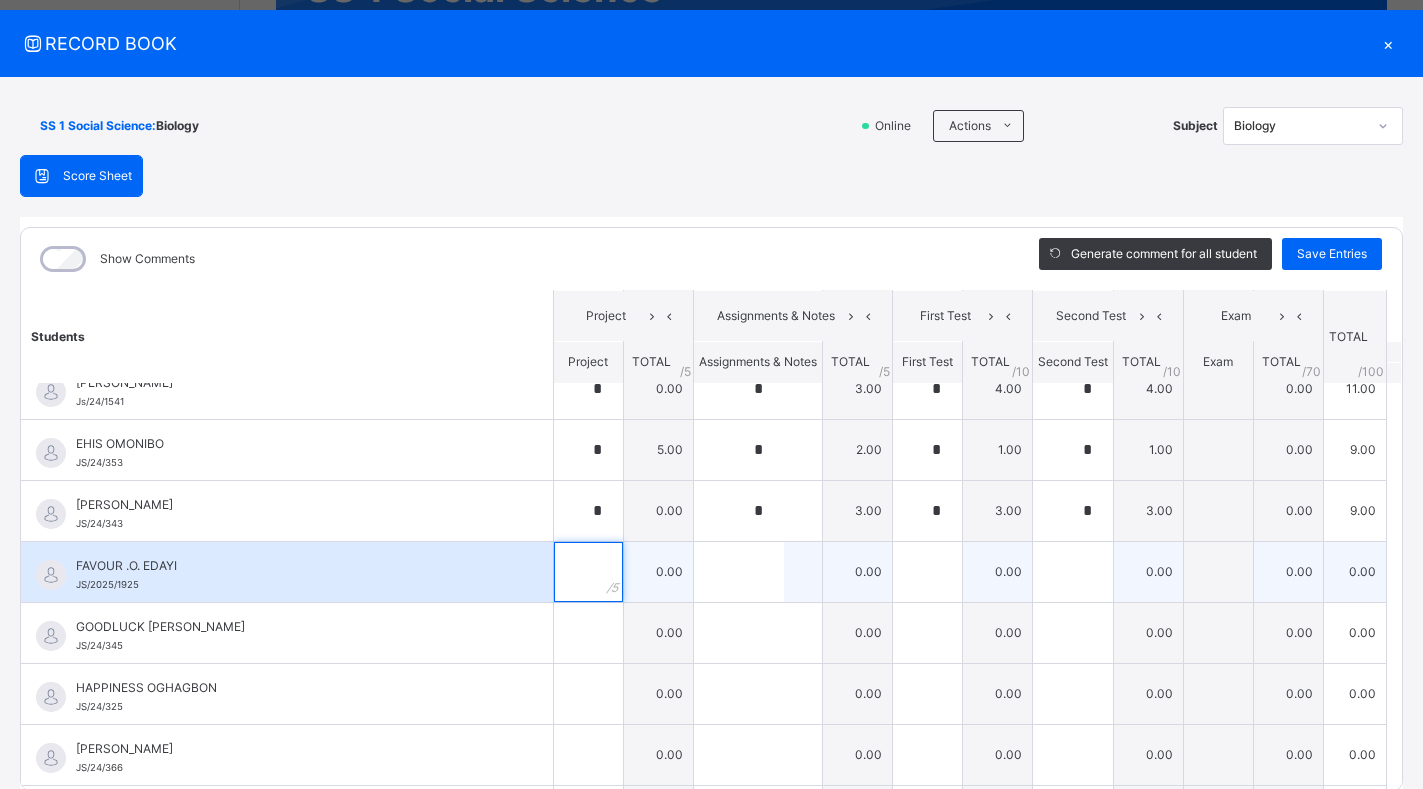 click at bounding box center [588, 572] 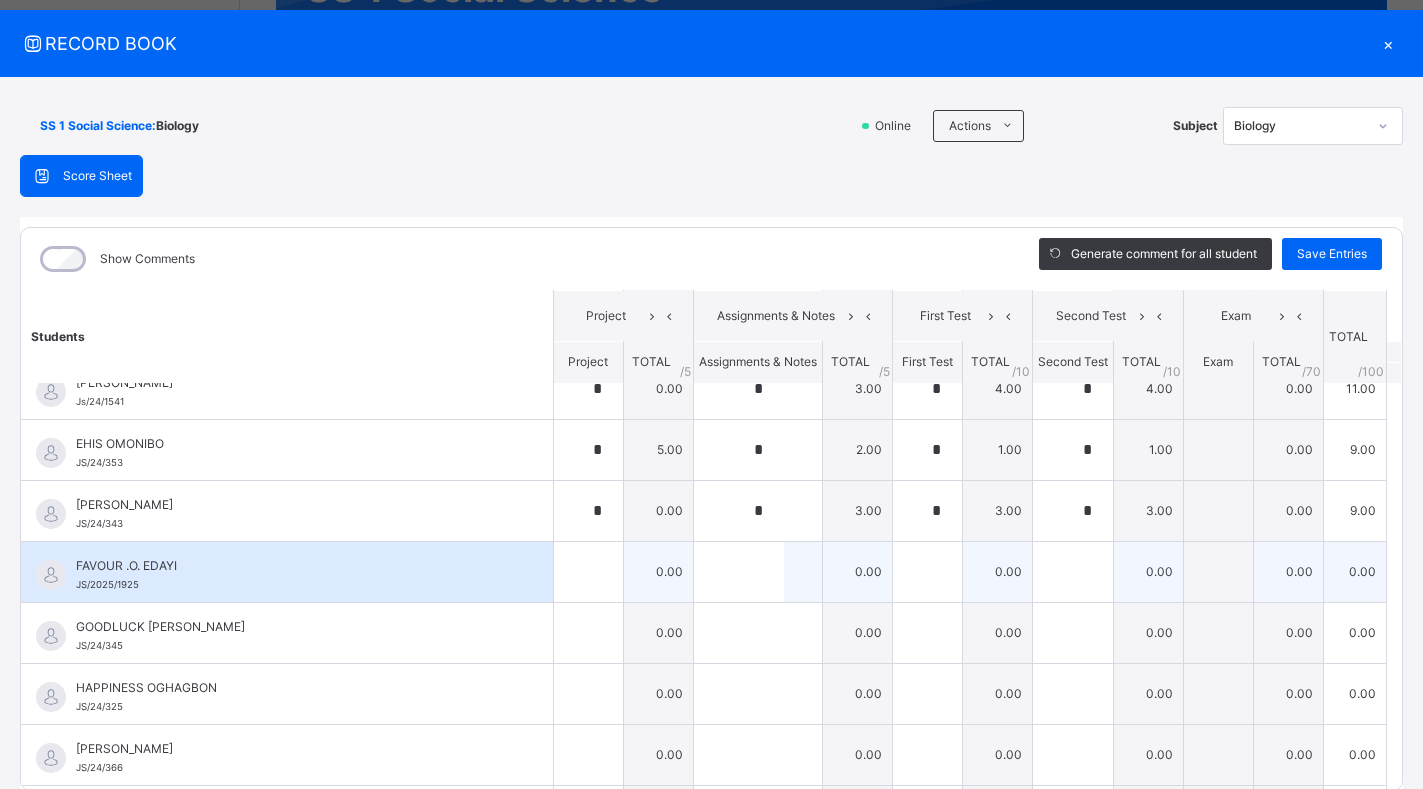 click at bounding box center [588, 572] 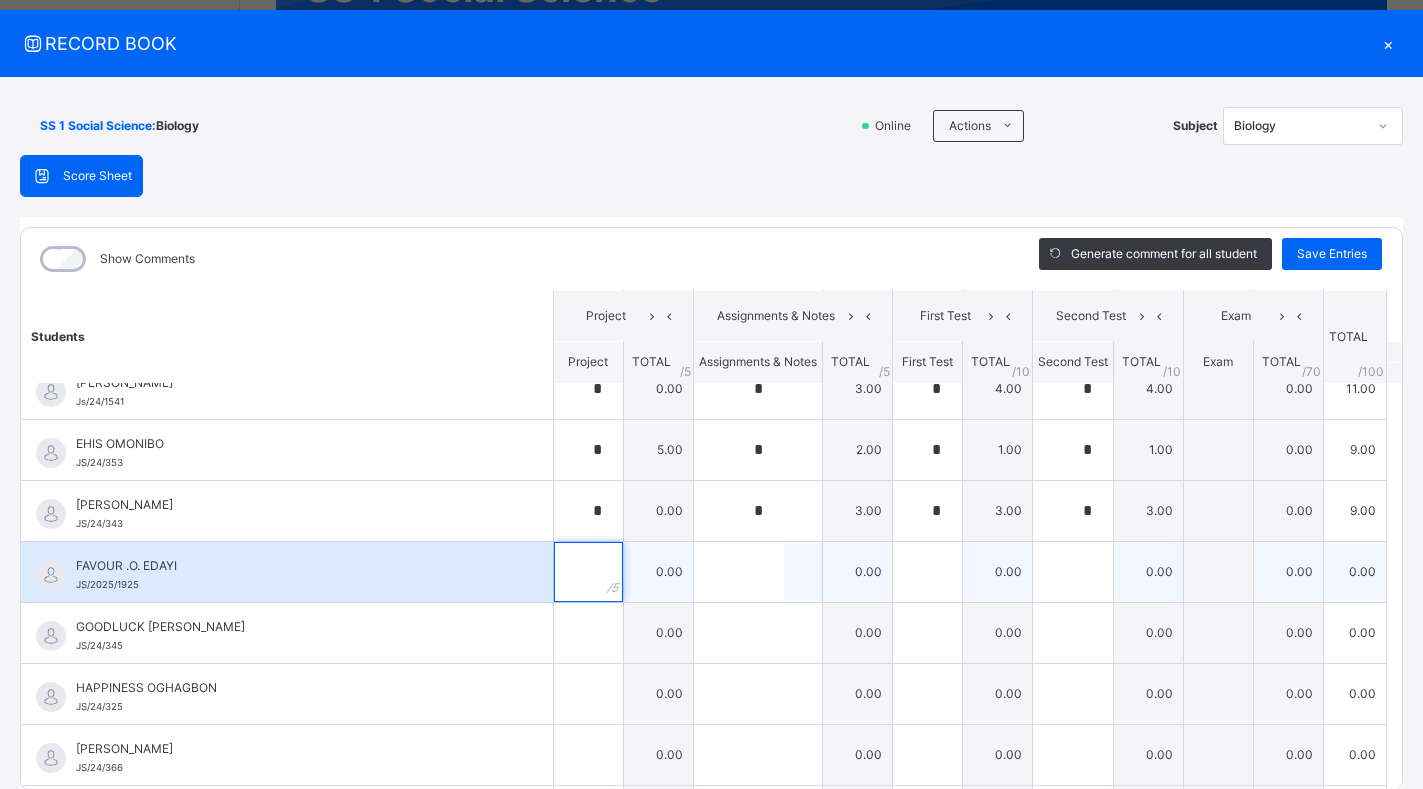 click at bounding box center (588, 572) 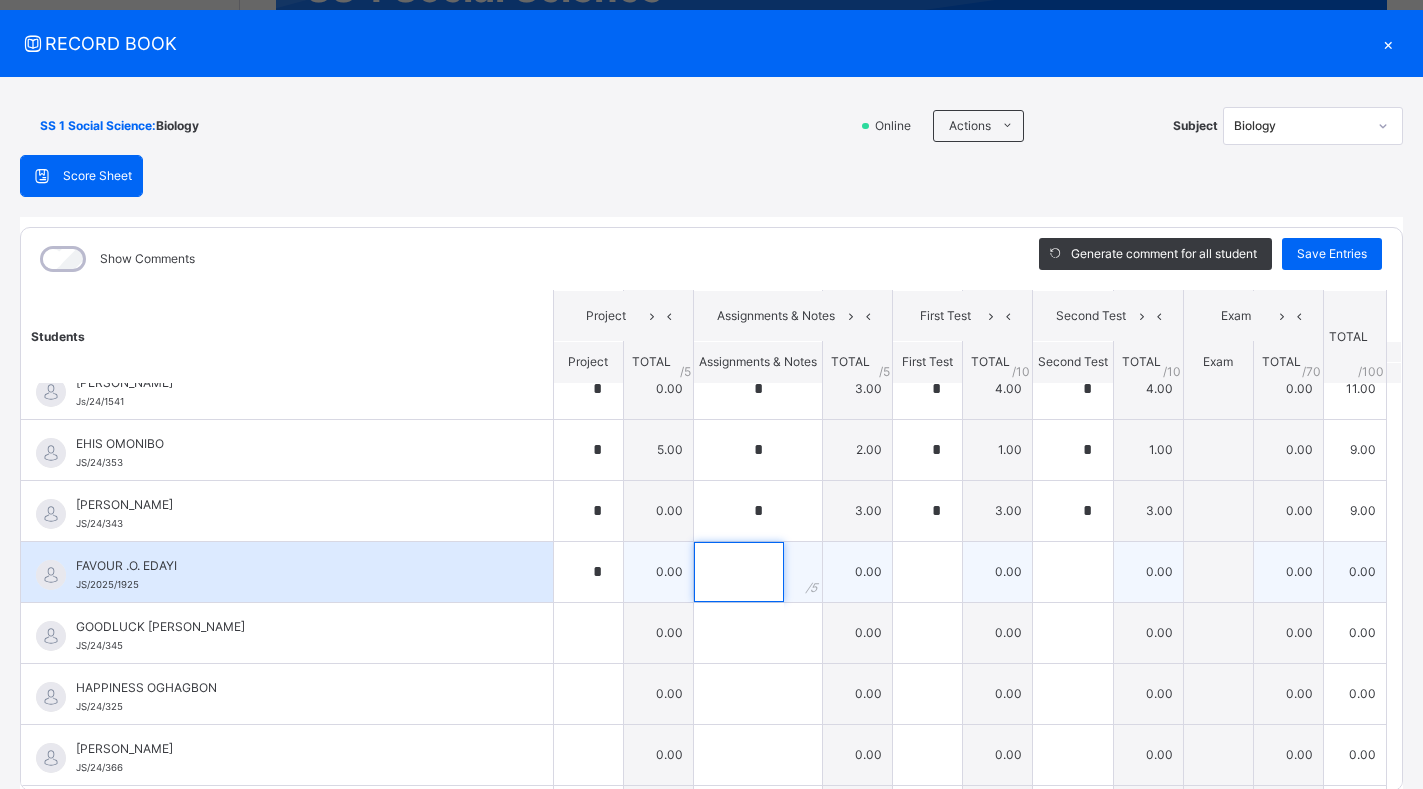 click at bounding box center [739, 572] 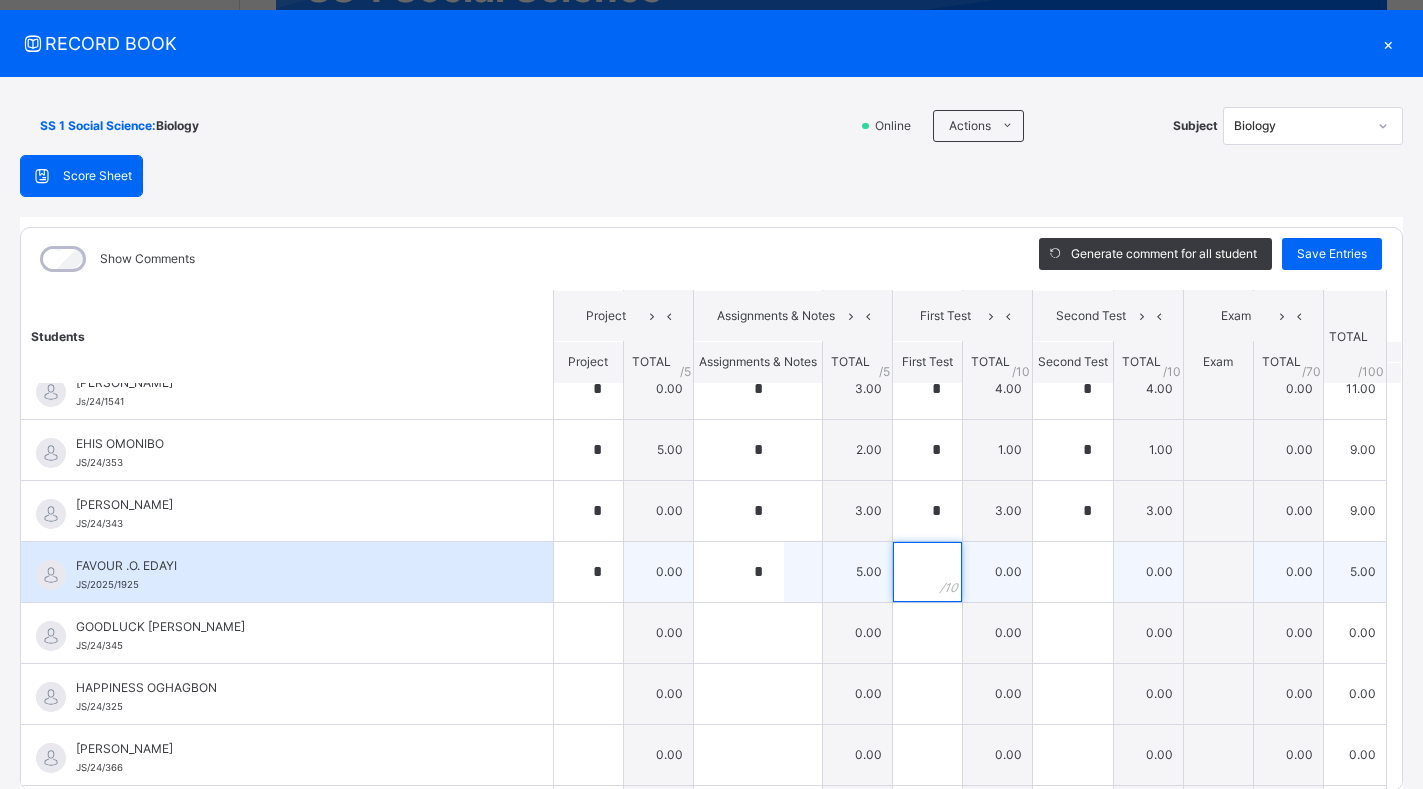 click at bounding box center [927, 572] 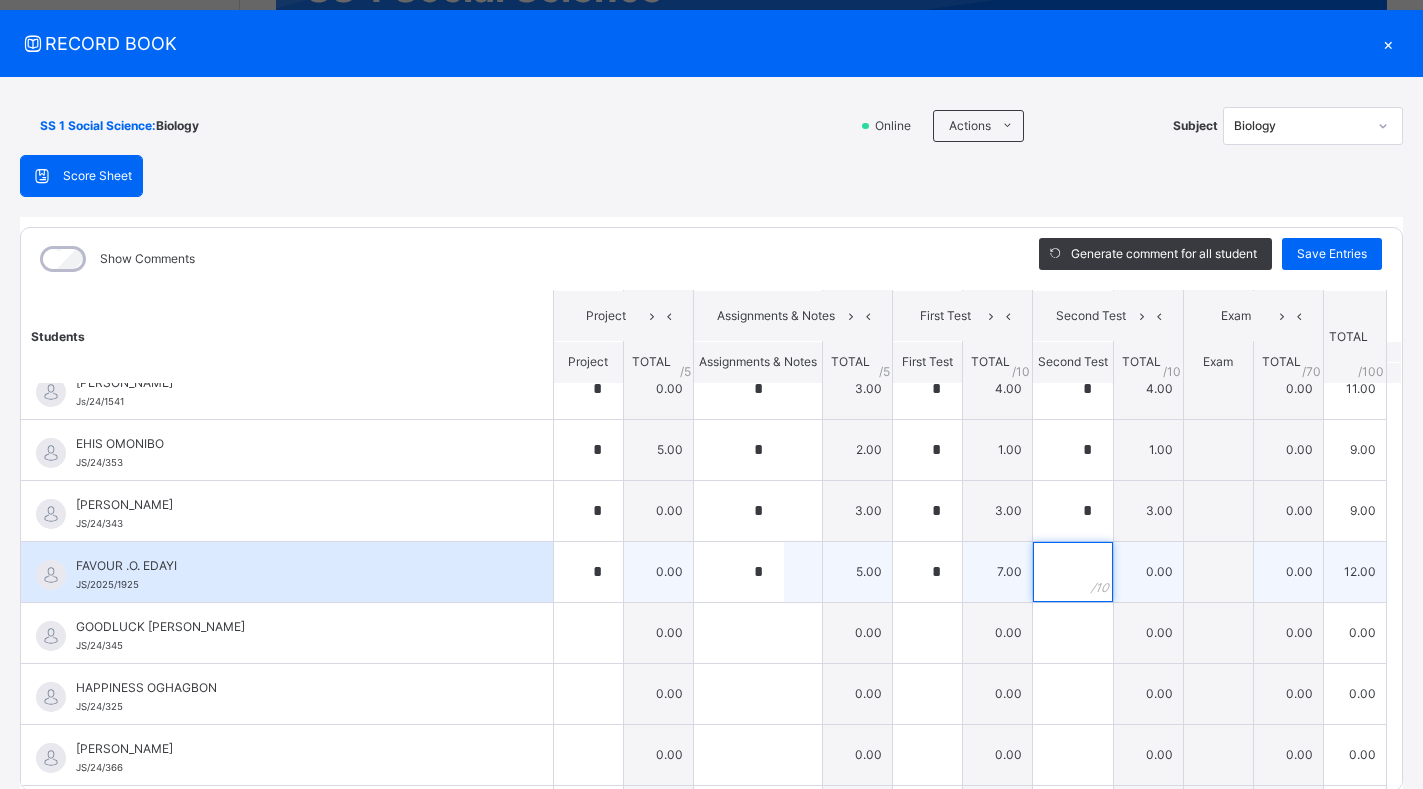click at bounding box center (1073, 572) 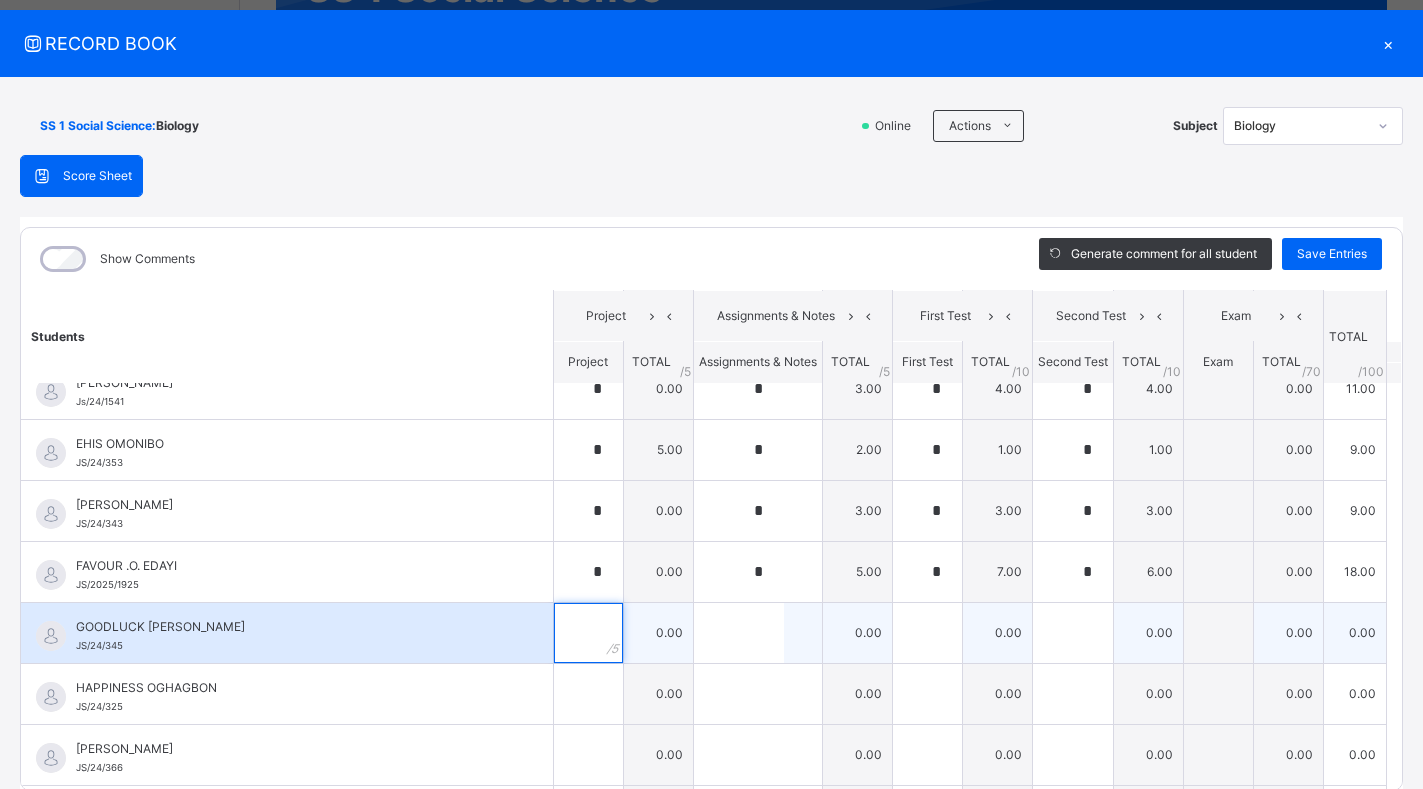 click at bounding box center (588, 633) 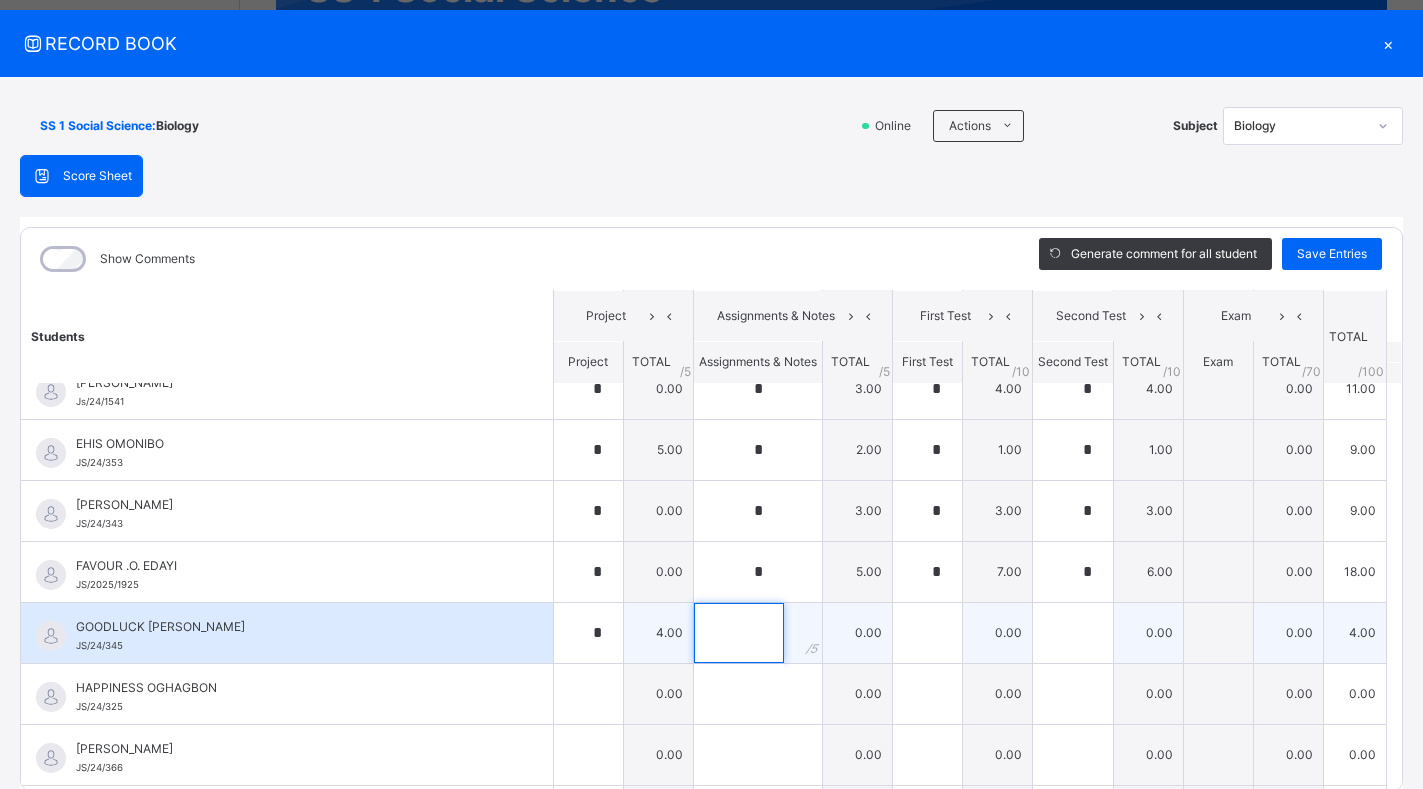 click at bounding box center [739, 633] 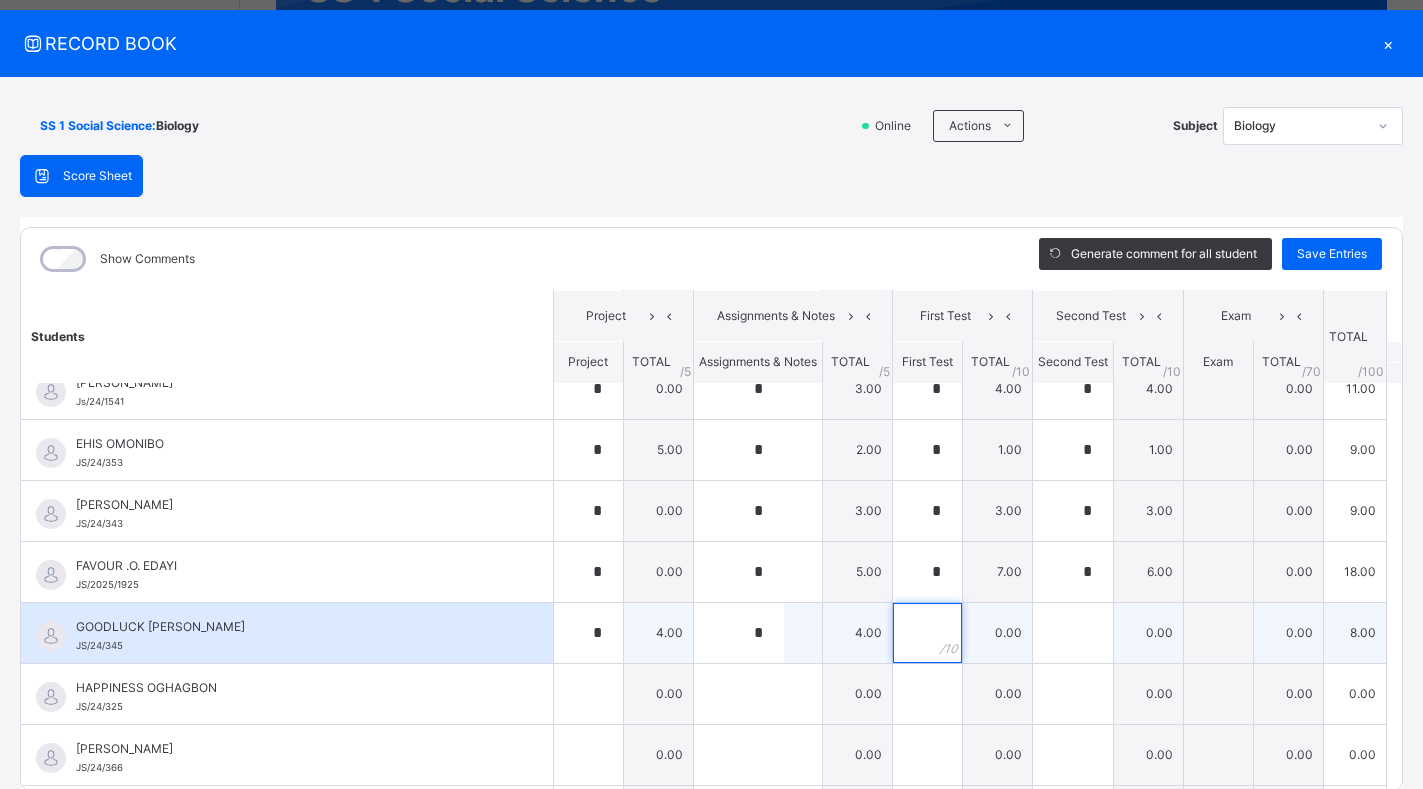 click at bounding box center [927, 633] 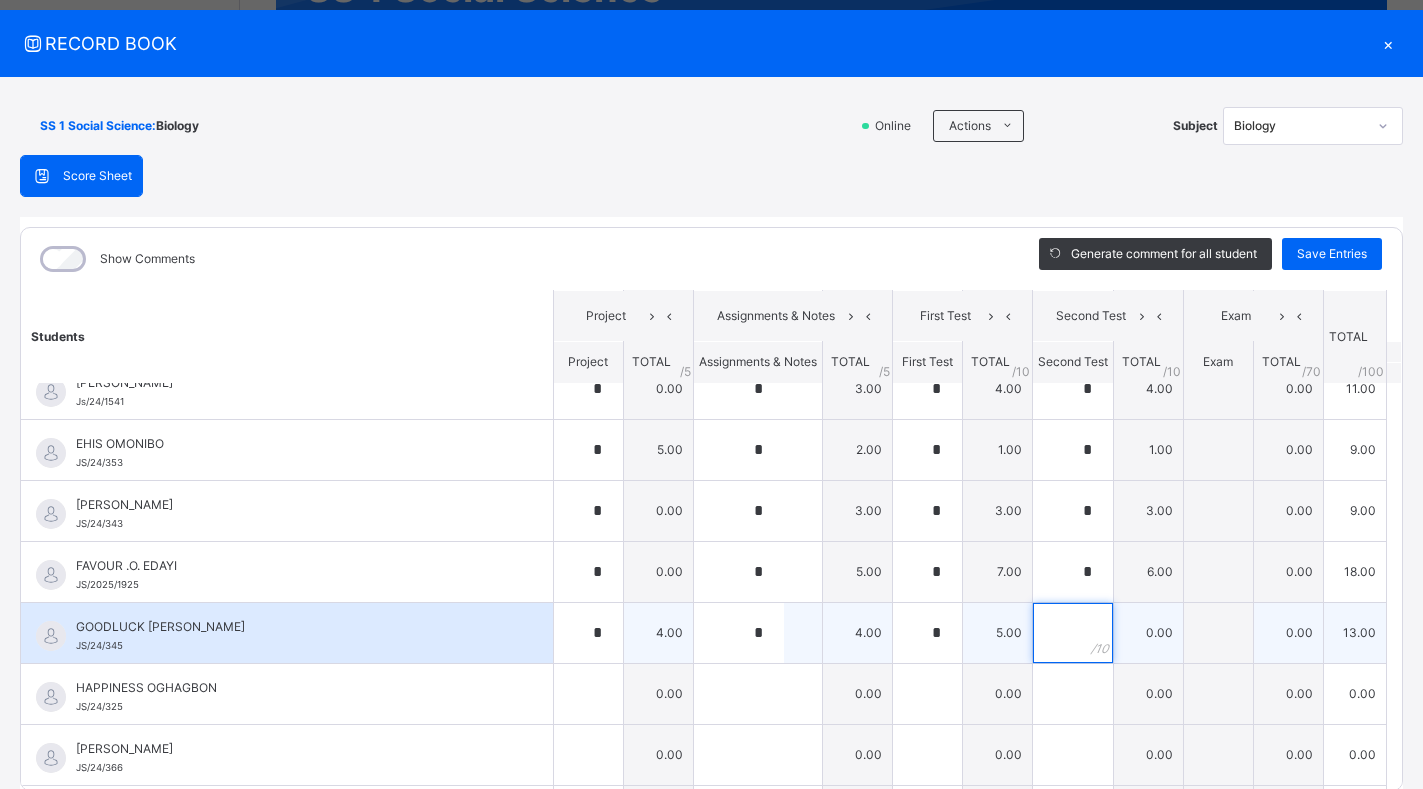 click at bounding box center [1073, 633] 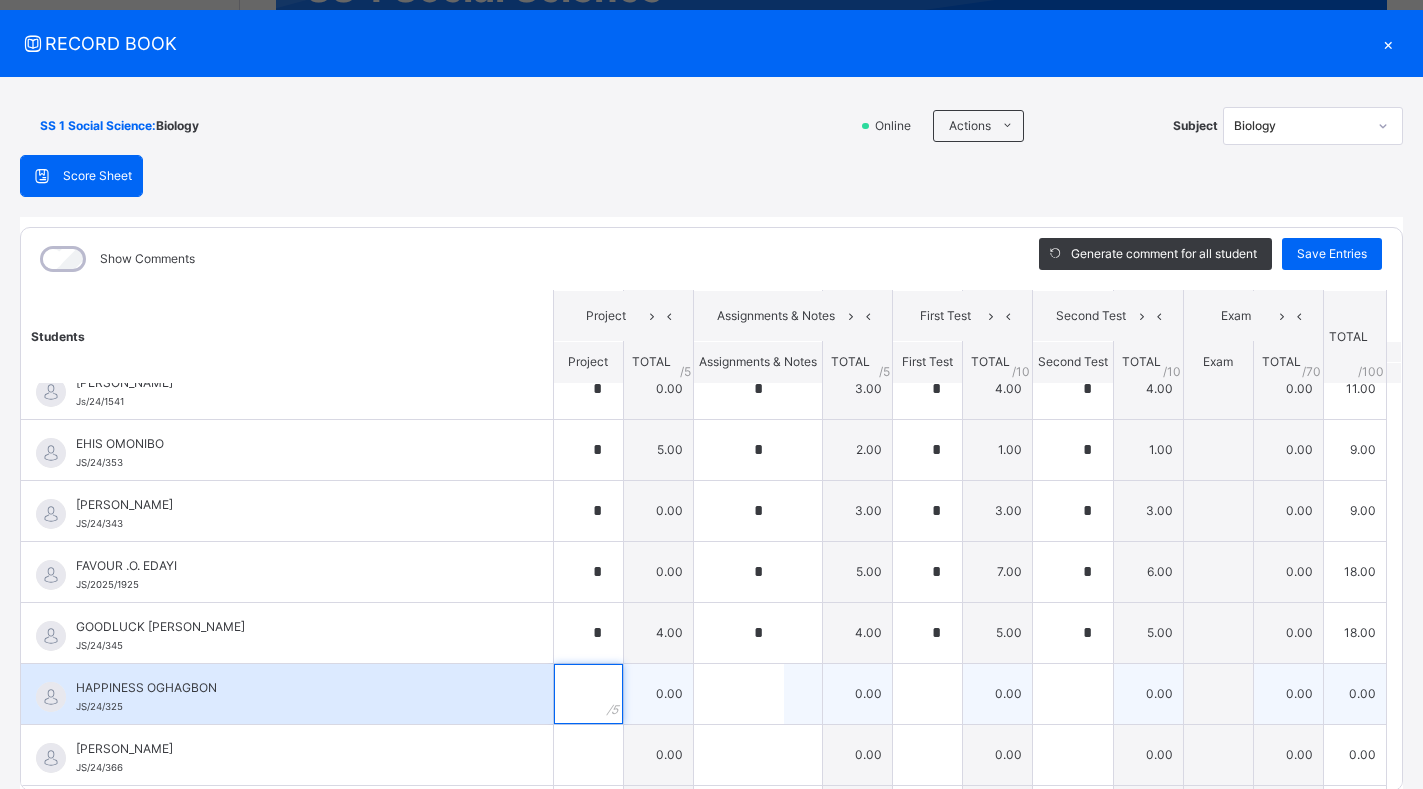 click at bounding box center [588, 694] 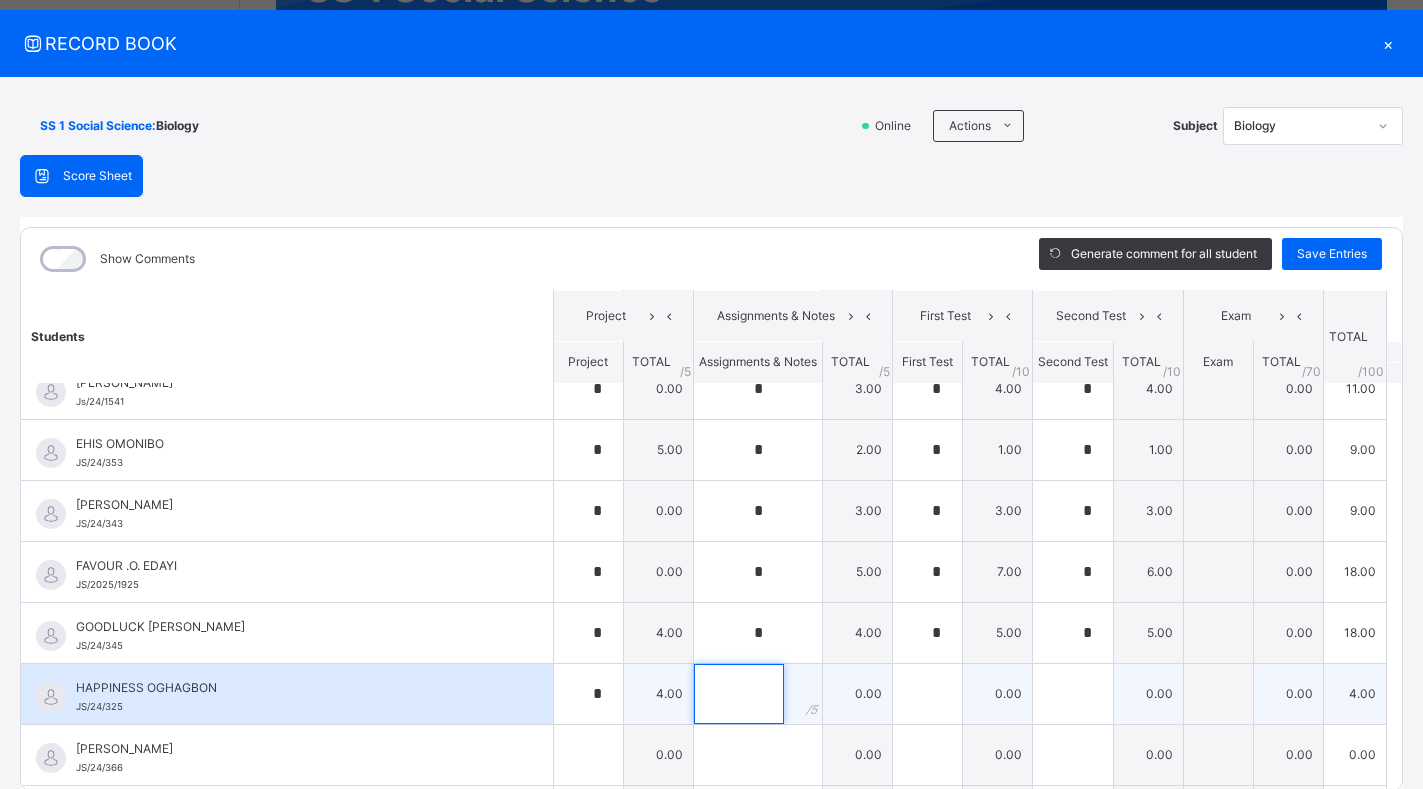 click at bounding box center [739, 694] 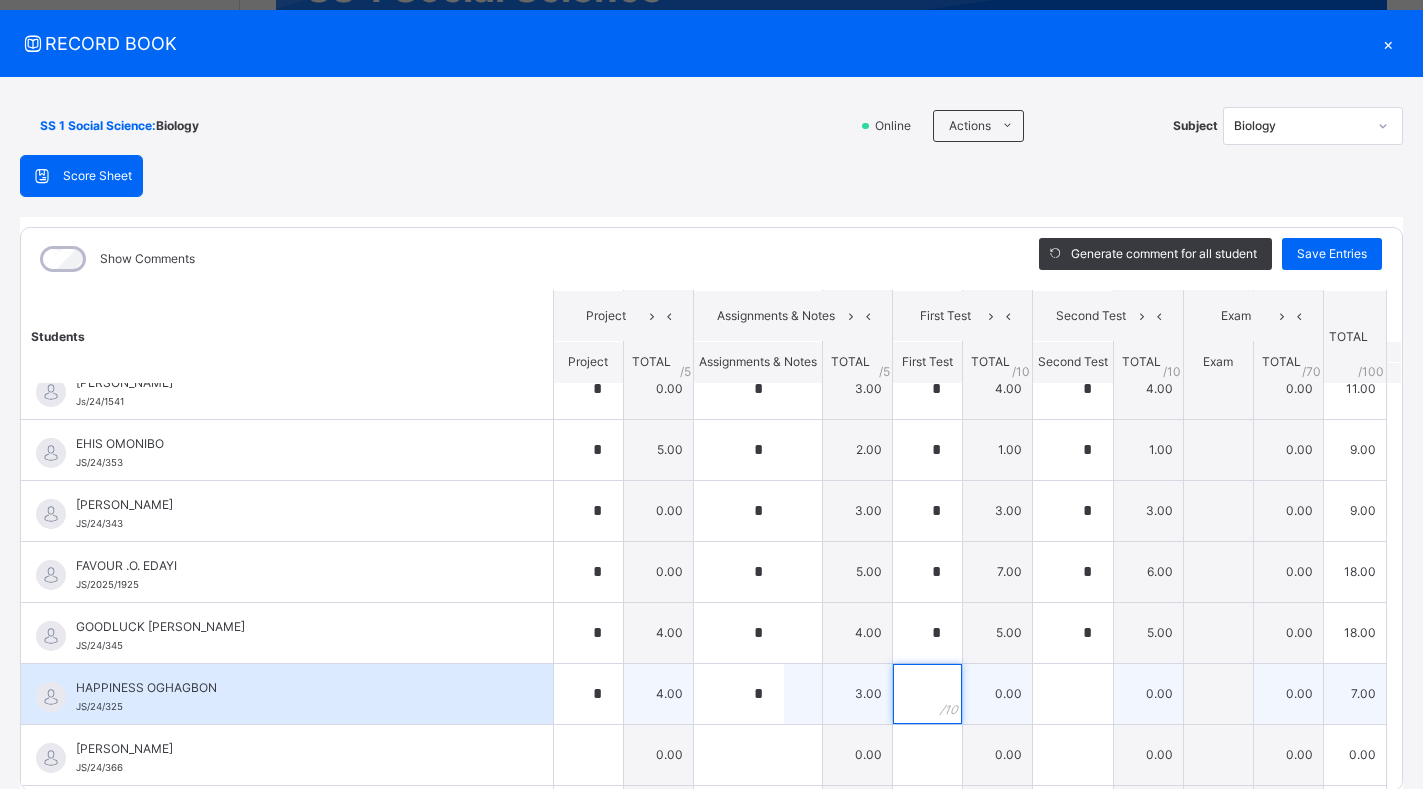 click at bounding box center [927, 694] 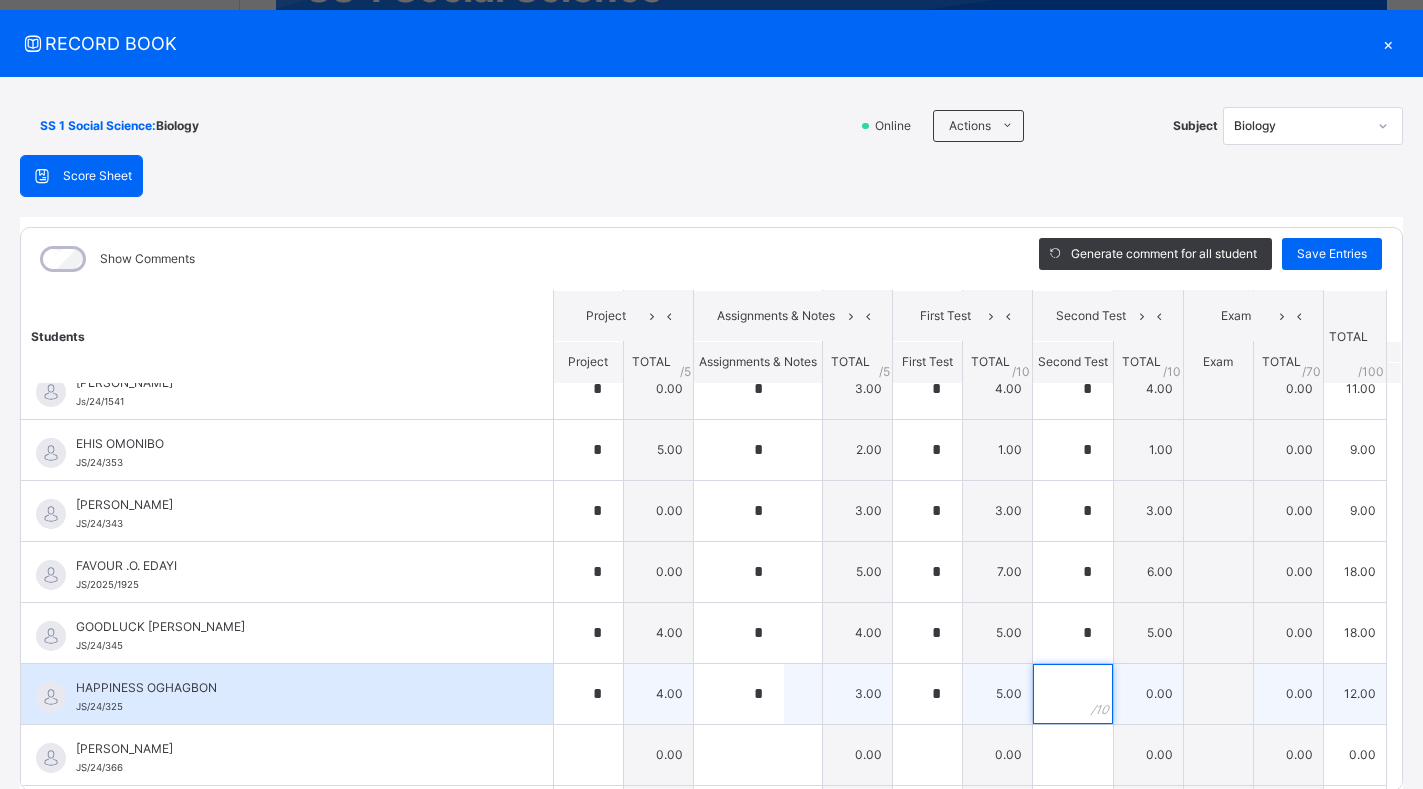 click at bounding box center (1073, 694) 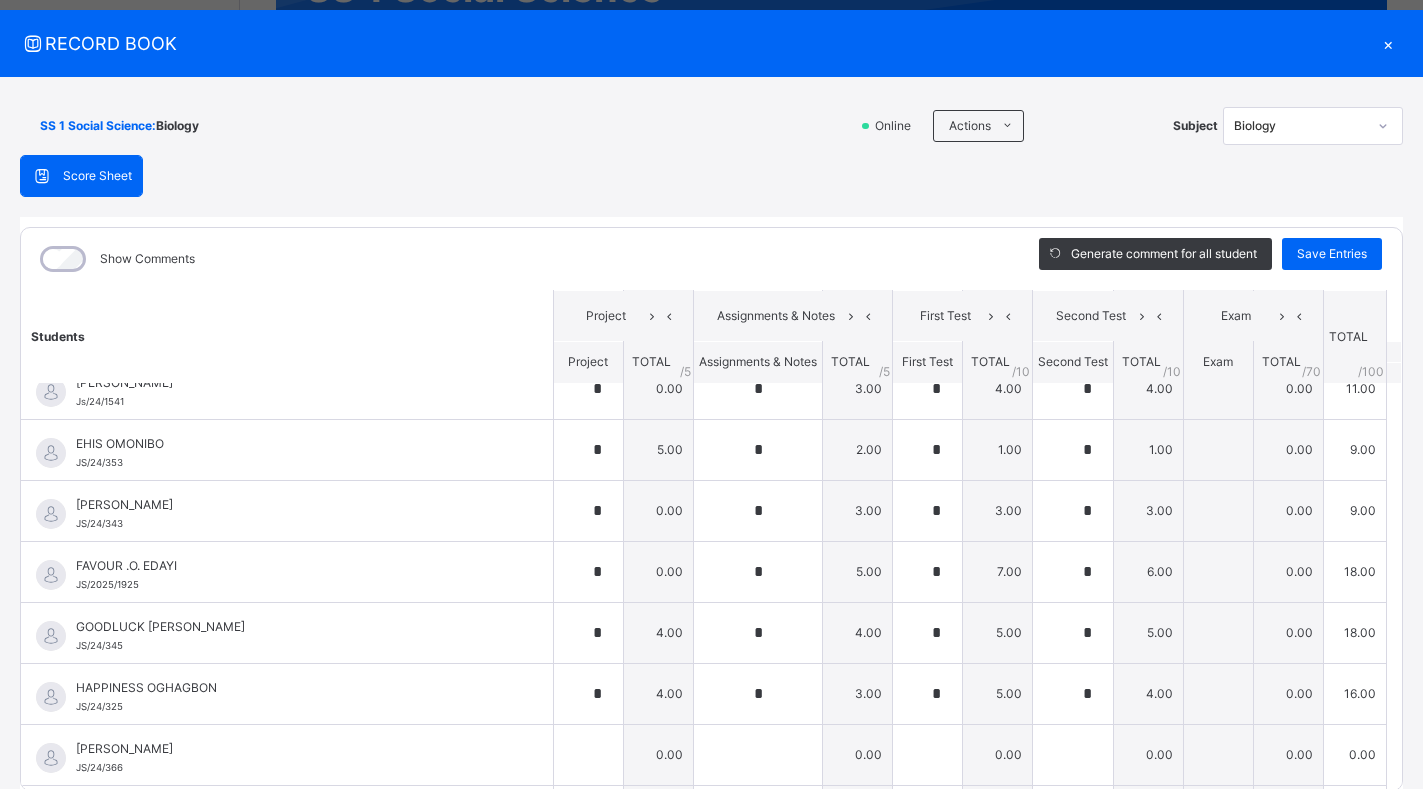 click on "Students Project Assignments & Notes First Test Second Test Exam TOTAL /100 Comment Project TOTAL / 5 Assignments & Notes TOTAL / 5 First Test TOTAL / 10 Second Test TOTAL / 10 Exam TOTAL / 70 AMINA AIRENABONKE [PERSON_NAME]/24/322 AMINA AIRENABONKE [PERSON_NAME]/24/322 * 0.00 * 5.00 * 6.00 * 3.00 0.00 14.00 Generate comment 0 / 250   ×   Subject Teacher’s Comment Generate and see in full the comment developed by the AI with an option to regenerate the comment JS AMINA AIRENABONKE [PERSON_NAME]/24/322   Total 14.00  / 100.00 [PERSON_NAME] Bot   Regenerate     Use this comment   [PERSON_NAME] JS/24/369 [PERSON_NAME] JS/24/369 * 4.00 * 5.00 * 5.00 * 5.00 0.00 19.00 Generate comment 0 / 250   ×   Subject Teacher’s Comment Generate and see in full the comment developed by the AI with an option to regenerate the comment JS [PERSON_NAME]   JS/24/369   Total 19.00  / 100.00 [PERSON_NAME] Bot   Regenerate     Use this comment   BETHEL  [PERSON_NAME]/24/342 BETHEL  [PERSON_NAME]/24/342 * 4.00 * 4.00 * 6.00 * 4.00 0.00 18.00 0 / 250" at bounding box center (711, 556) 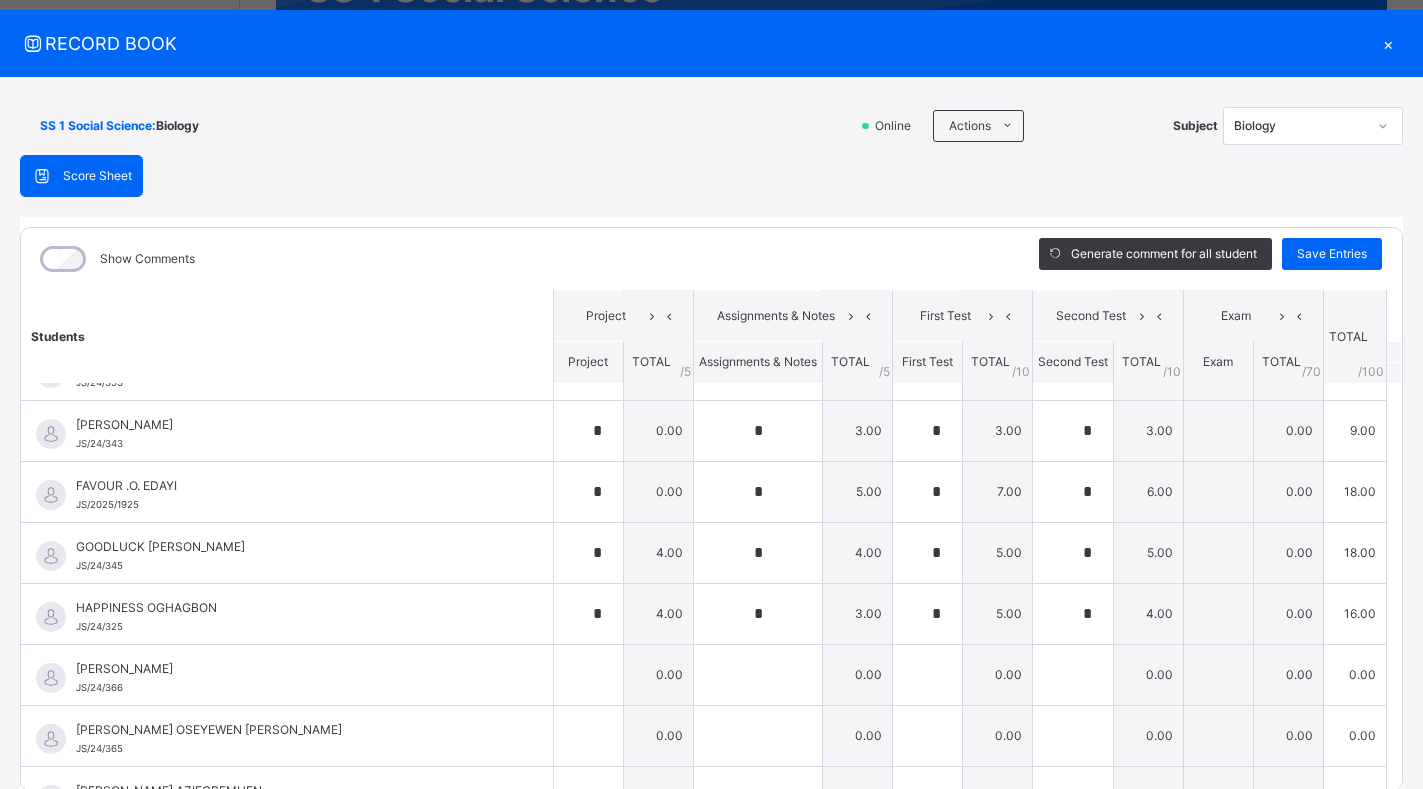 scroll, scrollTop: 633, scrollLeft: 0, axis: vertical 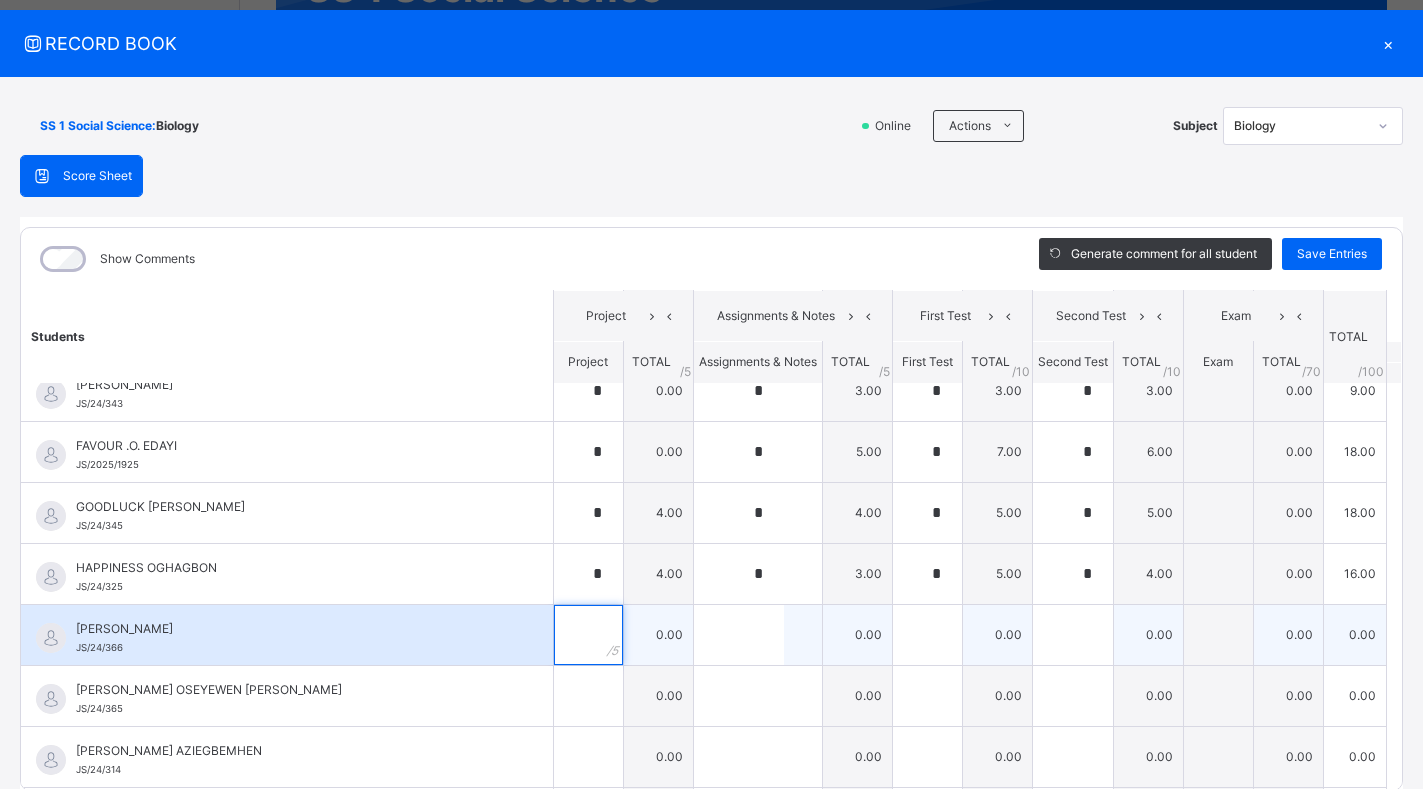 click at bounding box center [588, 635] 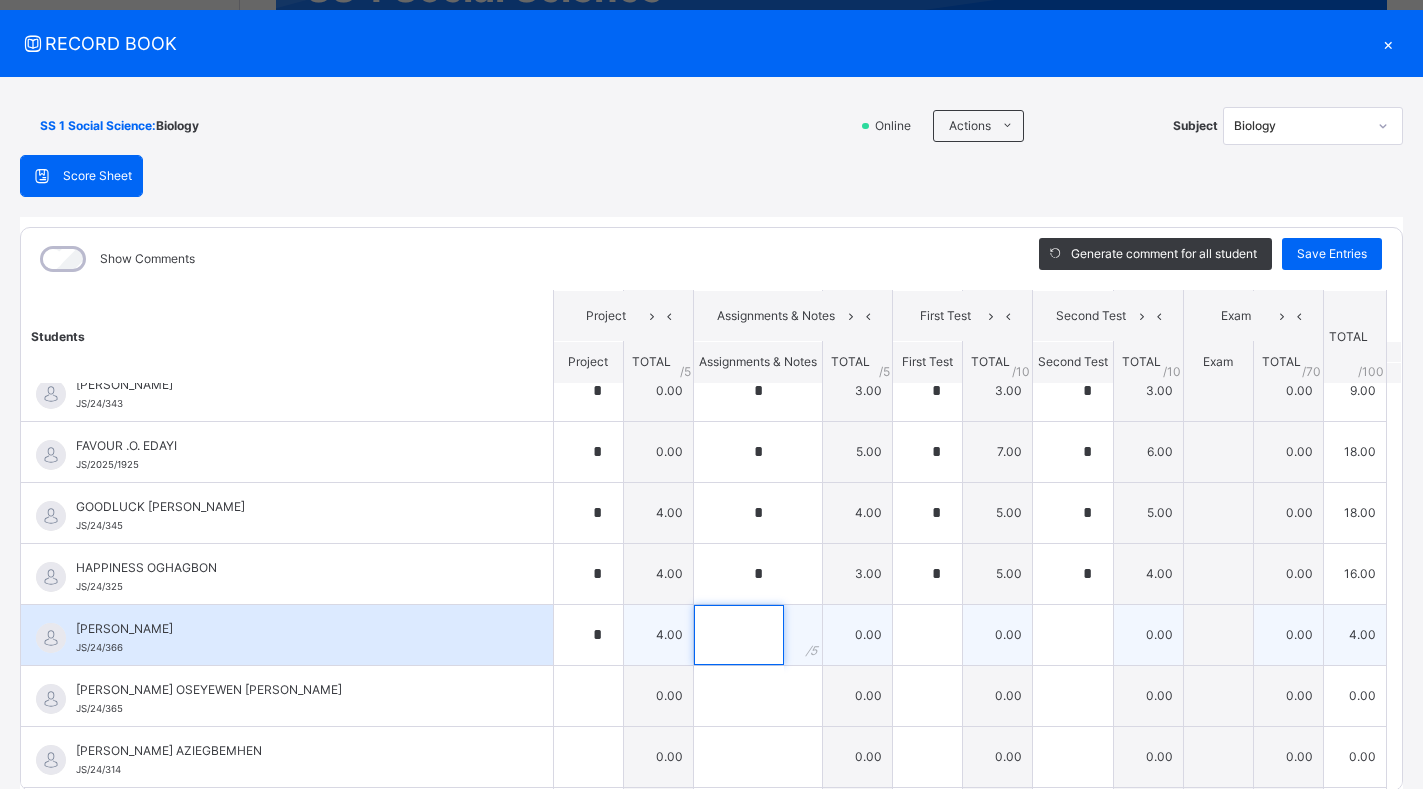 click at bounding box center (739, 635) 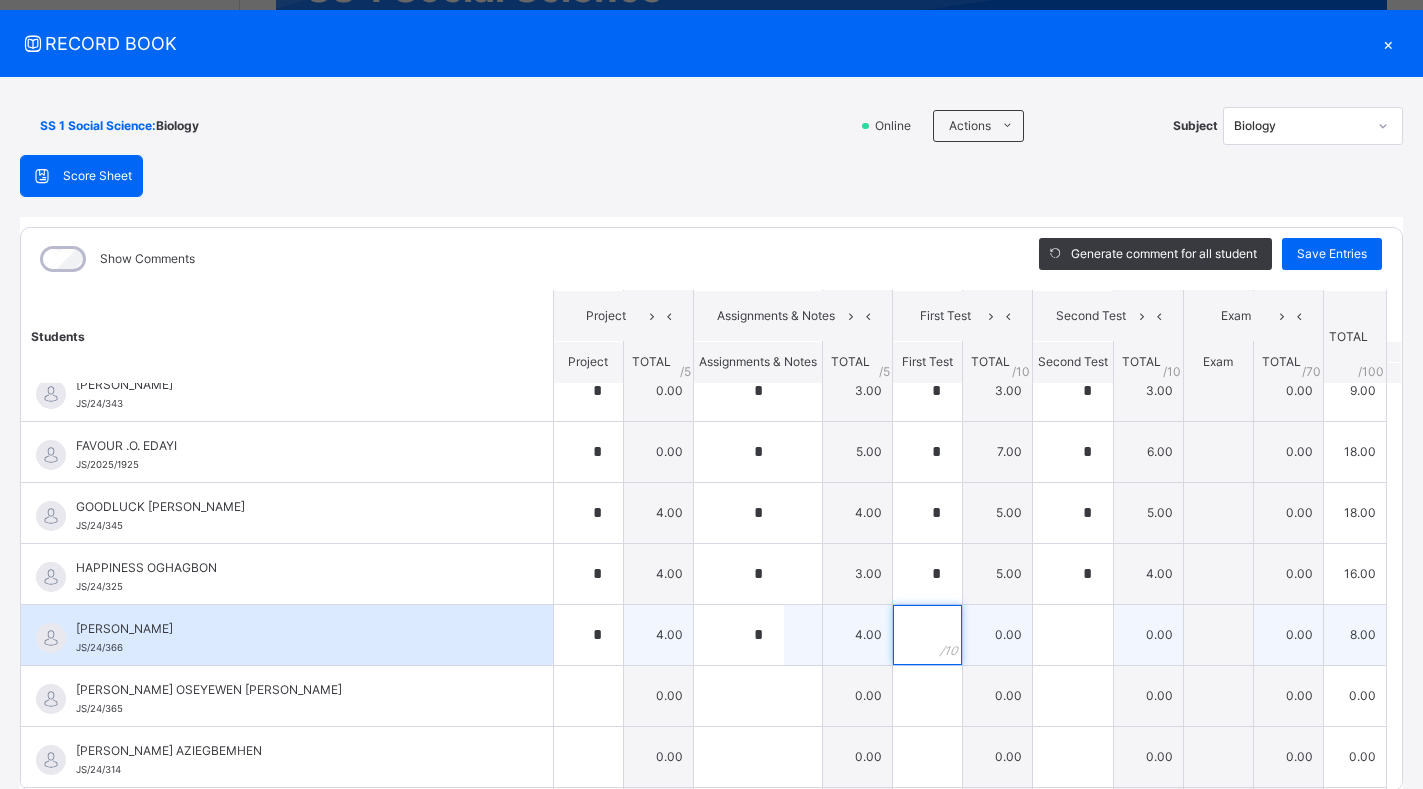 click at bounding box center [927, 635] 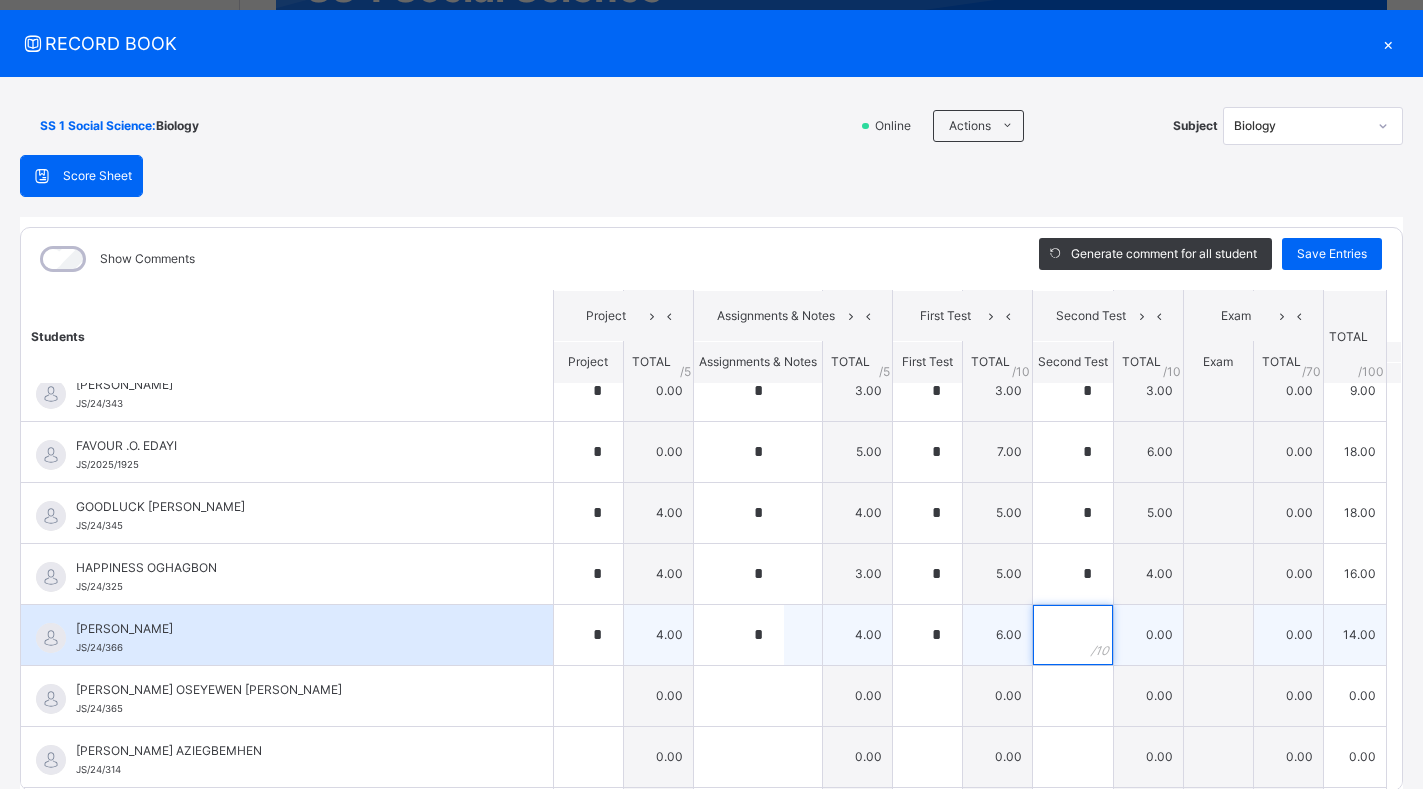 click at bounding box center [1073, 635] 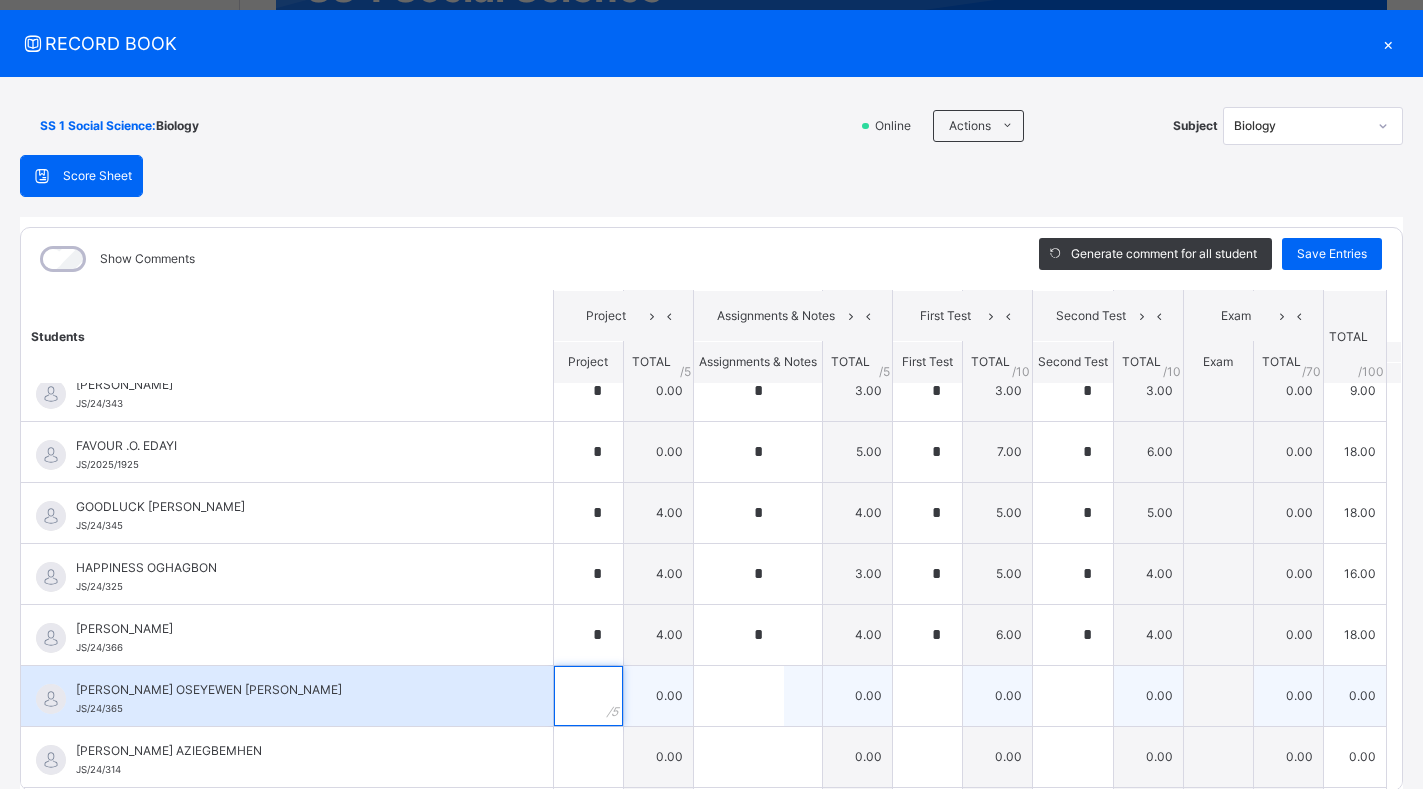 click at bounding box center [588, 696] 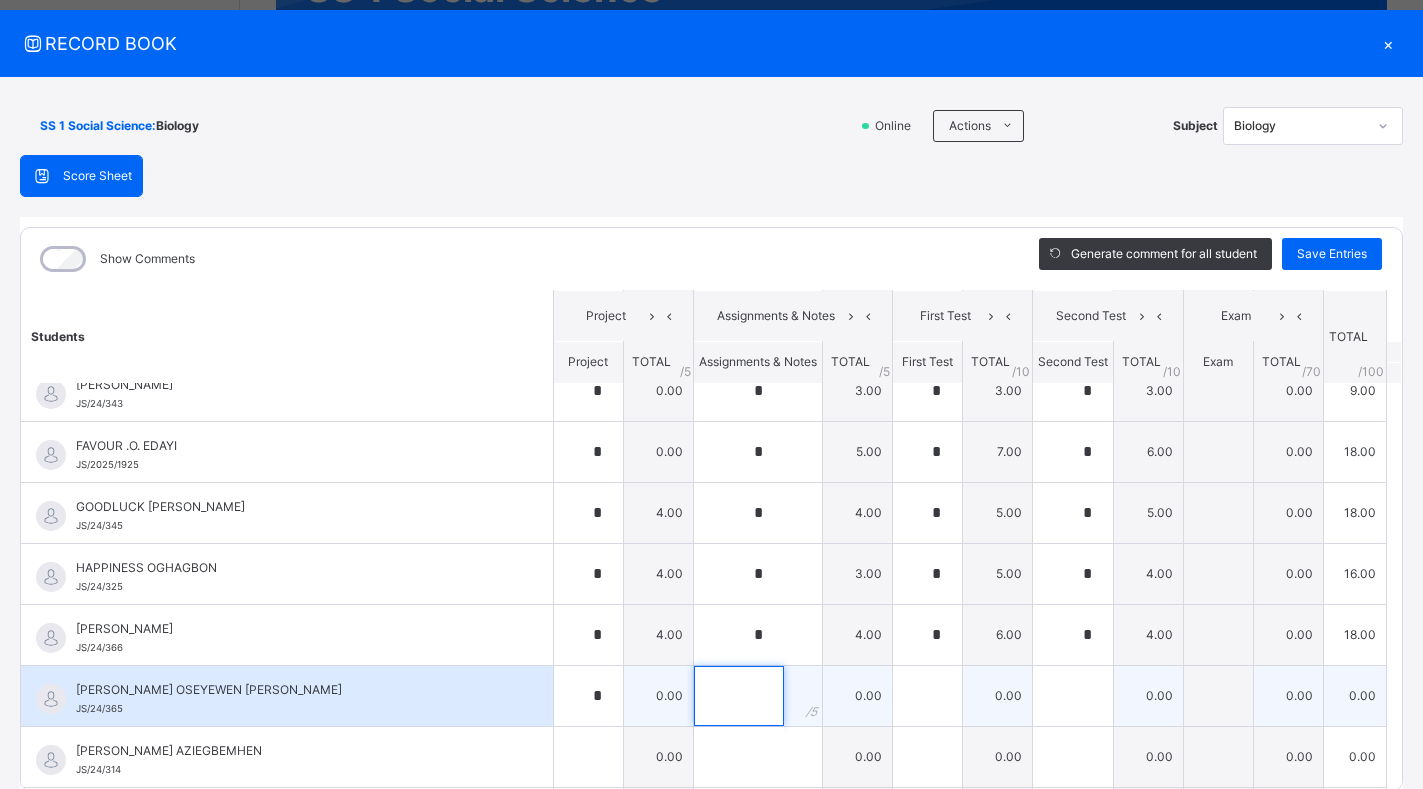 click at bounding box center (739, 696) 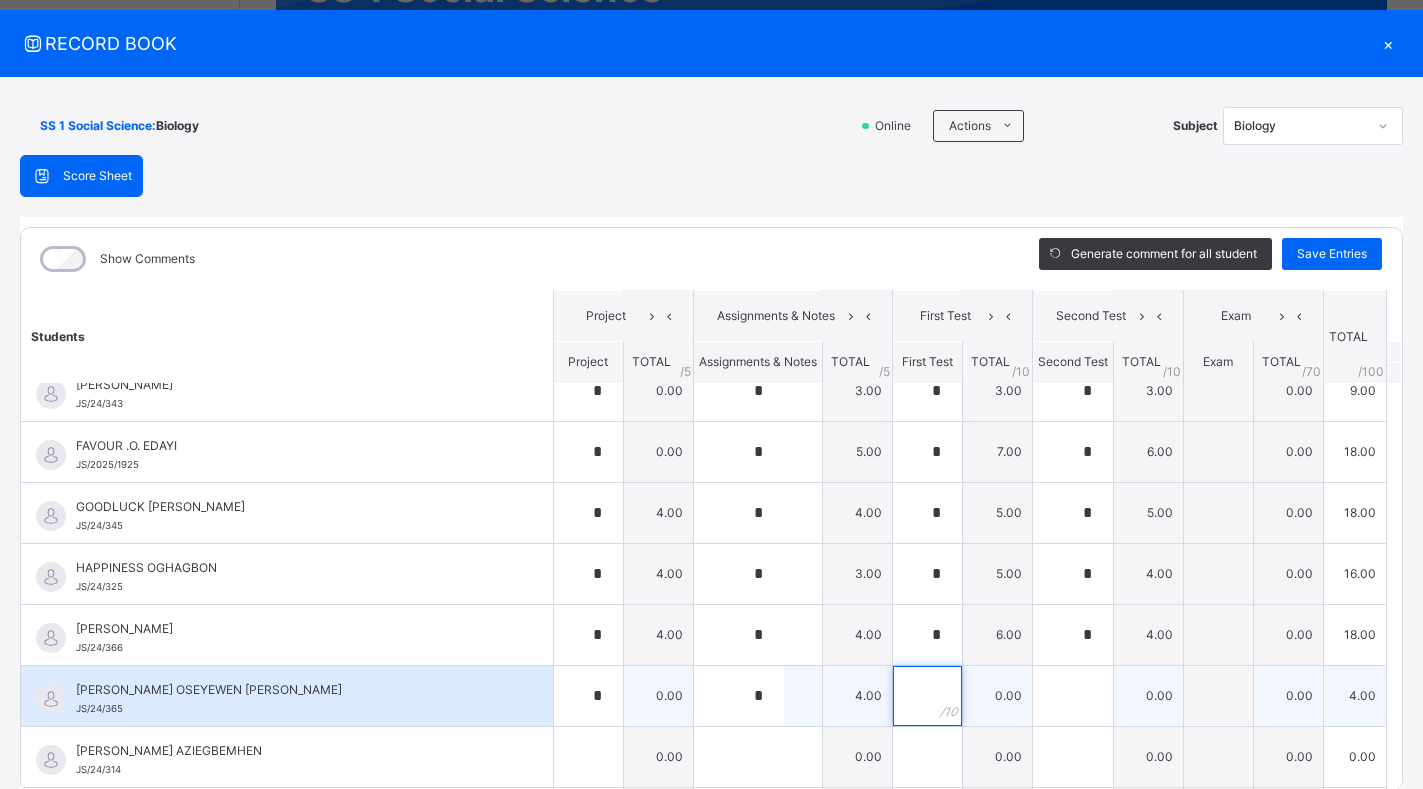 click at bounding box center (927, 696) 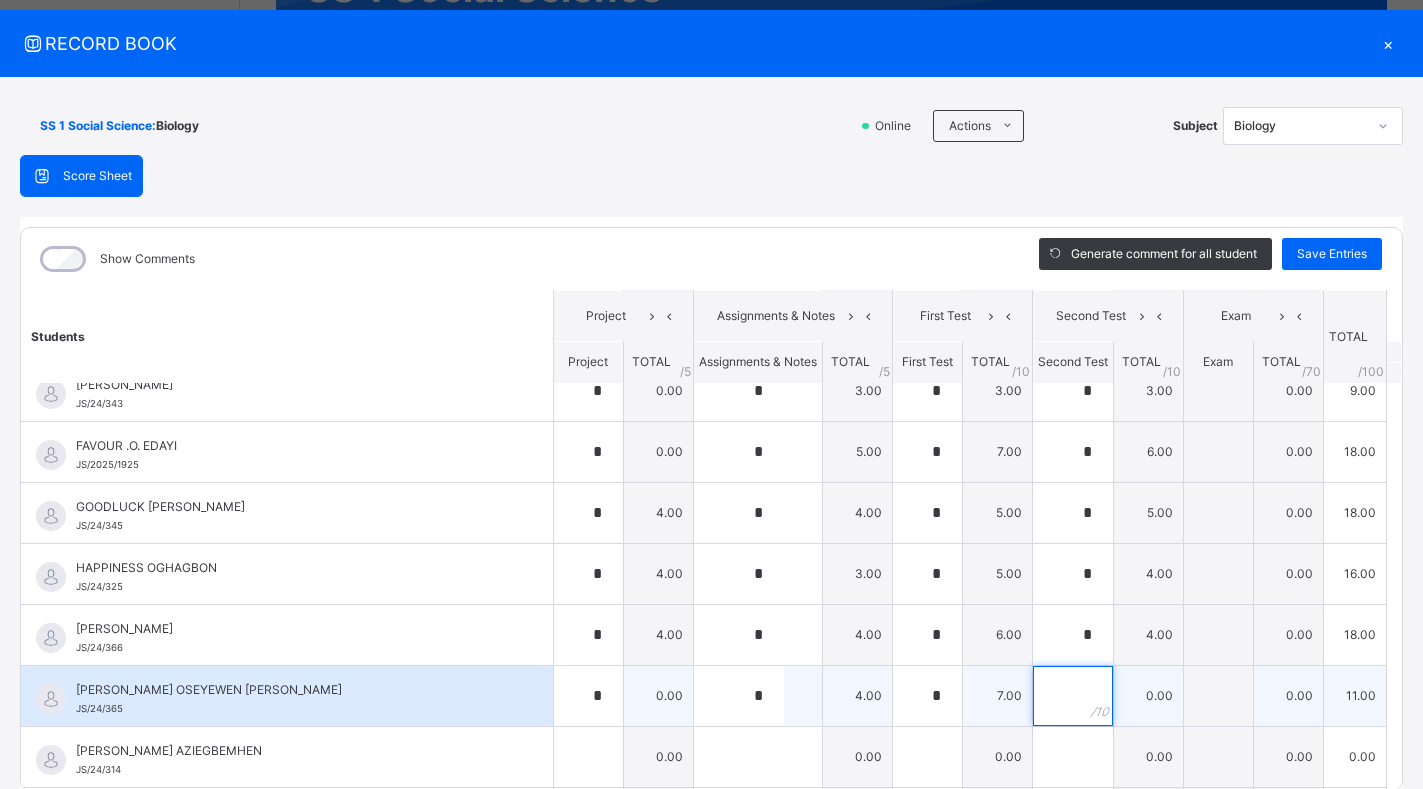 click at bounding box center [1073, 696] 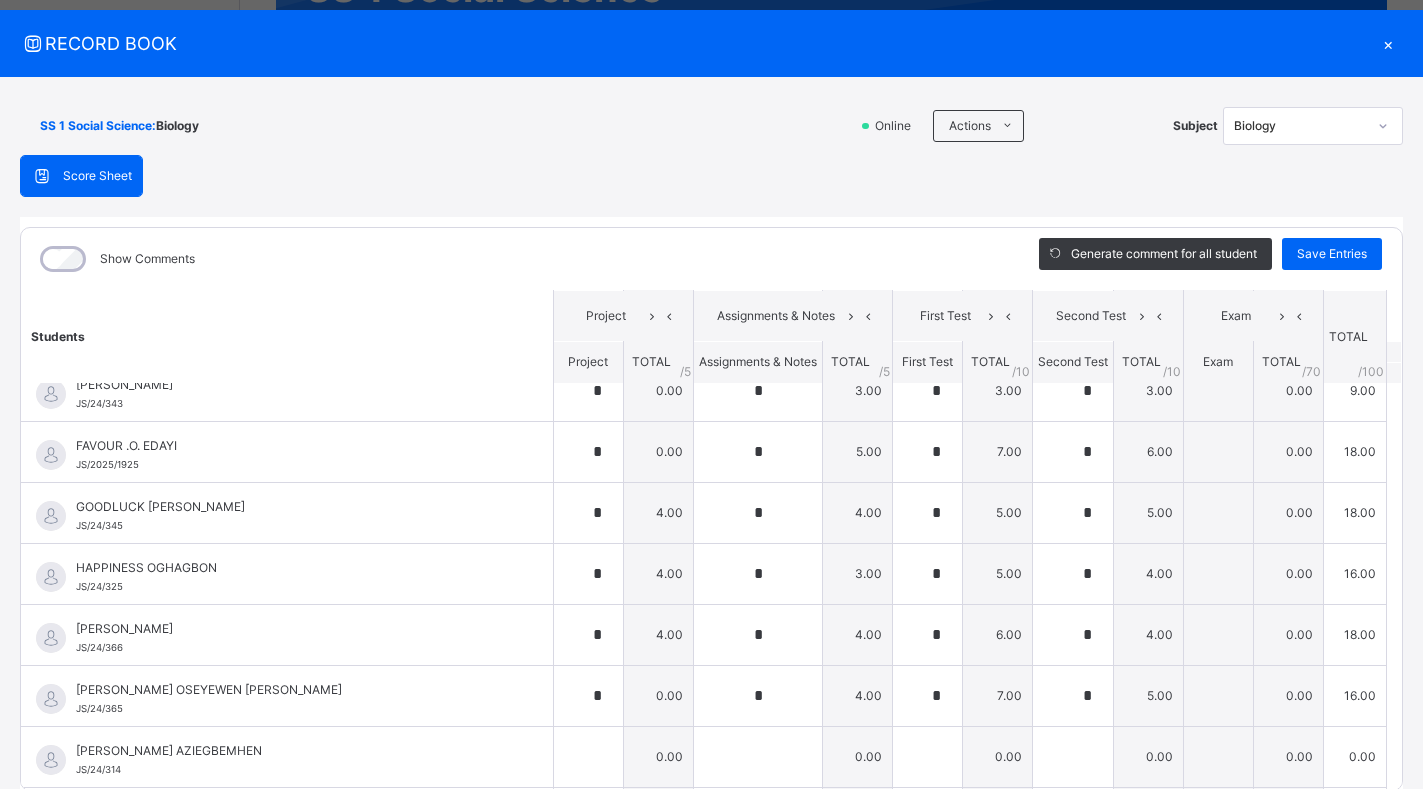 click on "Students Project Assignments & Notes First Test Second Test Exam TOTAL /100 Comment Project TOTAL / 5 Assignments & Notes TOTAL / 5 First Test TOTAL / 10 Second Test TOTAL / 10 Exam TOTAL / 70 AMINA AIRENABONKE [PERSON_NAME]/24/322 AMINA AIRENABONKE [PERSON_NAME]/24/322 * 0.00 * 5.00 * 6.00 * 3.00 0.00 14.00 Generate comment 0 / 250   ×   Subject Teacher’s Comment Generate and see in full the comment developed by the AI with an option to regenerate the comment JS AMINA AIRENABONKE [PERSON_NAME]/24/322   Total 14.00  / 100.00 [PERSON_NAME] Bot   Regenerate     Use this comment   [PERSON_NAME] JS/24/369 [PERSON_NAME] JS/24/369 * 4.00 * 5.00 * 5.00 * 5.00 0.00 19.00 Generate comment 0 / 250   ×   Subject Teacher’s Comment Generate and see in full the comment developed by the AI with an option to regenerate the comment JS [PERSON_NAME]   JS/24/369   Total 19.00  / 100.00 [PERSON_NAME] Bot   Regenerate     Use this comment   BETHEL  [PERSON_NAME]/24/342 BETHEL  [PERSON_NAME]/24/342 * 4.00 * 4.00 * 6.00 * 4.00 0.00 18.00 0 / 250" at bounding box center [711, 436] 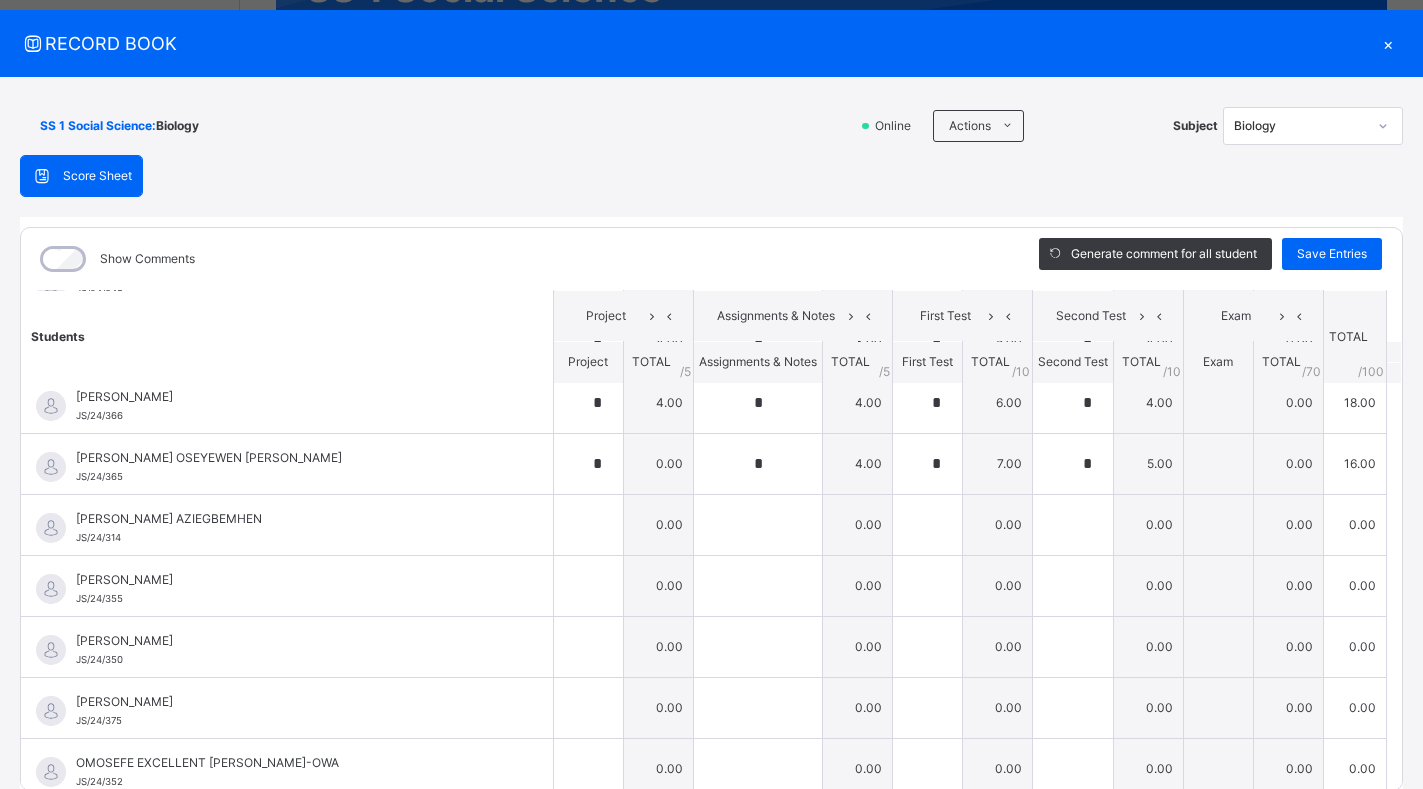 scroll, scrollTop: 913, scrollLeft: 0, axis: vertical 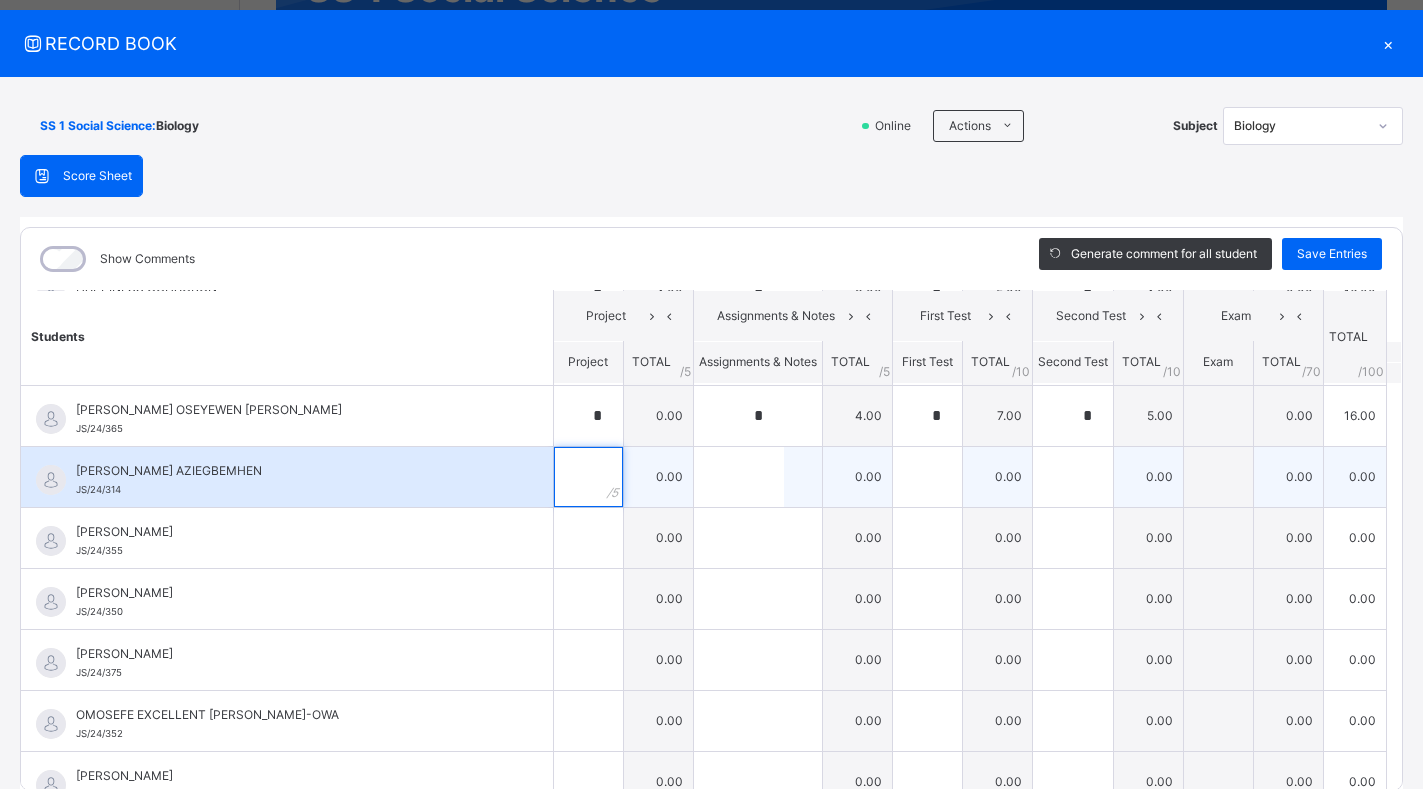 click at bounding box center (588, 477) 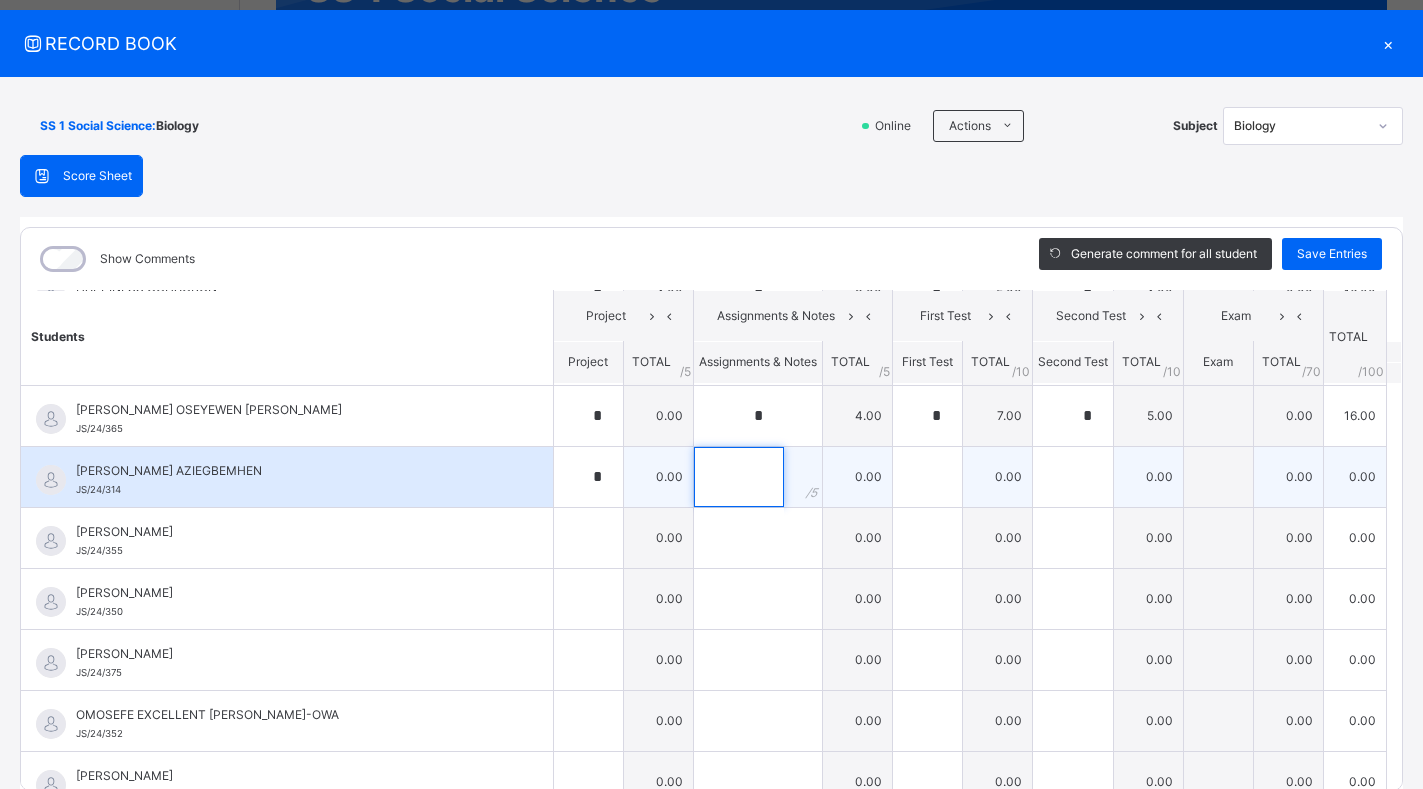 click at bounding box center [739, 477] 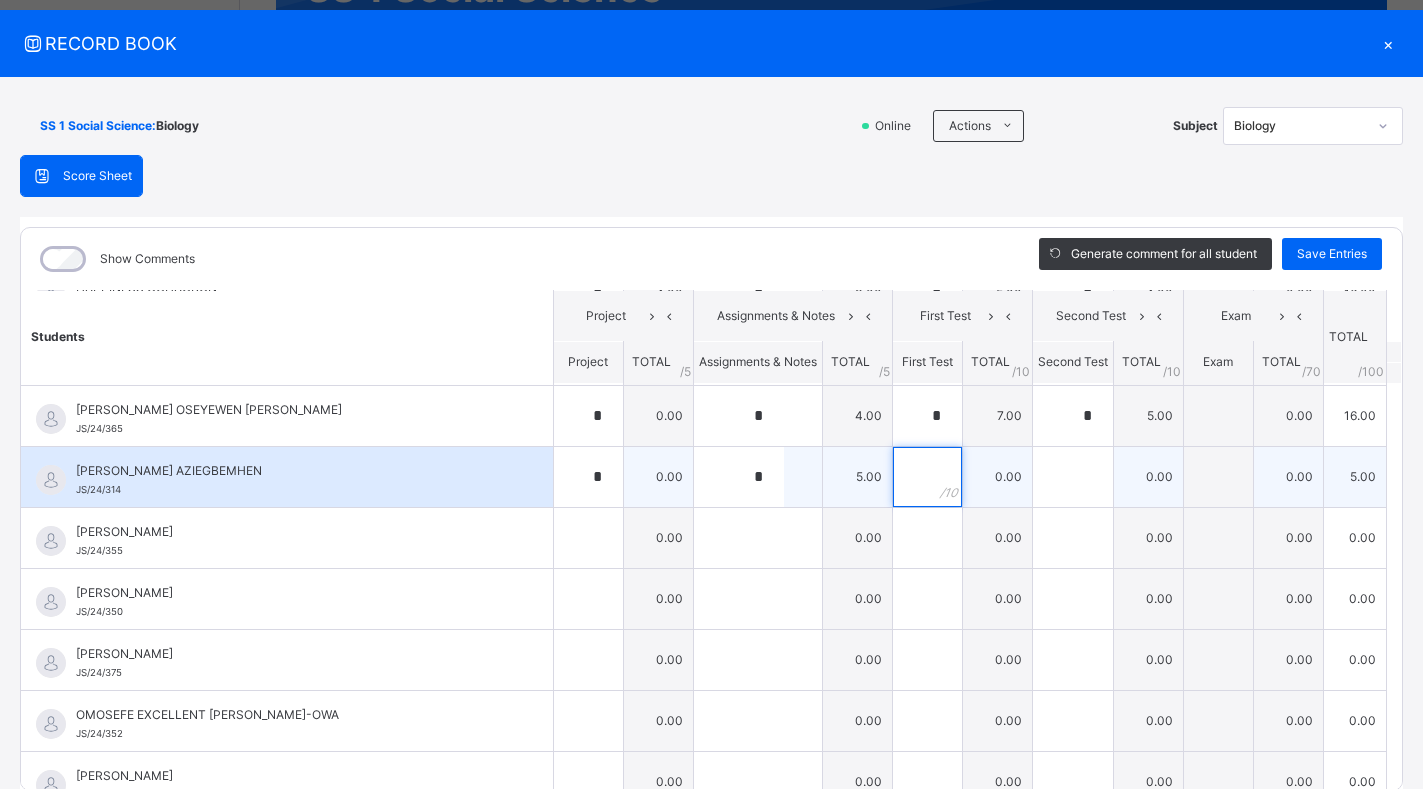 click at bounding box center (927, 477) 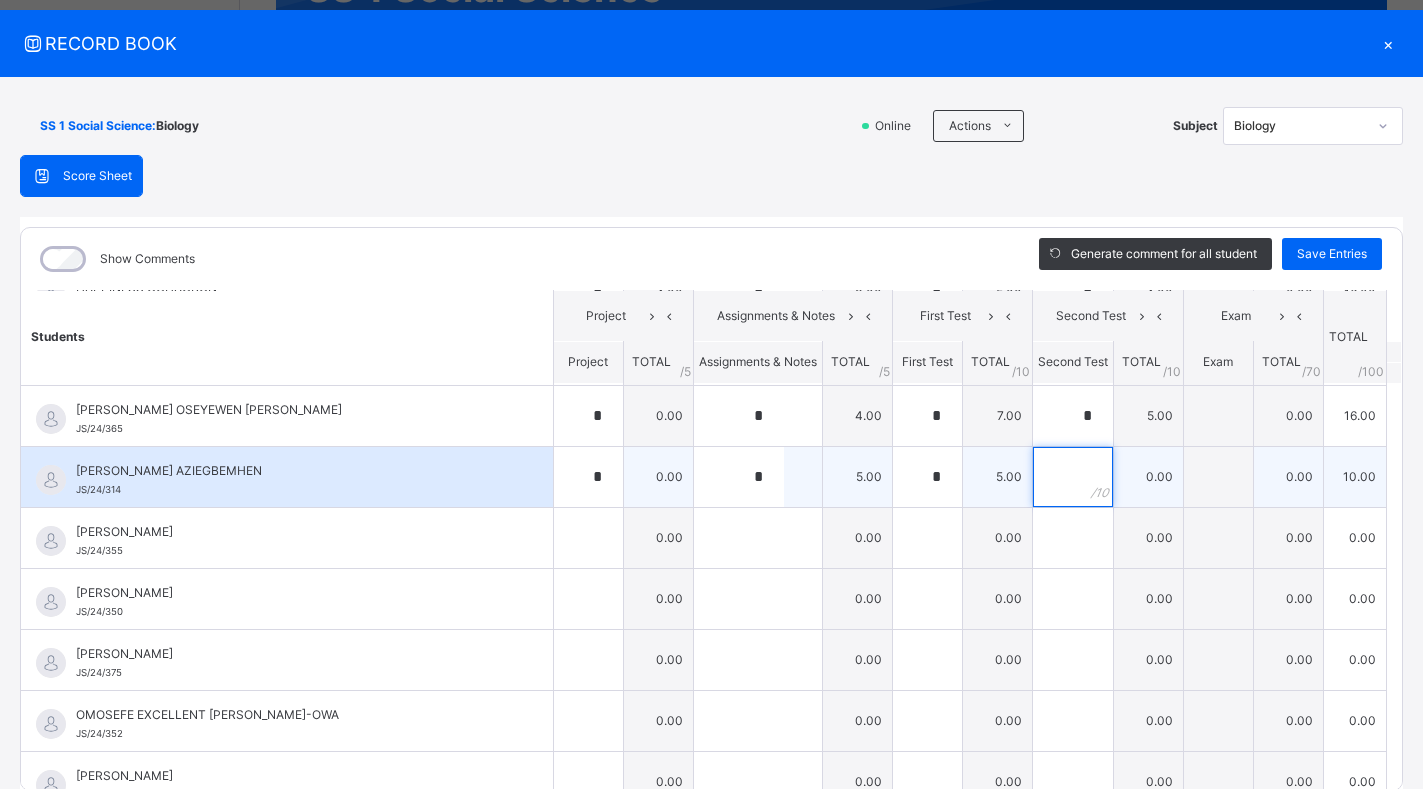 click at bounding box center (1073, 477) 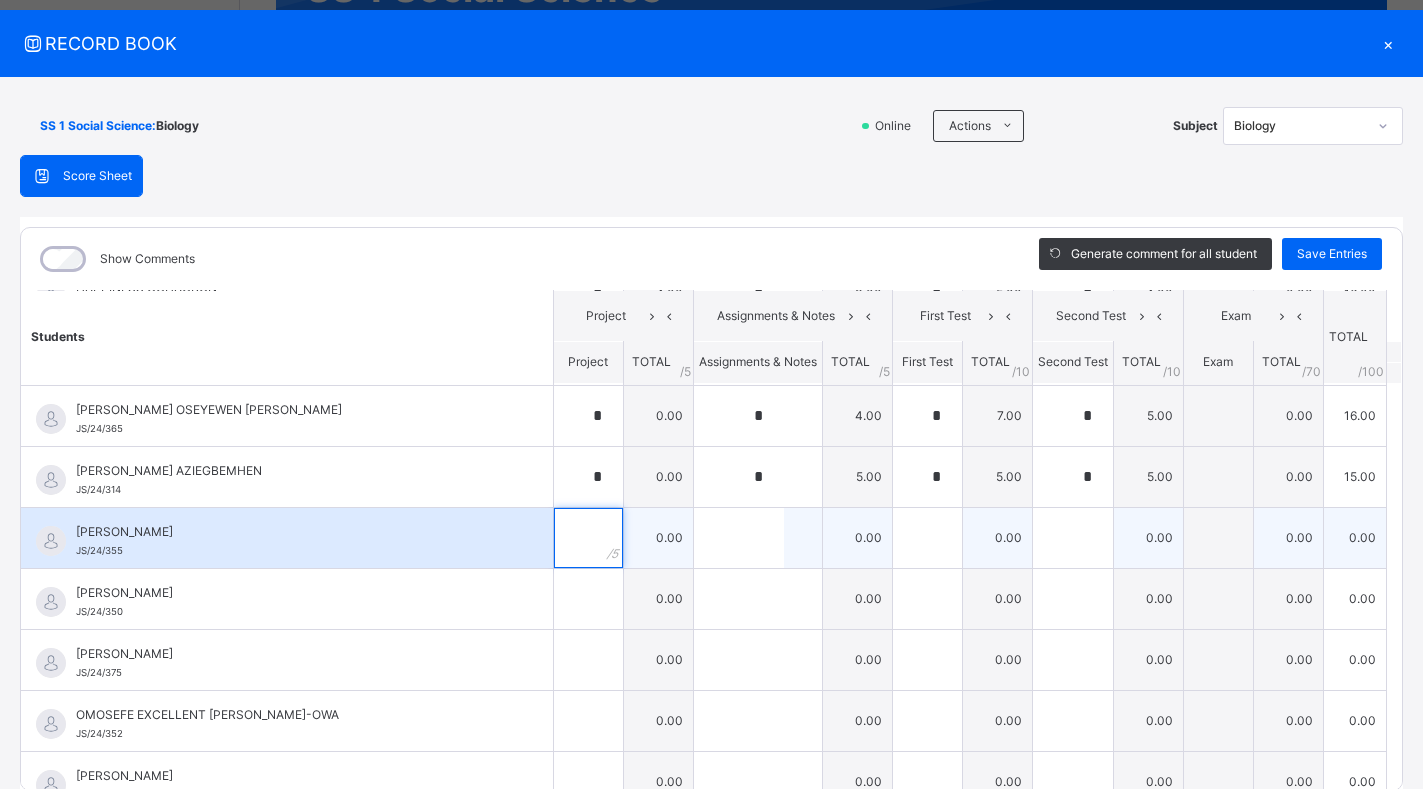 click at bounding box center [588, 538] 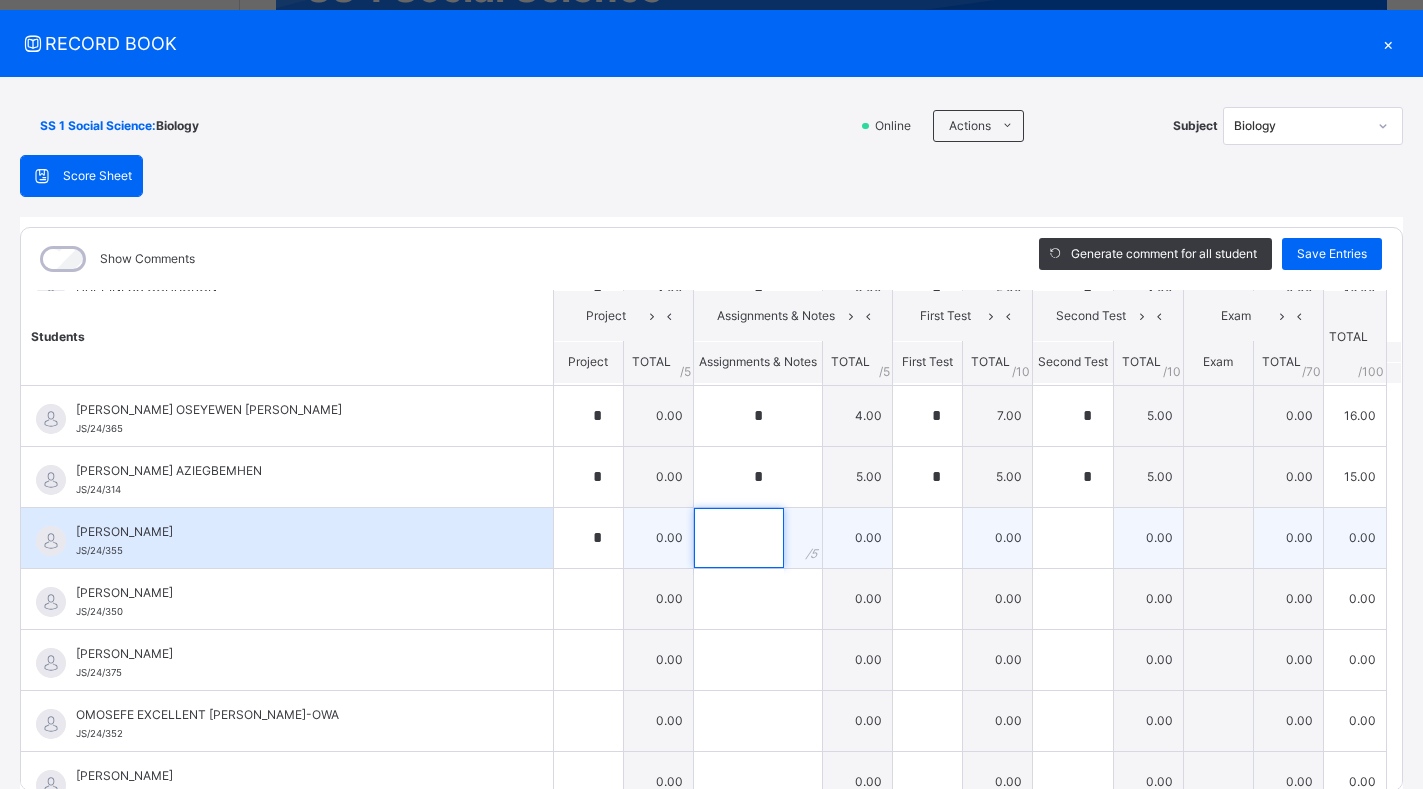 click at bounding box center [739, 538] 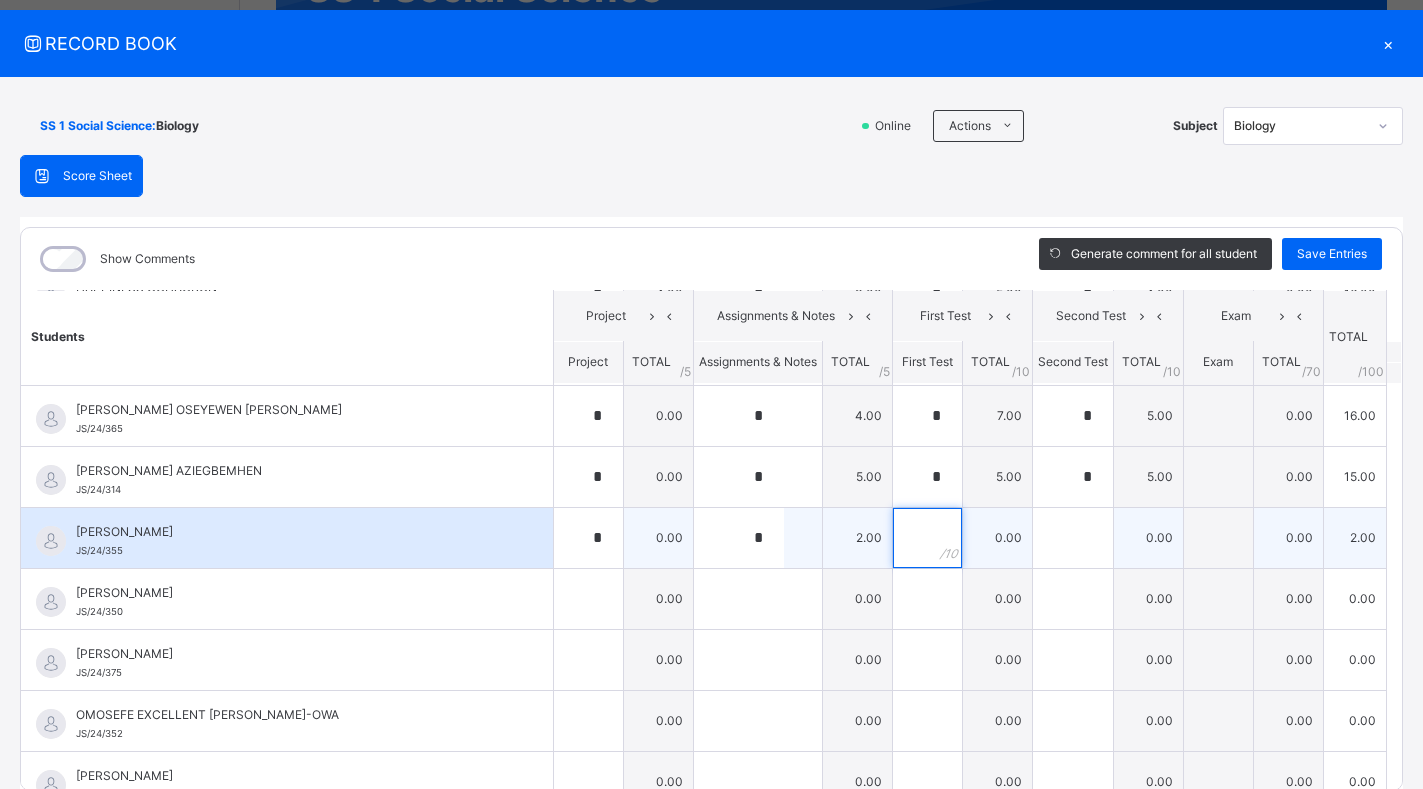 click at bounding box center [927, 538] 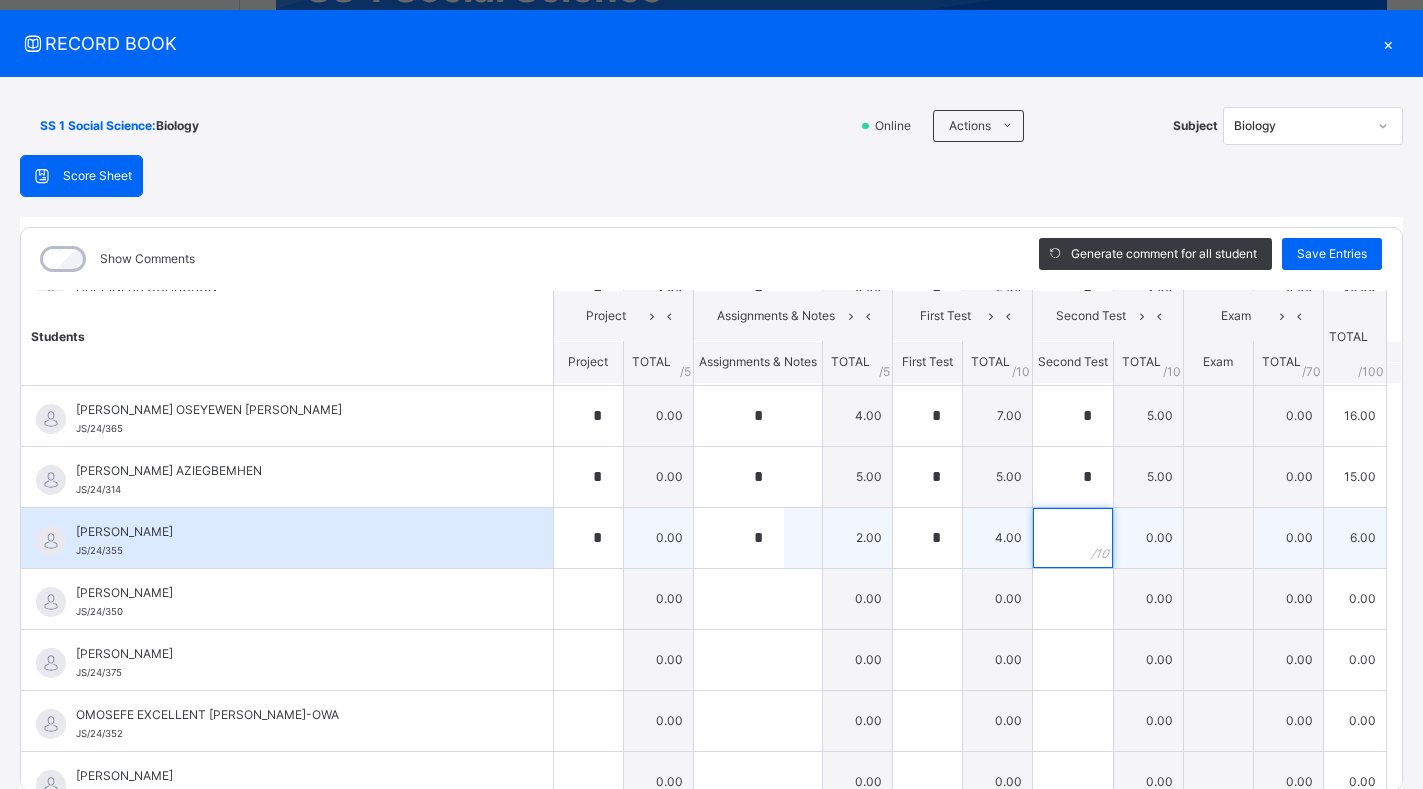 click at bounding box center (1073, 538) 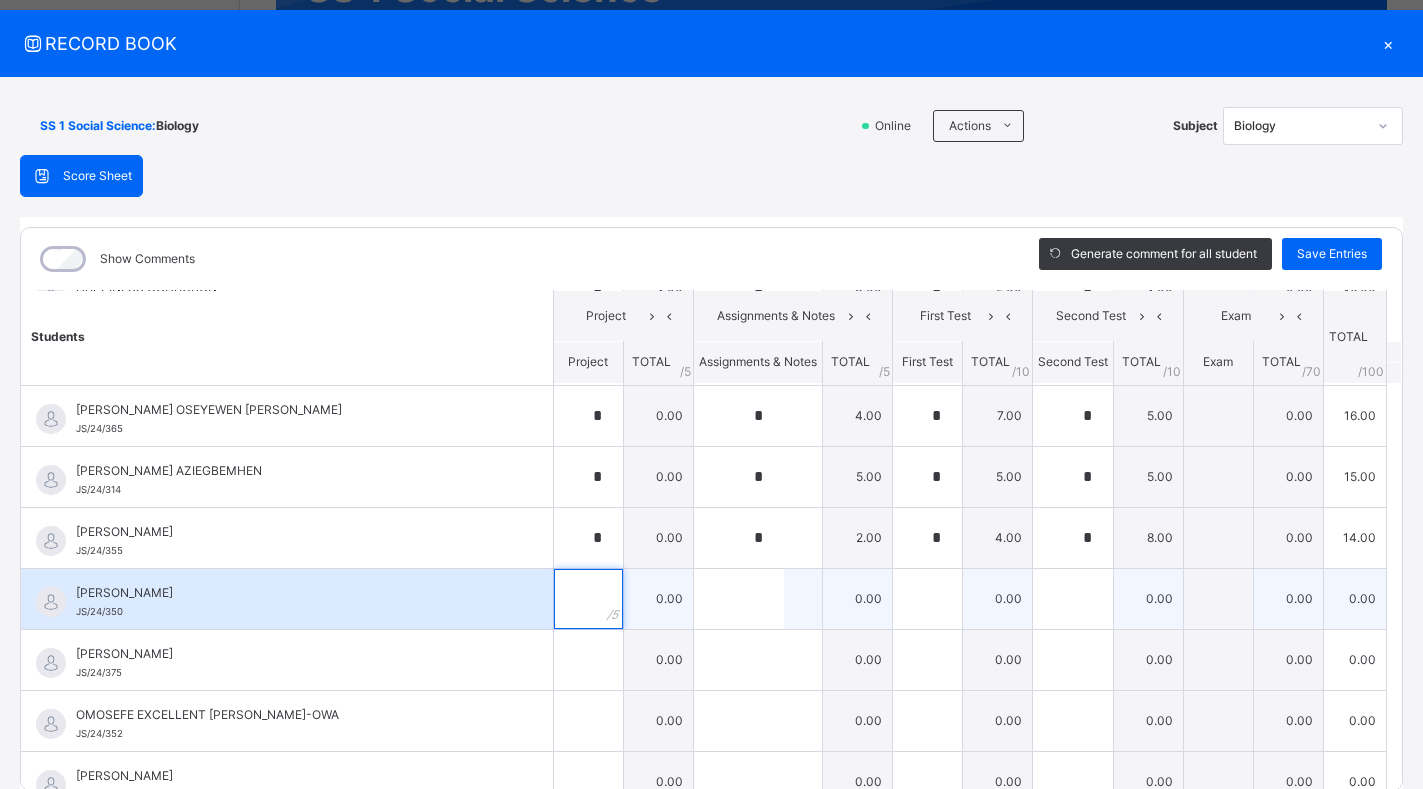 click at bounding box center [588, 599] 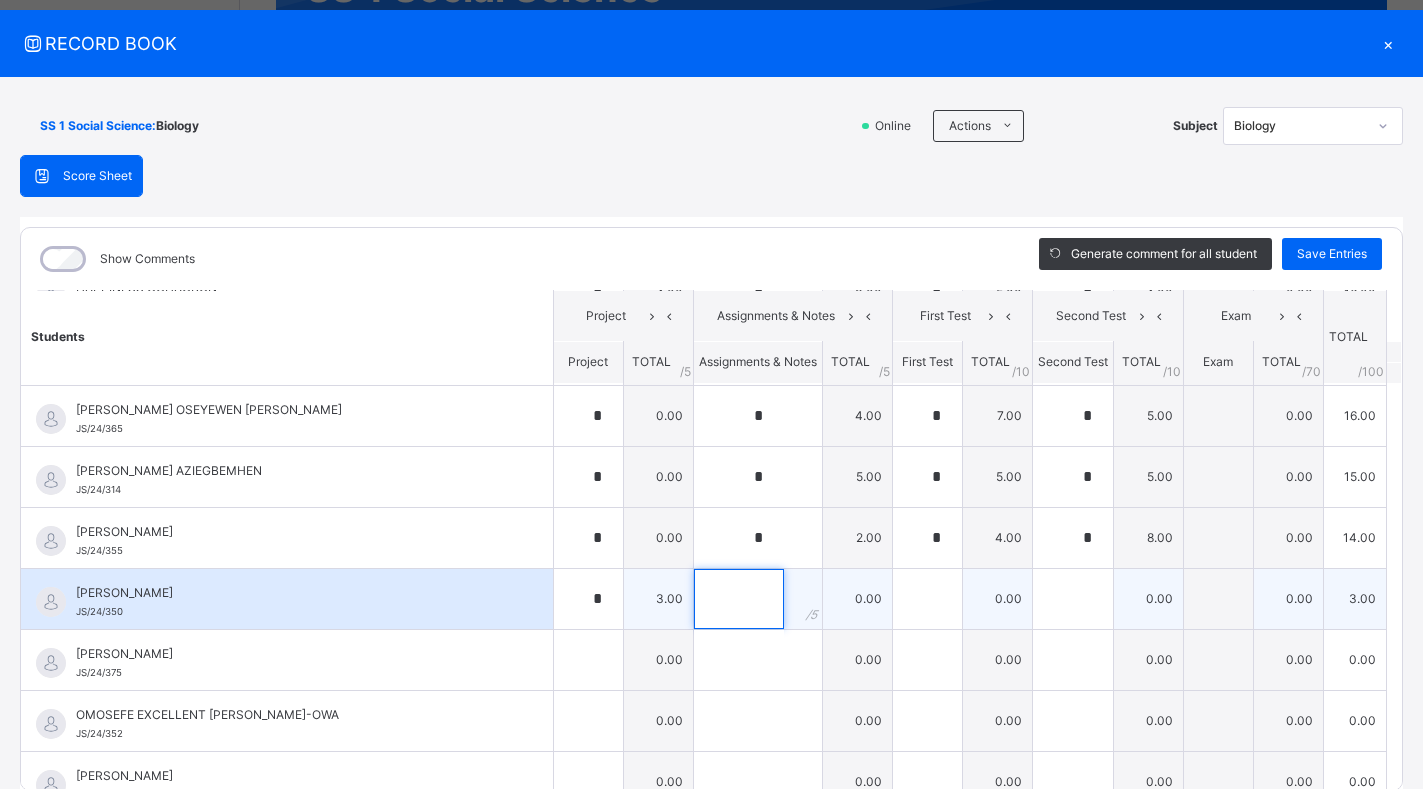 click at bounding box center [739, 599] 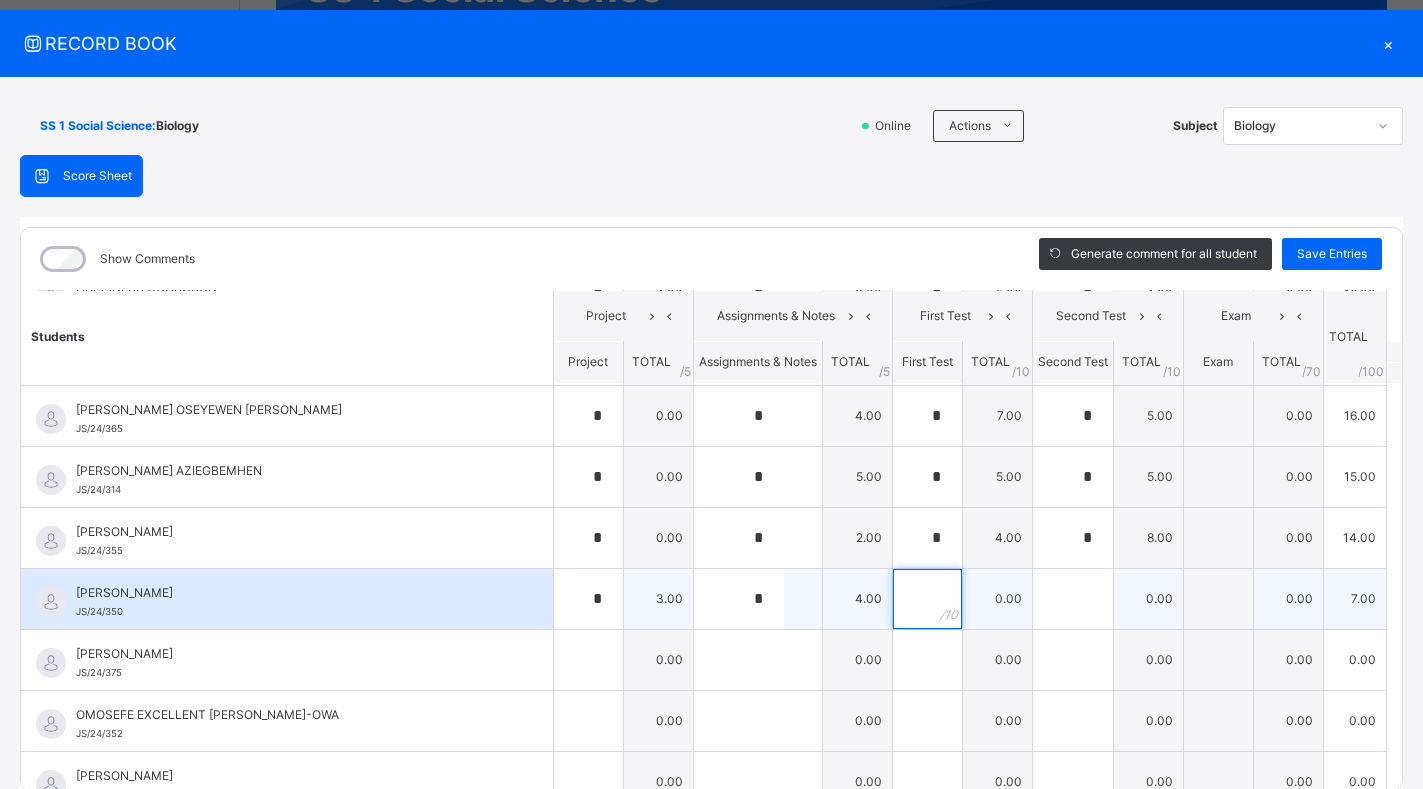 click at bounding box center (927, 599) 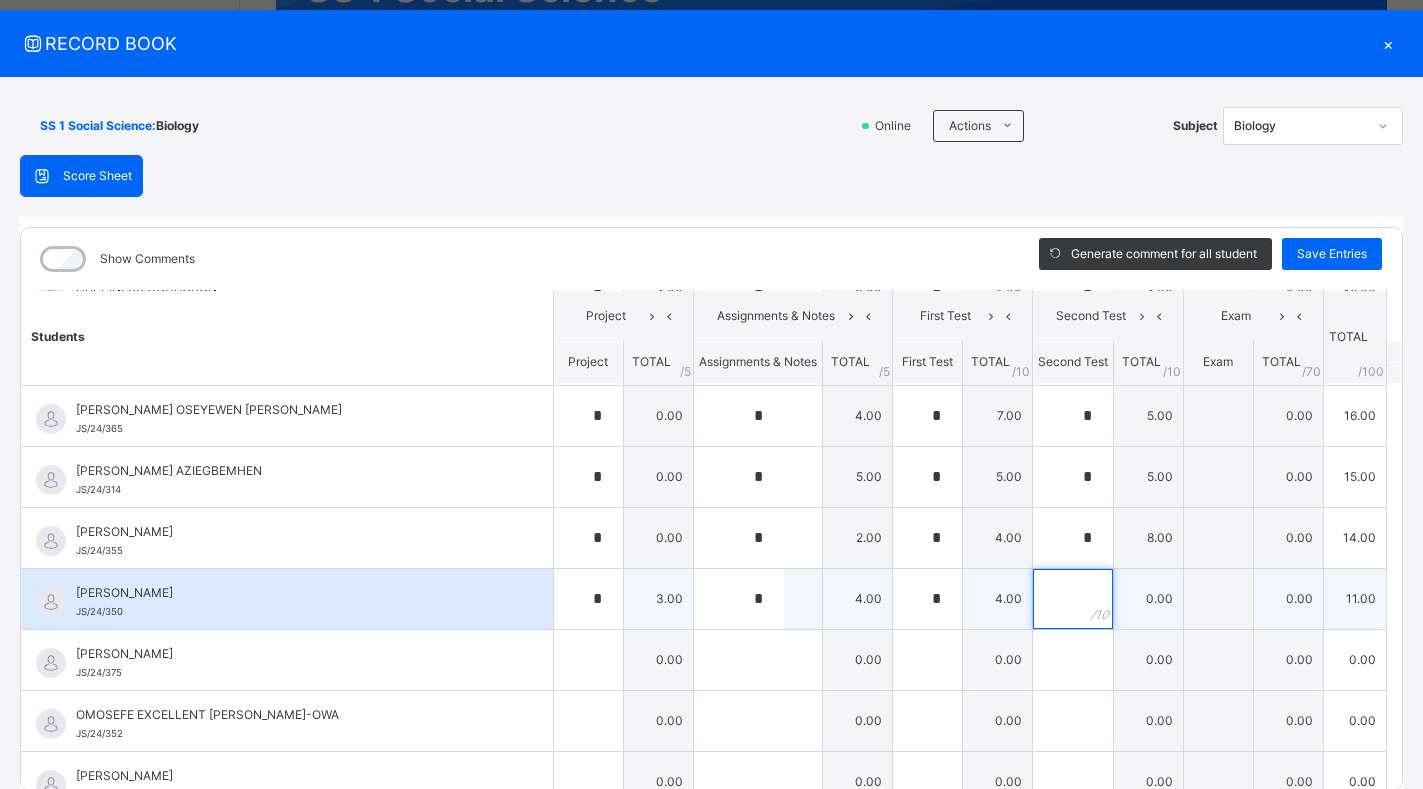click at bounding box center (1073, 599) 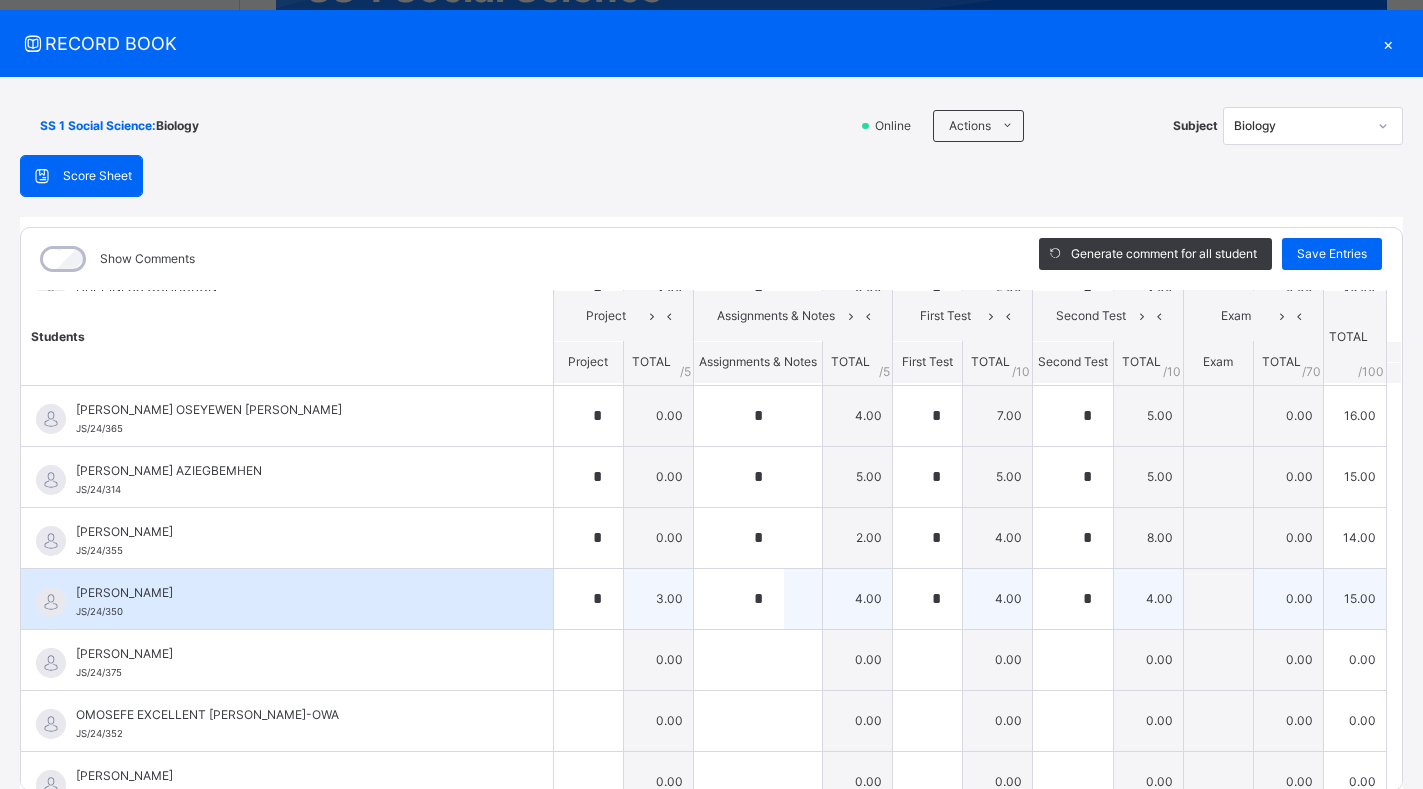 click at bounding box center [1218, 599] 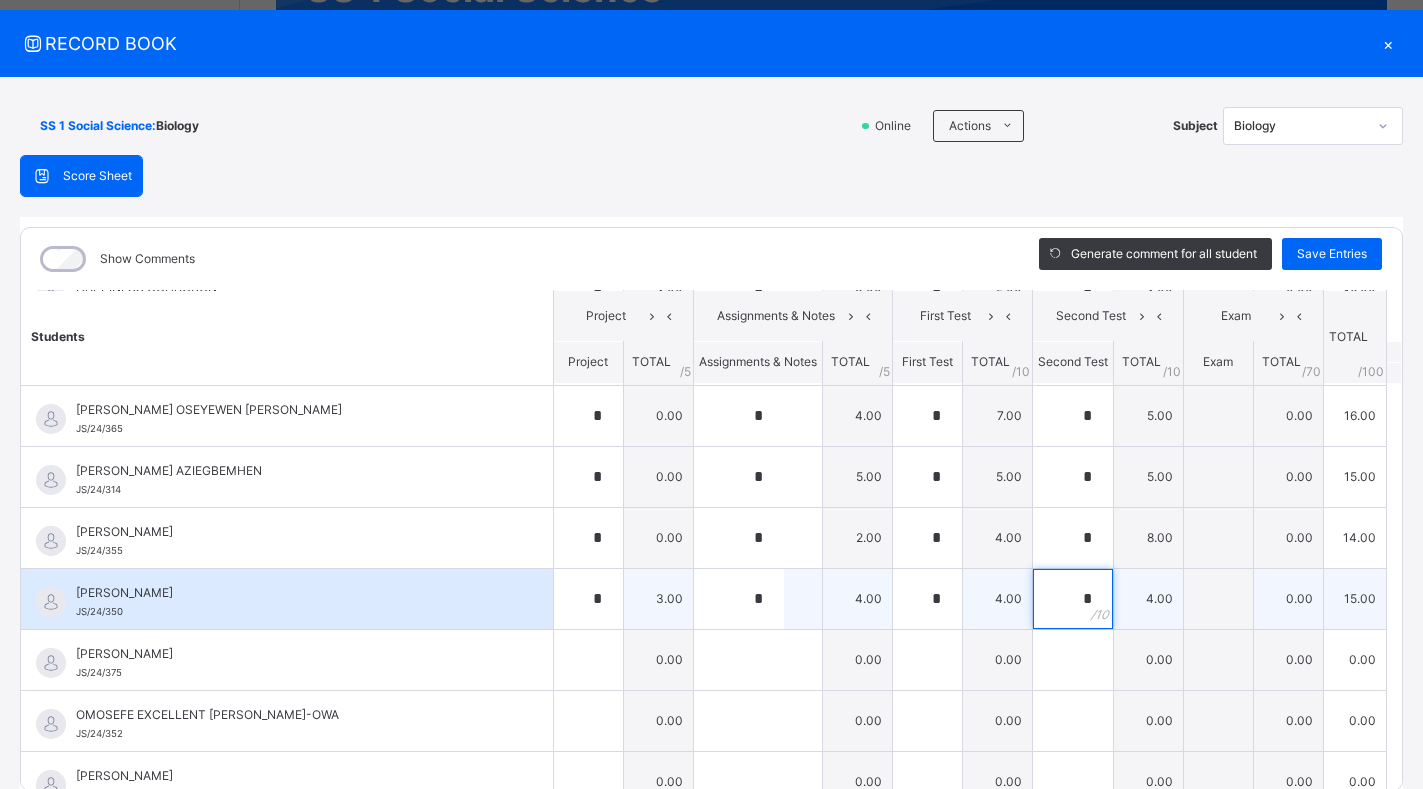click on "*" at bounding box center [1073, 599] 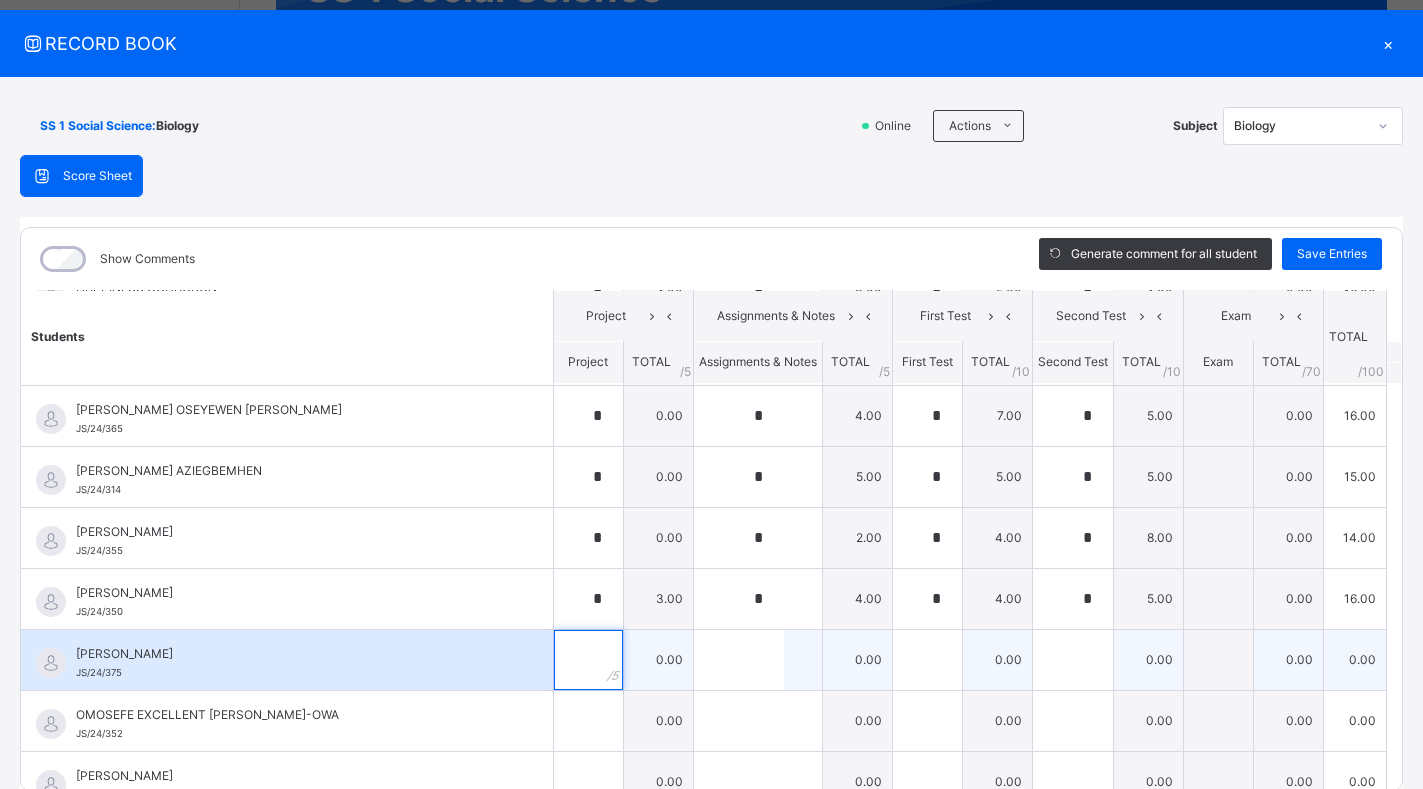 click at bounding box center [588, 660] 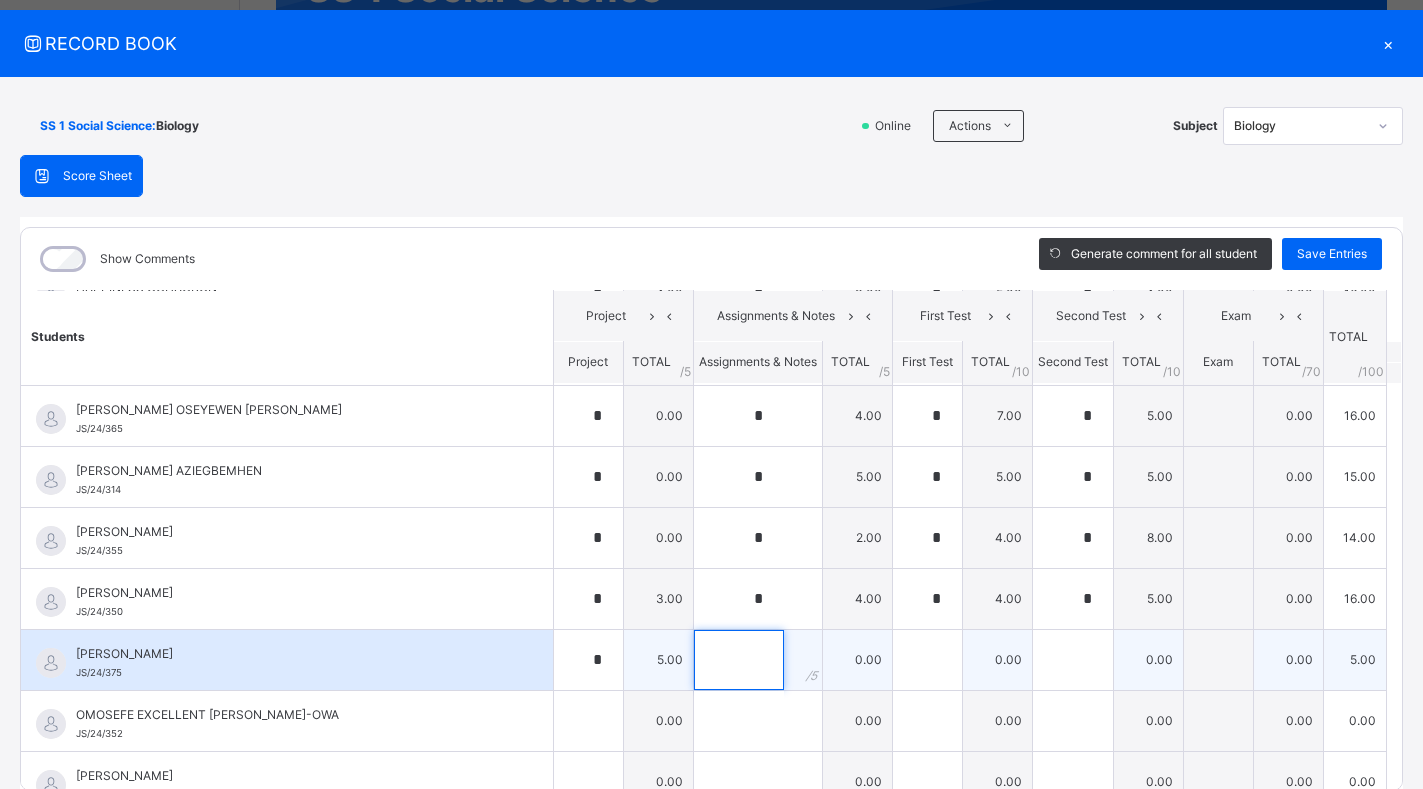 click at bounding box center [739, 660] 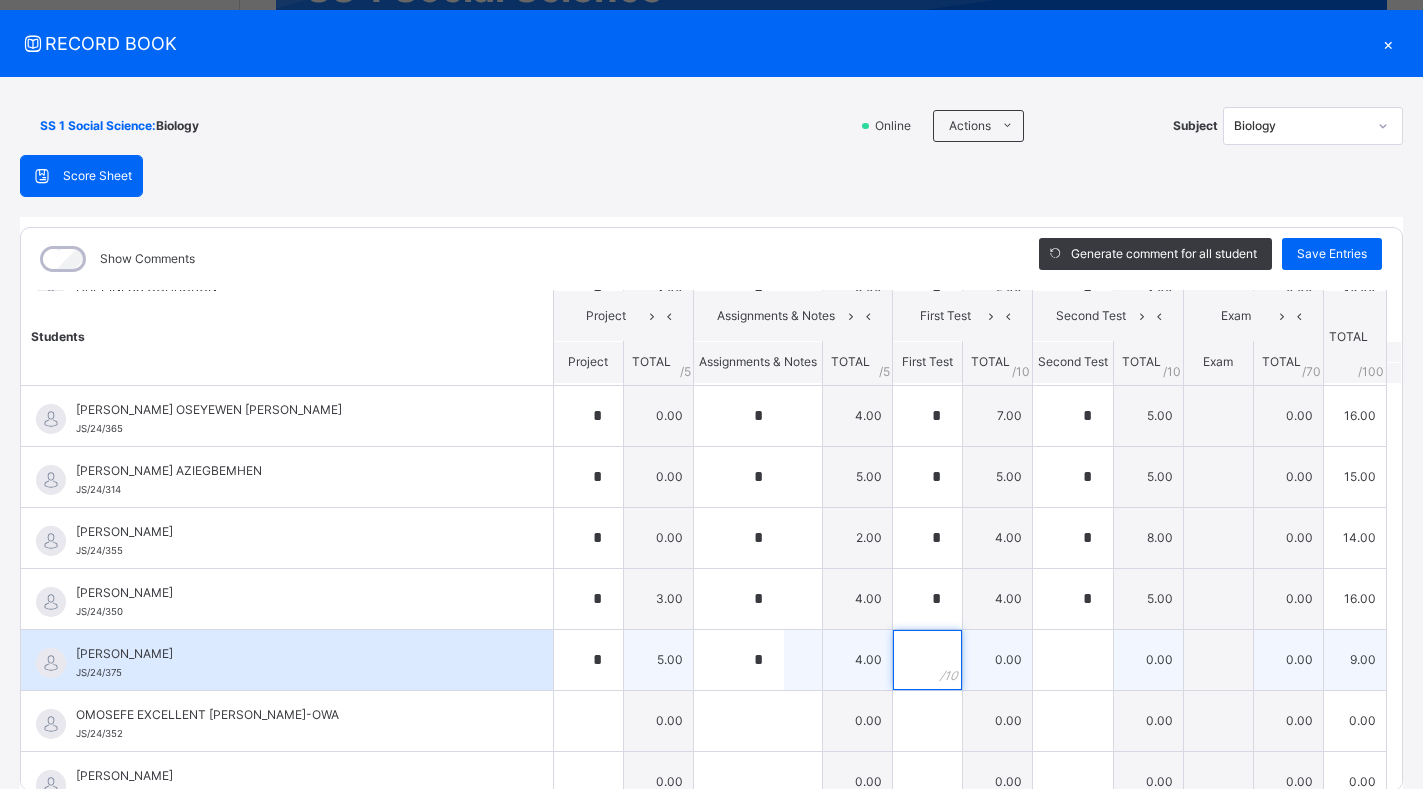 click at bounding box center [927, 660] 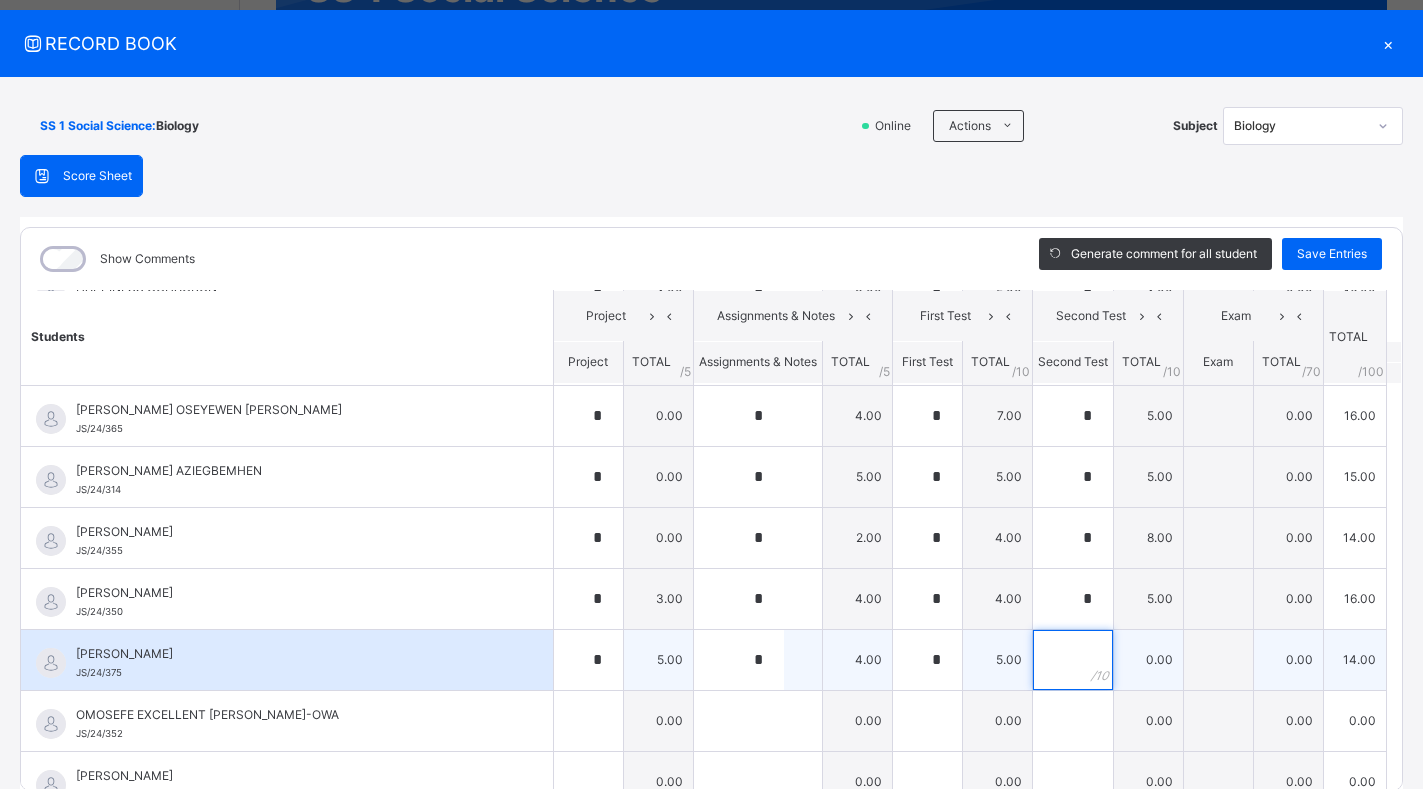 click at bounding box center [1073, 660] 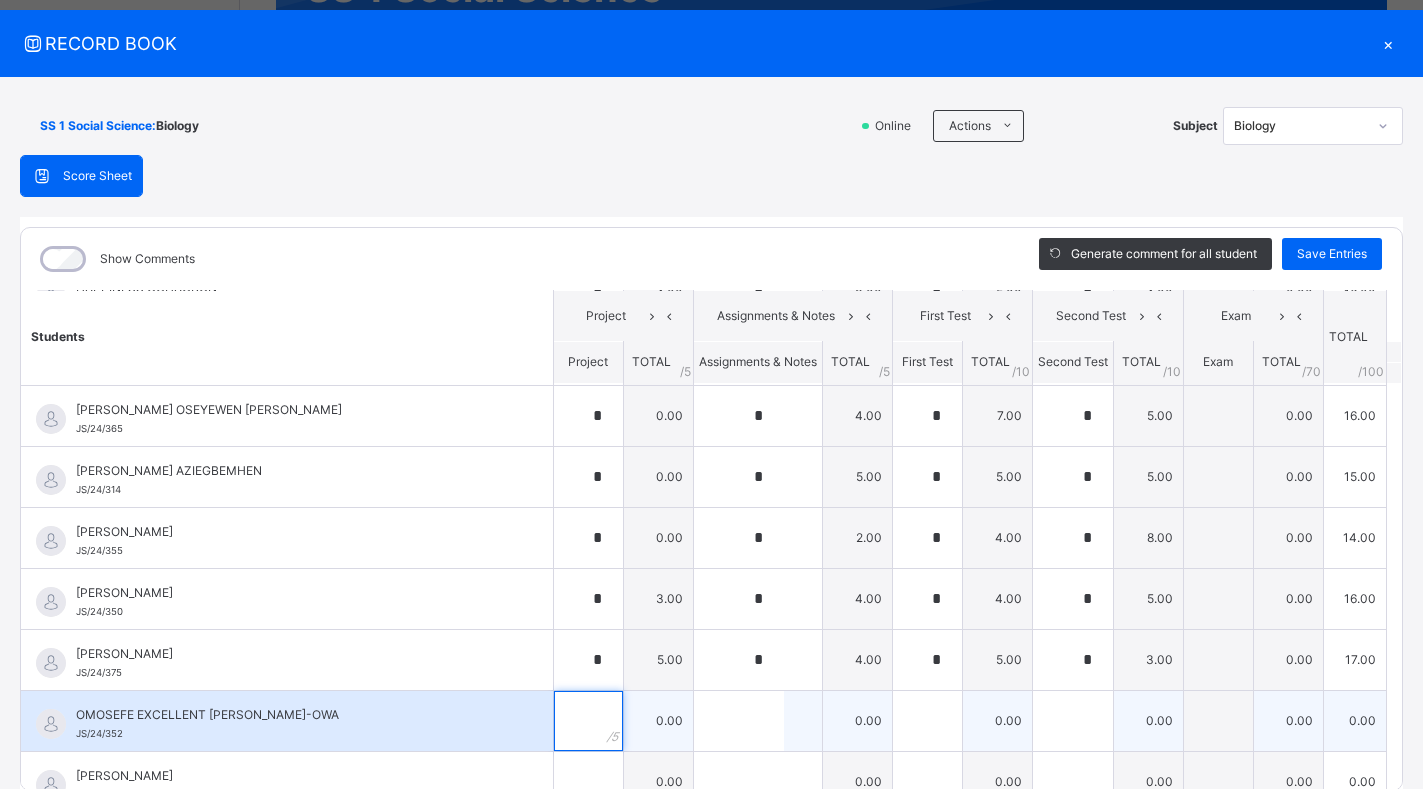 click at bounding box center [588, 721] 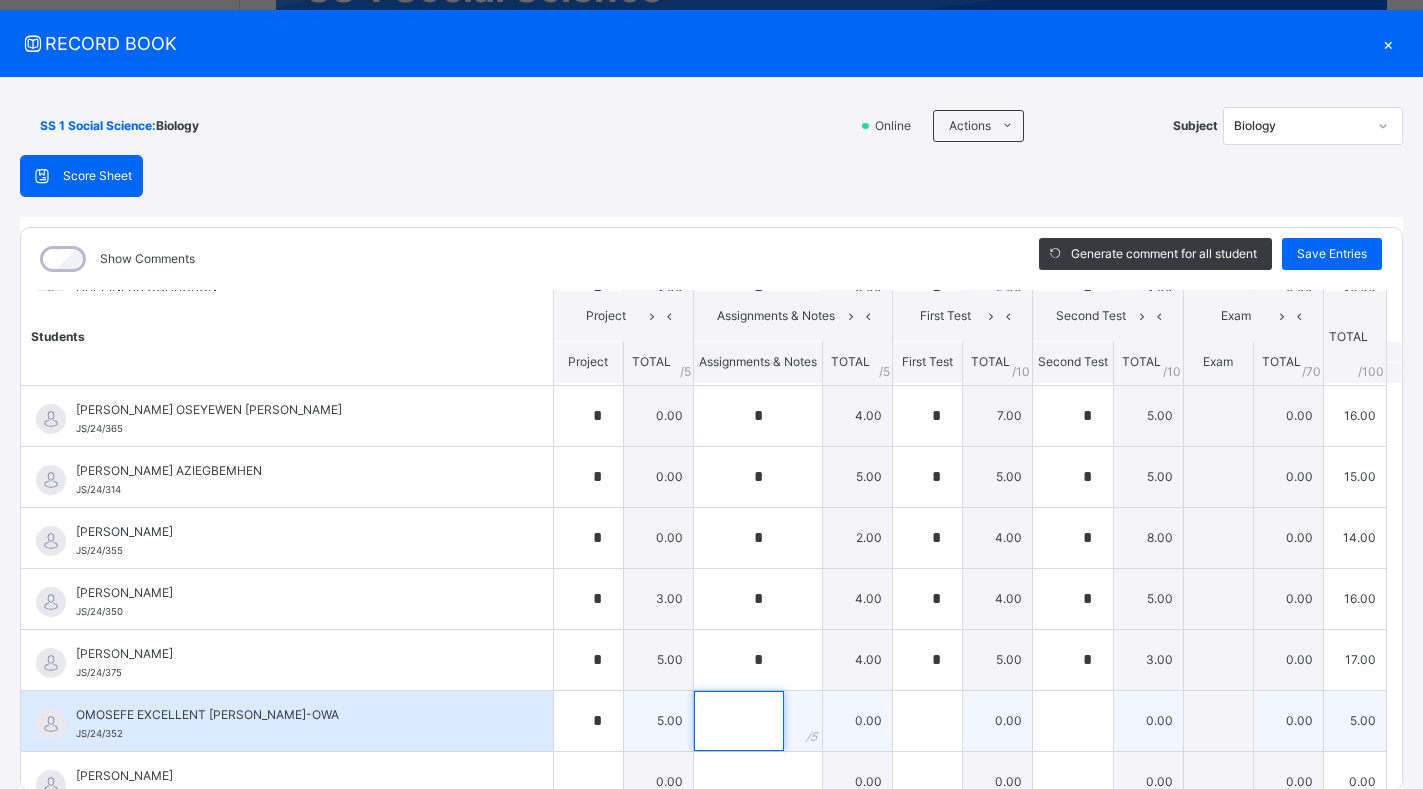 click at bounding box center (739, 721) 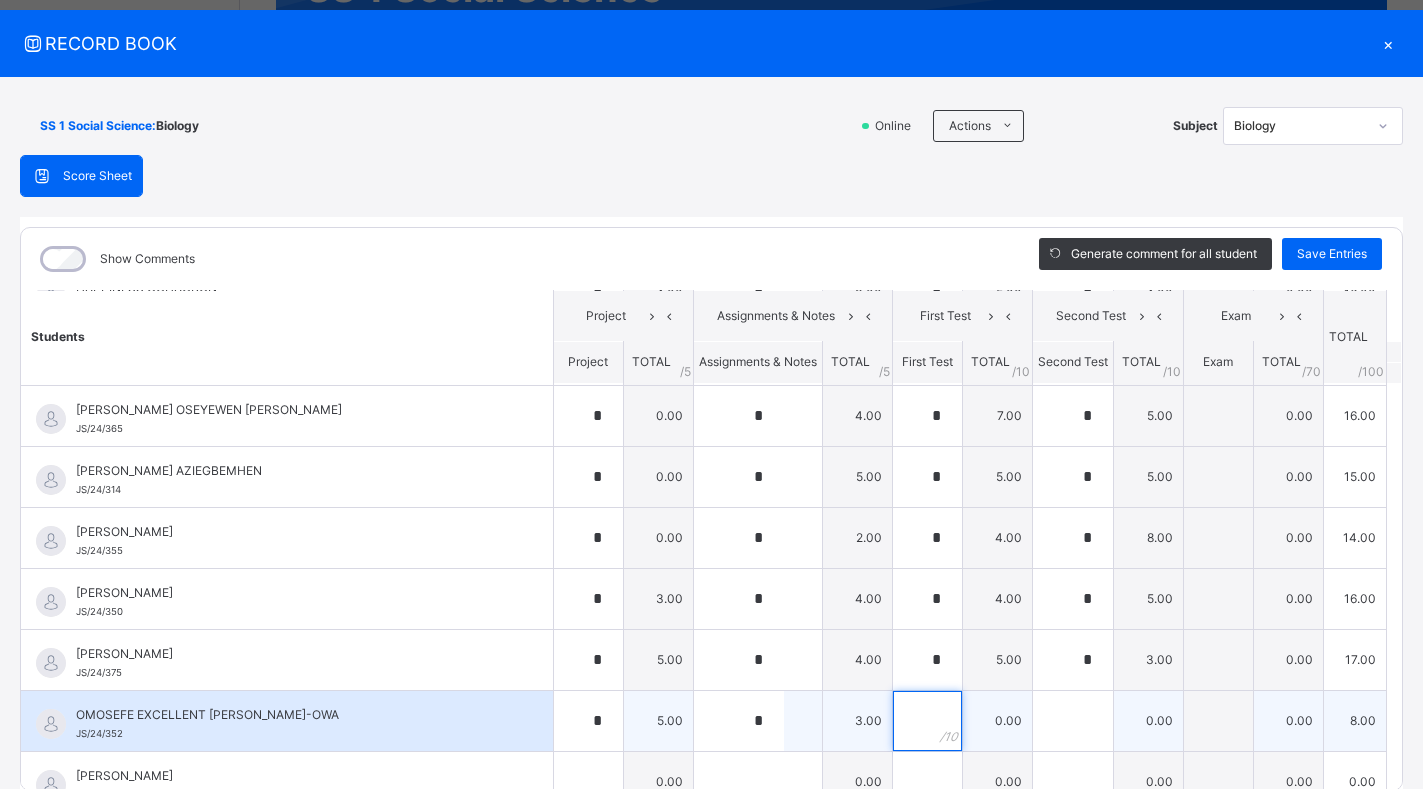 click at bounding box center (927, 721) 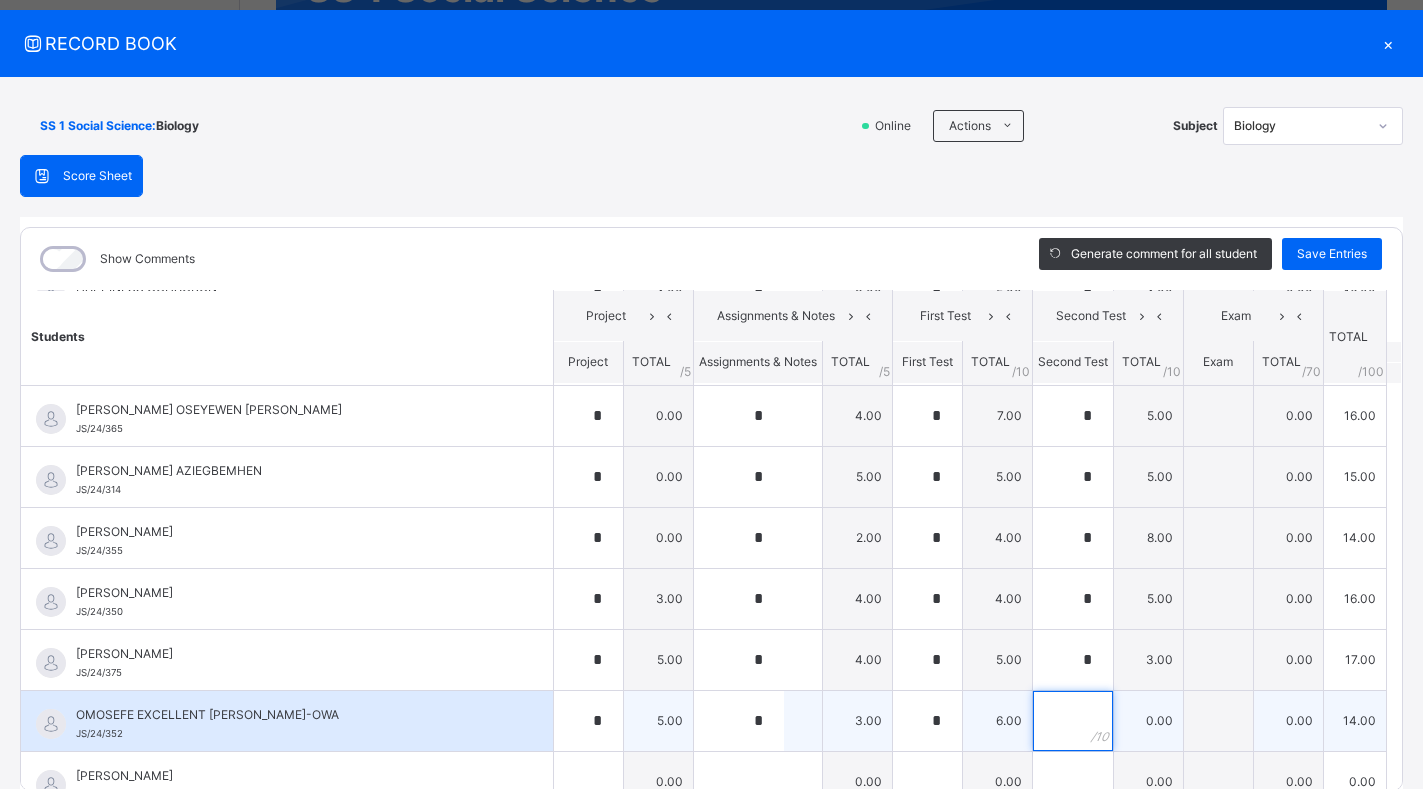click at bounding box center (1073, 721) 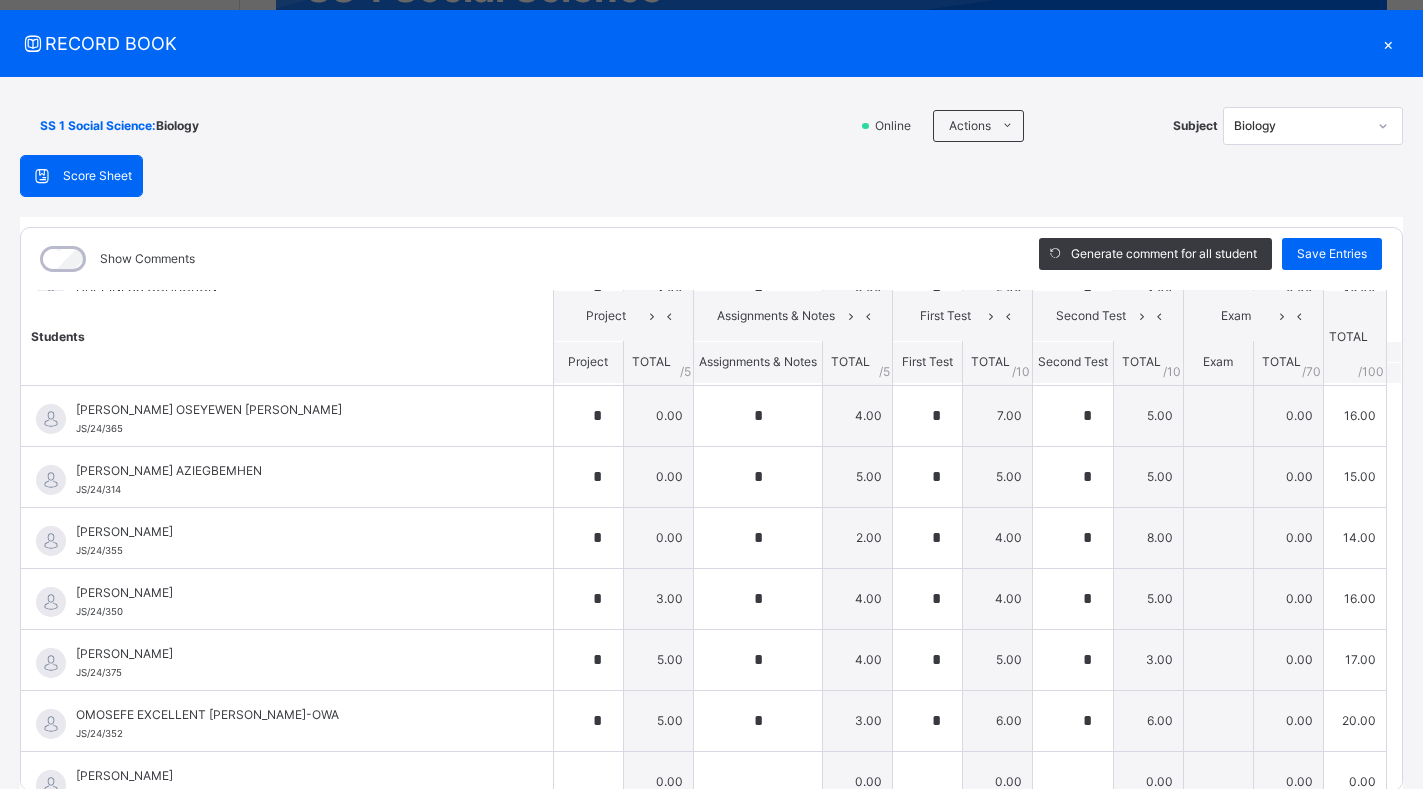 click on "Students Project Assignments & Notes First Test Second Test Exam TOTAL /100 Comment Project TOTAL / 5 Assignments & Notes TOTAL / 5 First Test TOTAL / 10 Second Test TOTAL / 10 Exam TOTAL / 70 AMINA AIRENABONKE [PERSON_NAME]/24/322 AMINA AIRENABONKE [PERSON_NAME]/24/322 * 0.00 * 5.00 * 6.00 * 3.00 0.00 14.00 Generate comment 0 / 250   ×   Subject Teacher’s Comment Generate and see in full the comment developed by the AI with an option to regenerate the comment JS AMINA AIRENABONKE [PERSON_NAME]/24/322   Total 14.00  / 100.00 [PERSON_NAME] Bot   Regenerate     Use this comment   [PERSON_NAME] JS/24/369 [PERSON_NAME] JS/24/369 * 4.00 * 5.00 * 5.00 * 5.00 0.00 19.00 Generate comment 0 / 250   ×   Subject Teacher’s Comment Generate and see in full the comment developed by the AI with an option to regenerate the comment JS [PERSON_NAME]   JS/24/369   Total 19.00  / 100.00 [PERSON_NAME] Bot   Regenerate     Use this comment   BETHEL  [PERSON_NAME]/24/342 BETHEL  [PERSON_NAME]/24/342 * 4.00 * 4.00 * 6.00 * 4.00 0.00 18.00 0 / 250" at bounding box center (711, 156) 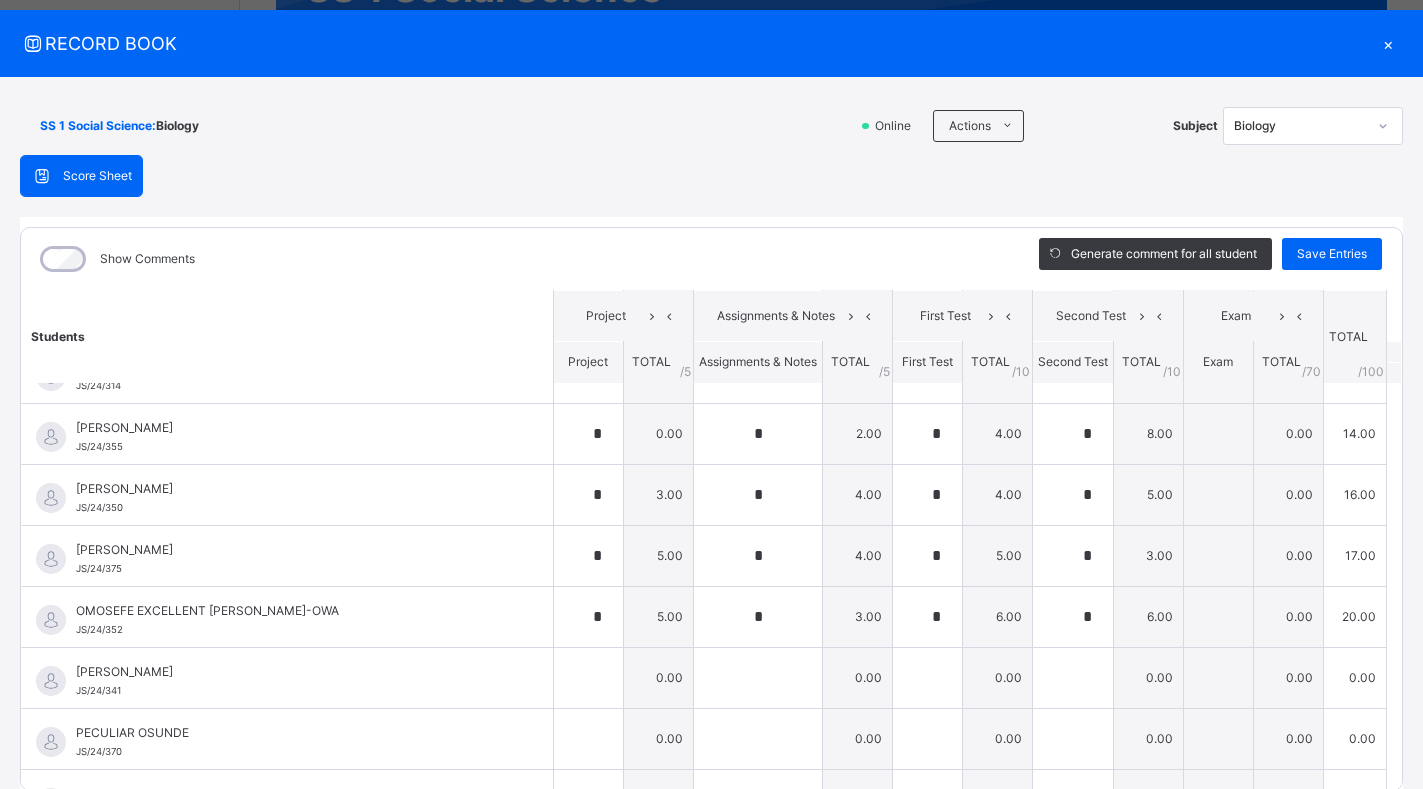 scroll, scrollTop: 1058, scrollLeft: 0, axis: vertical 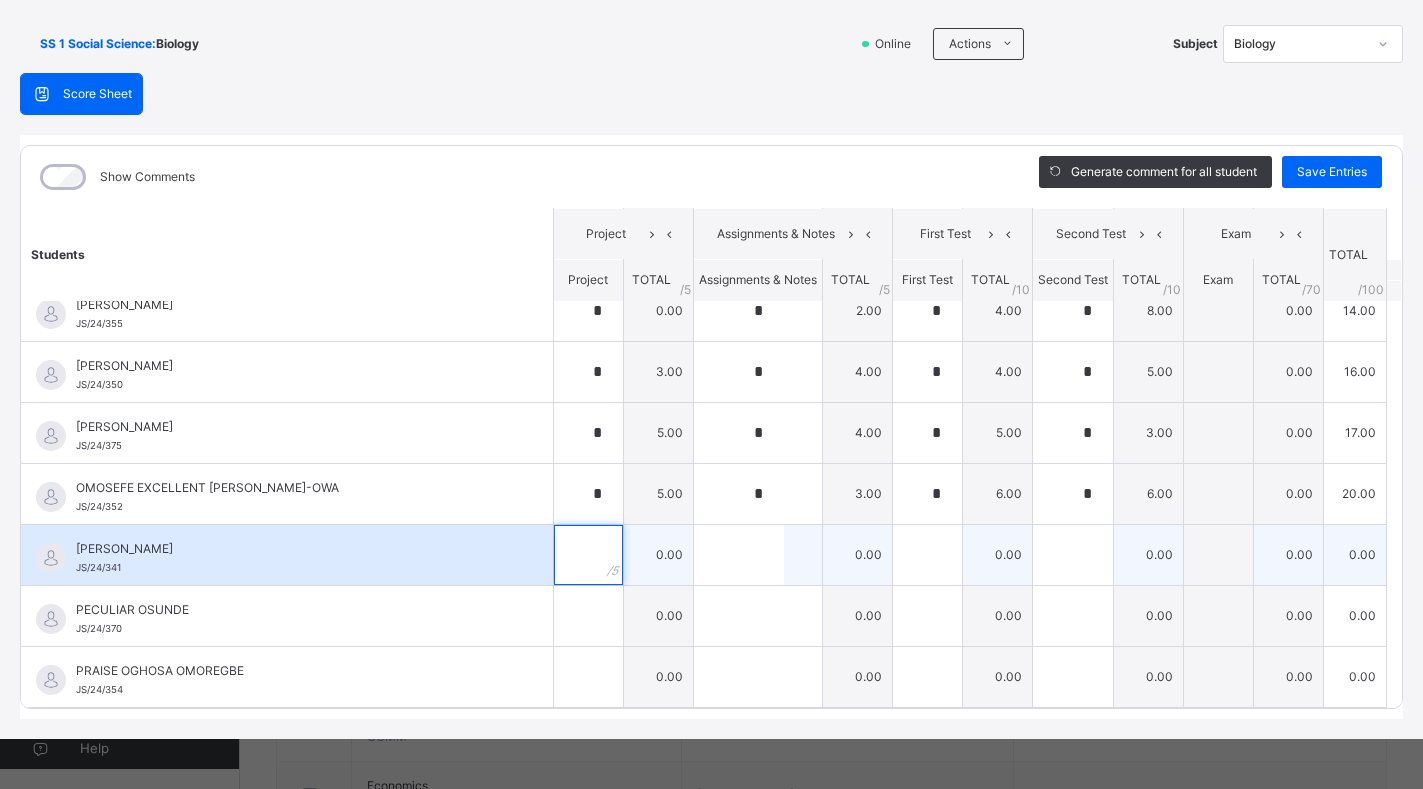 click at bounding box center [588, 555] 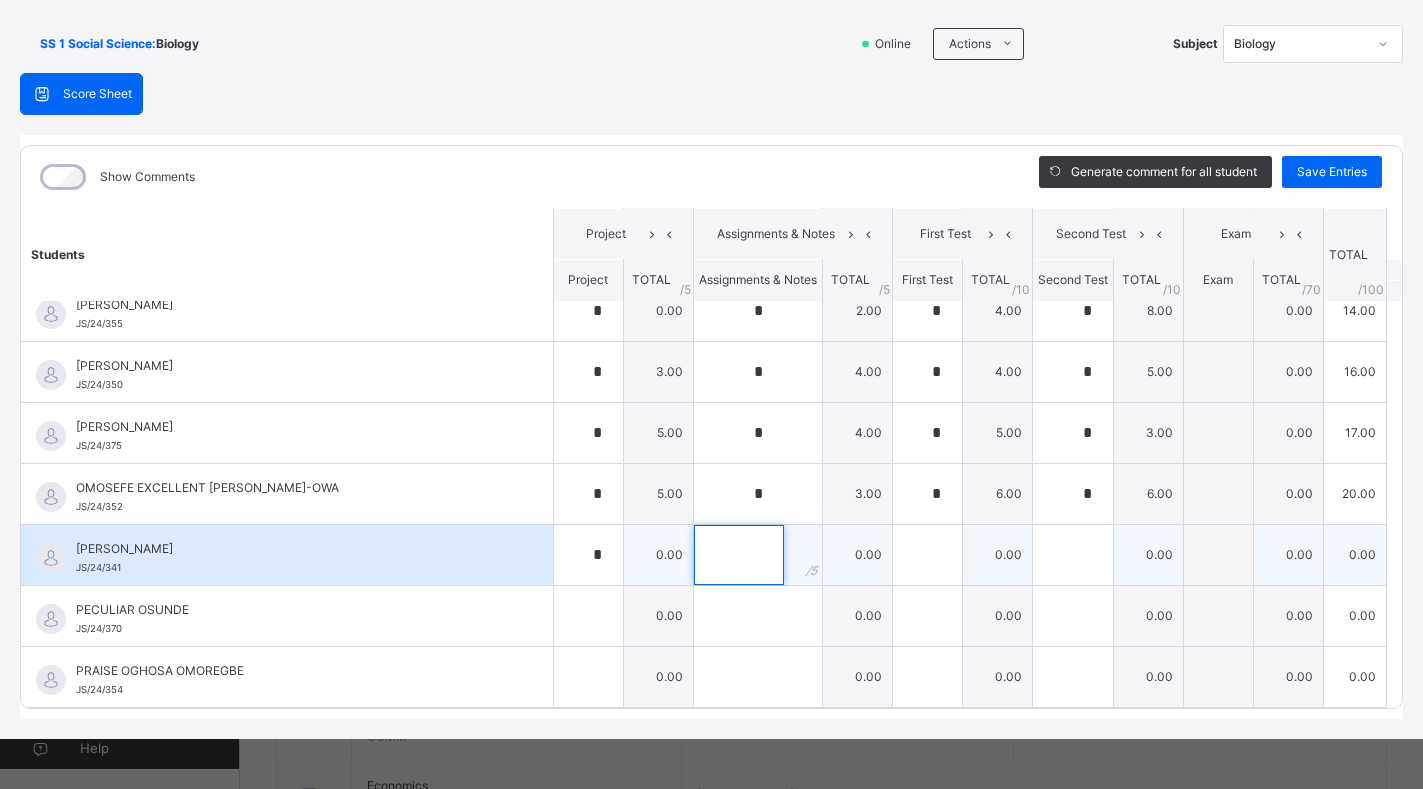 click at bounding box center [739, 555] 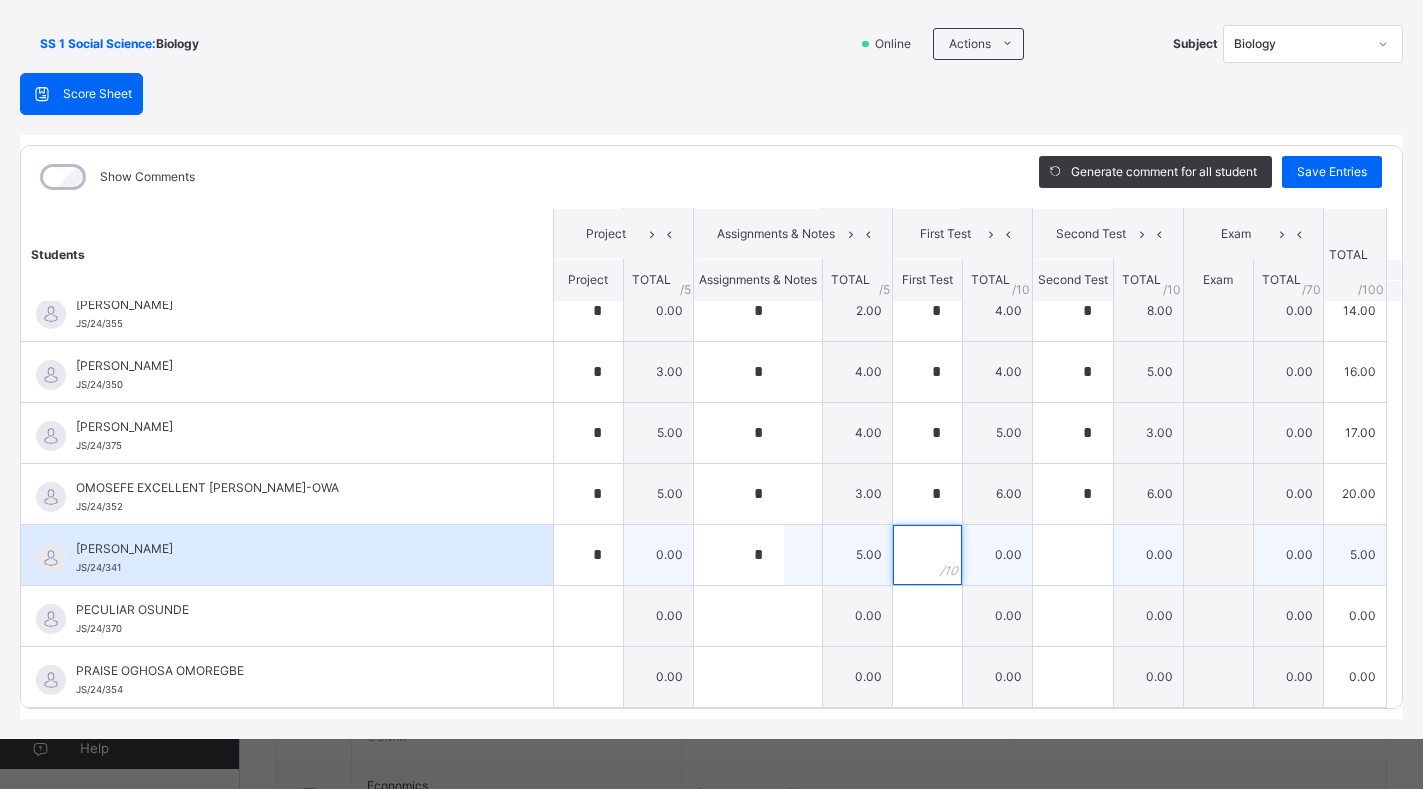 click at bounding box center (927, 555) 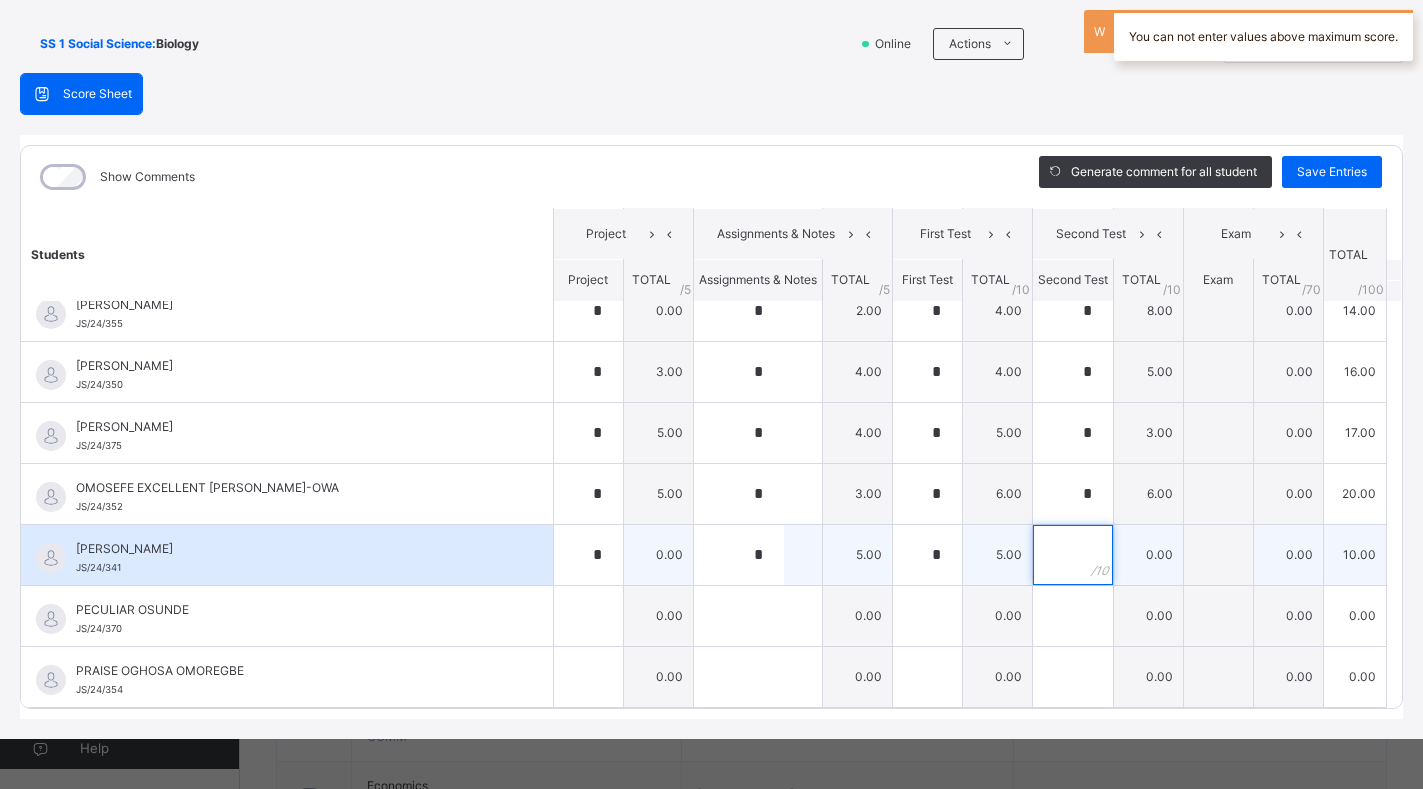 click at bounding box center (1073, 555) 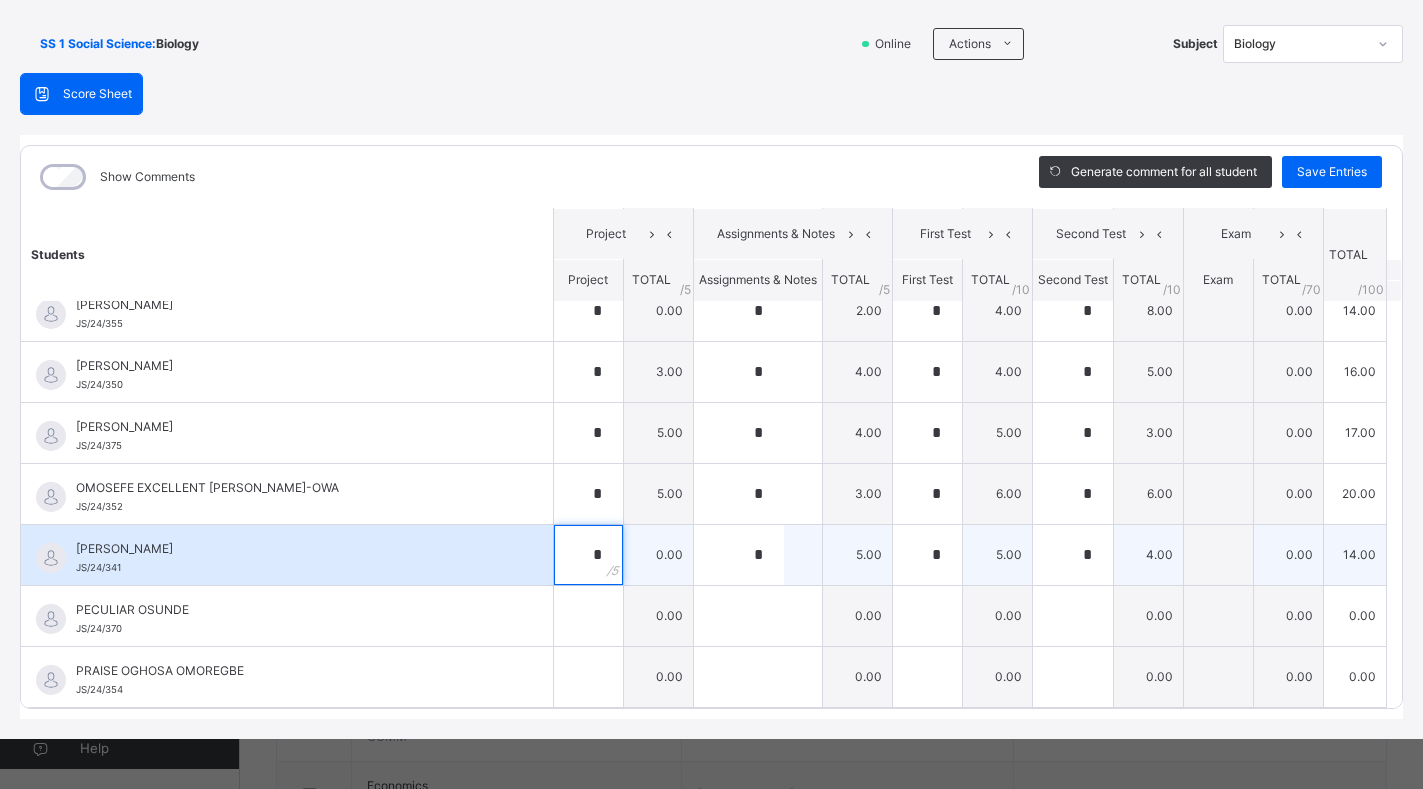 click on "*" at bounding box center (588, 555) 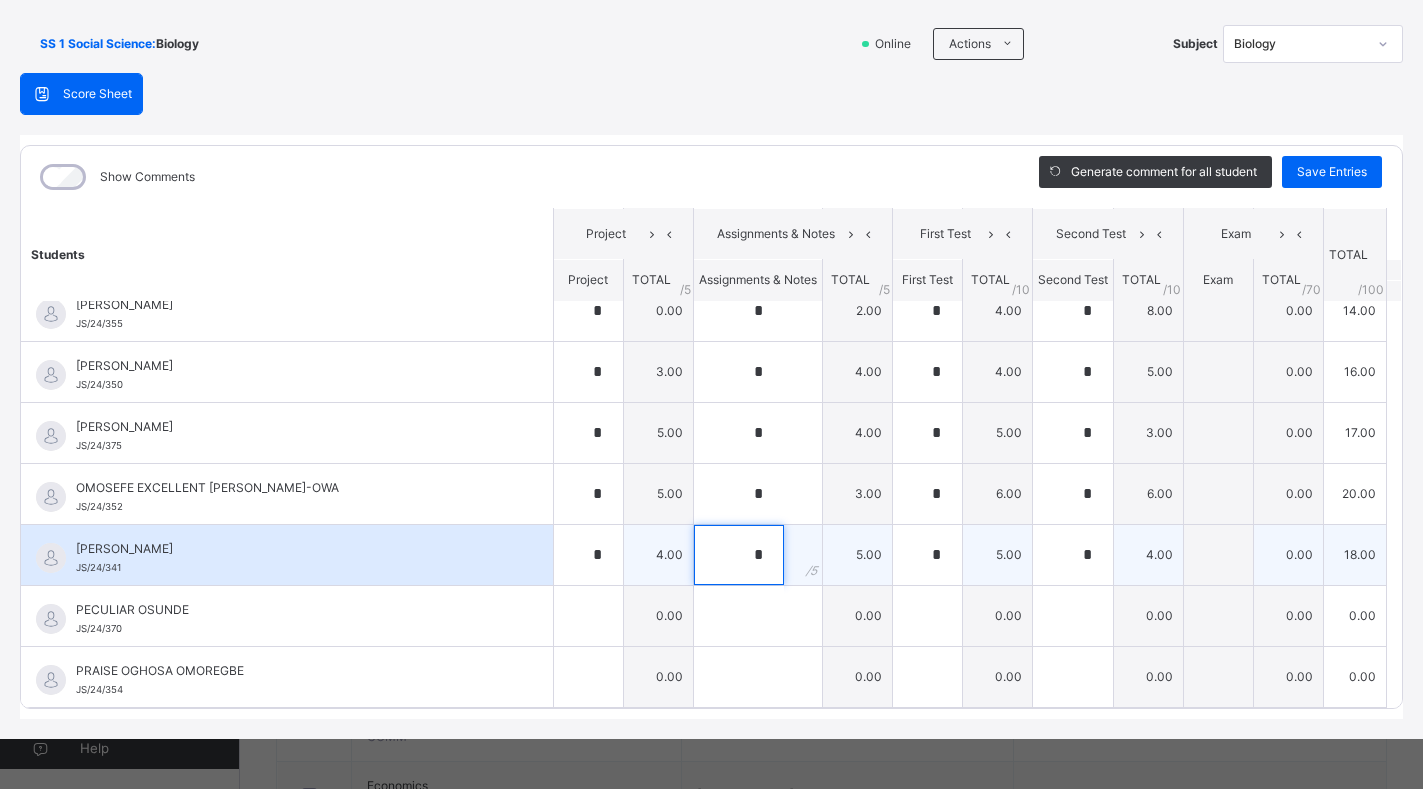 click on "*" at bounding box center [739, 555] 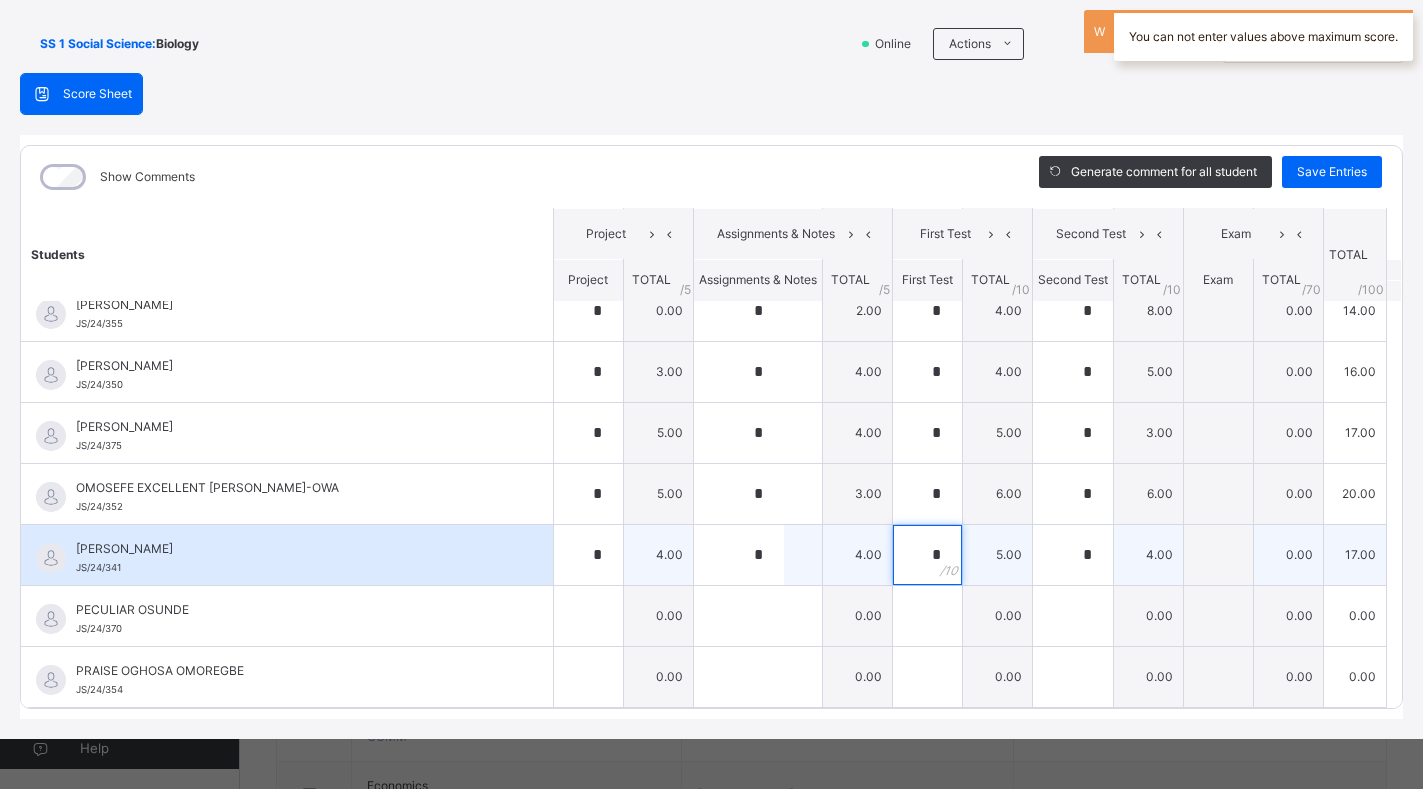 click on "*" at bounding box center (927, 555) 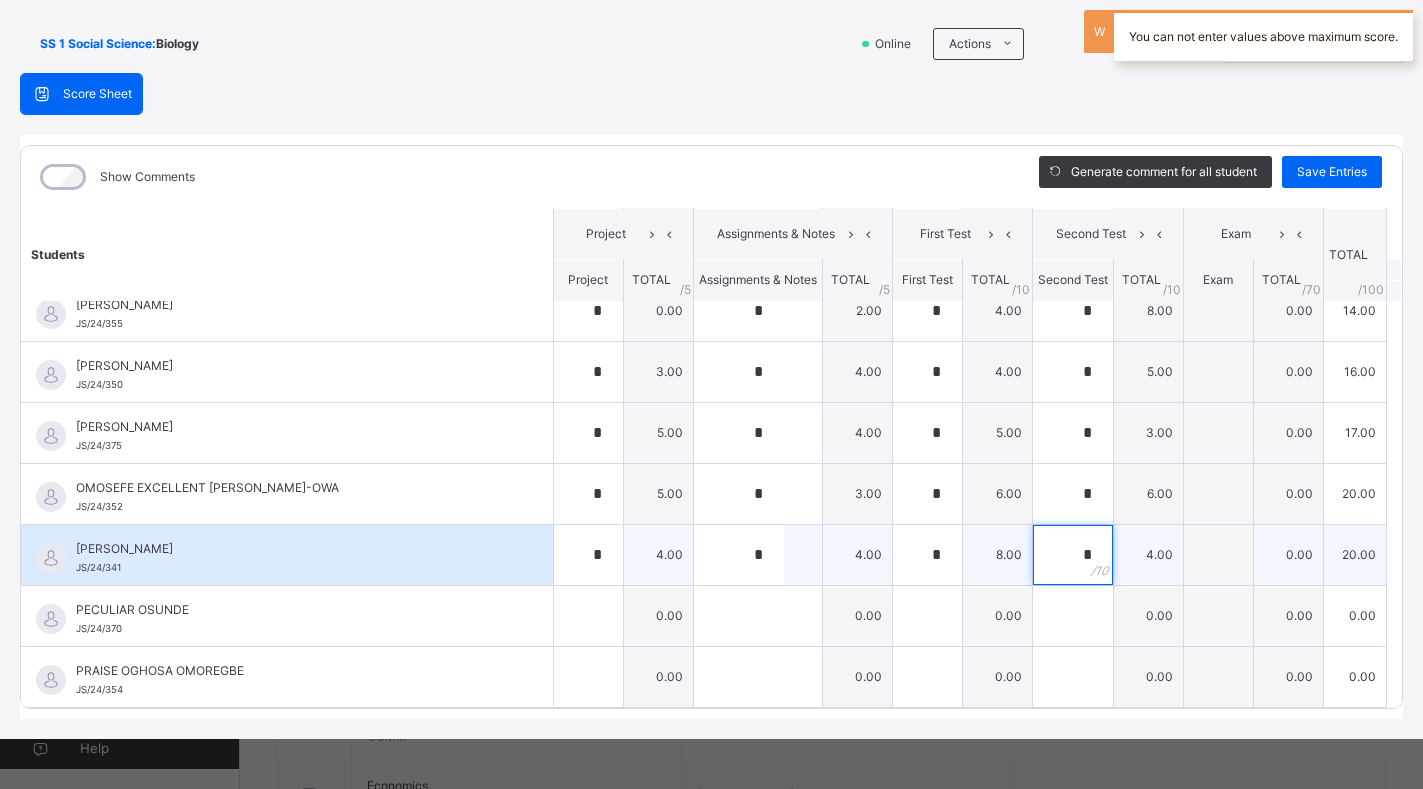 click on "*" at bounding box center [1073, 555] 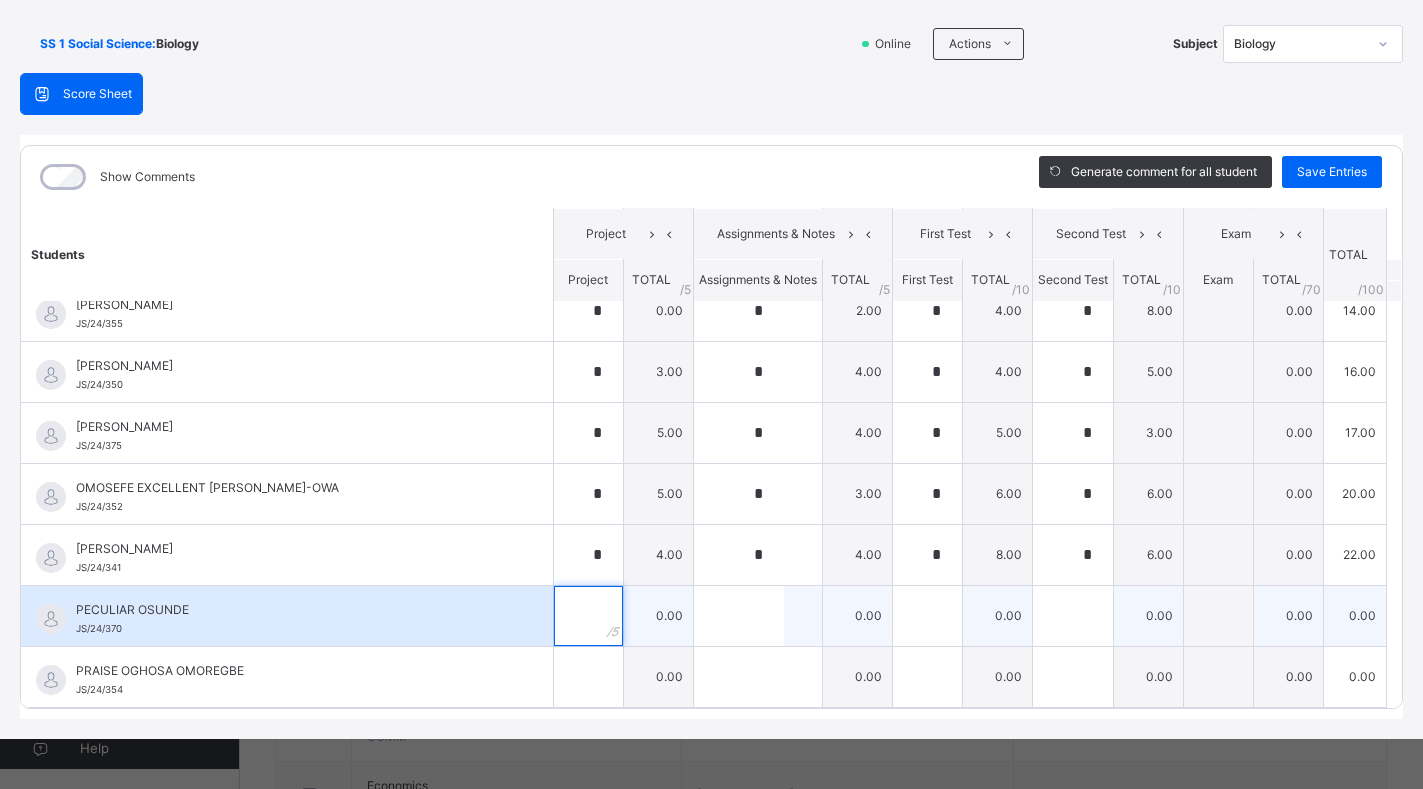click at bounding box center [588, 616] 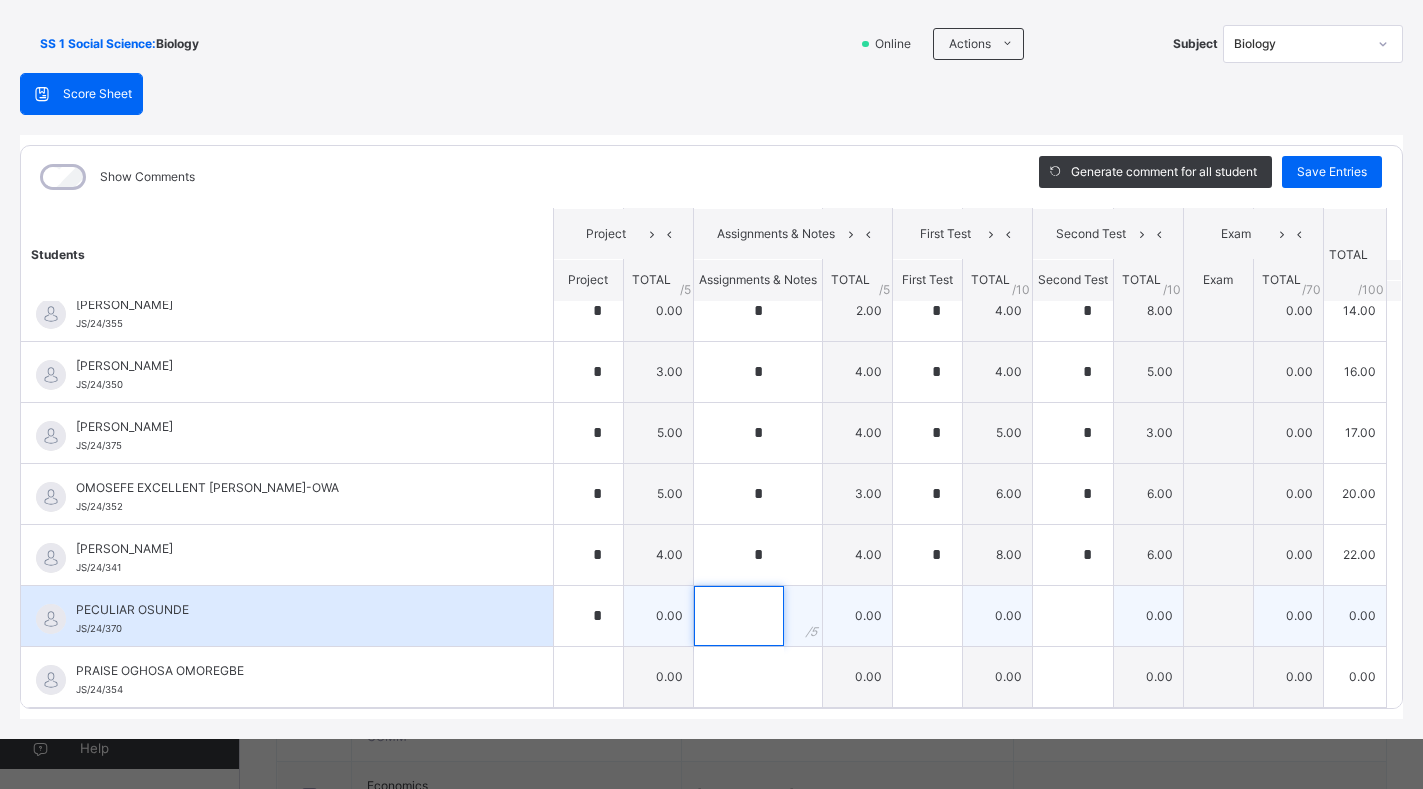 click at bounding box center [739, 616] 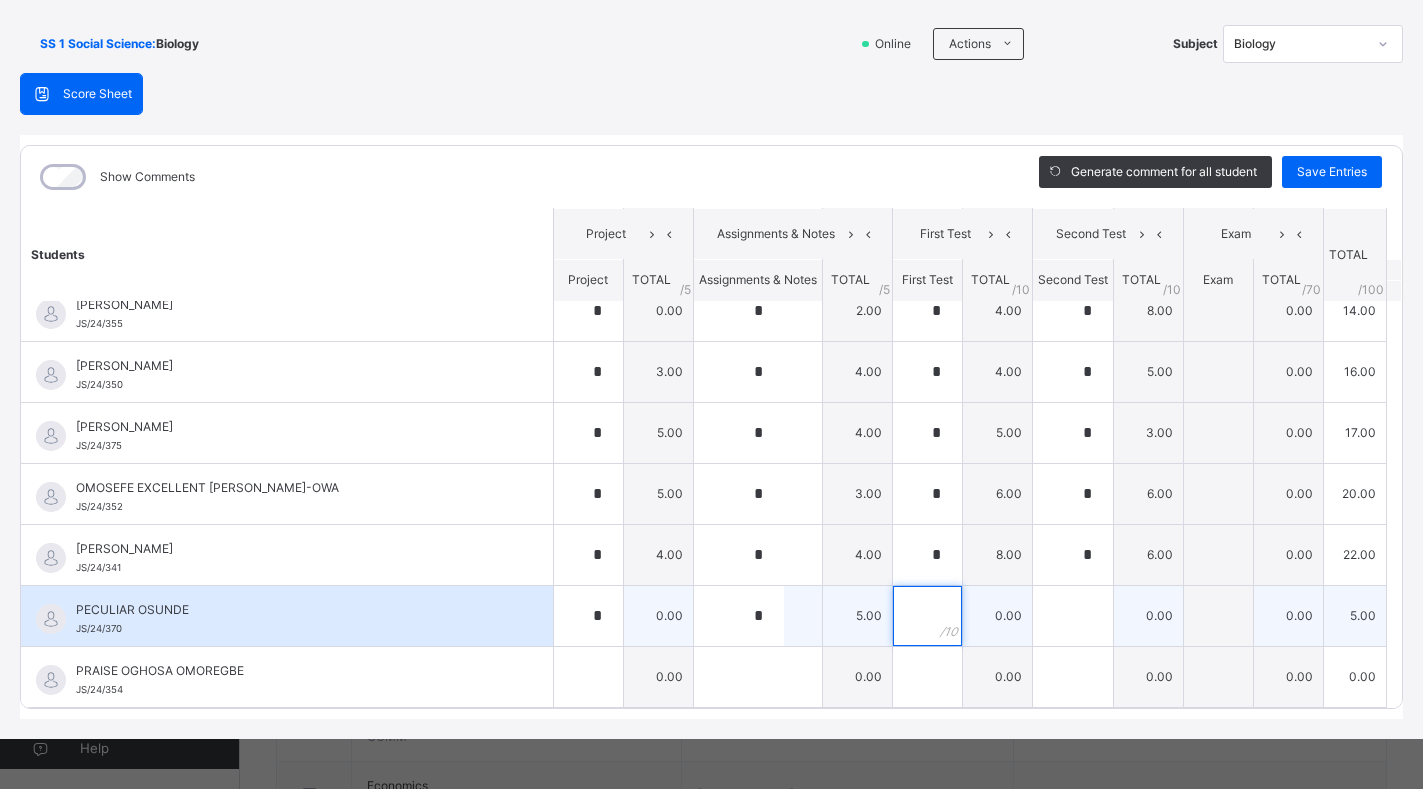 click at bounding box center (927, 616) 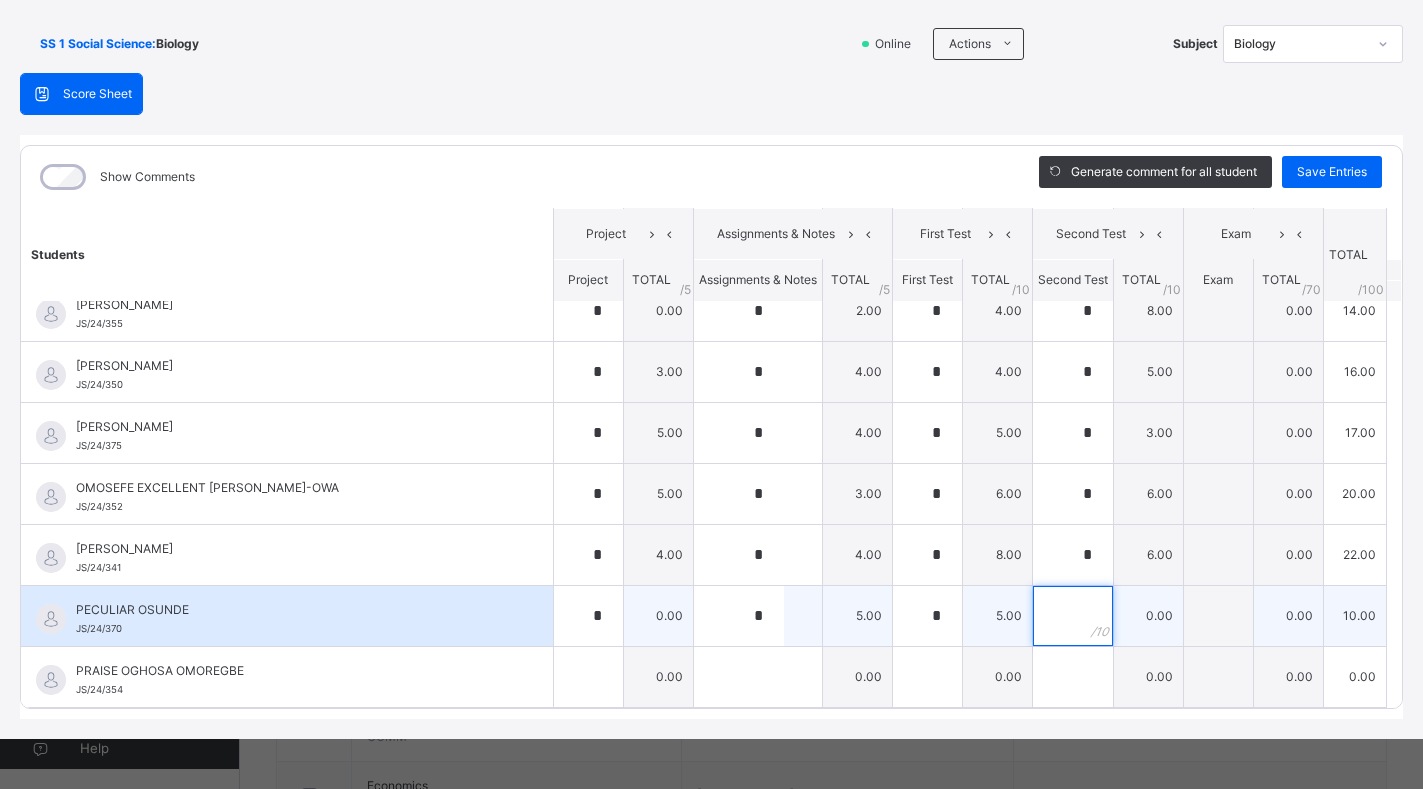 click at bounding box center [1073, 616] 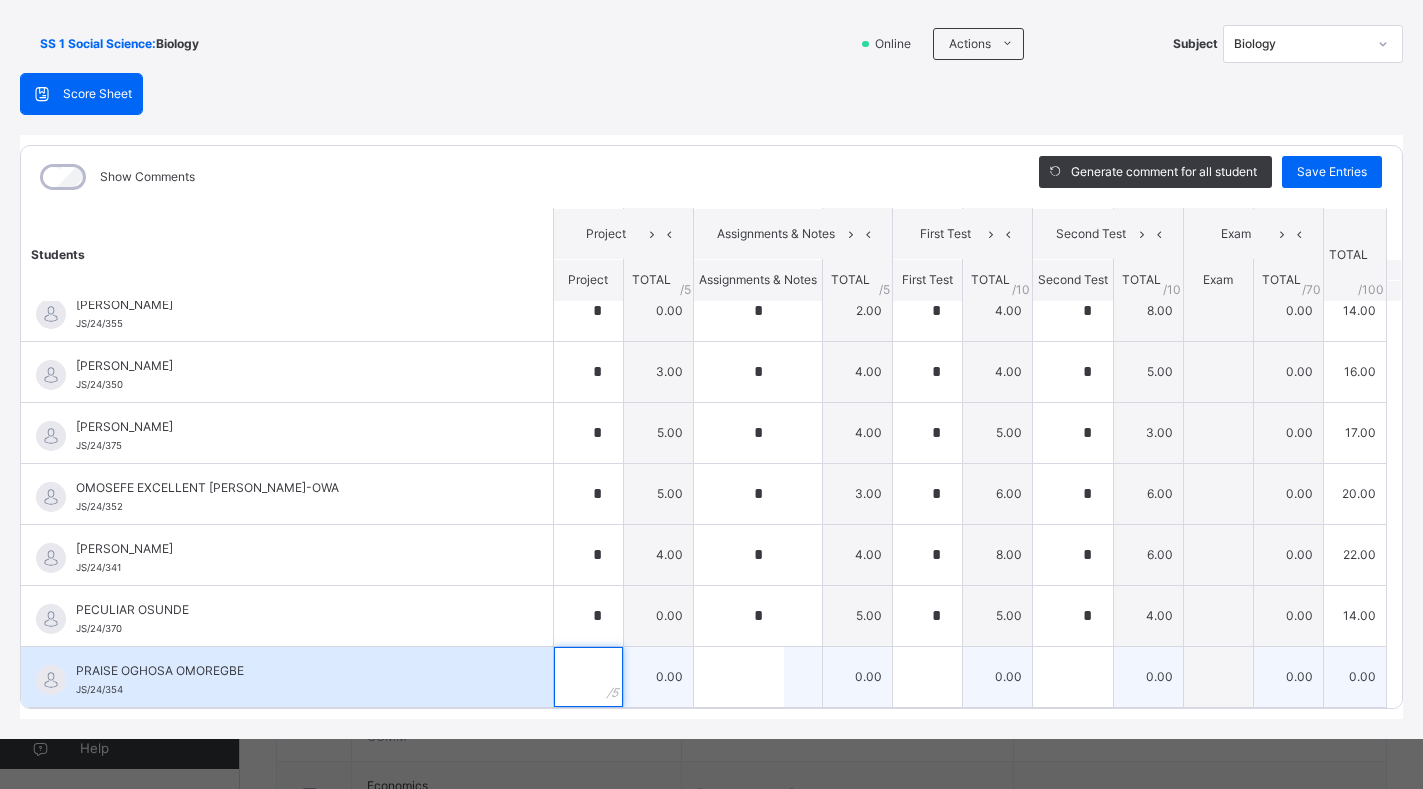 click at bounding box center [588, 677] 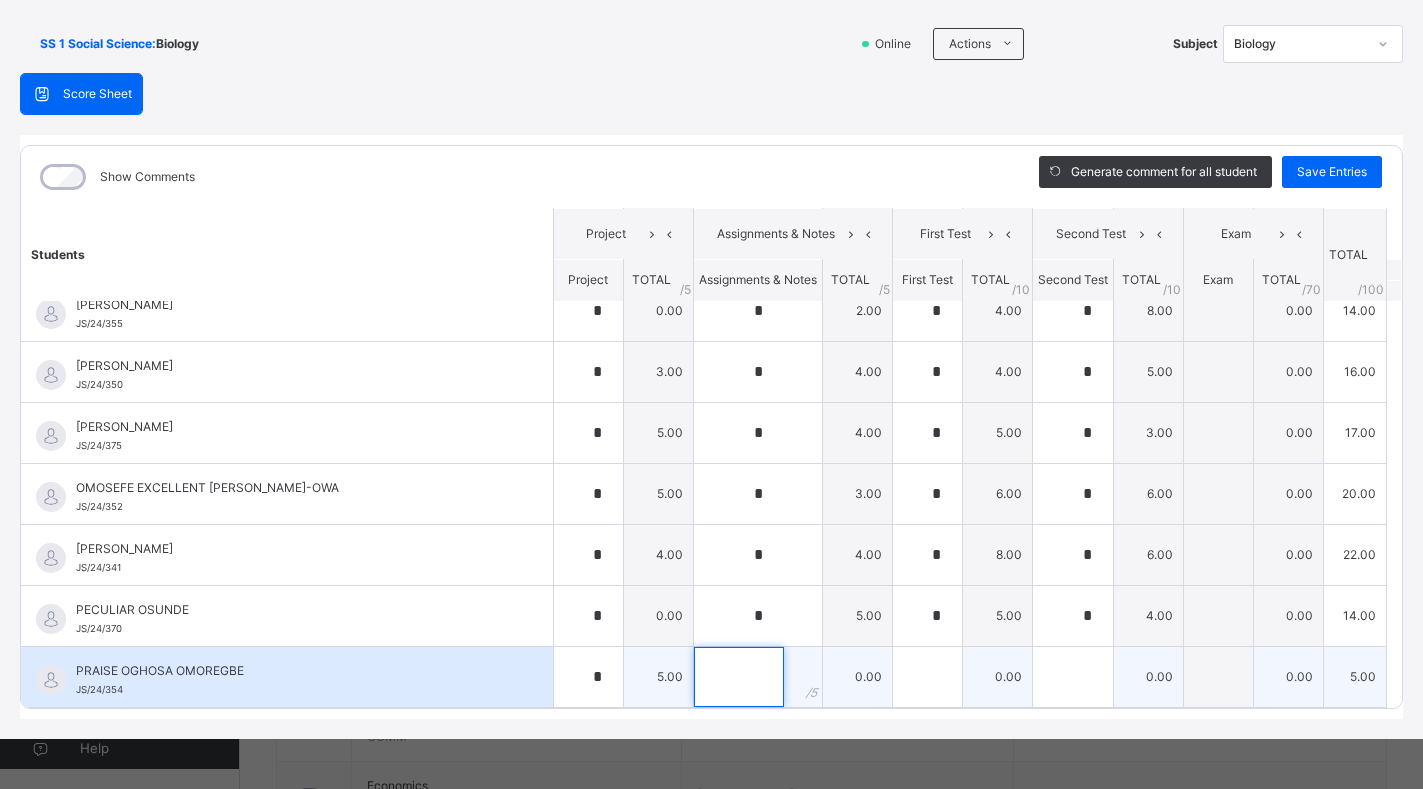 click at bounding box center (739, 677) 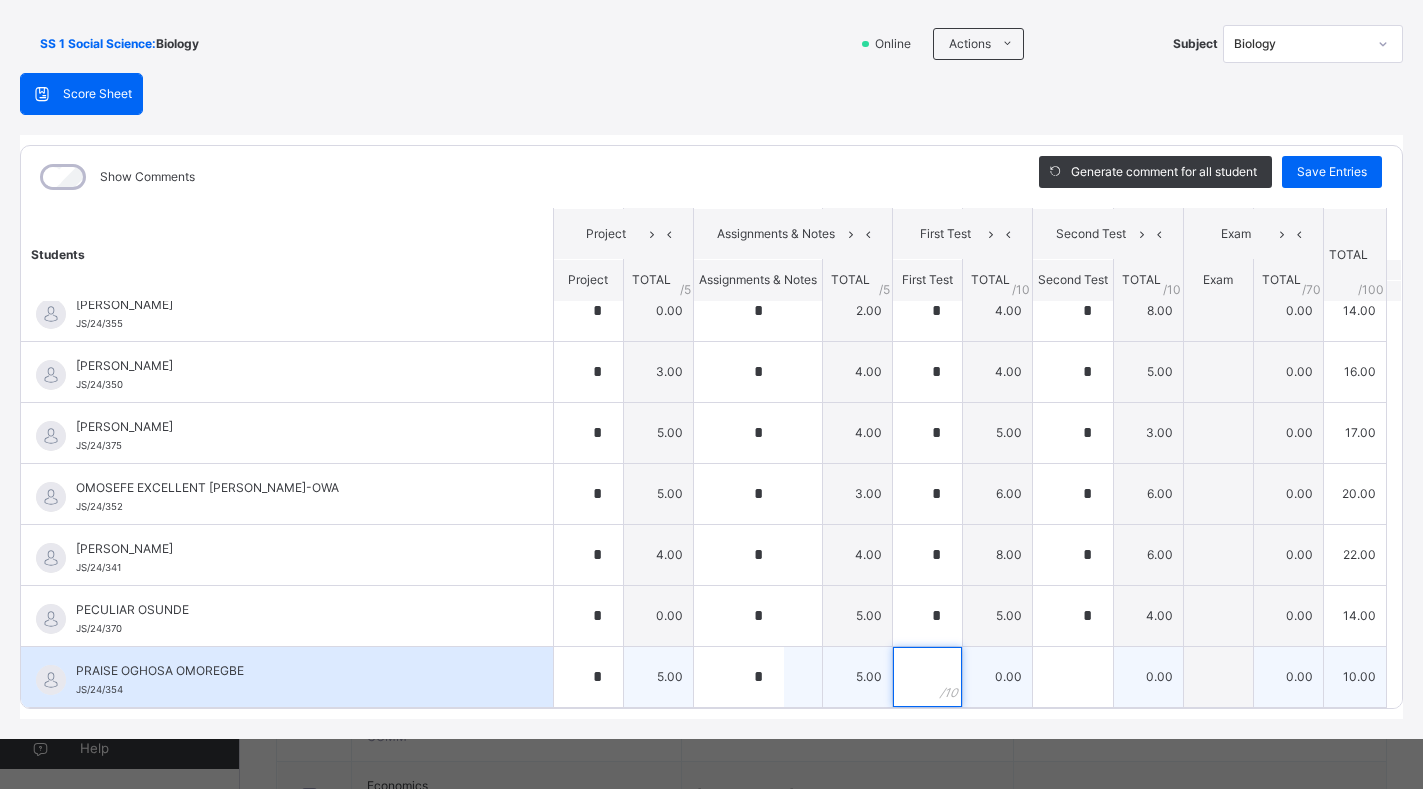 click at bounding box center [927, 677] 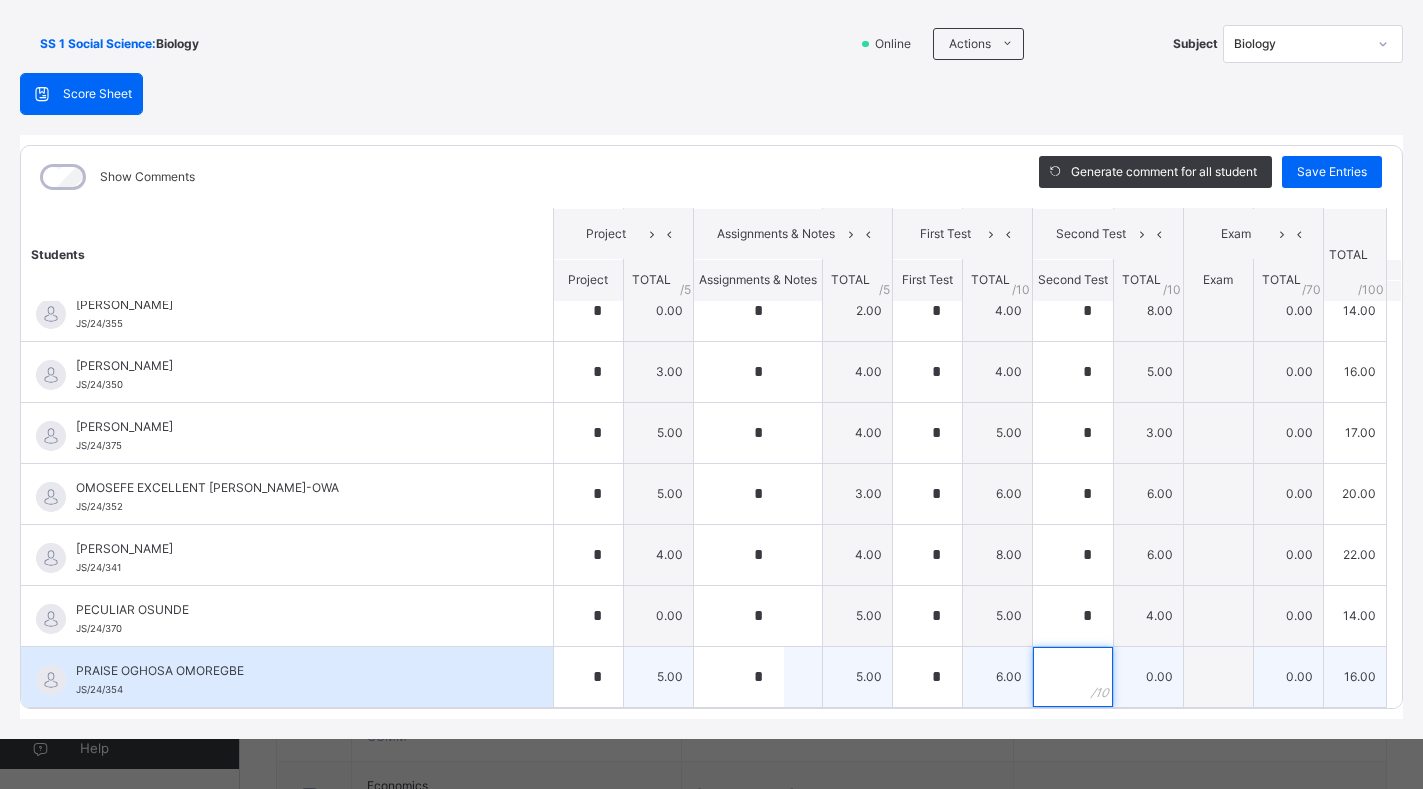 click at bounding box center (1073, 677) 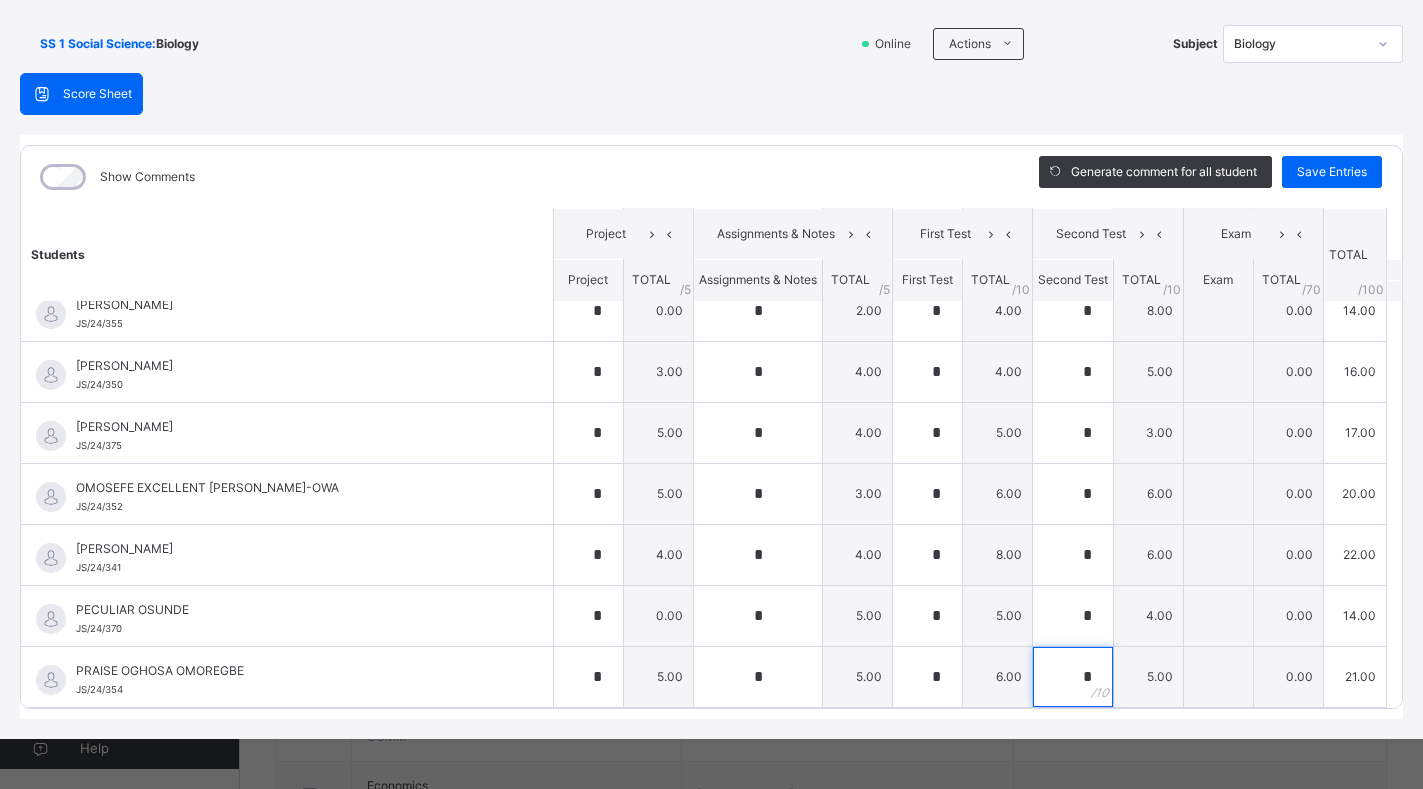 scroll, scrollTop: 620, scrollLeft: 0, axis: vertical 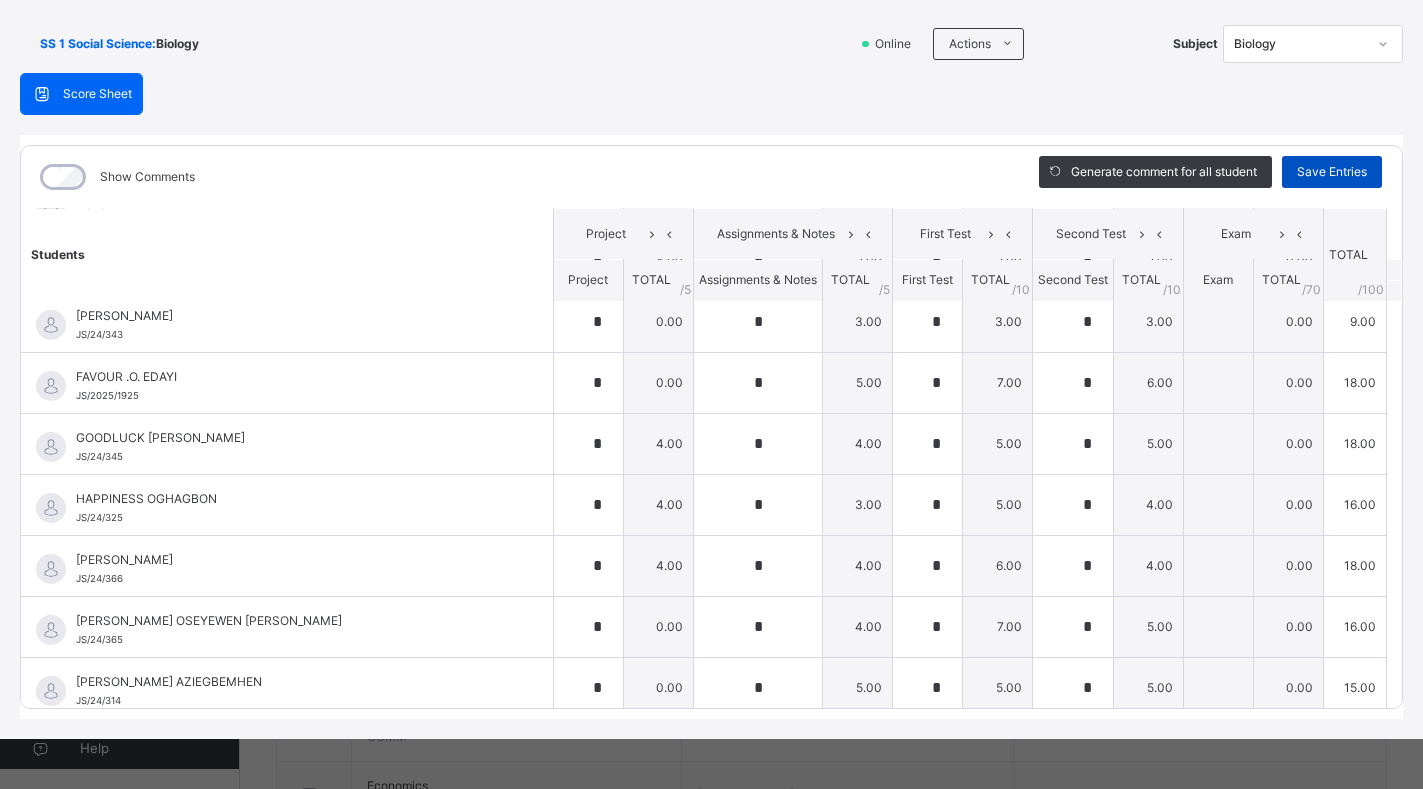 click on "Save Entries" at bounding box center (1332, 172) 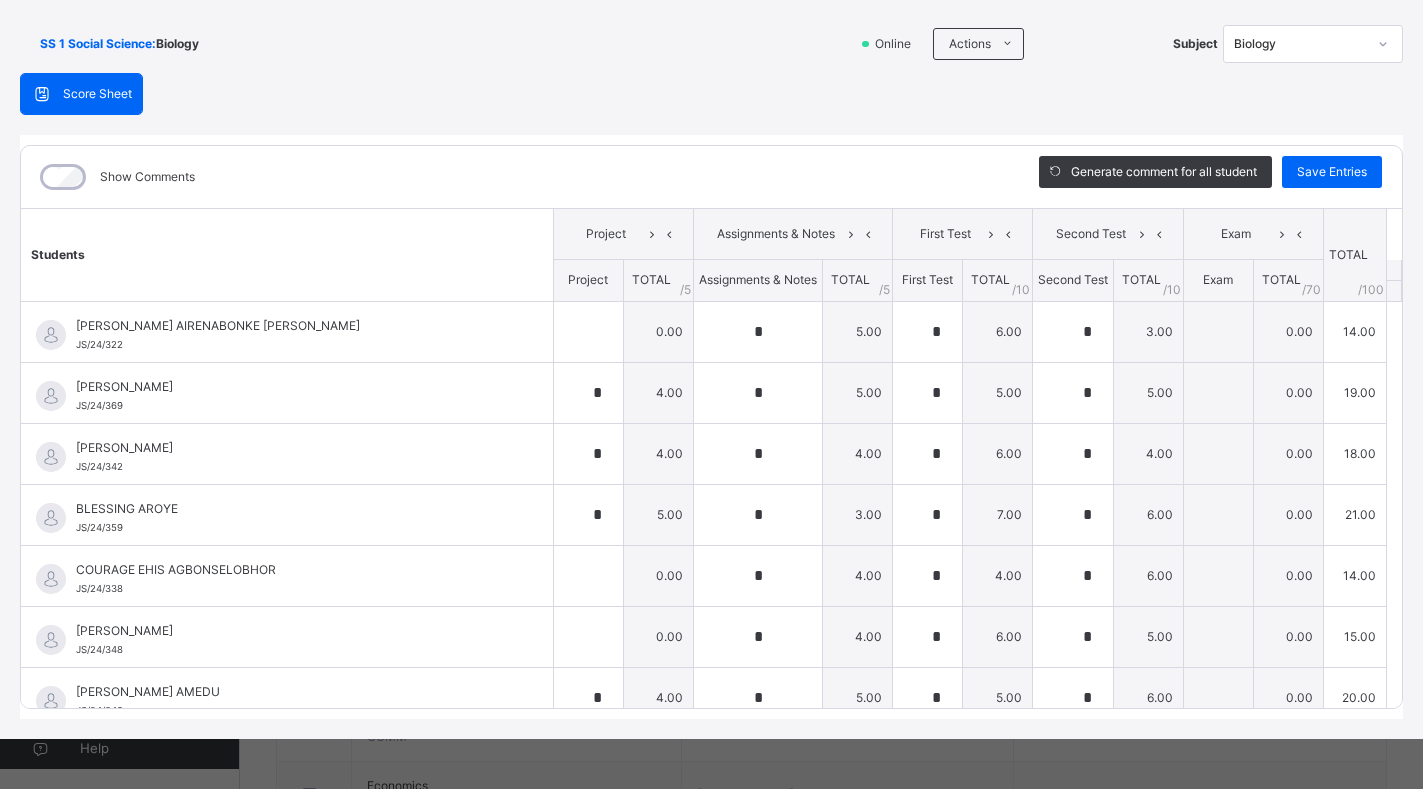 click on "Generate comment for all student   Save Entries" at bounding box center (1210, 177) 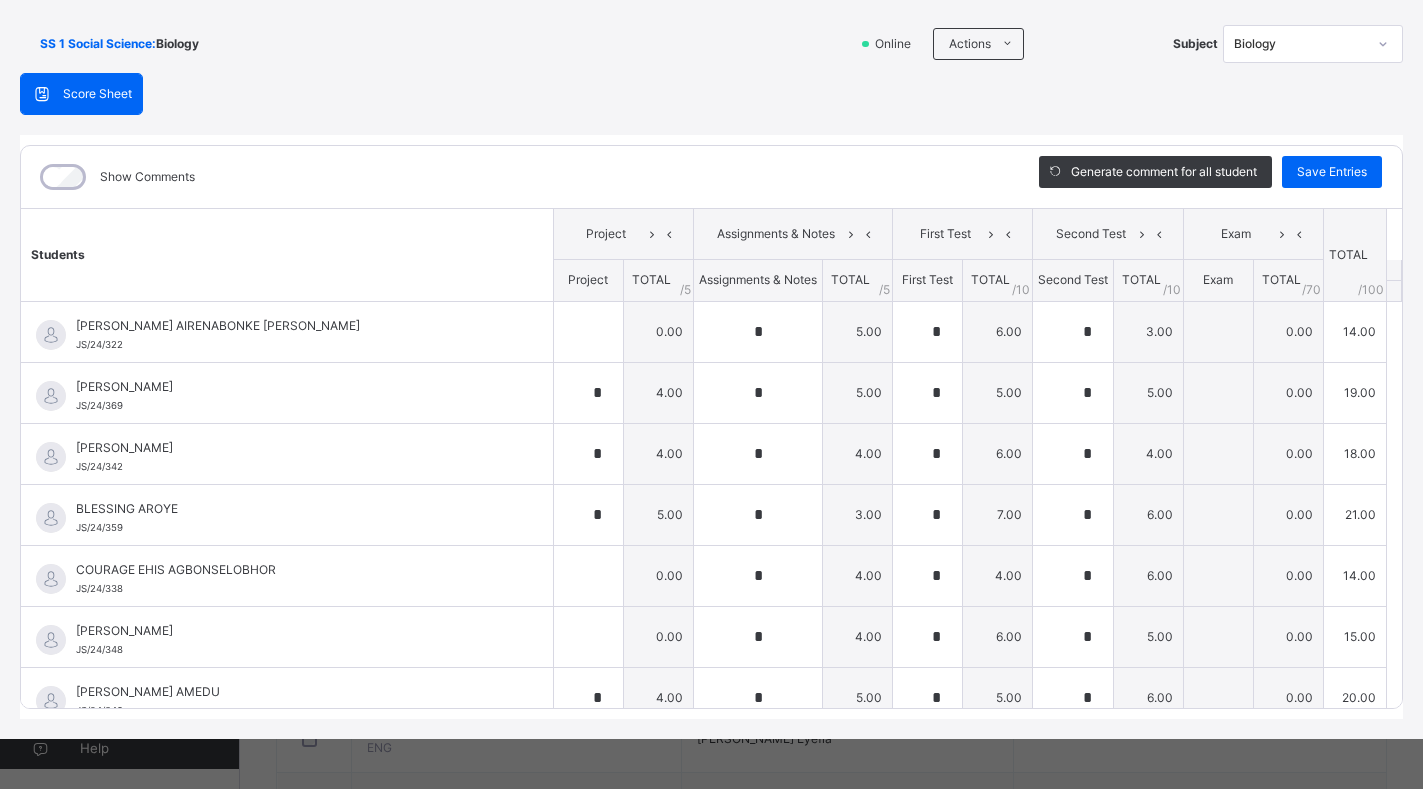 scroll, scrollTop: 440, scrollLeft: 0, axis: vertical 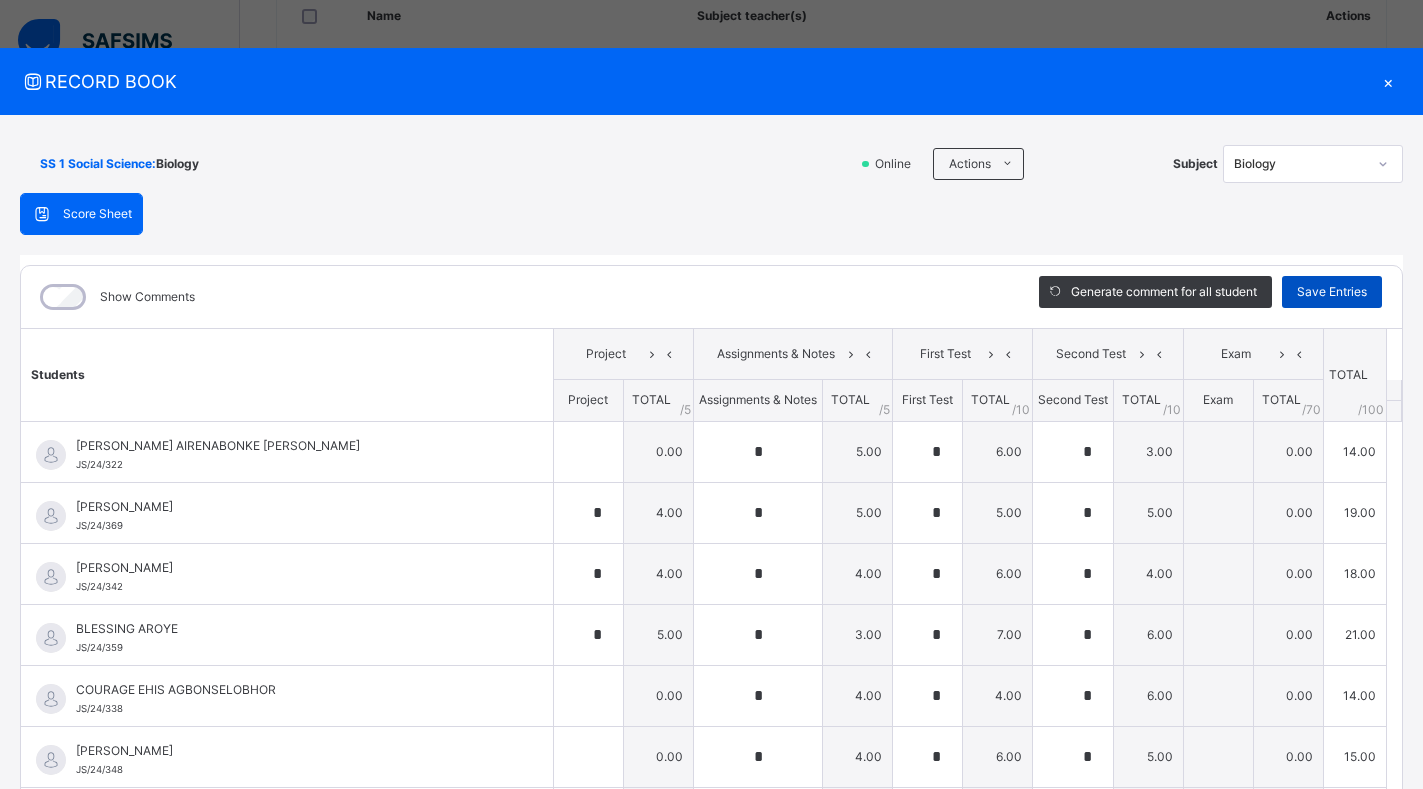 click on "Save Entries" at bounding box center [1332, 292] 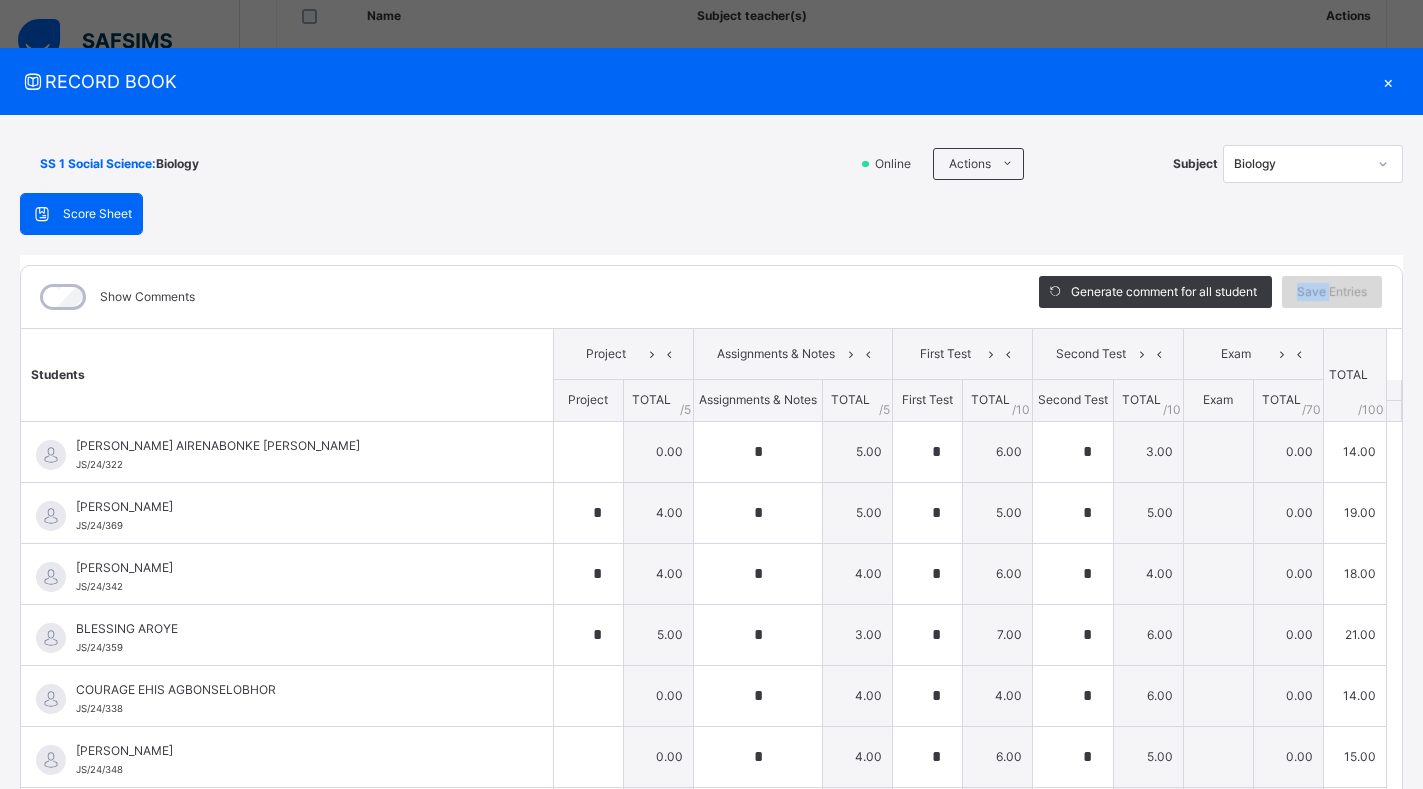 scroll, scrollTop: 1, scrollLeft: 0, axis: vertical 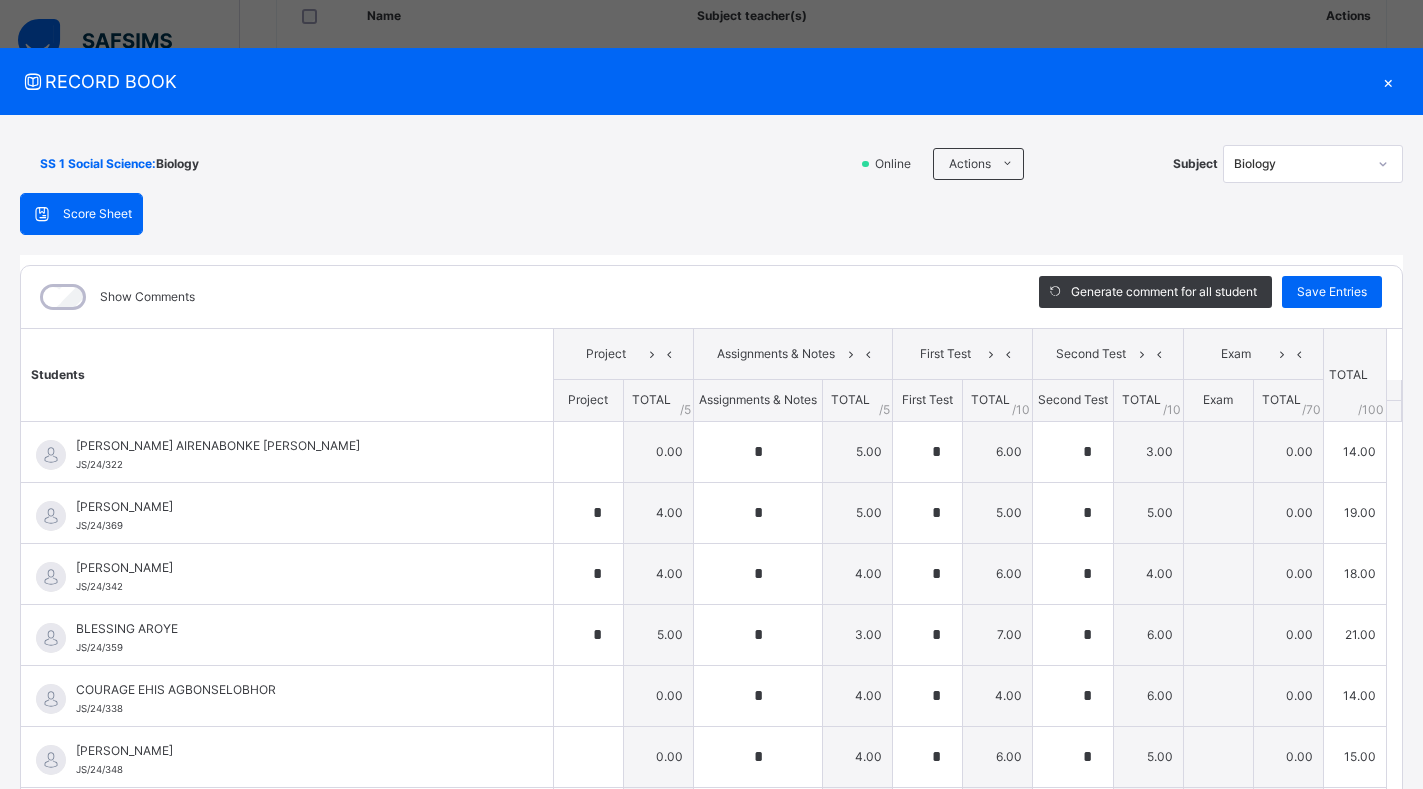 click on "Score Sheet Score Sheet Show Comments   Generate comment for all student   Save Entries Class Level:  SS 1   Social Science Subject:  Biology Session:  2024/2025 Session Session:  Third Term Students Project Assignments & Notes First Test Second Test Exam TOTAL /100 Comment Project TOTAL / 5 Assignments & Notes TOTAL / 5 First Test TOTAL / 10 Second Test TOTAL / 10 Exam TOTAL / 70 AMINA AIRENABONKE [PERSON_NAME]/24/322 AMINA AIRENABONKE [PERSON_NAME]/24/322 0.00 * 5.00 * 6.00 * 3.00 0.00 14.00 Generate comment 0 / 250   ×   Subject Teacher’s Comment Generate and see in full the comment developed by the AI with an option to regenerate the comment JS AMINA AIRENABONKE [PERSON_NAME]/24/322   Total 14.00  / 100.00 [PERSON_NAME] Bot   Regenerate     Use this comment   [PERSON_NAME] JS/24/369 [PERSON_NAME] JS/24/369 * 4.00 * 5.00 * 5.00 * 5.00 0.00 19.00 Generate comment 0 / 250   ×   Subject Teacher’s Comment Generate and see in full the comment developed by the AI with an option to regenerate the comment JS      /" at bounding box center (711, 516) 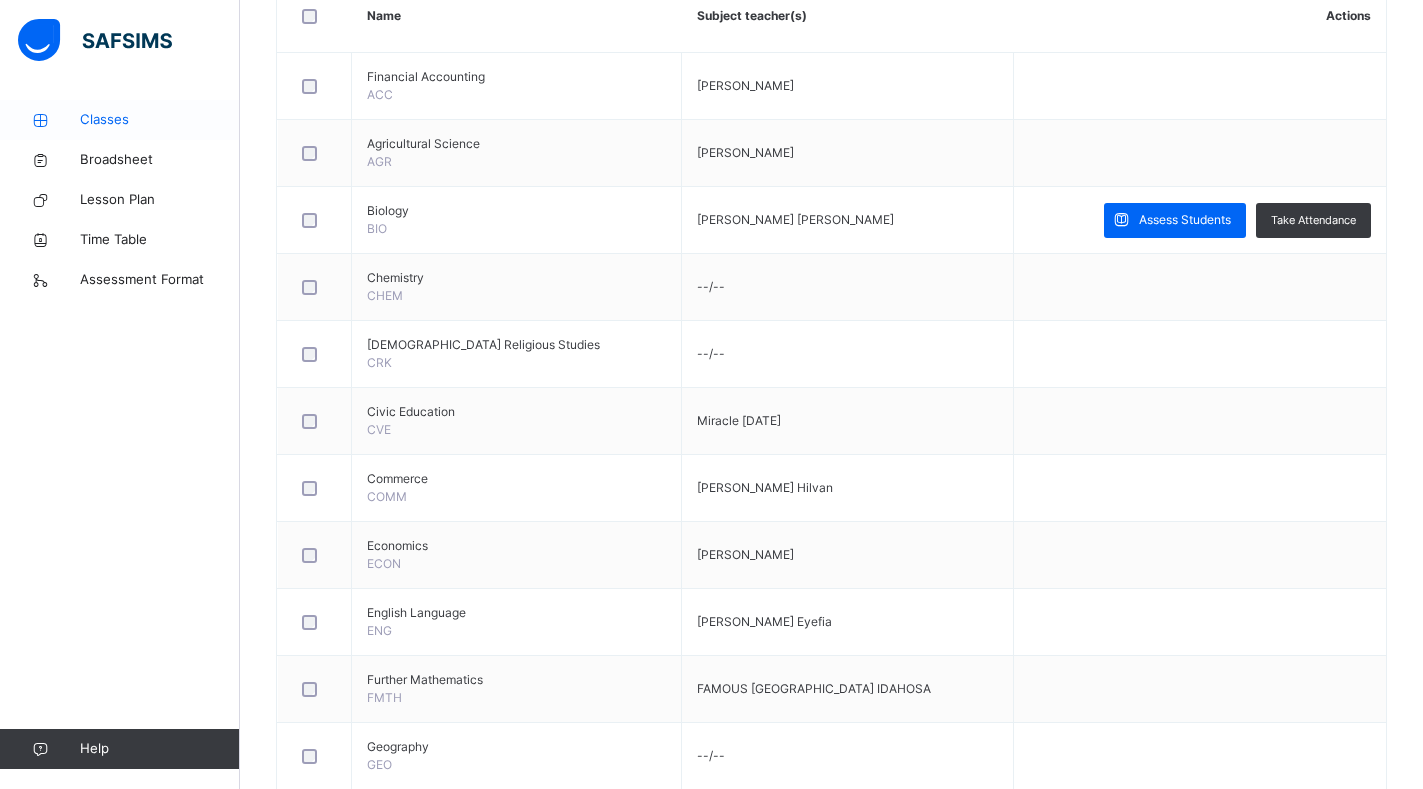 click on "Classes" at bounding box center [160, 120] 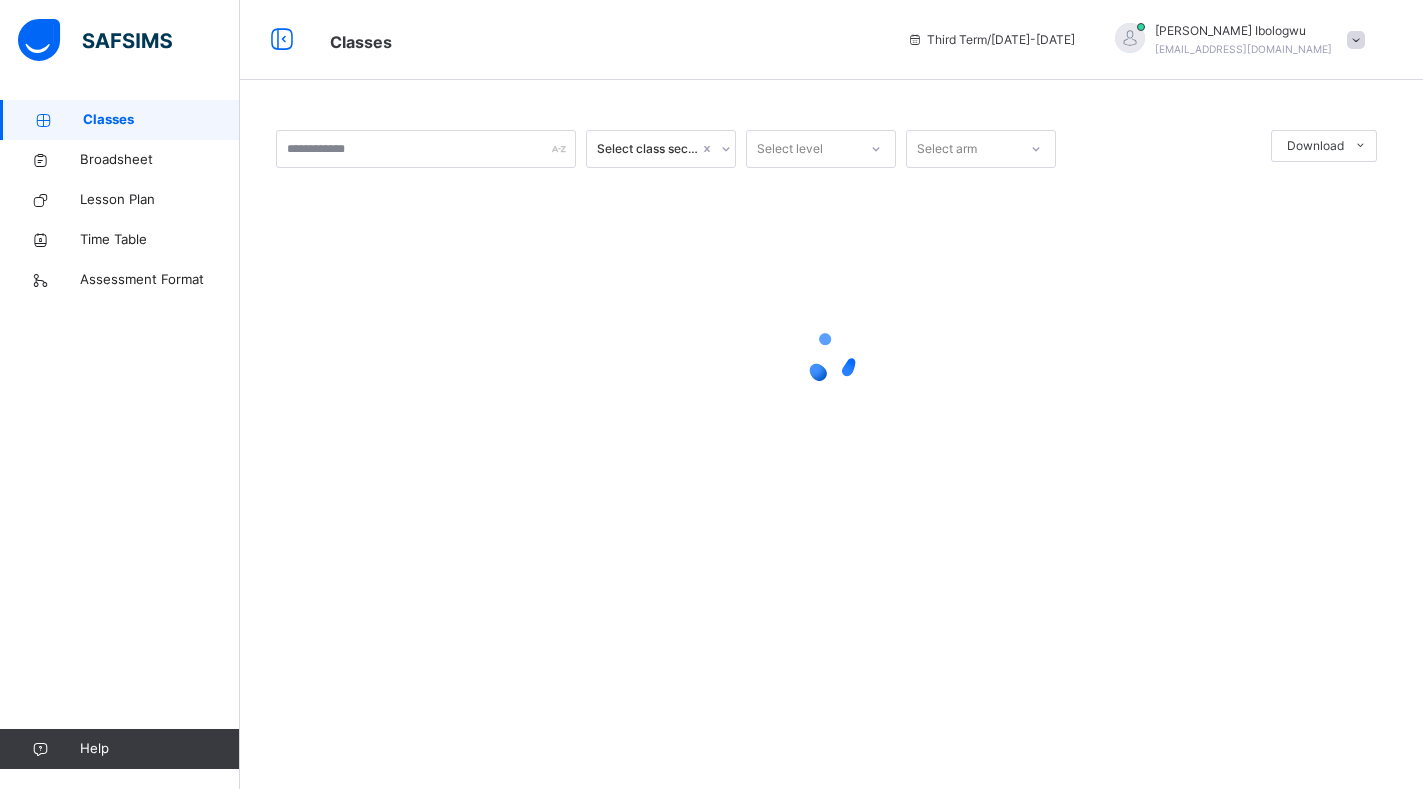 scroll, scrollTop: 0, scrollLeft: 0, axis: both 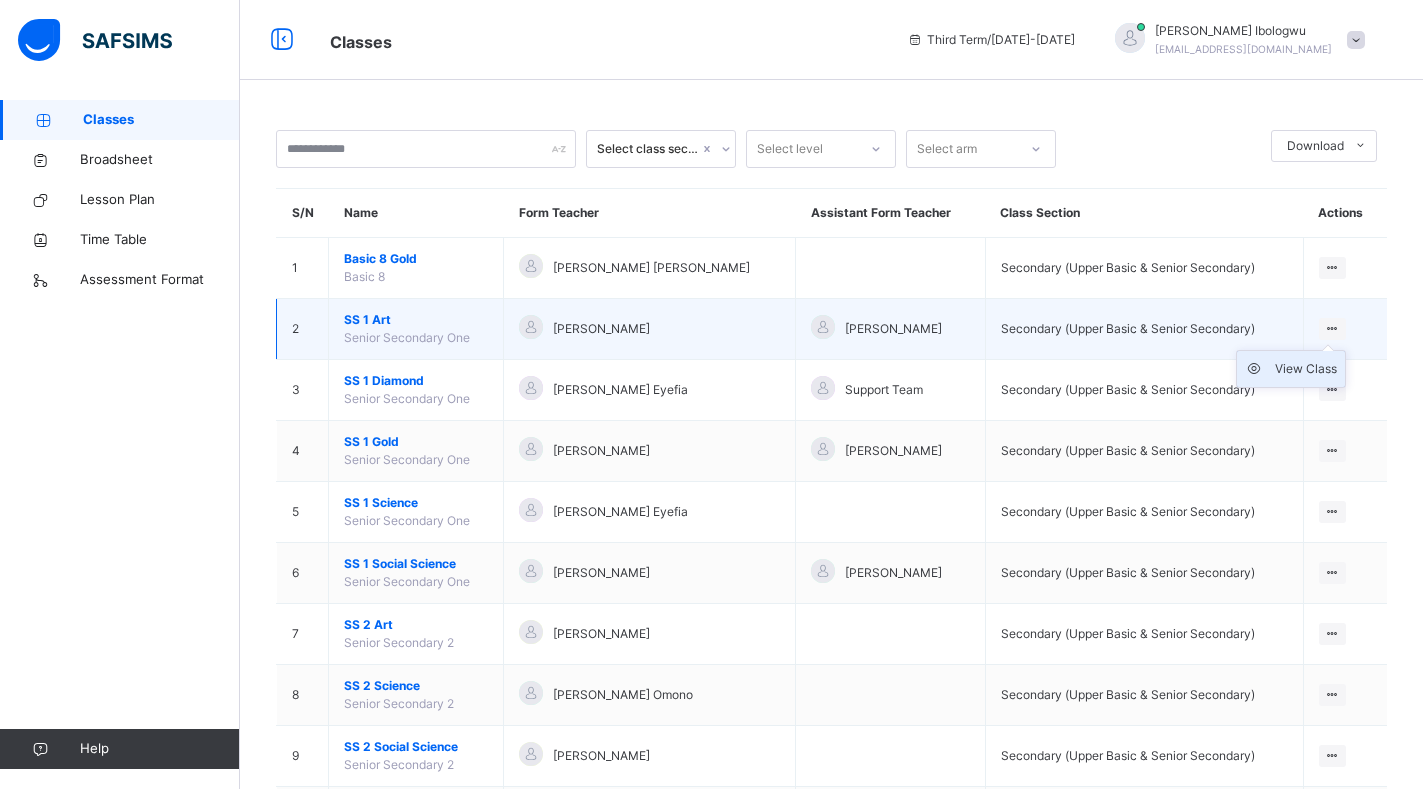 click on "View Class" at bounding box center (1306, 369) 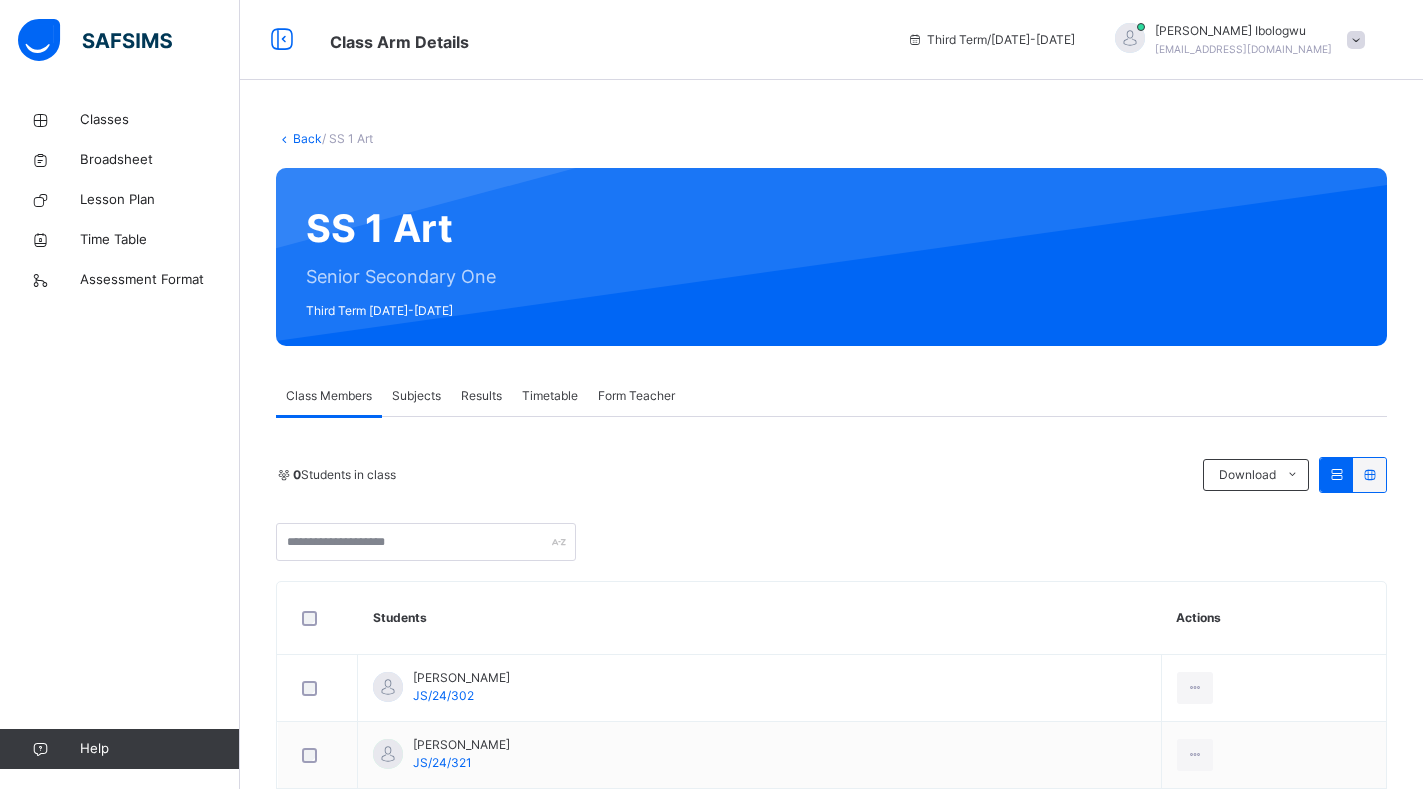 click on "Back  / SS 1 Art" at bounding box center [831, 139] 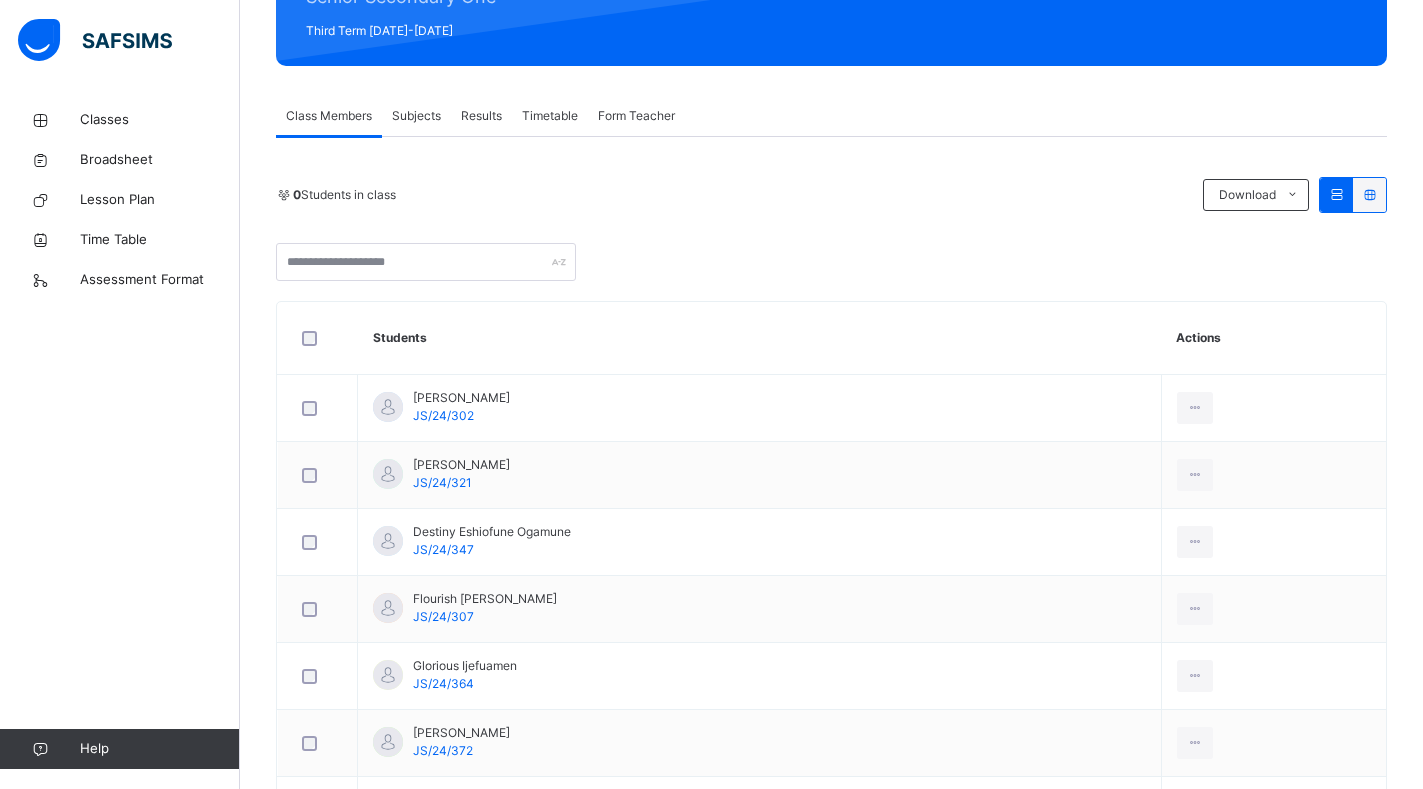 scroll, scrollTop: 320, scrollLeft: 0, axis: vertical 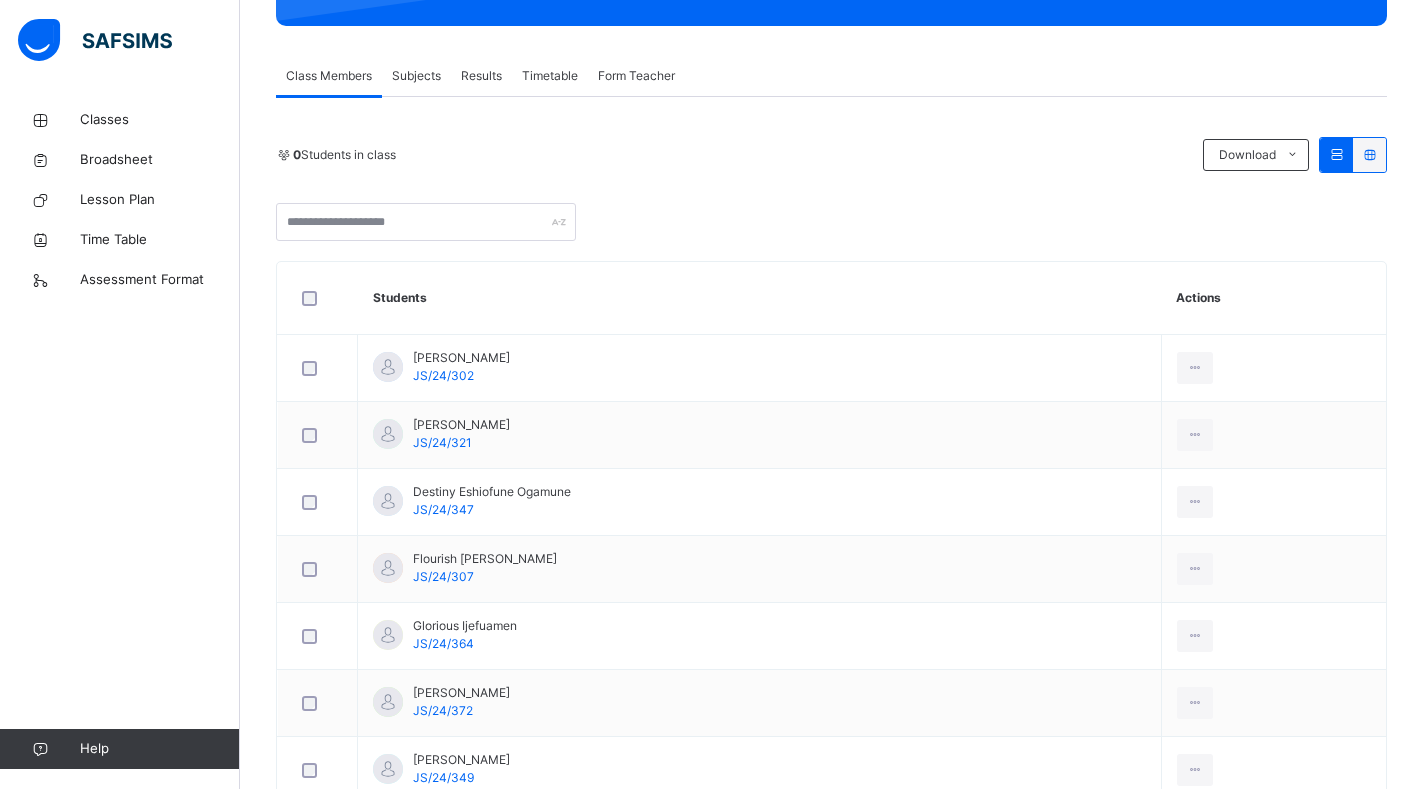 click on "Subjects" at bounding box center (416, 76) 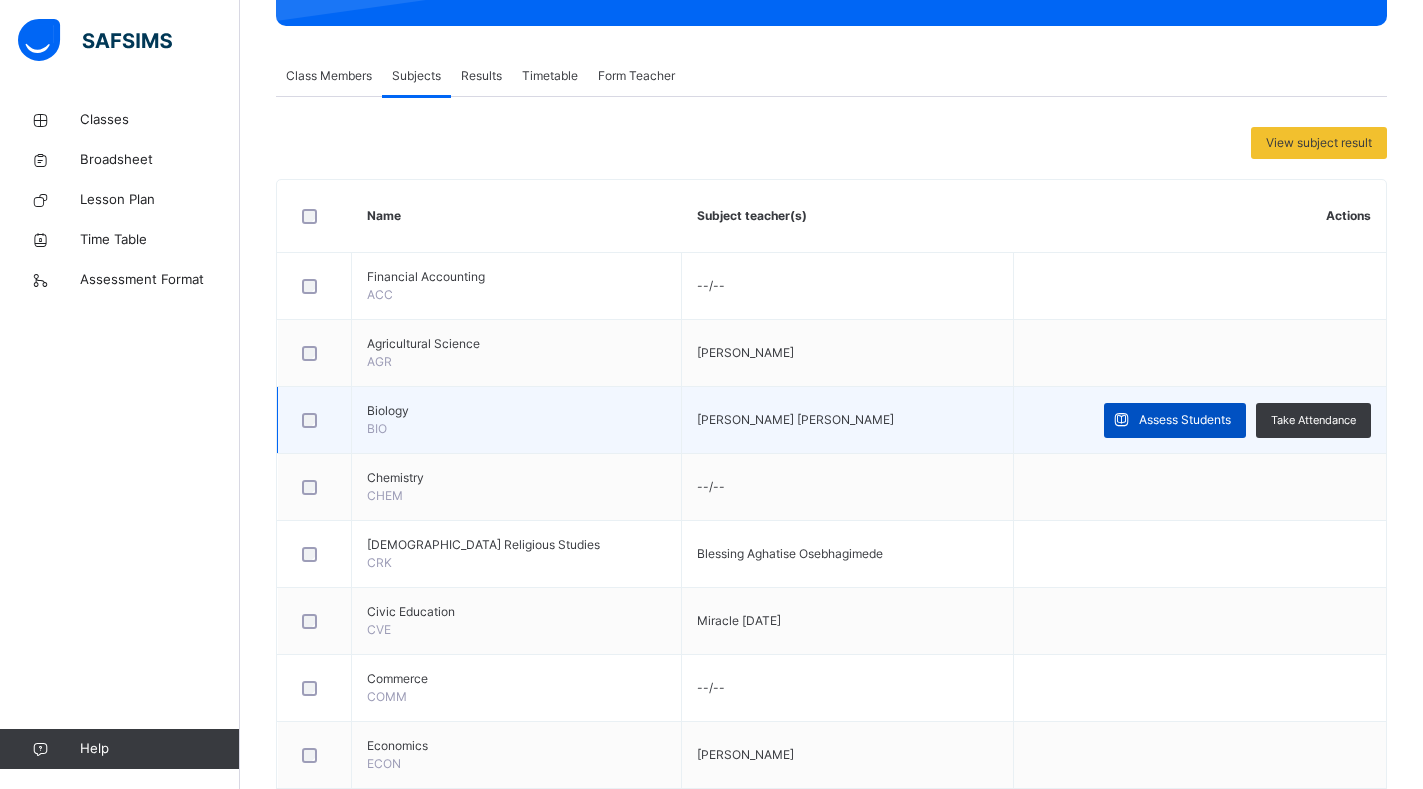 click on "Assess Students" at bounding box center [1185, 420] 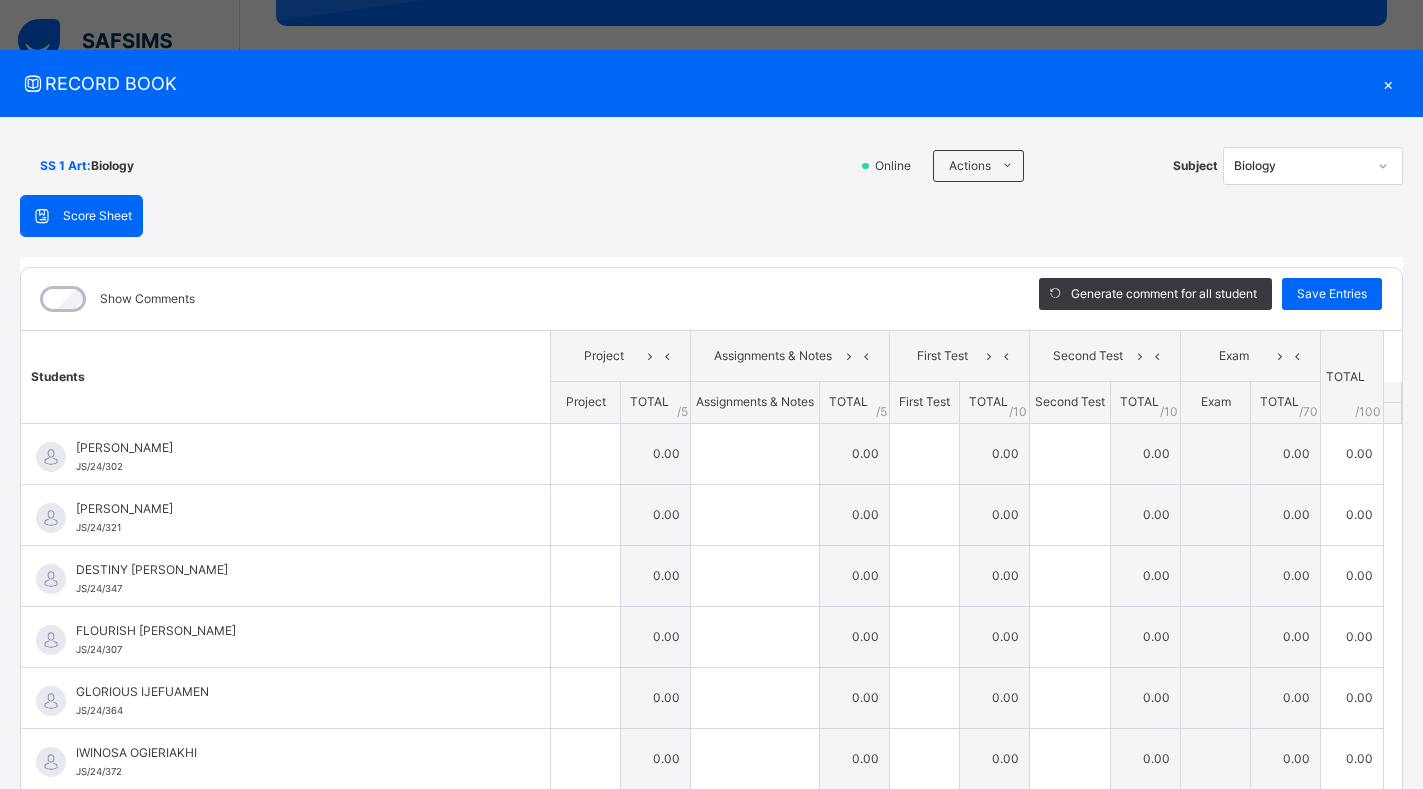 click on "Show Comments" at bounding box center [515, 299] 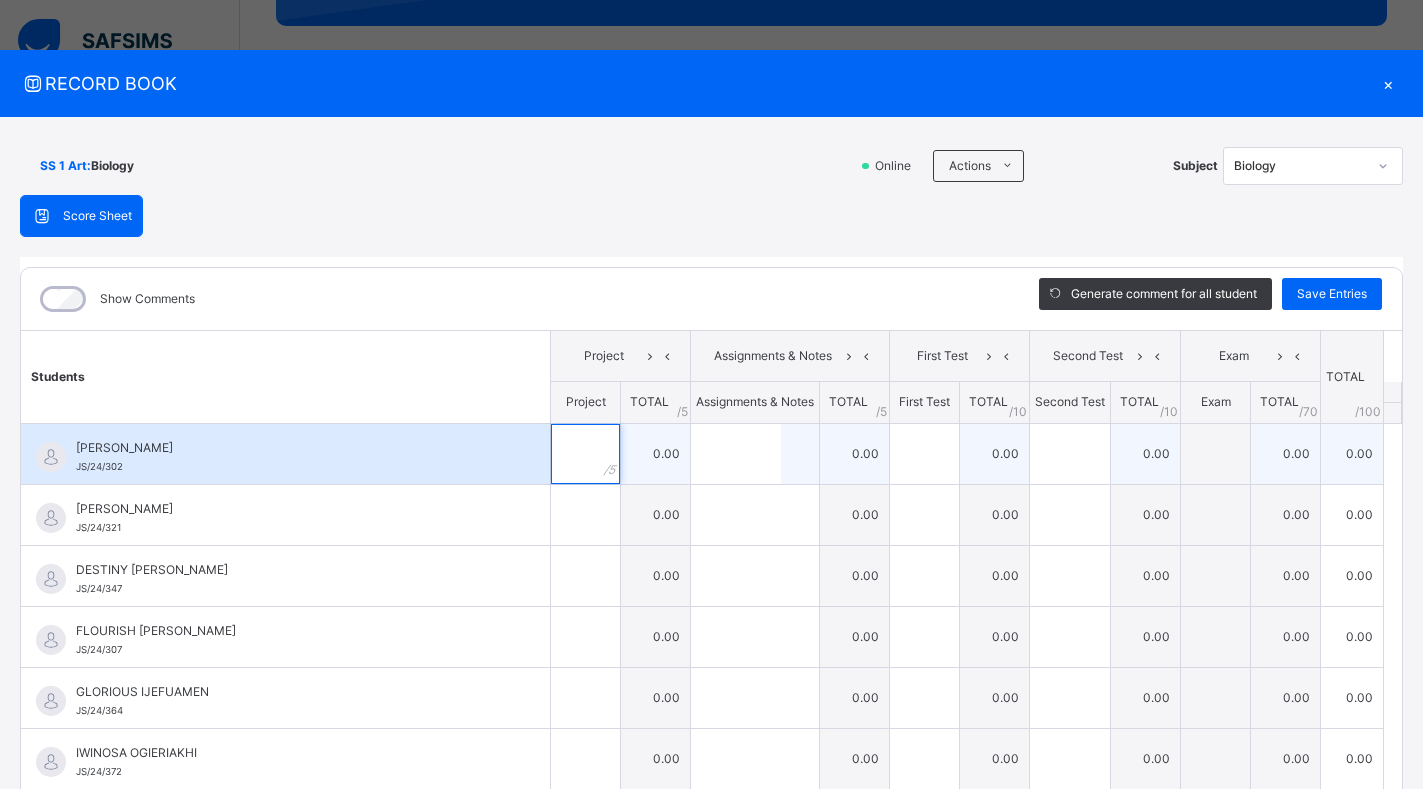 click at bounding box center [585, 454] 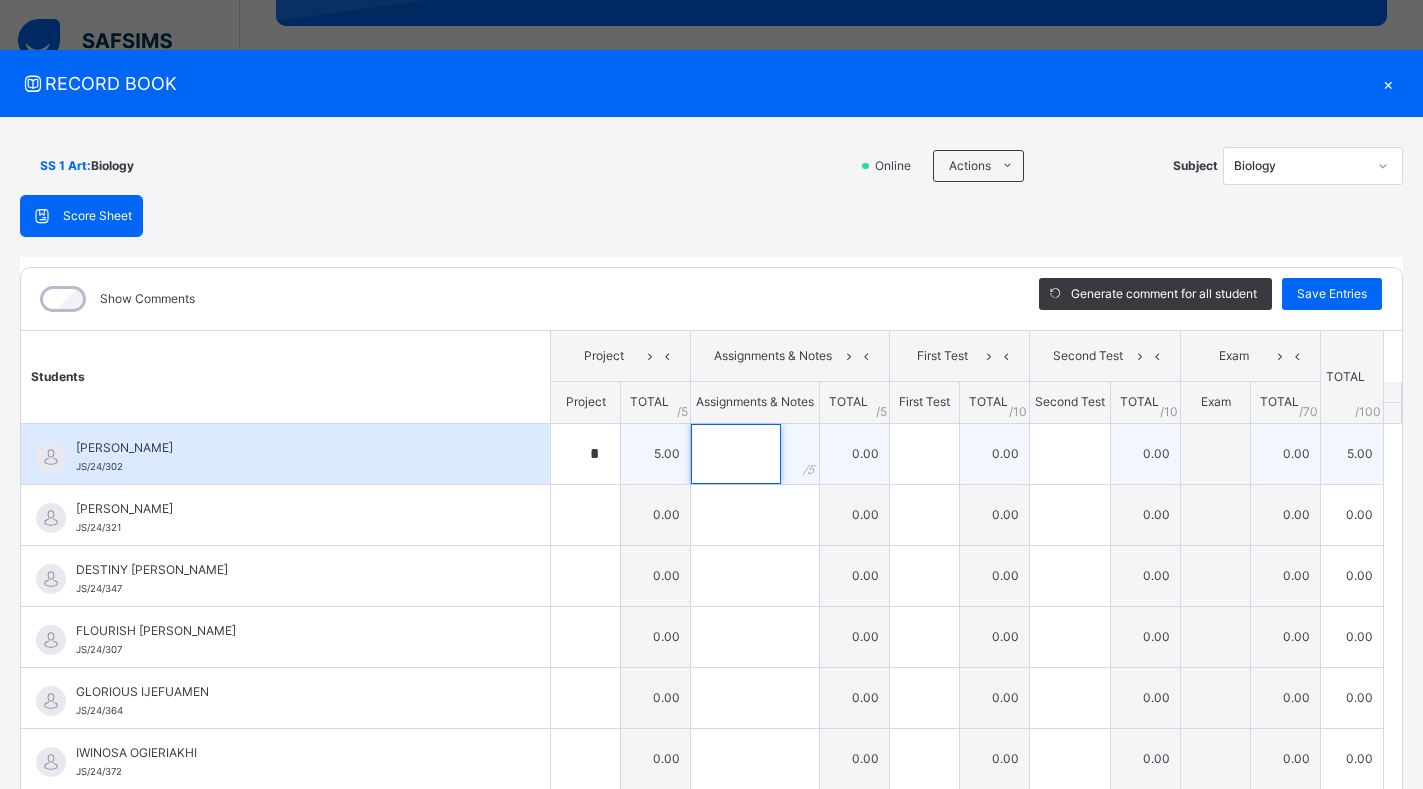 click at bounding box center (736, 454) 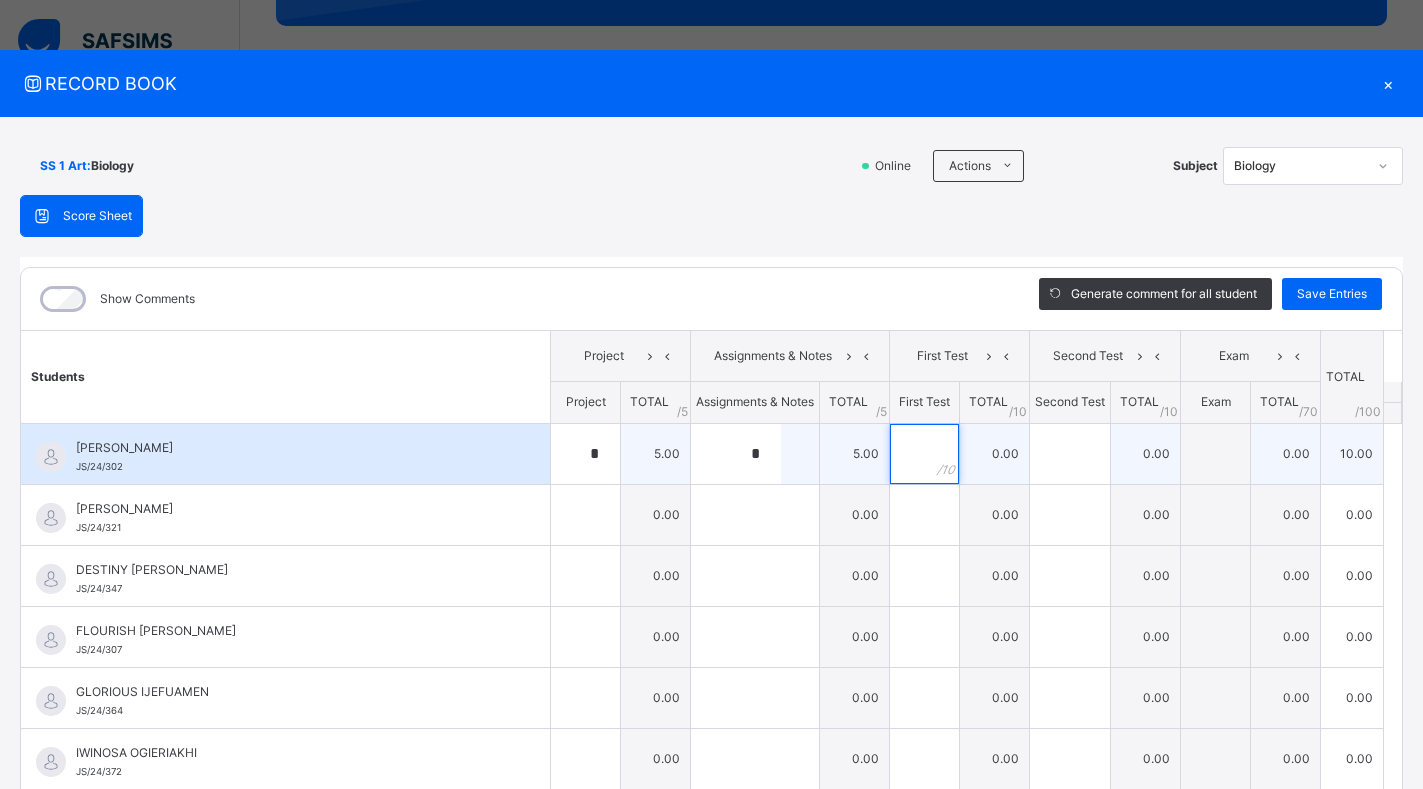 click at bounding box center (924, 454) 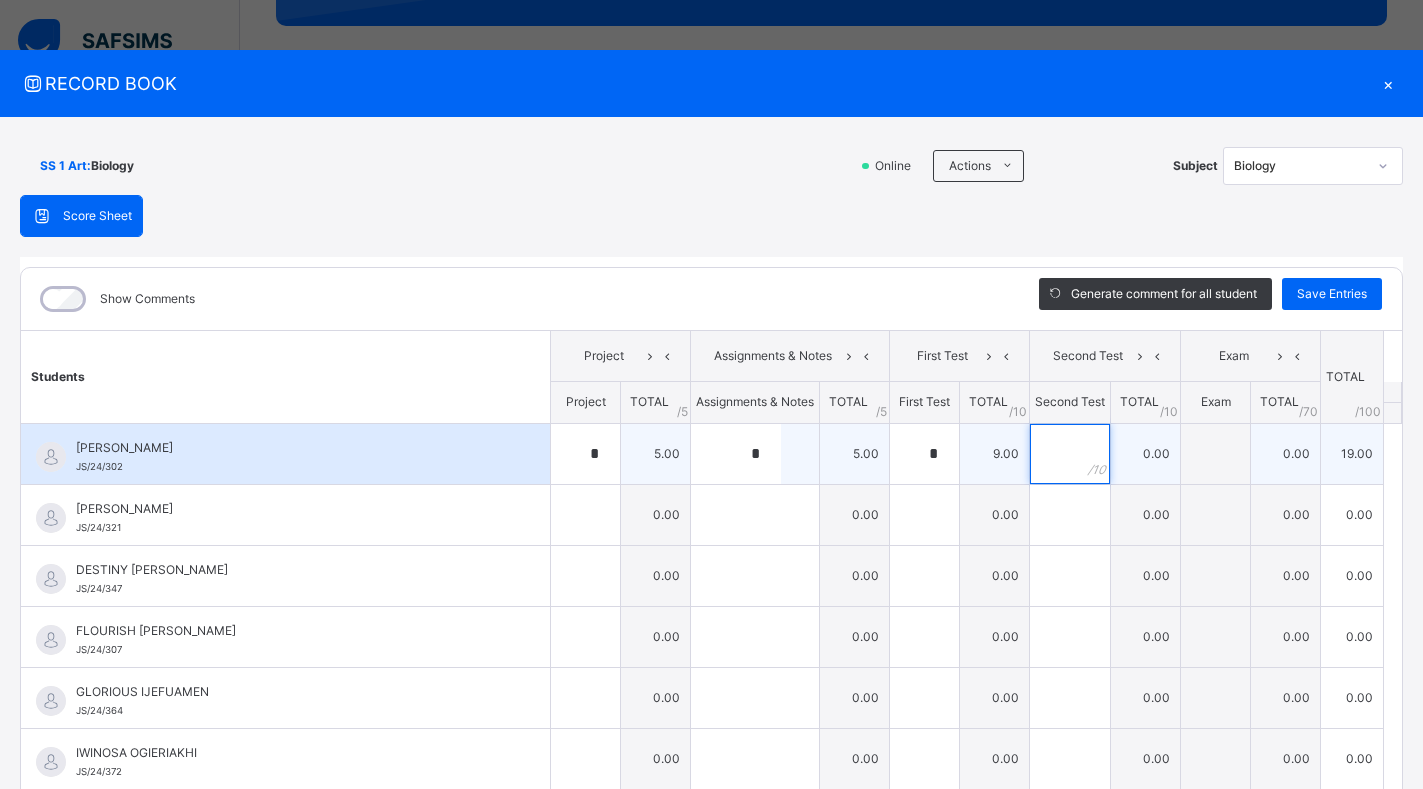 click at bounding box center (1070, 454) 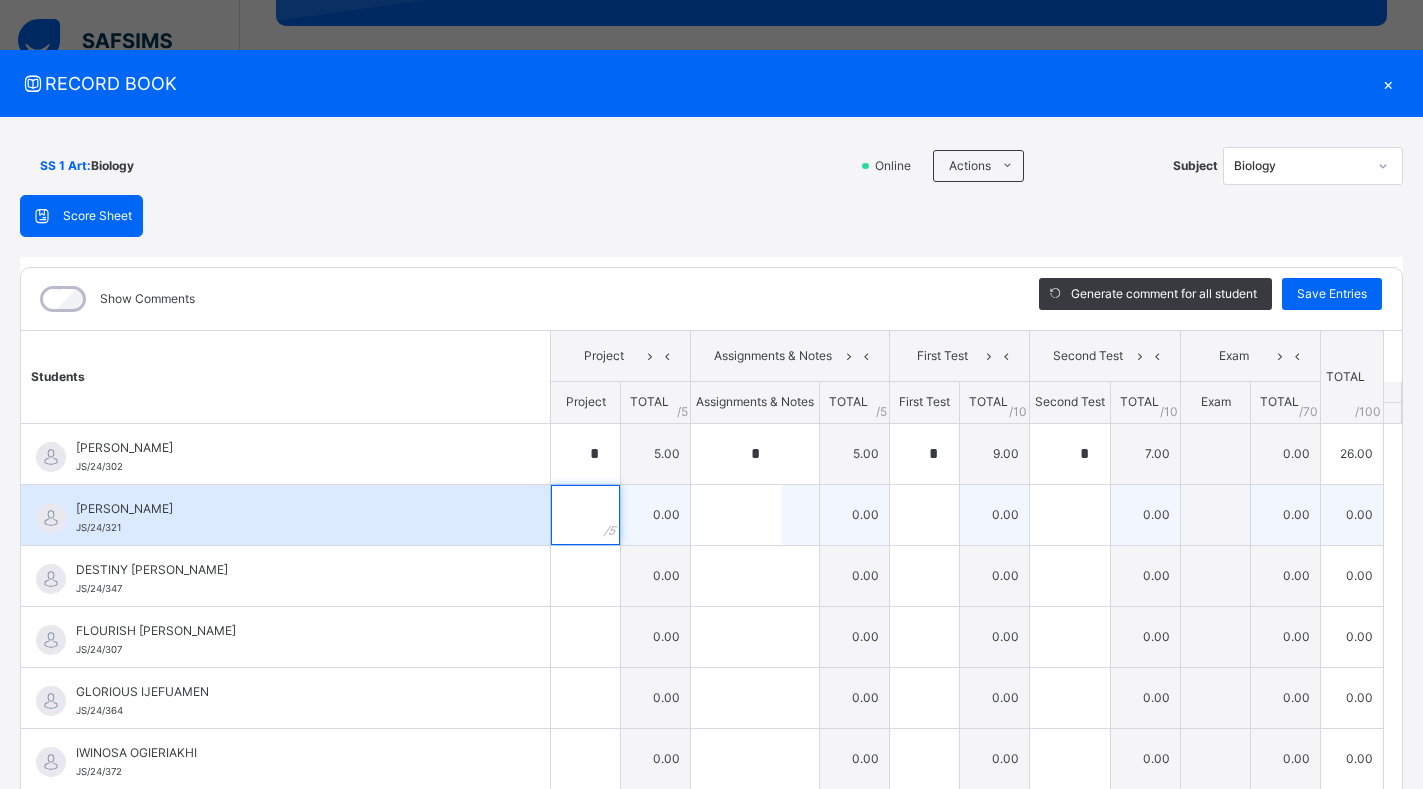 click at bounding box center [585, 515] 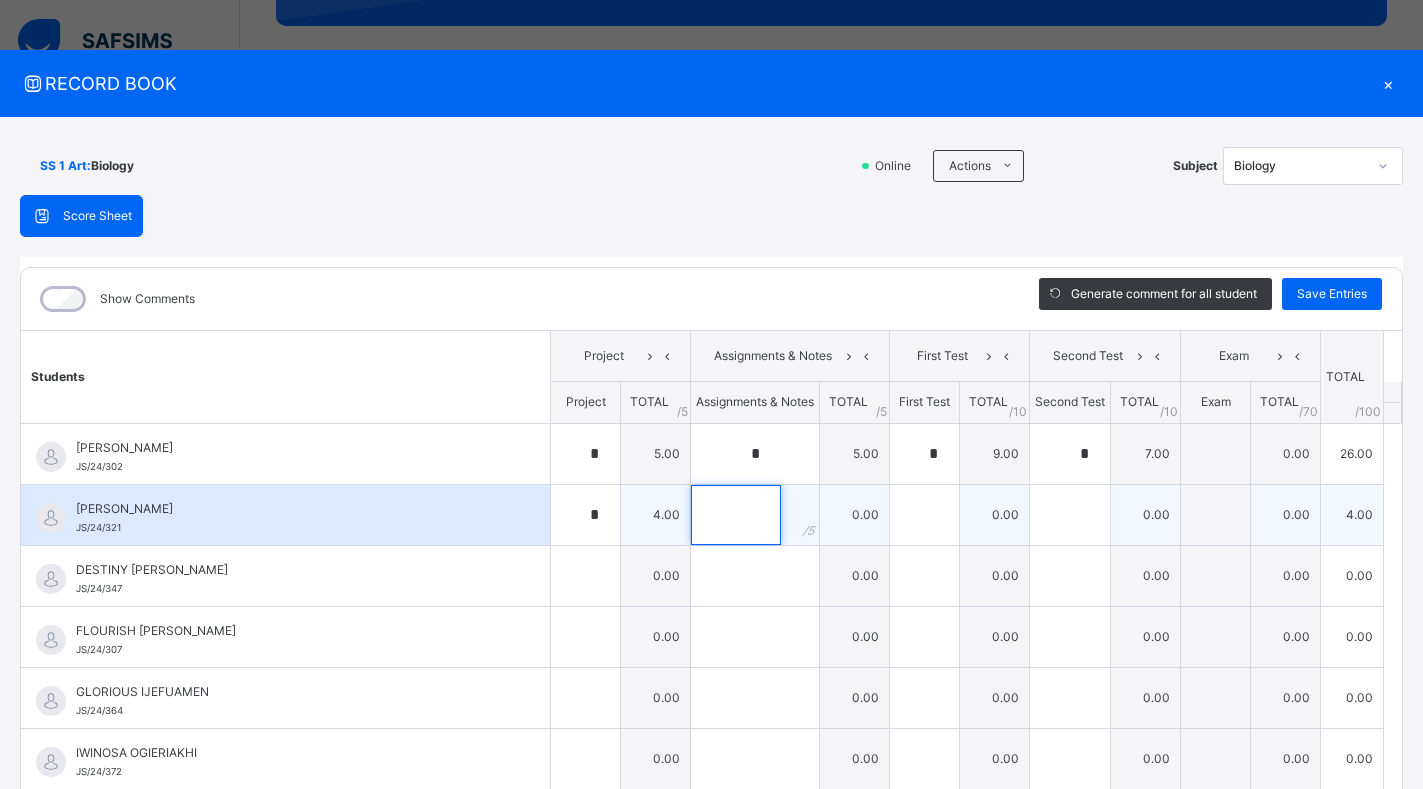 click at bounding box center (736, 515) 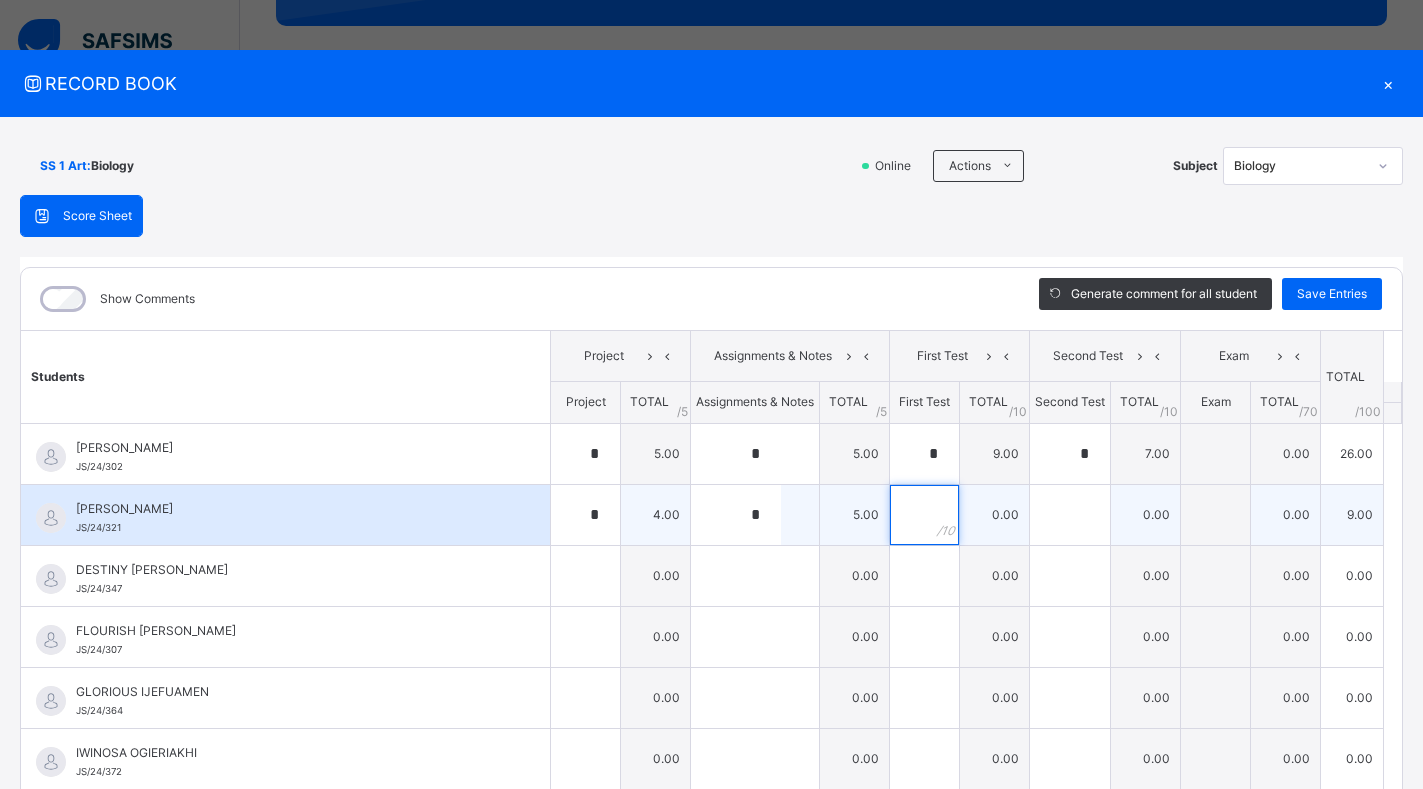 click at bounding box center (924, 515) 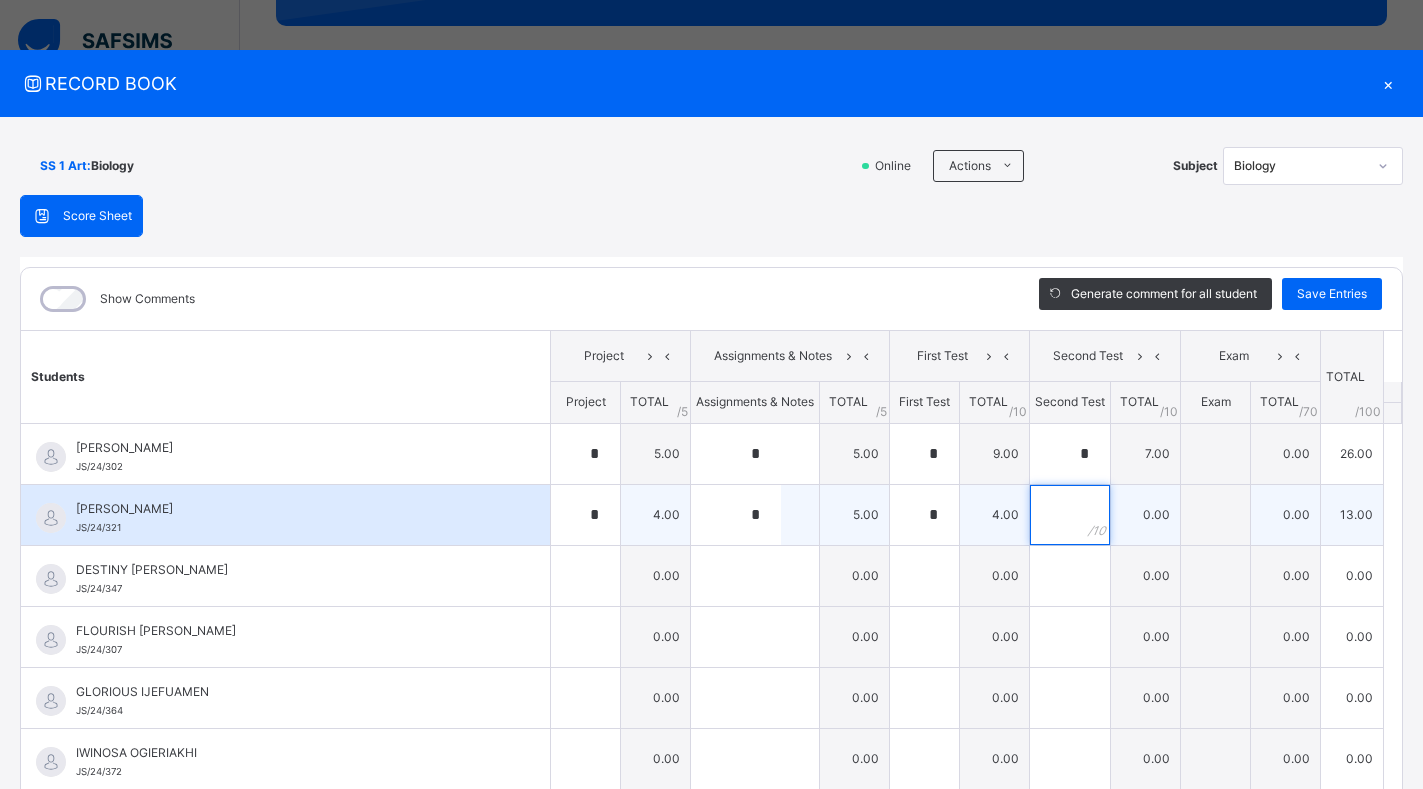 click at bounding box center [1070, 515] 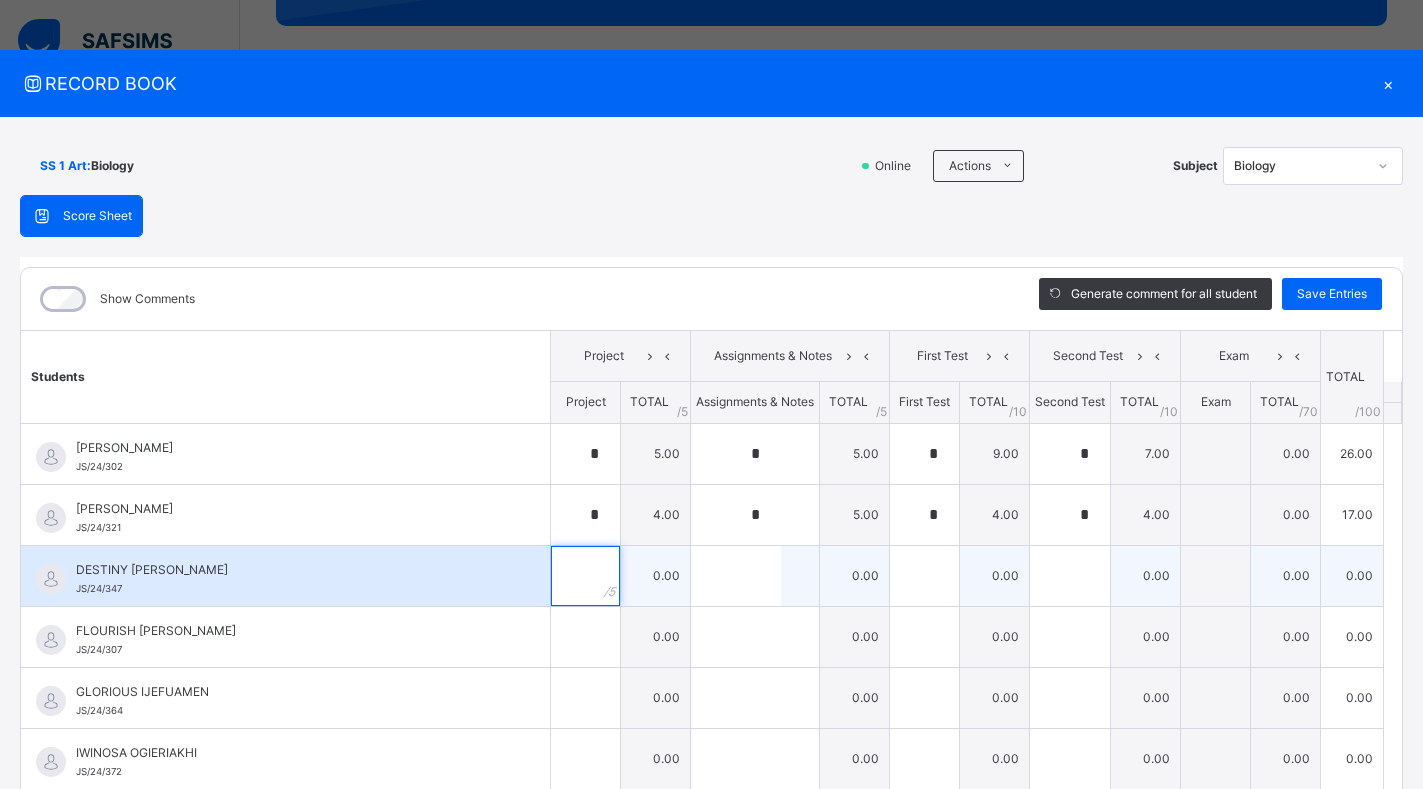 click at bounding box center (585, 576) 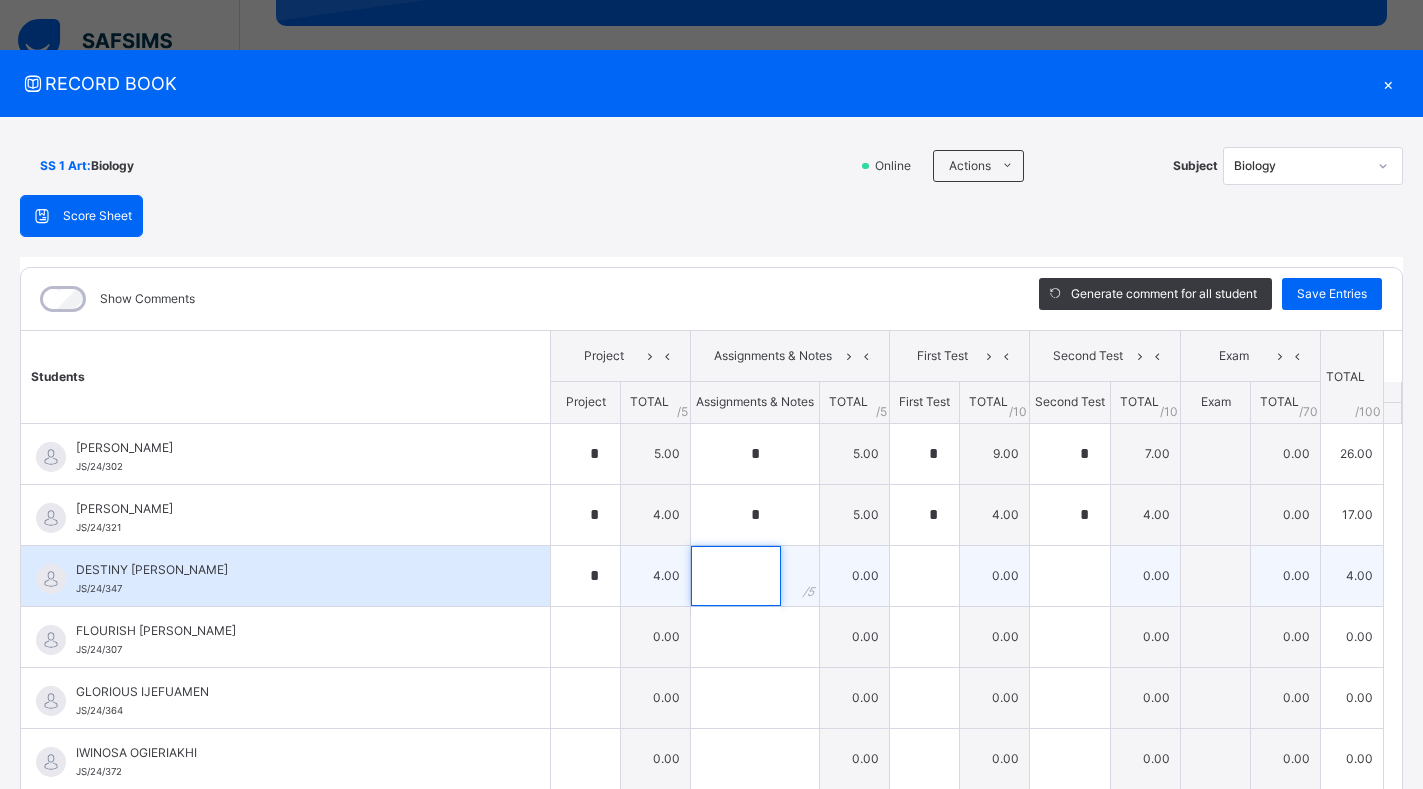 click at bounding box center [736, 576] 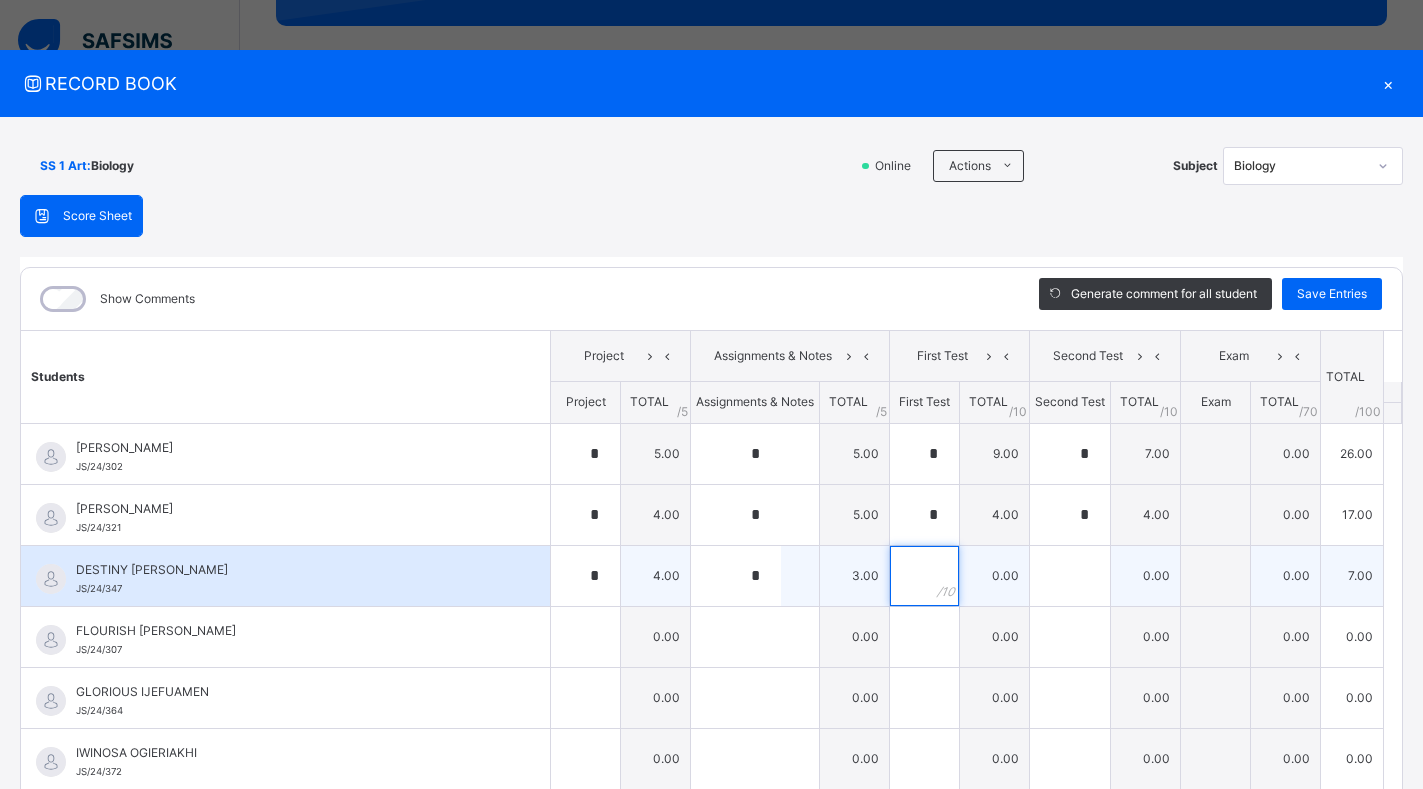 click at bounding box center [924, 576] 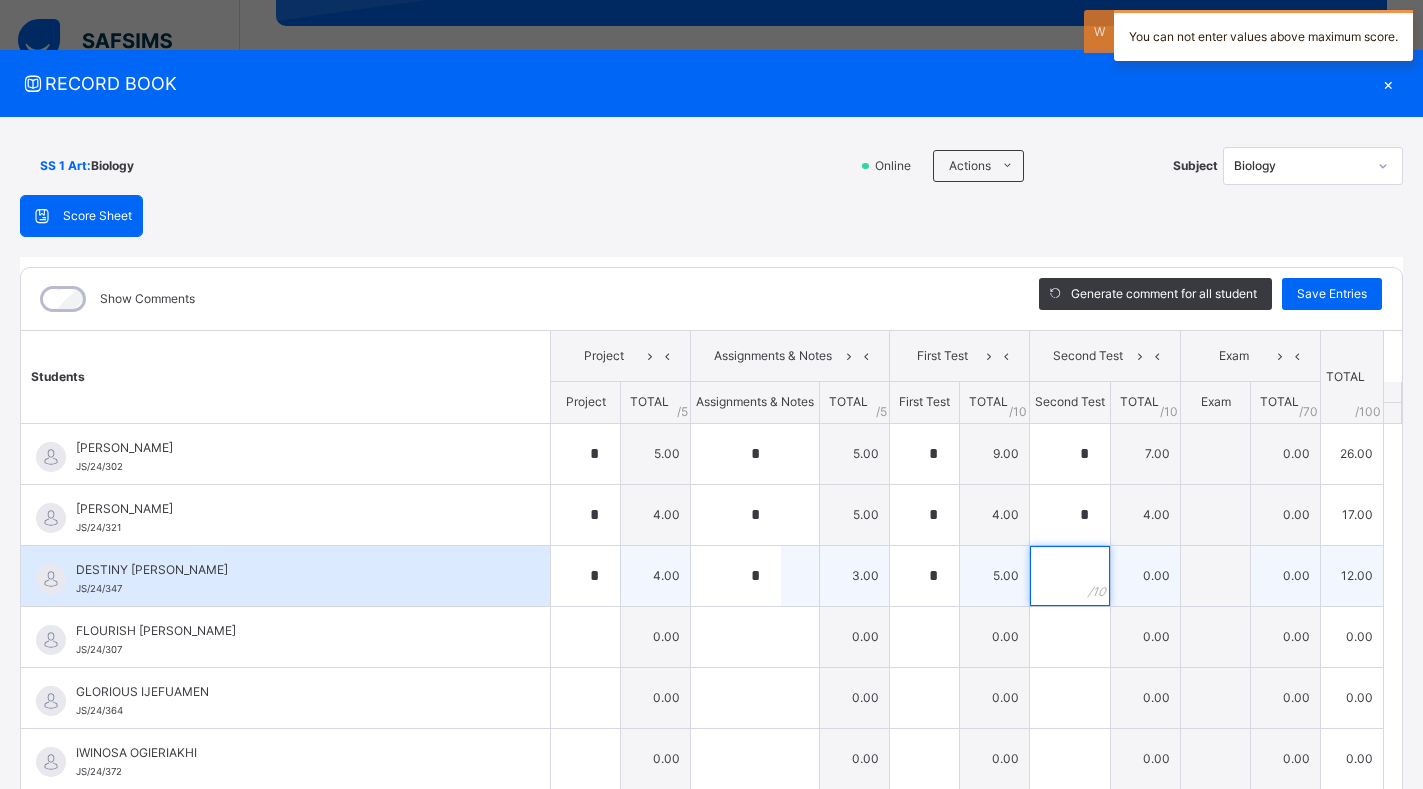 click at bounding box center (1070, 576) 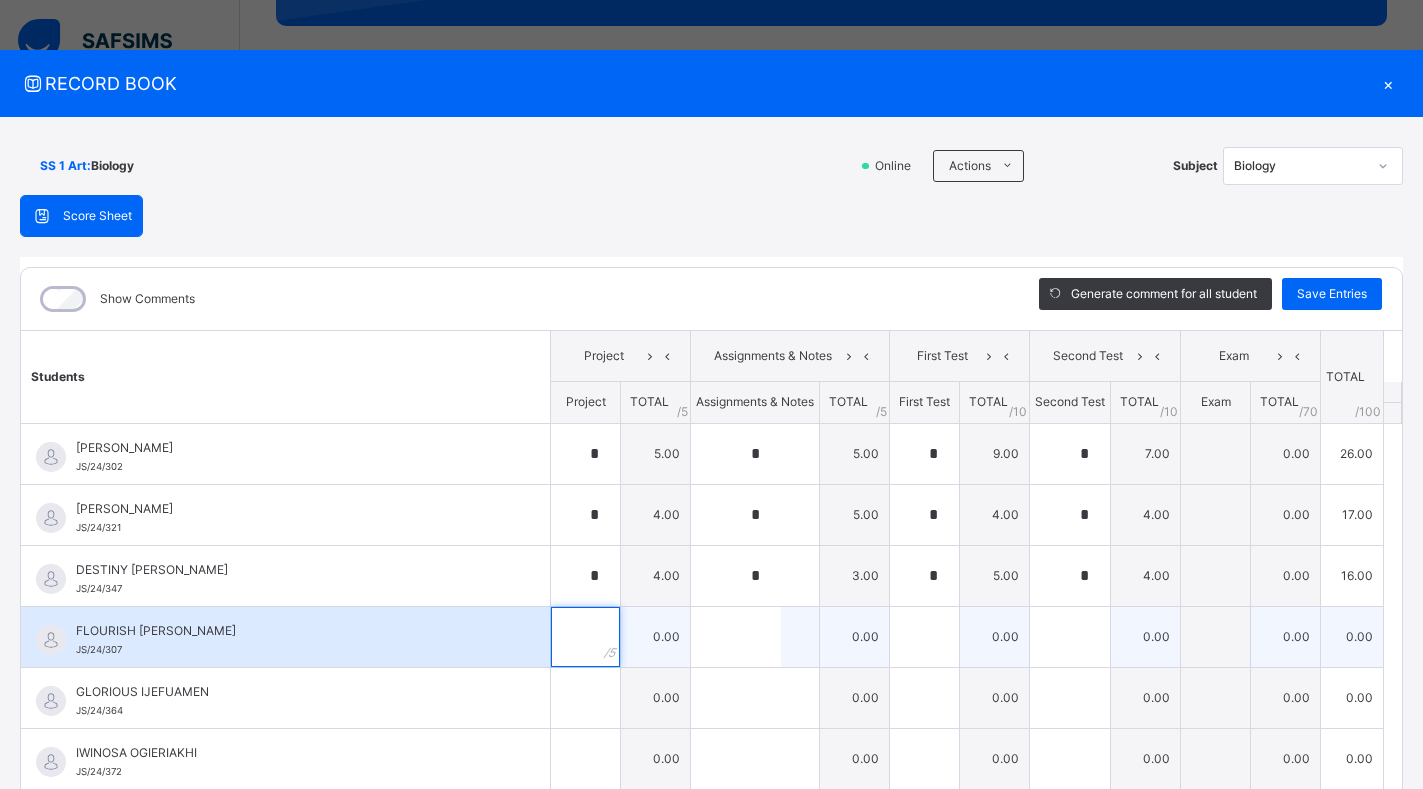 click at bounding box center [585, 637] 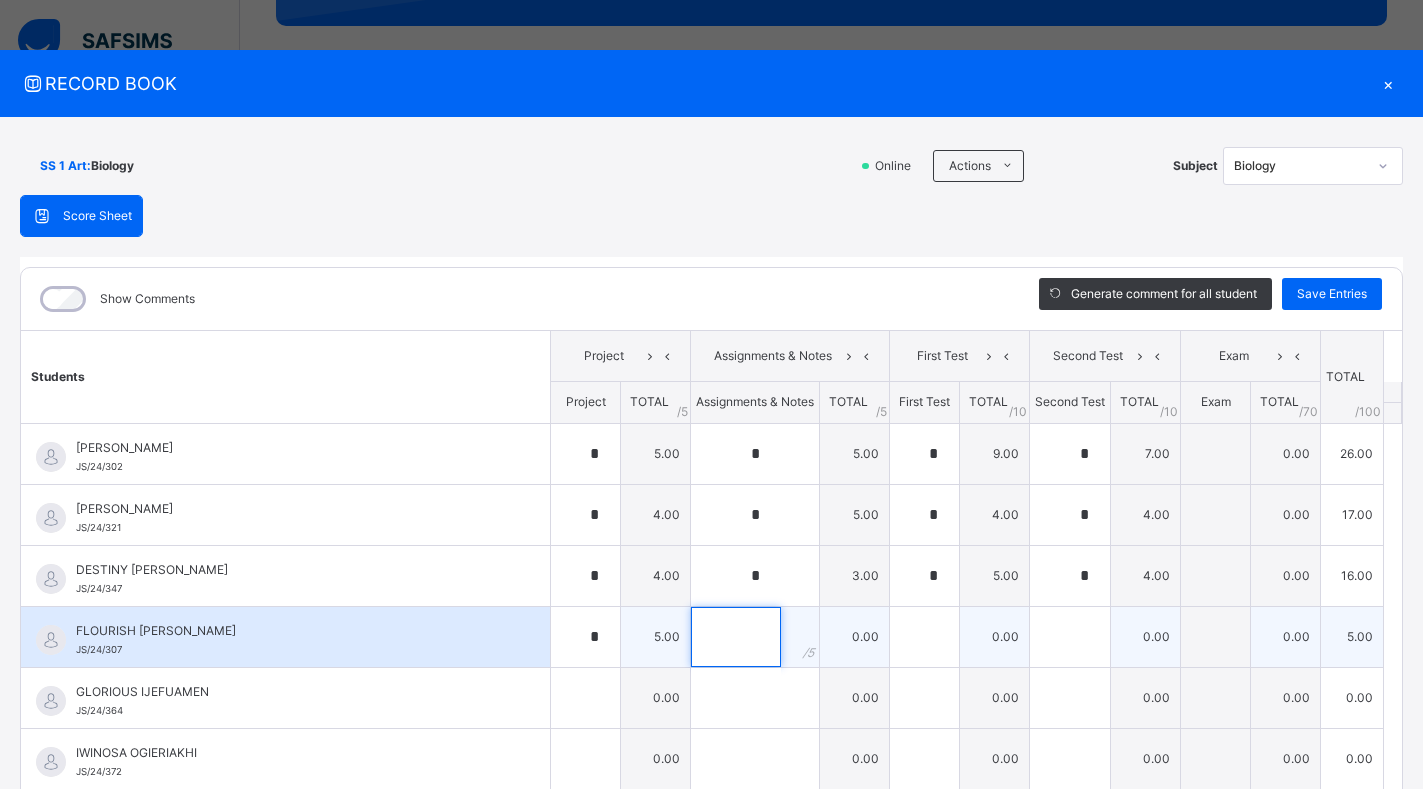 click at bounding box center (736, 637) 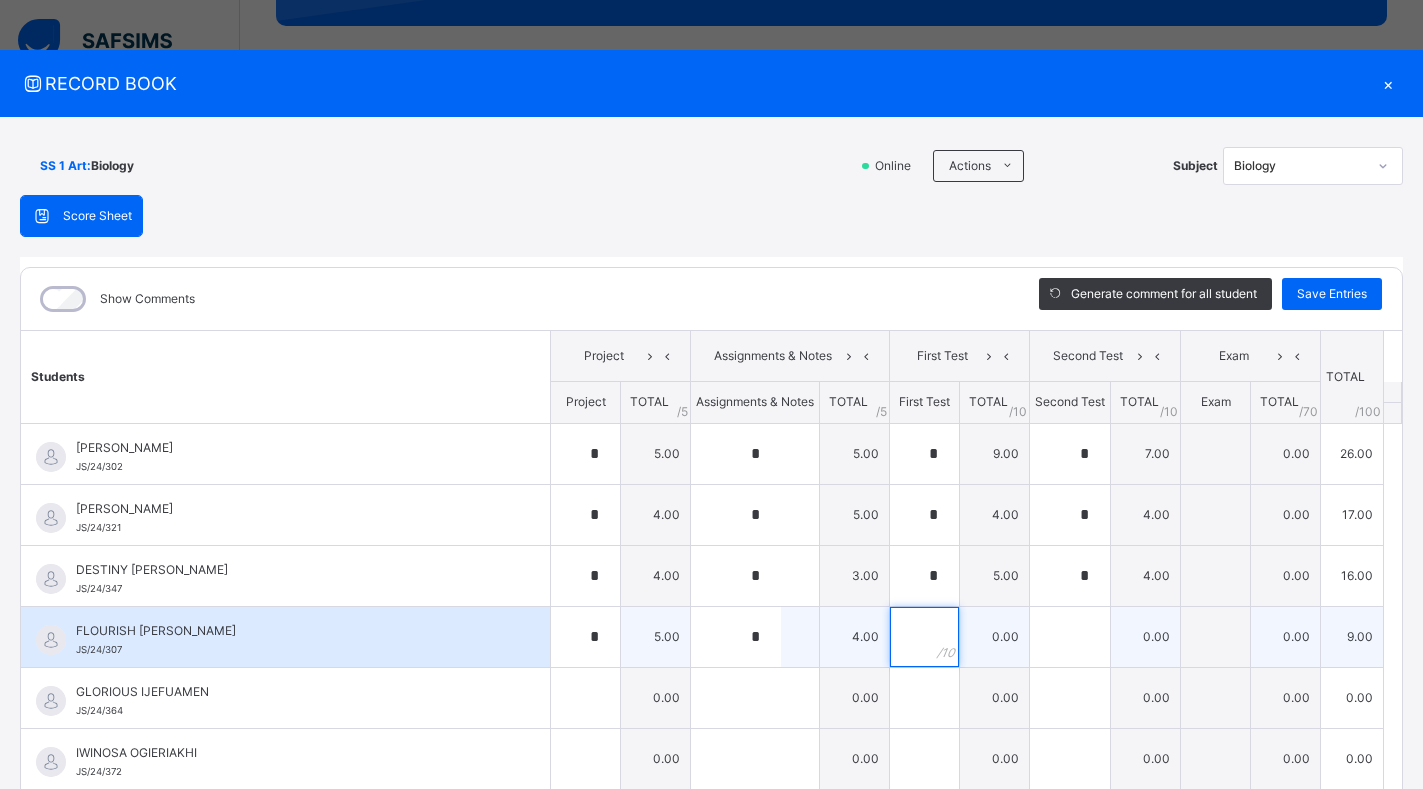 click at bounding box center [924, 637] 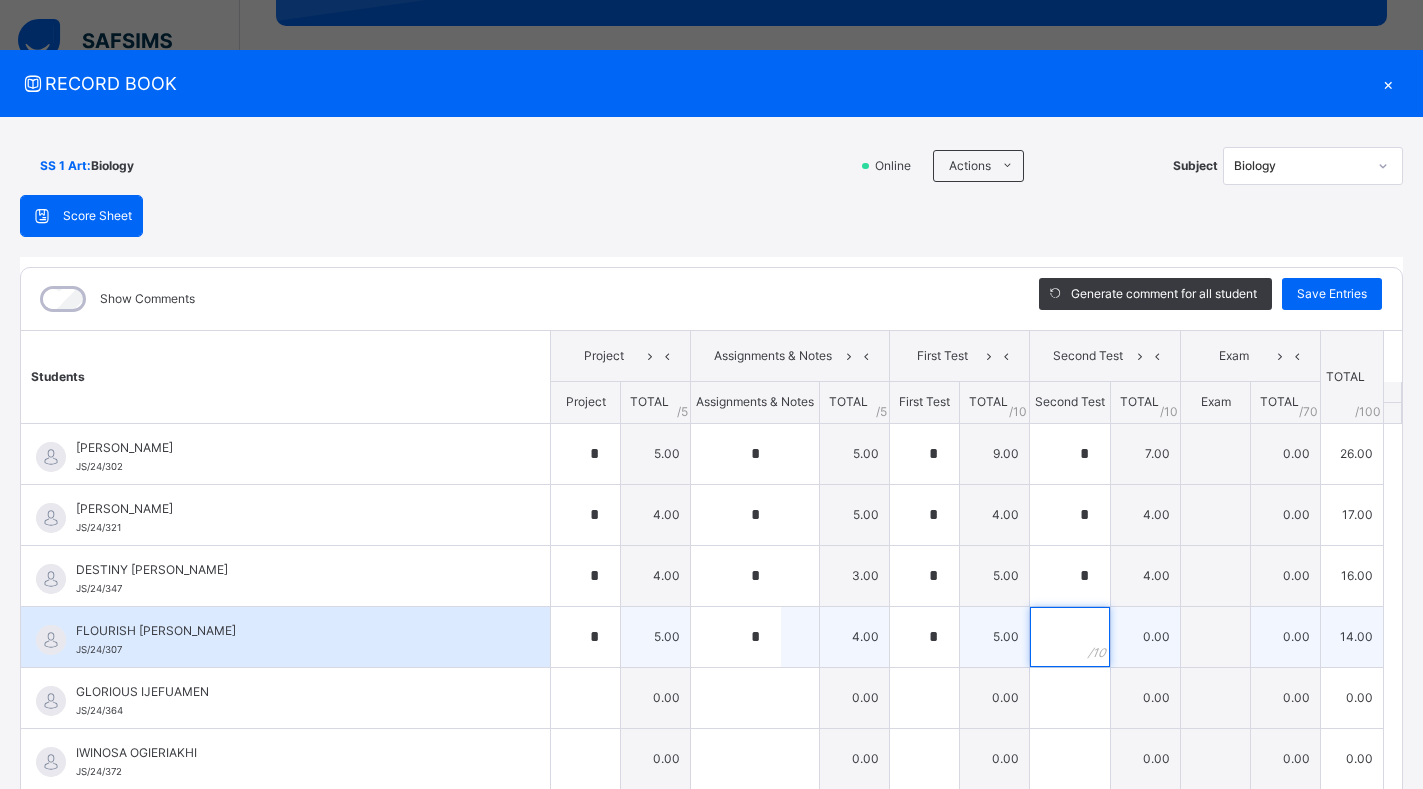 click at bounding box center [1070, 637] 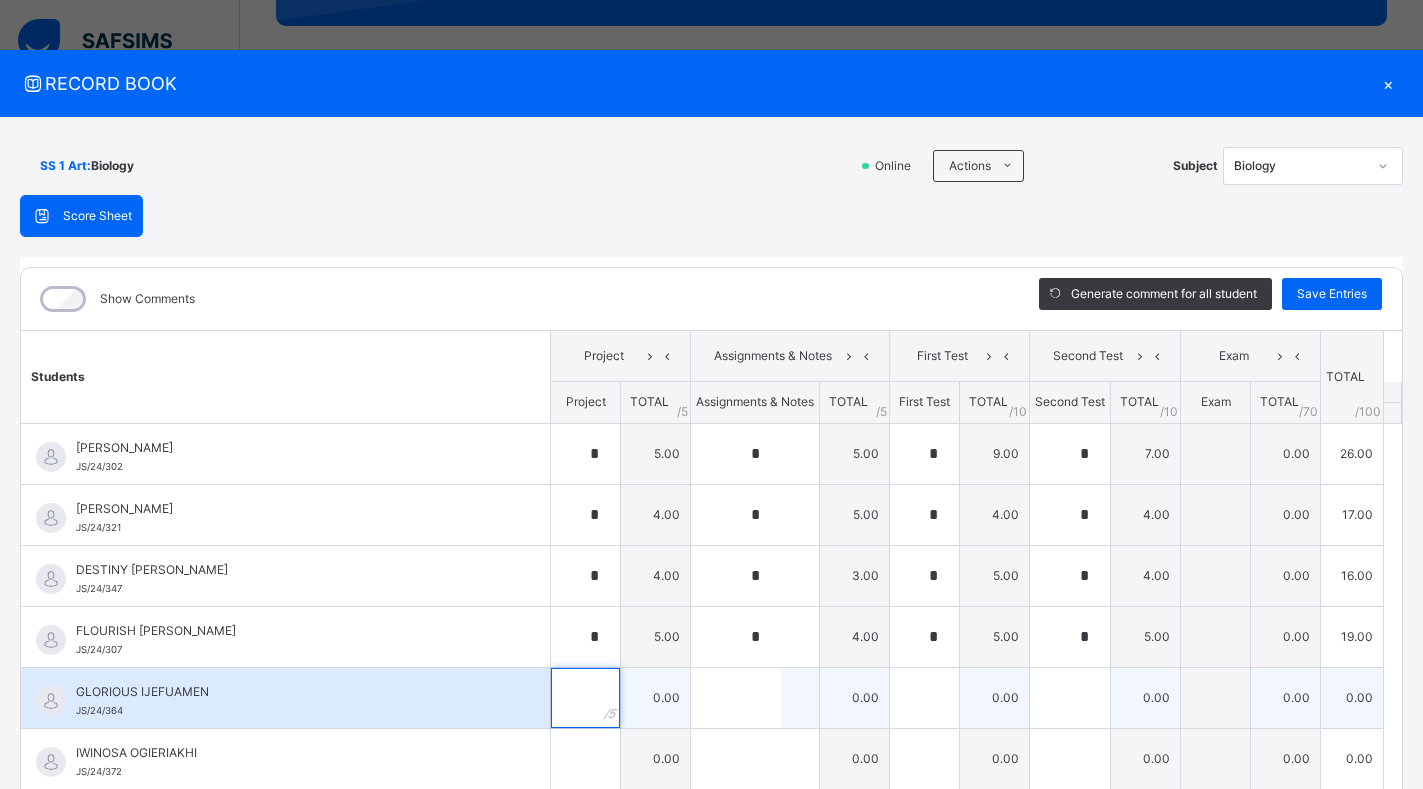 click at bounding box center (585, 698) 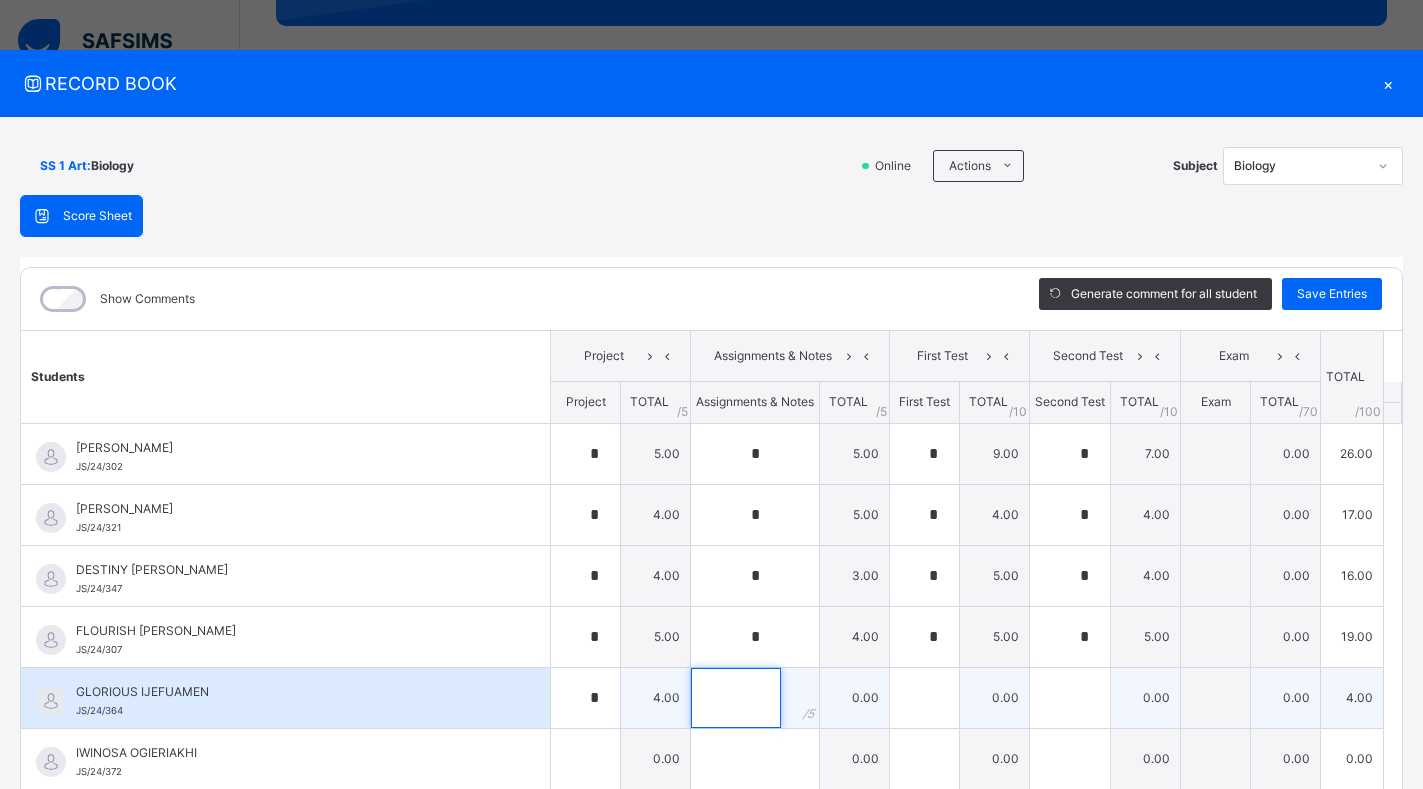 click at bounding box center [736, 698] 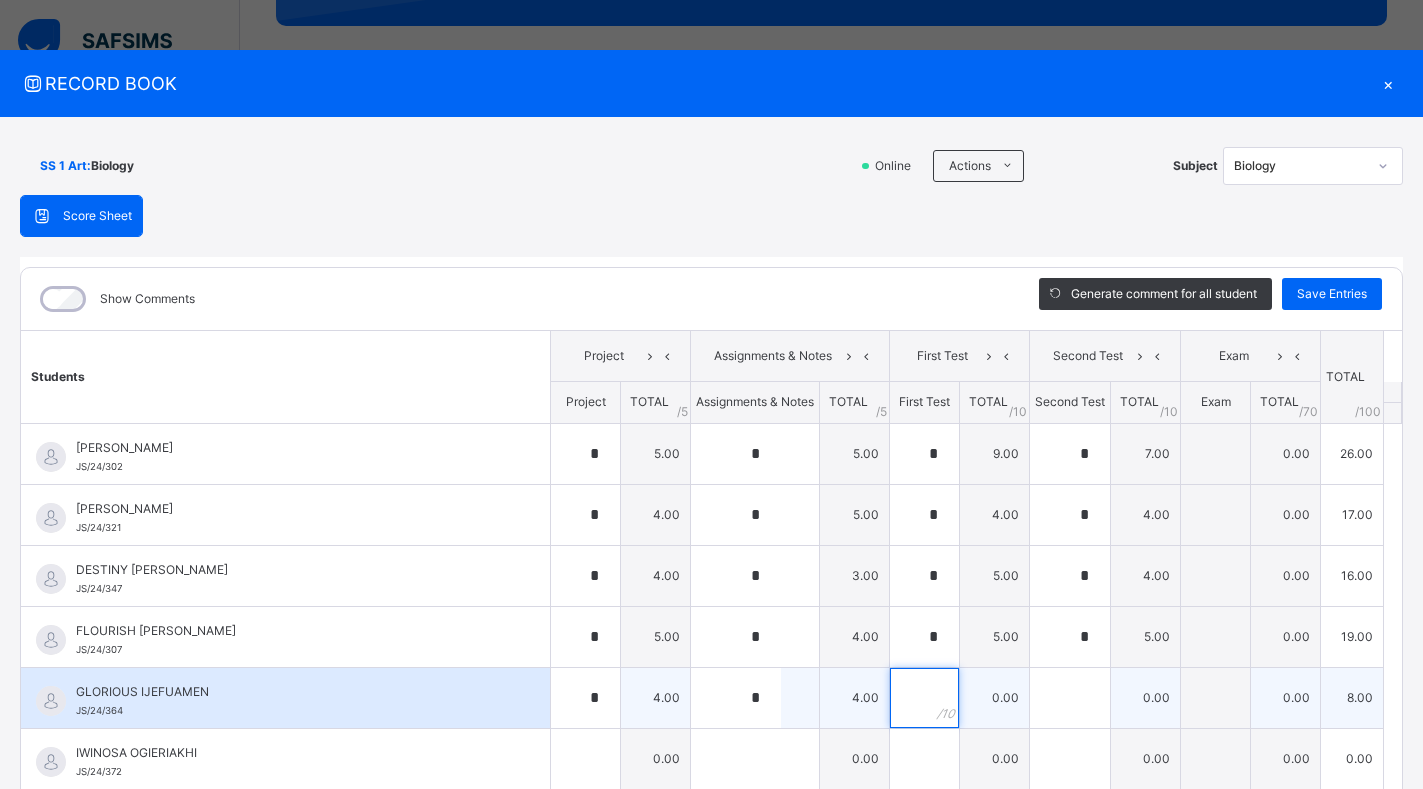 click at bounding box center (924, 698) 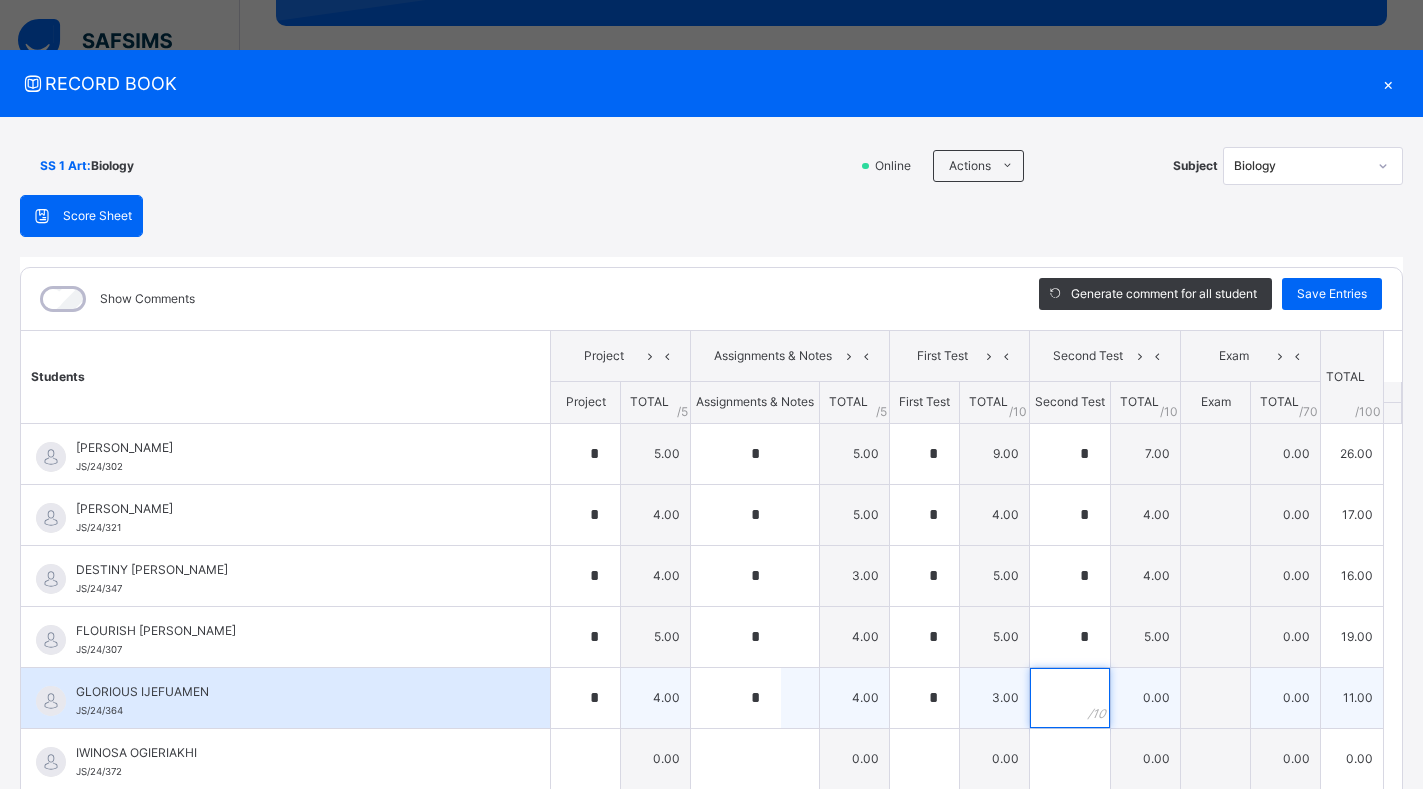 click at bounding box center [1070, 698] 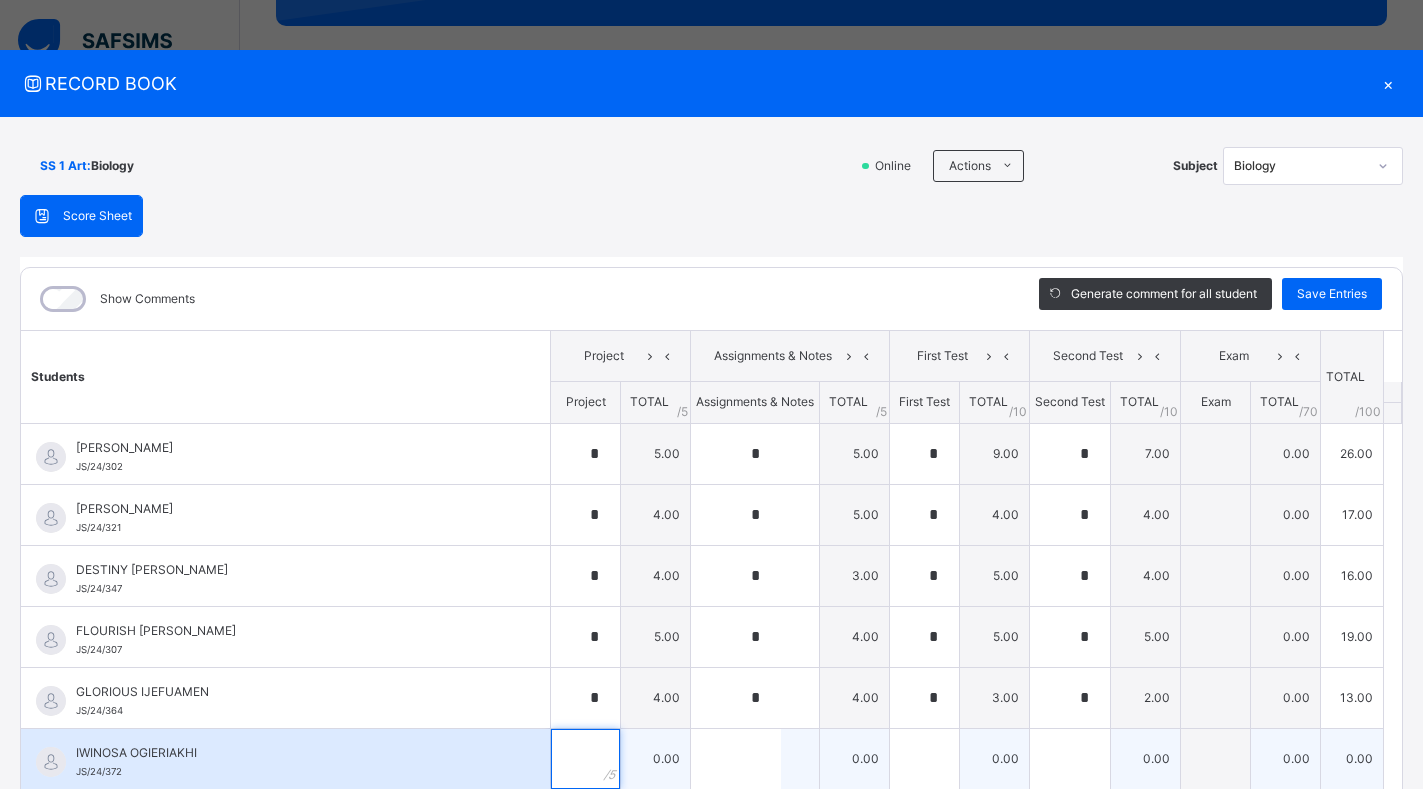 click at bounding box center (585, 759) 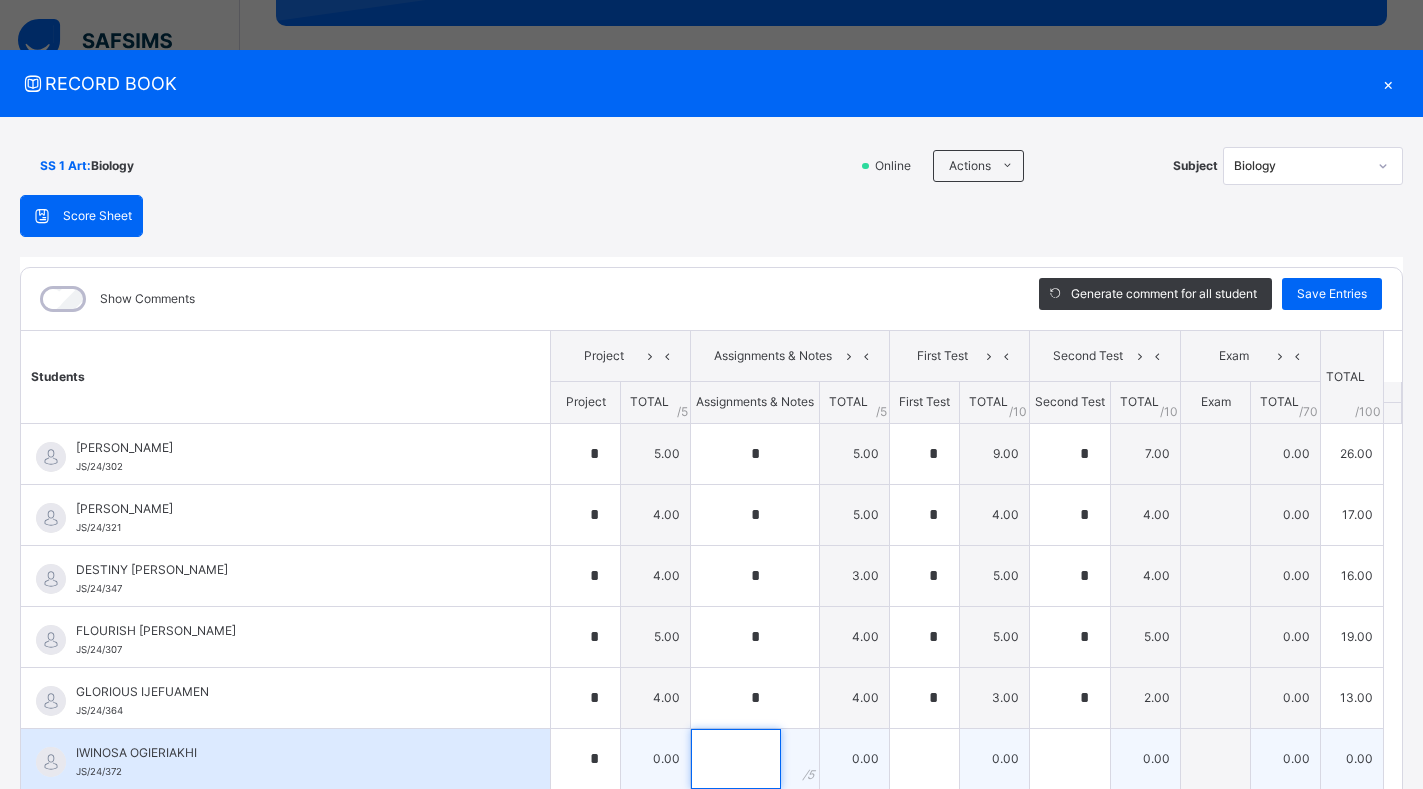 click at bounding box center [736, 759] 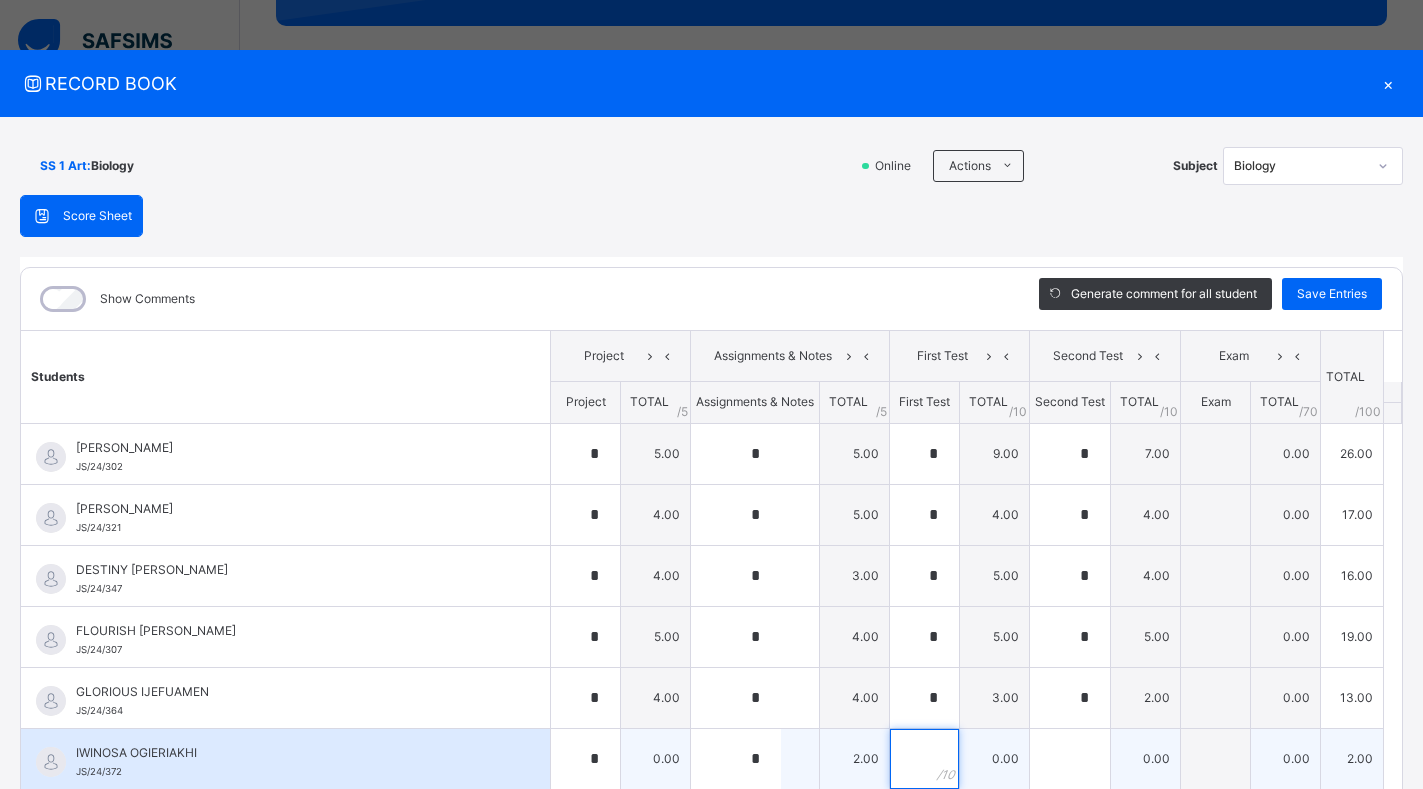 click at bounding box center (924, 759) 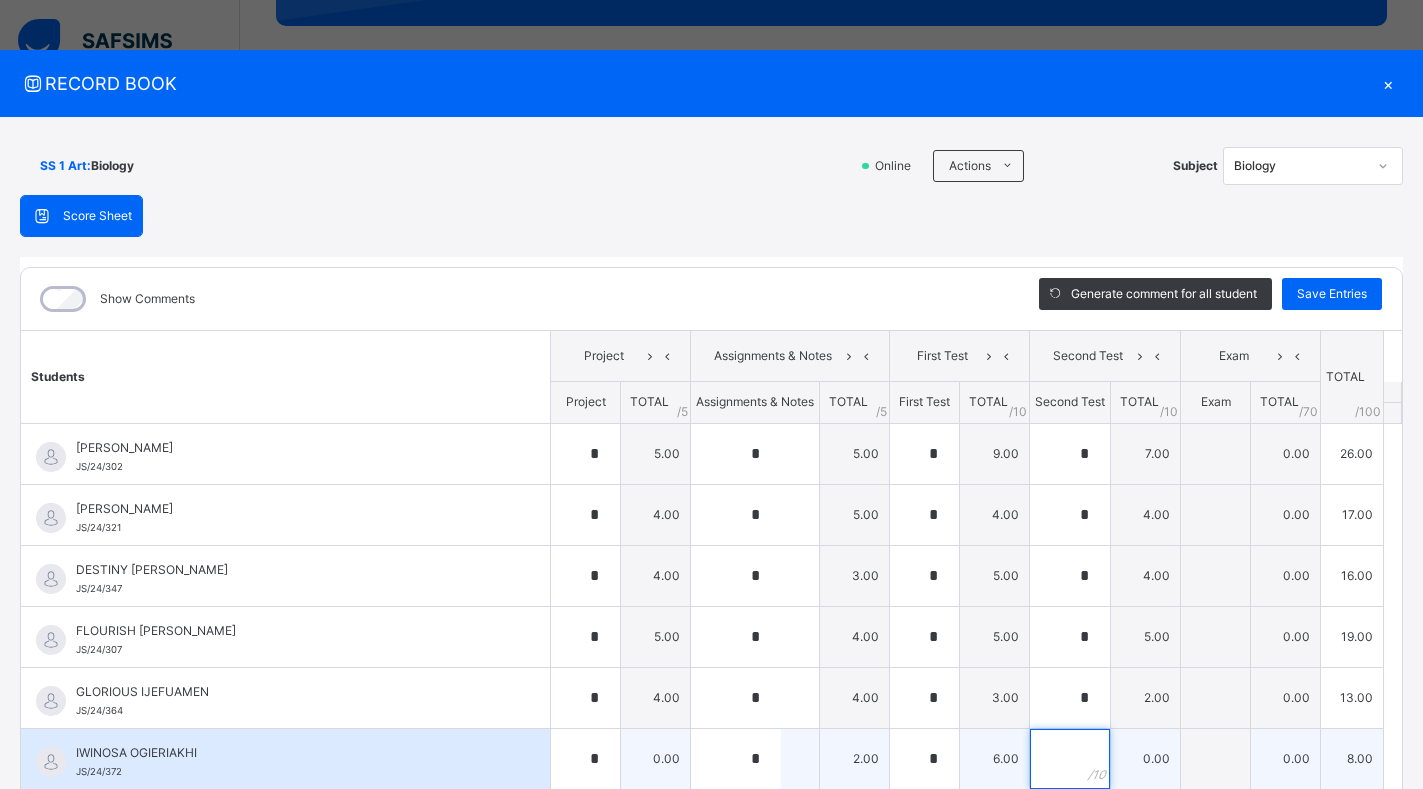 click at bounding box center (1070, 759) 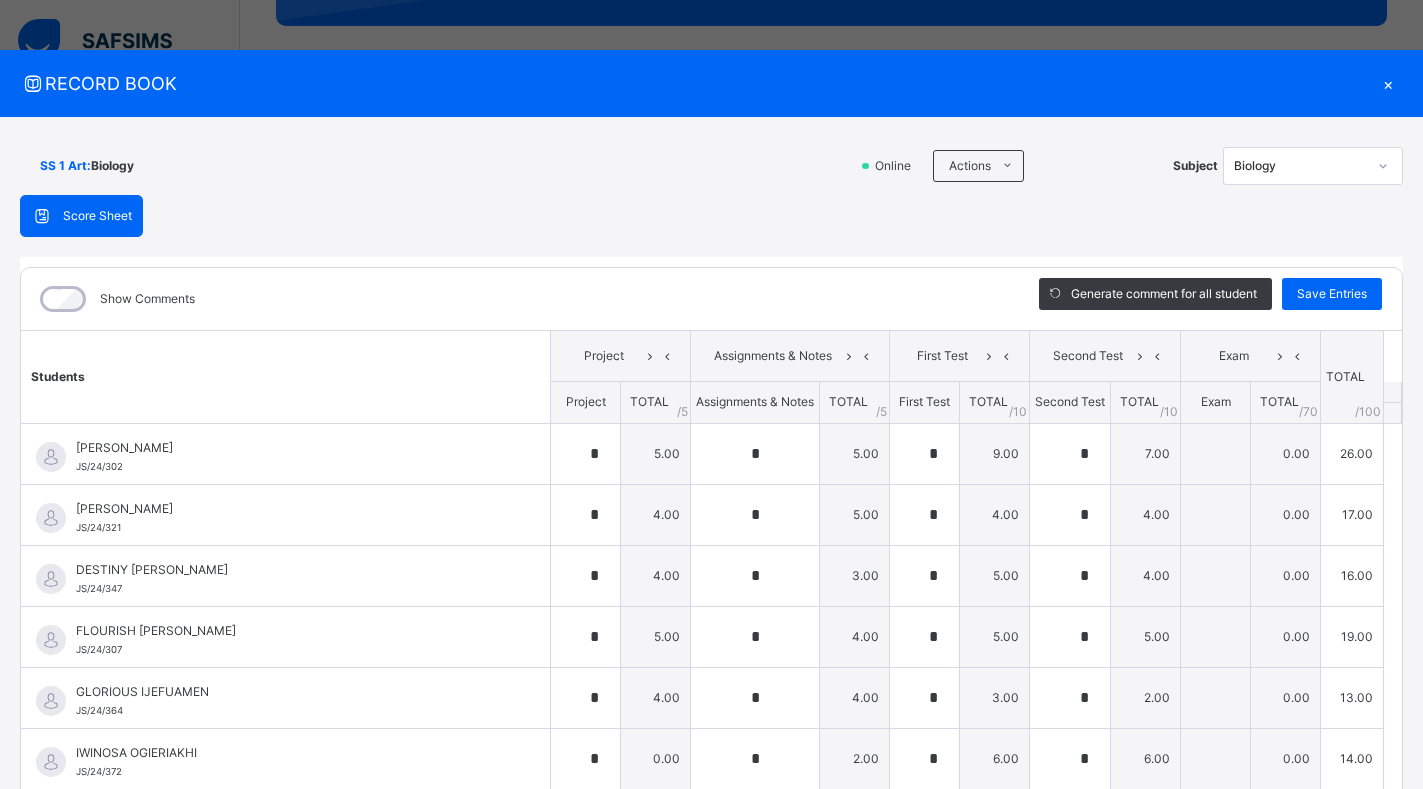 click on "Students Project Assignments & Notes First Test Second Test Exam TOTAL /100 Comment Project TOTAL / 5 Assignments & Notes TOTAL / 5 First Test TOTAL / 10 Second Test TOTAL / 10 Exam TOTAL / 70 [PERSON_NAME] [PERSON_NAME]/24/302 [PERSON_NAME] [PERSON_NAME]/24/302 * 5.00 * 5.00 * 9.00 * 7.00 0.00 26.00 Generate comment 0 / 250   ×   Subject Teacher’s Comment Generate and see in full the comment developed by the AI with an option to regenerate the comment [PERSON_NAME] [PERSON_NAME]/24/302   Total 26.00  / 100.00 [PERSON_NAME] Bot   Regenerate     Use this comment   [PERSON_NAME] JS/24/321 [PERSON_NAME] JS/24/321 * 4.00 * 5.00 * 4.00 * 4.00 0.00 17.00 Generate comment 0 / 250   ×   Subject Teacher’s Comment Generate and see in full the comment developed by the AI with an option to regenerate the comment JS [PERSON_NAME]   JS/24/321   Total 17.00  / 100.00 [PERSON_NAME] Bot   Regenerate     Use this comment   DESTINY ESHIOFUNE OGAMUNE JS/24/347 DESTINY ESHIOFUNE OGAMUNE JS/24/347 * 4.00 * 3.00 * 5.00 * 4.00 0.00 16.00 0 /" at bounding box center [711, 987] 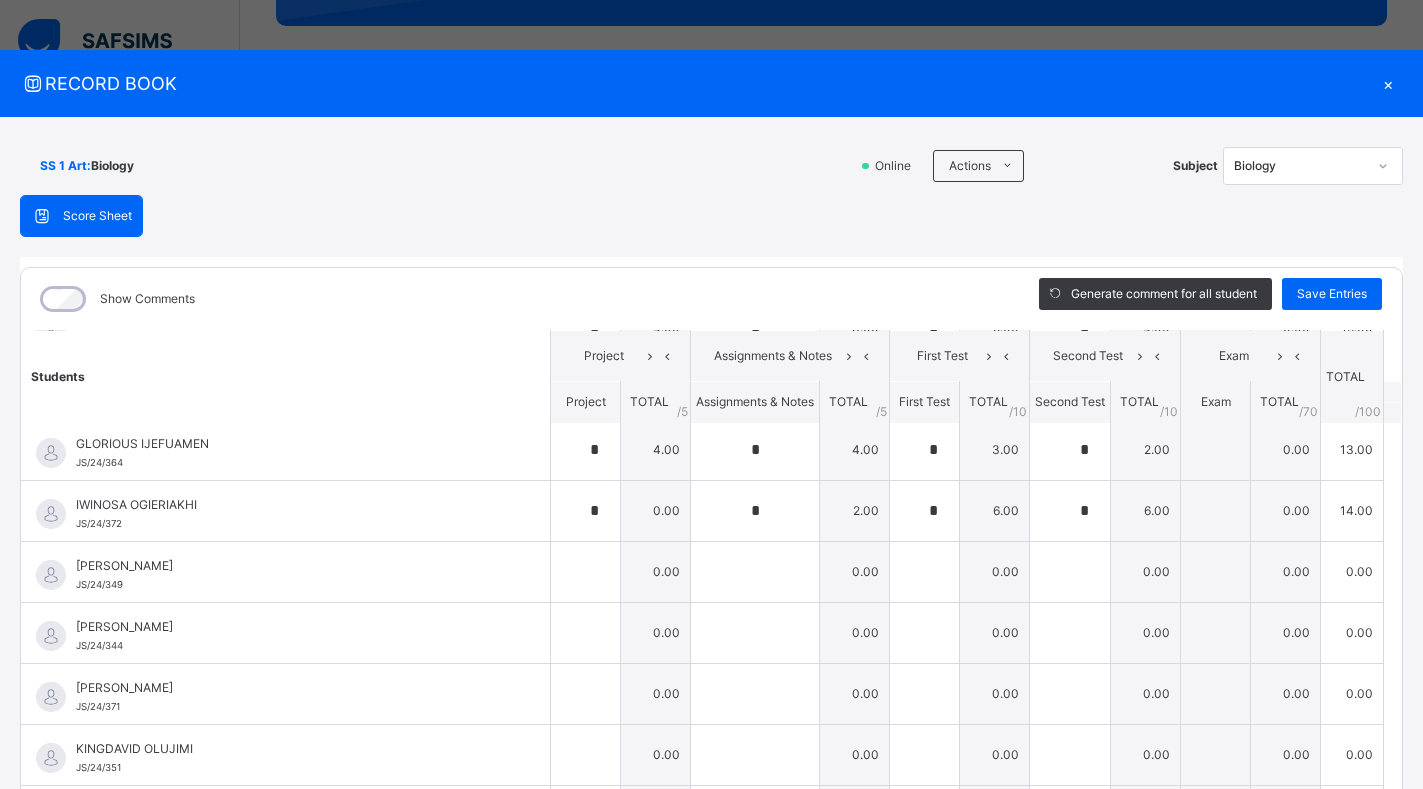 scroll, scrollTop: 280, scrollLeft: 0, axis: vertical 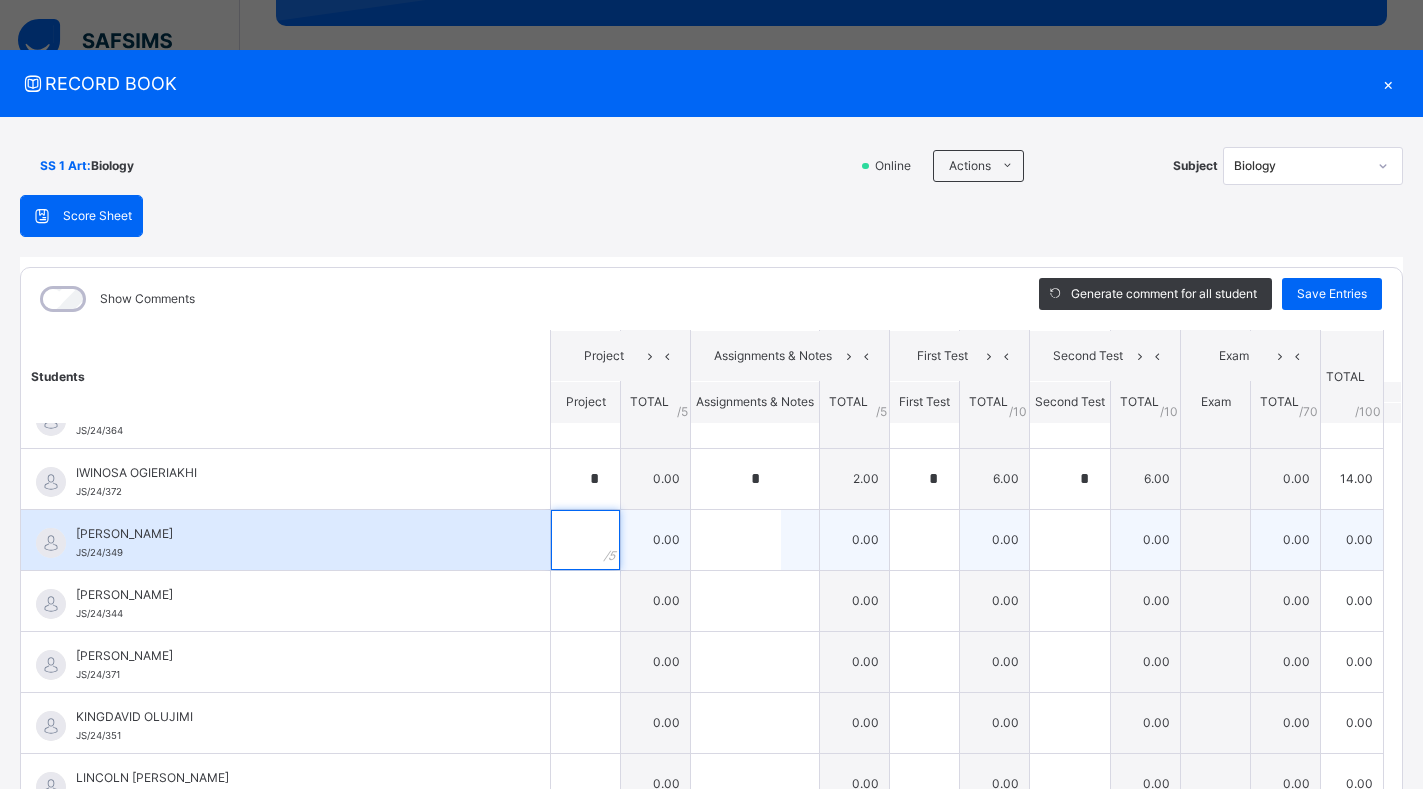 click at bounding box center (585, 540) 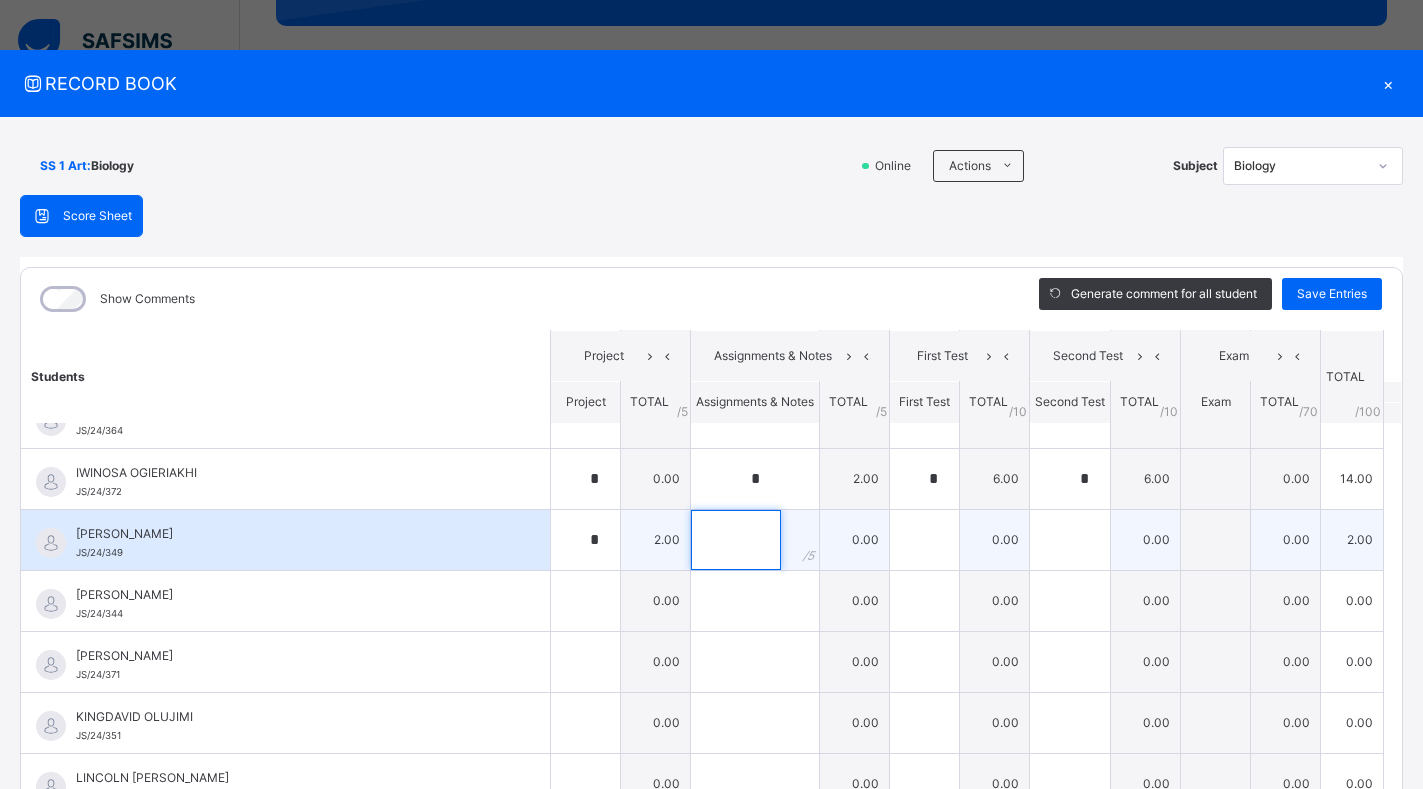 click at bounding box center (736, 540) 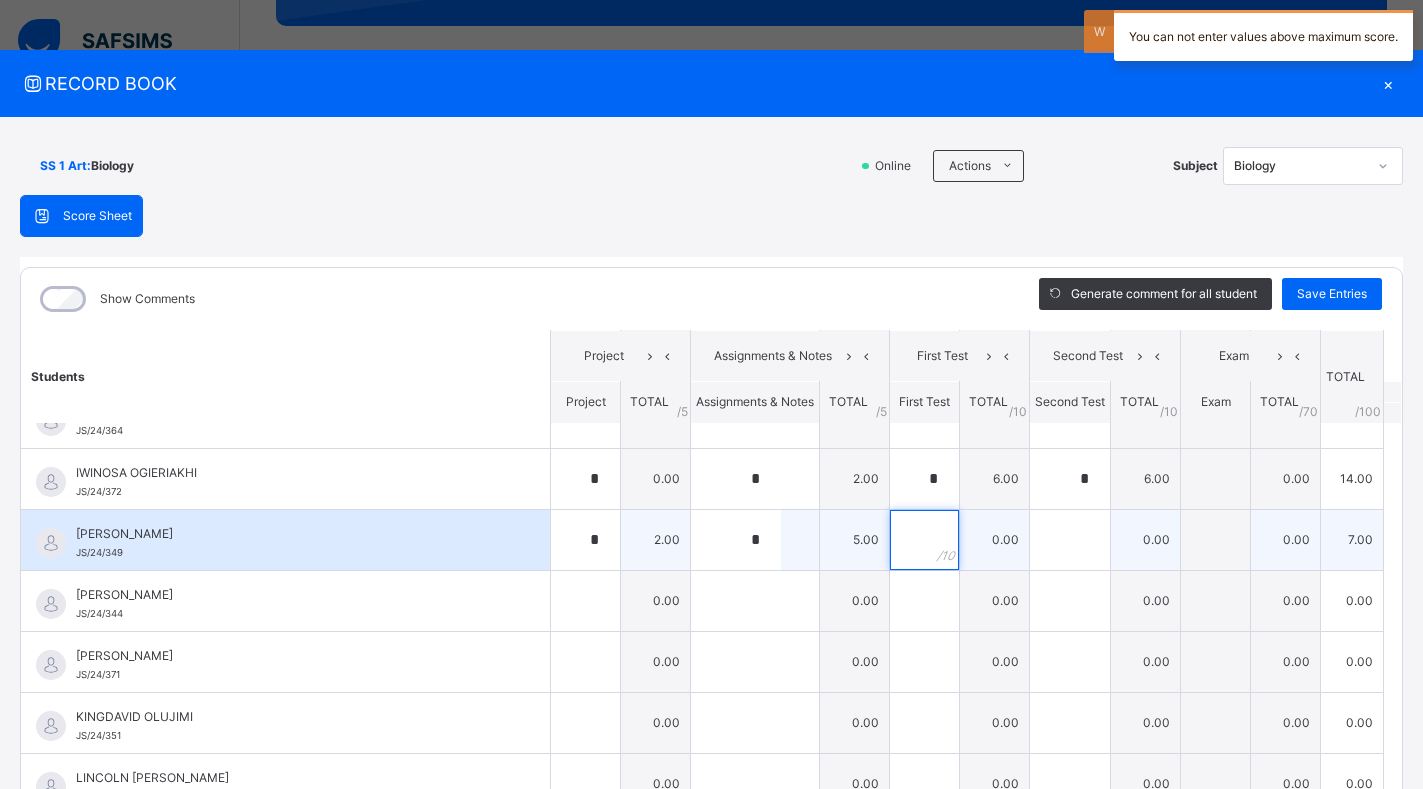 click at bounding box center [924, 540] 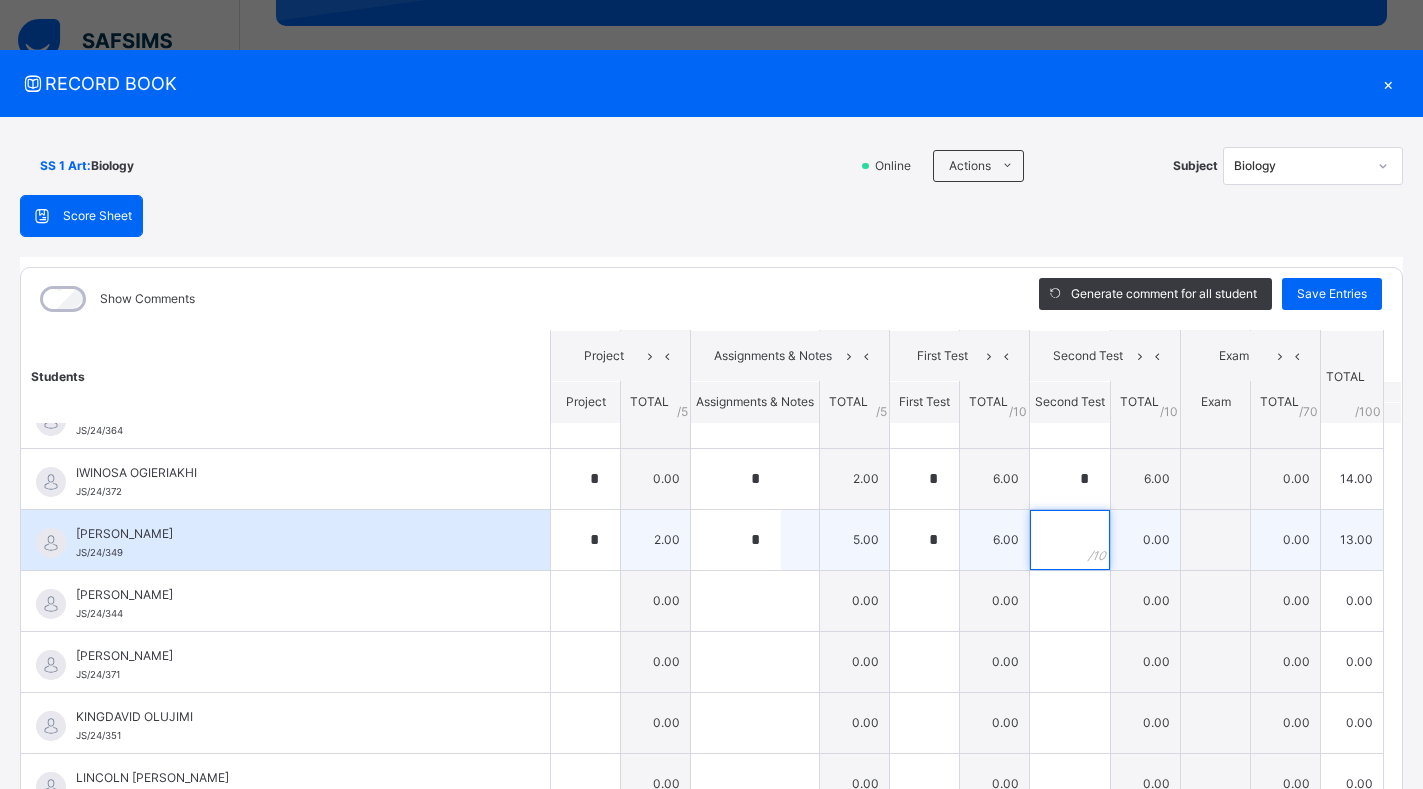 click at bounding box center [1070, 540] 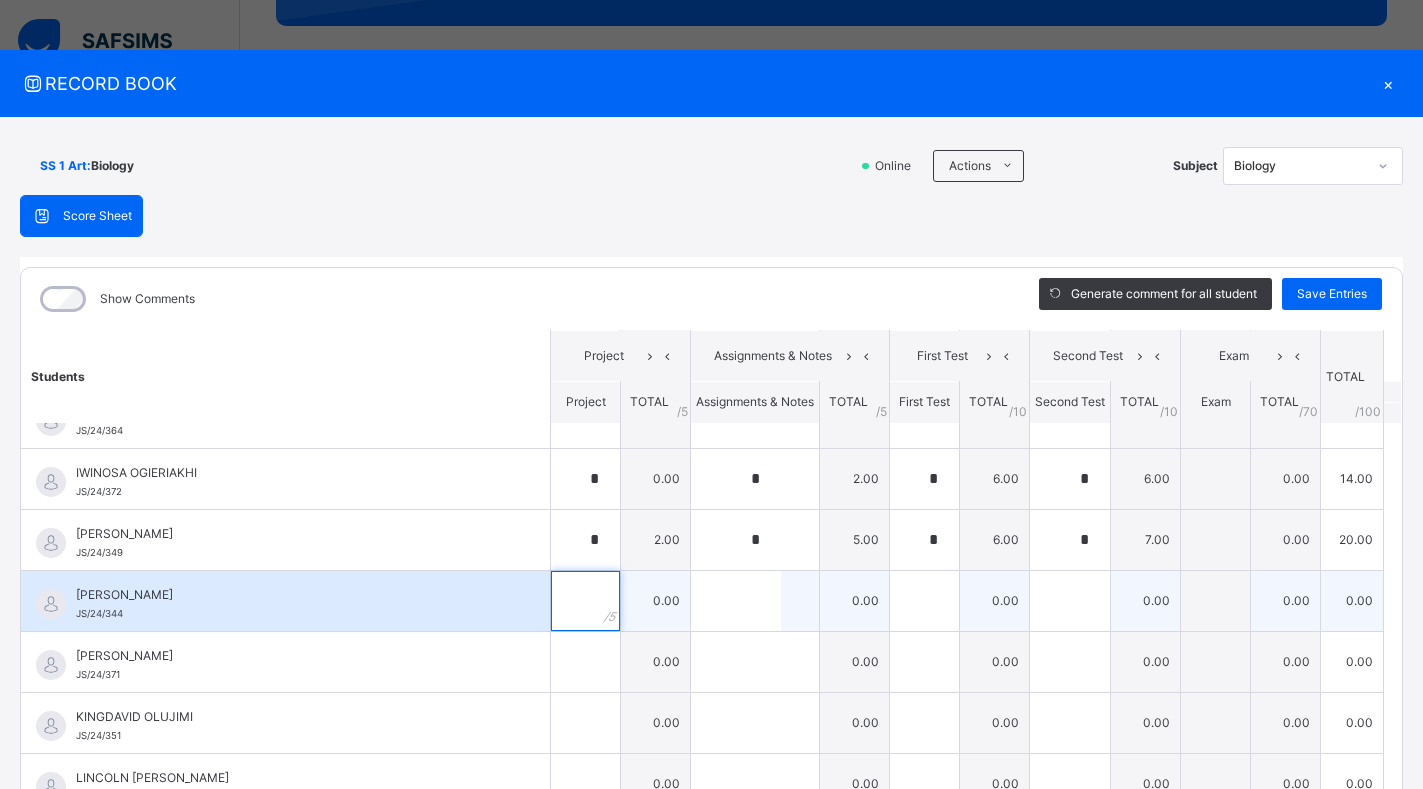 click at bounding box center (585, 601) 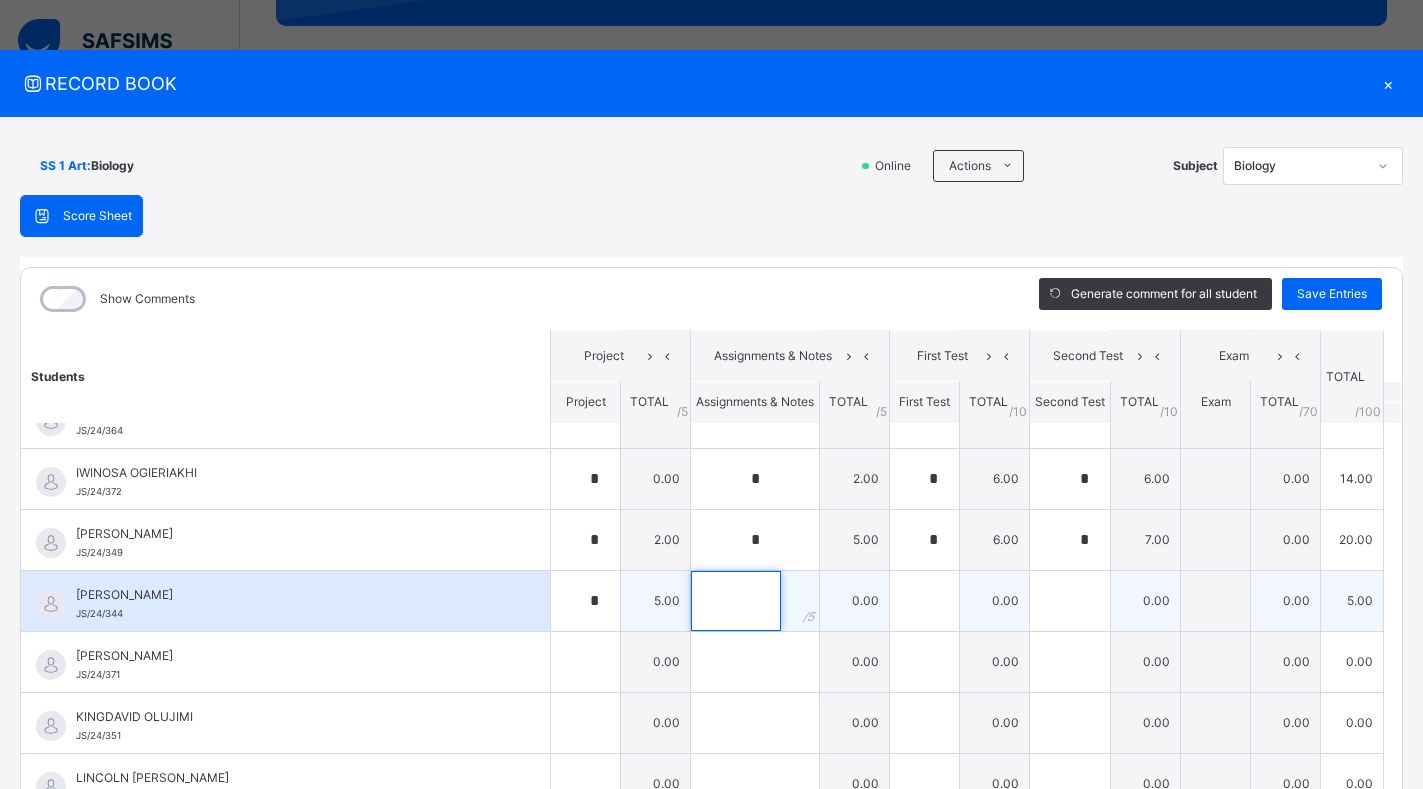 click at bounding box center (736, 601) 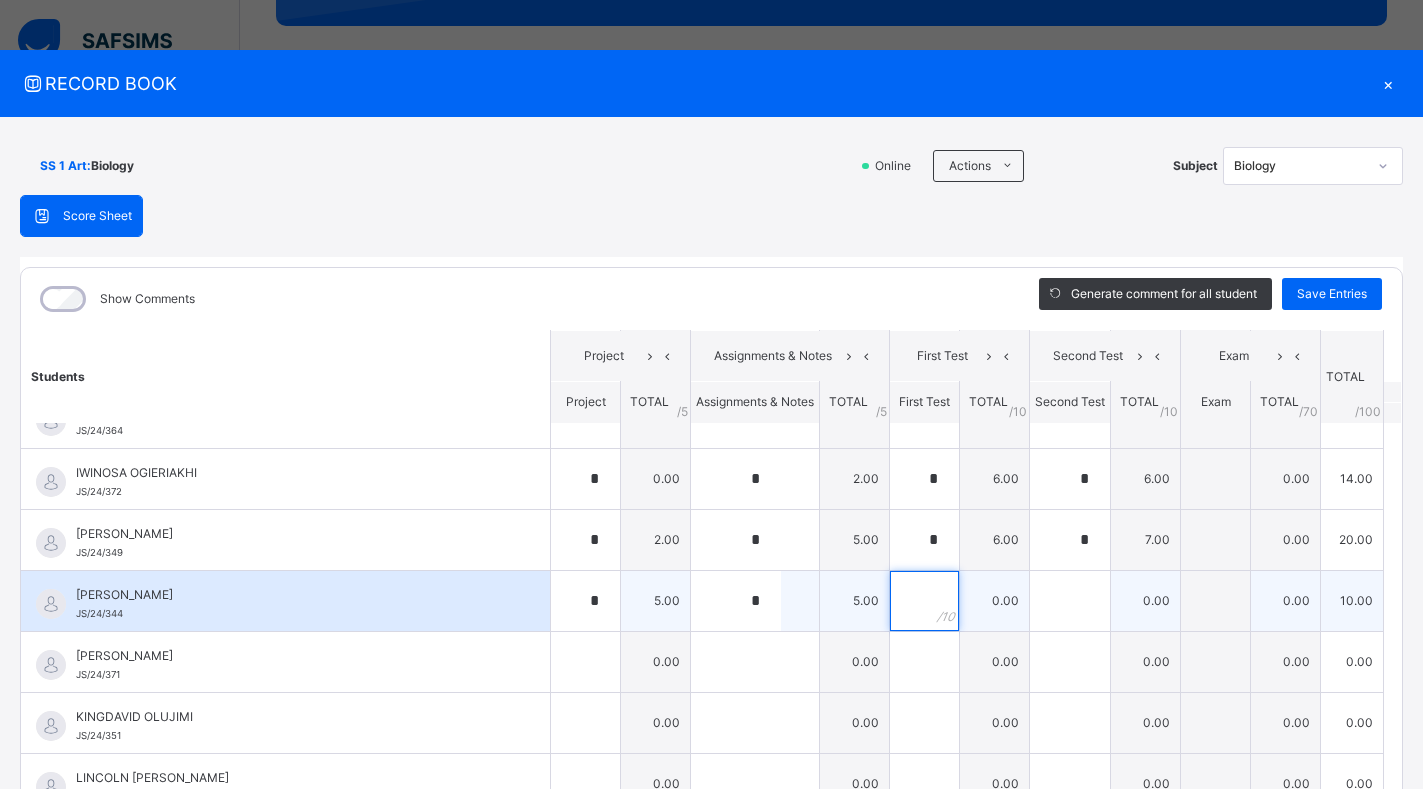 click at bounding box center [924, 601] 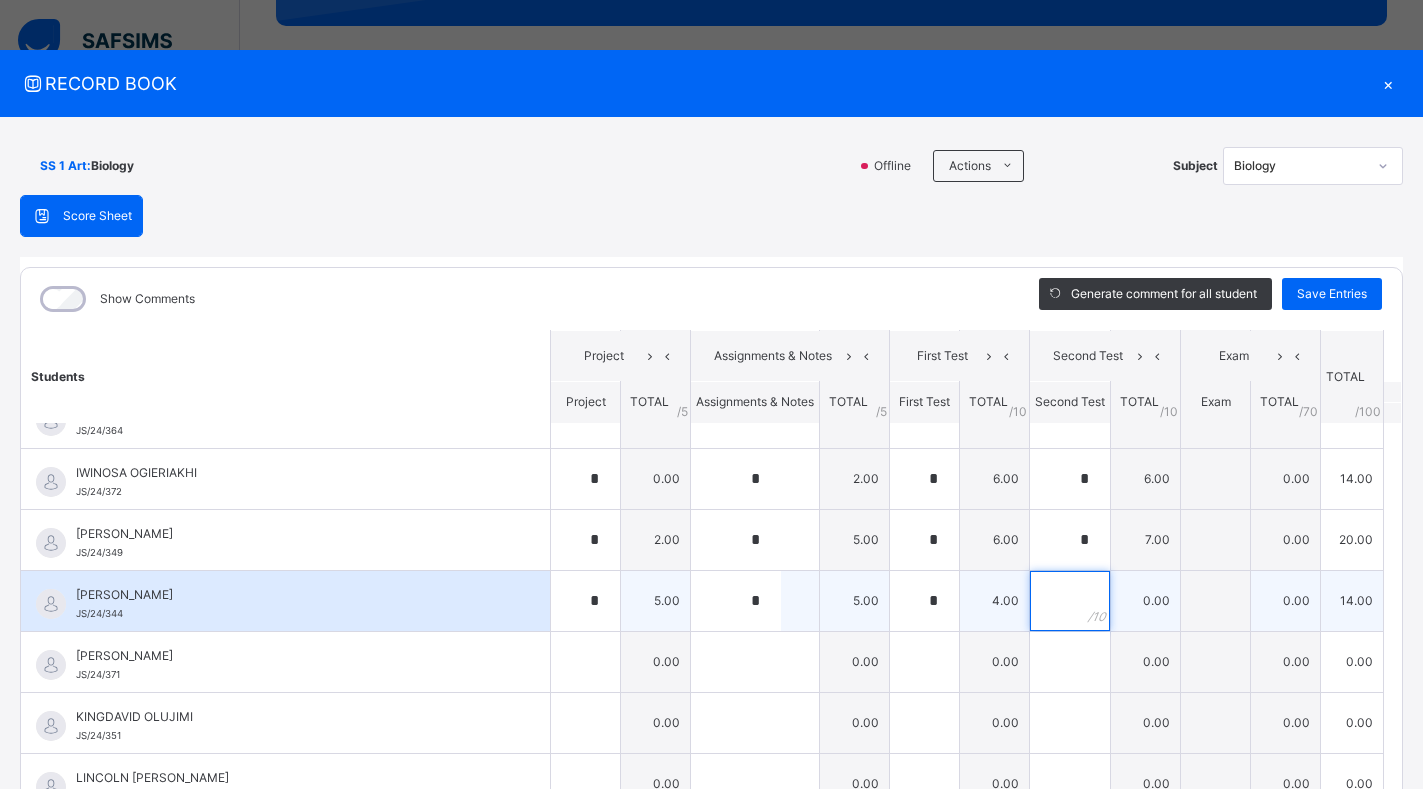 click at bounding box center [1070, 601] 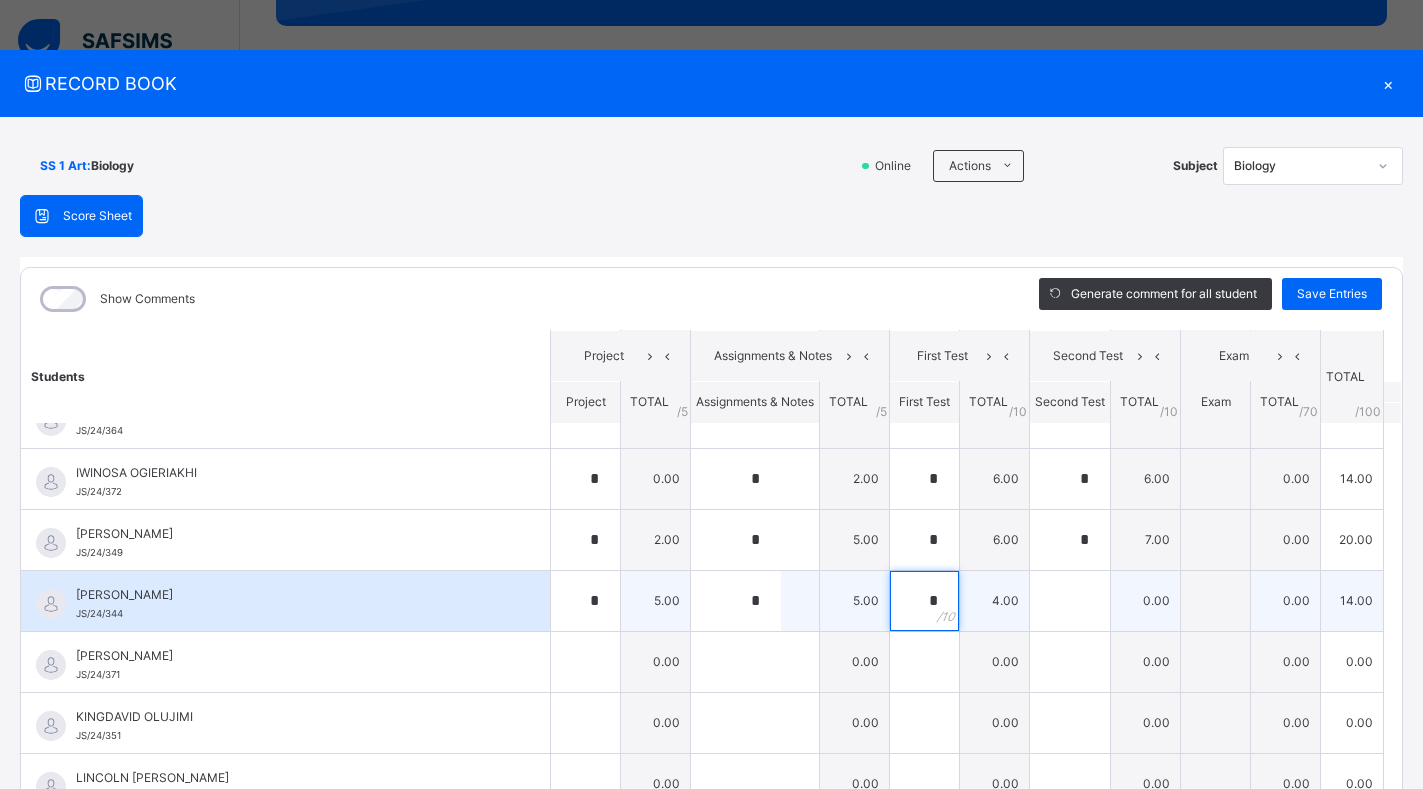 click on "*" at bounding box center [924, 601] 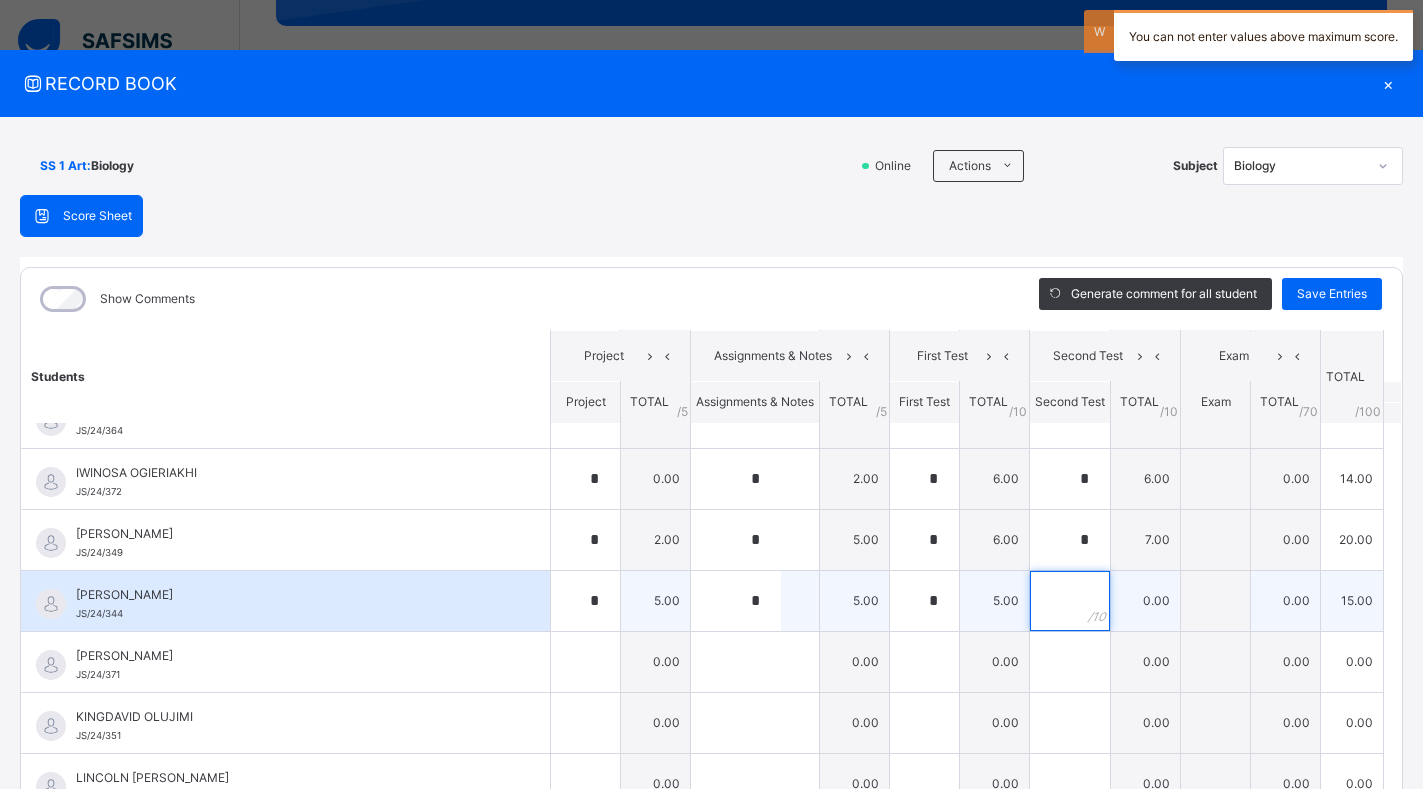 click at bounding box center [1070, 601] 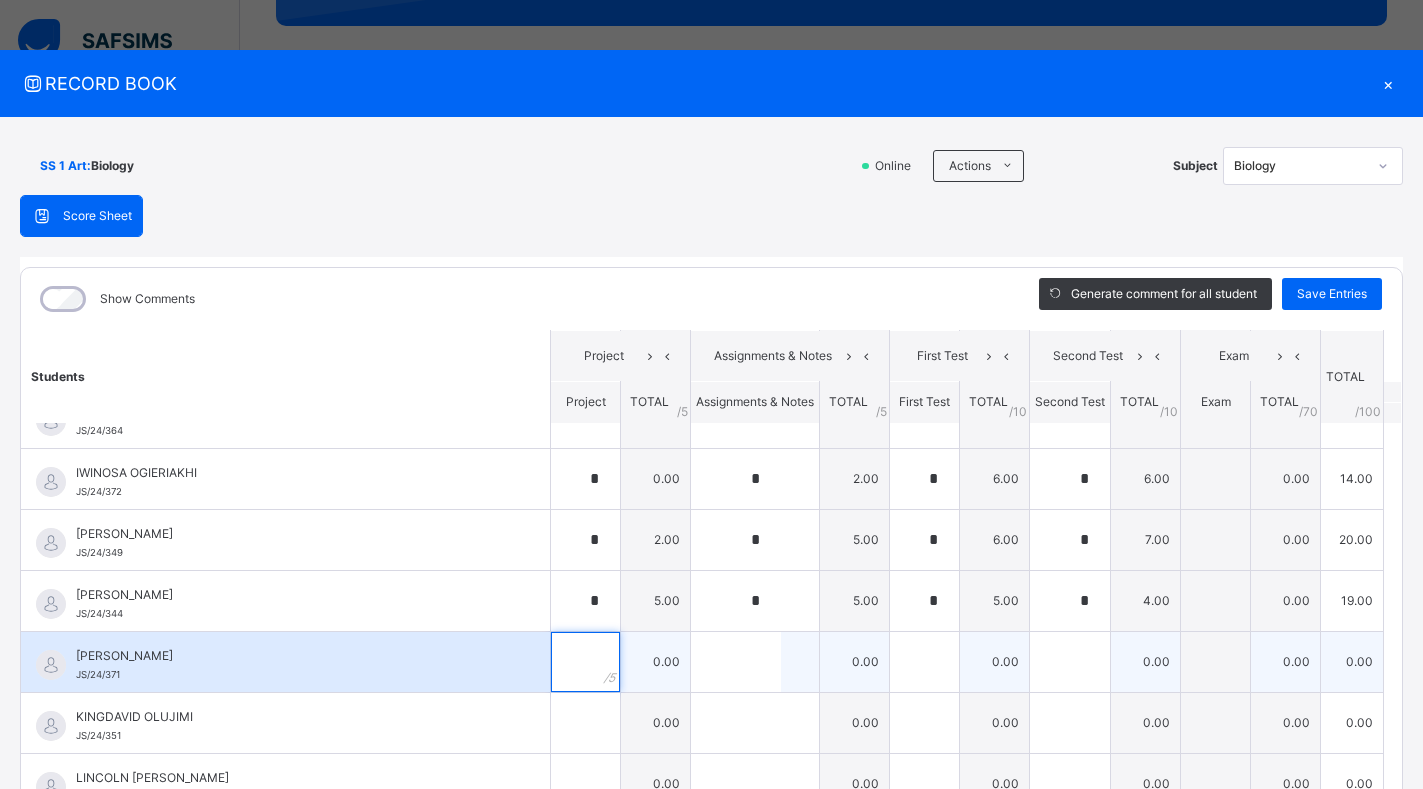 click at bounding box center (585, 662) 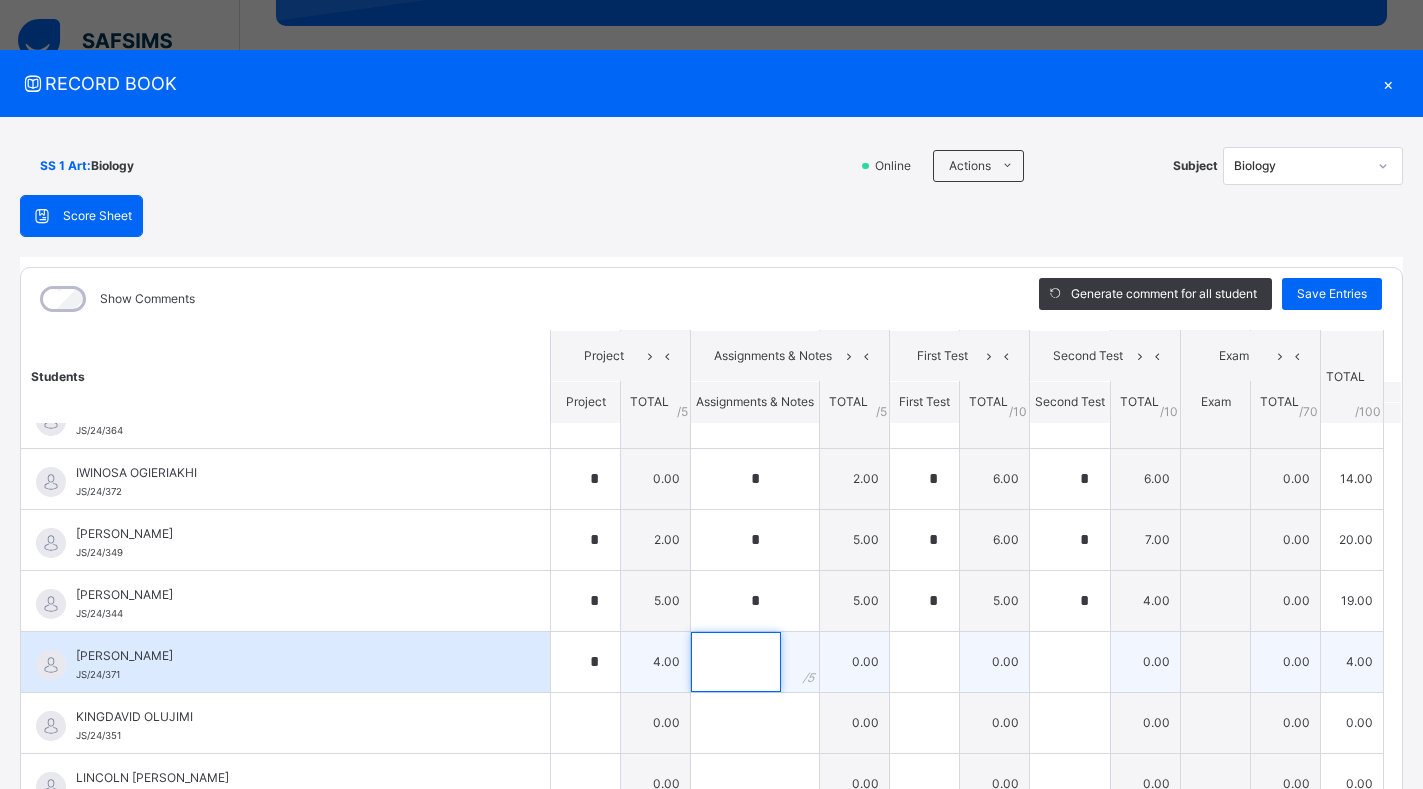 click at bounding box center (736, 662) 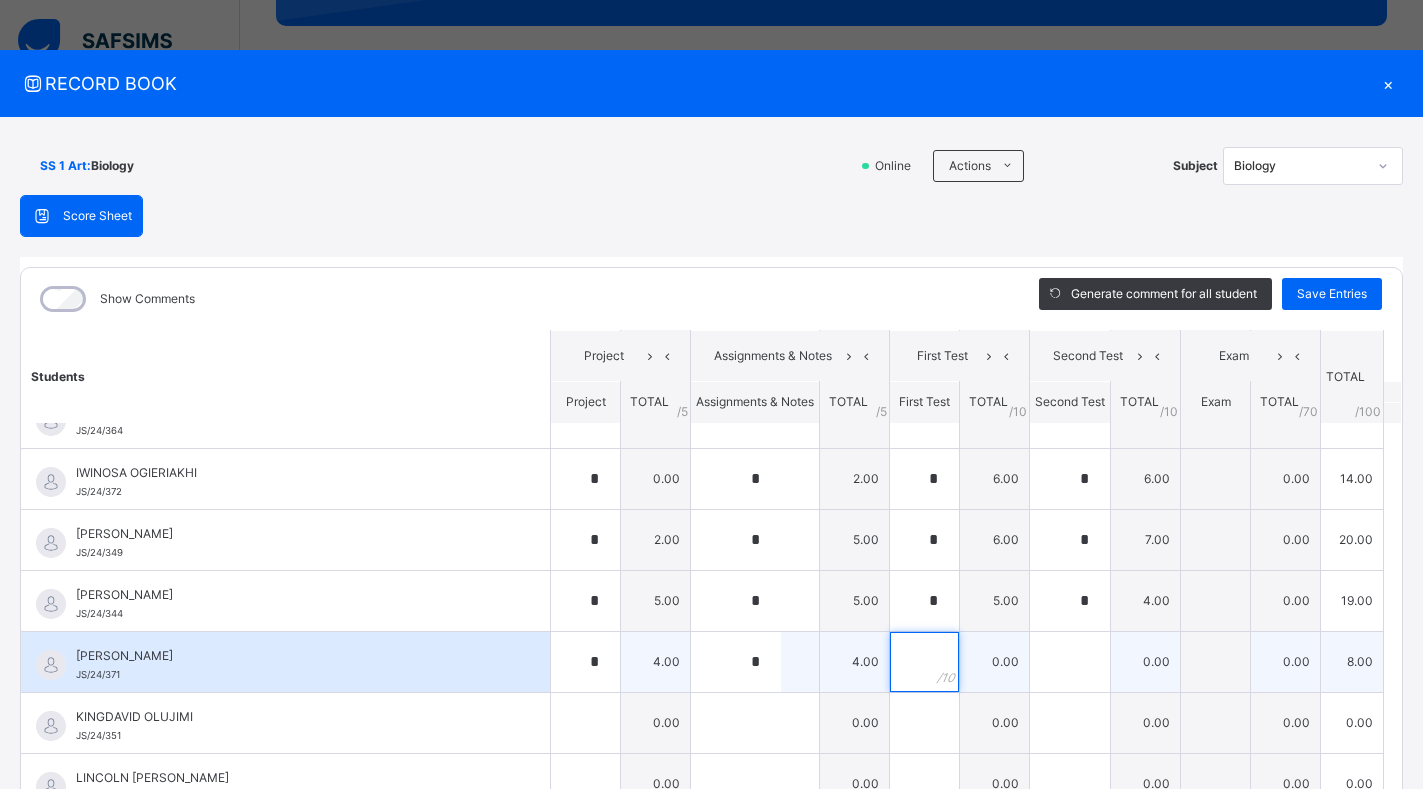 click at bounding box center (924, 662) 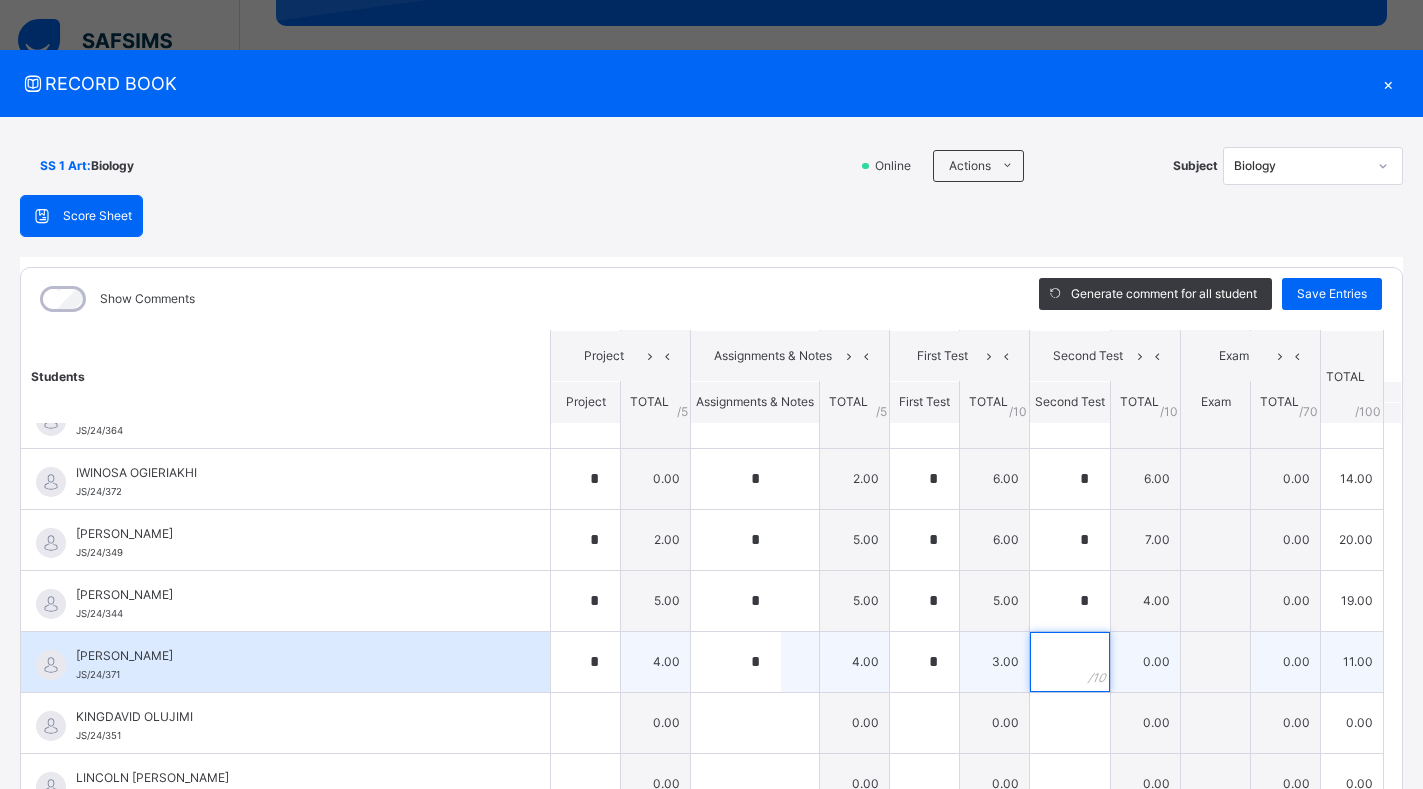 click at bounding box center (1070, 662) 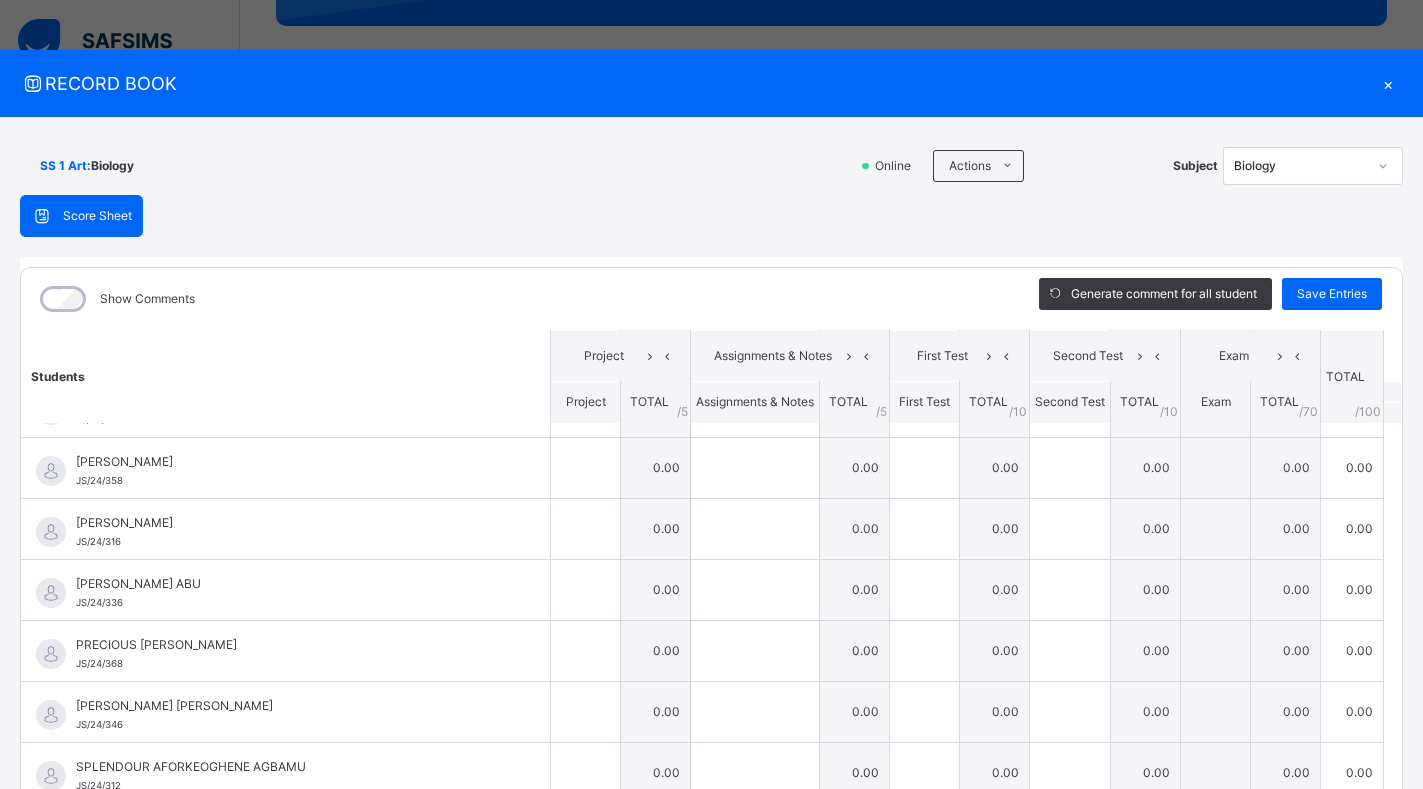 scroll, scrollTop: 602, scrollLeft: 0, axis: vertical 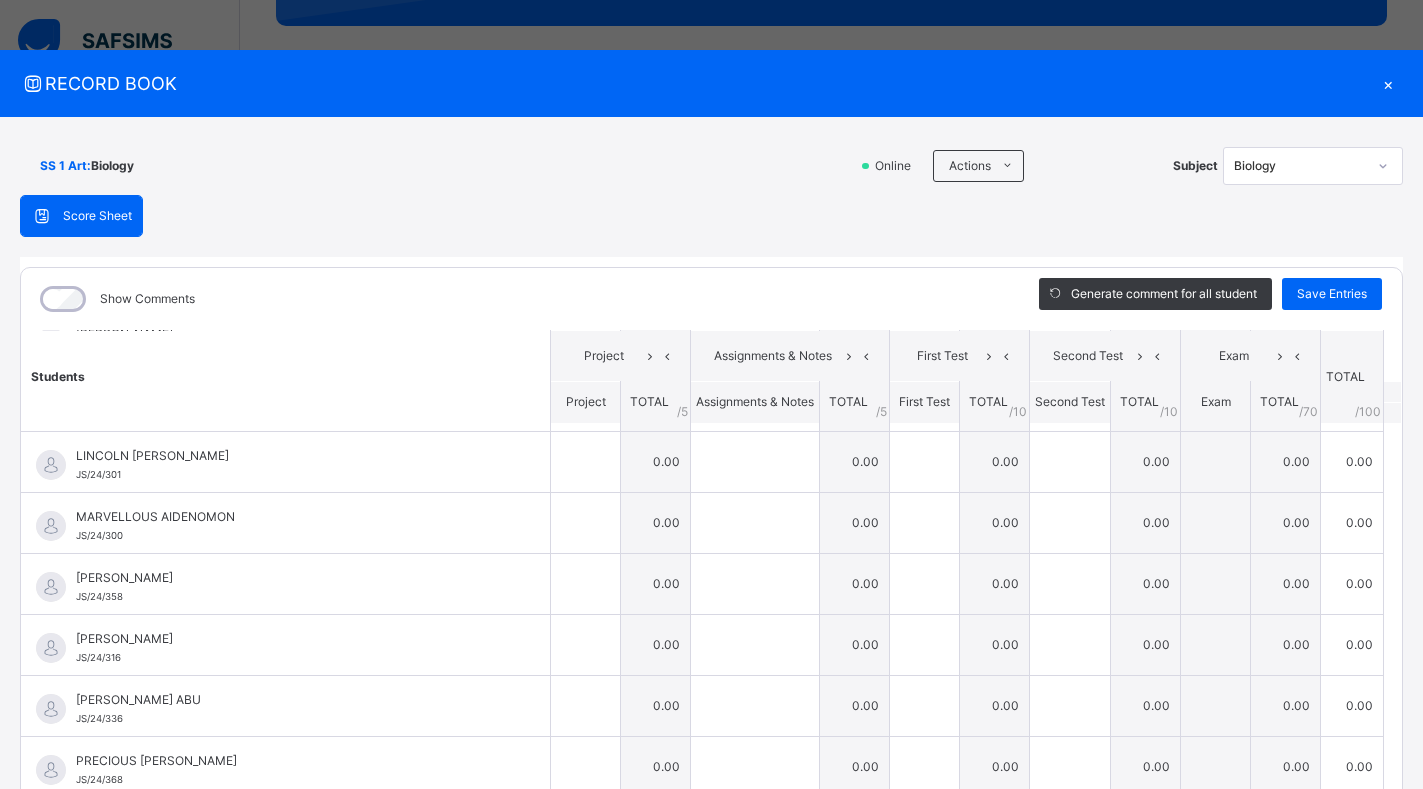 click on "Students Project Assignments & Notes First Test Second Test Exam TOTAL /100 Comment Project TOTAL / 5 Assignments & Notes TOTAL / 5 First Test TOTAL / 10 Second Test TOTAL / 10 Exam TOTAL / 70 [PERSON_NAME] [PERSON_NAME]/24/302 [PERSON_NAME] [PERSON_NAME]/24/302 * 5.00 * 5.00 * 9.00 * 7.00 0.00 26.00 Generate comment 0 / 250   ×   Subject Teacher’s Comment Generate and see in full the comment developed by the AI with an option to regenerate the comment [PERSON_NAME] [PERSON_NAME]/24/302   Total 26.00  / 100.00 [PERSON_NAME] Bot   Regenerate     Use this comment   [PERSON_NAME] JS/24/321 [PERSON_NAME] JS/24/321 * 4.00 * 5.00 * 4.00 * 4.00 0.00 17.00 Generate comment 0 / 250   ×   Subject Teacher’s Comment Generate and see in full the comment developed by the AI with an option to regenerate the comment JS [PERSON_NAME]   JS/24/321   Total 17.00  / 100.00 [PERSON_NAME] Bot   Regenerate     Use this comment   DESTINY ESHIOFUNE OGAMUNE JS/24/347 DESTINY ESHIOFUNE OGAMUNE JS/24/347 * 4.00 * 3.00 * 5.00 * 4.00 0.00 16.00 0 /" at bounding box center [711, 385] 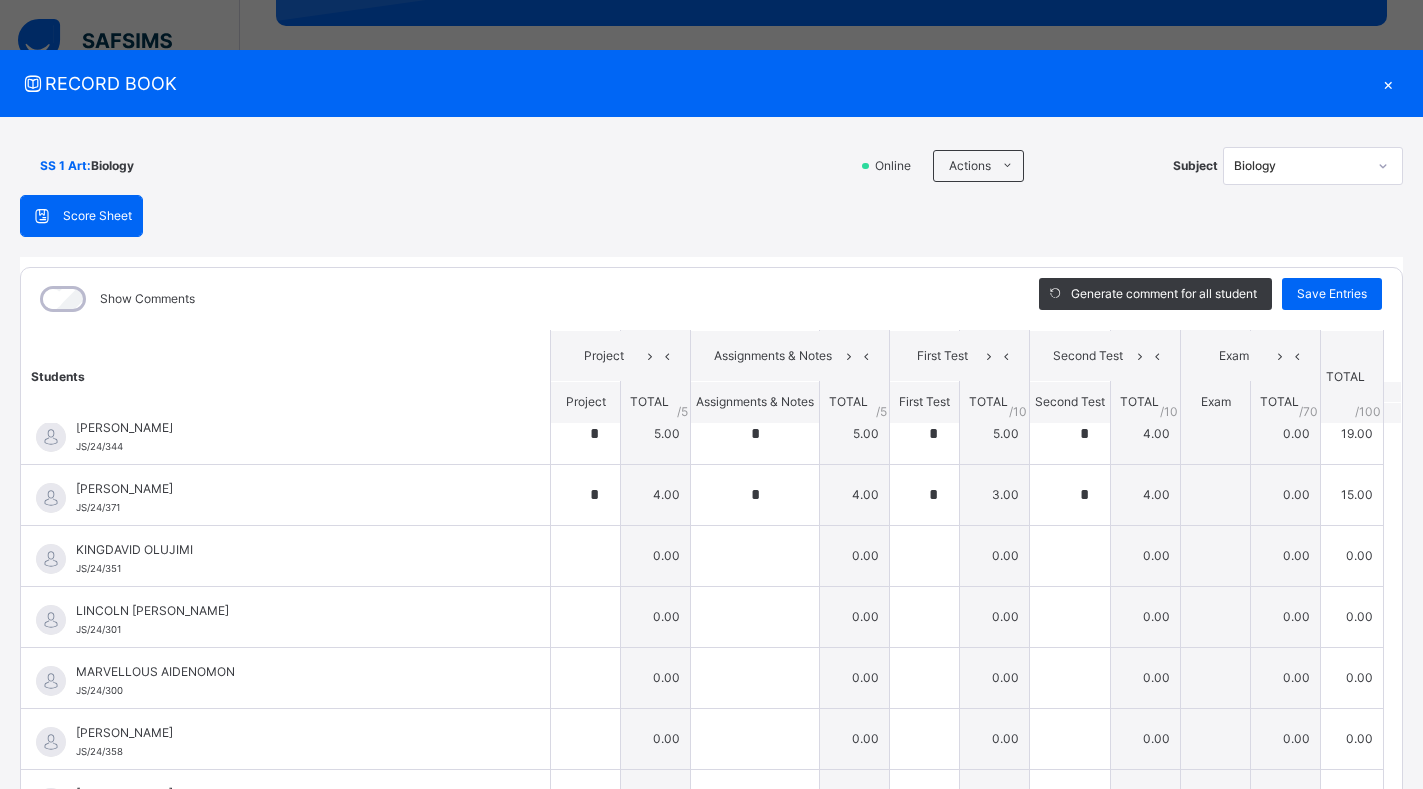 scroll, scrollTop: 442, scrollLeft: 0, axis: vertical 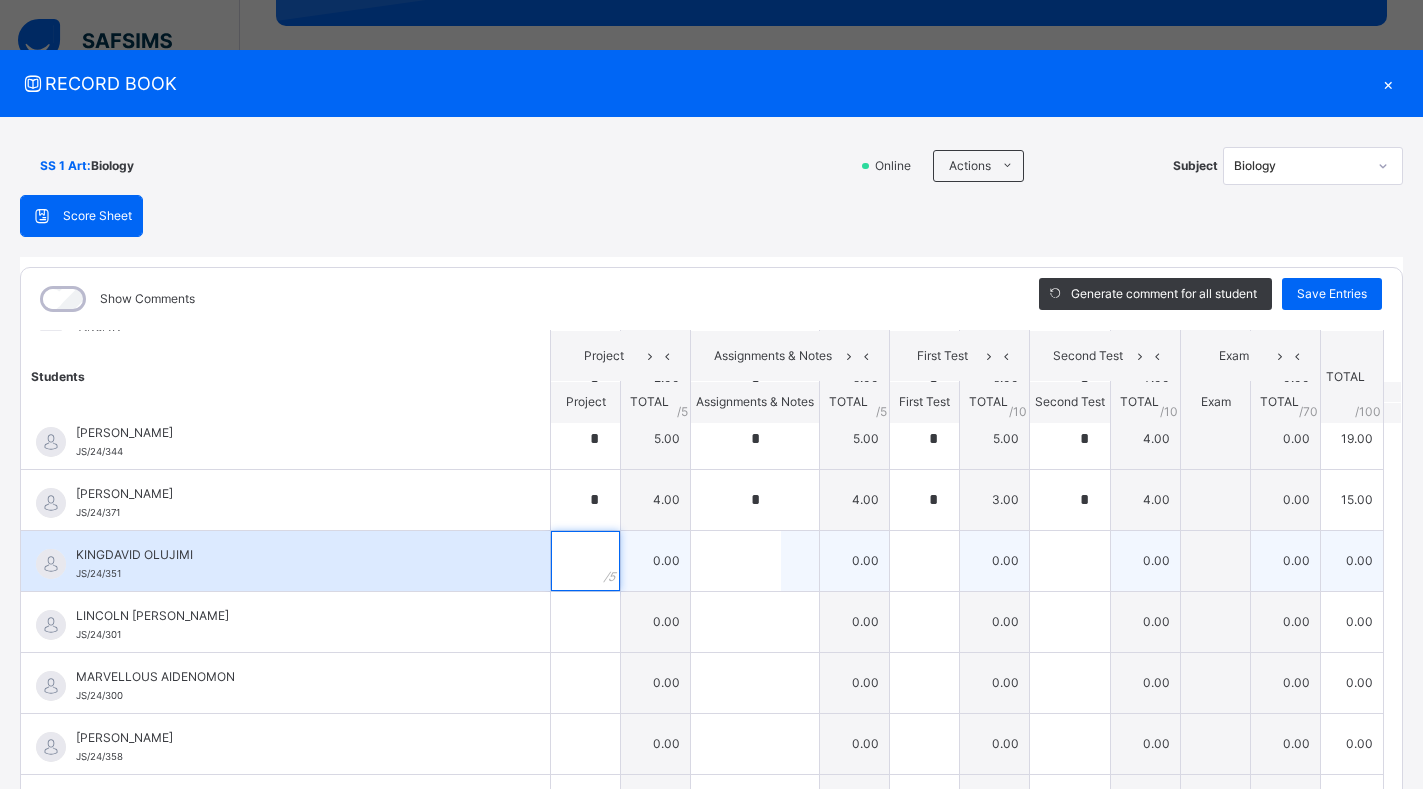 click at bounding box center [585, 561] 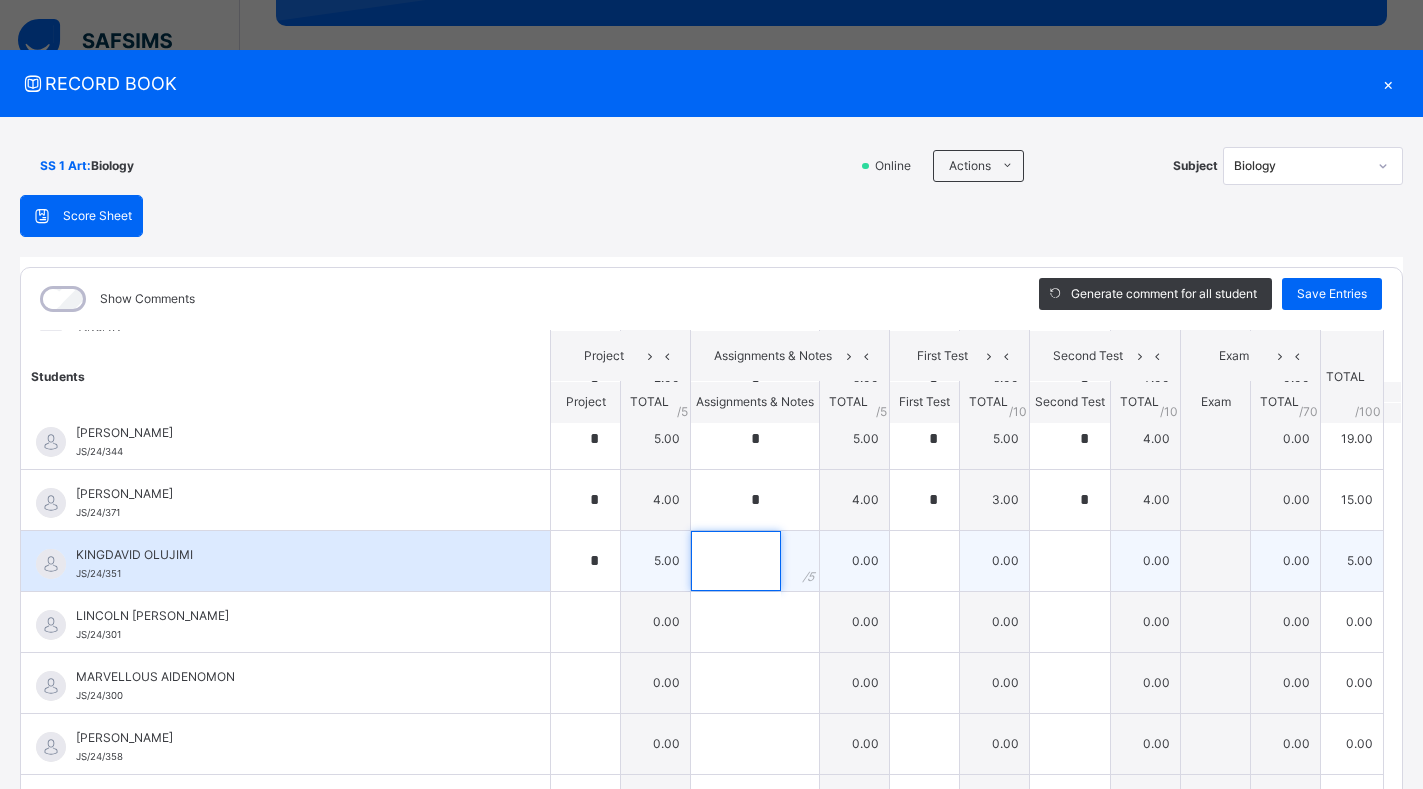 click at bounding box center [736, 561] 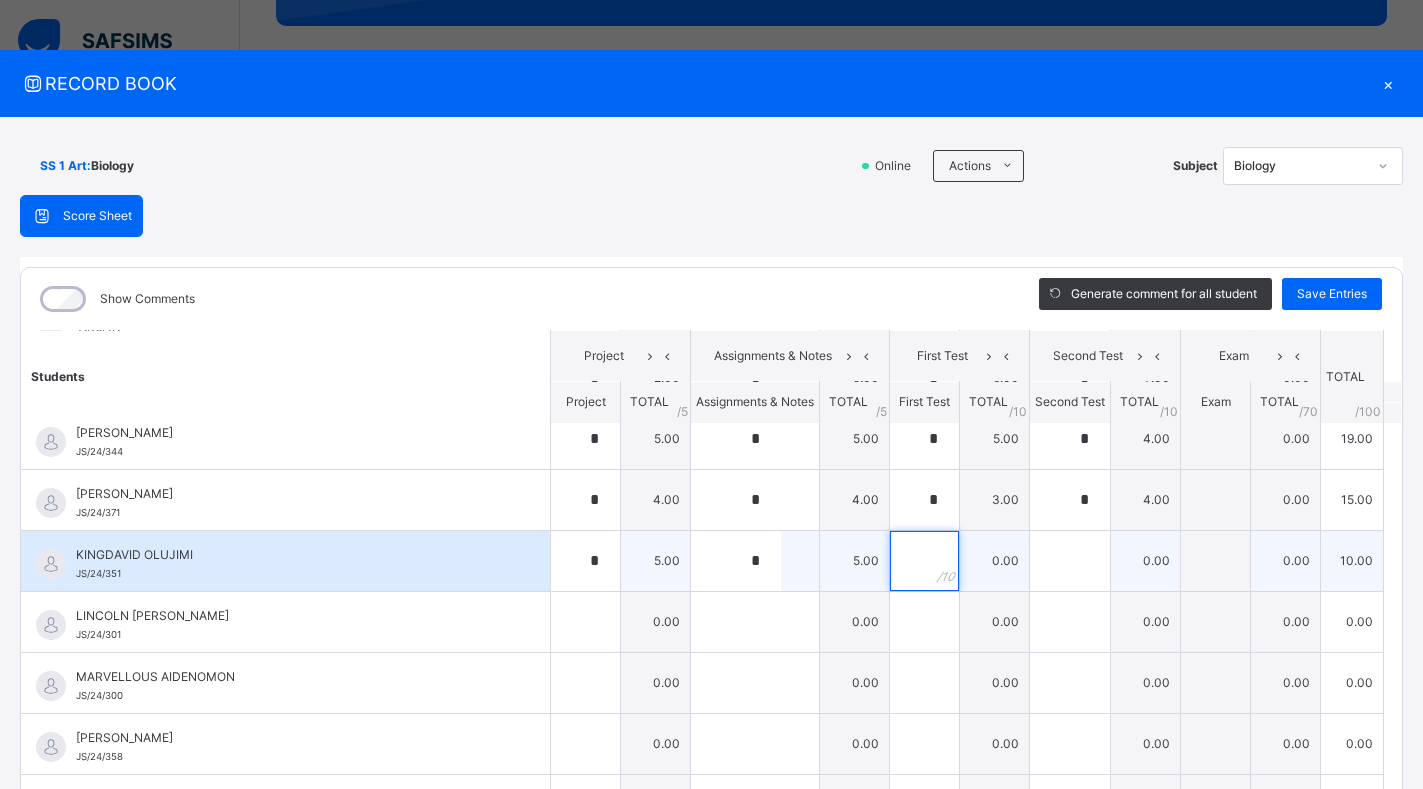 click at bounding box center (924, 561) 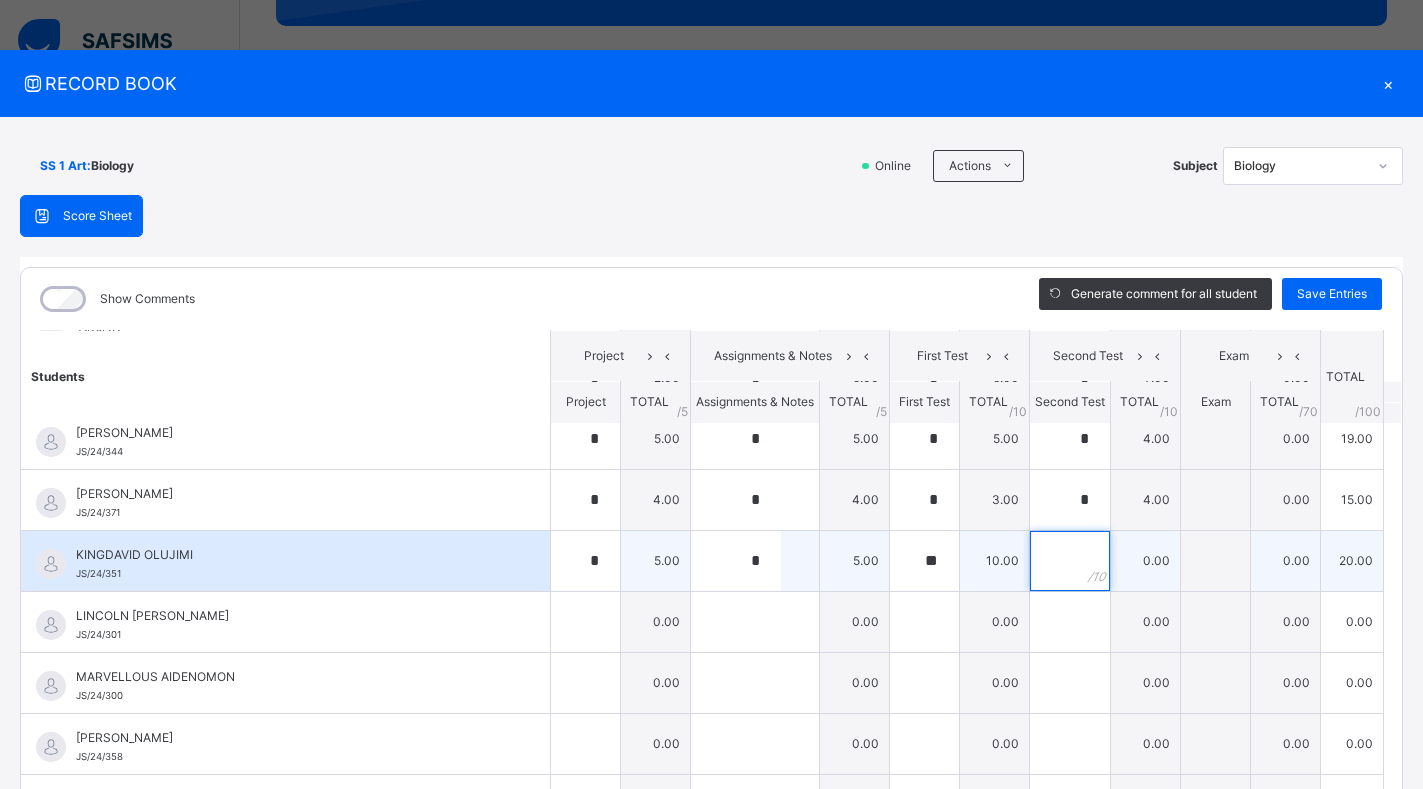 click at bounding box center (1070, 561) 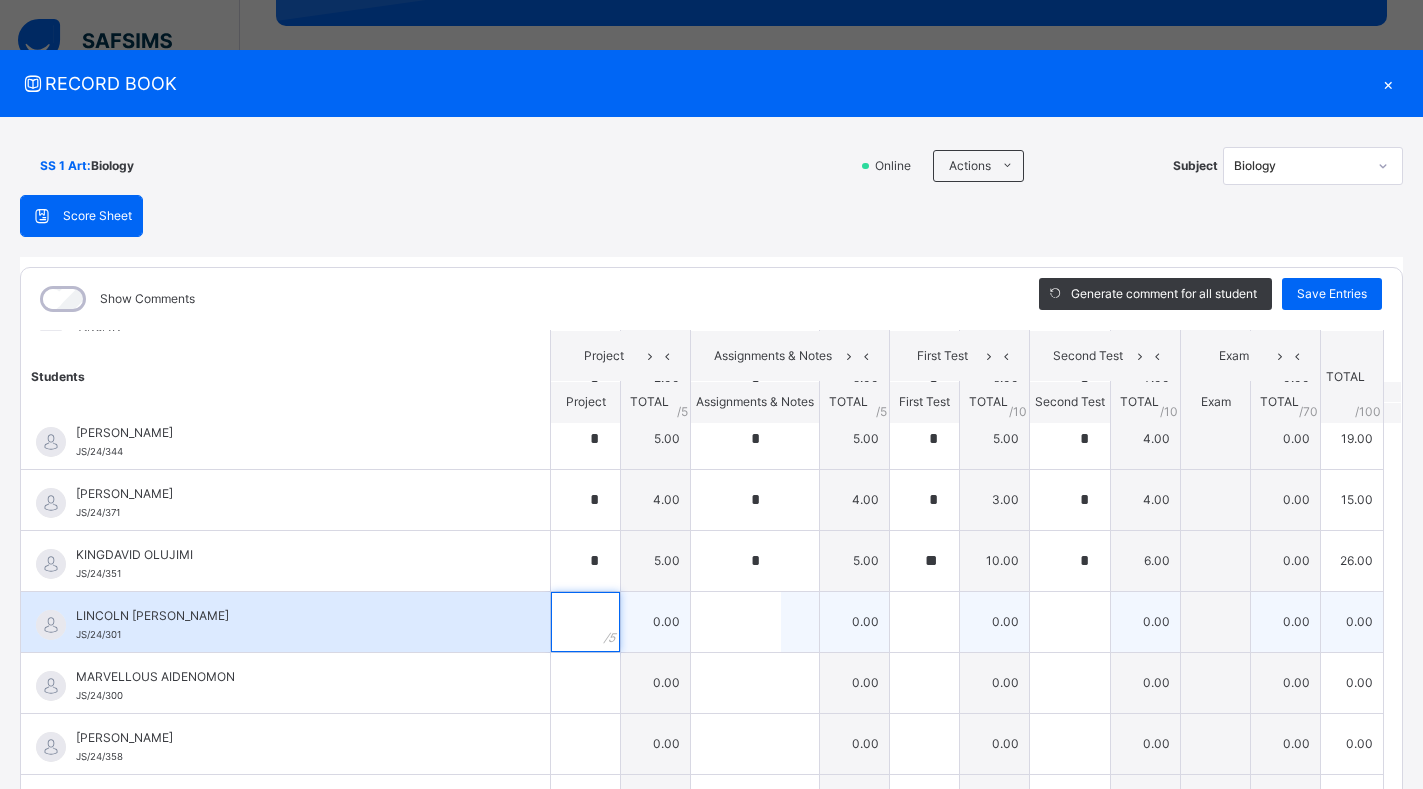 click at bounding box center (585, 622) 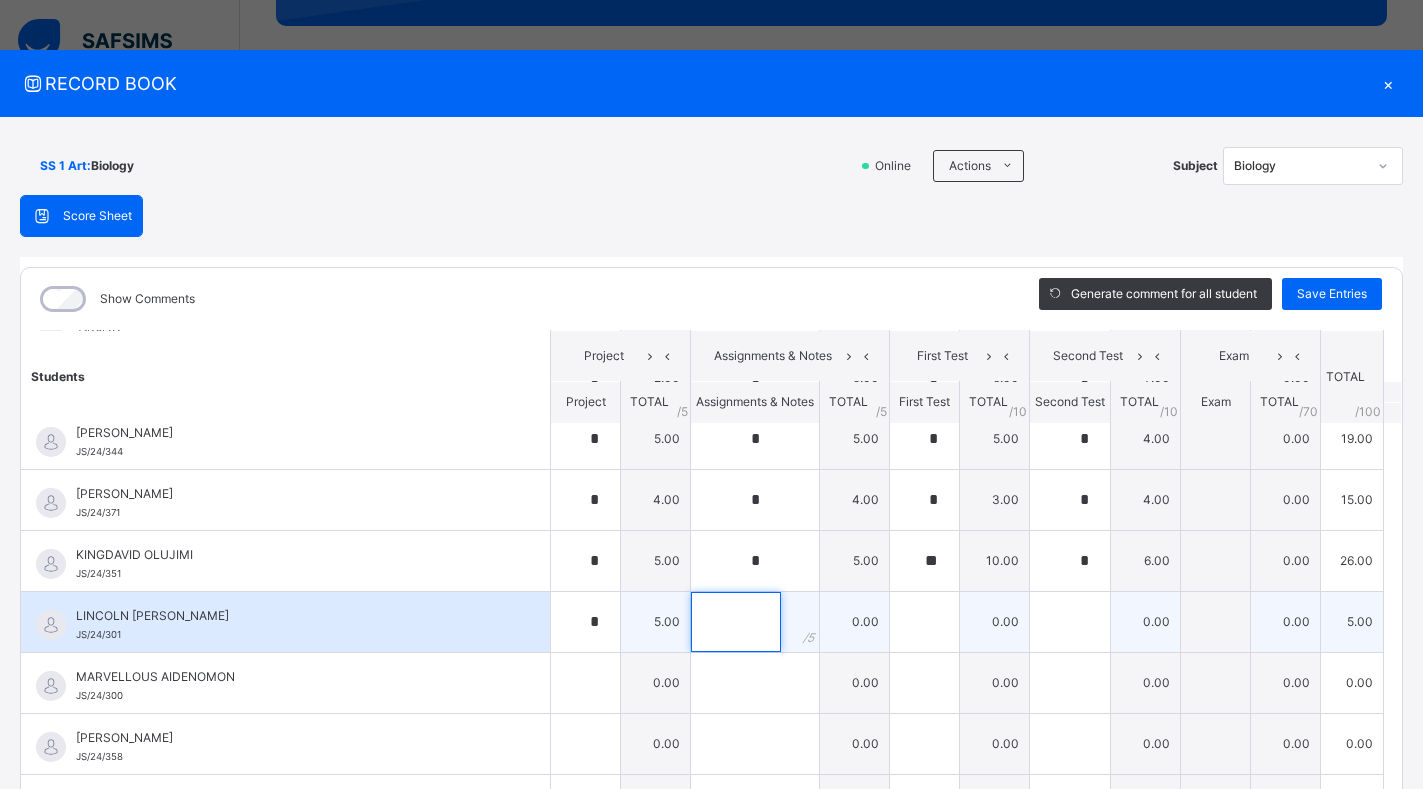click at bounding box center (736, 622) 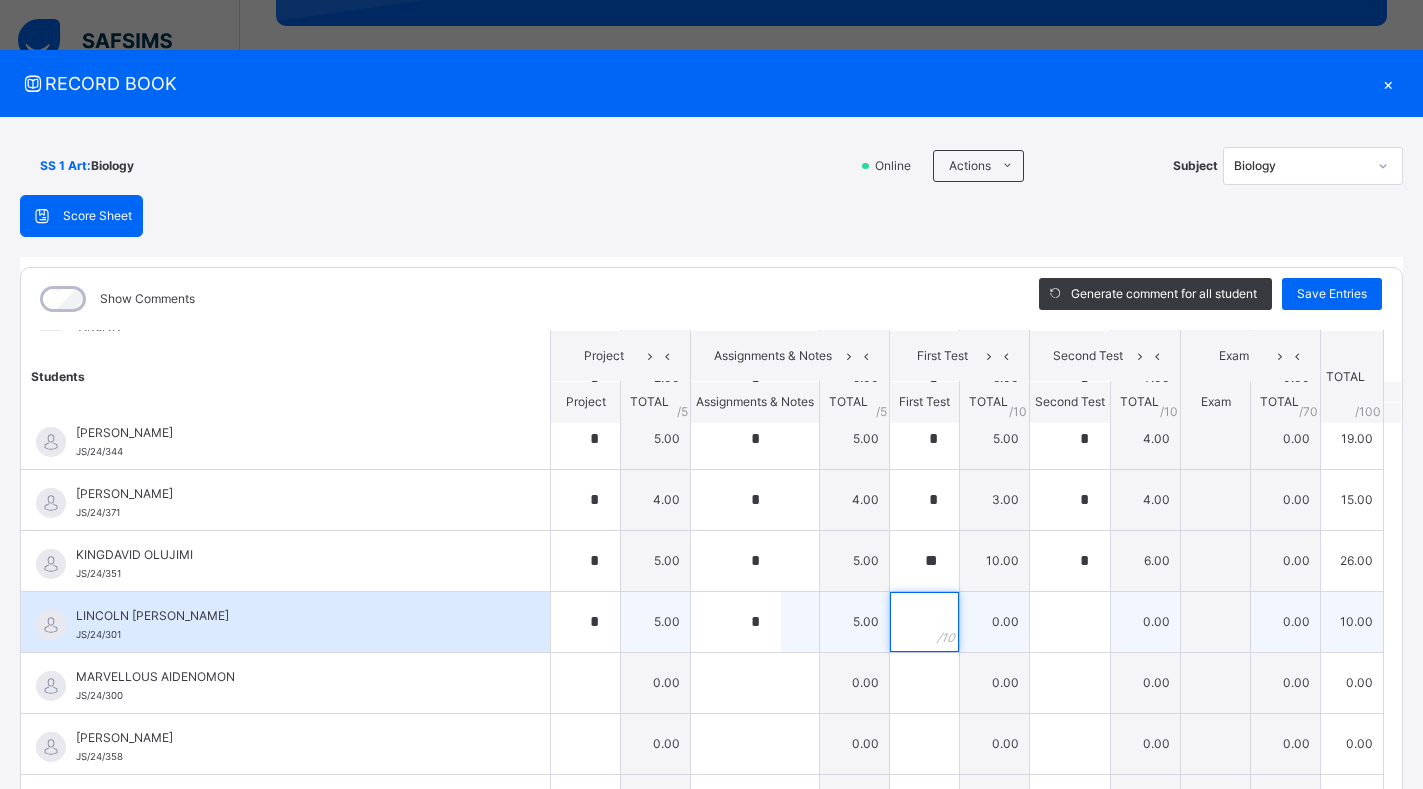 click at bounding box center (924, 622) 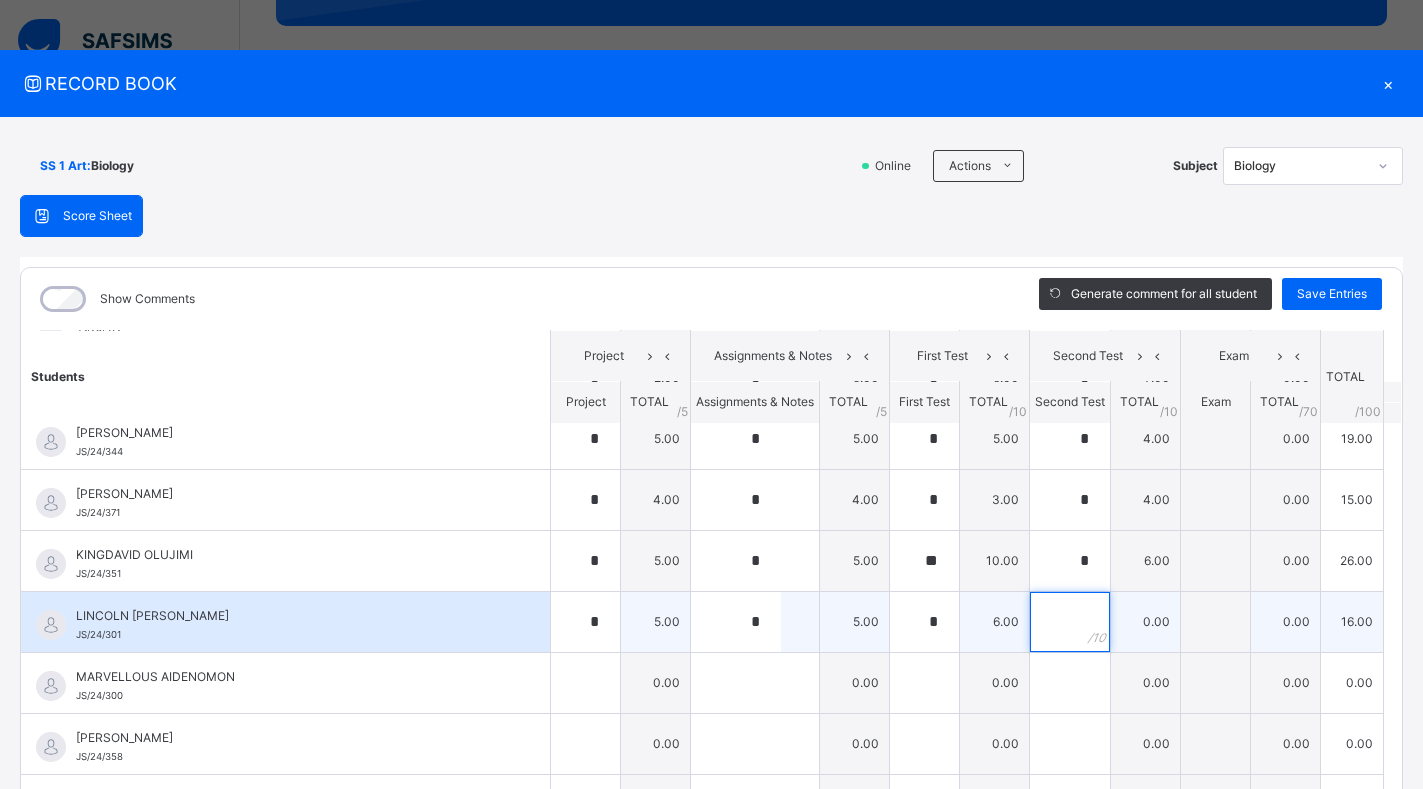click at bounding box center (1070, 622) 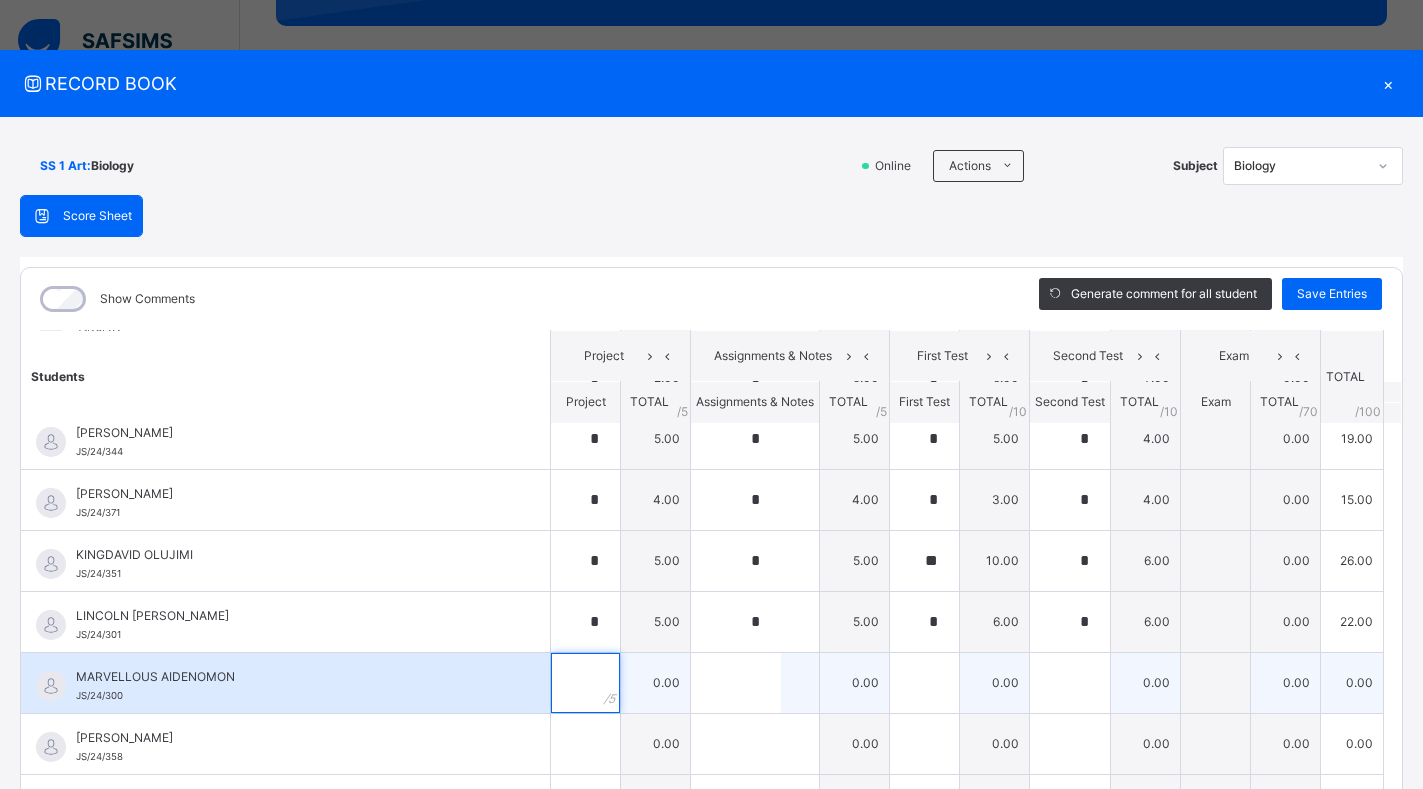 click at bounding box center [585, 683] 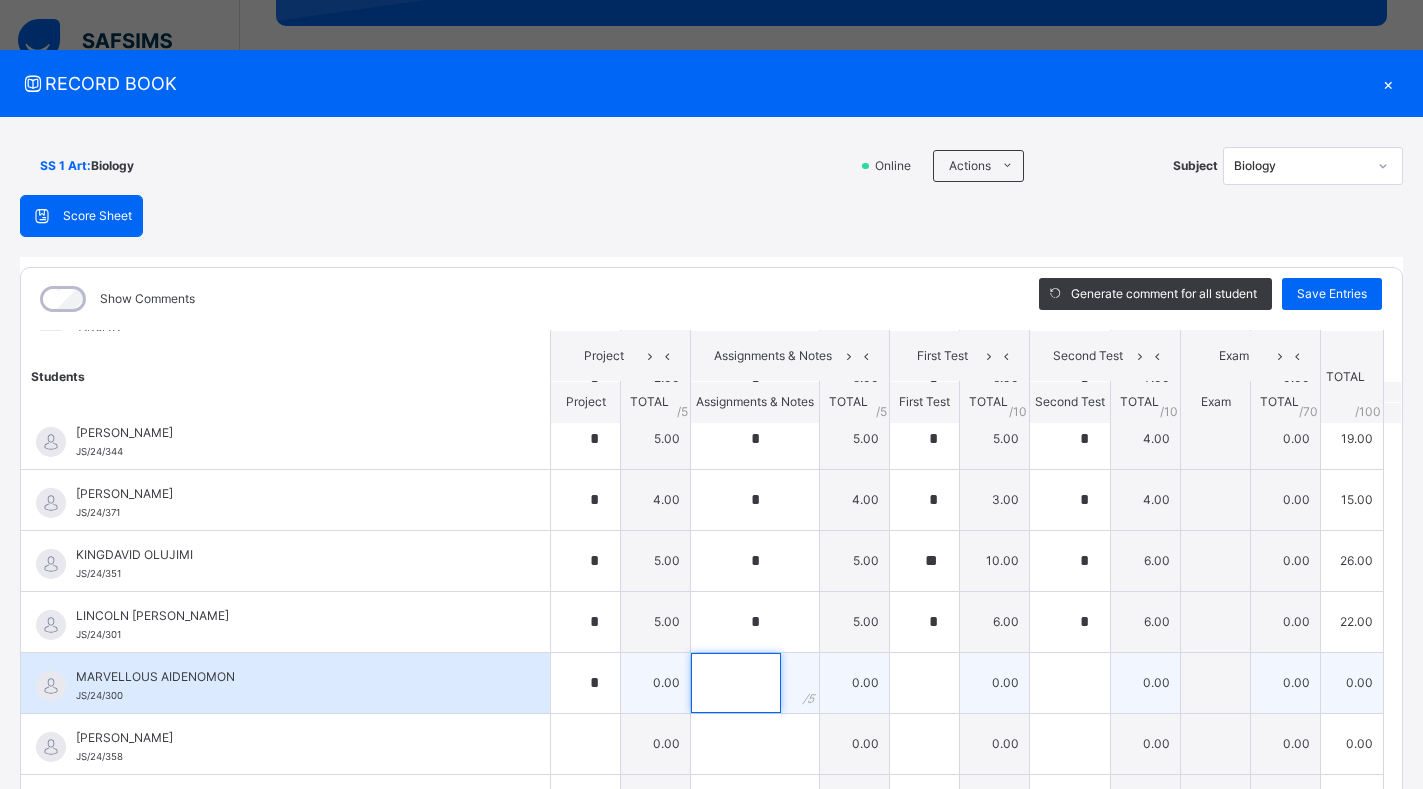 click at bounding box center (736, 683) 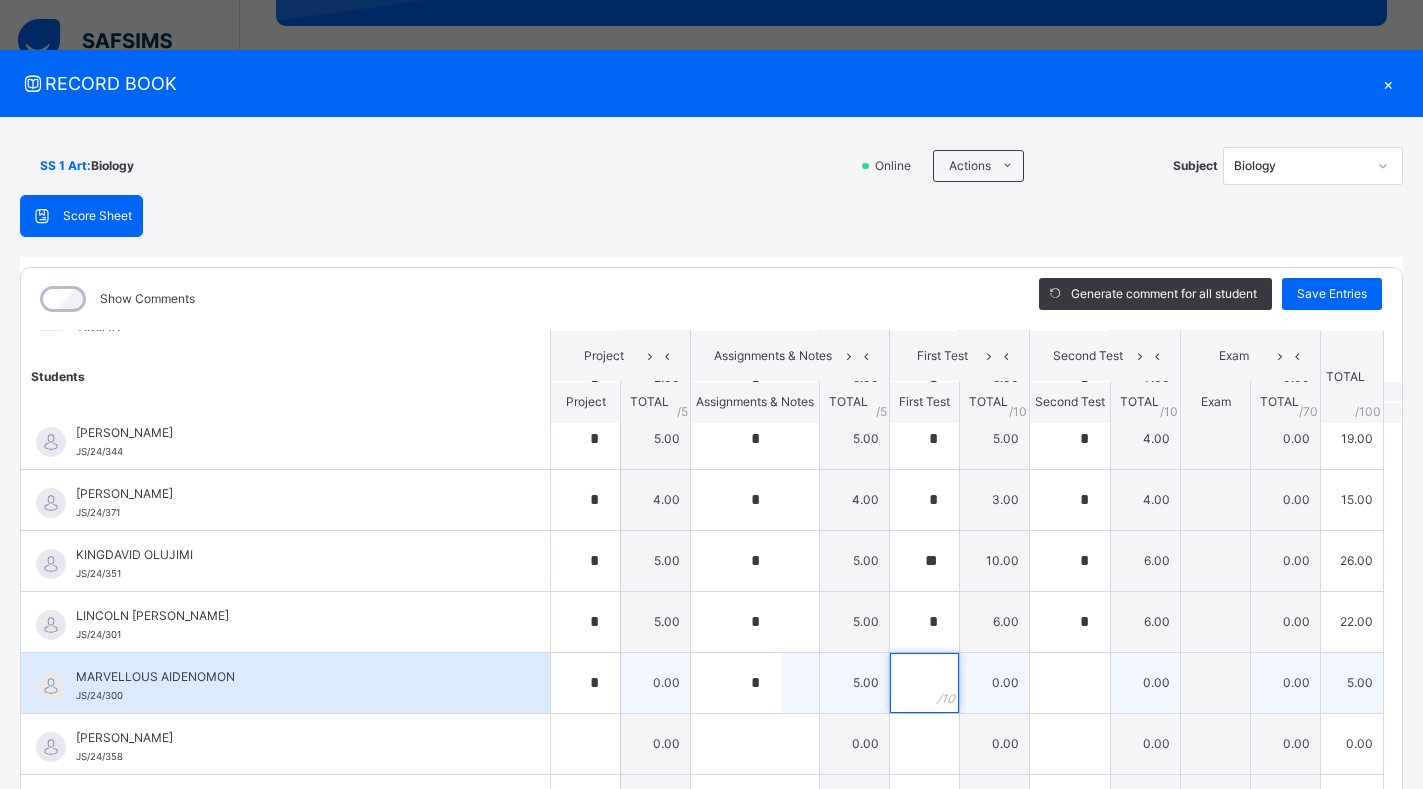 click at bounding box center (924, 683) 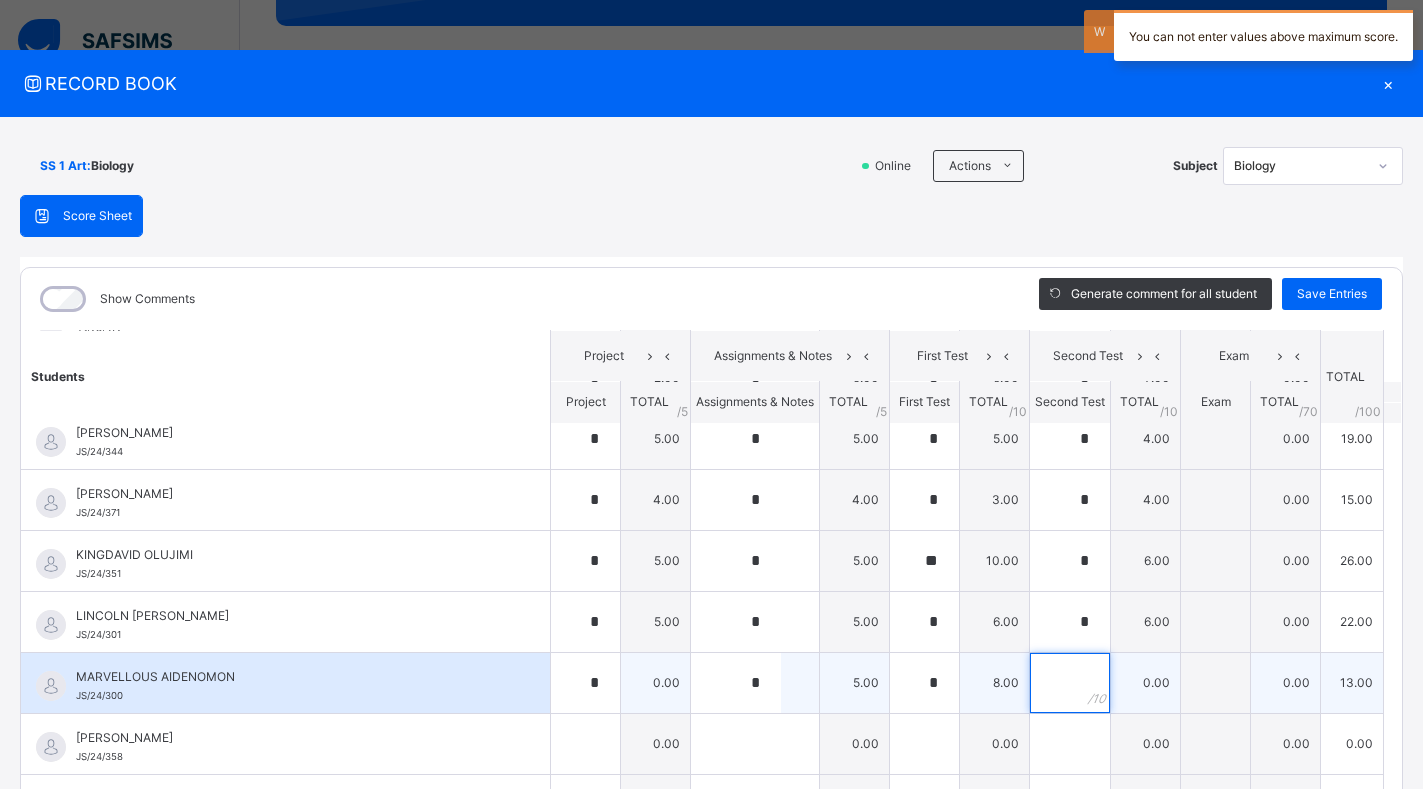 click at bounding box center (1070, 683) 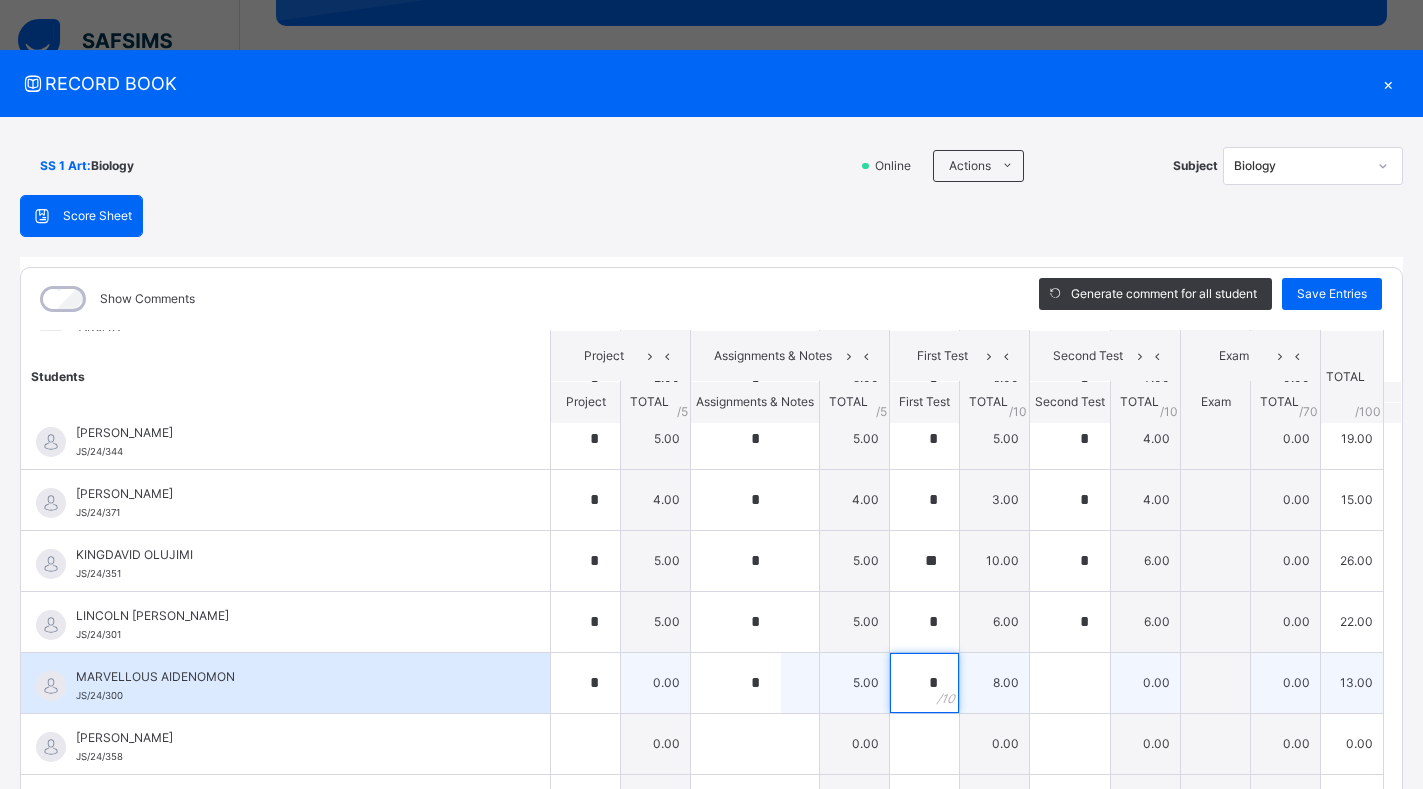click on "*" at bounding box center (924, 683) 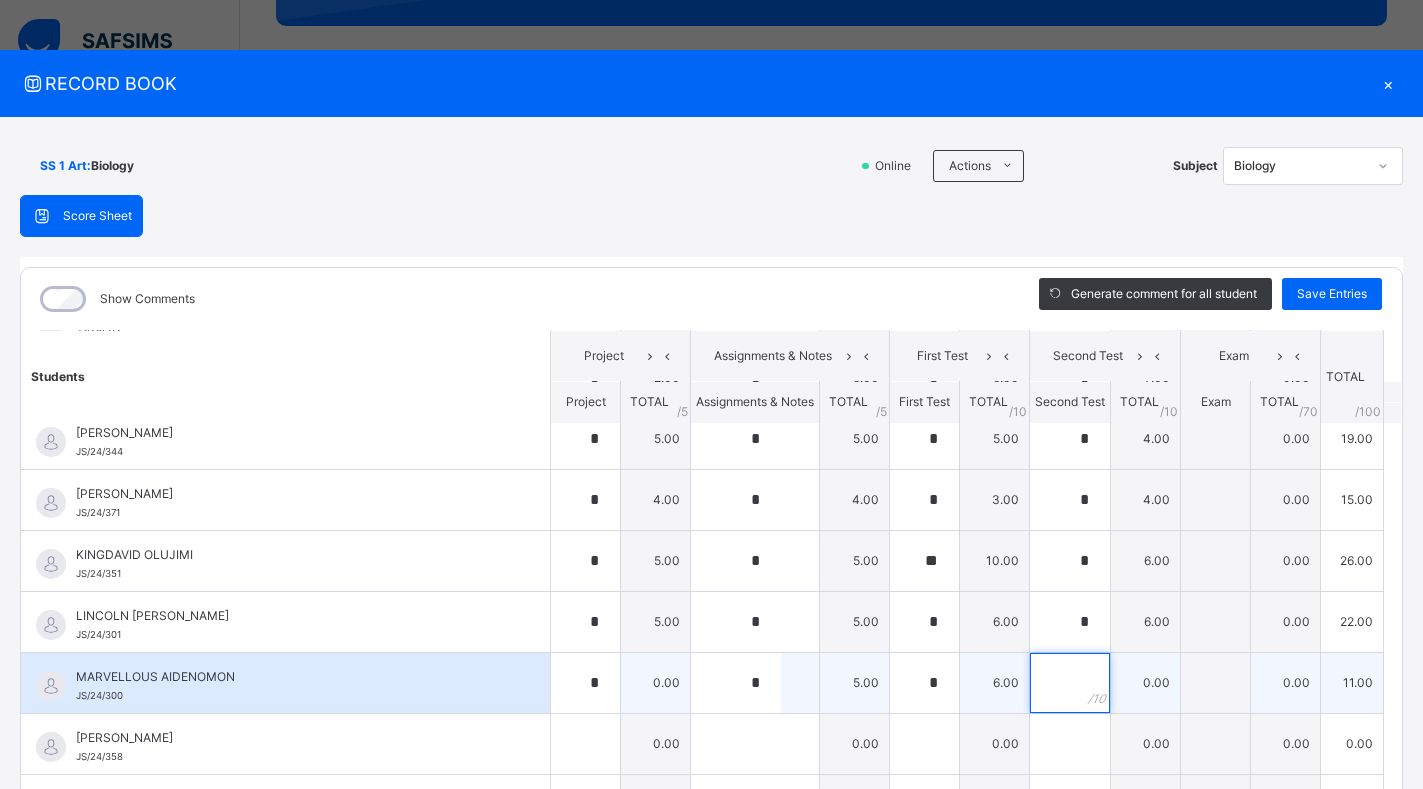 click at bounding box center [1070, 683] 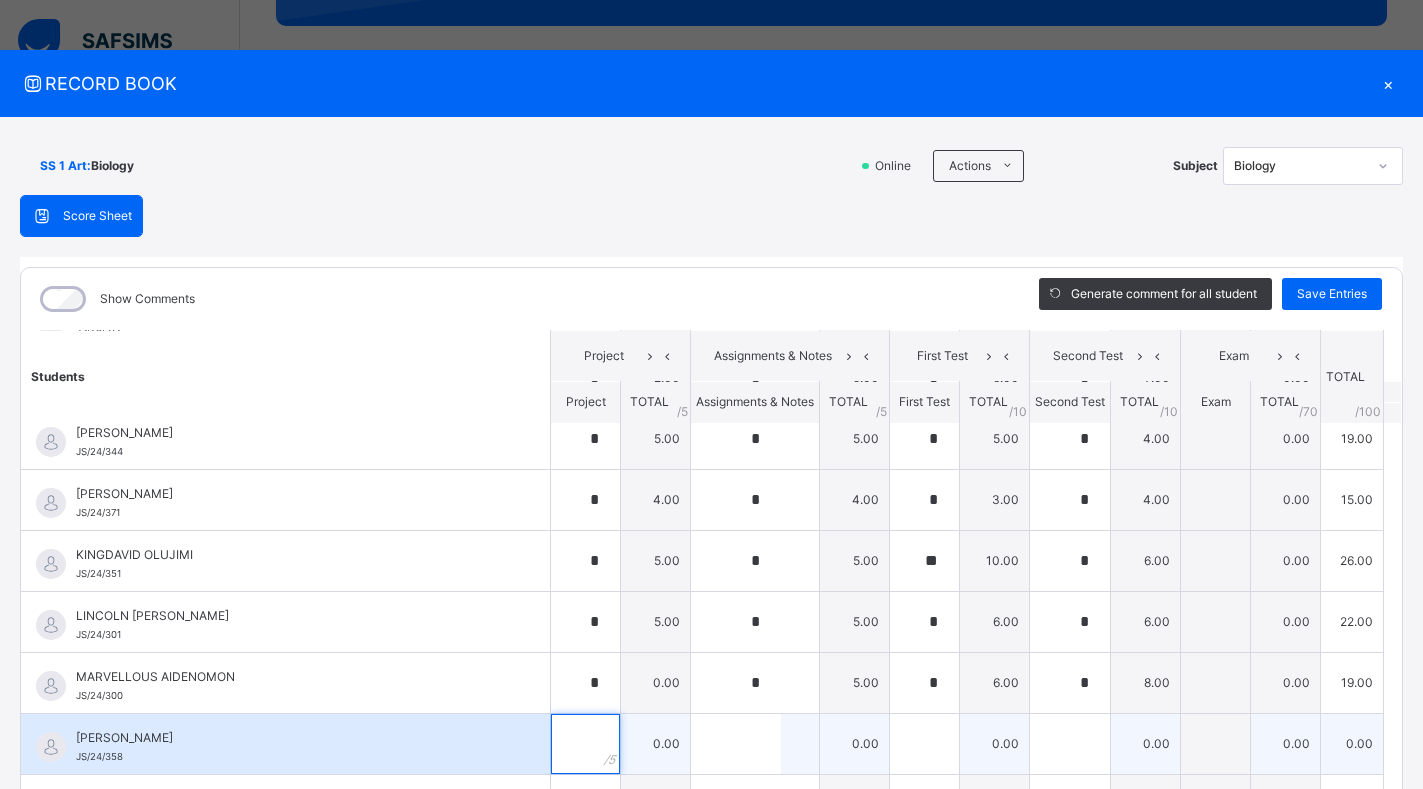 click at bounding box center (585, 744) 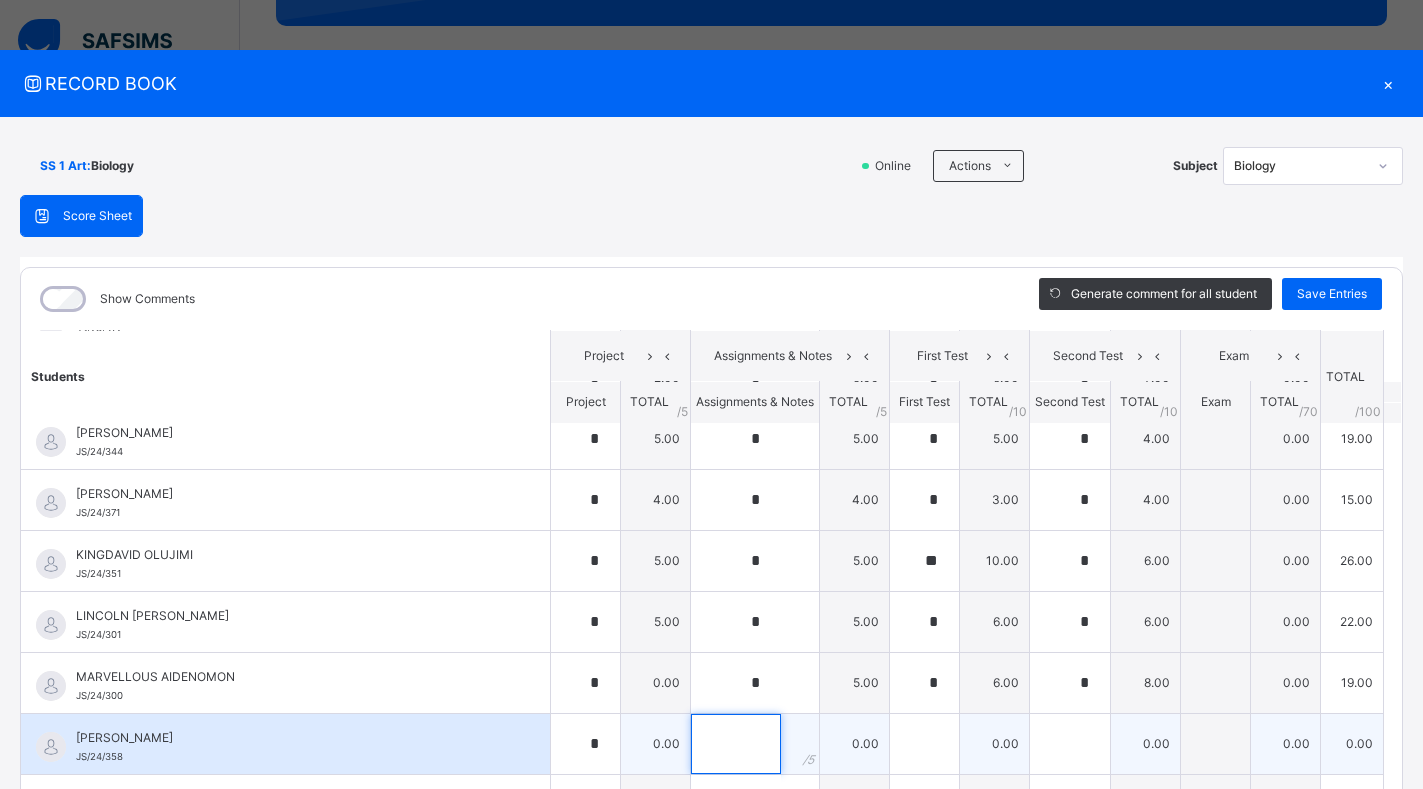 click at bounding box center [736, 744] 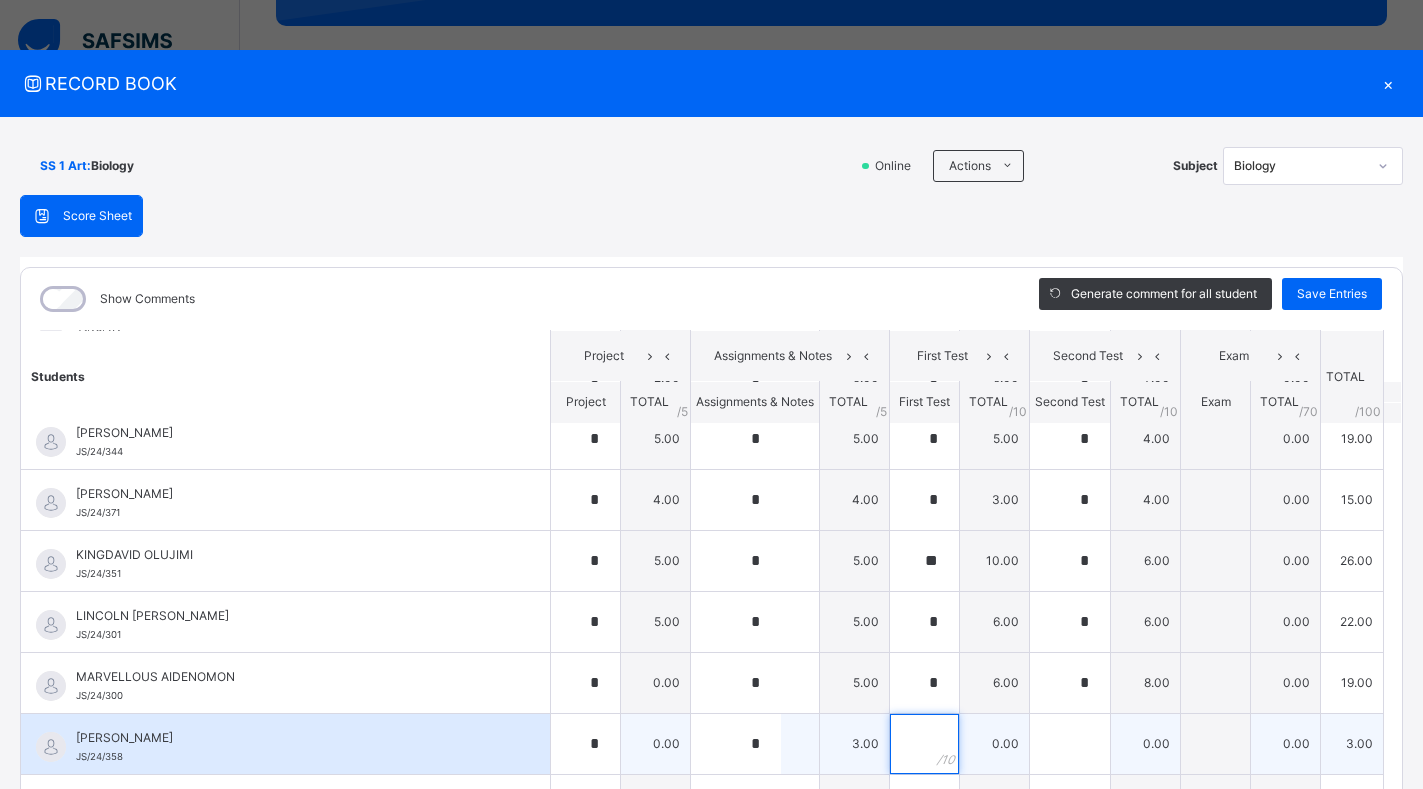 click at bounding box center [924, 744] 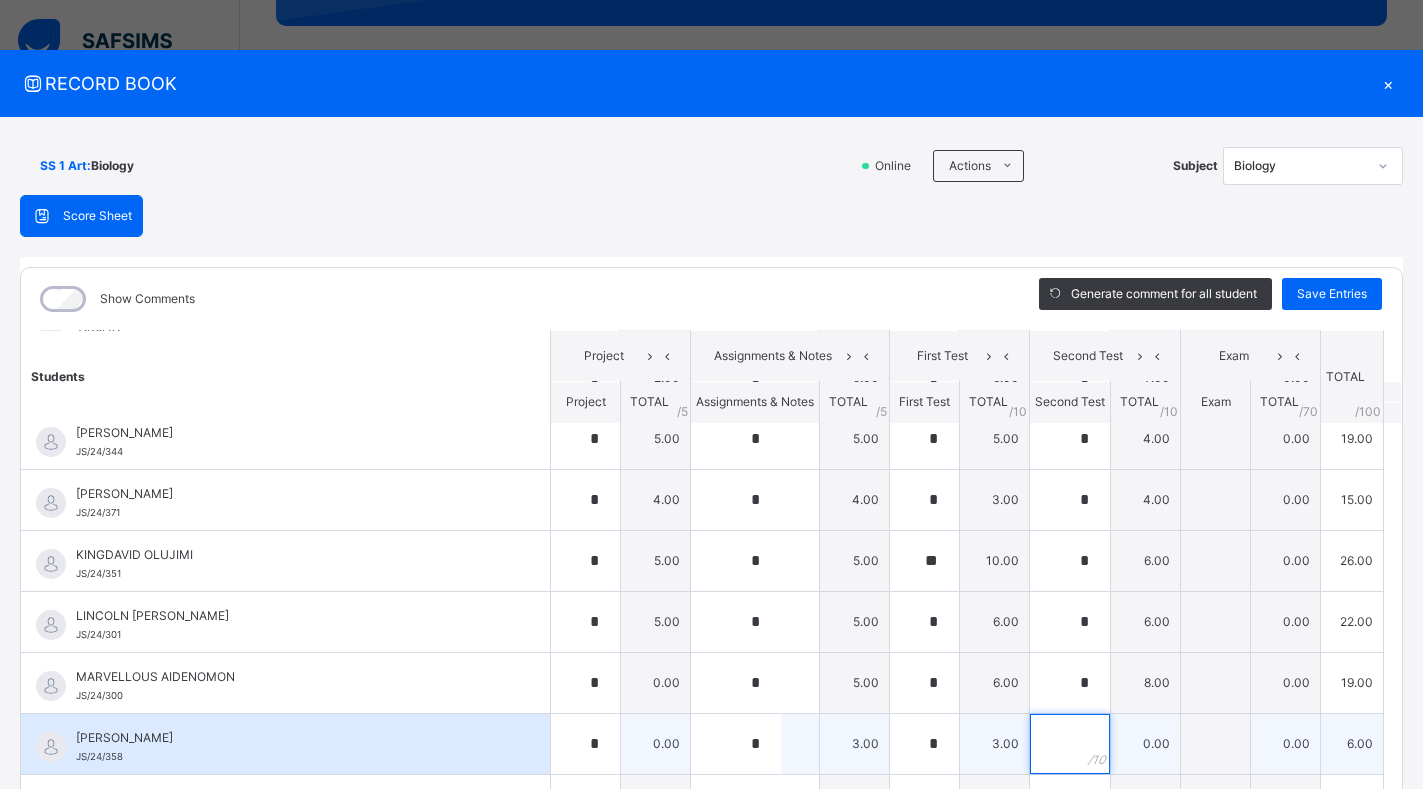 click at bounding box center (1070, 744) 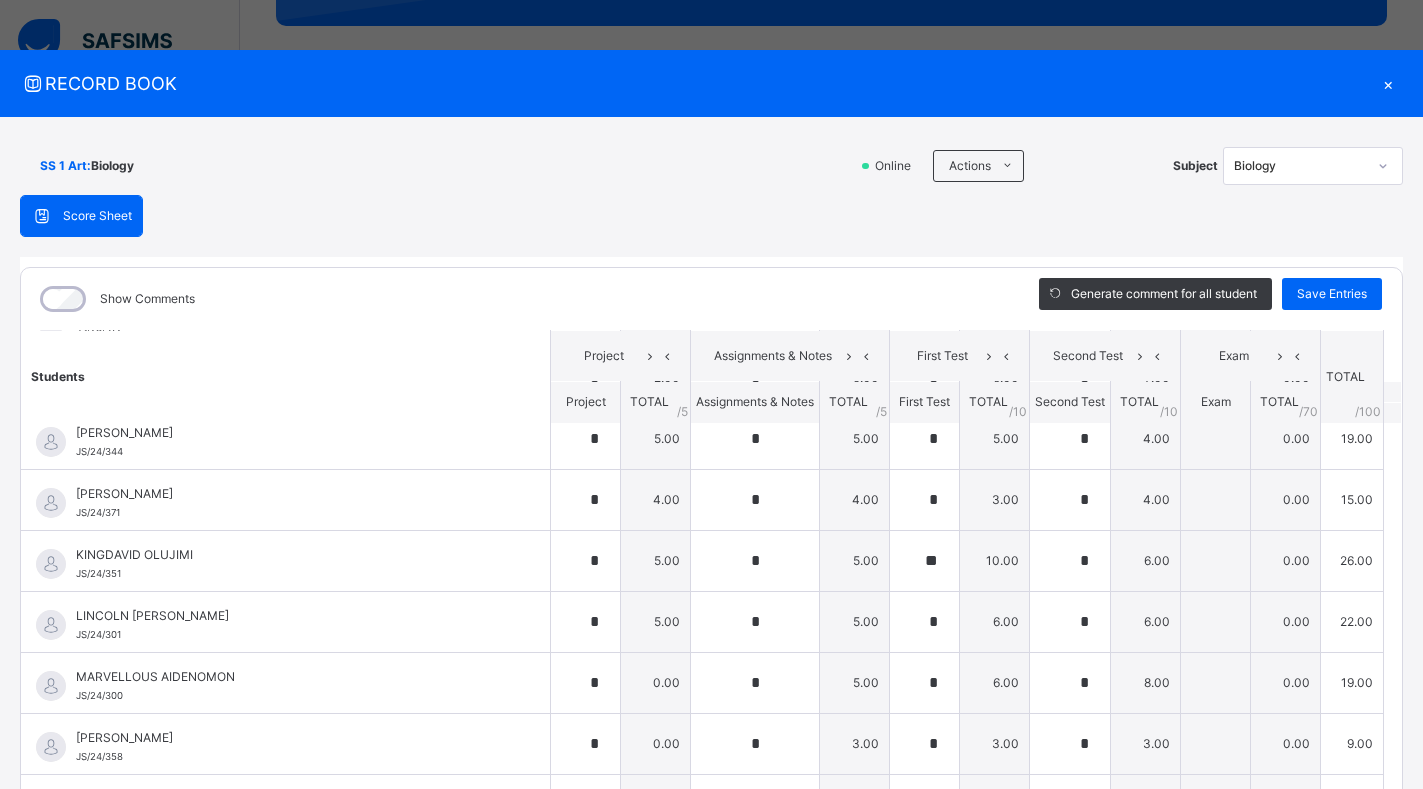 click on "SS 1   Art :   Biology Online Actions  Download Empty Score Sheet  Upload/map score sheet Subject  Biology JEDIDIAH SCHOOLS Date: [DATE] 9:56:13 am Score Sheet Score Sheet Show Comments   Generate comment for all student   Save Entries Class Level:  SS 1   Art Subject:  Biology Session:  2024/2025 Session Session:  Third Term Students Project Assignments & Notes First Test Second Test Exam TOTAL /100 Comment Project TOTAL / 5 Assignments & Notes TOTAL / 5 First Test TOTAL / 10 Second Test TOTAL / 10 Exam TOTAL / 70 [PERSON_NAME] [PERSON_NAME]/24/302 [PERSON_NAME] [PERSON_NAME]/24/302 * 5.00 * 5.00 * 9.00 * 7.00 0.00 26.00 Generate comment 0 / 250   ×   Subject Teacher’s Comment Generate and see in full the comment developed by the AI with an option to regenerate the comment [PERSON_NAME] [PERSON_NAME]/24/302   Total 26.00  / 100.00 [PERSON_NAME] Bot   Regenerate     Use this comment   [PERSON_NAME] JS/24/321 [PERSON_NAME] JS/24/321 * 4.00 * 5.00 * 4.00 * 4.00 0.00 17.00 Generate comment 0 / 250   ×   JS" at bounding box center [711, 489] 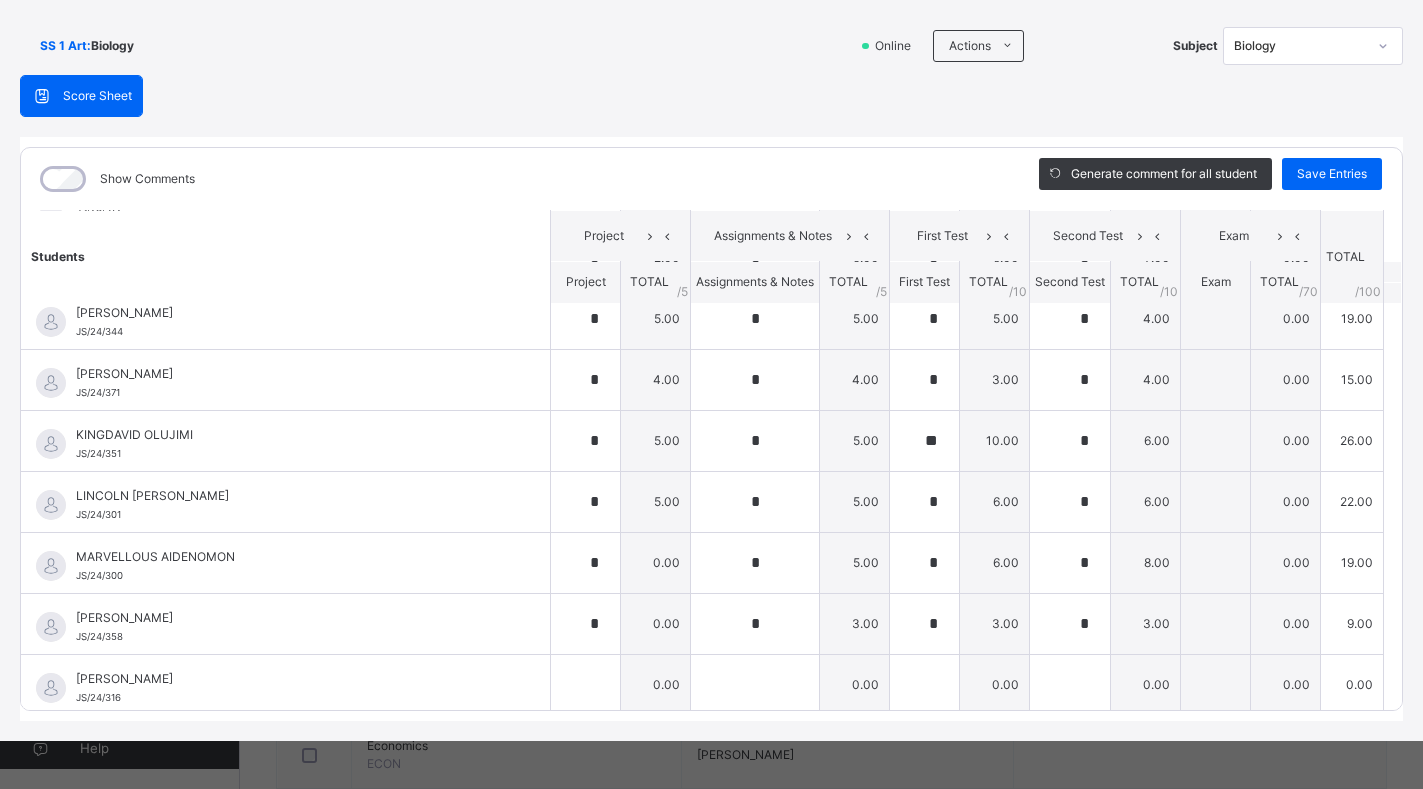 scroll, scrollTop: 122, scrollLeft: 0, axis: vertical 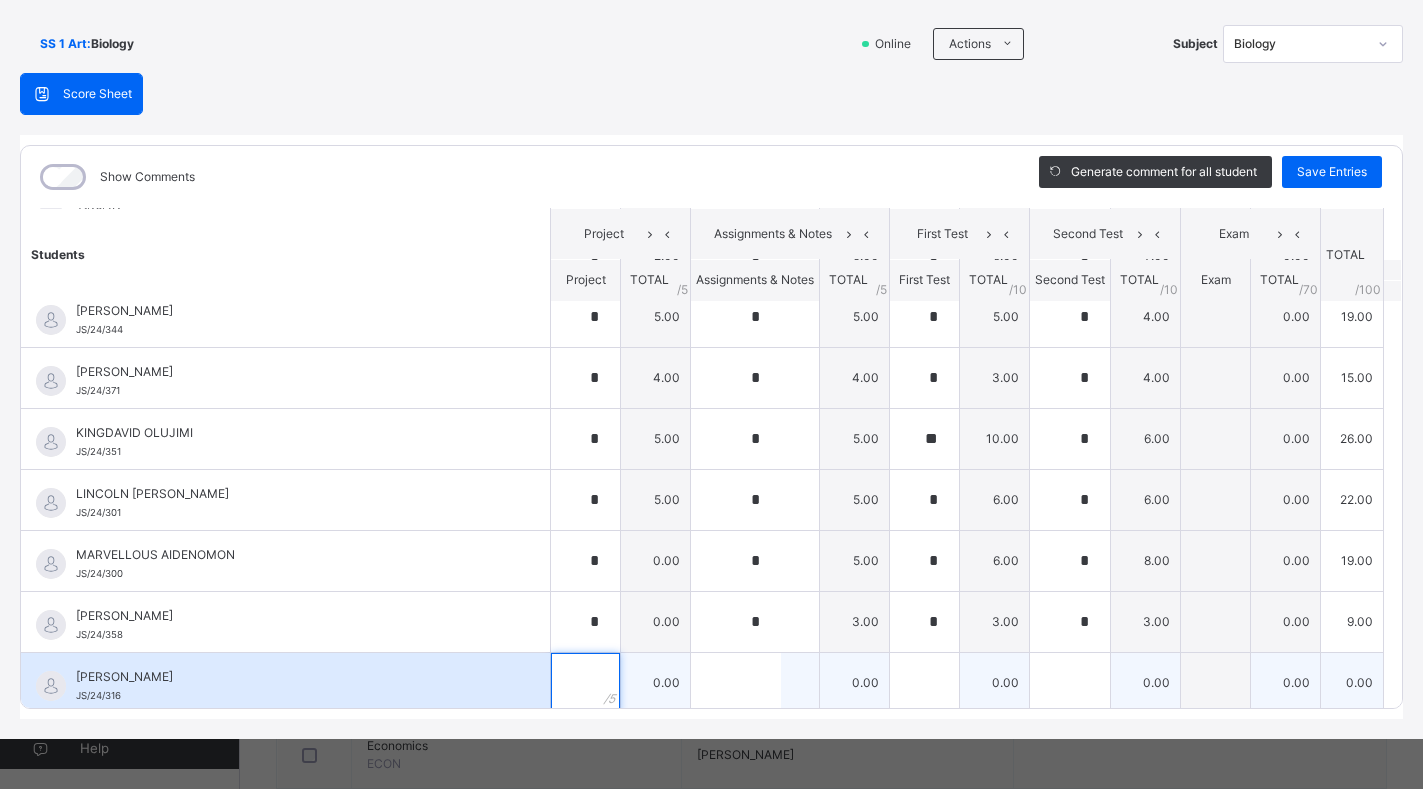 click at bounding box center [585, 683] 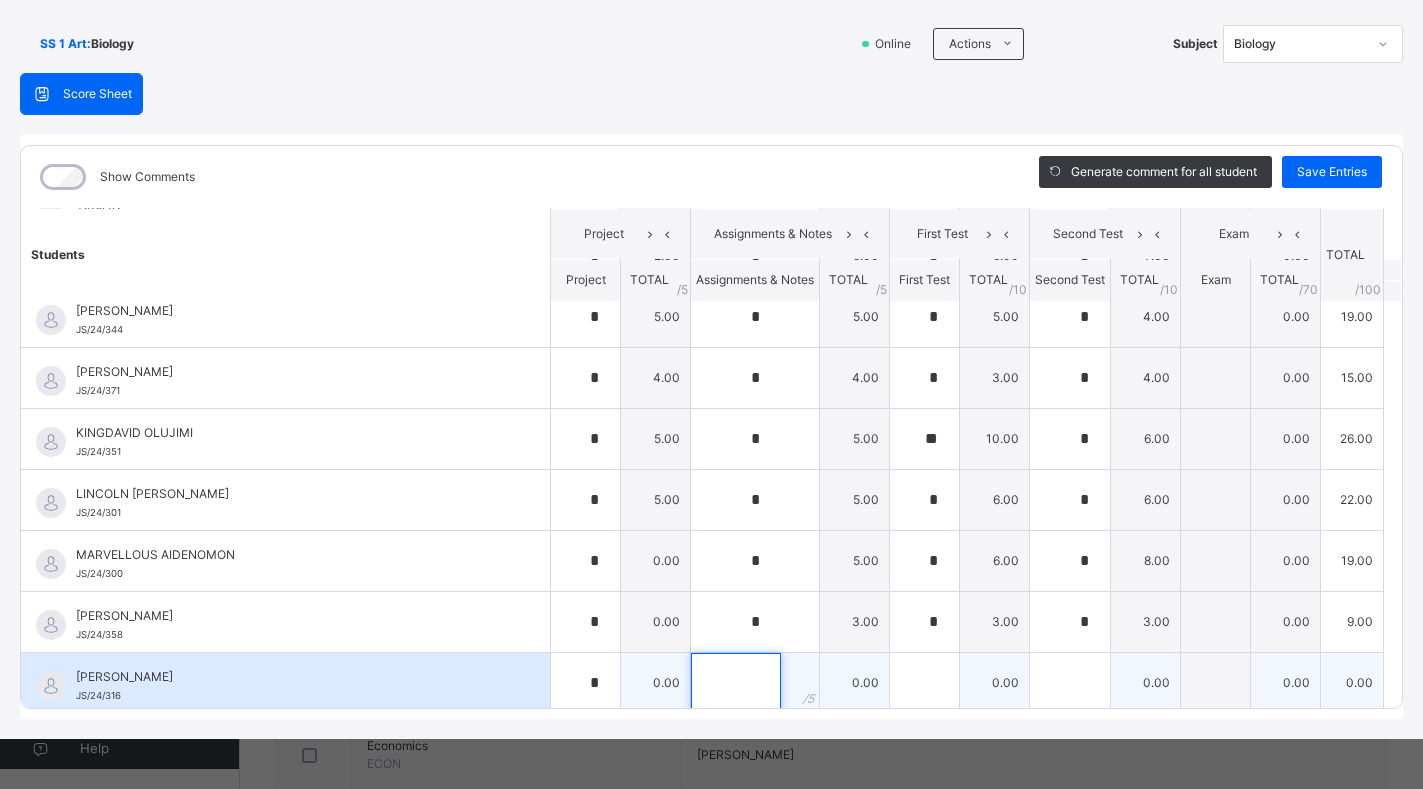 click at bounding box center [736, 683] 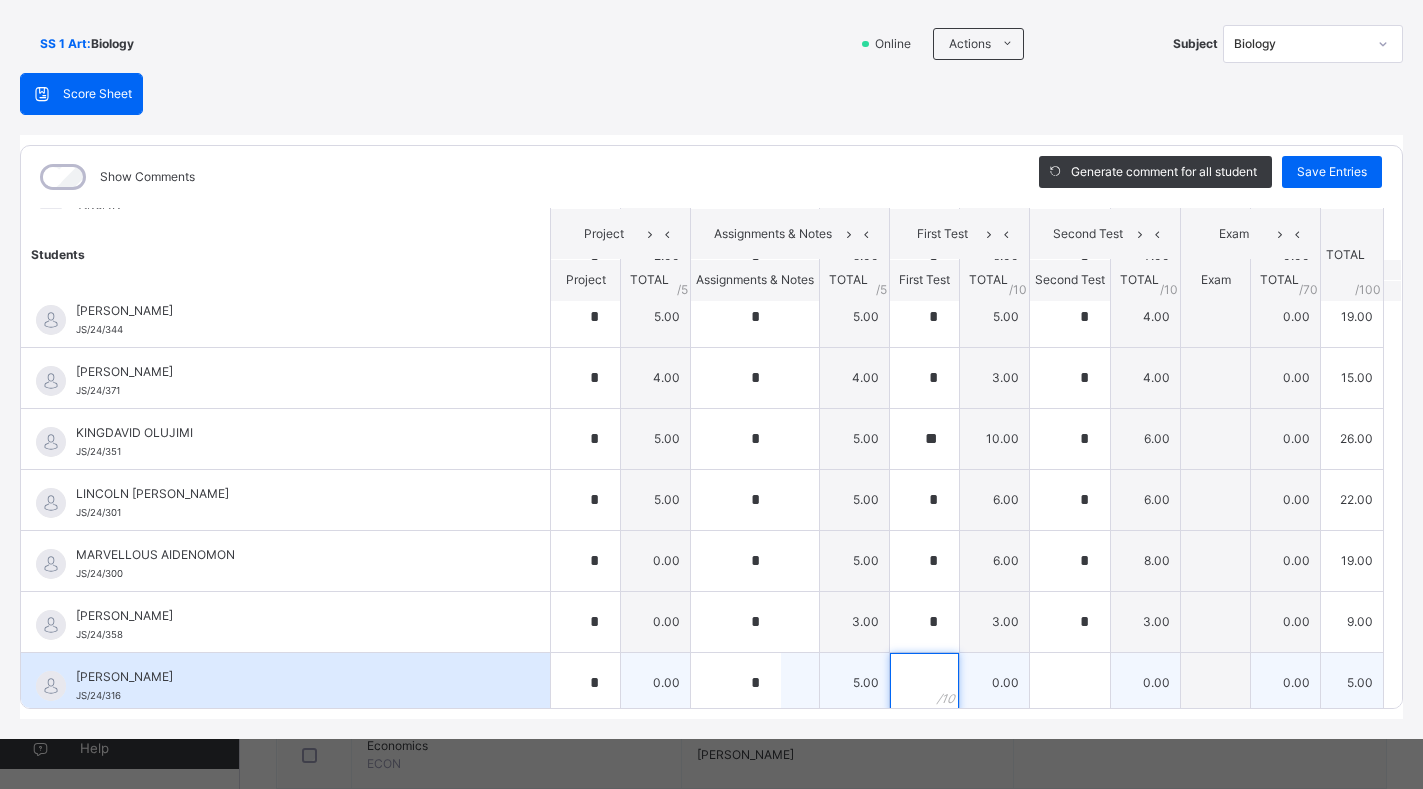 click at bounding box center [924, 683] 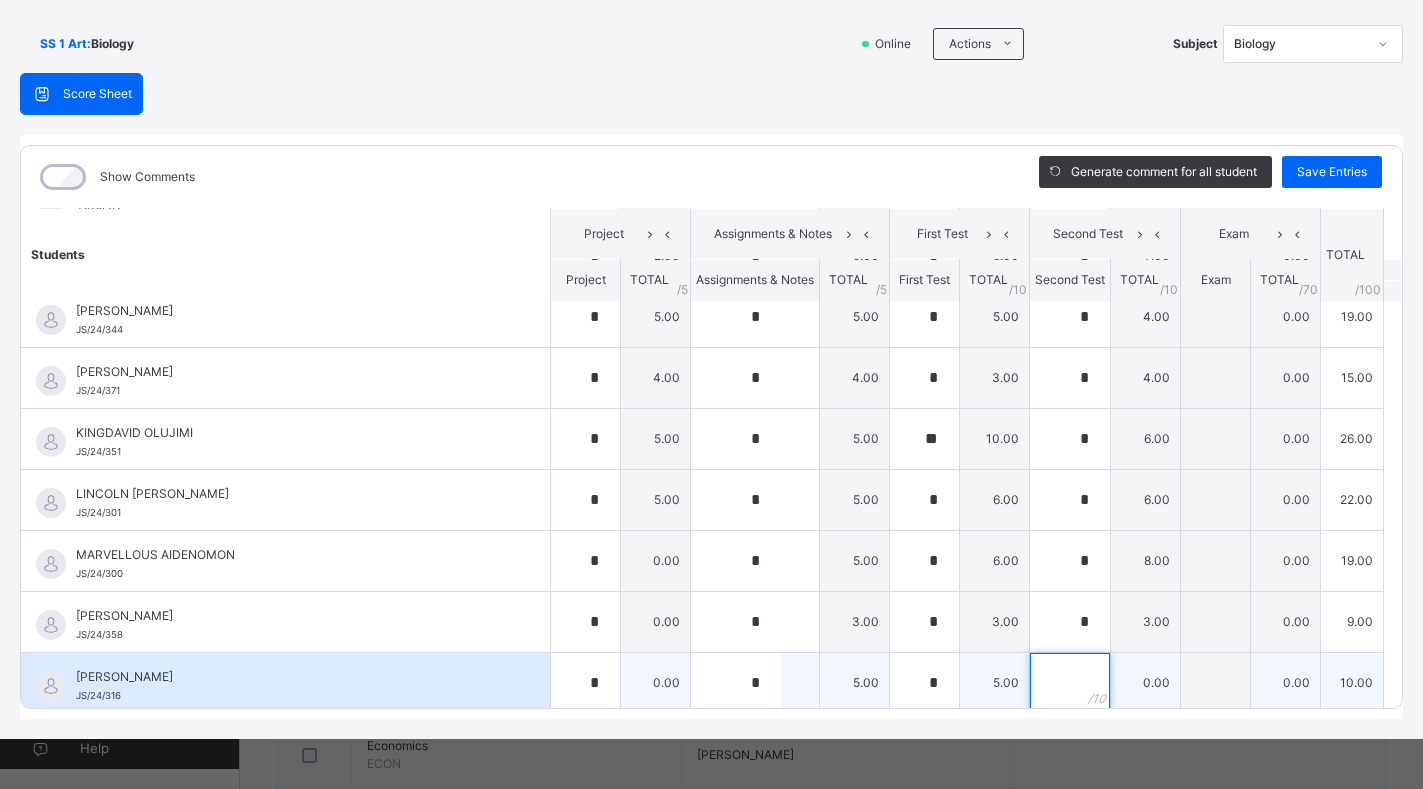 click at bounding box center [1070, 683] 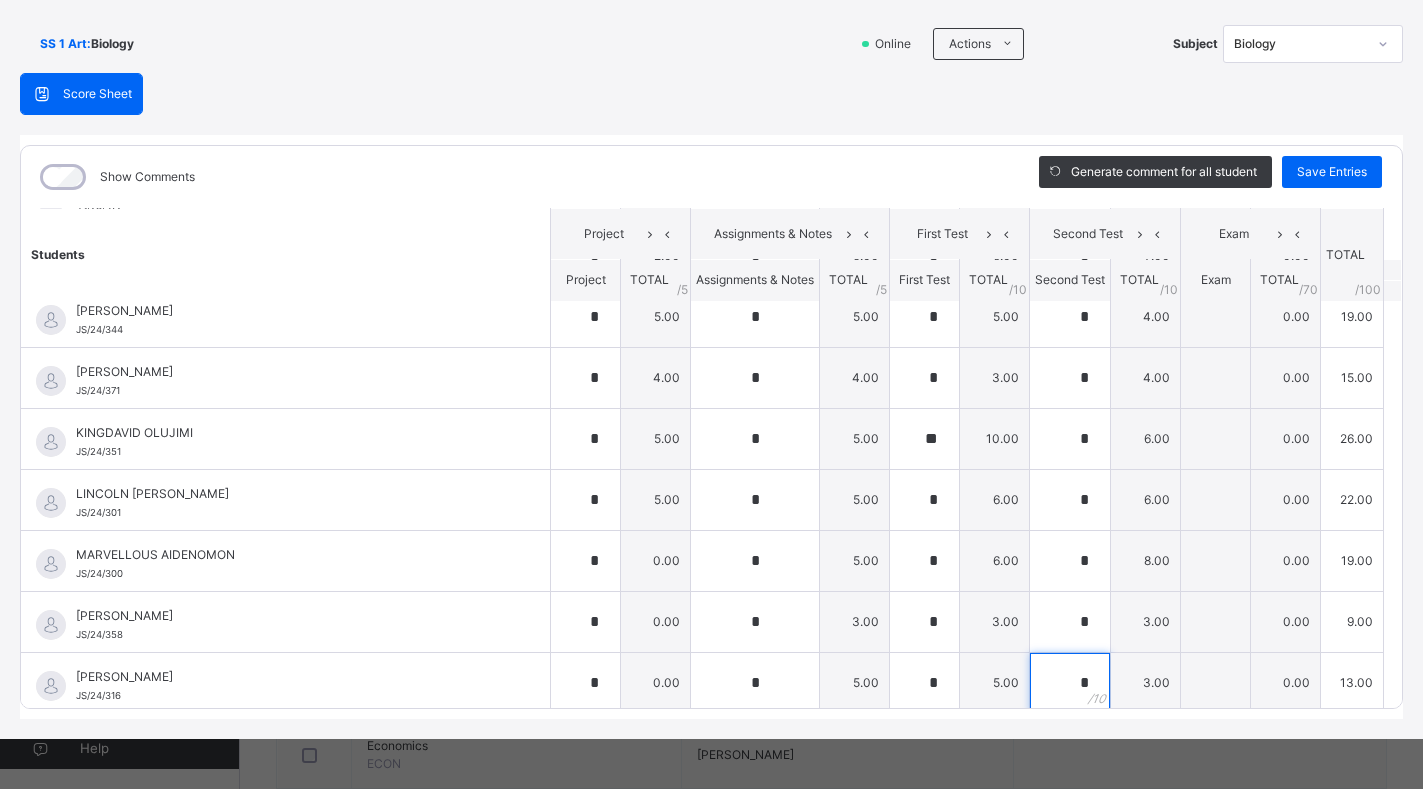 scroll, scrollTop: 814, scrollLeft: 0, axis: vertical 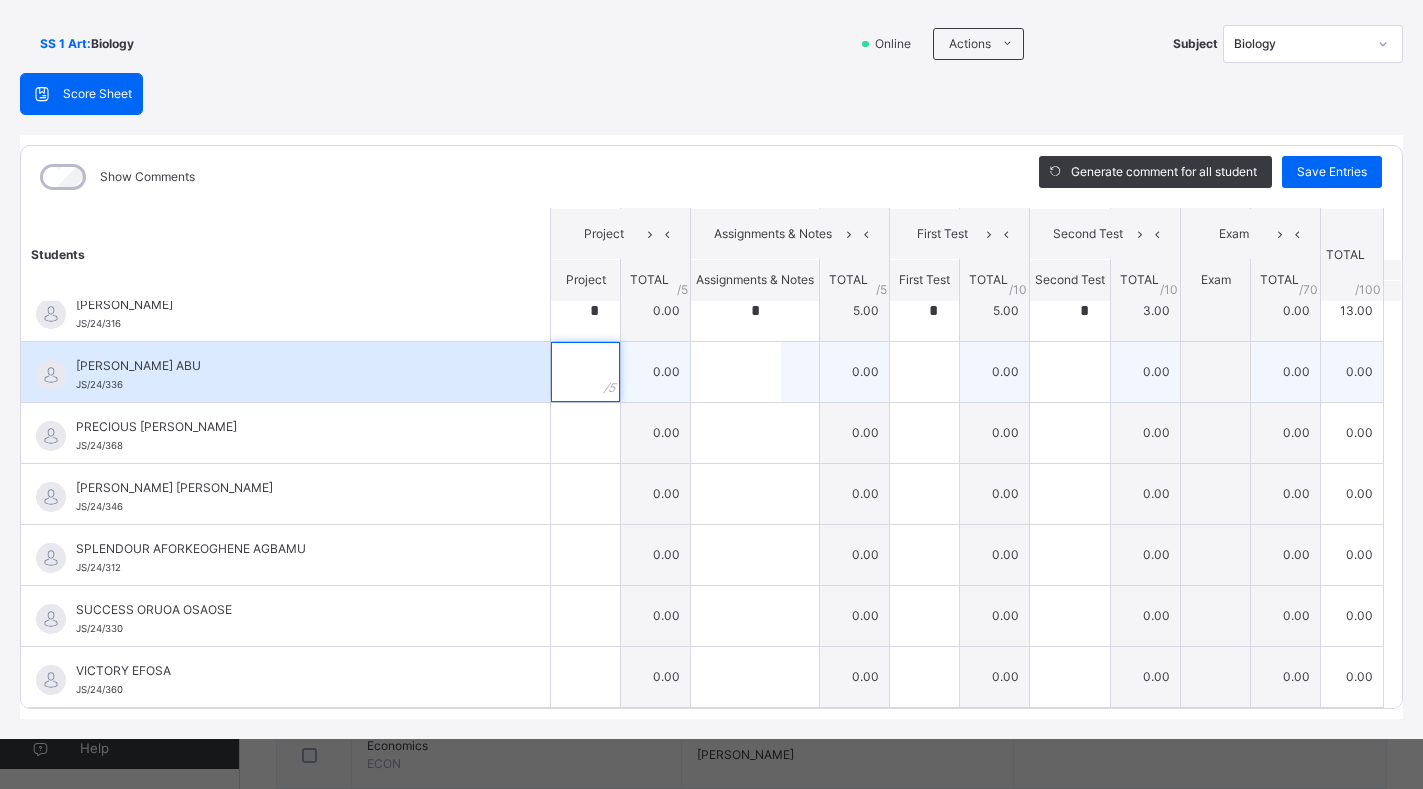 click at bounding box center (585, 372) 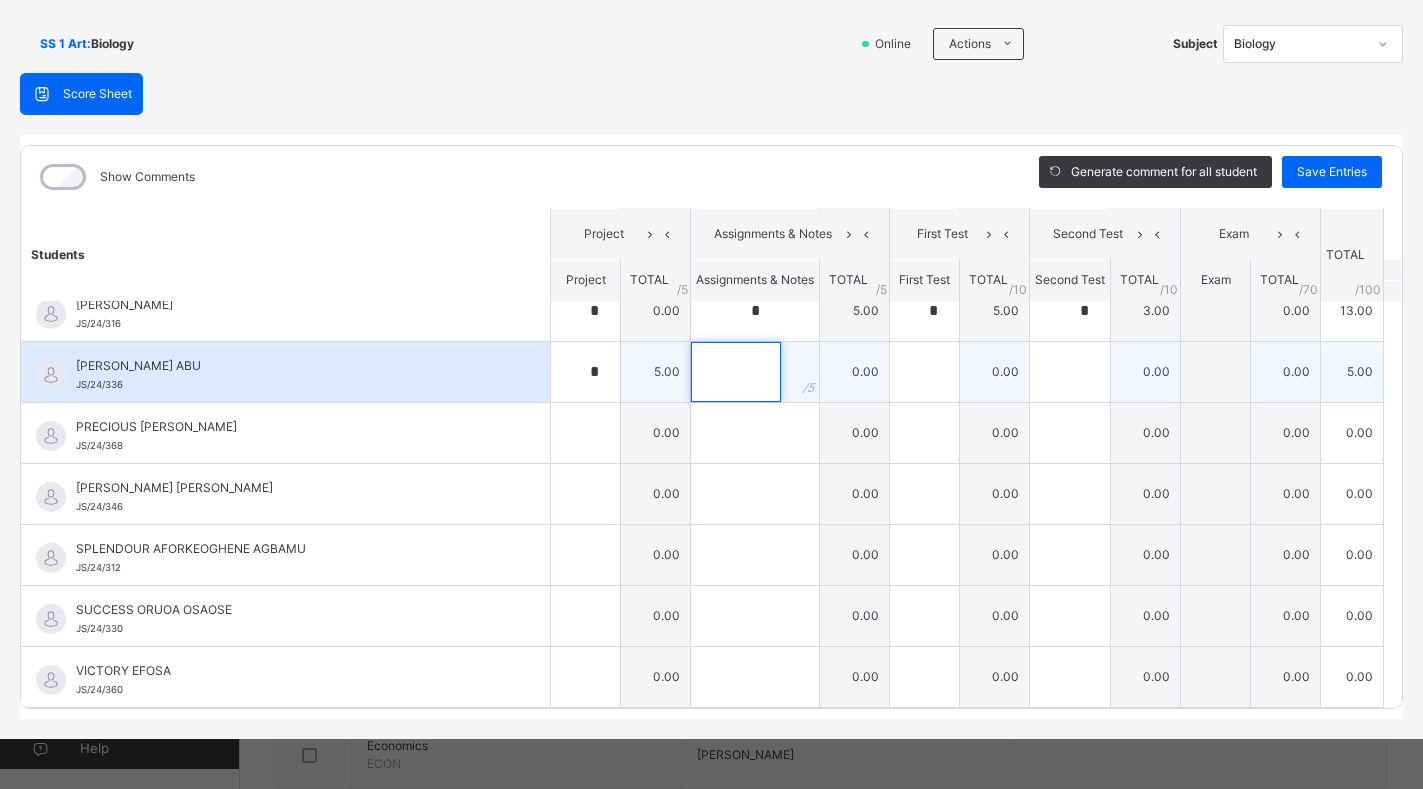 click at bounding box center (736, 372) 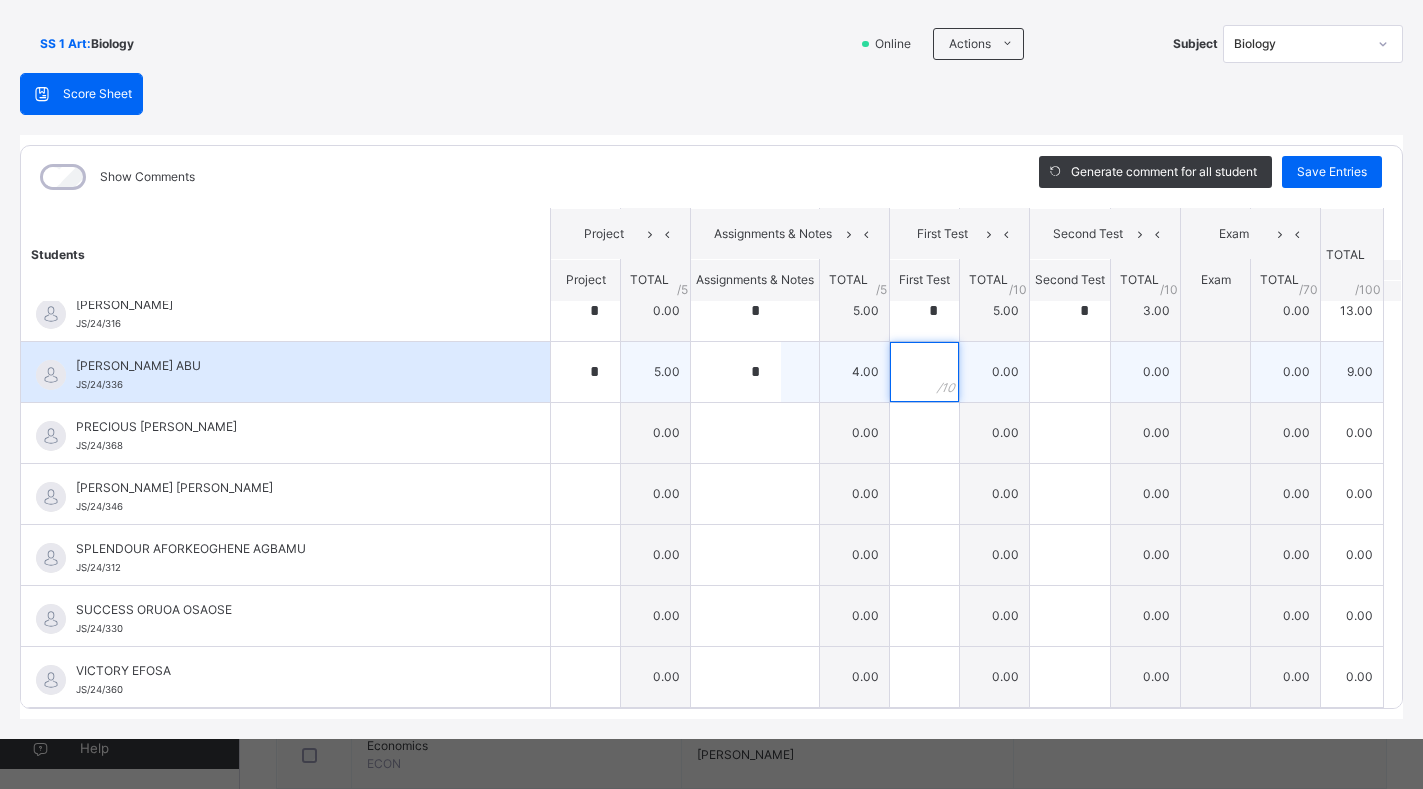click at bounding box center (924, 372) 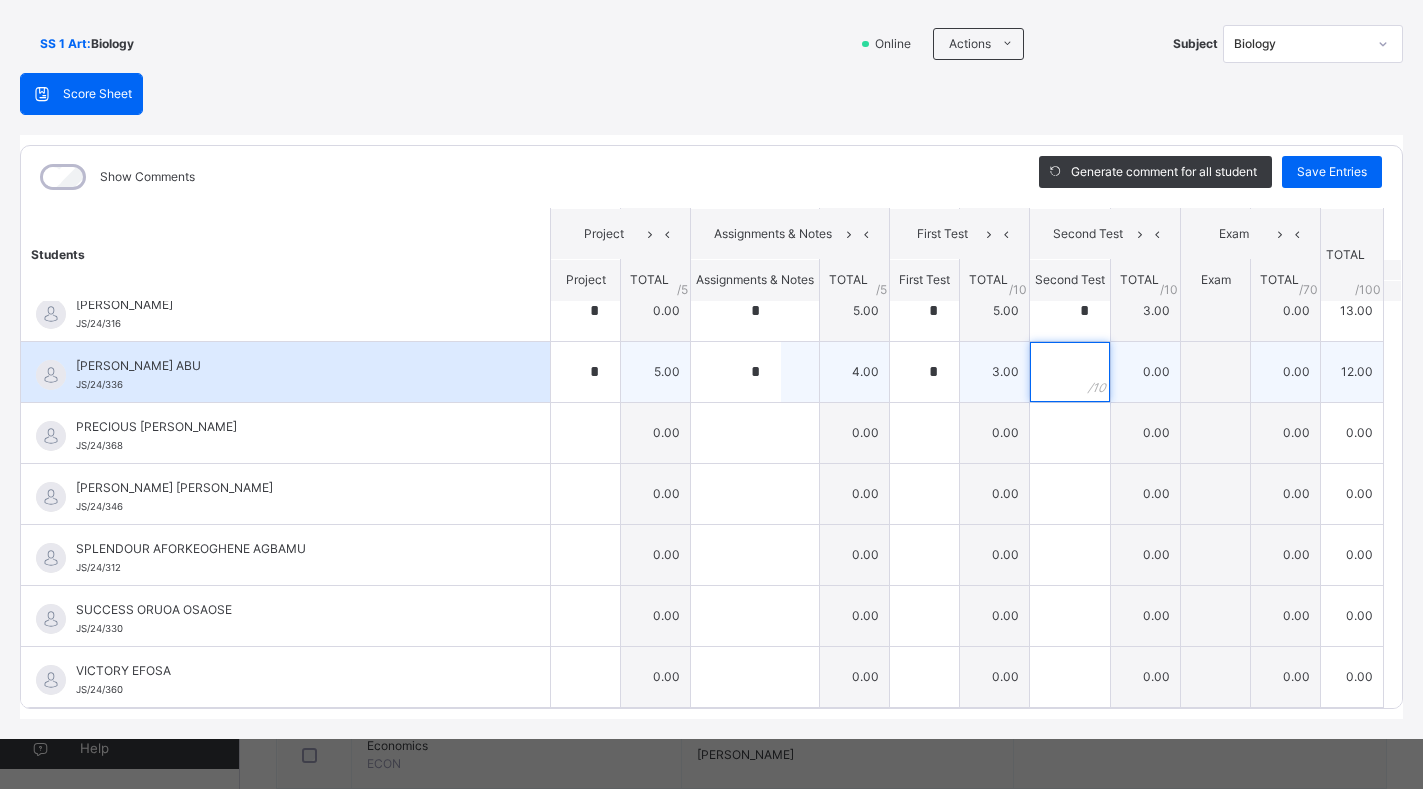 click at bounding box center (1070, 372) 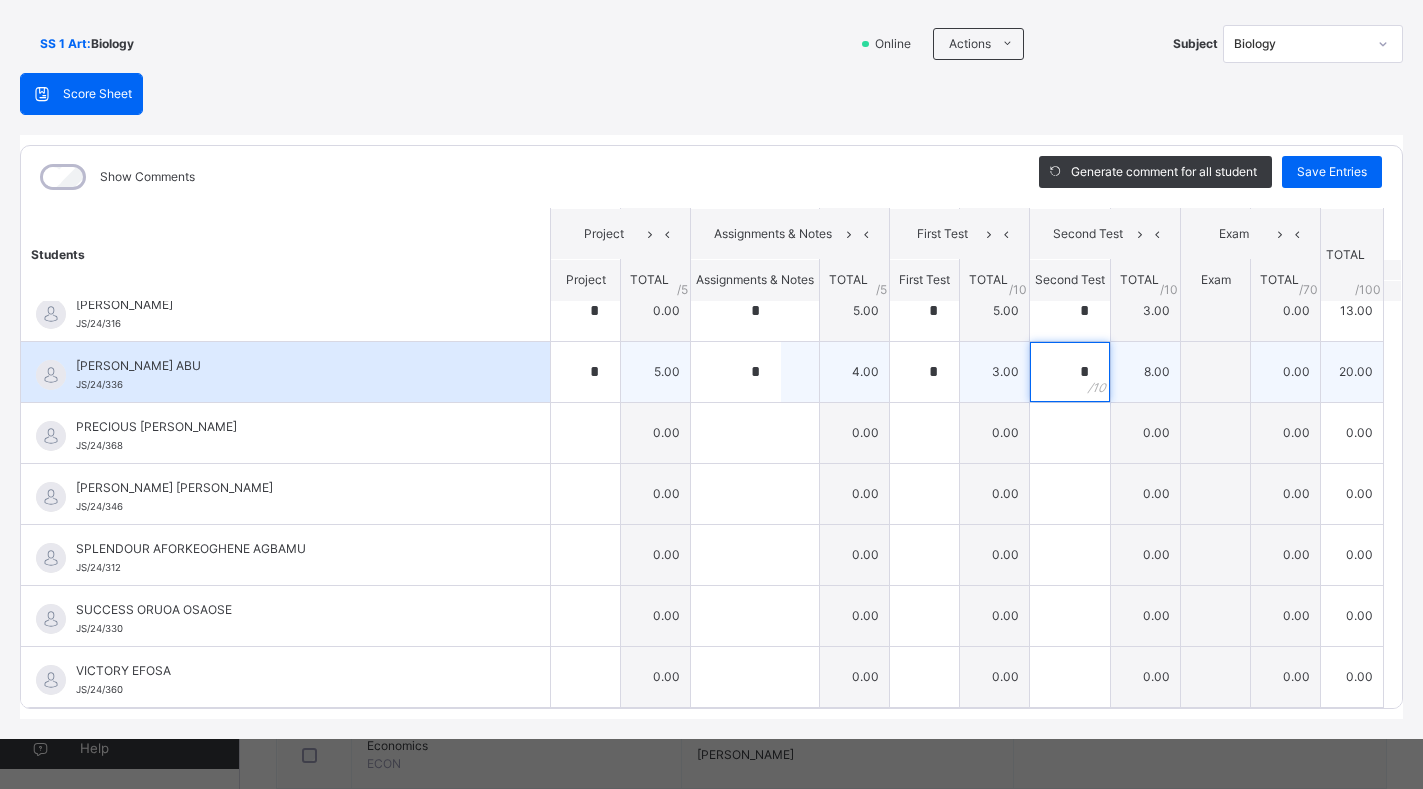 click on "*" at bounding box center [1070, 372] 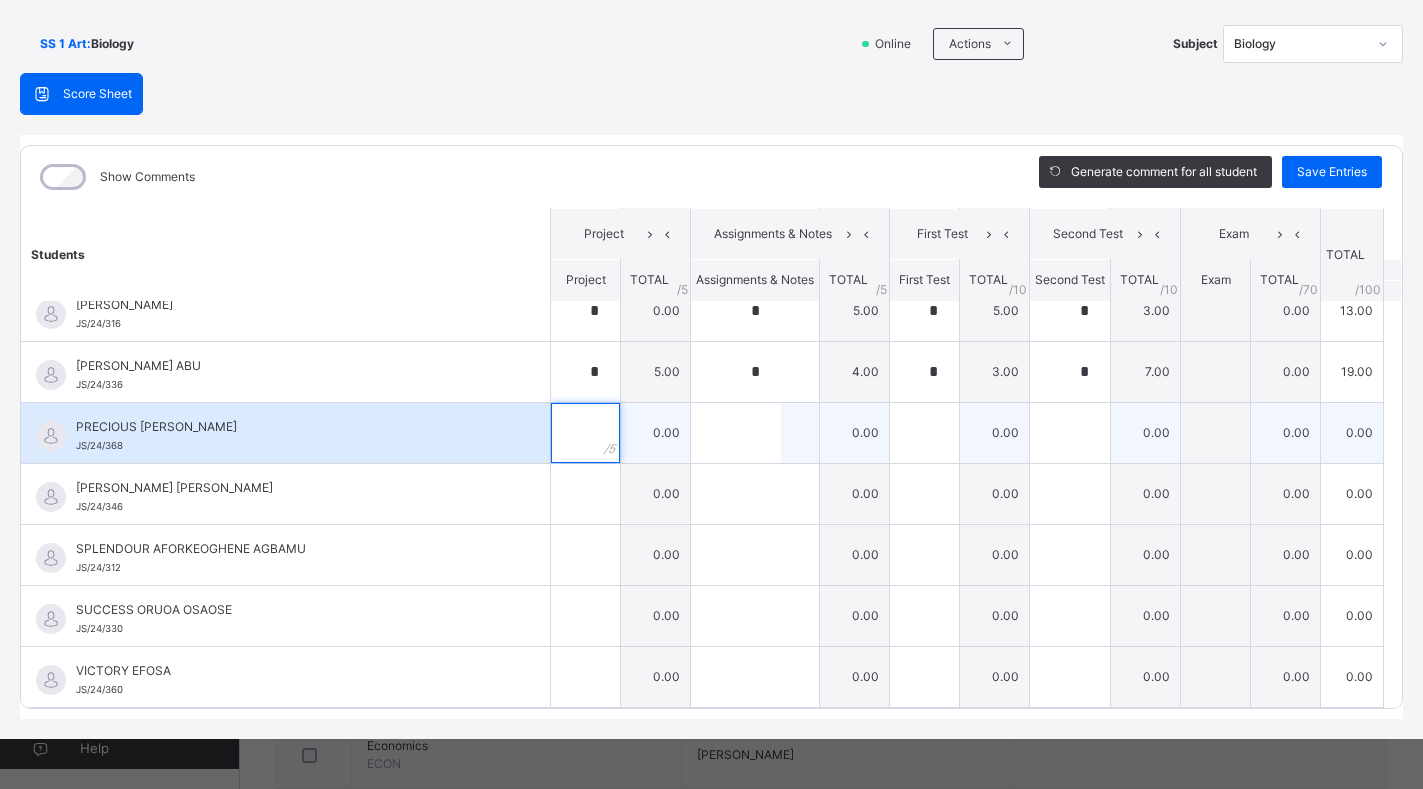 click at bounding box center (585, 433) 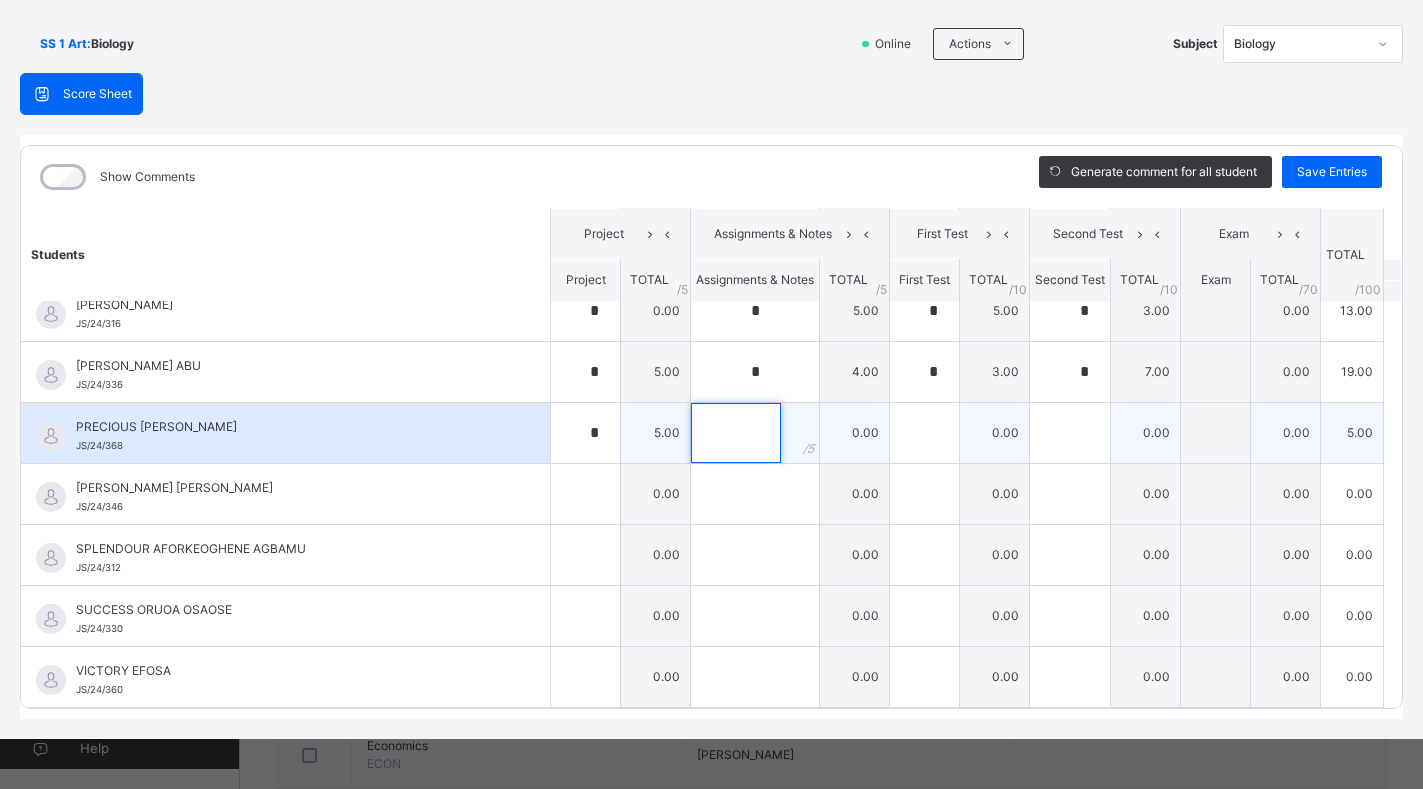 click at bounding box center [736, 433] 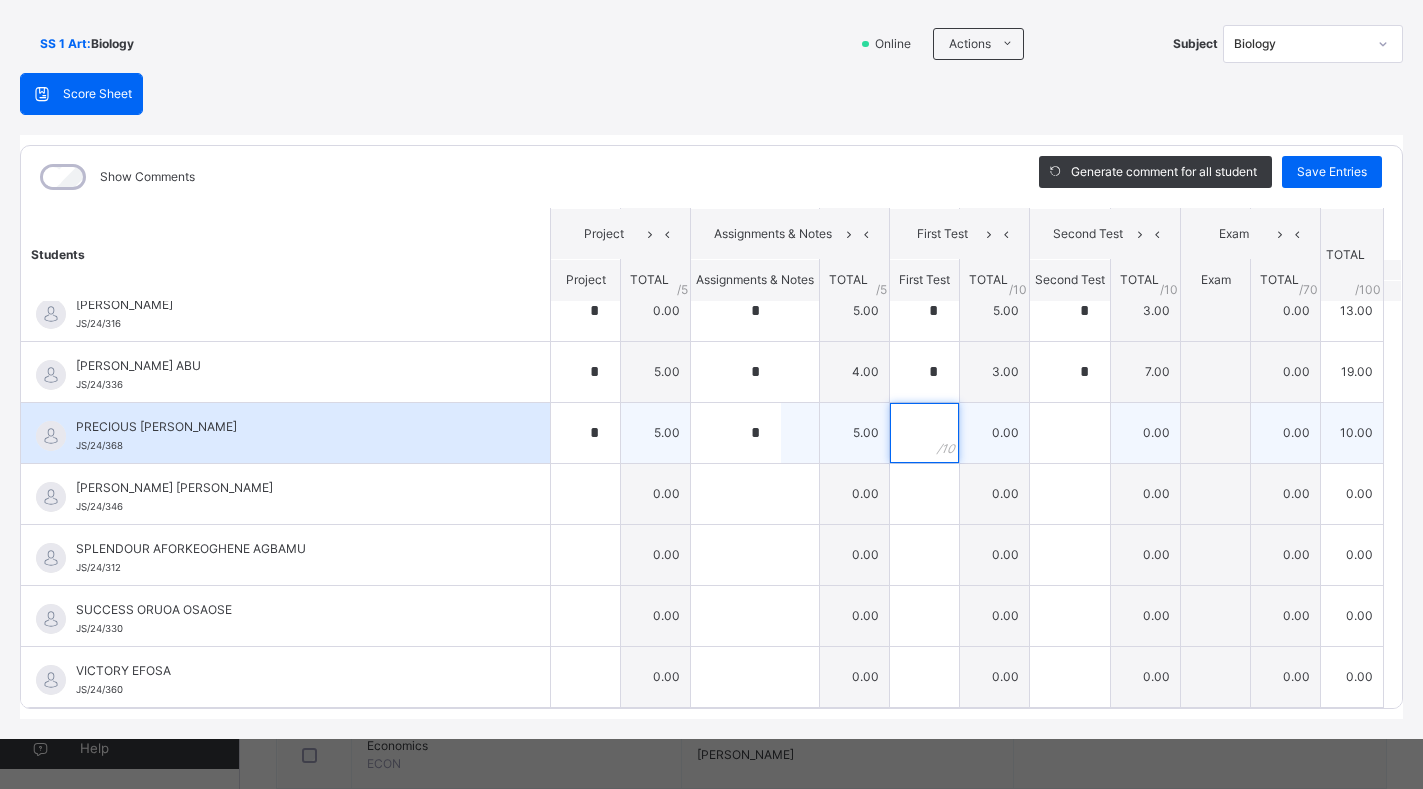 click at bounding box center (924, 433) 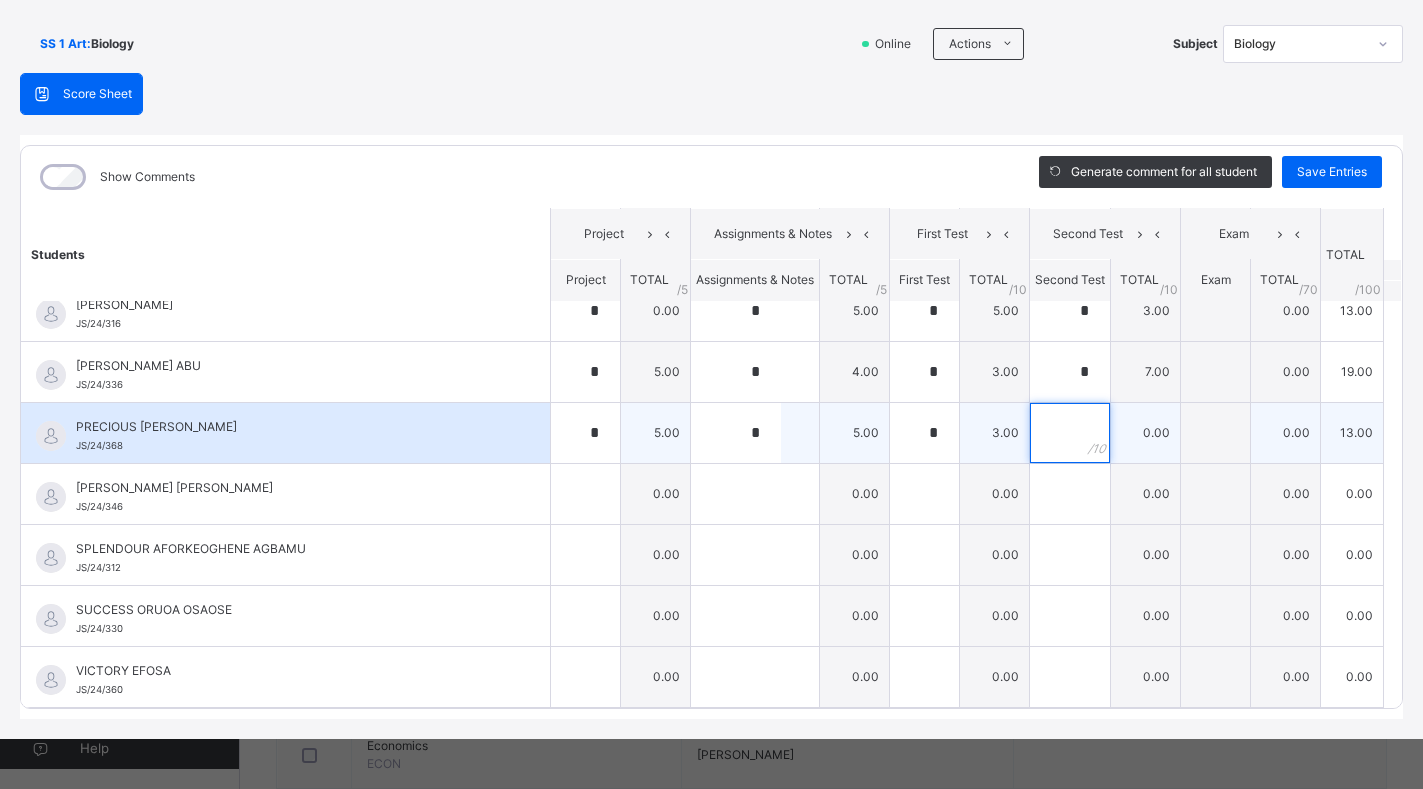 click at bounding box center [1070, 433] 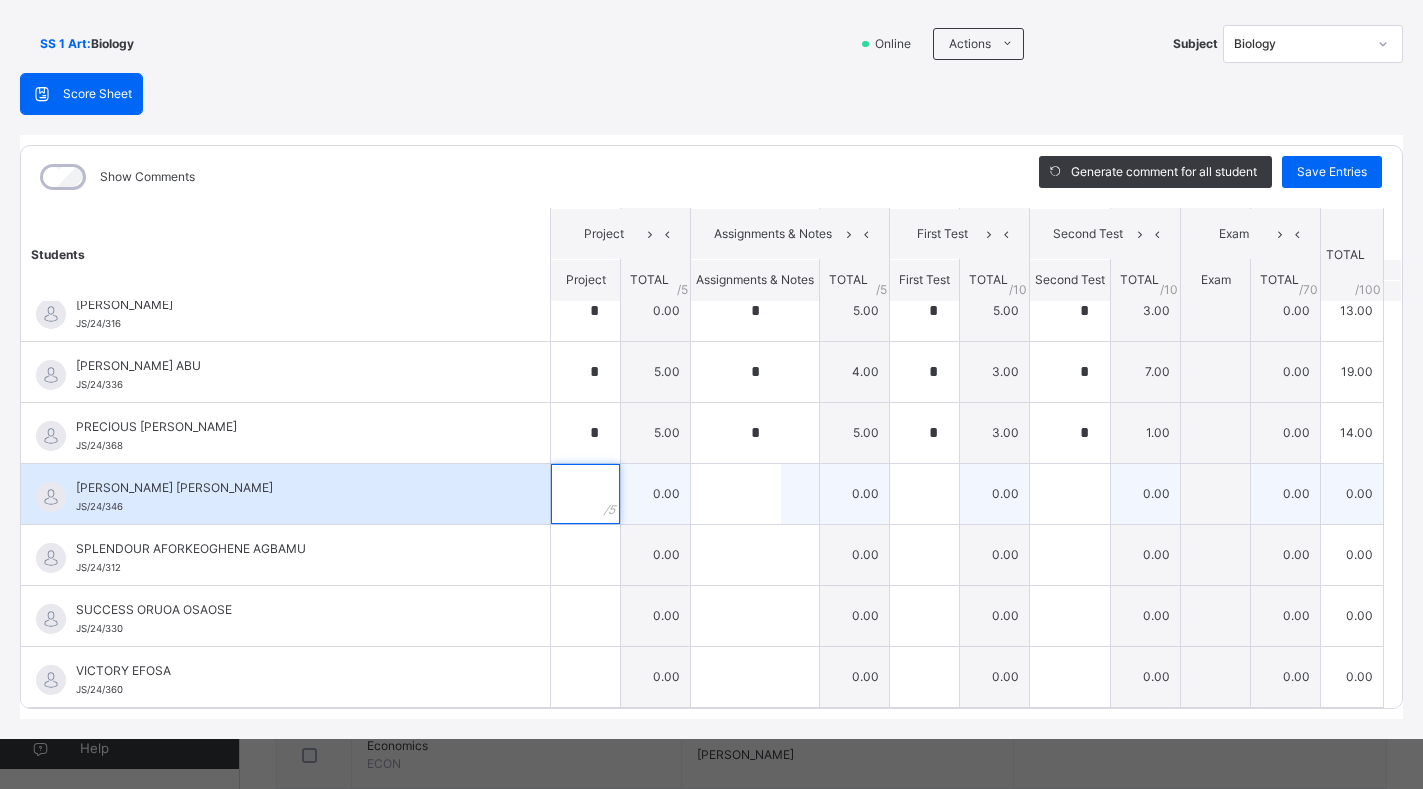 click at bounding box center (585, 494) 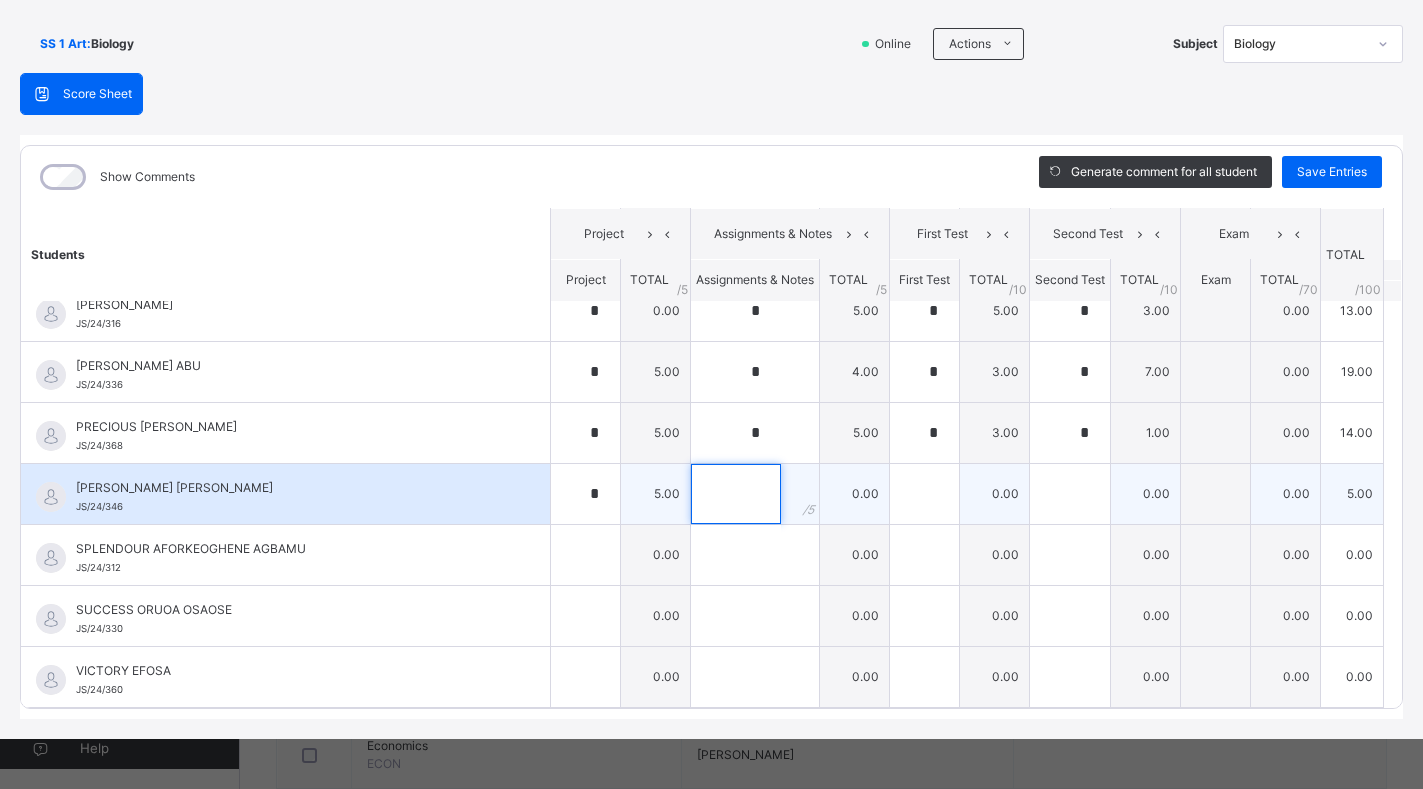 click at bounding box center [736, 494] 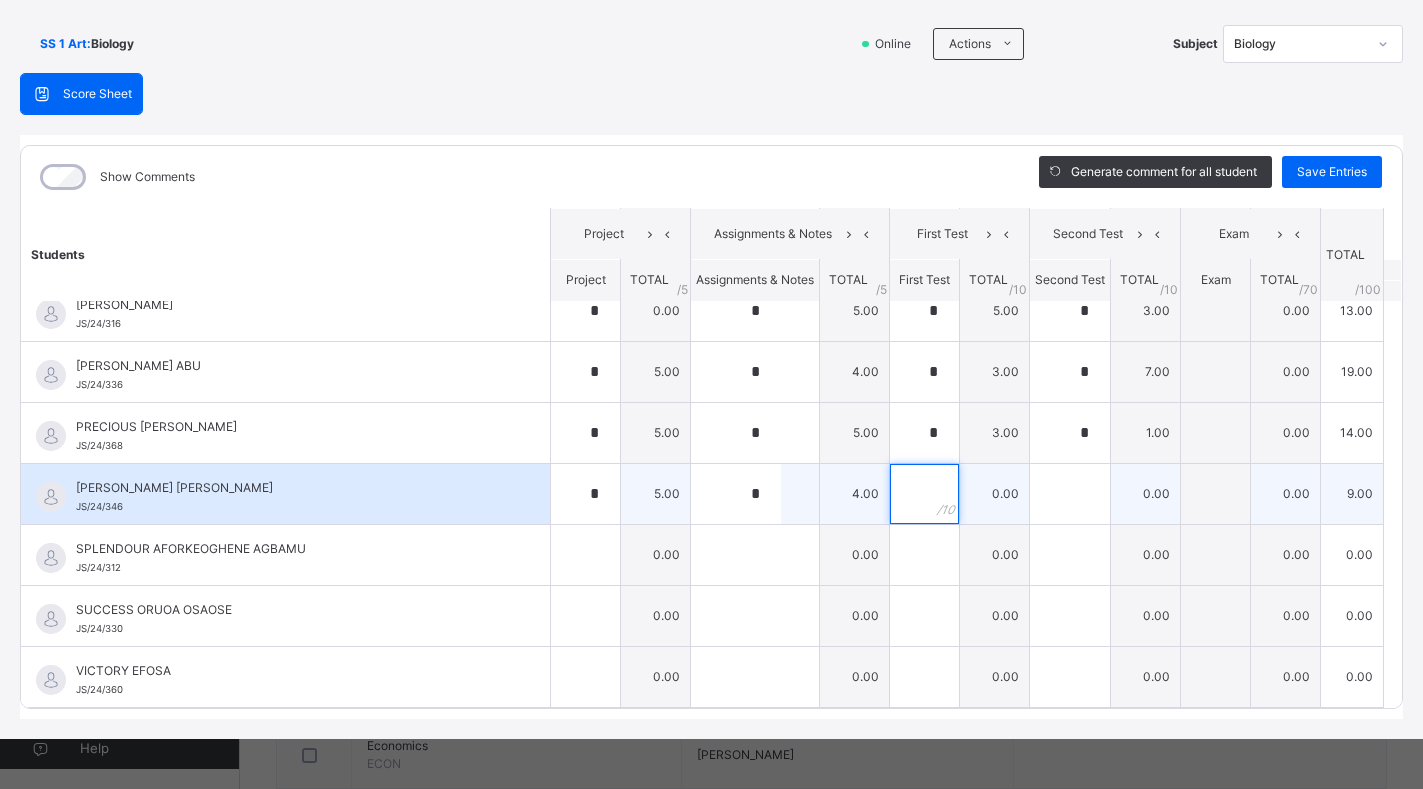 click at bounding box center [924, 494] 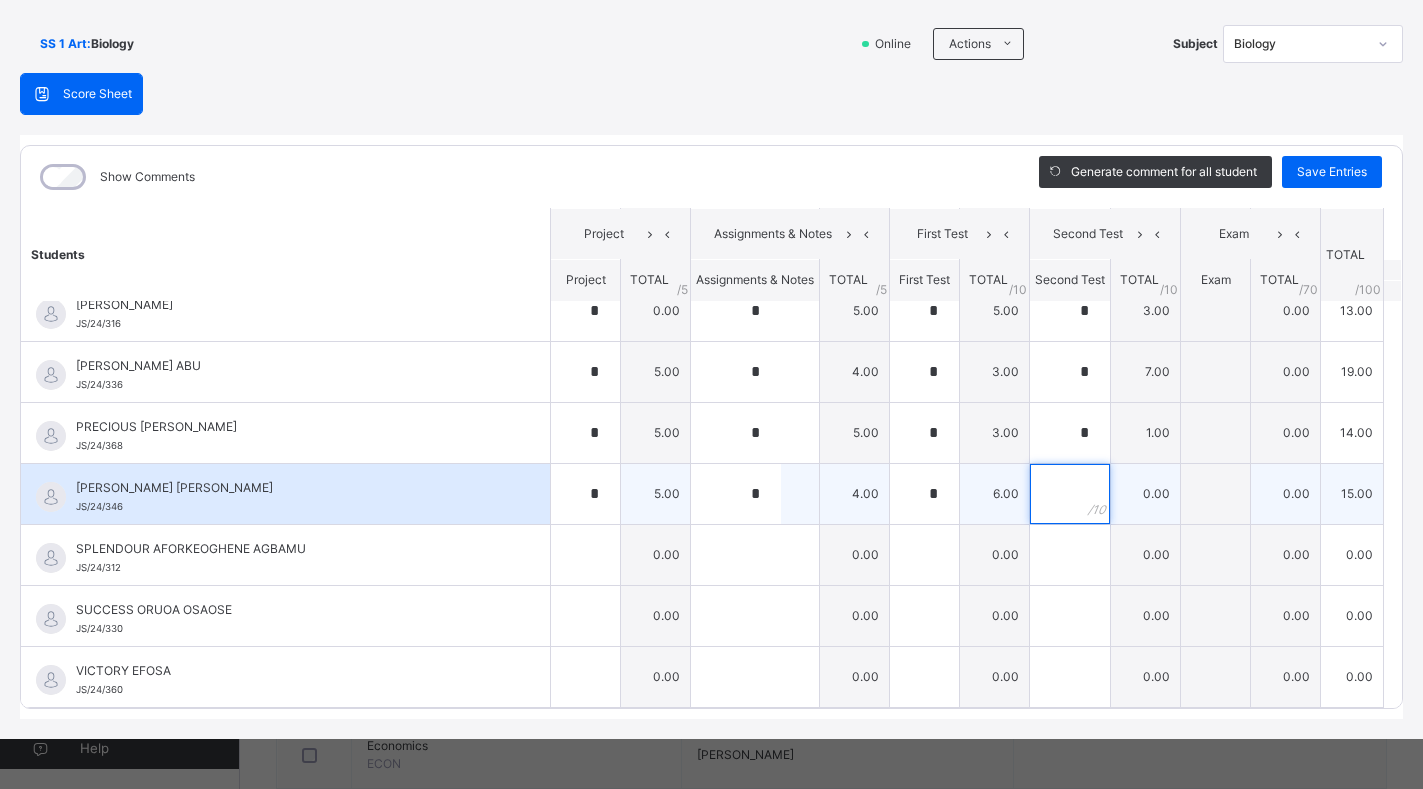 click at bounding box center [1070, 494] 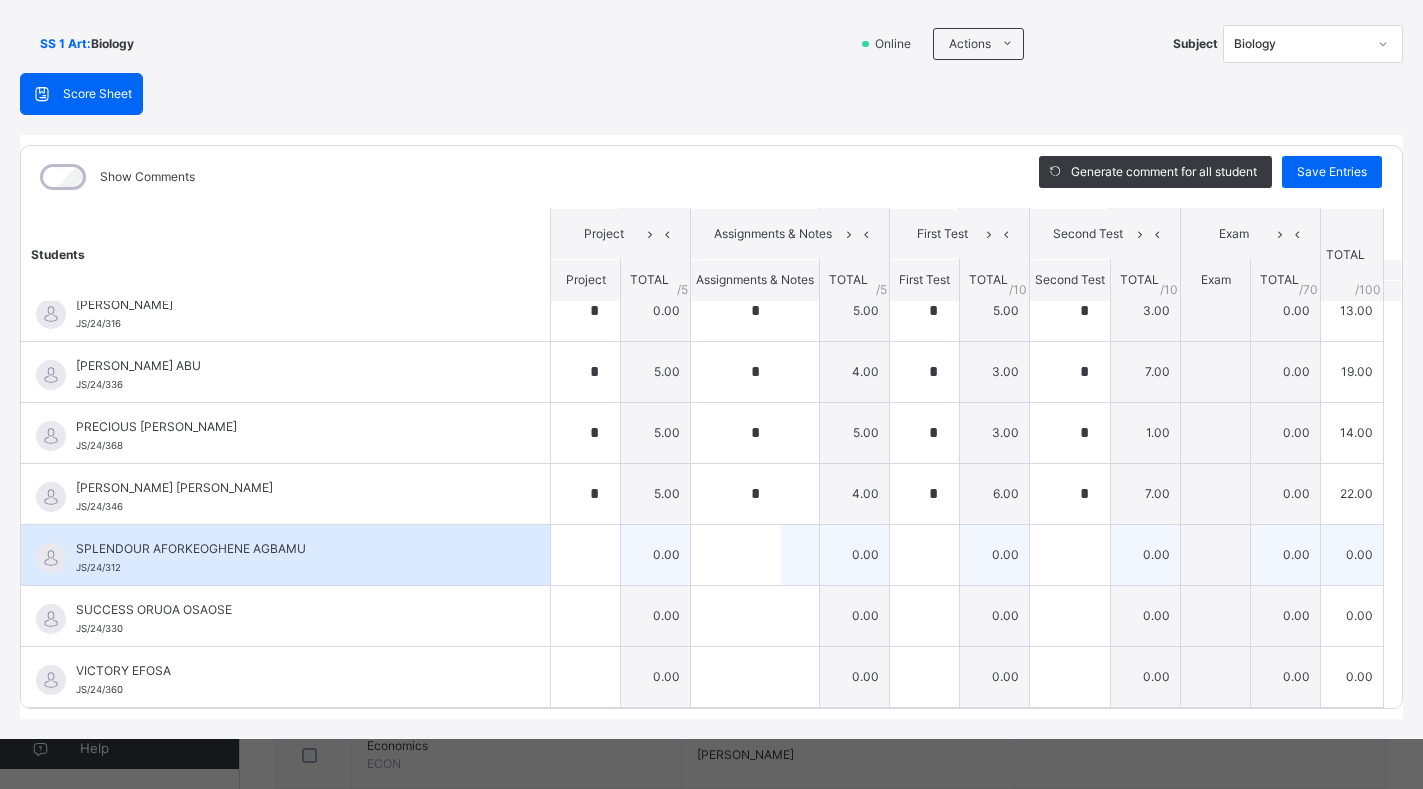 click on "0.00" at bounding box center [656, 554] 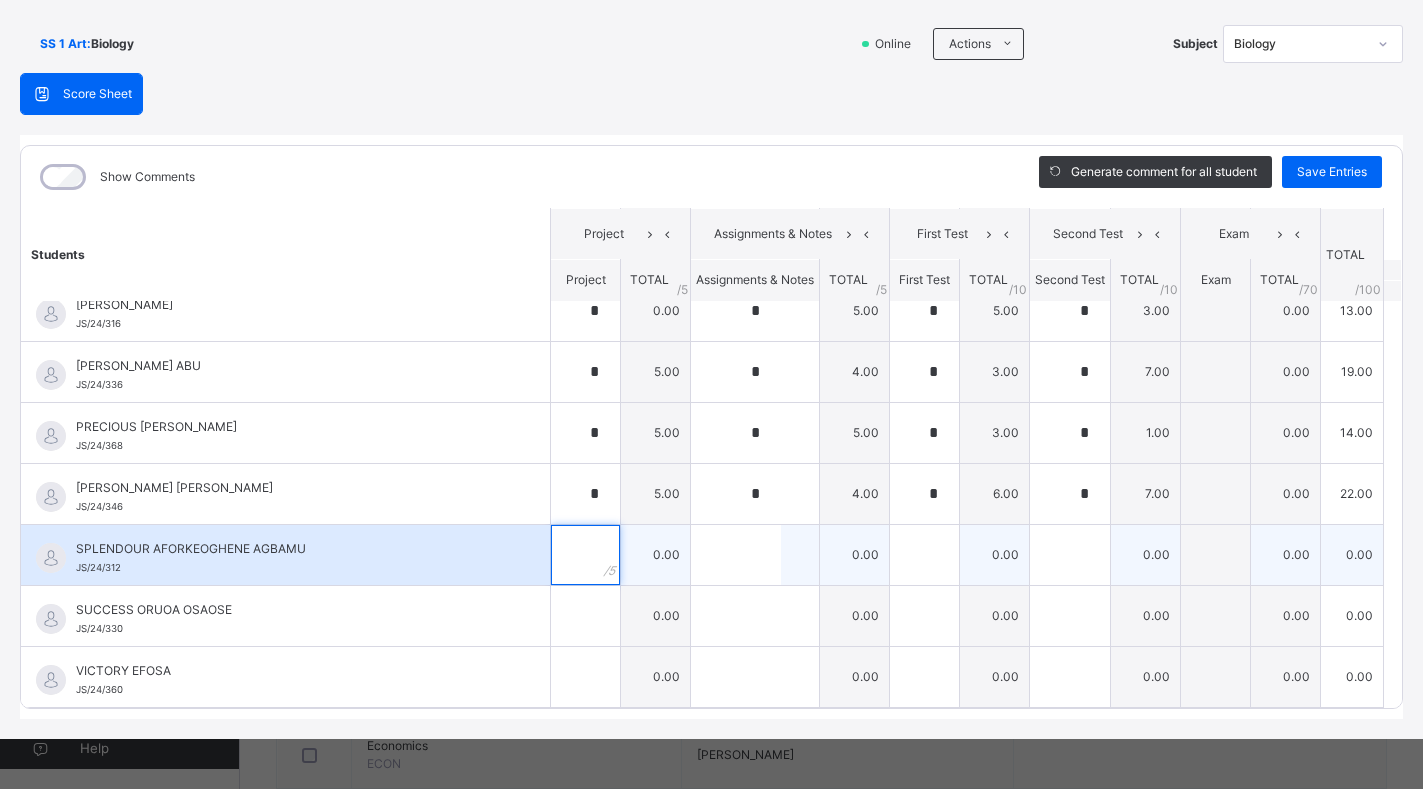 click at bounding box center (585, 555) 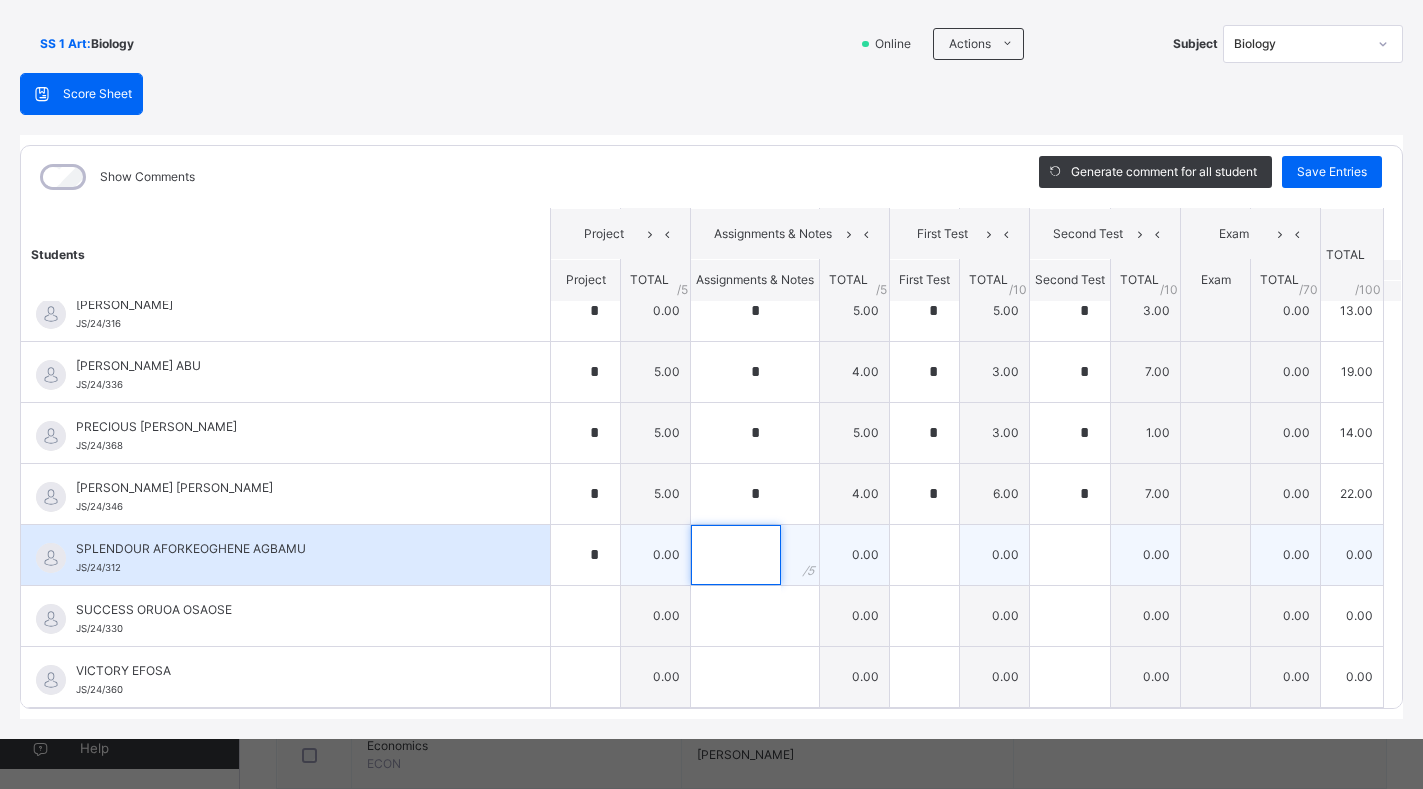click at bounding box center (736, 555) 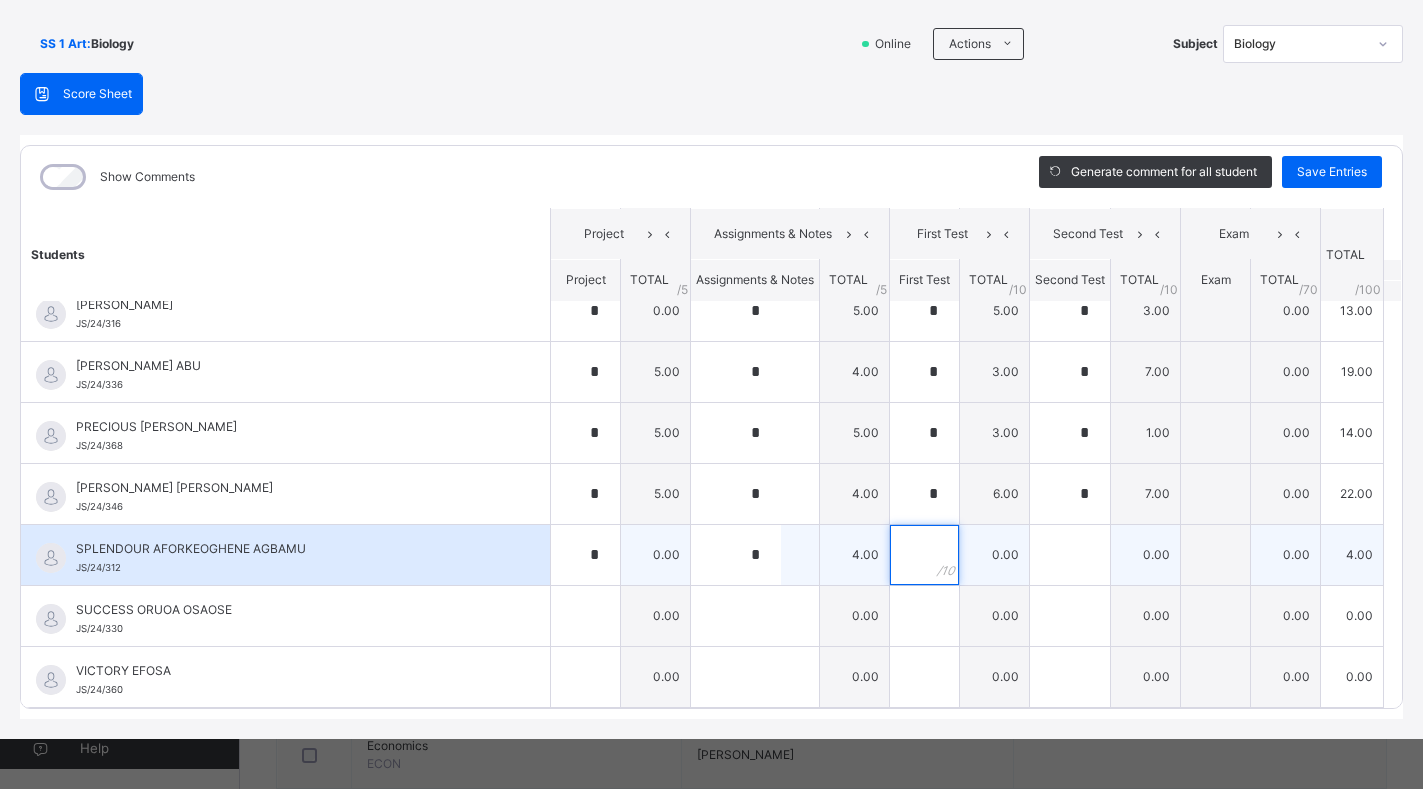 click at bounding box center [924, 555] 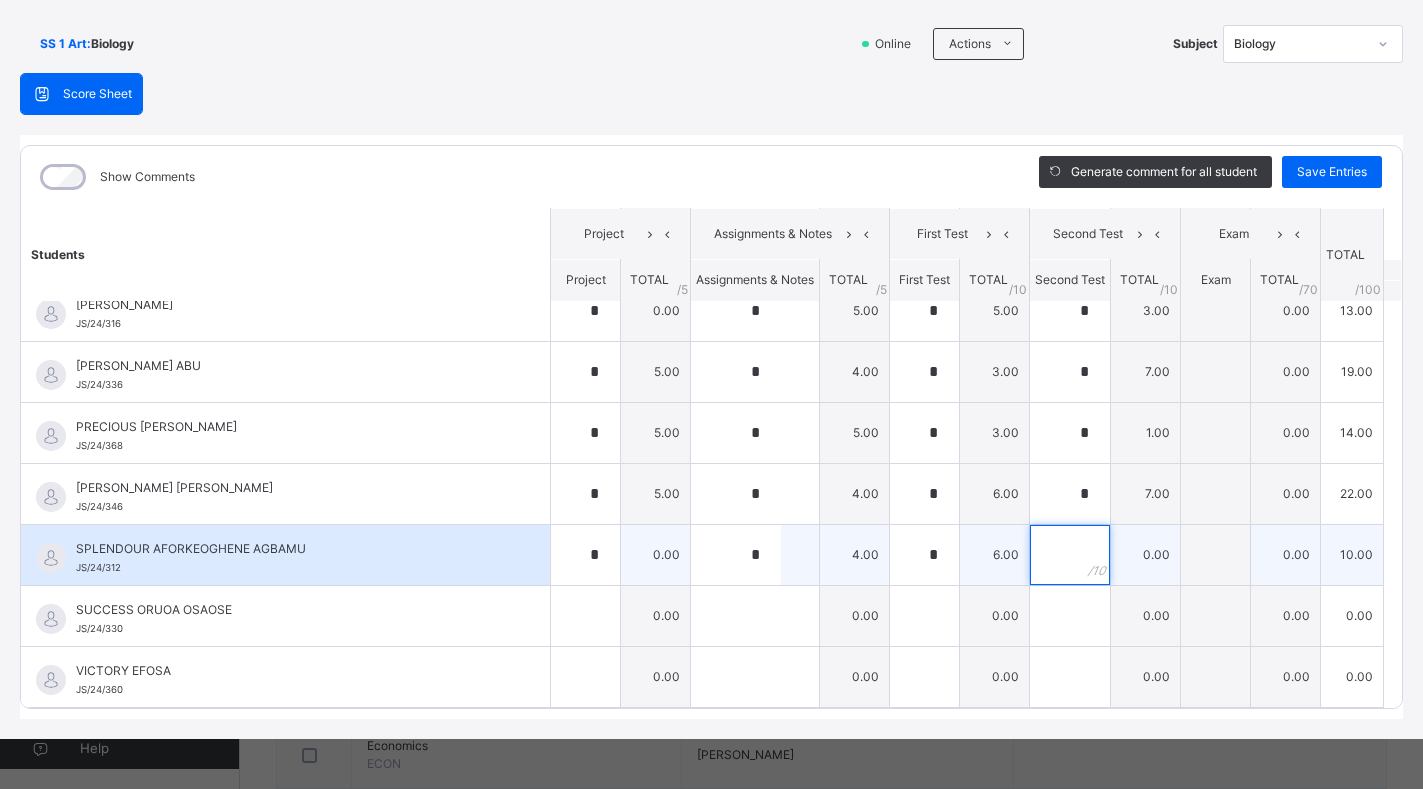 click at bounding box center (1070, 555) 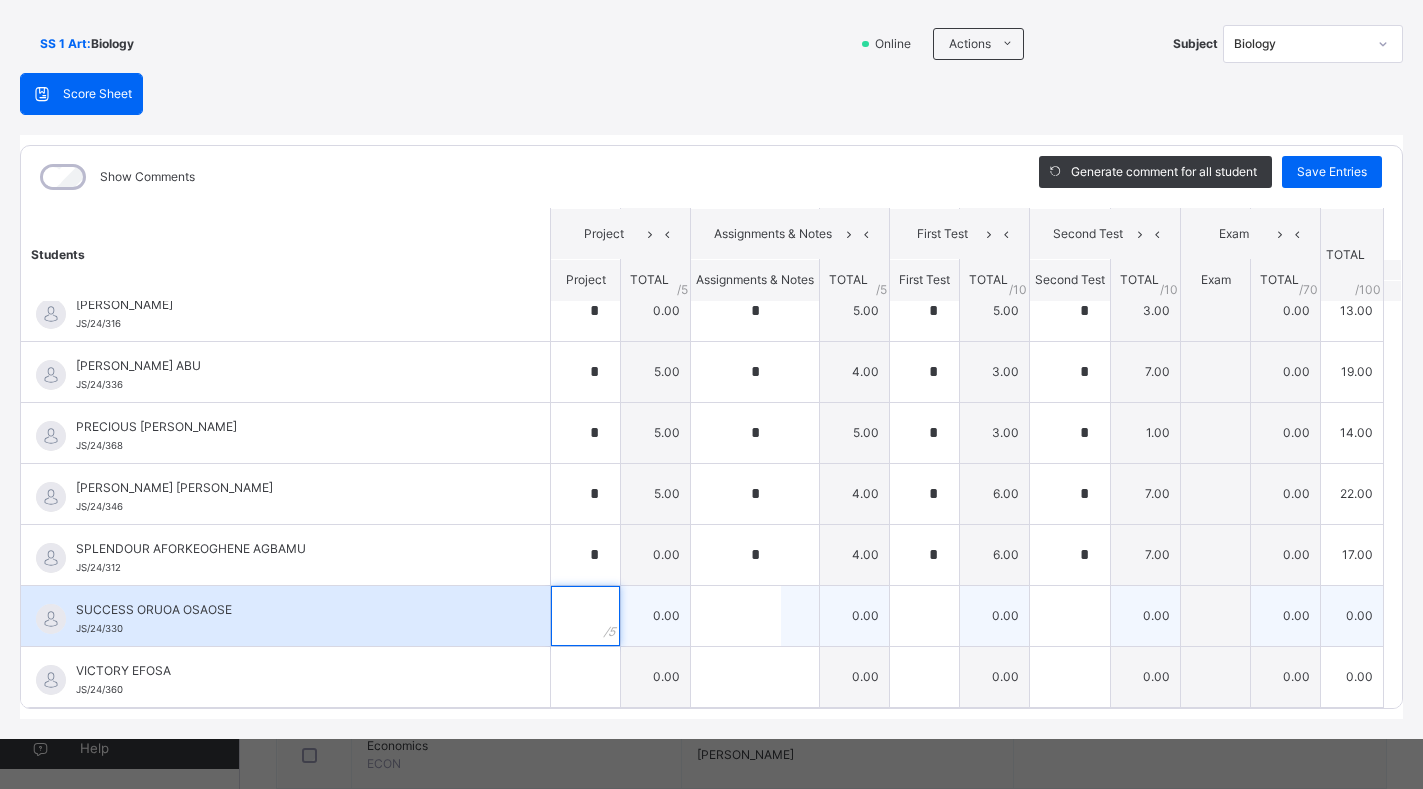 click at bounding box center (585, 616) 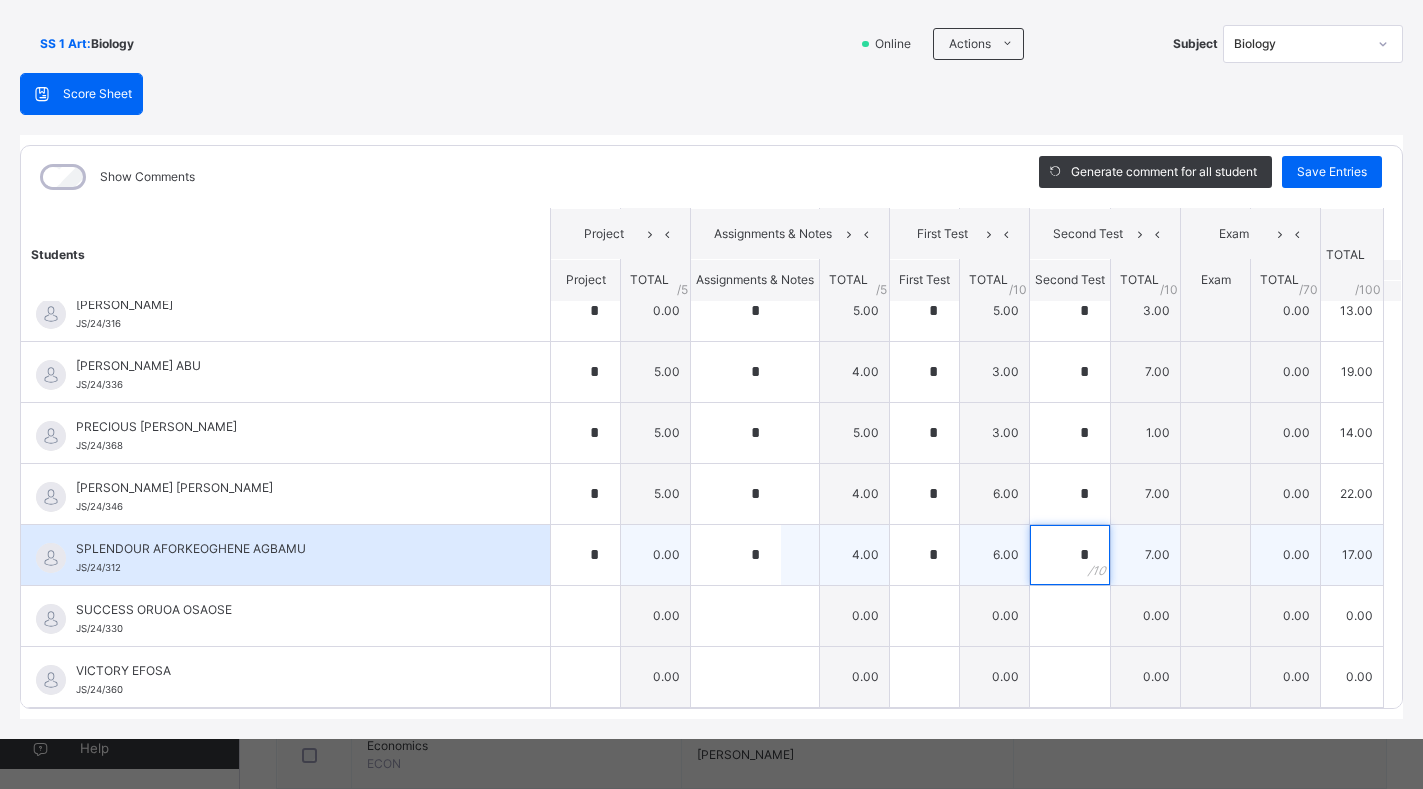 click on "*" at bounding box center [1070, 555] 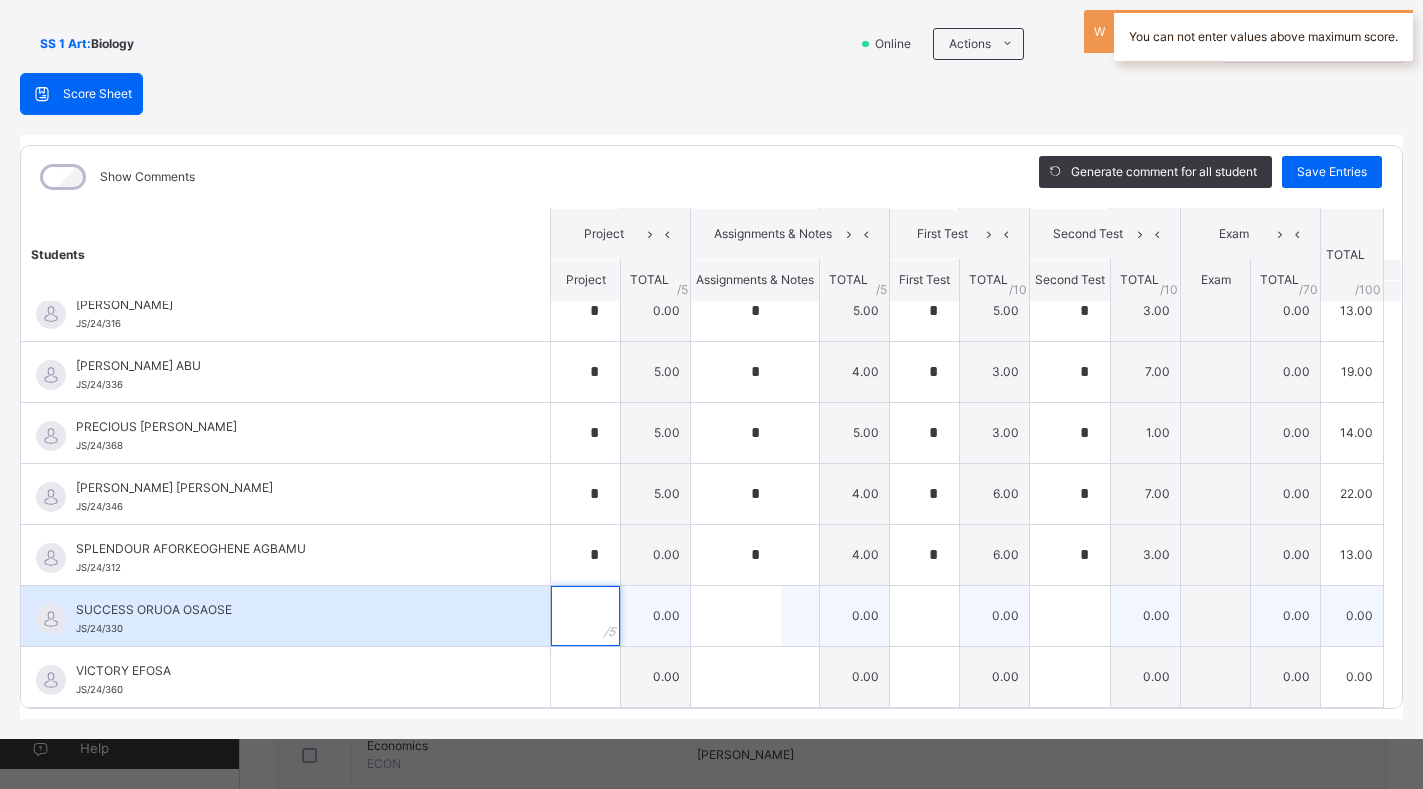 click at bounding box center (585, 616) 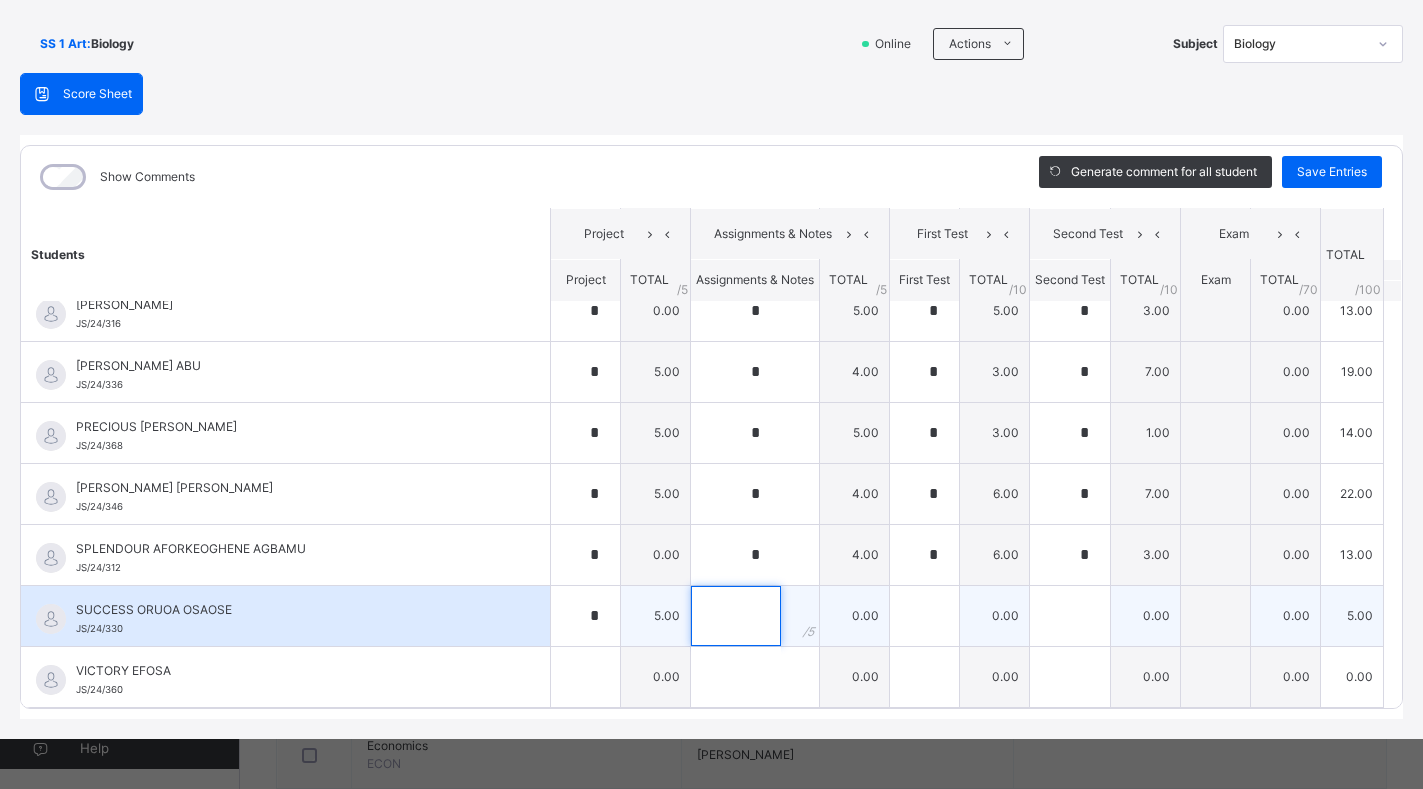 click at bounding box center (736, 616) 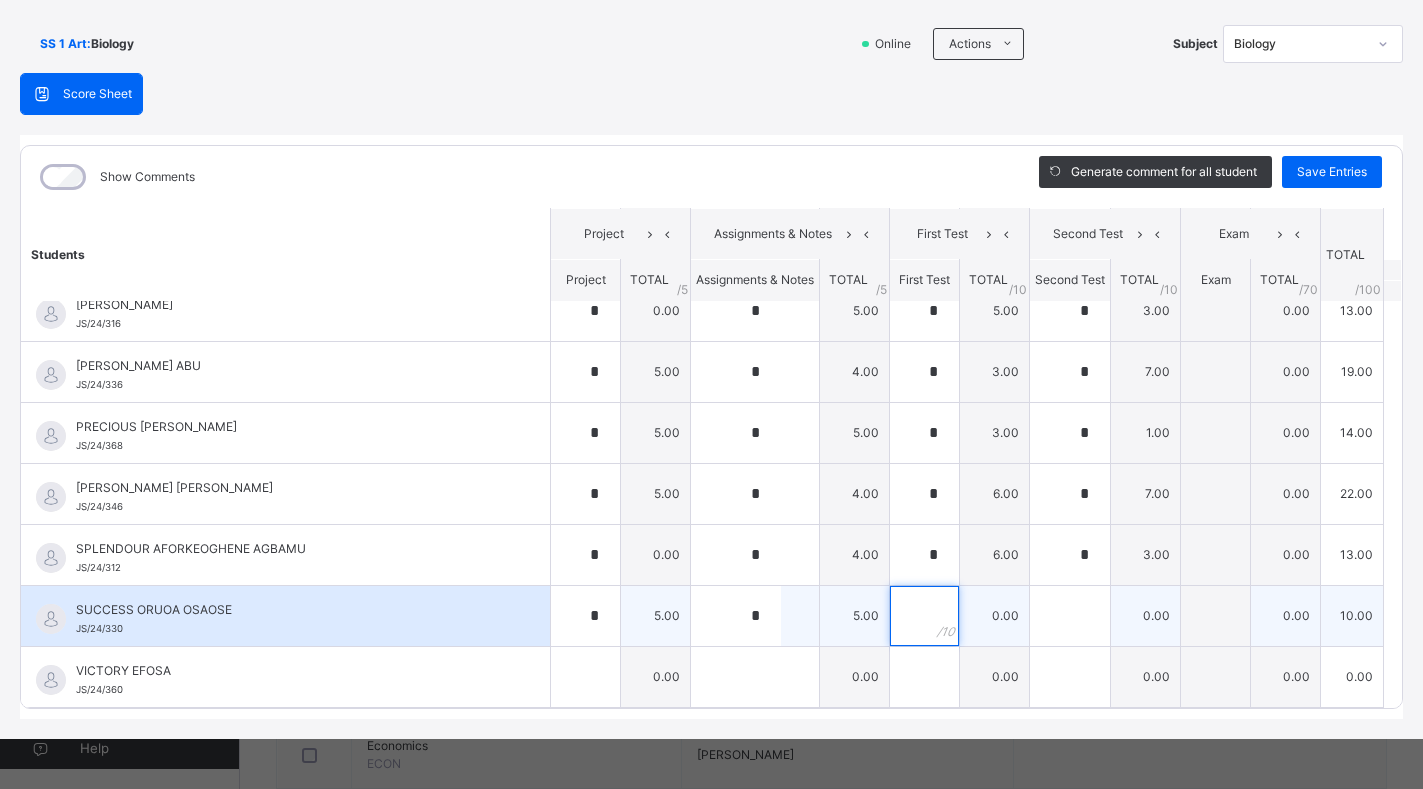 click at bounding box center [924, 616] 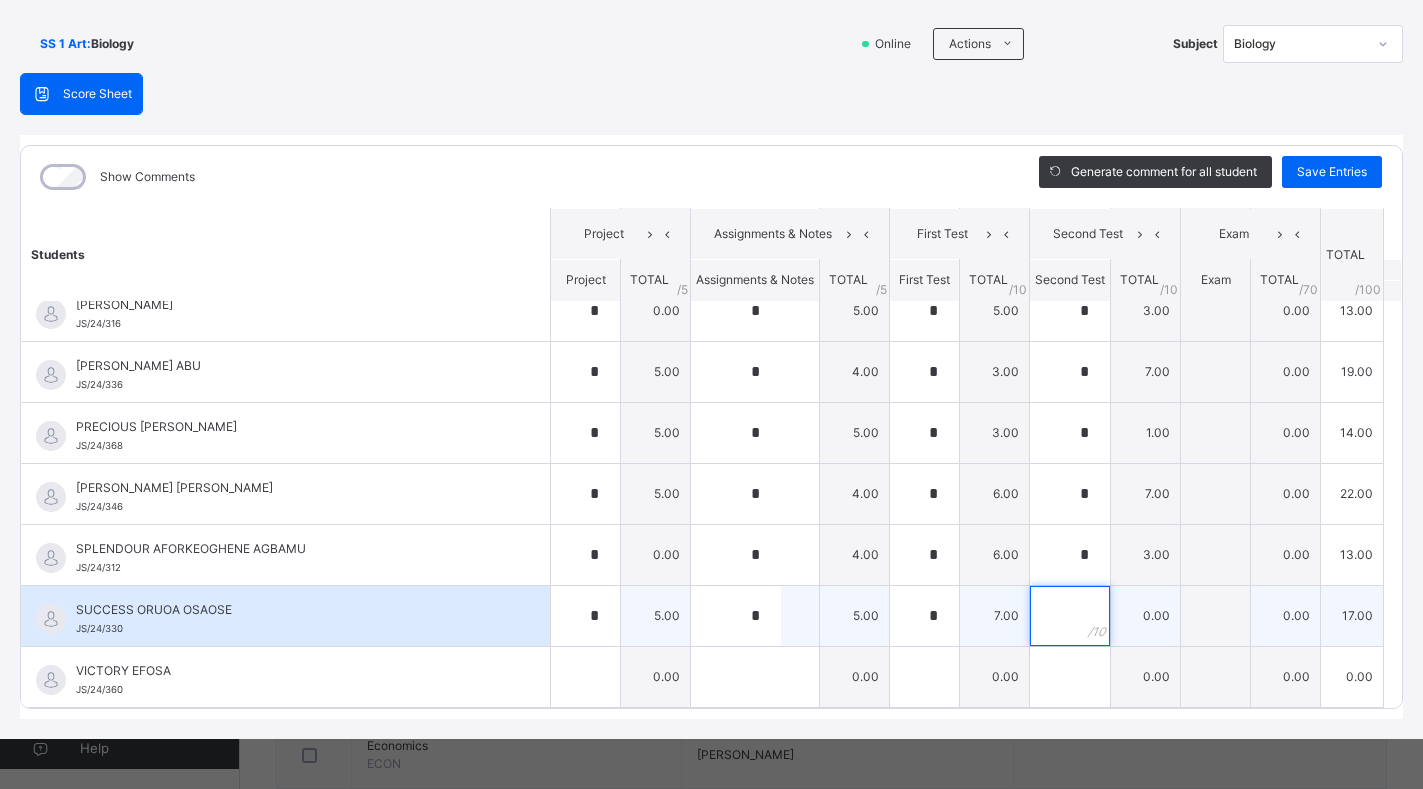 click at bounding box center [1070, 616] 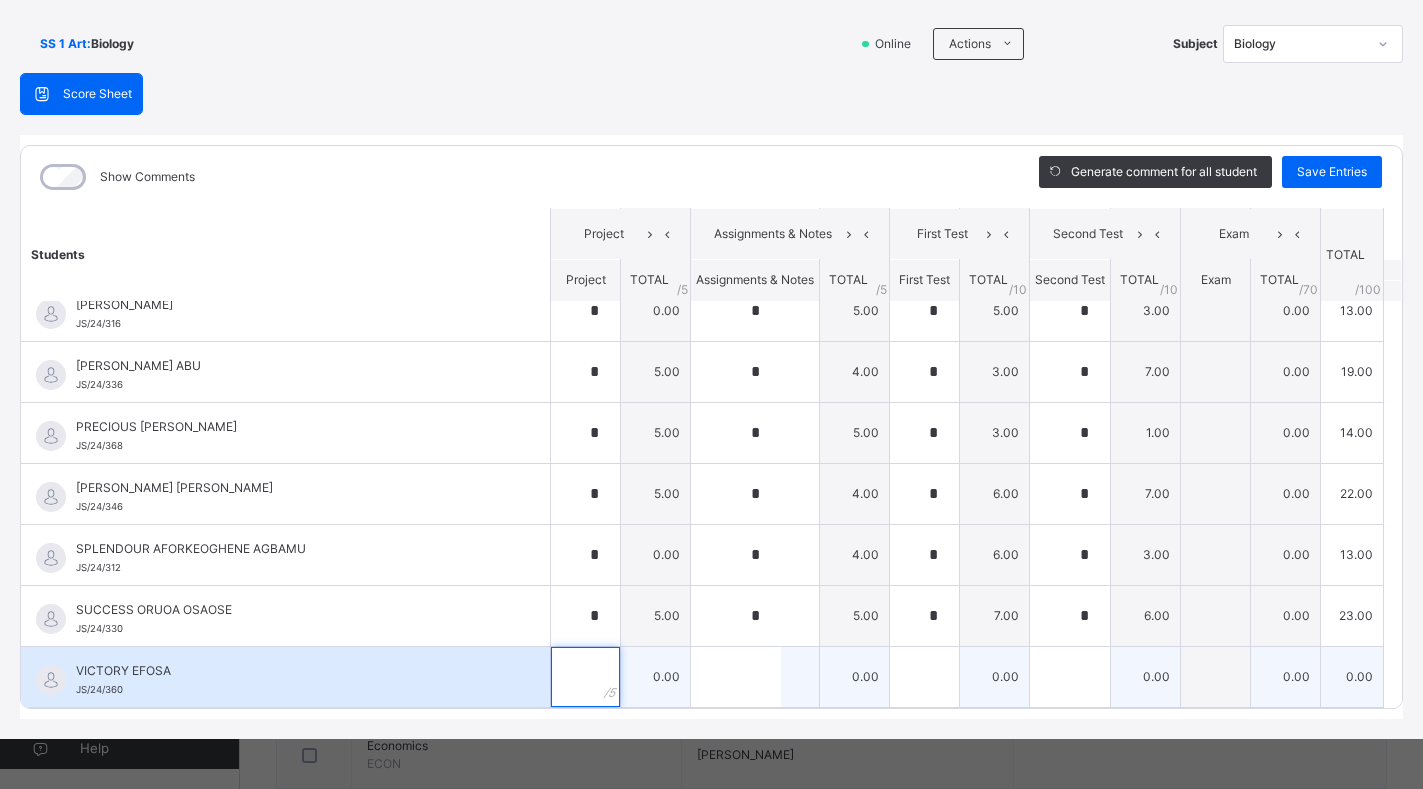 click at bounding box center [585, 677] 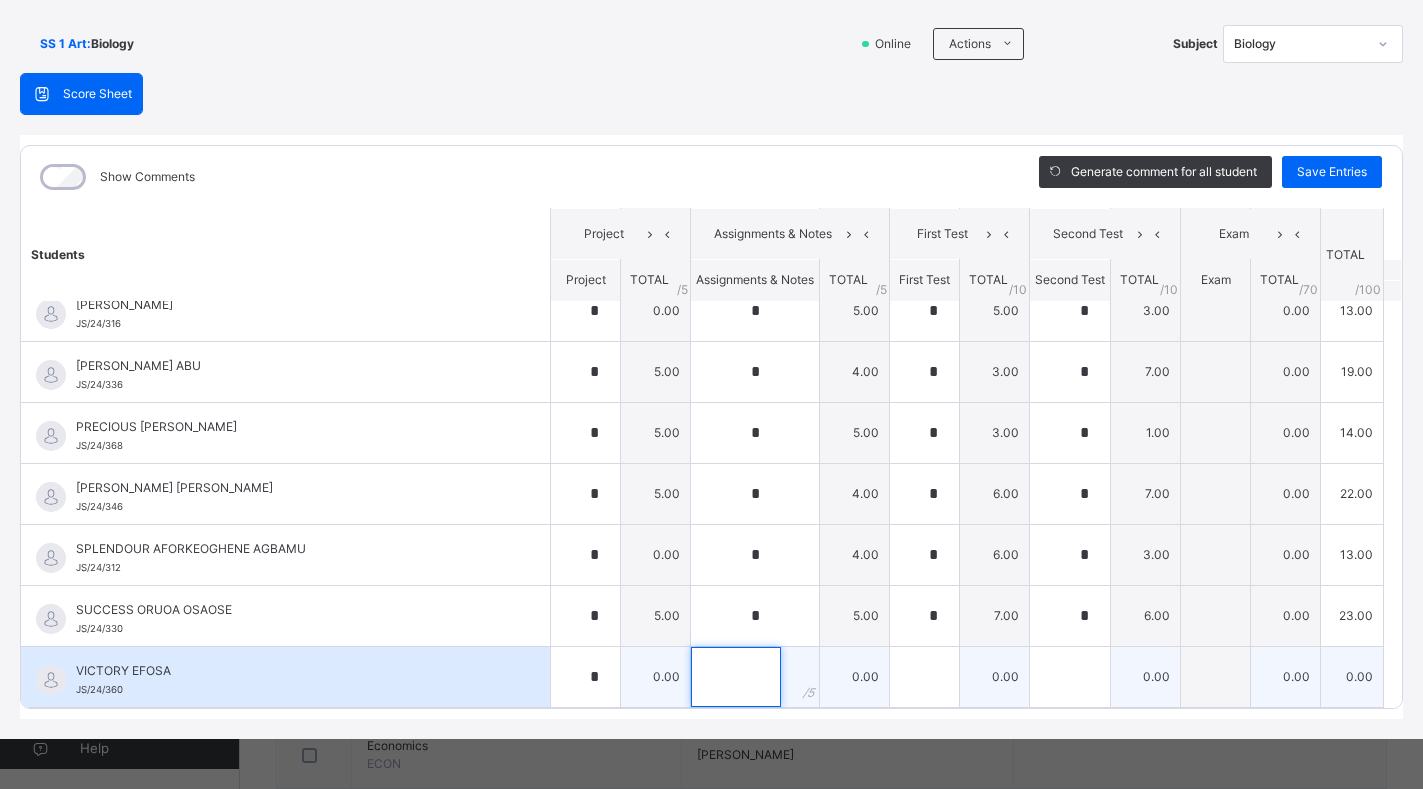 click at bounding box center [736, 677] 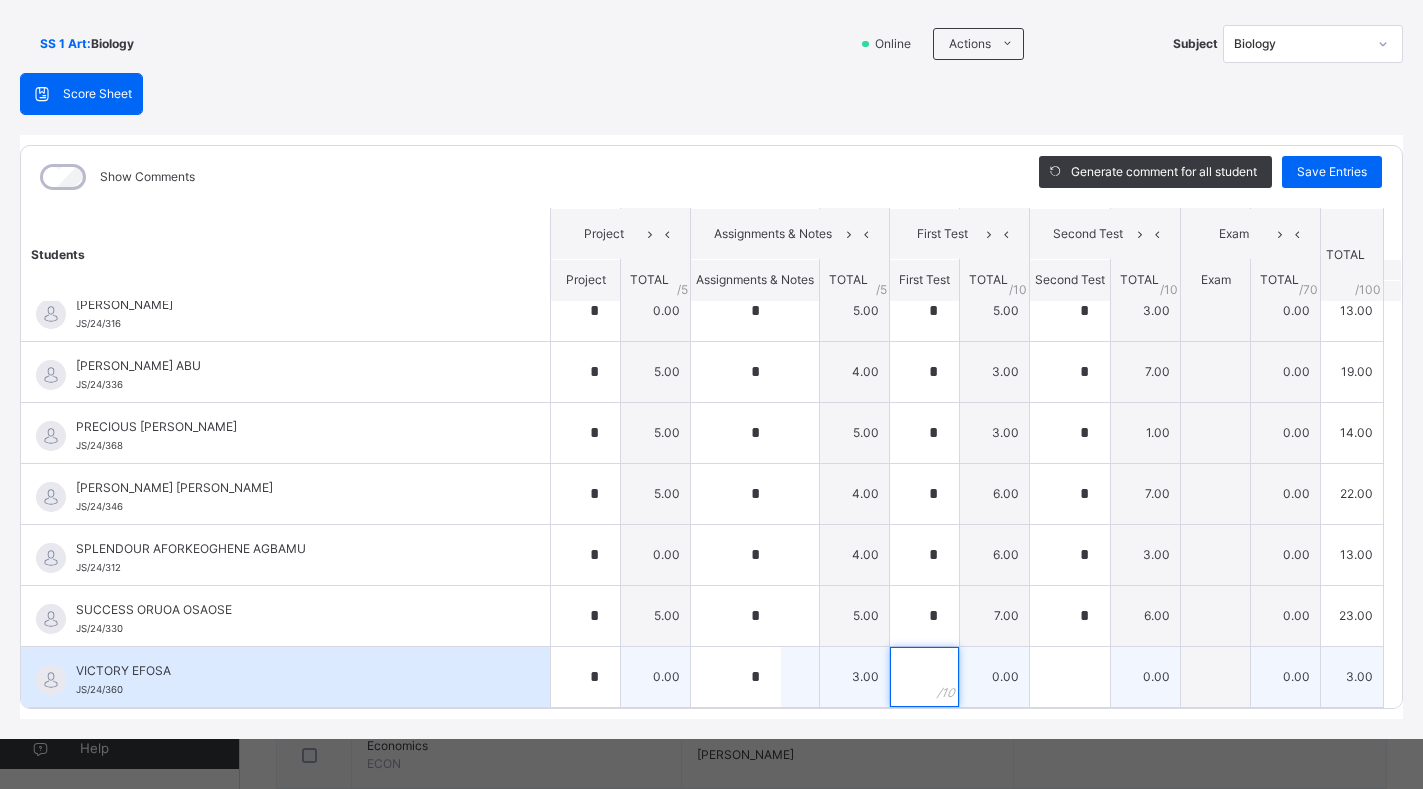 click at bounding box center (924, 677) 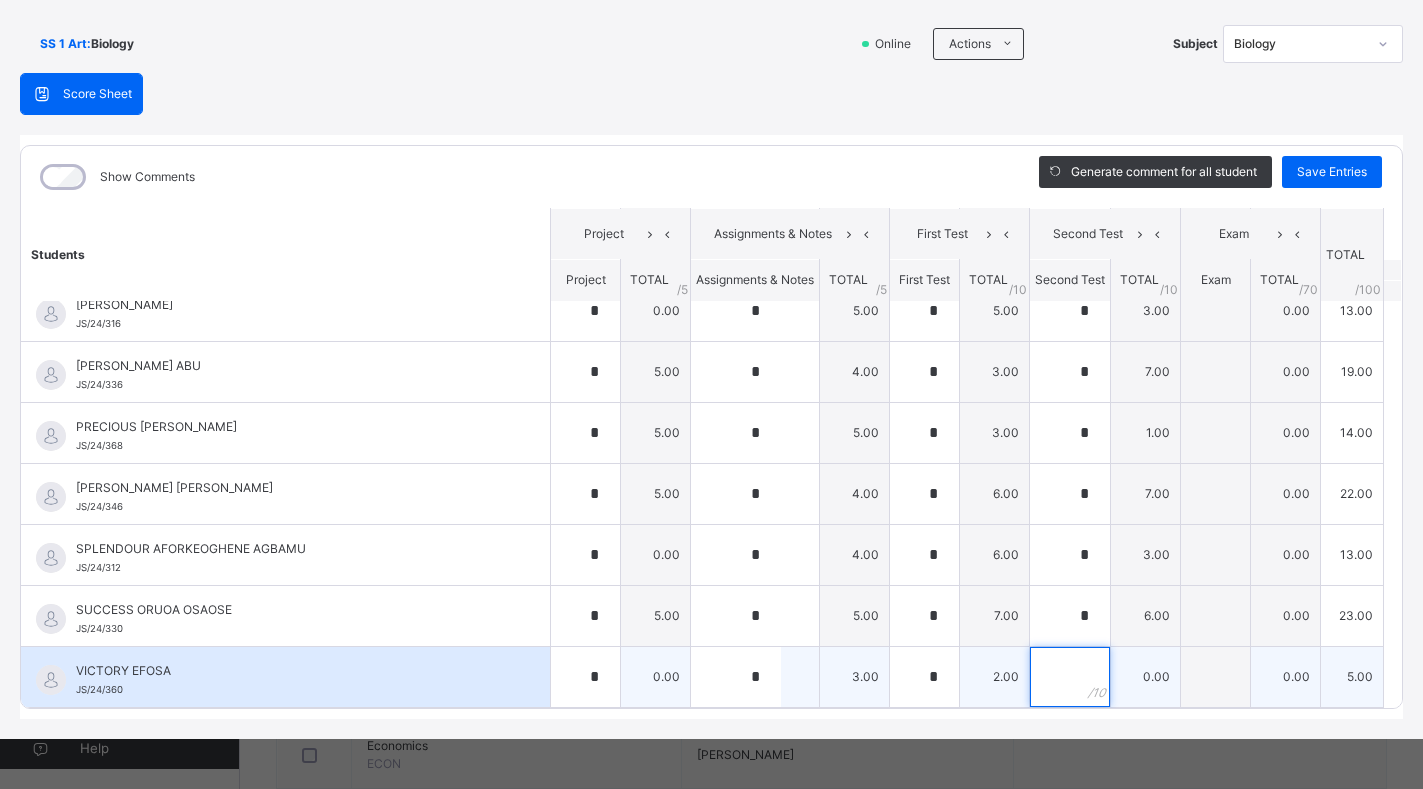 click at bounding box center (1070, 677) 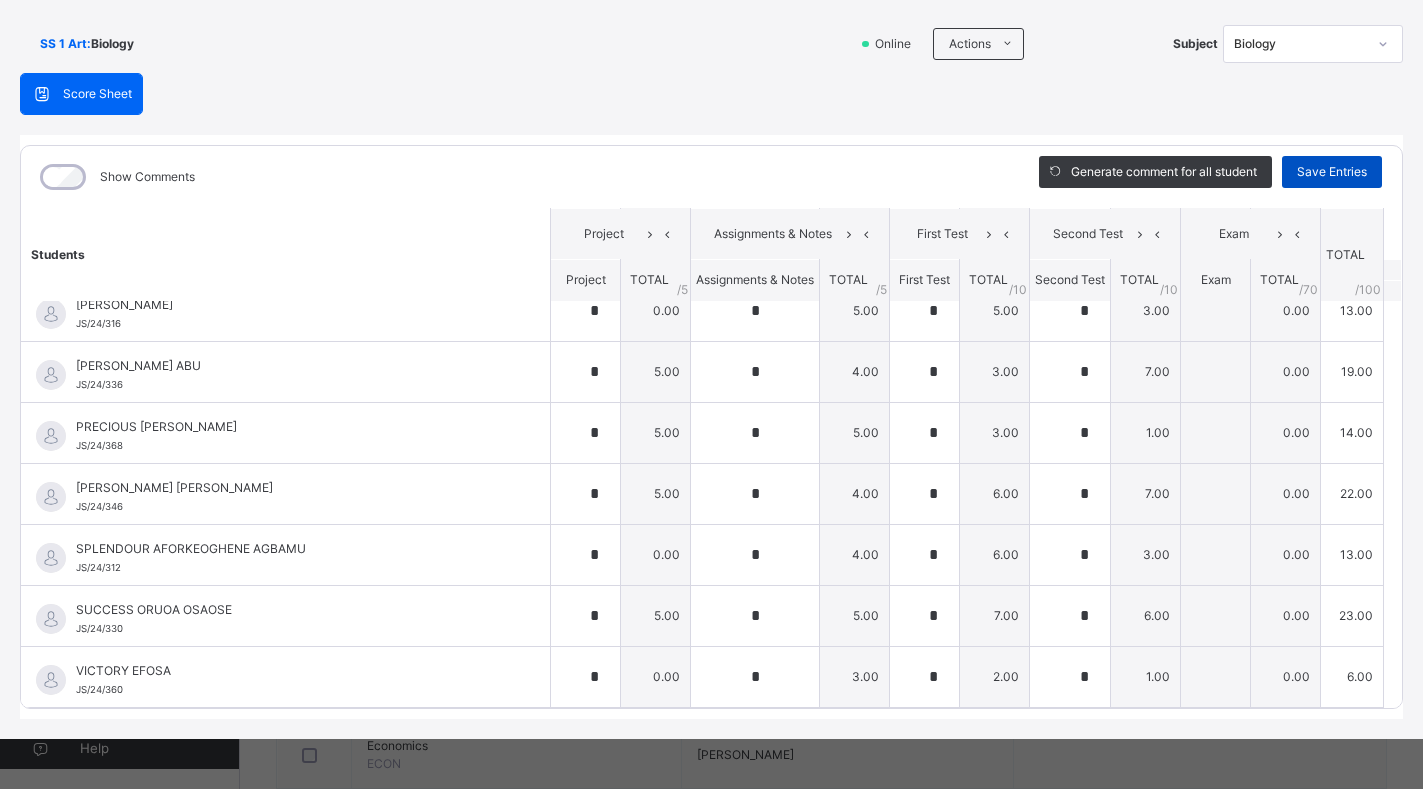 click on "Save Entries" at bounding box center [1332, 172] 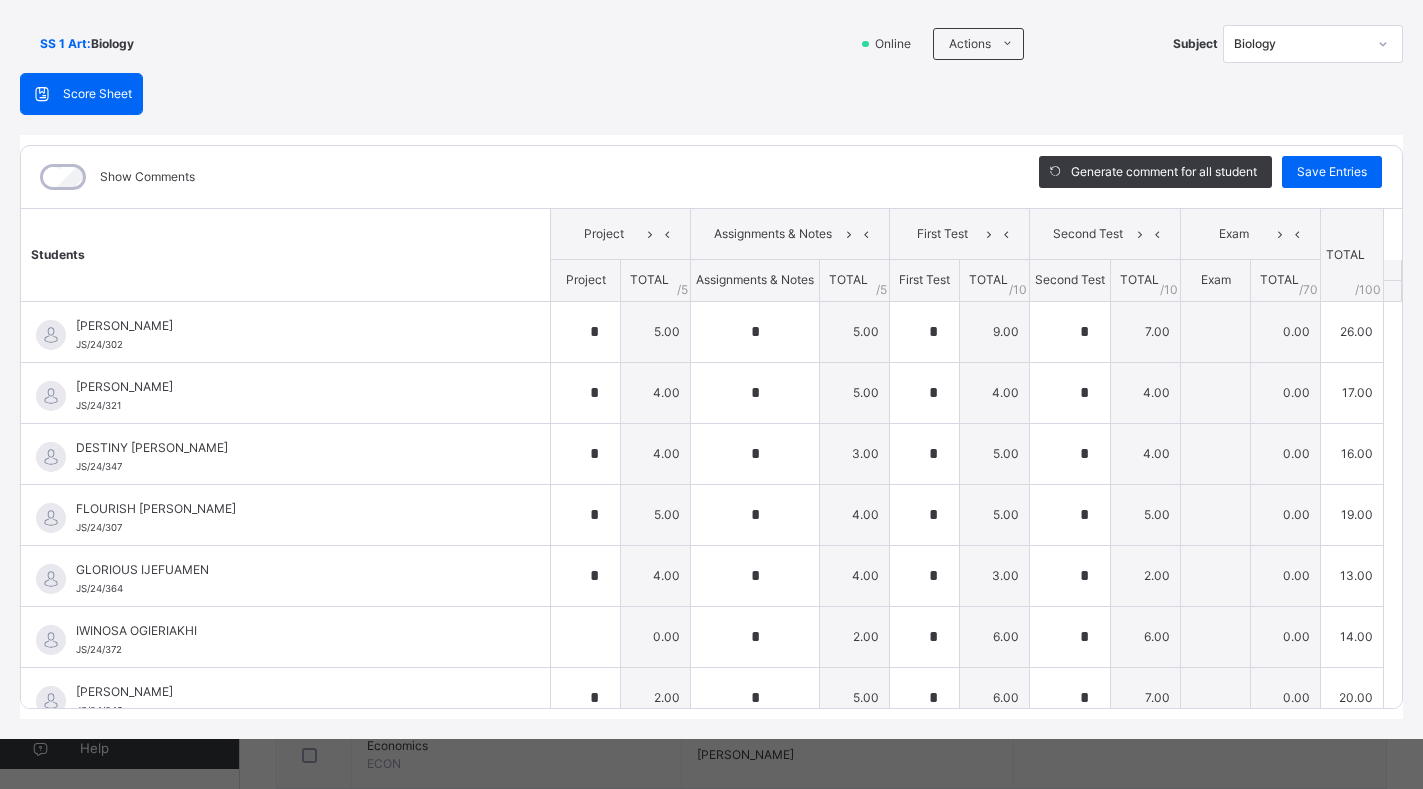 scroll, scrollTop: 906, scrollLeft: 0, axis: vertical 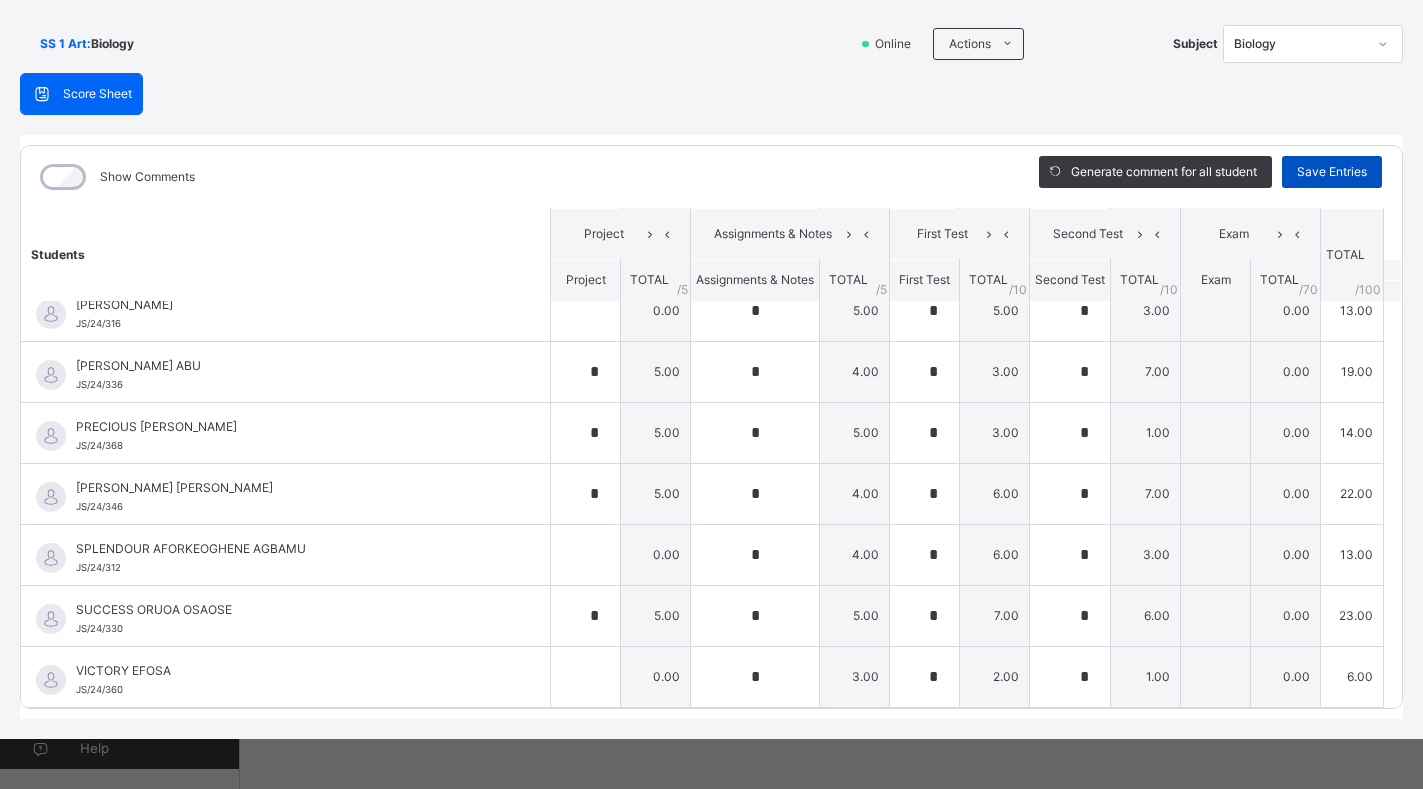 click on "Save Entries" at bounding box center (1332, 172) 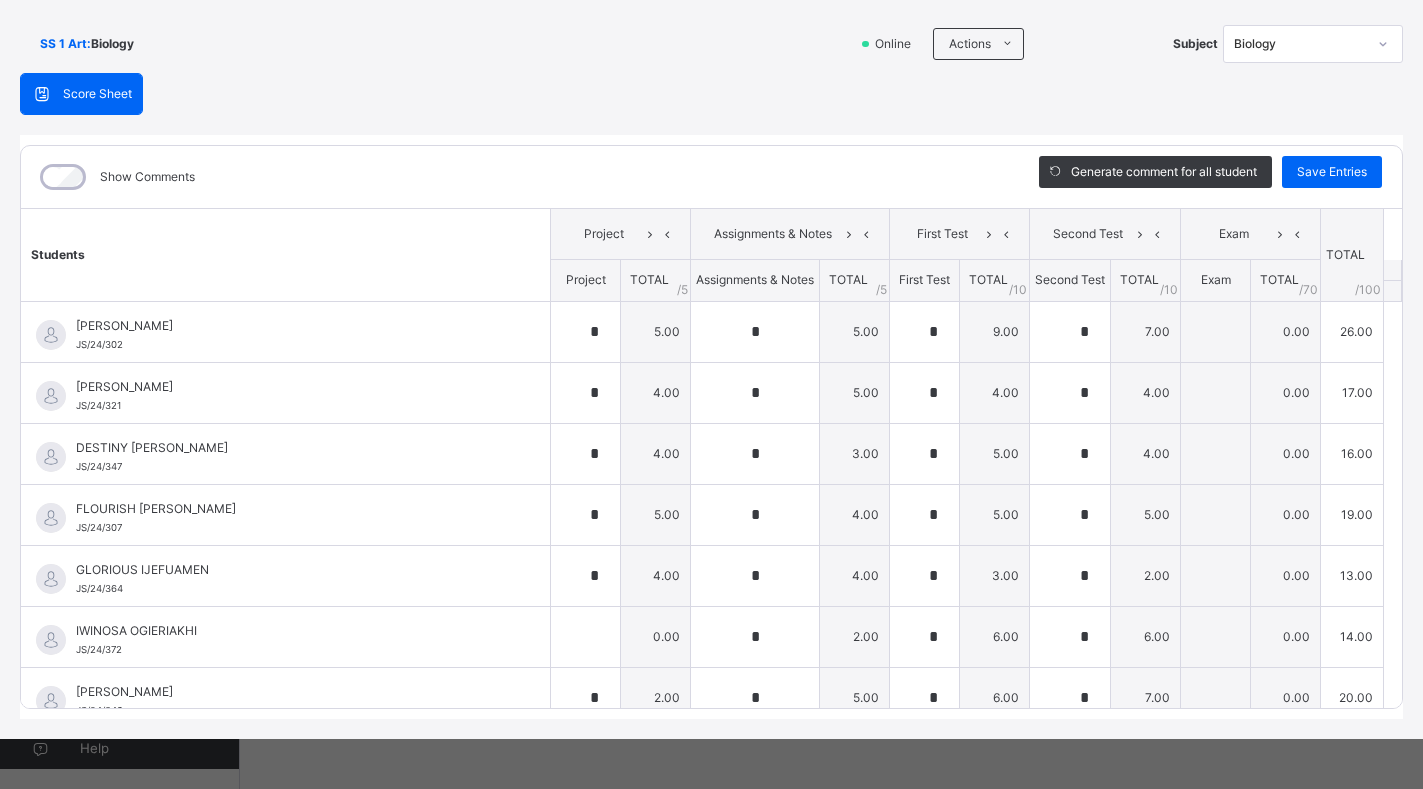 click on "Score Sheet Score Sheet Show Comments   Generate comment for all student   Save Entries Class Level:  SS 1   Art Subject:  Biology Session:  2024/2025 Session Session:  Third Term Students Project Assignments & Notes First Test Second Test Exam TOTAL /100 Comment Project TOTAL / 5 Assignments & Notes TOTAL / 5 First Test TOTAL / 10 Second Test TOTAL / 10 Exam TOTAL / 70 [PERSON_NAME] [PERSON_NAME]/24/302 [PERSON_NAME] [PERSON_NAME]/24/302 * 5.00 * 5.00 * 9.00 * 7.00 0.00 26.00 Generate comment 0 / 250   ×   Subject Teacher’s Comment Generate and see in full the comment developed by the AI with an option to regenerate the comment [PERSON_NAME] [PERSON_NAME]/24/302   Total 26.00  / 100.00 [PERSON_NAME] Bot   Regenerate     Use this comment   [PERSON_NAME] JS/24/321 [PERSON_NAME] JS/24/321 * 4.00 * 5.00 * 4.00 * 4.00 0.00 17.00 Generate comment 0 / 250   ×   Subject Teacher’s Comment Generate and see in full the comment developed by the AI with an option to regenerate the comment JS [PERSON_NAME]   JS/24/321    /" at bounding box center (711, 396) 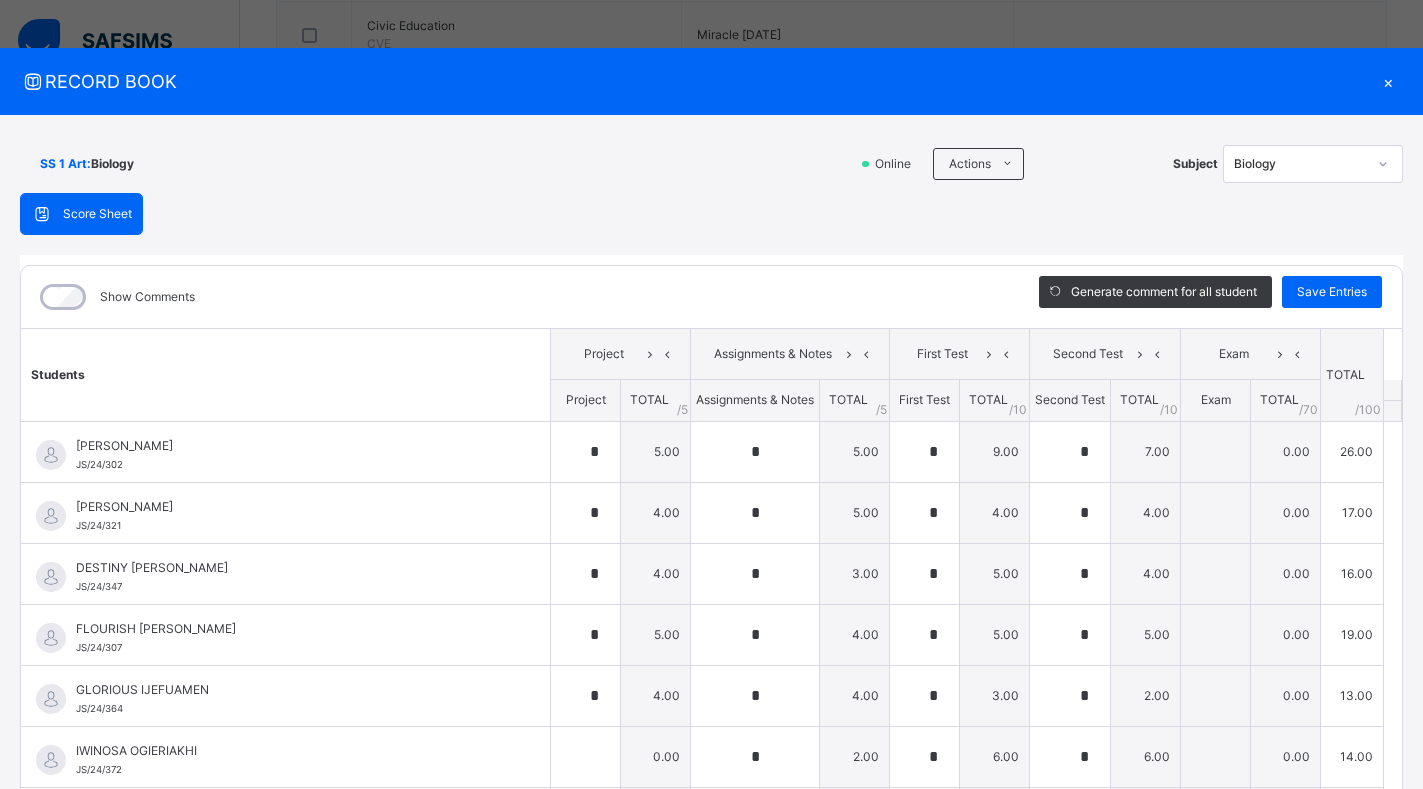 scroll, scrollTop: 0, scrollLeft: 0, axis: both 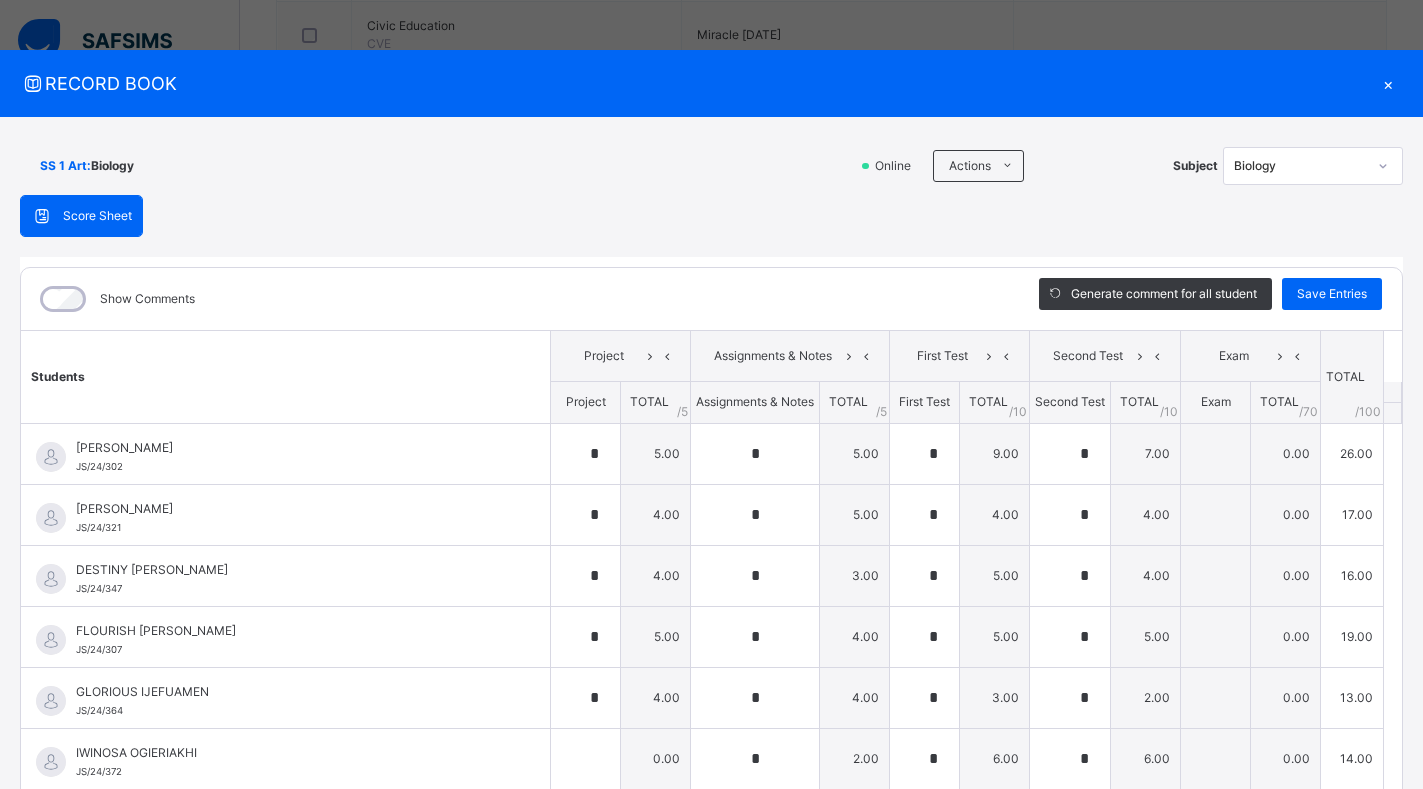click on "×" at bounding box center (1388, 83) 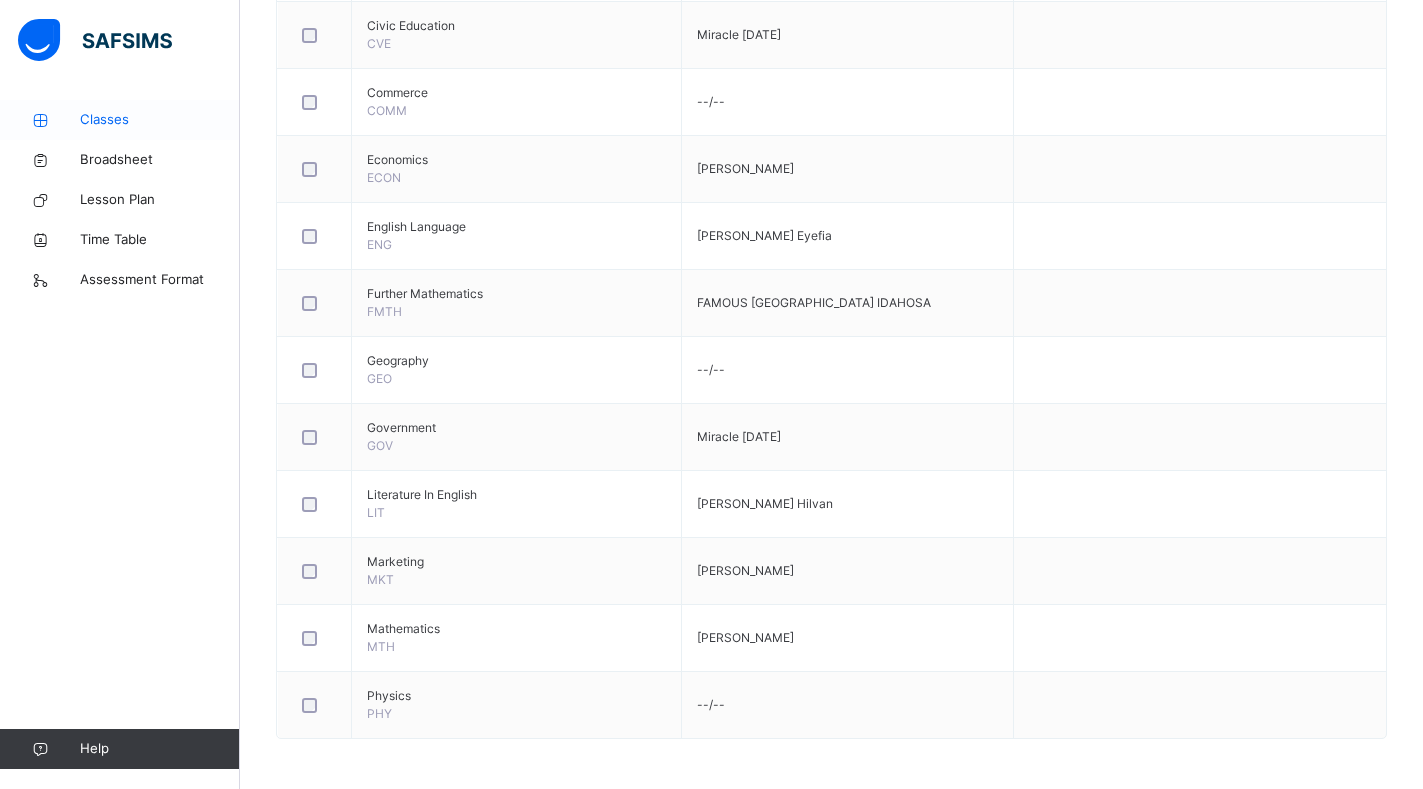 click on "Classes" at bounding box center (160, 120) 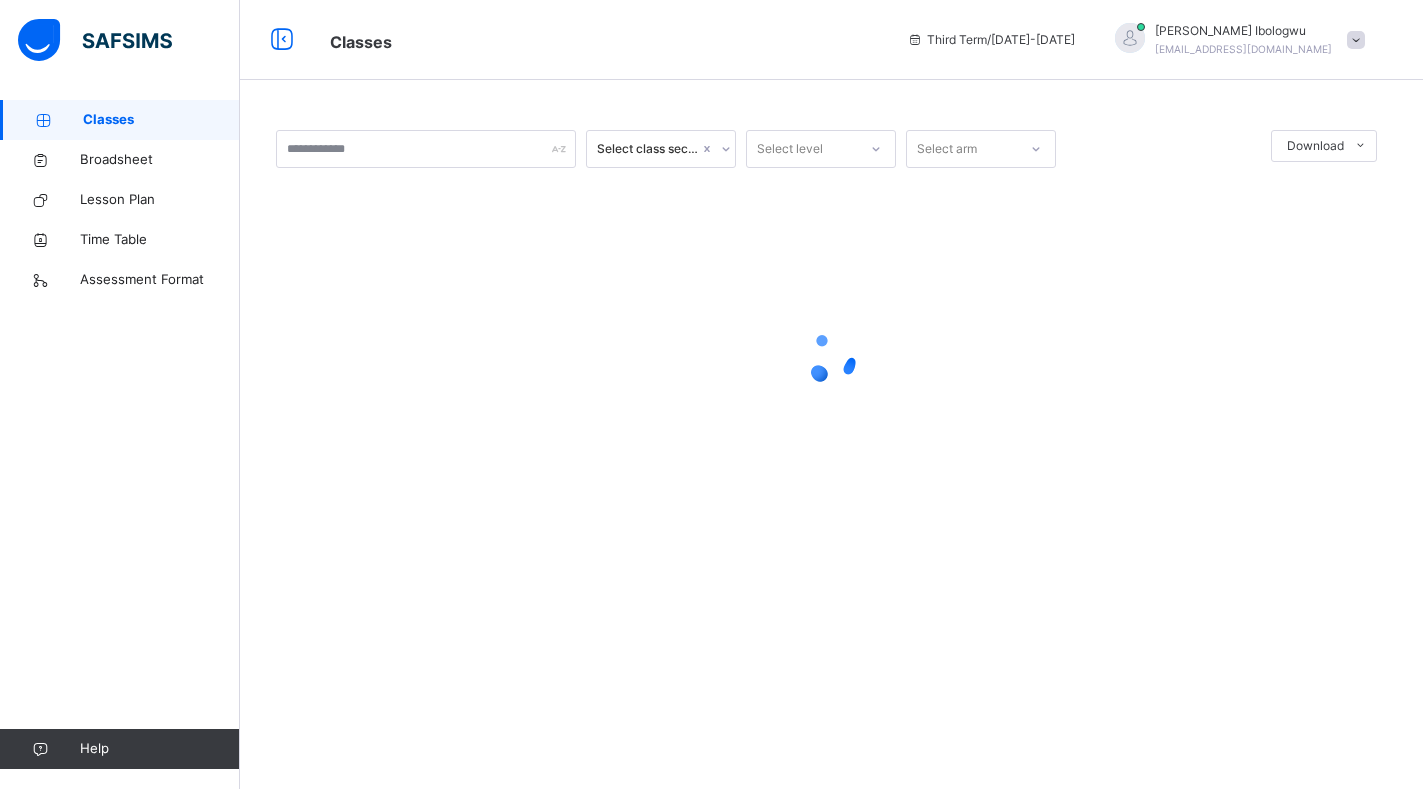 scroll, scrollTop: 0, scrollLeft: 0, axis: both 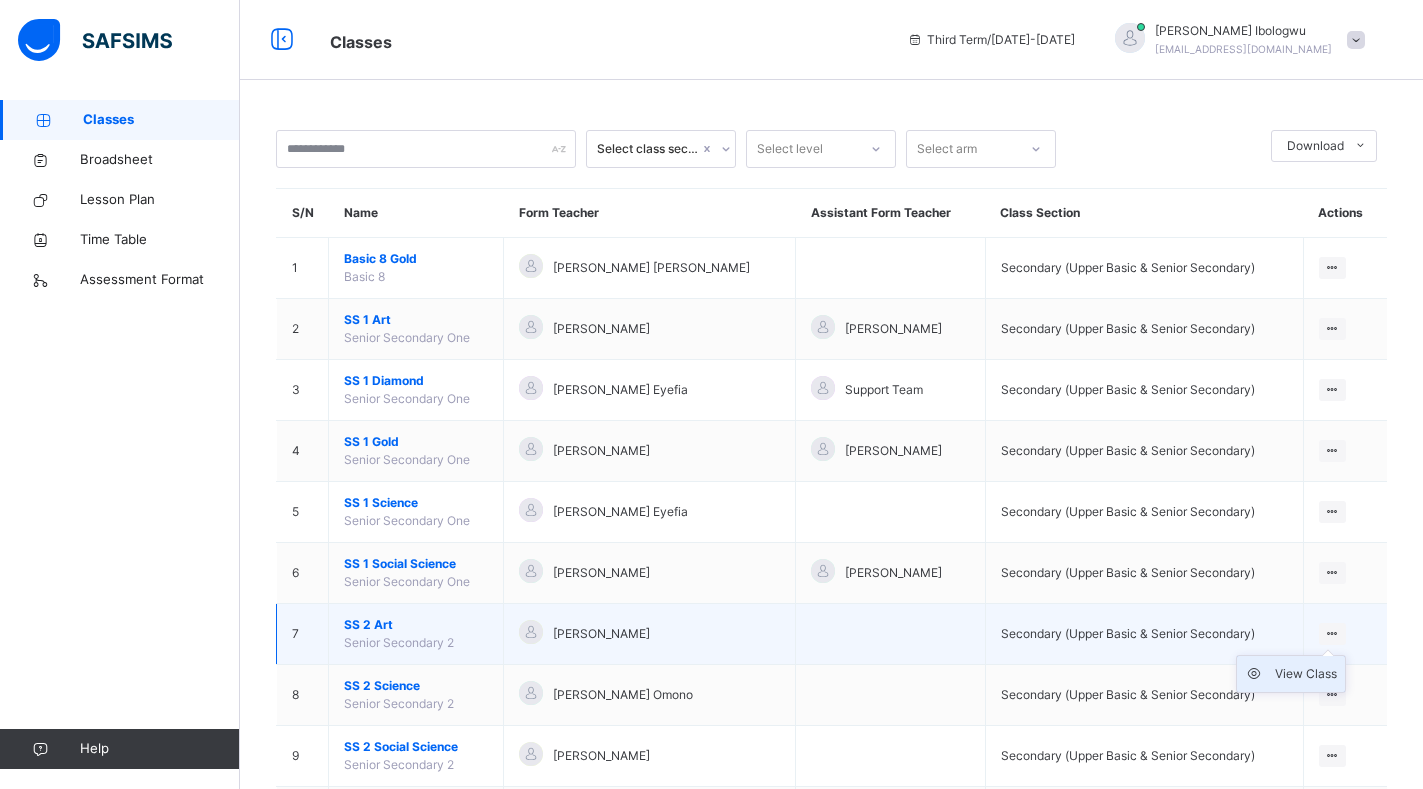 click on "View Class" at bounding box center [1306, 674] 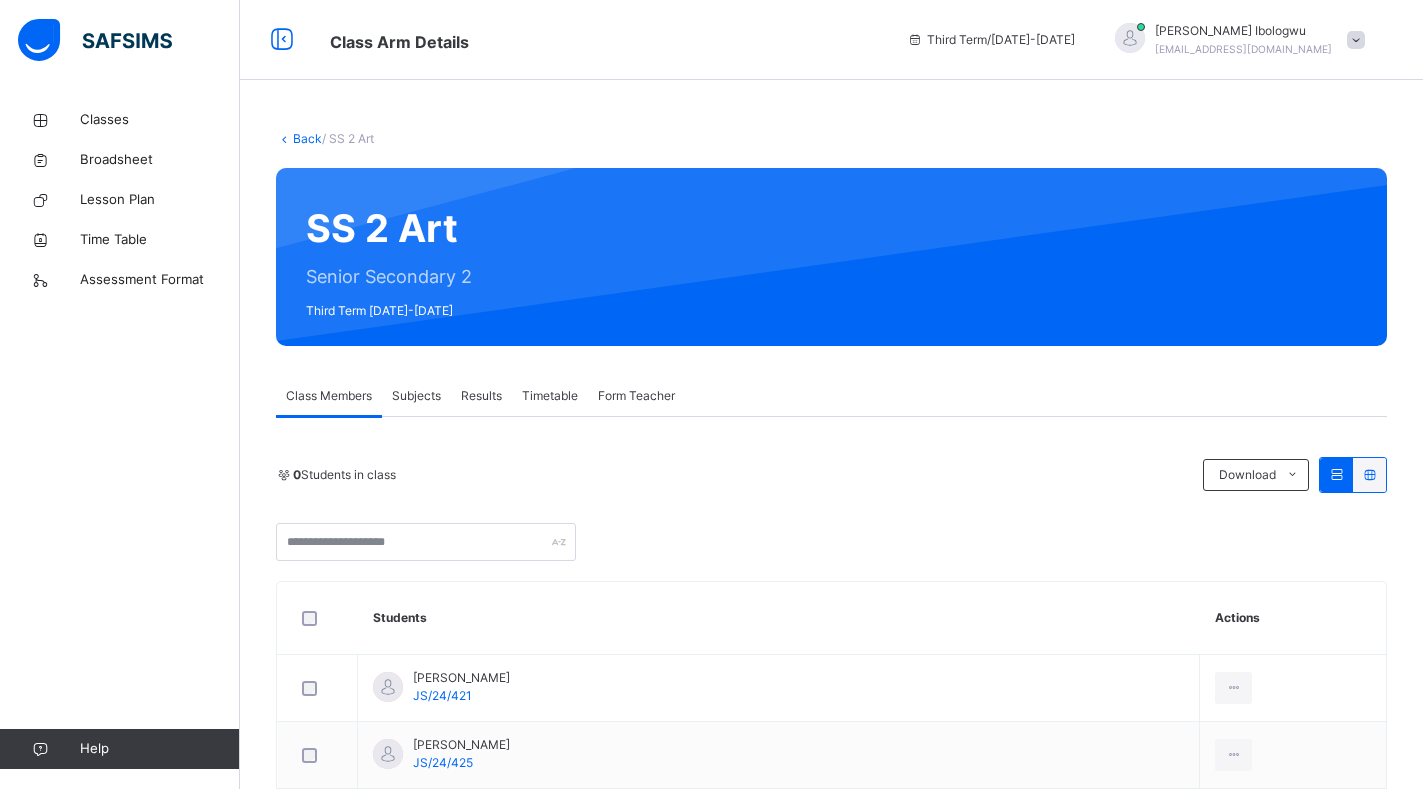 click on "Subjects" at bounding box center [416, 396] 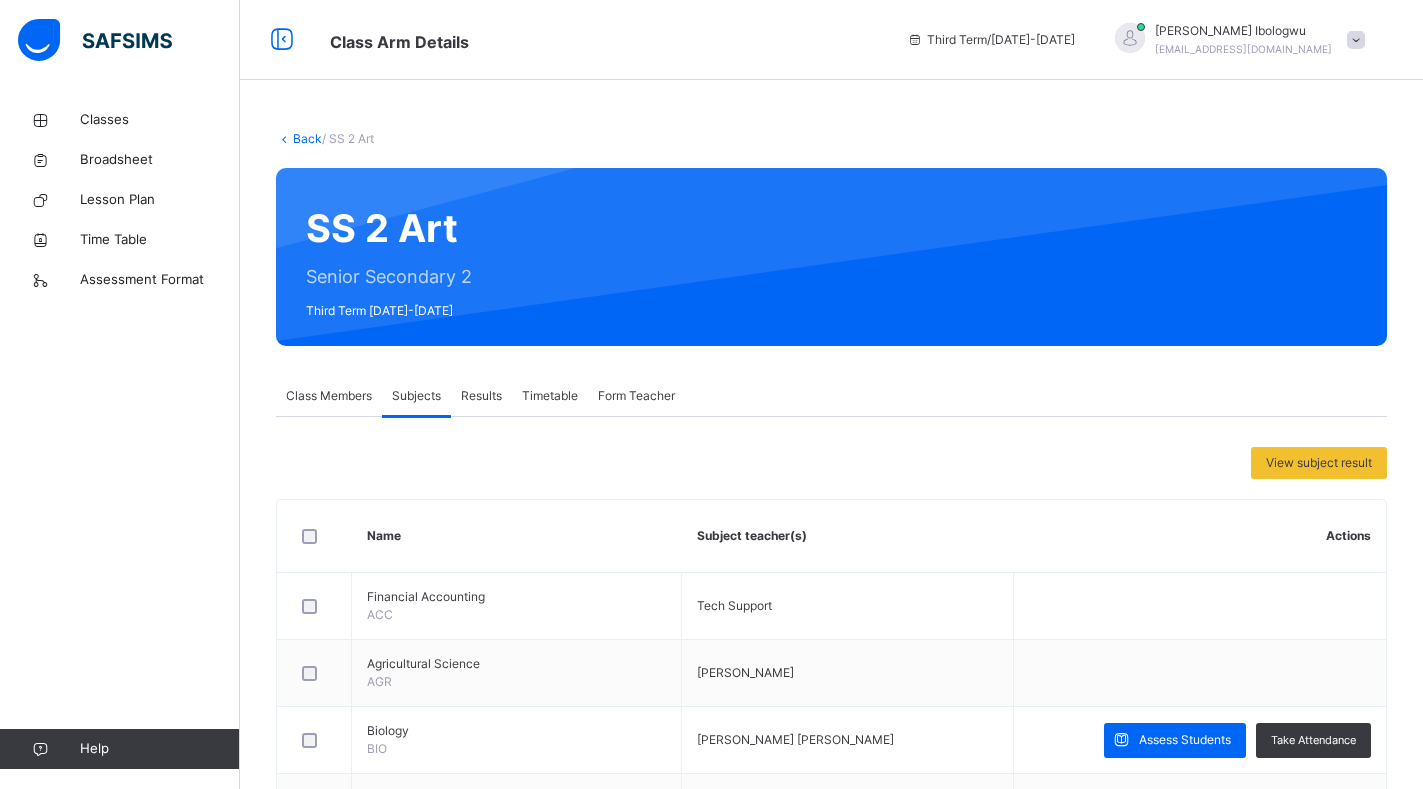 click at bounding box center (929, 257) 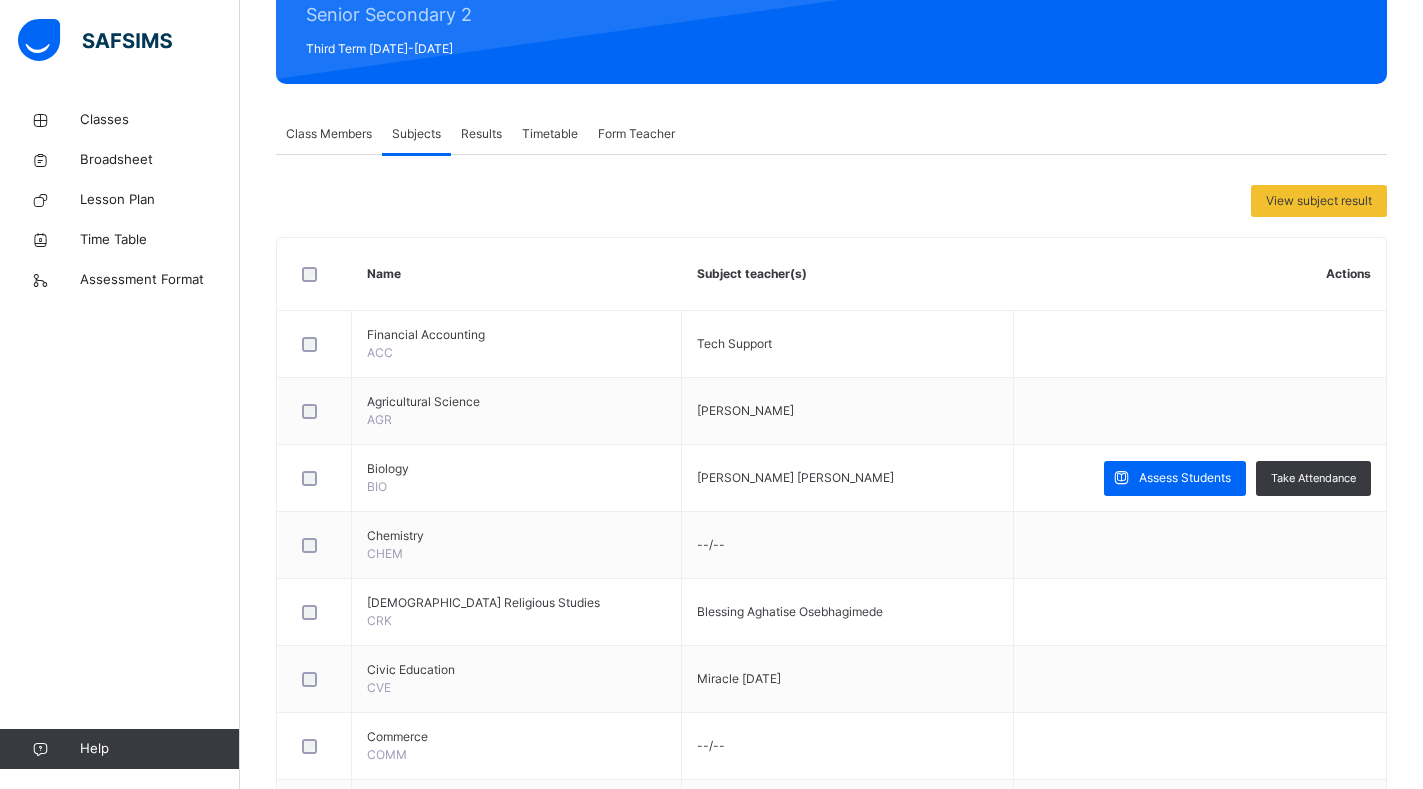 scroll, scrollTop: 280, scrollLeft: 0, axis: vertical 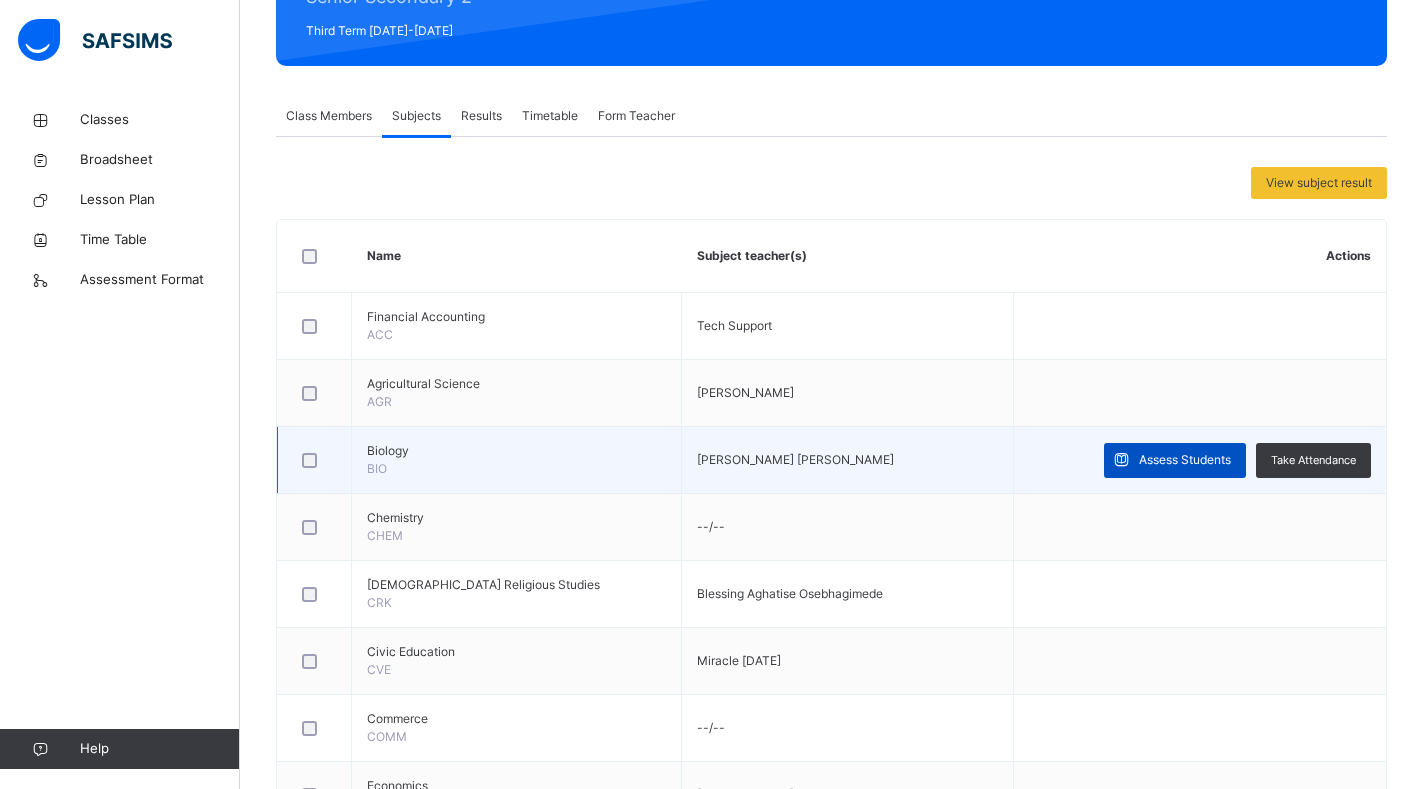 click on "Assess Students" at bounding box center (1185, 460) 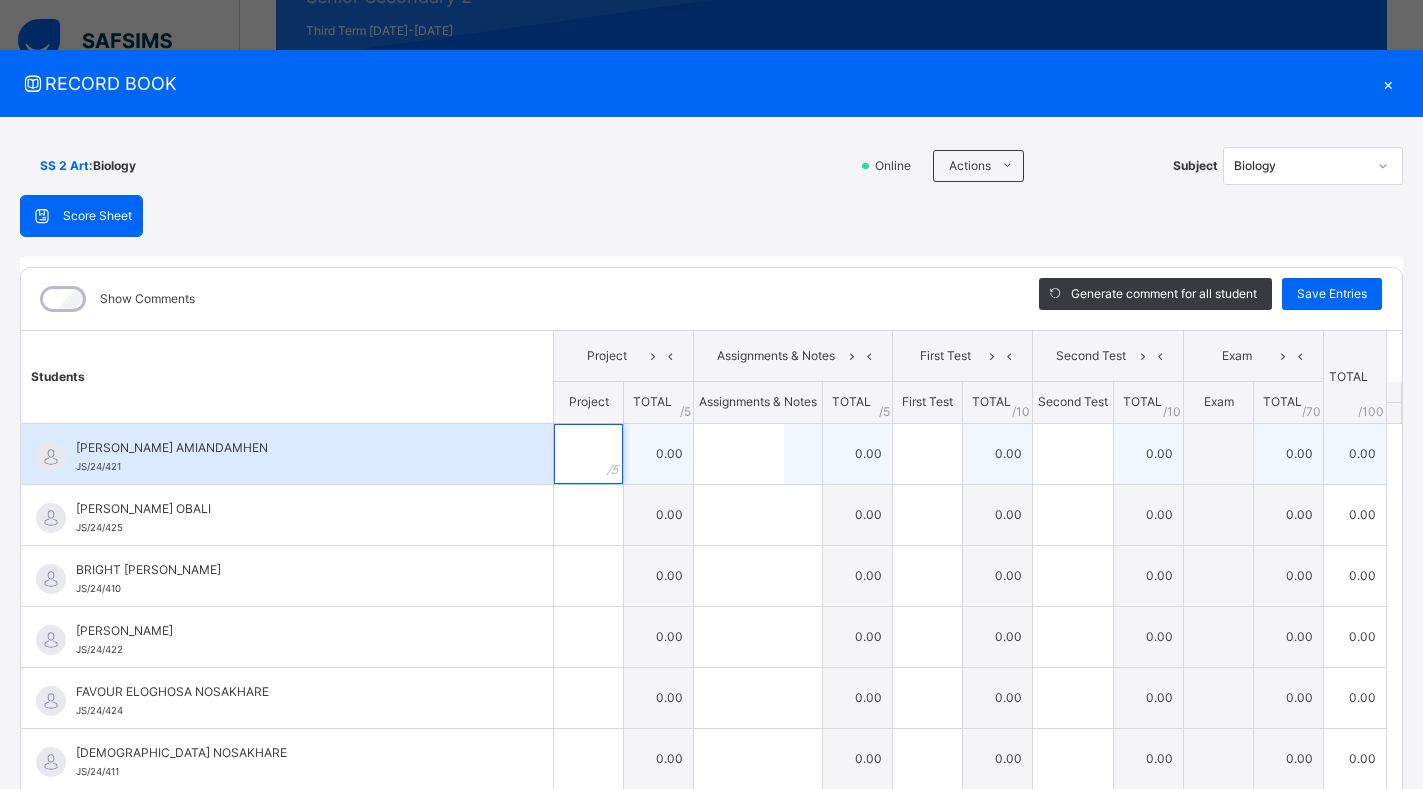 click at bounding box center (588, 454) 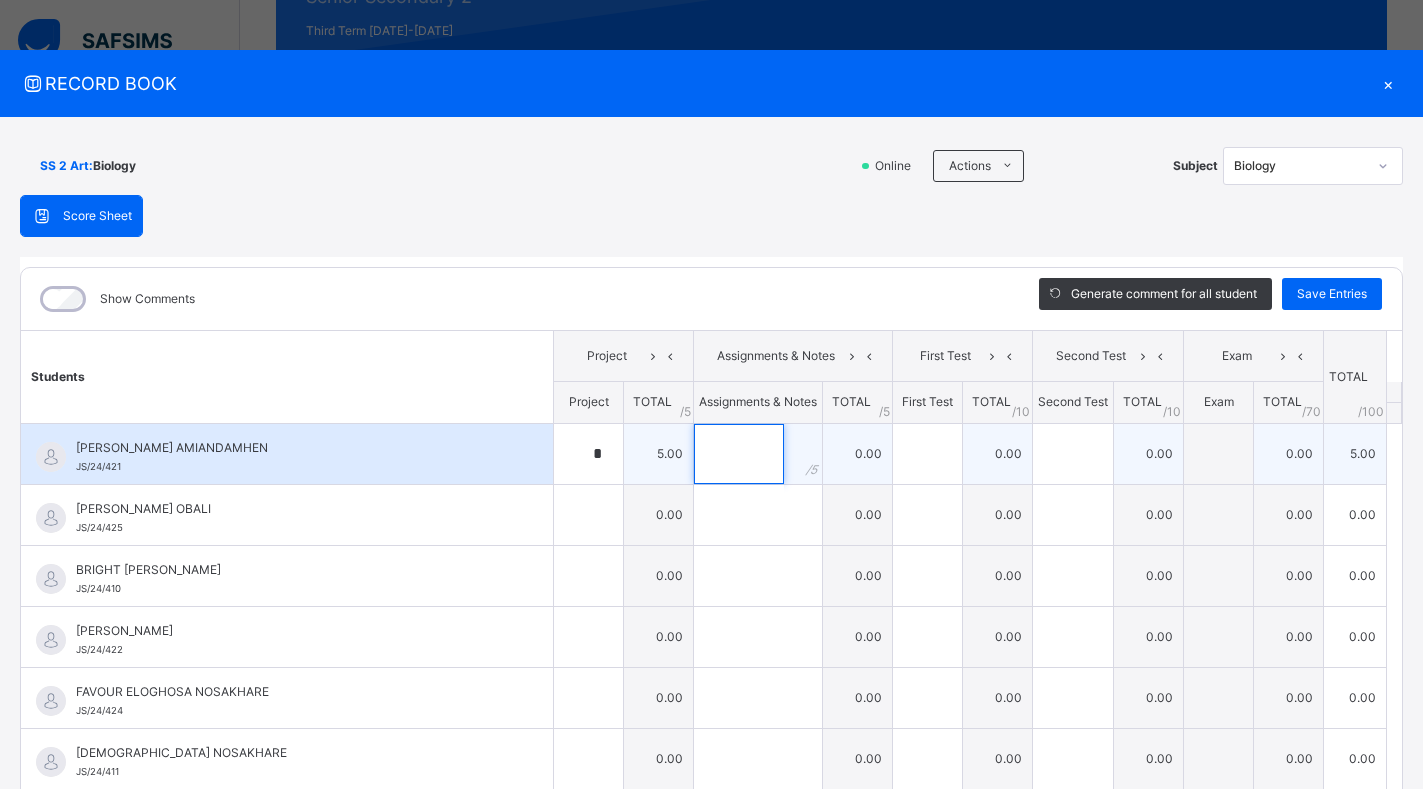click at bounding box center (739, 454) 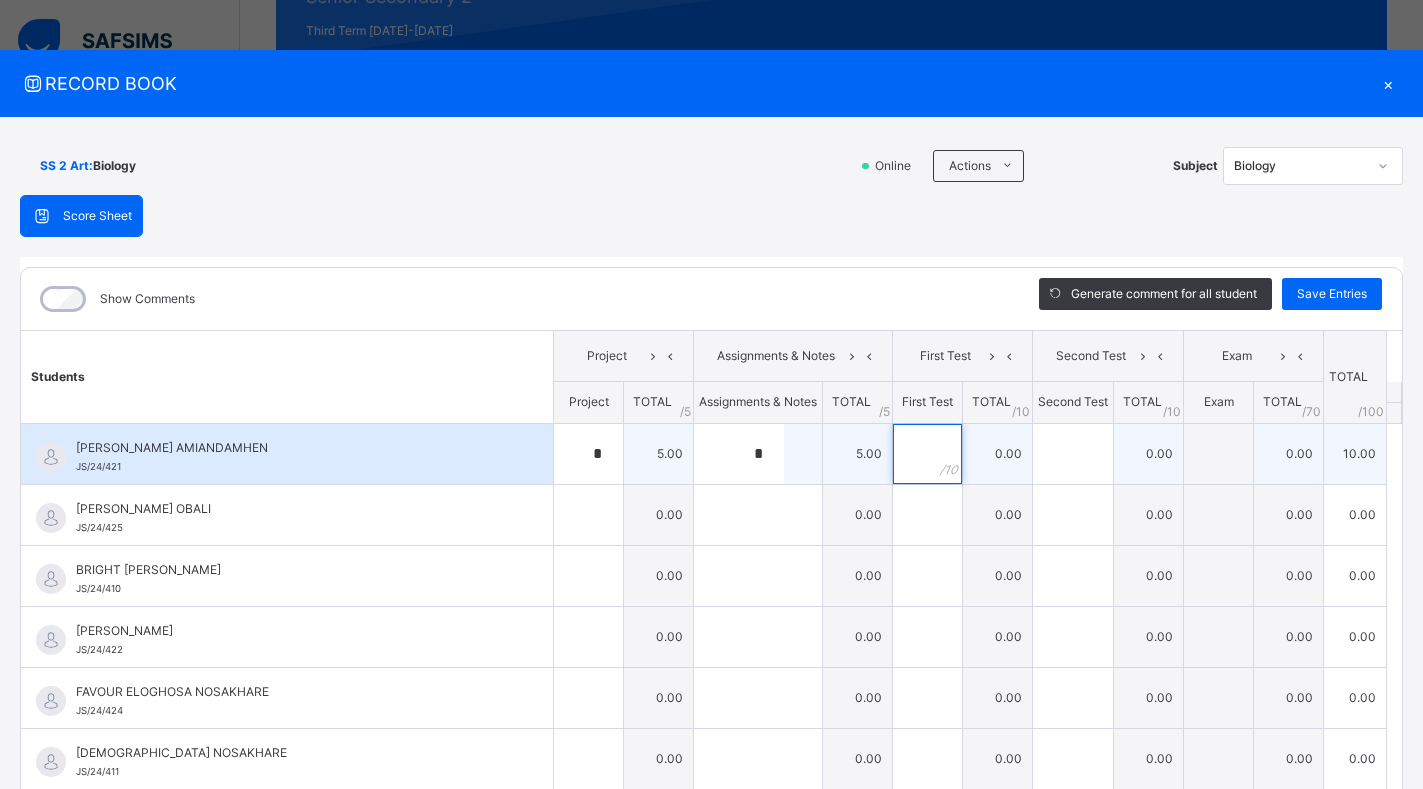 click at bounding box center [927, 454] 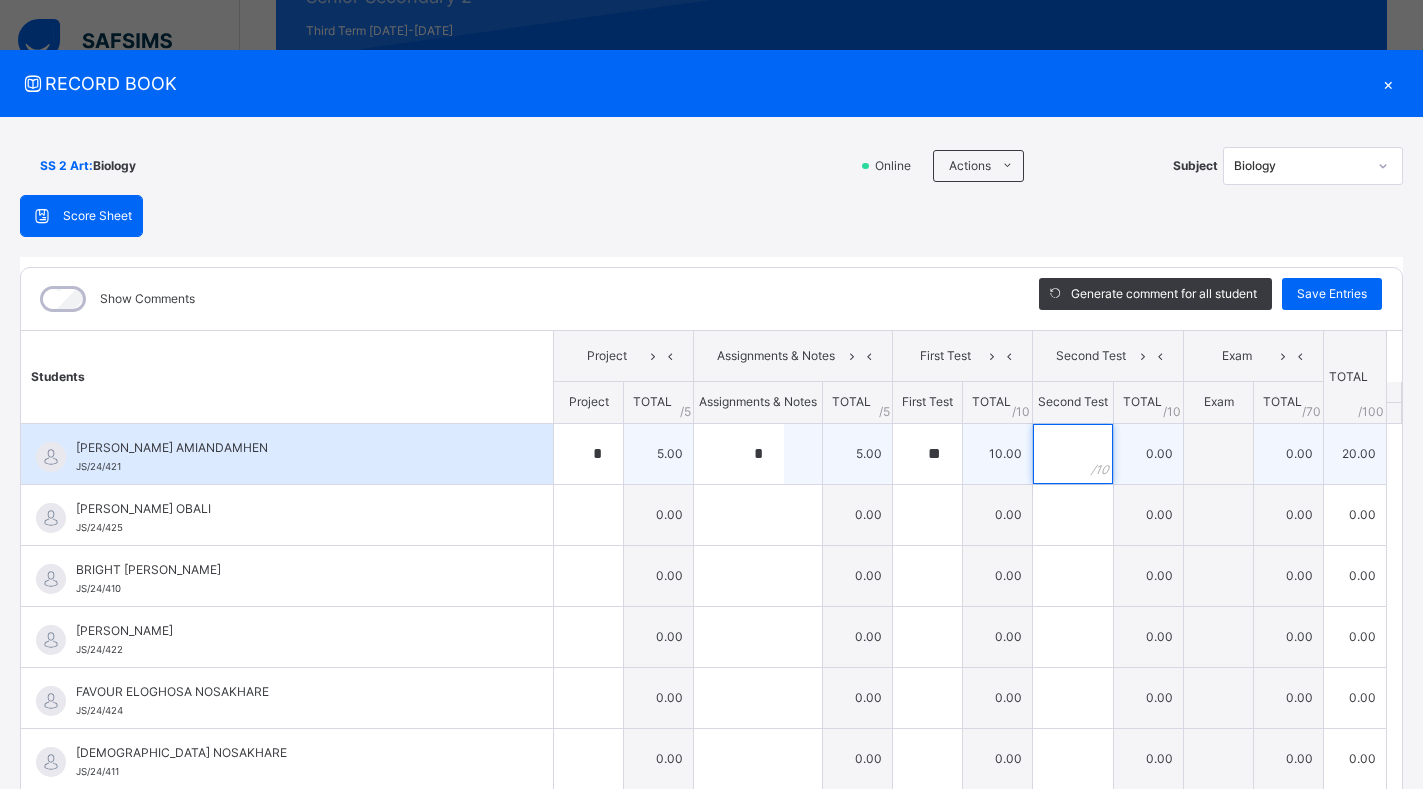 click at bounding box center [1073, 454] 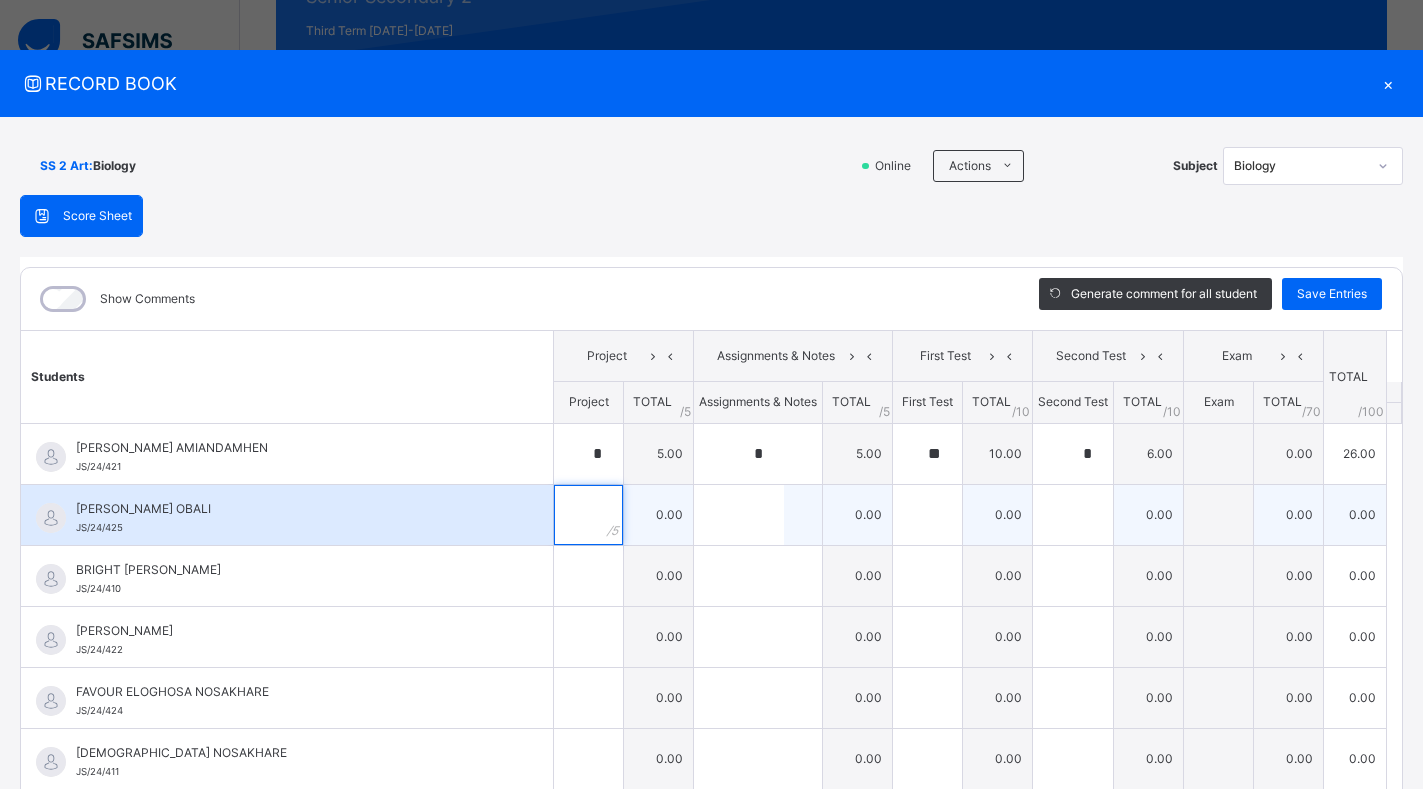 click at bounding box center (588, 515) 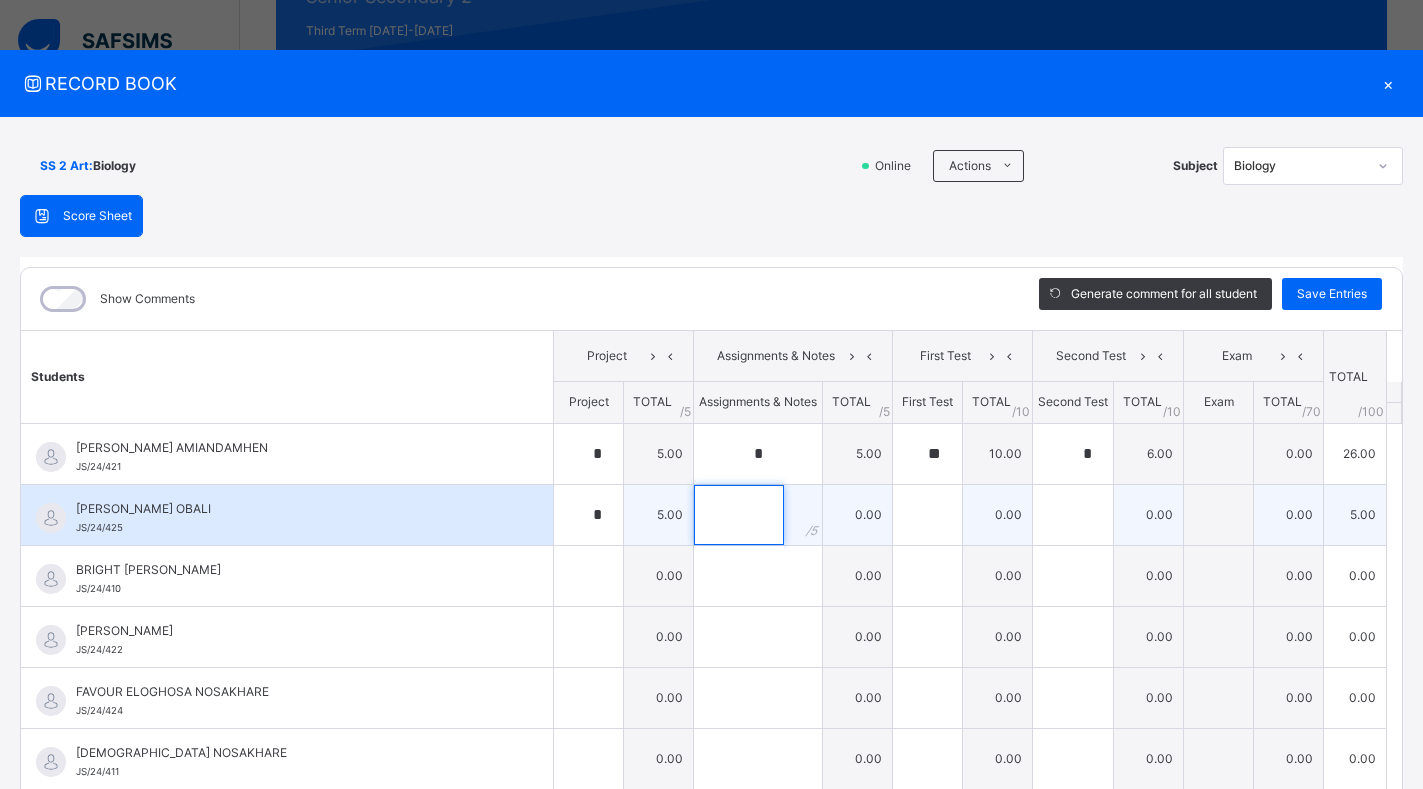 click at bounding box center (739, 515) 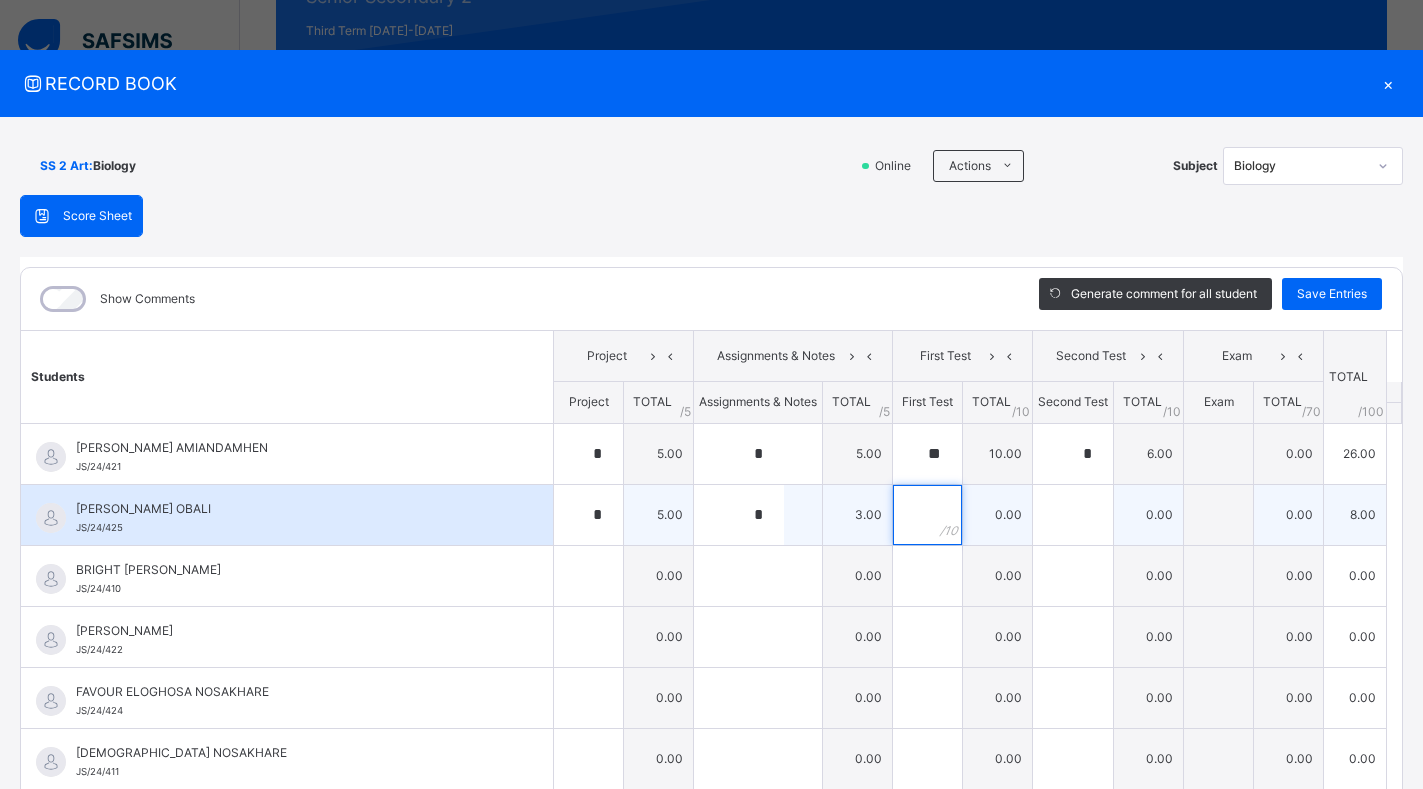 click at bounding box center (927, 515) 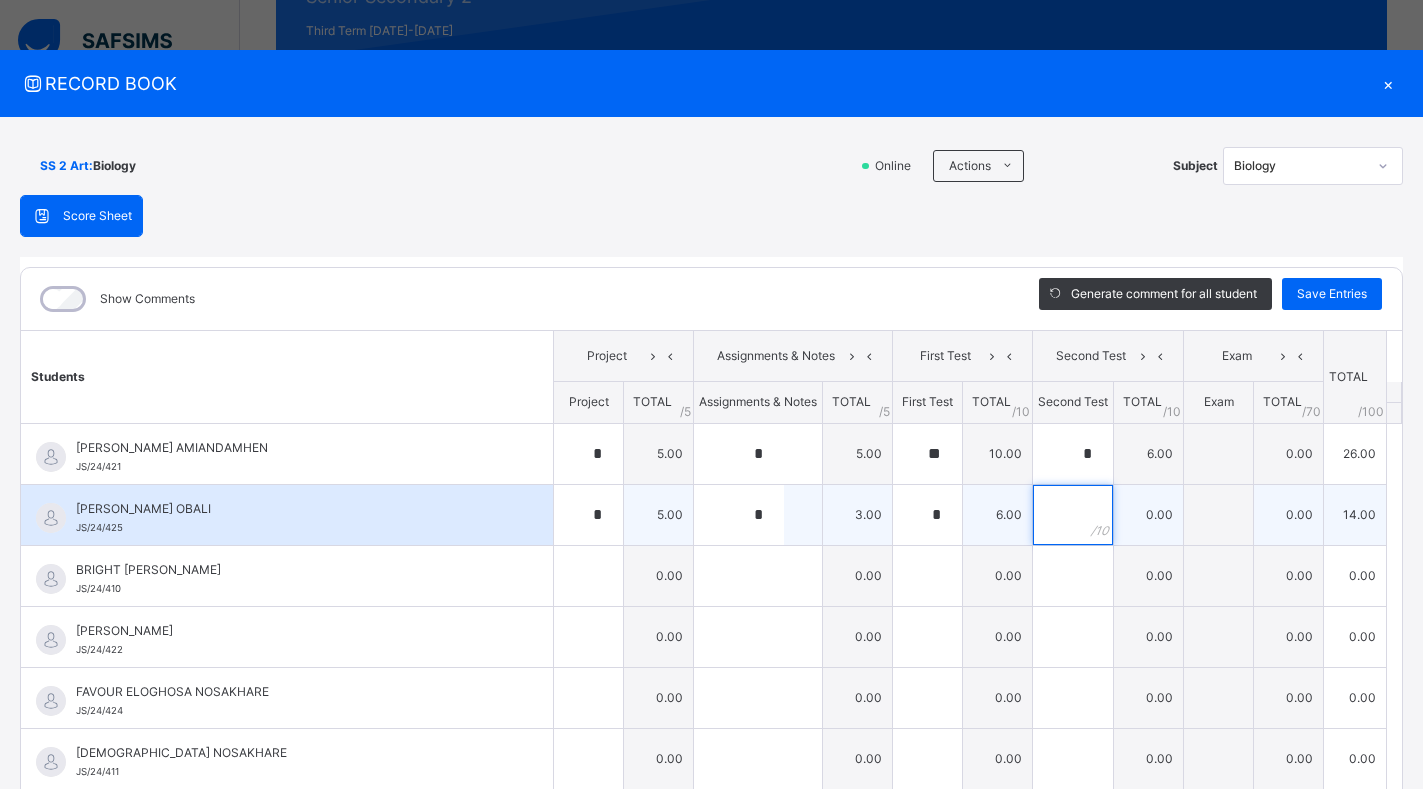 click at bounding box center [1073, 515] 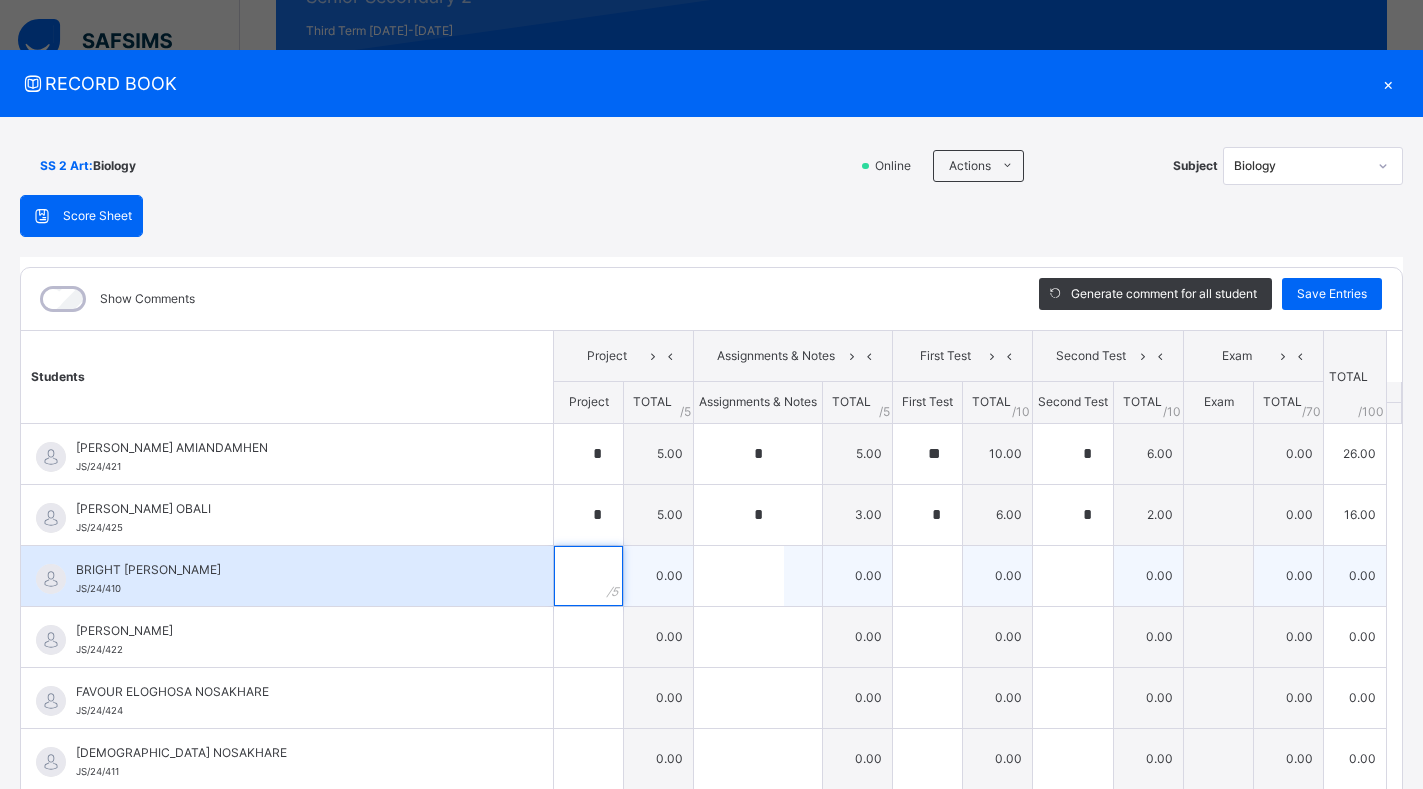 click at bounding box center [588, 576] 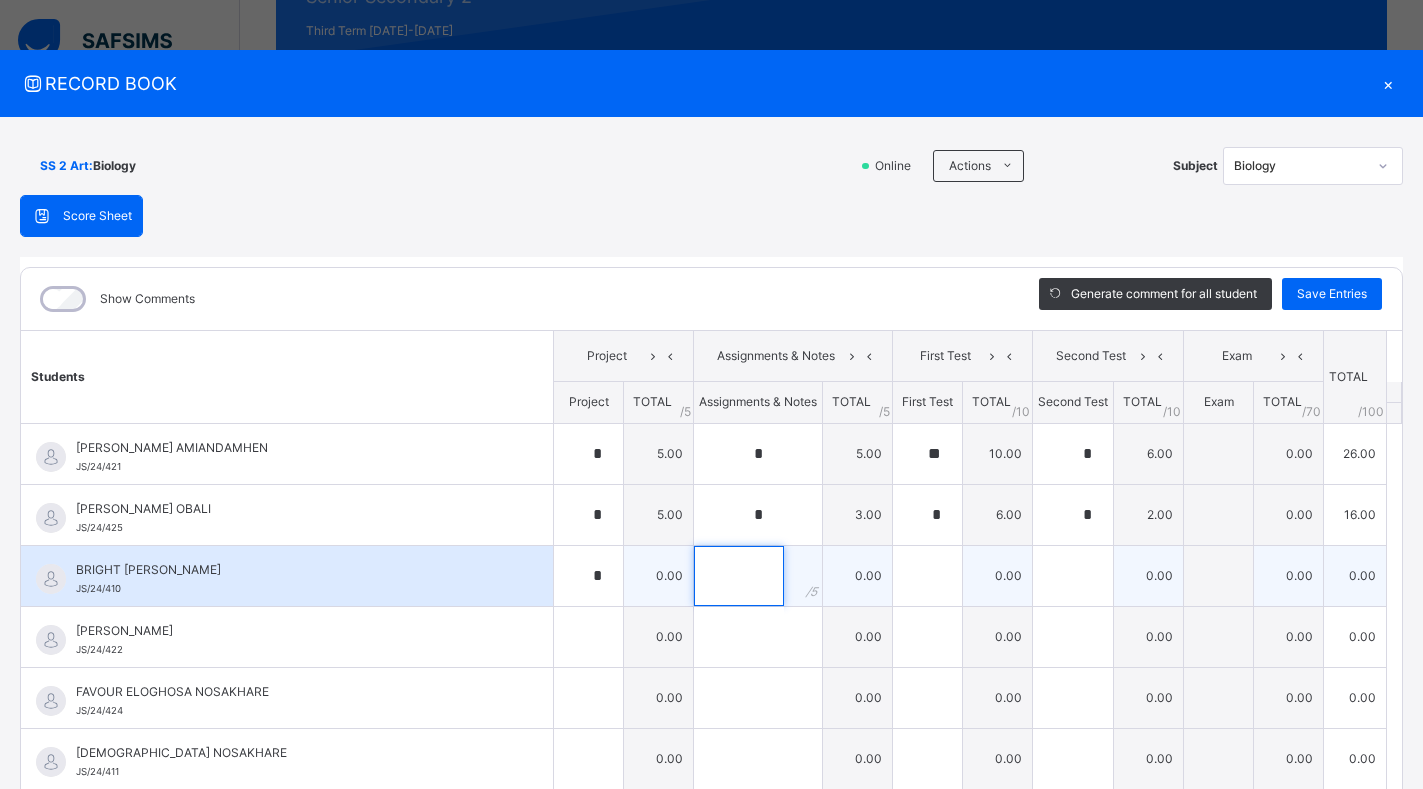 click at bounding box center (739, 576) 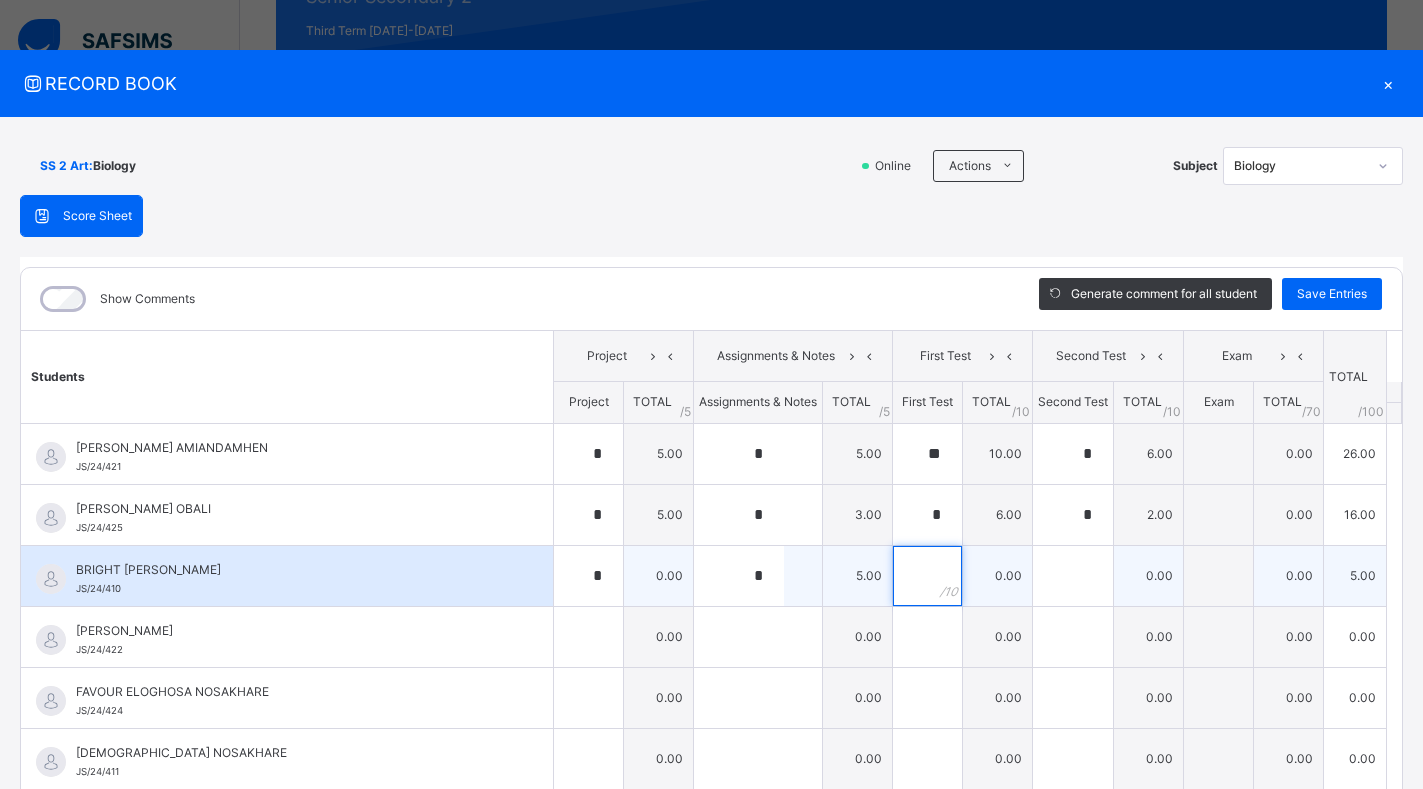 click at bounding box center (927, 576) 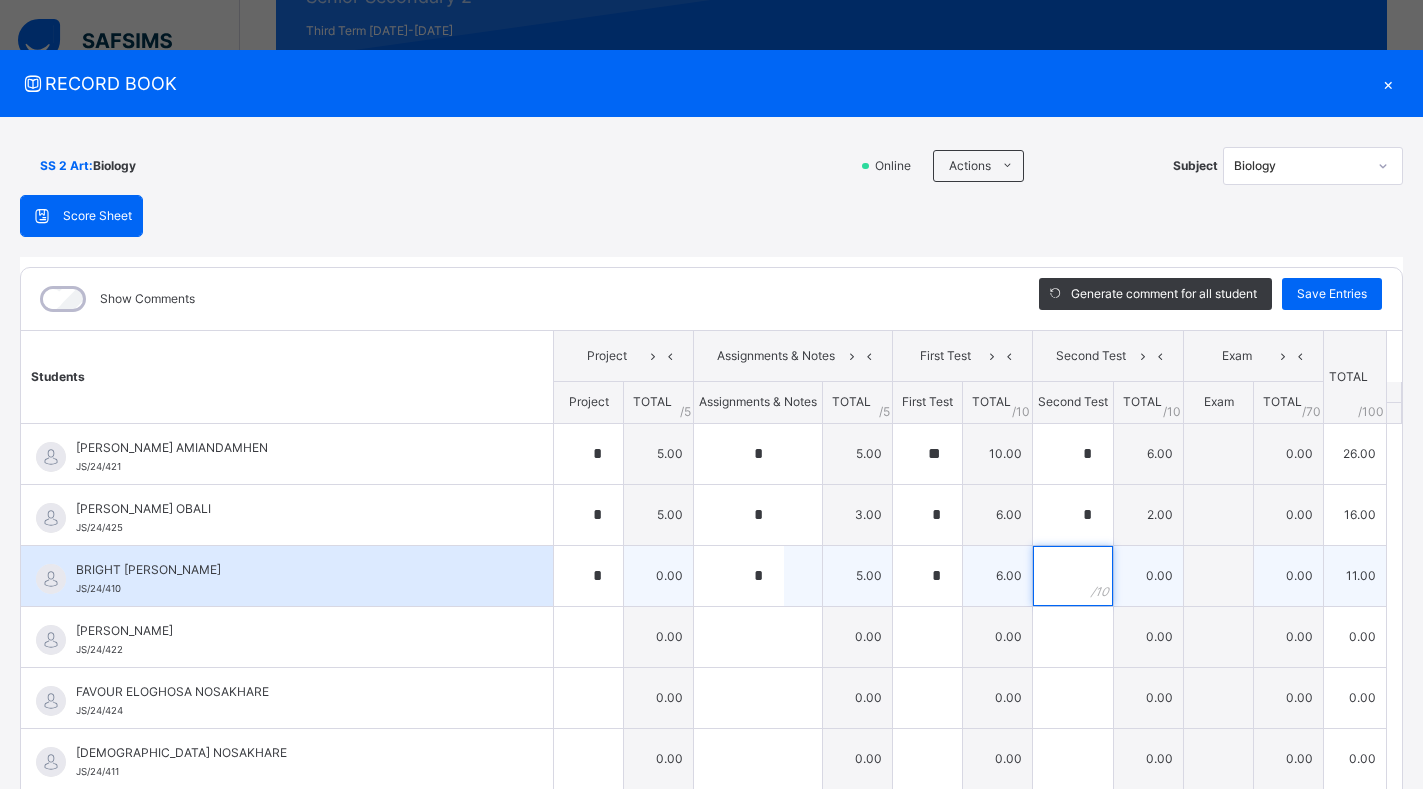 click at bounding box center (1073, 576) 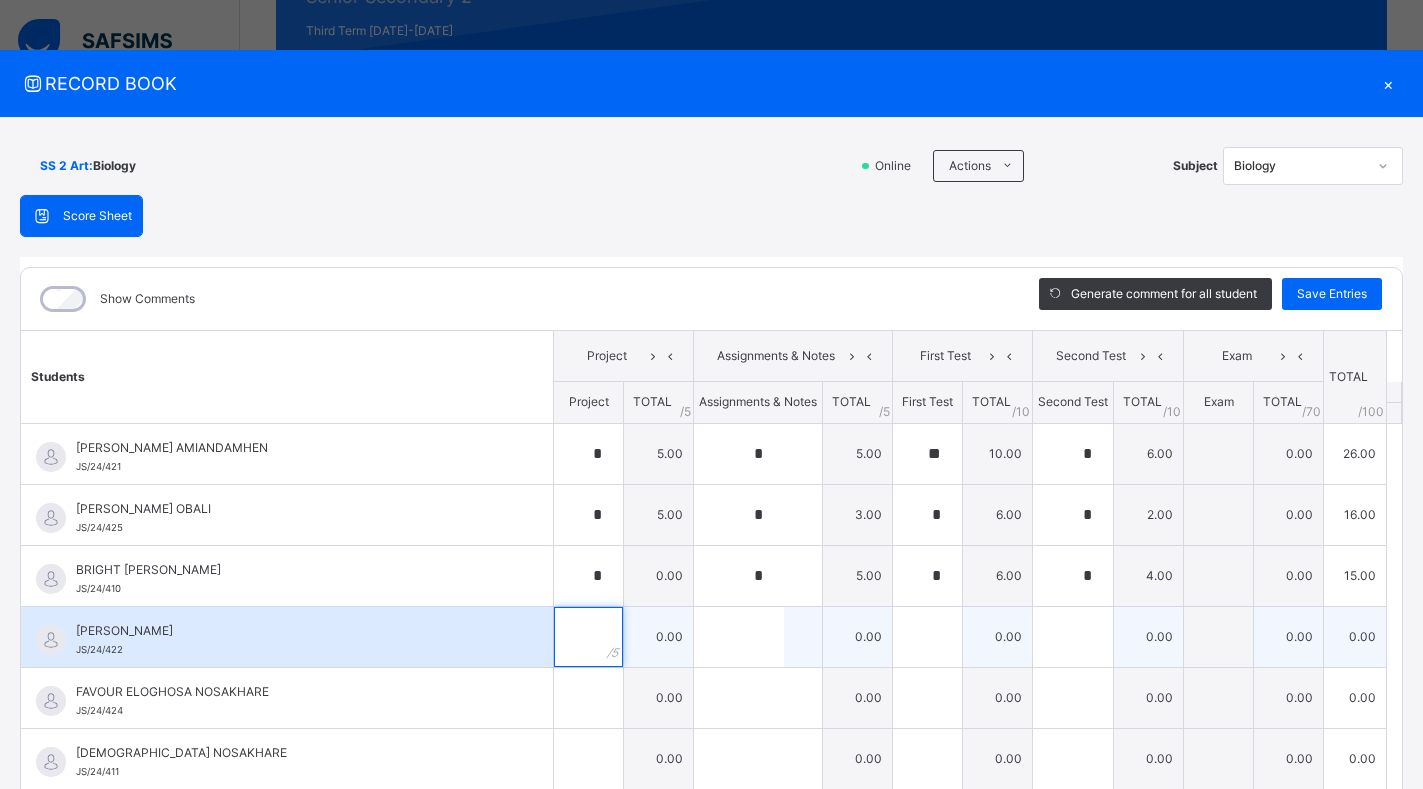 click at bounding box center [588, 637] 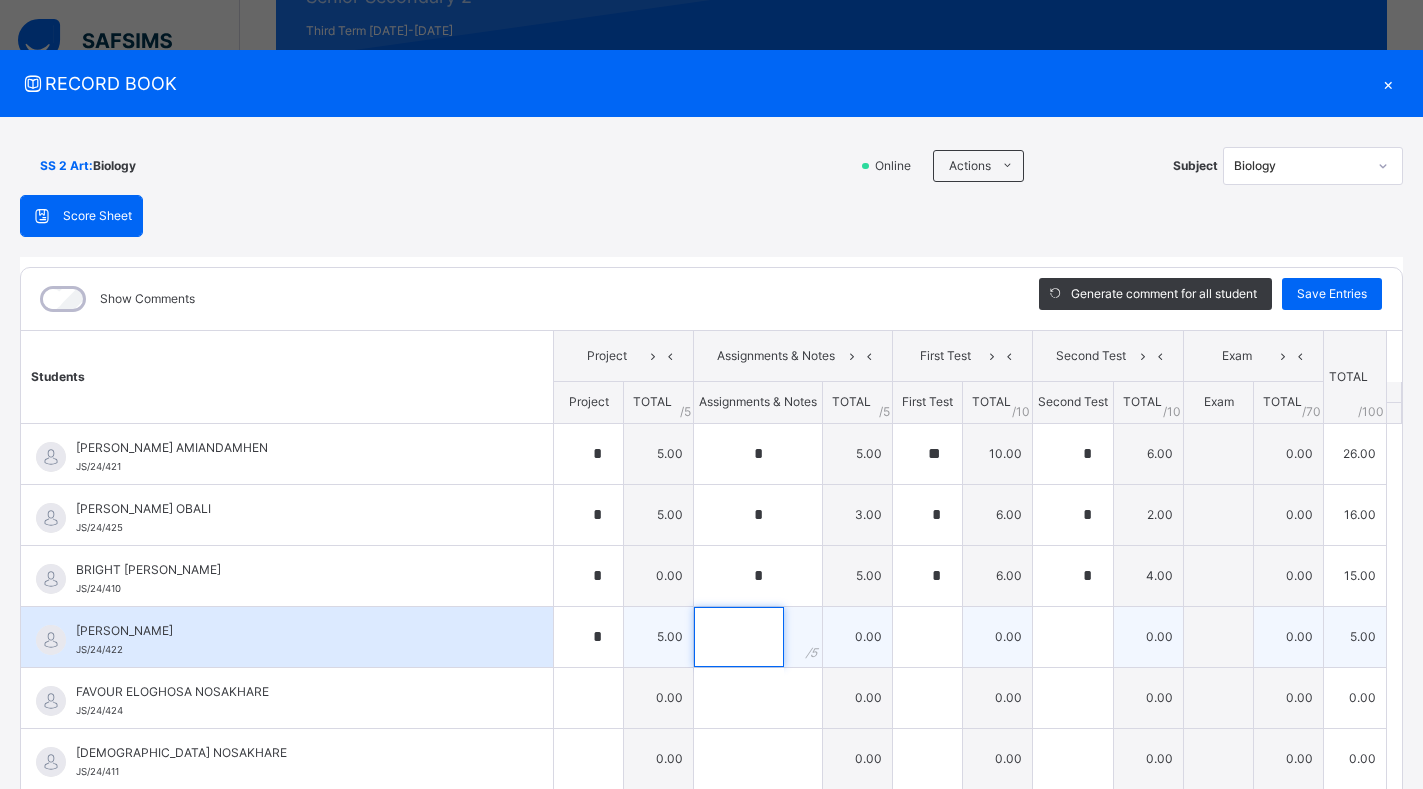 click at bounding box center (739, 637) 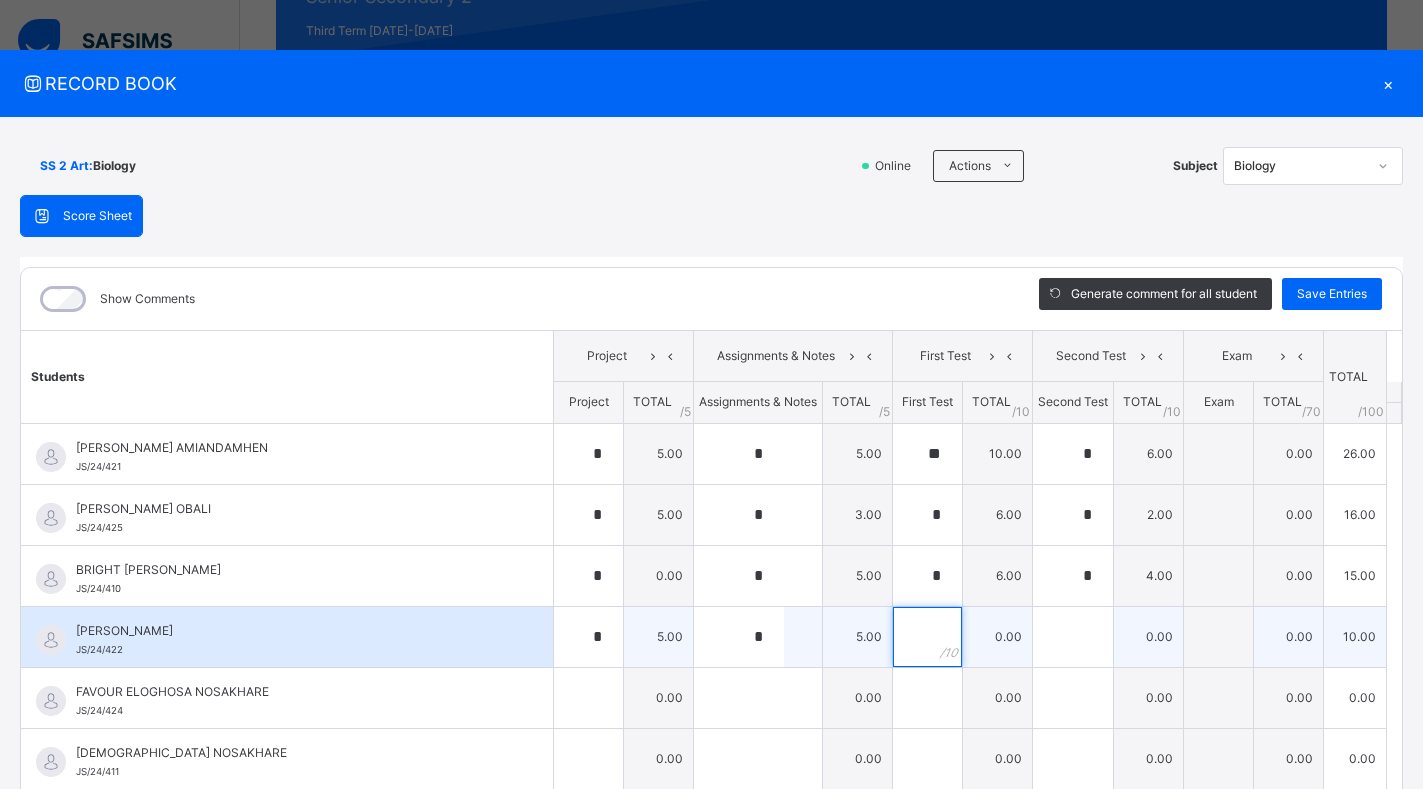 click at bounding box center [927, 637] 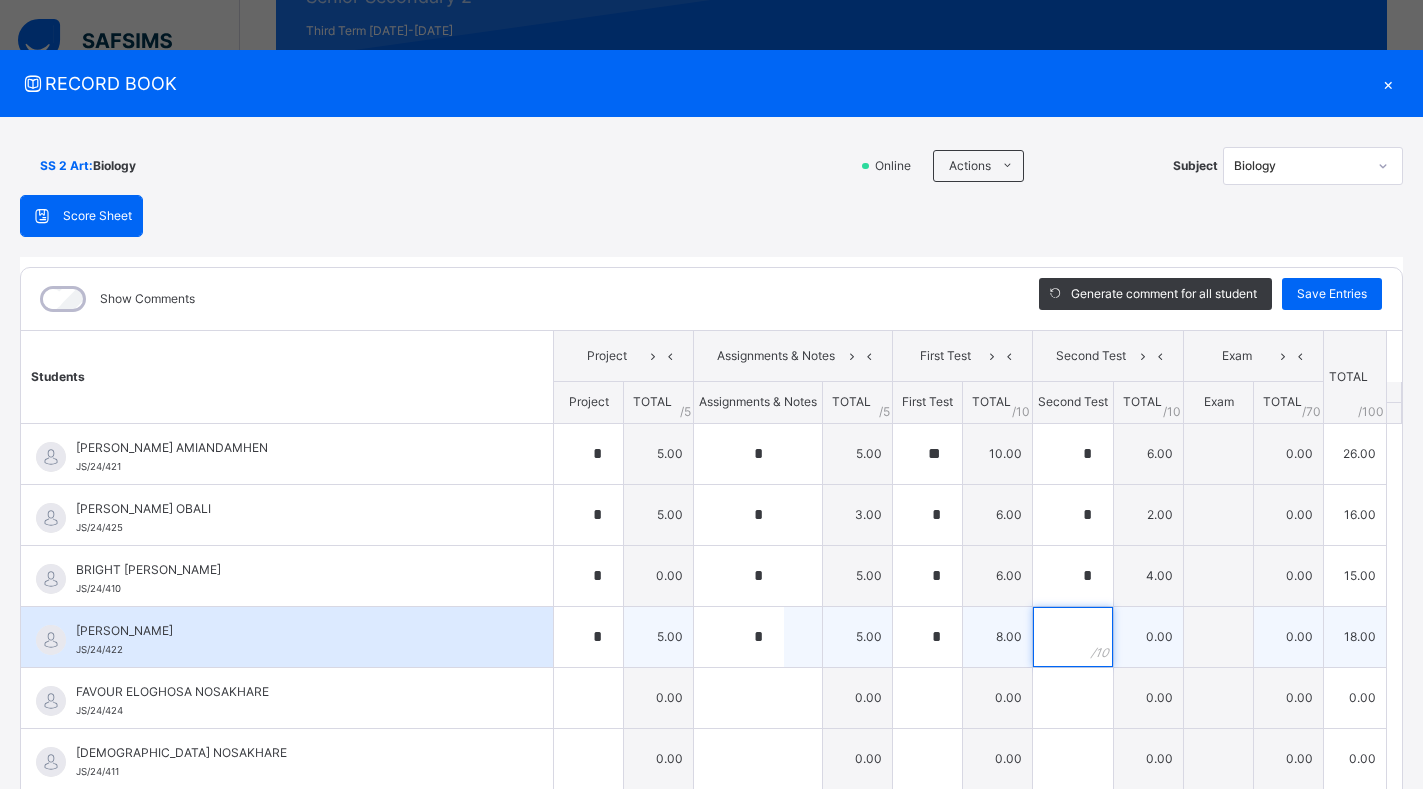 click at bounding box center [1073, 637] 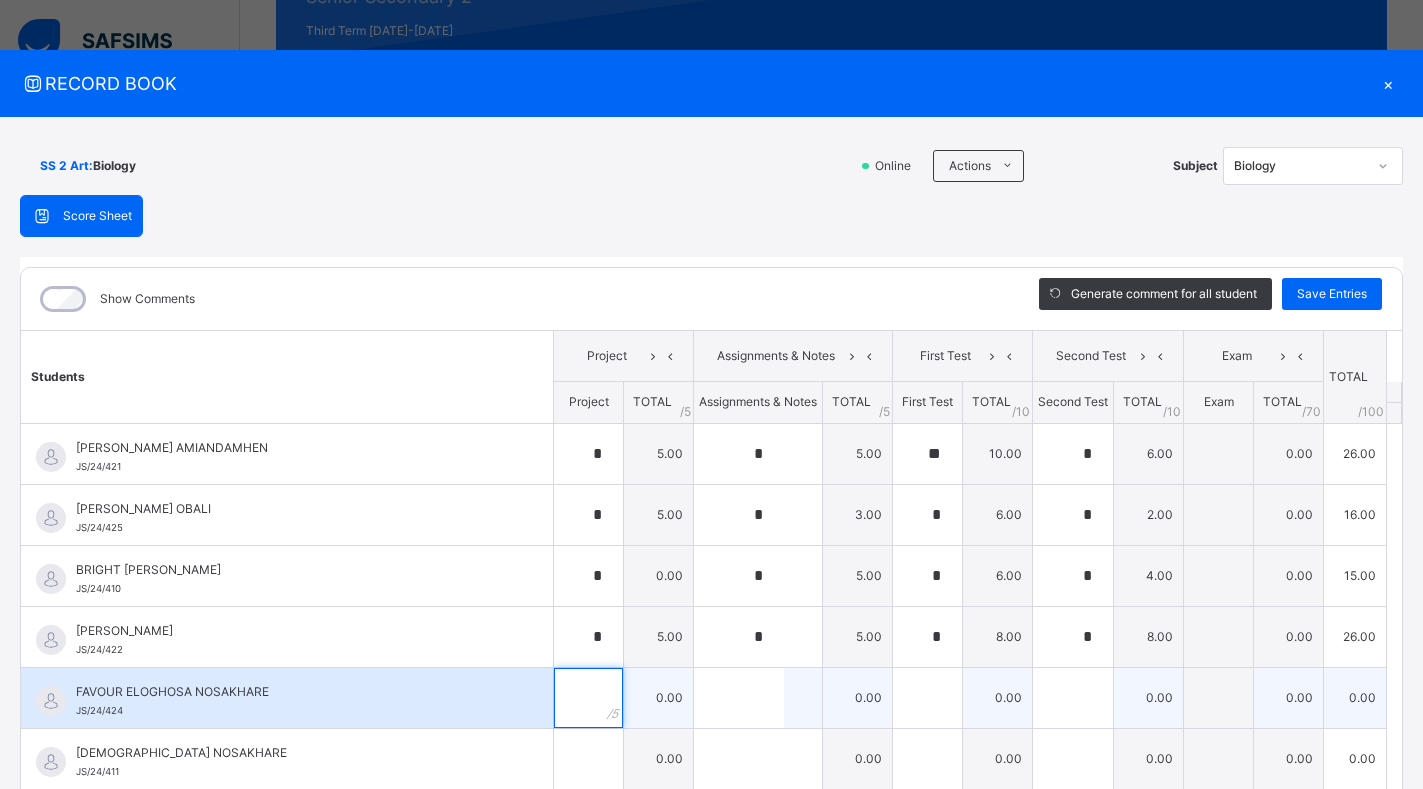 click at bounding box center (588, 698) 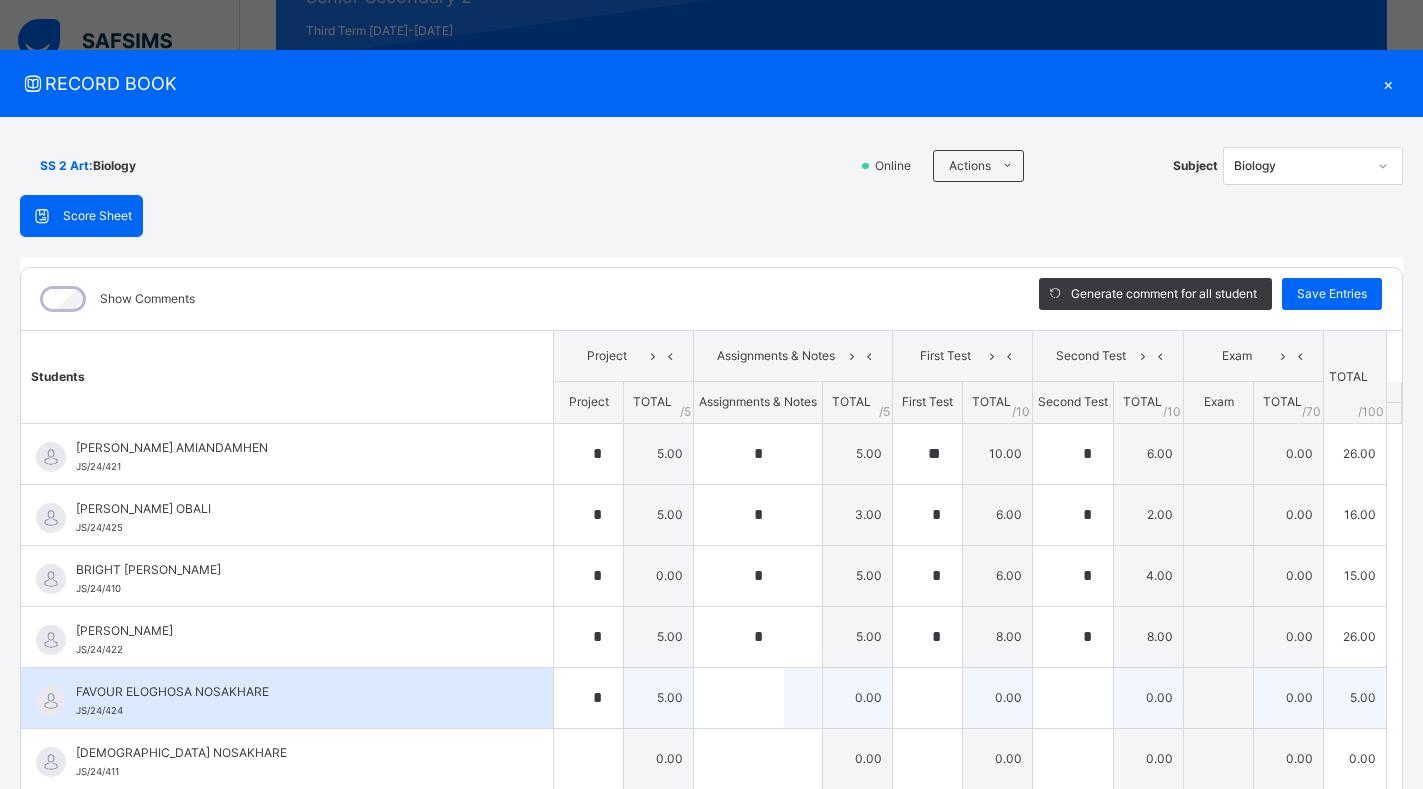 click at bounding box center (758, 698) 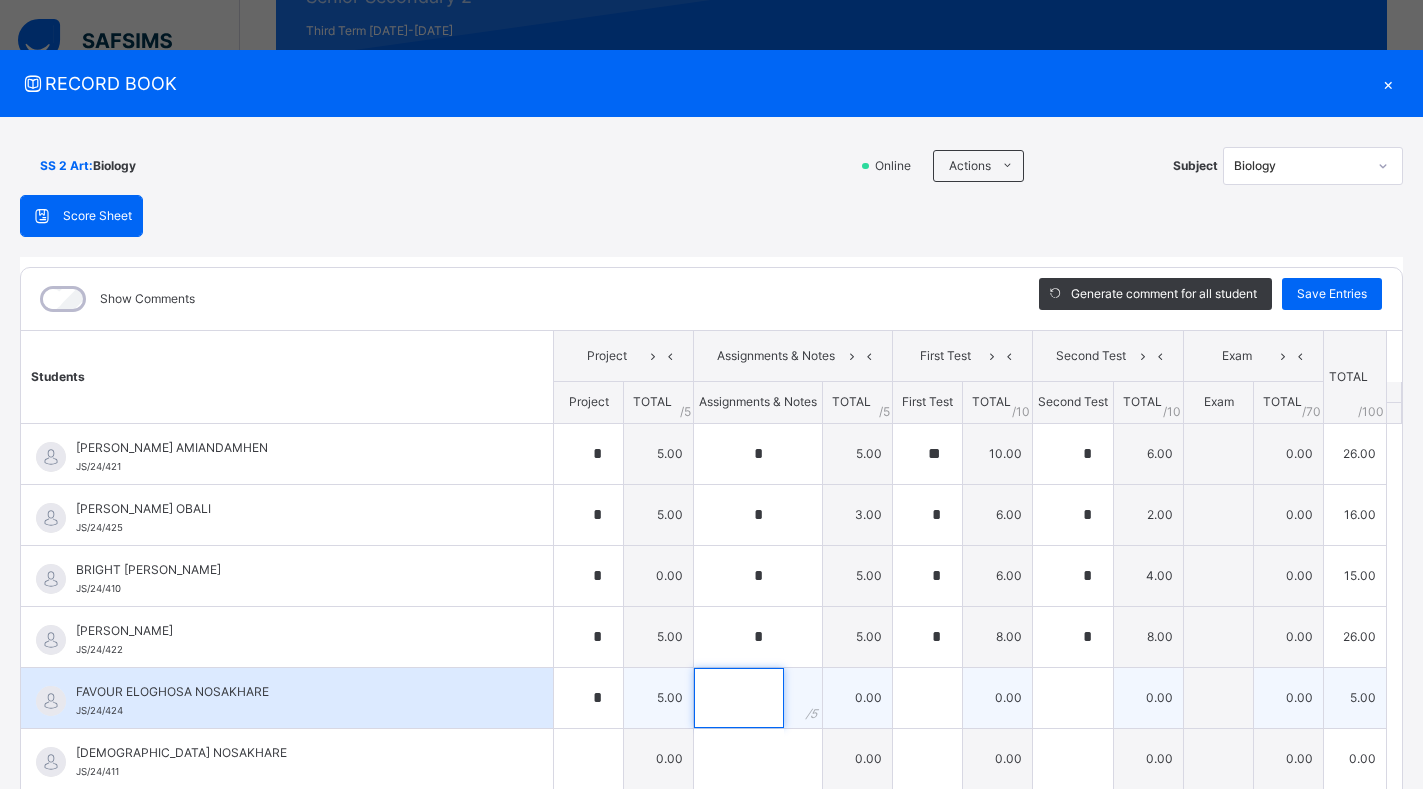 click at bounding box center [739, 698] 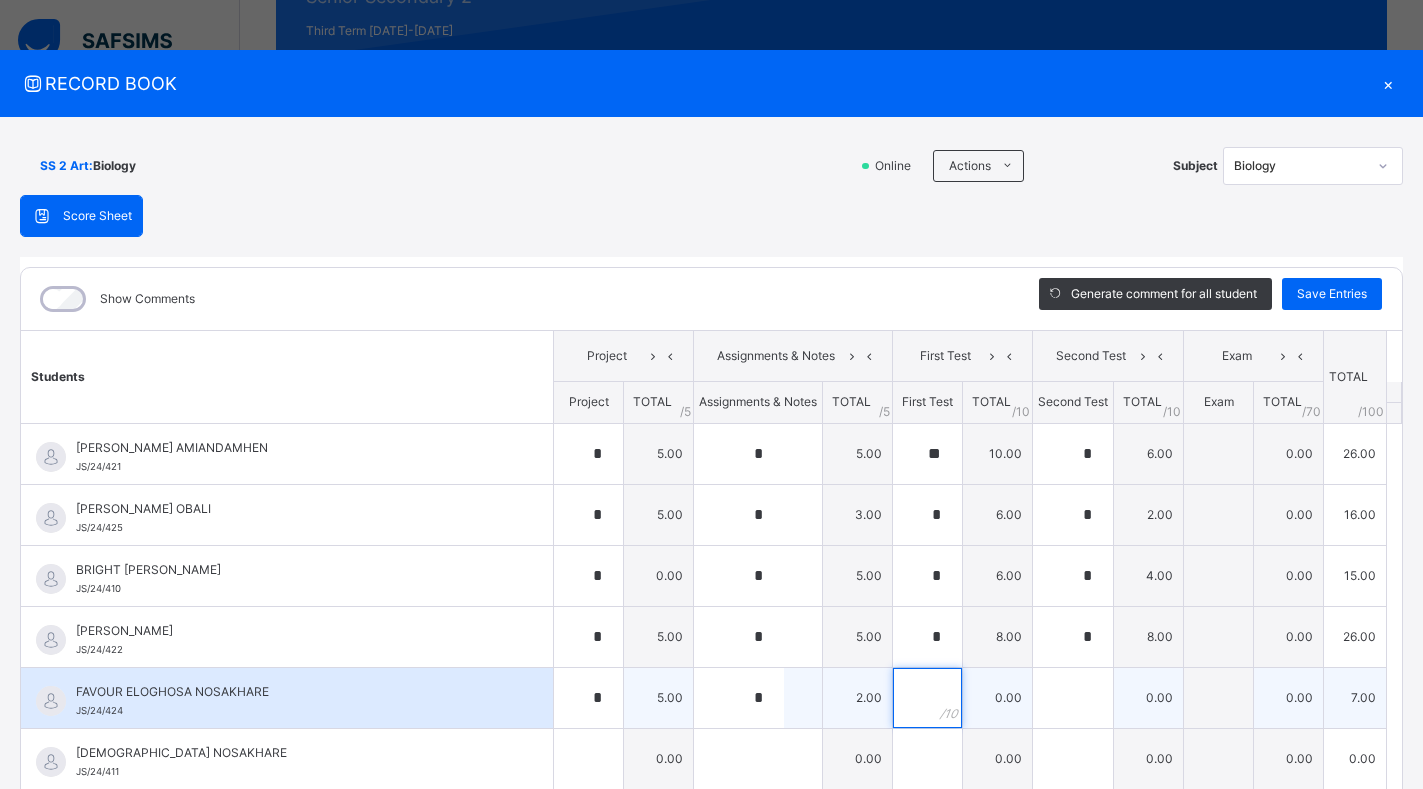 click at bounding box center [927, 698] 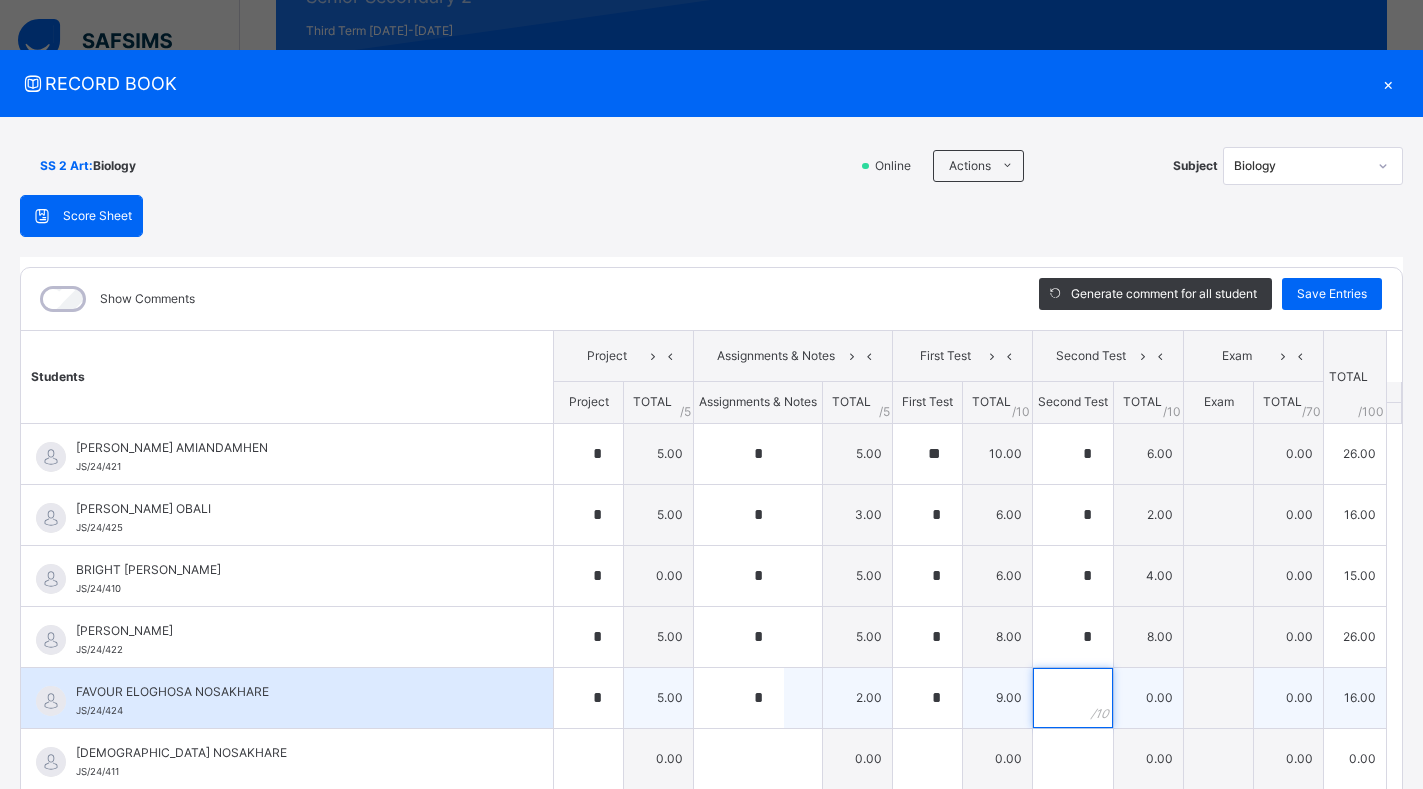 click at bounding box center [1073, 698] 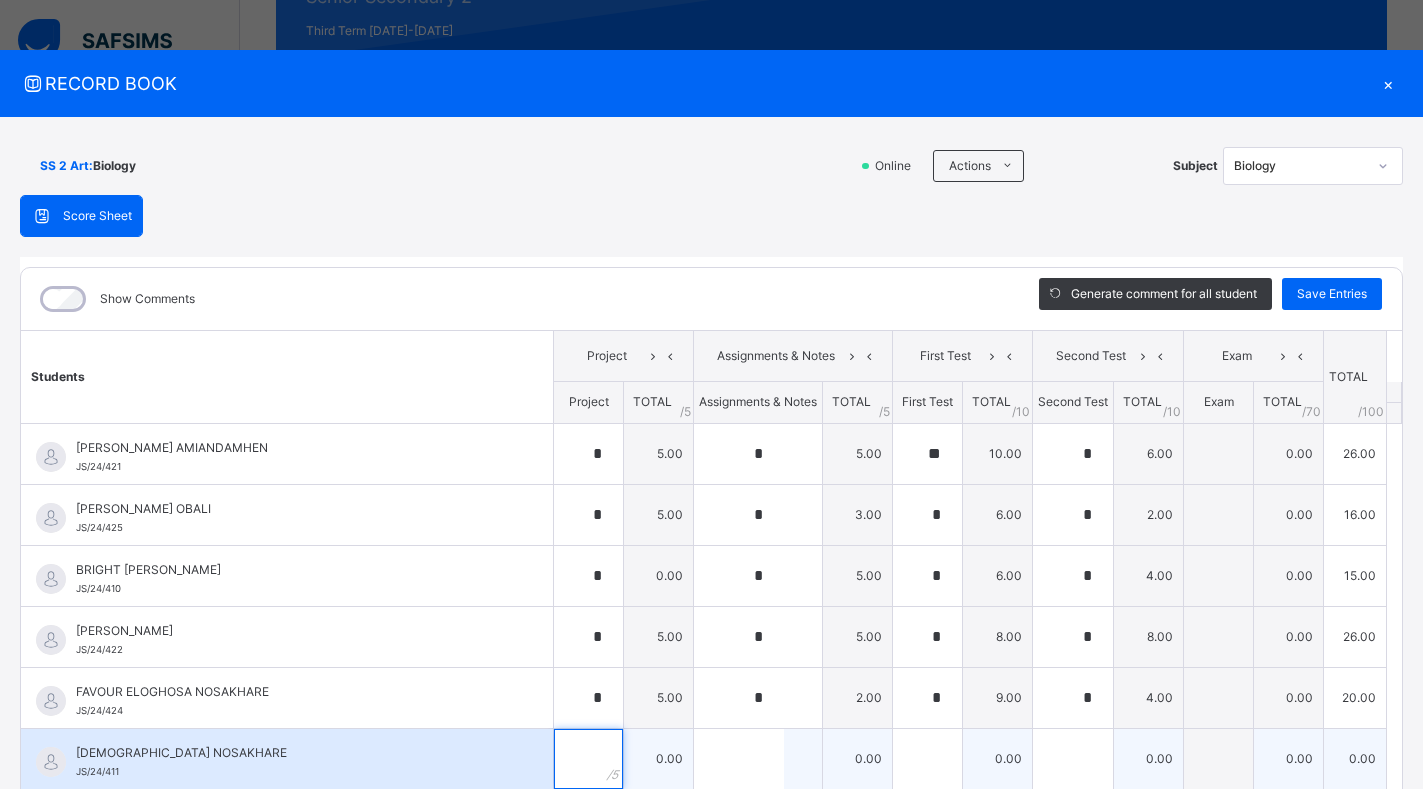 click at bounding box center [588, 759] 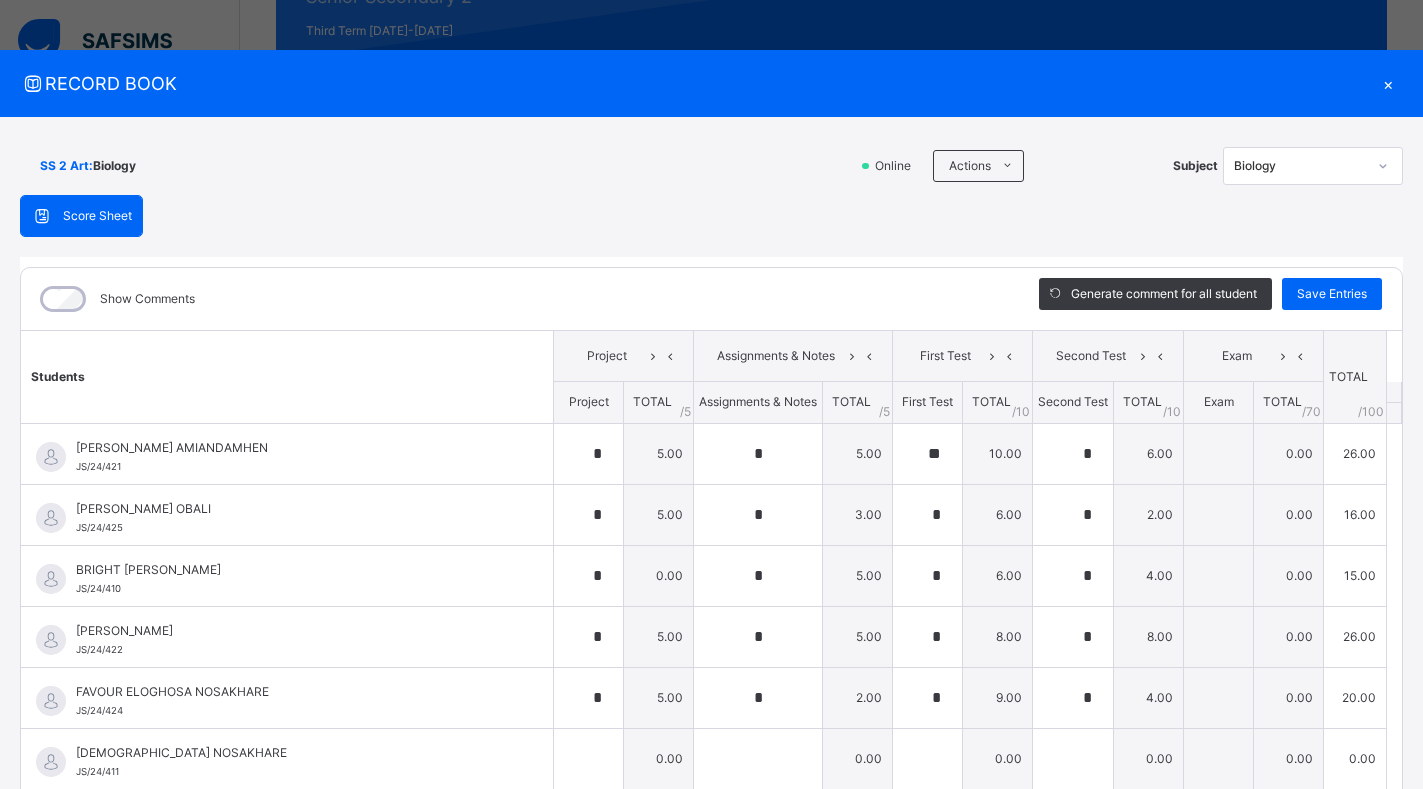 click on "Students Project Assignments & Notes First Test Second Test Exam TOTAL /100 Comment Project TOTAL / 5 Assignments & Notes TOTAL / 5 First Test TOTAL / 10 Second Test TOTAL / 10 Exam TOTAL / 70 [PERSON_NAME] AMIANDAMHEN JS/24/421 [PERSON_NAME] AMIANDAMHEN JS/24/421 * 5.00 * 5.00 ** 10.00 * 6.00 0.00 26.00 Generate comment 0 / 250   ×   Subject Teacher’s Comment Generate and see in full the comment developed by the AI with an option to regenerate the comment JS [PERSON_NAME] AMIANDAMHEN   JS/24/421   Total 26.00  / 100.00 [PERSON_NAME] Bot   Regenerate     Use this comment   [PERSON_NAME] OBALI JS/24/425 [PERSON_NAME] OBALI JS/24/425 * 5.00 * 3.00 * 6.00 * 2.00 0.00 16.00 Generate comment 0 / 250   ×   Subject Teacher’s Comment Generate and see in full the comment developed by the AI with an option to regenerate the comment JS [PERSON_NAME] OBALI   JS/24/425   Total 16.00  / 100.00 [PERSON_NAME] Bot   Regenerate     Use this comment   BRIGHT EGHE IKPONMWOSA JS/24/410 BRIGHT EGHE IKPONMWOSA JS/24/410 * 0.00 * 5.00" at bounding box center (711, 865) 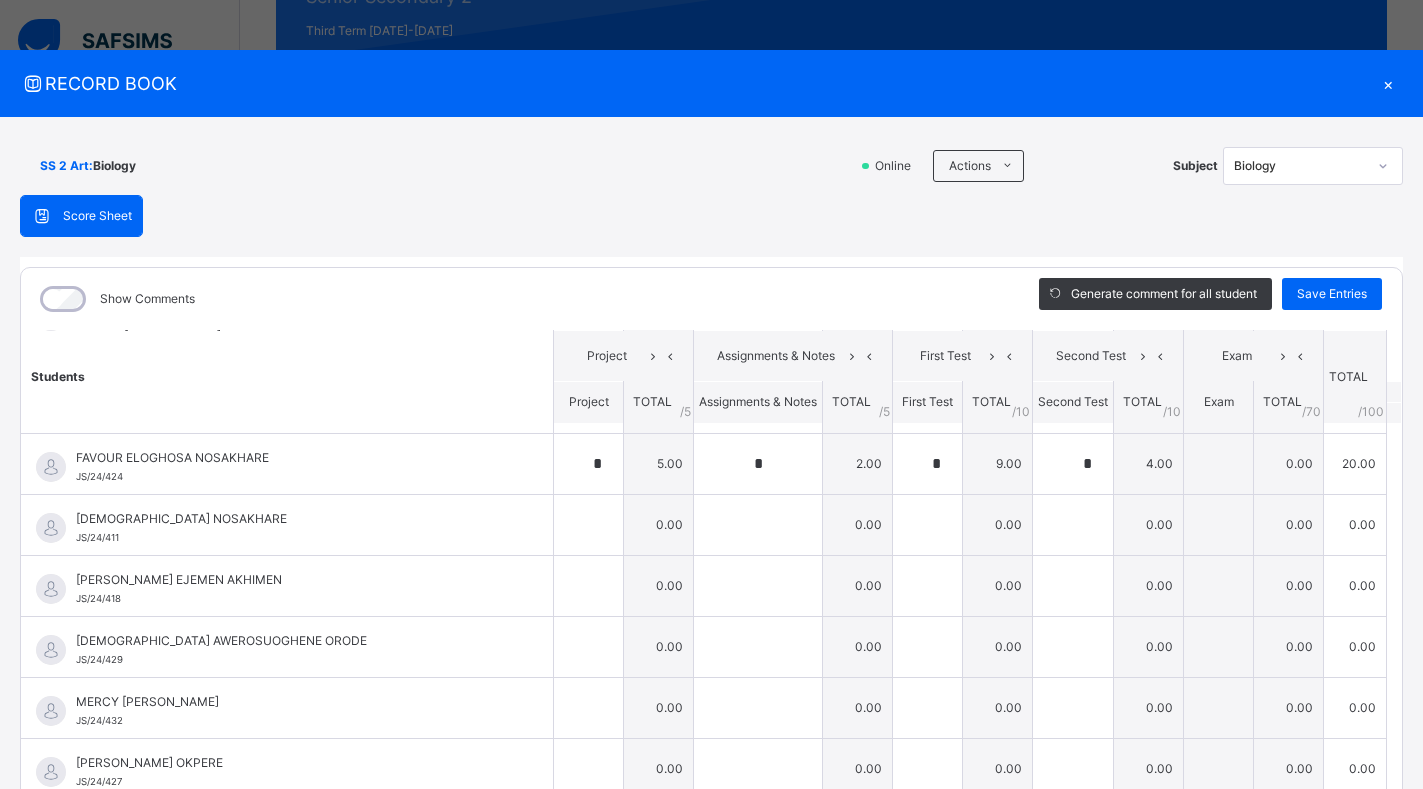 scroll, scrollTop: 240, scrollLeft: 0, axis: vertical 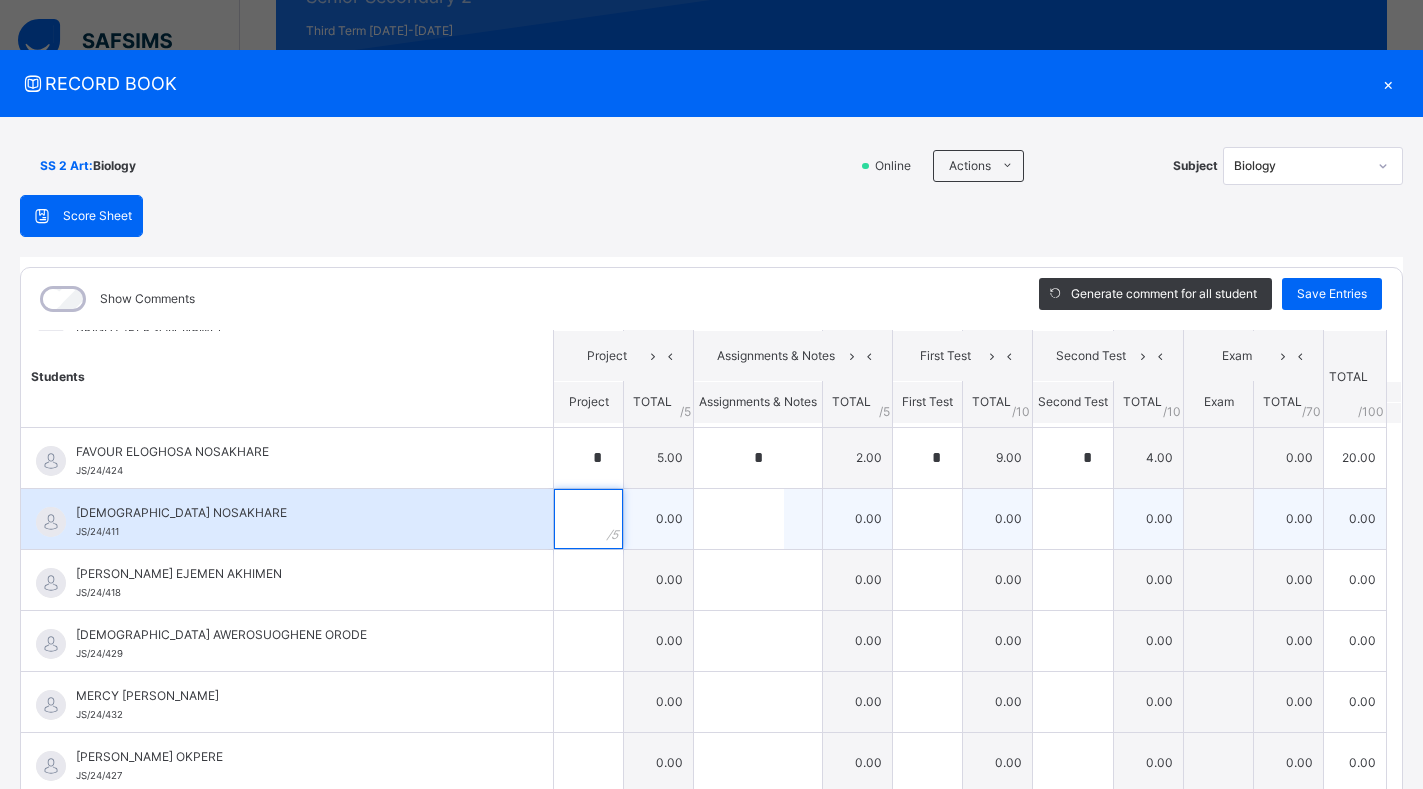 click at bounding box center [588, 519] 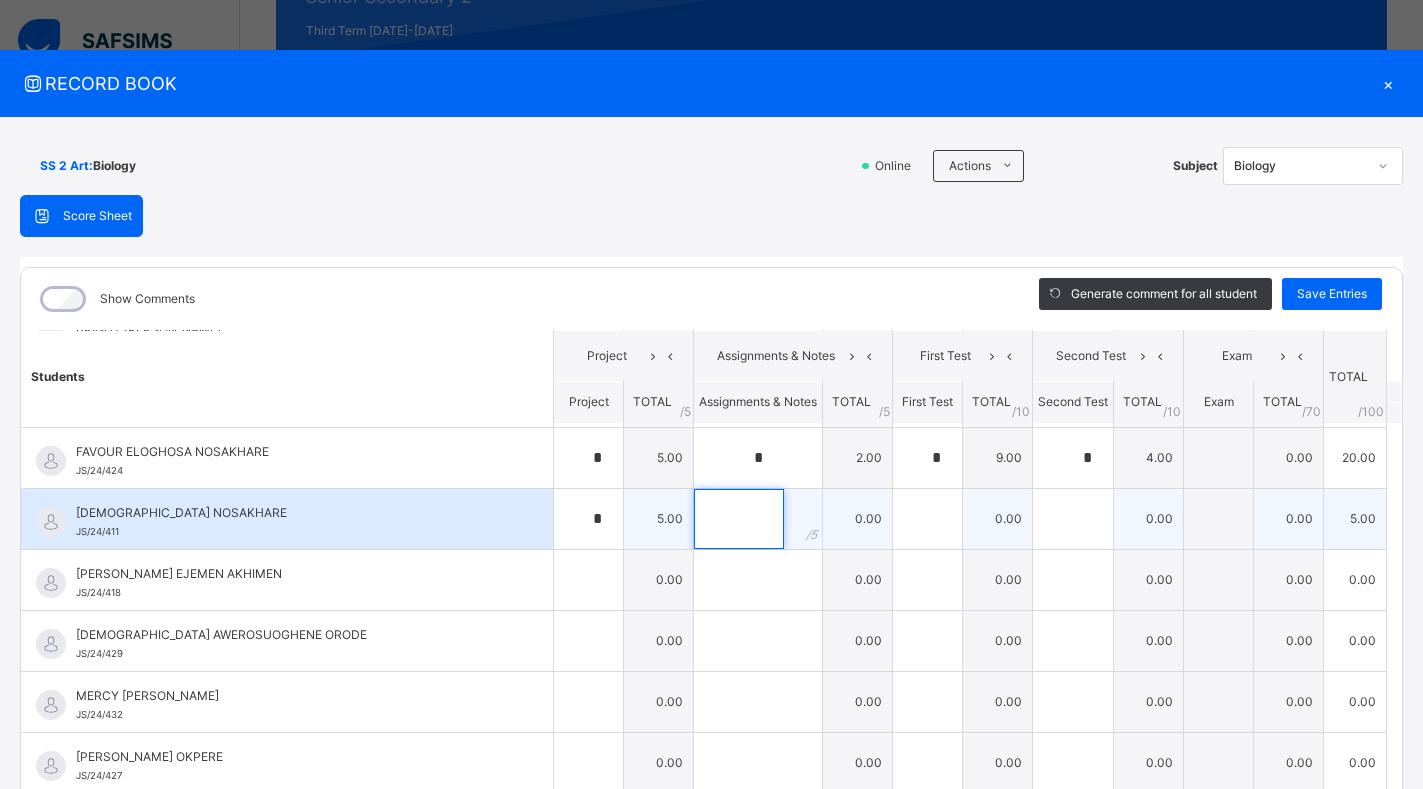 click at bounding box center [739, 519] 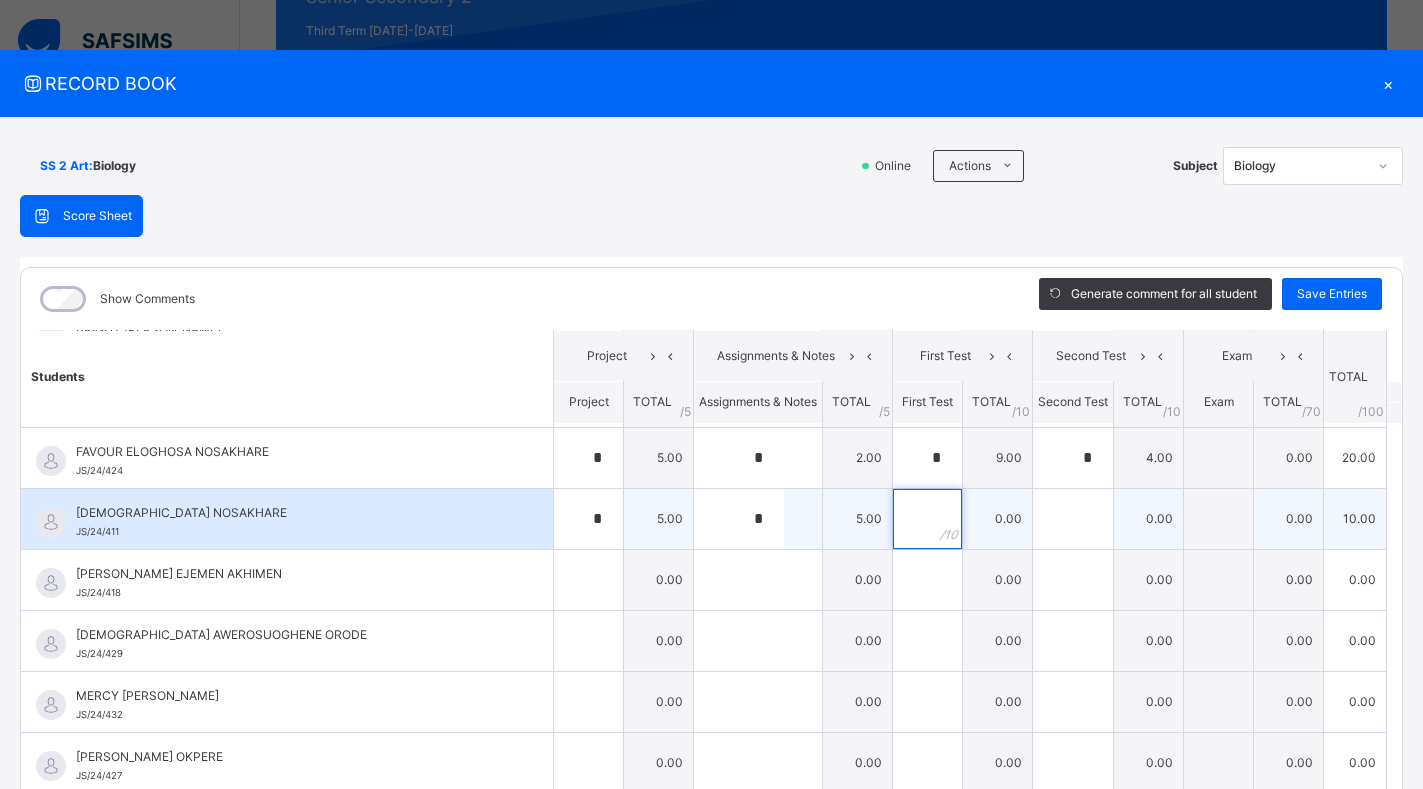 click at bounding box center (927, 519) 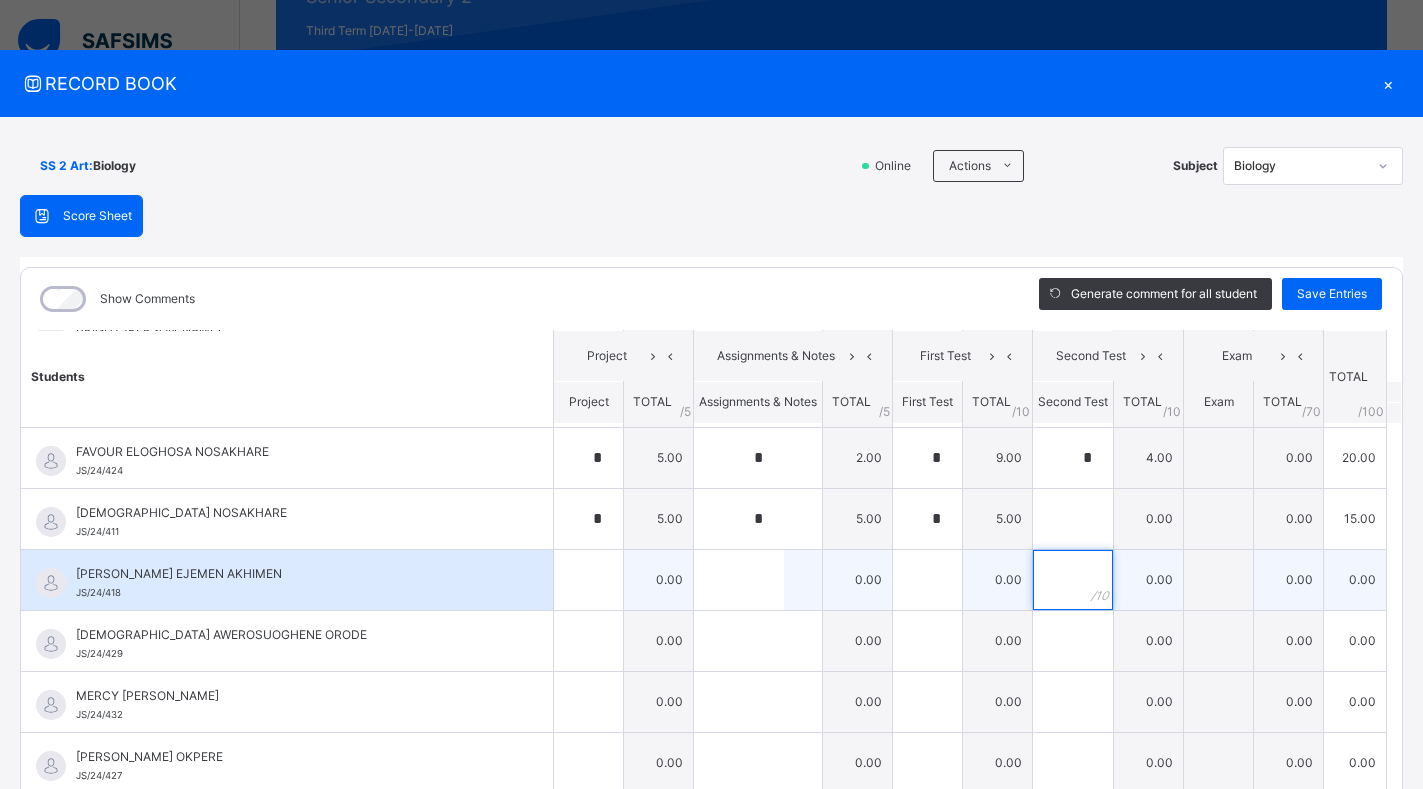 click at bounding box center (1073, 580) 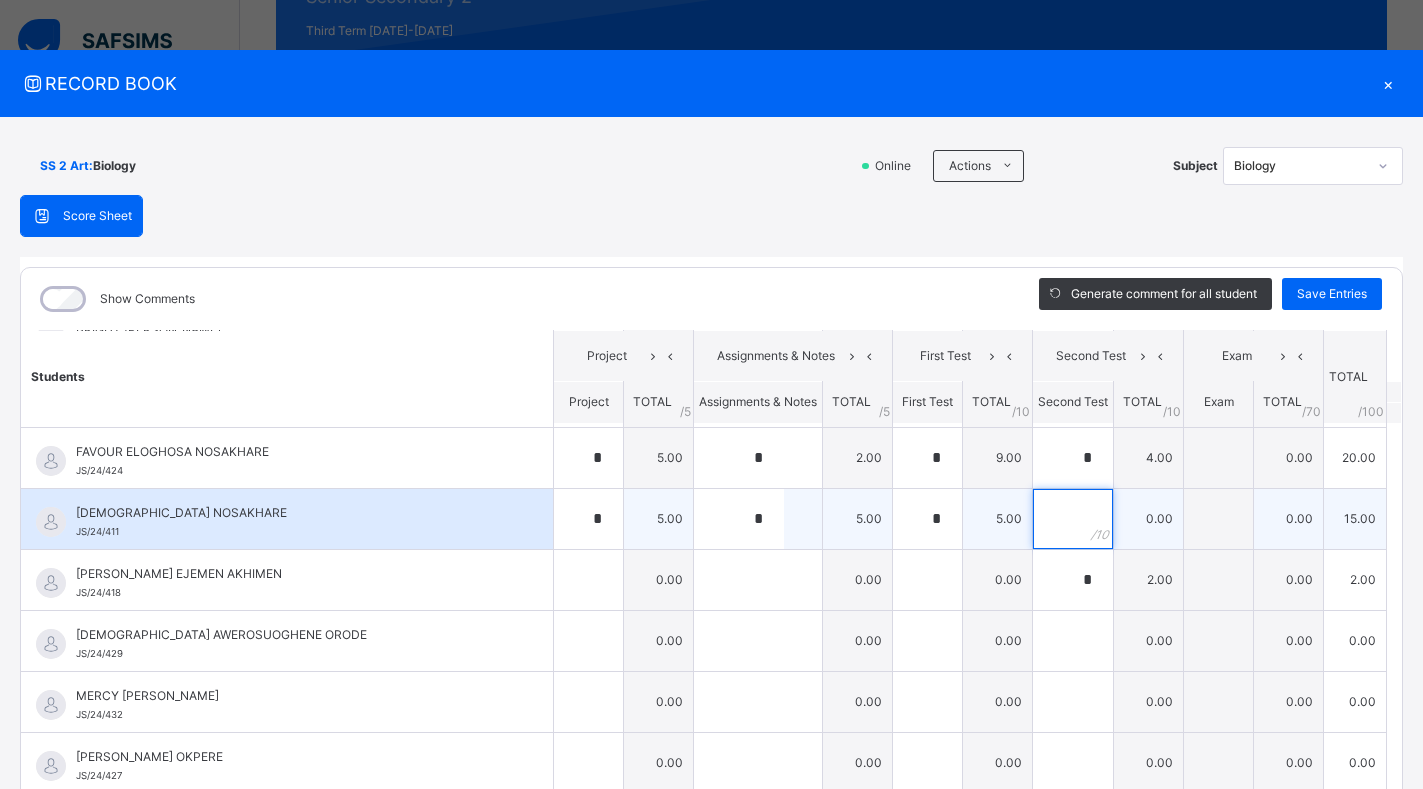 click at bounding box center (1073, 519) 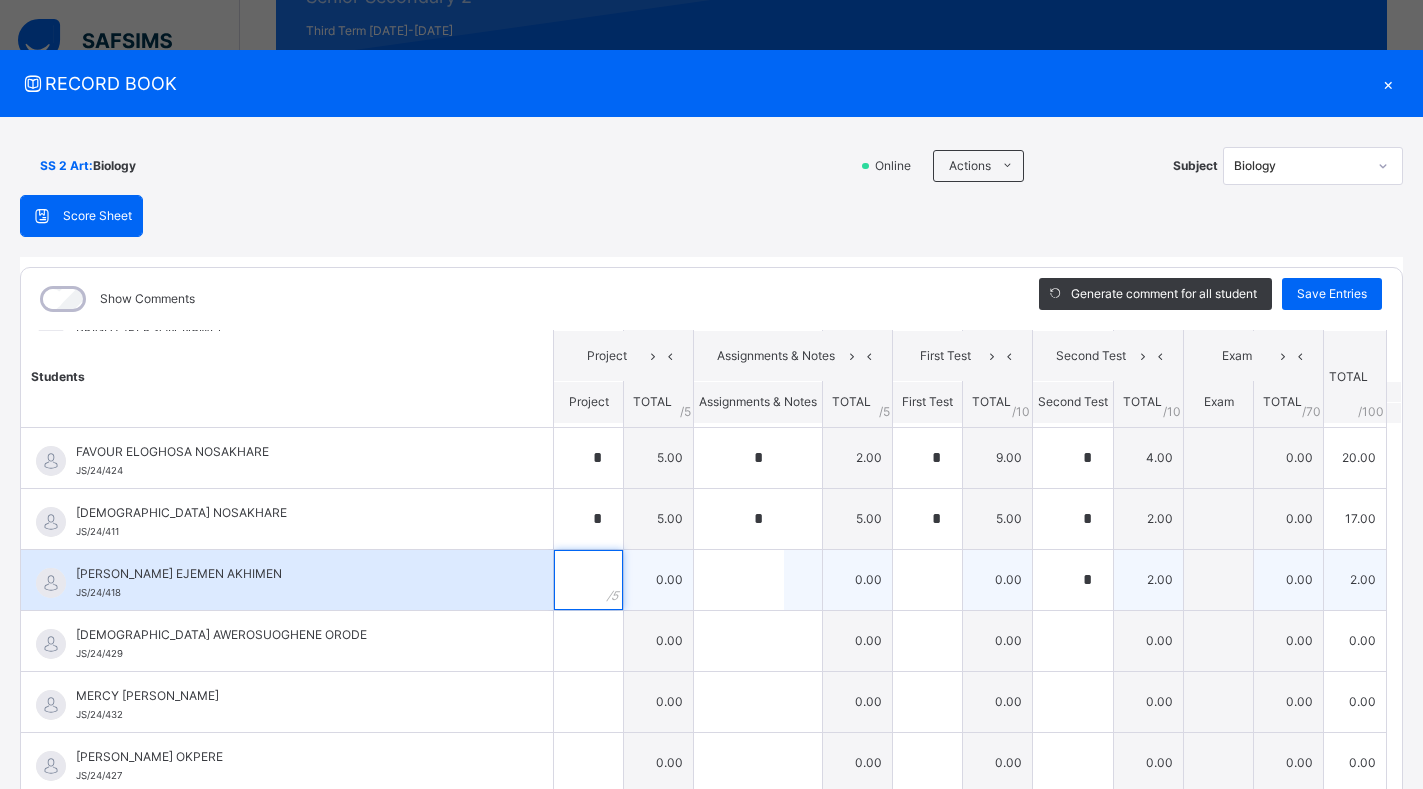 click at bounding box center [588, 580] 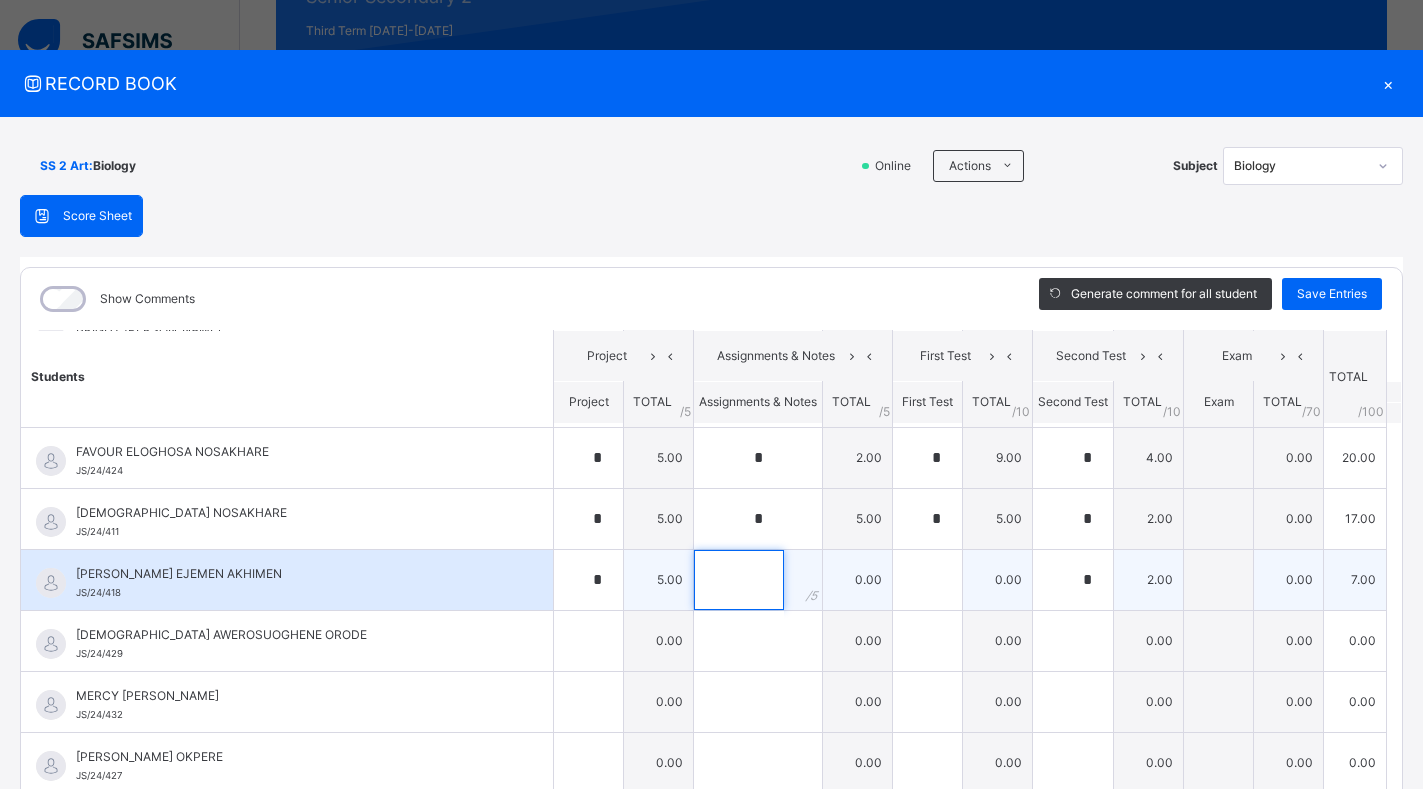 click at bounding box center [739, 580] 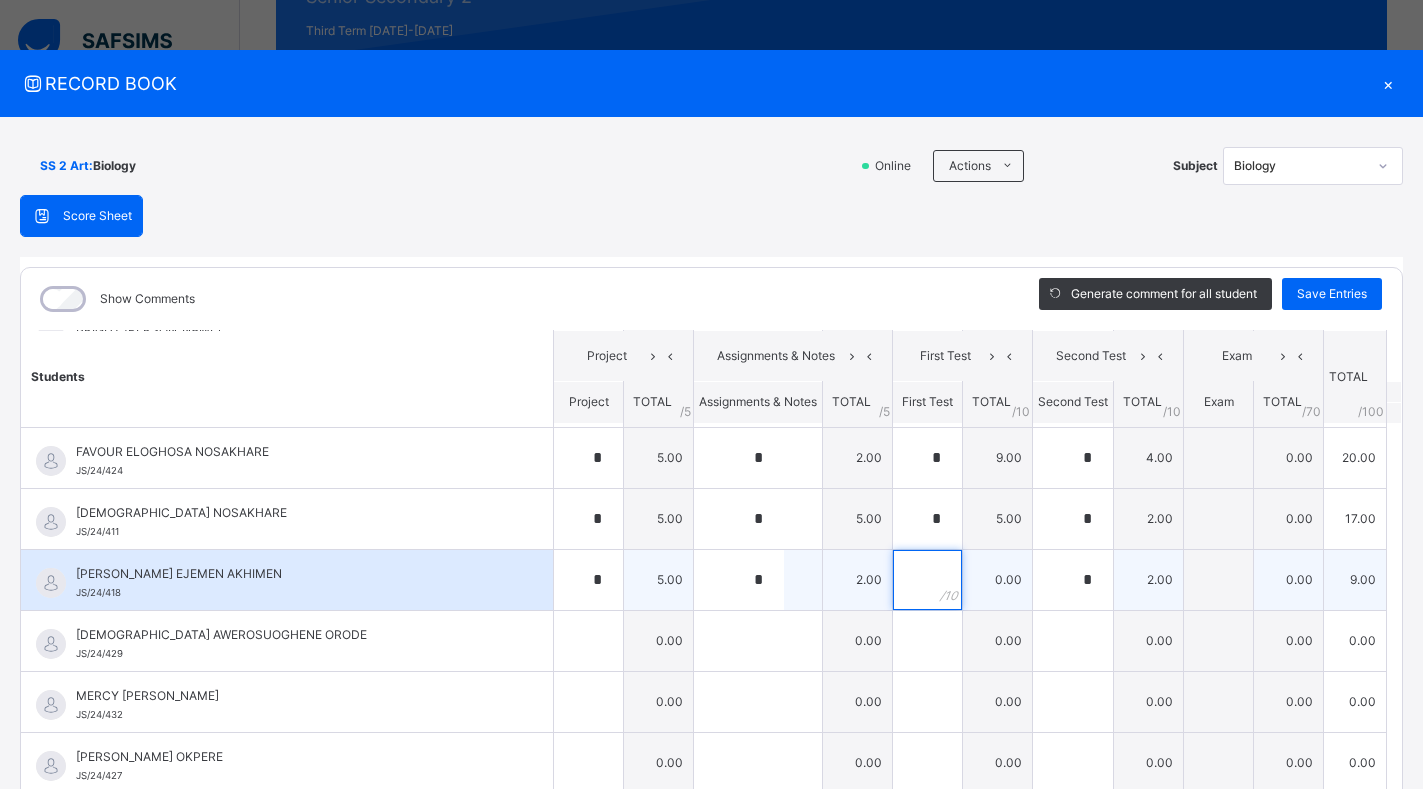 click at bounding box center [927, 580] 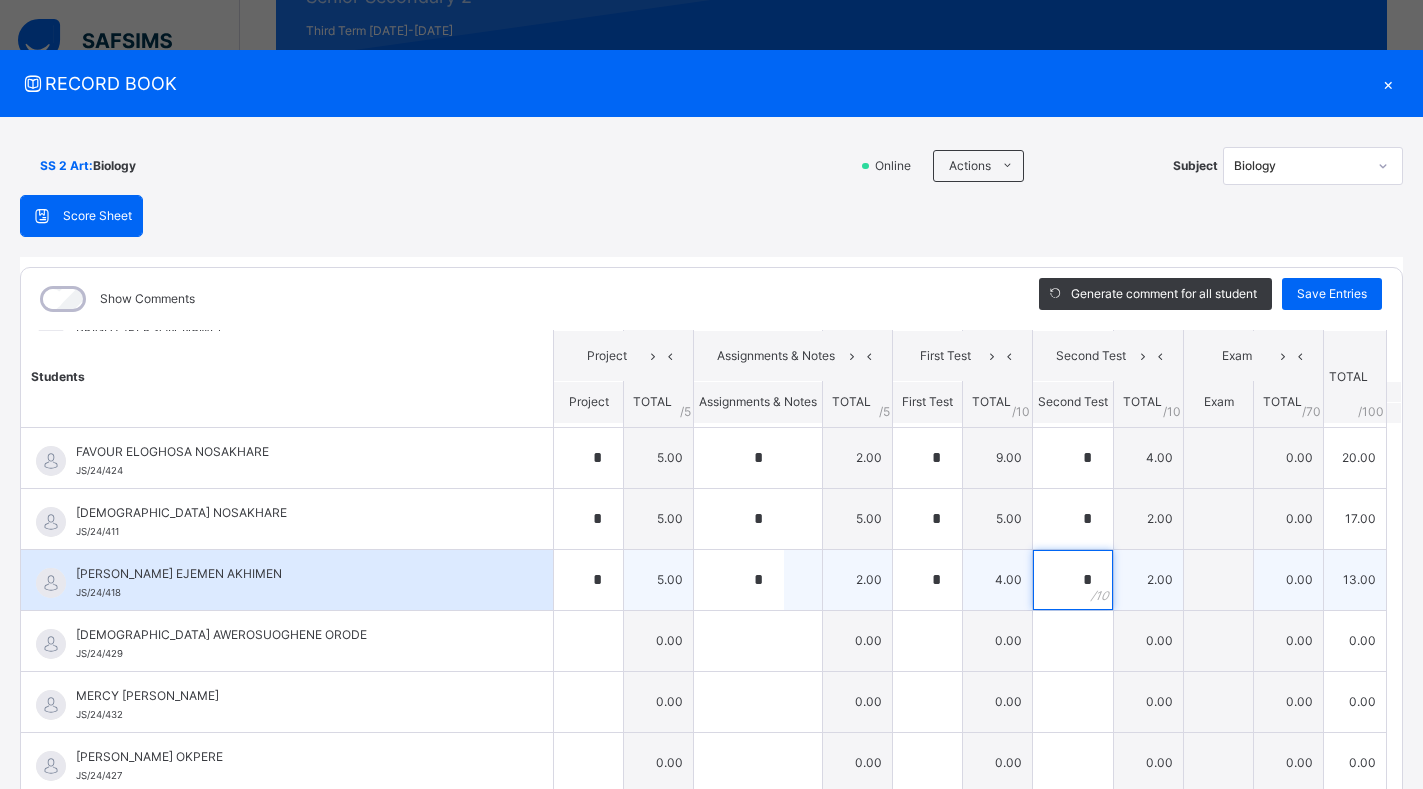 click on "*" at bounding box center [1073, 580] 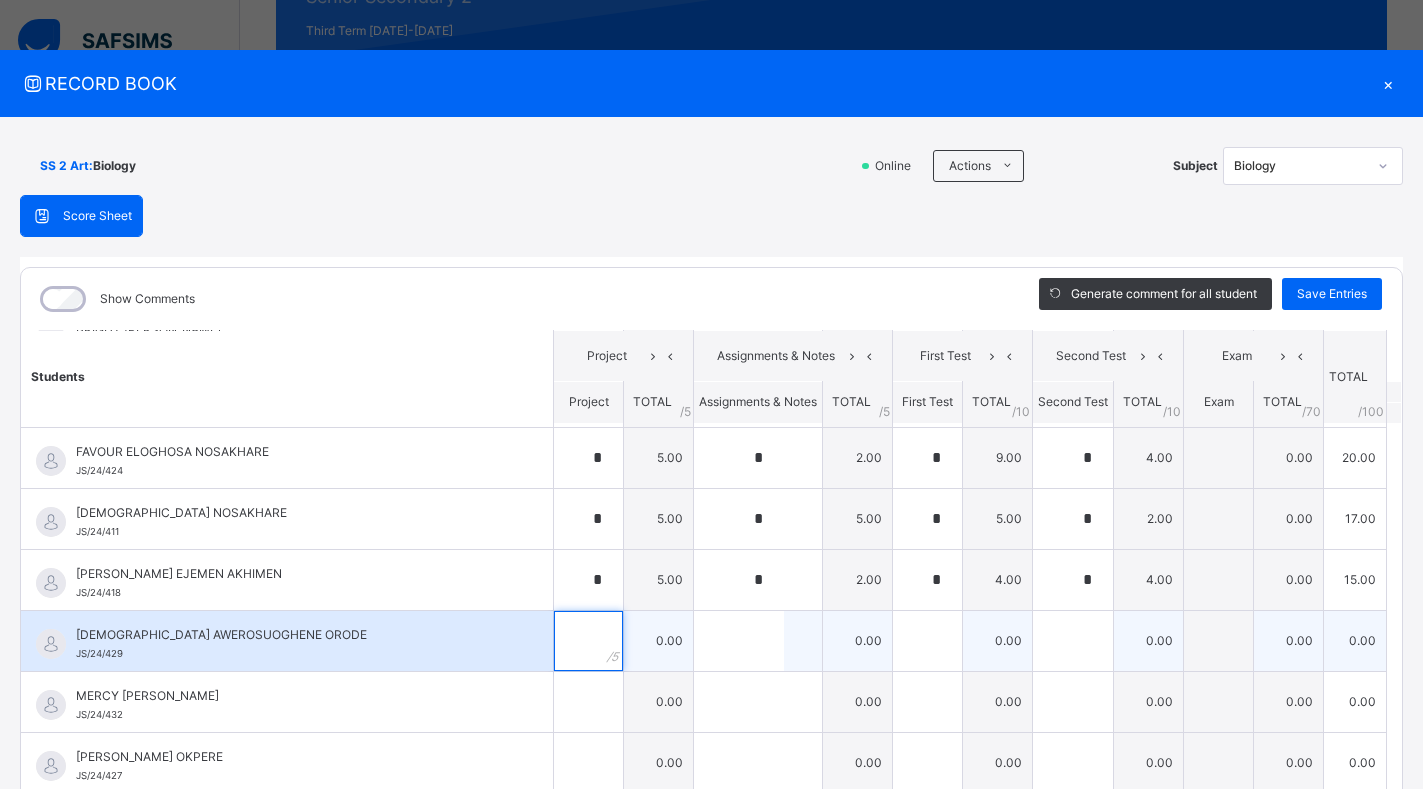 click at bounding box center [588, 641] 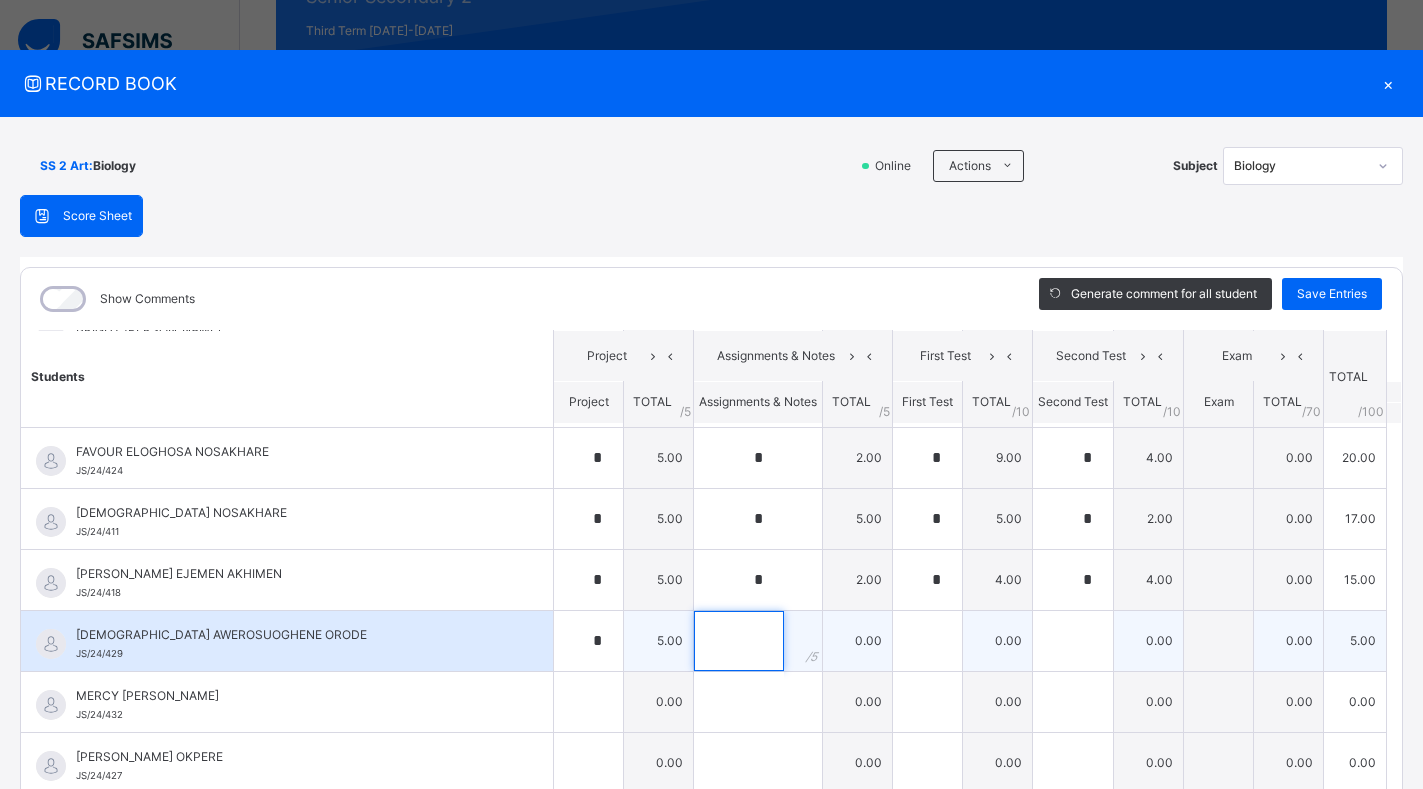 click at bounding box center [739, 641] 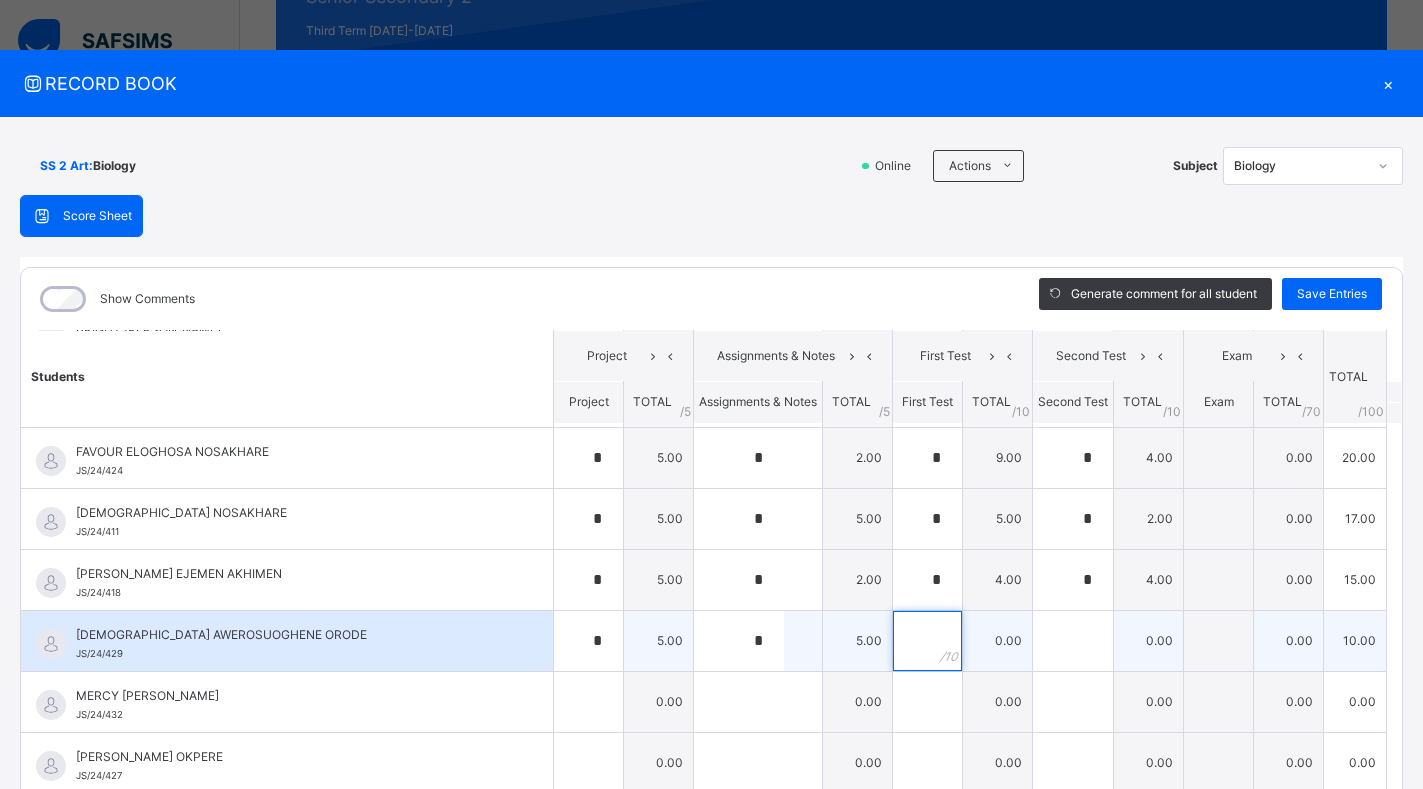 click at bounding box center [927, 641] 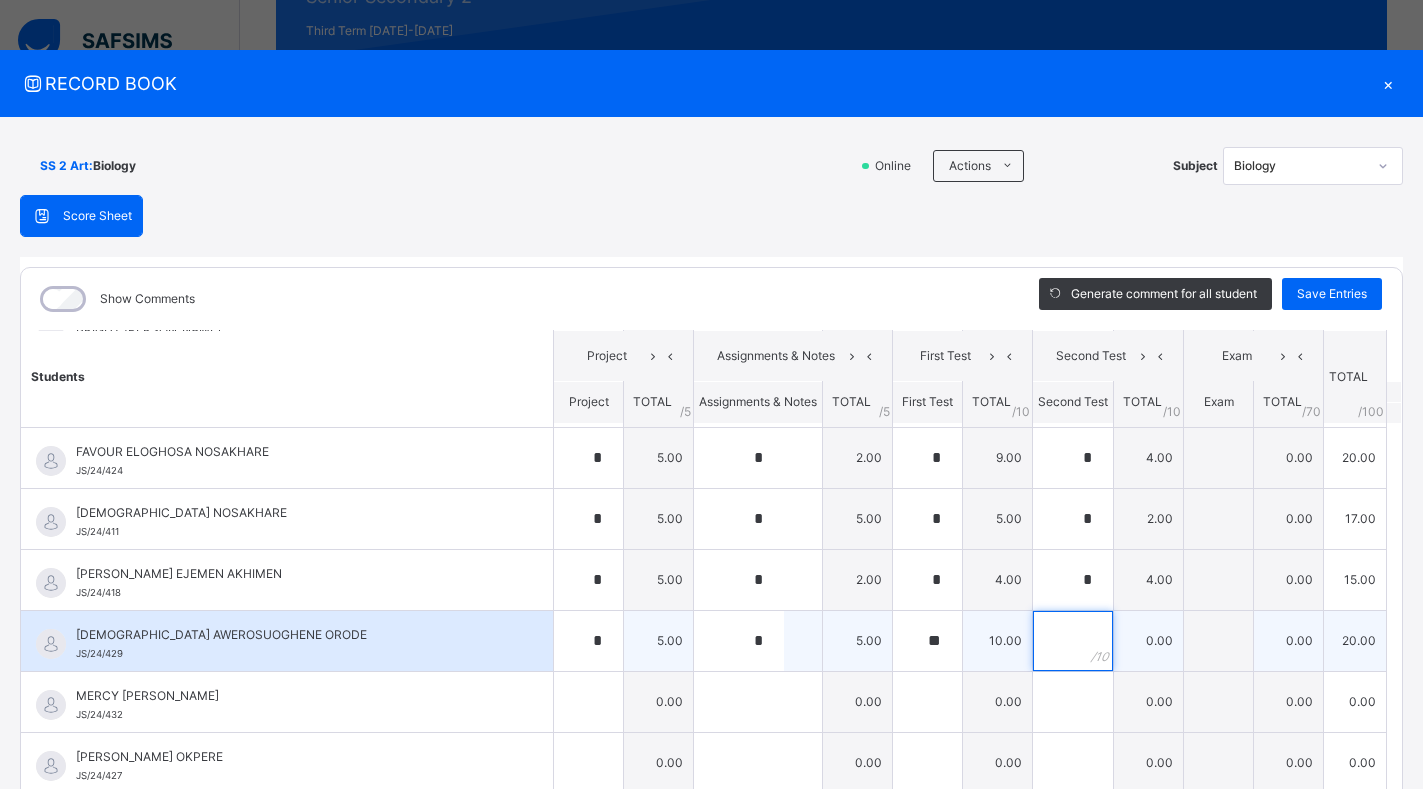 click at bounding box center (1073, 641) 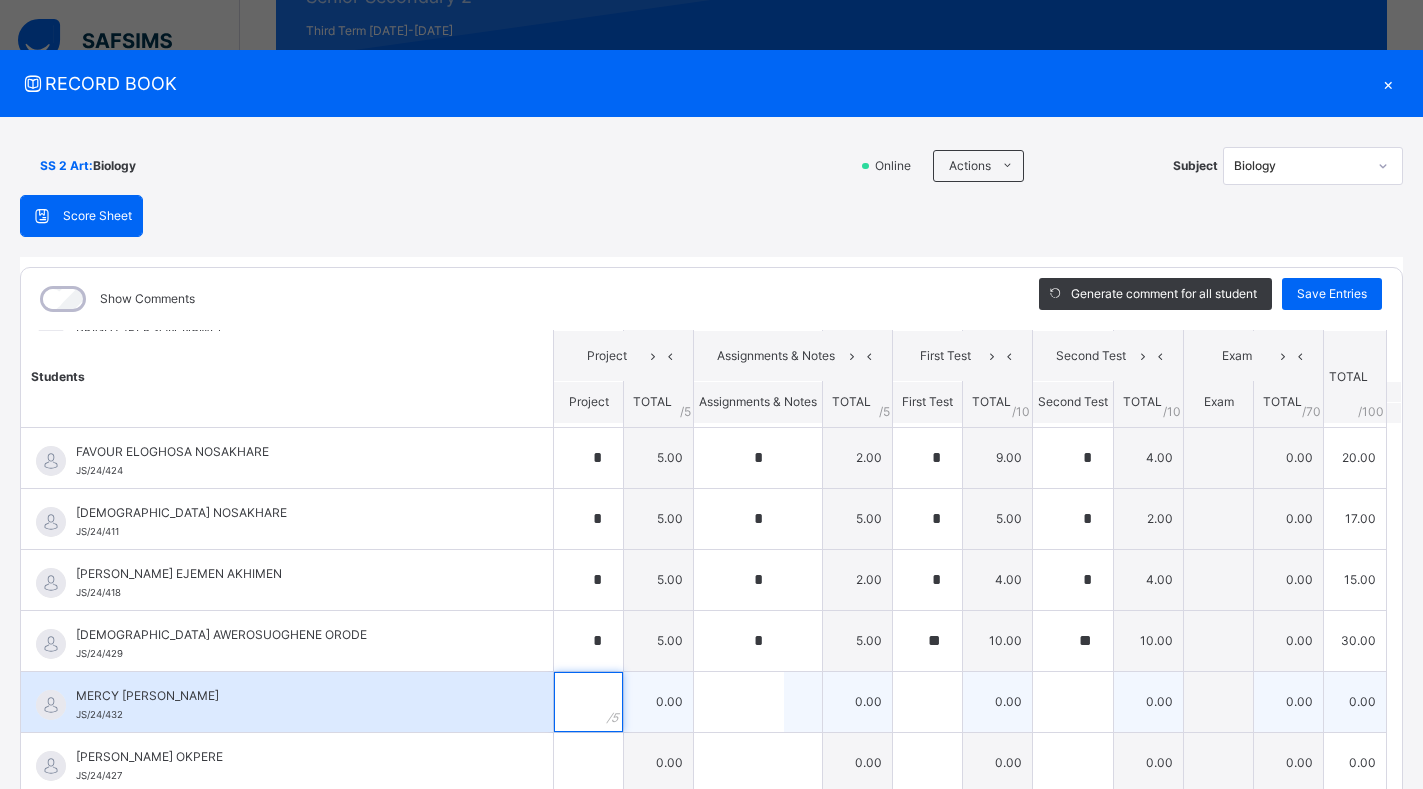 click at bounding box center [588, 702] 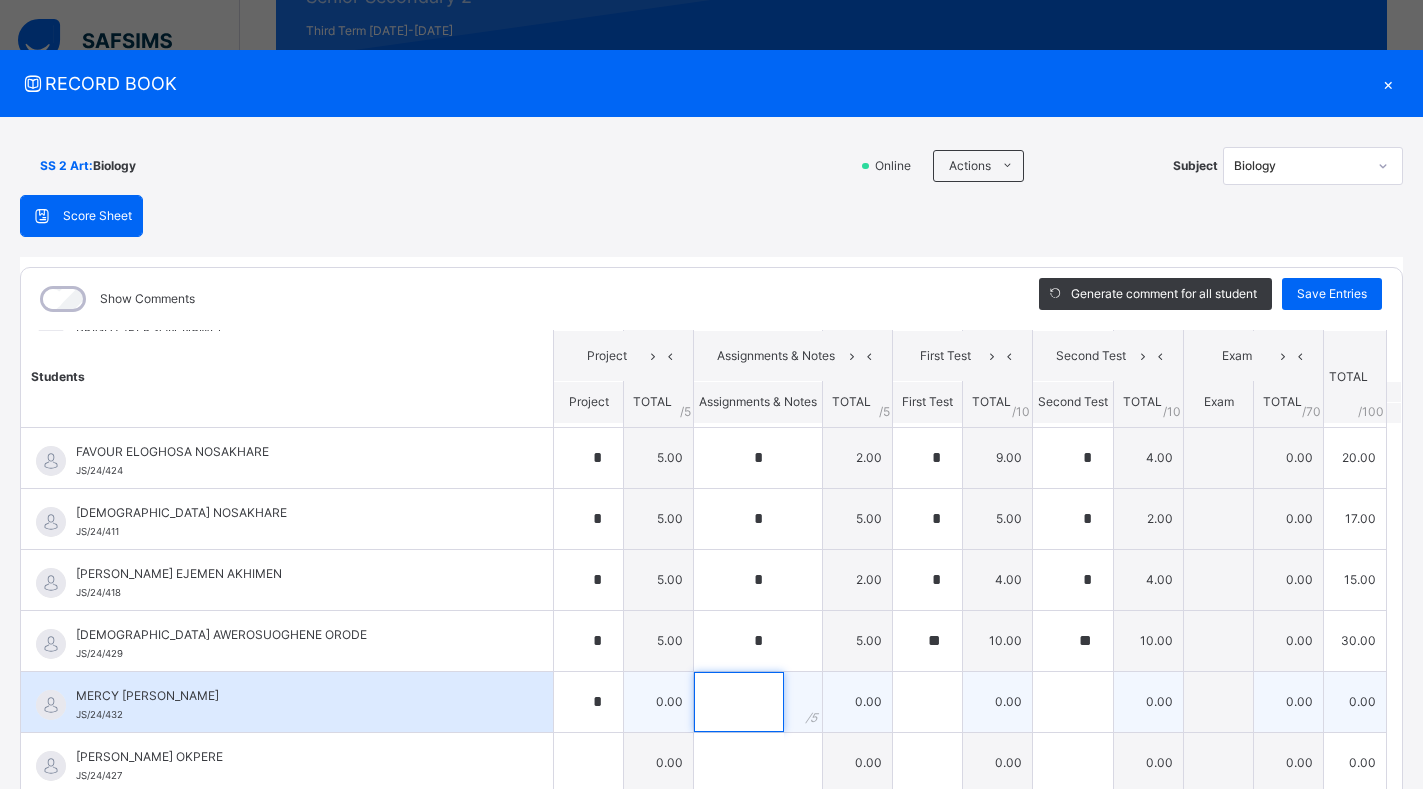 click at bounding box center (739, 702) 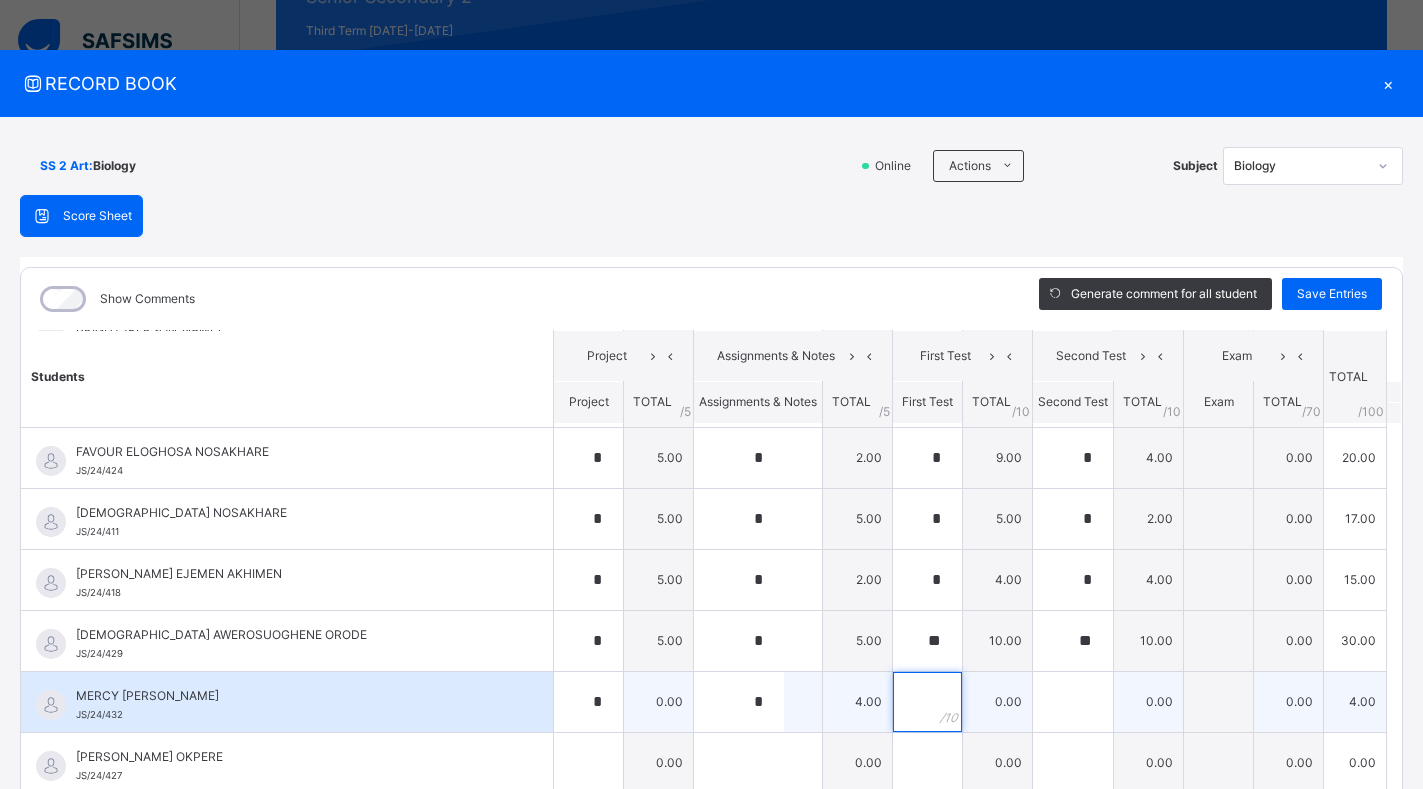 click at bounding box center [927, 702] 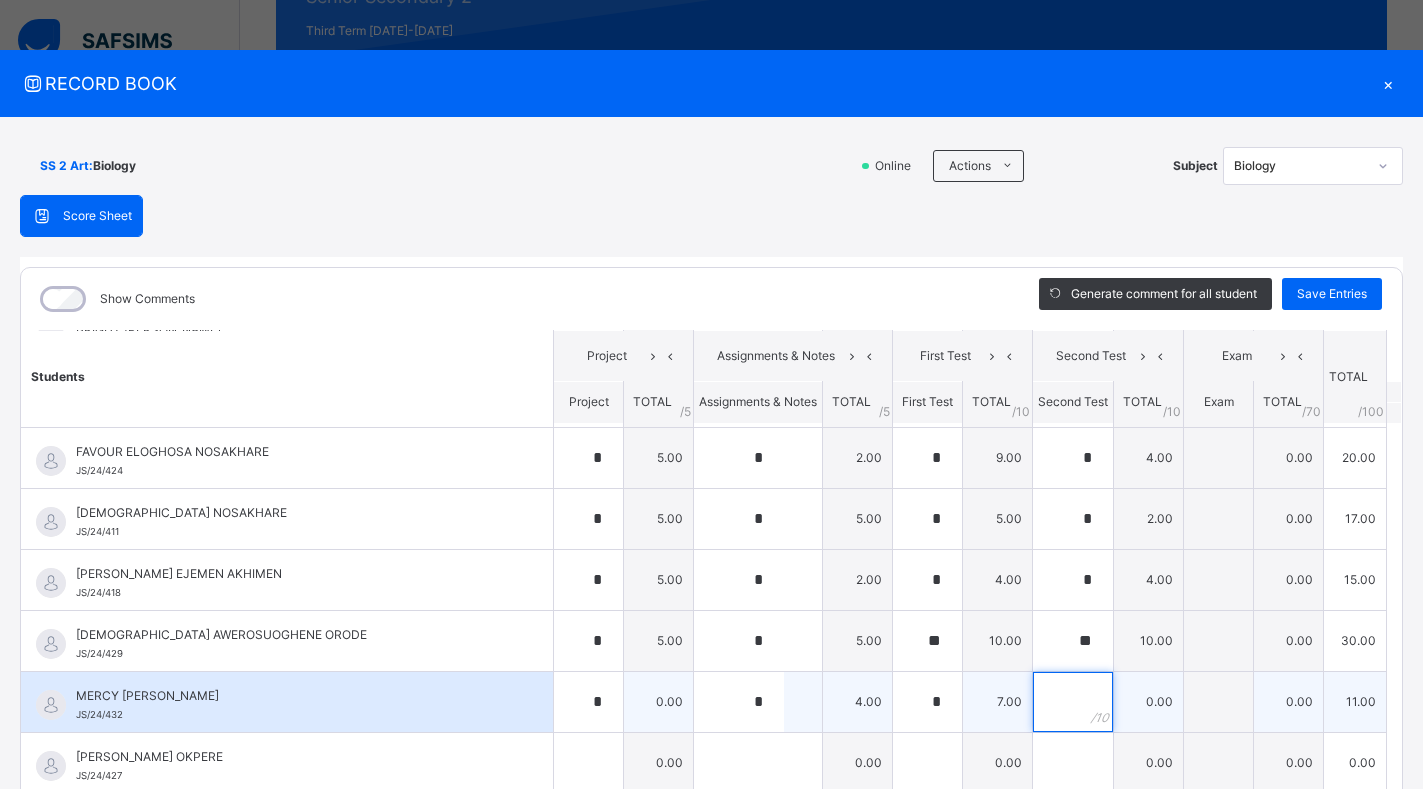click at bounding box center [1073, 702] 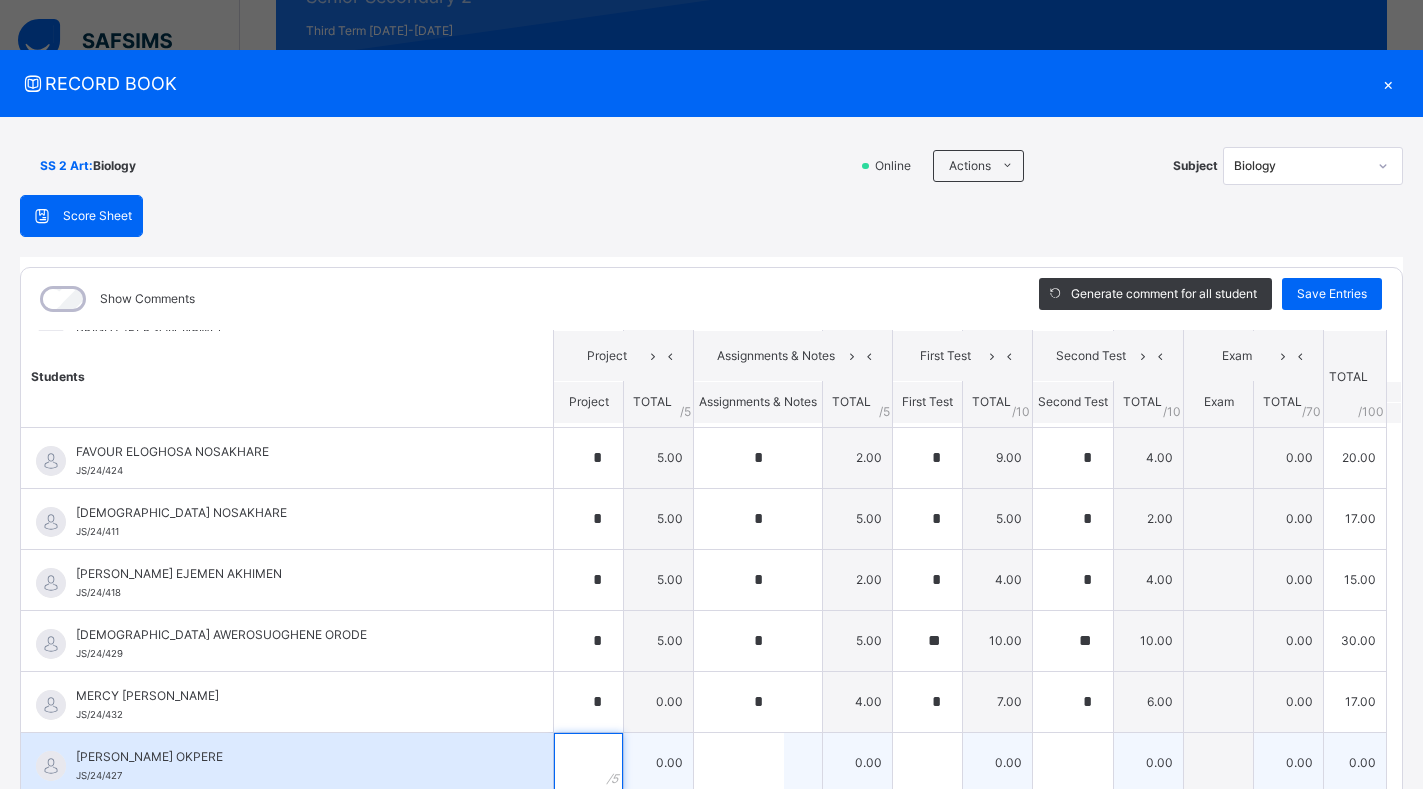 click at bounding box center (588, 763) 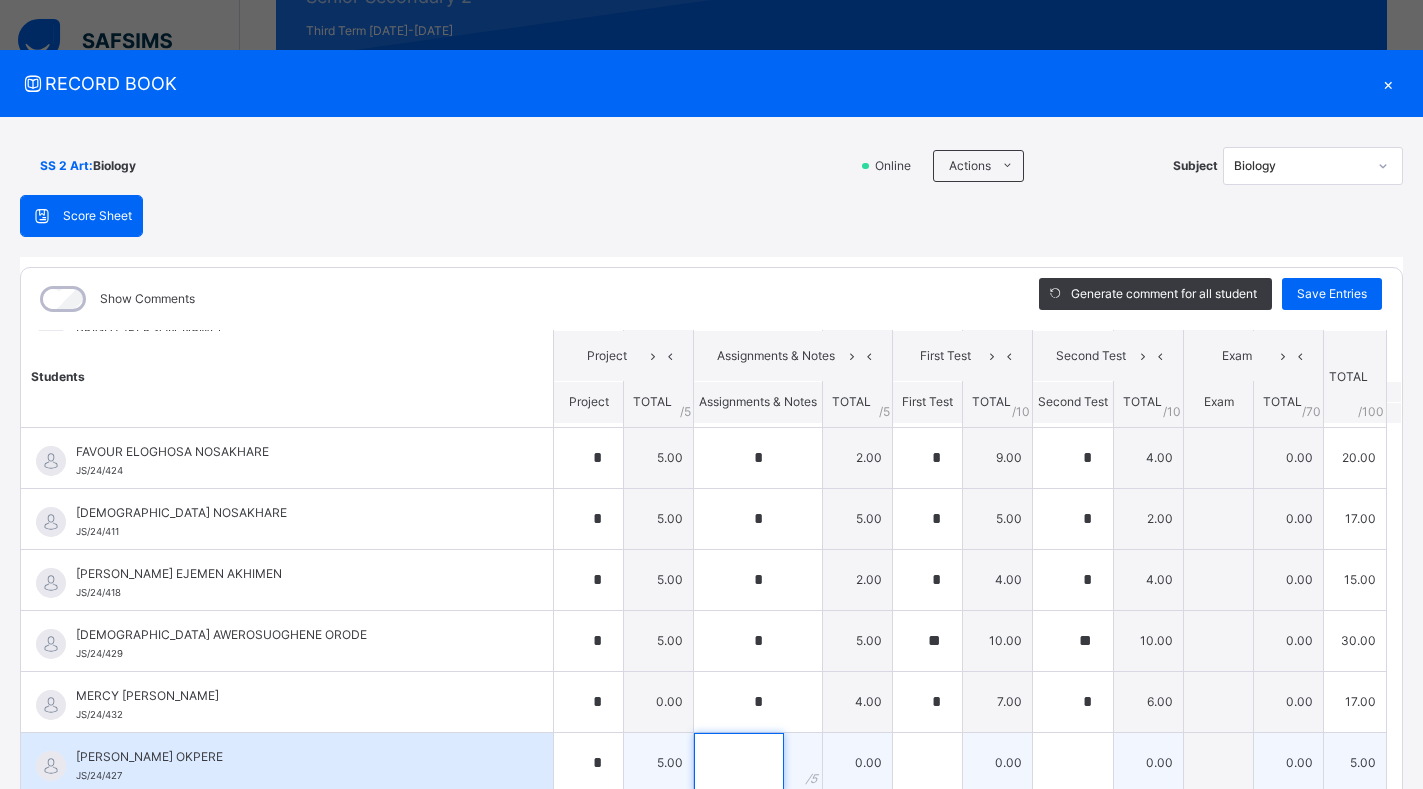 click at bounding box center [739, 763] 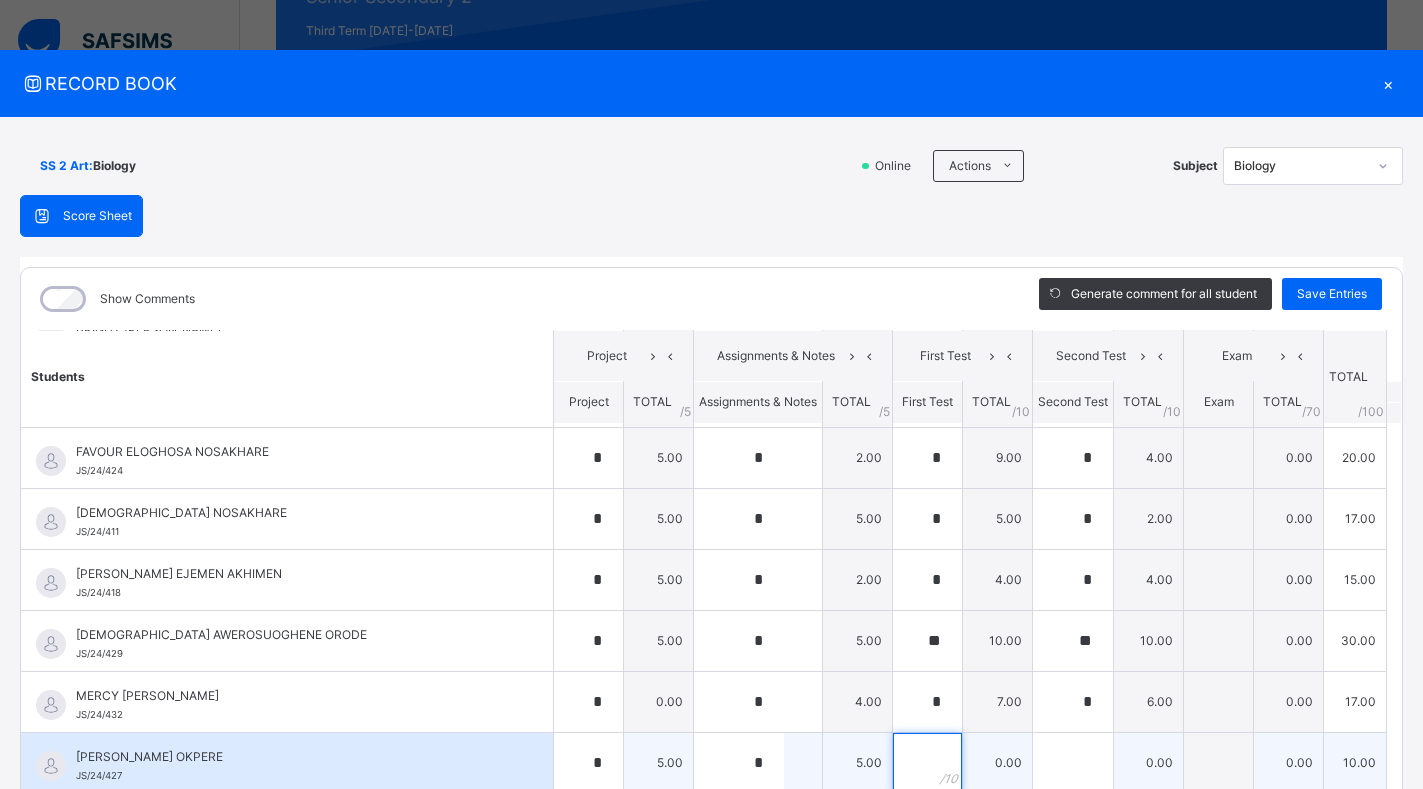 click at bounding box center (927, 763) 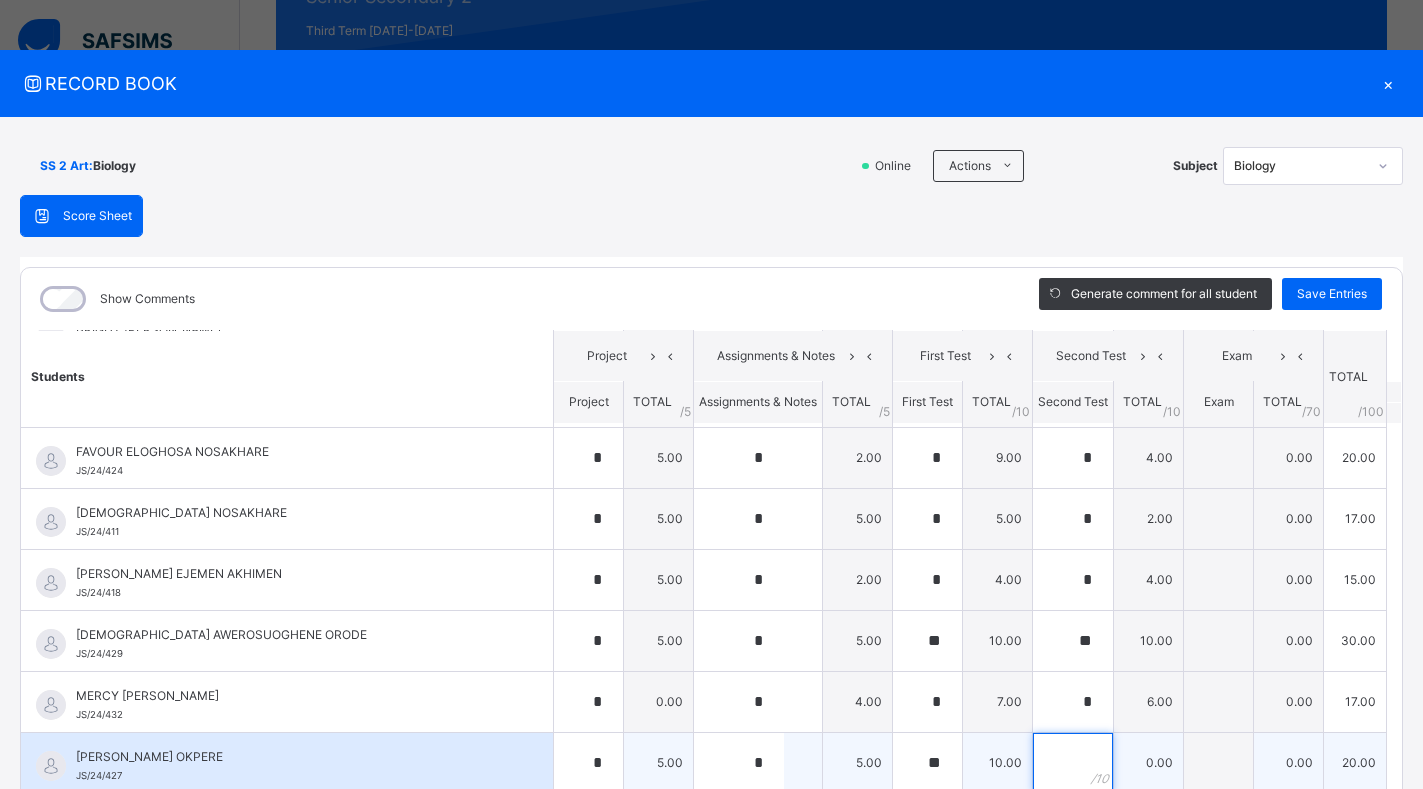 click at bounding box center [1073, 763] 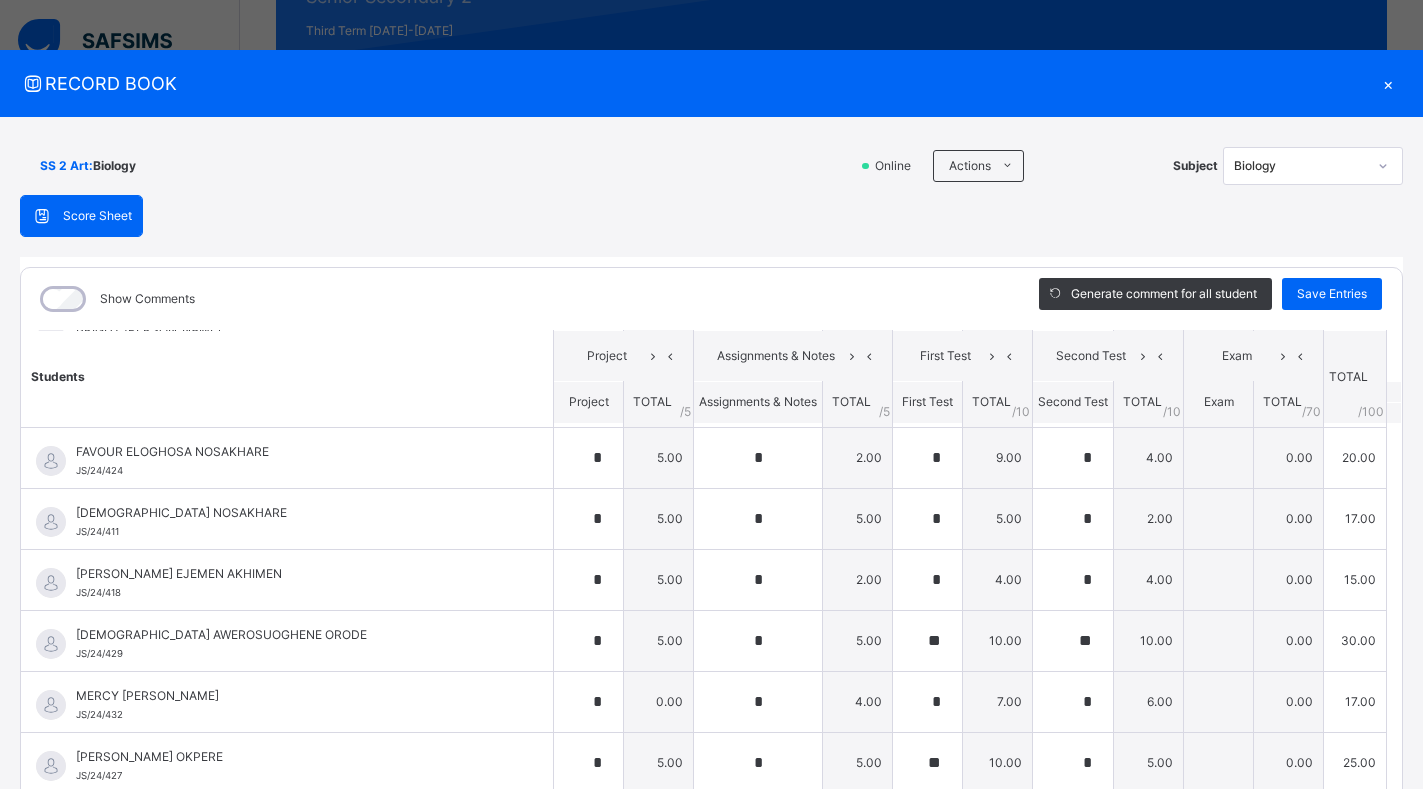 click on "Students Project Assignments & Notes First Test Second Test Exam TOTAL /100 Comment Project TOTAL / 5 Assignments & Notes TOTAL / 5 First Test TOTAL / 10 Second Test TOTAL / 10 Exam TOTAL / 70 [PERSON_NAME] AMIANDAMHEN JS/24/421 [PERSON_NAME] AMIANDAMHEN JS/24/421 * 5.00 * 5.00 ** 10.00 * 6.00 0.00 26.00 Generate comment 0 / 250   ×   Subject Teacher’s Comment Generate and see in full the comment developed by the AI with an option to regenerate the comment JS [PERSON_NAME] AMIANDAMHEN   JS/24/421   Total 26.00  / 100.00 [PERSON_NAME] Bot   Regenerate     Use this comment   [PERSON_NAME] OBALI JS/24/425 [PERSON_NAME] OBALI JS/24/425 * 5.00 * 3.00 * 6.00 * 2.00 0.00 16.00 Generate comment 0 / 250   ×   Subject Teacher’s Comment Generate and see in full the comment developed by the AI with an option to regenerate the comment JS [PERSON_NAME] OBALI   JS/24/425   Total 16.00  / 100.00 [PERSON_NAME] Bot   Regenerate     Use this comment   BRIGHT EGHE IKPONMWOSA JS/24/410 BRIGHT EGHE IKPONMWOSA JS/24/410 * 0.00 * 5.00" at bounding box center [711, 625] 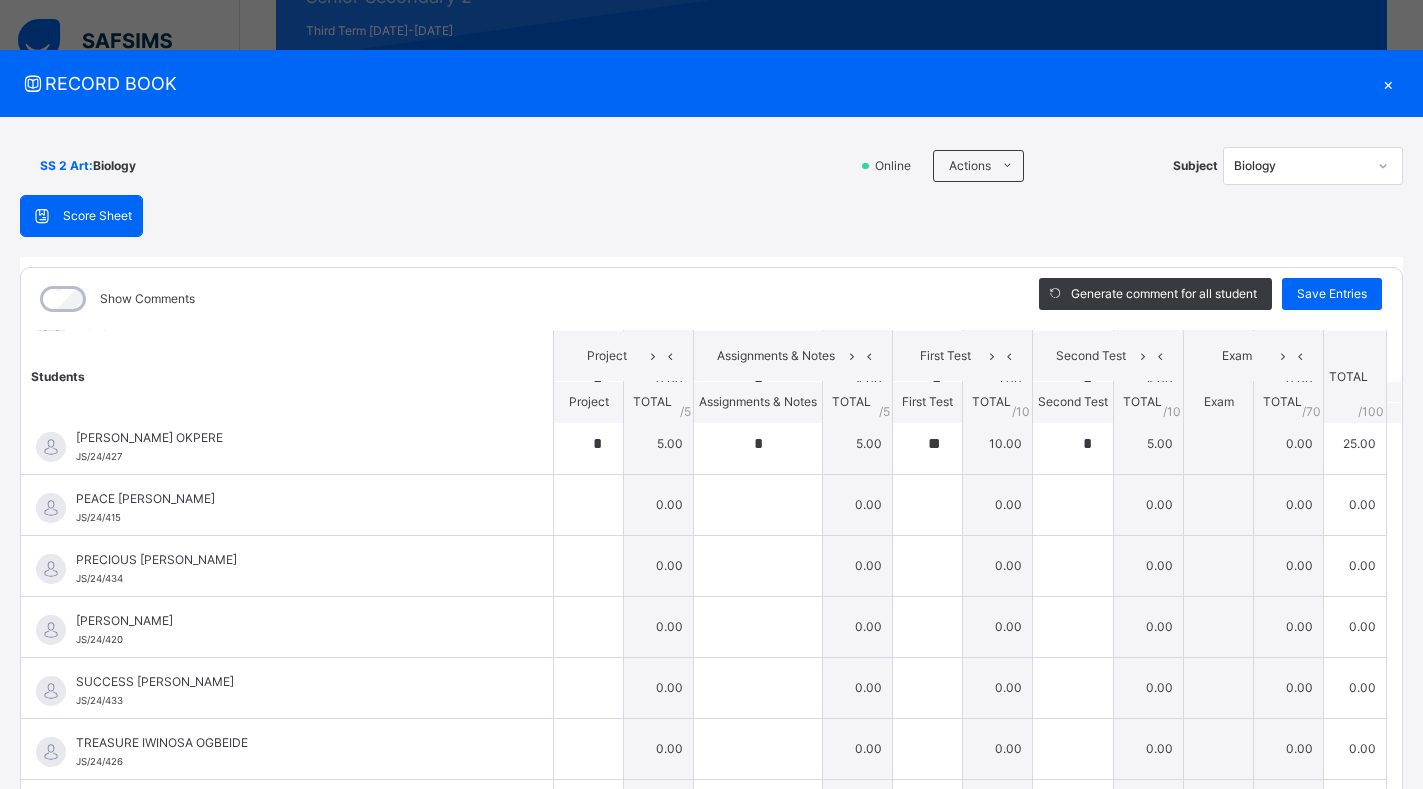 scroll, scrollTop: 560, scrollLeft: 0, axis: vertical 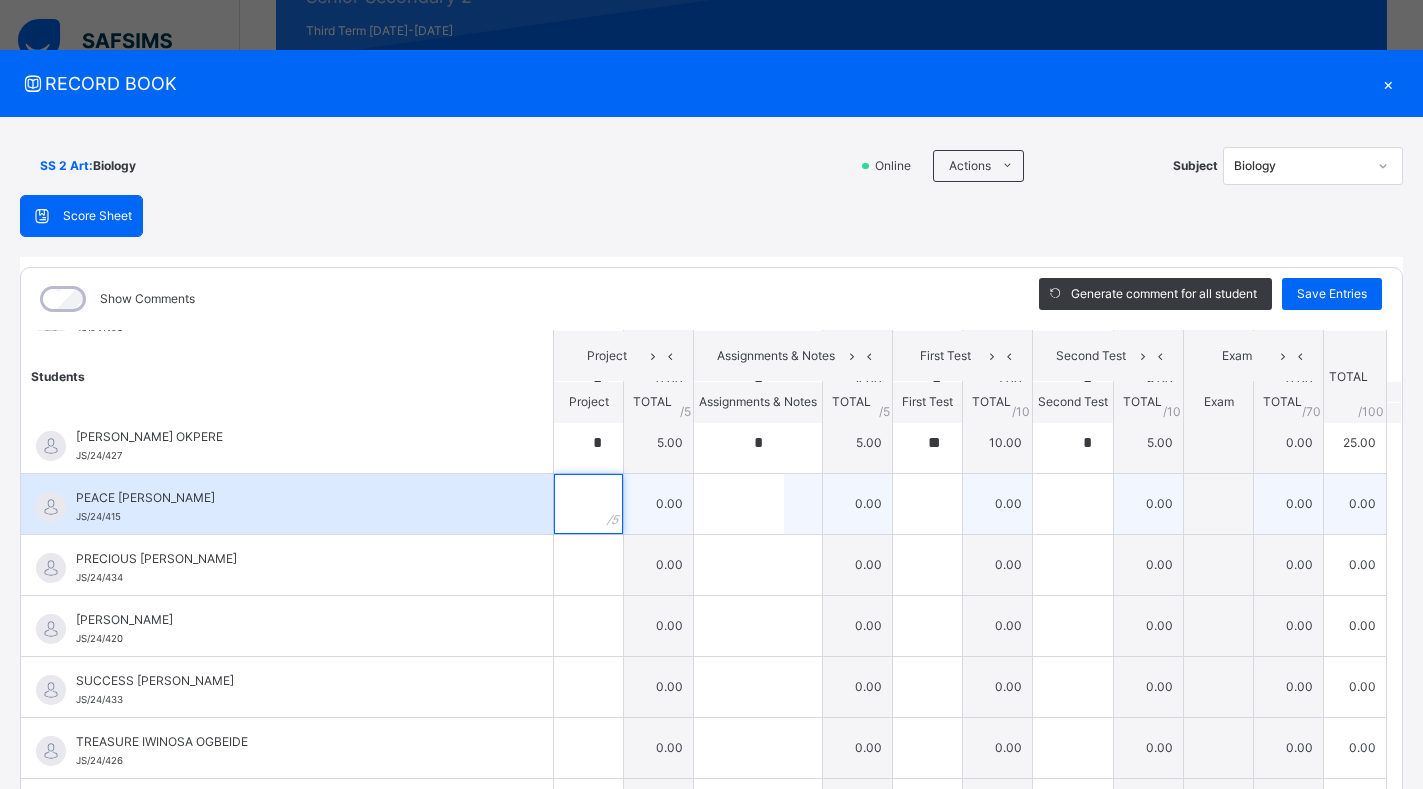 click at bounding box center (588, 504) 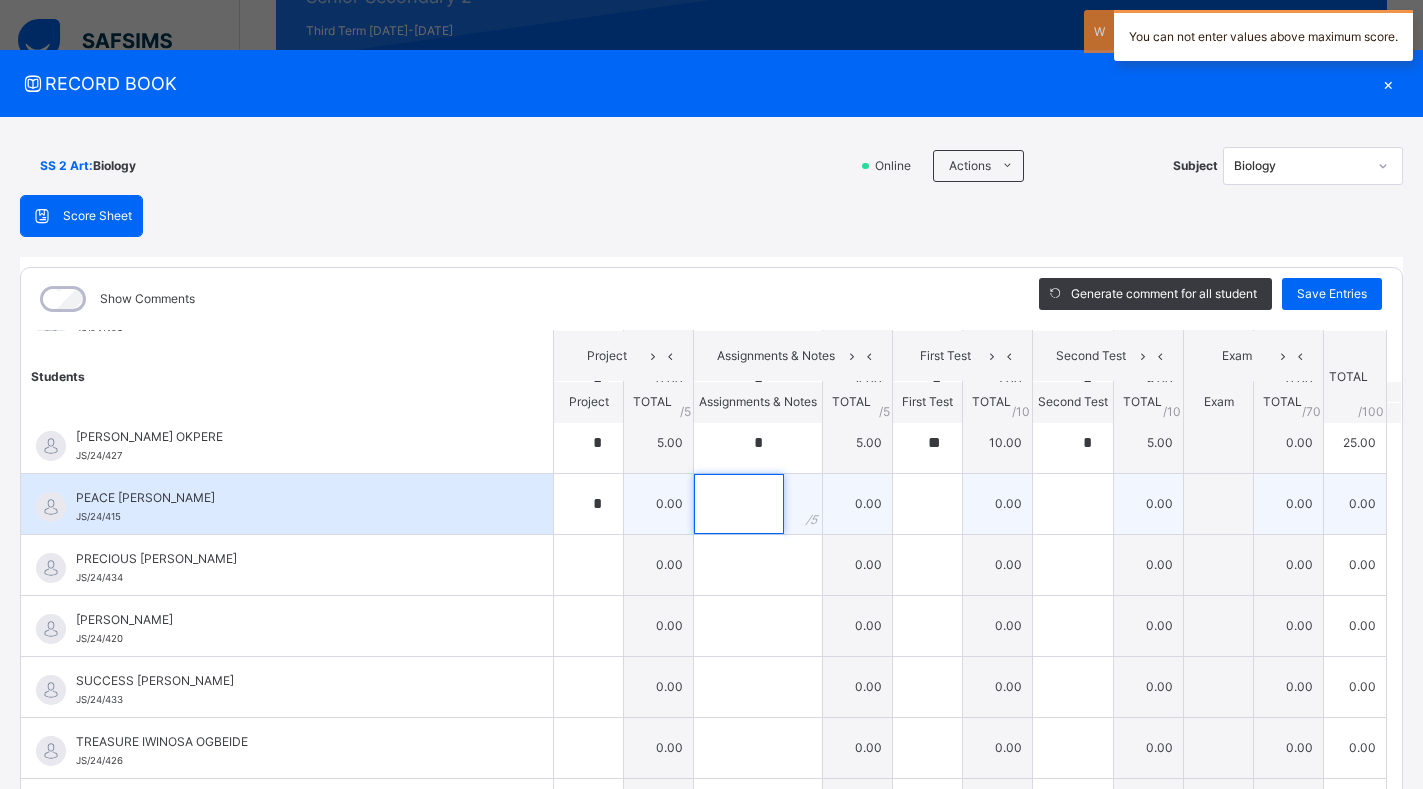 click at bounding box center [739, 504] 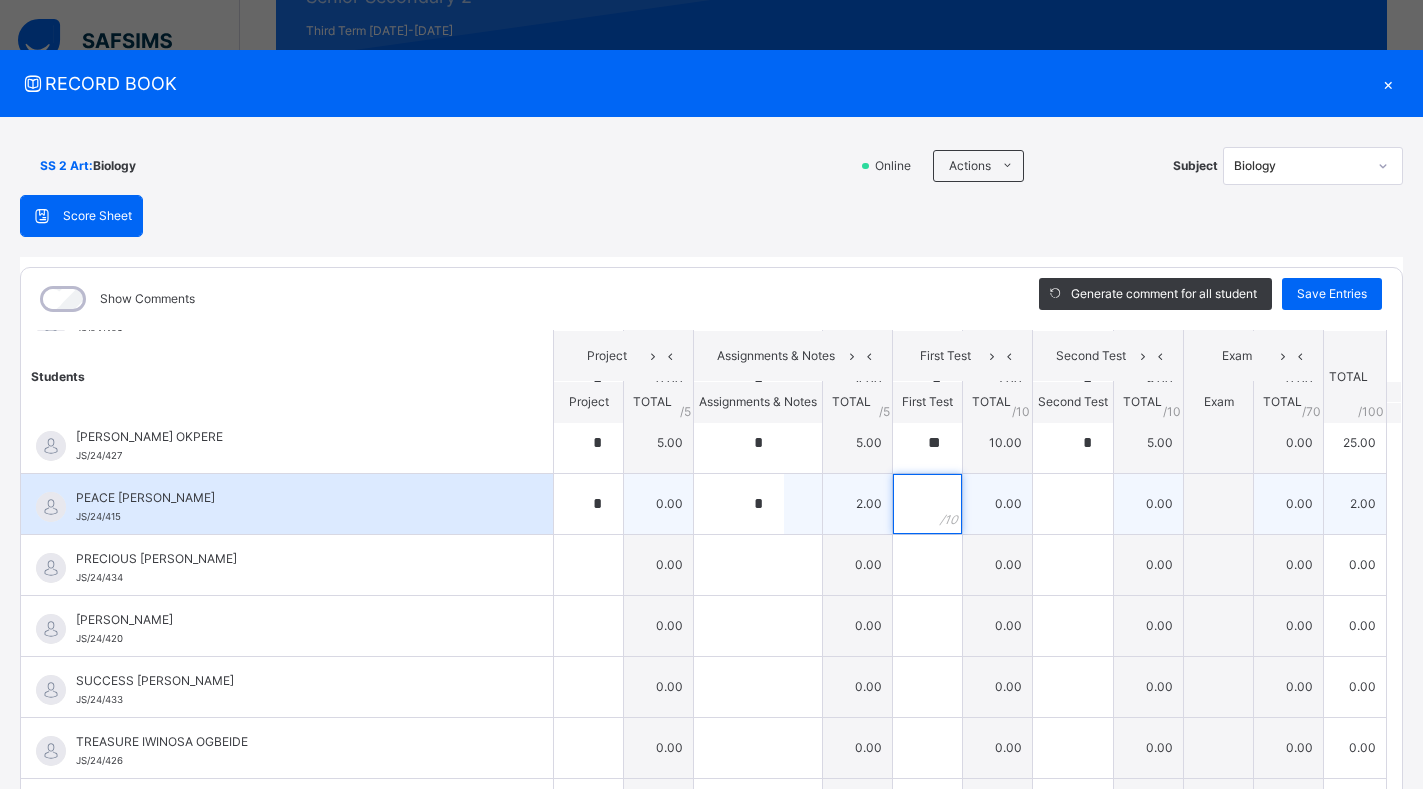 click at bounding box center [927, 504] 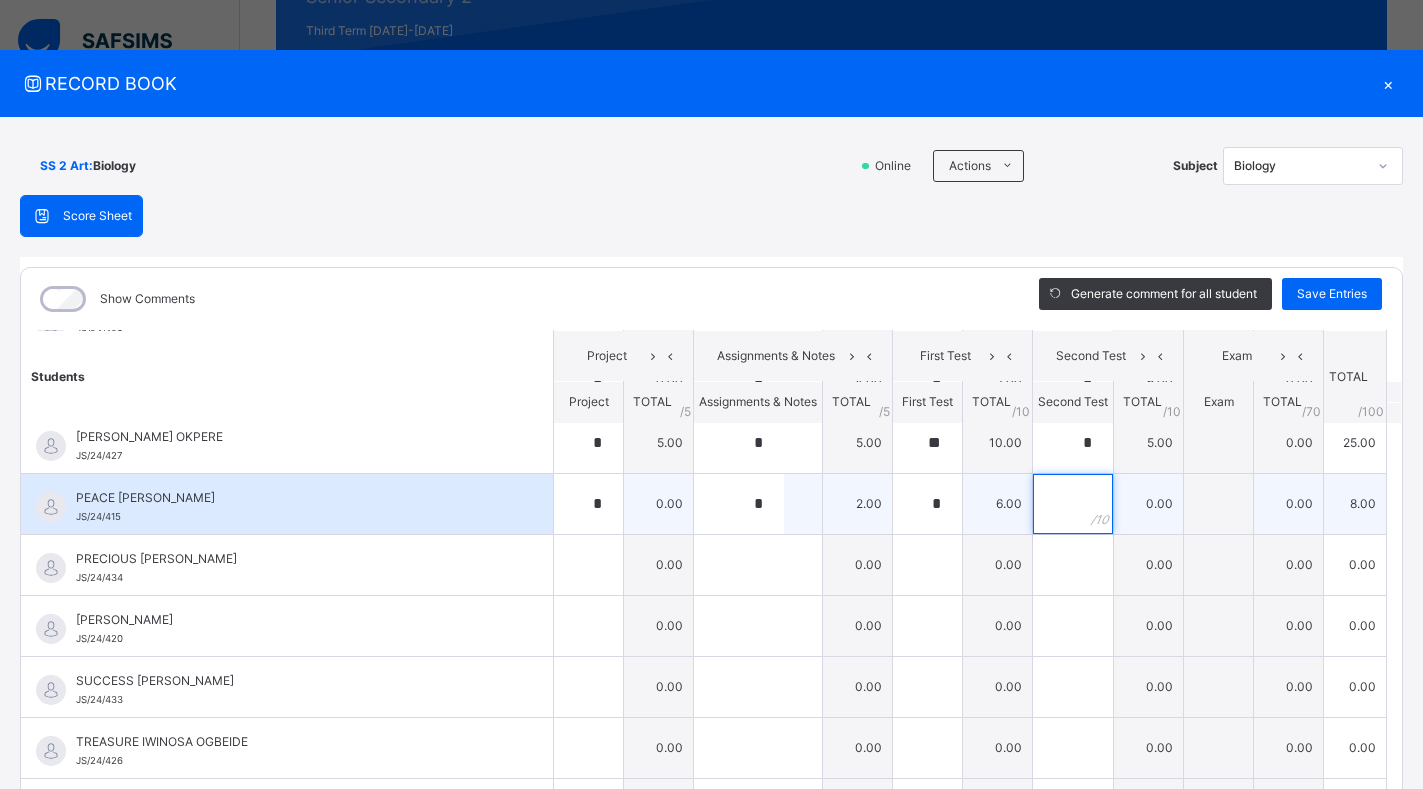 click at bounding box center [1073, 504] 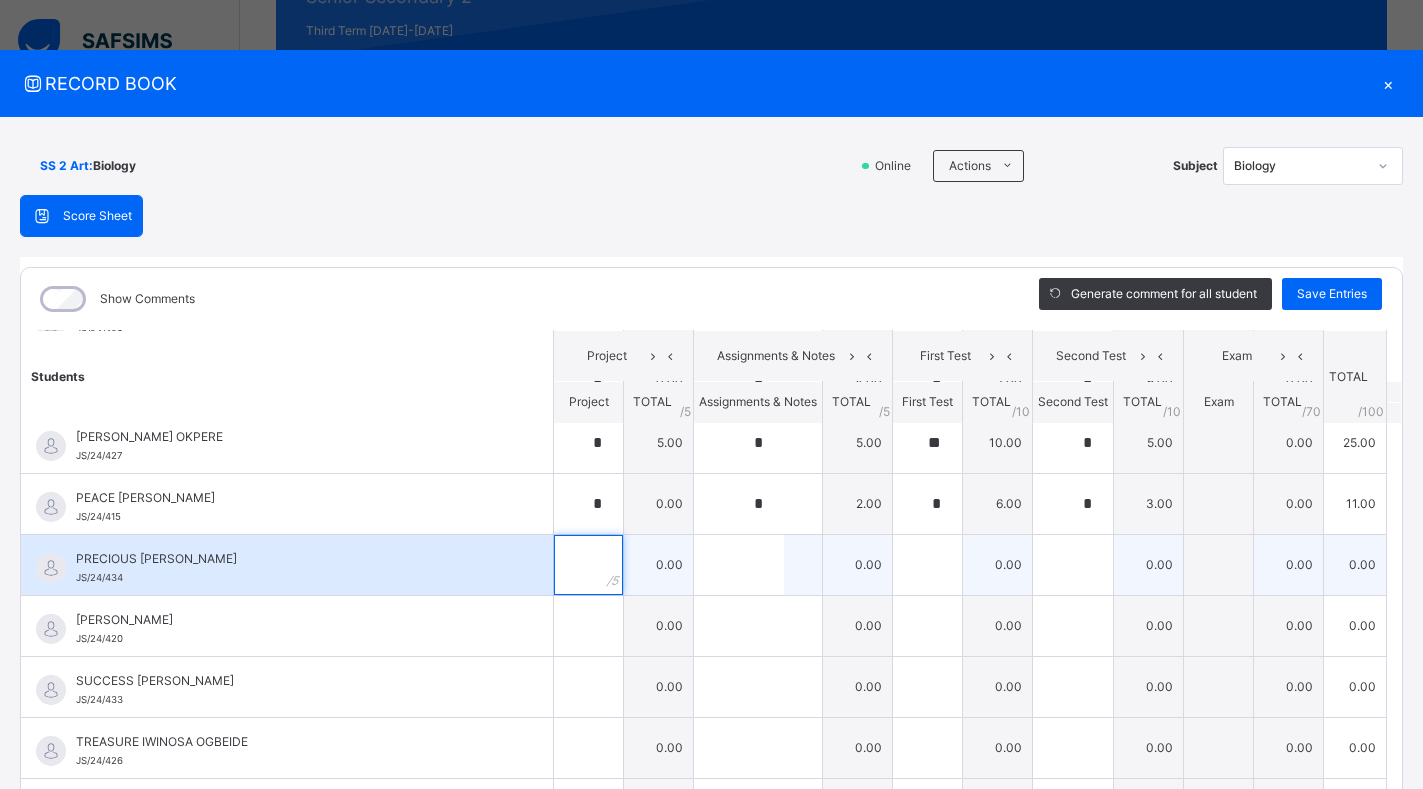 click at bounding box center [588, 565] 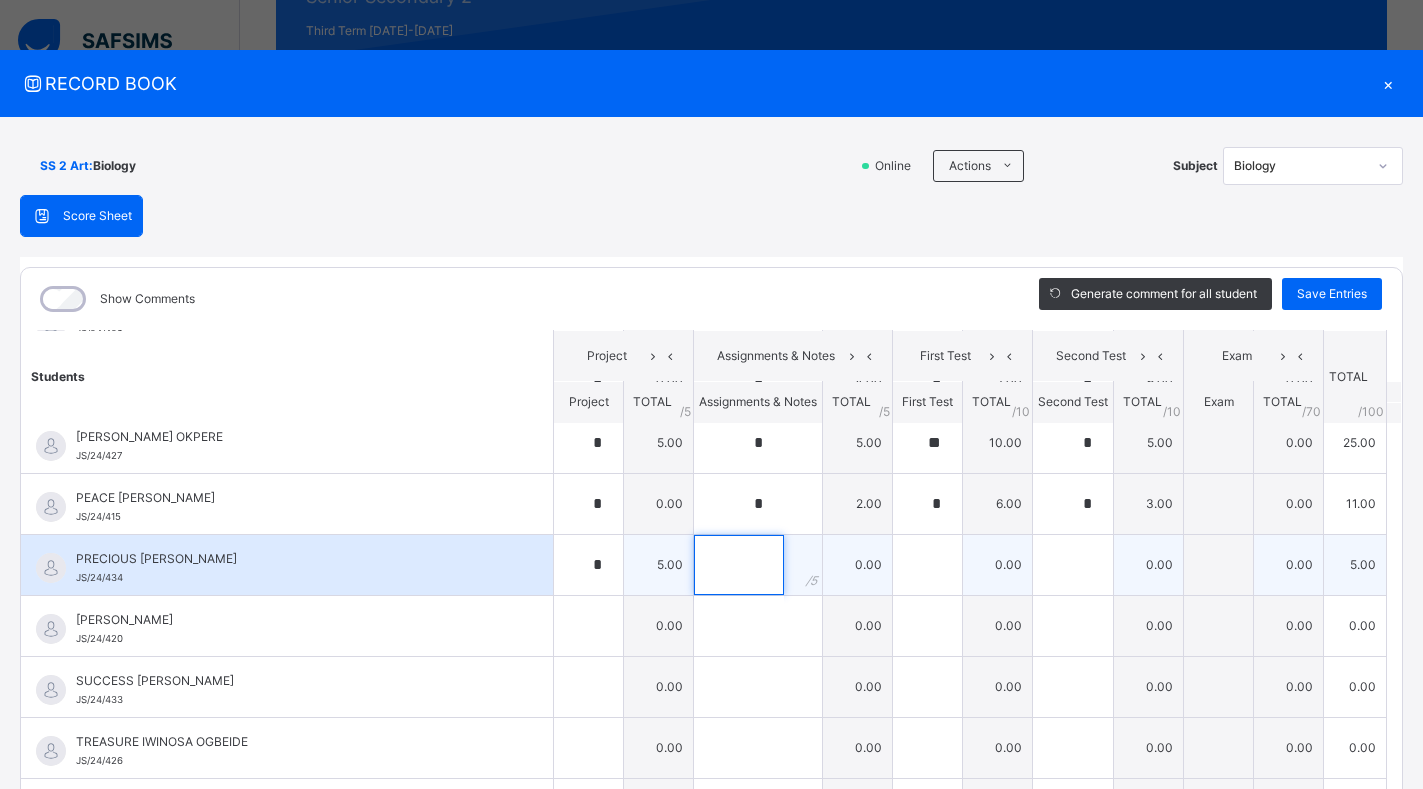 click at bounding box center [739, 565] 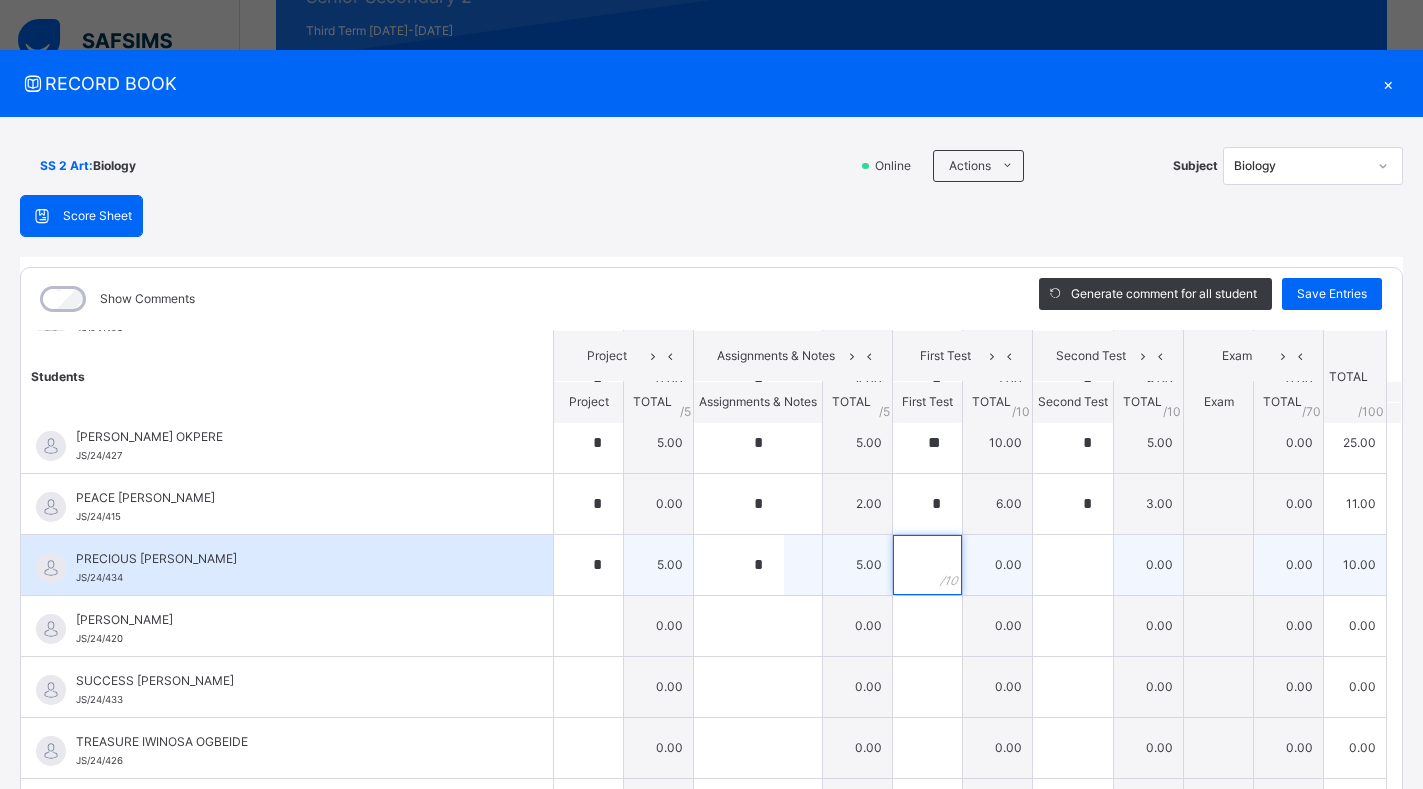 click at bounding box center [927, 565] 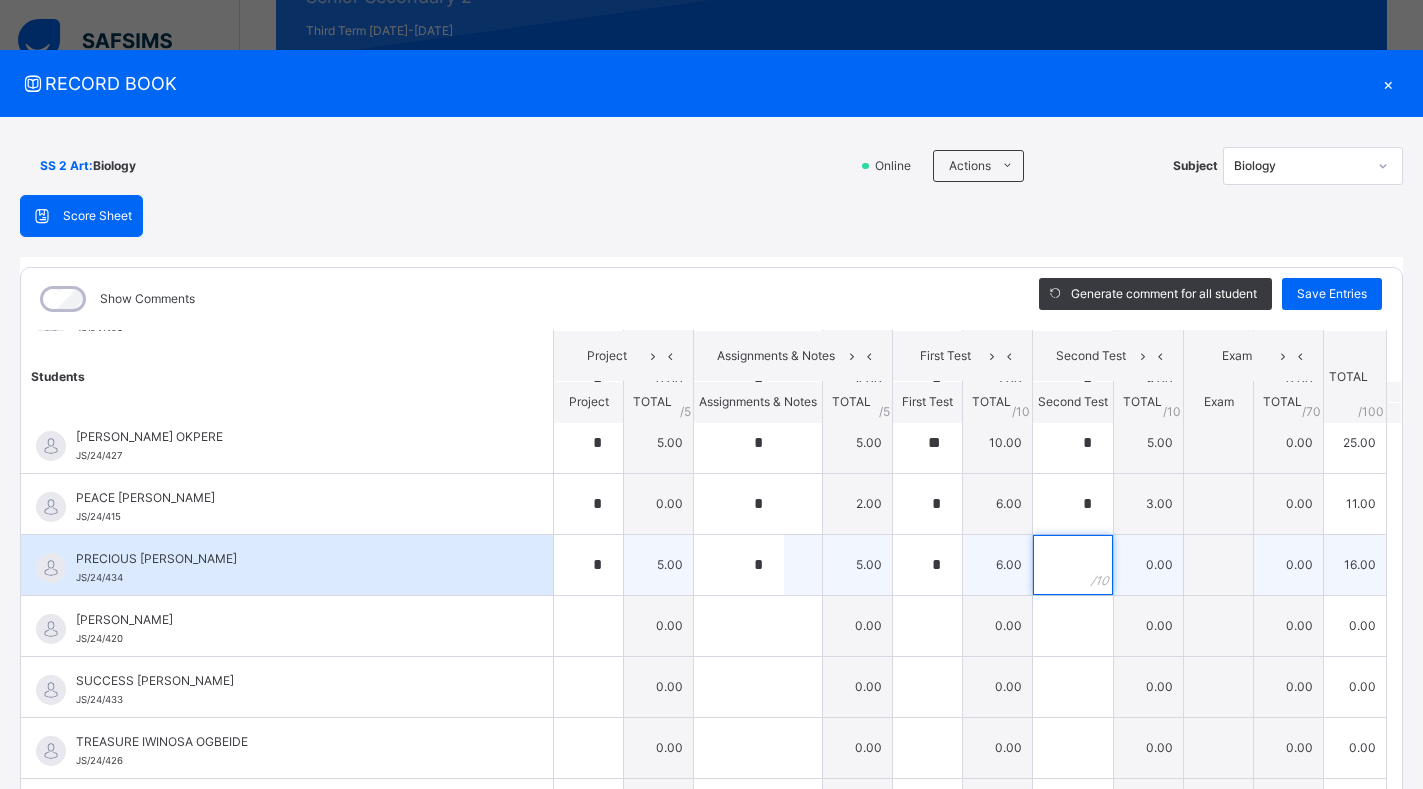 click at bounding box center (1073, 565) 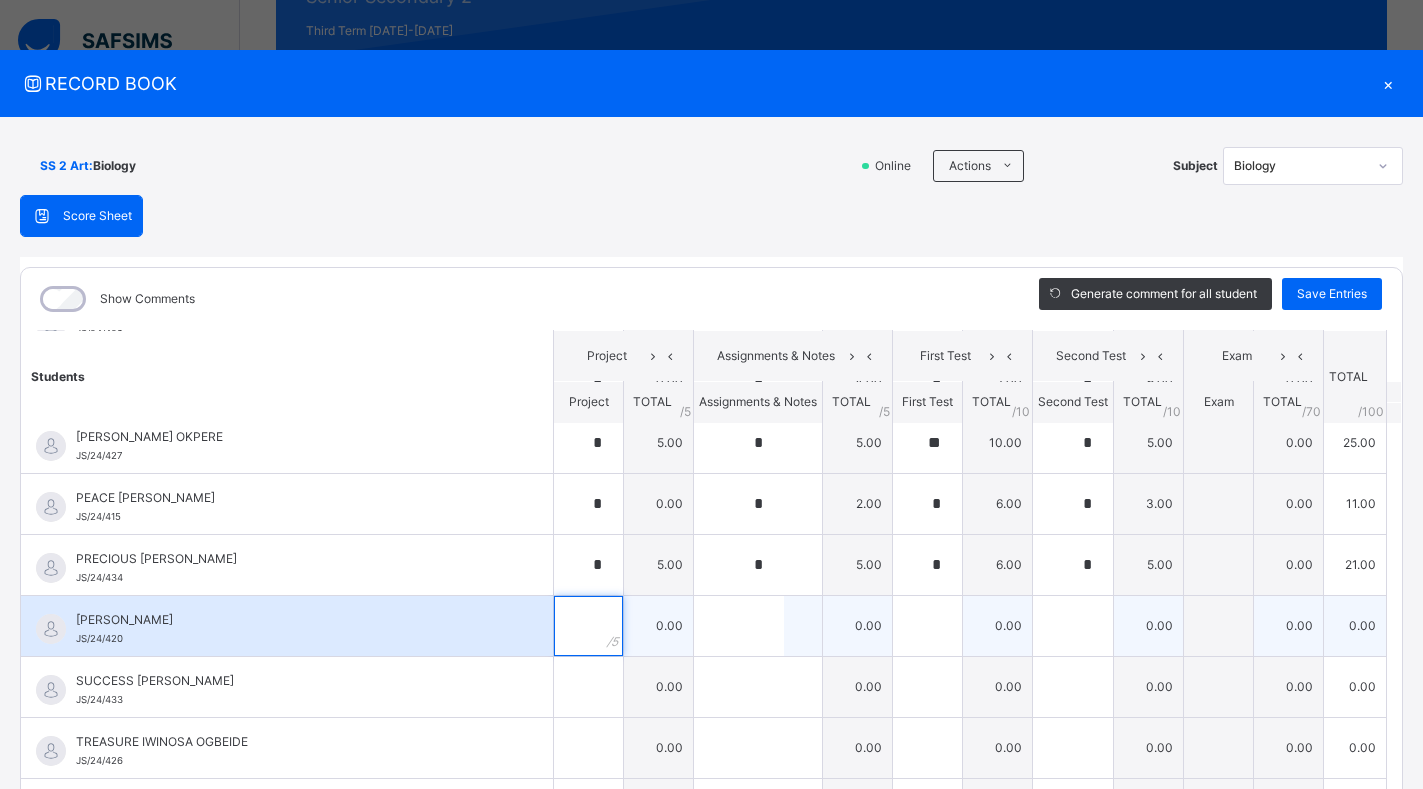 click at bounding box center [588, 626] 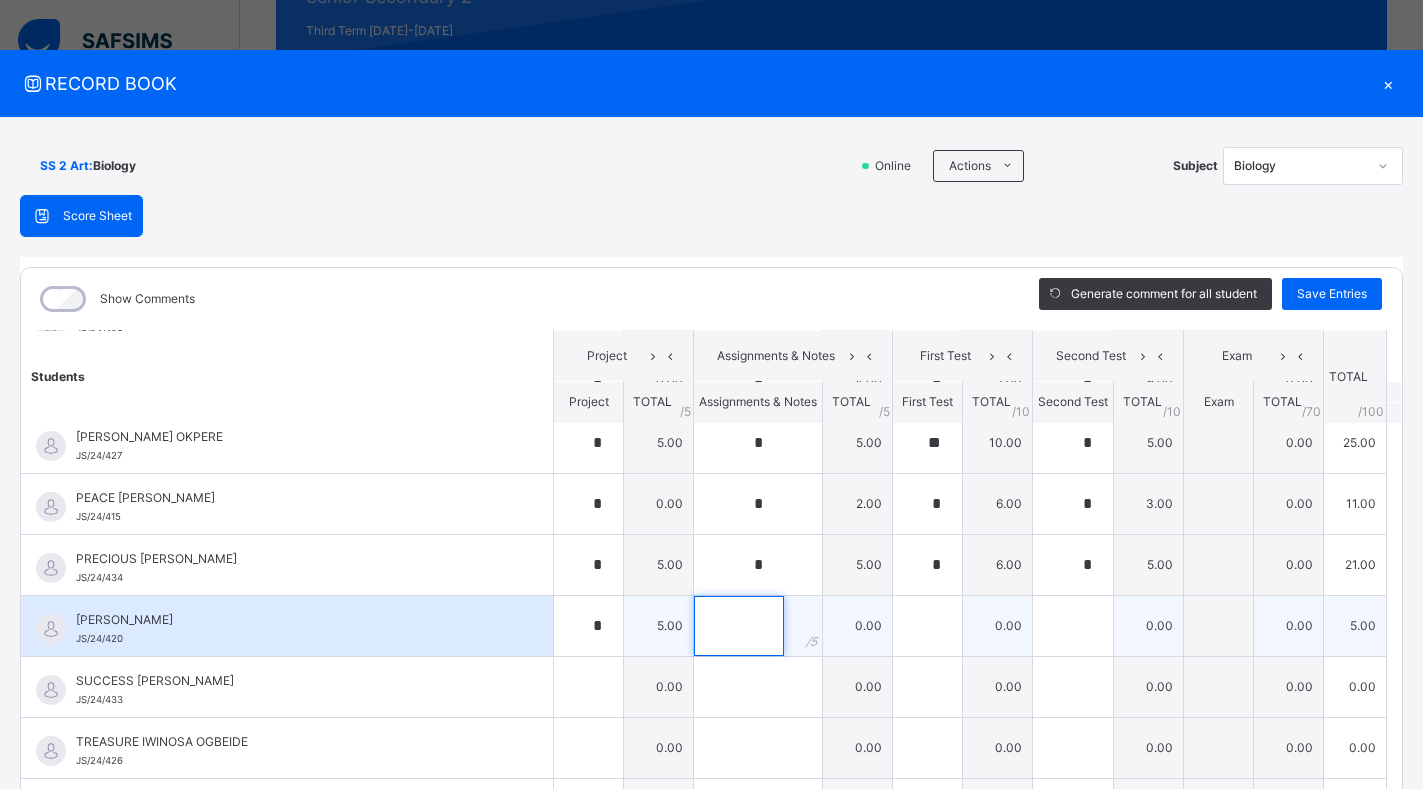 click at bounding box center [739, 626] 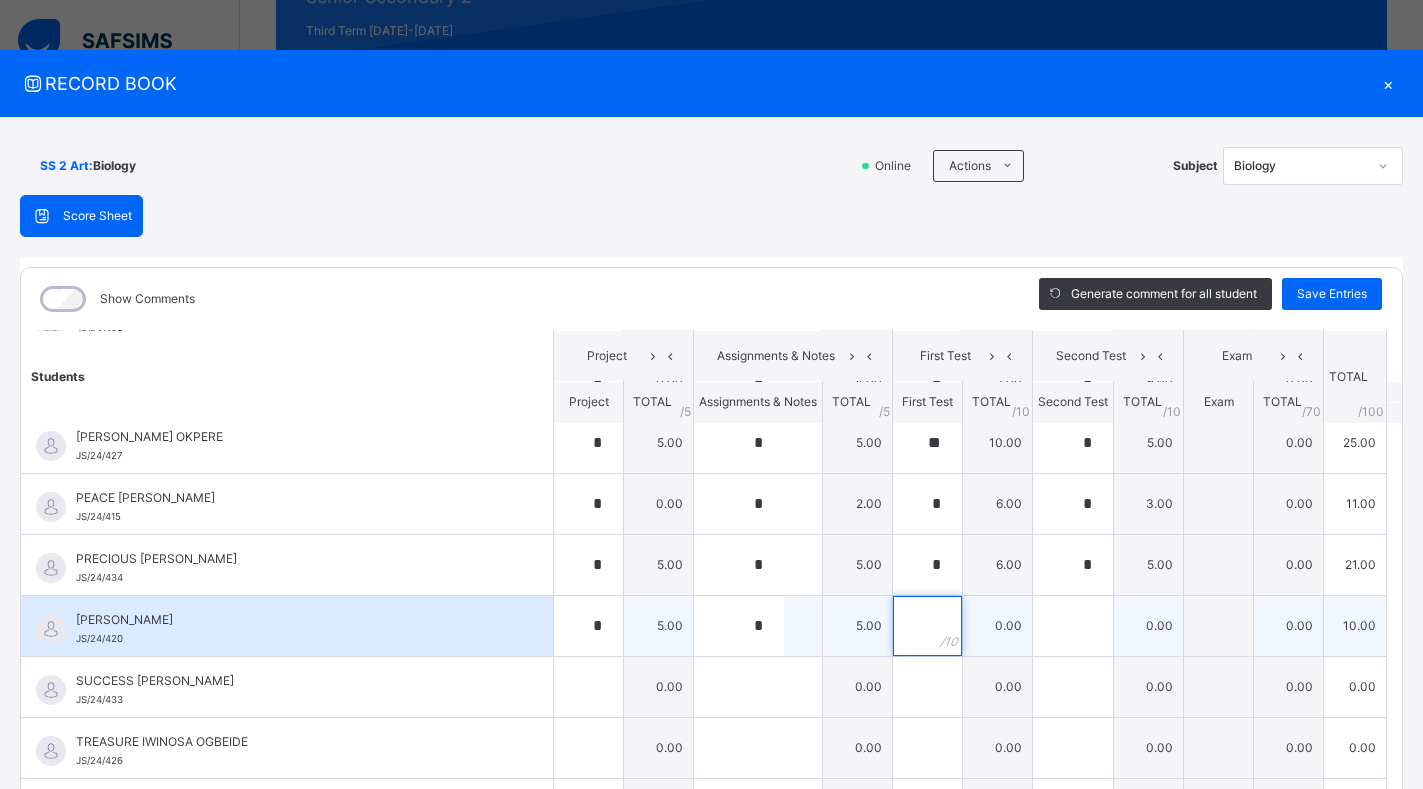 click at bounding box center [927, 626] 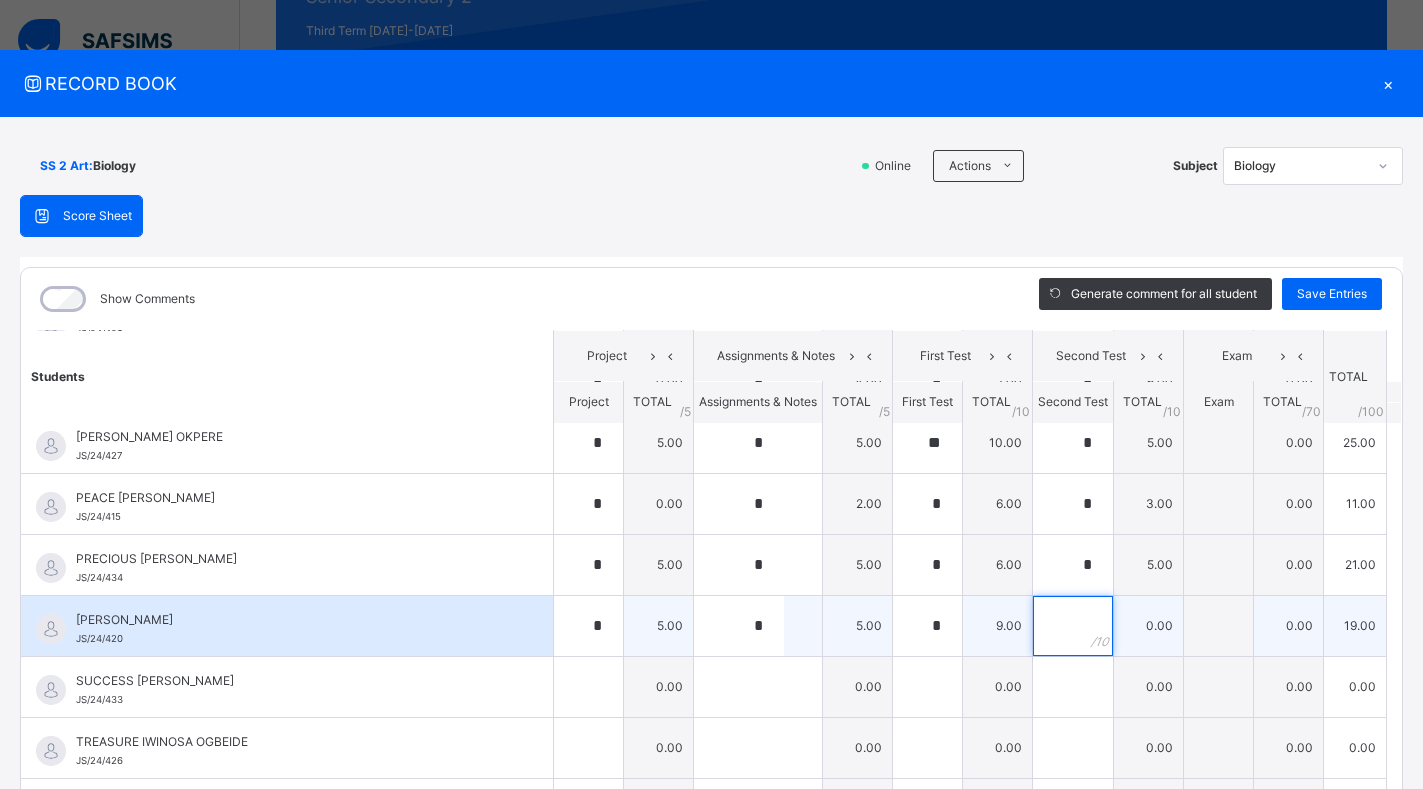 click at bounding box center (1073, 626) 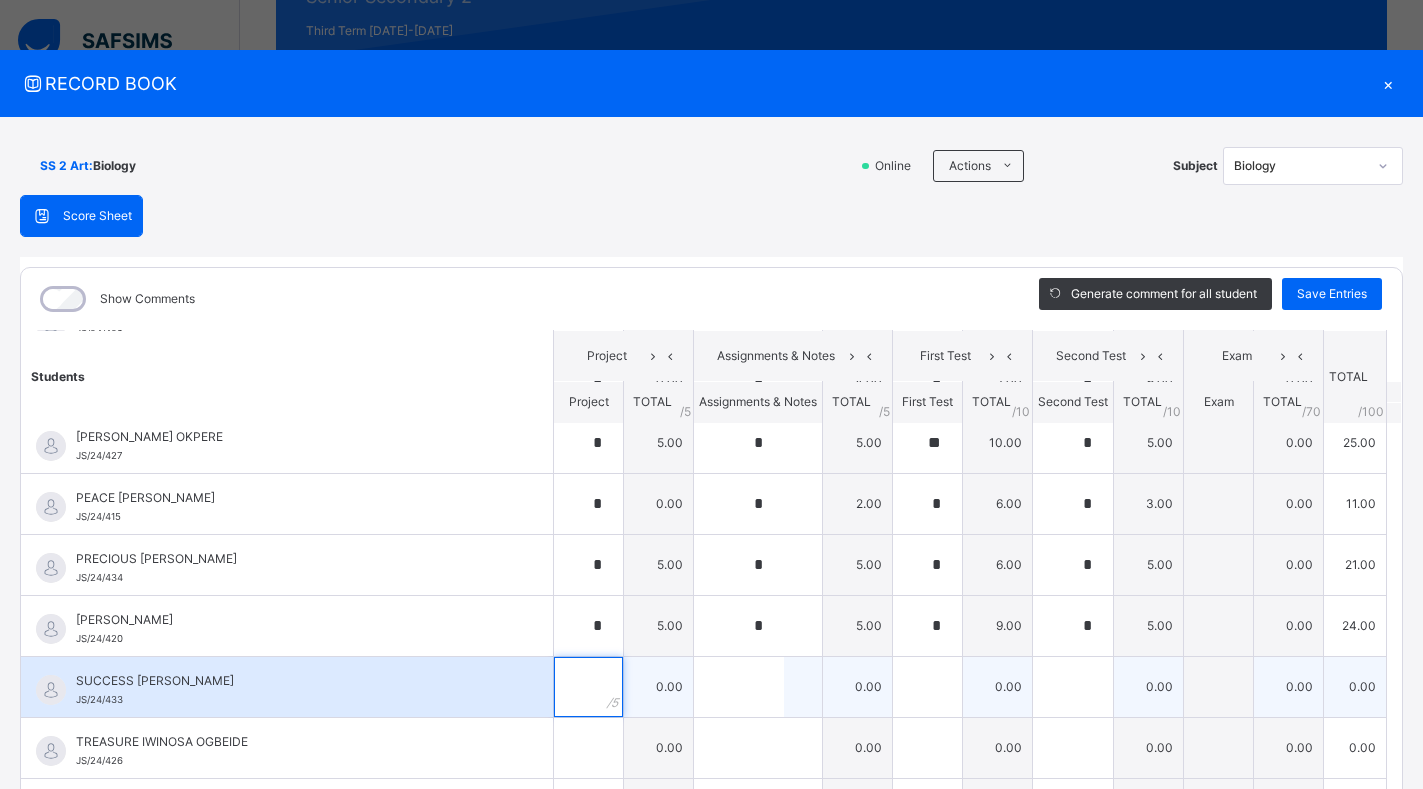 click at bounding box center [588, 687] 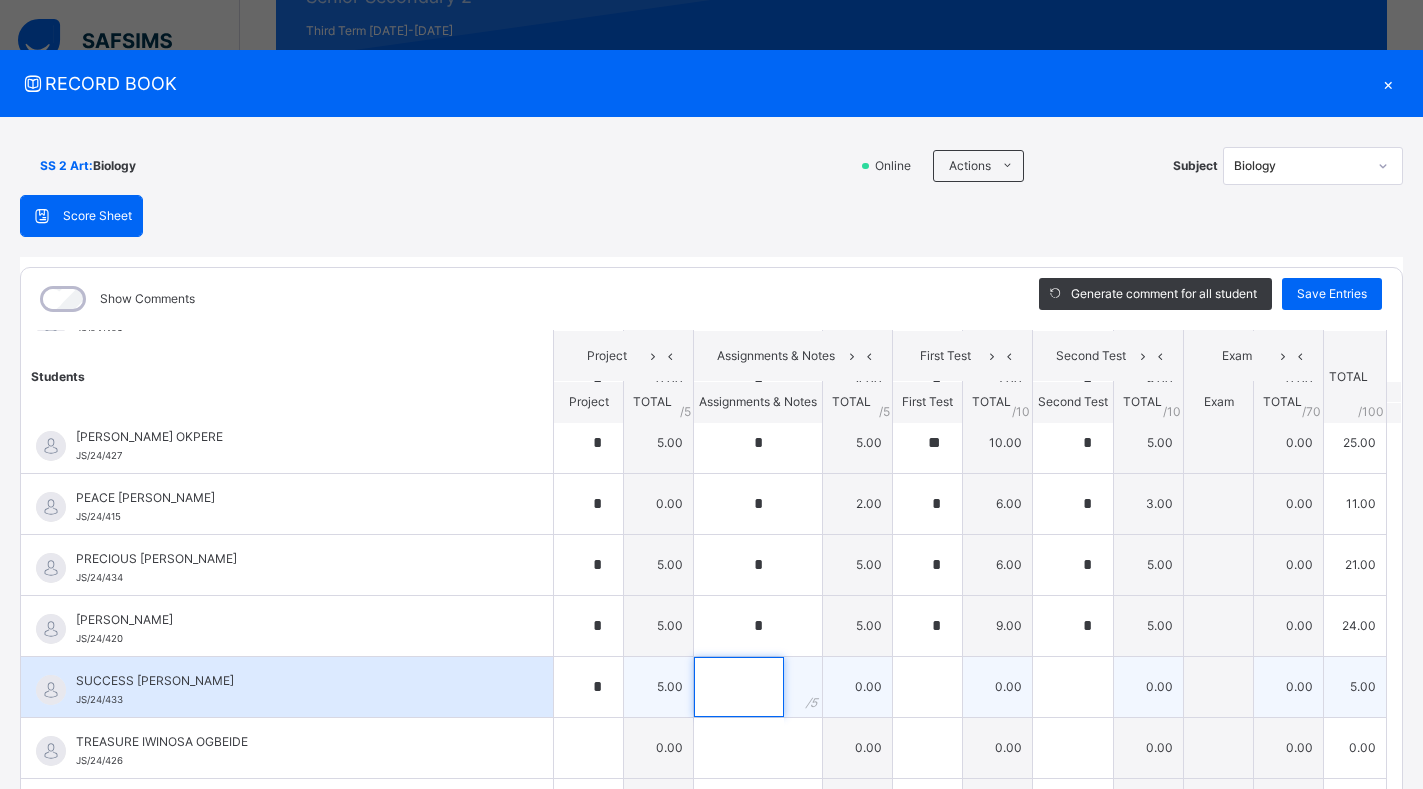 click at bounding box center (739, 687) 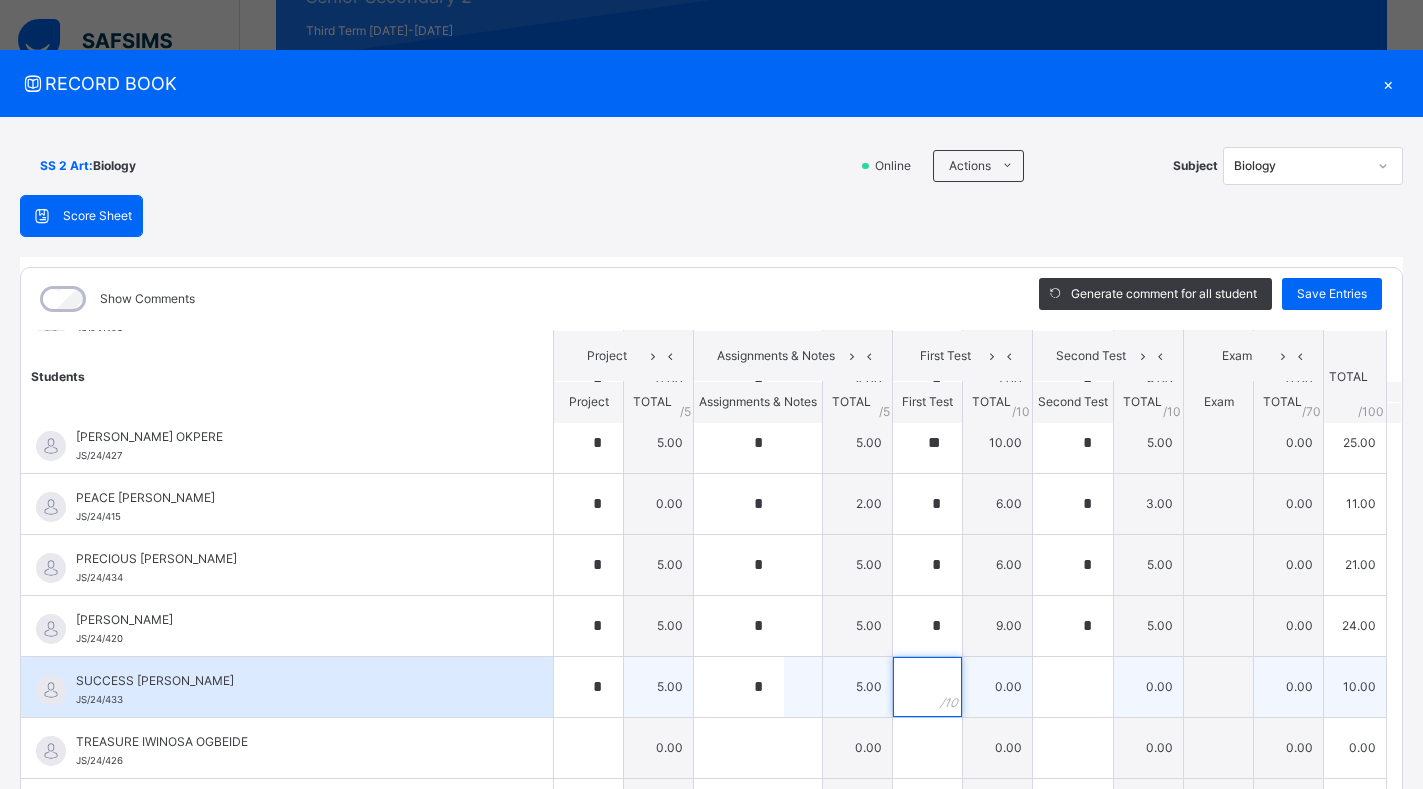 click at bounding box center [927, 687] 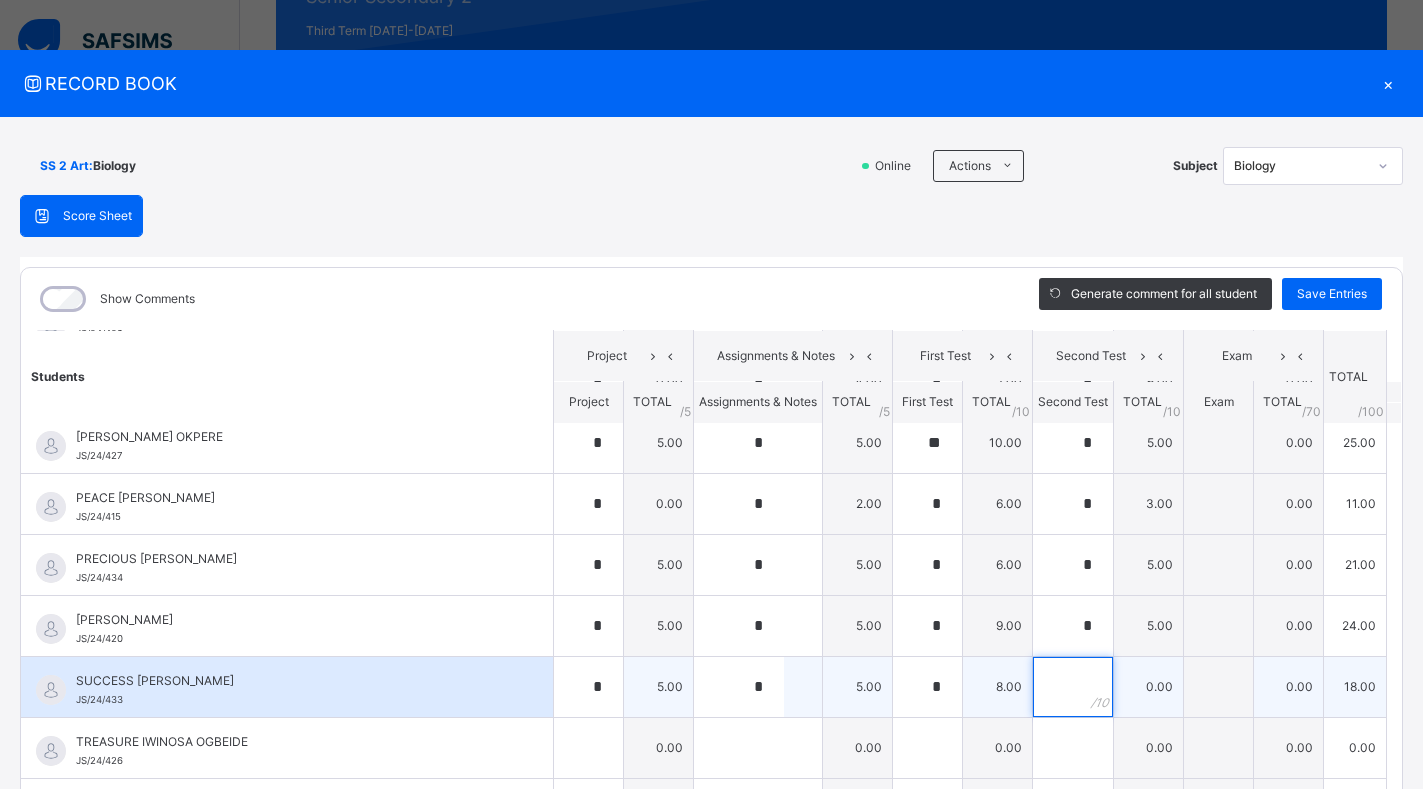 click at bounding box center [1073, 687] 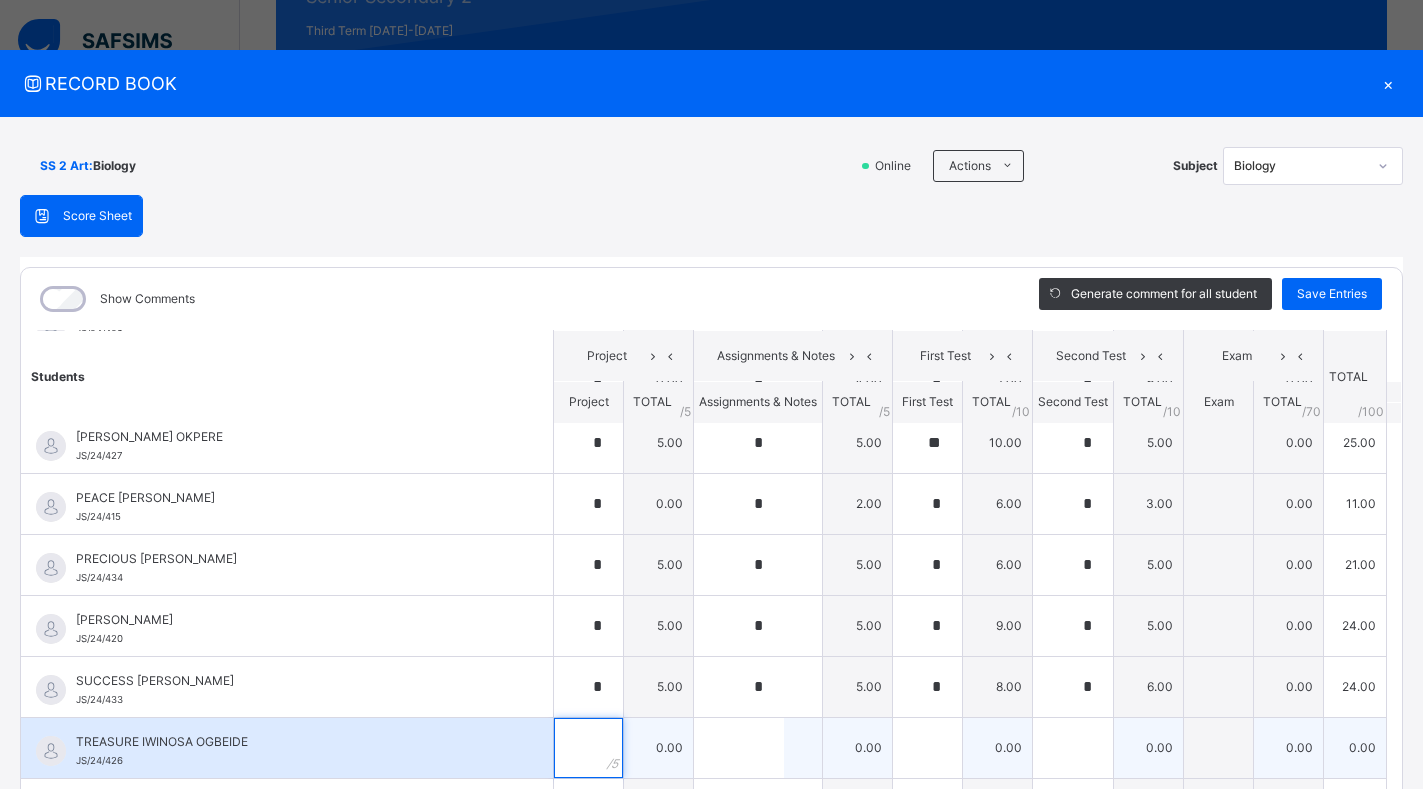 click at bounding box center (588, 748) 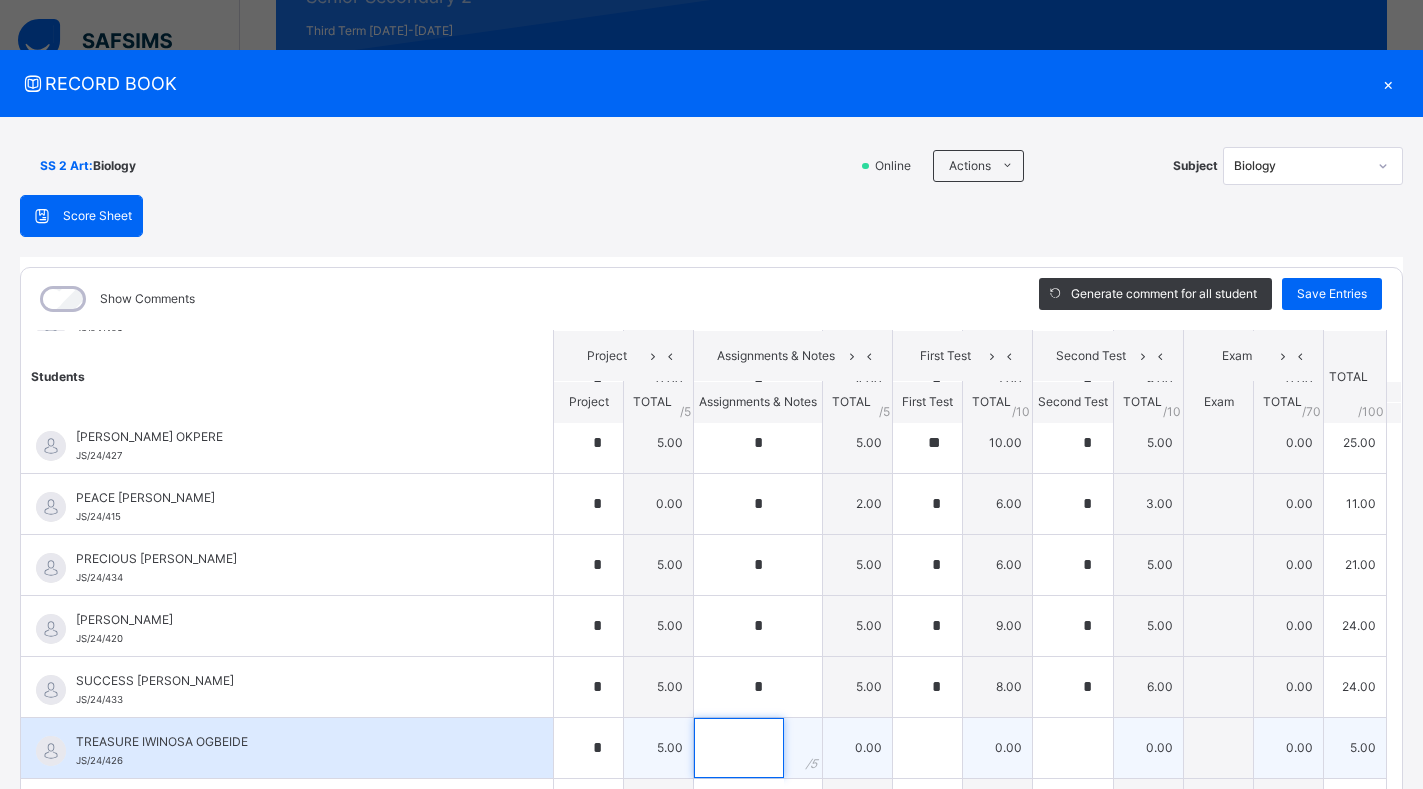 click at bounding box center [739, 748] 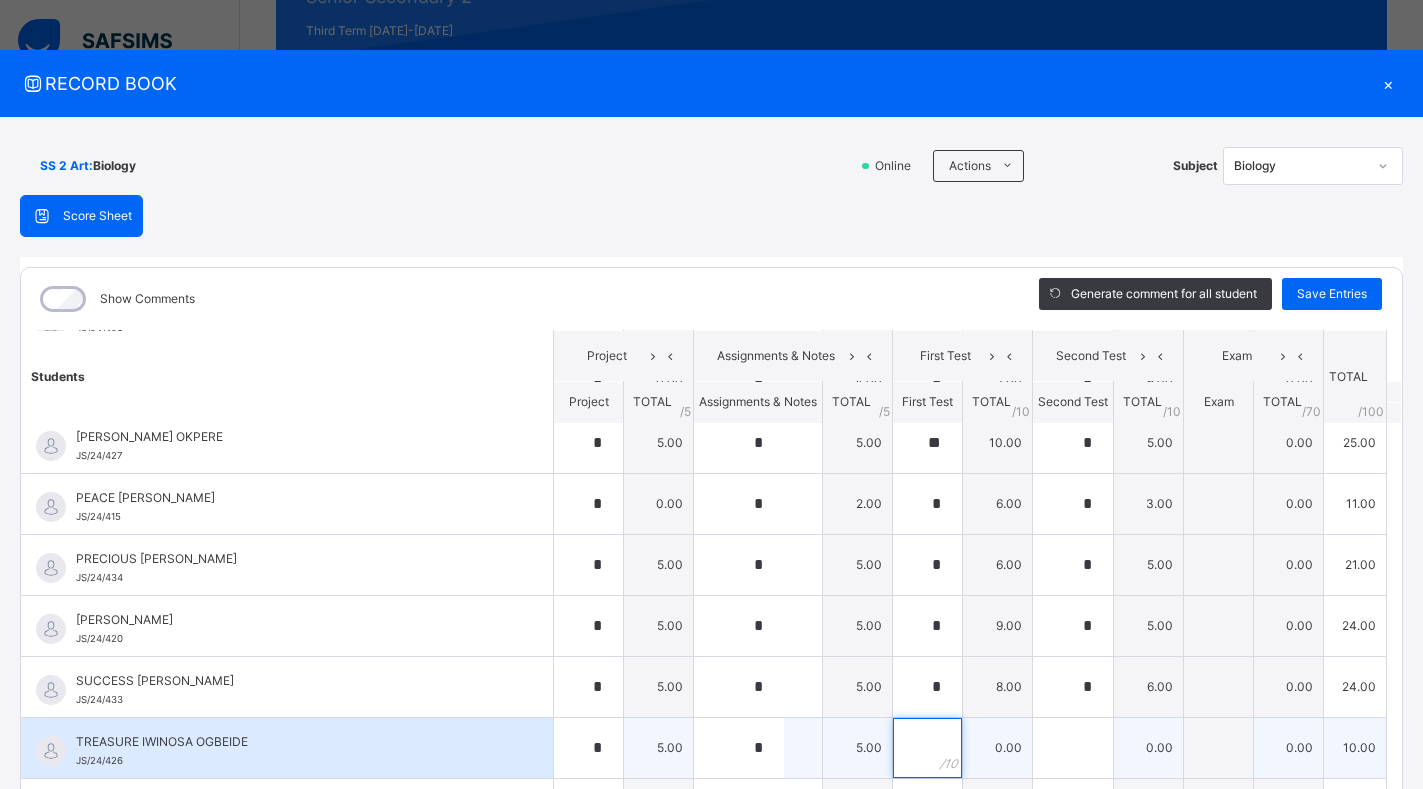 click at bounding box center [927, 748] 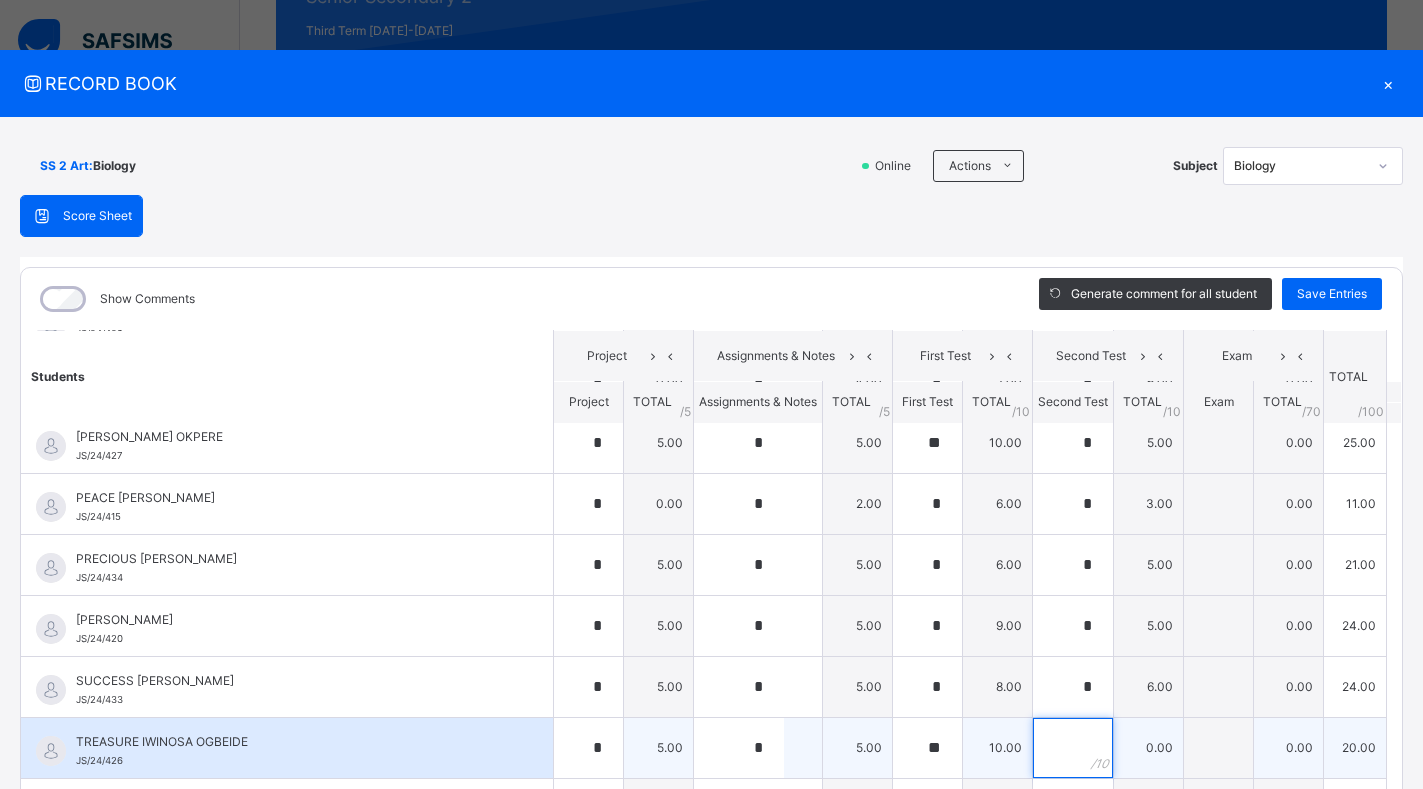 click at bounding box center [1073, 748] 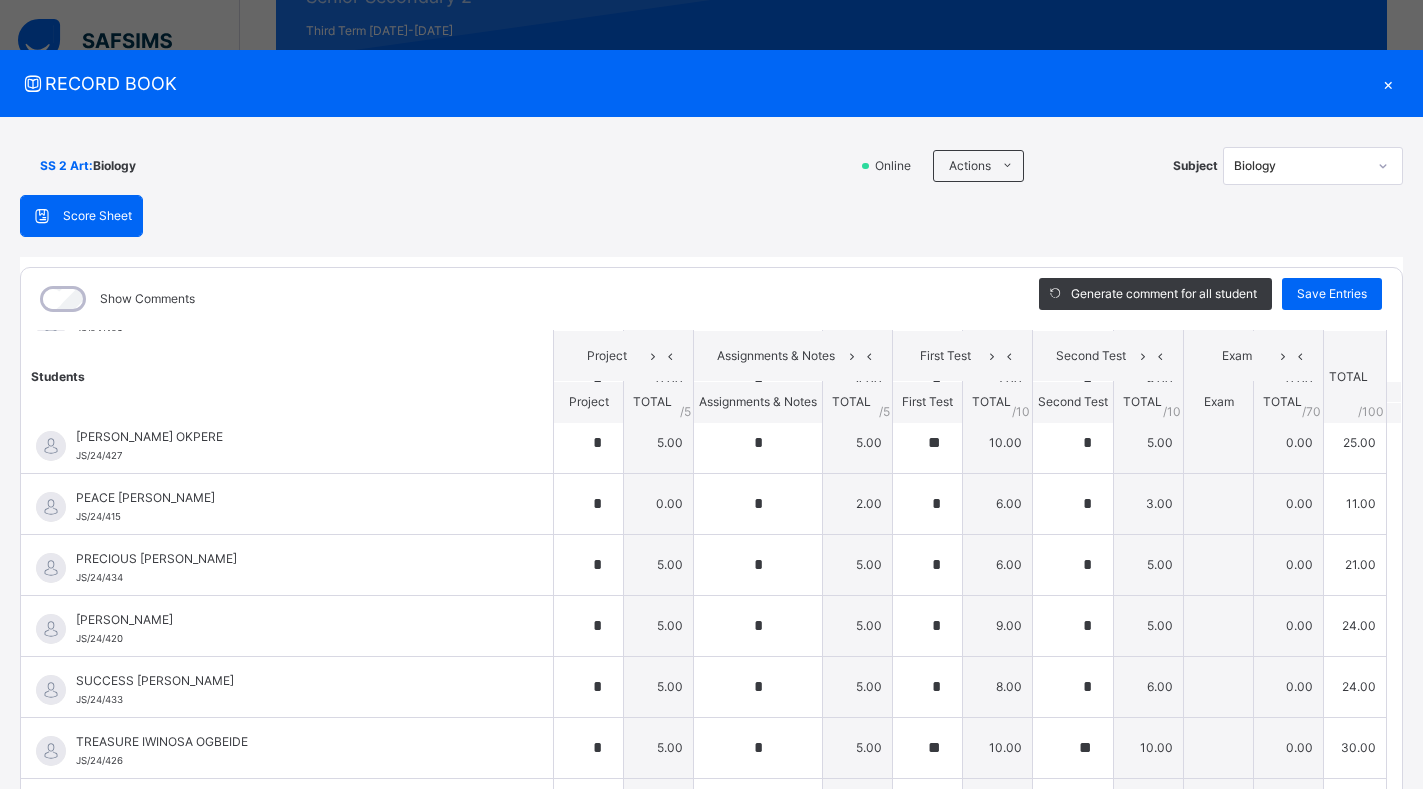 click on "Students Project Assignments & Notes First Test Second Test Exam TOTAL /100 Comment Project TOTAL / 5 Assignments & Notes TOTAL / 5 First Test TOTAL / 10 Second Test TOTAL / 10 Exam TOTAL / 70 [PERSON_NAME] AMIANDAMHEN JS/24/421 [PERSON_NAME] AMIANDAMHEN JS/24/421 * 5.00 * 5.00 ** 10.00 * 6.00 0.00 26.00 Generate comment 0 / 250   ×   Subject Teacher’s Comment Generate and see in full the comment developed by the AI with an option to regenerate the comment JS [PERSON_NAME] AMIANDAMHEN   JS/24/421   Total 26.00  / 100.00 [PERSON_NAME] Bot   Regenerate     Use this comment   [PERSON_NAME] OBALI JS/24/425 [PERSON_NAME] OBALI JS/24/425 * 5.00 * 3.00 * 6.00 * 2.00 0.00 16.00 Generate comment 0 / 250   ×   Subject Teacher’s Comment Generate and see in full the comment developed by the AI with an option to regenerate the comment JS [PERSON_NAME] OBALI   JS/24/425   Total 16.00  / 100.00 [PERSON_NAME] Bot   Regenerate     Use this comment   BRIGHT EGHE IKPONMWOSA JS/24/410 BRIGHT EGHE IKPONMWOSA JS/24/410 * 0.00 * 5.00" at bounding box center (711, 305) 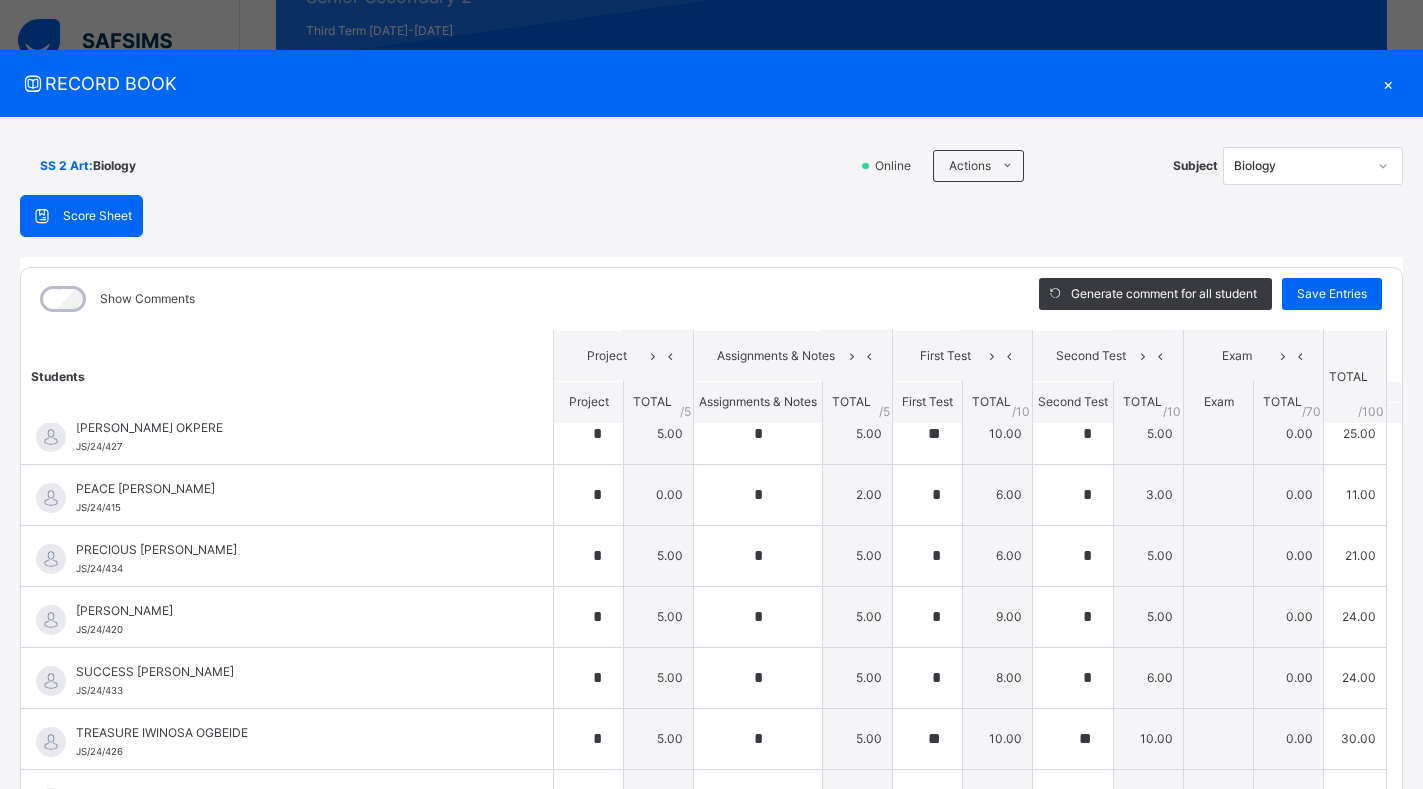 scroll, scrollTop: 570, scrollLeft: 0, axis: vertical 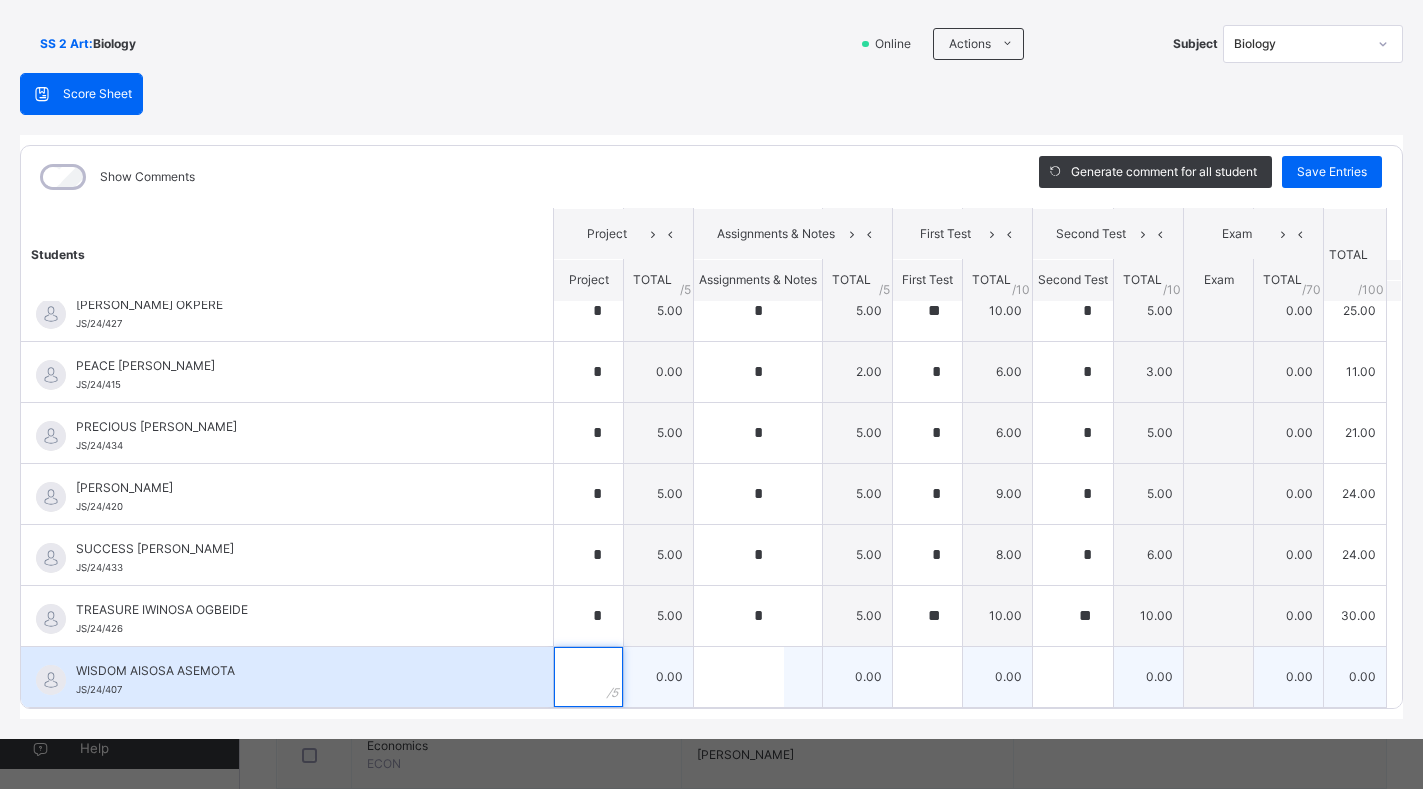 click at bounding box center [588, 677] 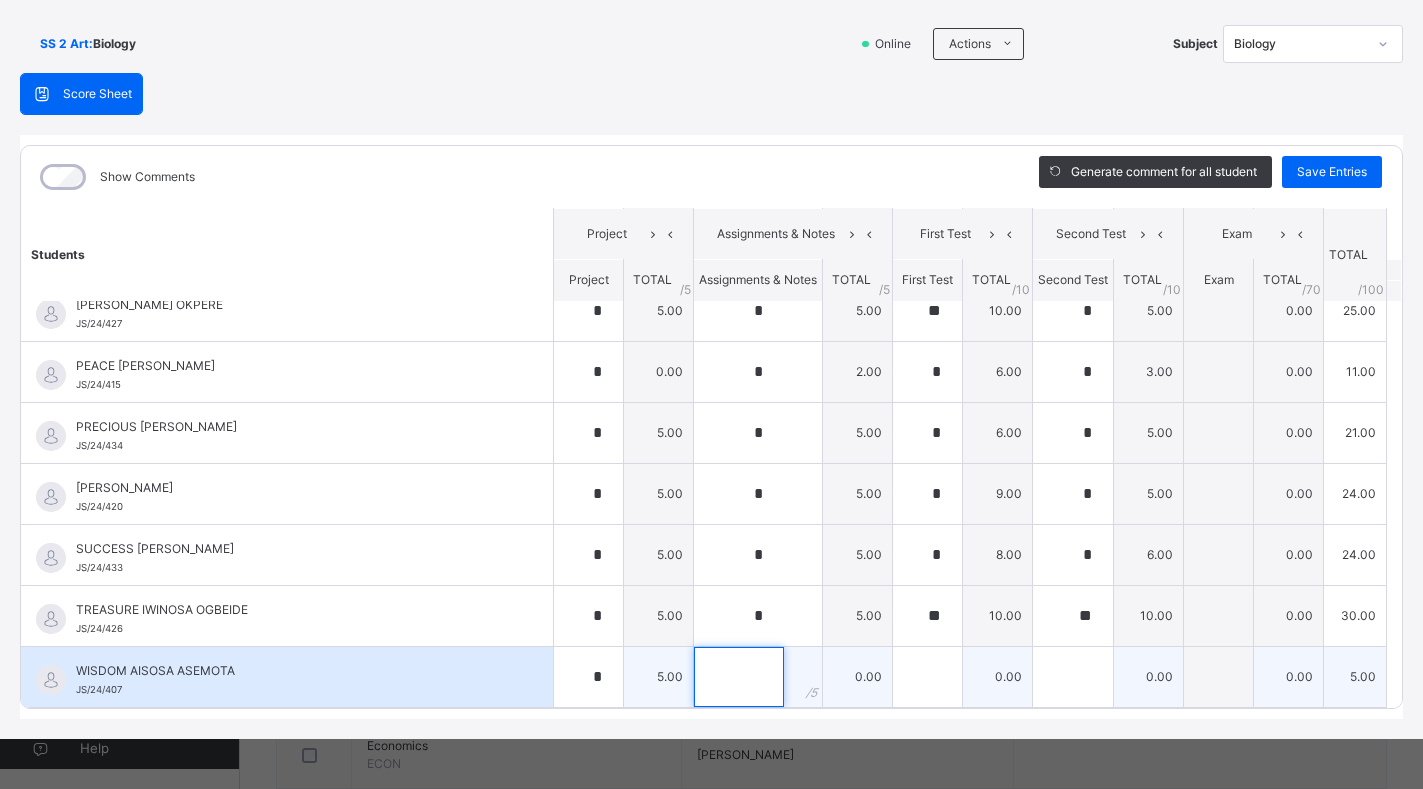 click at bounding box center (739, 677) 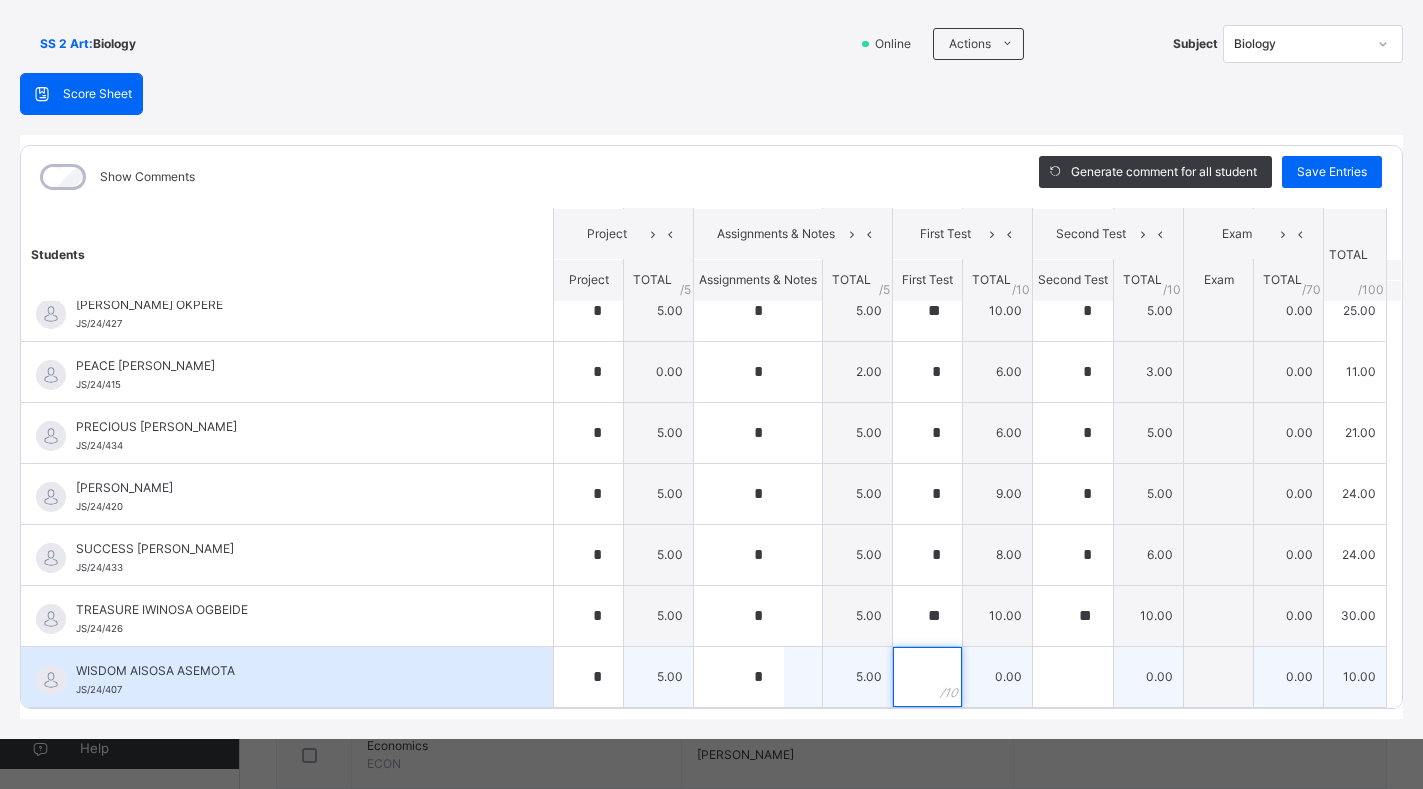 click at bounding box center (927, 677) 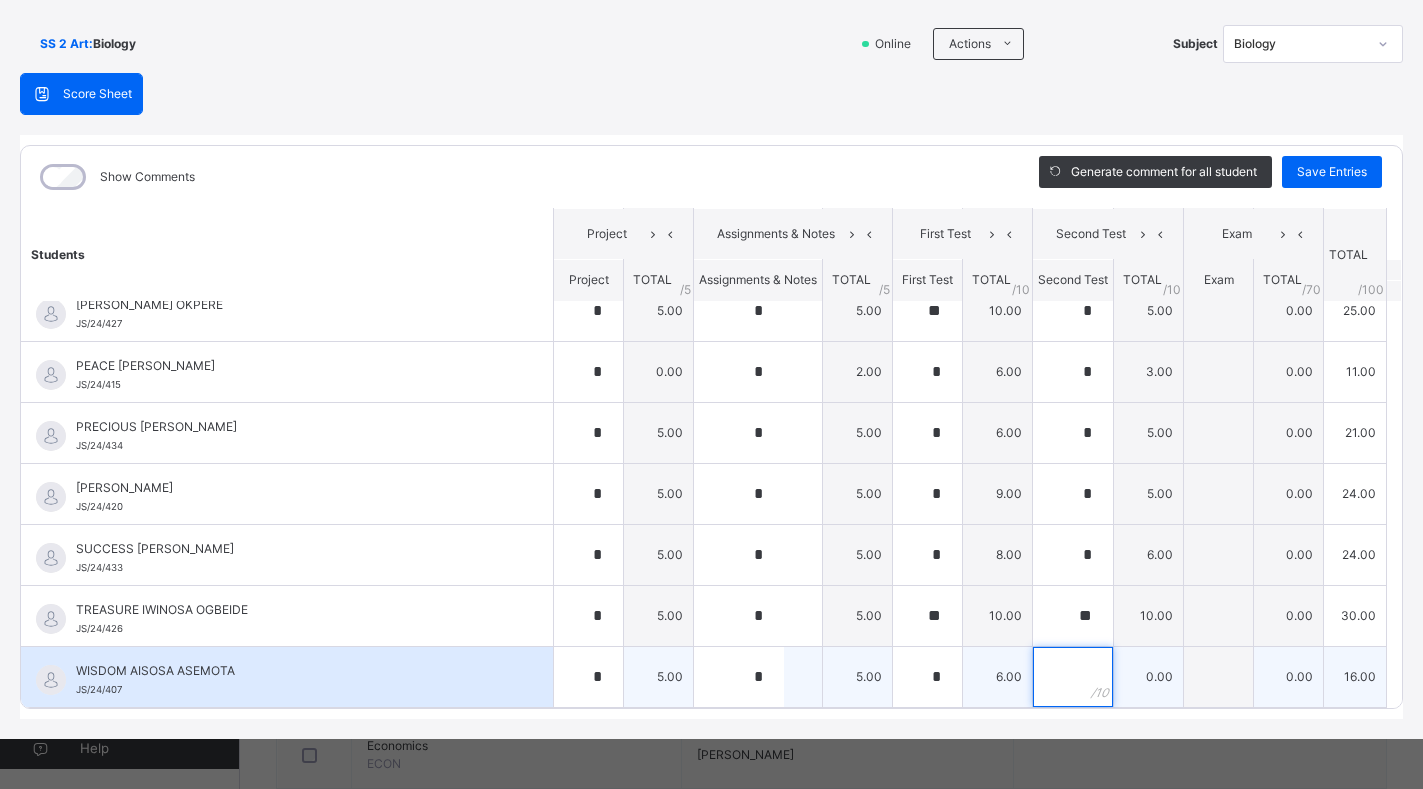 click at bounding box center (1073, 677) 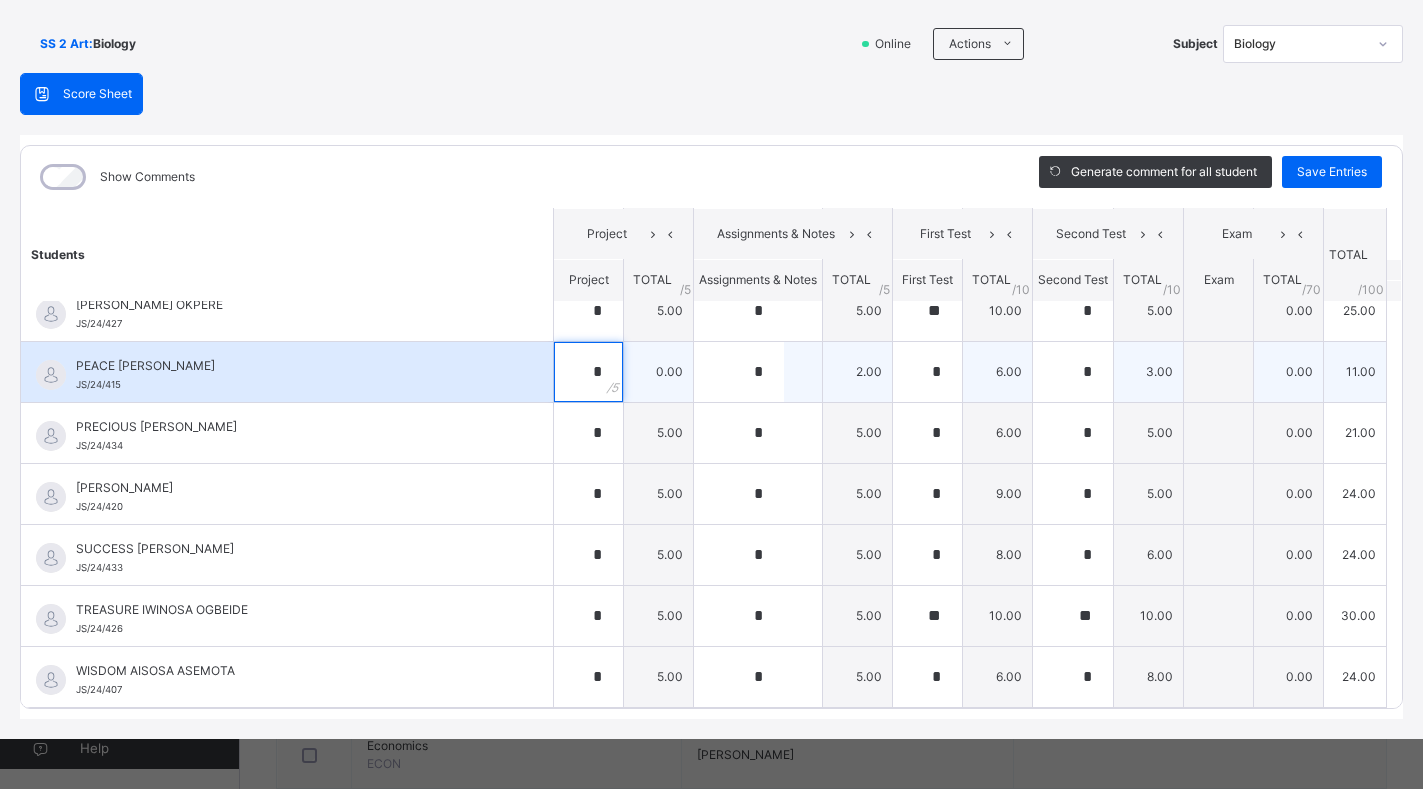 click on "*" at bounding box center [588, 372] 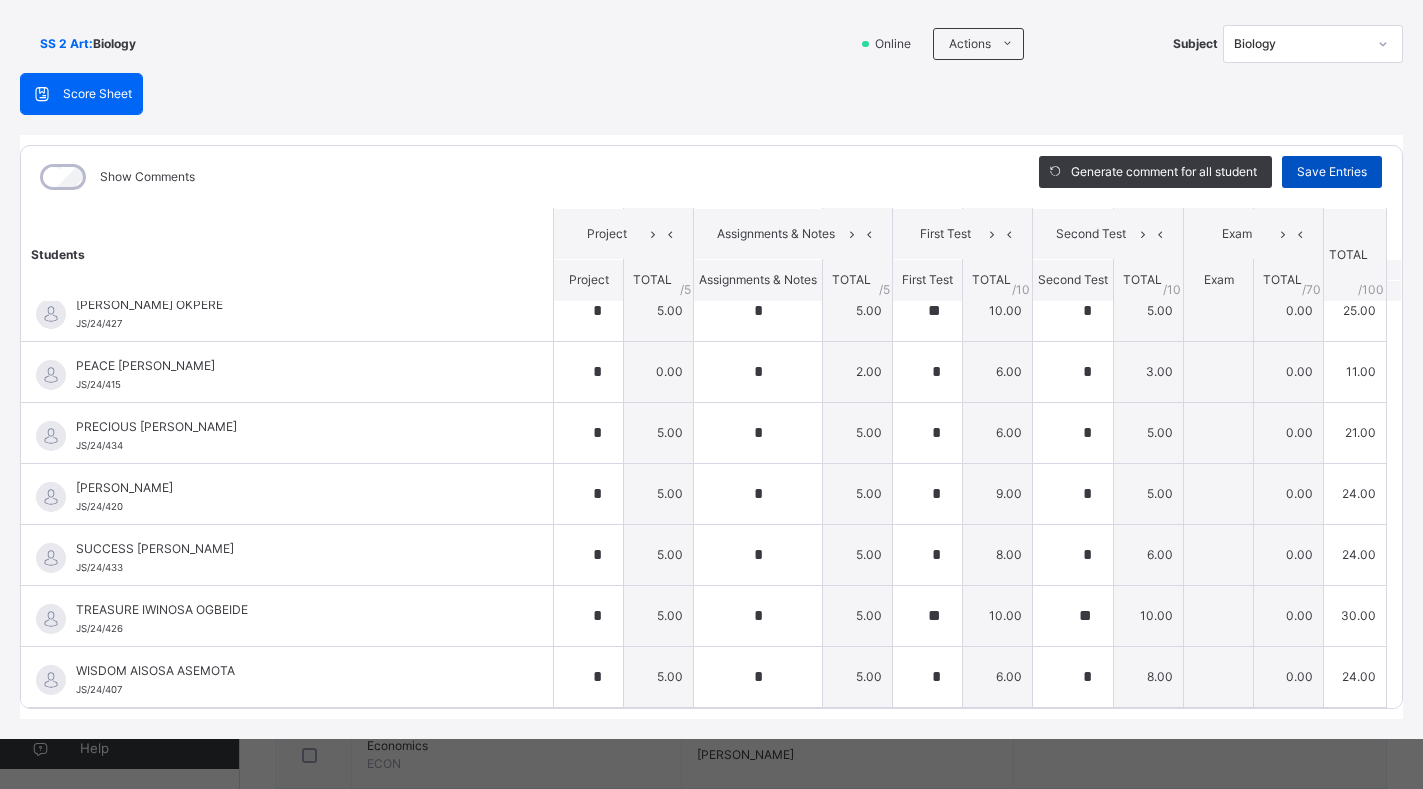 click on "Save Entries" at bounding box center (1332, 172) 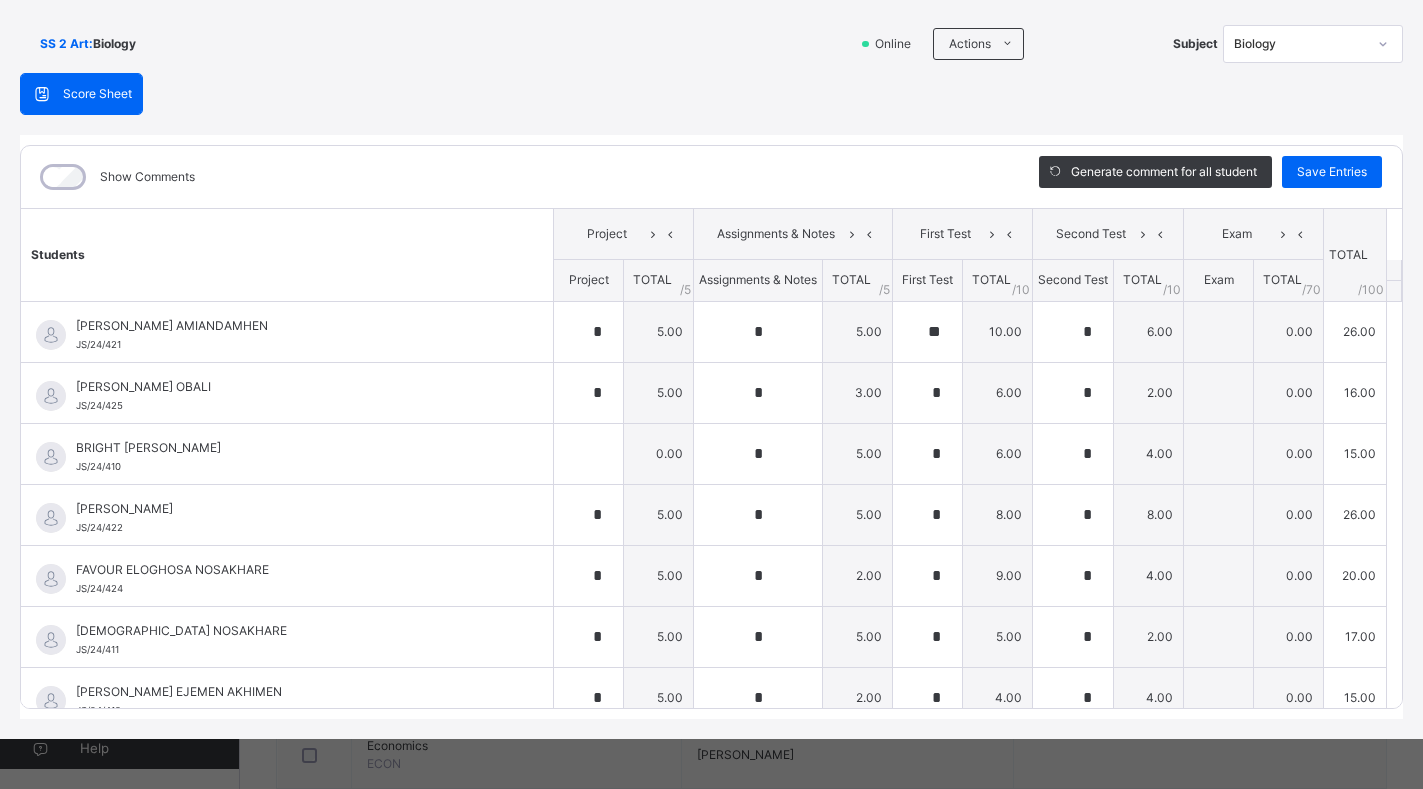 click on "Score Sheet Score Sheet Show Comments   Generate comment for all student   Save Entries Class Level:  SS 2   Art Subject:  Biology Session:  2024/2025 Session Session:  Third Term Students Project Assignments & Notes First Test Second Test Exam TOTAL /100 Comment Project TOTAL / 5 Assignments & Notes TOTAL / 5 First Test TOTAL / 10 Second Test TOTAL / 10 Exam TOTAL / 70 [PERSON_NAME] AMIANDAMHEN JS/24/421 [PERSON_NAME] AMIANDAMHEN JS/24/421 * 5.00 * 5.00 ** 10.00 * 6.00 0.00 26.00 Generate comment 0 / 250   ×   Subject Teacher’s Comment Generate and see in full the comment developed by the AI with an option to regenerate the comment JS [PERSON_NAME] AMIANDAMHEN   JS/24/421   Total 26.00  / 100.00 [PERSON_NAME] Bot   Regenerate     Use this comment   [PERSON_NAME] OBALI JS/24/425 [PERSON_NAME] OBALI JS/24/425 * 5.00 * 3.00 * 6.00 * 2.00 0.00 16.00 Generate comment 0 / 250   ×   Subject Teacher’s Comment Generate and see in full the comment developed by the AI with an option to regenerate the comment JS" at bounding box center (711, 396) 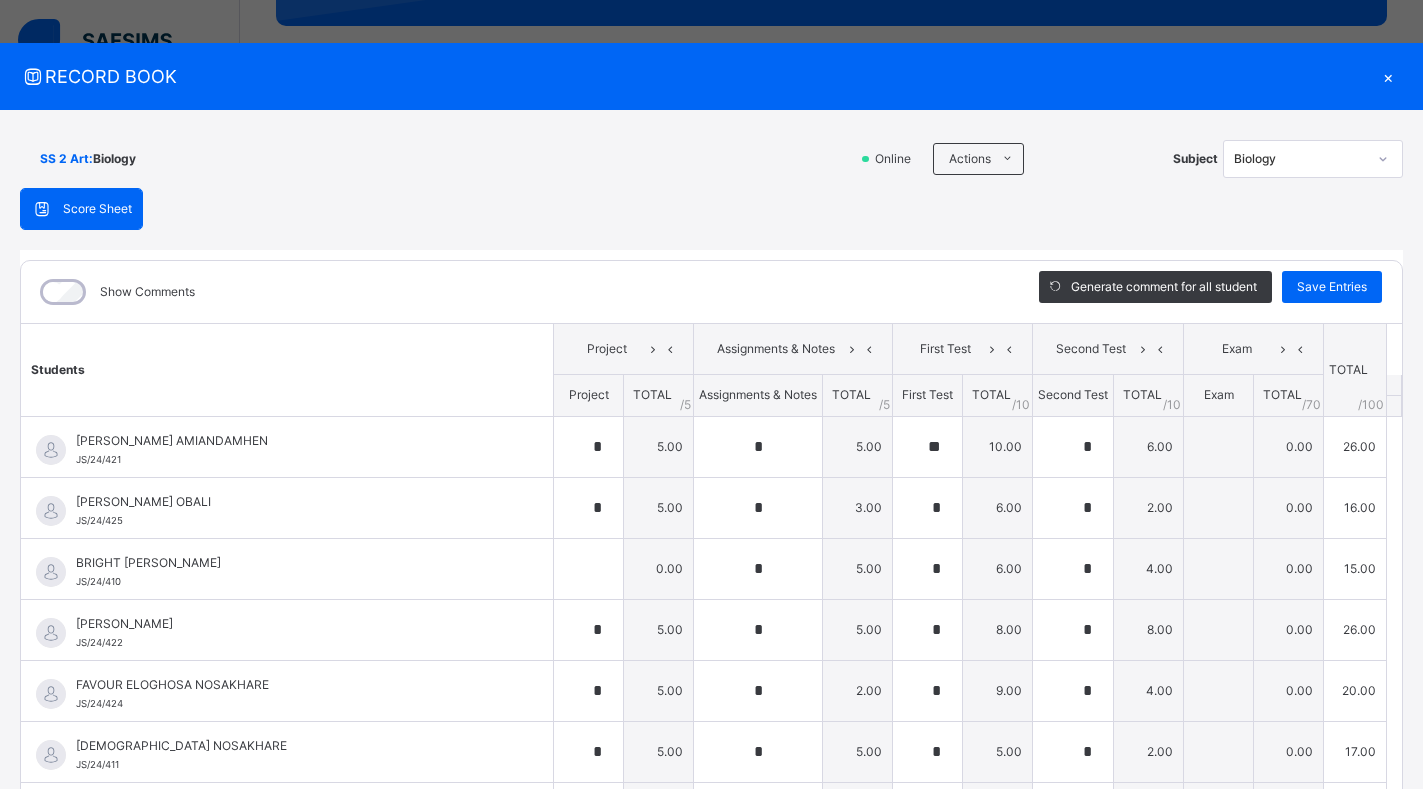 scroll, scrollTop: 2, scrollLeft: 0, axis: vertical 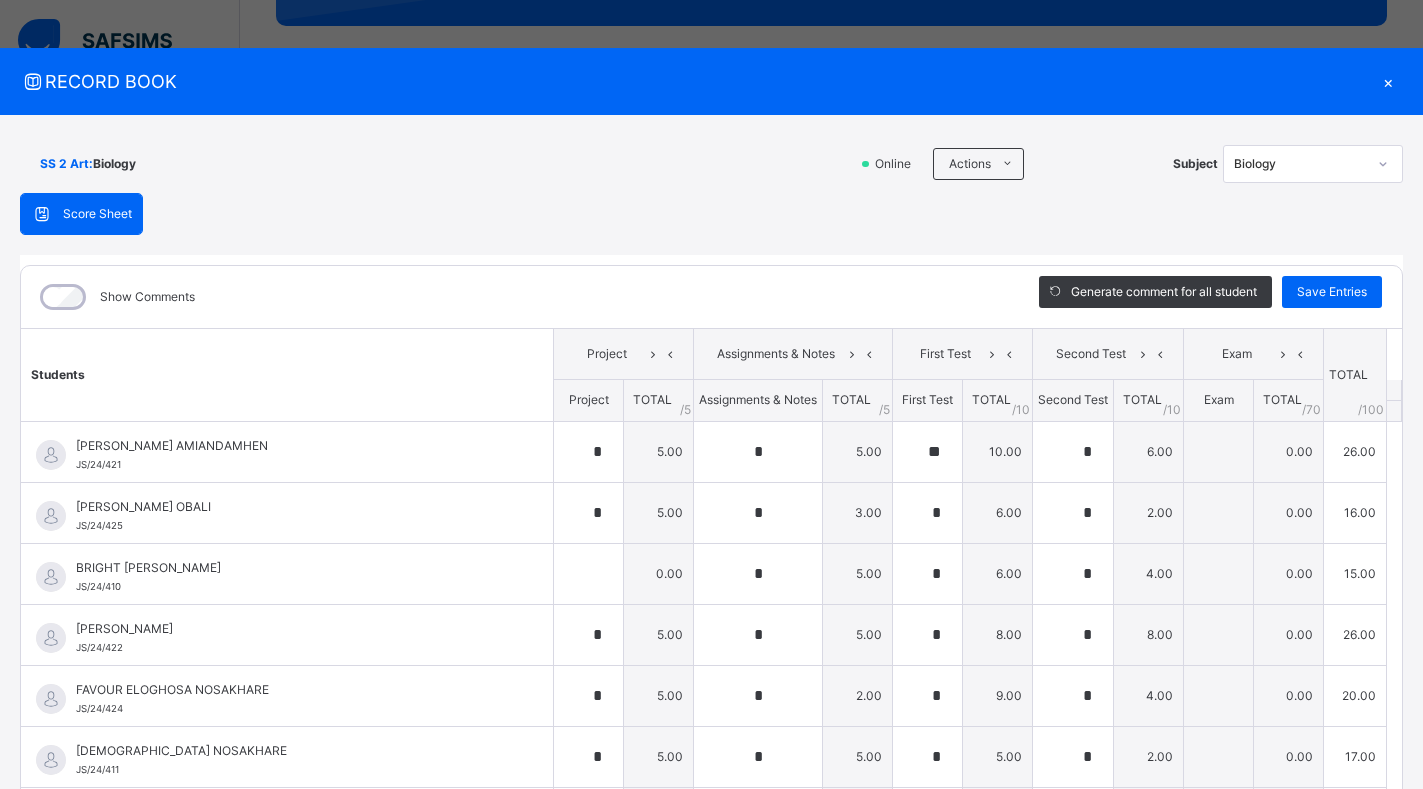 click on "×" at bounding box center [1388, 81] 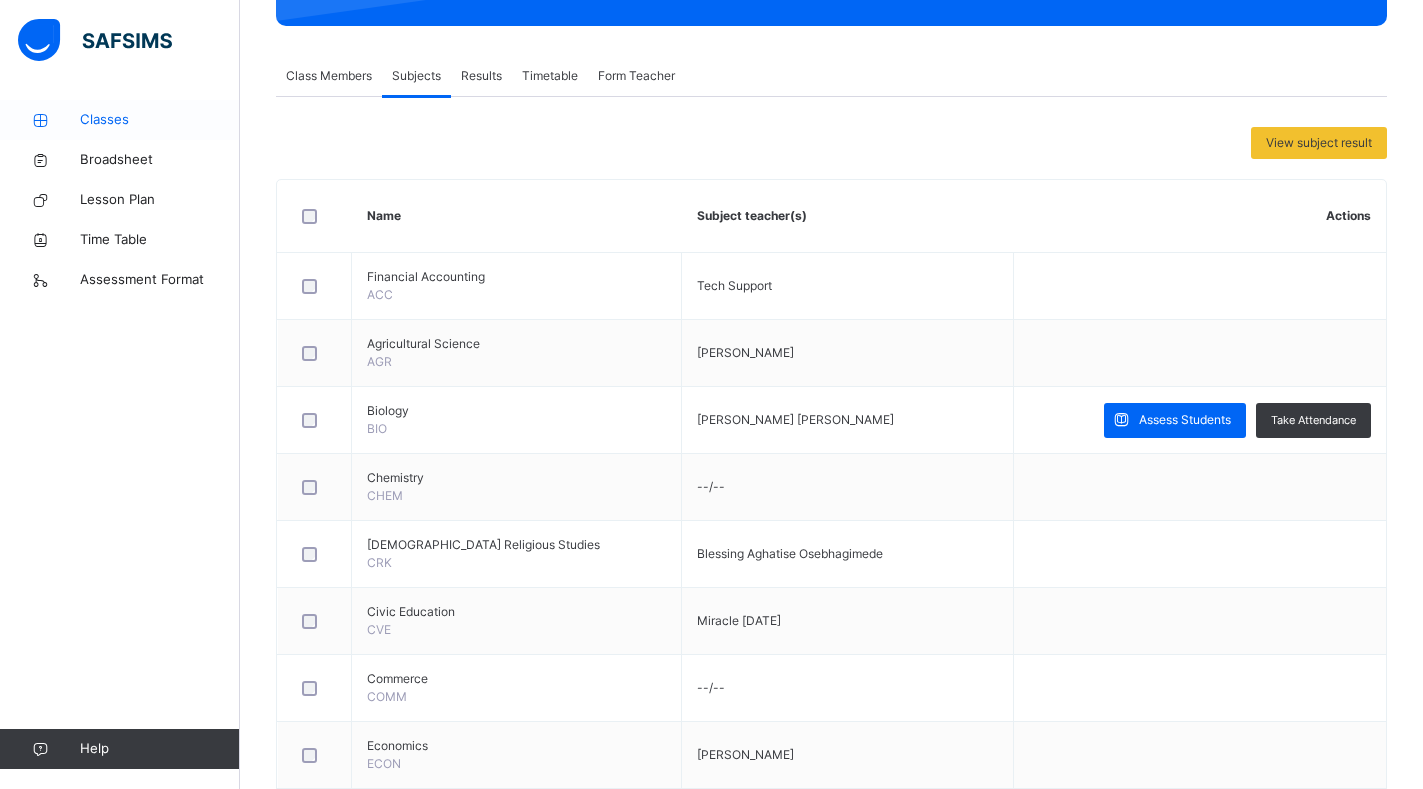 click on "Classes" at bounding box center [160, 120] 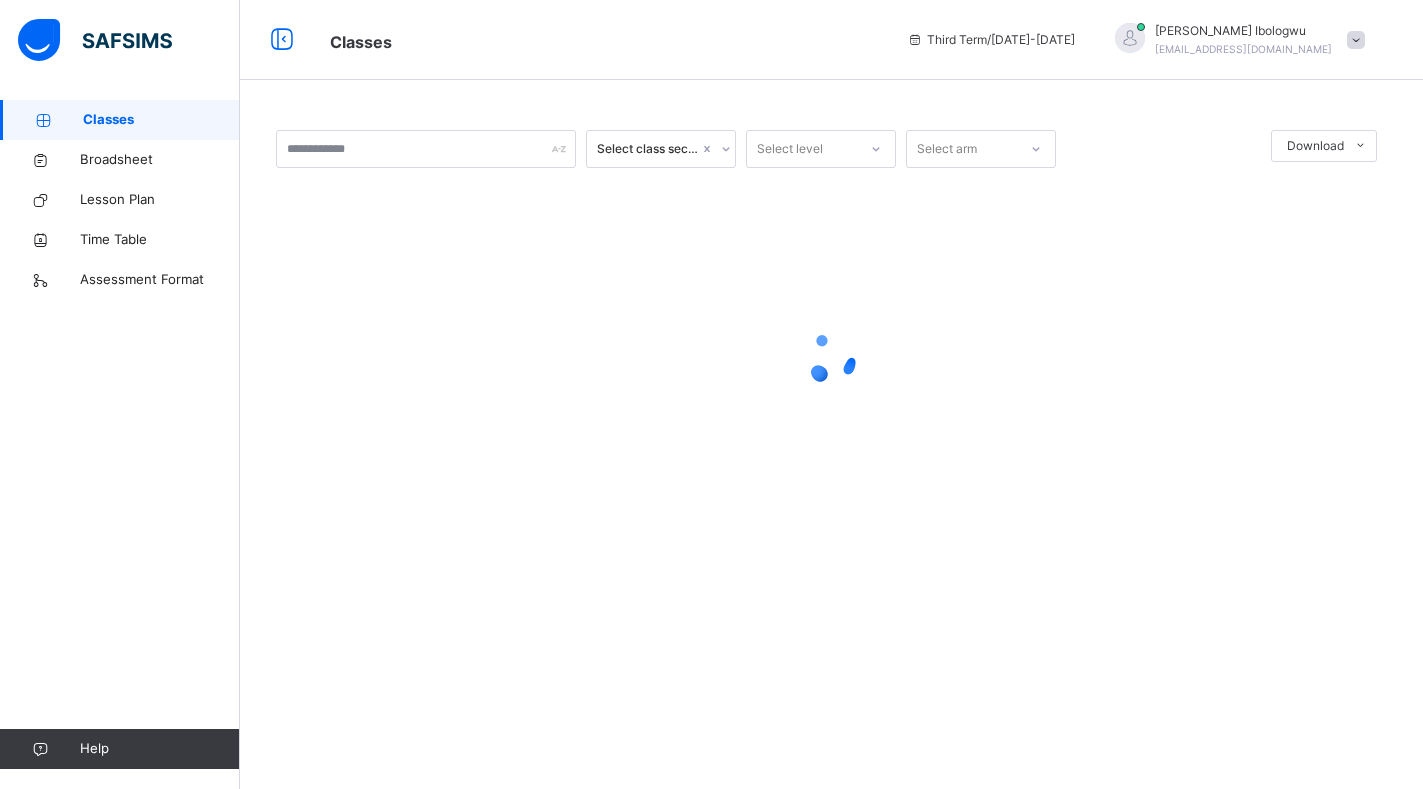 scroll, scrollTop: 0, scrollLeft: 0, axis: both 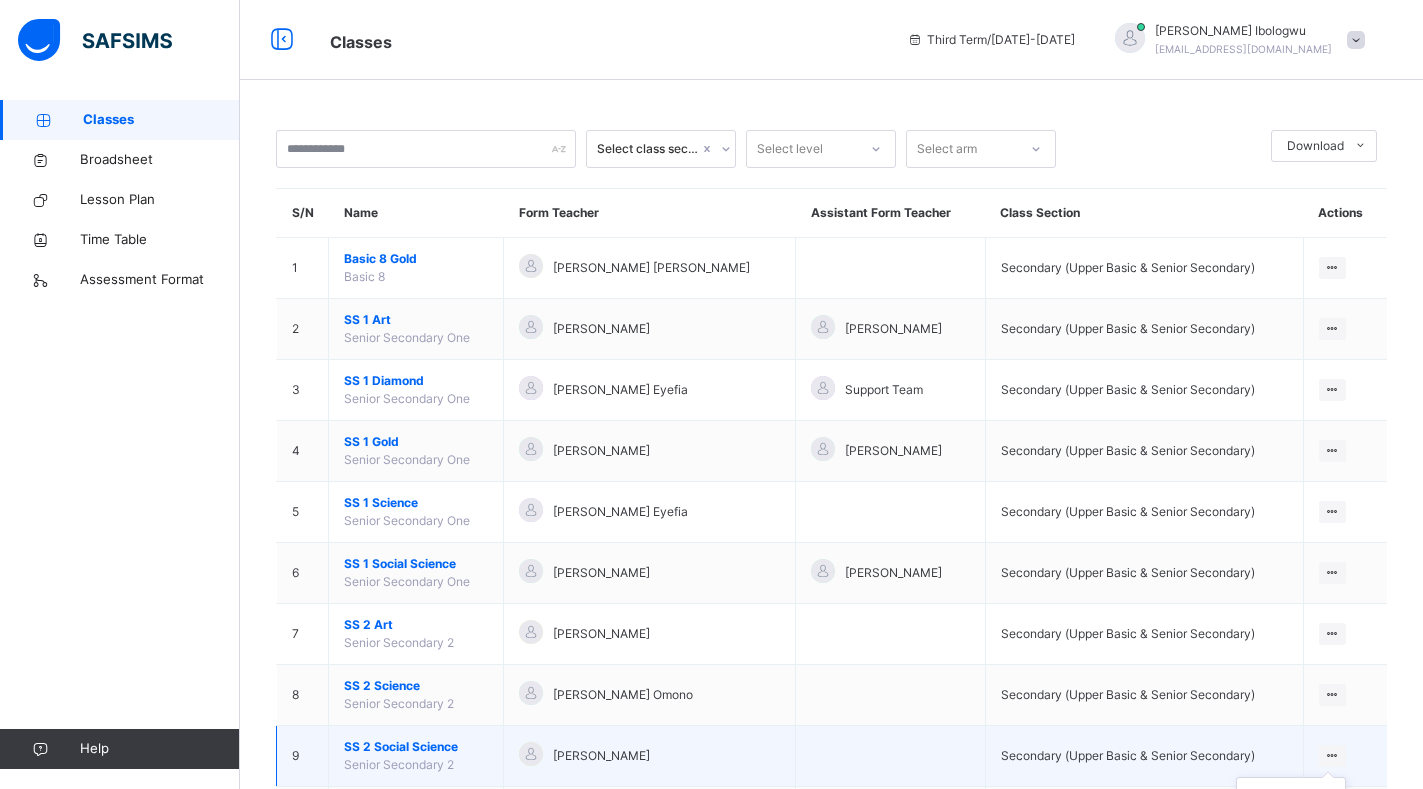 click at bounding box center [1332, 756] 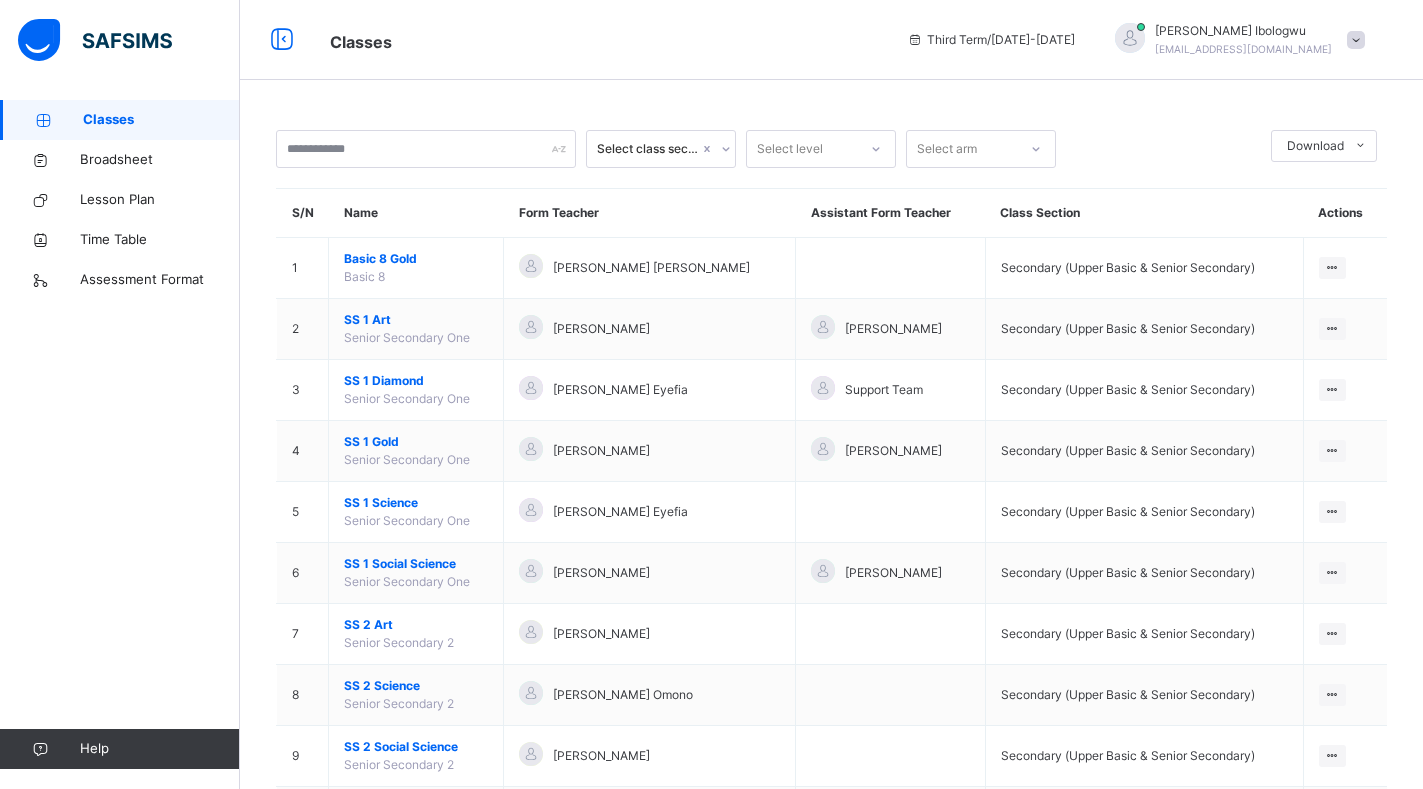 click on "Select class section Select level Select arm Download Pdf Report Excel Report S/N Name Form Teacher Assistant Form Teacher Class Section Actions 1 Basic 8   Gold   Basic 8 [PERSON_NAME] Ibologwu [PERSON_NAME]  Secondary (Upper Basic & Senior Secondary) View Class 2 SS 1   Art   Senior Secondary One [PERSON_NAME] Ahemie [PERSON_NAME] Secondary (Upper Basic & Senior Secondary) View Class 3 SS 1   Diamond   Senior Secondary One [PERSON_NAME] Eyefia  Support Team Secondary (Upper Basic & Senior Secondary) View Class 4 SS 1   Gold   Senior Secondary One [PERSON_NAME] [PERSON_NAME] Secondary (Upper Basic & Senior Secondary) View Class 5 SS 1   Science   Senior Secondary One [PERSON_NAME] Eyefia  Secondary (Upper Basic & Senior Secondary) View Class 6 SS 1   Social Science   Senior Secondary One [PERSON_NAME] Ahemie [PERSON_NAME] Lucky Onahi Secondary (Upper Basic & Senior Secondary) View Class 7 SS 2   Art   Senior Secondary 2 [PERSON_NAME] Secondary (Upper Basic & Senior Secondary) View Class 8 SS 2   Science" at bounding box center [831, 560] 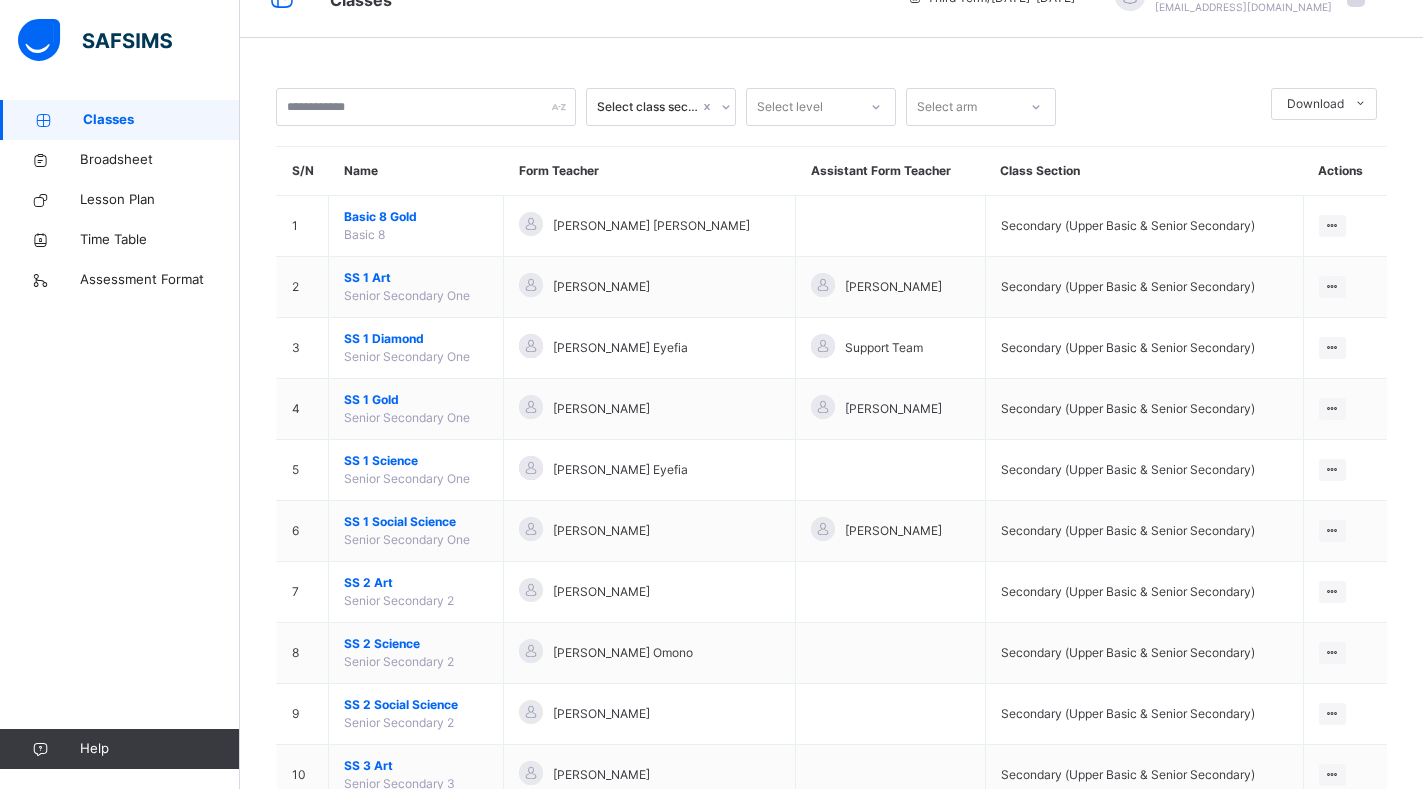 scroll, scrollTop: 80, scrollLeft: 0, axis: vertical 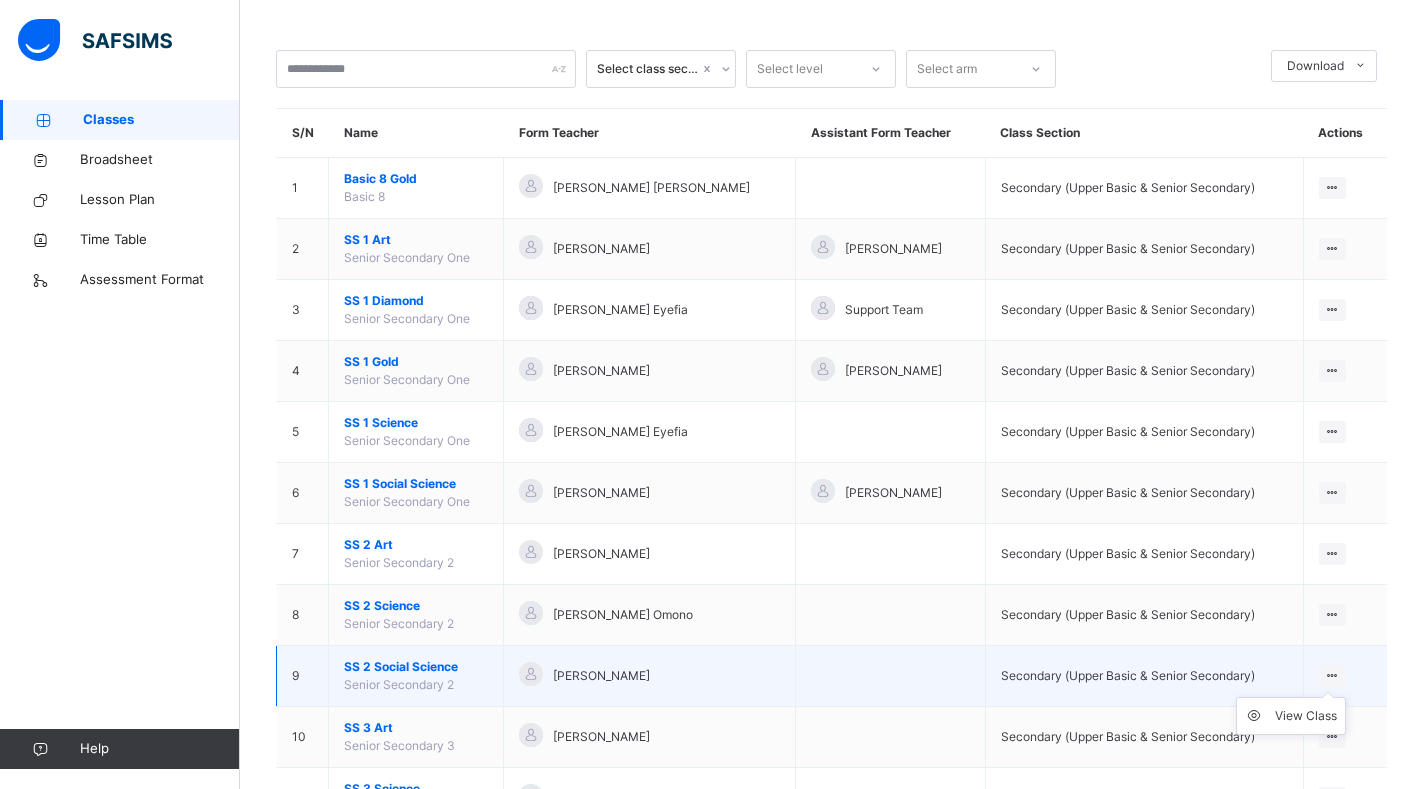 click at bounding box center (1332, 675) 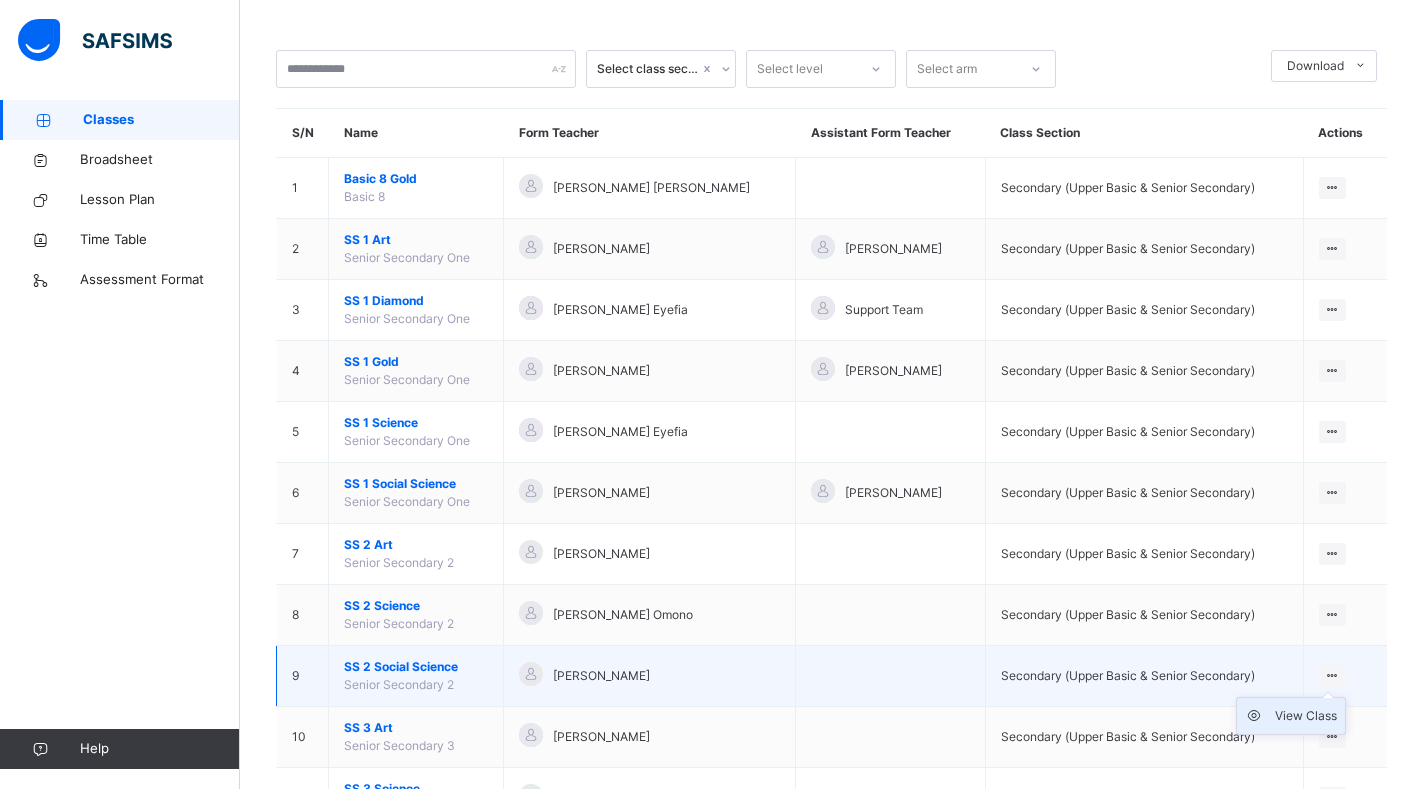 click on "View Class" at bounding box center [1306, 716] 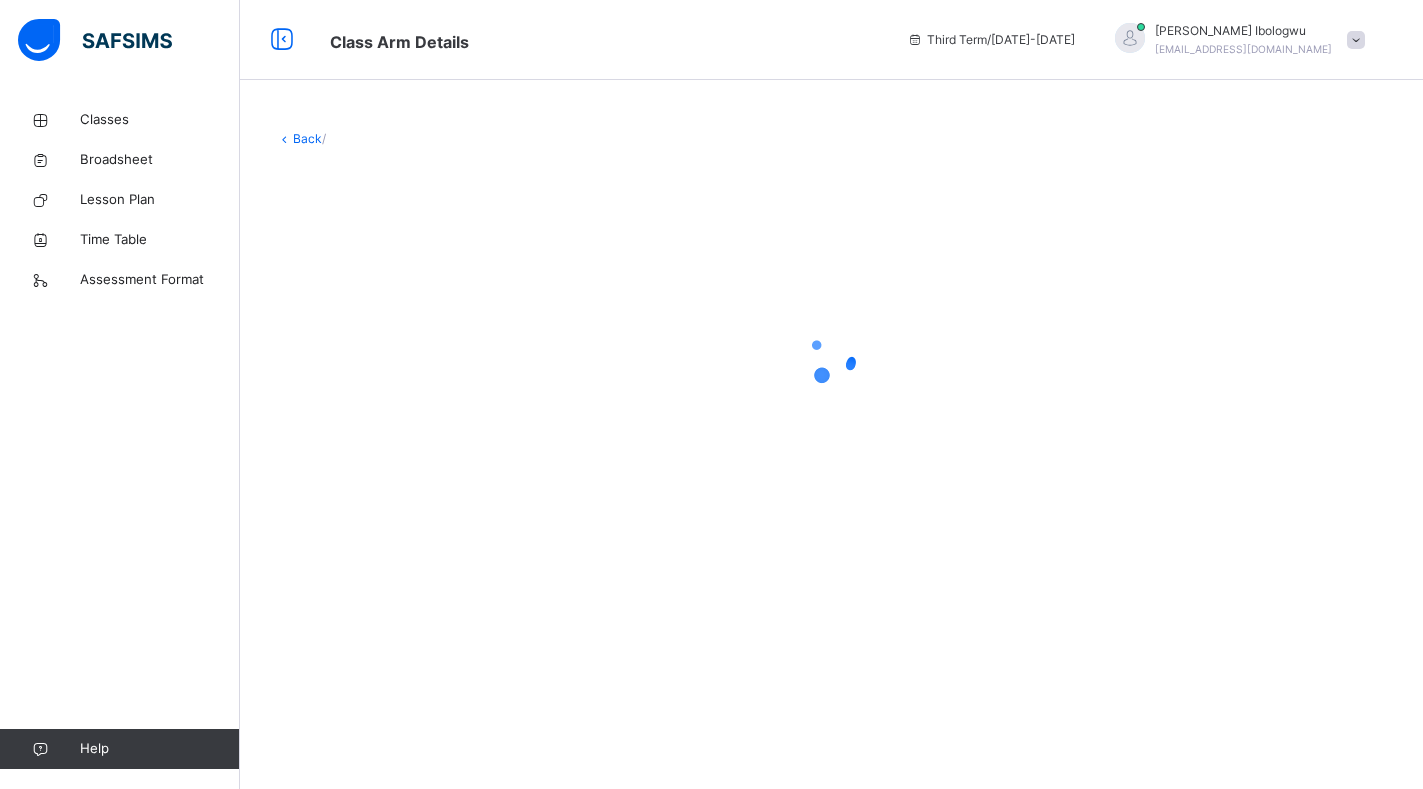 scroll, scrollTop: 0, scrollLeft: 0, axis: both 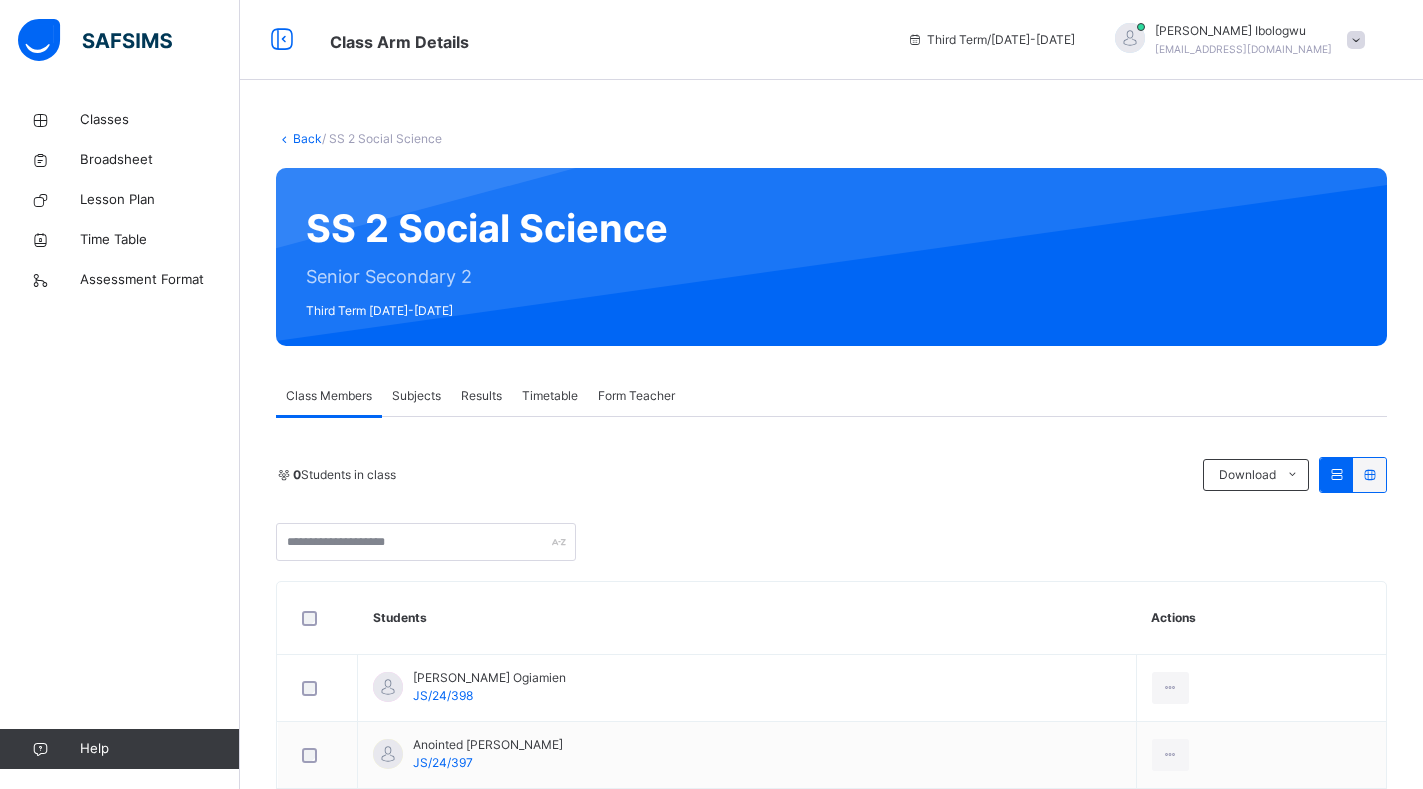 click on "Subjects" at bounding box center [416, 396] 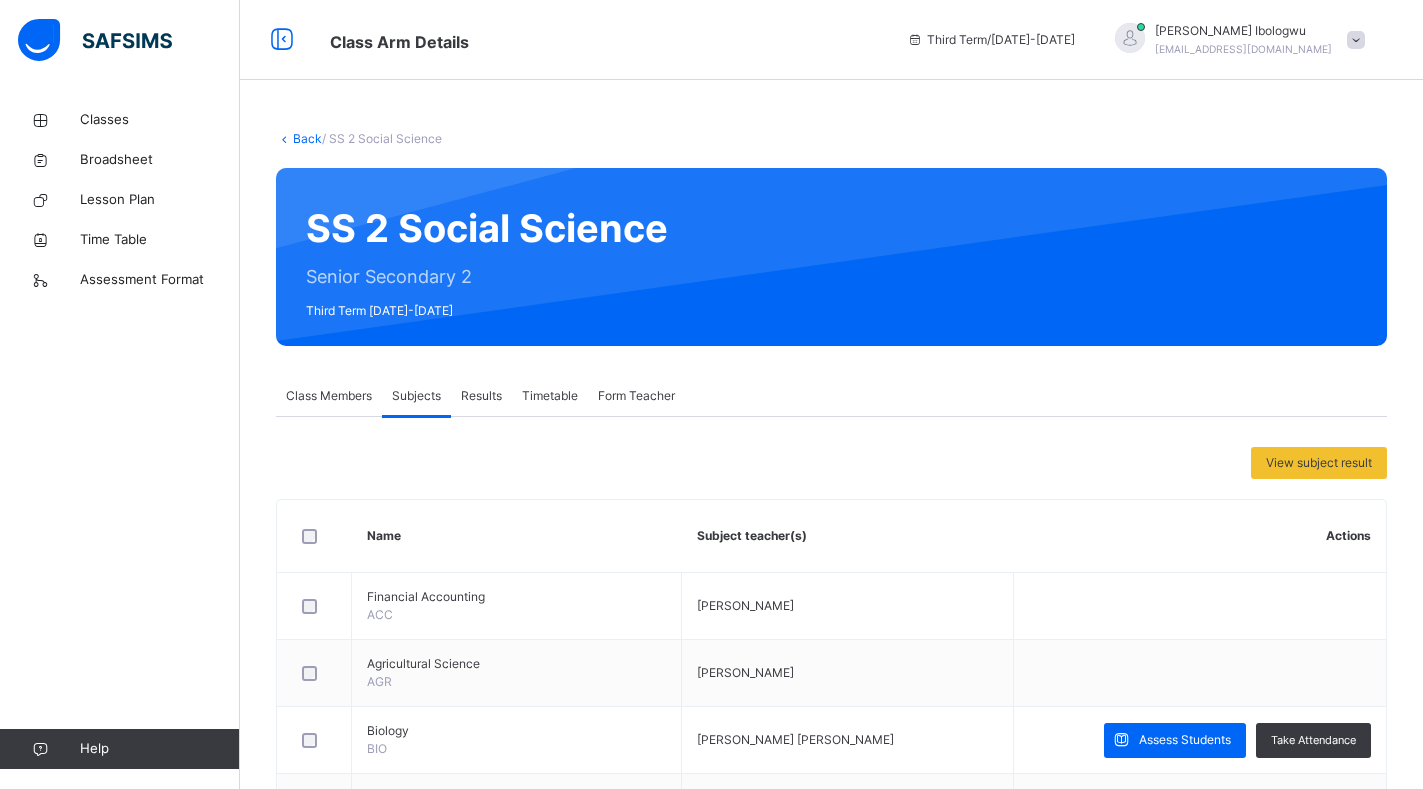 click on "SS 2 Social Science Senior Secondary 2 Third Term [DATE]-[DATE]" at bounding box center [831, 257] 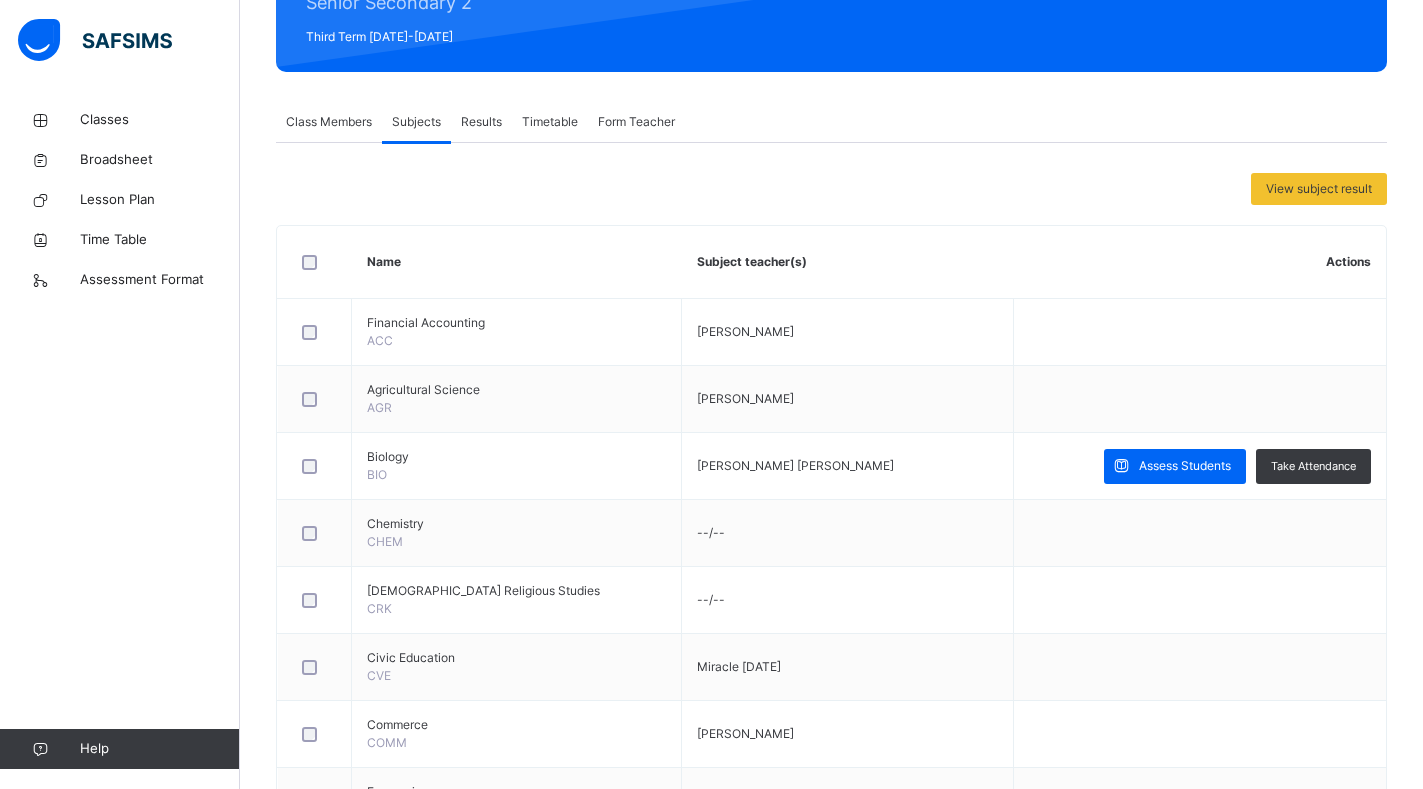 scroll, scrollTop: 280, scrollLeft: 0, axis: vertical 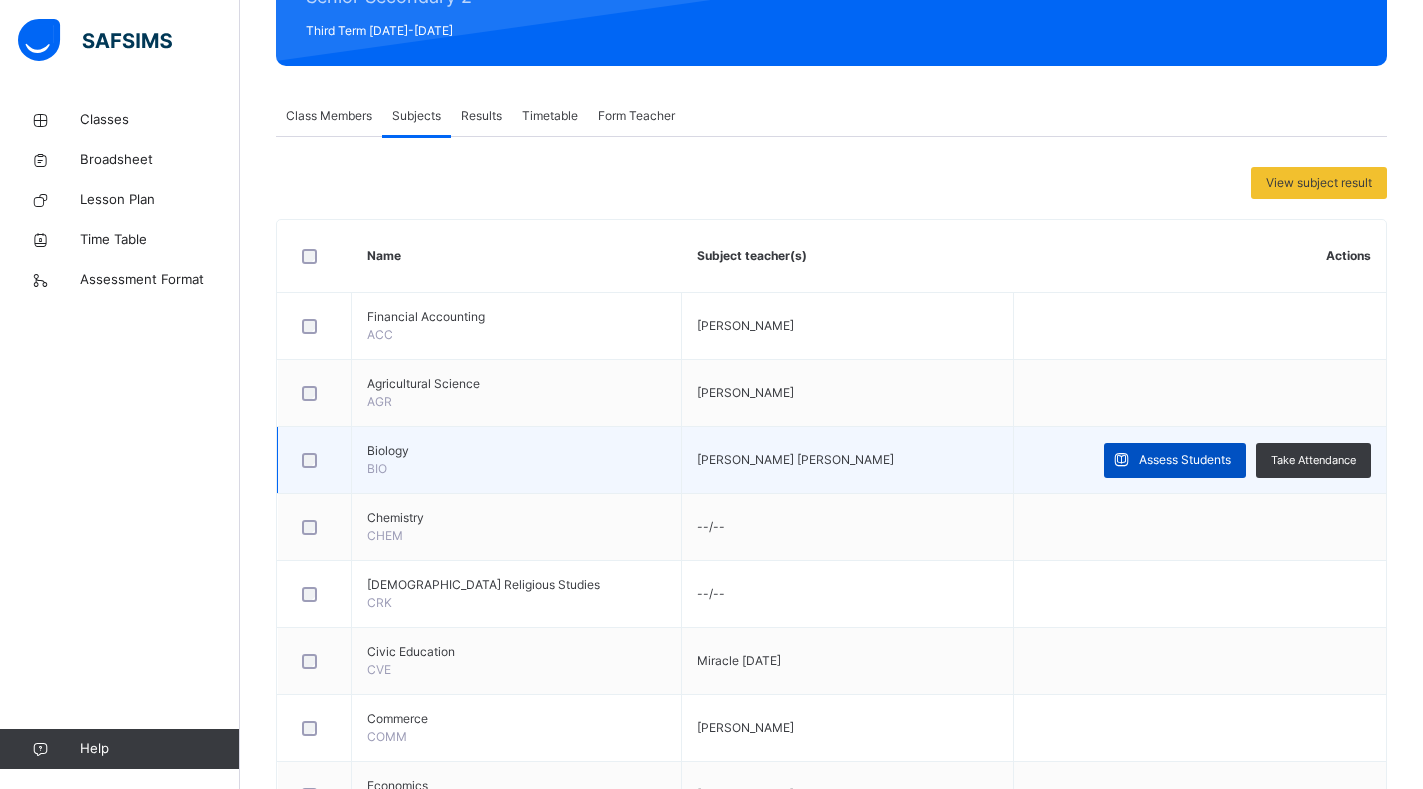 click on "Assess Students" at bounding box center [1185, 460] 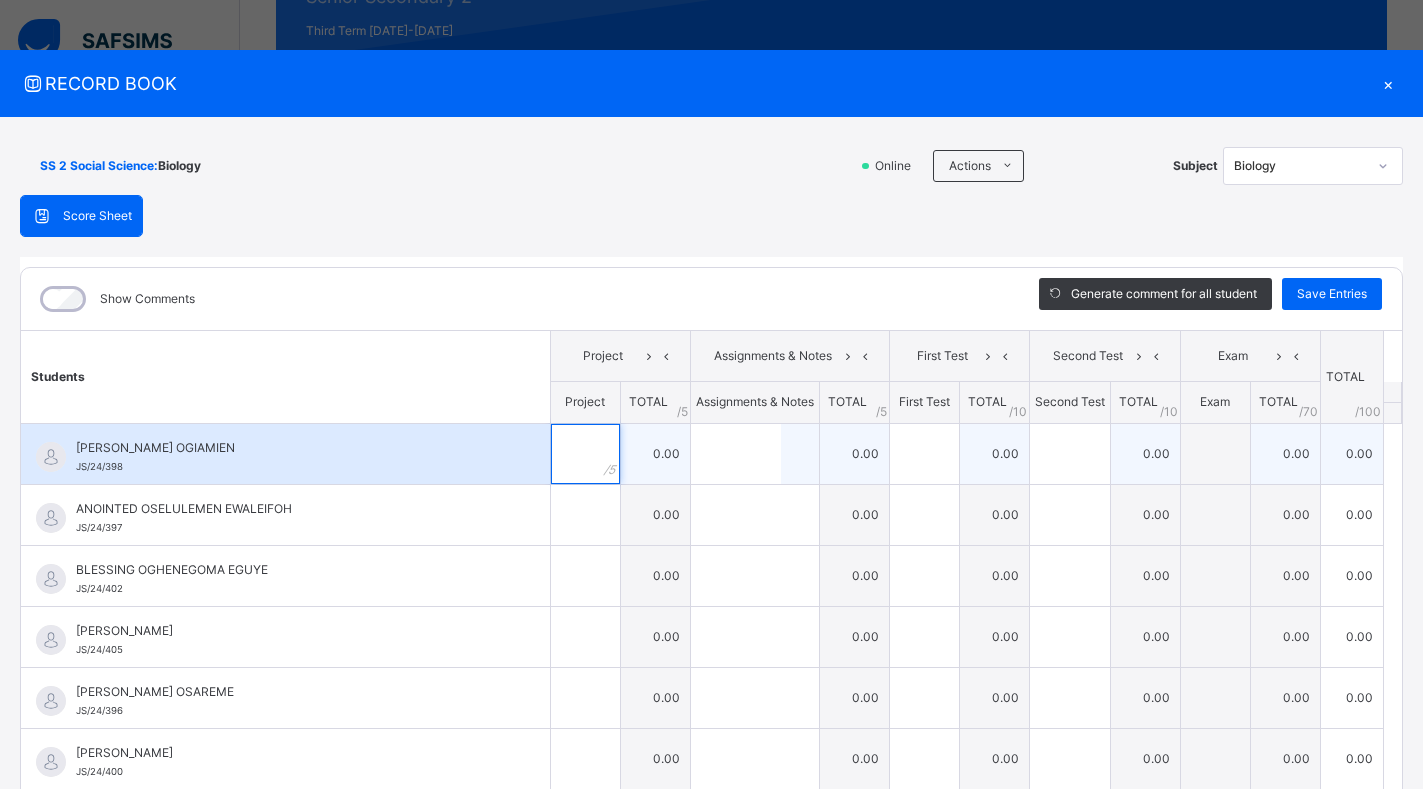 click at bounding box center [585, 454] 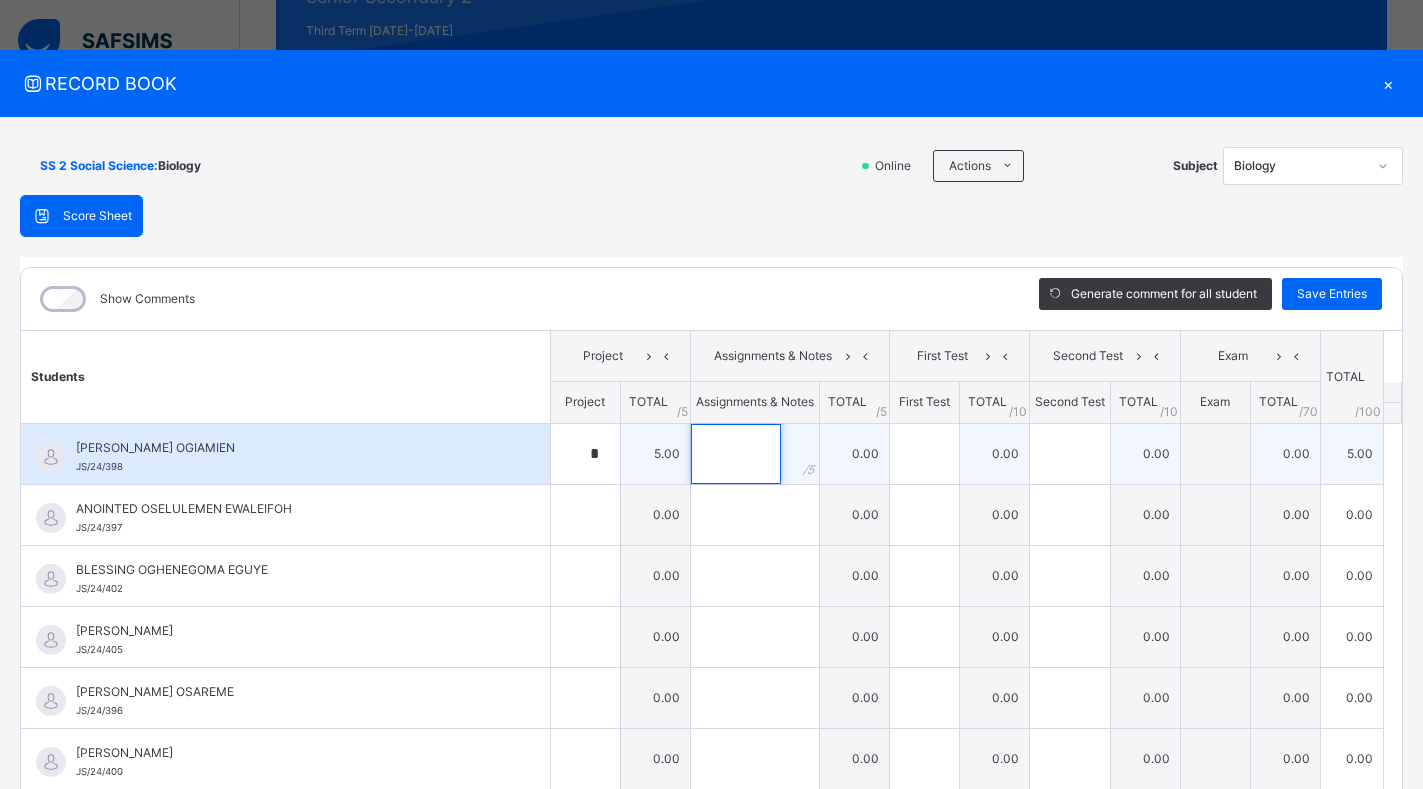 click at bounding box center [736, 454] 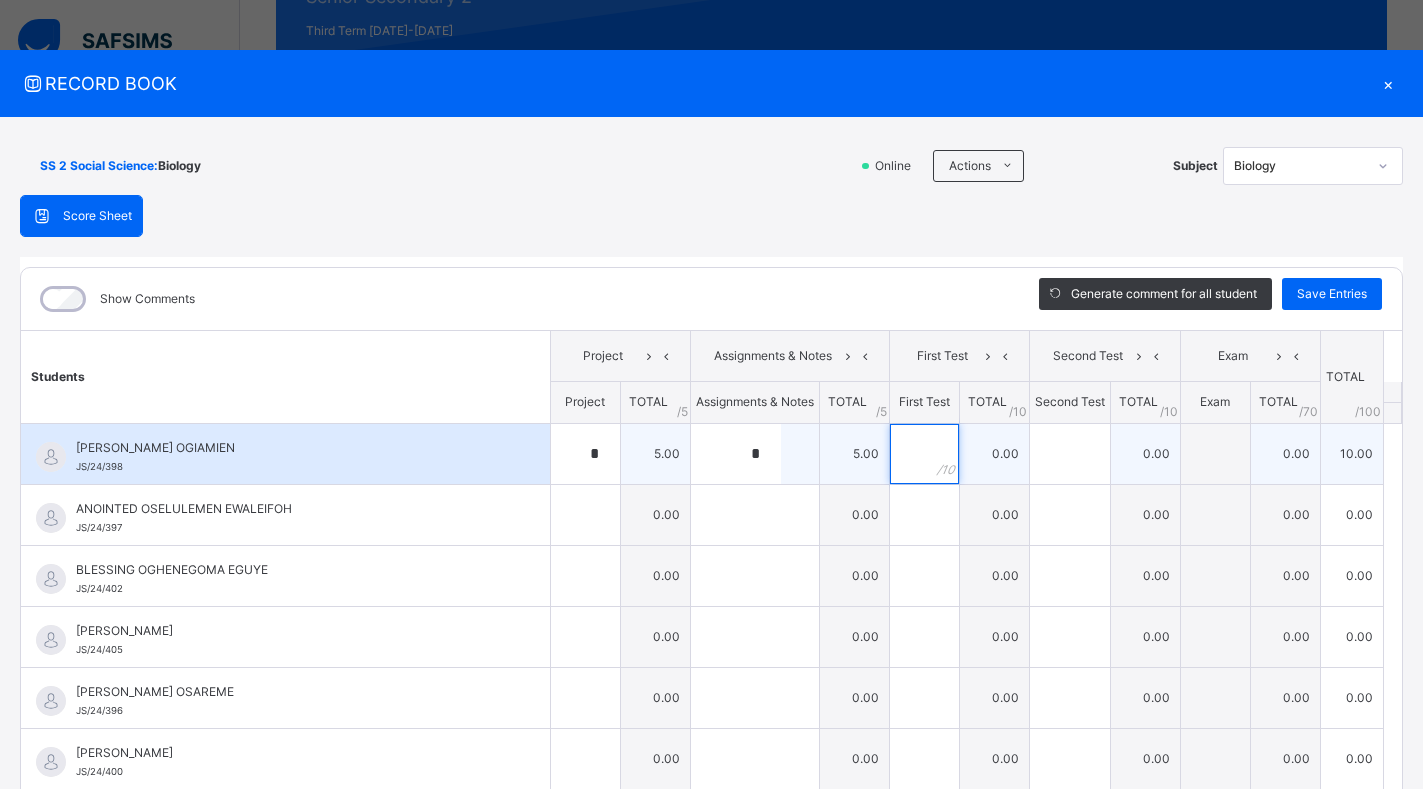 click at bounding box center (924, 454) 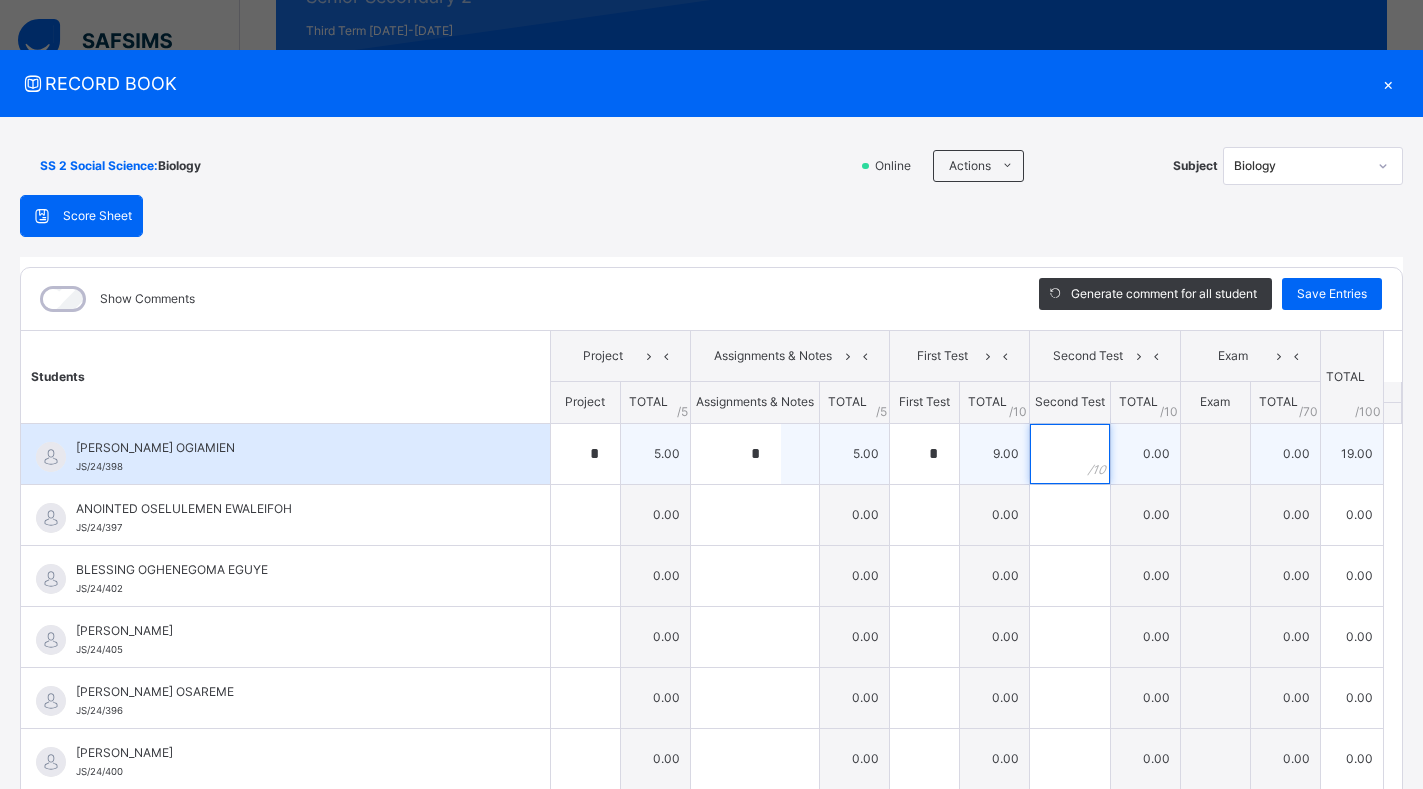 click at bounding box center (1070, 454) 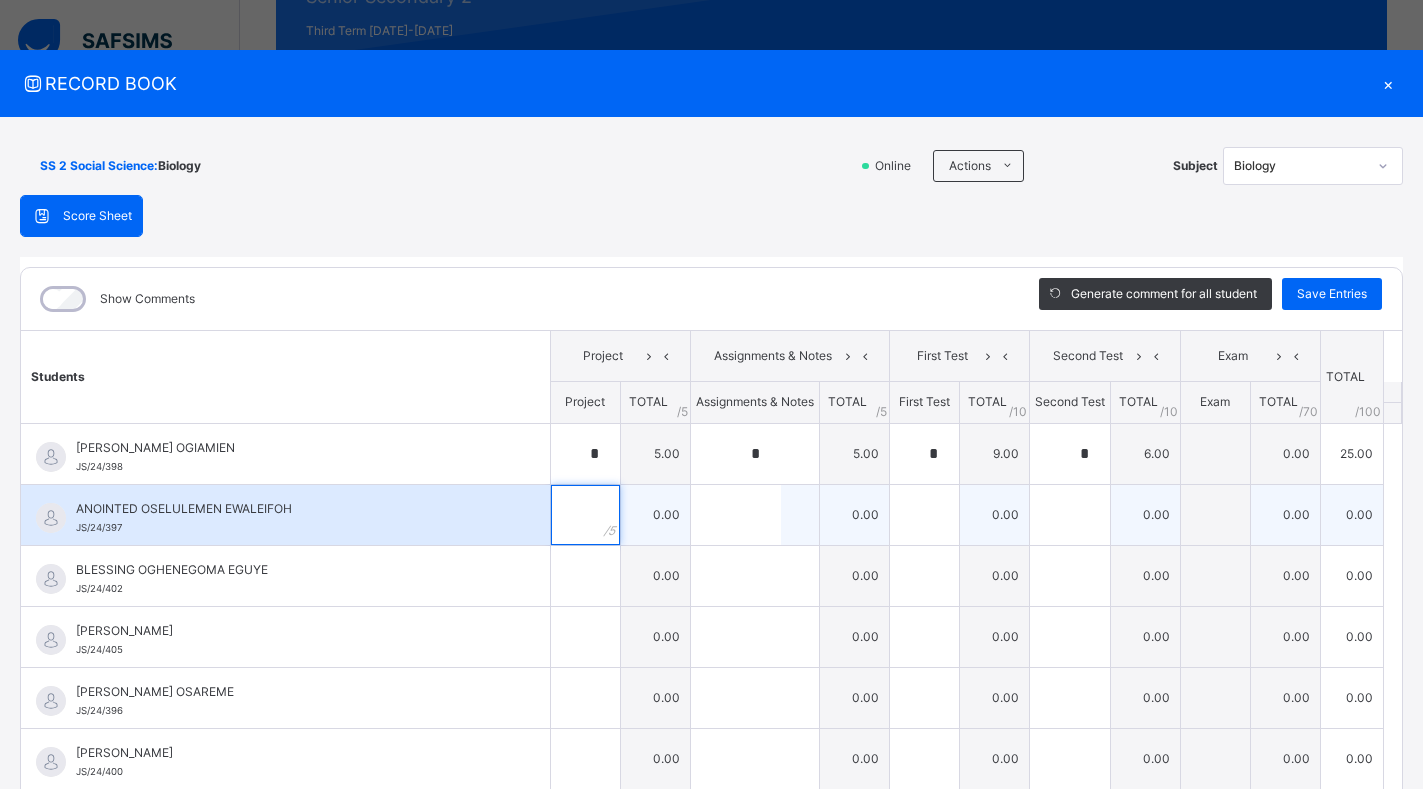 click at bounding box center (585, 515) 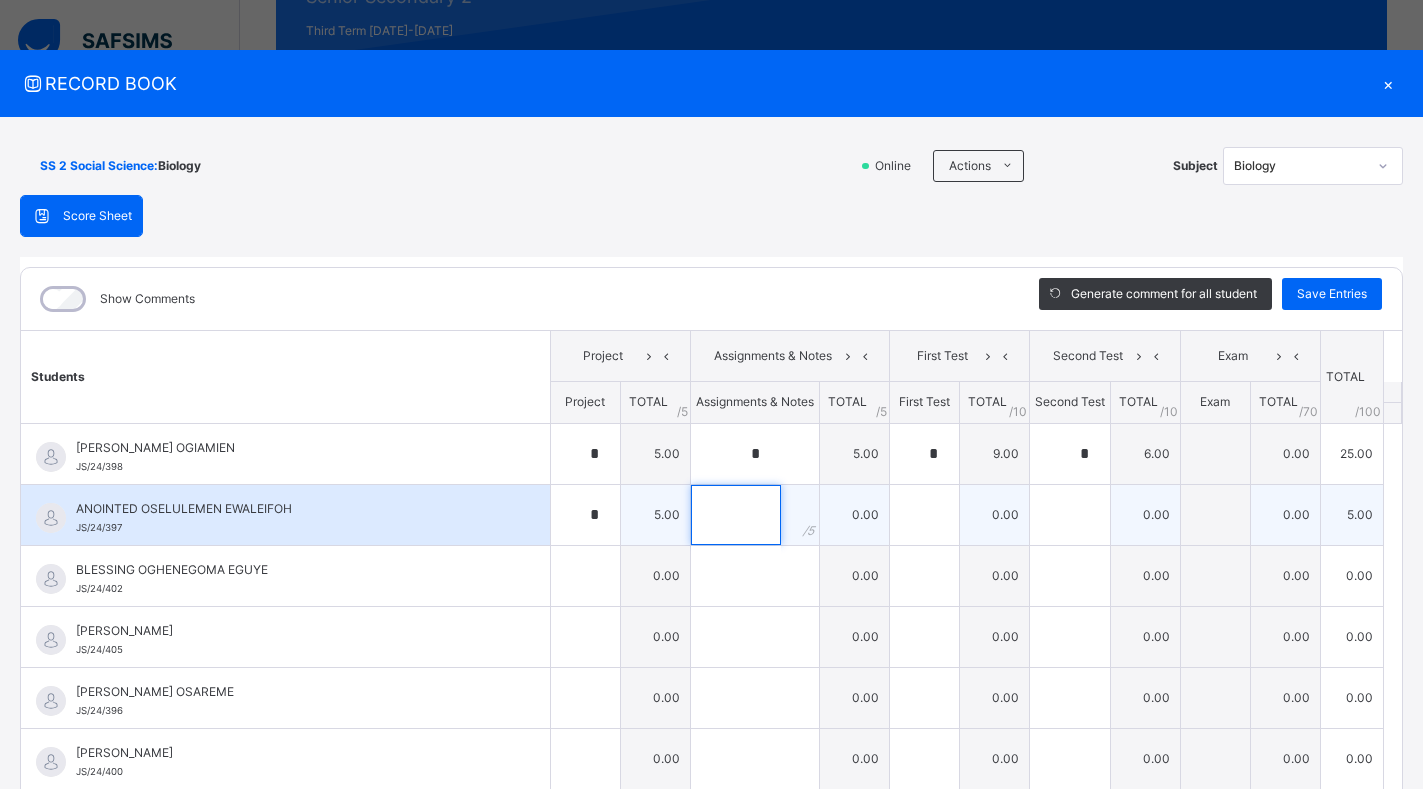 click at bounding box center [736, 515] 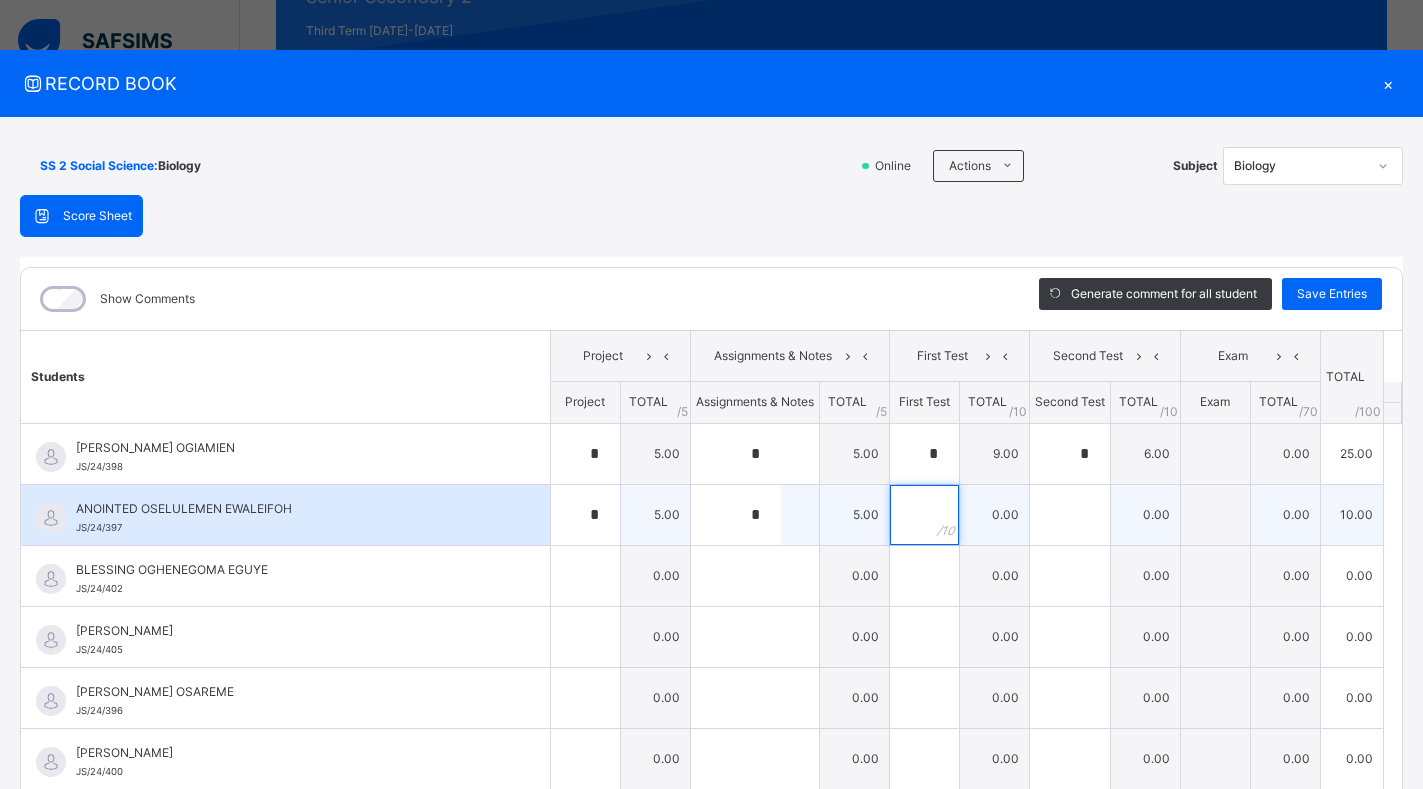 click at bounding box center [924, 515] 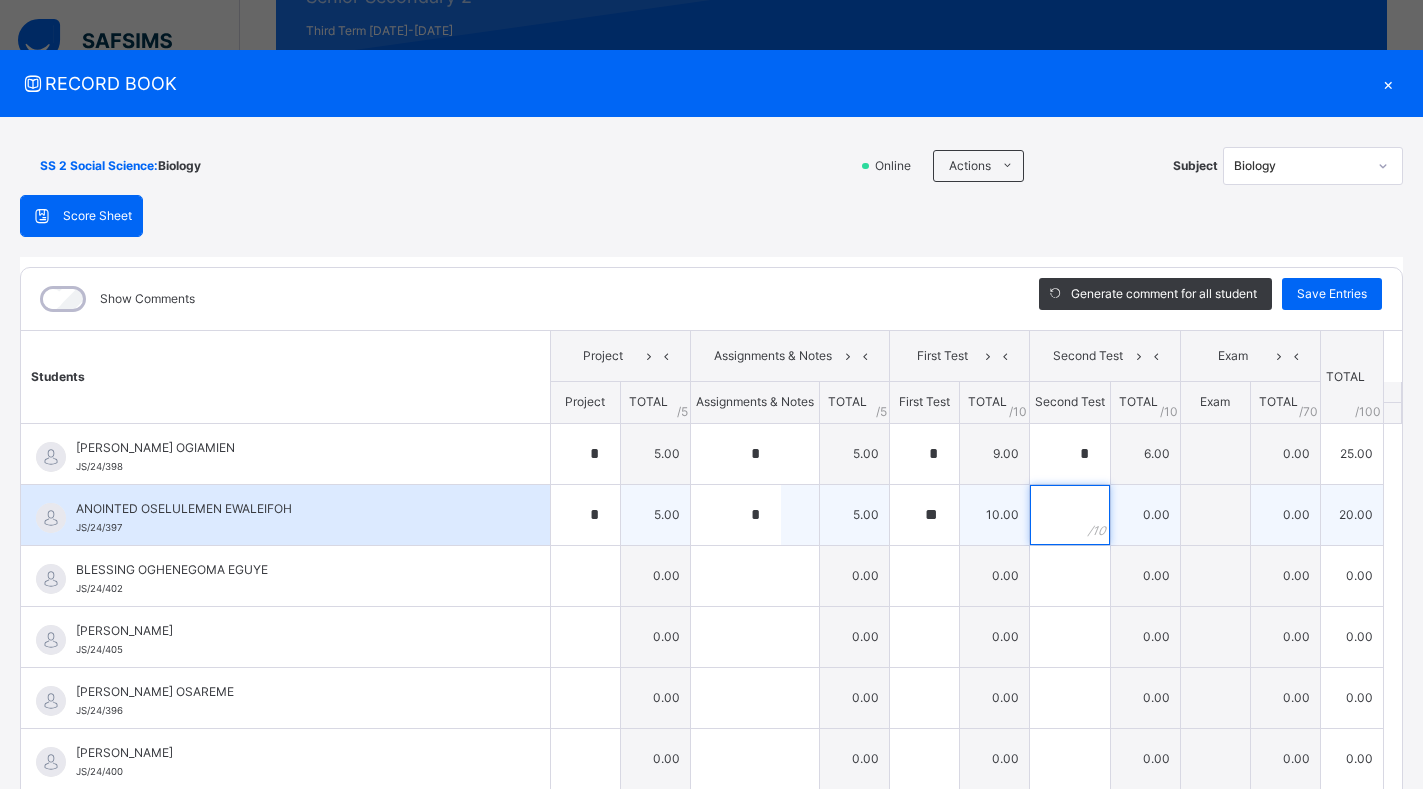 click at bounding box center (1070, 515) 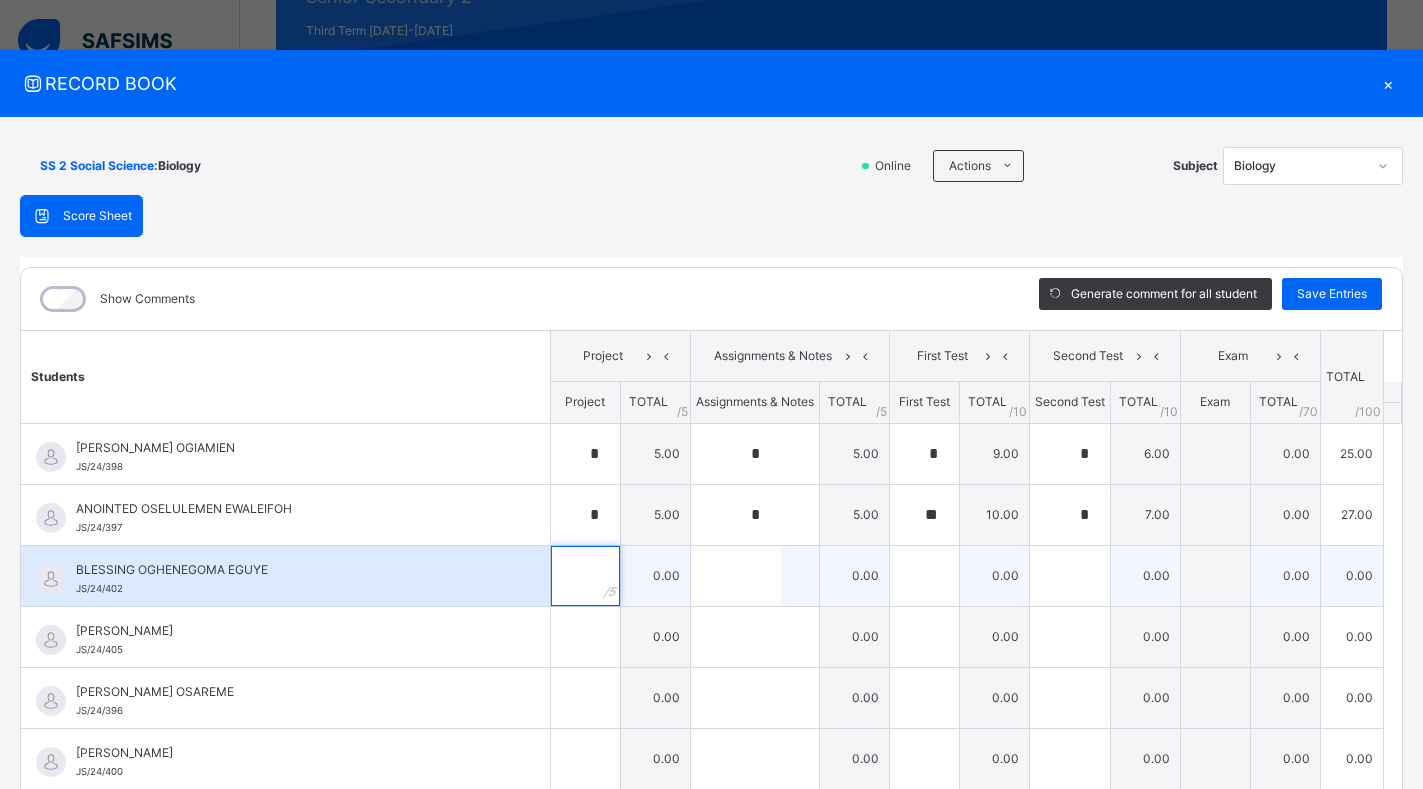 click at bounding box center [585, 576] 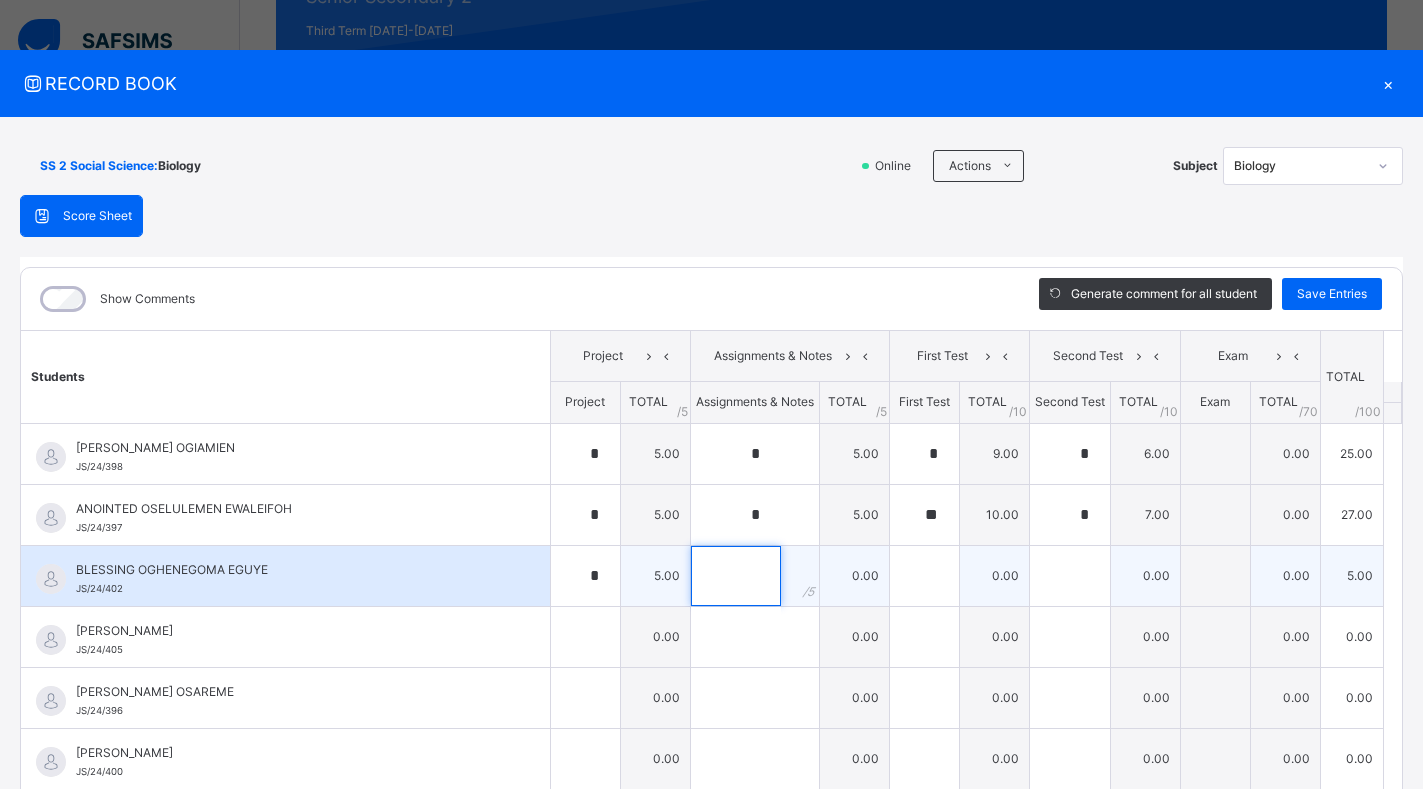 click at bounding box center [736, 576] 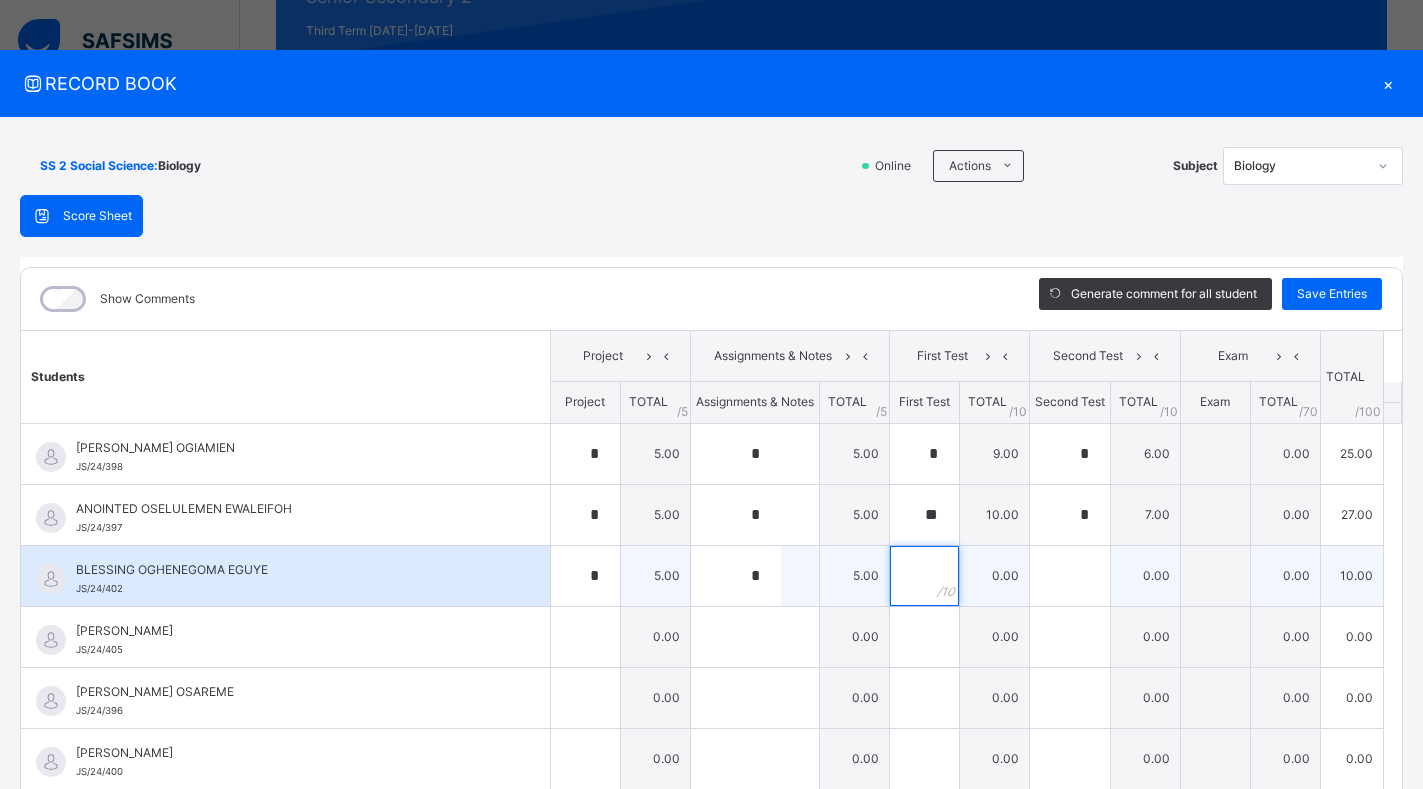 click at bounding box center [924, 576] 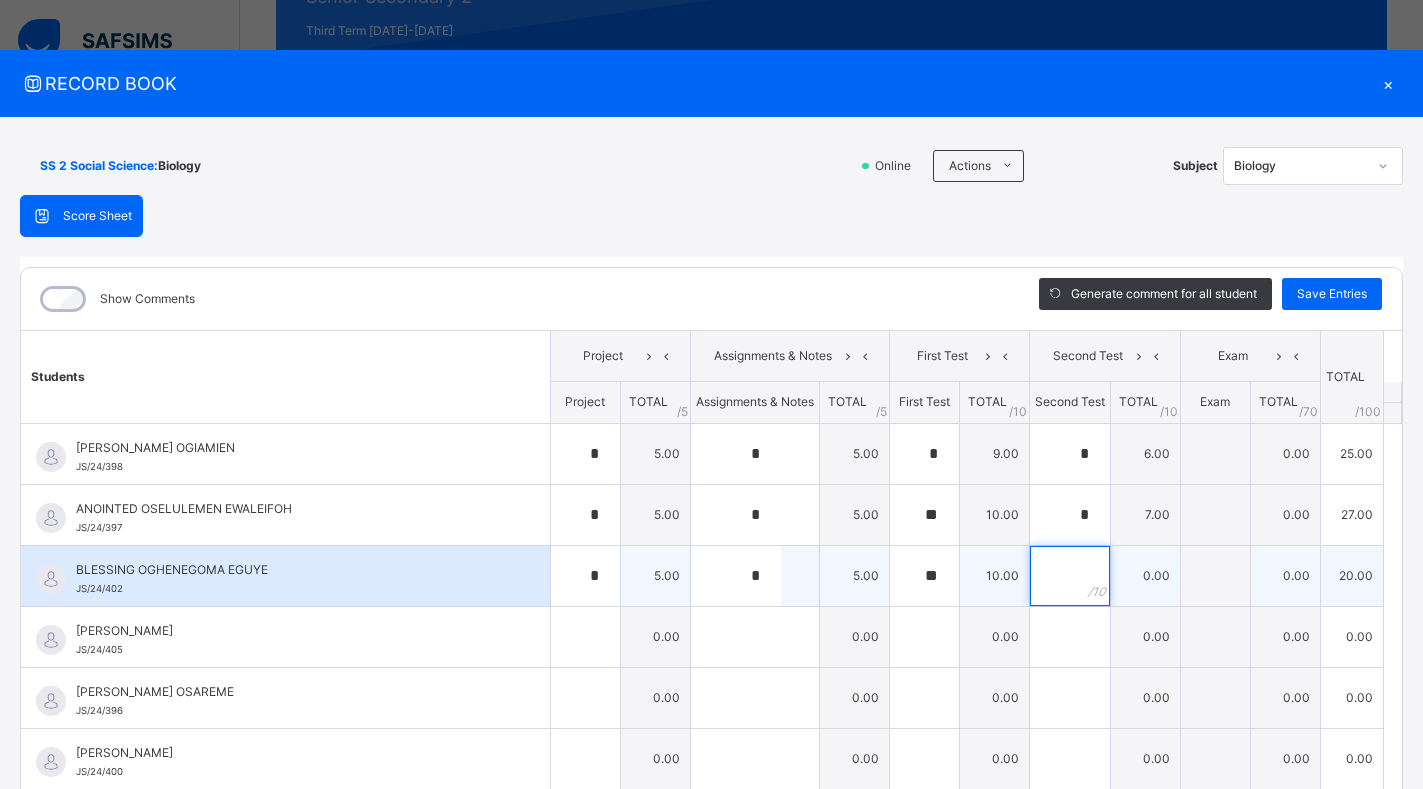 click at bounding box center [1070, 576] 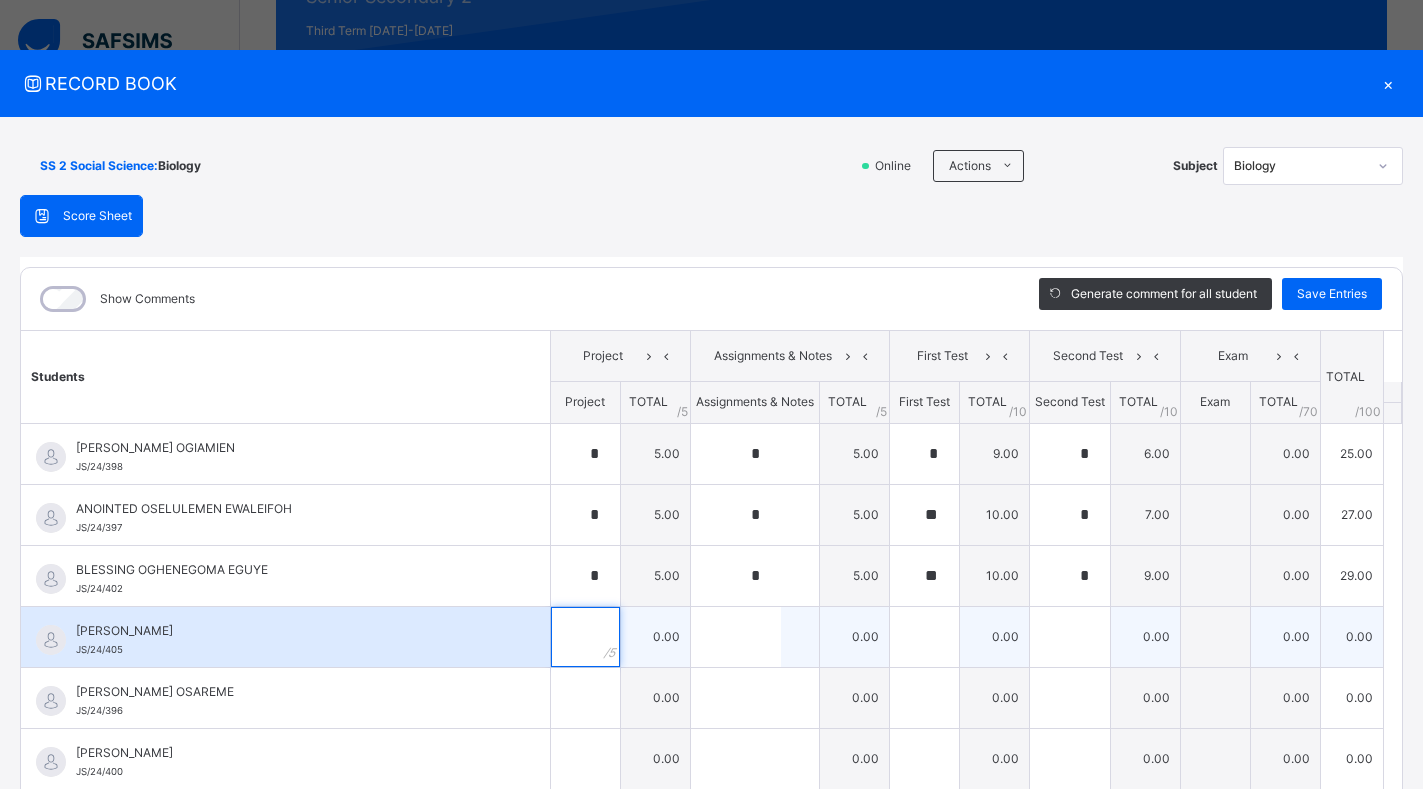 click at bounding box center (585, 637) 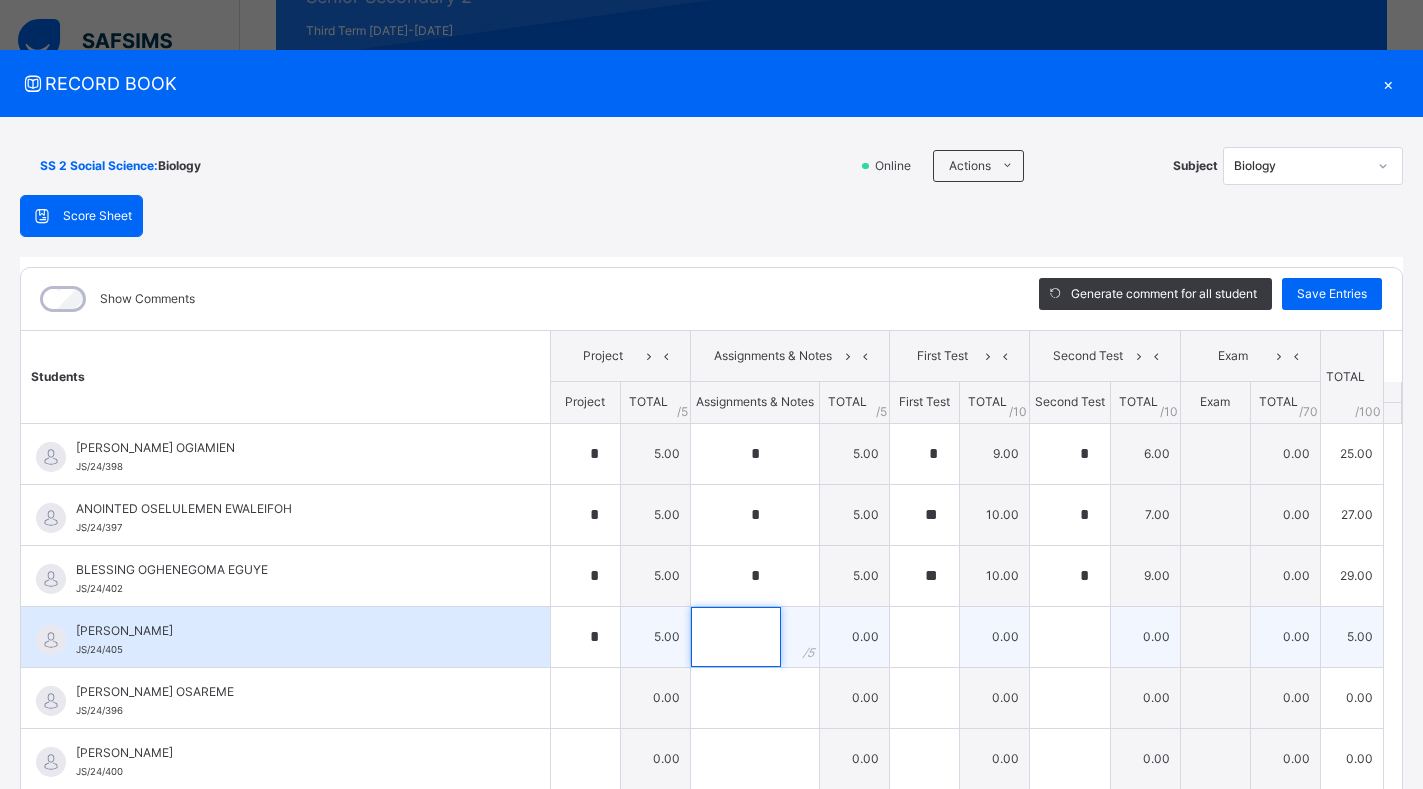 click at bounding box center [736, 637] 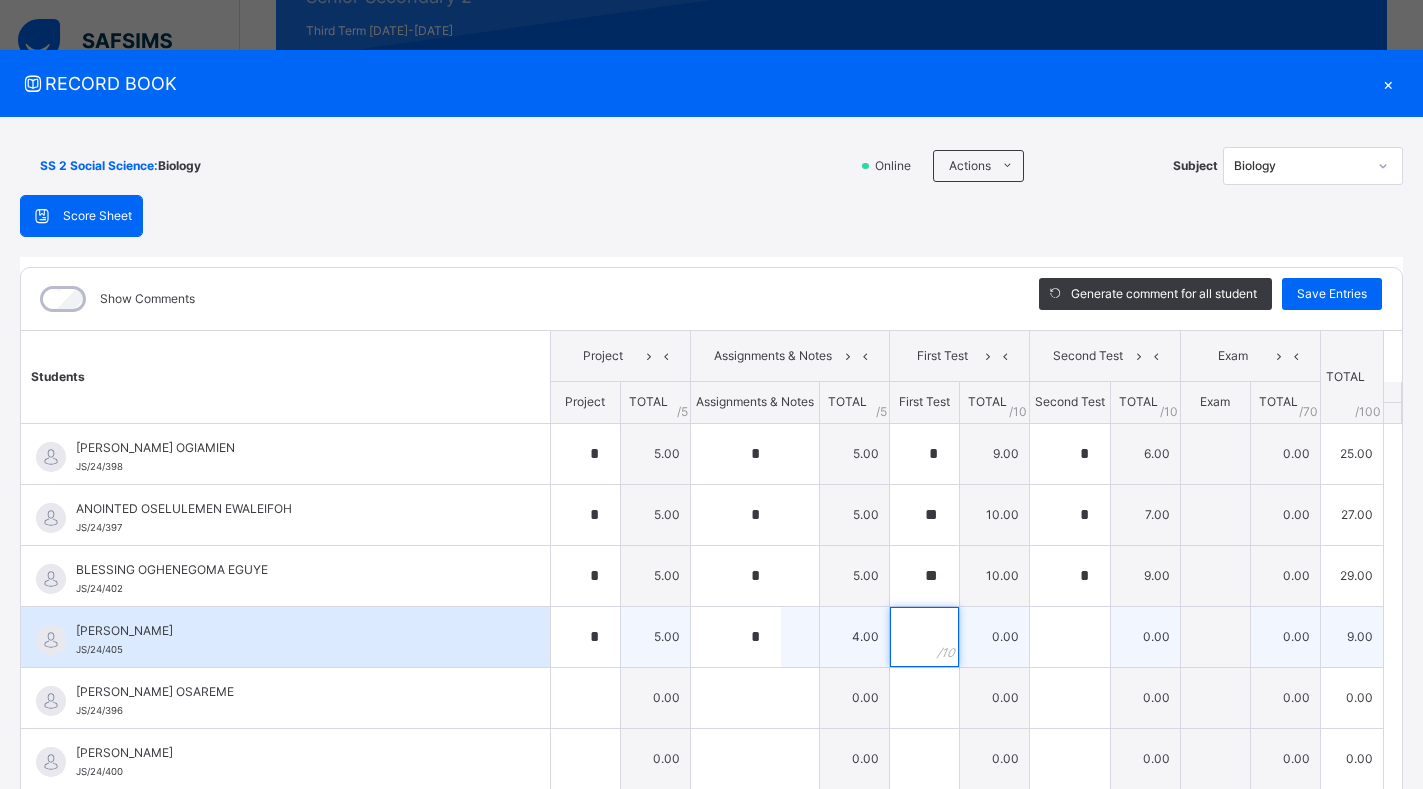 click at bounding box center [924, 637] 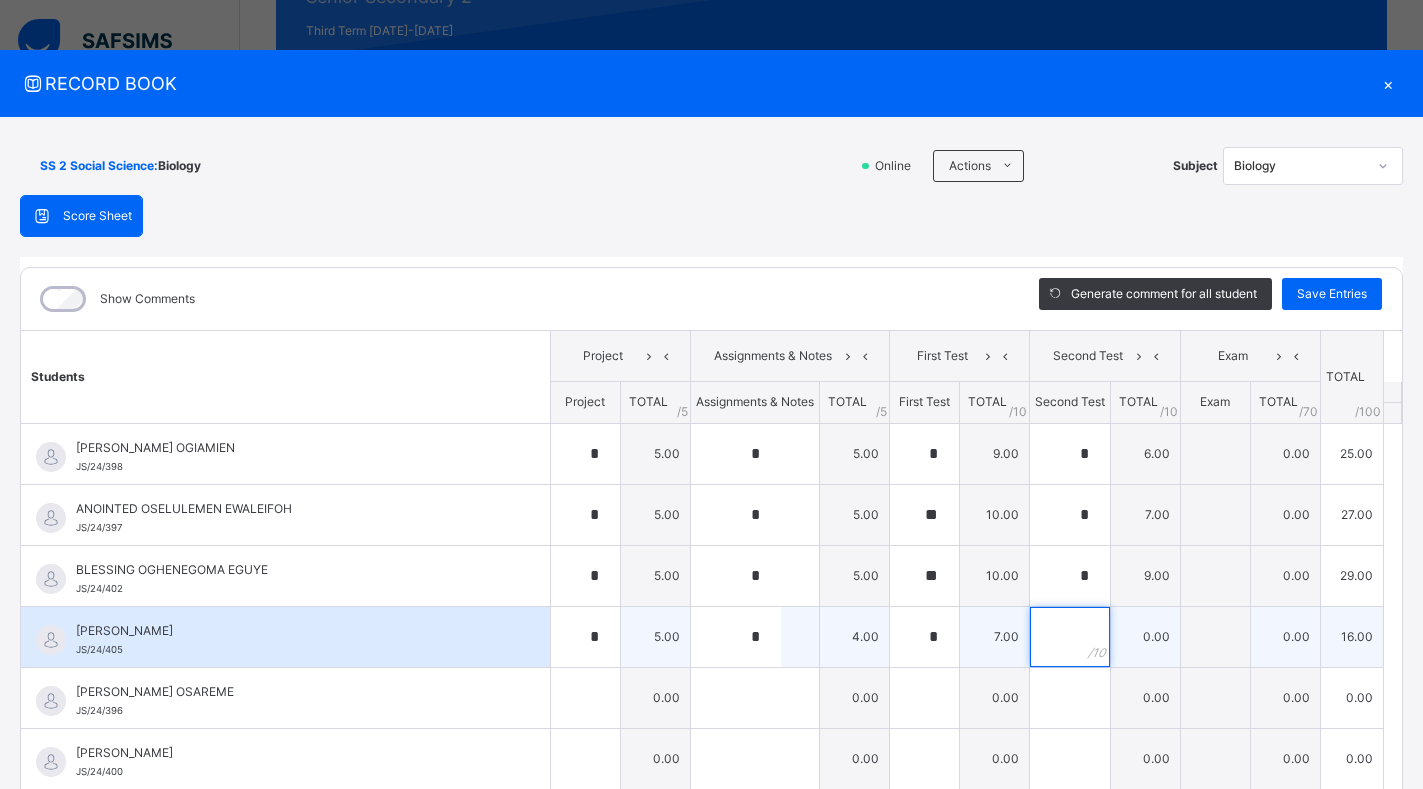 click at bounding box center [1070, 637] 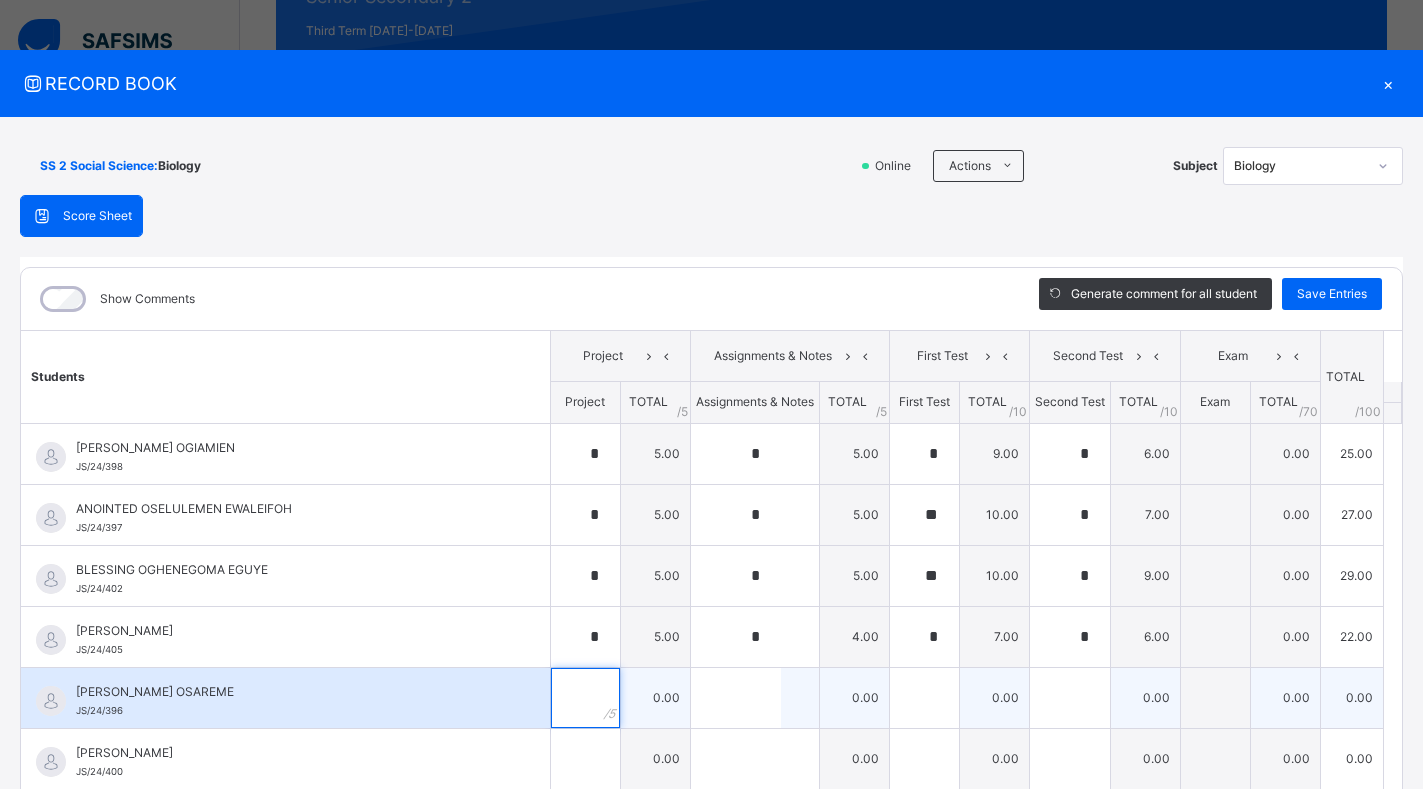 click at bounding box center [585, 698] 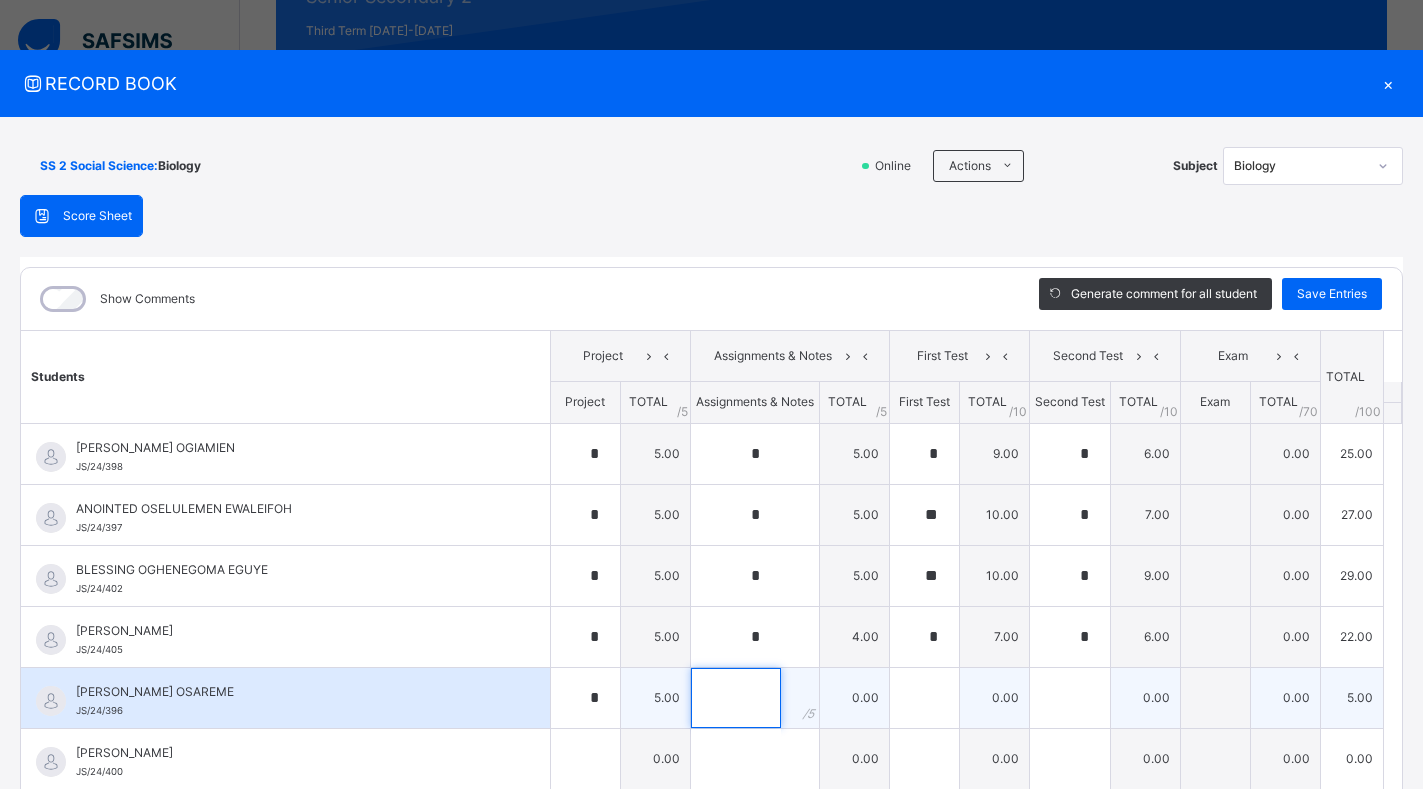 click at bounding box center (736, 698) 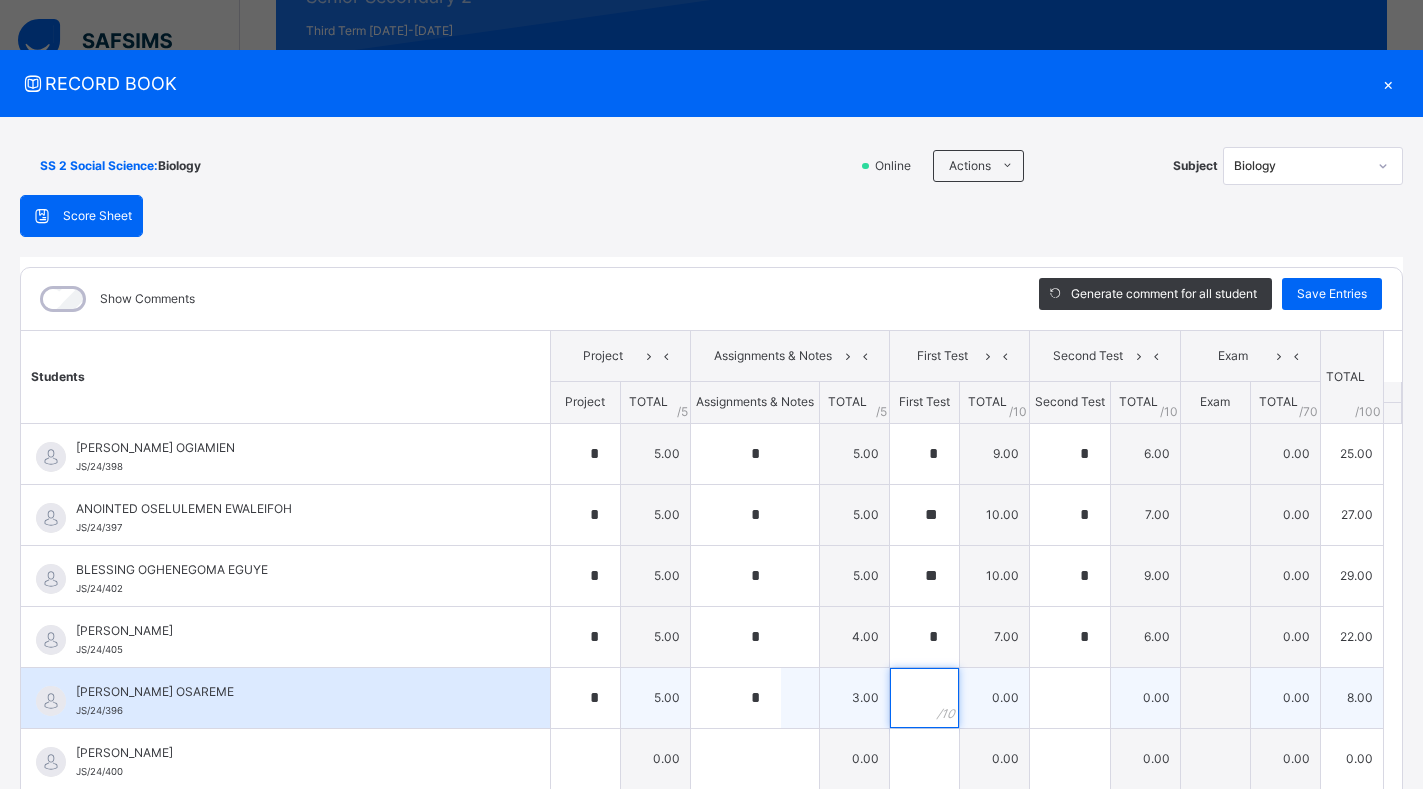 click at bounding box center [924, 698] 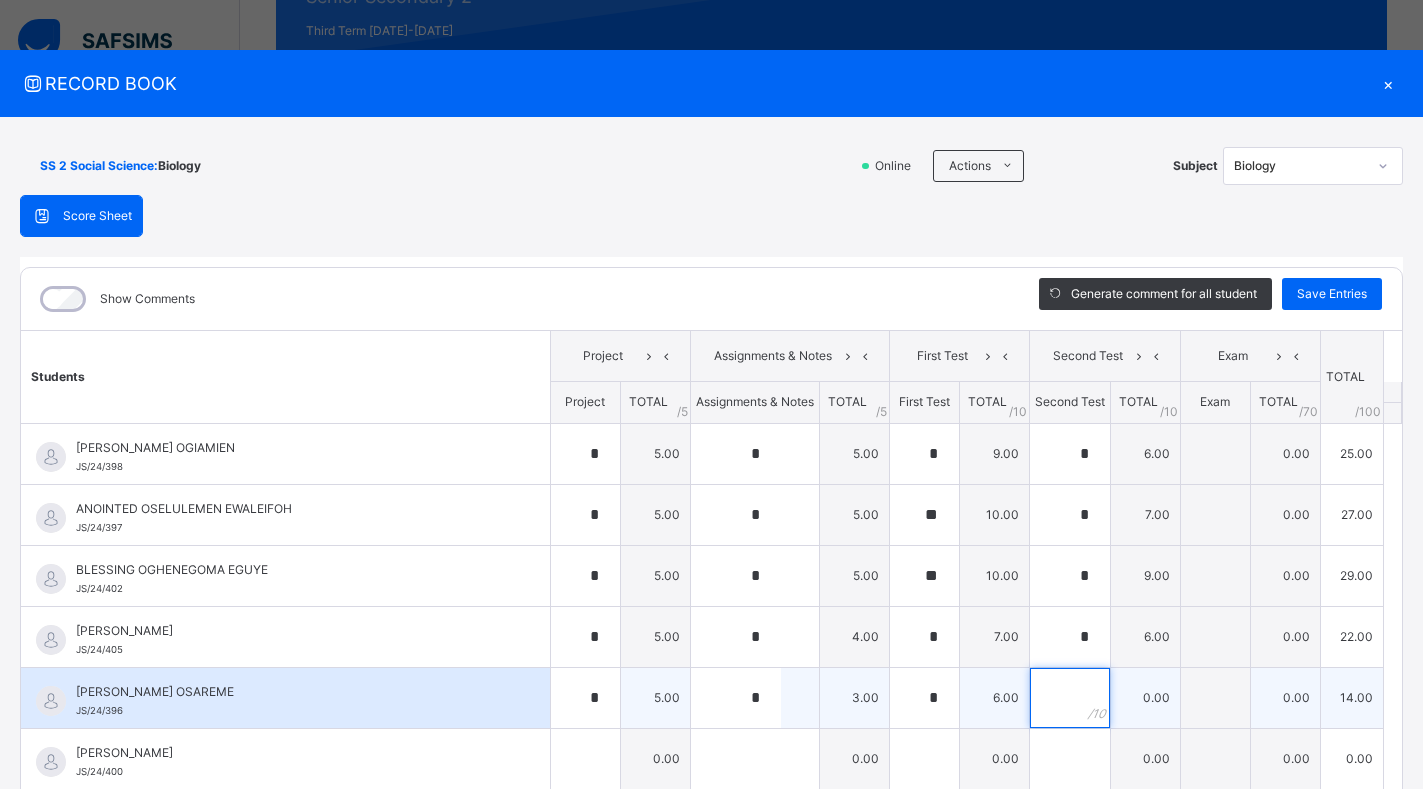 click at bounding box center [1070, 698] 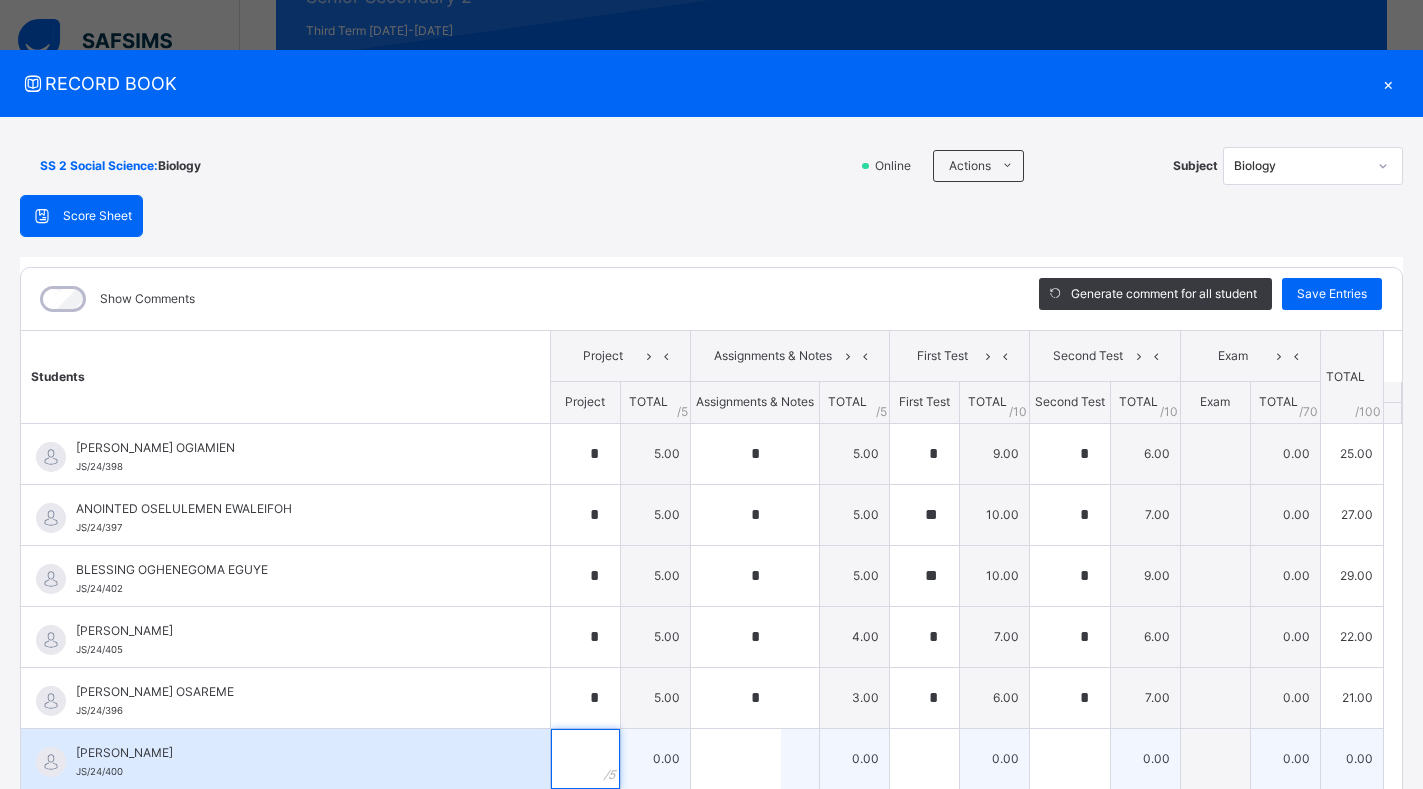 click at bounding box center [585, 759] 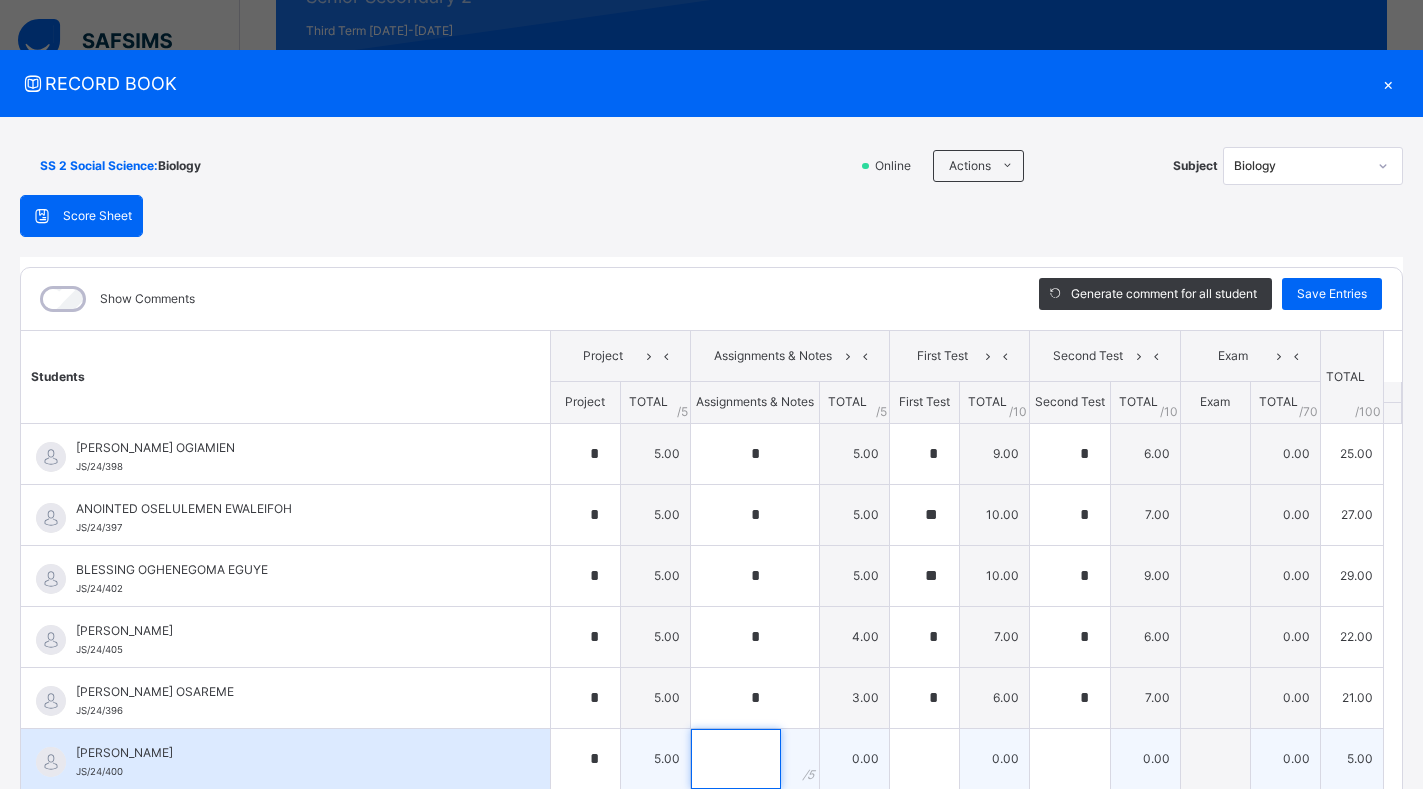 click at bounding box center [736, 759] 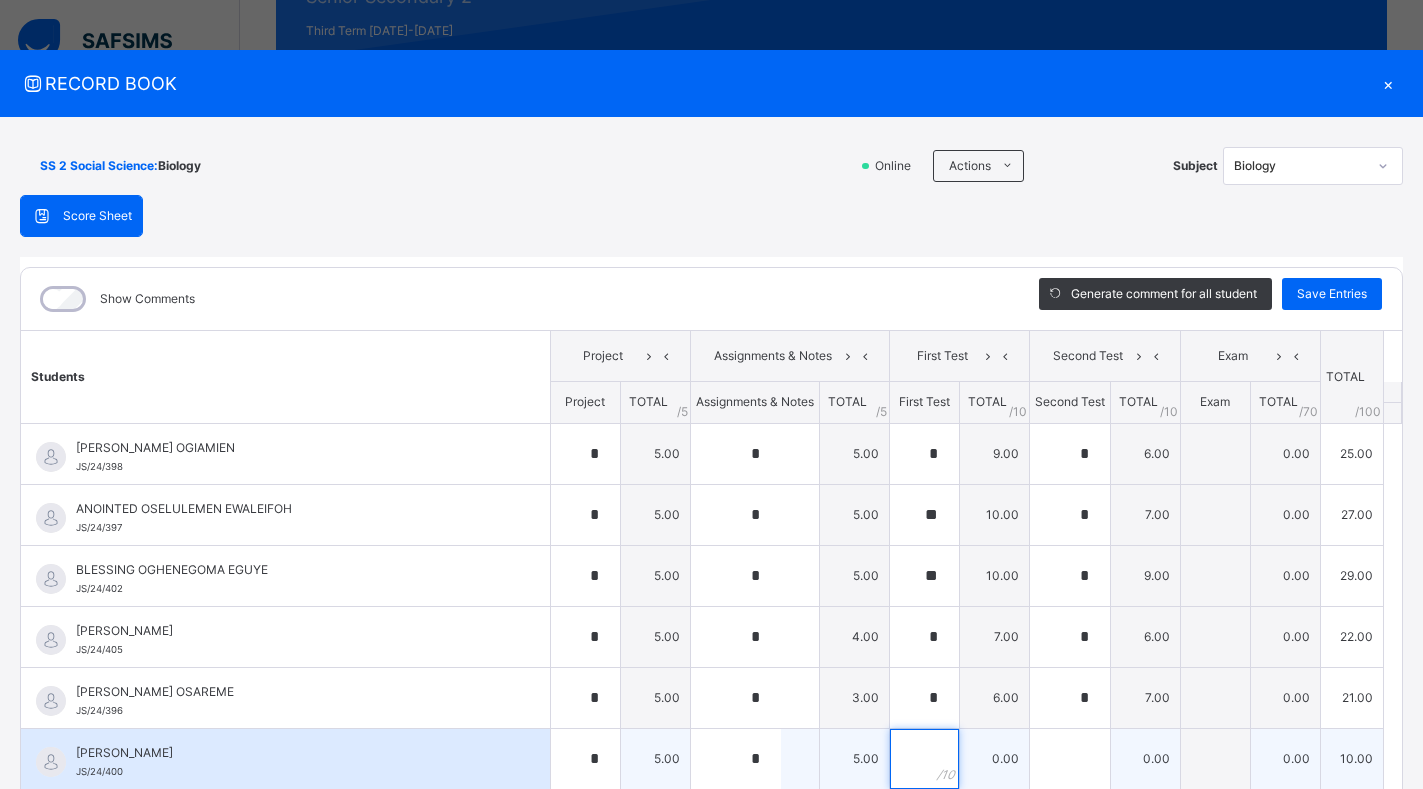click at bounding box center [924, 759] 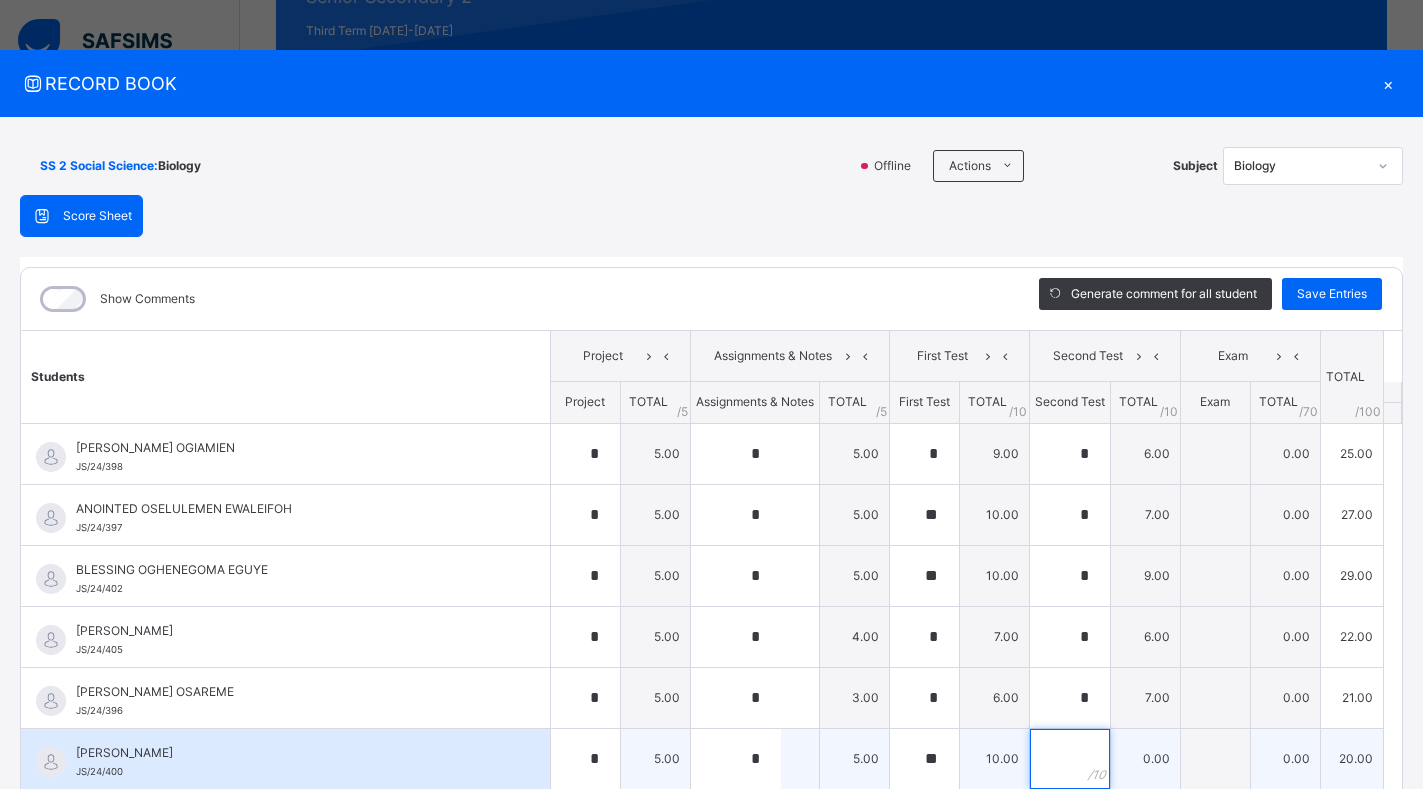 click at bounding box center [1070, 759] 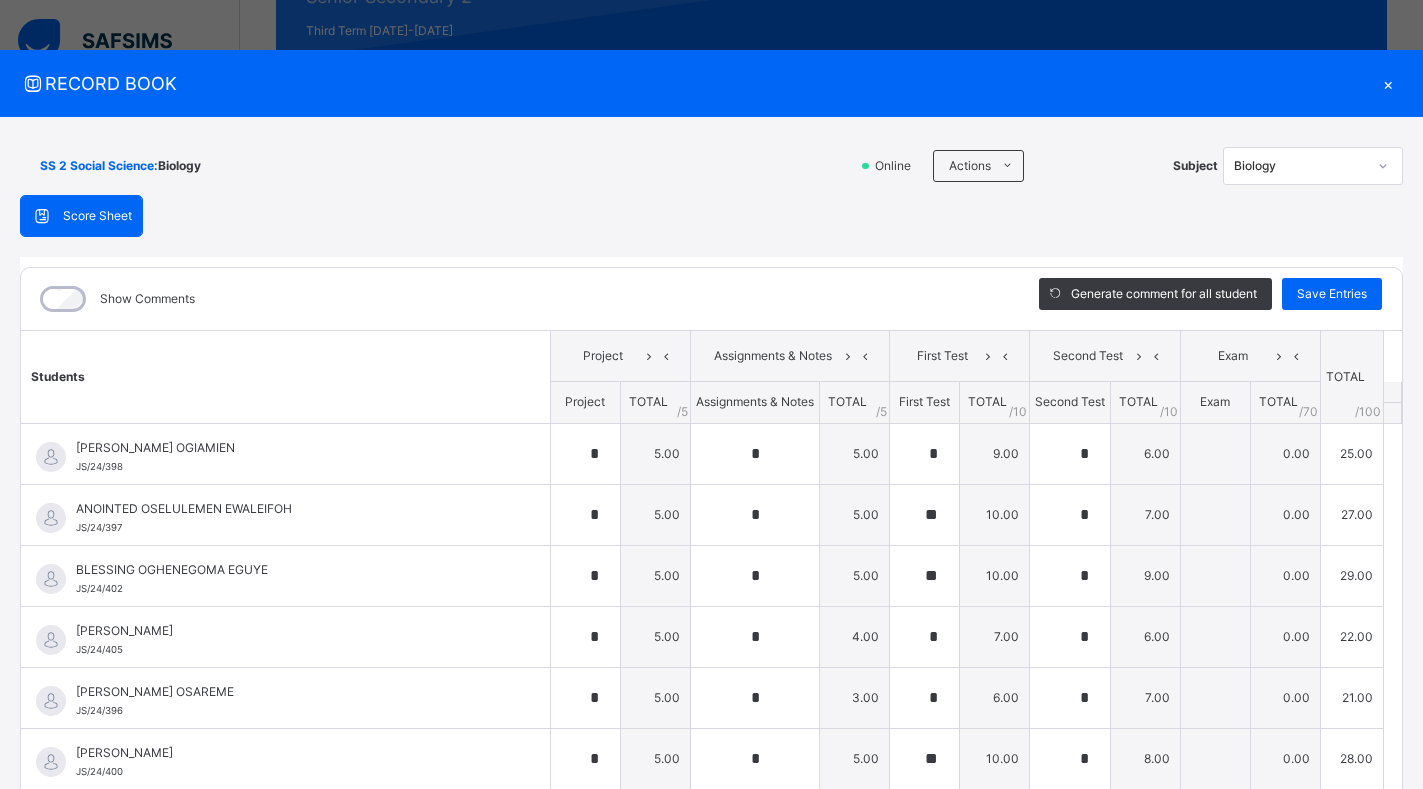click on "Students Project Assignments & Notes First Test Second Test Exam TOTAL /100 Comment Project TOTAL / 5 Assignments & Notes TOTAL / 5 First Test TOTAL / 10 Second Test TOTAL / 10 Exam TOTAL / 70 [PERSON_NAME] [PERSON_NAME]/24/398 [PERSON_NAME] [PERSON_NAME]/24/398 * 5.00 * 5.00 * 9.00 * 6.00 0.00 25.00 Generate comment 0 / 250   ×   Subject Teacher’s Comment Generate and see in full the comment developed by the AI with an option to regenerate the comment JS [PERSON_NAME] [PERSON_NAME]/24/398   Total 25.00  / 100.00 [PERSON_NAME] Bot   Regenerate     Use this comment   ANOINTED OSELULEMEN EWALEIFOH JS/24/397 ANOINTED OSELULEMEN EWALEIFOH JS/24/397 * 5.00 * 5.00 ** 10.00 * 7.00 0.00 27.00 Generate comment 0 / 250   ×   Subject Teacher’s Comment Generate and see in full the comment developed by the AI with an option to regenerate the comment JS ANOINTED OSELULEMEN EWALEIFOH   JS/24/397   Total 27.00  / 100.00 [PERSON_NAME] Bot   Regenerate     Use this comment   BLESSING OGHENEGOMA EGUYE JS/24/402 BLESSING OGHENEGOMA EGUYE * 5.00" at bounding box center (711, 712) 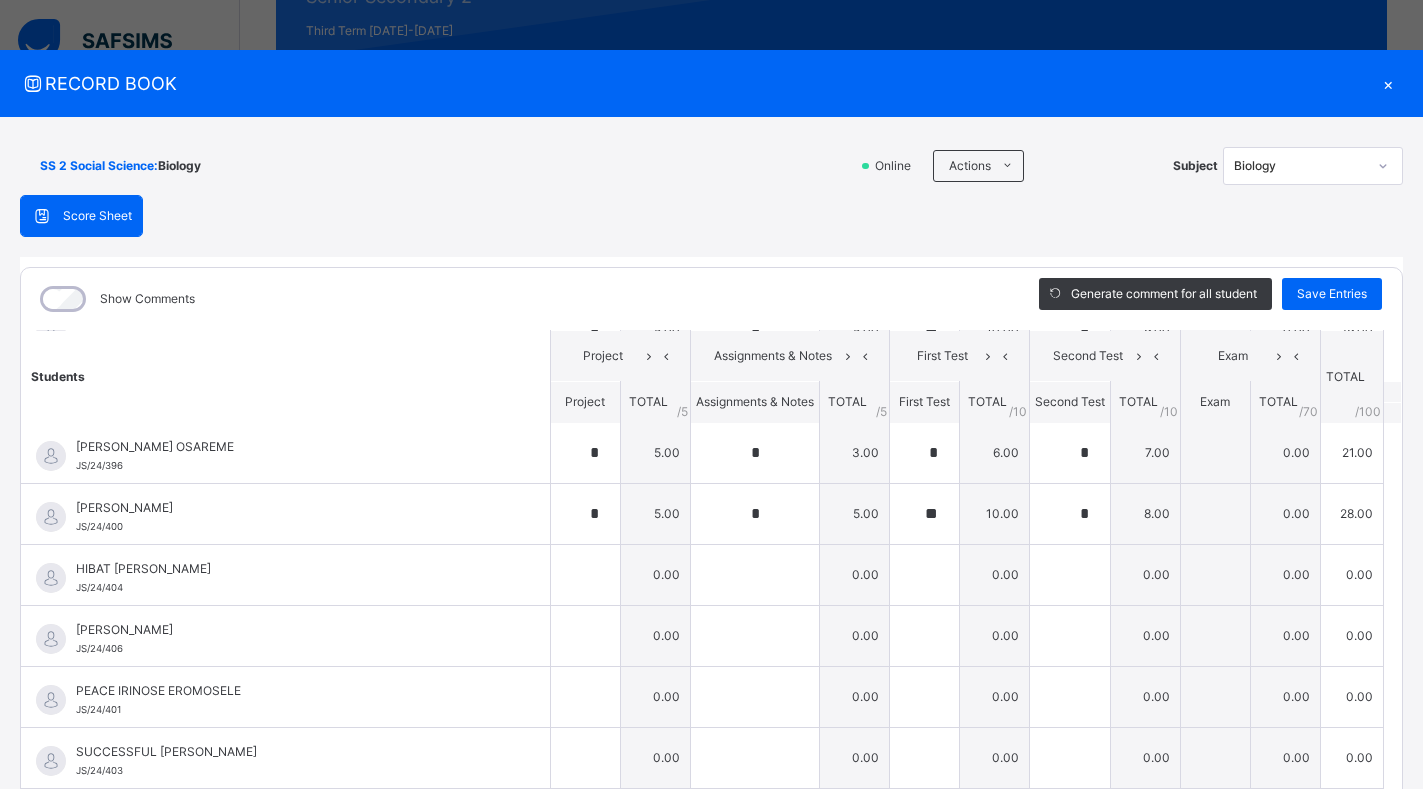 scroll, scrollTop: 265, scrollLeft: 0, axis: vertical 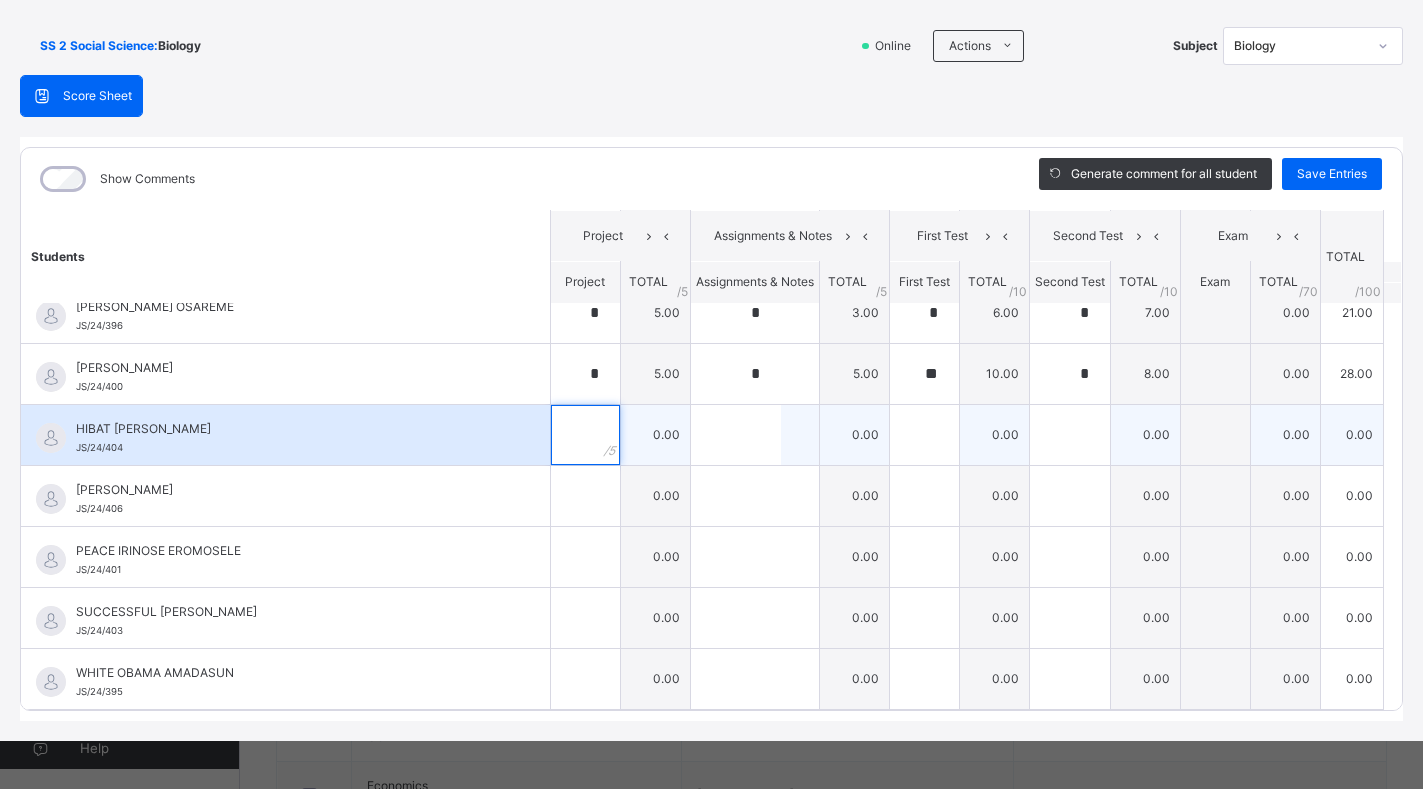 click at bounding box center (585, 435) 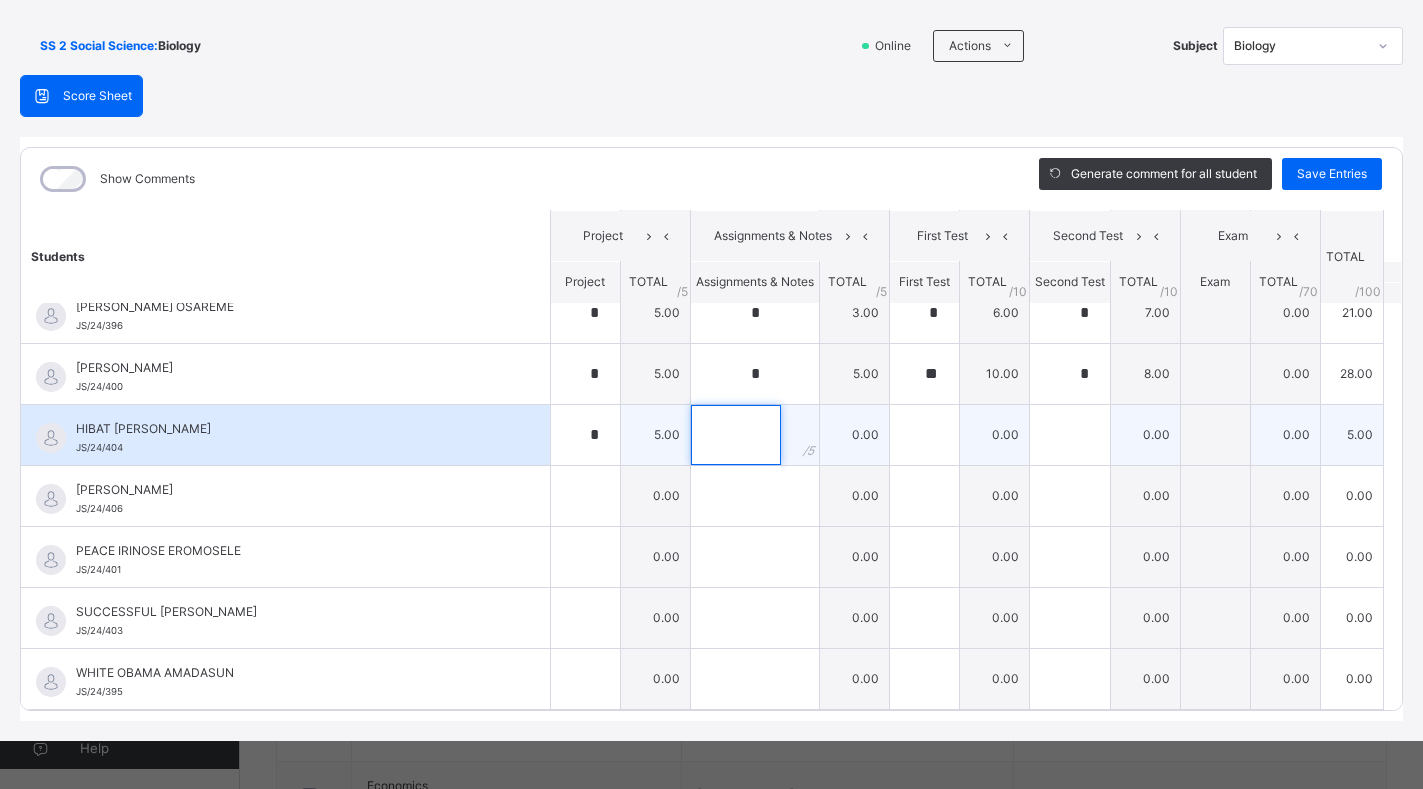 click at bounding box center (736, 435) 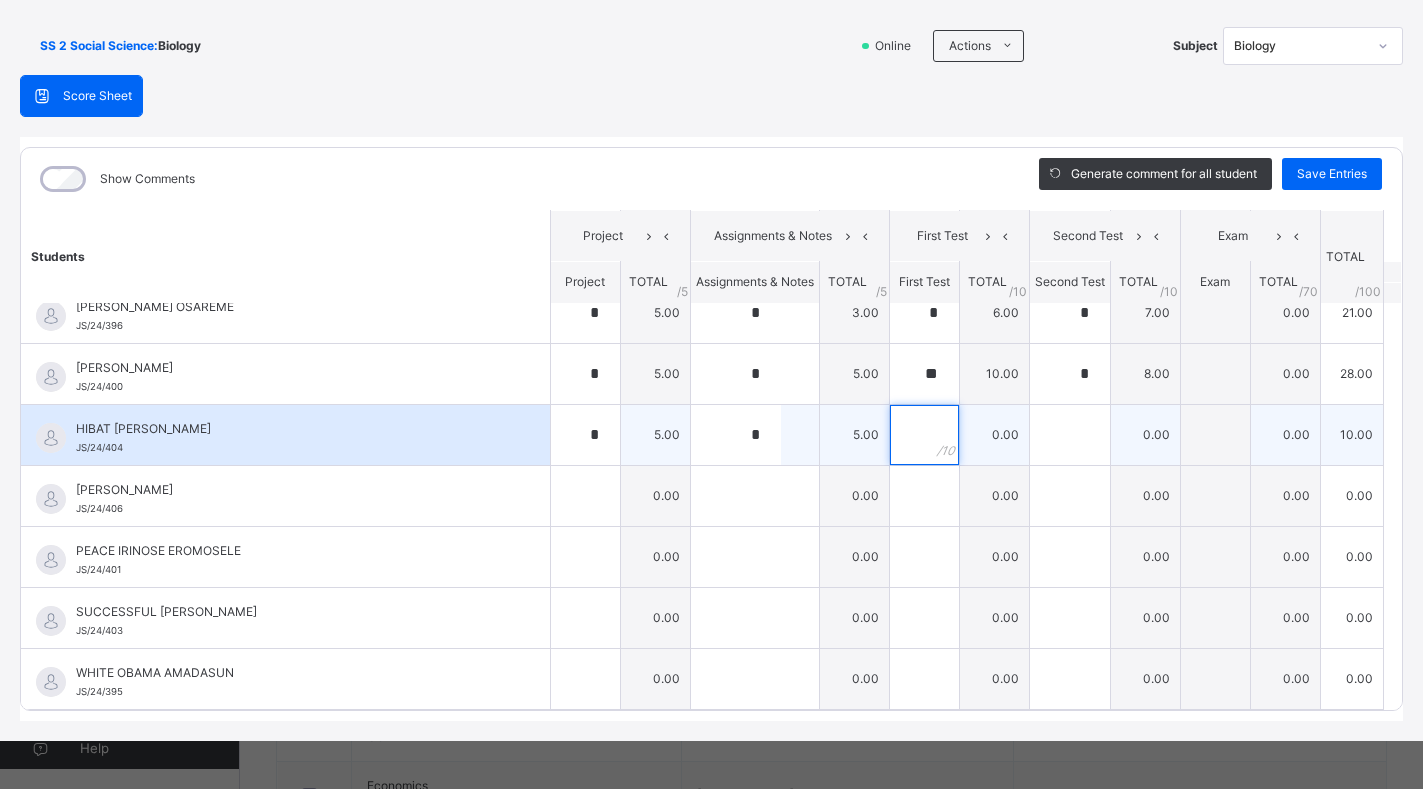 click at bounding box center (924, 435) 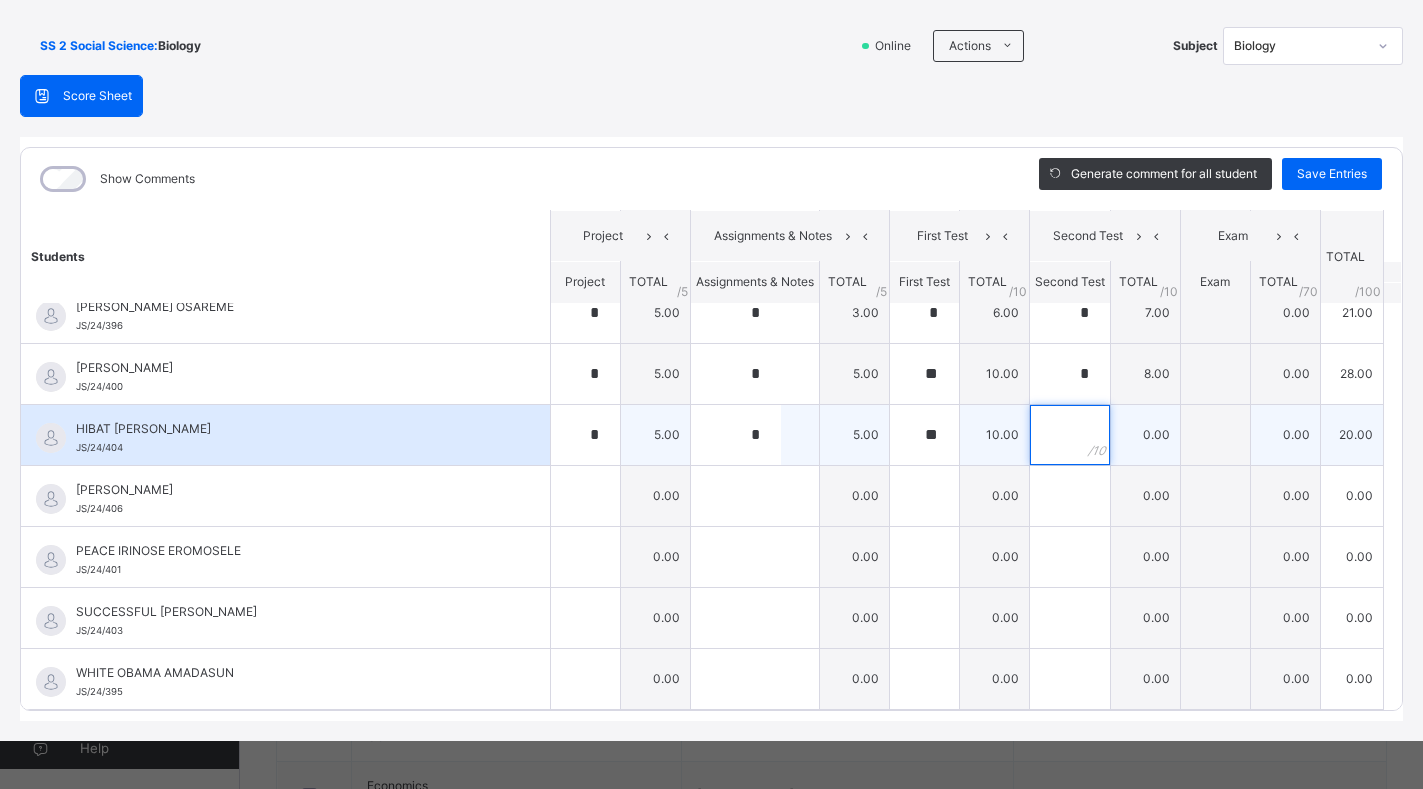 click at bounding box center (1070, 435) 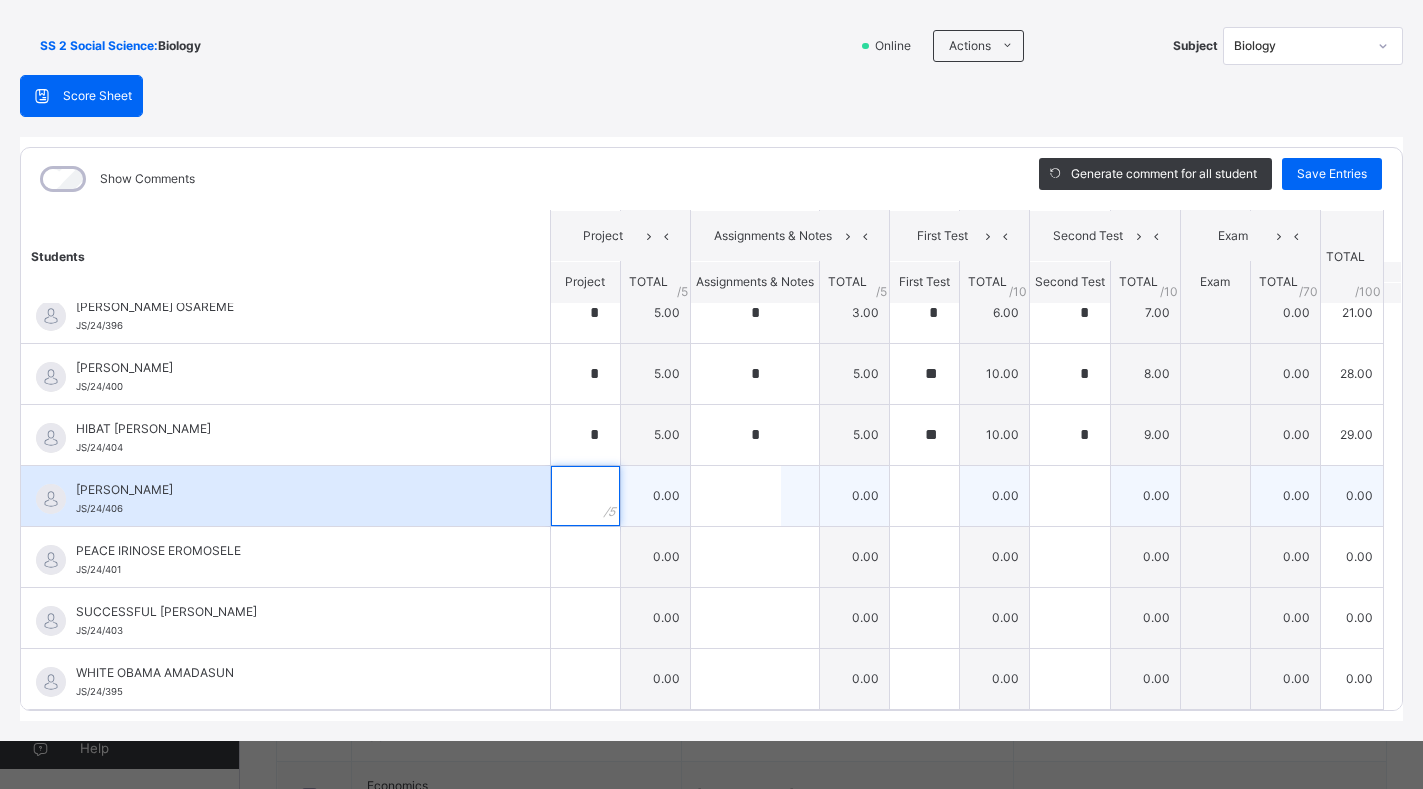 click at bounding box center (585, 496) 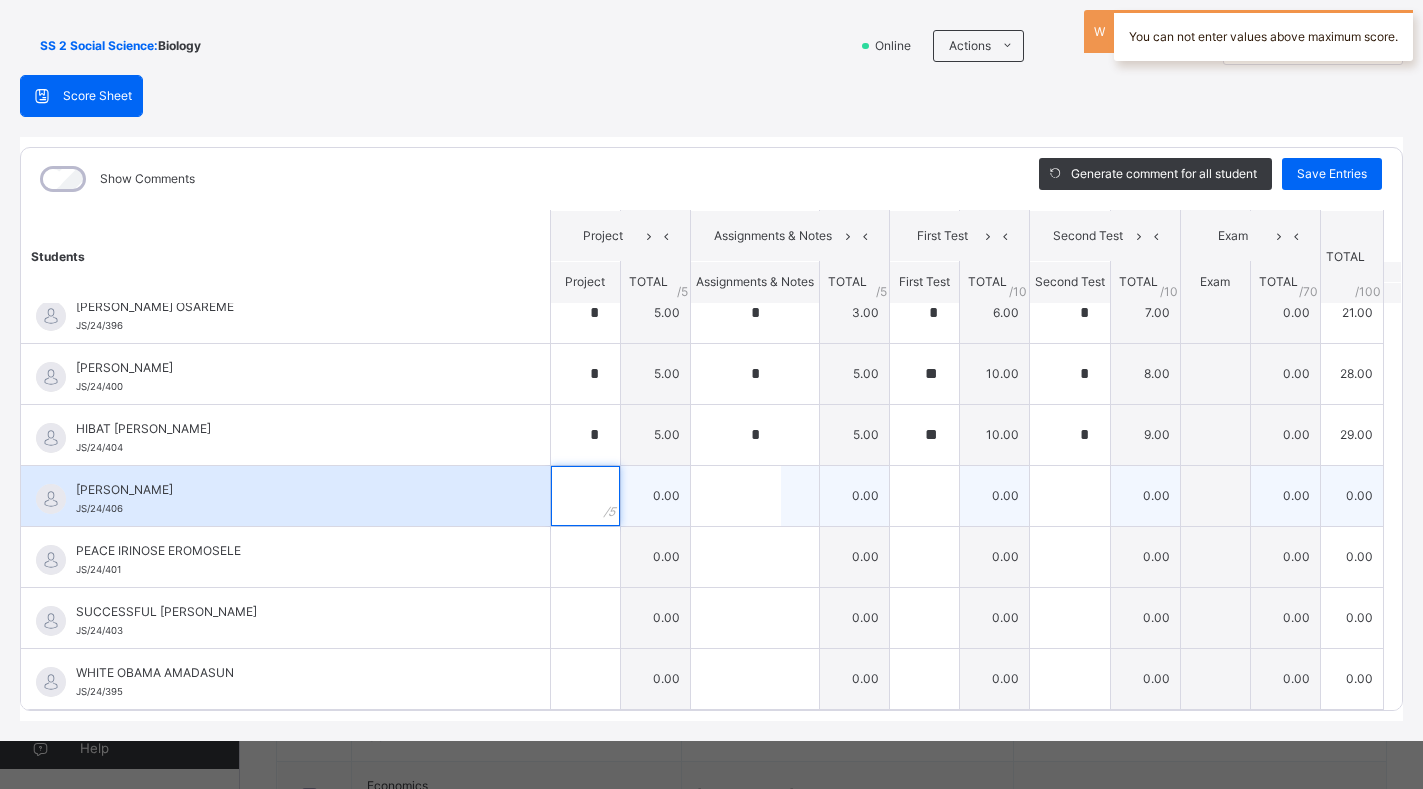 click at bounding box center [585, 496] 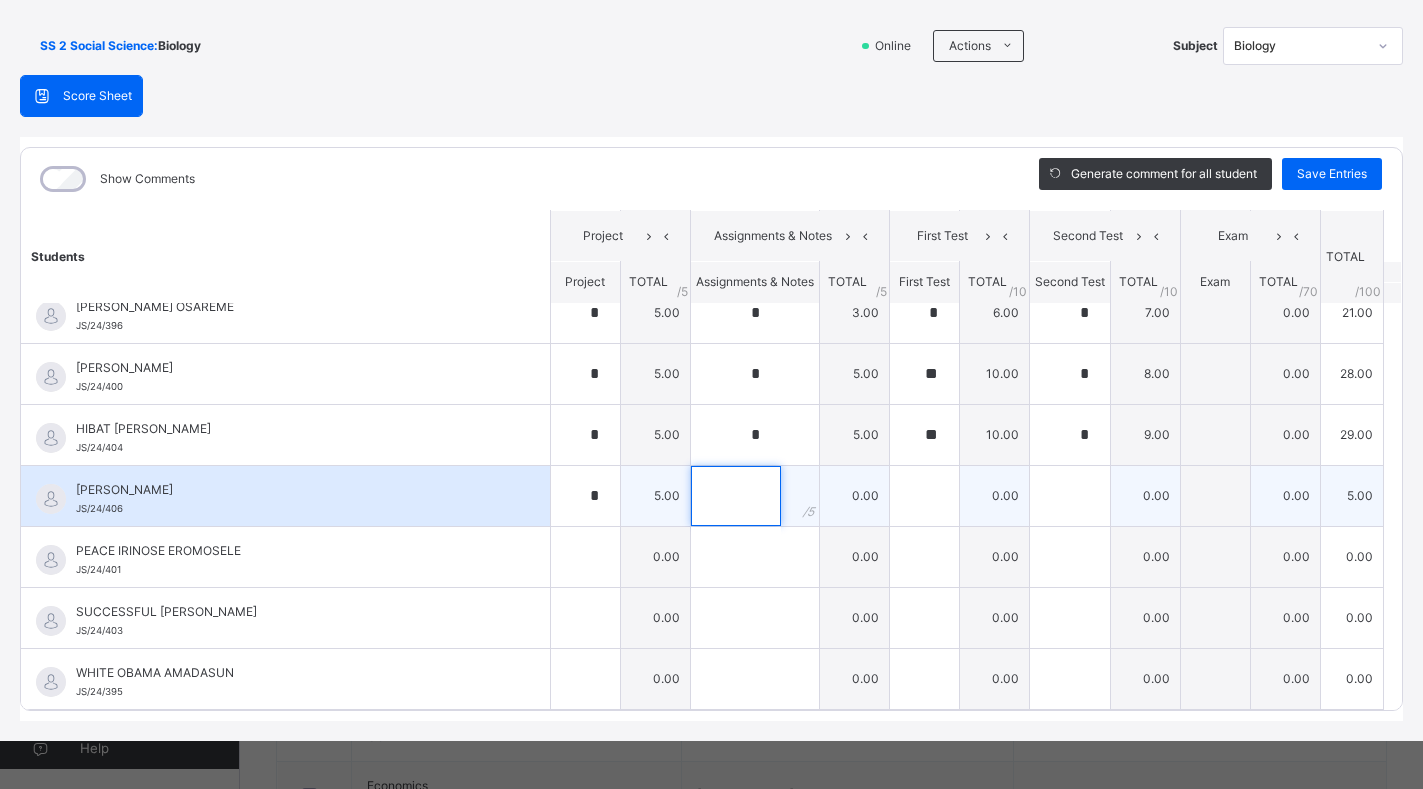 click at bounding box center [736, 496] 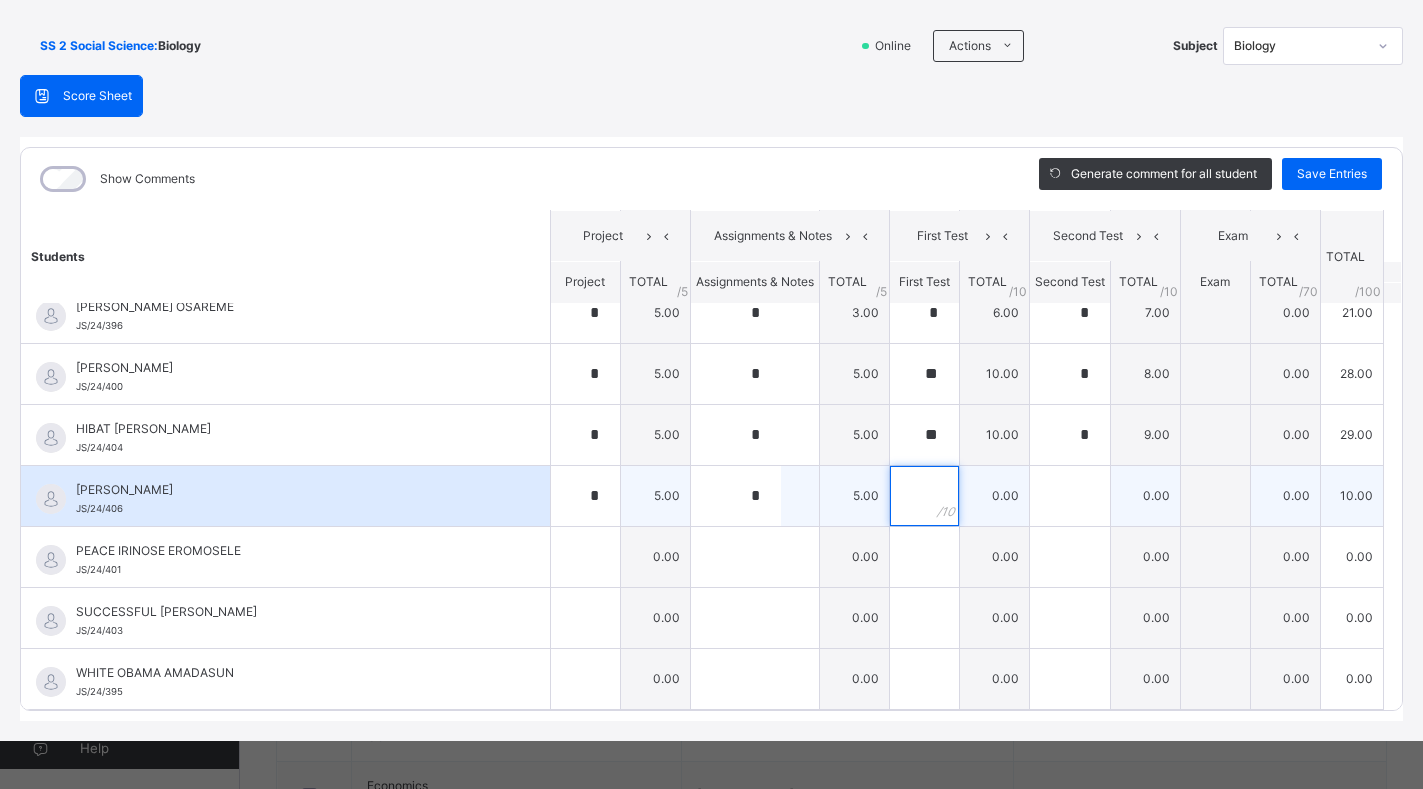 click at bounding box center [924, 496] 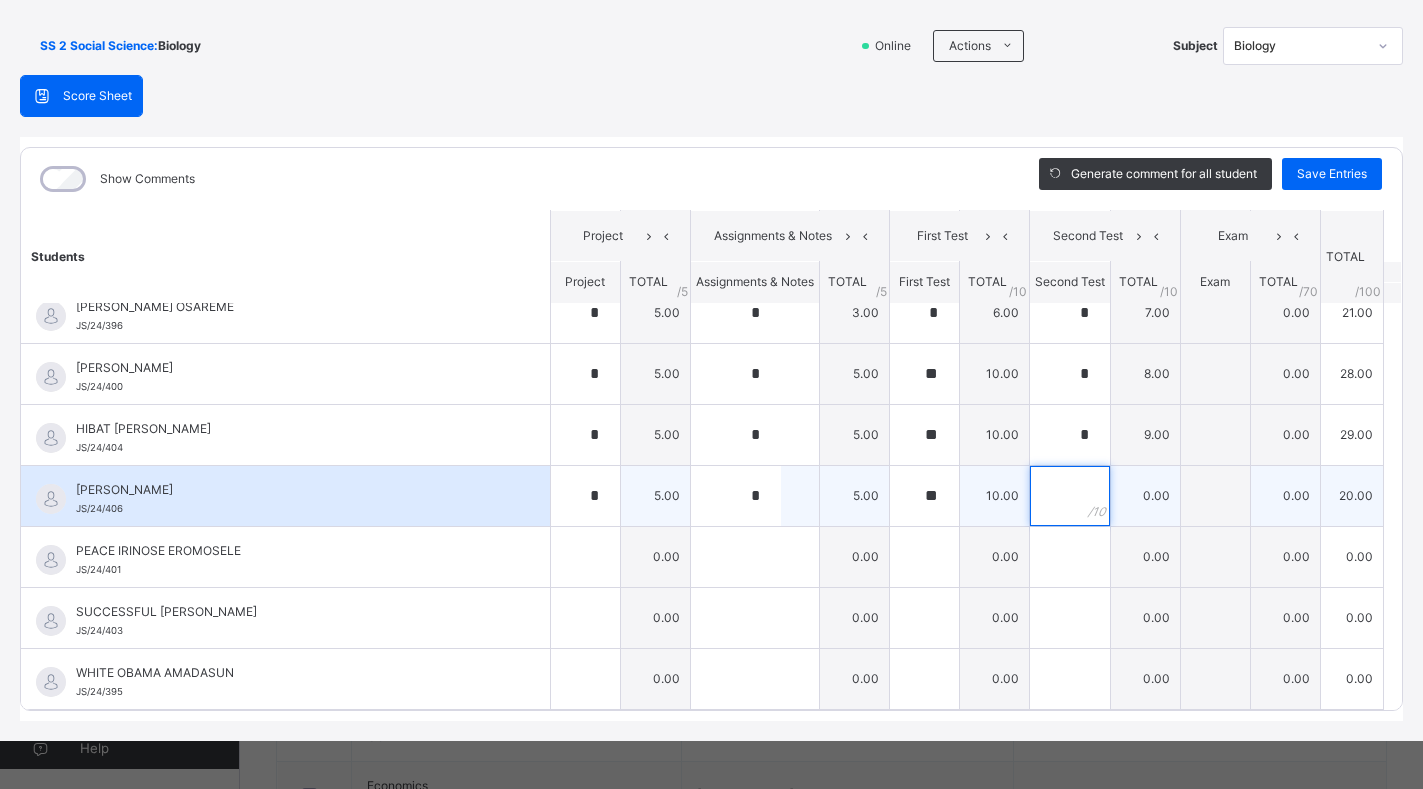click at bounding box center [1070, 496] 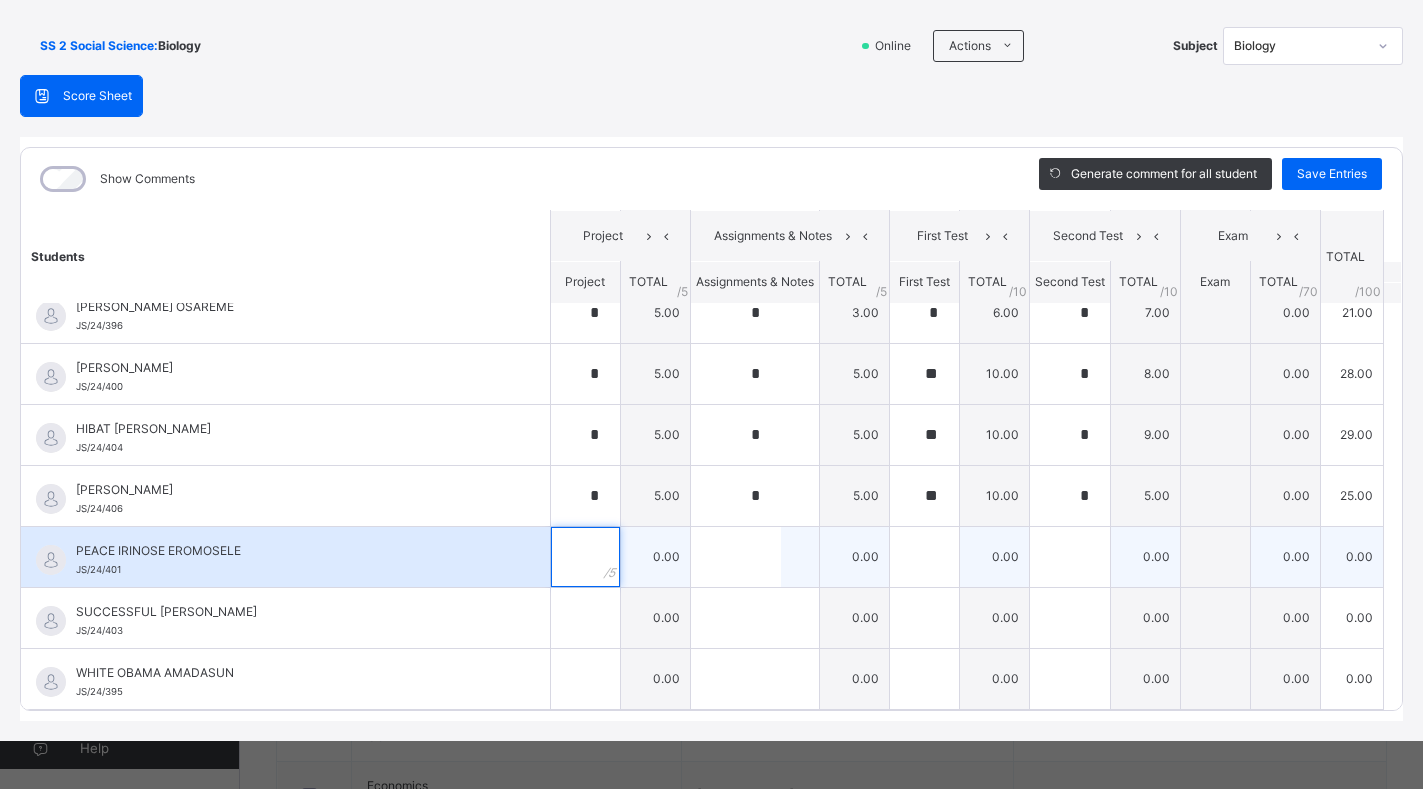 click at bounding box center (585, 557) 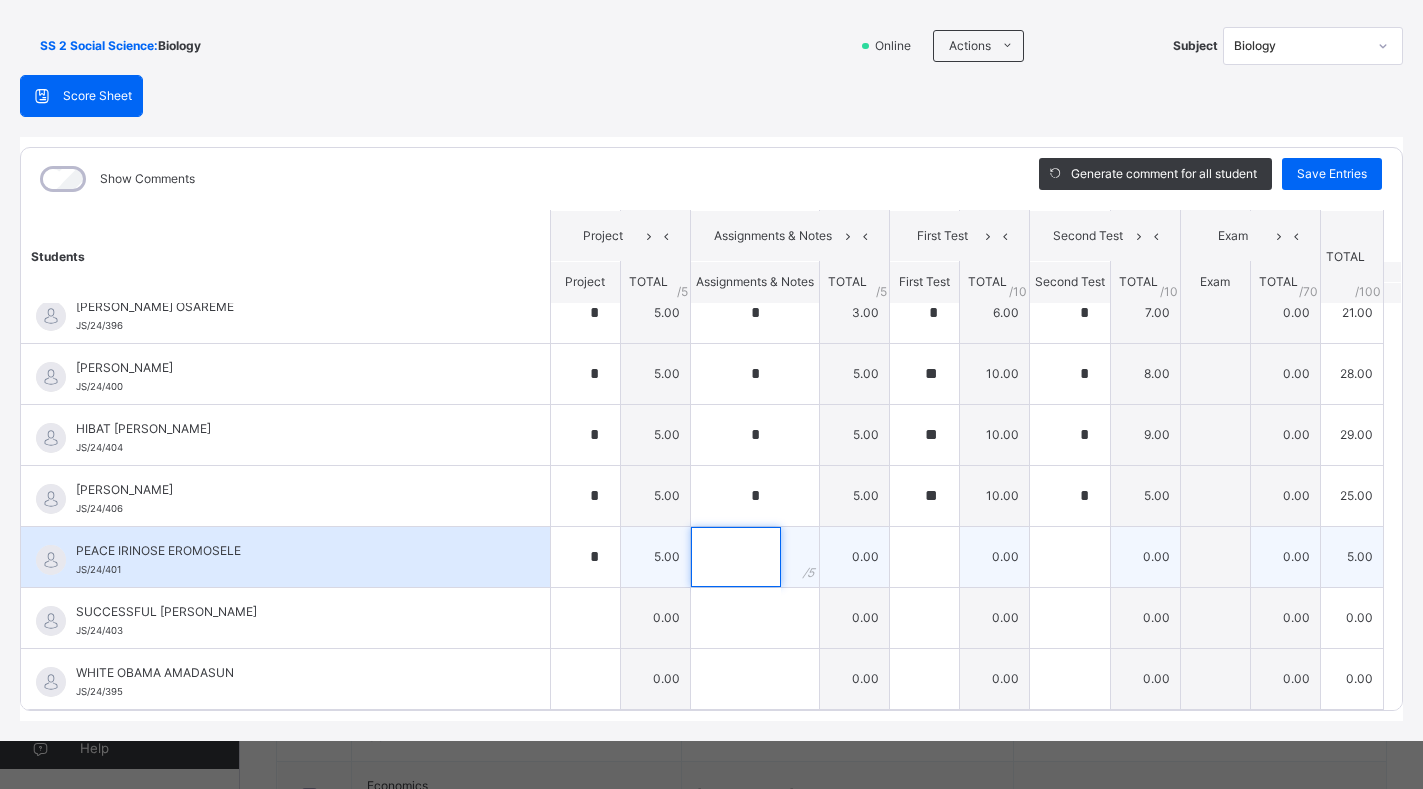 click at bounding box center [736, 557] 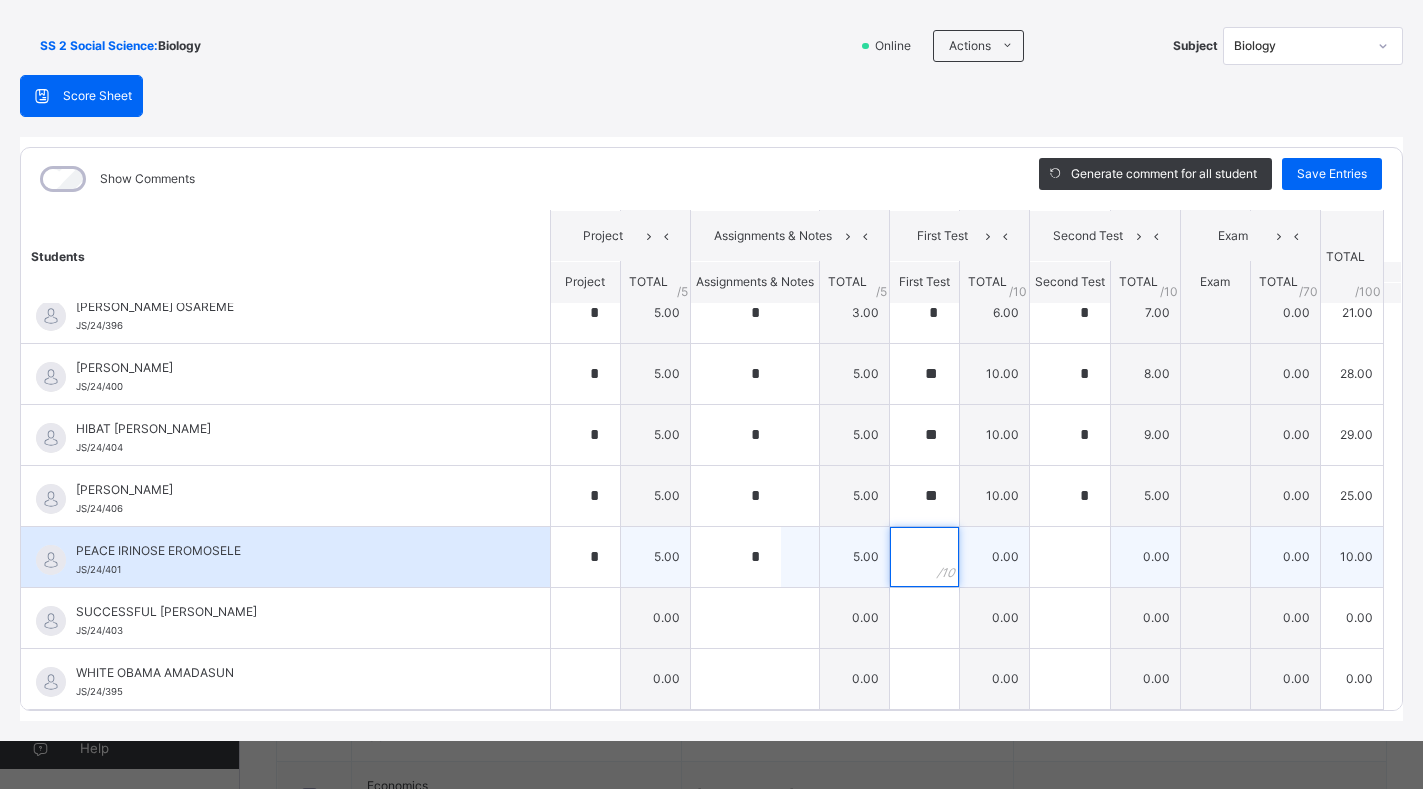 click at bounding box center [924, 557] 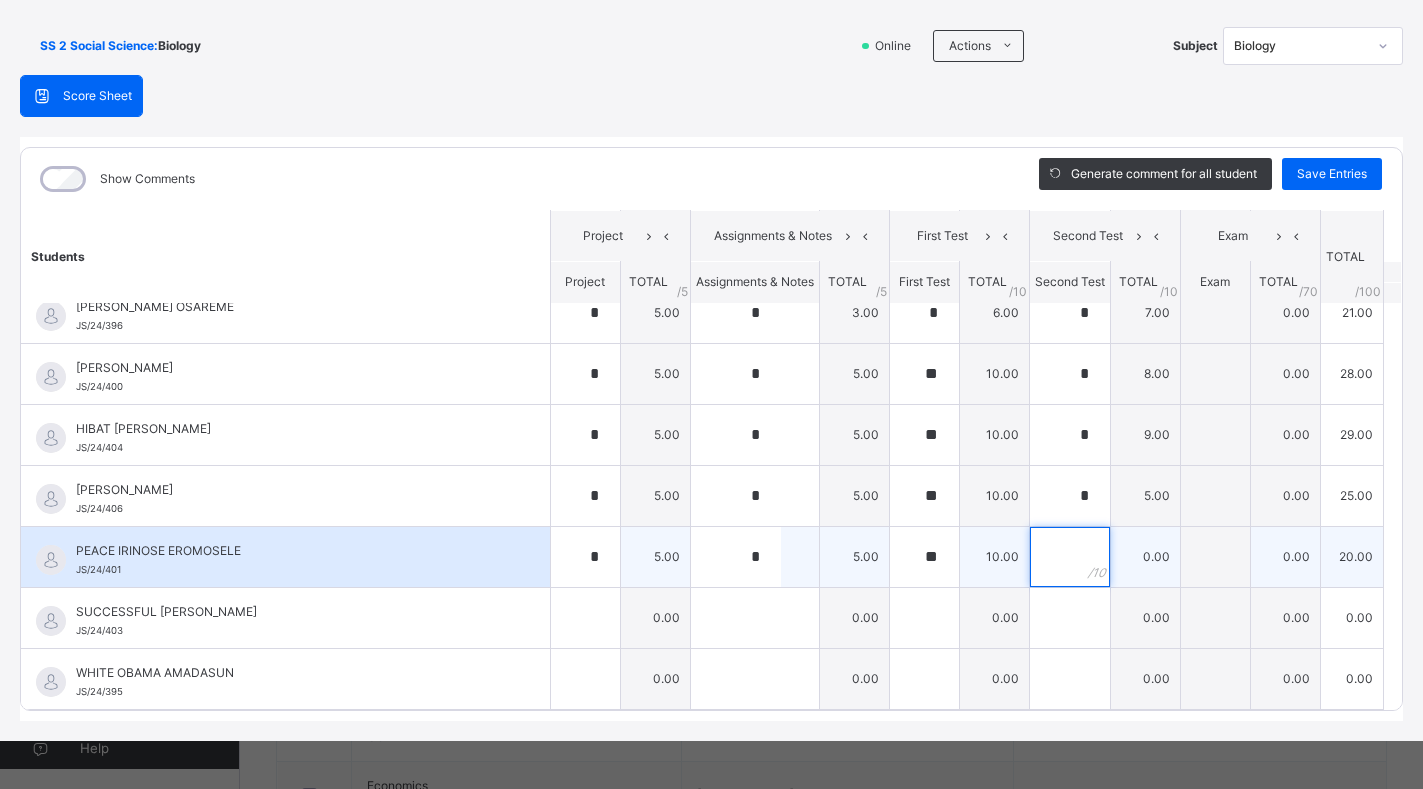 click at bounding box center [1070, 557] 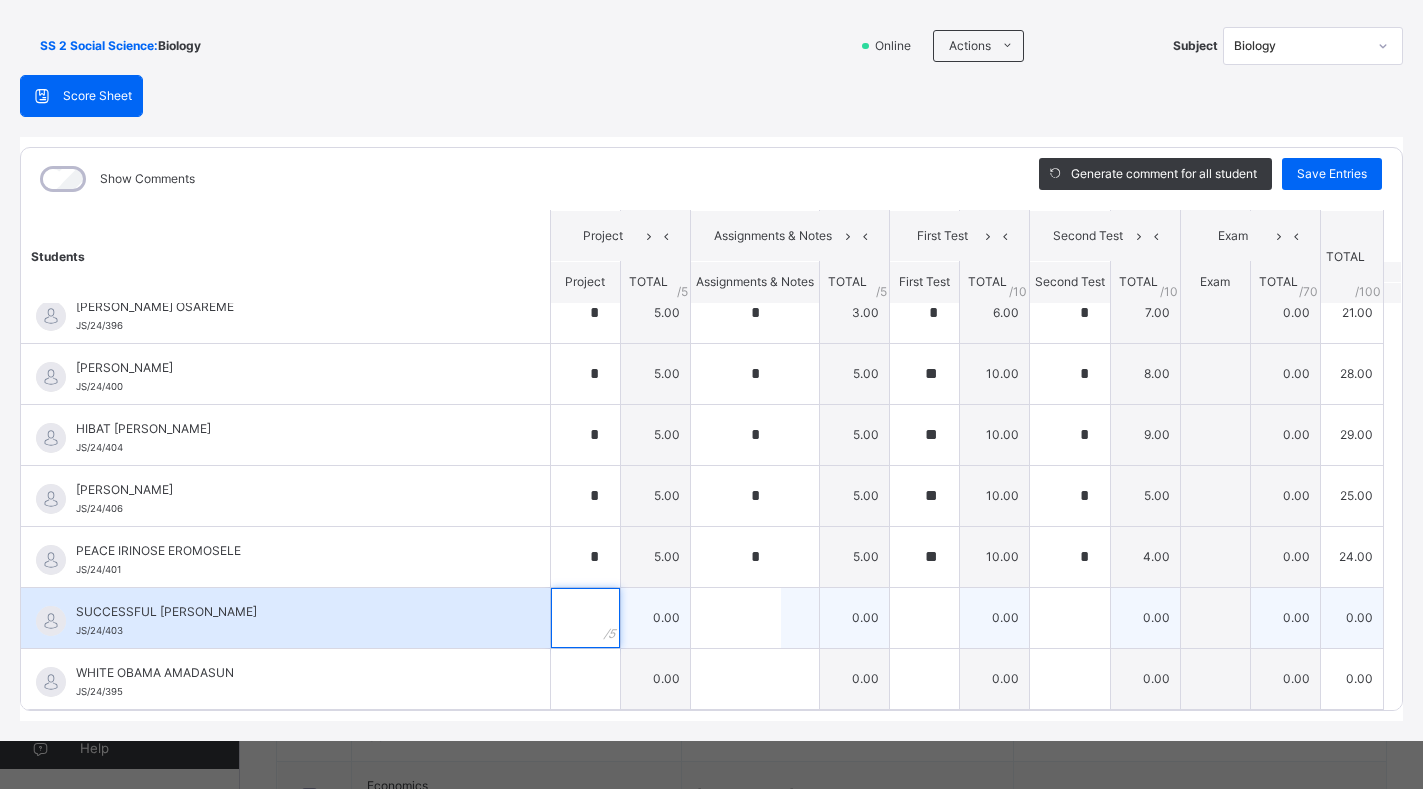 click at bounding box center (585, 618) 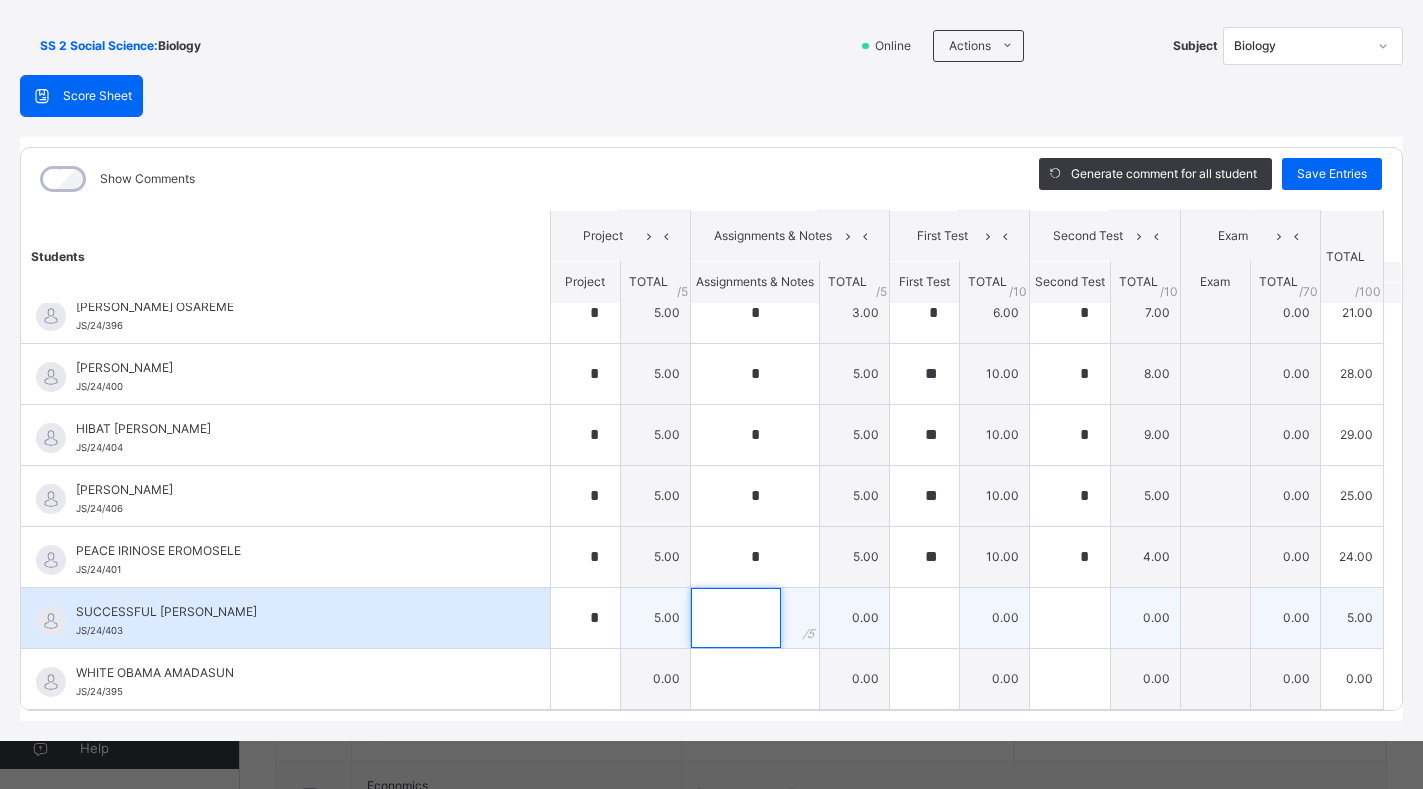 click at bounding box center [736, 618] 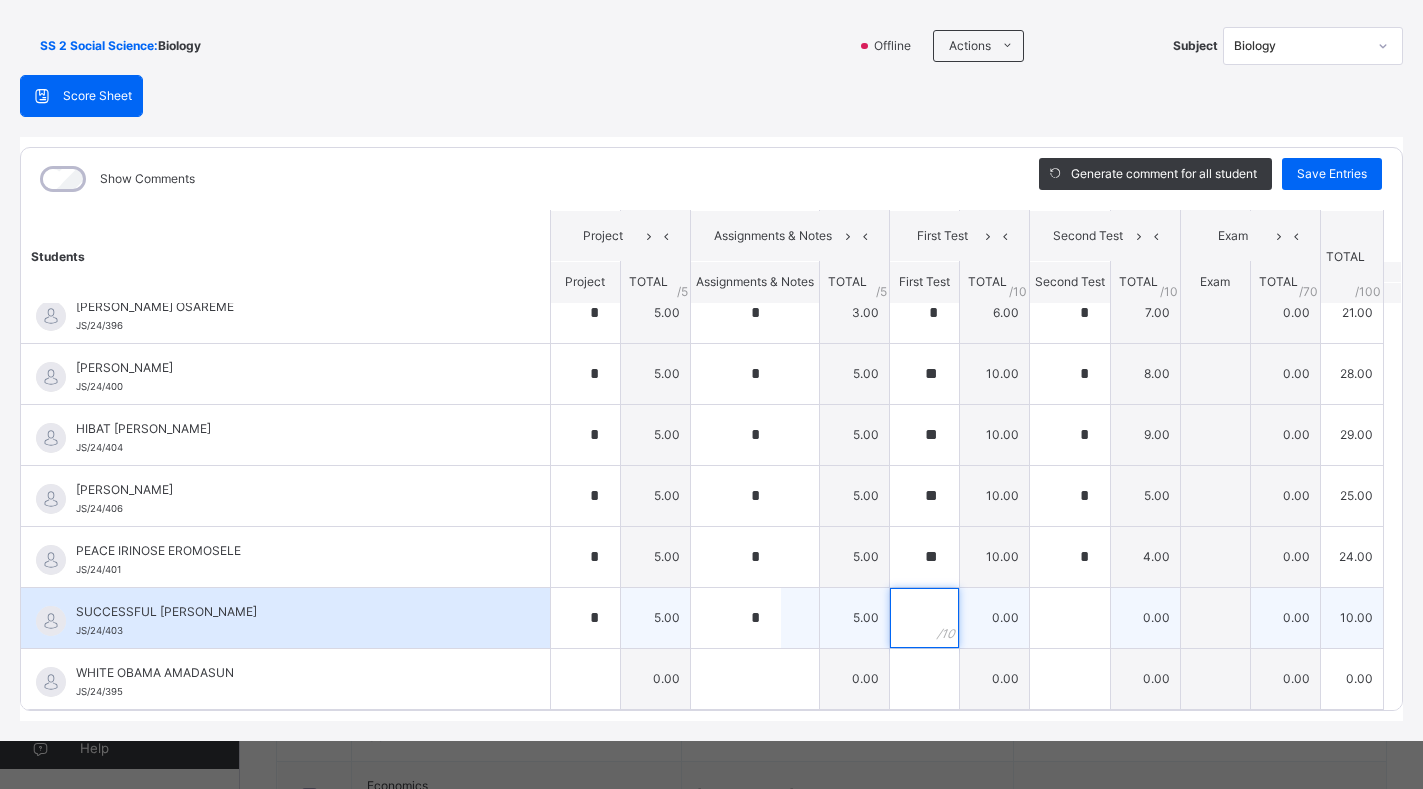 click at bounding box center (924, 618) 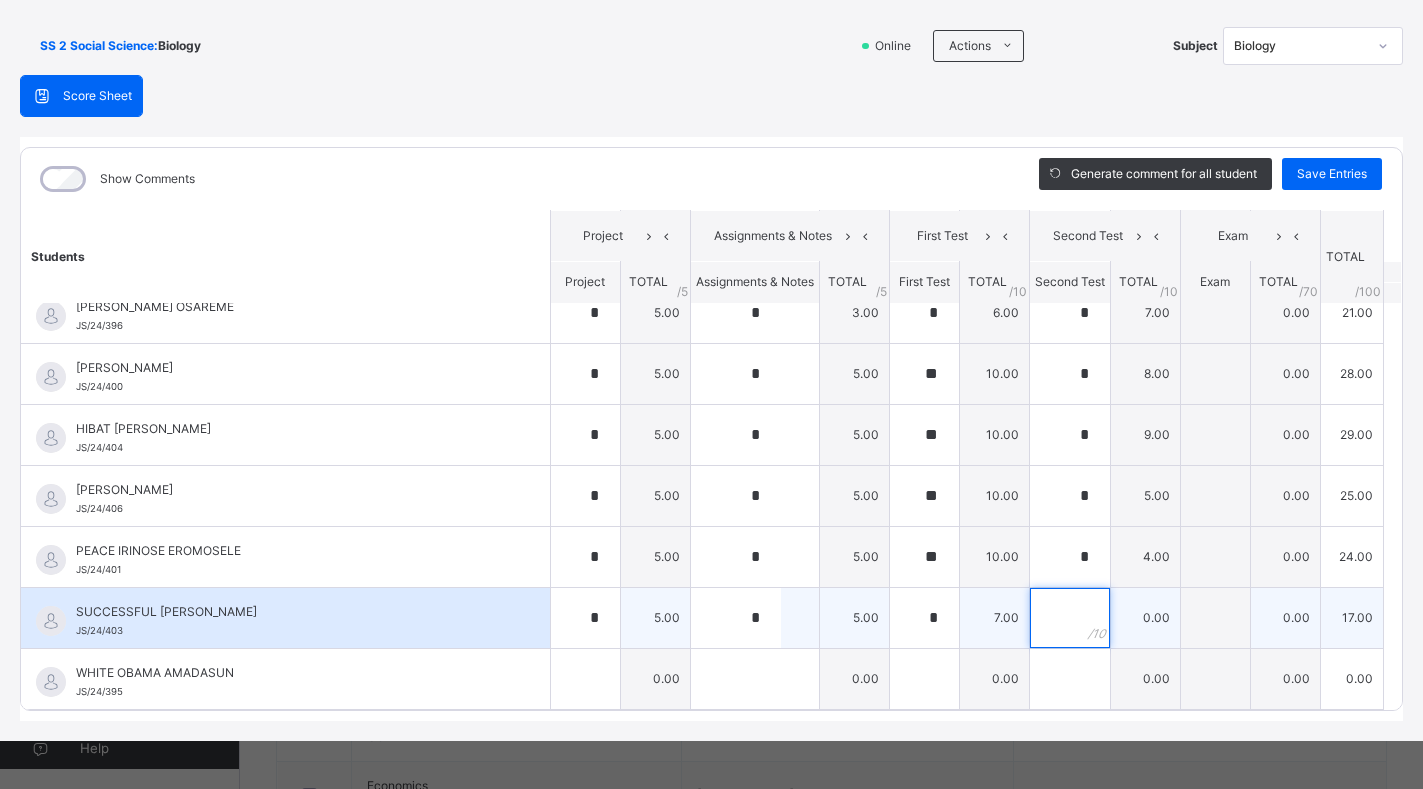 click at bounding box center (1070, 618) 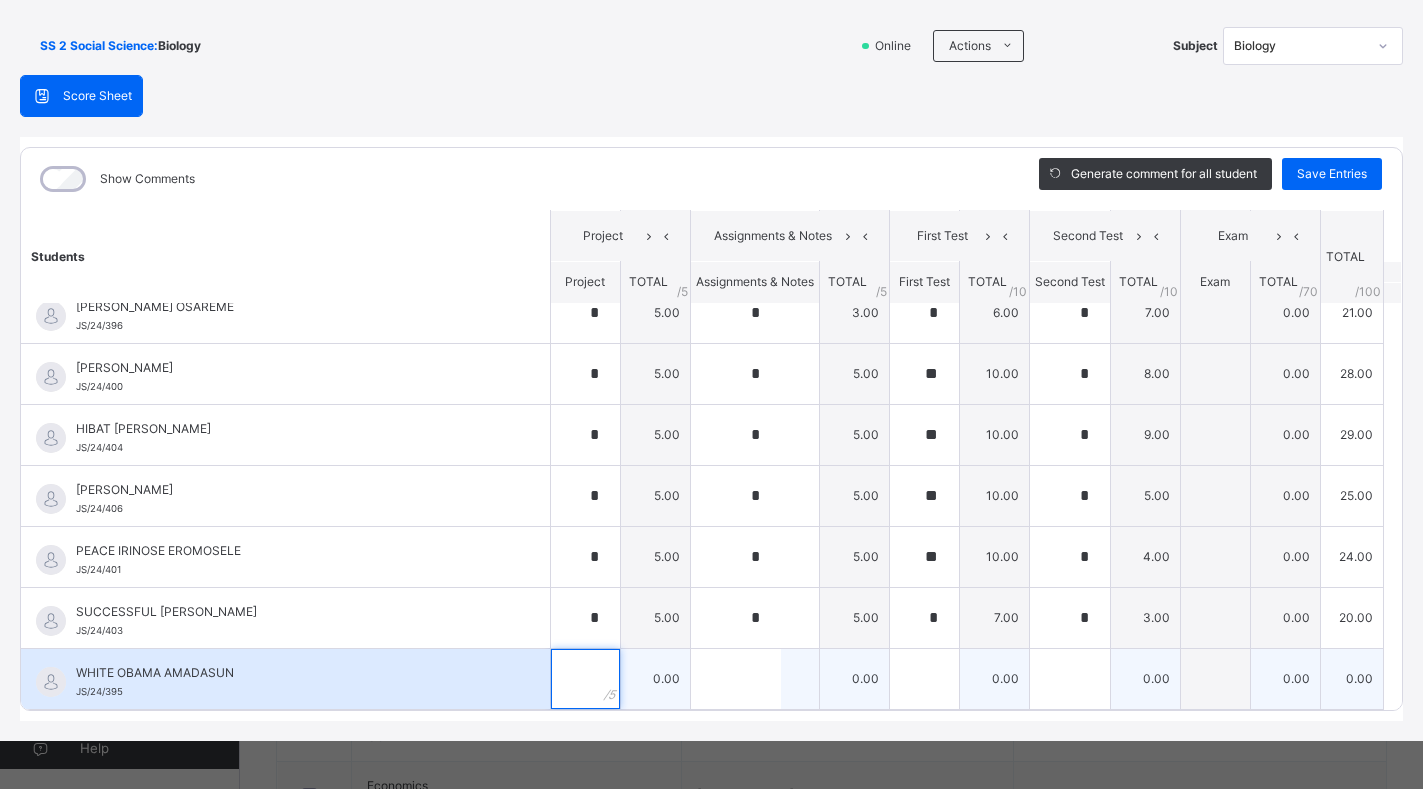 click at bounding box center (585, 679) 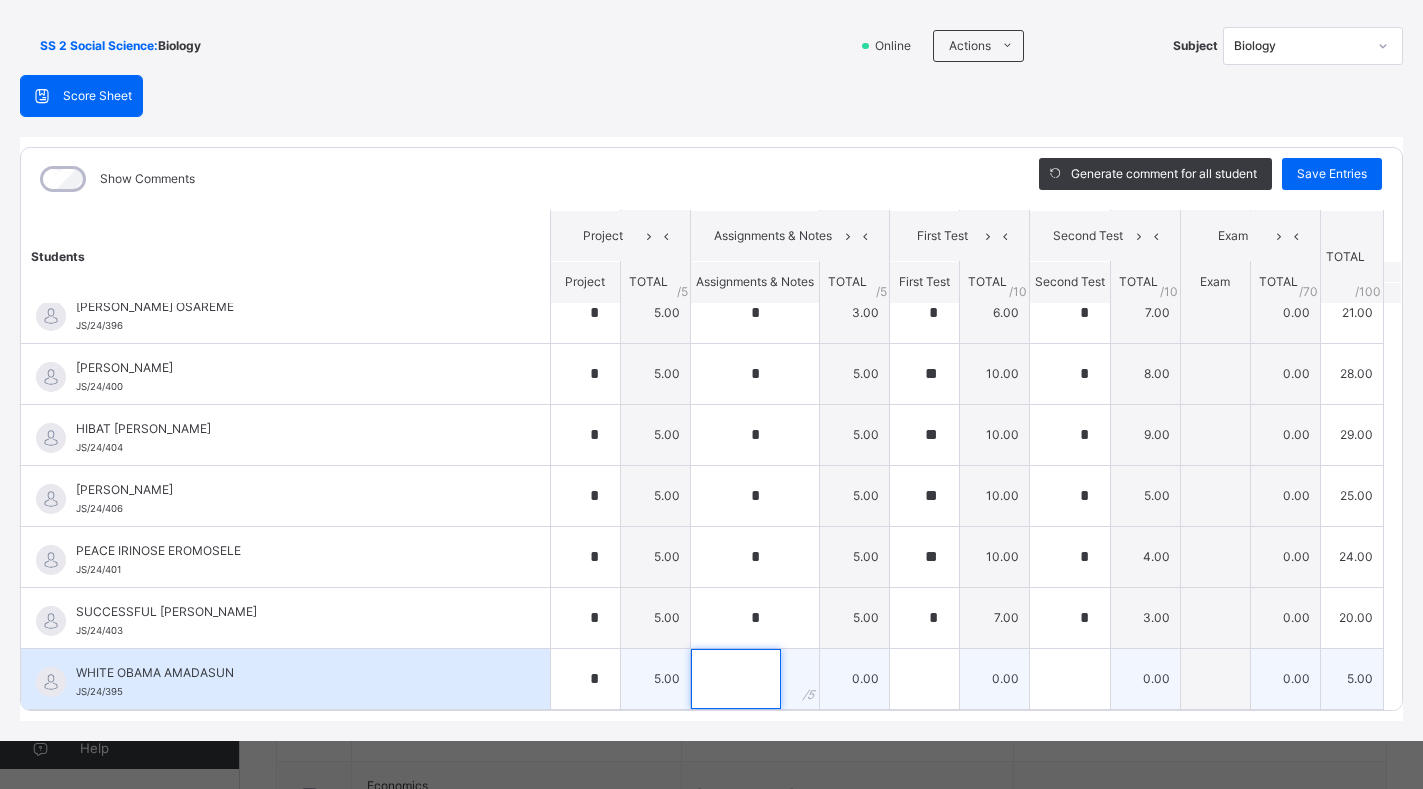 click at bounding box center (736, 679) 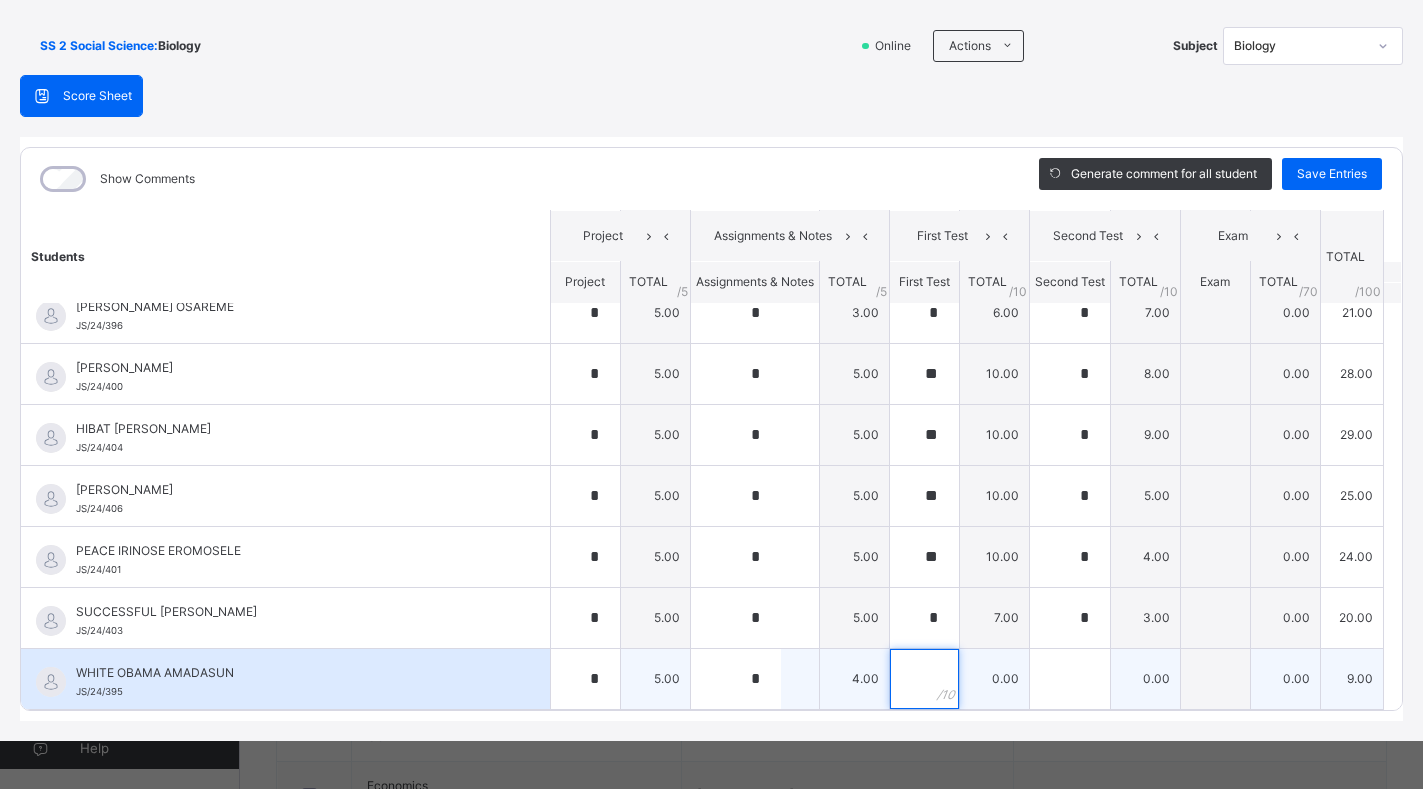 click at bounding box center (924, 679) 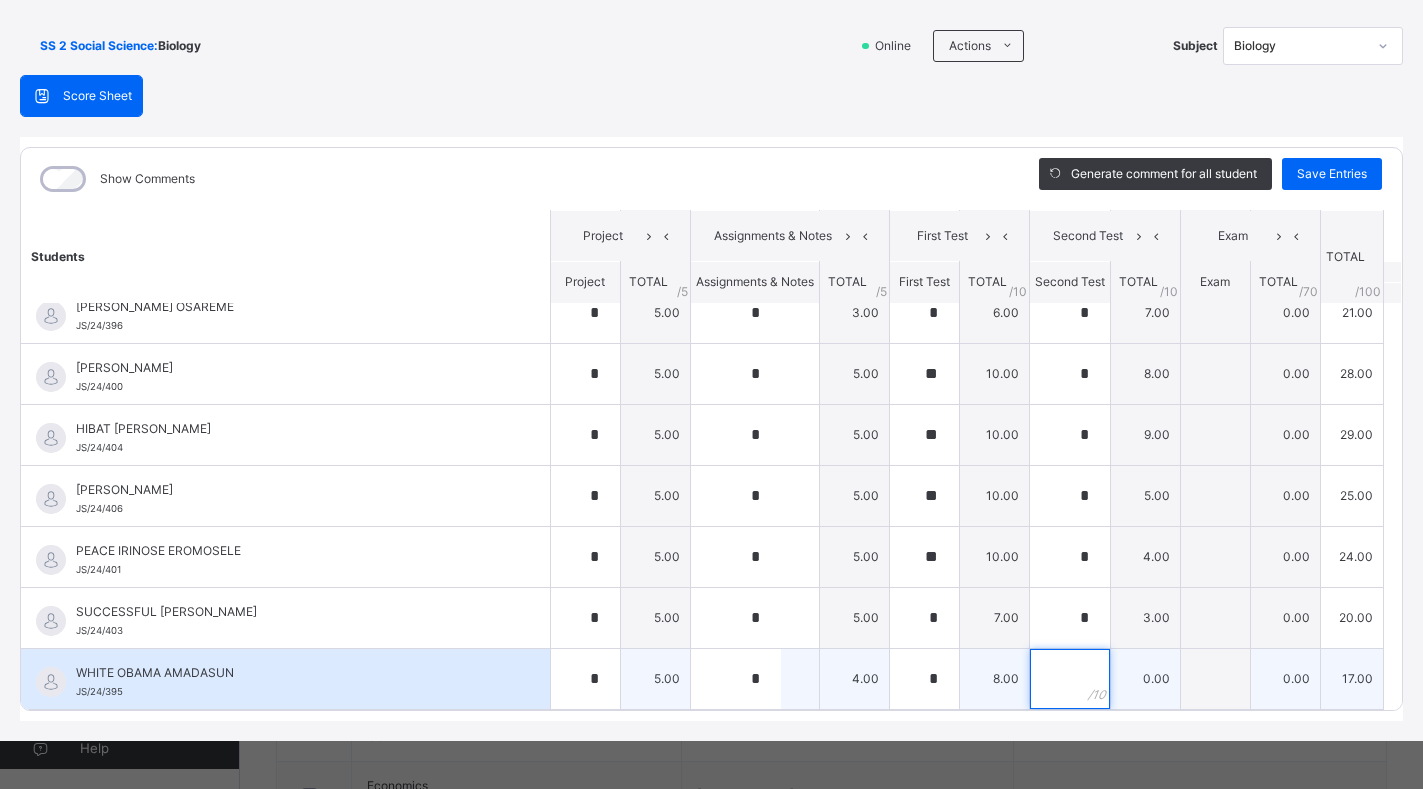 click at bounding box center (1070, 679) 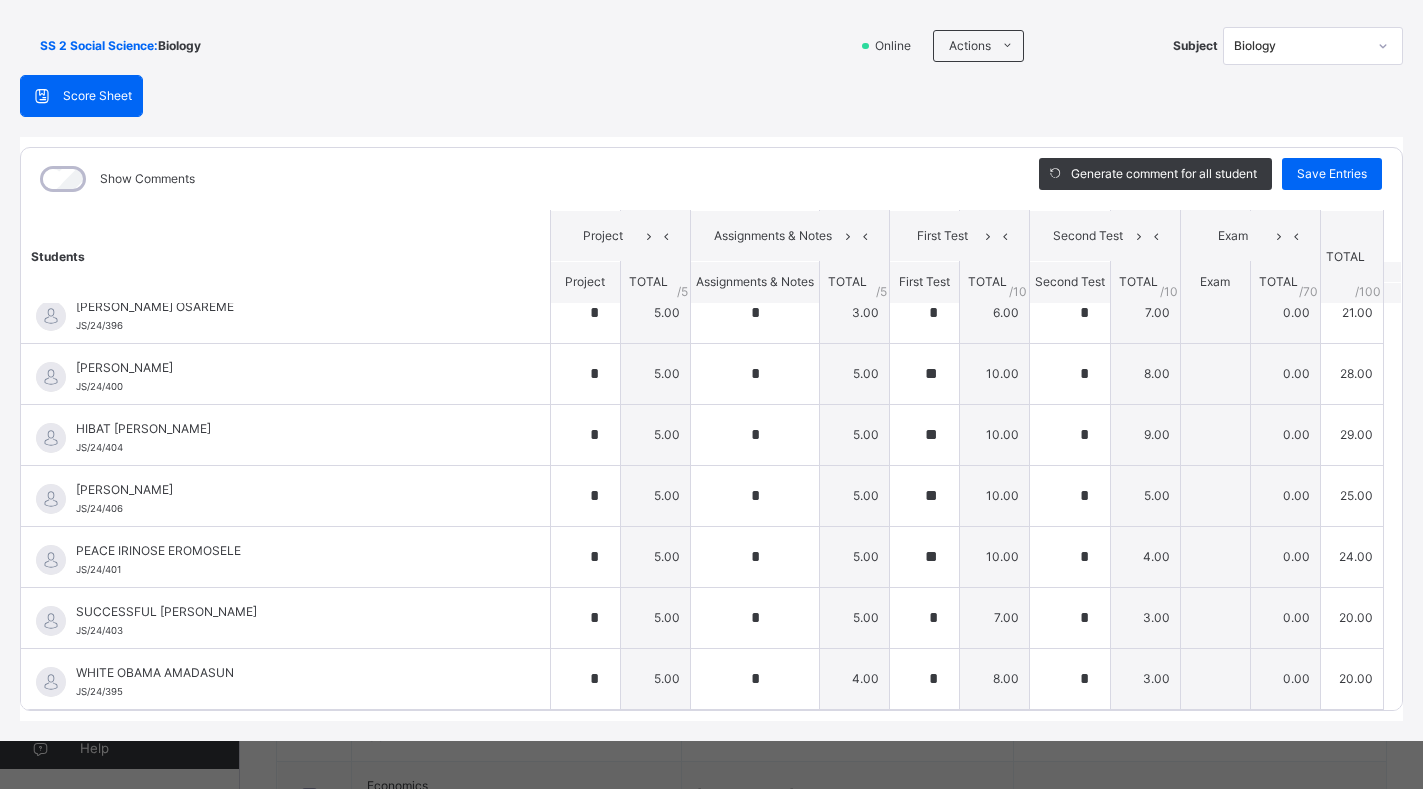 click on "SS 2   Social Science :   Biology Online Actions  Download Empty Score Sheet  Upload/map score sheet Subject  Biology JEDIDIAH SCHOOLS Date: [DATE] 10:31:38 am Score Sheet Score Sheet Show Comments   Generate comment for all student   Save Entries Class Level:  SS 2   Social Science Subject:  Biology Session:  2024/2025 Session Session:  Third Term Students Project Assignments & Notes First Test Second Test Exam TOTAL /100 Comment Project TOTAL / 5 Assignments & Notes TOTAL / 5 First Test TOTAL / 10 Second Test TOTAL / 10 Exam TOTAL / 70 [PERSON_NAME] [PERSON_NAME]/24/398 [PERSON_NAME] [PERSON_NAME]/24/398 * 5.00 * 5.00 * 9.00 * 6.00 0.00 25.00 Generate comment 0 / 250   ×   Subject Teacher’s Comment Generate and see in full the comment developed by the AI with an option to regenerate the comment JS [PERSON_NAME] [PERSON_NAME]/24/398   Total 25.00  / 100.00 [PERSON_NAME] Bot   Regenerate     Use this comment   ANOINTED OSELULEMEN EWALEIFOH JS/24/397 ANOINTED OSELULEMEN EWALEIFOH JS/24/397 * 5.00 * 5.00 ** 10.00" at bounding box center (711, 369) 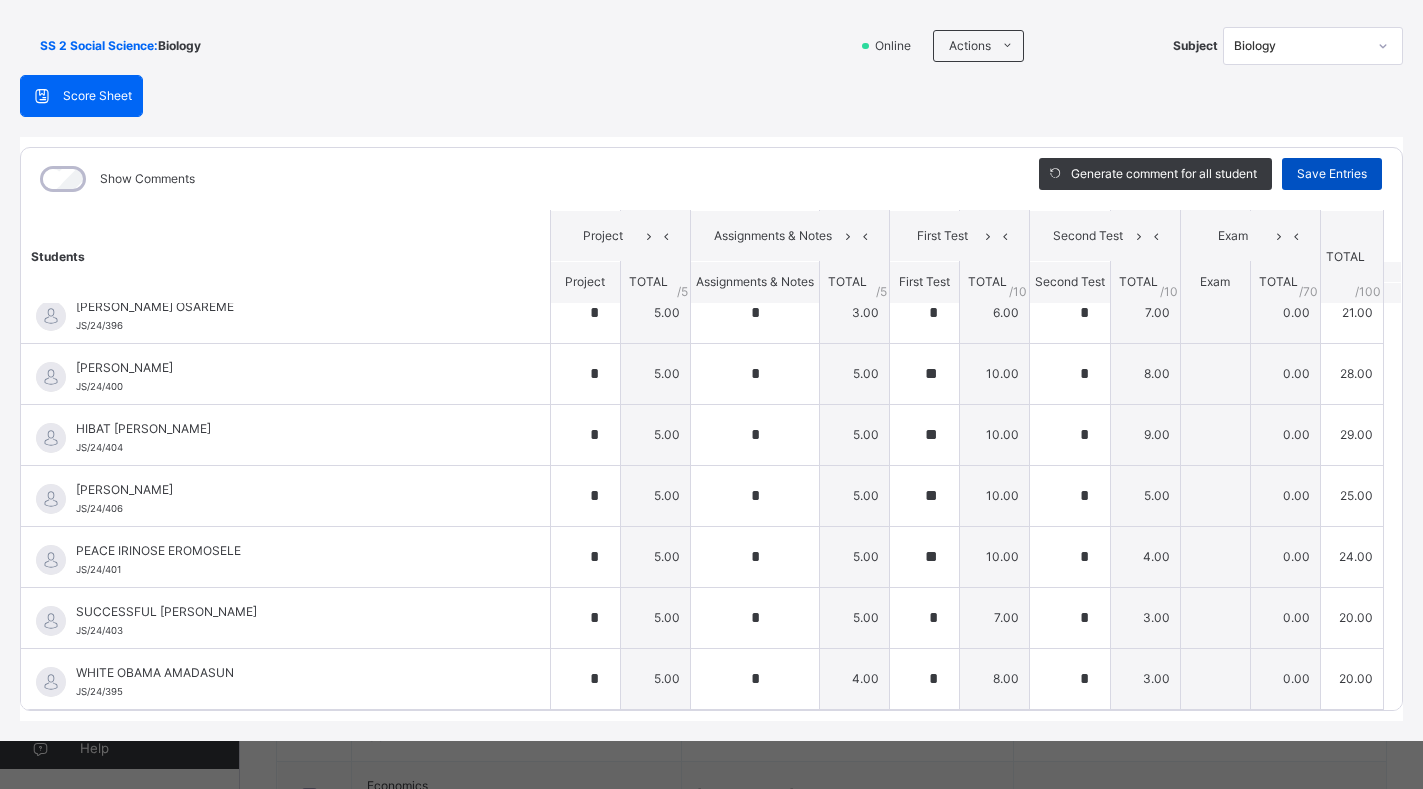 click on "Save Entries" at bounding box center [1332, 174] 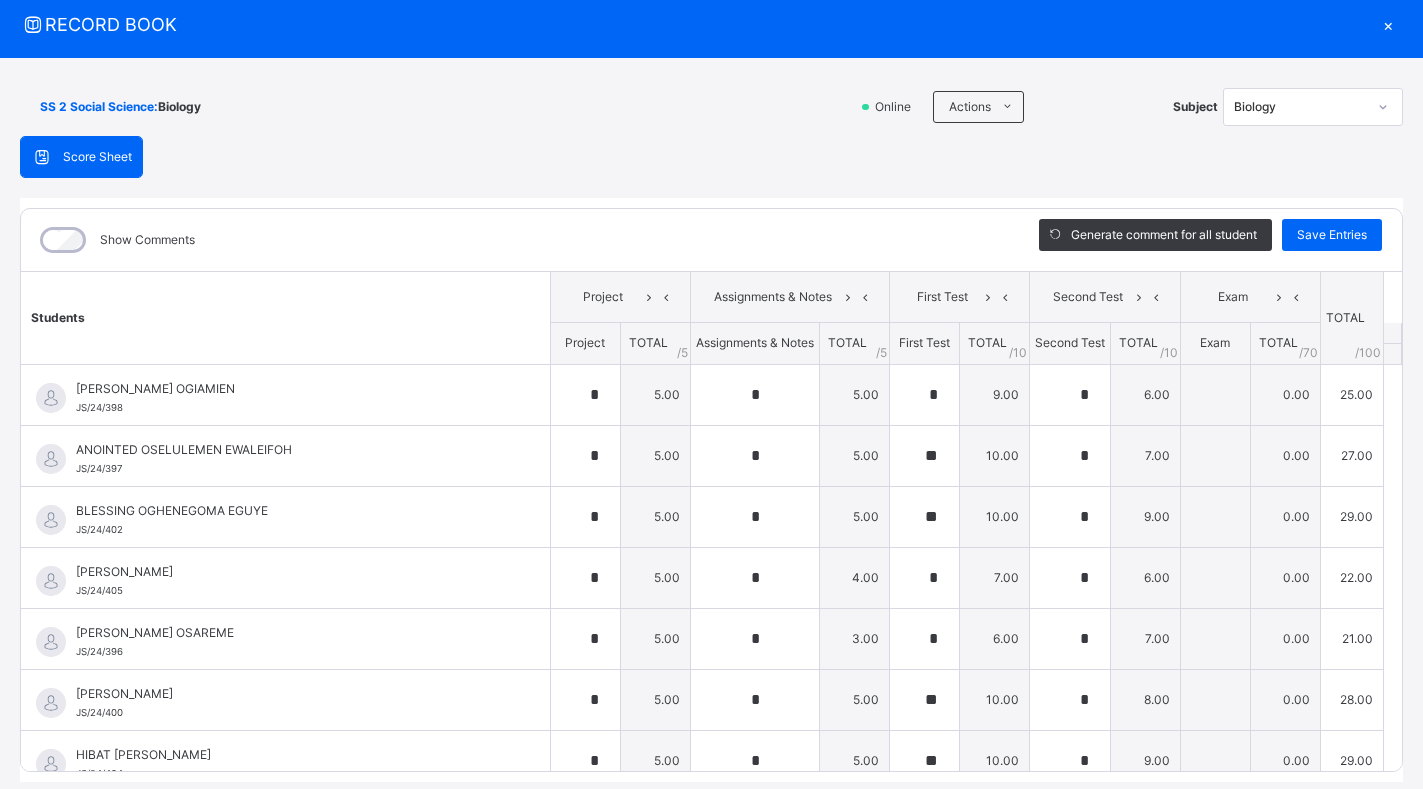 scroll, scrollTop: 0, scrollLeft: 0, axis: both 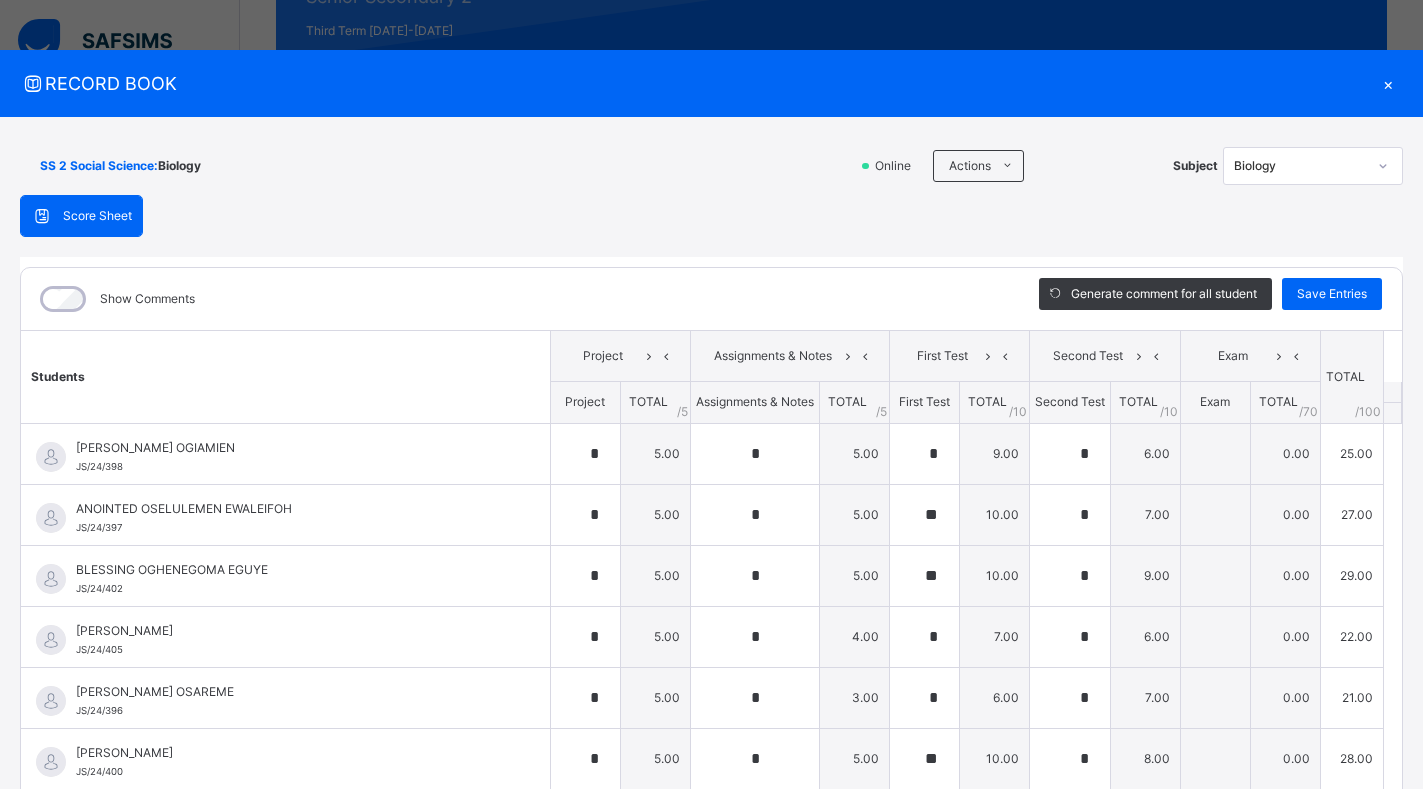 click on "Students Project Assignments & Notes First Test Second Test Exam TOTAL /100 Comment Project TOTAL / 5 Assignments & Notes TOTAL / 5 First Test TOTAL / 10 Second Test TOTAL / 10 Exam TOTAL / 70 [PERSON_NAME] [PERSON_NAME]/24/398 [PERSON_NAME] [PERSON_NAME]/24/398 * 5.00 * 5.00 * 9.00 * 6.00 0.00 25.00 Generate comment 0 / 250   ×   Subject Teacher’s Comment Generate and see in full the comment developed by the AI with an option to regenerate the comment JS [PERSON_NAME] [PERSON_NAME]/24/398   Total 25.00  / 100.00 [PERSON_NAME] Bot   Regenerate     Use this comment   ANOINTED OSELULEMEN EWALEIFOH JS/24/397 ANOINTED OSELULEMEN EWALEIFOH JS/24/397 * 5.00 * 5.00 ** 10.00 * 7.00 0.00 27.00 Generate comment 0 / 250   ×   Subject Teacher’s Comment Generate and see in full the comment developed by the AI with an option to regenerate the comment JS ANOINTED OSELULEMEN EWALEIFOH   JS/24/397   Total 27.00  / 100.00 [PERSON_NAME] Bot   Regenerate     Use this comment   BLESSING OGHENEGOMA EGUYE JS/24/402 BLESSING OGHENEGOMA EGUYE * 5.00" at bounding box center [711, 712] 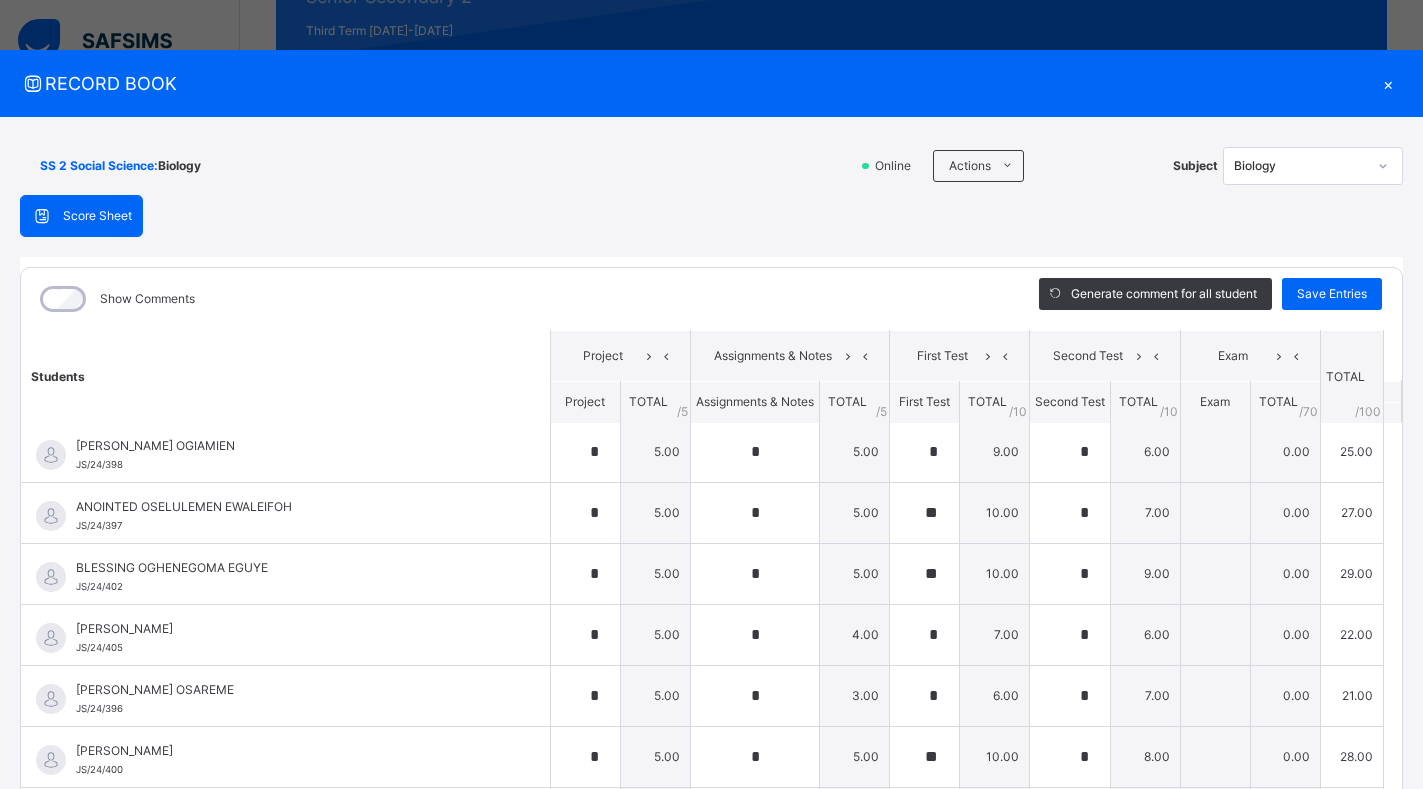 scroll, scrollTop: 0, scrollLeft: 0, axis: both 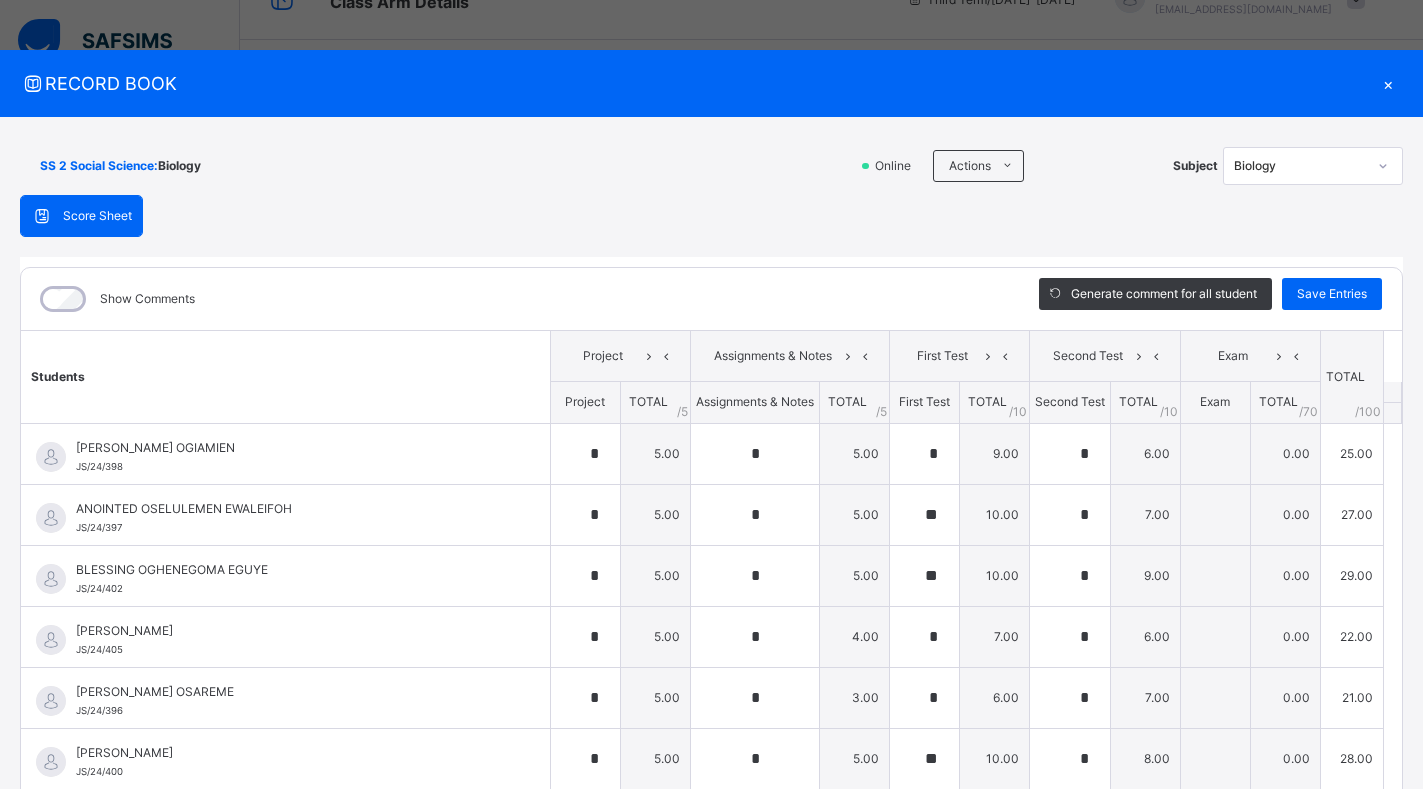 click on "Students Project Assignments & Notes First Test Second Test Exam TOTAL /100 Comment Project TOTAL / 5 Assignments & Notes TOTAL / 5 First Test TOTAL / 10 Second Test TOTAL / 10 Exam TOTAL / 70 [PERSON_NAME] [PERSON_NAME]/24/398 [PERSON_NAME] [PERSON_NAME]/24/398 * 5.00 * 5.00 * 9.00 * 6.00 0.00 25.00 Generate comment 0 / 250   ×   Subject Teacher’s Comment Generate and see in full the comment developed by the AI with an option to regenerate the comment JS [PERSON_NAME] [PERSON_NAME]/24/398   Total 25.00  / 100.00 [PERSON_NAME] Bot   Regenerate     Use this comment   ANOINTED OSELULEMEN EWALEIFOH JS/24/397 ANOINTED OSELULEMEN EWALEIFOH JS/24/397 * 5.00 * 5.00 ** 10.00 * 7.00 0.00 27.00 Generate comment 0 / 250   ×   Subject Teacher’s Comment Generate and see in full the comment developed by the AI with an option to regenerate the comment JS ANOINTED OSELULEMEN EWALEIFOH   JS/24/397   Total 27.00  / 100.00 [PERSON_NAME] Bot   Regenerate     Use this comment   BLESSING OGHENEGOMA EGUYE JS/24/402 BLESSING OGHENEGOMA EGUYE * 5.00" at bounding box center (711, 712) 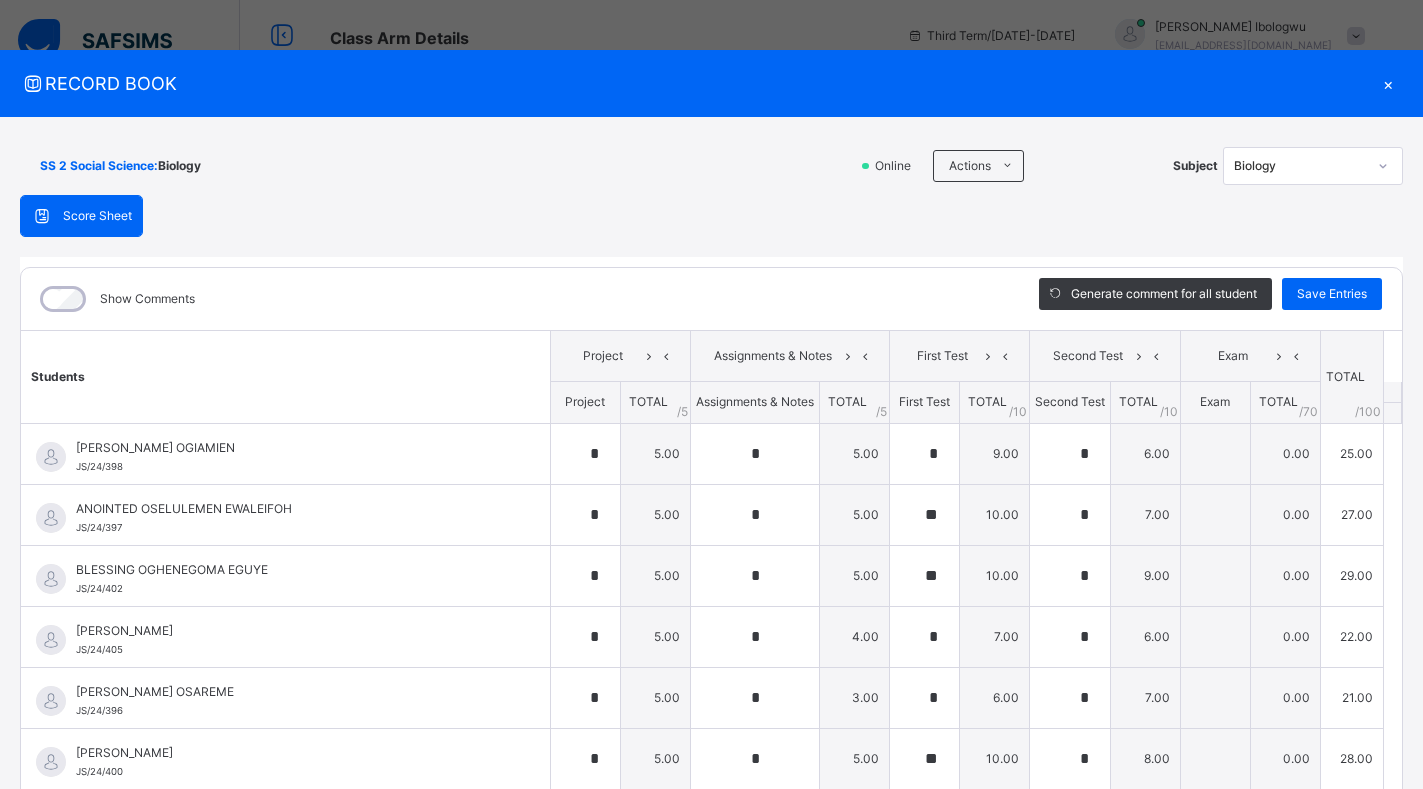 scroll, scrollTop: 0, scrollLeft: 0, axis: both 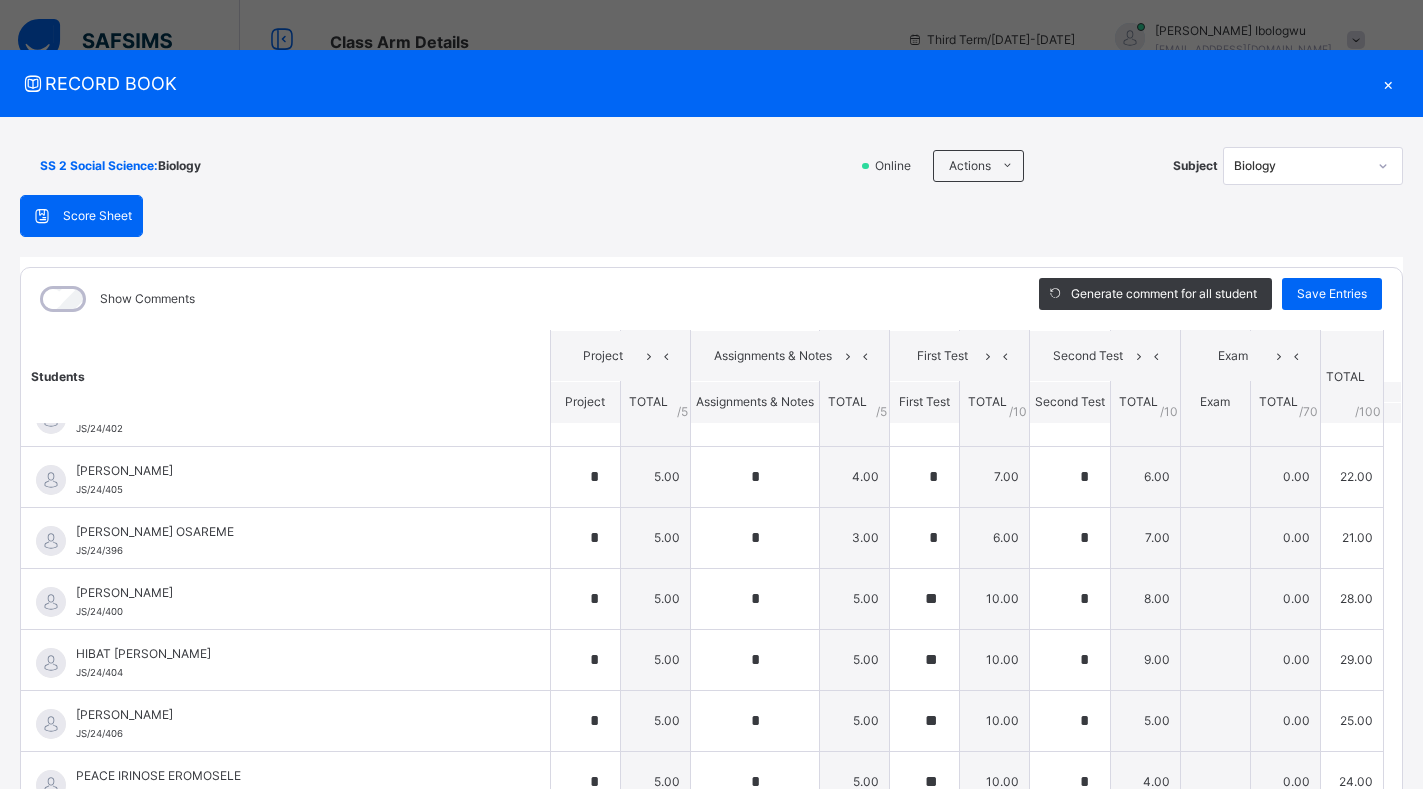 click on "SS 2   Social Science :   Biology Online Actions  Download Empty Score Sheet  Upload/map score sheet Subject  Biology JEDIDIAH SCHOOLS Date: [DATE] 10:35:45 am Score Sheet Score Sheet Show Comments   Generate comment for all student   Save Entries Class Level:  SS 2   Social Science Subject:  Biology Session:  2024/2025 Session Session:  Third Term Students Project Assignments & Notes First Test Second Test Exam TOTAL /100 Comment Project TOTAL / 5 Assignments & Notes TOTAL / 5 First Test TOTAL / 10 Second Test TOTAL / 10 Exam TOTAL / 70 [PERSON_NAME] [PERSON_NAME]/24/398 [PERSON_NAME] [PERSON_NAME]/24/398 * 5.00 * 5.00 * 9.00 * 6.00 0.00 25.00 Generate comment 0 / 250   ×   Subject Teacher’s Comment Generate and see in full the comment developed by the AI with an option to regenerate the comment JS [PERSON_NAME] [PERSON_NAME]/24/398   Total 25.00  / 100.00 [PERSON_NAME] Bot   Regenerate     Use this comment   ANOINTED OSELULEMEN EWALEIFOH JS/24/397 ANOINTED OSELULEMEN EWALEIFOH JS/24/397 * 5.00 * 5.00 ** 10.00" at bounding box center [711, 489] 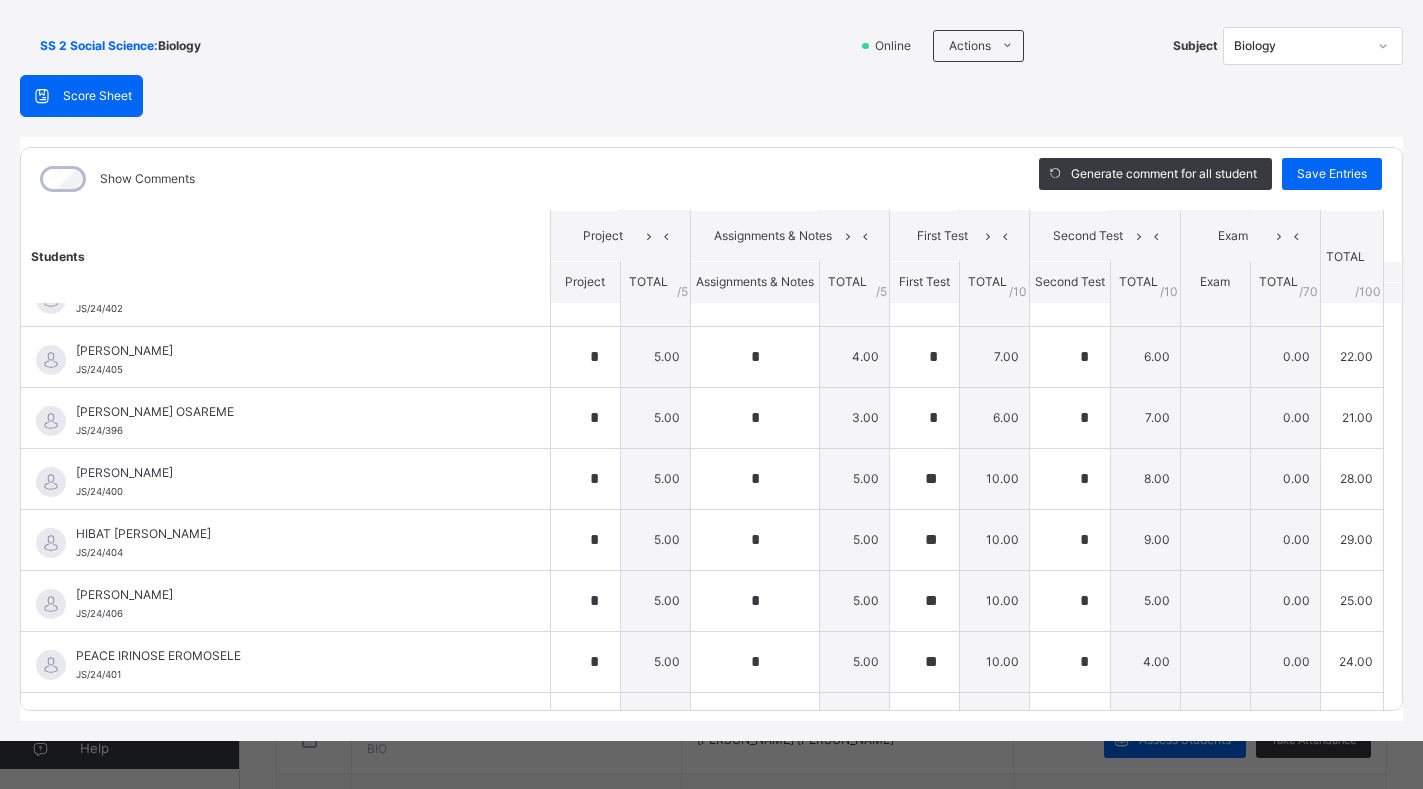 scroll, scrollTop: 122, scrollLeft: 0, axis: vertical 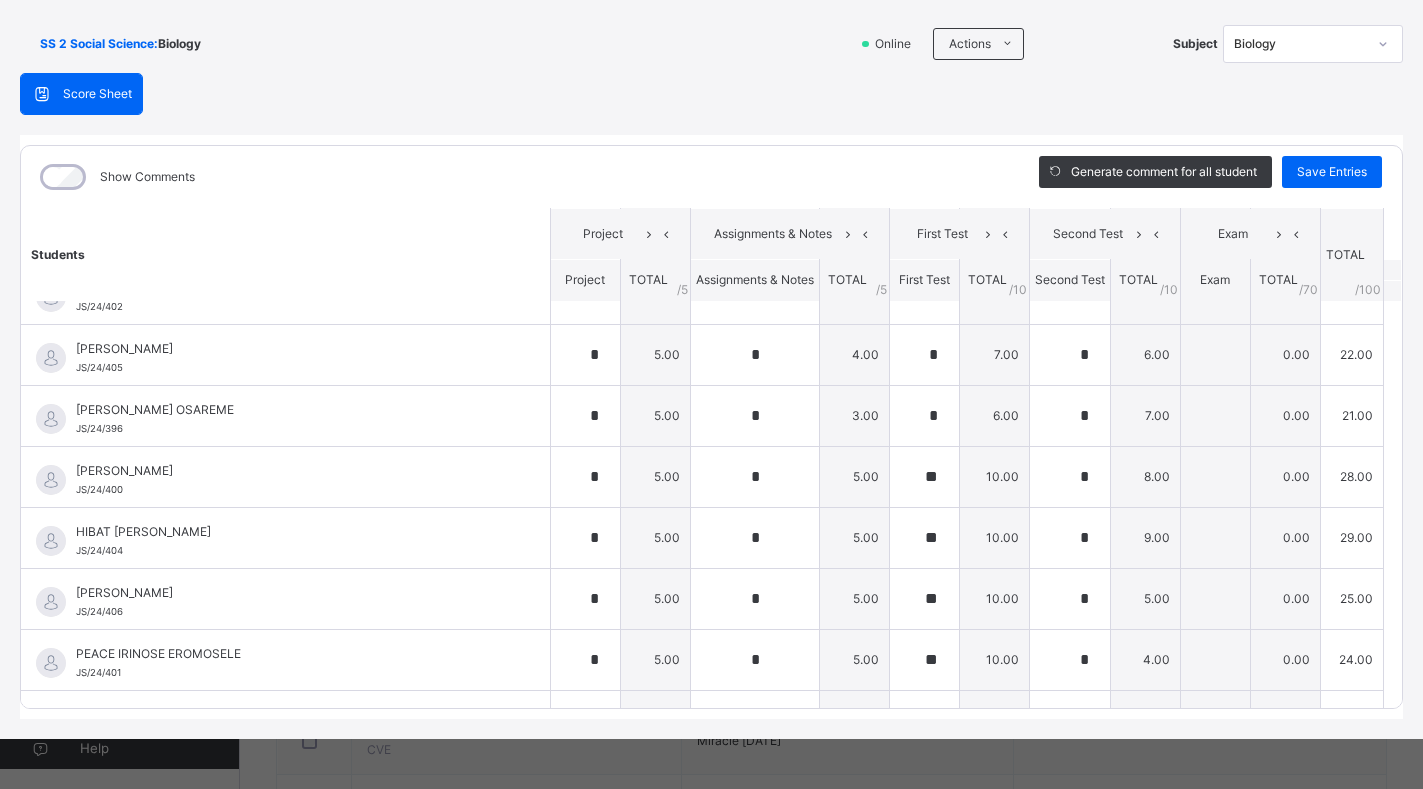 click on "Students Project Assignments & Notes First Test Second Test Exam TOTAL /100 Comment Project TOTAL / 5 Assignments & Notes TOTAL / 5 First Test TOTAL / 10 Second Test TOTAL / 10 Exam TOTAL / 70 [PERSON_NAME] [PERSON_NAME]/24/398 [PERSON_NAME] [PERSON_NAME]/24/398 * 5.00 * 5.00 * 9.00 * 6.00 0.00 25.00 Generate comment 0 / 250   ×   Subject Teacher’s Comment Generate and see in full the comment developed by the AI with an option to regenerate the comment JS [PERSON_NAME] [PERSON_NAME]/24/398   Total 25.00  / 100.00 [PERSON_NAME] Bot   Regenerate     Use this comment   ANOINTED OSELULEMEN EWALEIFOH JS/24/397 ANOINTED OSELULEMEN EWALEIFOH JS/24/397 * 5.00 * 5.00 ** 10.00 * 7.00 0.00 27.00 Generate comment 0 / 250   ×   Subject Teacher’s Comment Generate and see in full the comment developed by the AI with an option to regenerate the comment JS ANOINTED OSELULEMEN EWALEIFOH   JS/24/397   Total 27.00  / 100.00 [PERSON_NAME] Bot   Regenerate     Use this comment   BLESSING OGHENEGOMA EGUYE JS/24/402 BLESSING OGHENEGOMA EGUYE * 5.00" at bounding box center (711, 430) 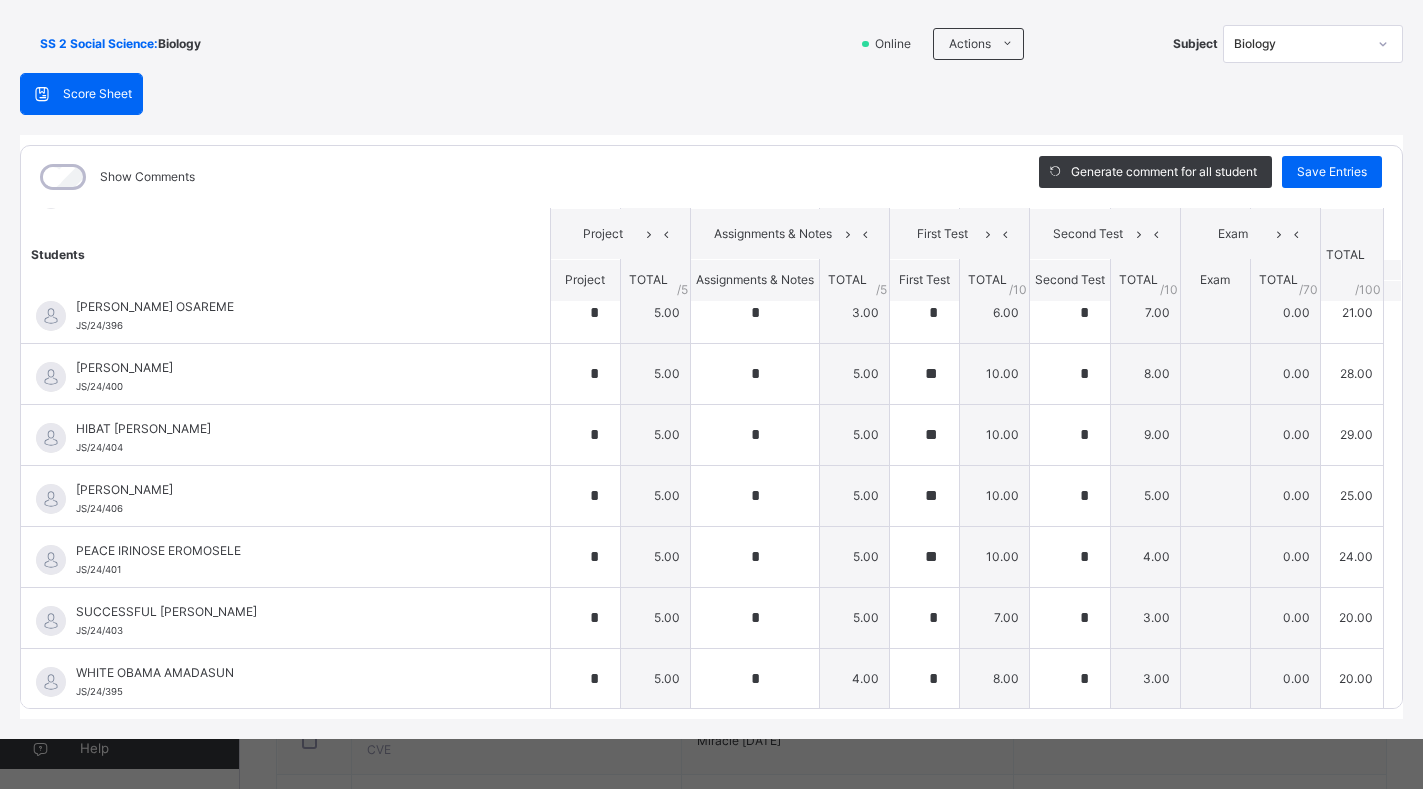scroll, scrollTop: 265, scrollLeft: 0, axis: vertical 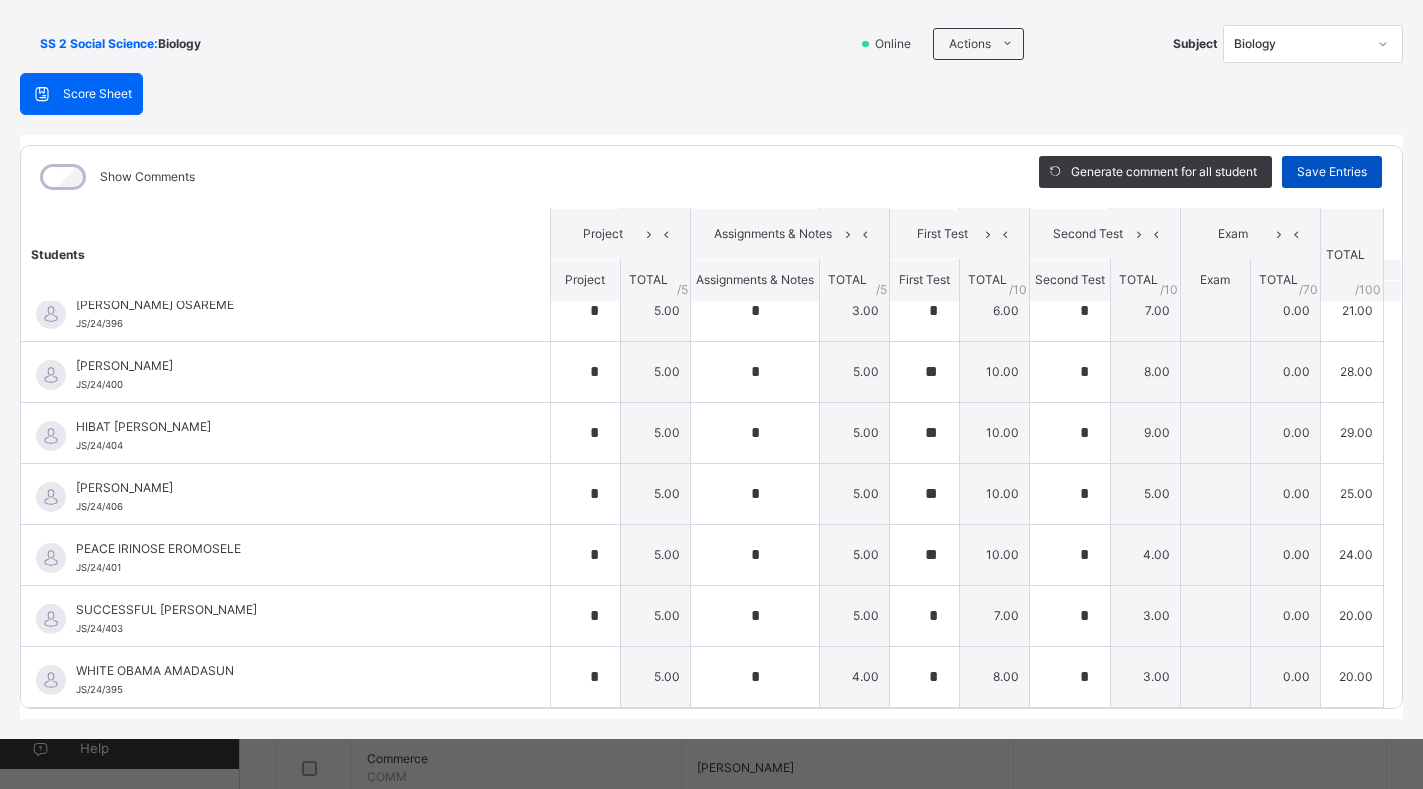 click on "Save Entries" at bounding box center [1332, 172] 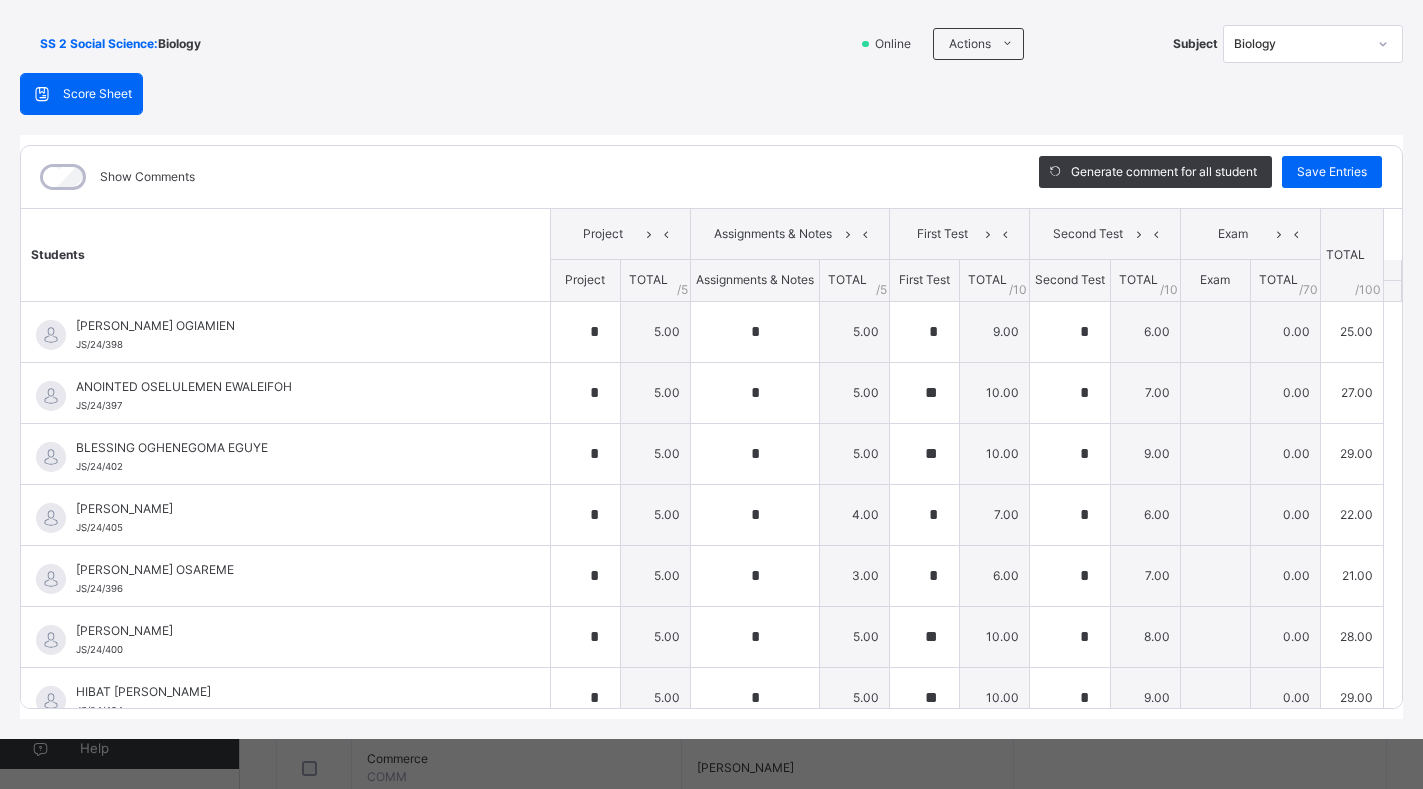 click on "Score Sheet Score Sheet Show Comments   Generate comment for all student   Save Entries Class Level:  SS 2   Social Science Subject:  Biology Session:  2024/2025 Session Session:  Third Term Students Project Assignments & Notes First Test Second Test Exam TOTAL /100 Comment Project TOTAL / 5 Assignments & Notes TOTAL / 5 First Test TOTAL / 10 Second Test TOTAL / 10 Exam TOTAL / 70 [PERSON_NAME] [PERSON_NAME]/24/398 [PERSON_NAME] [PERSON_NAME]/24/398 * 5.00 * 5.00 * 9.00 * 6.00 0.00 25.00 Generate comment 0 / 250   ×   Subject Teacher’s Comment Generate and see in full the comment developed by the AI with an option to regenerate the comment JS [PERSON_NAME] [PERSON_NAME]/24/398   Total 25.00  / 100.00 [PERSON_NAME] Bot   Regenerate     Use this comment   ANOINTED OSELULEMEN EWALEIFOH JS/24/397 ANOINTED OSELULEMEN EWALEIFOH JS/24/397 * 5.00 * 5.00 ** 10.00 * 7.00 0.00 27.00 Generate comment 0 / 250   ×   Subject Teacher’s Comment JS ANOINTED OSELULEMEN EWALEIFOH   JS/24/397   Total 27.00  / 100.00 [PERSON_NAME] Bot         * *" at bounding box center (711, 396) 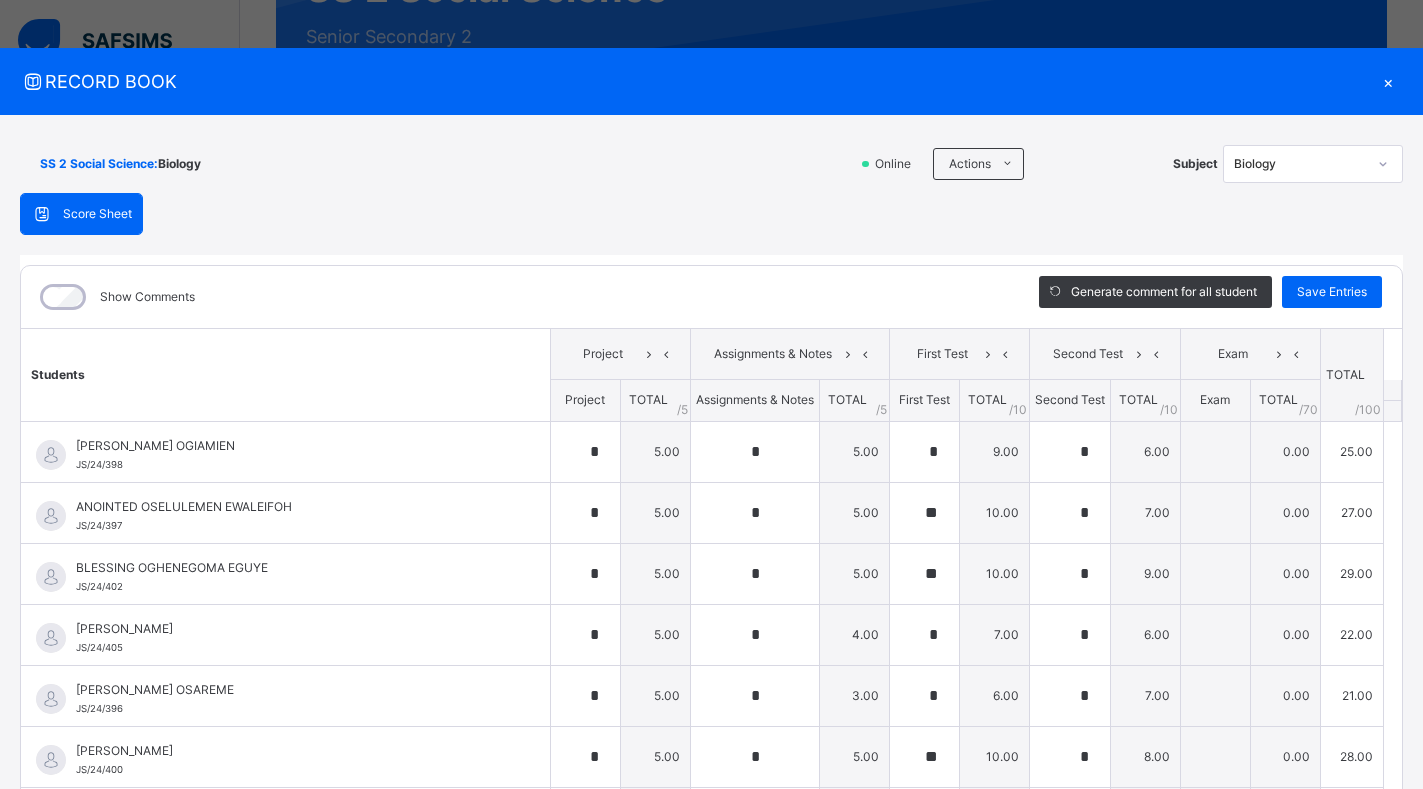scroll, scrollTop: 0, scrollLeft: 0, axis: both 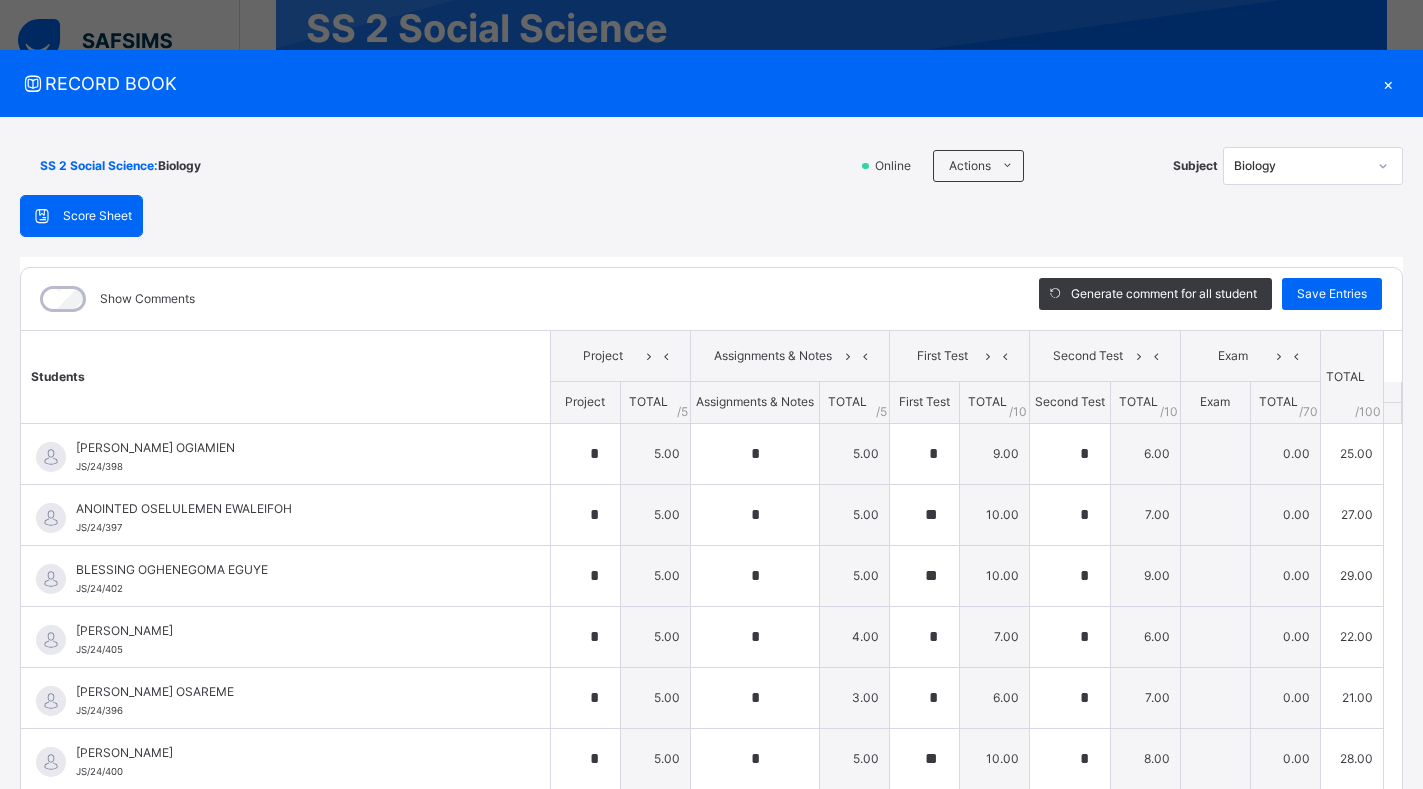 click on "×" at bounding box center [1388, 83] 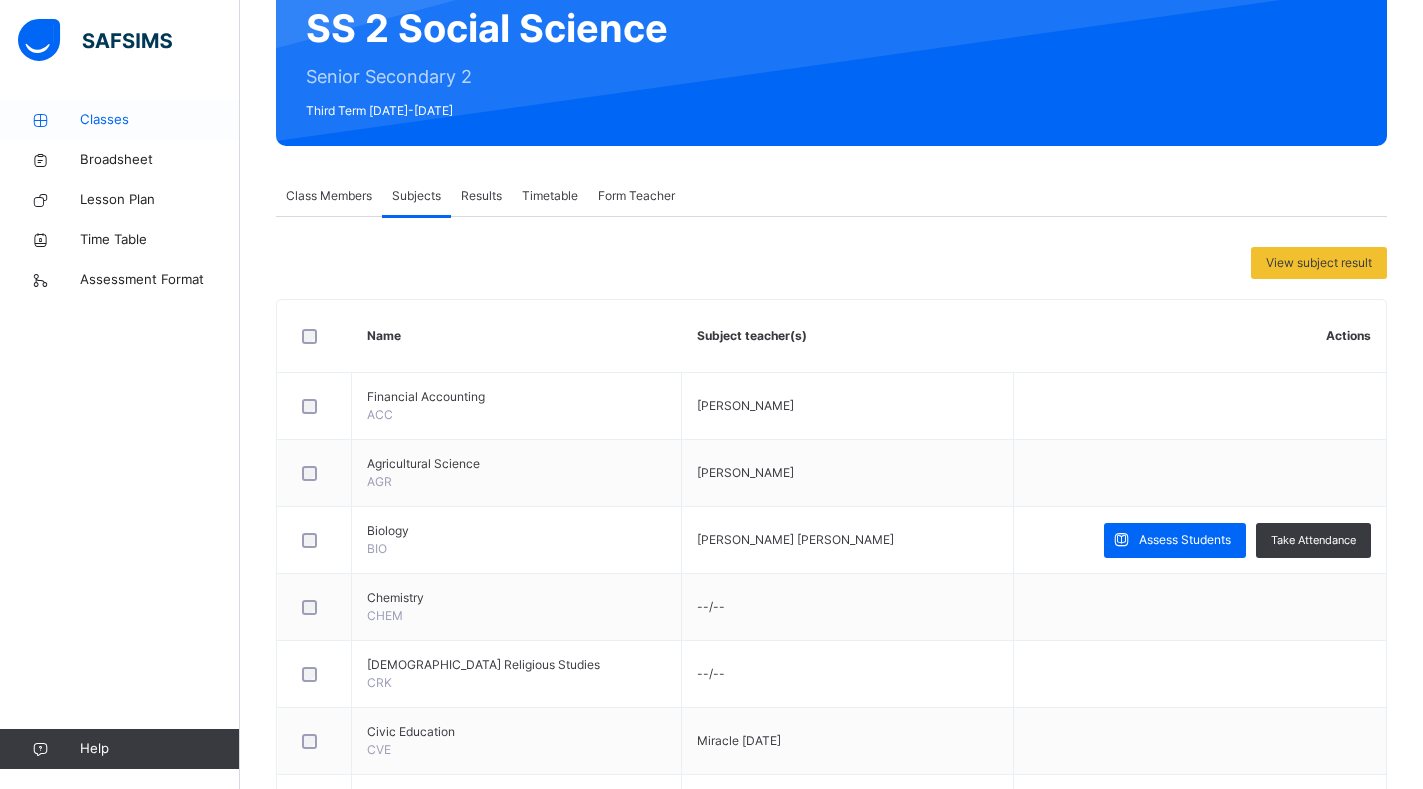 click on "Classes" at bounding box center (160, 120) 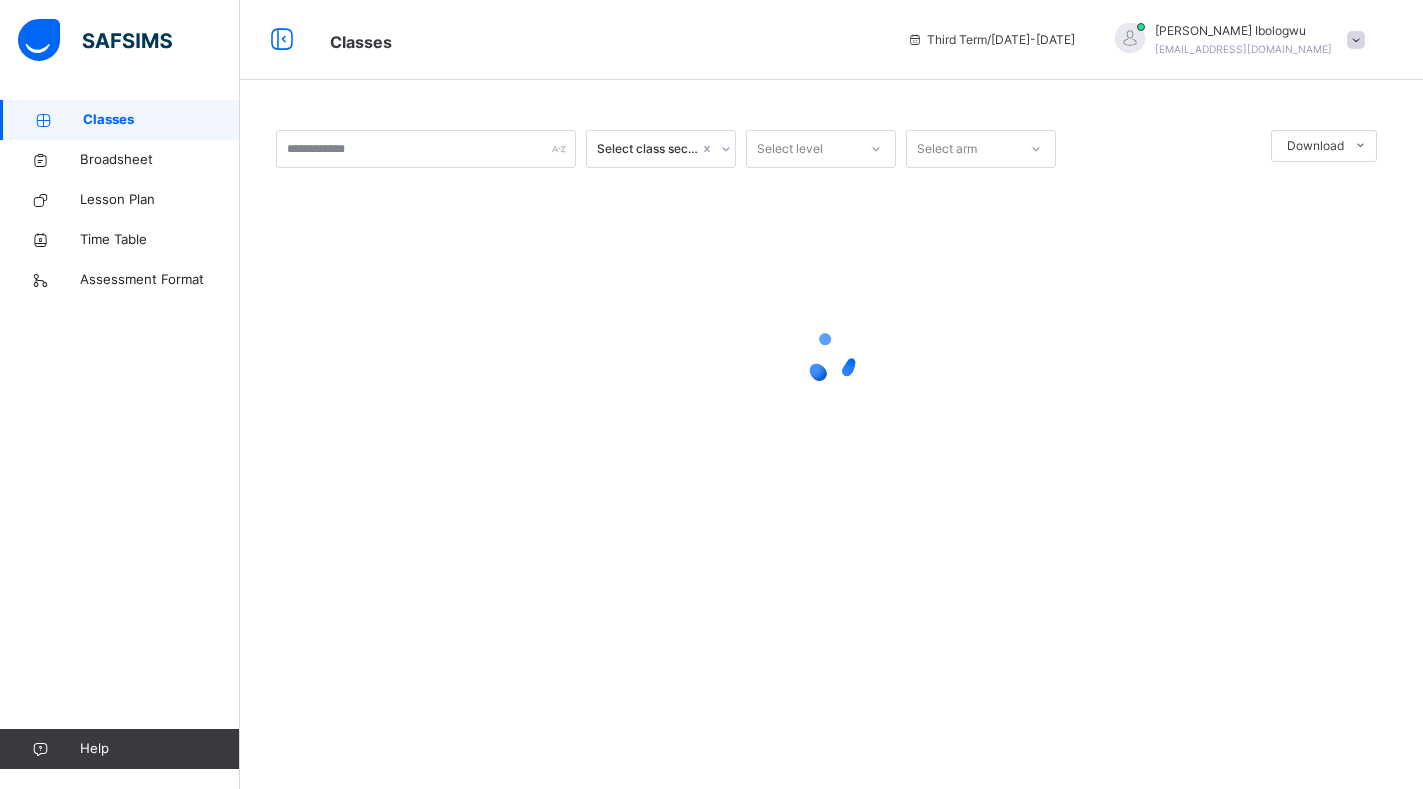 scroll, scrollTop: 0, scrollLeft: 0, axis: both 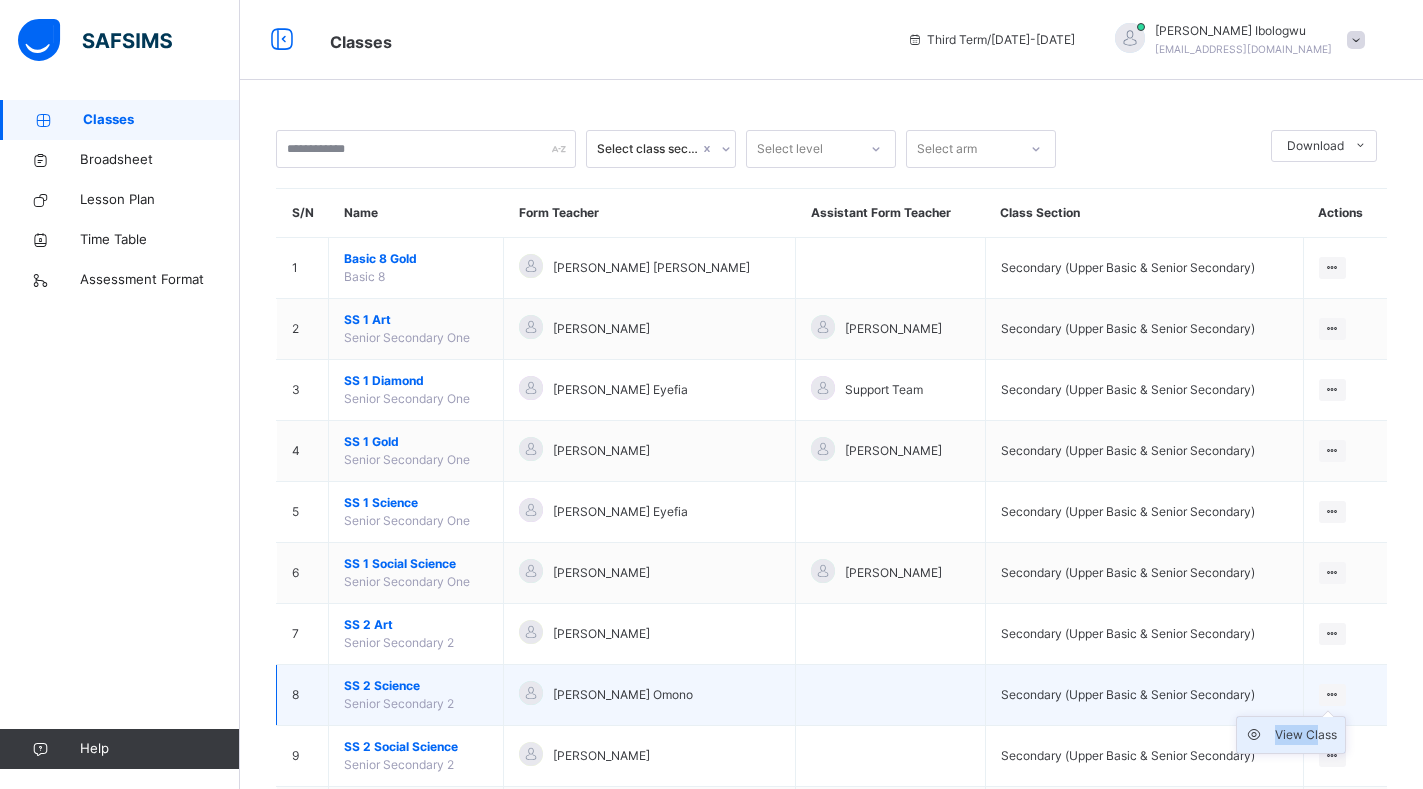 drag, startPoint x: 1347, startPoint y: 689, endPoint x: 1332, endPoint y: 739, distance: 52.201534 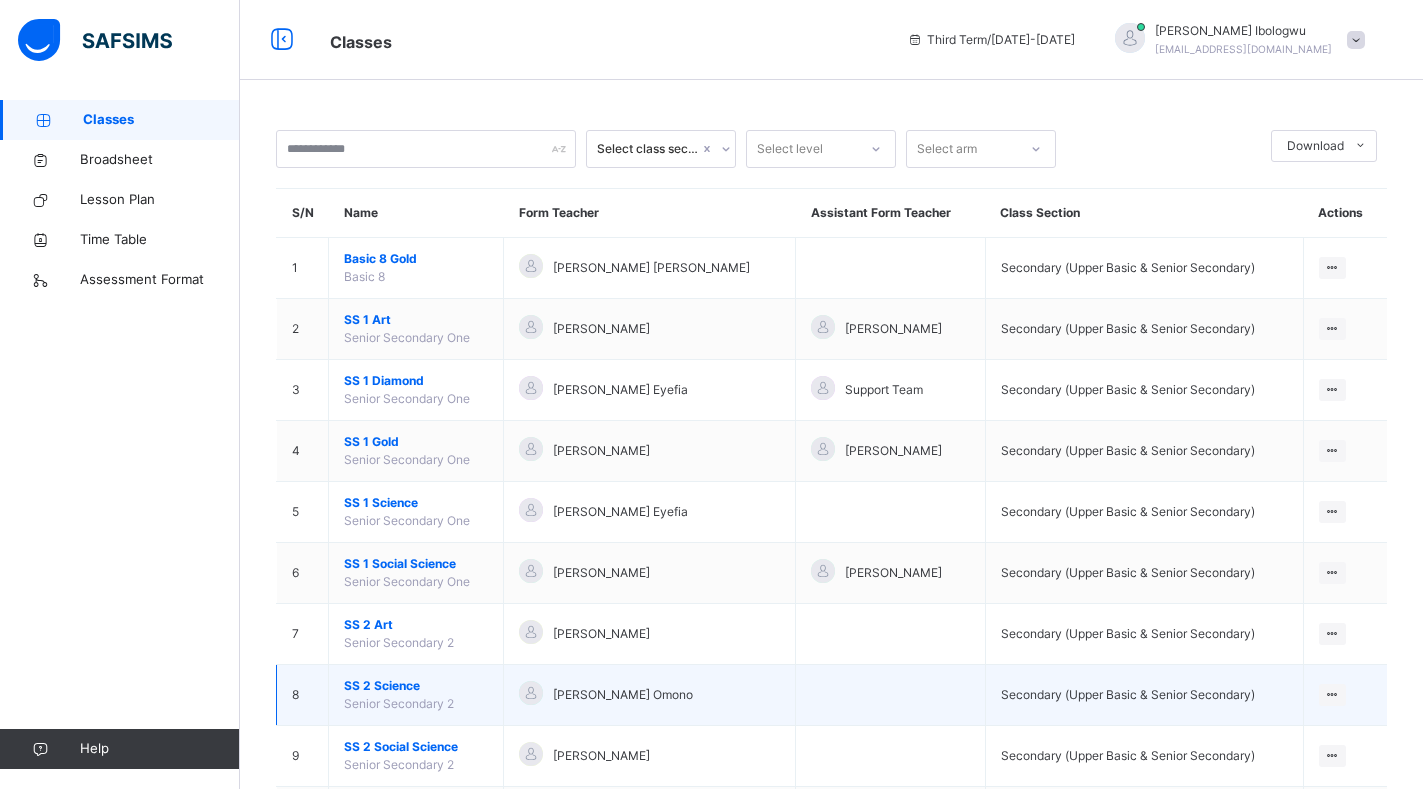 click on "View Class" at bounding box center [1345, 695] 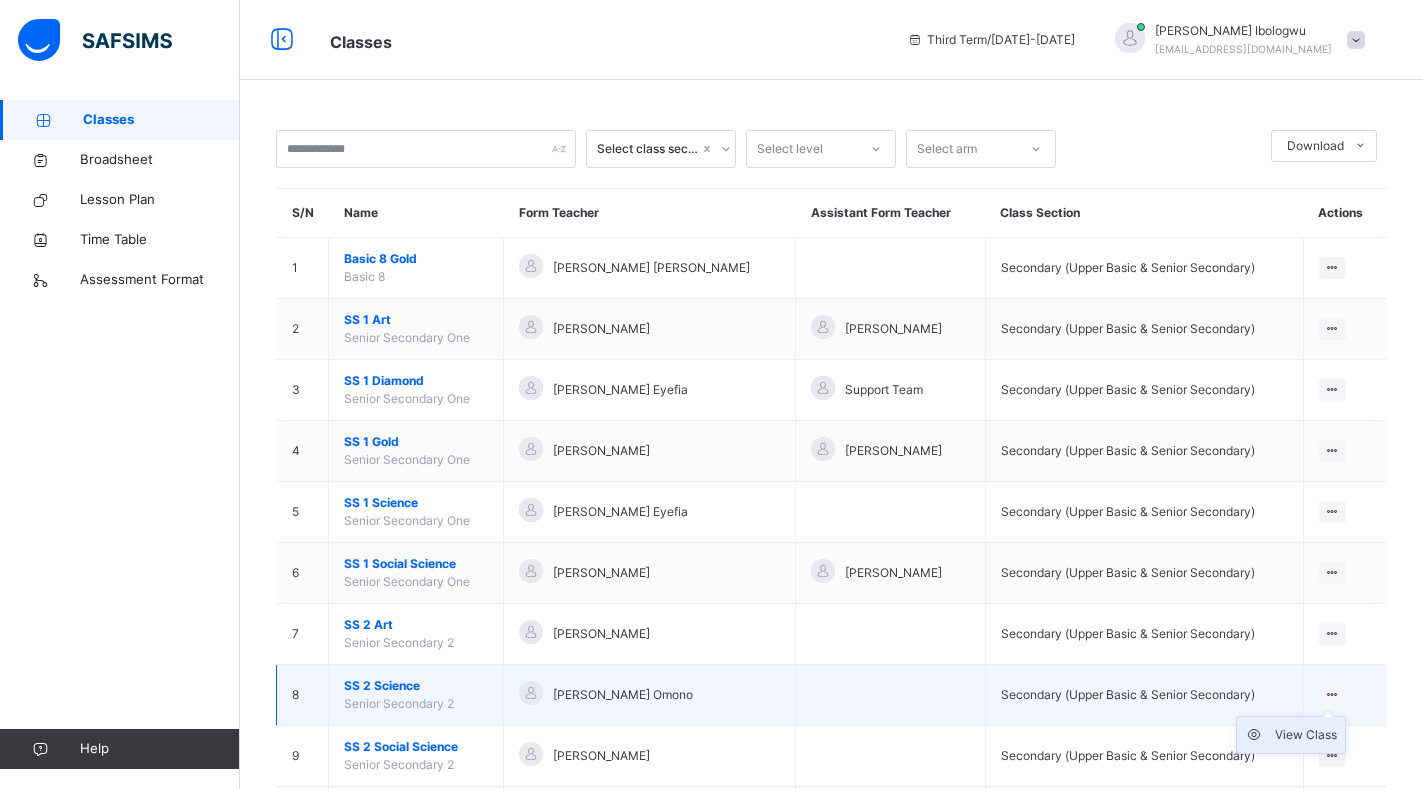 click on "View Class" at bounding box center (1306, 735) 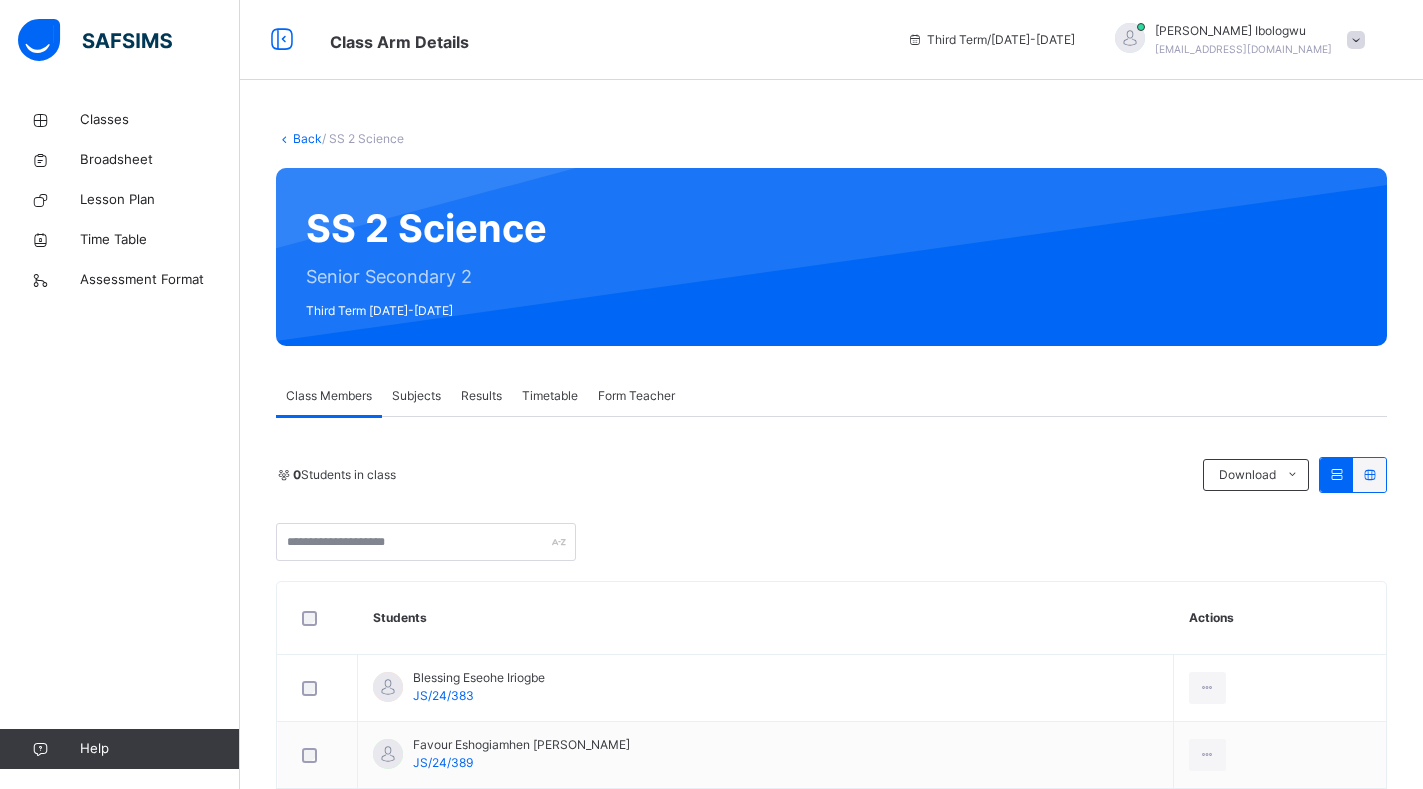 click on "Subjects" at bounding box center (416, 396) 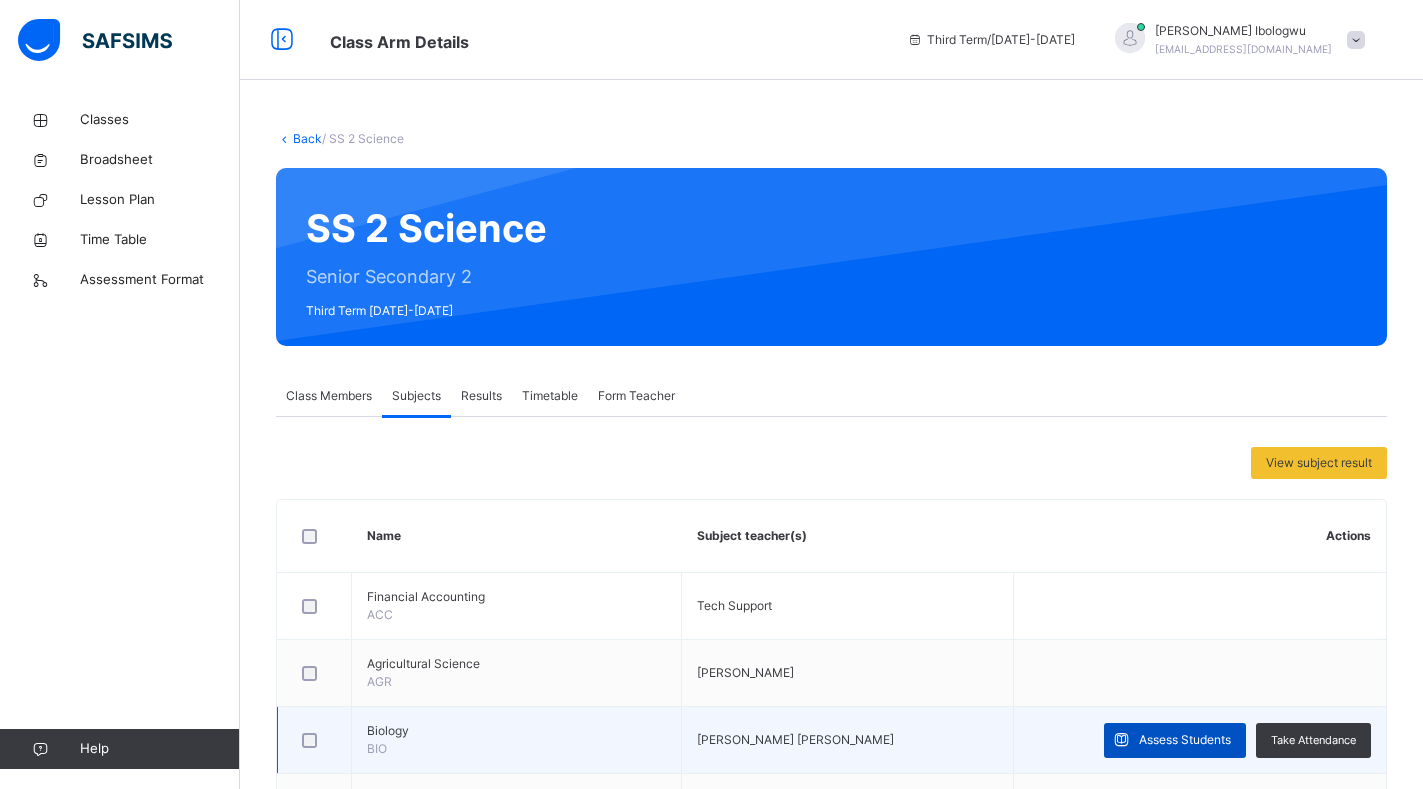 click on "Assess Students" at bounding box center [1185, 740] 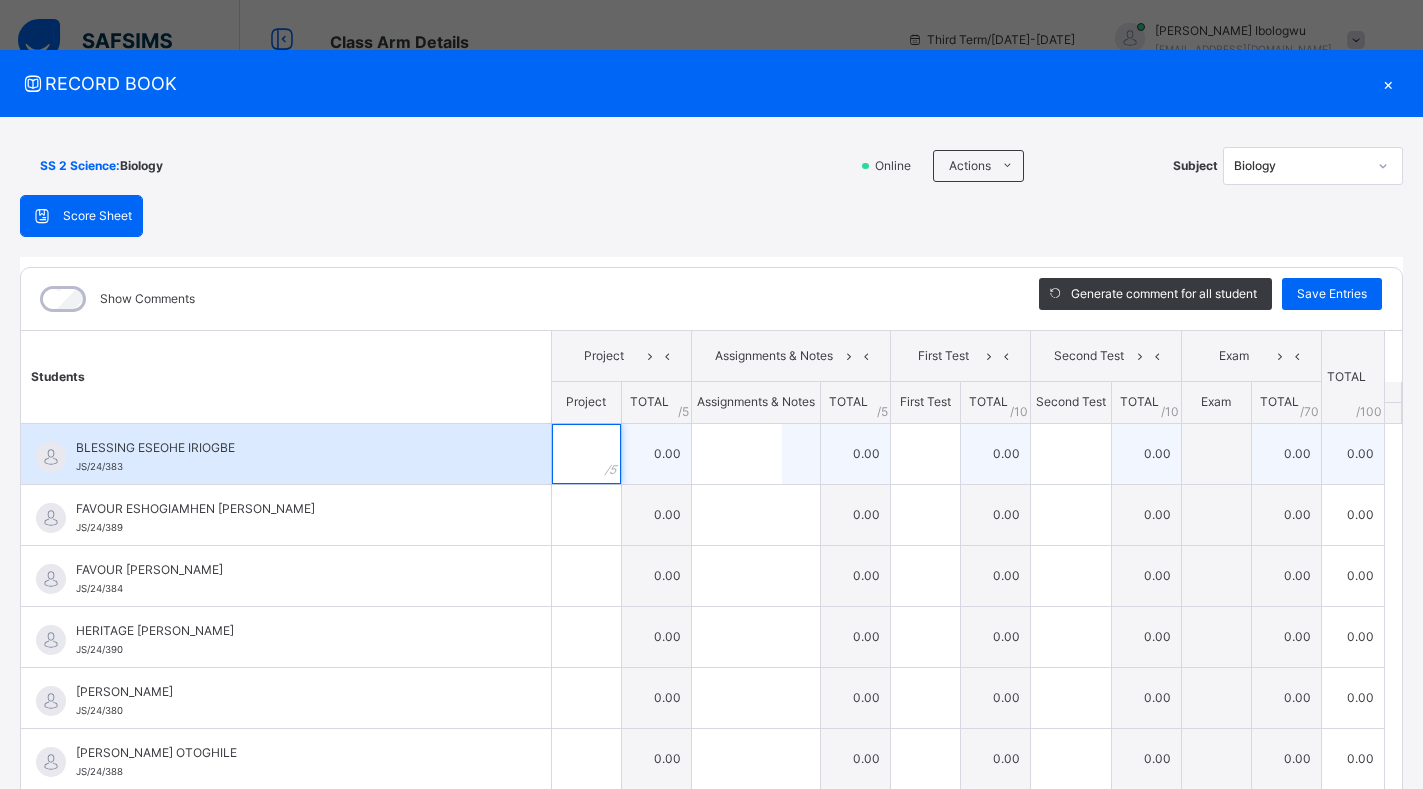 click at bounding box center (586, 454) 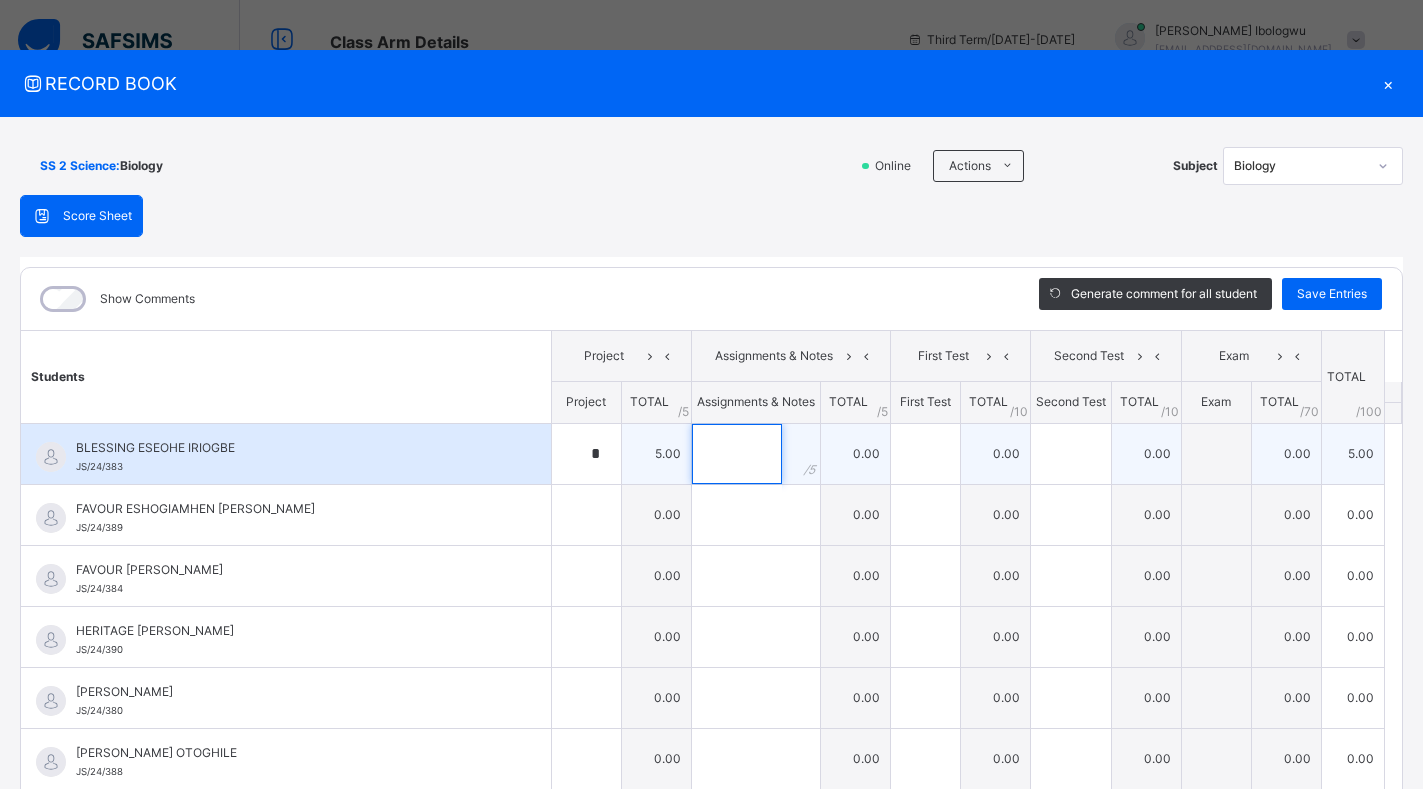 click at bounding box center (737, 454) 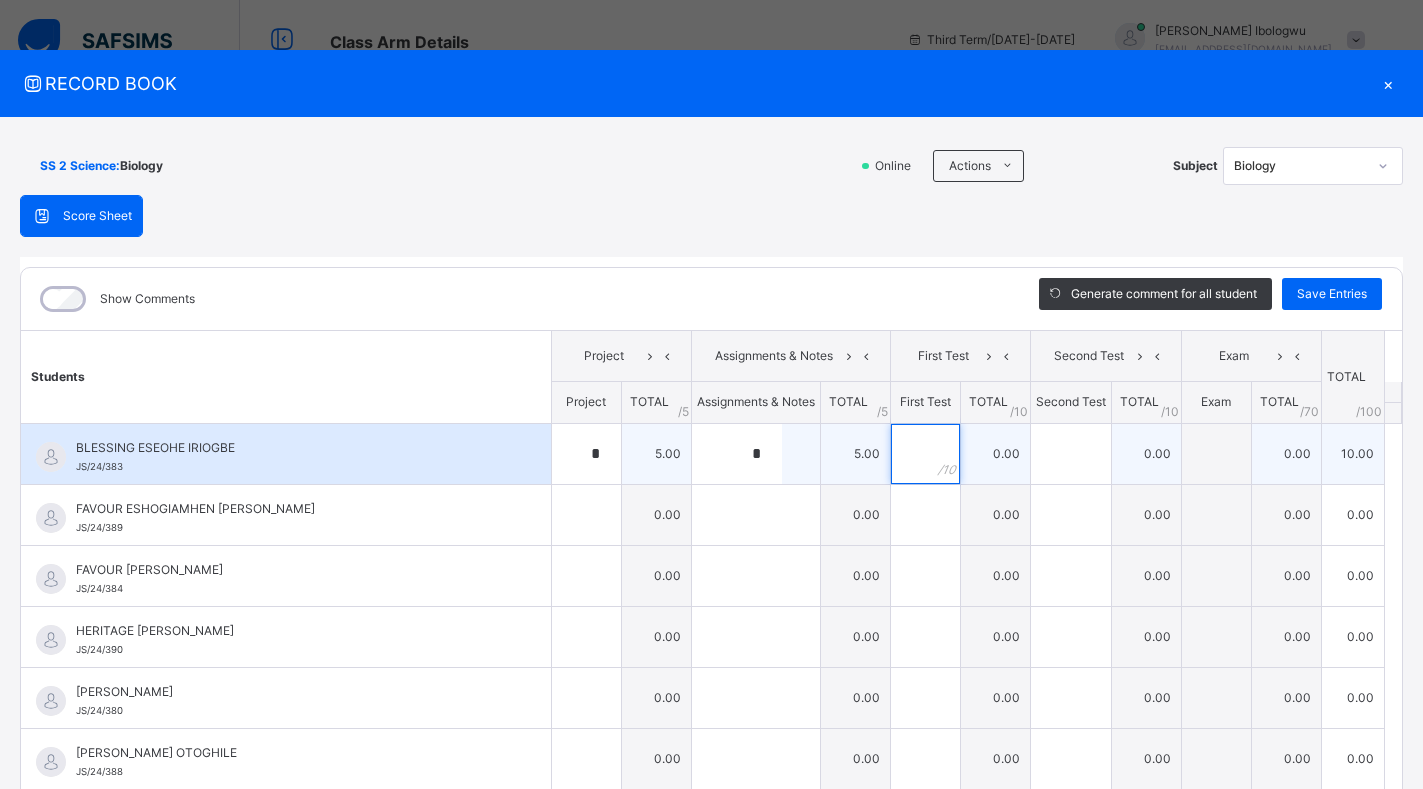 click at bounding box center (925, 454) 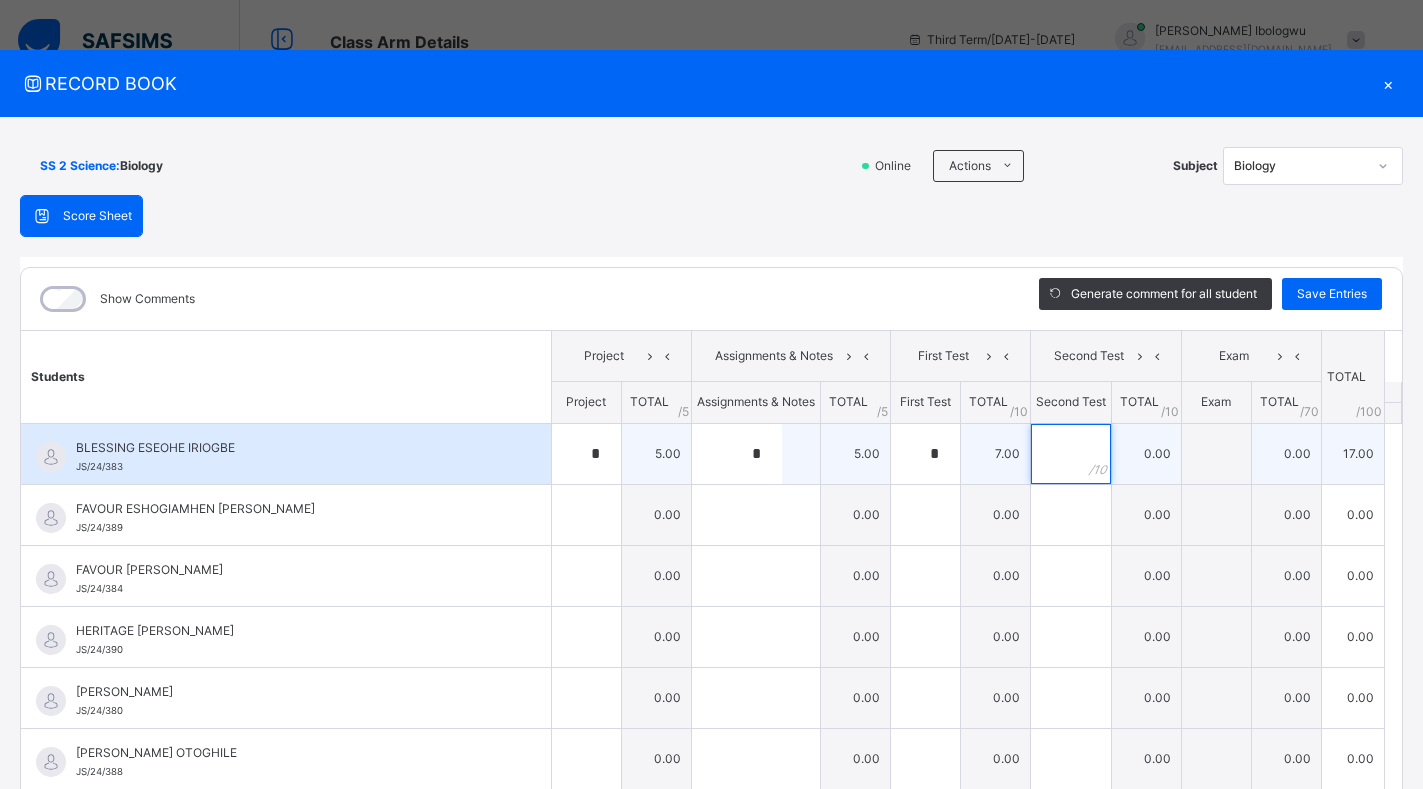 click at bounding box center (1071, 454) 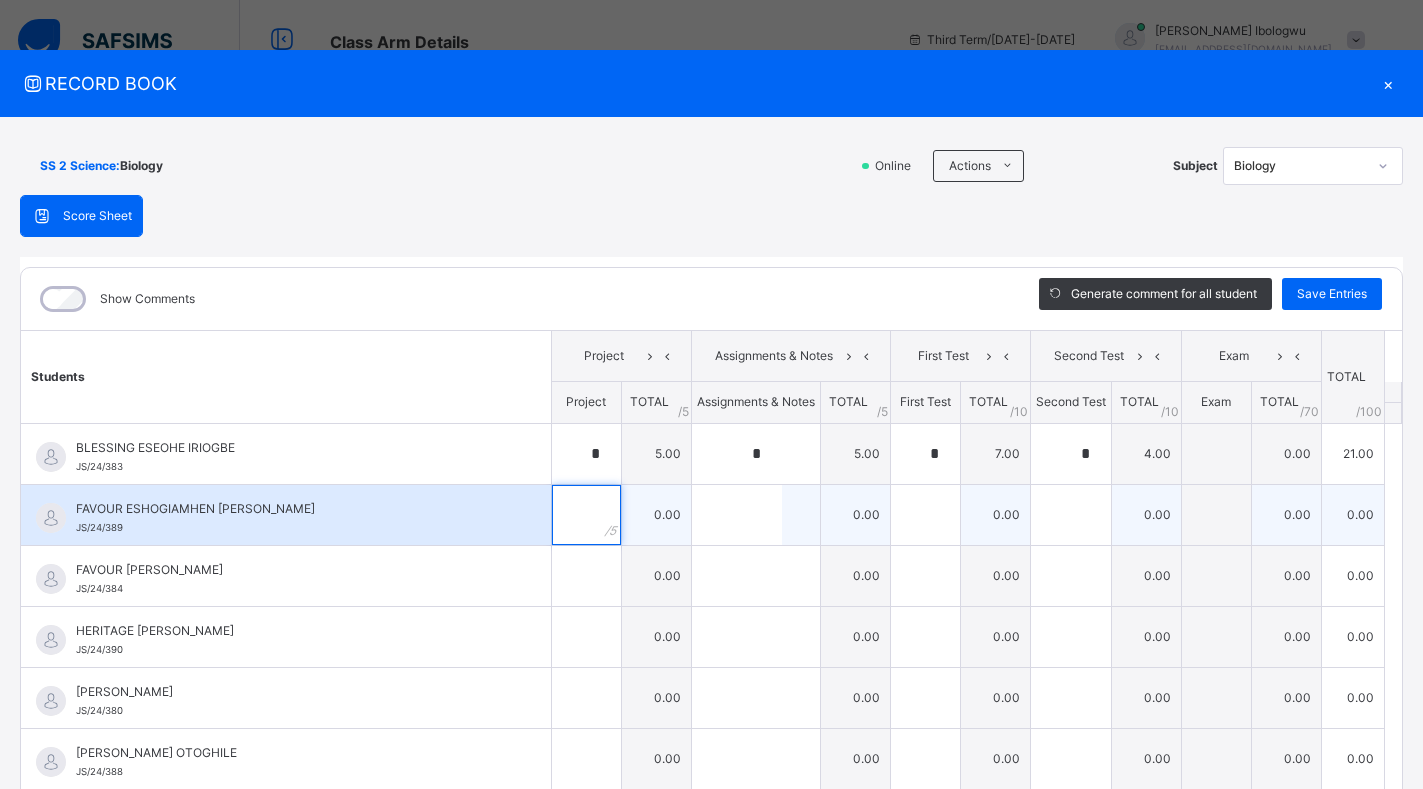 click at bounding box center [586, 515] 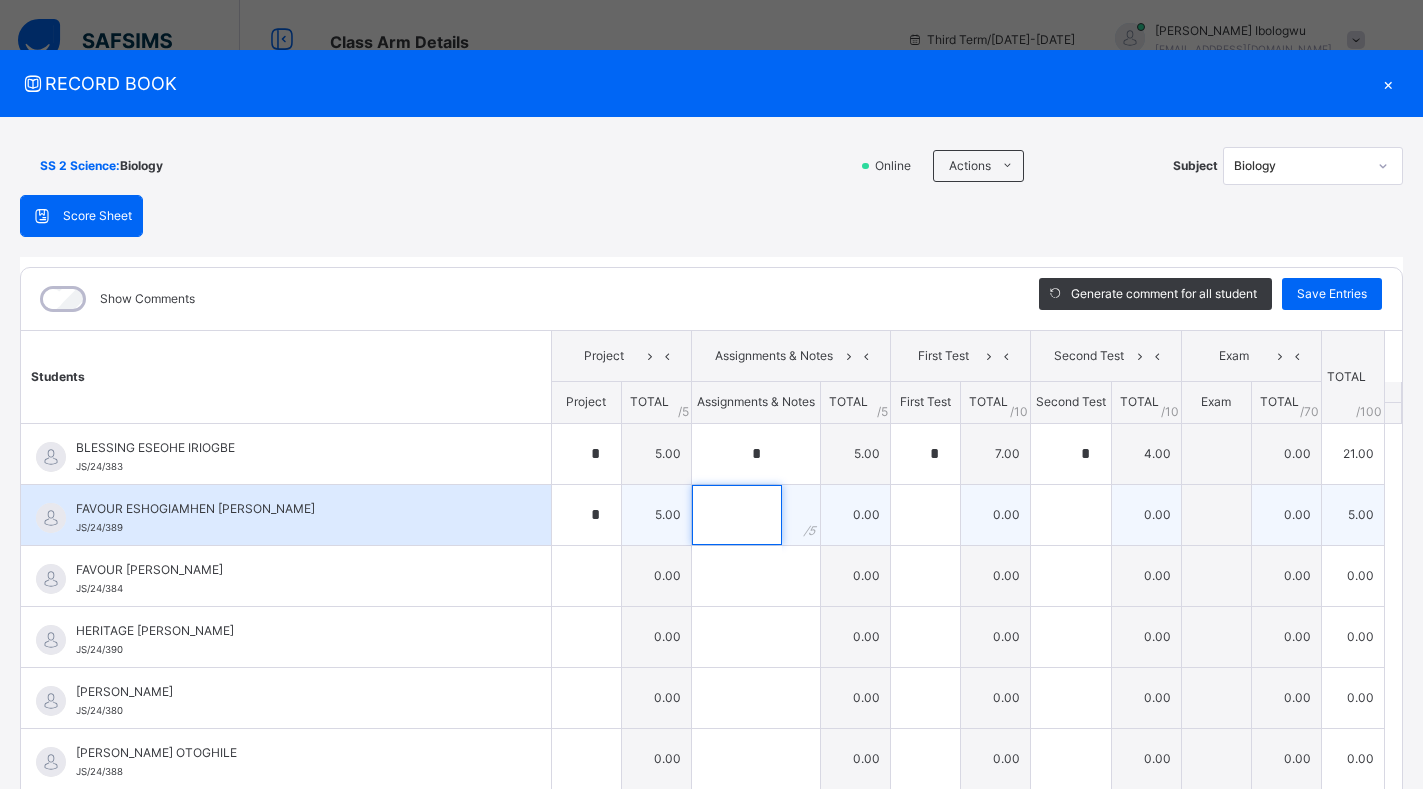 click at bounding box center (737, 515) 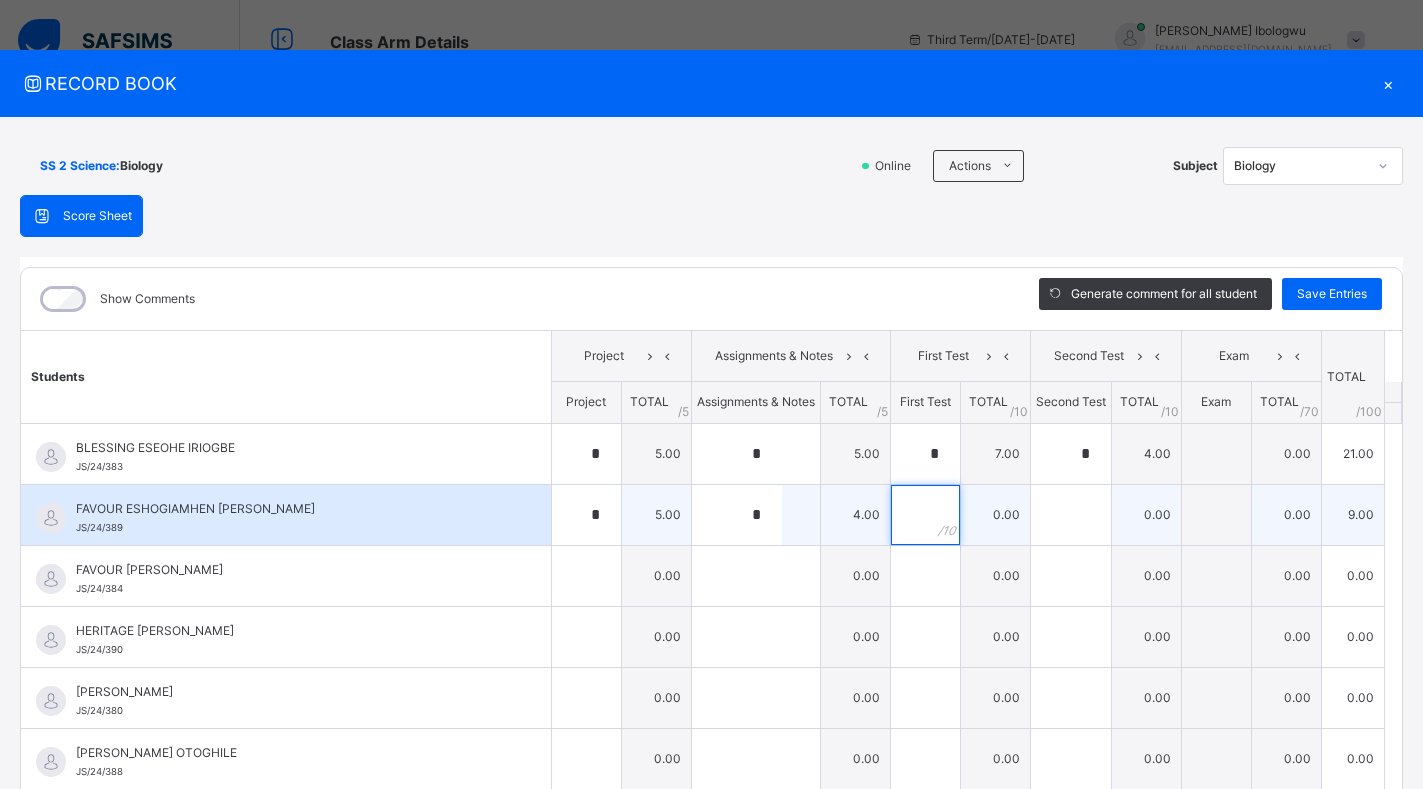 click at bounding box center [925, 515] 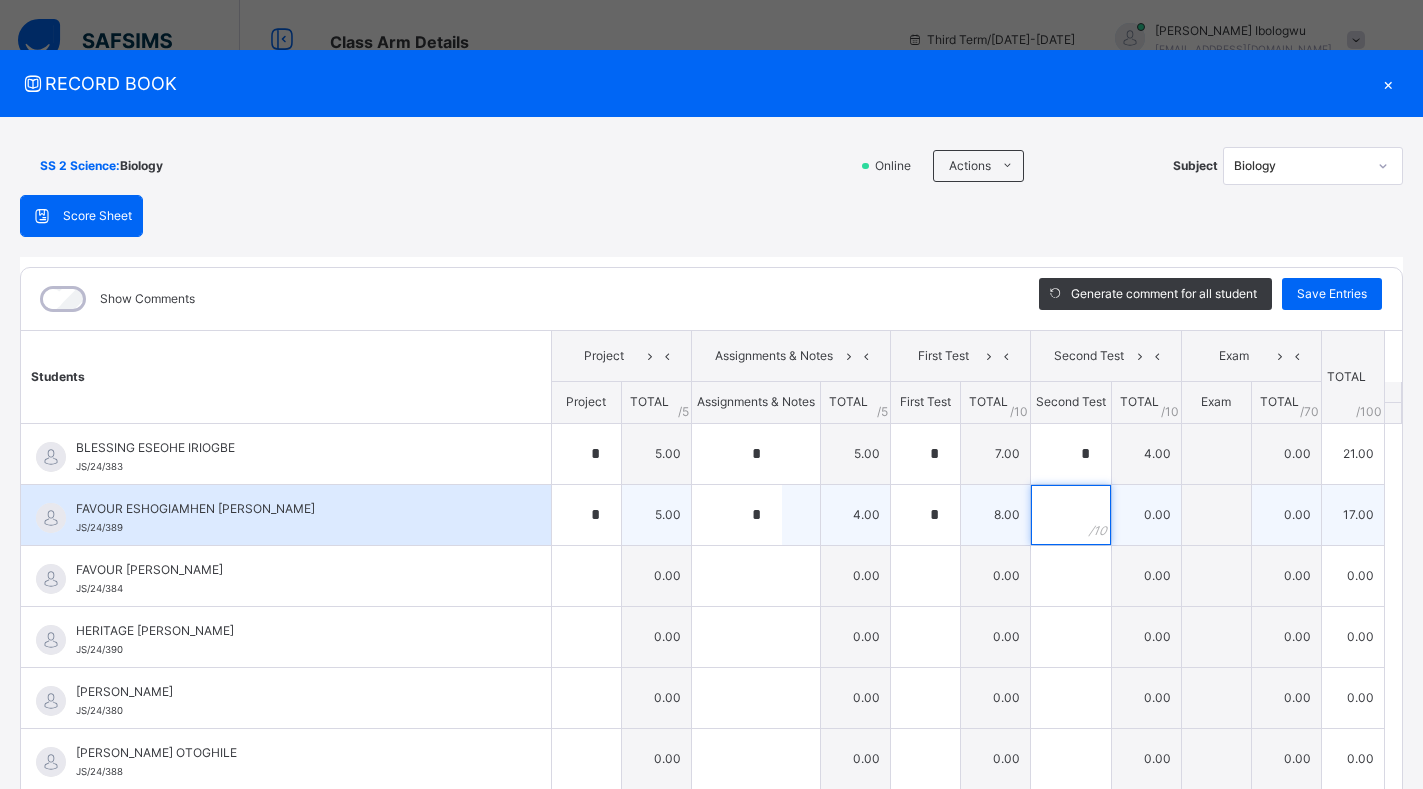 click at bounding box center [1071, 515] 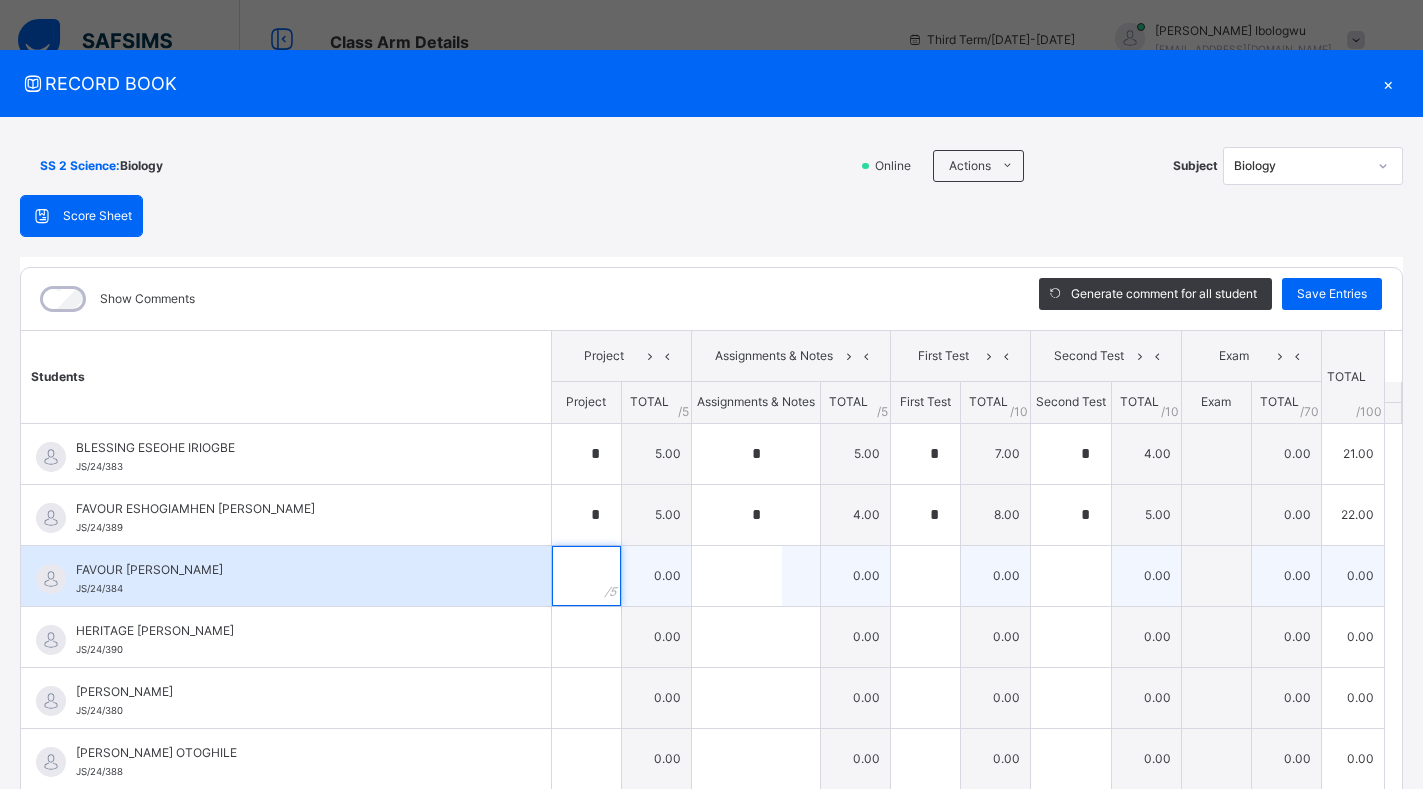 click at bounding box center [586, 576] 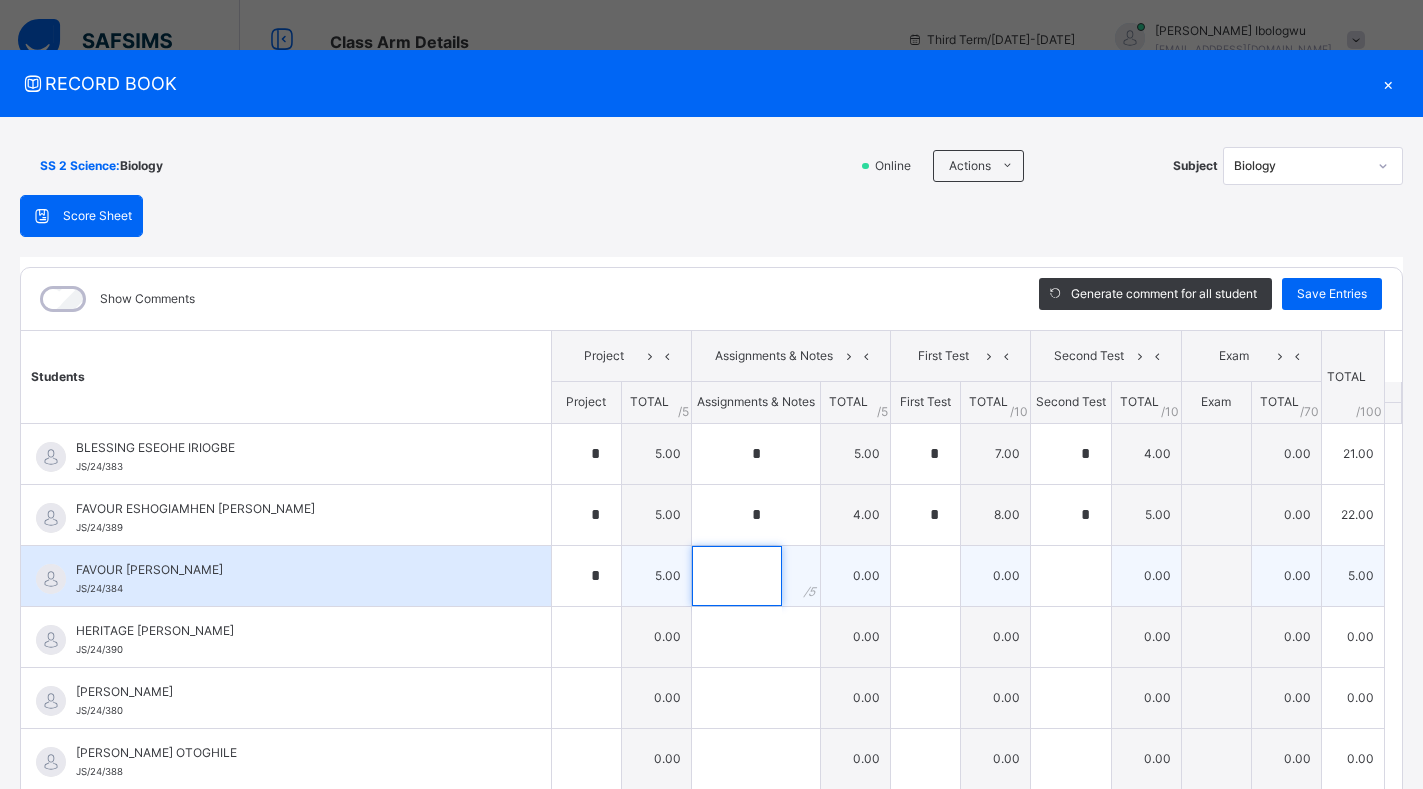 click at bounding box center (737, 576) 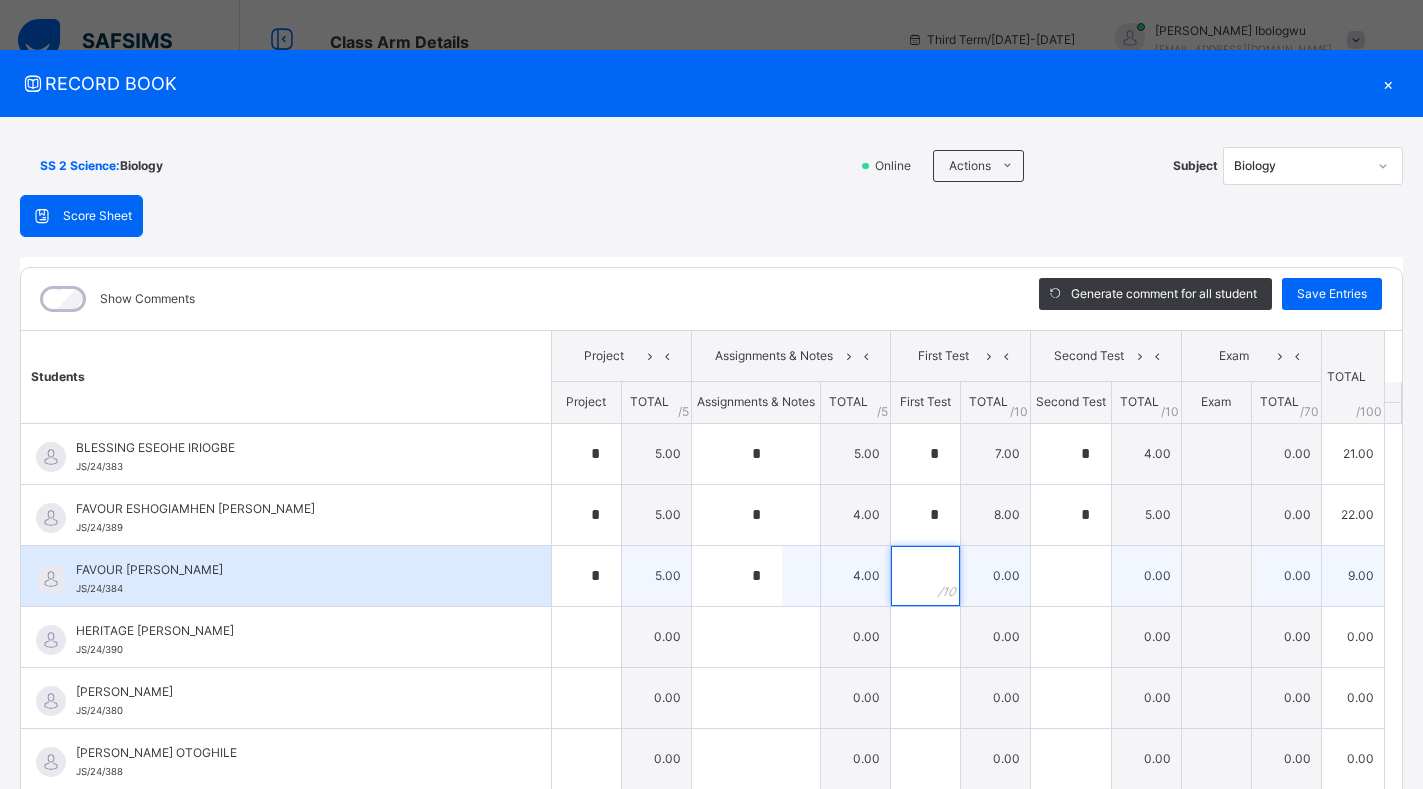 click at bounding box center (925, 576) 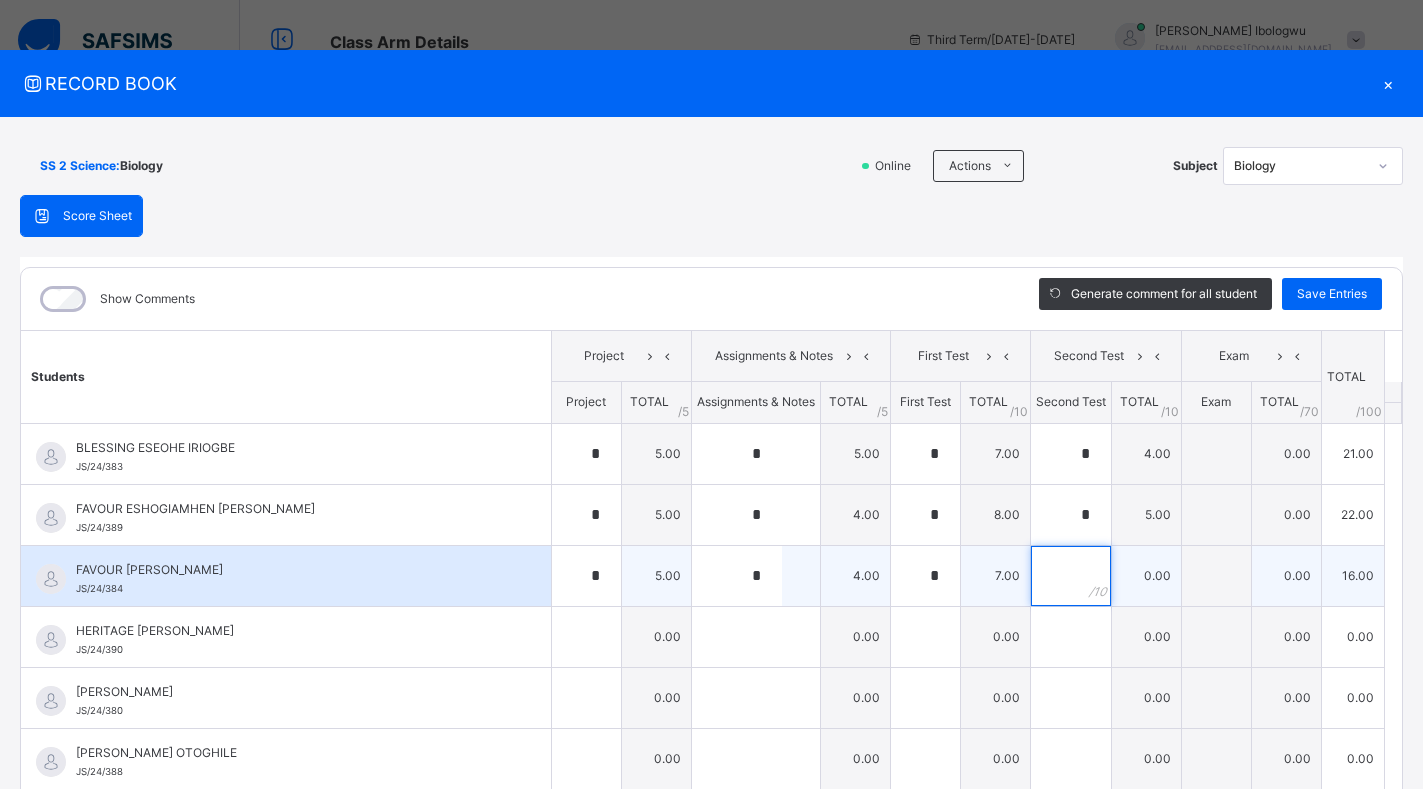 click at bounding box center [1071, 576] 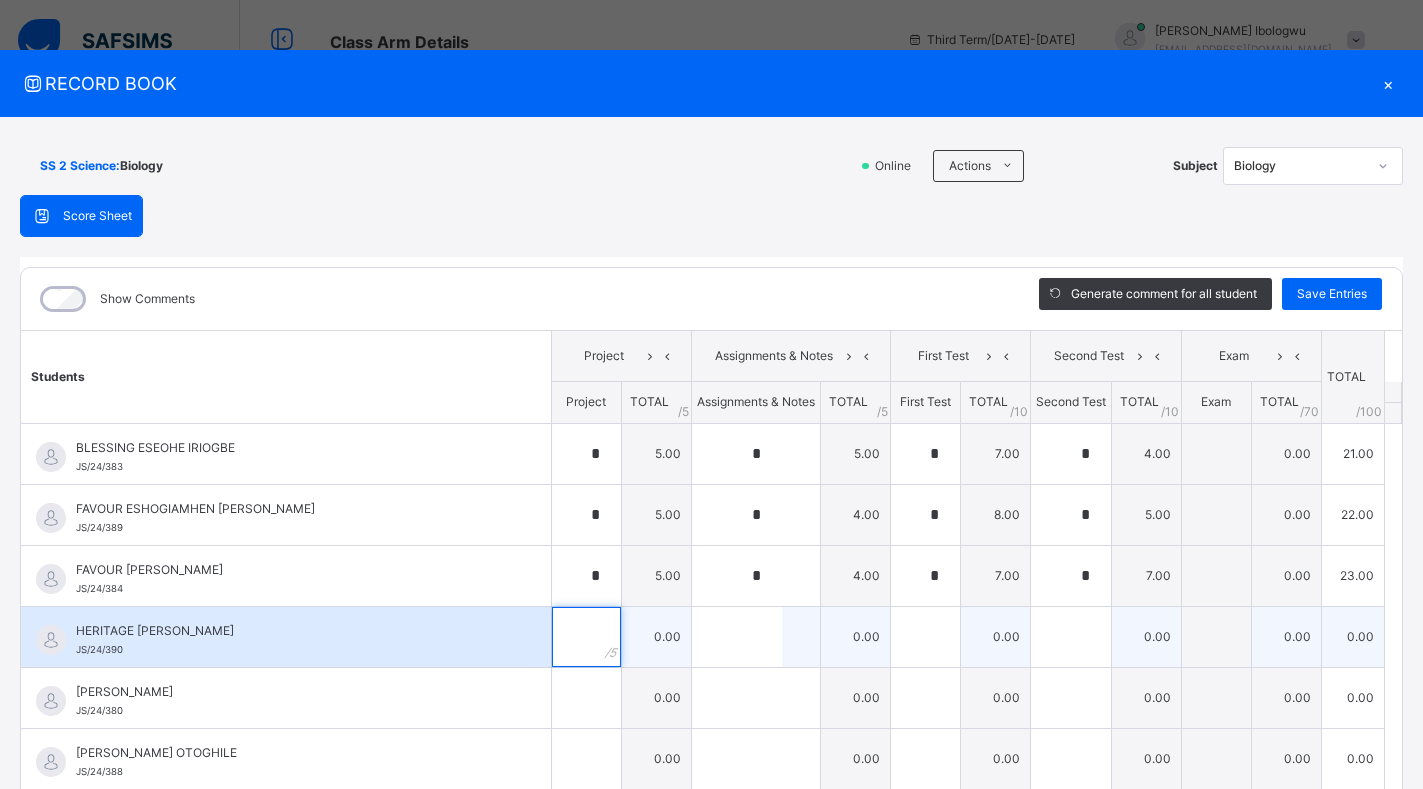 click at bounding box center (586, 637) 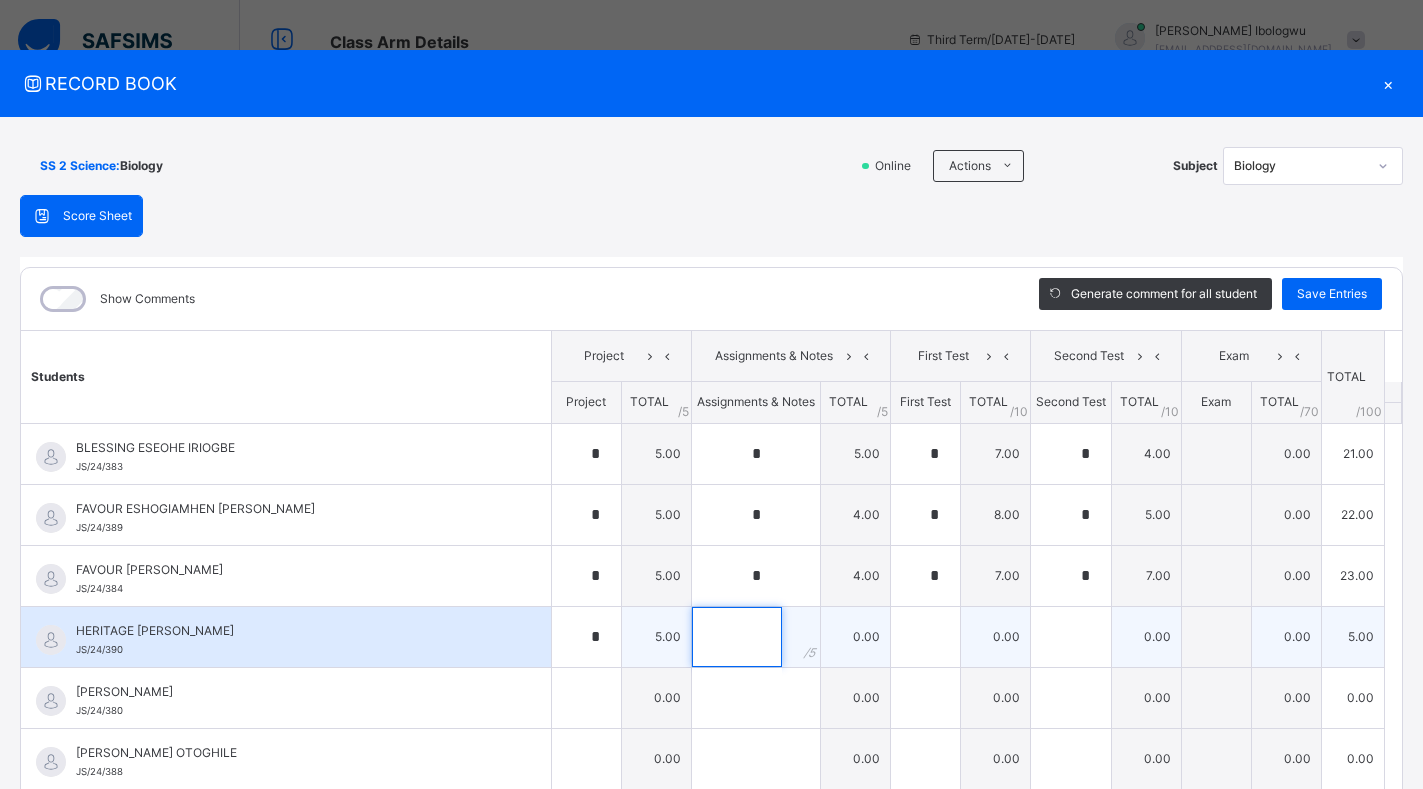 click at bounding box center [737, 637] 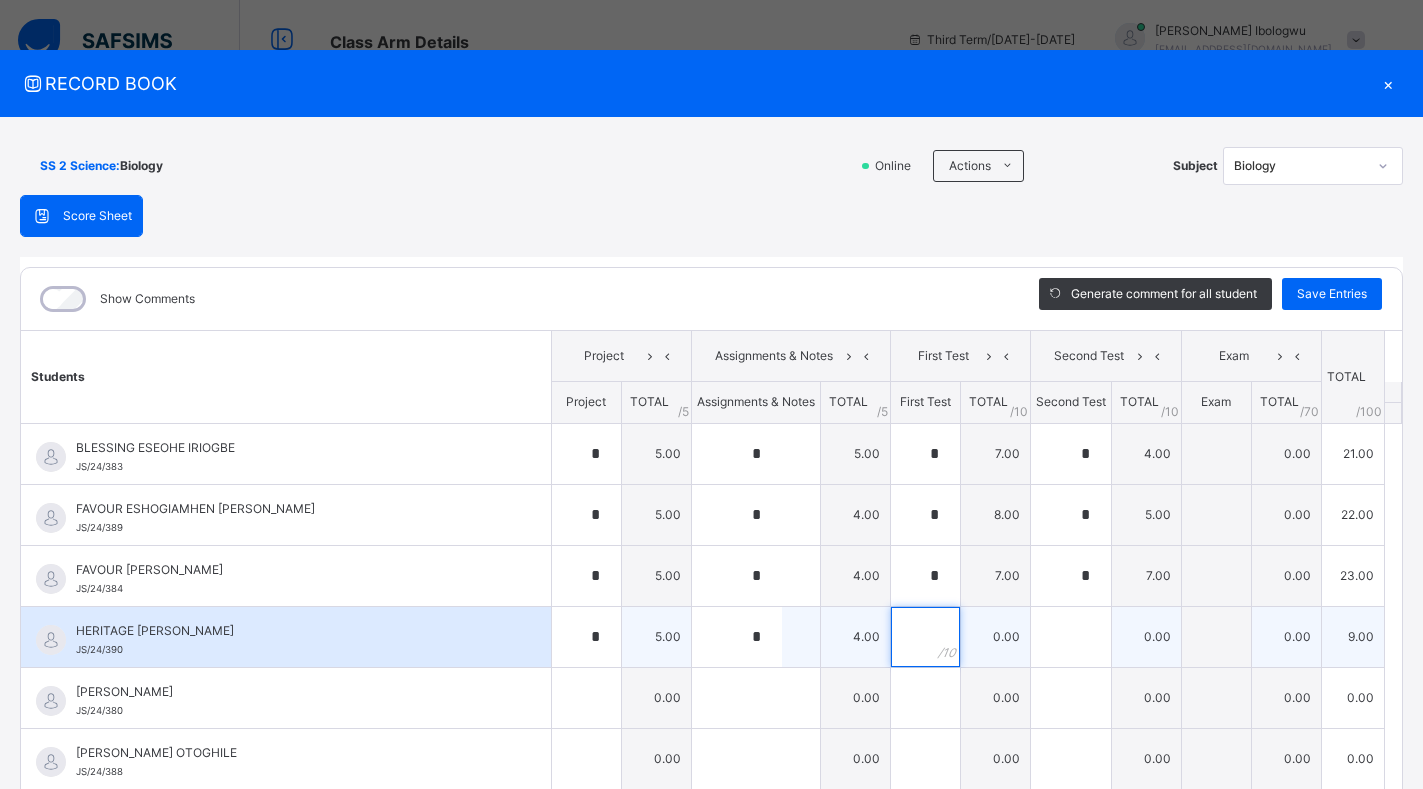 click at bounding box center [925, 637] 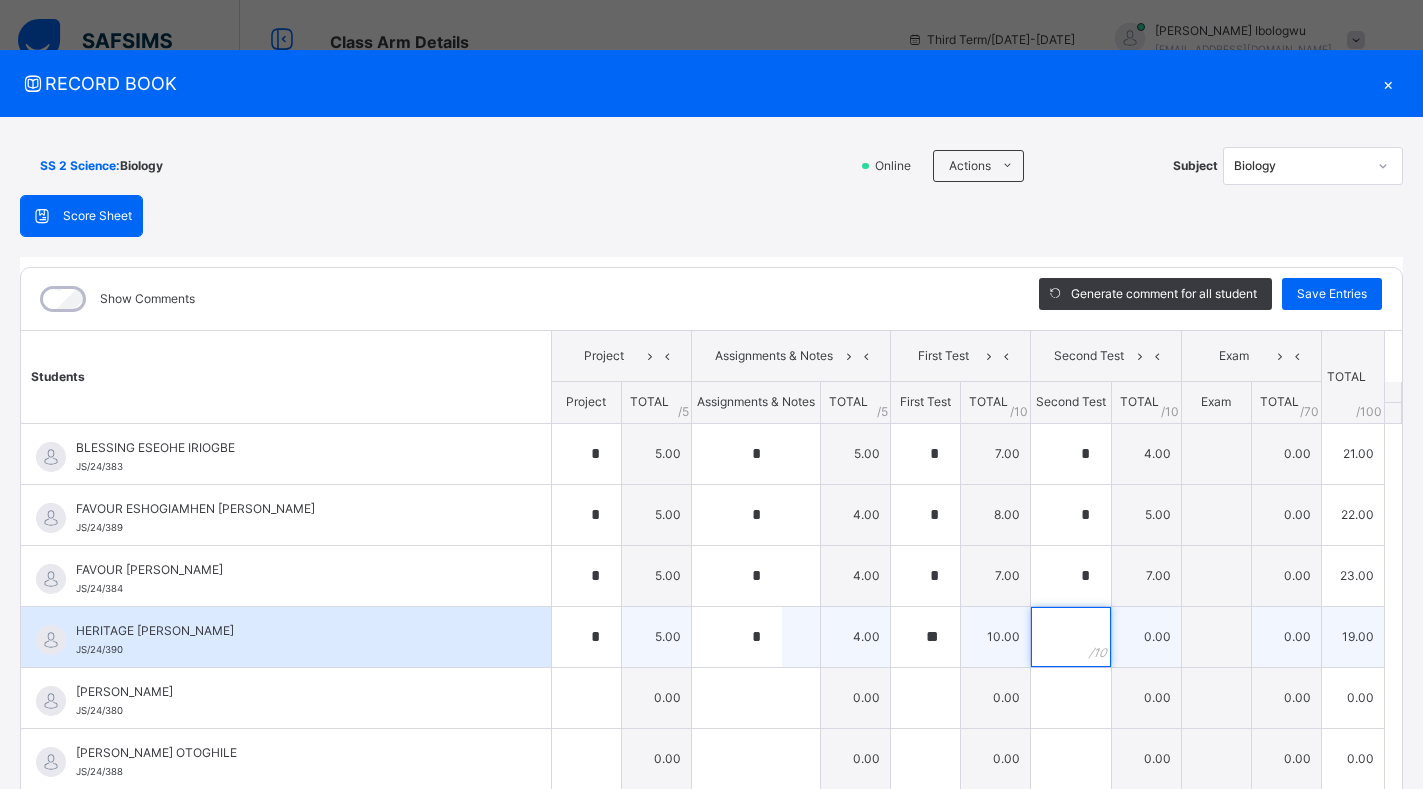 click at bounding box center [1071, 637] 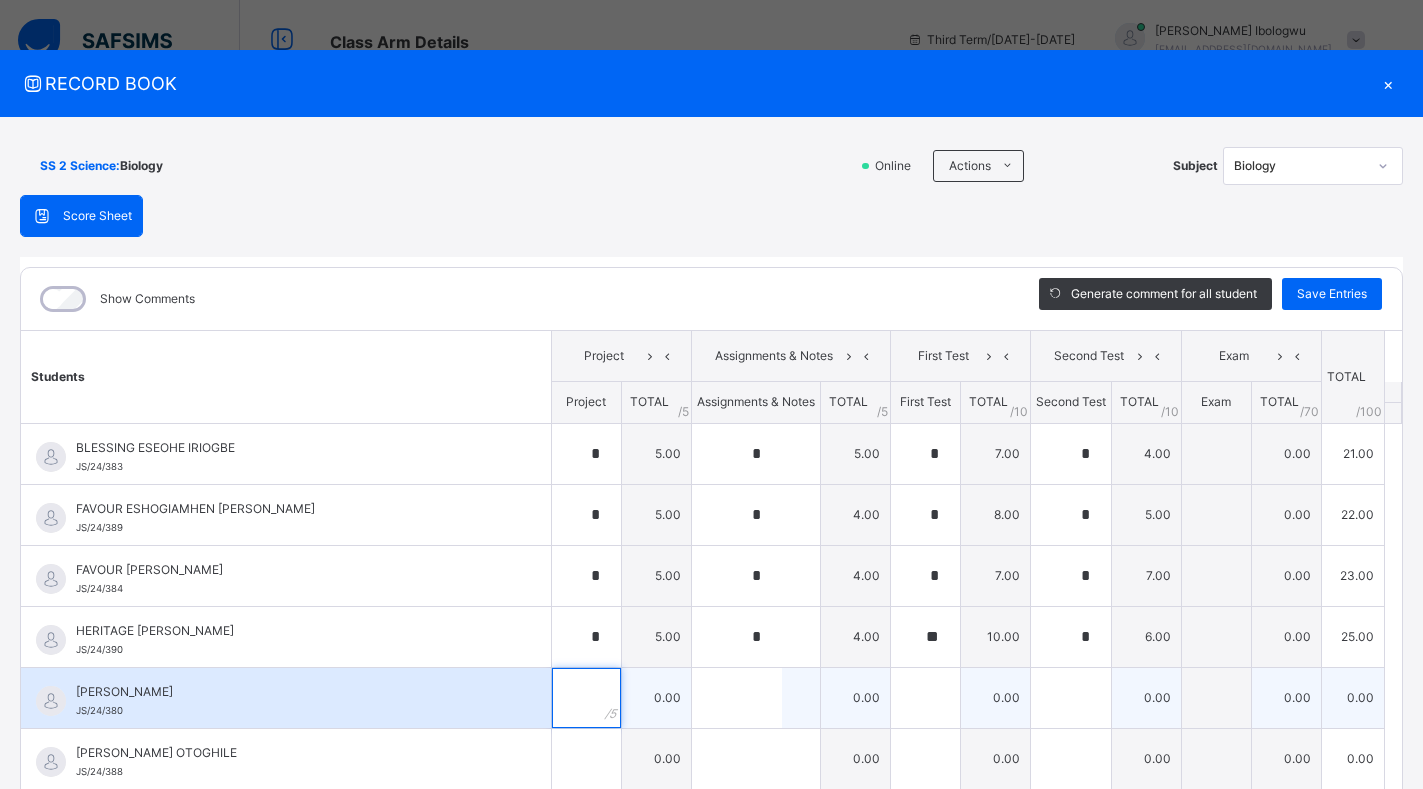 click at bounding box center (586, 698) 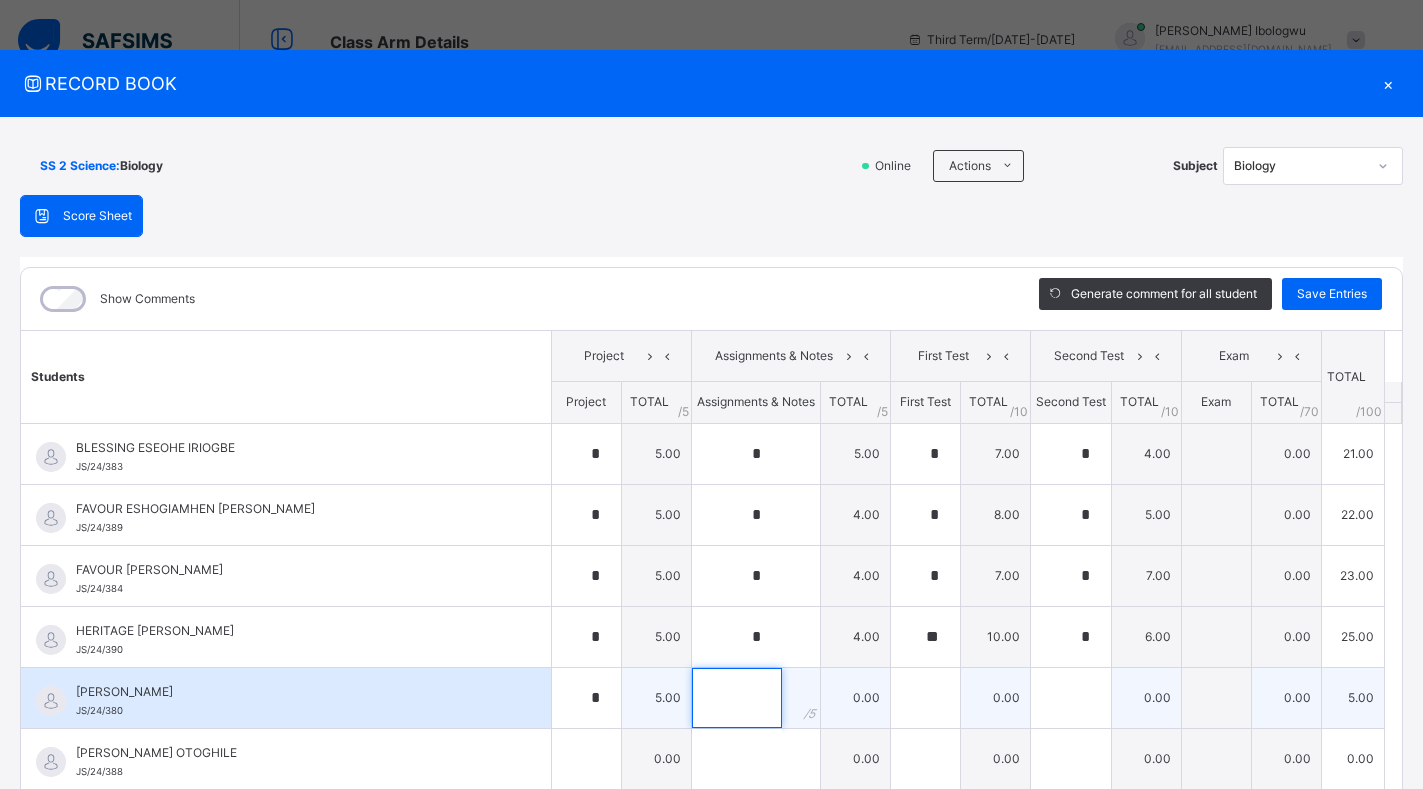 click at bounding box center [737, 698] 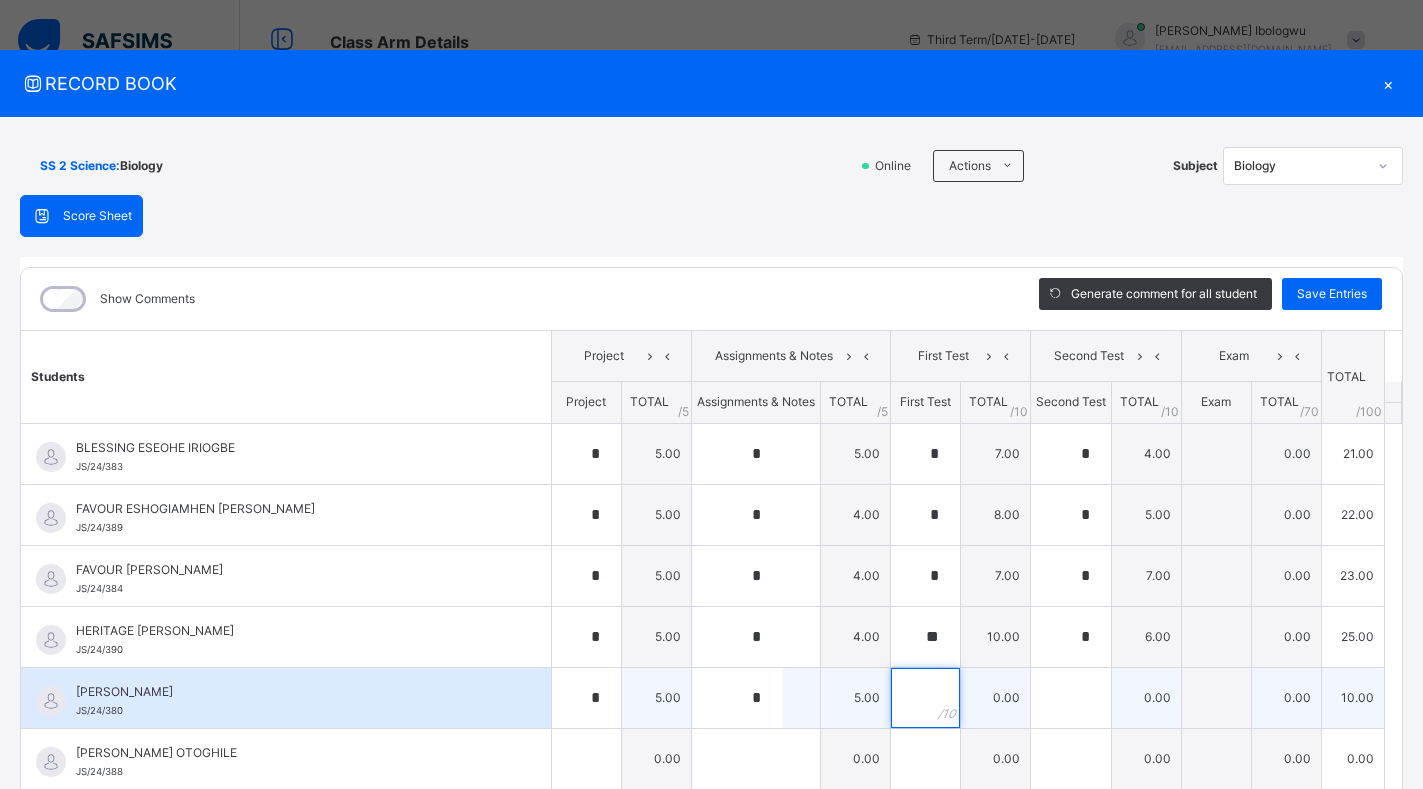 click at bounding box center [925, 698] 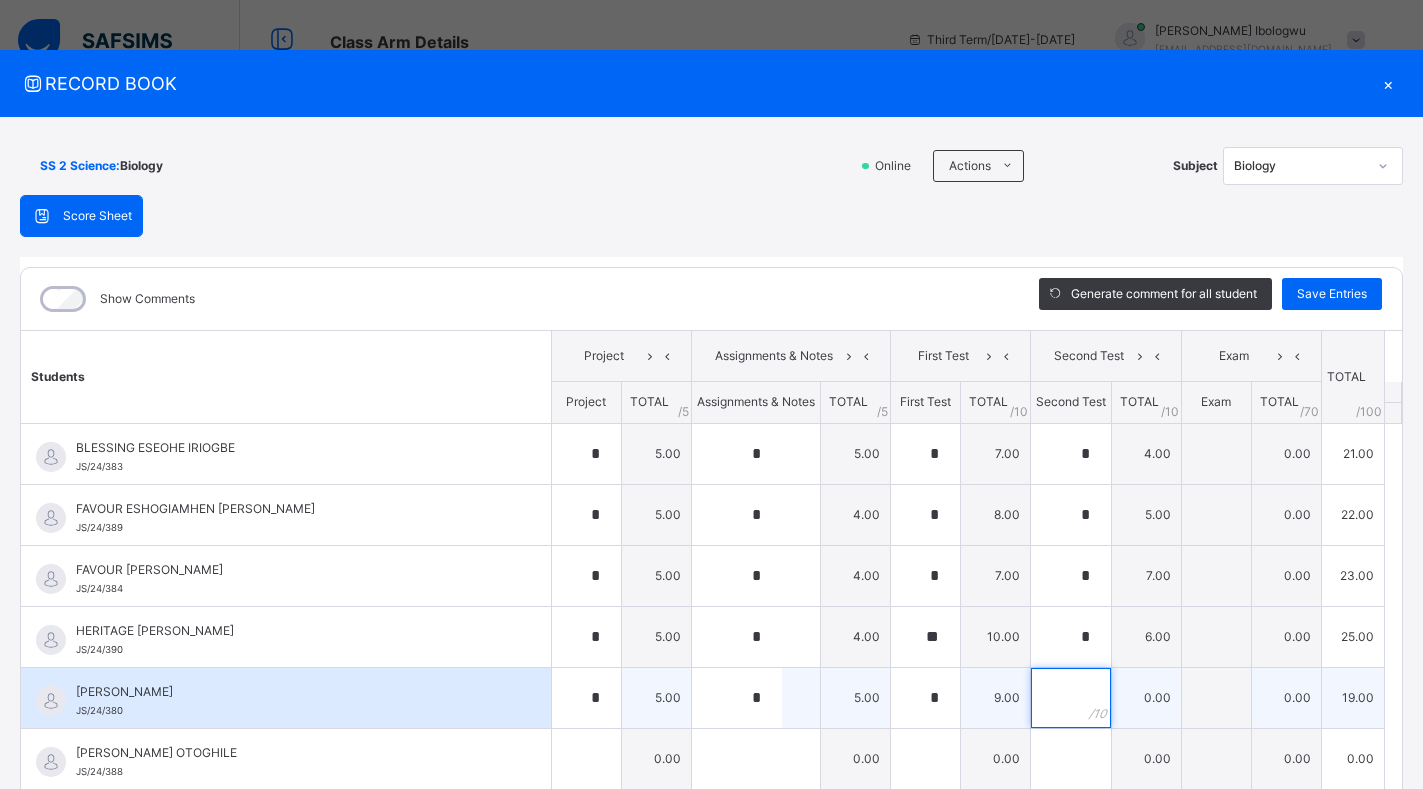 click at bounding box center [1071, 698] 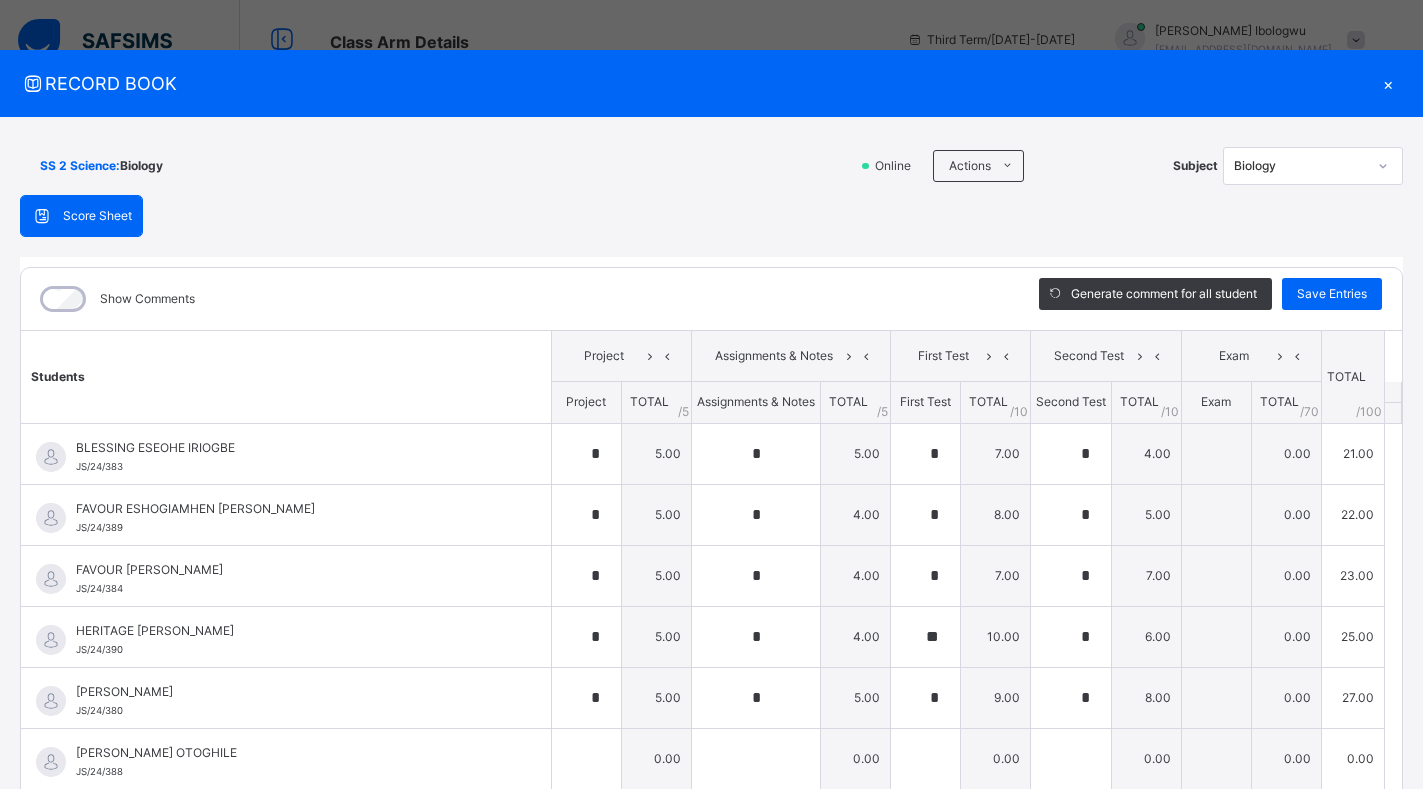 click on "SS 2   Science :   Biology Online Actions  Download Empty Score Sheet  Upload/map score sheet Subject  Biology JEDIDIAH SCHOOLS Date: [DATE] 10:41:48 am Score Sheet Score Sheet Show Comments   Generate comment for all student   Save Entries Class Level:  SS 2   Science Subject:  Biology Session:  2024/2025 Session Session:  Third Term Students Project Assignments & Notes First Test Second Test Exam TOTAL /100 Comment Project TOTAL / 5 Assignments & Notes TOTAL / 5 First Test TOTAL / 10 Second Test TOTAL / 10 Exam TOTAL / 70 BLESSING ESEOHE [PERSON_NAME]/24/383 BLESSING ESEOHE [PERSON_NAME]/24/383 * 5.00 * 5.00 * 7.00 * 4.00 0.00 21.00 Generate comment 0 / 250   ×   Subject Teacher’s Comment Generate and see in full the comment developed by the AI with an option to regenerate the comment [PERSON_NAME] ESEOHE [PERSON_NAME]/24/383   Total 21.00  / 100.00 [PERSON_NAME] Bot   Regenerate     Use this comment   FAVOUR ESHOGIAMHEN [PERSON_NAME]/24/389 FAVOUR ESHOGIAMHEN [PERSON_NAME]/24/389 * 5.00 * 4.00 * 8.00 * 5.00 0.00 22.00" at bounding box center [711, 489] 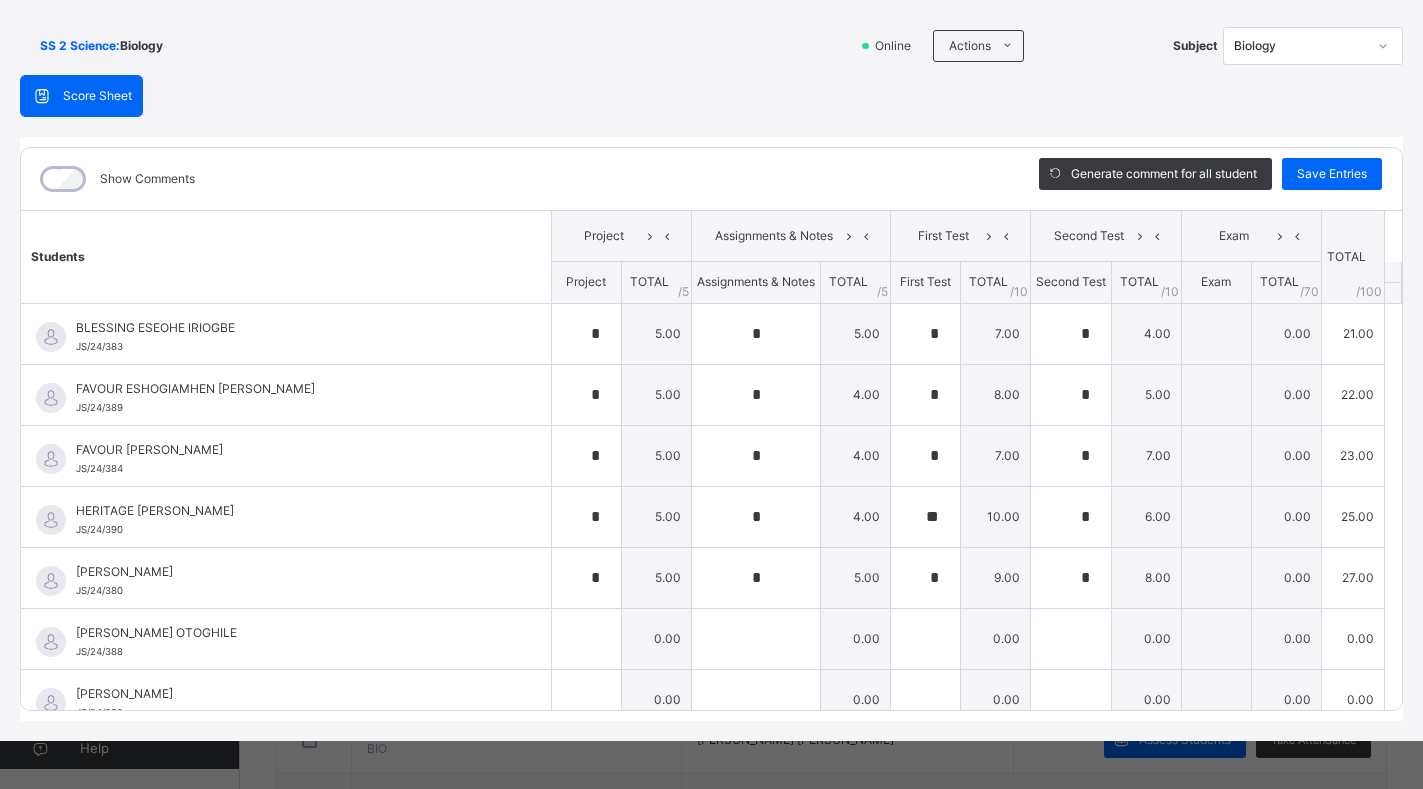 scroll, scrollTop: 122, scrollLeft: 0, axis: vertical 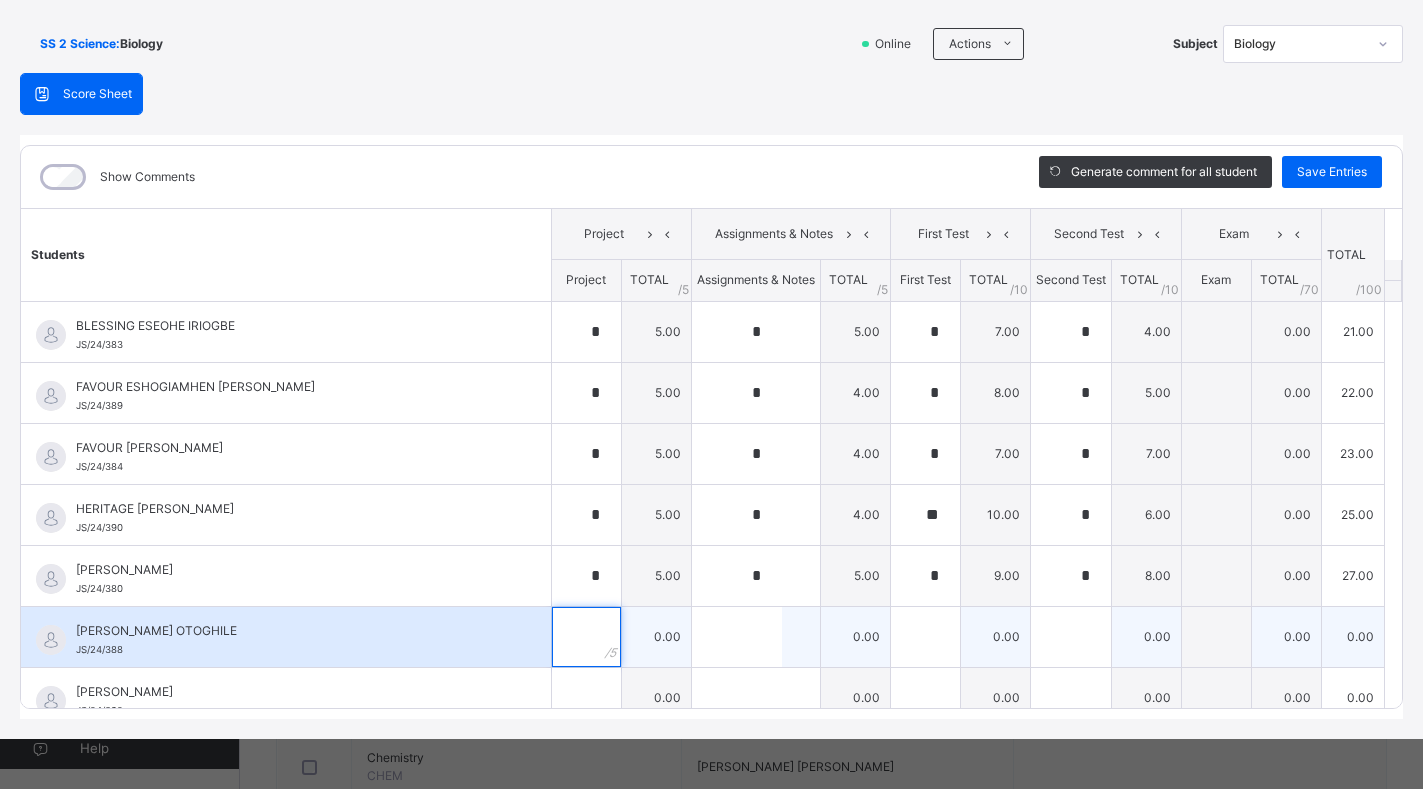 click at bounding box center [586, 637] 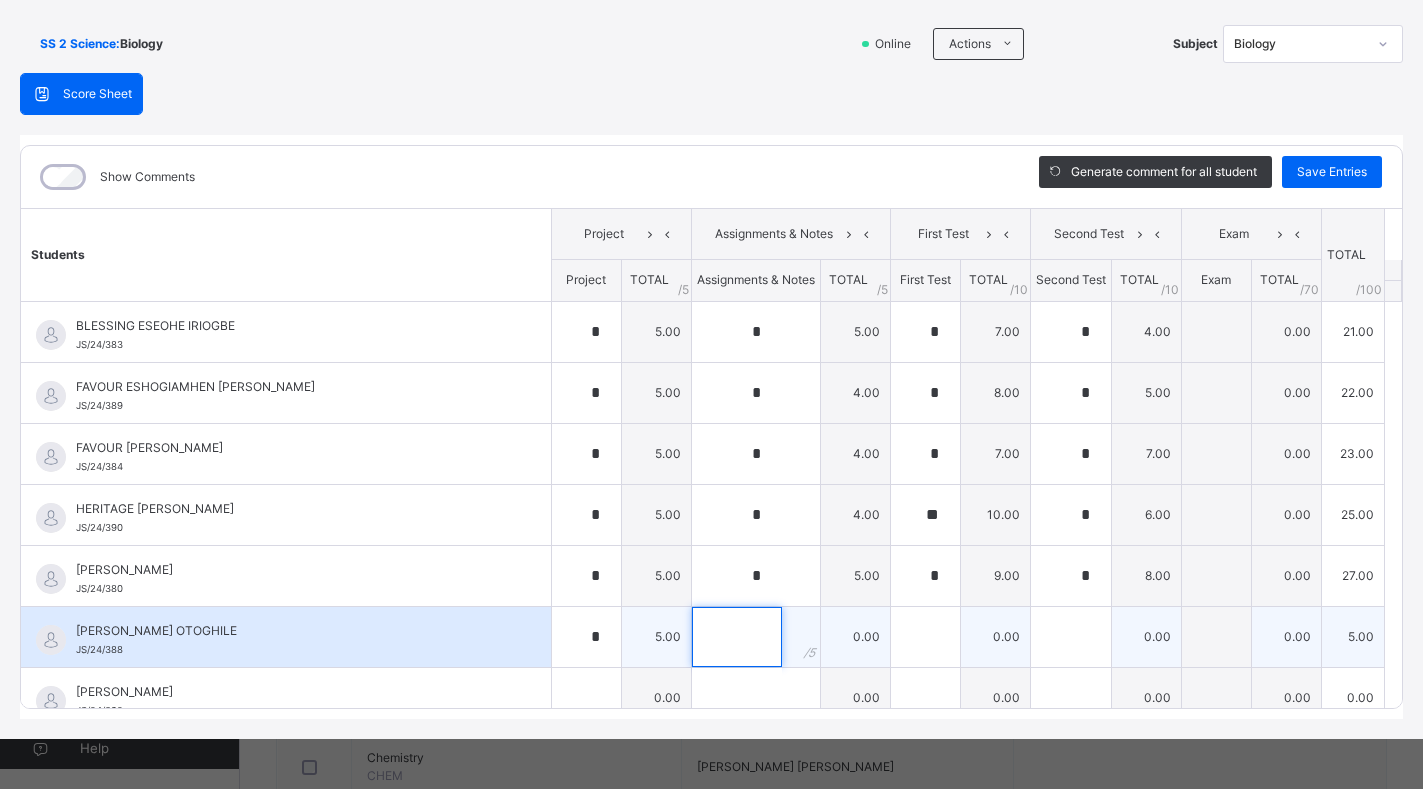 click at bounding box center [737, 637] 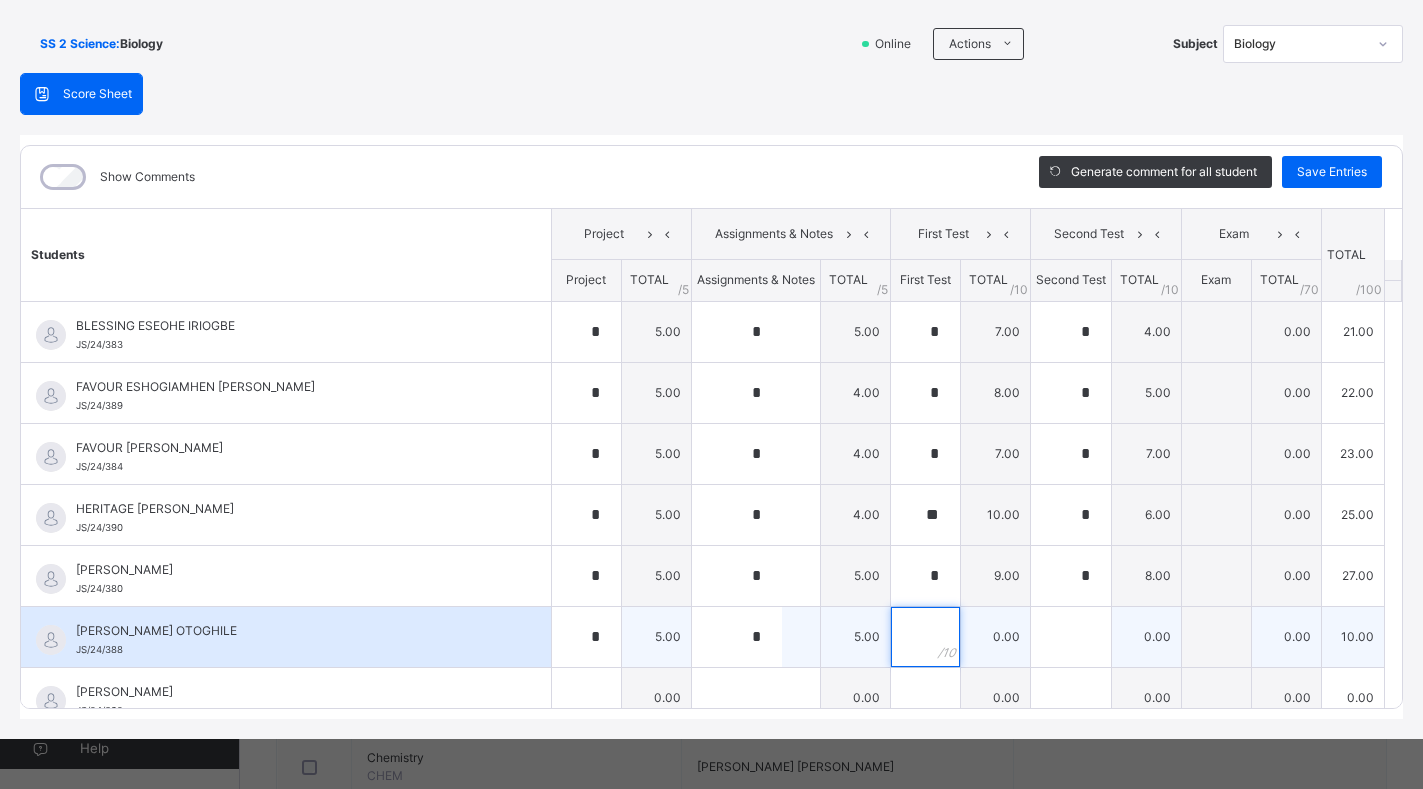 click at bounding box center (925, 637) 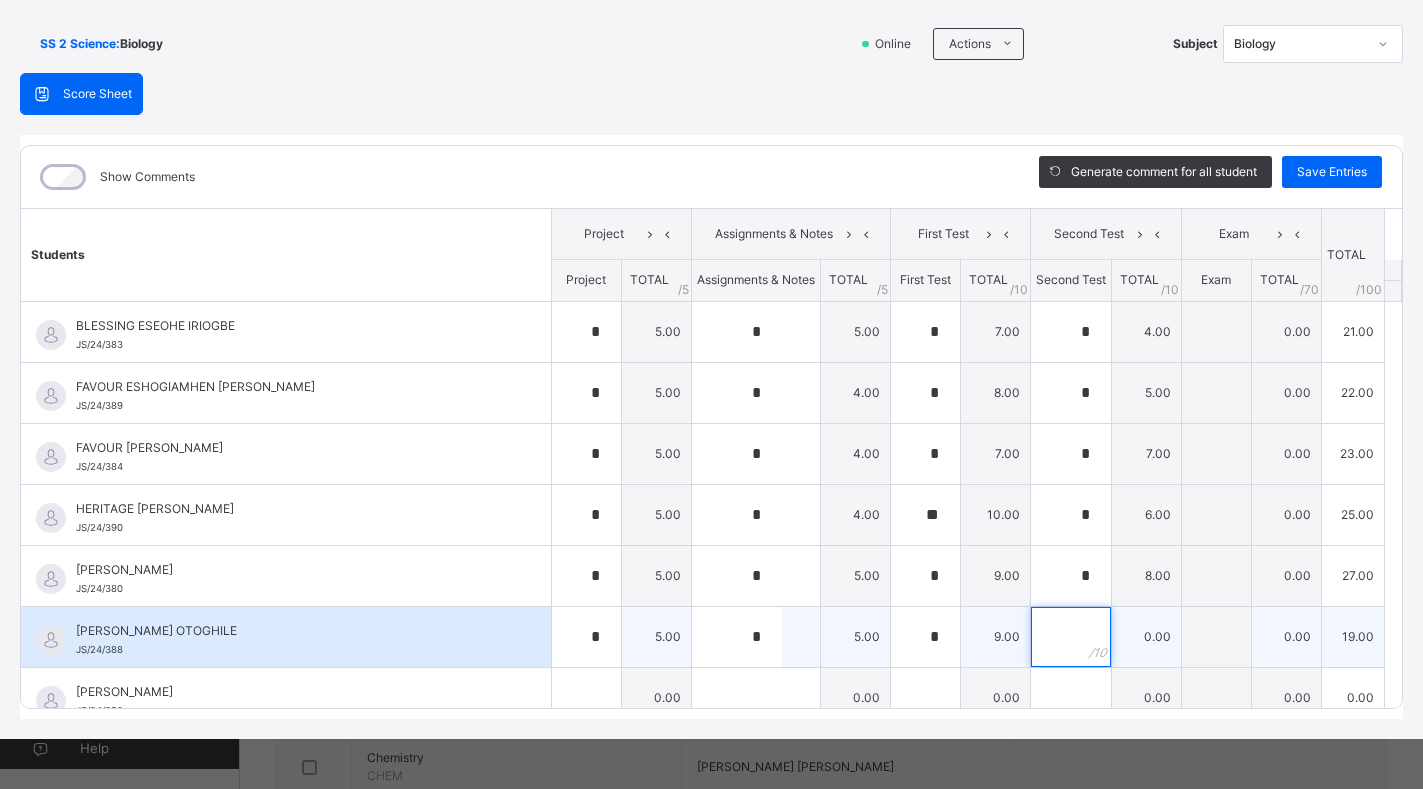 click at bounding box center [1071, 637] 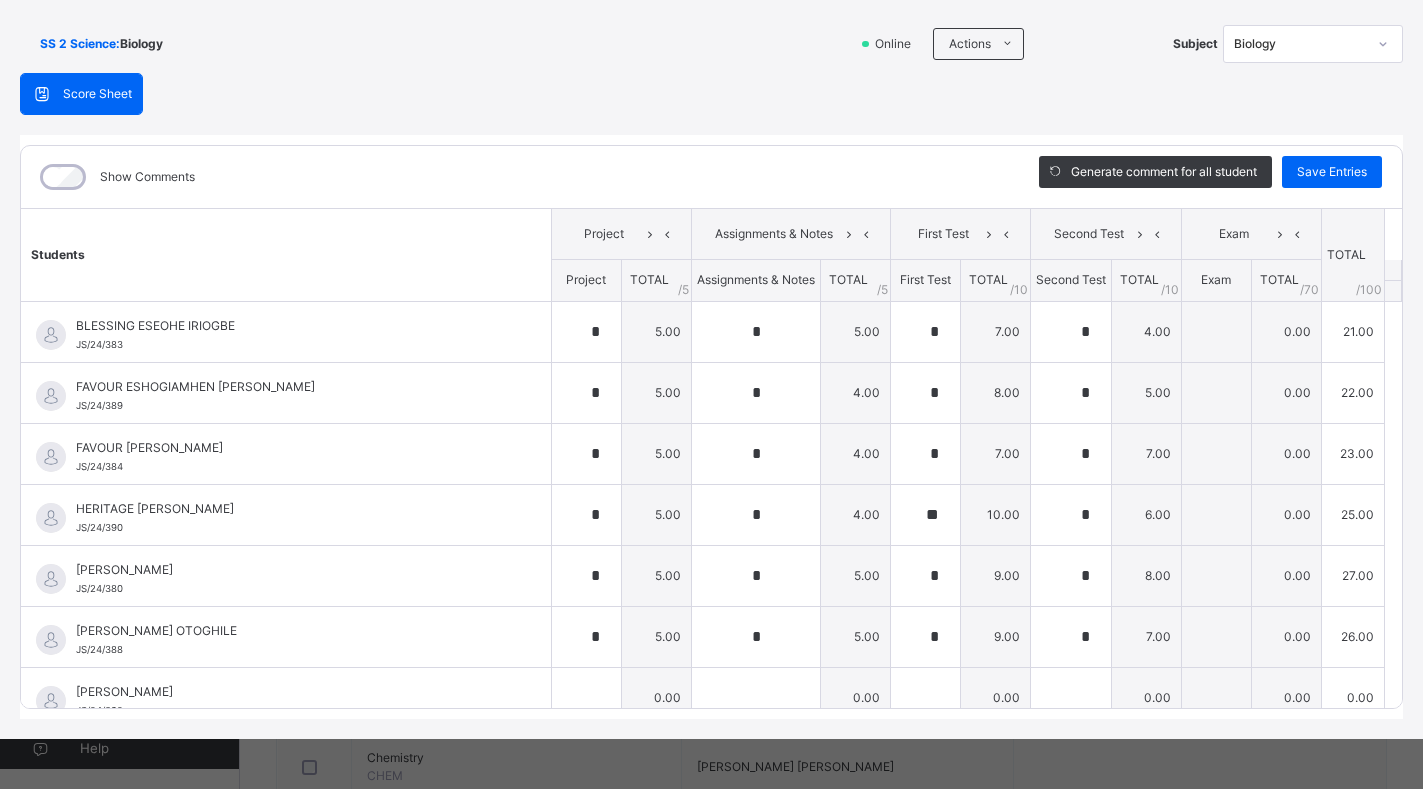click on "Students Project Assignments & Notes First Test Second Test Exam TOTAL /100 Comment Project TOTAL / 5 Assignments & Notes TOTAL / 5 First Test TOTAL / 10 Second Test TOTAL / 10 Exam TOTAL / 70 BLESSING ESEOHE [PERSON_NAME]/24/383 BLESSING ESEOHE [PERSON_NAME]/24/383 * 5.00 * 5.00 * 7.00 * 4.00 0.00 21.00 Generate comment 0 / 250   ×   Subject Teacher’s Comment Generate and see in full the comment developed by the AI with an option to regenerate the comment [PERSON_NAME] ESEOHE [PERSON_NAME]/24/383   Total 21.00  / 100.00 [PERSON_NAME] Bot   Regenerate     Use this comment   FAVOUR ESHOGIAMHEN [PERSON_NAME]/24/389 FAVOUR ESHOGIAMHEN [PERSON_NAME]/24/389 * 5.00 * 4.00 * 8.00 * 5.00 0.00 22.00 Generate comment 0 / 250   ×   Subject Teacher’s Comment Generate and see in full the comment developed by the AI with an option to regenerate the comment JS FAVOUR ESHOGIAMHEN [PERSON_NAME]/24/389   Total 22.00  / 100.00 [PERSON_NAME] Bot   Regenerate     Use this comment   FAVOUR [PERSON_NAME] [PERSON_NAME] JS/24/384 FAVOUR OGHOMHEN [PERSON_NAME] JS/24/384 * 5.00 *" at bounding box center (711, 590) 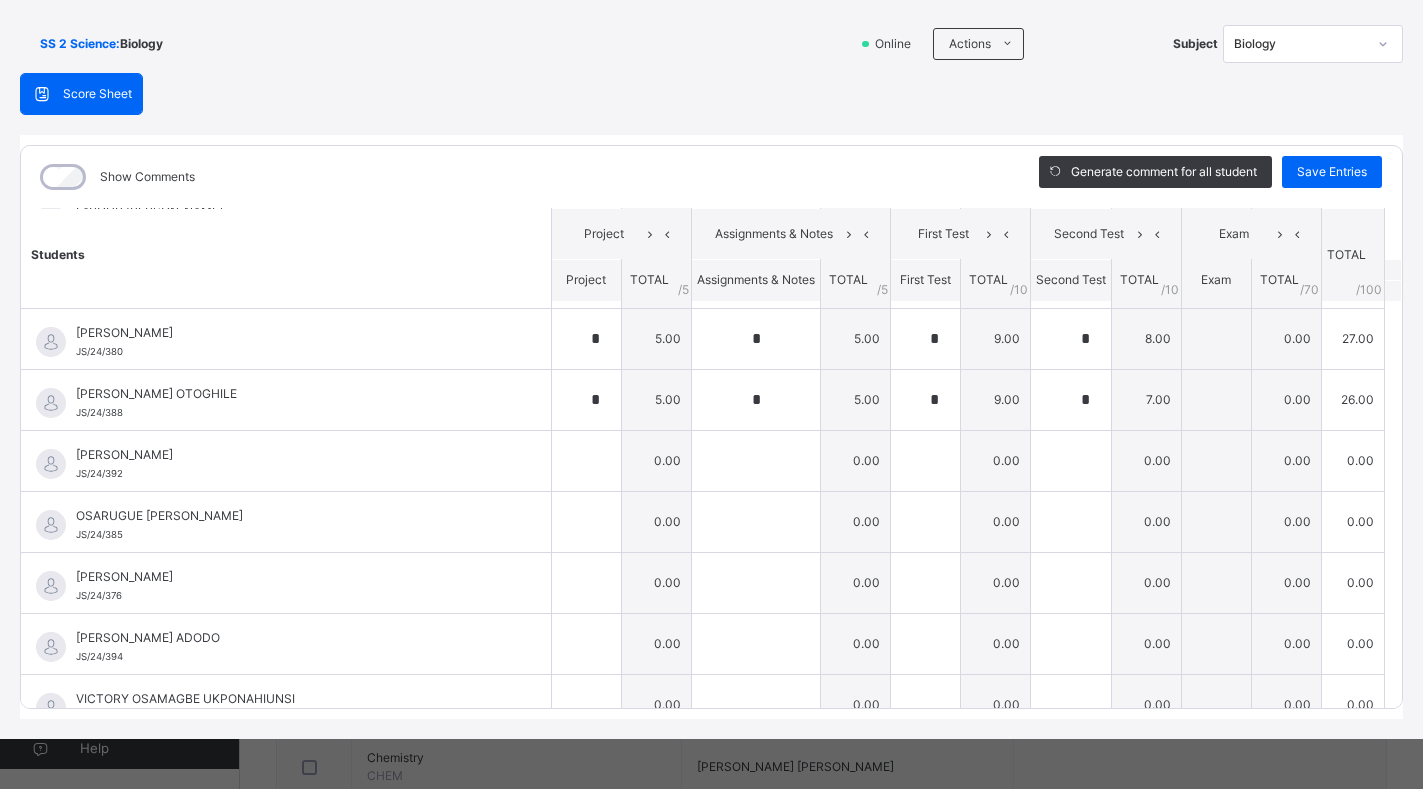 scroll, scrollTop: 240, scrollLeft: 0, axis: vertical 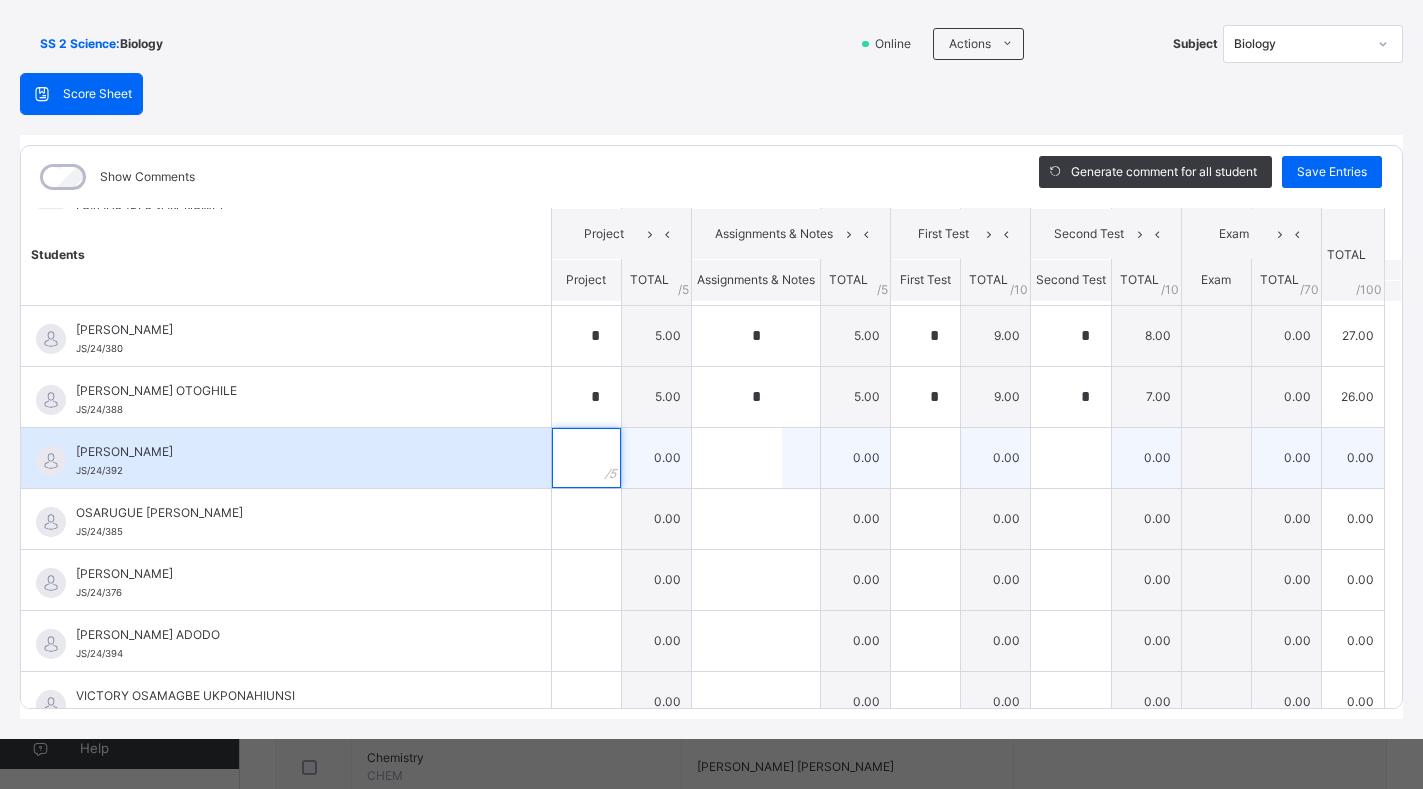 click at bounding box center [586, 458] 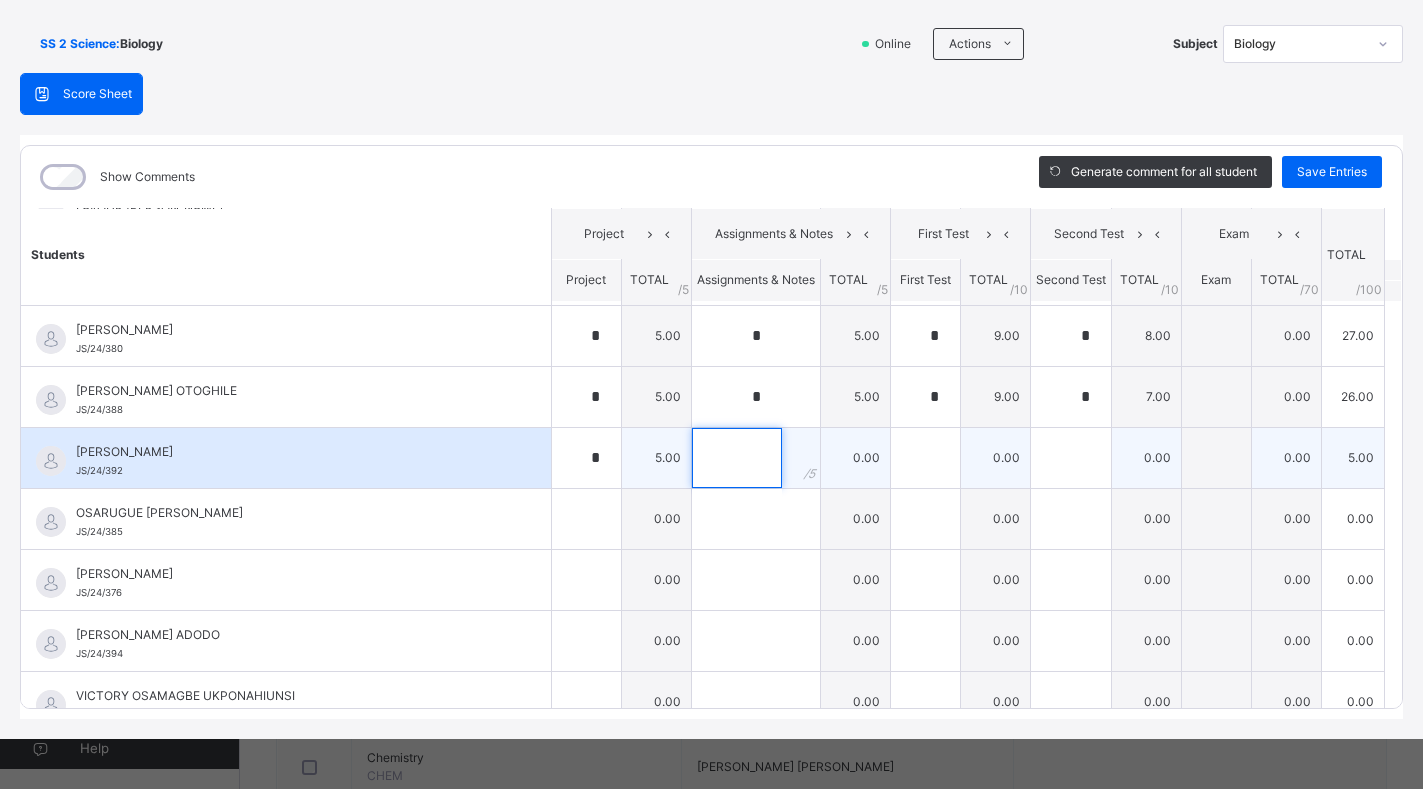 click at bounding box center (737, 458) 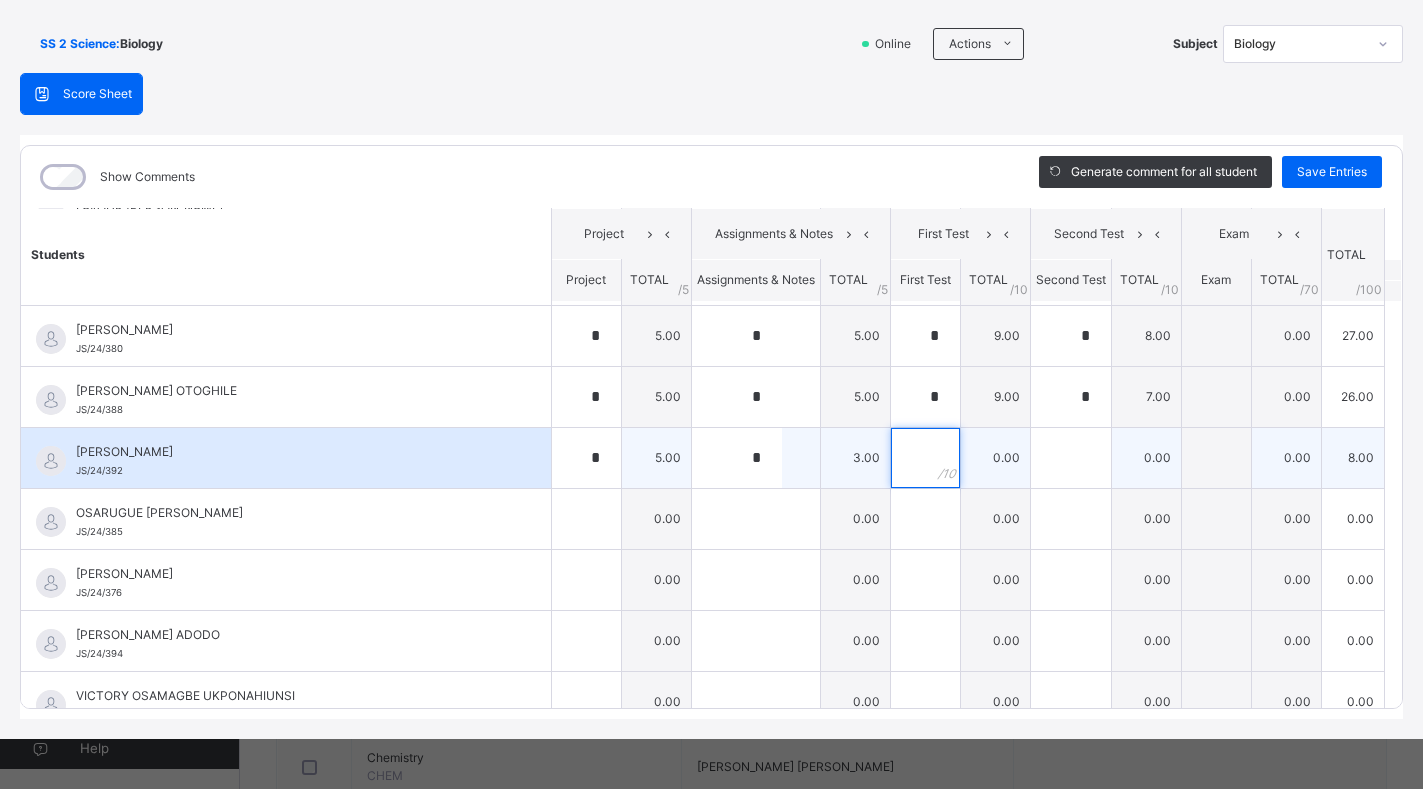 click at bounding box center (925, 458) 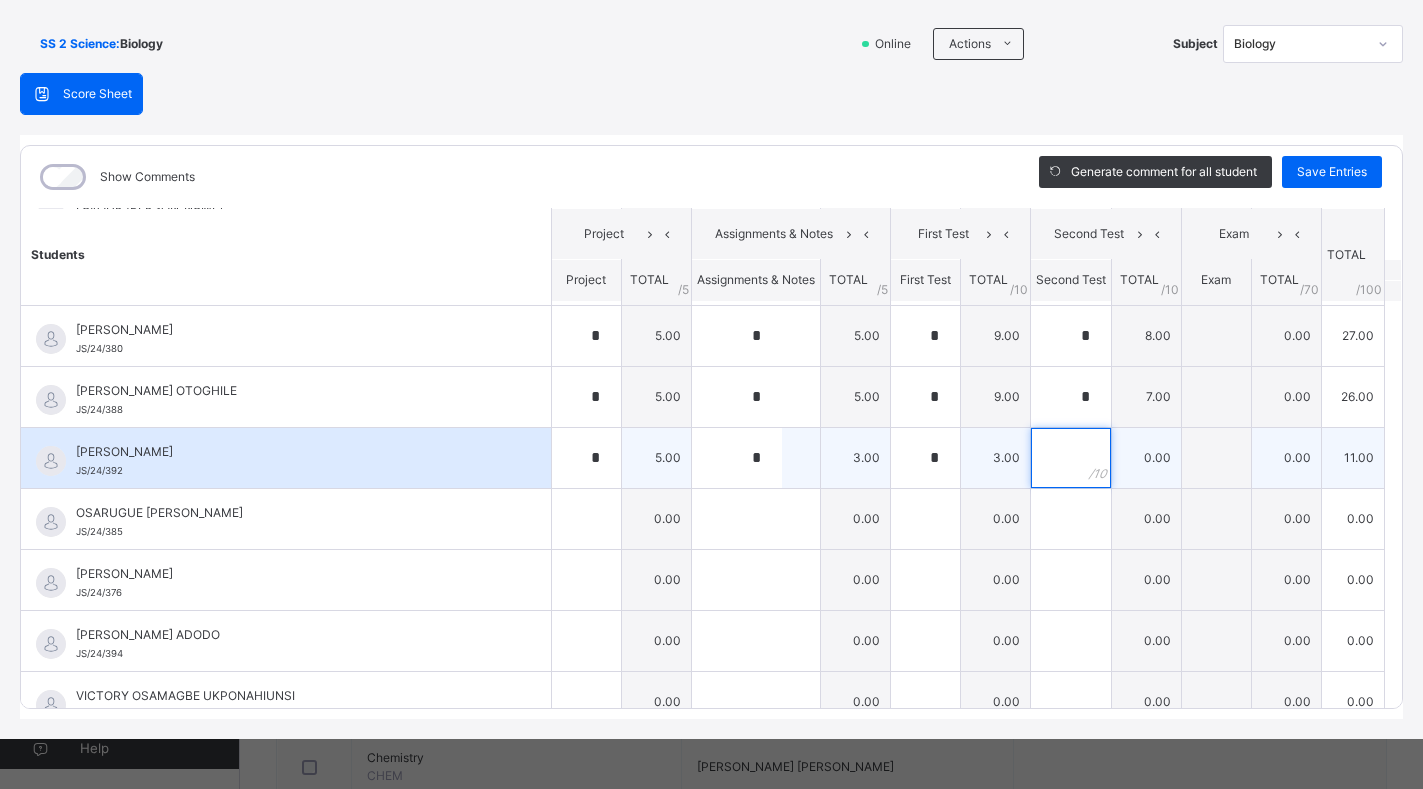 click at bounding box center [1071, 458] 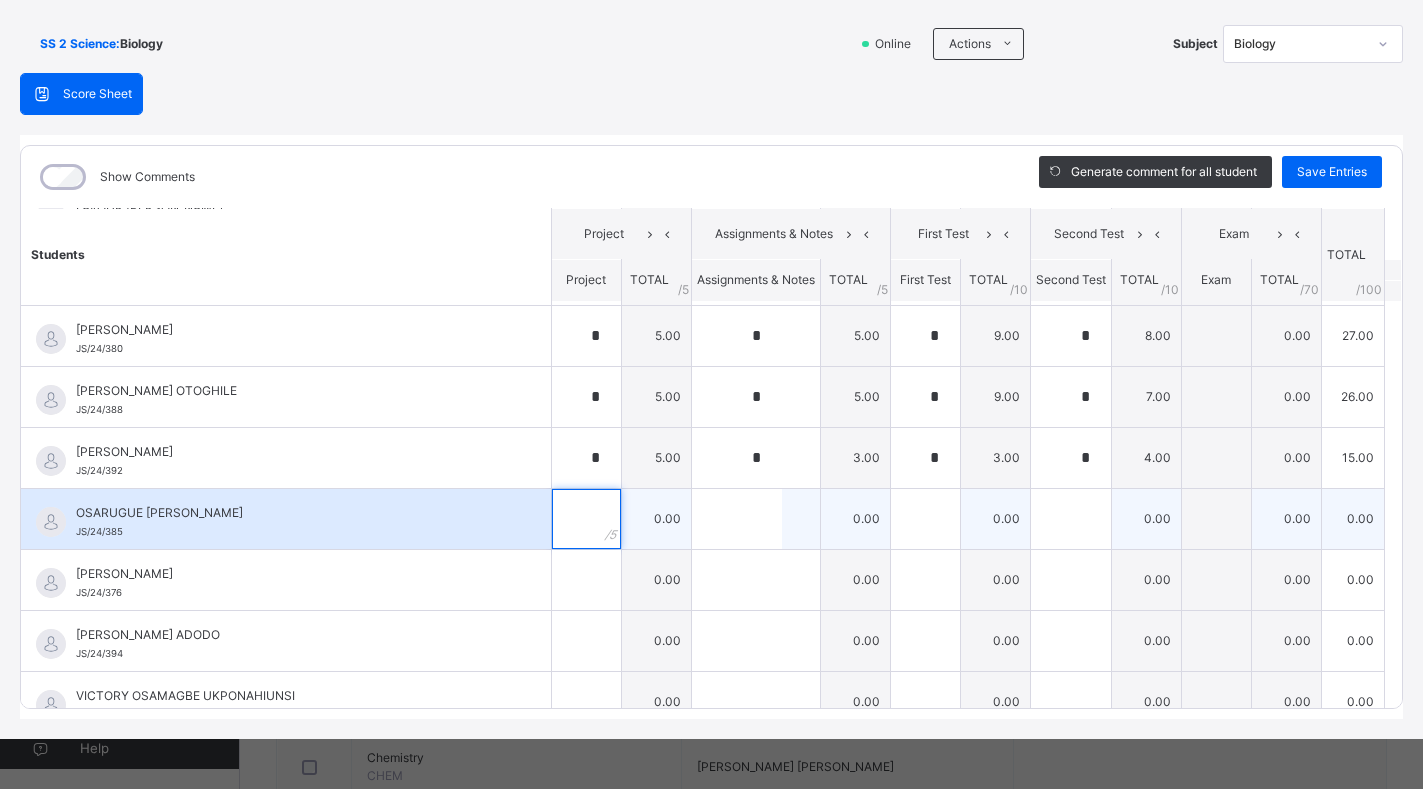 click at bounding box center [586, 519] 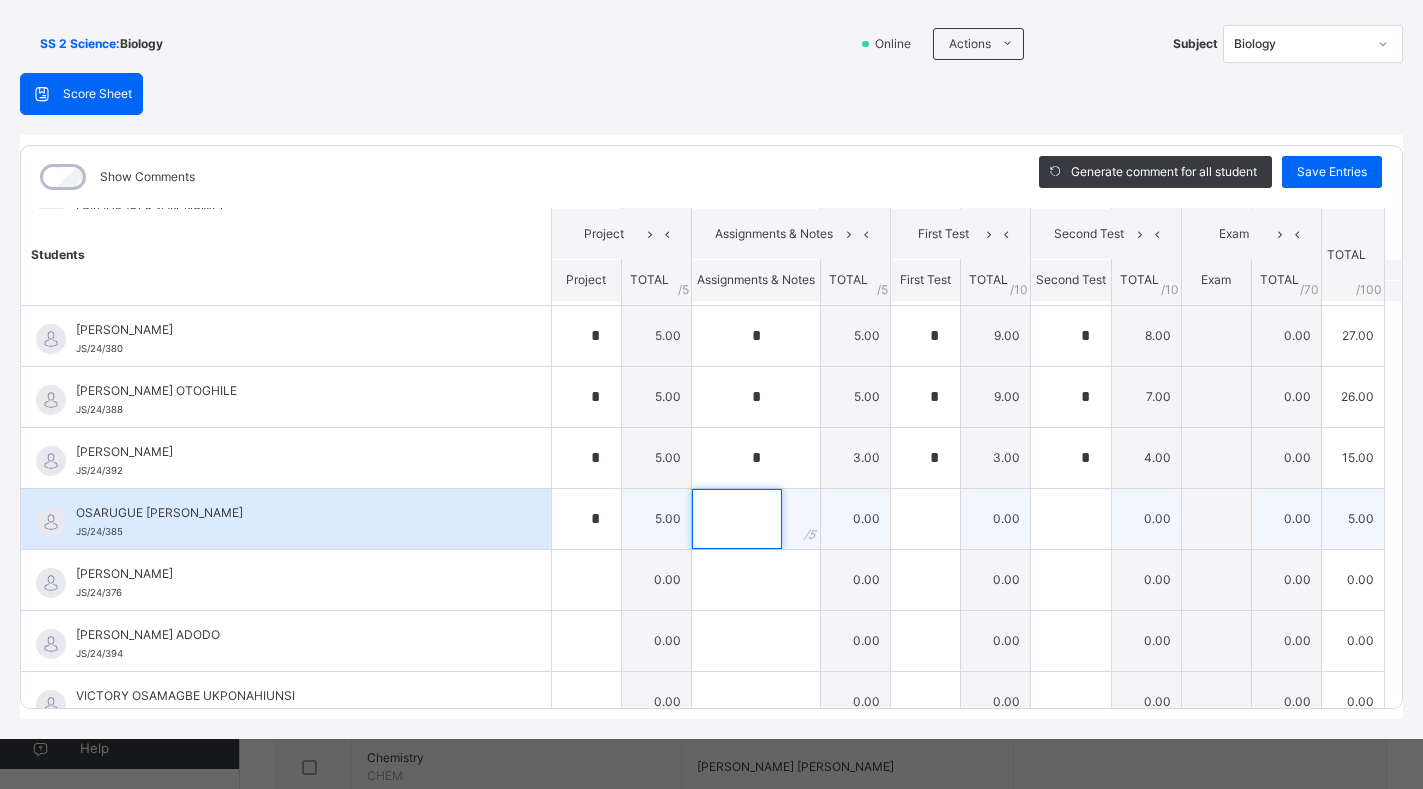 click at bounding box center [737, 519] 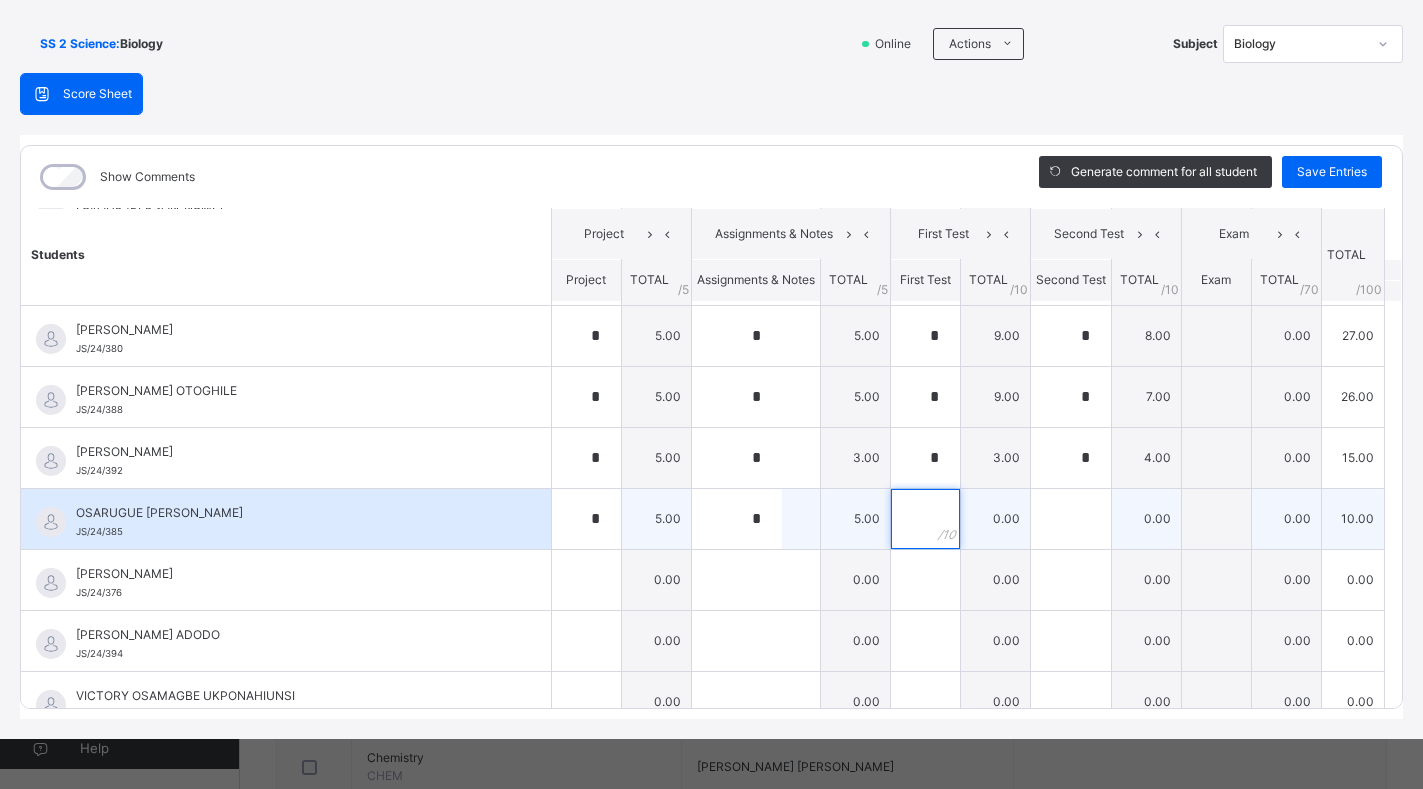 click at bounding box center (925, 519) 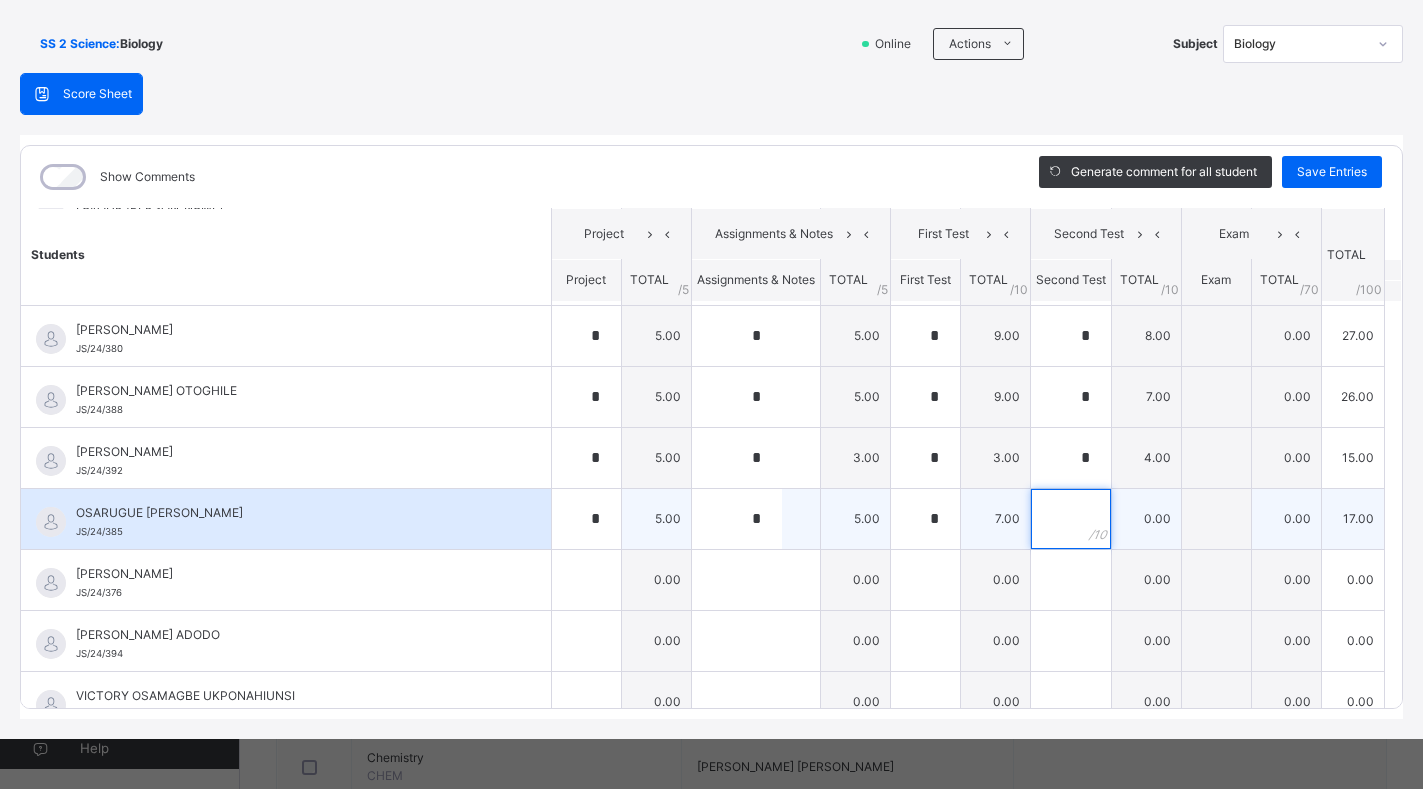 click at bounding box center (1071, 519) 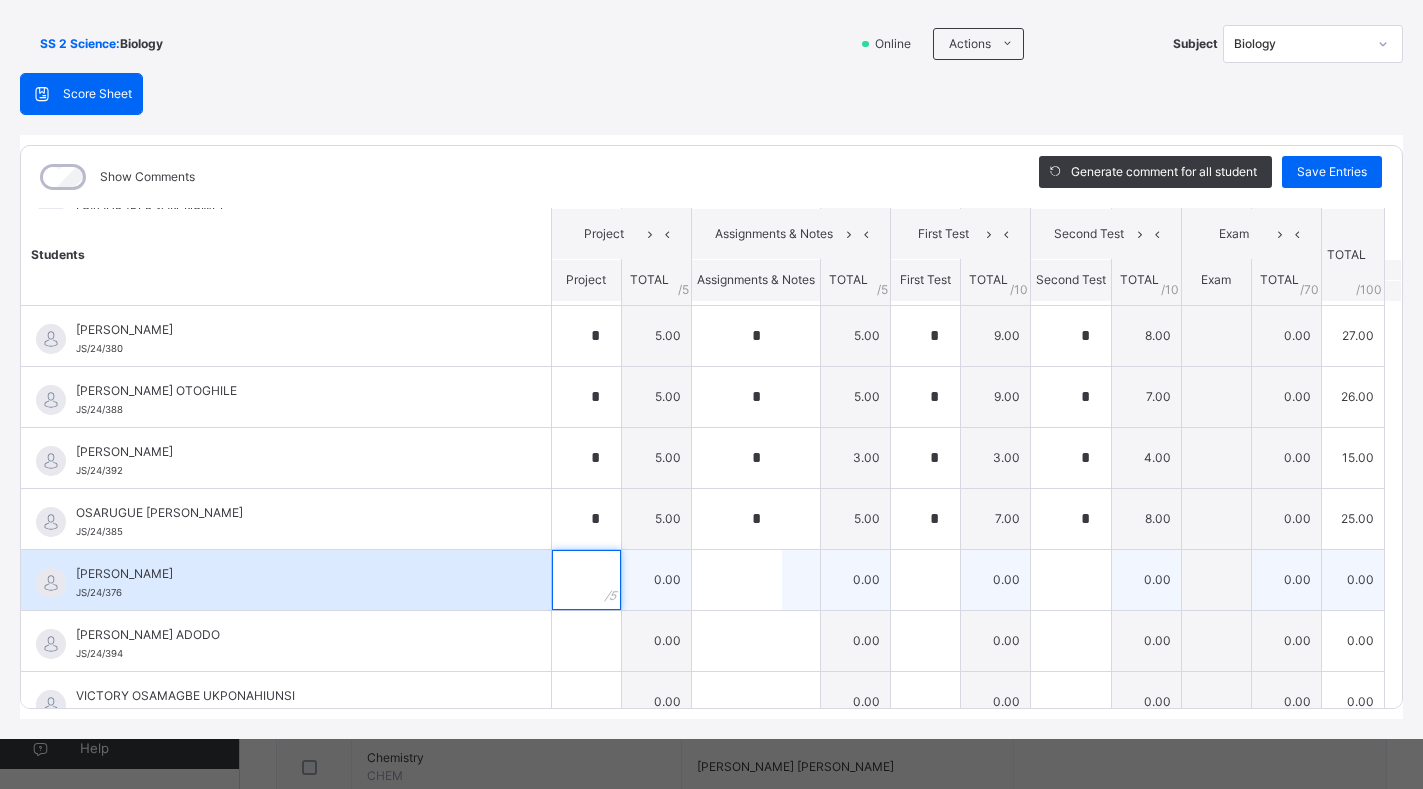 click at bounding box center (586, 580) 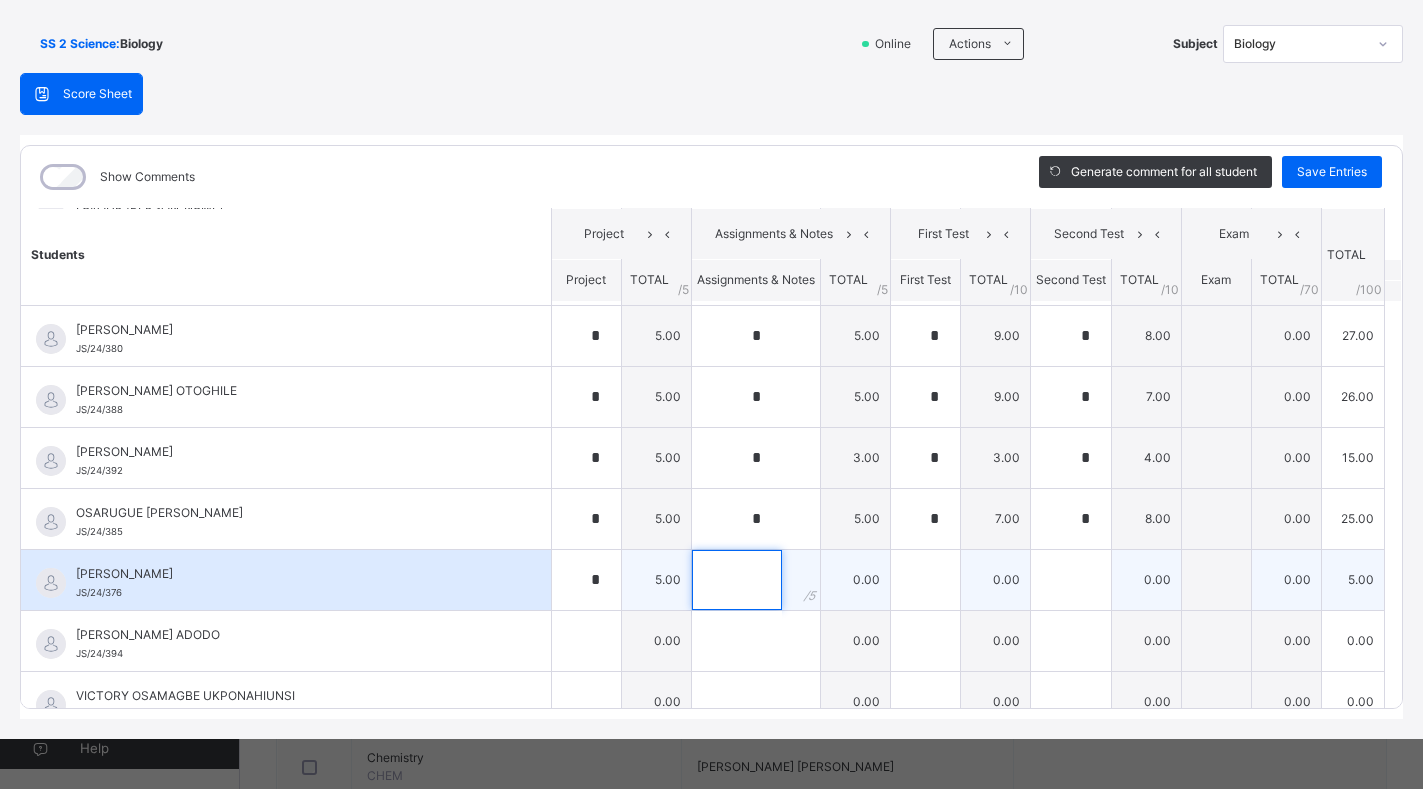 click at bounding box center (737, 580) 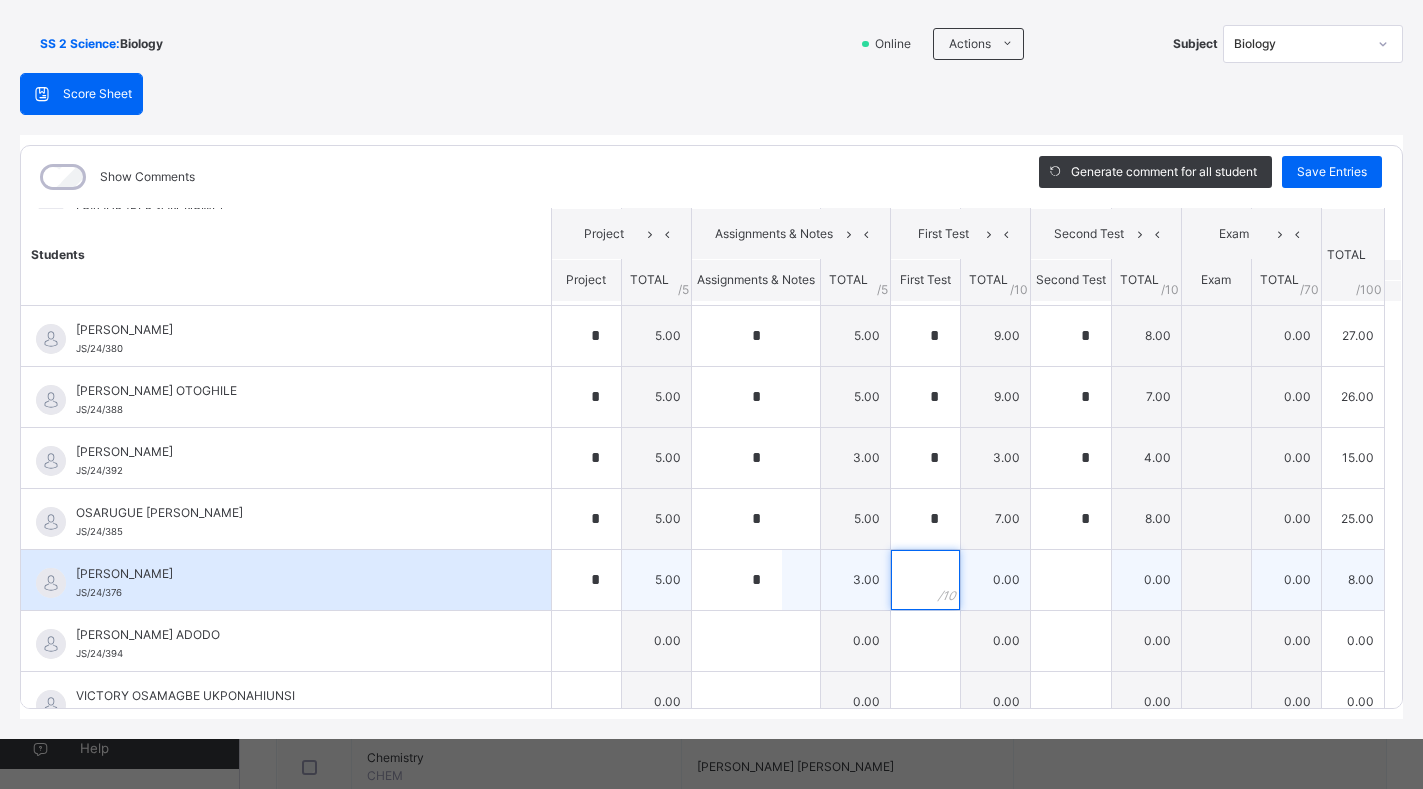 click at bounding box center (925, 580) 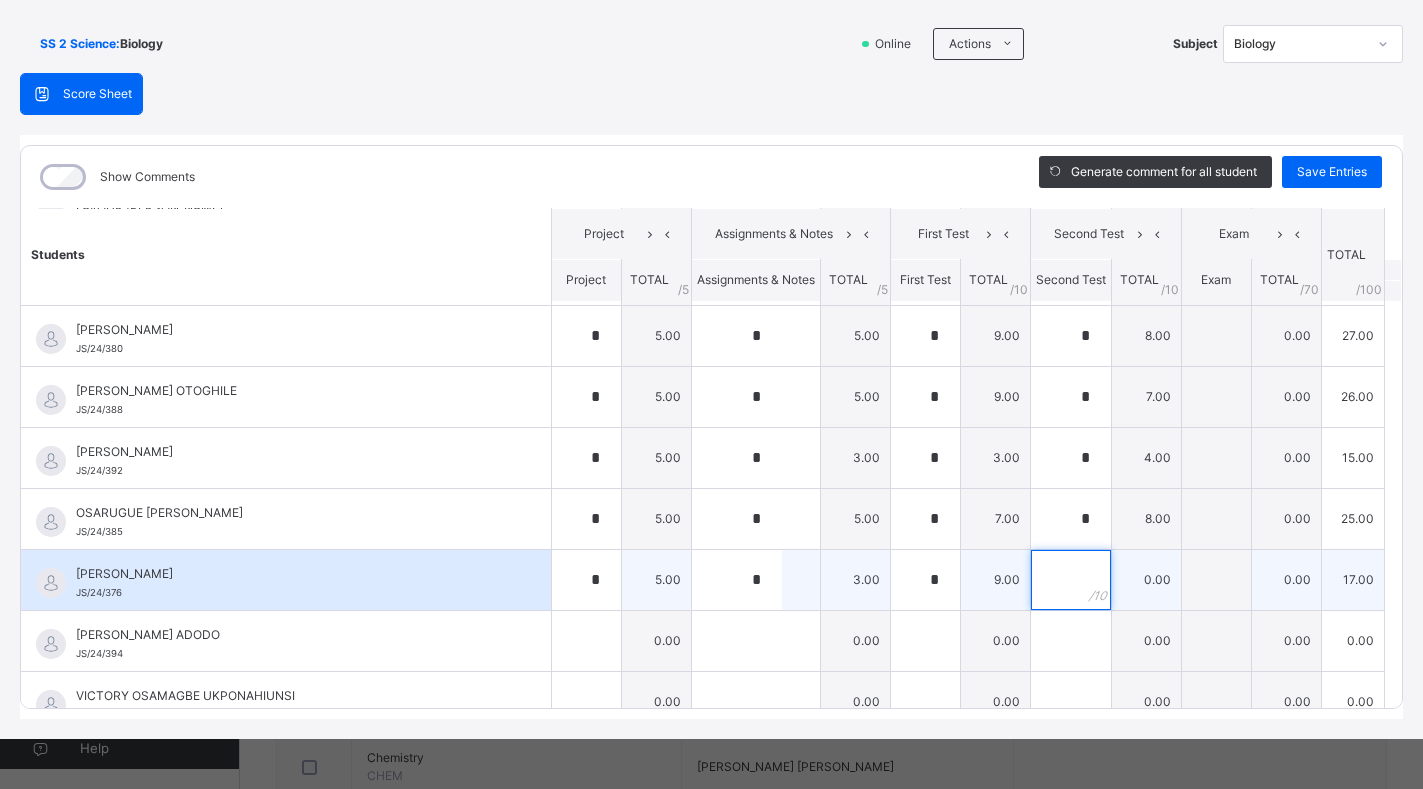 click at bounding box center [1071, 580] 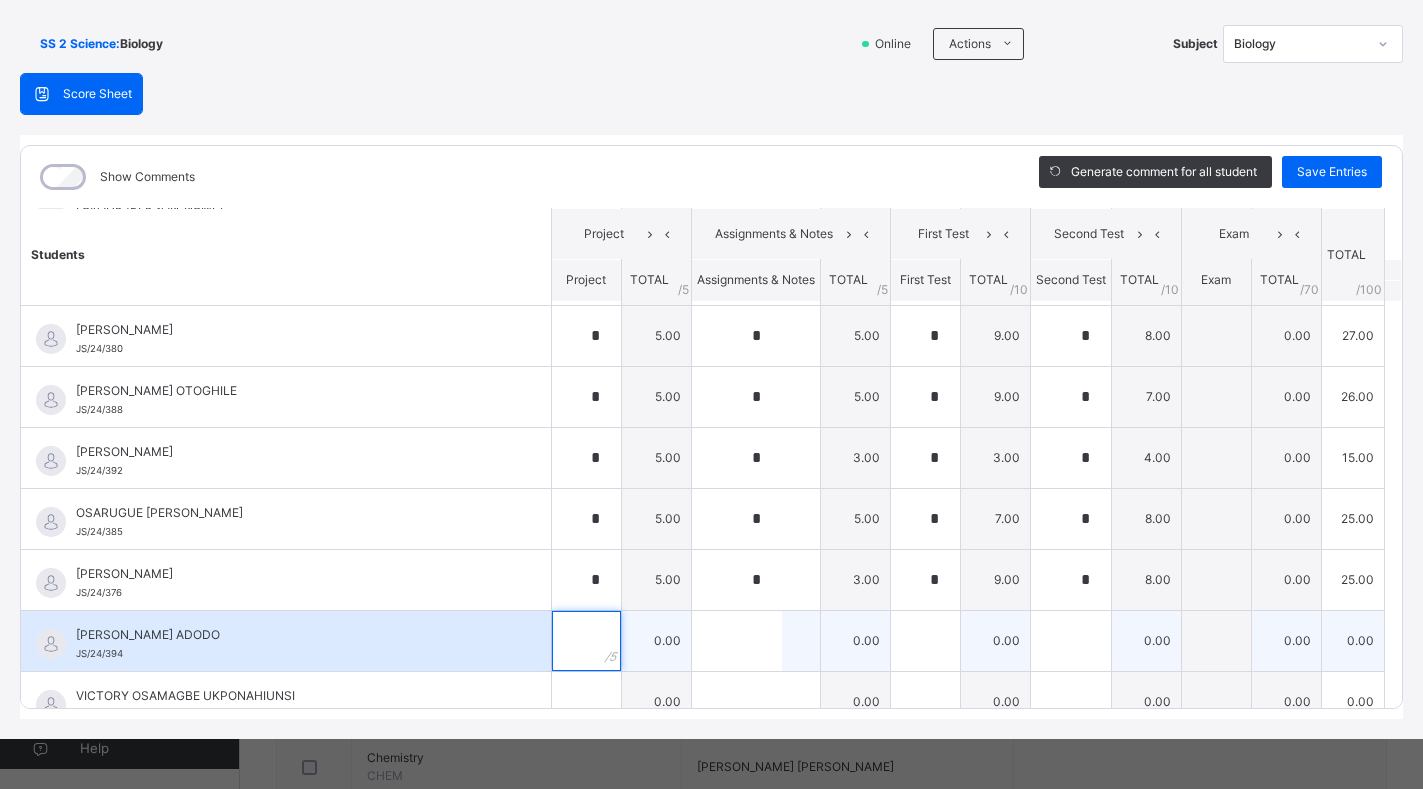 click at bounding box center (586, 641) 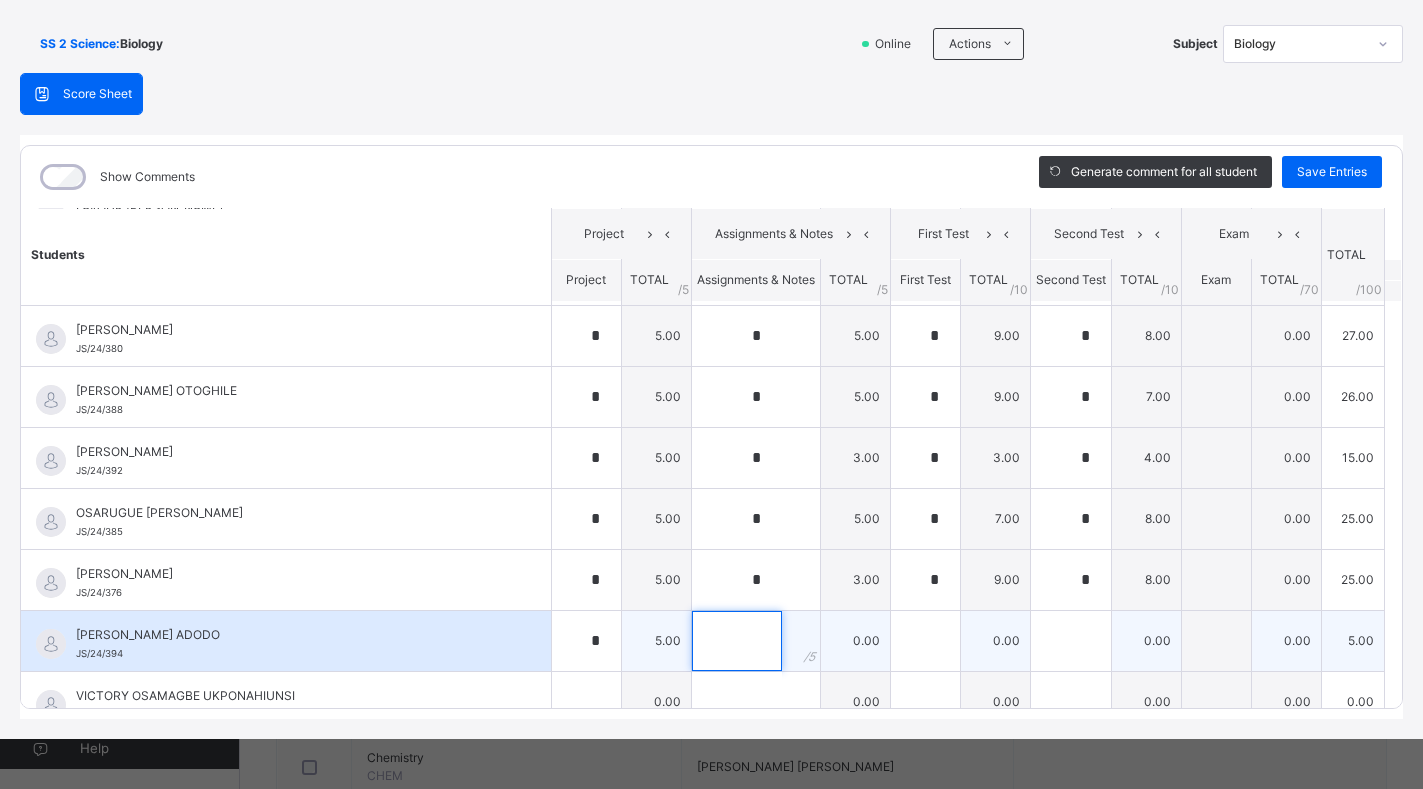 click at bounding box center (737, 641) 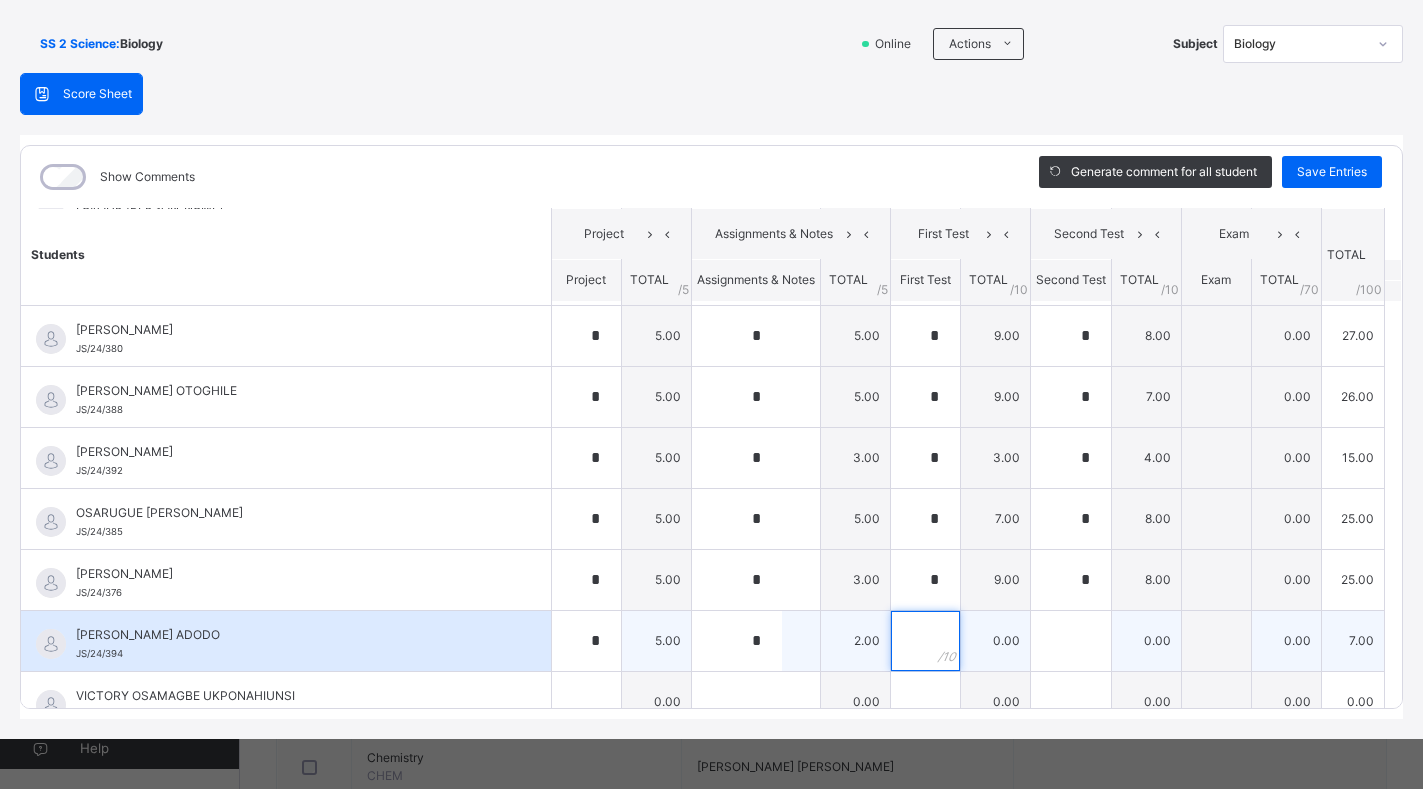 click at bounding box center [925, 641] 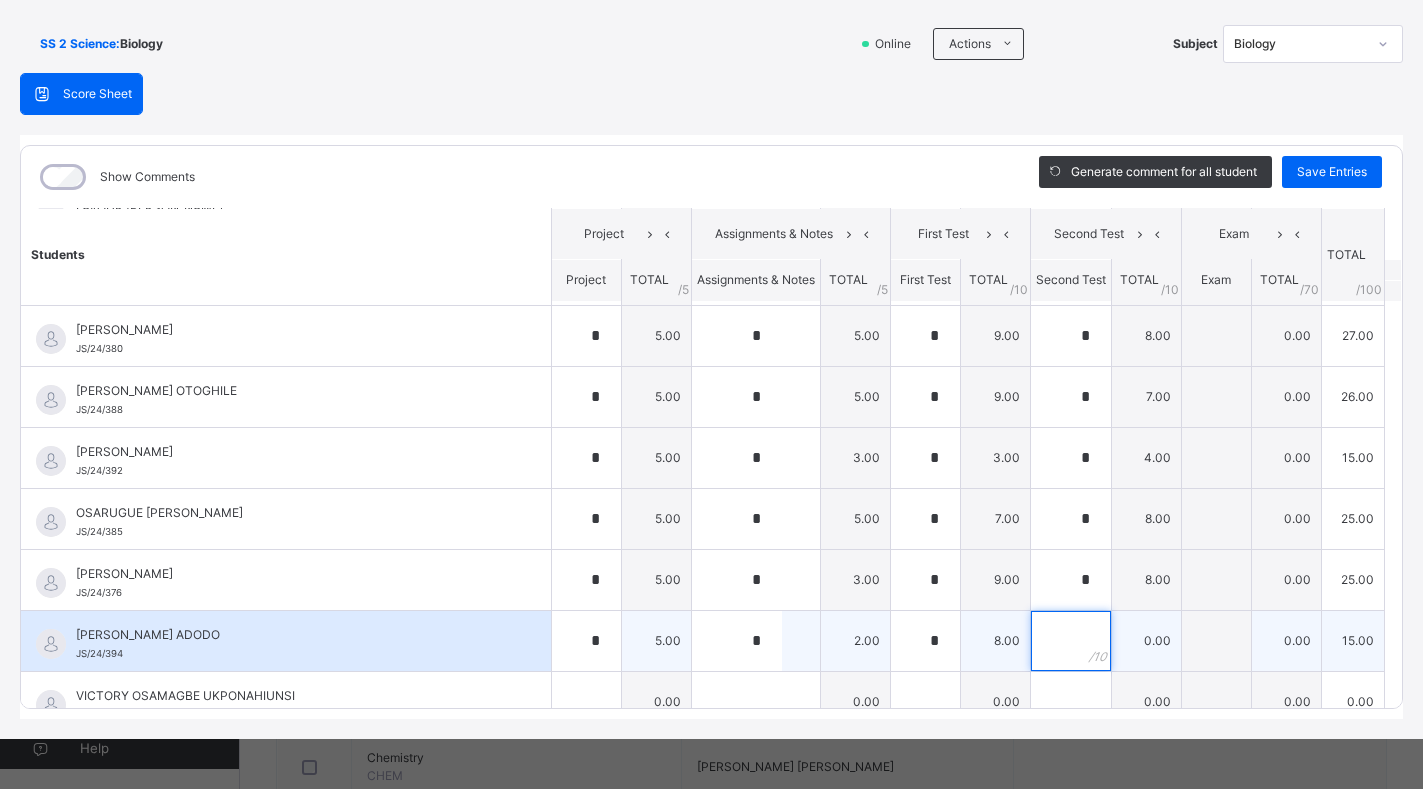 click at bounding box center (1071, 641) 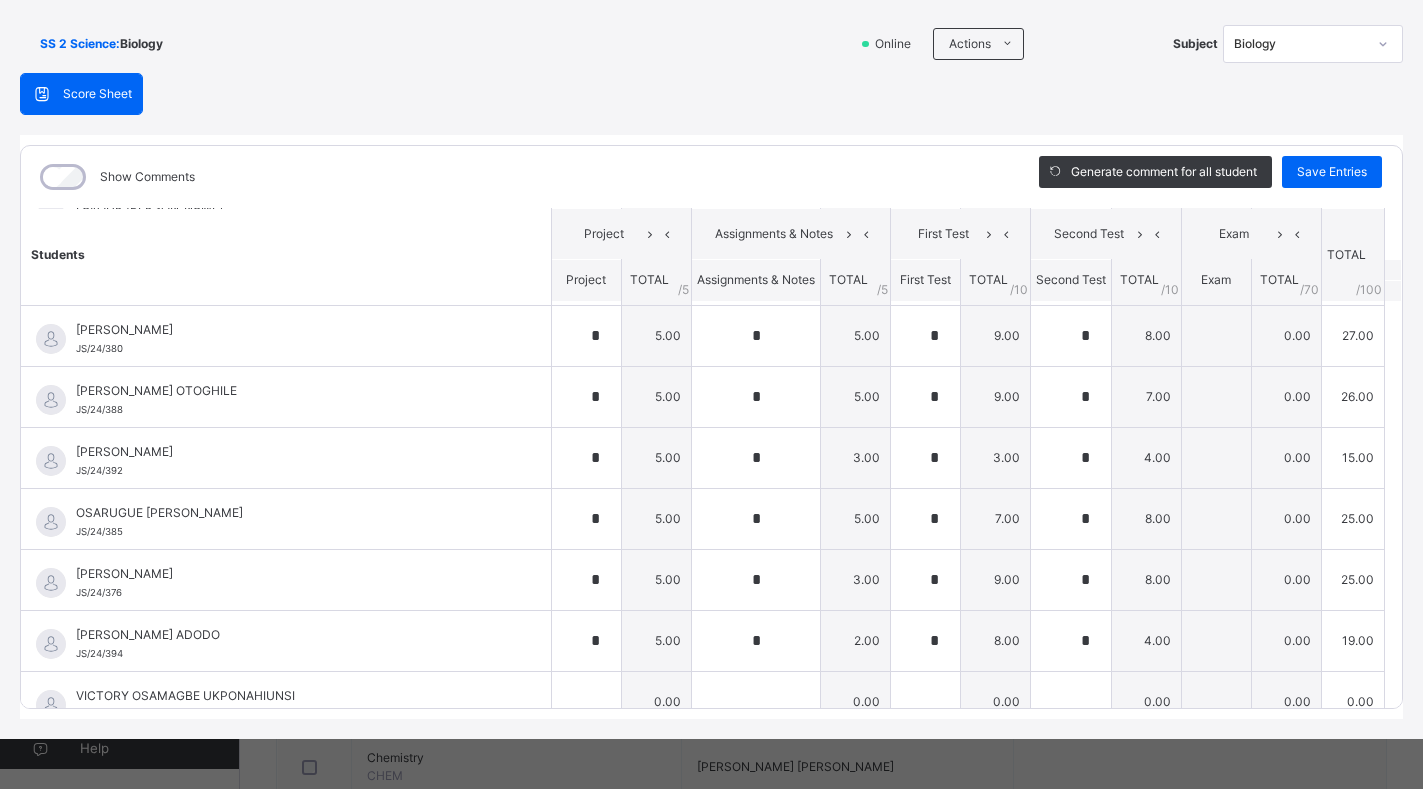 click on "SS 2   Science :   Biology Online Actions  Download Empty Score Sheet  Upload/map score sheet Subject  Biology JEDIDIAH SCHOOLS Date: [DATE] 10:41:48 am Score Sheet Score Sheet Show Comments   Generate comment for all student   Save Entries Class Level:  SS 2   Science Subject:  Biology Session:  2024/2025 Session Session:  Third Term Students Project Assignments & Notes First Test Second Test Exam TOTAL /100 Comment Project TOTAL / 5 Assignments & Notes TOTAL / 5 First Test TOTAL / 10 Second Test TOTAL / 10 Exam TOTAL / 70 BLESSING ESEOHE [PERSON_NAME]/24/383 BLESSING ESEOHE [PERSON_NAME]/24/383 * 5.00 * 5.00 * 7.00 * 4.00 0.00 21.00 Generate comment 0 / 250   ×   Subject Teacher’s Comment Generate and see in full the comment developed by the AI with an option to regenerate the comment [PERSON_NAME] ESEOHE [PERSON_NAME]/24/383   Total 21.00  / 100.00 [PERSON_NAME] Bot   Regenerate     Use this comment   FAVOUR ESHOGIAMHEN [PERSON_NAME]/24/389 FAVOUR ESHOGIAMHEN [PERSON_NAME]/24/389 * 5.00 * 4.00 * 8.00 * 5.00 0.00 22.00" at bounding box center (711, 367) 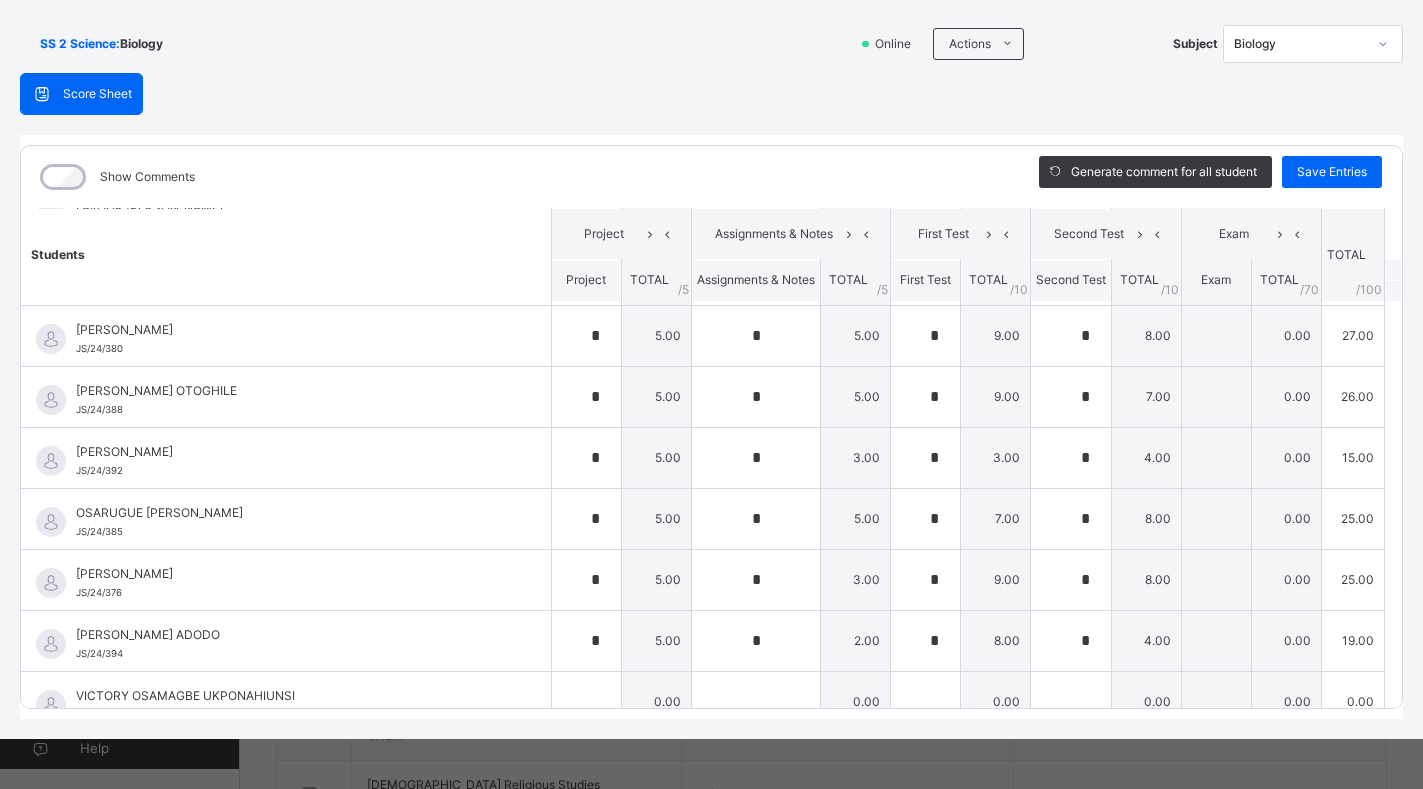 scroll, scrollTop: 120, scrollLeft: 0, axis: vertical 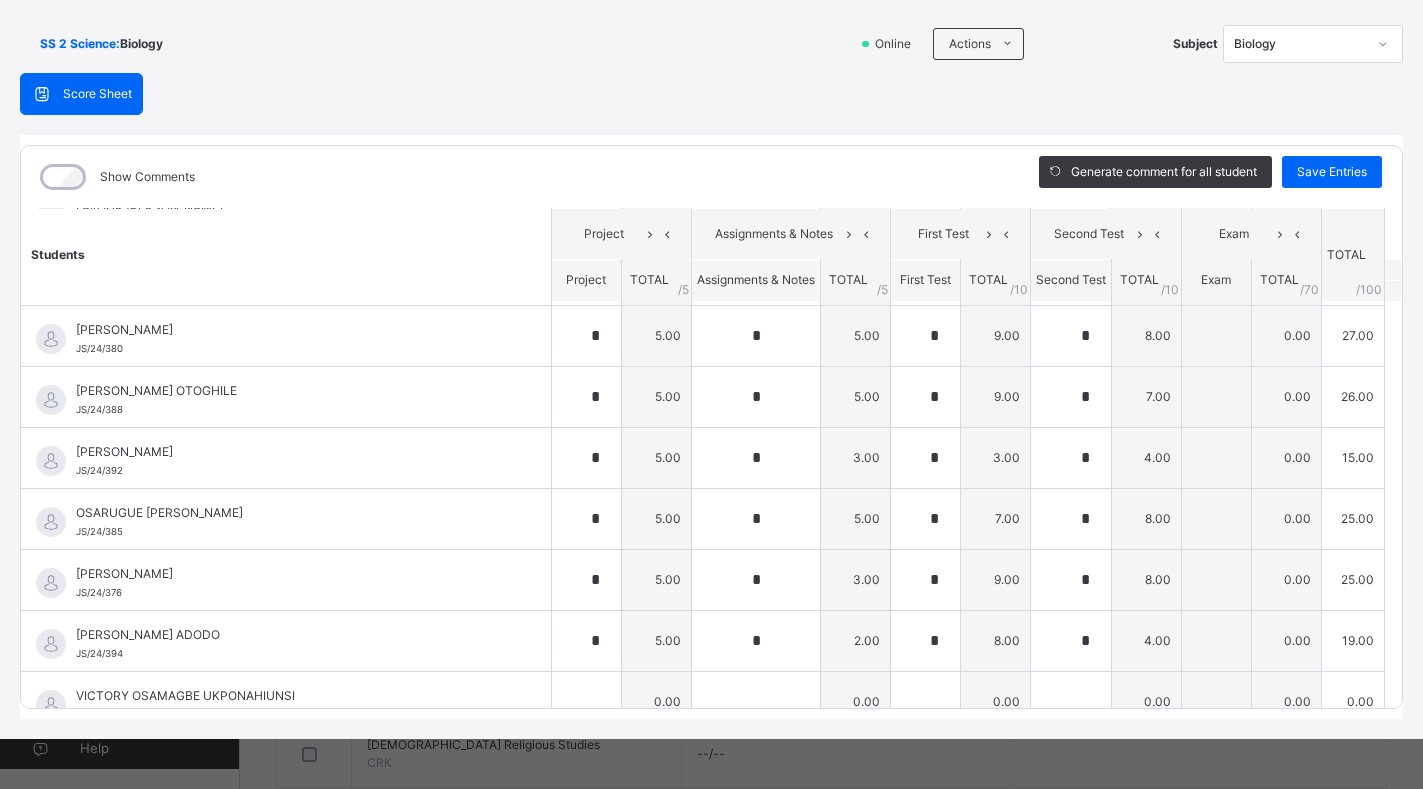 click on "Students Project Assignments & Notes First Test Second Test Exam TOTAL /100 Comment Project TOTAL / 5 Assignments & Notes TOTAL / 5 First Test TOTAL / 10 Second Test TOTAL / 10 Exam TOTAL / 70 BLESSING ESEOHE [PERSON_NAME]/24/383 BLESSING ESEOHE [PERSON_NAME]/24/383 * 5.00 * 5.00 * 7.00 * 4.00 0.00 21.00 Generate comment 0 / 250   ×   Subject Teacher’s Comment Generate and see in full the comment developed by the AI with an option to regenerate the comment [PERSON_NAME] ESEOHE [PERSON_NAME]/24/383   Total 21.00  / 100.00 [PERSON_NAME] Bot   Regenerate     Use this comment   FAVOUR ESHOGIAMHEN [PERSON_NAME]/24/389 FAVOUR ESHOGIAMHEN [PERSON_NAME]/24/389 * 5.00 * 4.00 * 8.00 * 5.00 0.00 22.00 Generate comment 0 / 250   ×   Subject Teacher’s Comment Generate and see in full the comment developed by the AI with an option to regenerate the comment JS FAVOUR ESHOGIAMHEN [PERSON_NAME]/24/389   Total 22.00  / 100.00 [PERSON_NAME] Bot   Regenerate     Use this comment   FAVOUR [PERSON_NAME] [PERSON_NAME] JS/24/384 FAVOUR OGHOMHEN [PERSON_NAME] JS/24/384 * 5.00 *" at bounding box center [711, 350] 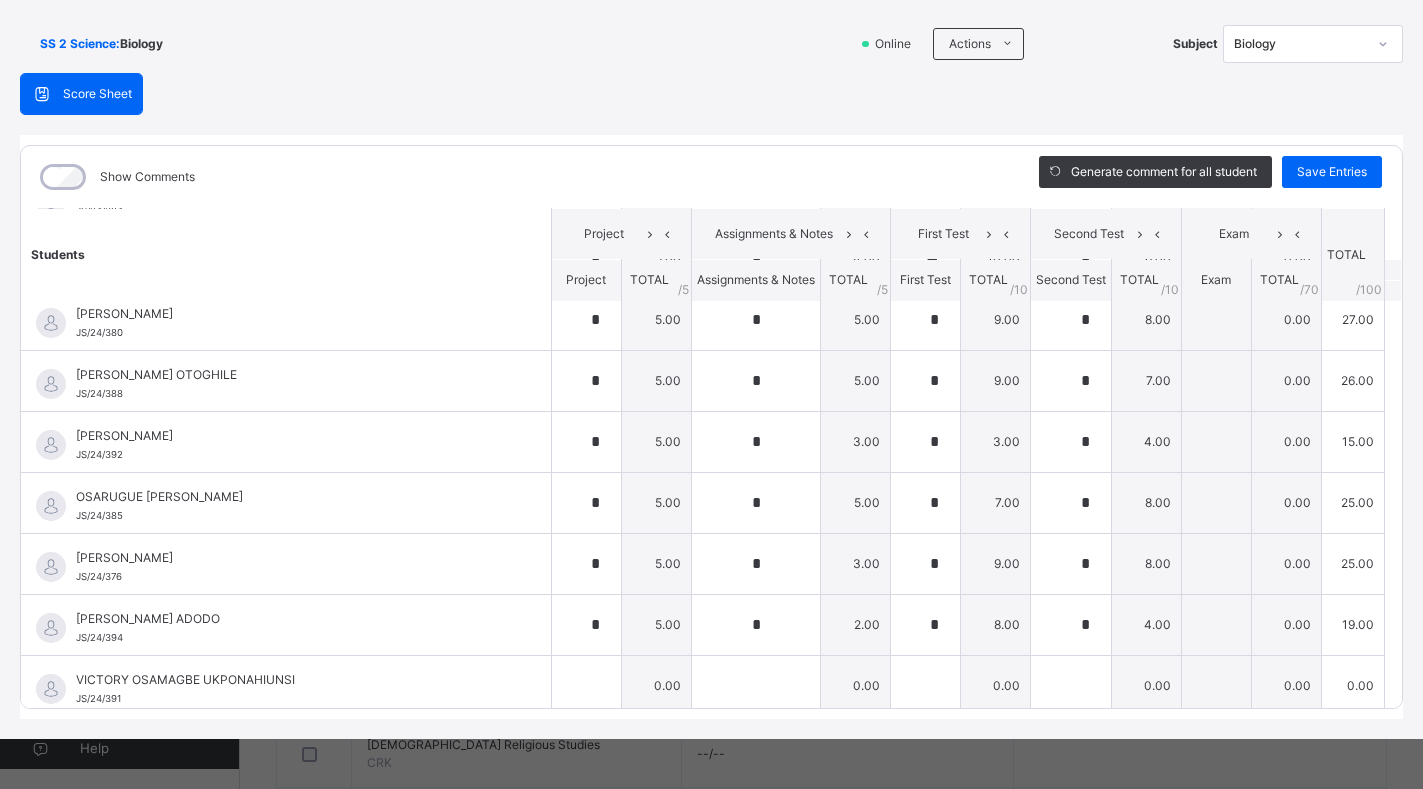 scroll, scrollTop: 265, scrollLeft: 0, axis: vertical 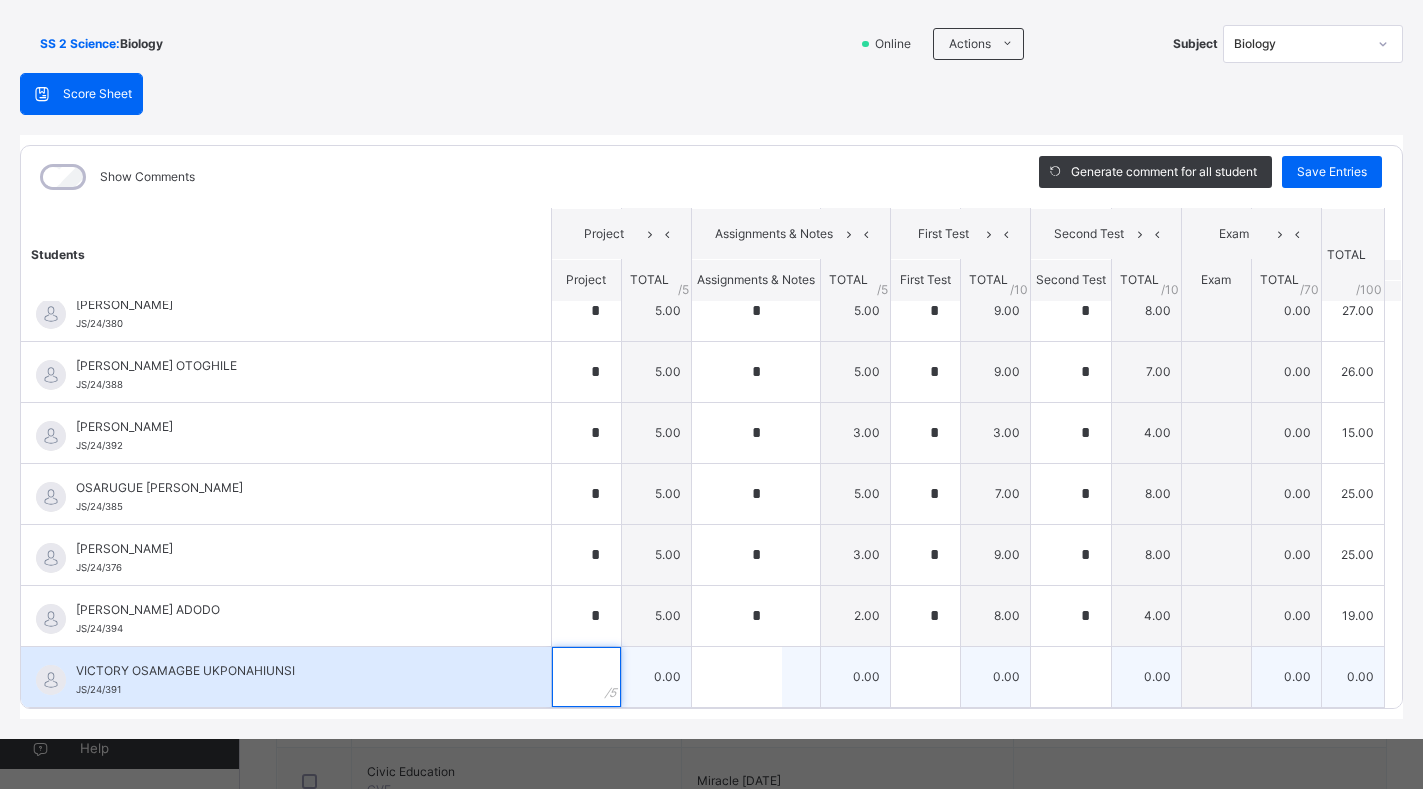 click at bounding box center (586, 677) 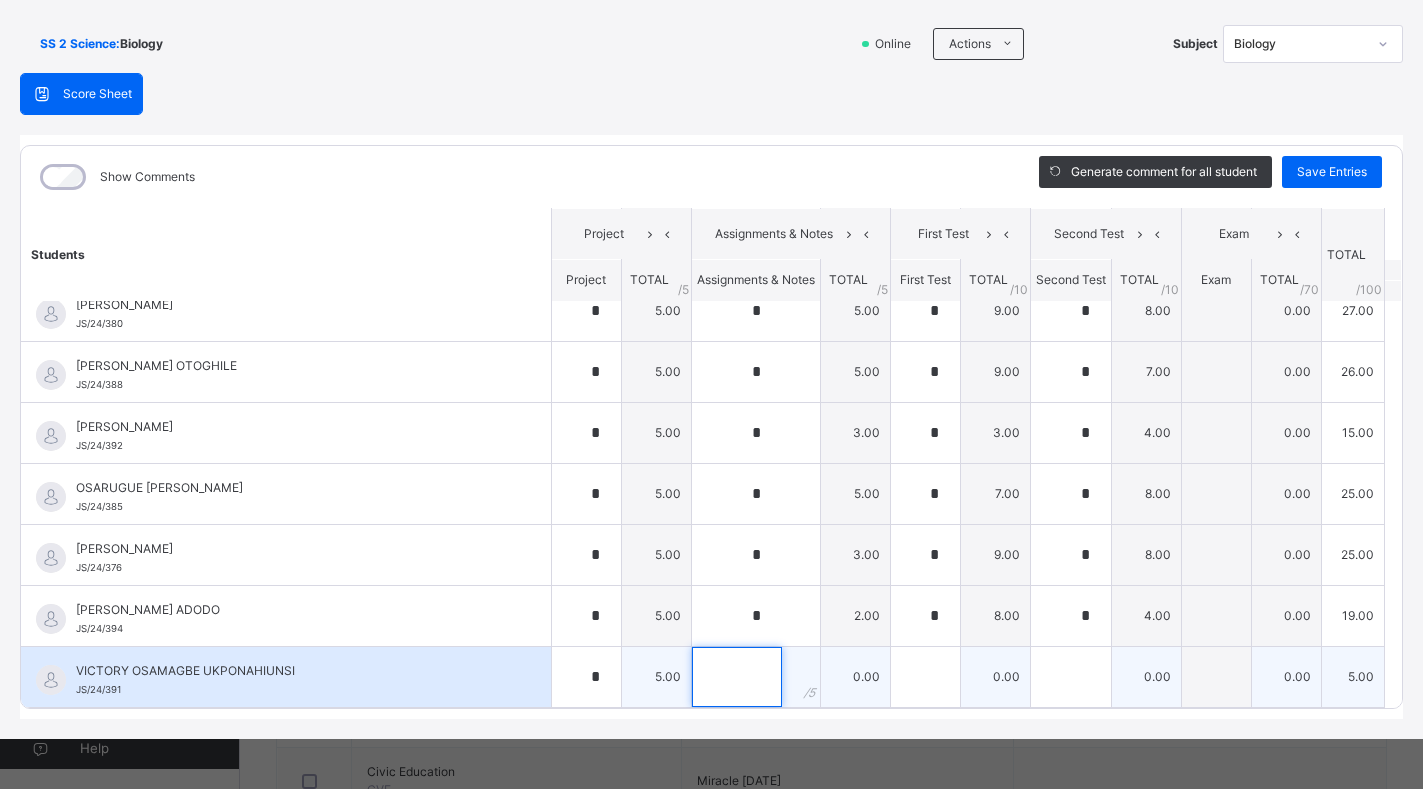 click at bounding box center [737, 677] 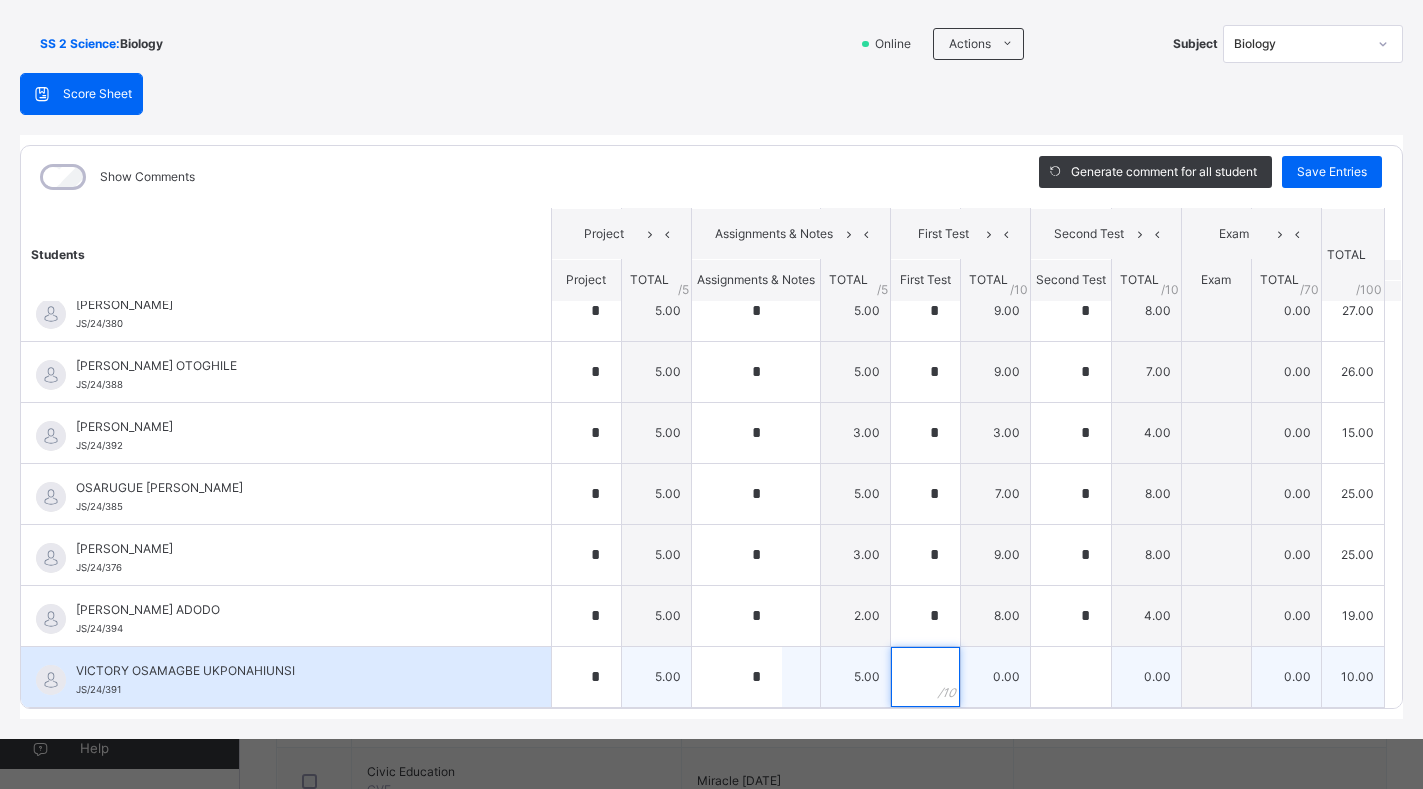click at bounding box center (925, 677) 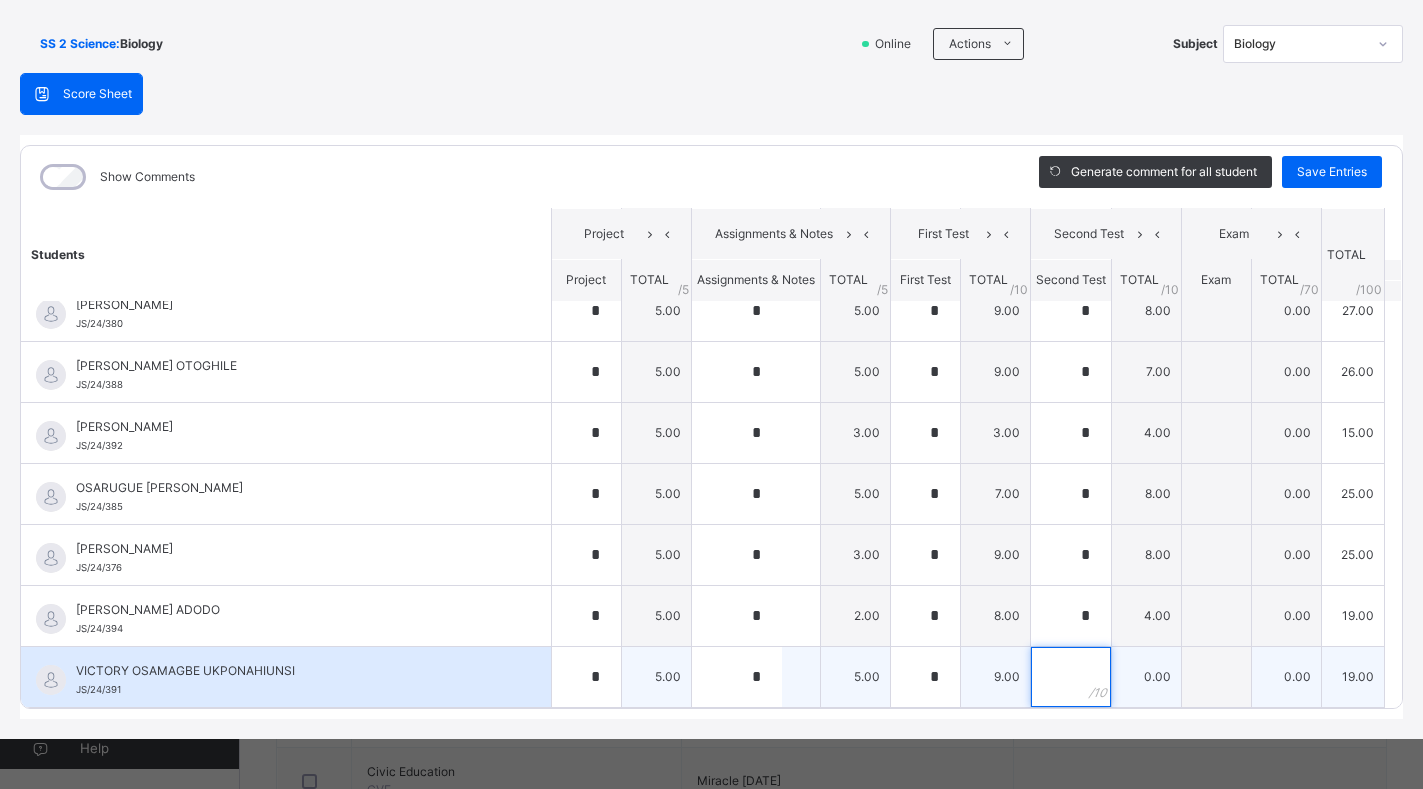 click at bounding box center [1071, 677] 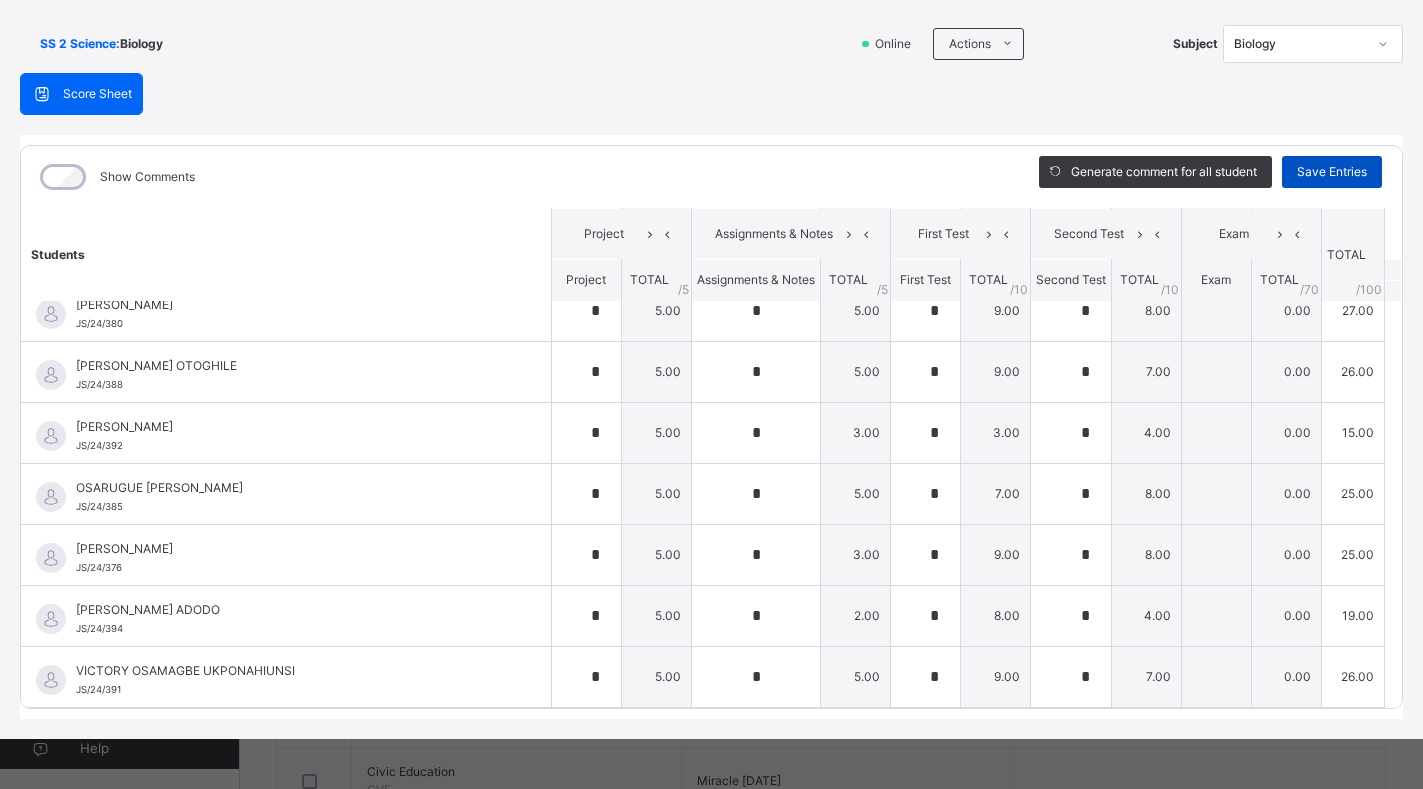 click on "Save Entries" at bounding box center [1332, 172] 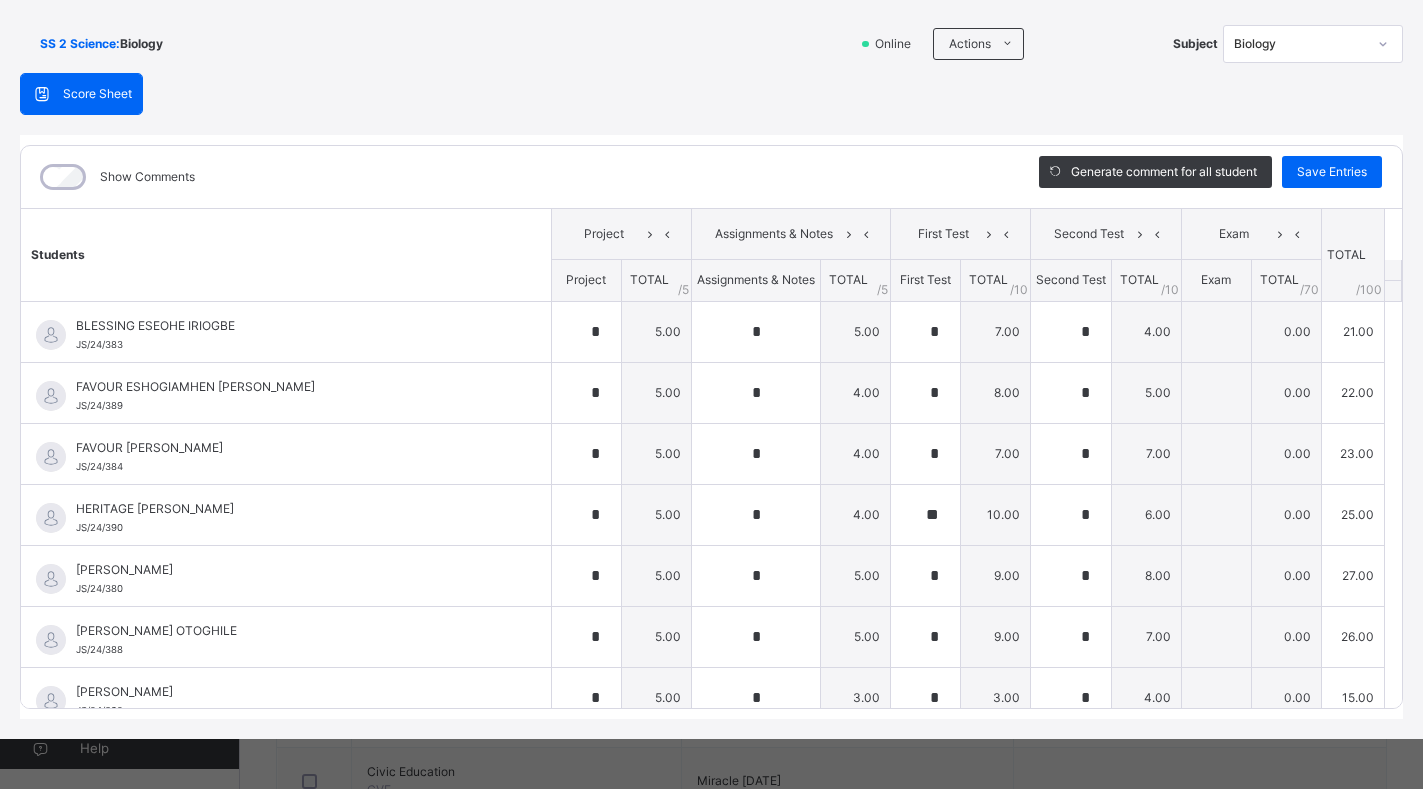 click on "Students Project Assignments & Notes First Test Second Test Exam TOTAL /100 Comment Project TOTAL / 5 Assignments & Notes TOTAL / 5 First Test TOTAL / 10 Second Test TOTAL / 10 Exam TOTAL / 70 BLESSING ESEOHE [PERSON_NAME]/24/383 BLESSING ESEOHE [PERSON_NAME]/24/383 * 5.00 * 5.00 * 7.00 * 4.00 0.00 21.00 Generate comment 0 / 250   ×   Subject Teacher’s Comment Generate and see in full the comment developed by the AI with an option to regenerate the comment [PERSON_NAME] ESEOHE [PERSON_NAME]/24/383   Total 21.00  / 100.00 [PERSON_NAME] Bot   Regenerate     Use this comment   FAVOUR ESHOGIAMHEN [PERSON_NAME]/24/389 FAVOUR ESHOGIAMHEN [PERSON_NAME]/24/389 * 5.00 * 4.00 * 8.00 * 5.00 0.00 22.00 Generate comment 0 / 250   ×   Subject Teacher’s Comment Generate and see in full the comment developed by the AI with an option to regenerate the comment JS FAVOUR ESHOGIAMHEN [PERSON_NAME]/24/389   Total 22.00  / 100.00 [PERSON_NAME] Bot   Regenerate     Use this comment   FAVOUR [PERSON_NAME] [PERSON_NAME] JS/24/384 FAVOUR OGHOMHEN [PERSON_NAME] JS/24/384 * 5.00 *" at bounding box center [711, 590] 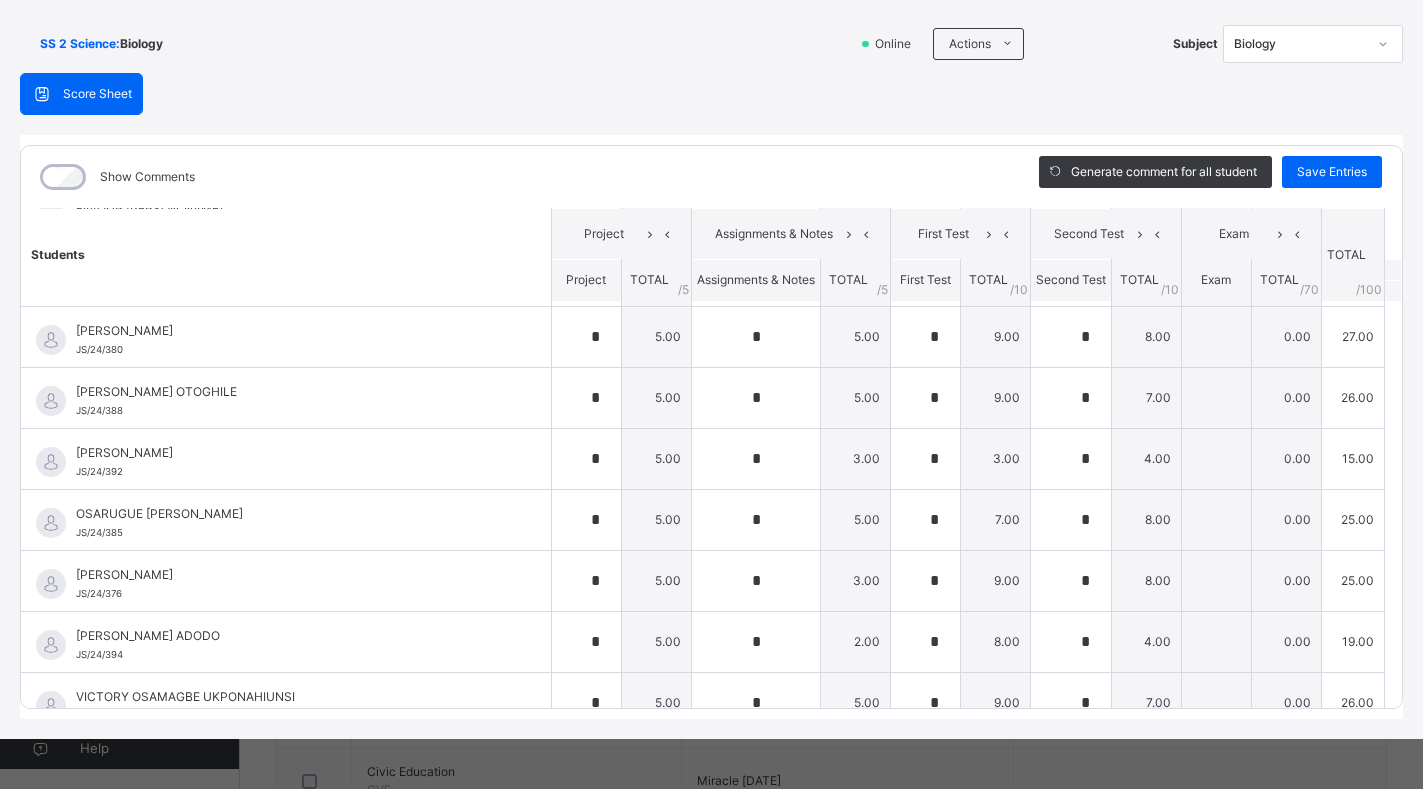 scroll, scrollTop: 265, scrollLeft: 0, axis: vertical 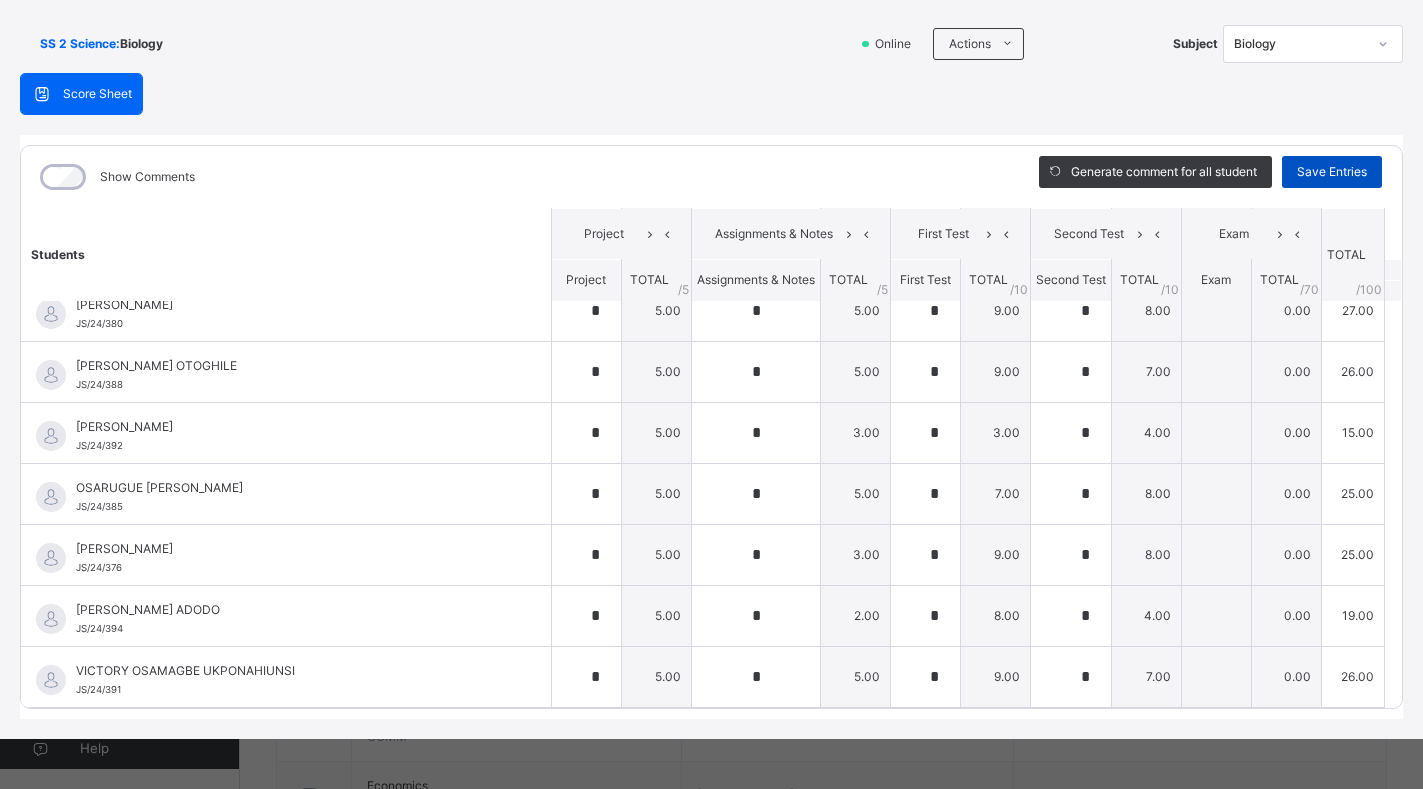 click on "Save Entries" at bounding box center [1332, 172] 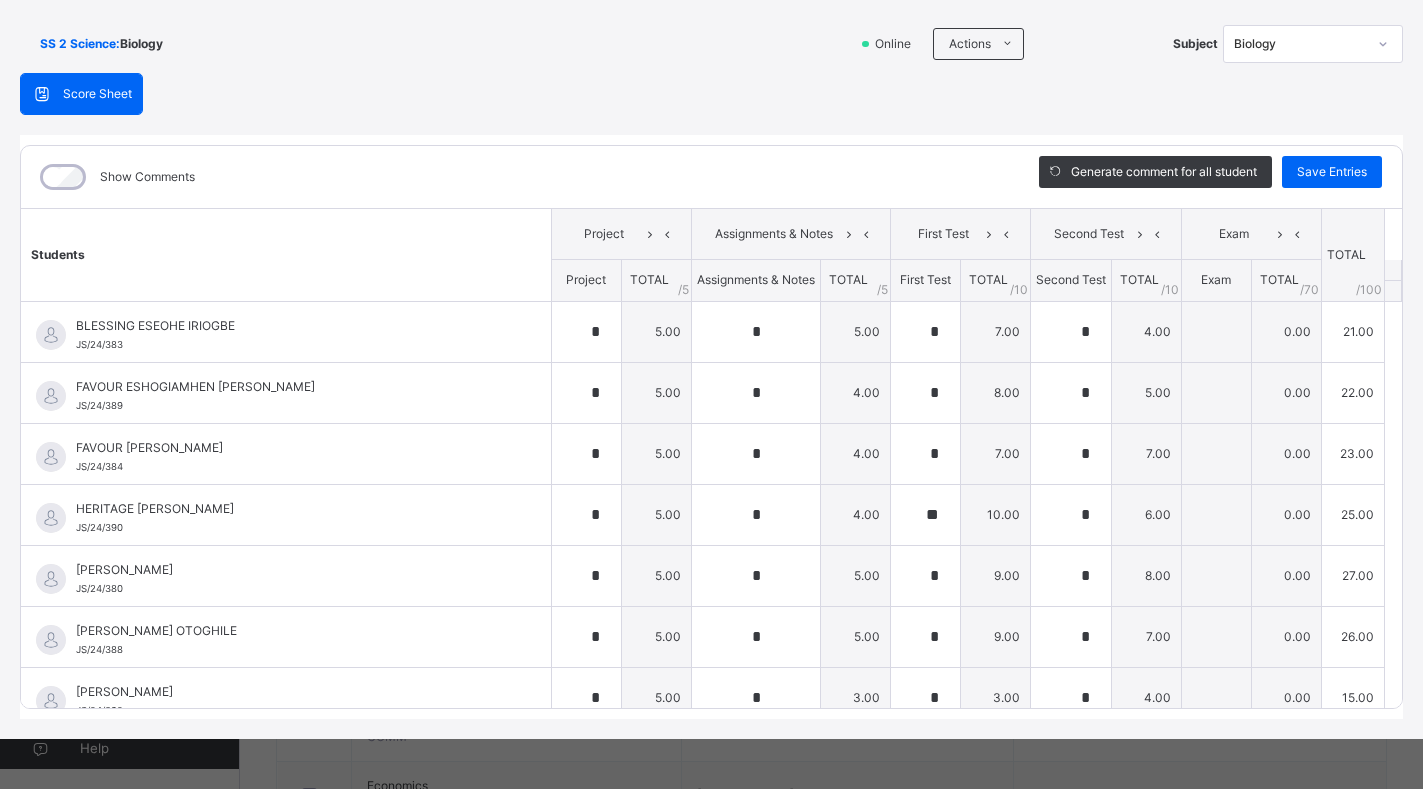 drag, startPoint x: 1303, startPoint y: 133, endPoint x: 1302, endPoint y: 105, distance: 28.01785 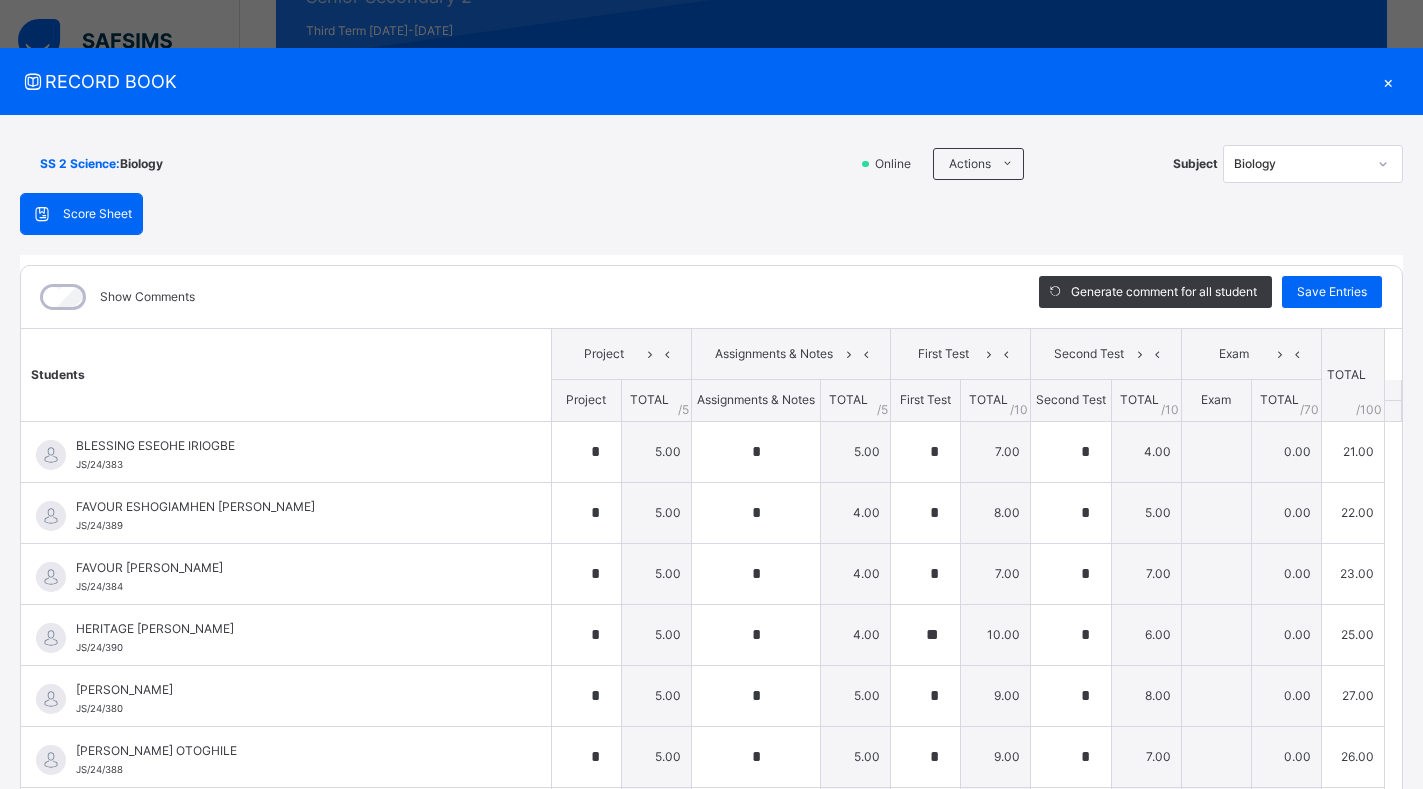scroll, scrollTop: 0, scrollLeft: 0, axis: both 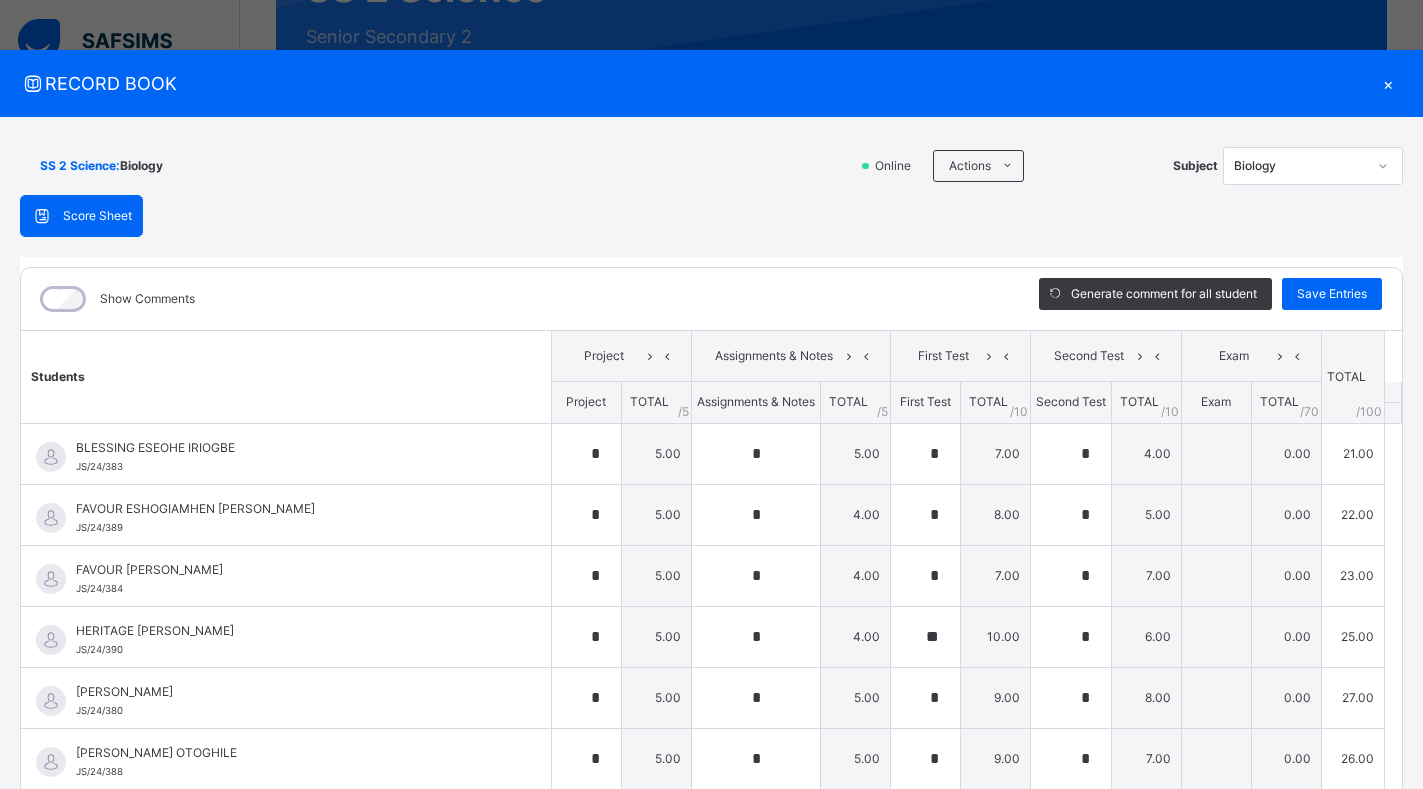click on "×" at bounding box center (1388, 83) 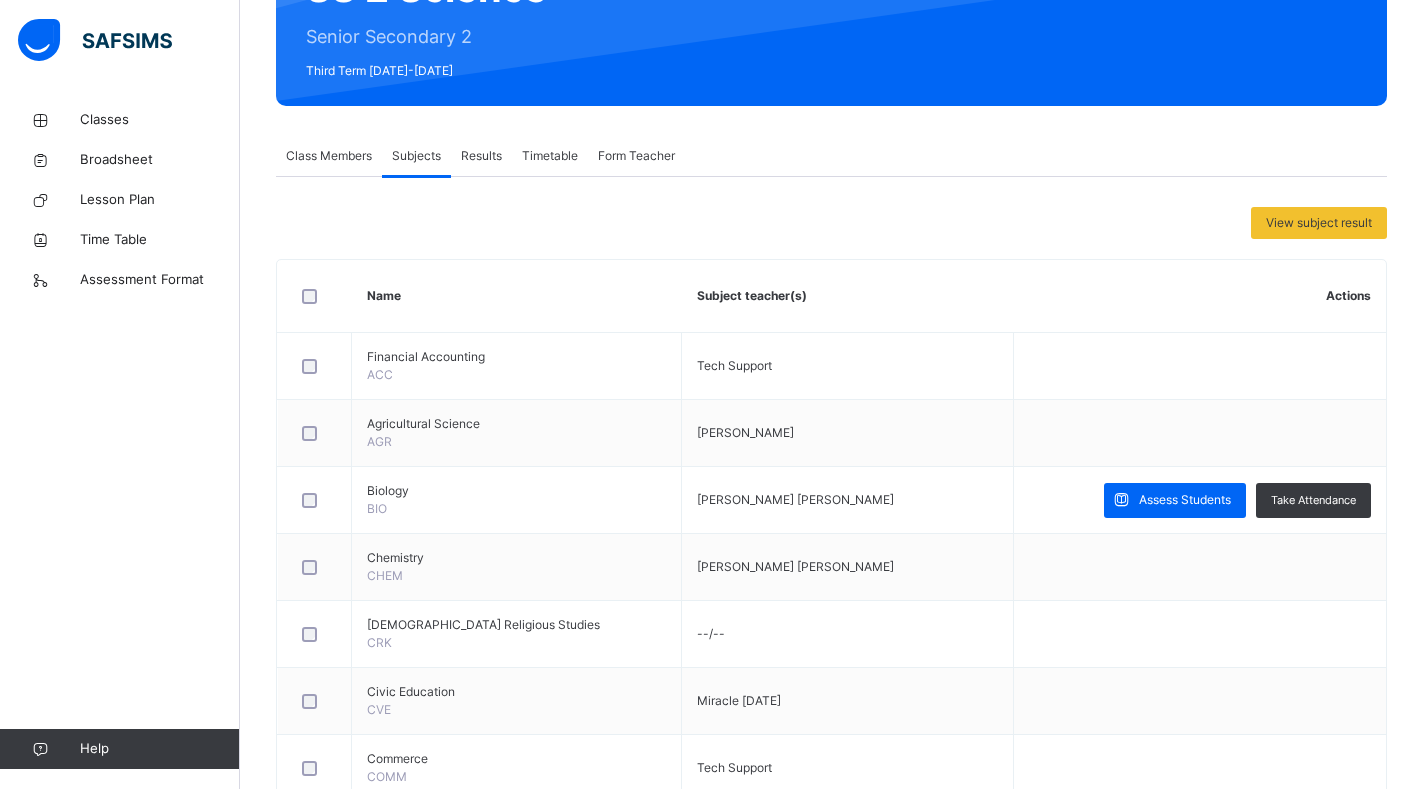 click on "Class Members Subjects Results Timetable Form Teacher" at bounding box center (831, 156) 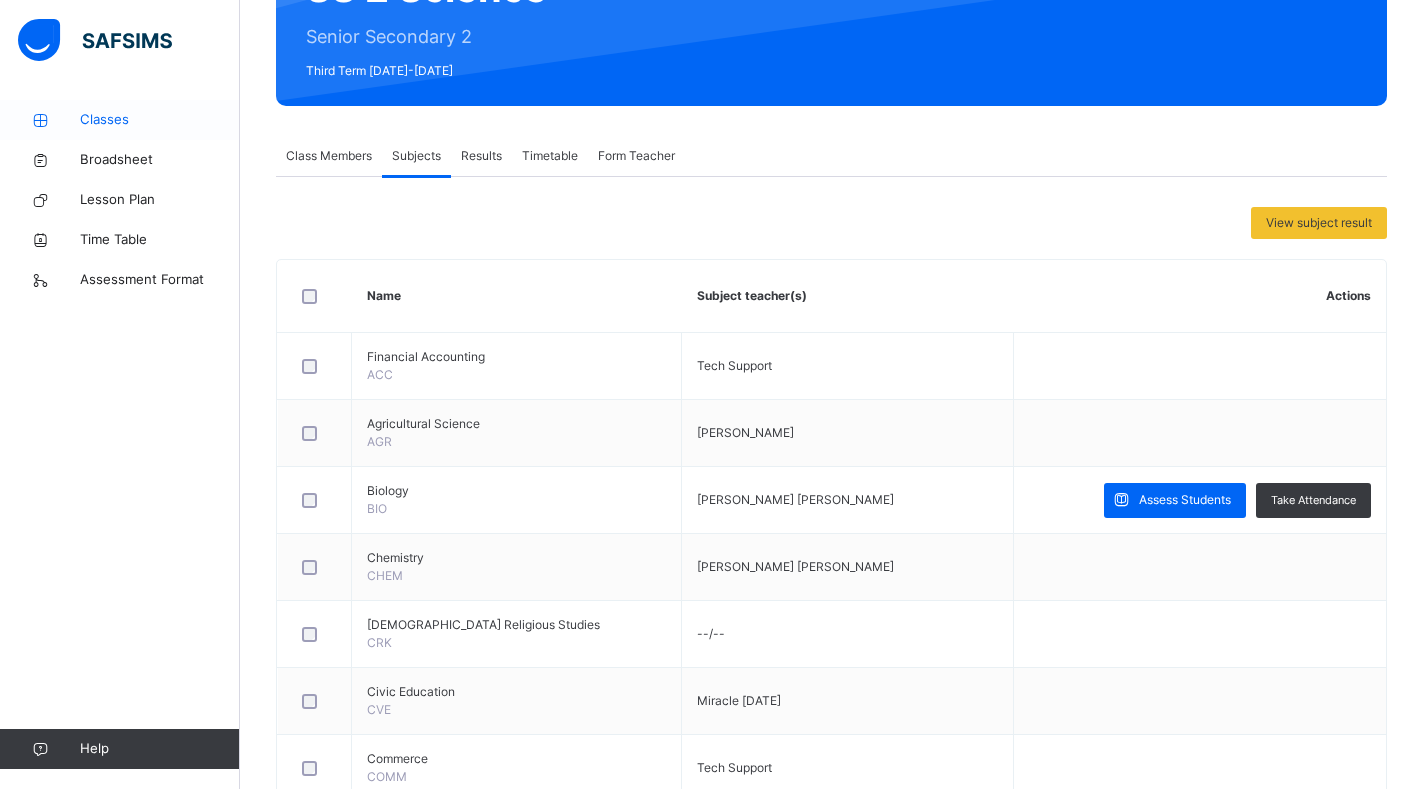 click on "Classes" at bounding box center (160, 120) 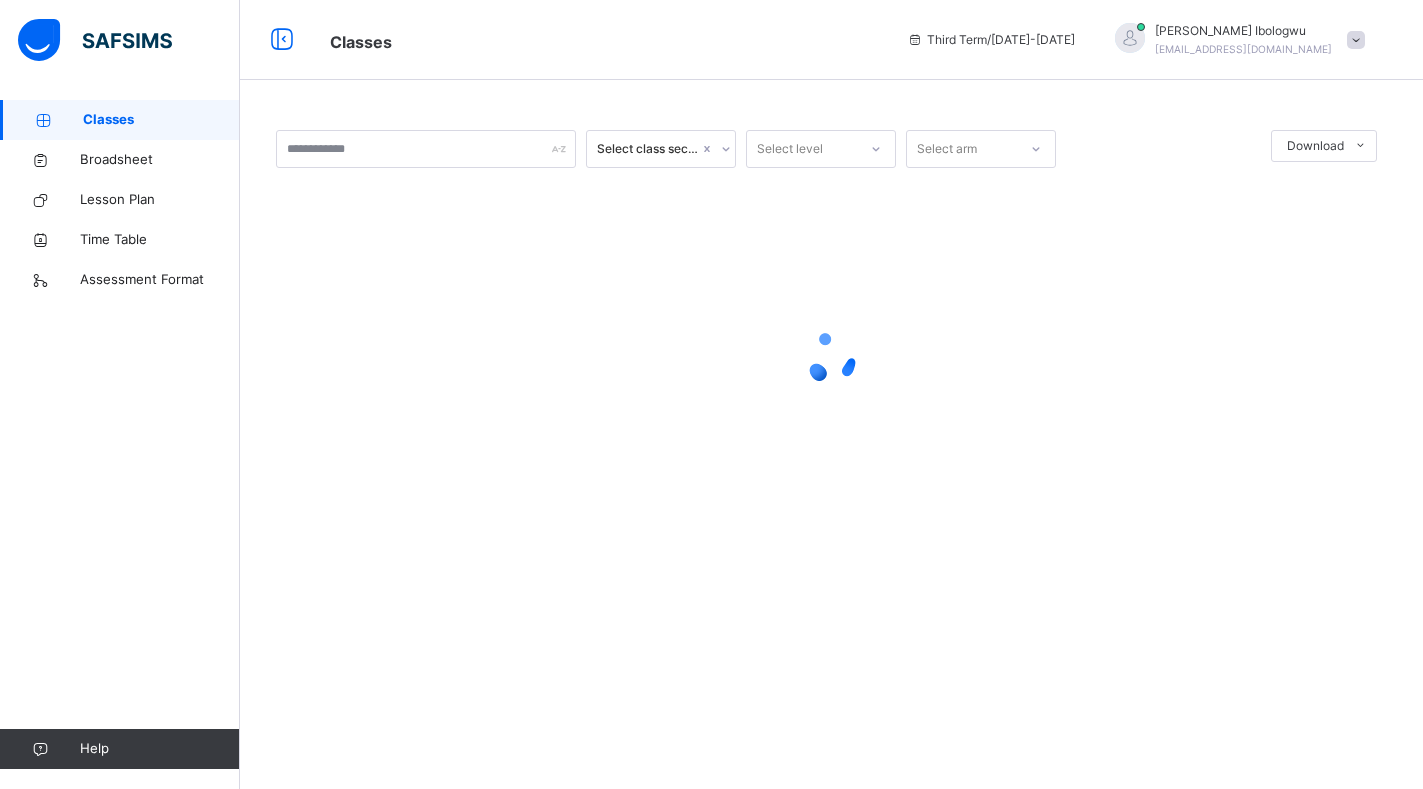 scroll, scrollTop: 0, scrollLeft: 0, axis: both 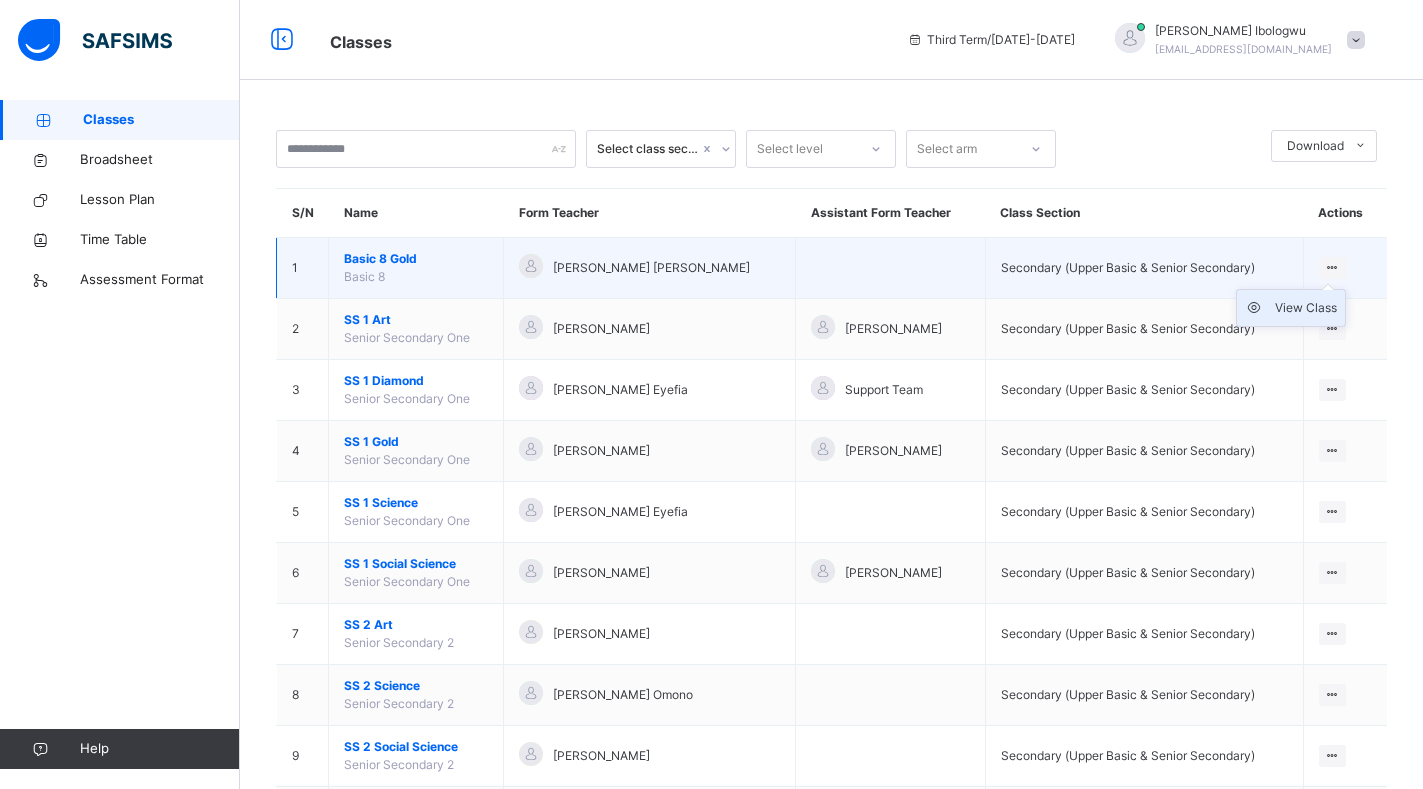 click on "View Class" at bounding box center (1306, 308) 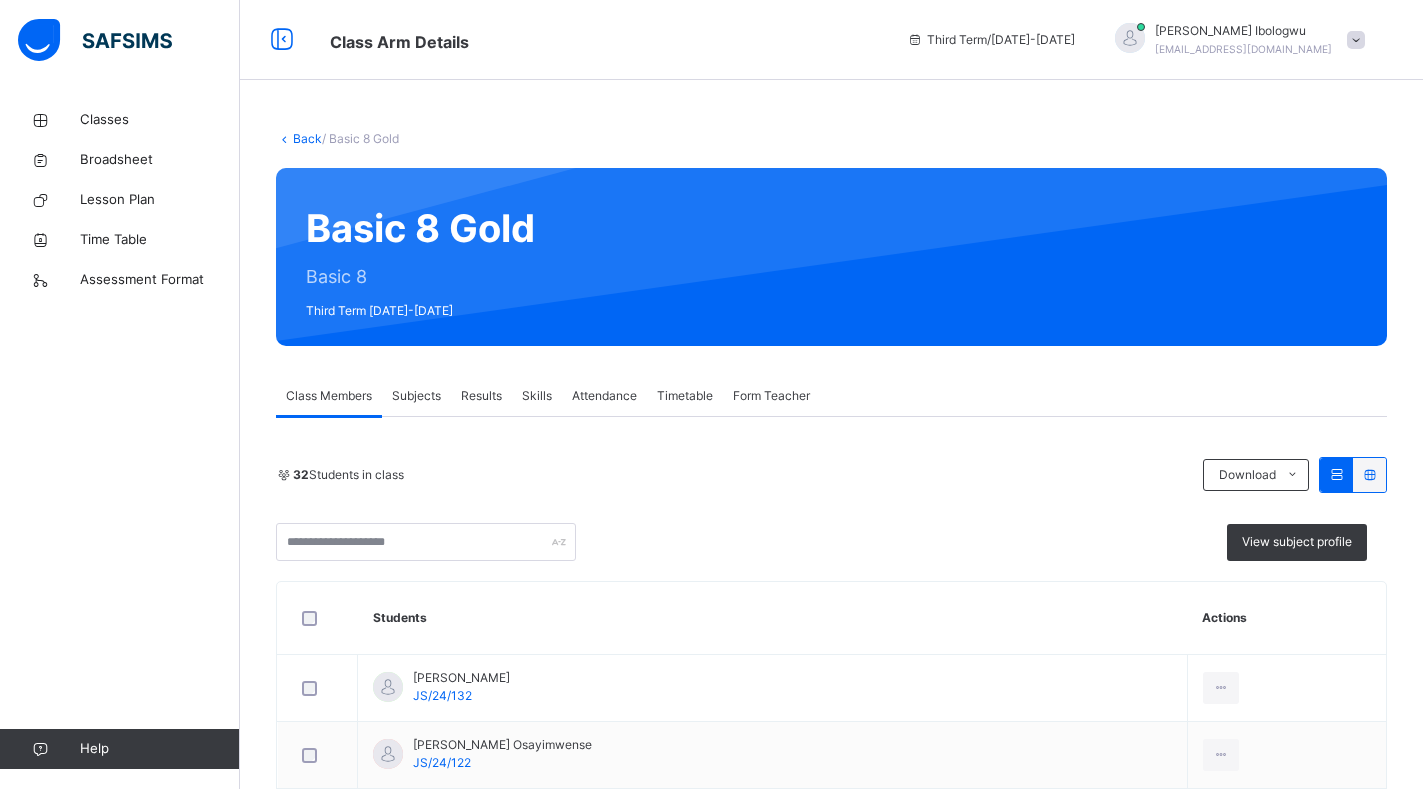 click on "Subjects" at bounding box center (416, 396) 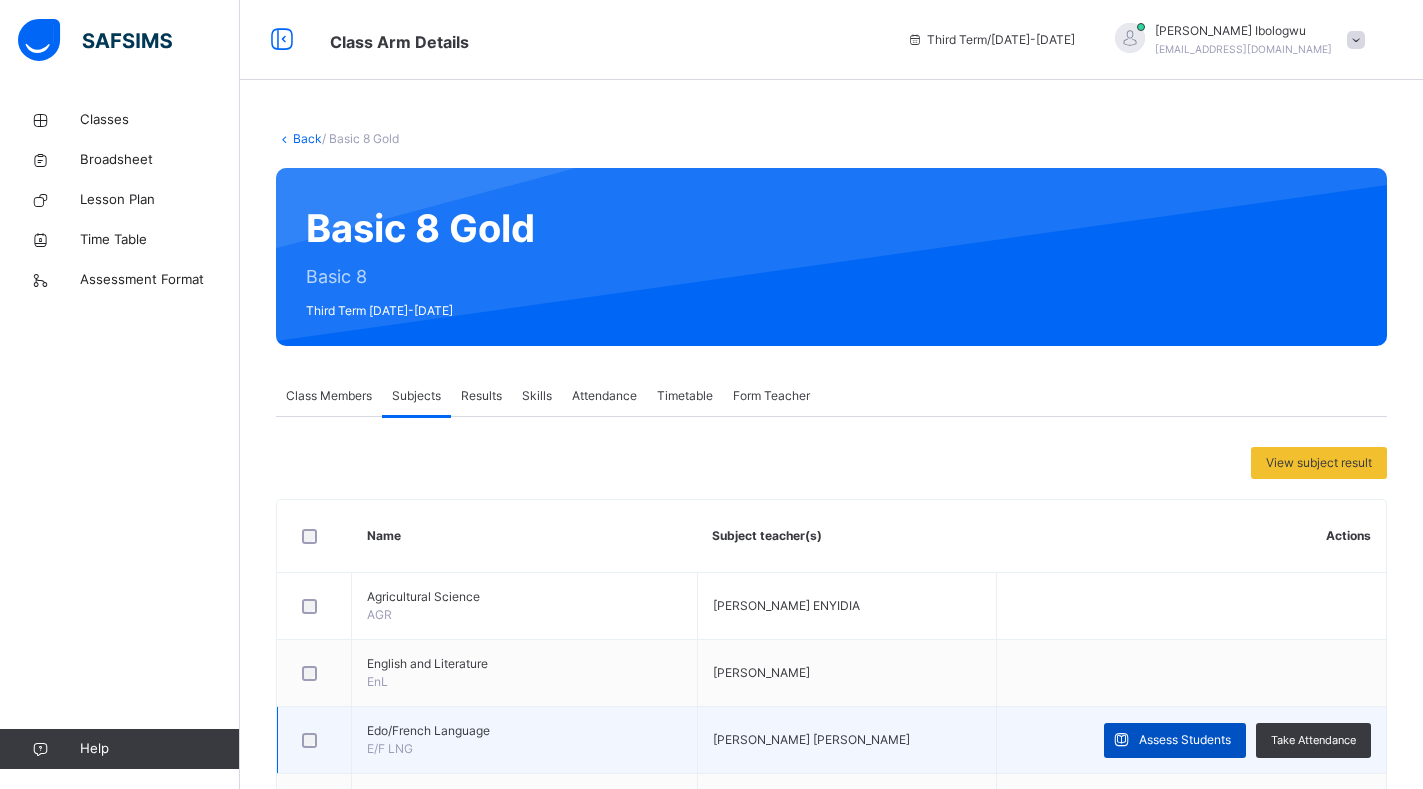 click on "Assess Students" at bounding box center [1185, 740] 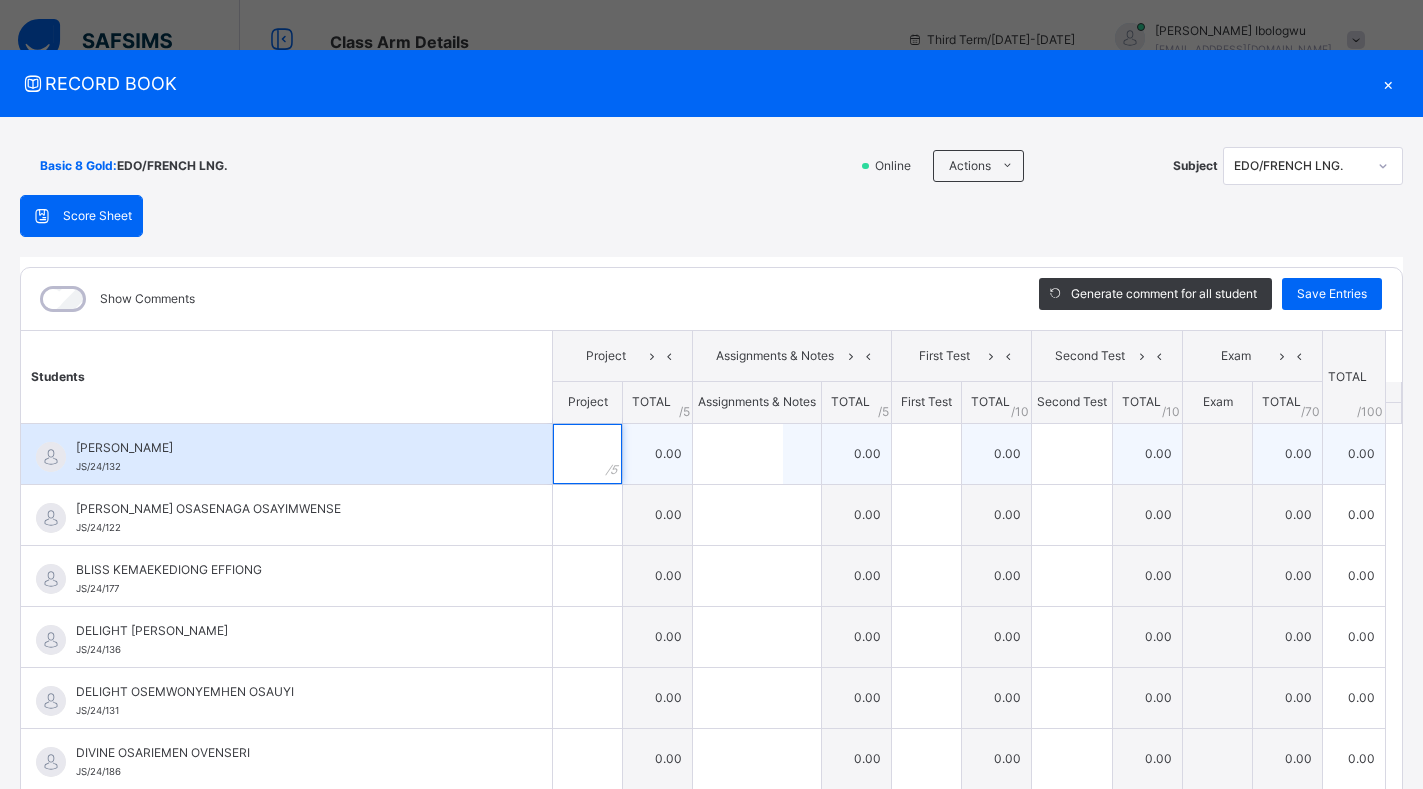 click at bounding box center (587, 454) 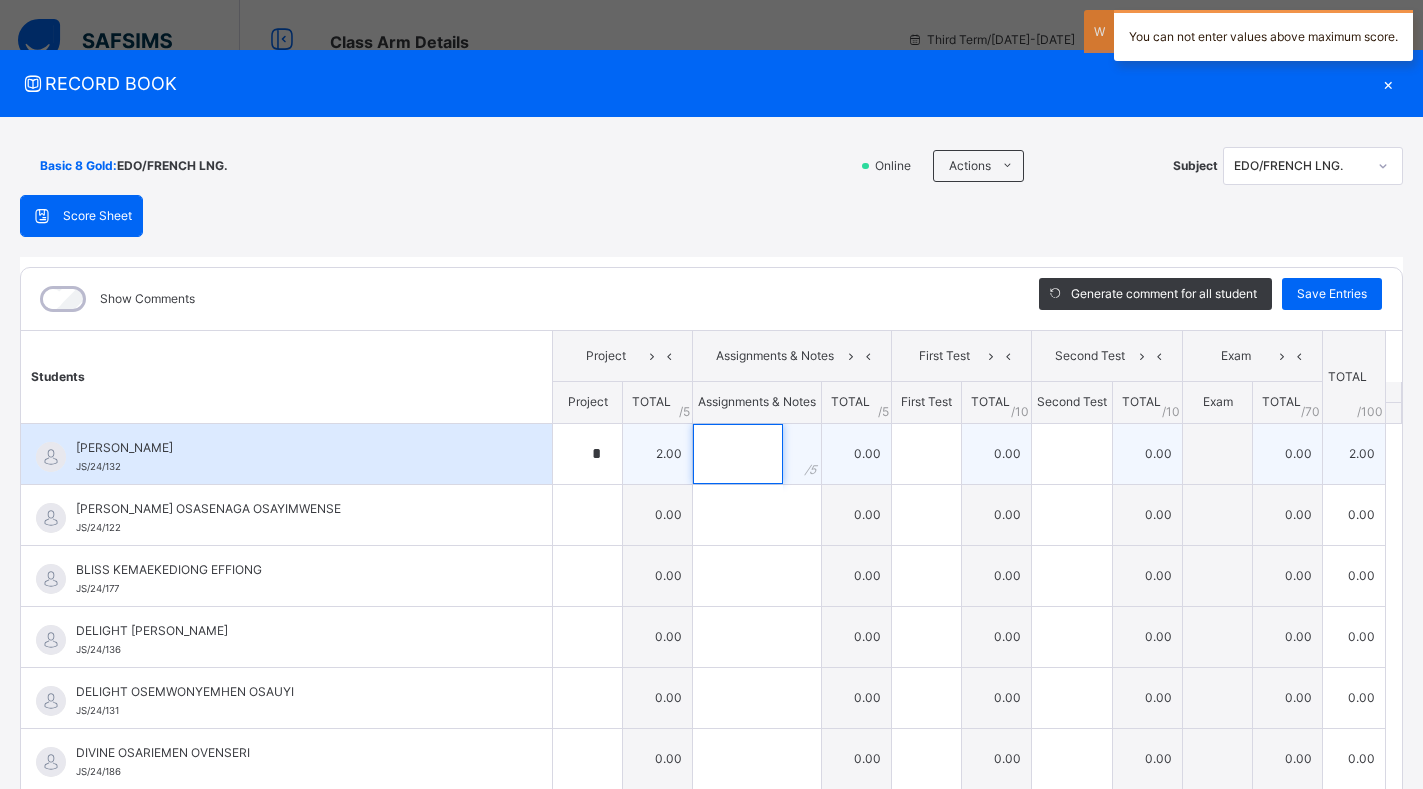 click at bounding box center (738, 454) 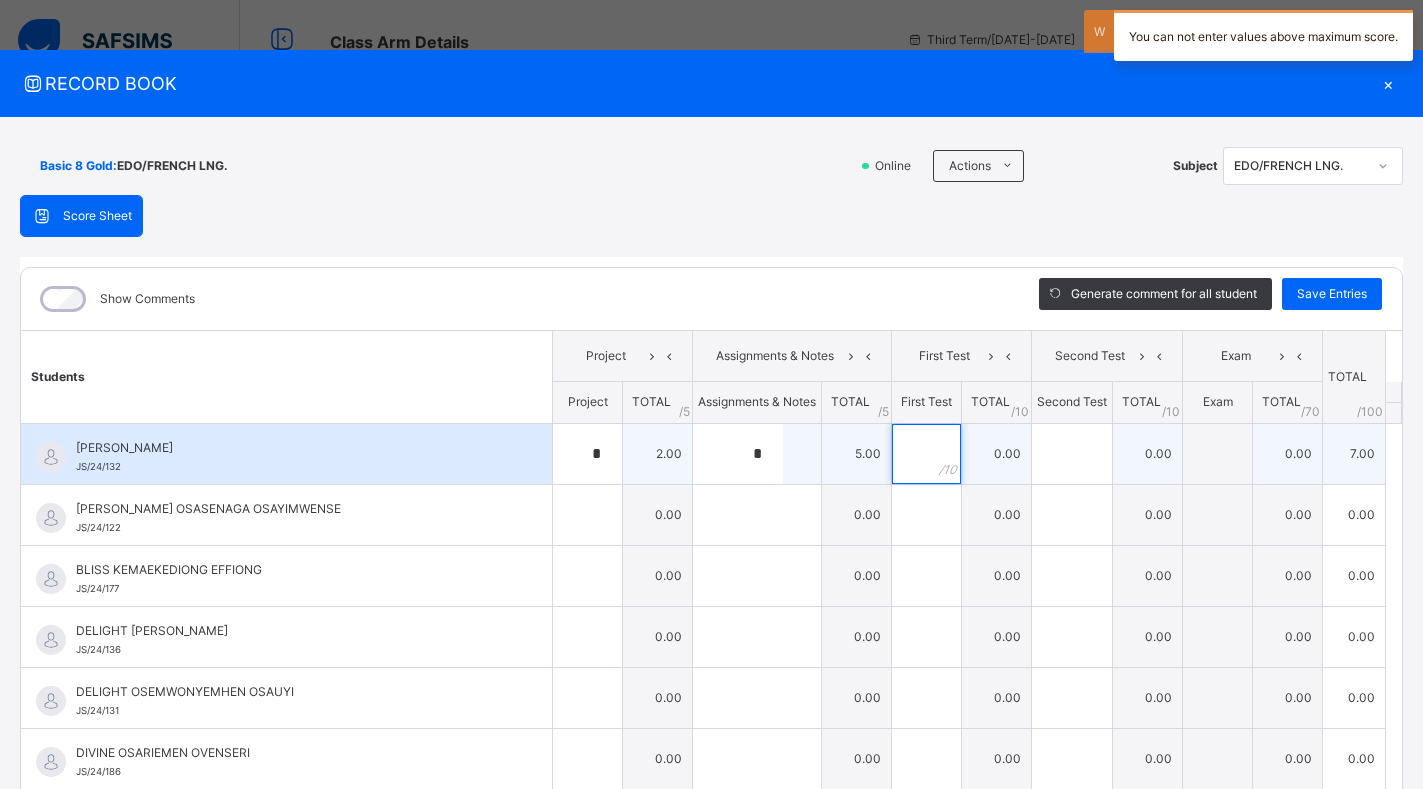 click at bounding box center (926, 454) 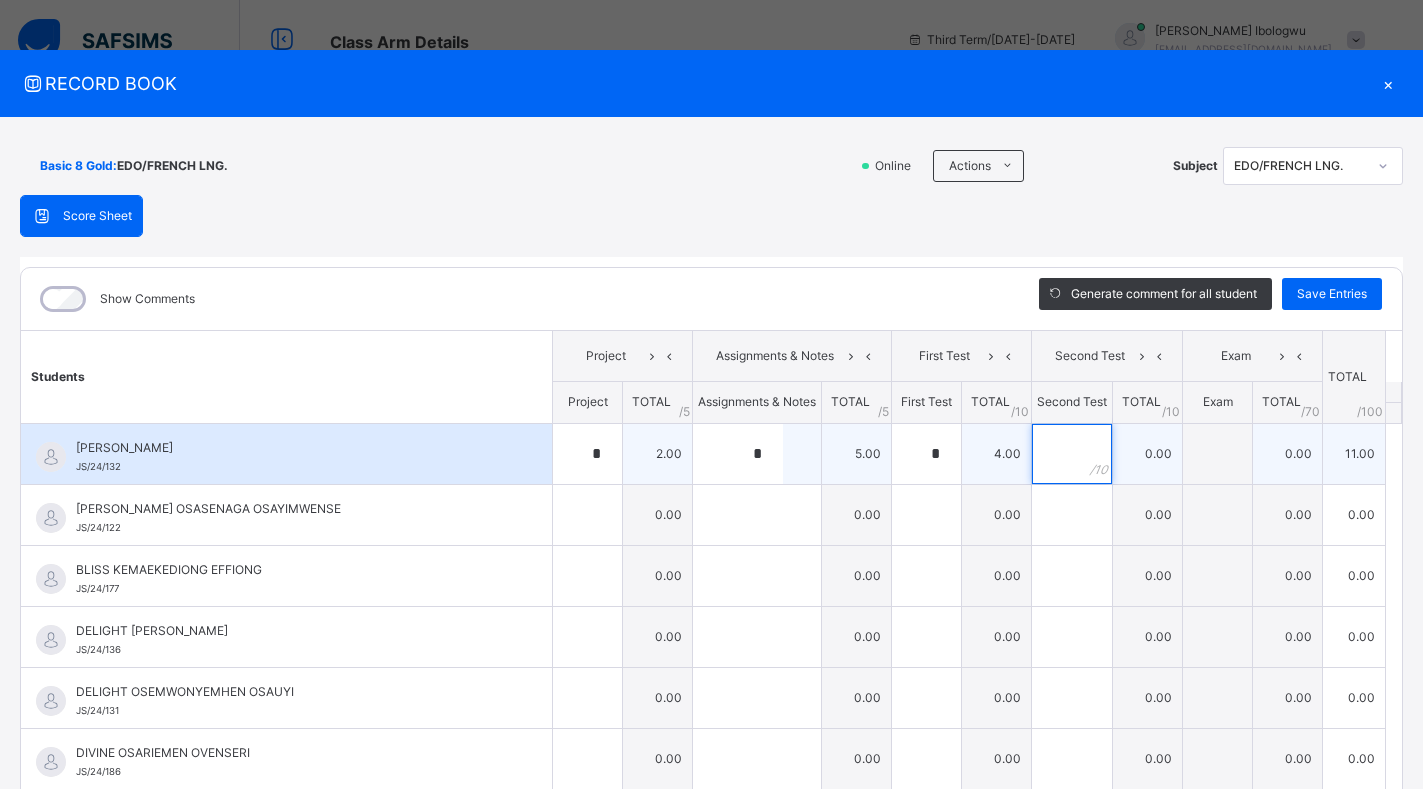 click at bounding box center [1072, 454] 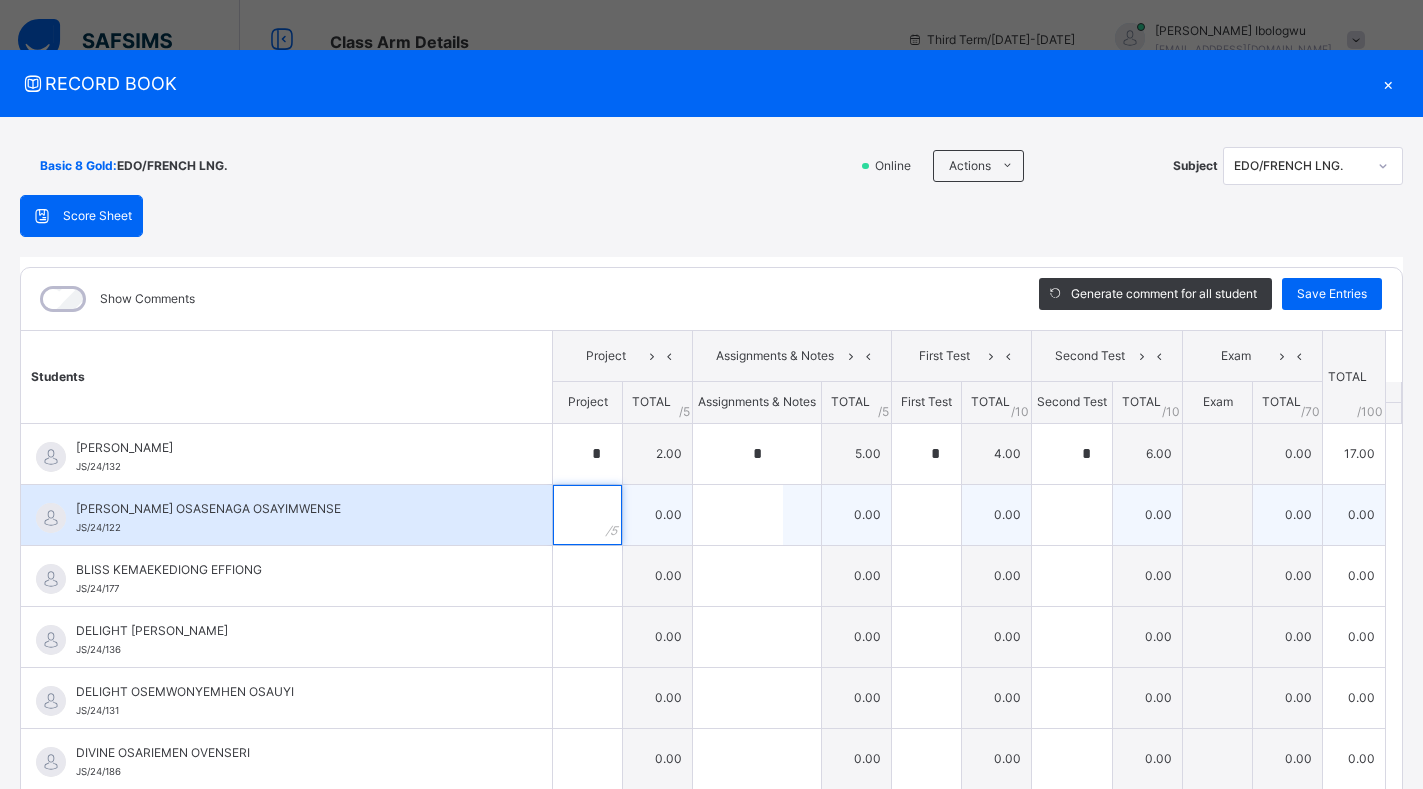 click at bounding box center (587, 515) 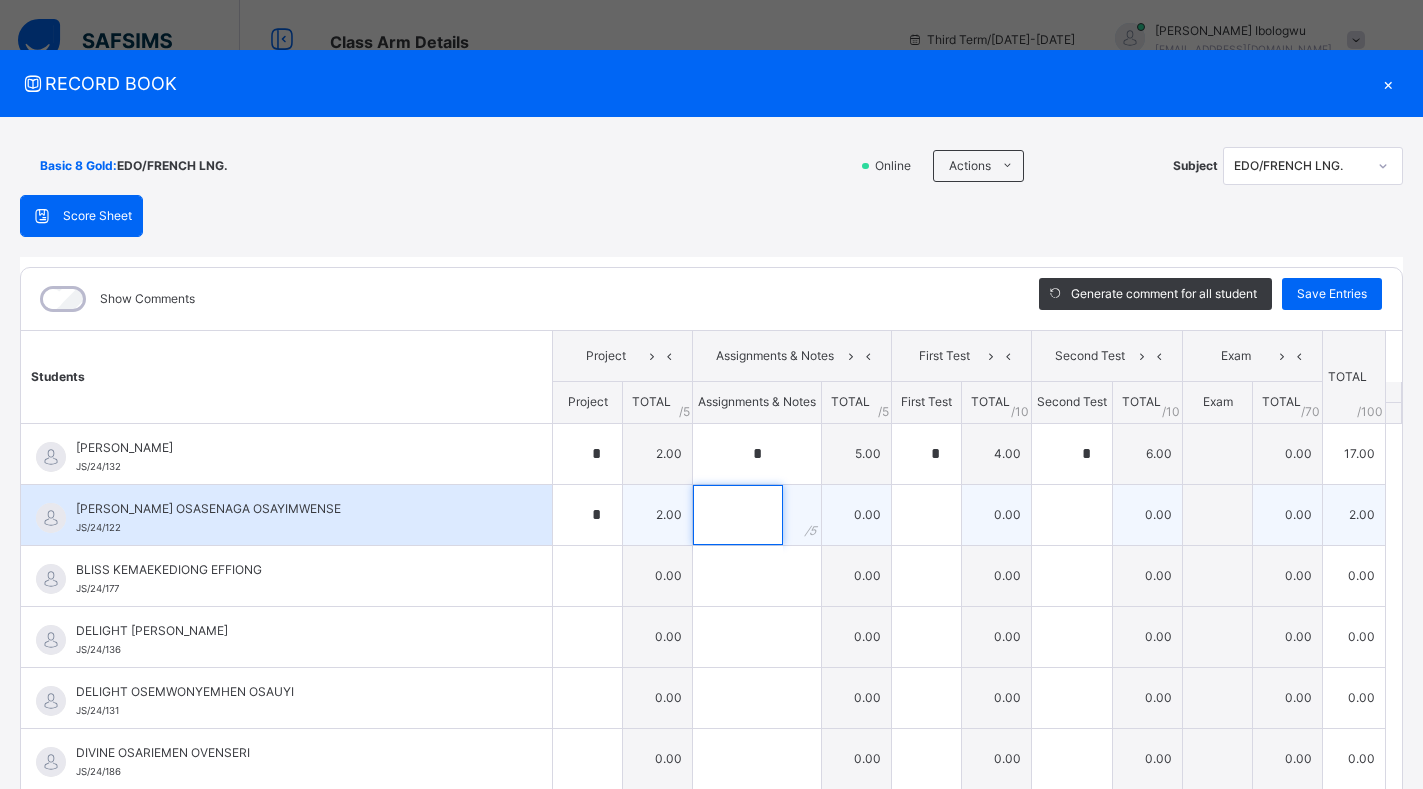 click at bounding box center [738, 515] 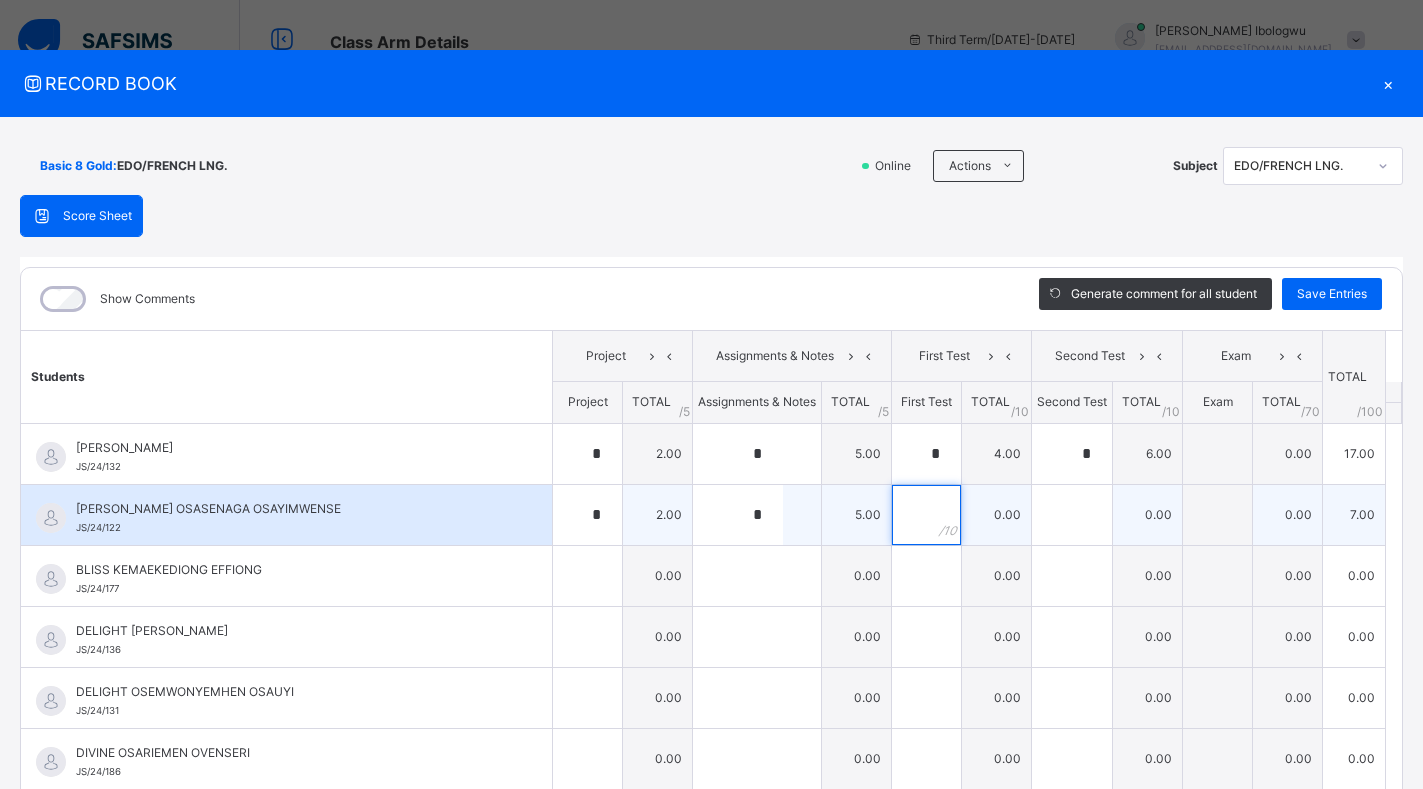 click at bounding box center [926, 515] 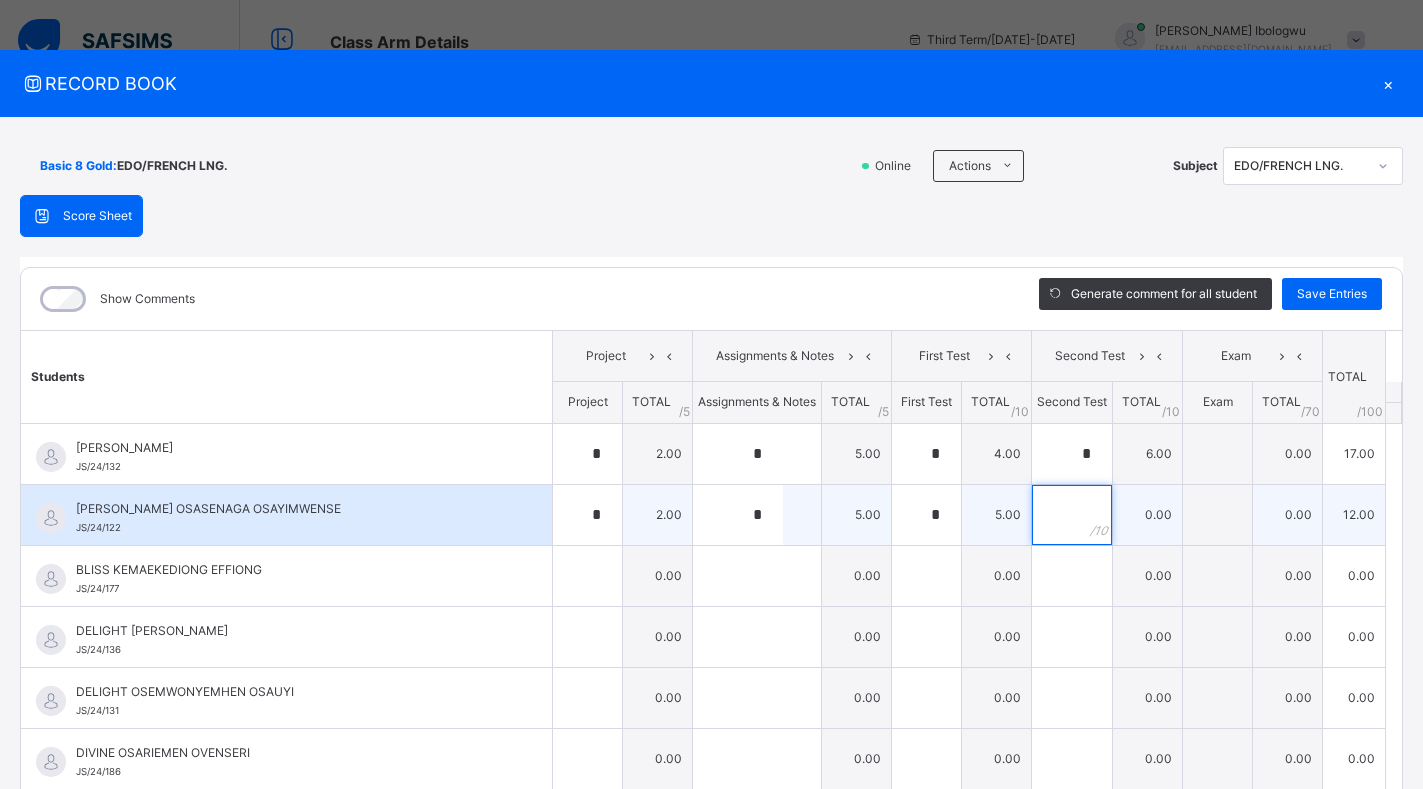 click at bounding box center (1072, 515) 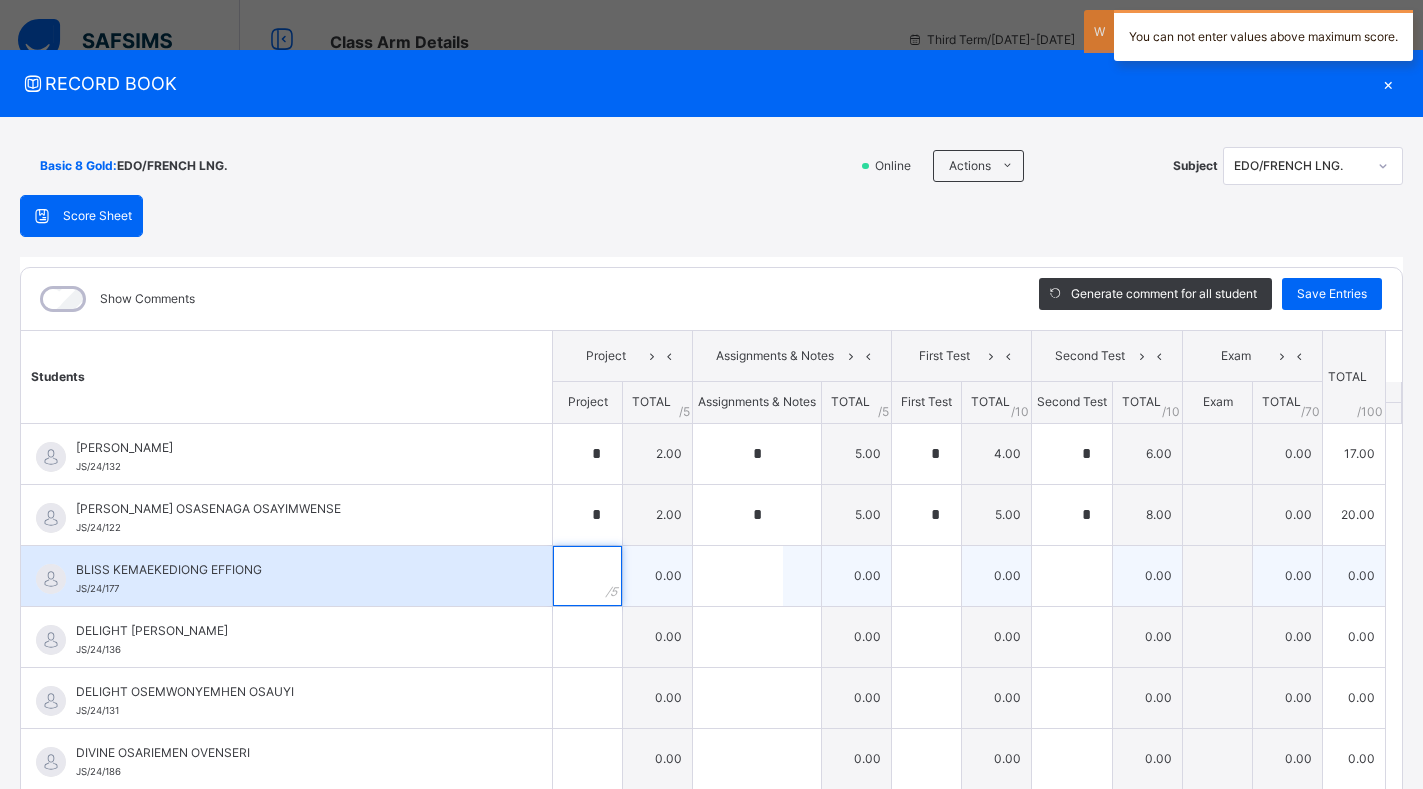 click at bounding box center (587, 576) 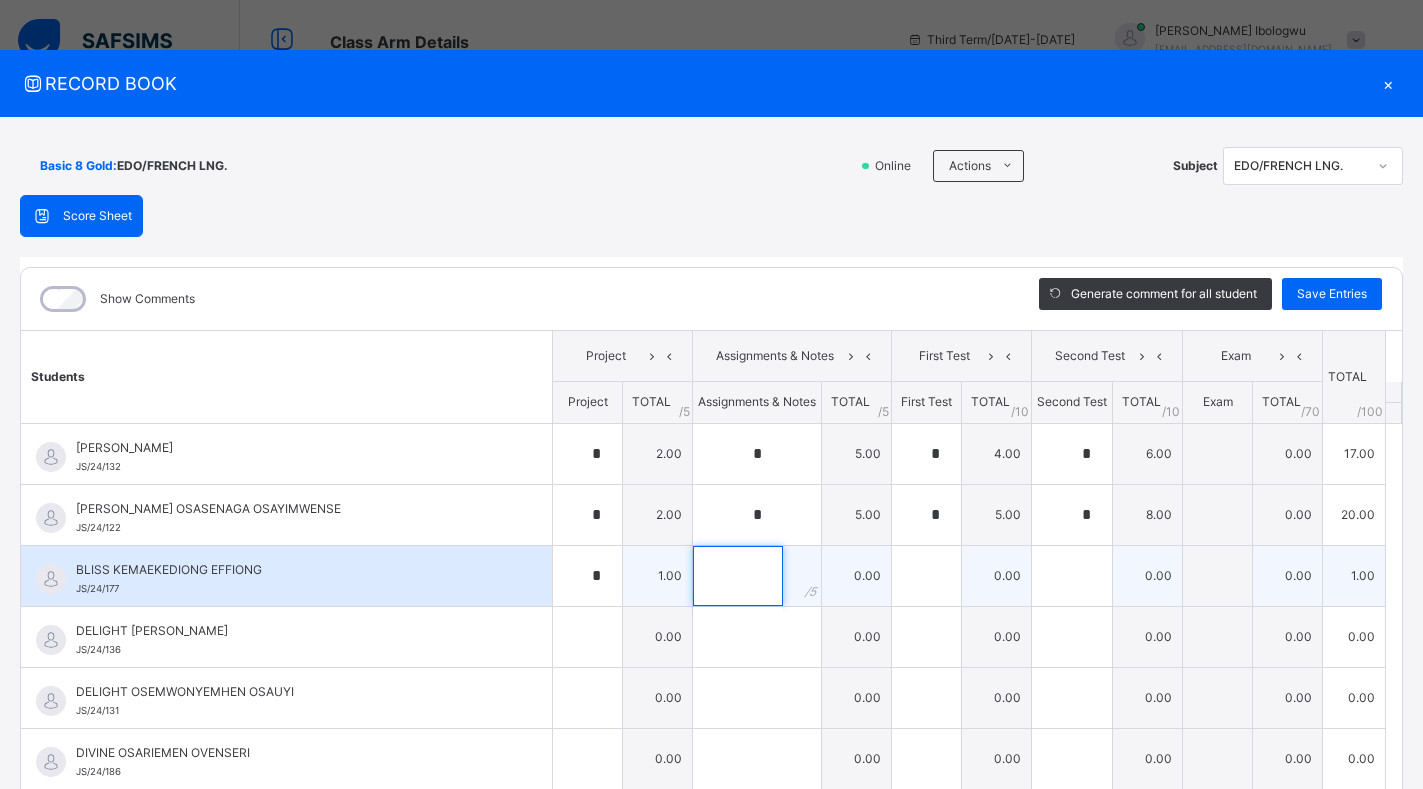 click at bounding box center [738, 576] 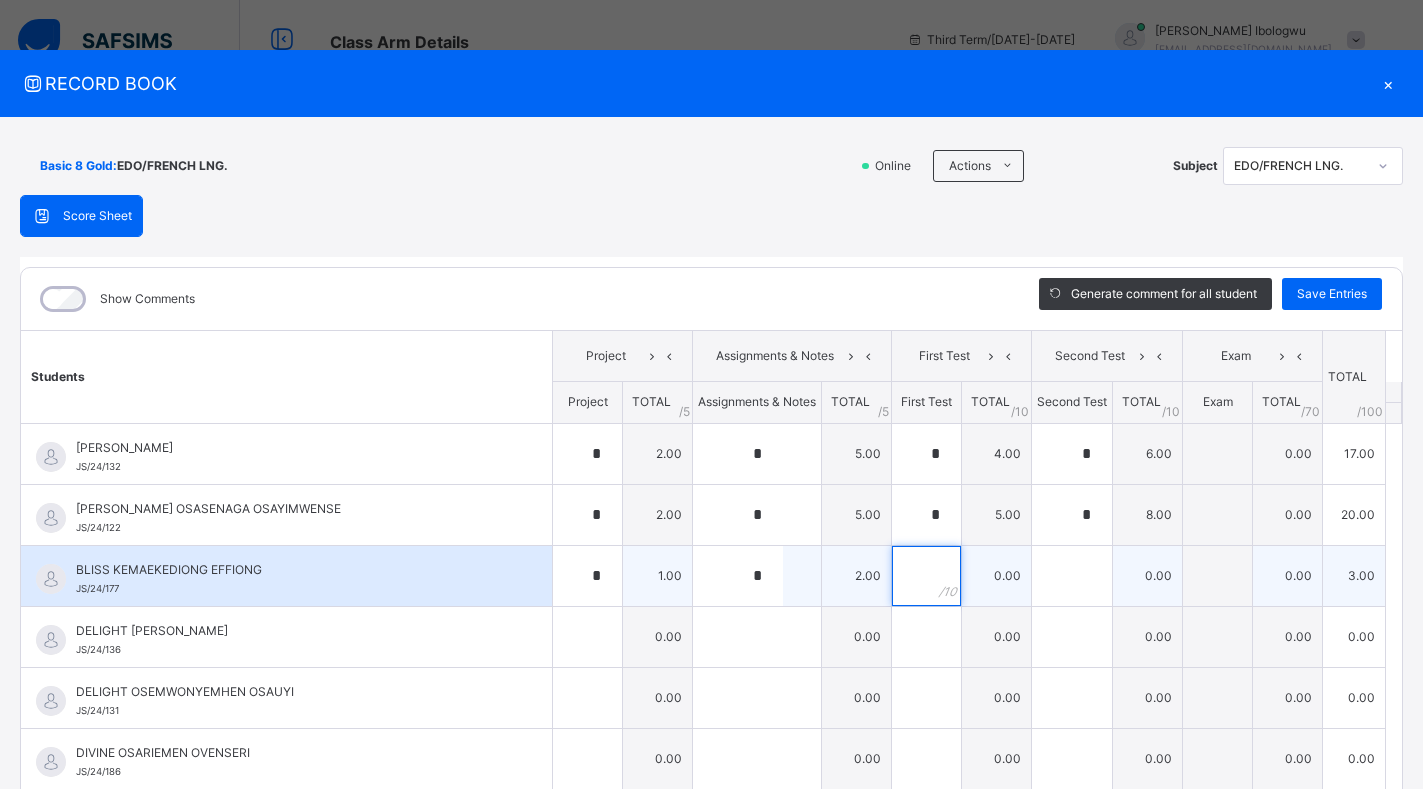 click at bounding box center [926, 576] 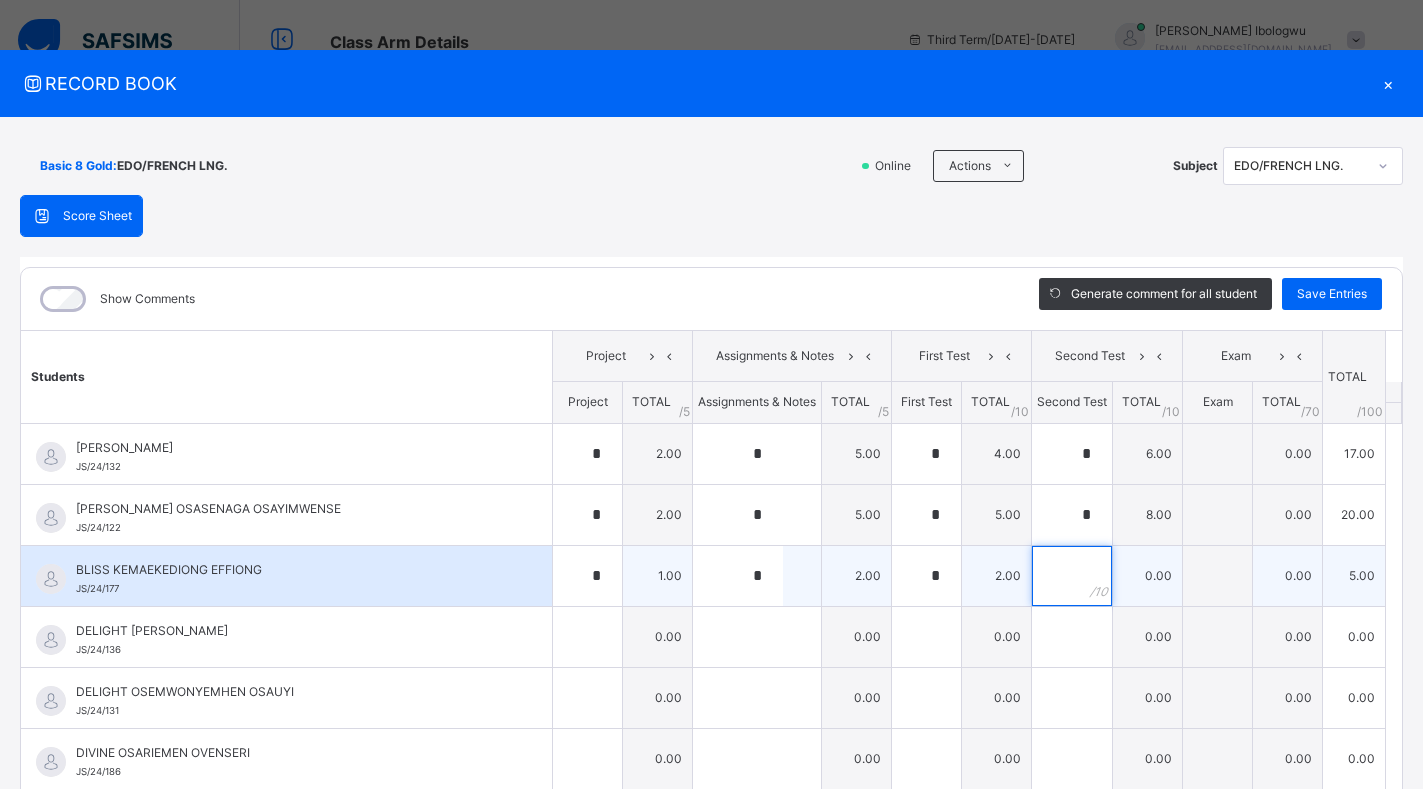 click at bounding box center [1072, 576] 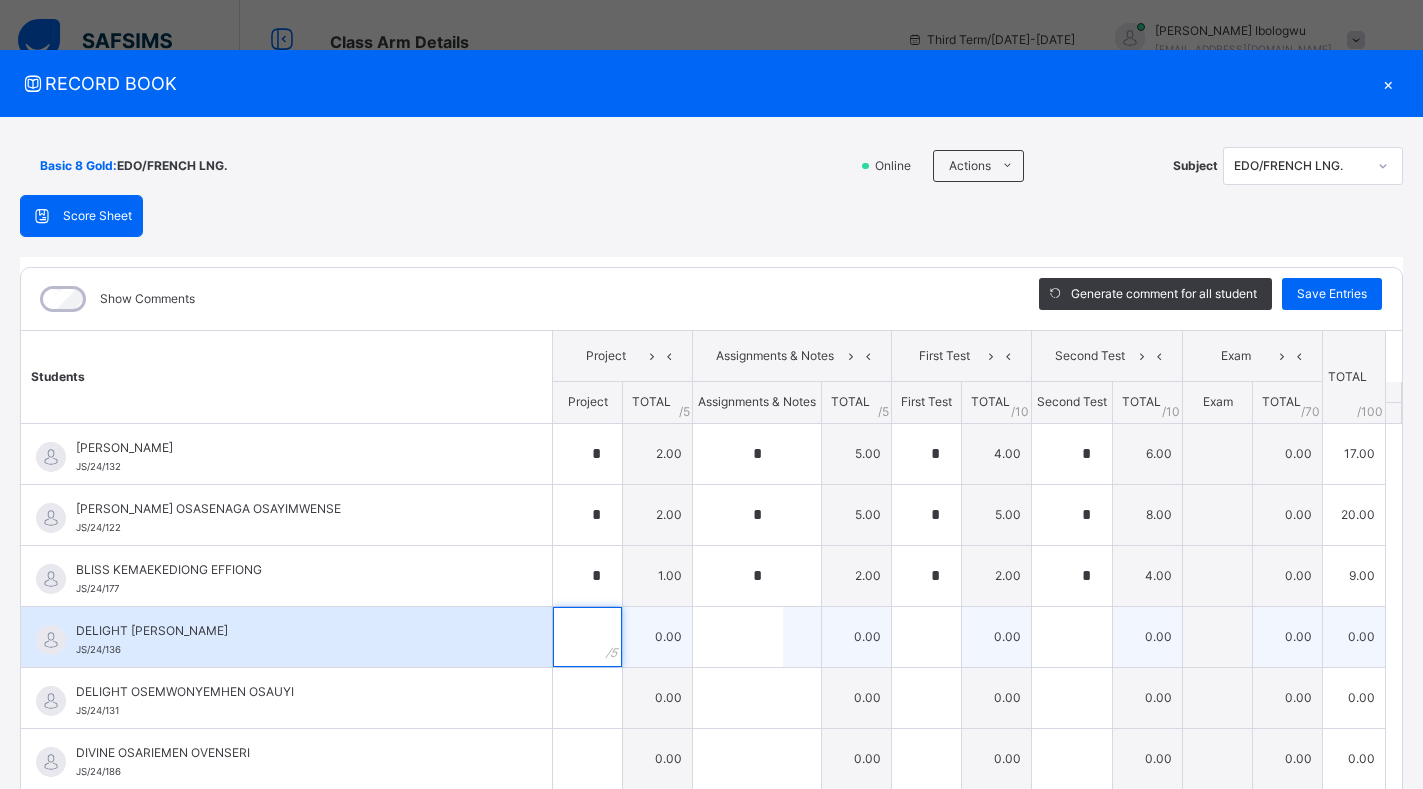 click at bounding box center [587, 637] 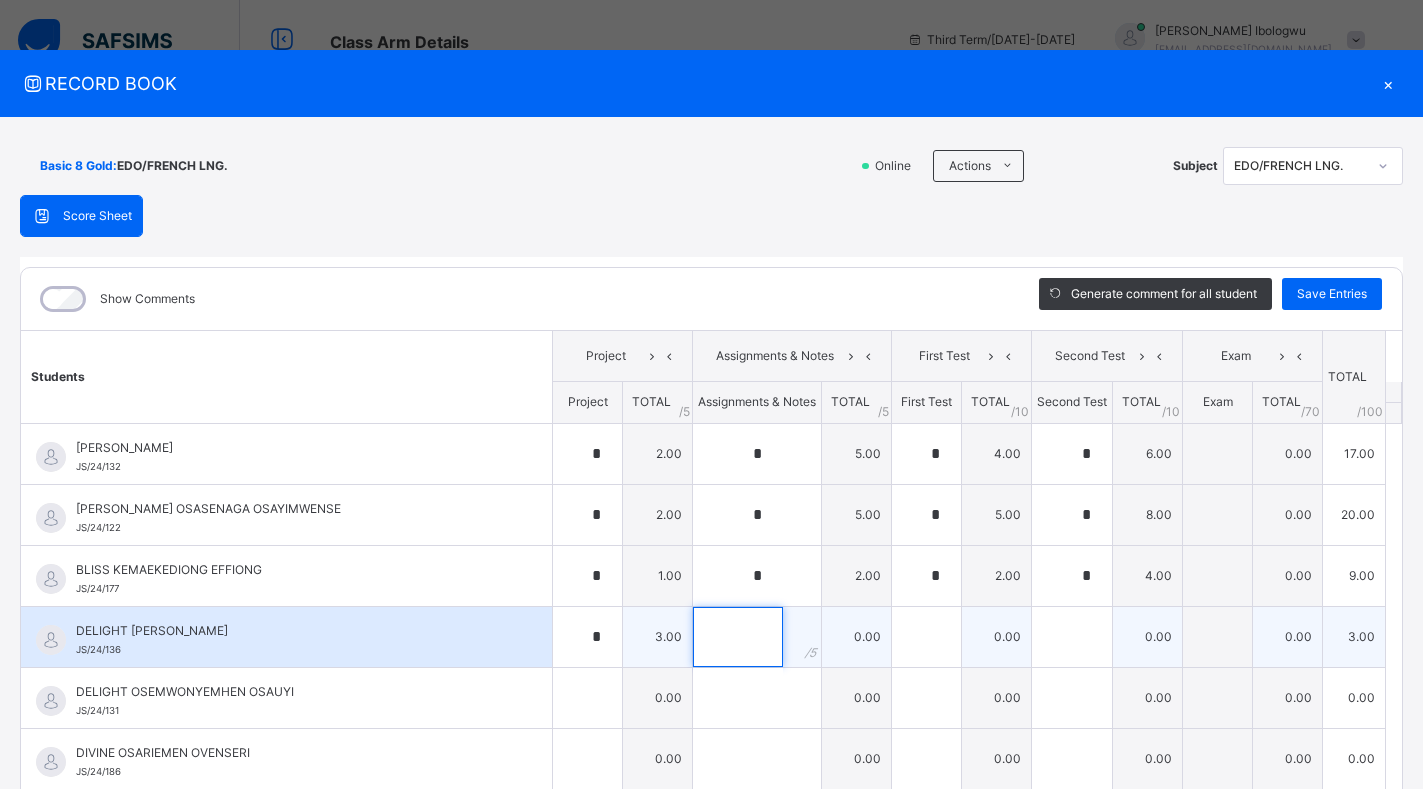 click at bounding box center [738, 637] 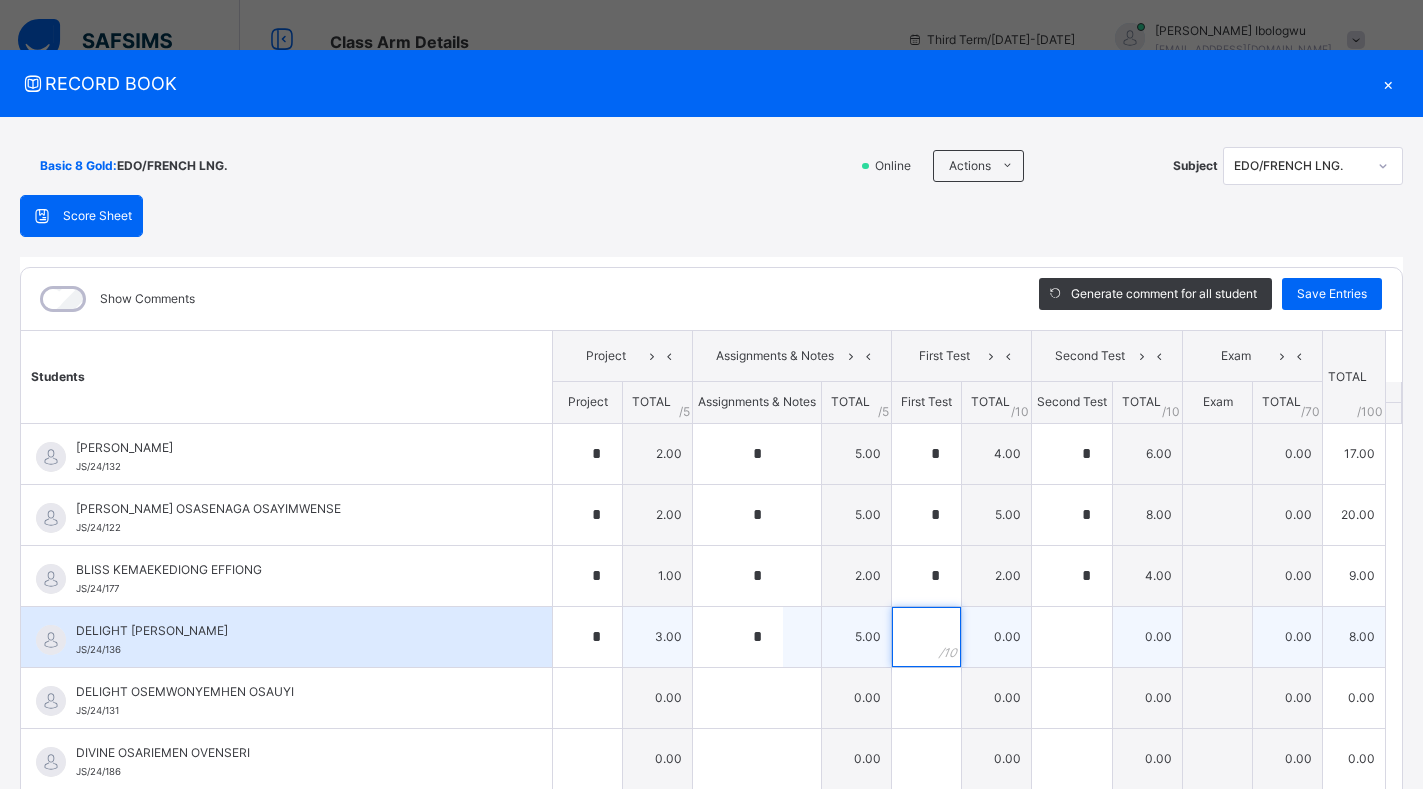 click at bounding box center [926, 637] 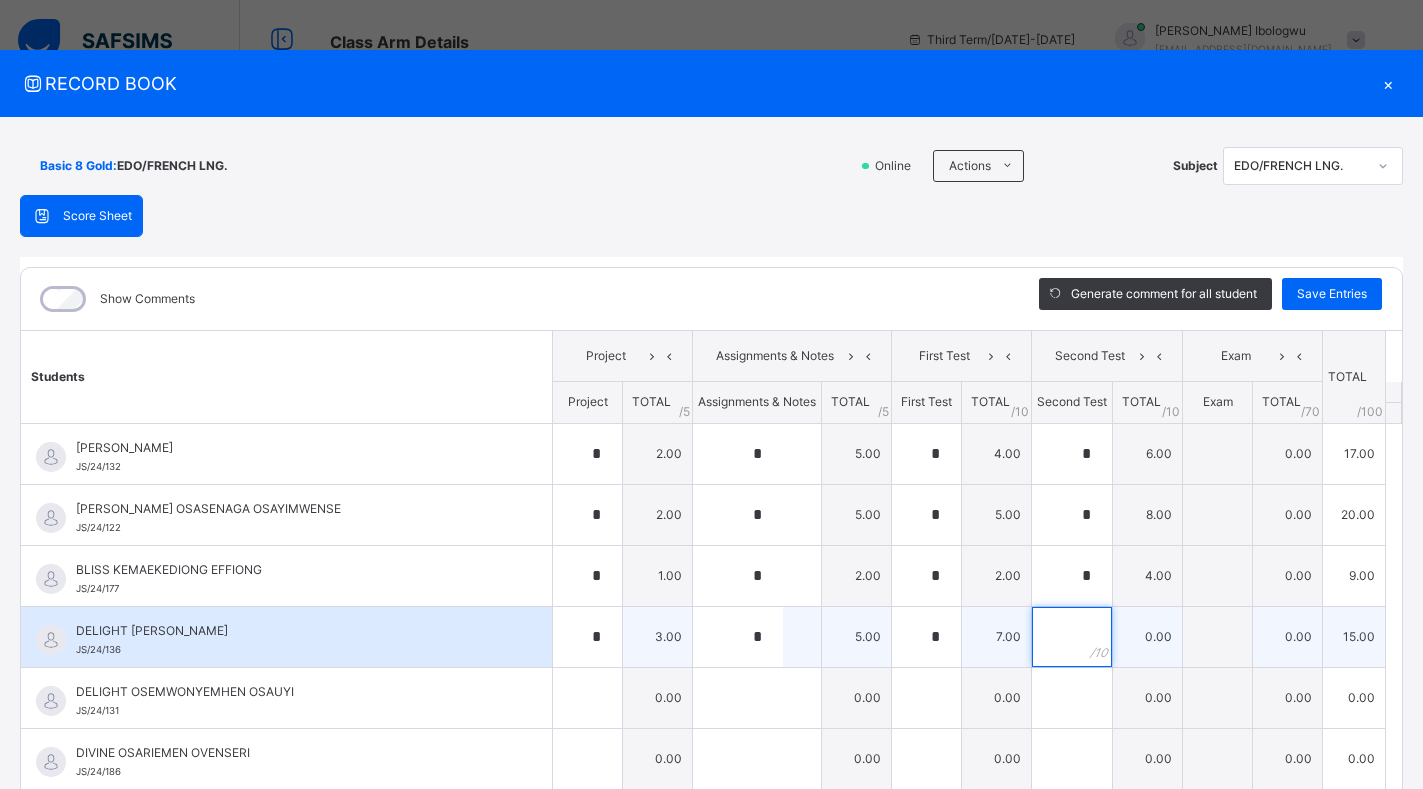 click at bounding box center (1072, 637) 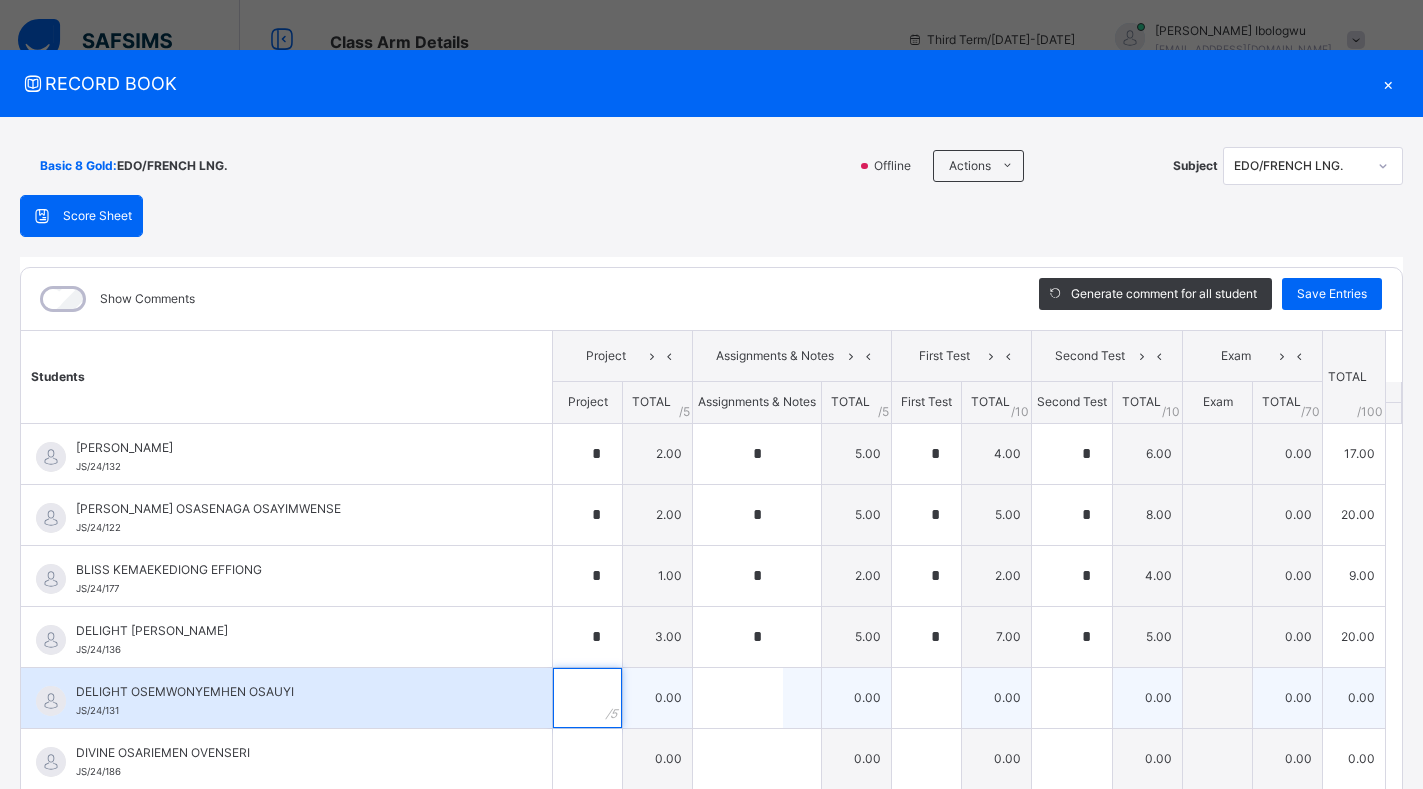 click at bounding box center (587, 698) 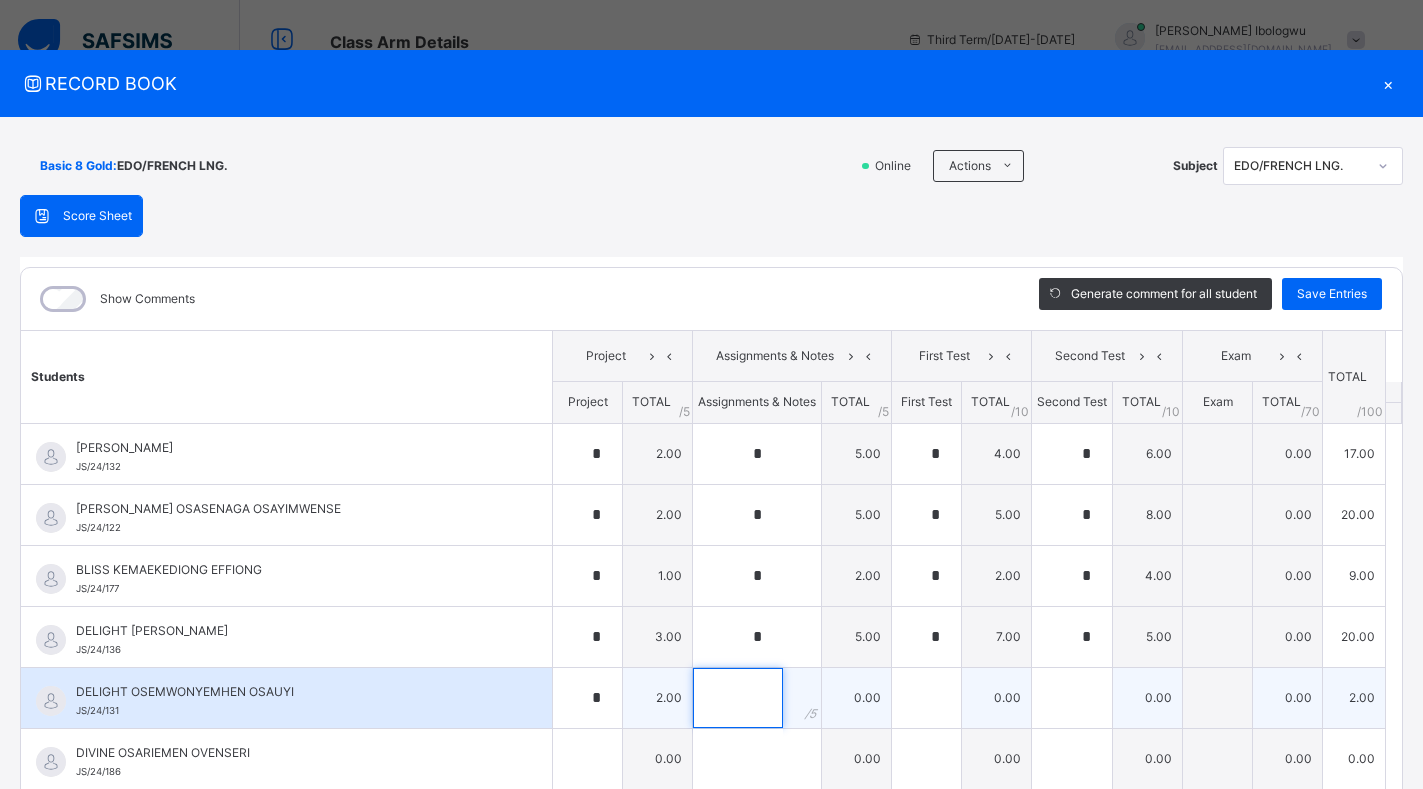 click at bounding box center (738, 698) 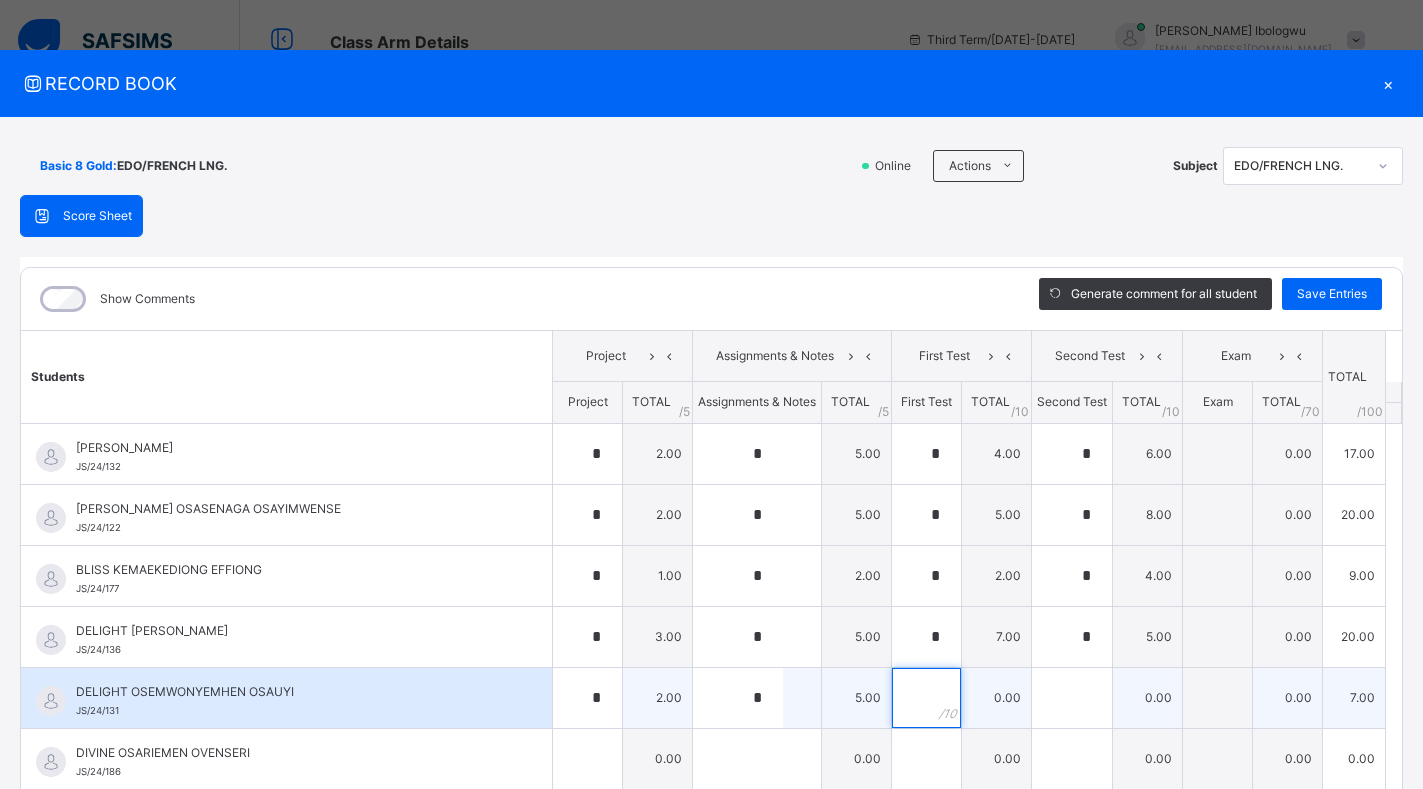 click at bounding box center [926, 698] 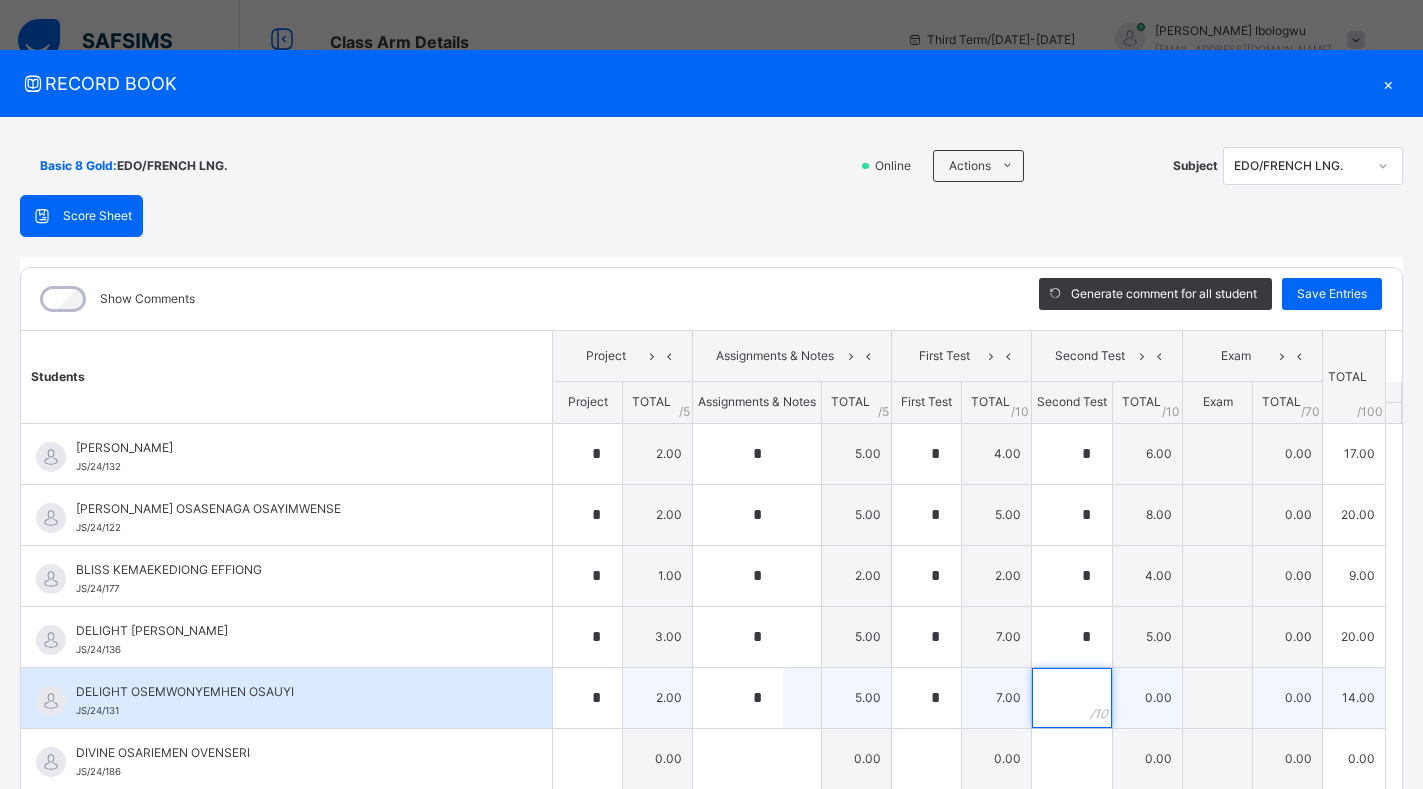 click at bounding box center (1072, 698) 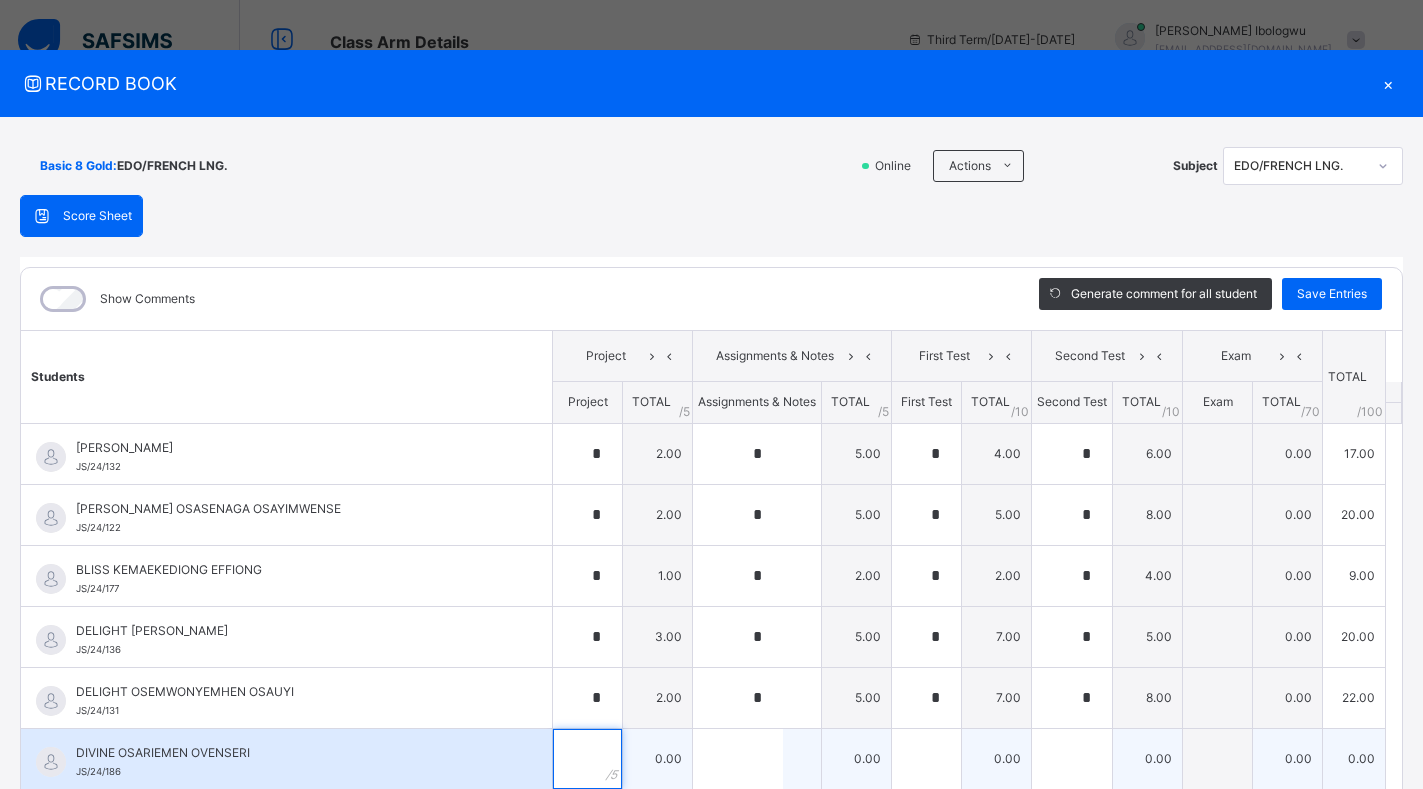 click at bounding box center (587, 759) 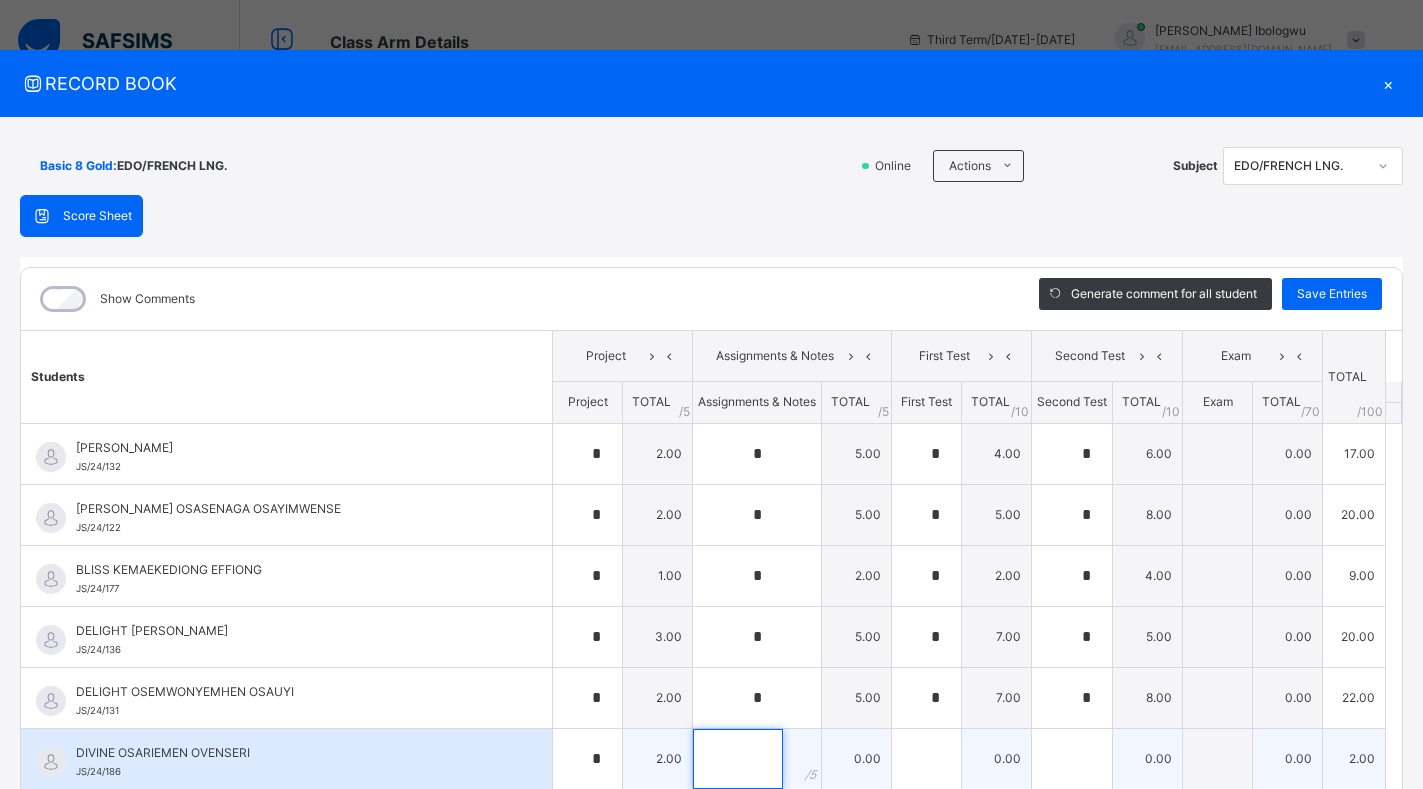 click at bounding box center [738, 759] 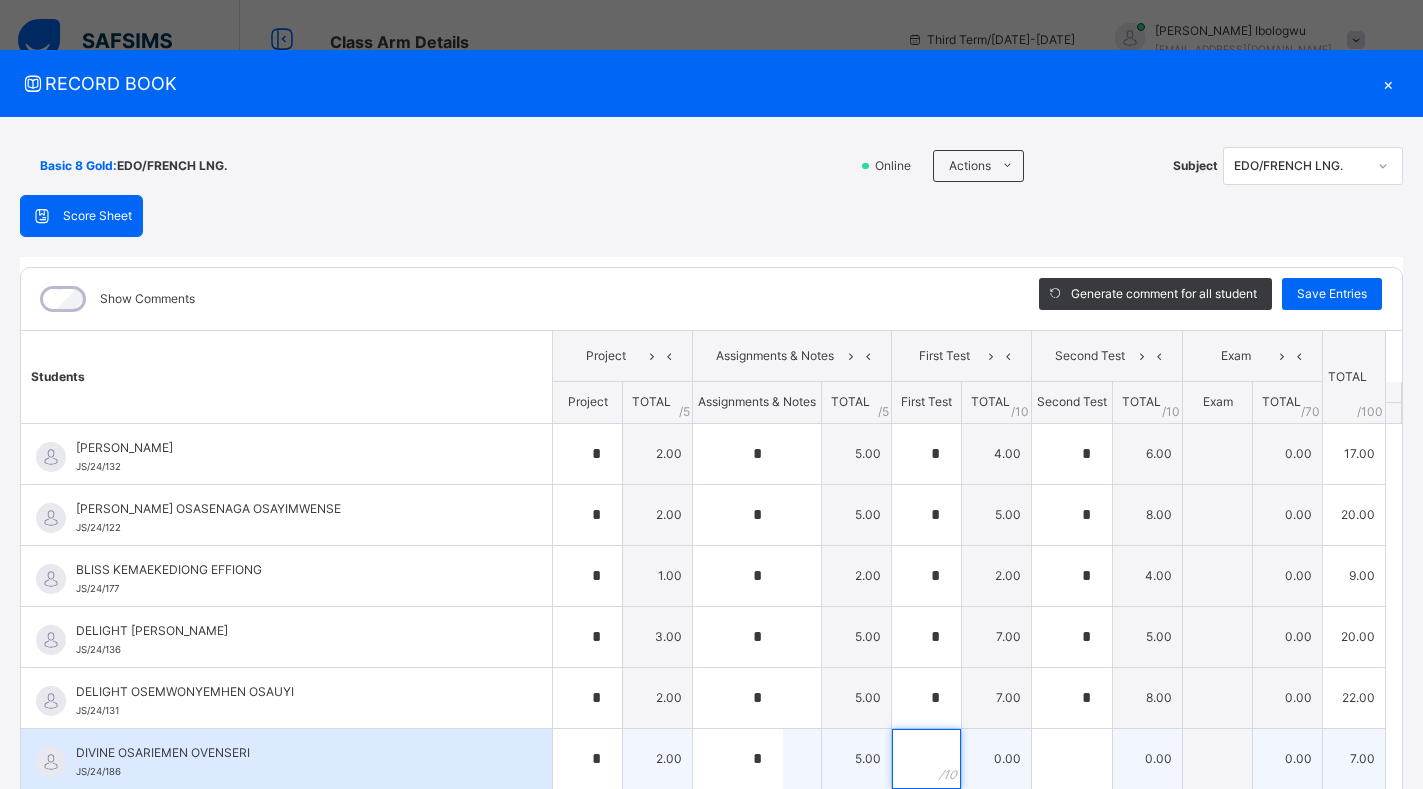 click at bounding box center [926, 759] 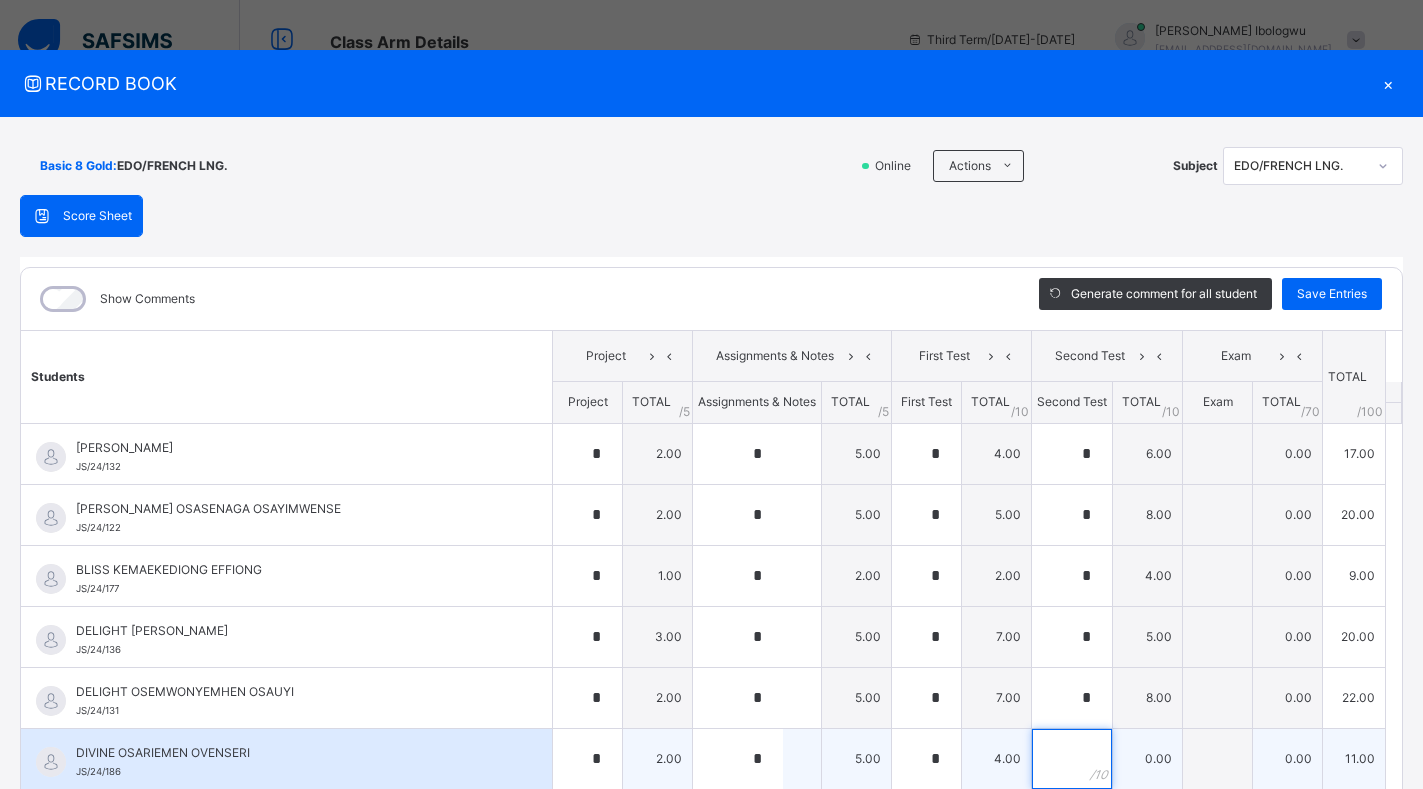 click at bounding box center (1072, 759) 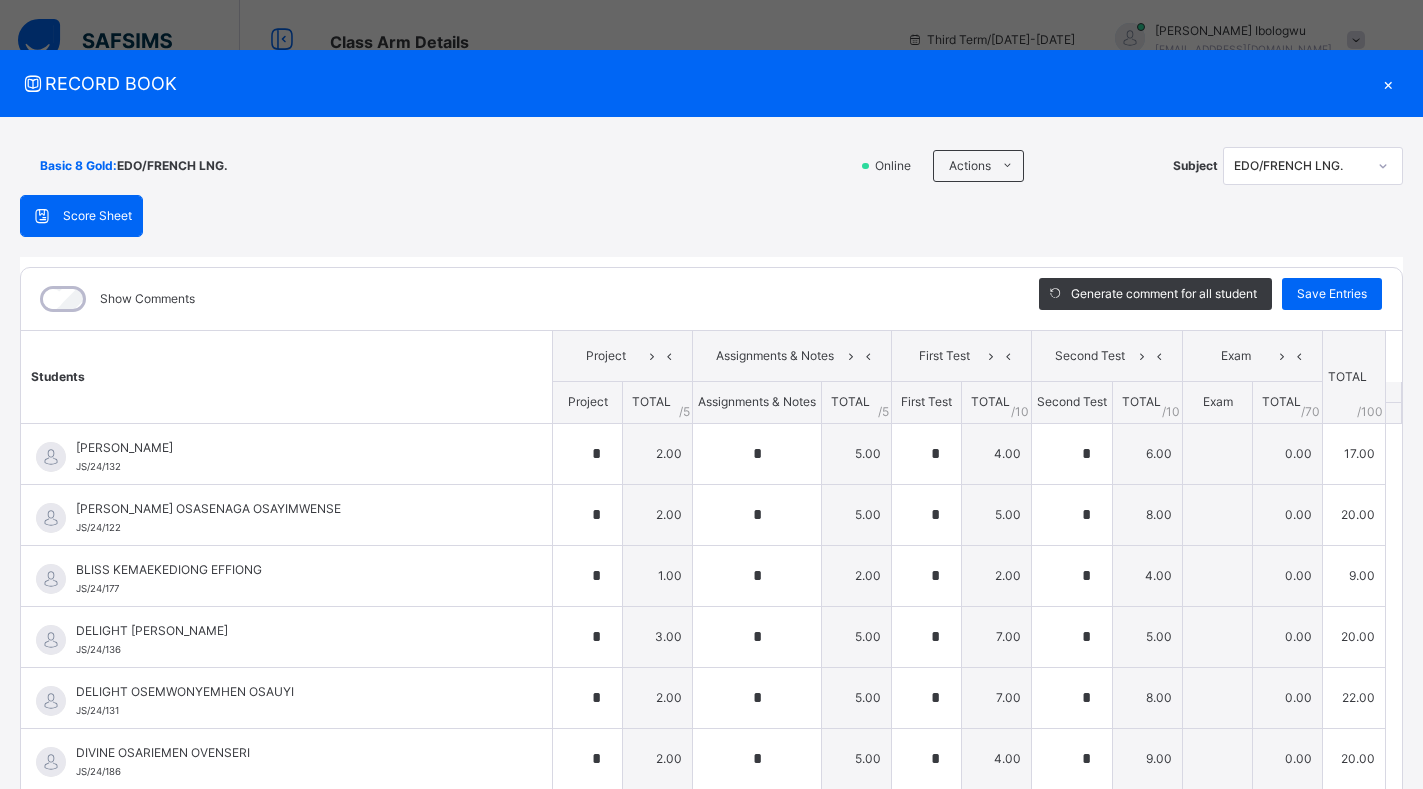 click on "Students Project Assignments & Notes First Test Second Test Exam TOTAL /100 Comment Project TOTAL / 5 Assignments & Notes TOTAL / 5 First Test TOTAL / 10 Second Test TOTAL / 10 Exam TOTAL / 70 ANNABEL EMIKE AWAEBE JS/24/132 ANNABEL EMIKE AWAEBE JS/24/132 * 2.00 * 5.00 * 4.00 * 6.00 0.00 17.00 Generate comment 0 / 250   ×   Subject Teacher’s Comment Generate and see in full the comment developed by the AI with an option to regenerate the comment JS ANNABEL EMIKE AWAEBE   JS/24/132   Total 17.00  / 100.00 [PERSON_NAME] Bot   Regenerate     Use this comment   [PERSON_NAME] OSASENAGA OSAYIMWENSE JS/24/122 [PERSON_NAME] OSASENAGA OSAYIMWENSE JS/24/122 * 2.00 * 5.00 * 5.00 * 8.00 0.00 20.00 Generate comment 0 / 250   ×   Subject Teacher’s Comment Generate and see in full the comment developed by the AI with an option to regenerate the comment JS [PERSON_NAME] OSASENAGA OSAYIMWENSE   JS/24/122   Total 20.00  / 100.00 [PERSON_NAME] Bot   Regenerate     Use this comment   BLISS KEMAEKEDIONG [PERSON_NAME]/24/177 BLISS KEMAEKEDIONG [PERSON_NAME]/24/177 * 1.00 *" at bounding box center [711, 1353] 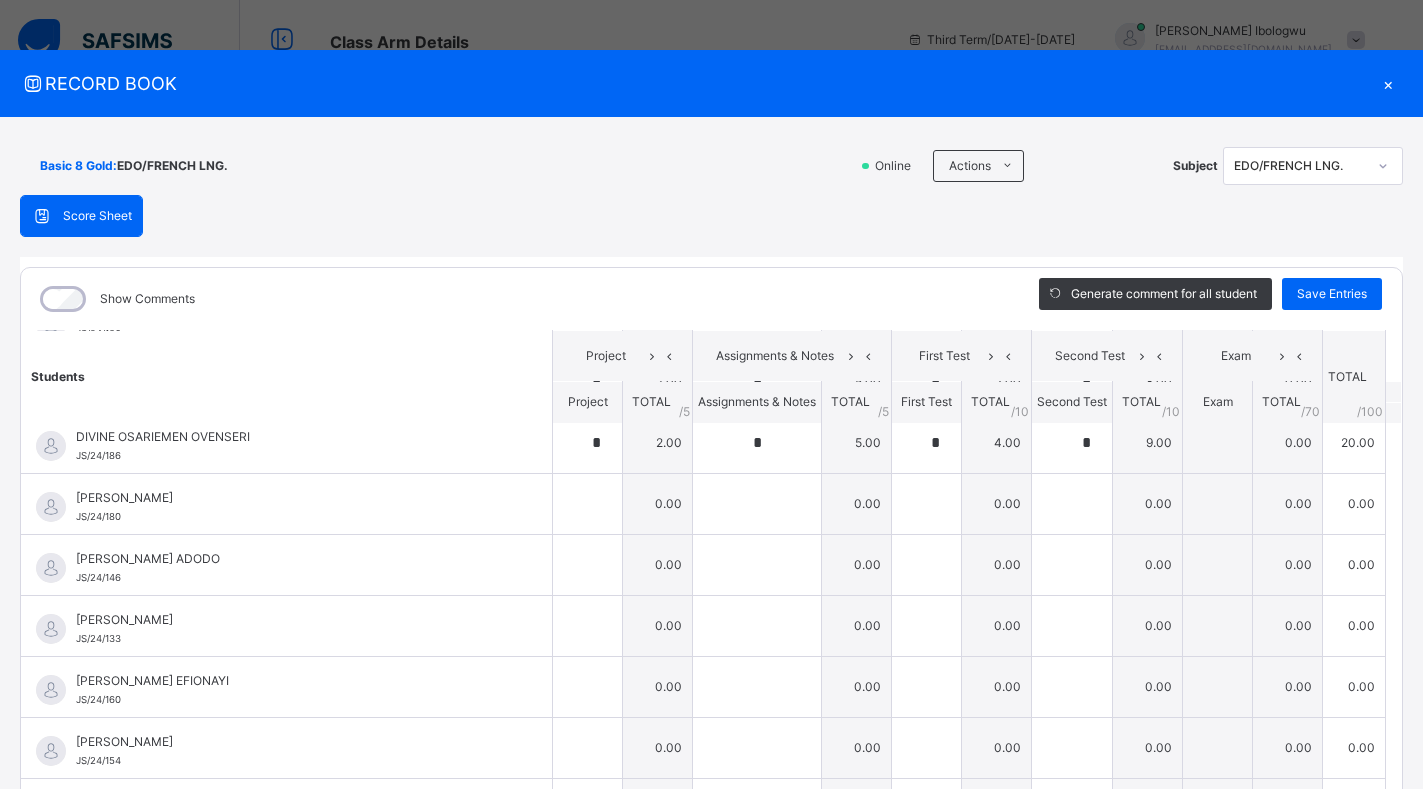 scroll, scrollTop: 320, scrollLeft: 0, axis: vertical 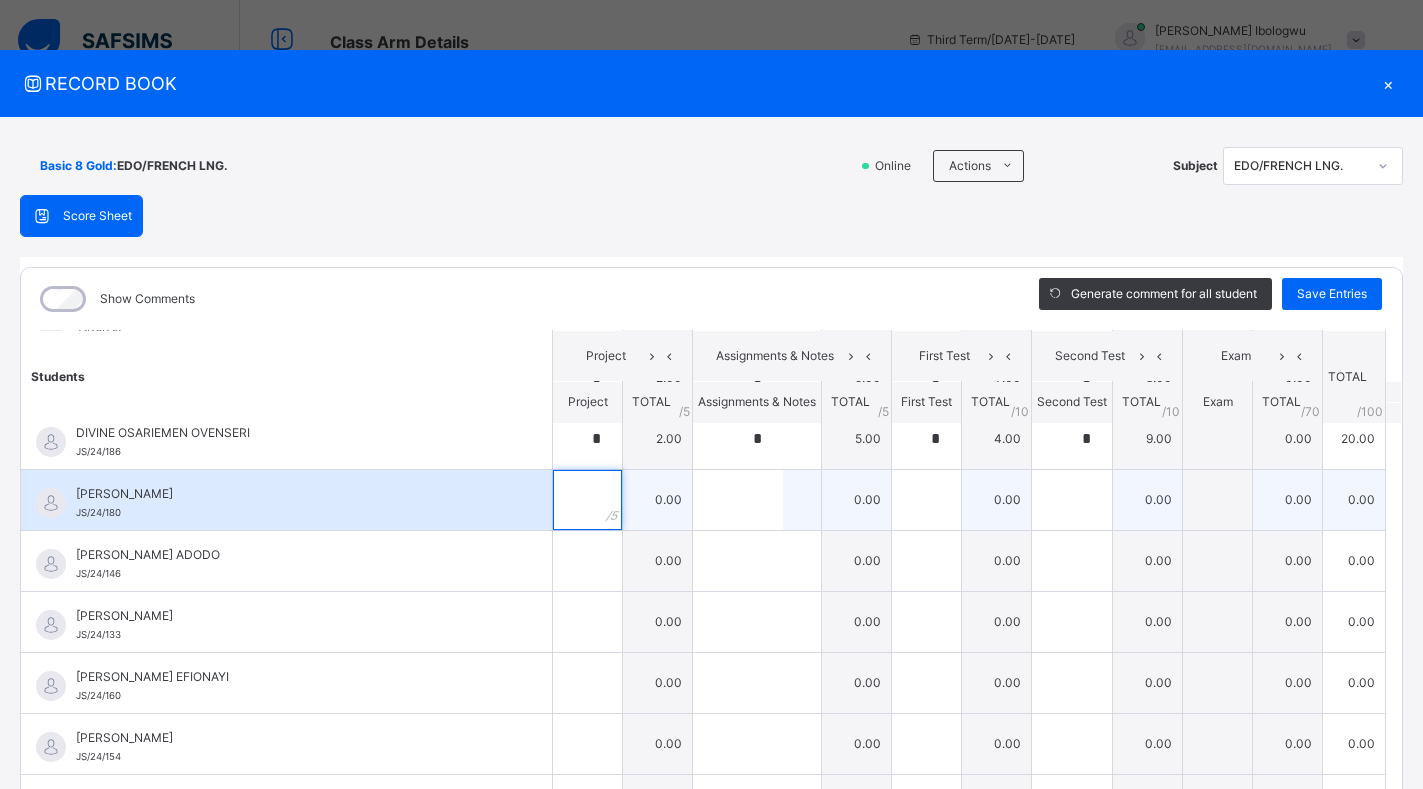 click at bounding box center (587, 500) 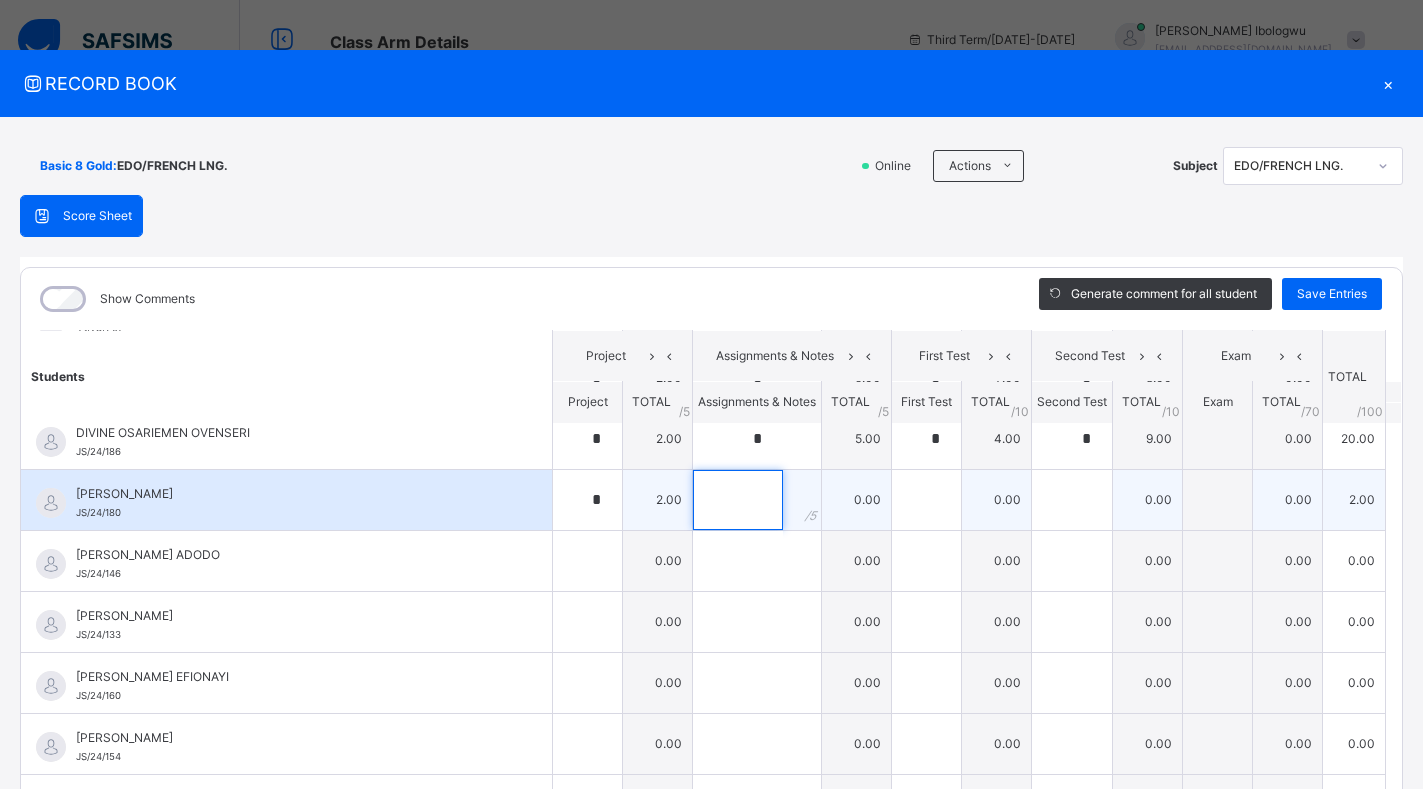 click at bounding box center (738, 500) 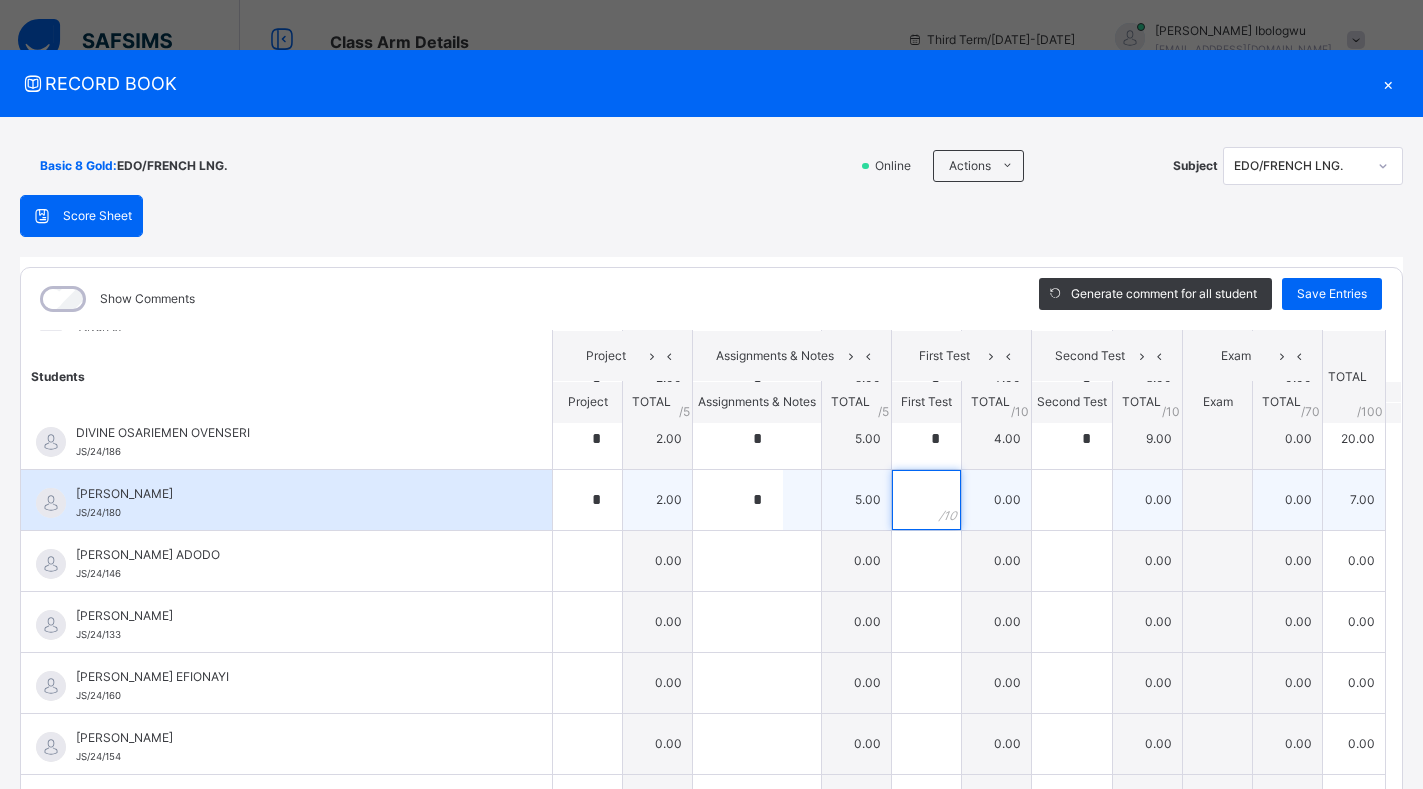 click at bounding box center (926, 500) 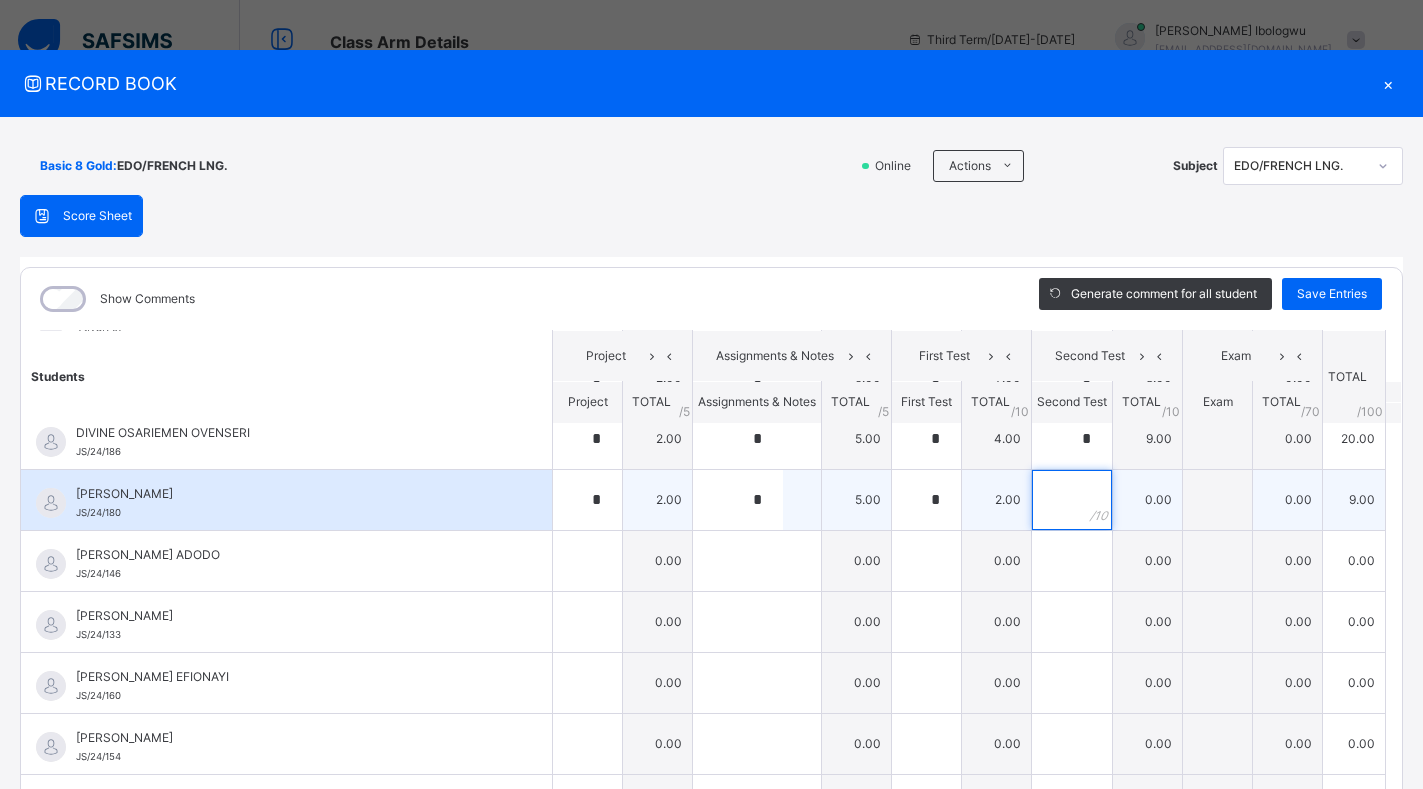 click at bounding box center [1072, 500] 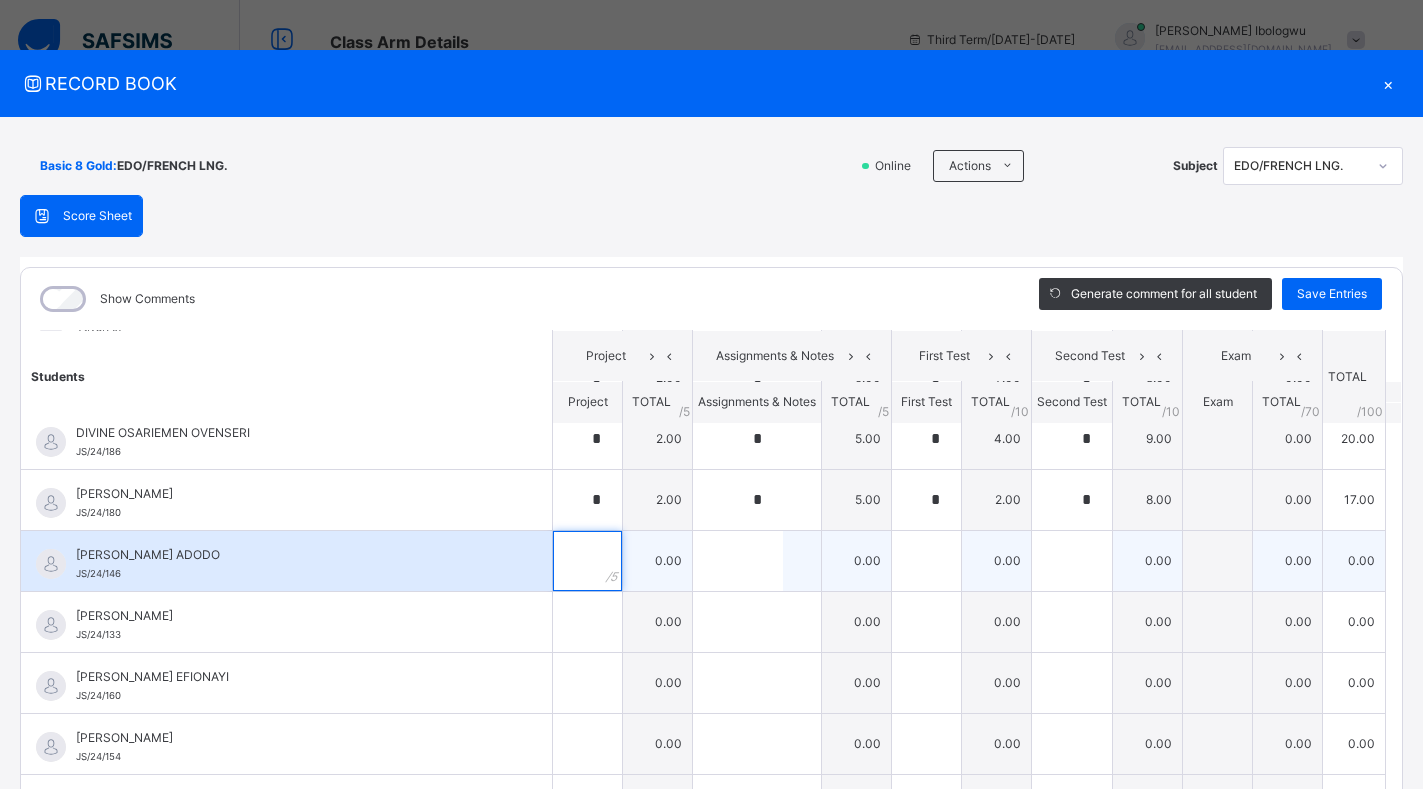 click at bounding box center (587, 561) 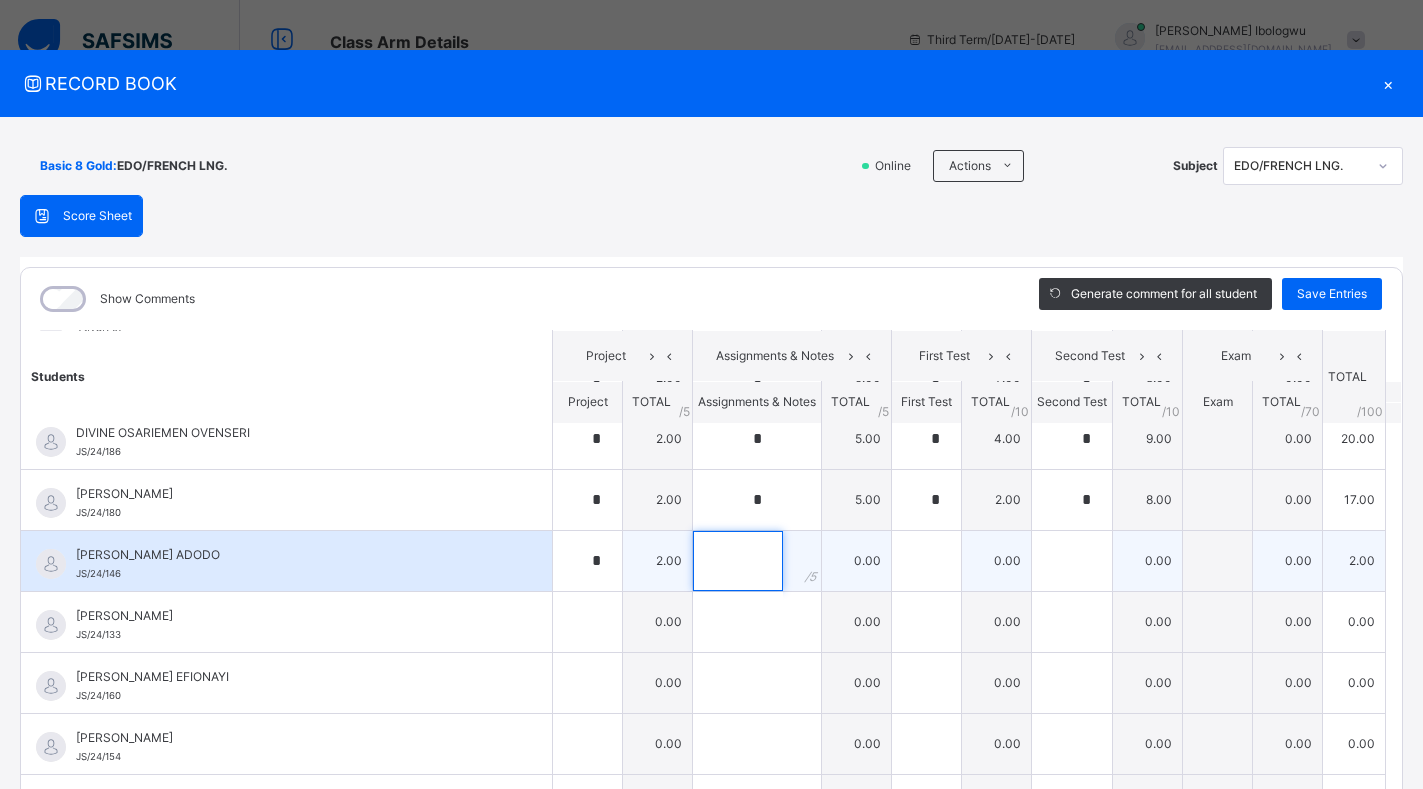 click at bounding box center (738, 561) 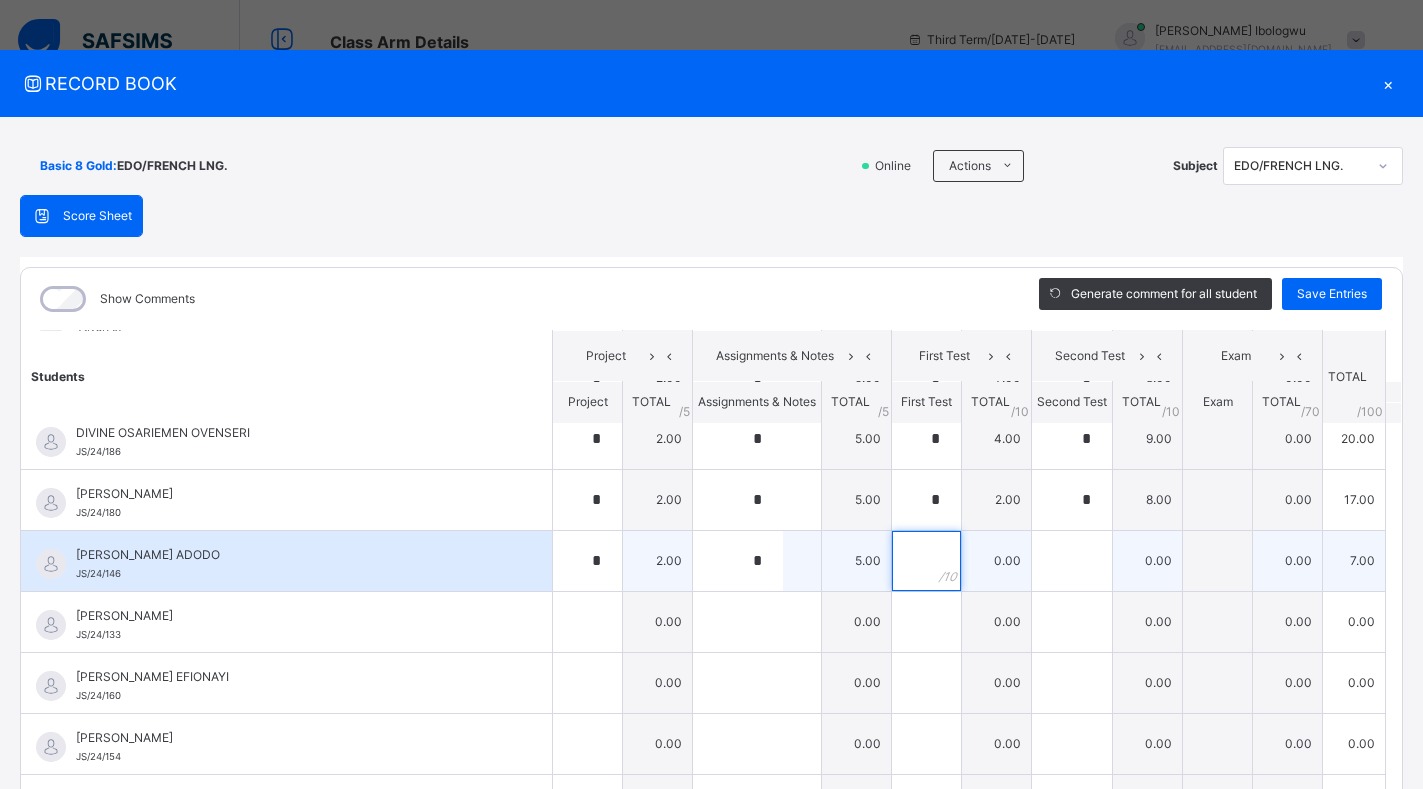 click at bounding box center [926, 561] 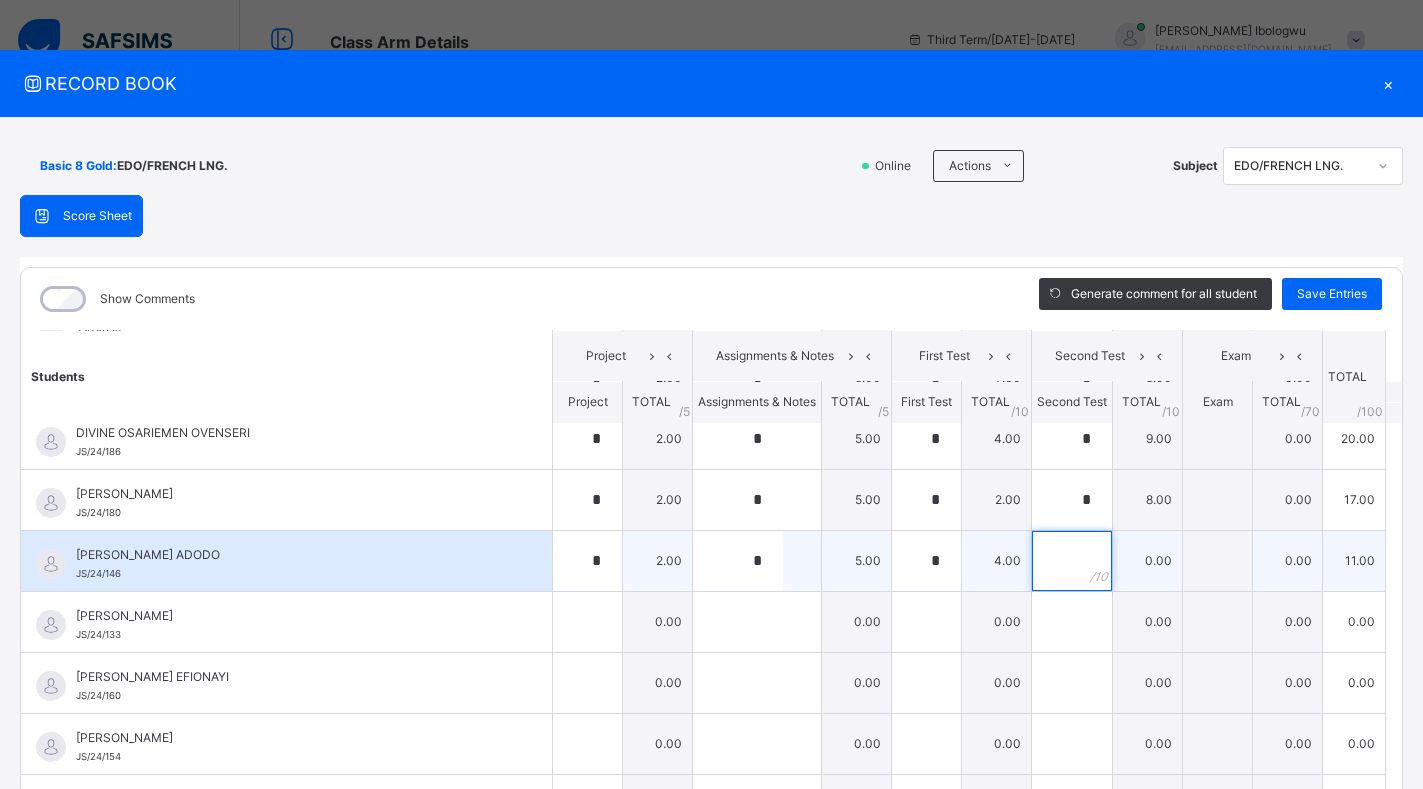 click at bounding box center (1072, 561) 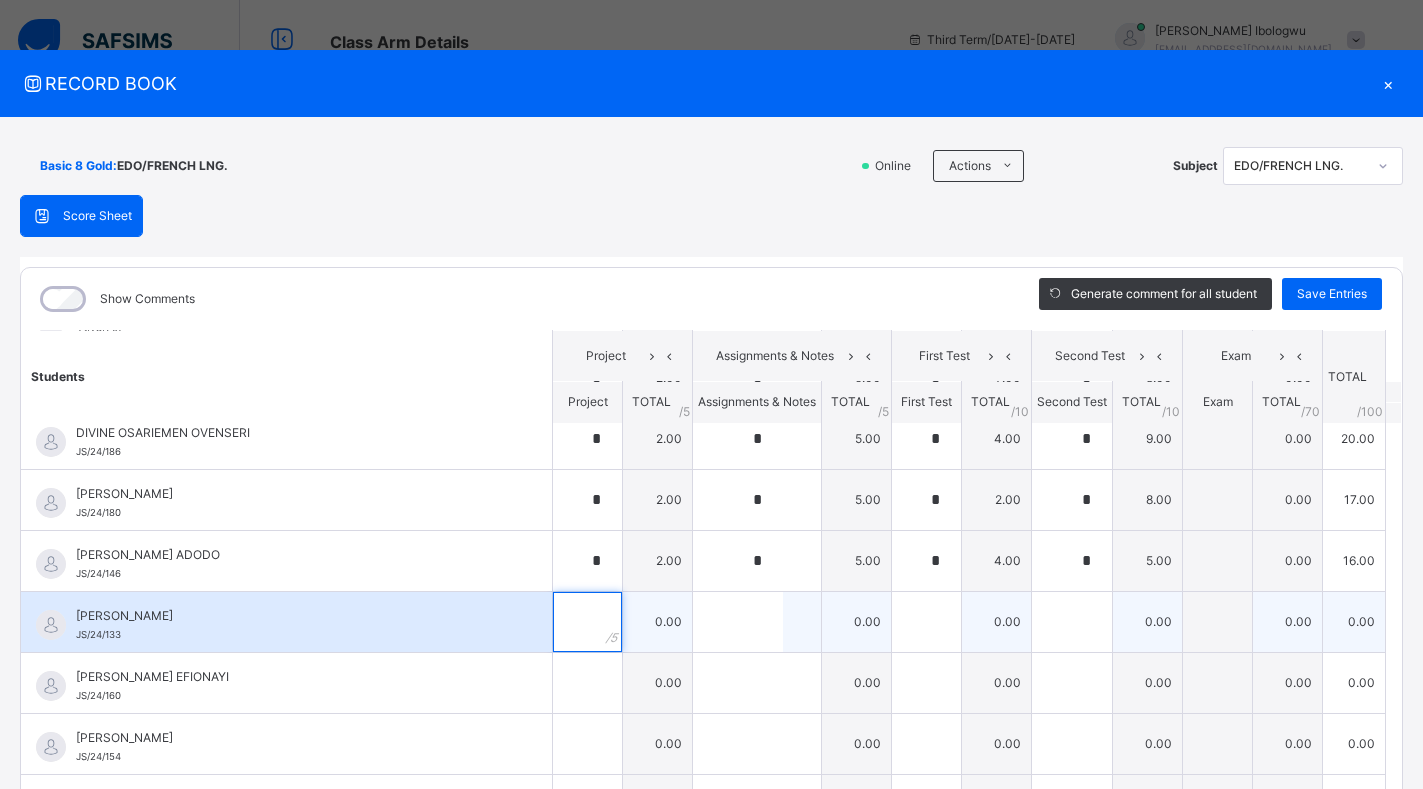 click at bounding box center (587, 622) 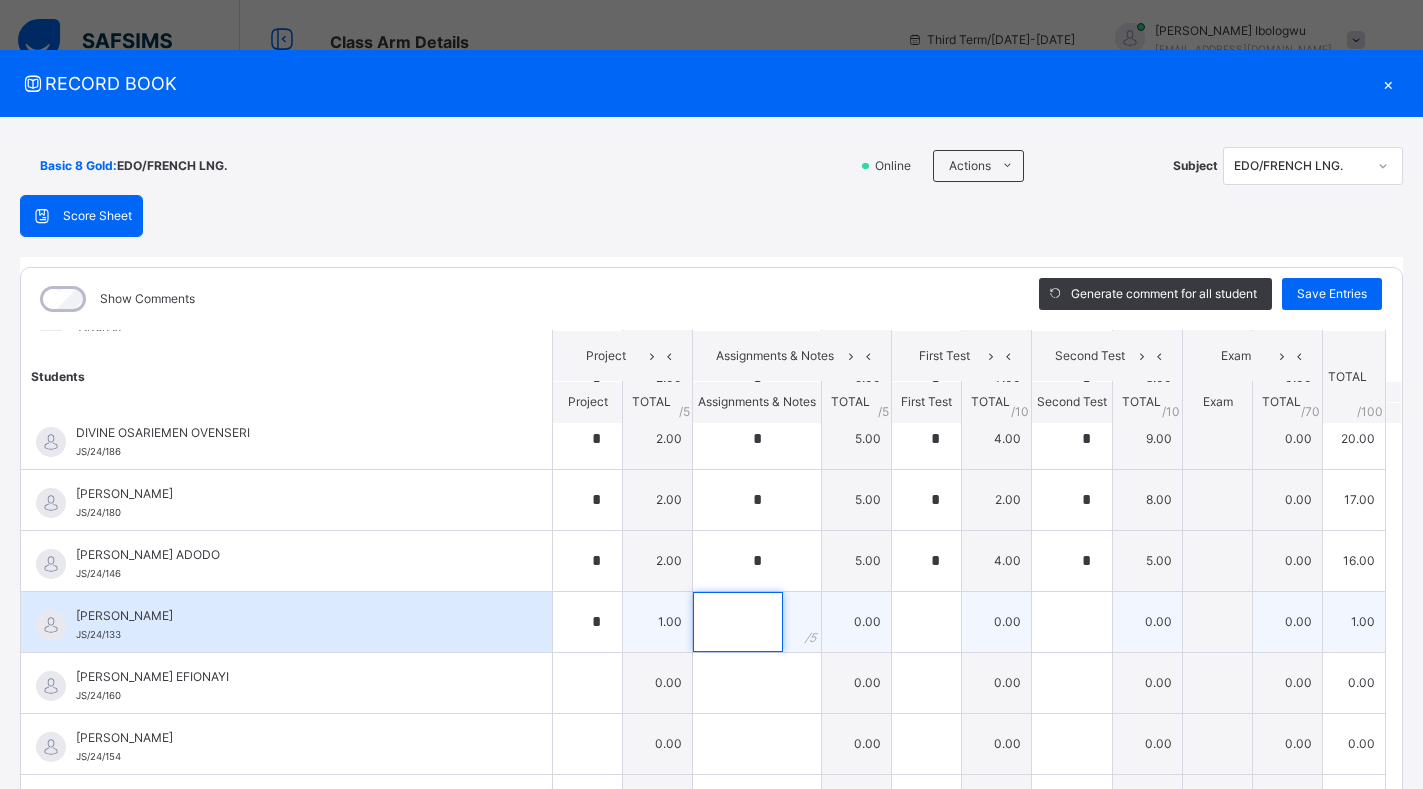 click at bounding box center [738, 622] 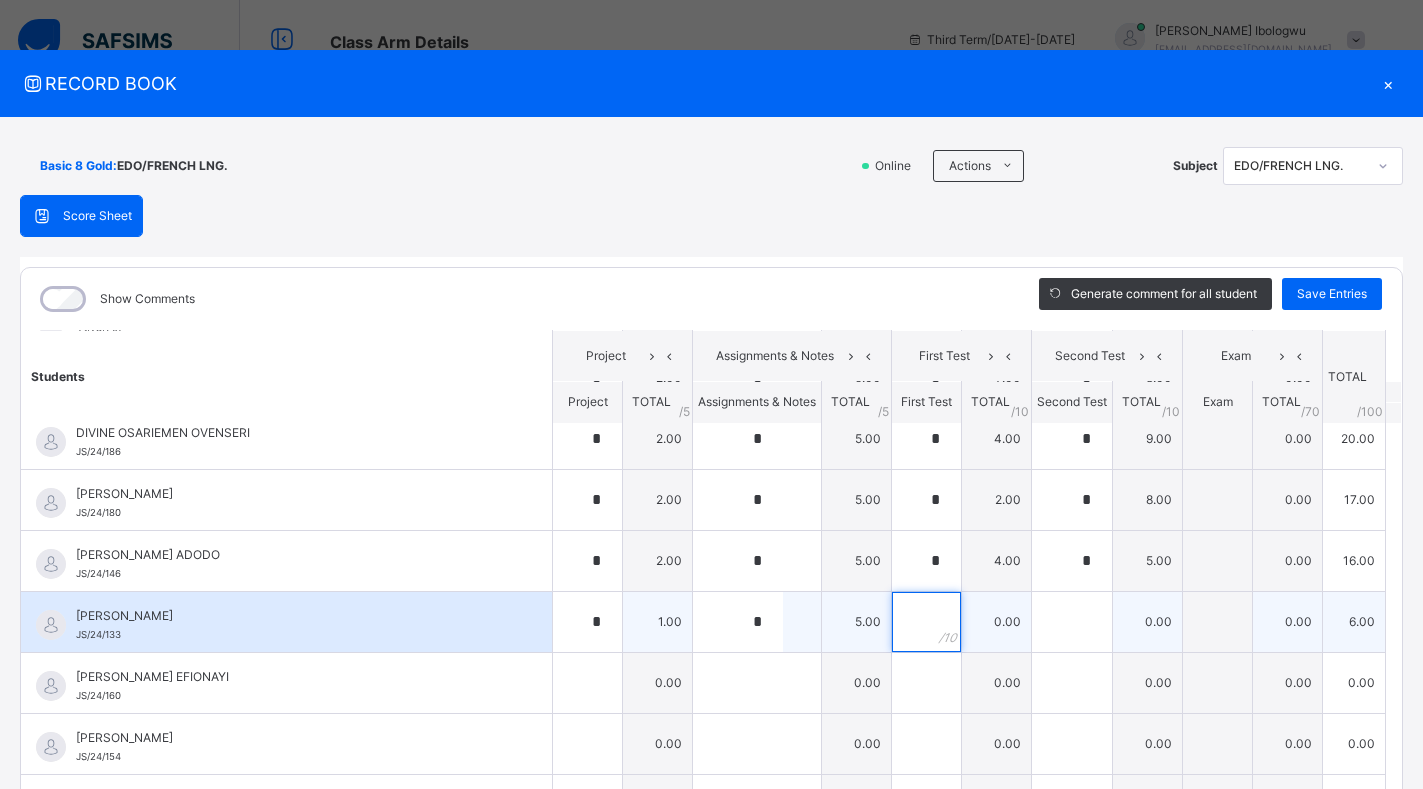click at bounding box center [926, 622] 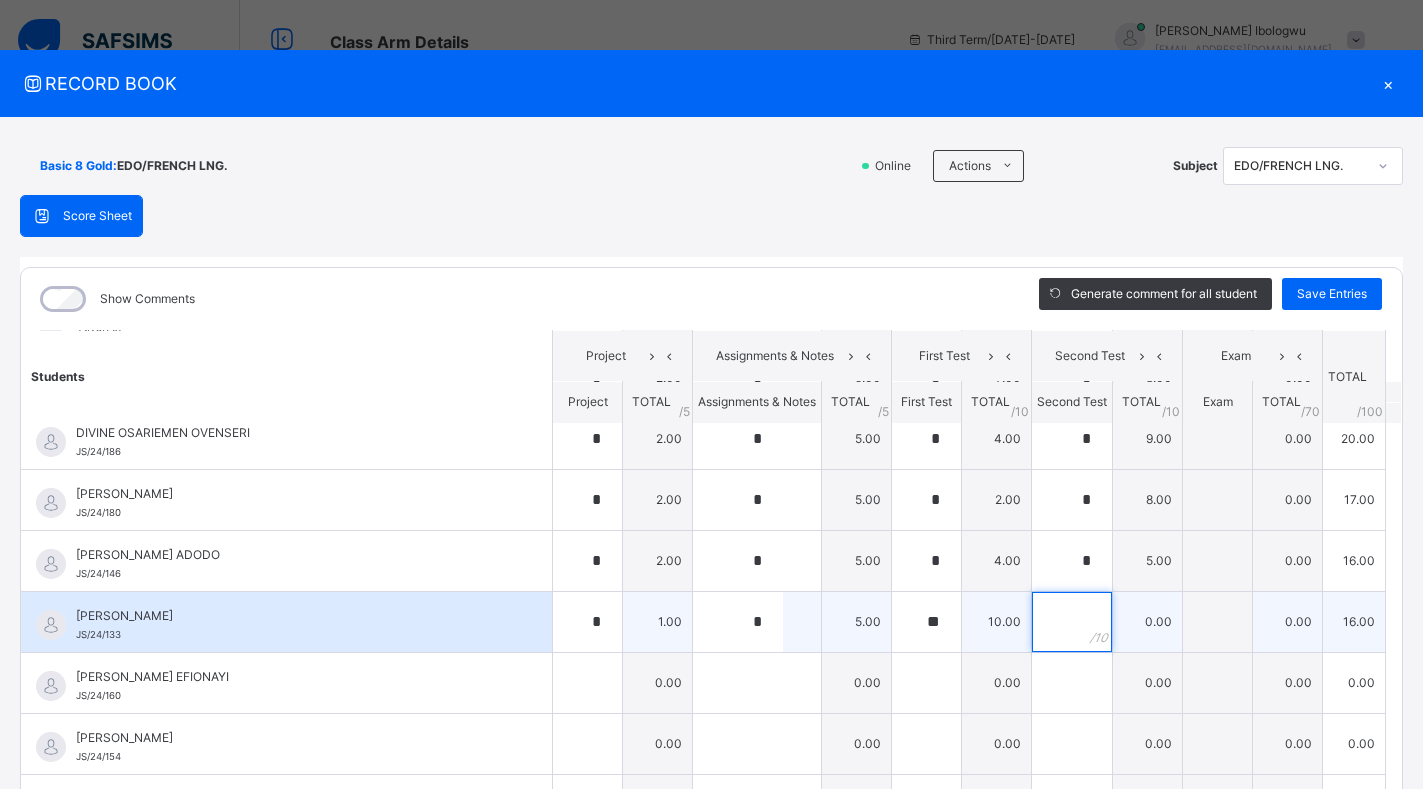 click at bounding box center [1072, 622] 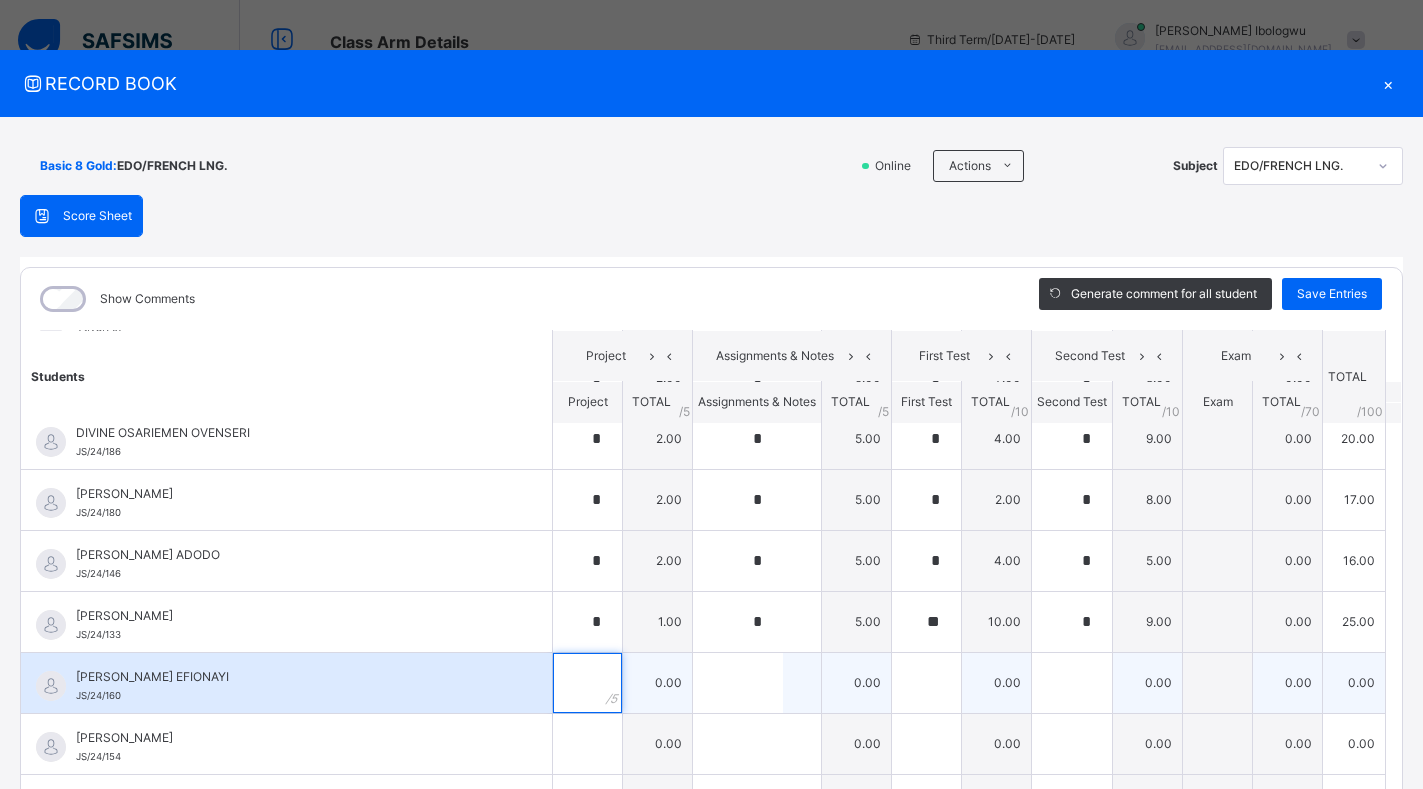 click at bounding box center (587, 683) 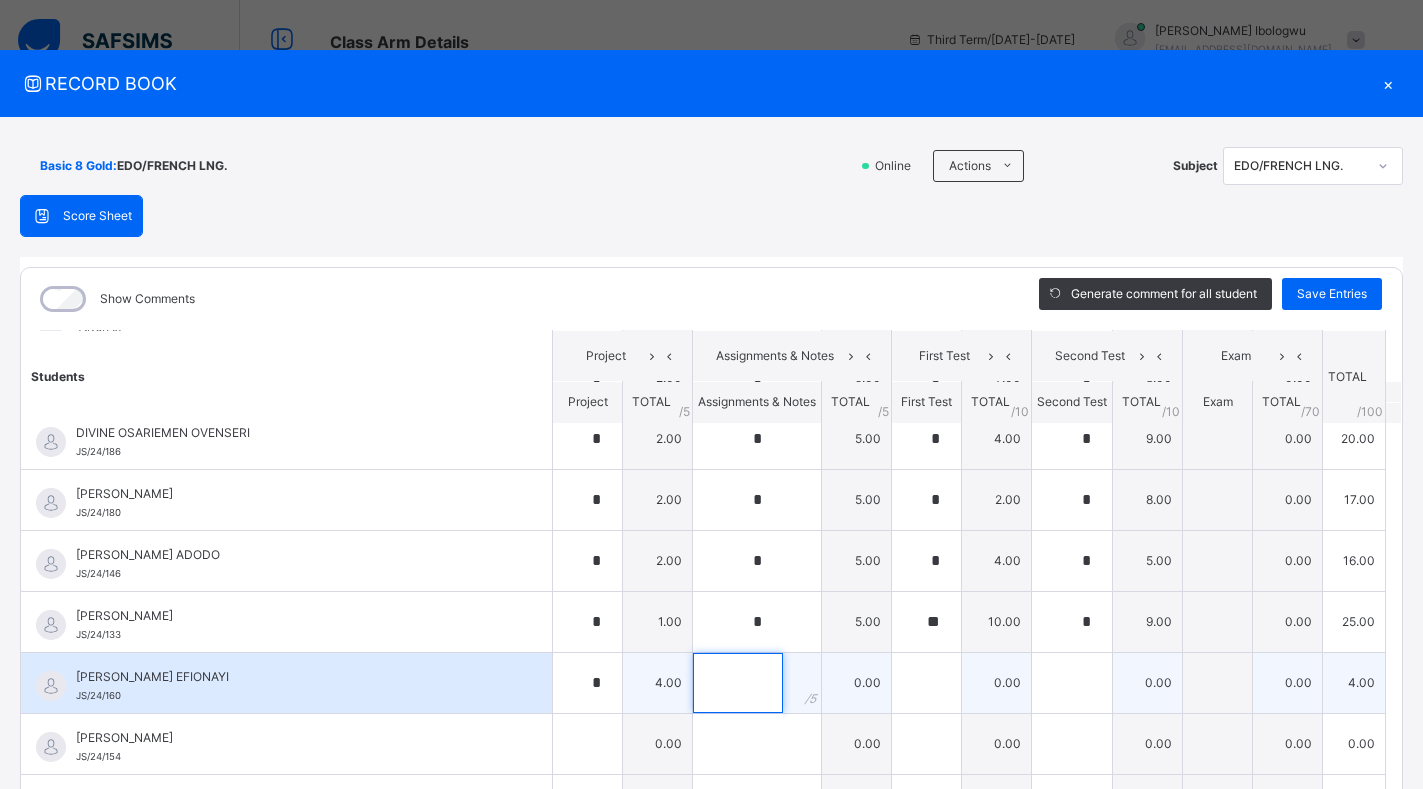click at bounding box center (738, 683) 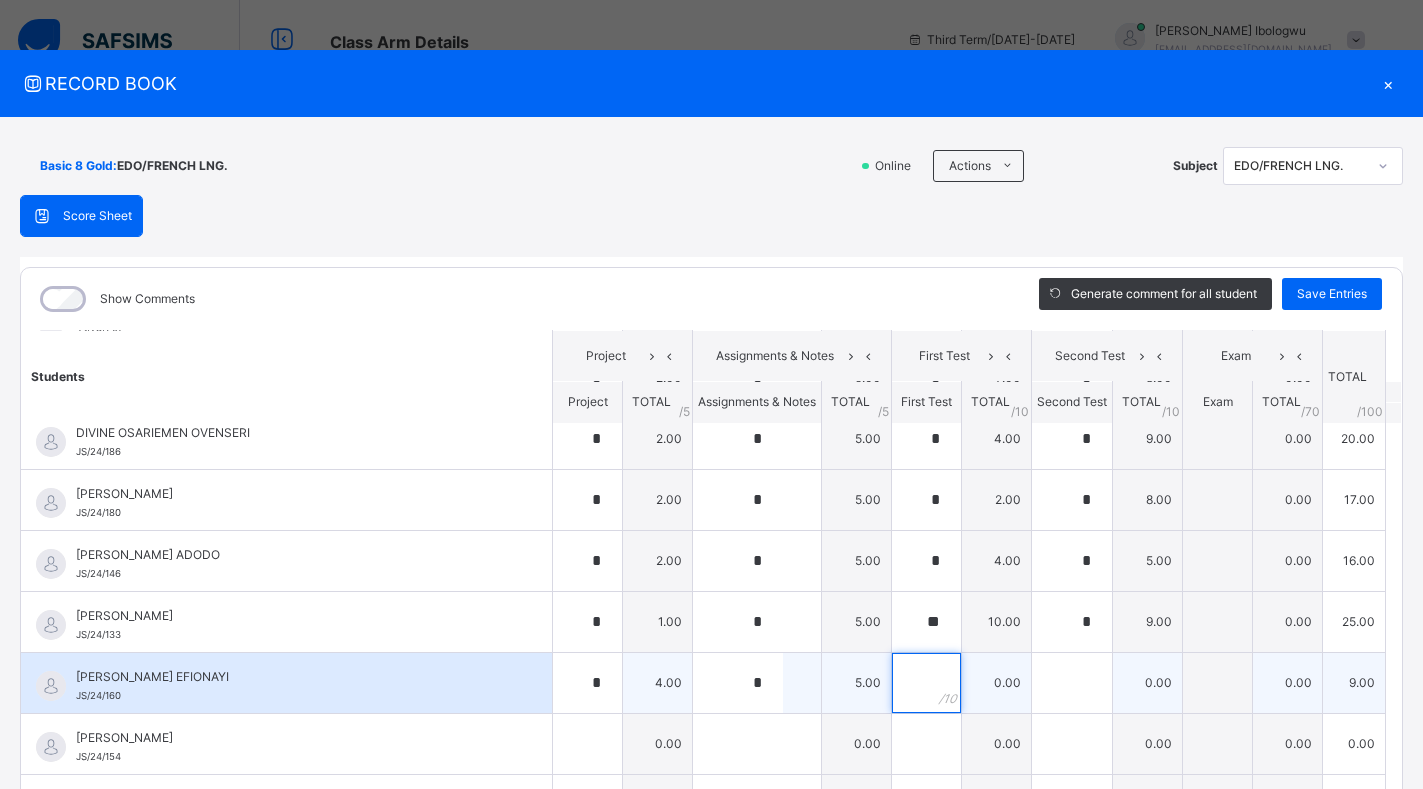 click at bounding box center [926, 683] 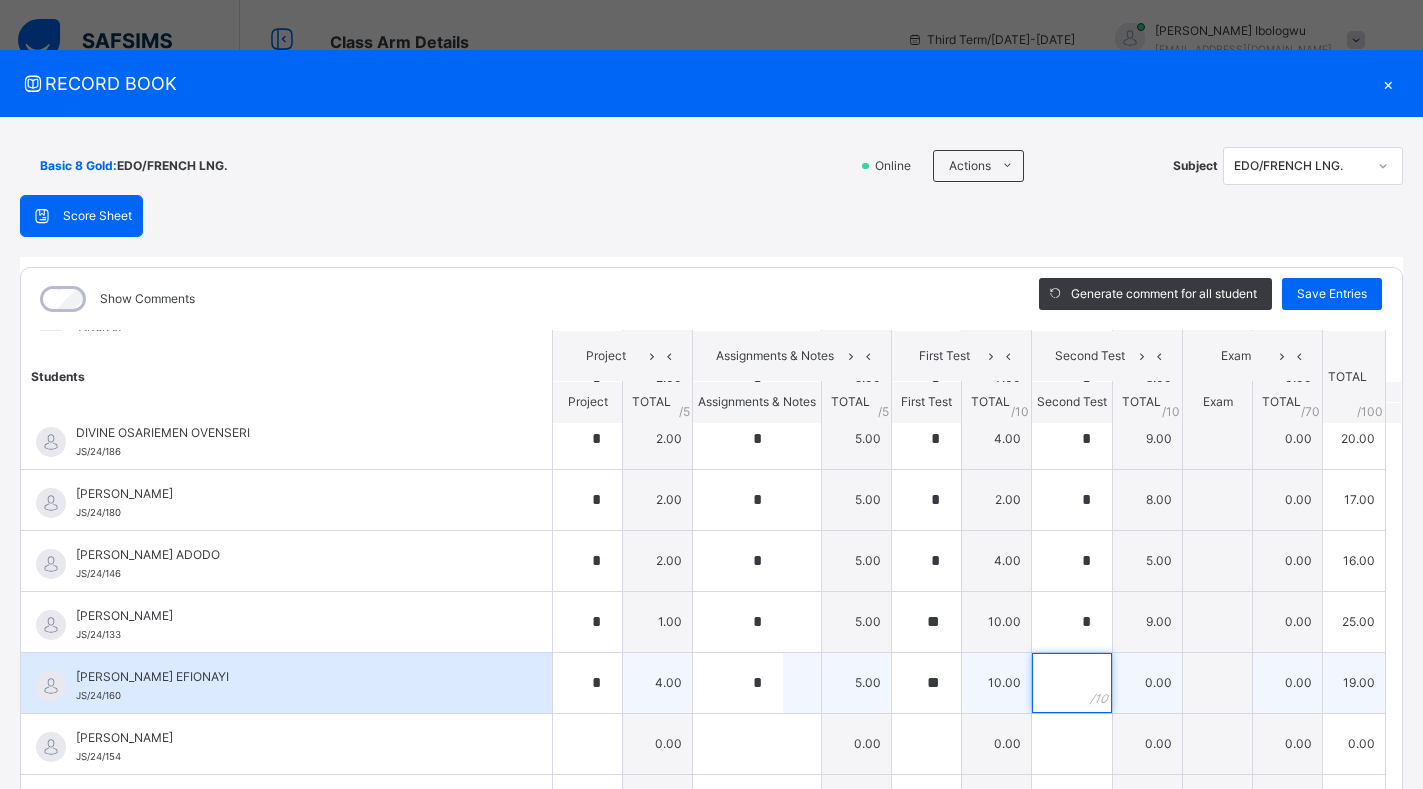 click at bounding box center (1072, 683) 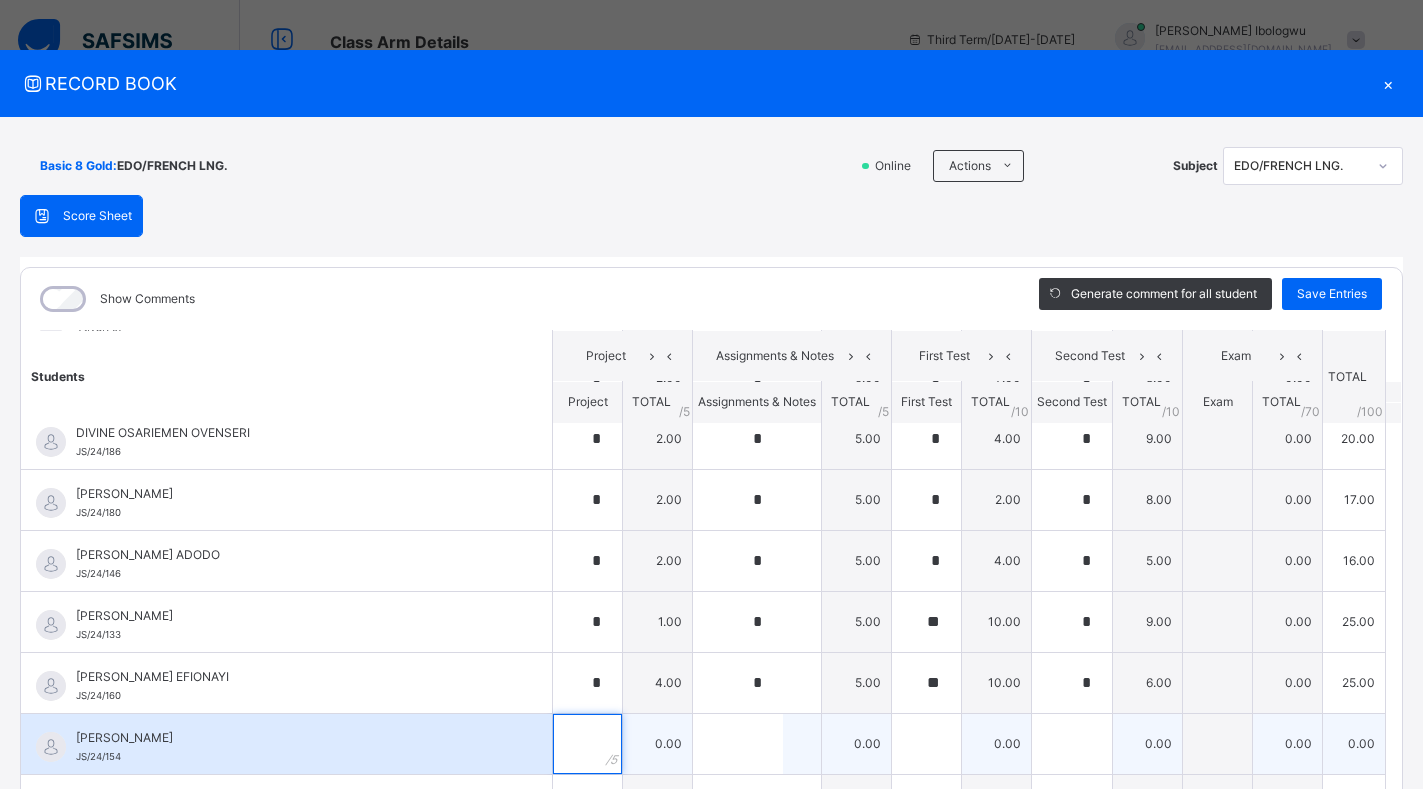 click at bounding box center (587, 744) 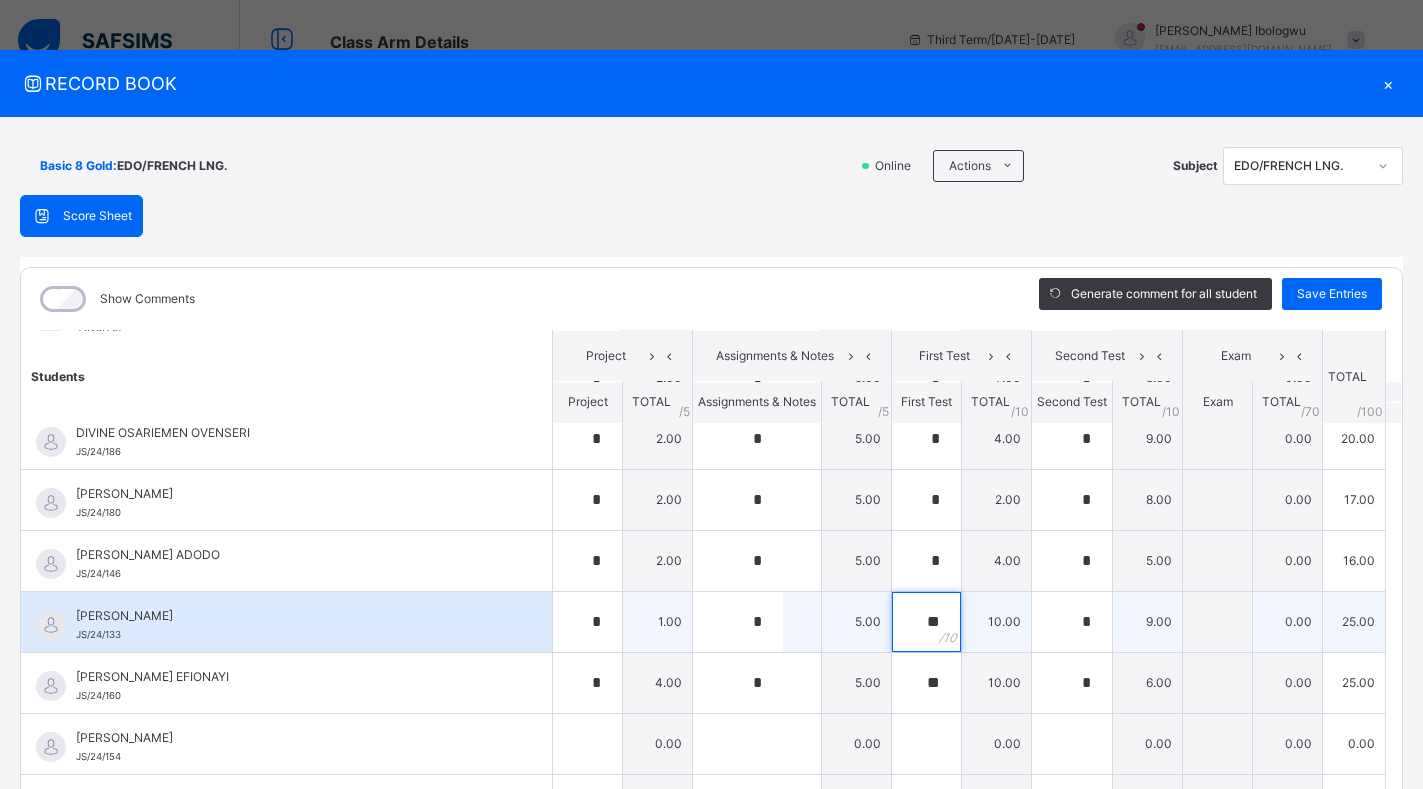 click on "**" at bounding box center (926, 622) 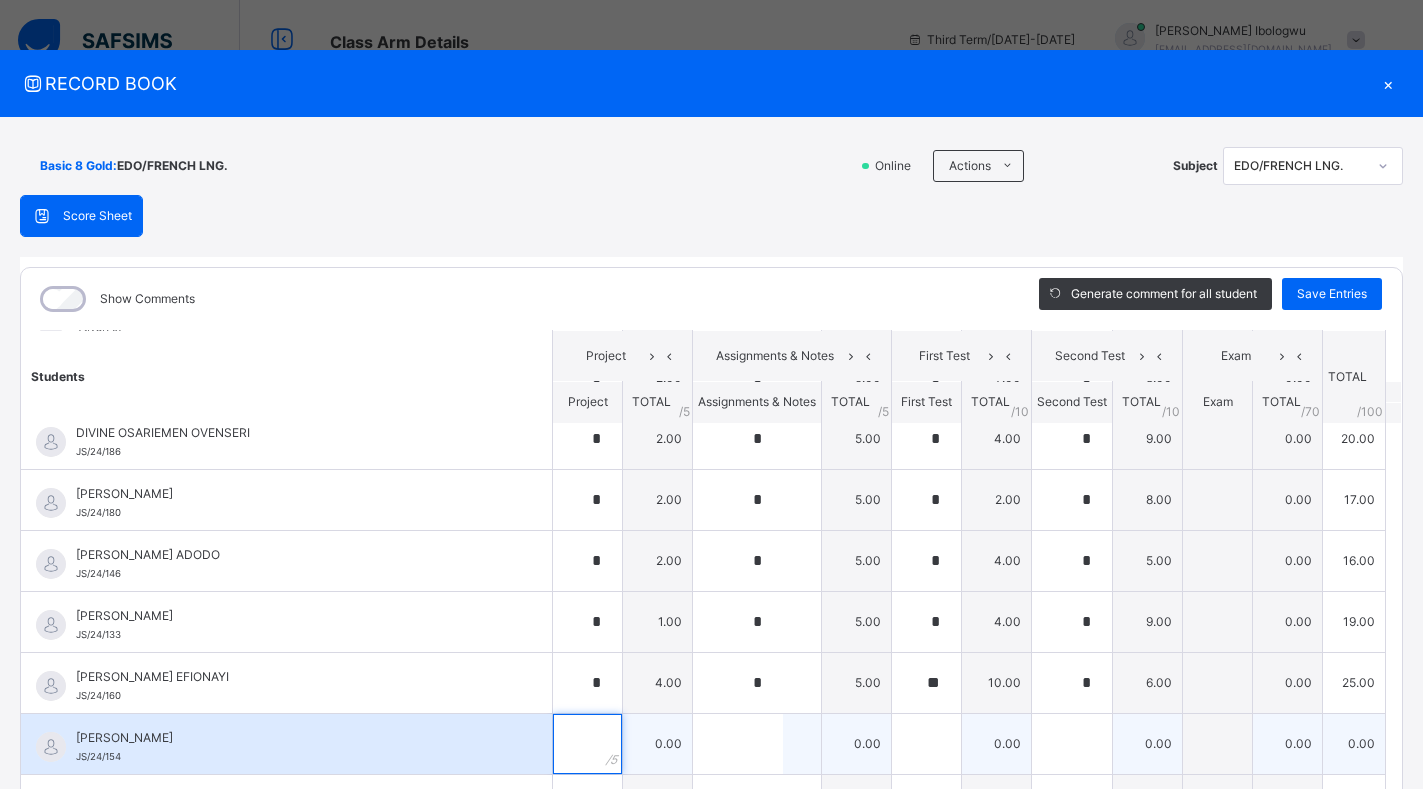 click at bounding box center (587, 744) 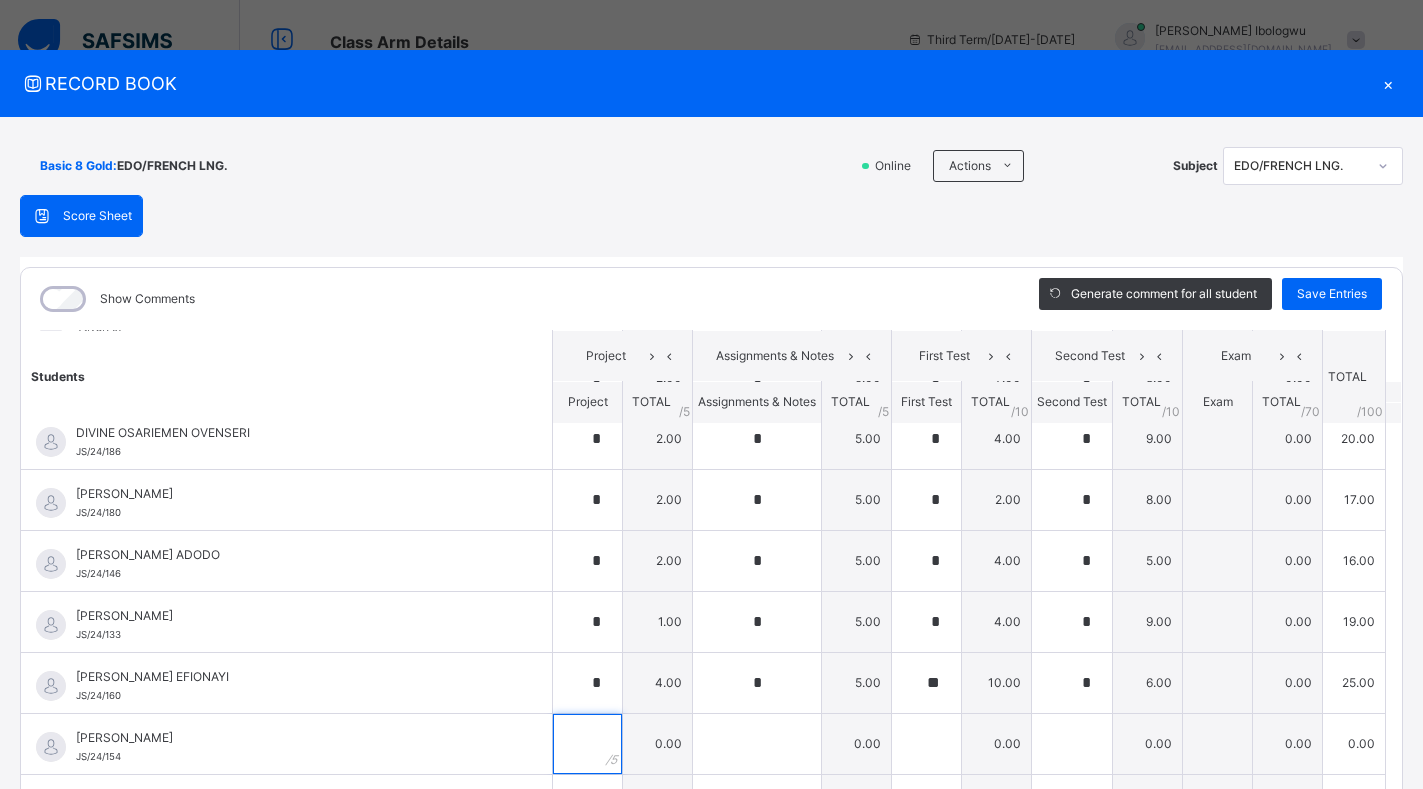 scroll, scrollTop: 758, scrollLeft: 0, axis: vertical 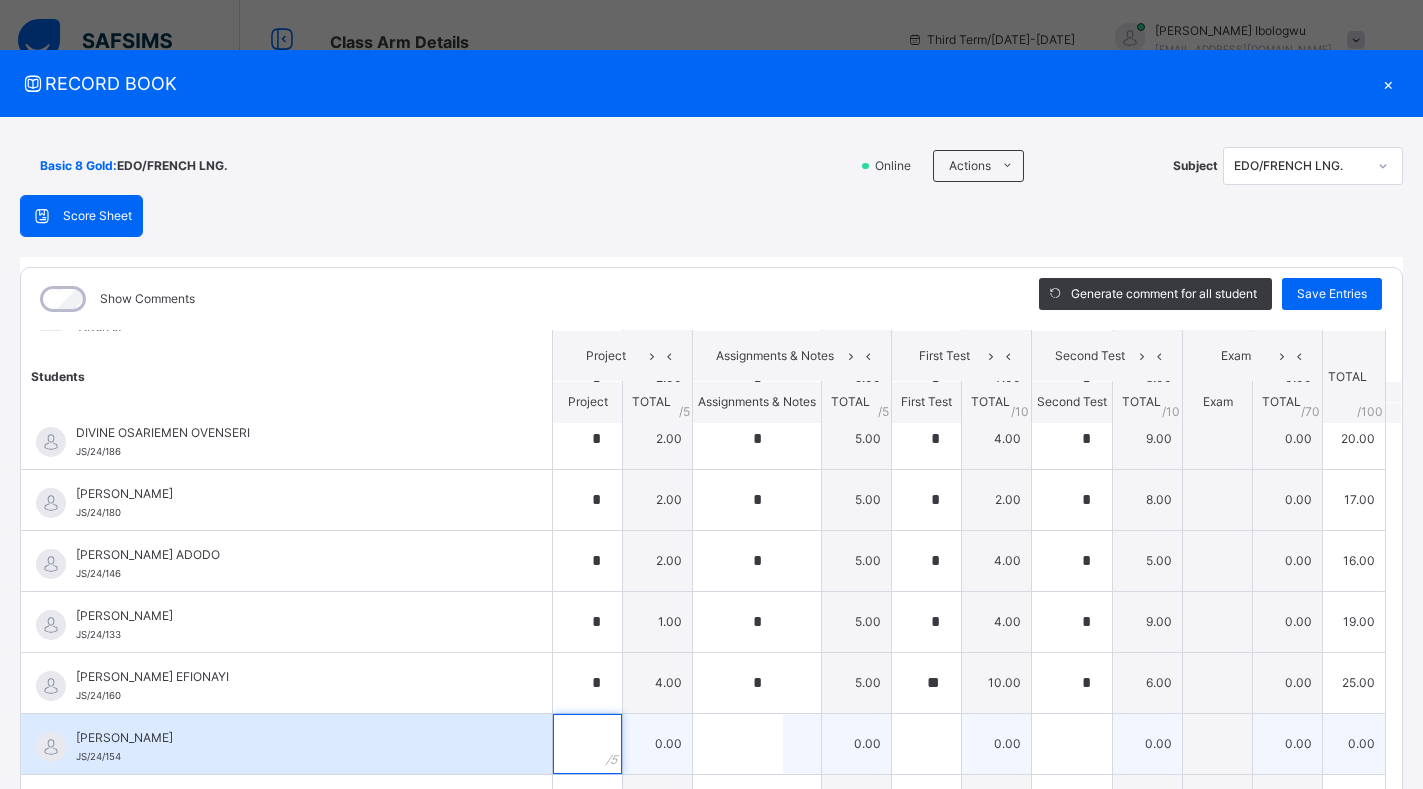 click at bounding box center (587, 744) 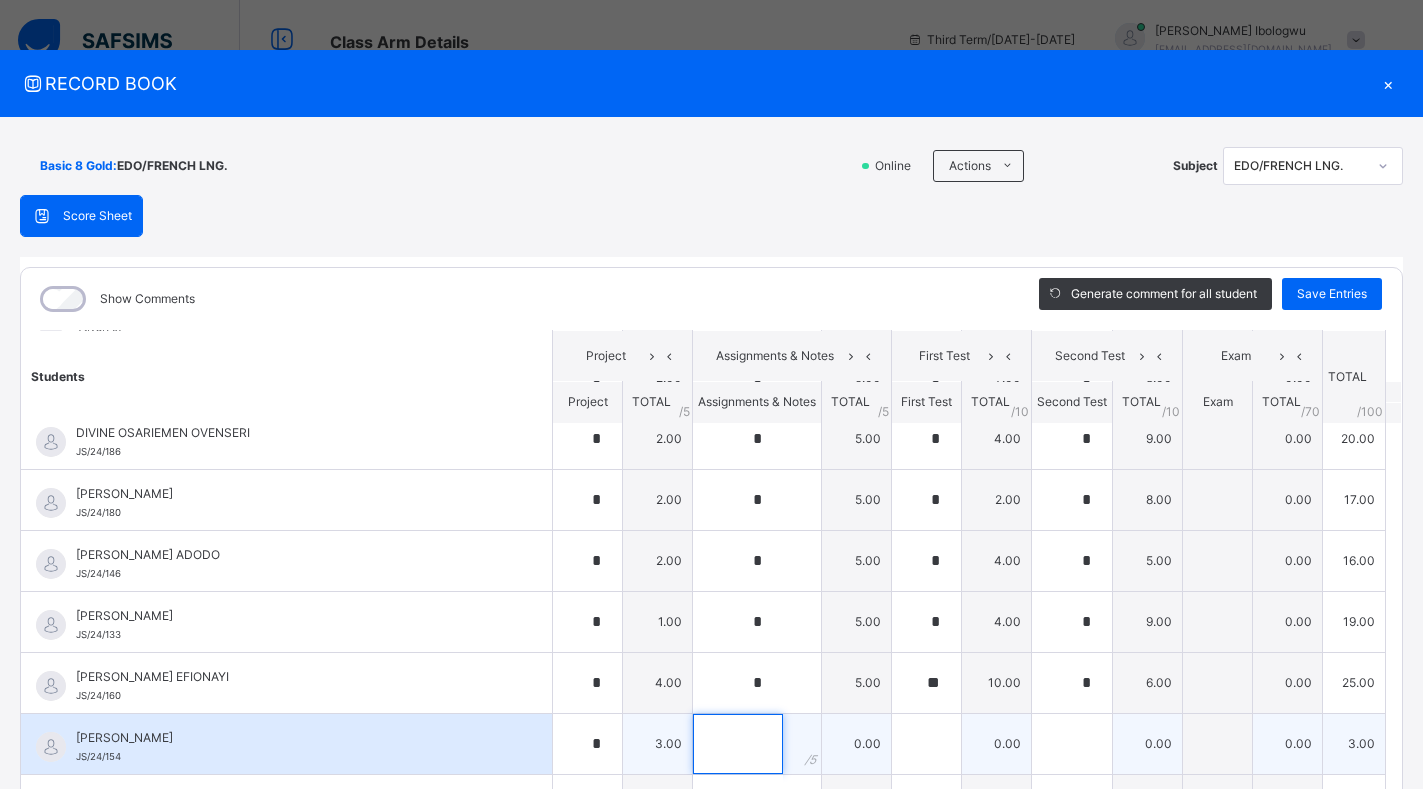 click at bounding box center [738, 744] 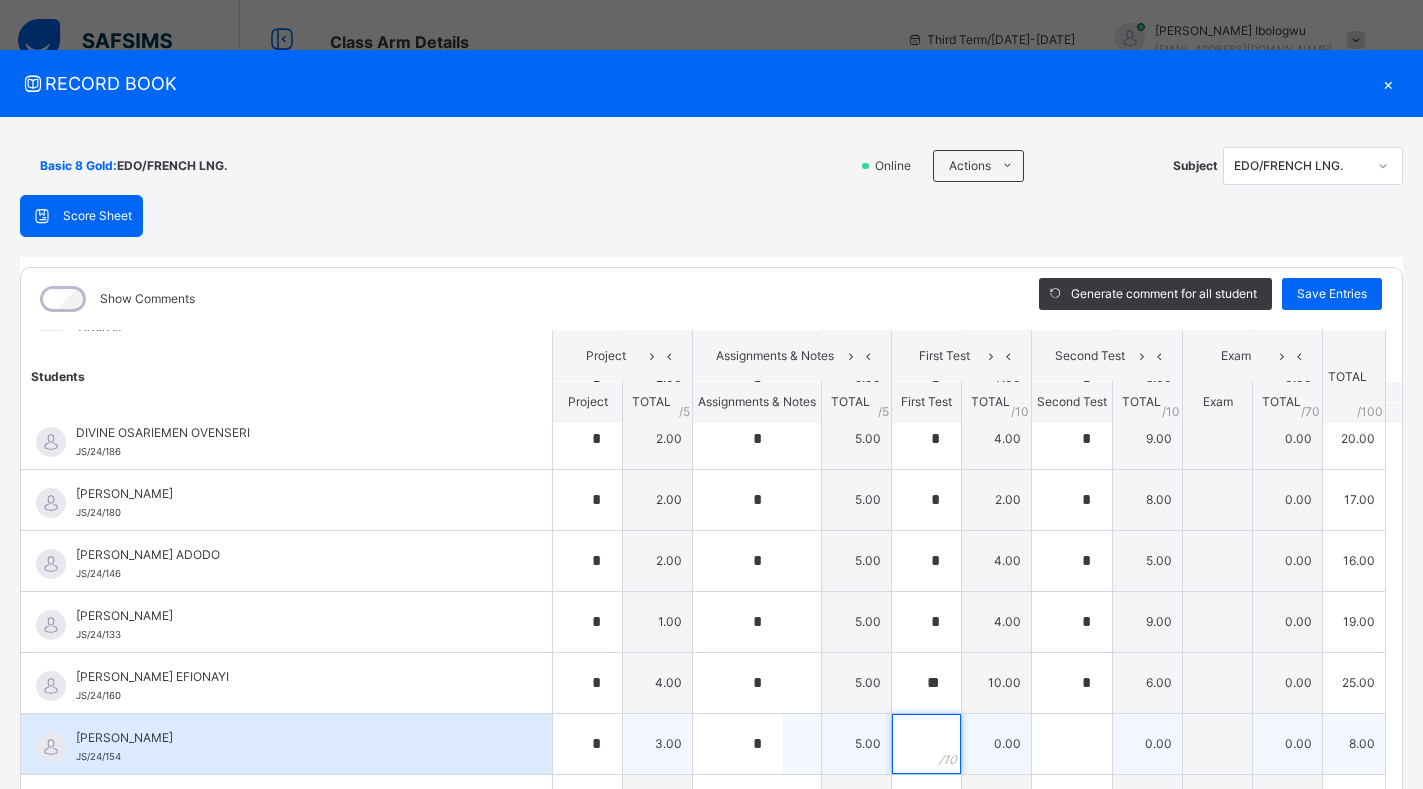 click at bounding box center [926, 744] 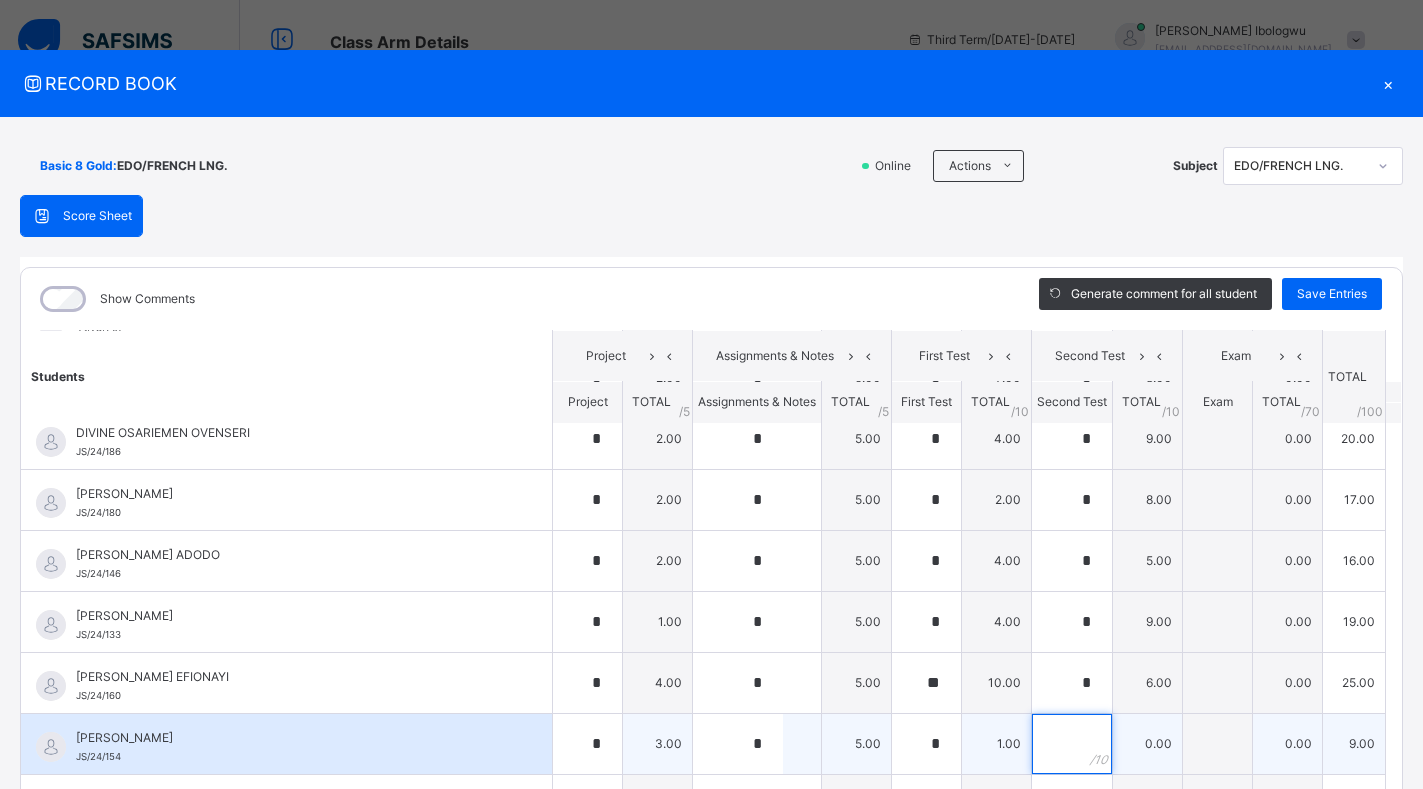 click at bounding box center [1072, 744] 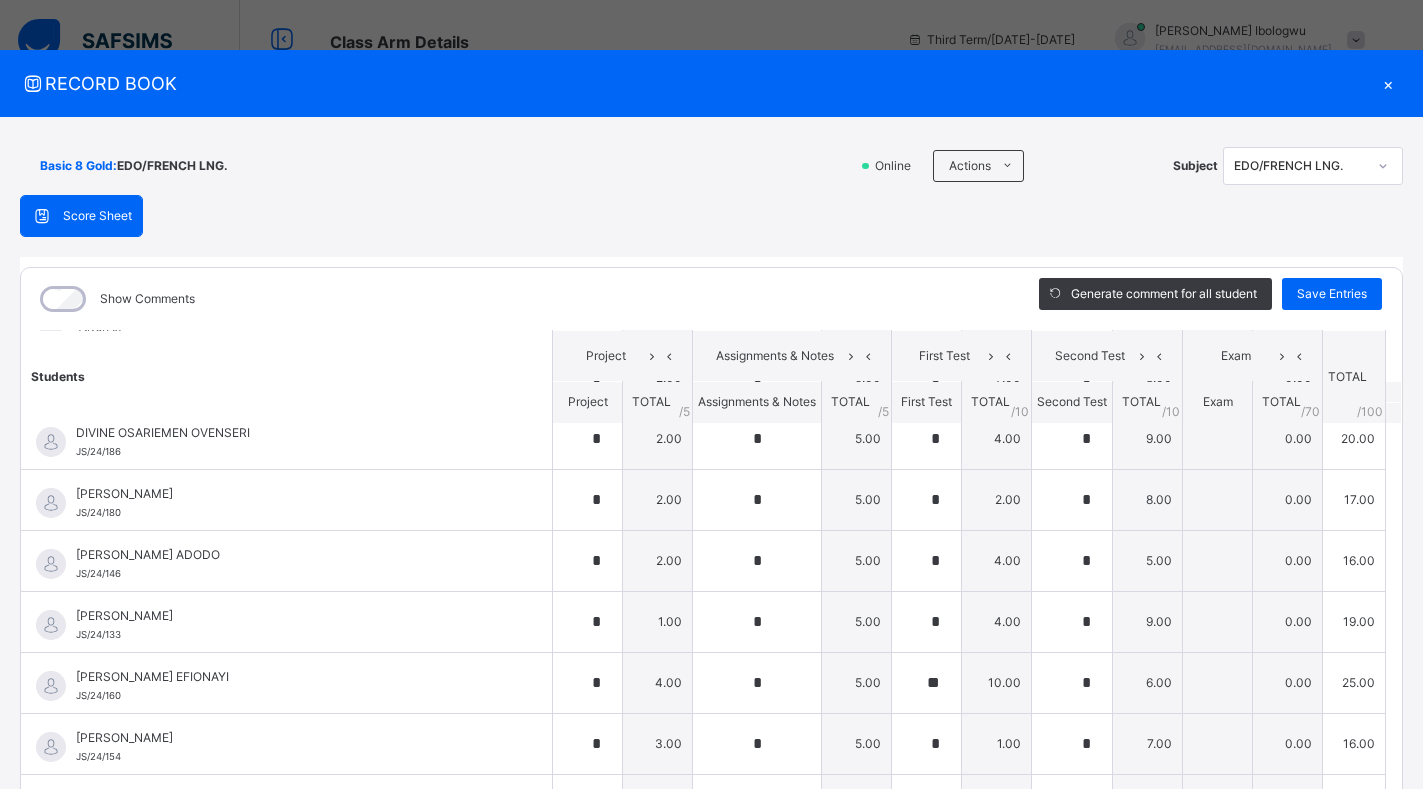 click on "Students Project Assignments & Notes First Test Second Test Exam TOTAL /100 Comment Project TOTAL / 5 Assignments & Notes TOTAL / 5 First Test TOTAL / 10 Second Test TOTAL / 10 Exam TOTAL / 70 ANNABEL EMIKE AWAEBE JS/24/132 ANNABEL EMIKE AWAEBE JS/24/132 * 2.00 * 5.00 * 4.00 * 6.00 0.00 17.00 Generate comment 0 / 250   ×   Subject Teacher’s Comment Generate and see in full the comment developed by the AI with an option to regenerate the comment JS ANNABEL EMIKE AWAEBE   JS/24/132   Total 17.00  / 100.00 [PERSON_NAME] Bot   Regenerate     Use this comment   [PERSON_NAME] OSASENAGA OSAYIMWENSE JS/24/122 [PERSON_NAME] OSASENAGA OSAYIMWENSE JS/24/122 * 2.00 * 5.00 * 5.00 * 8.00 0.00 20.00 Generate comment 0 / 250   ×   Subject Teacher’s Comment Generate and see in full the comment developed by the AI with an option to regenerate the comment JS [PERSON_NAME] OSASENAGA OSAYIMWENSE   JS/24/122   Total 20.00  / 100.00 [PERSON_NAME] Bot   Regenerate     Use this comment   BLISS KEMAEKEDIONG [PERSON_NAME]/24/177 BLISS KEMAEKEDIONG [PERSON_NAME]/24/177 * 1.00 *" at bounding box center (711, 1033) 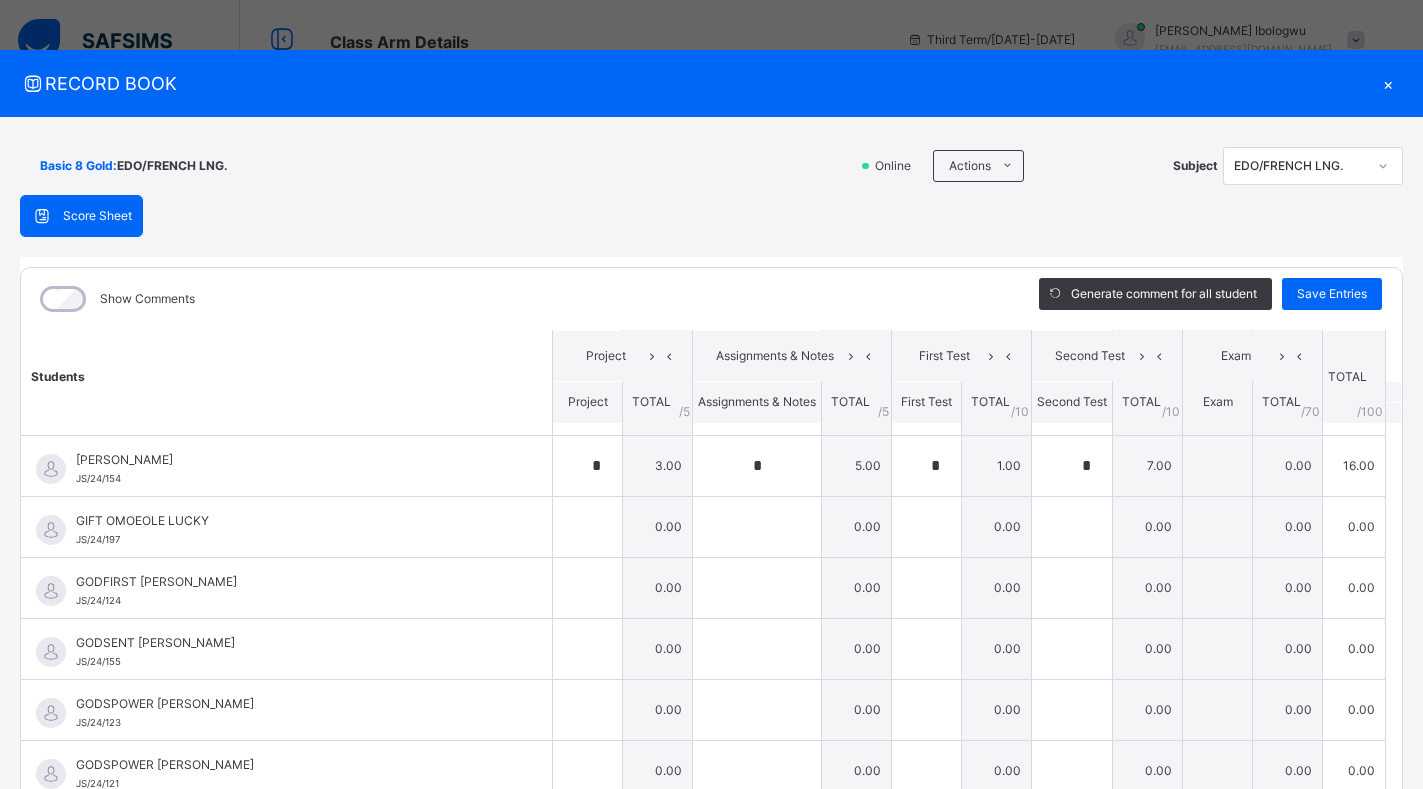 scroll, scrollTop: 600, scrollLeft: 0, axis: vertical 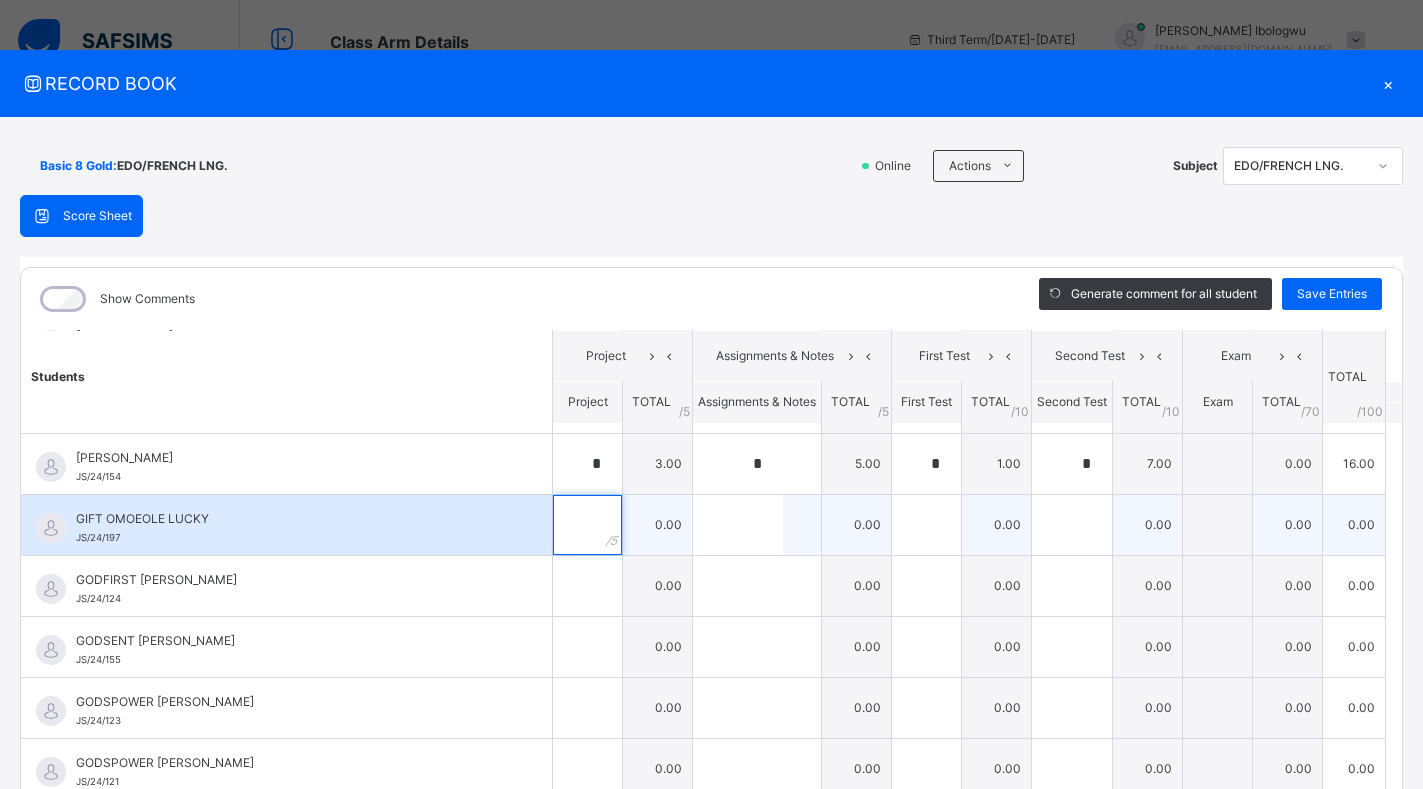 click at bounding box center [587, 525] 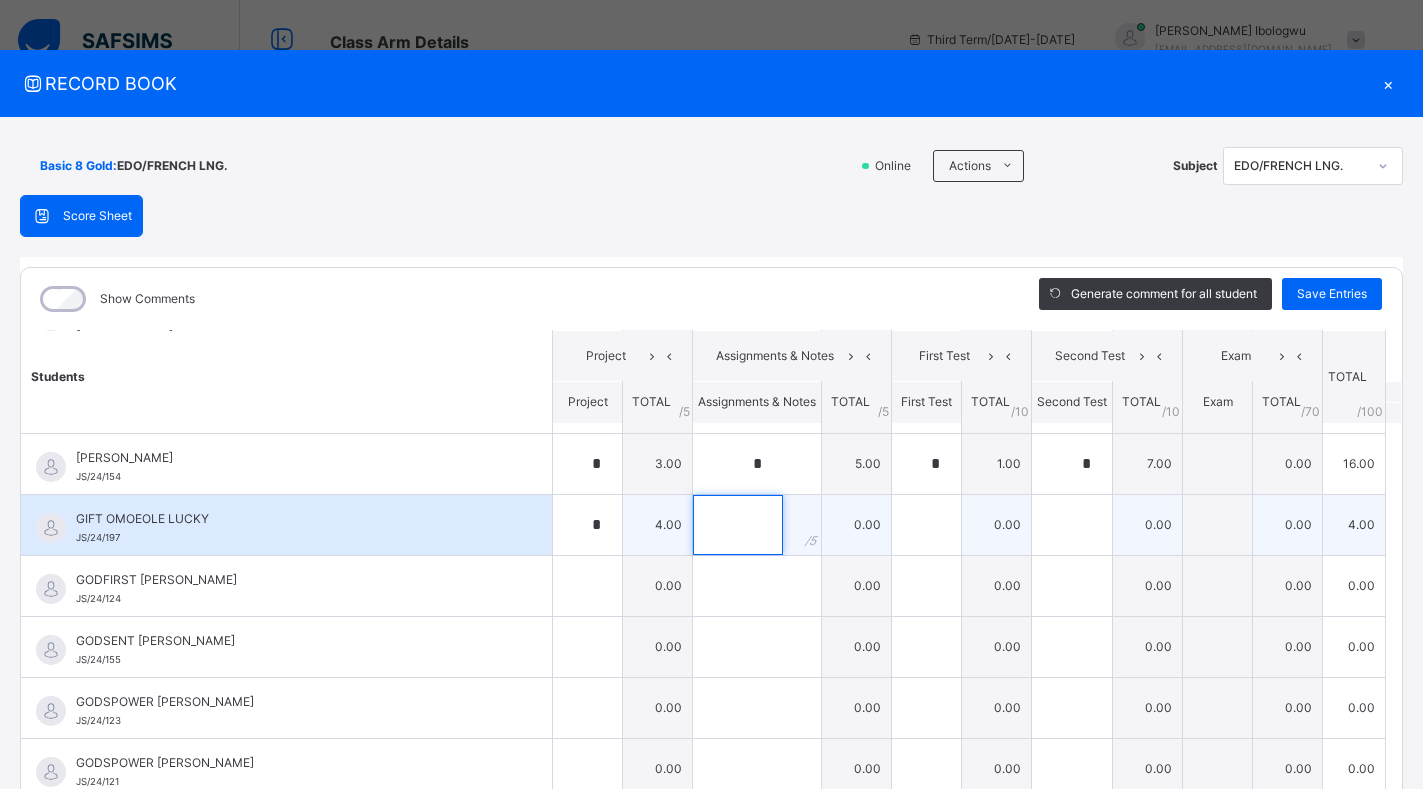 click at bounding box center (738, 525) 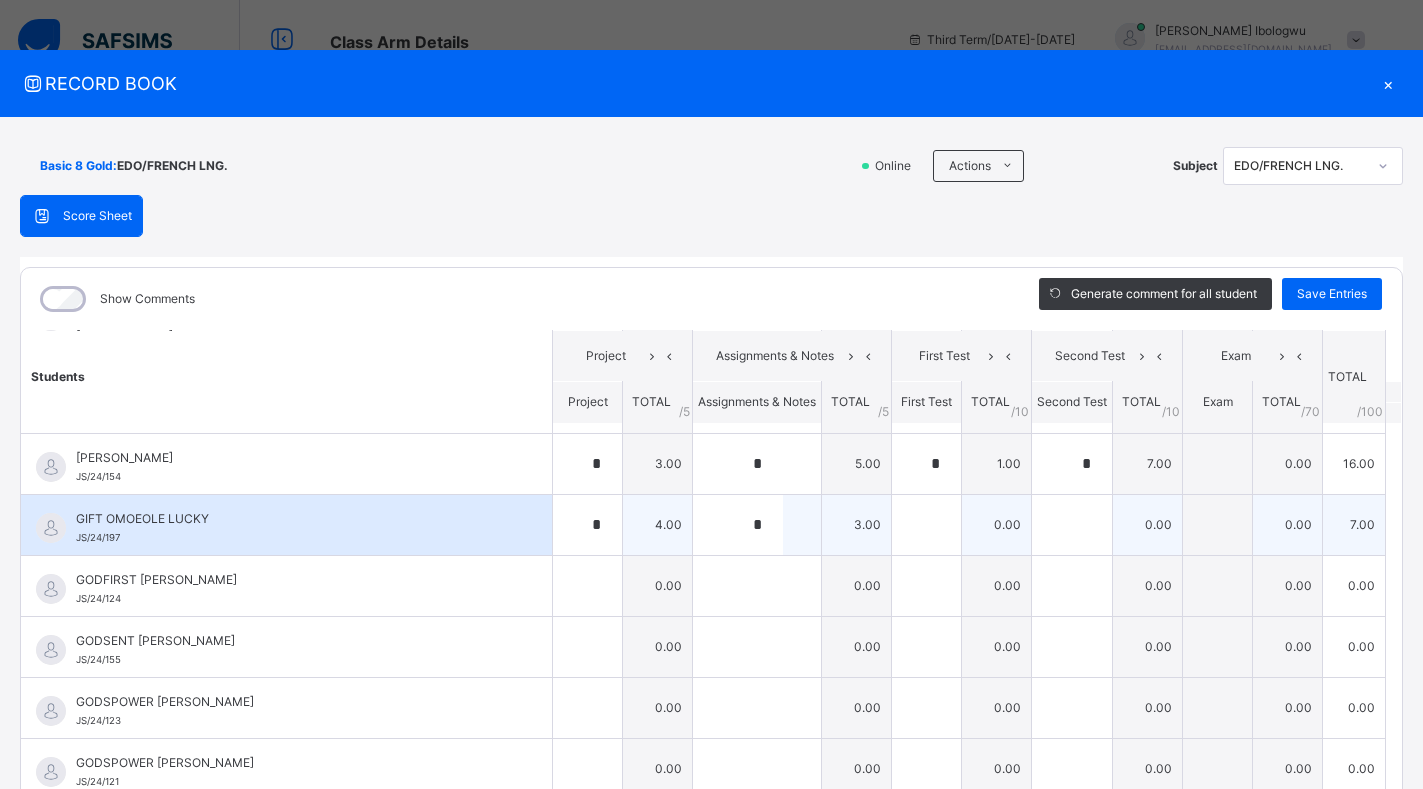 click on "3.00" at bounding box center [857, 524] 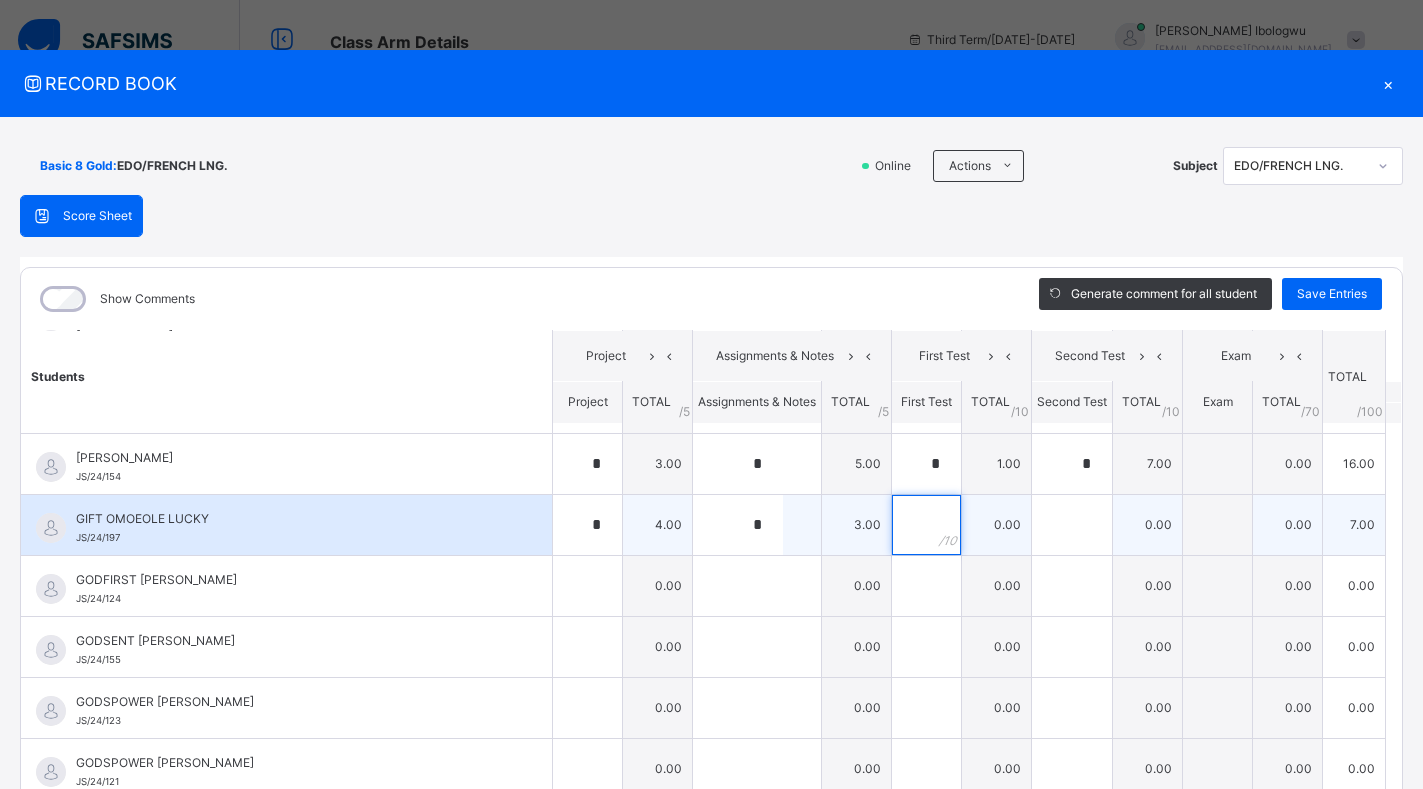 click at bounding box center [926, 525] 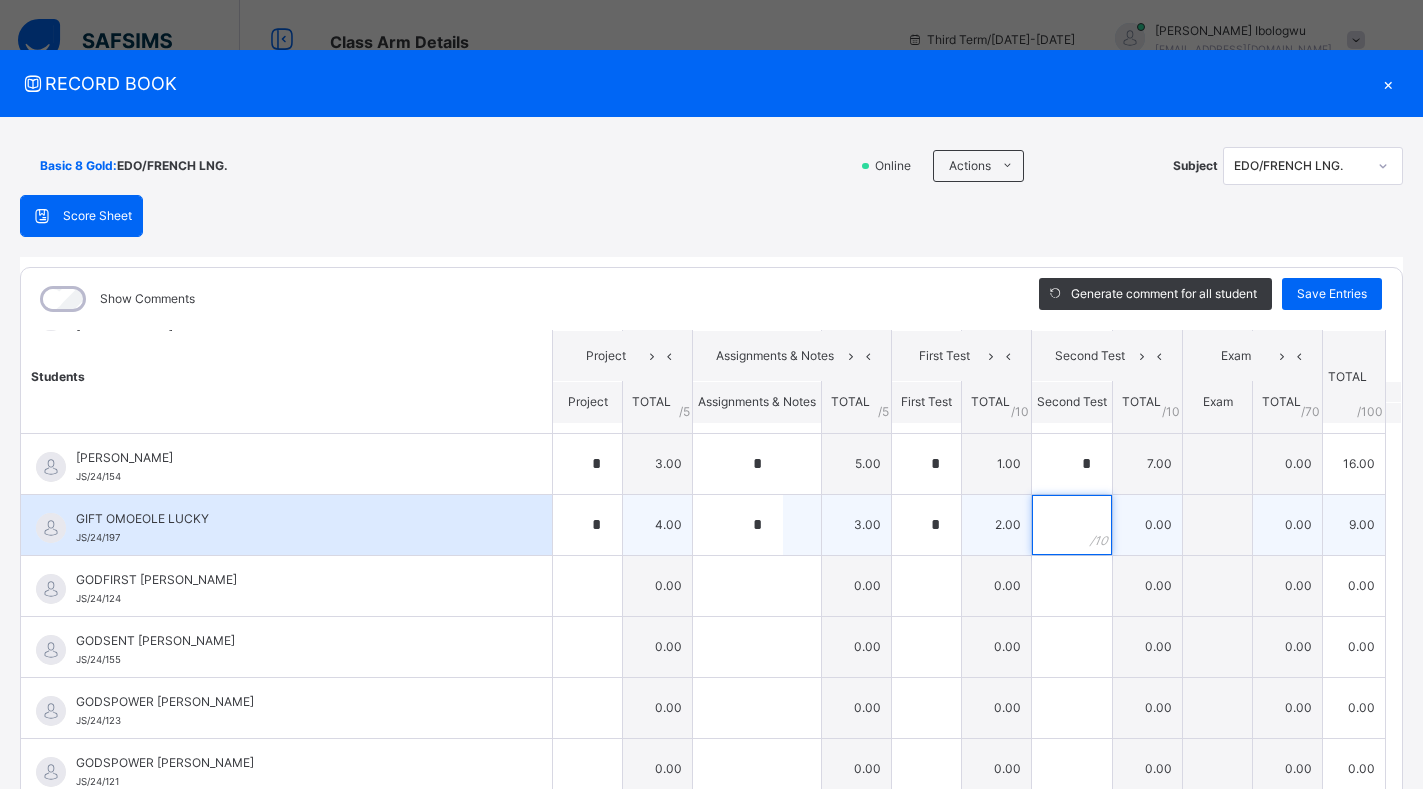 click at bounding box center [1072, 525] 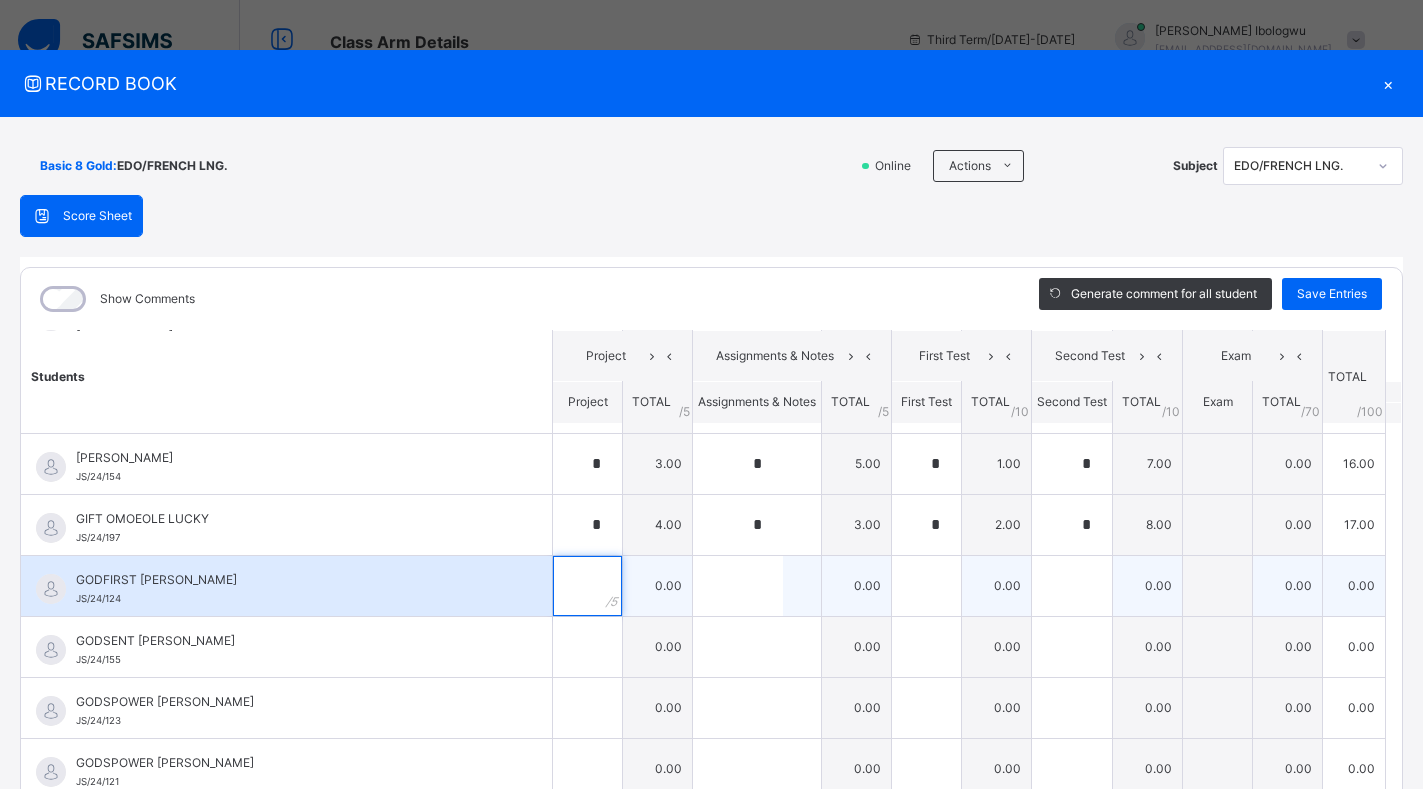 click at bounding box center (587, 586) 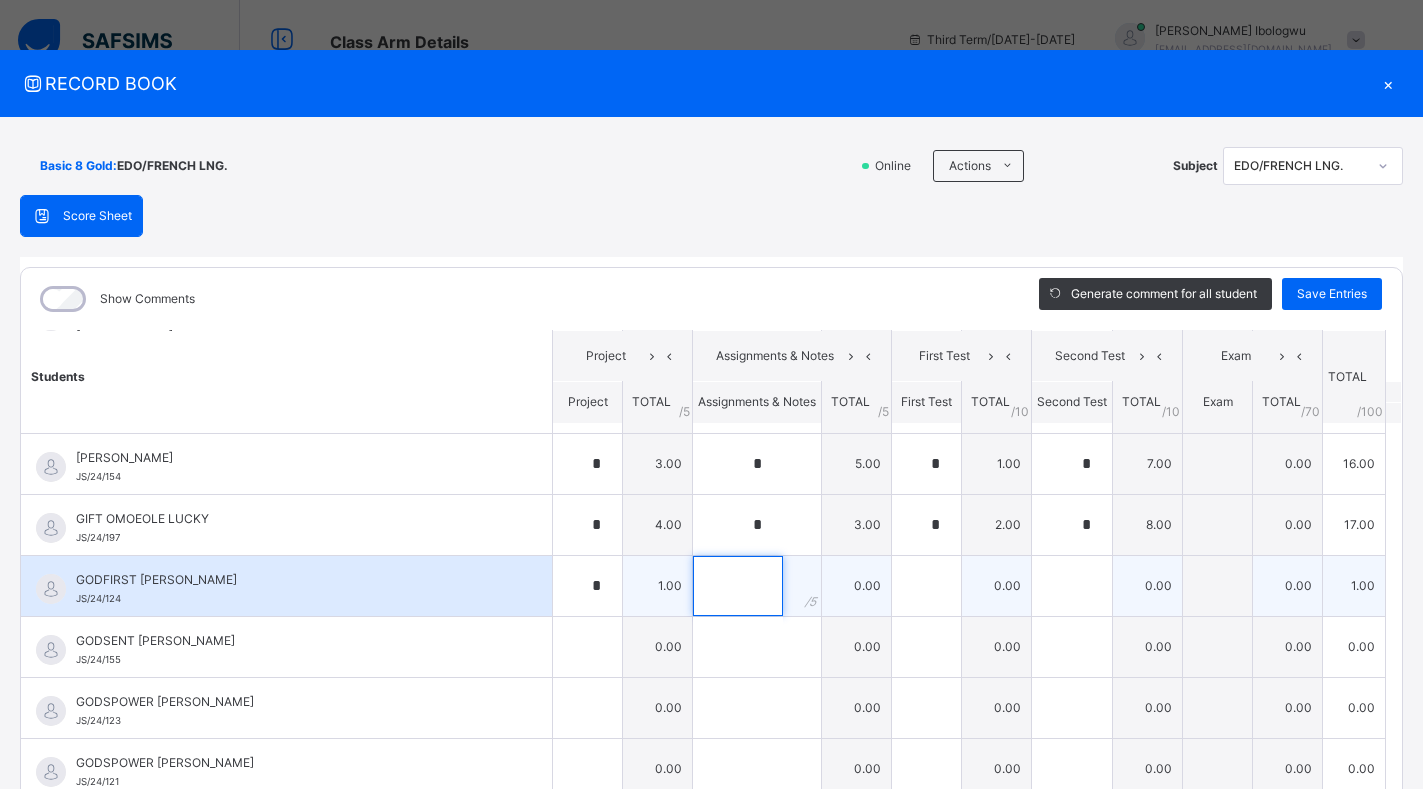 click at bounding box center [738, 586] 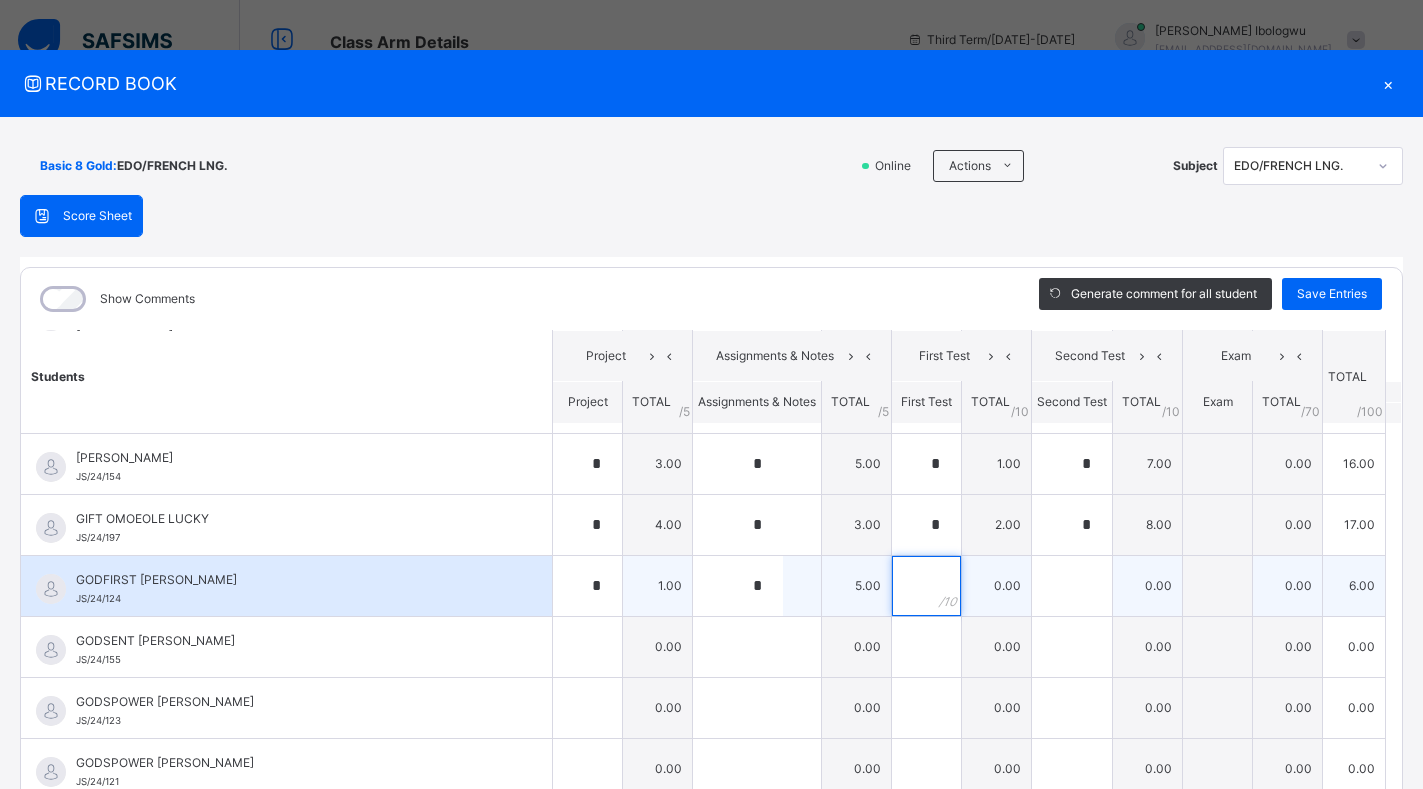 click at bounding box center (926, 586) 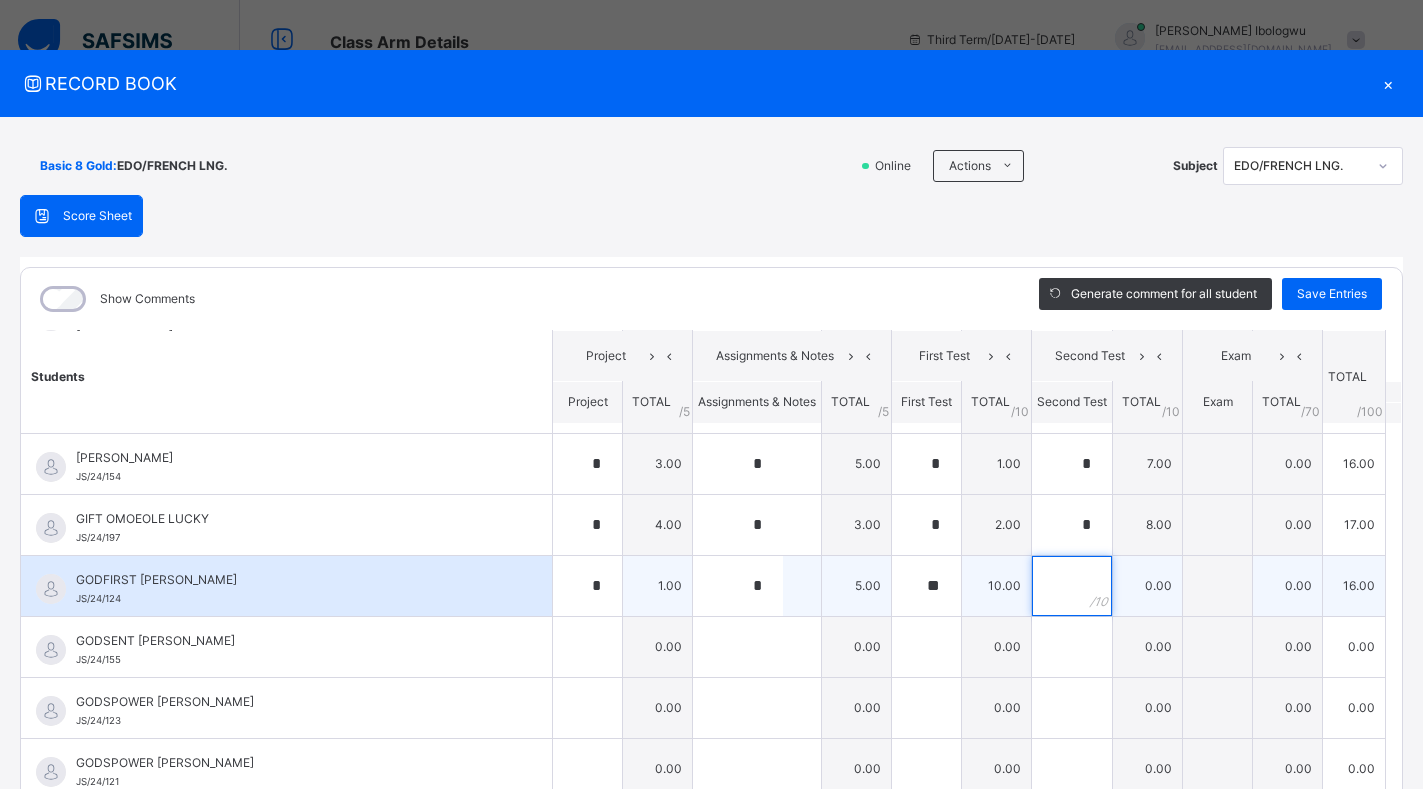 click at bounding box center (1072, 586) 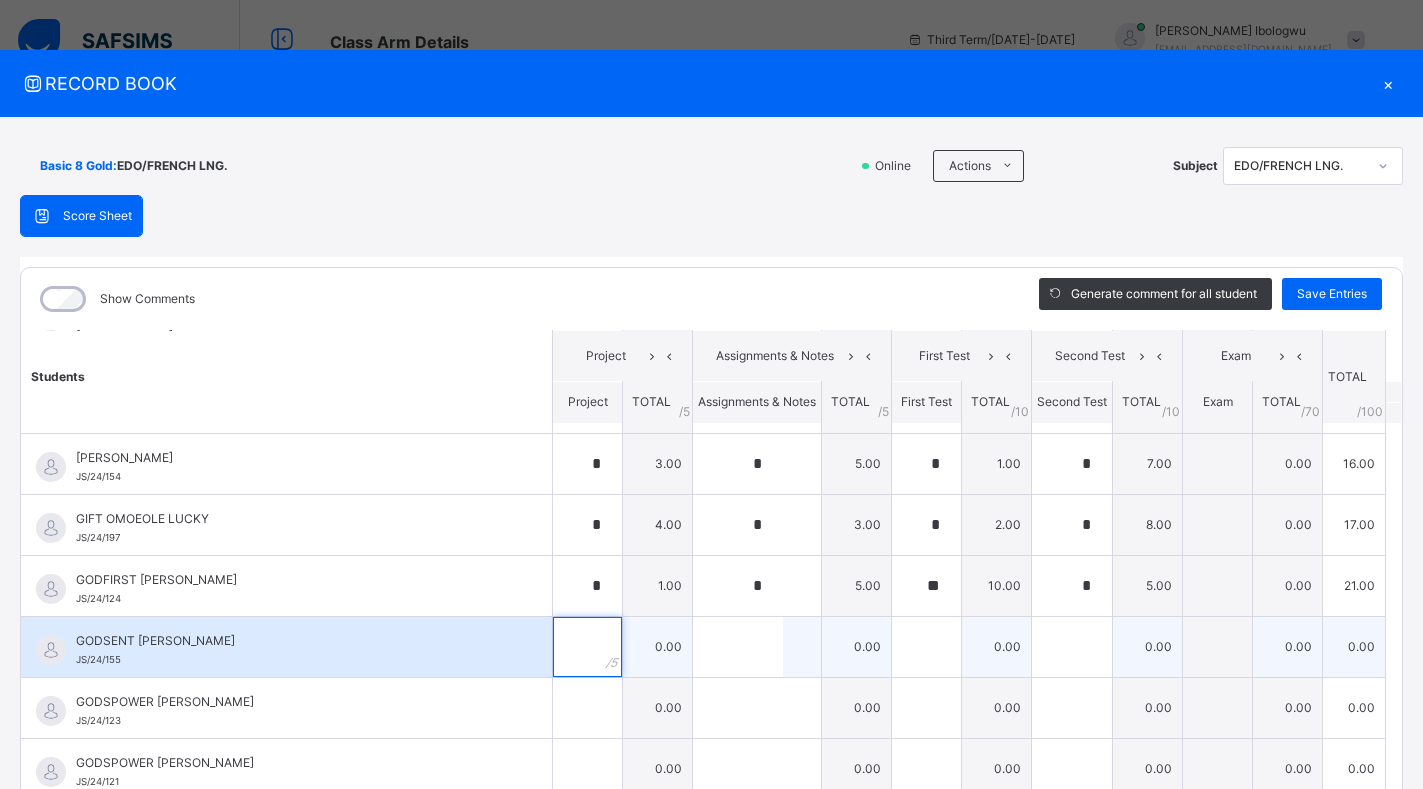 click at bounding box center (587, 647) 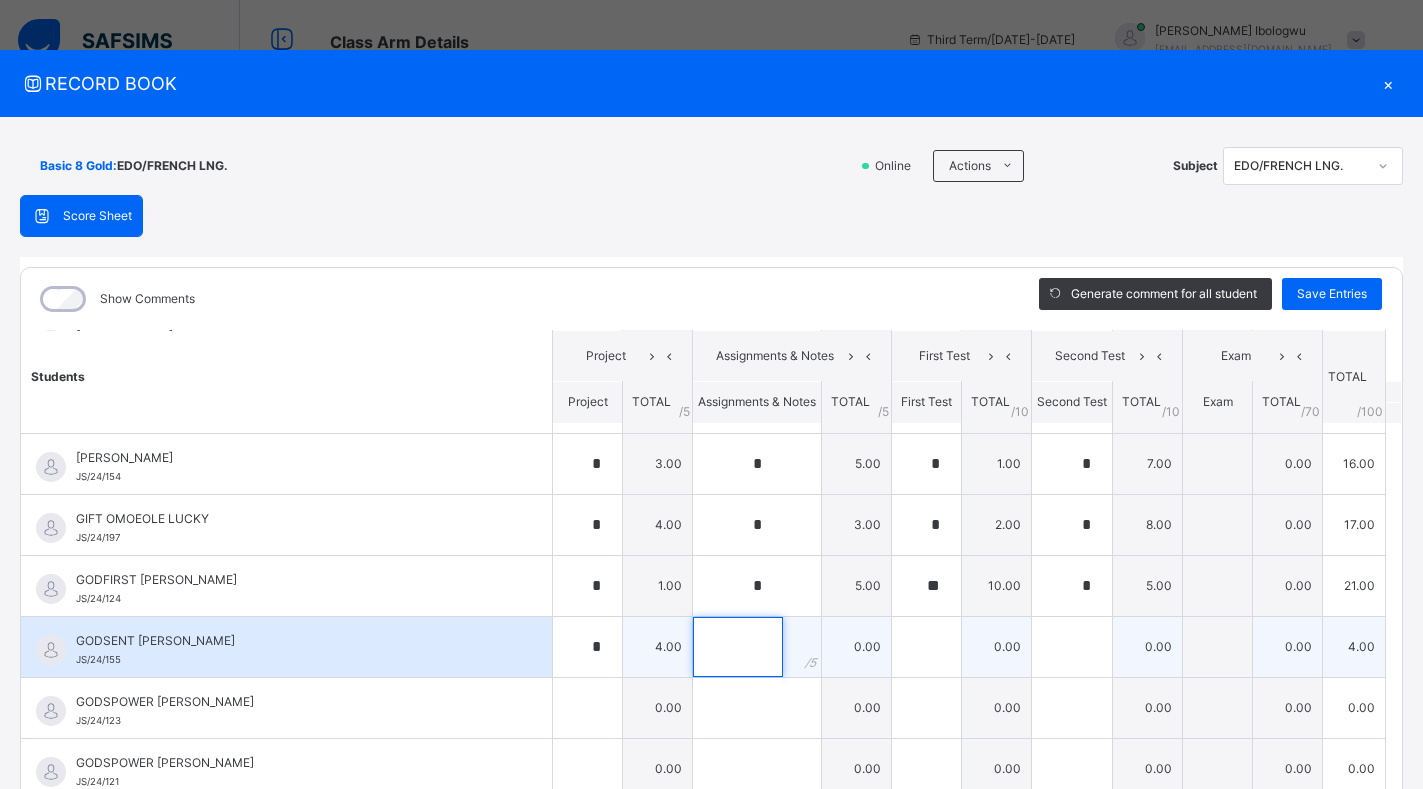 click at bounding box center (738, 647) 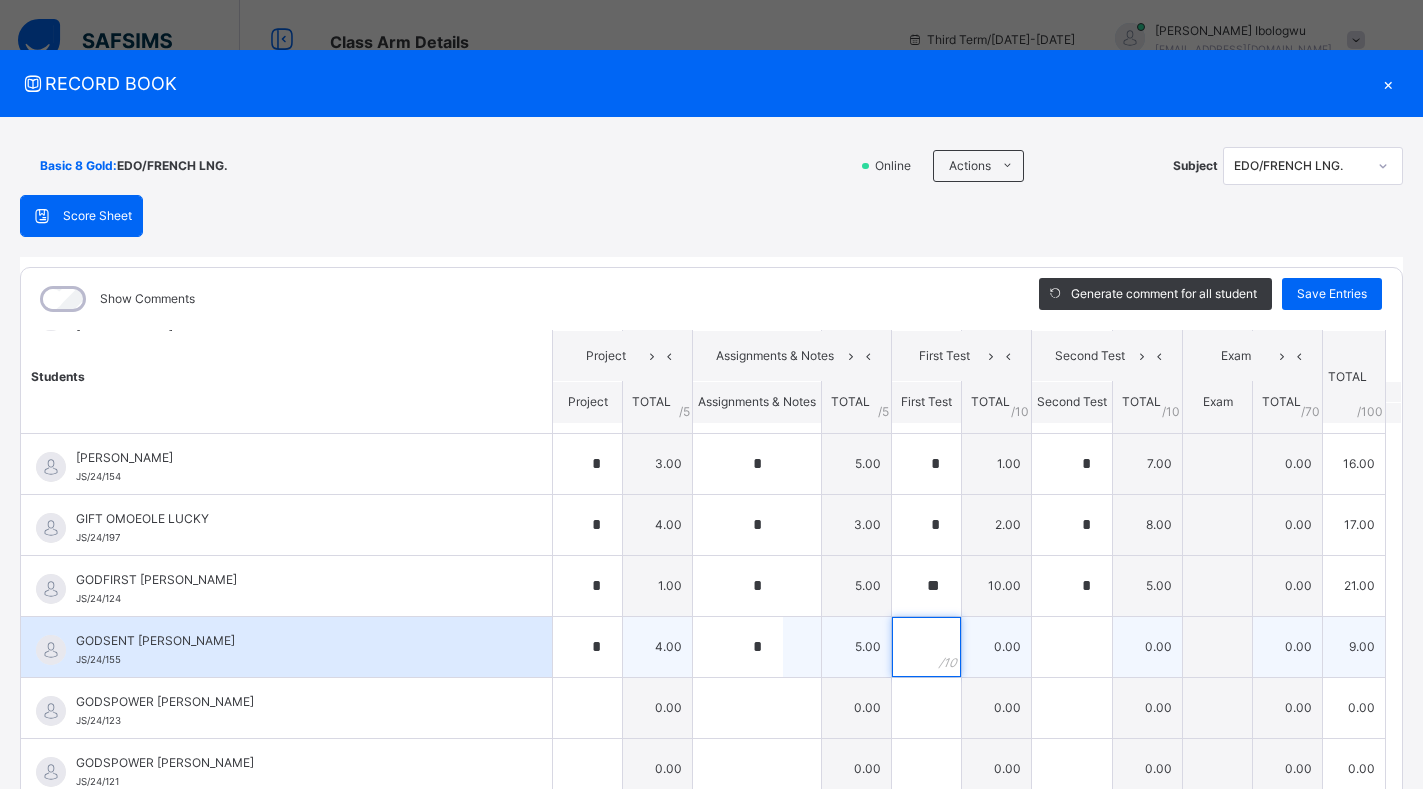 click at bounding box center [926, 647] 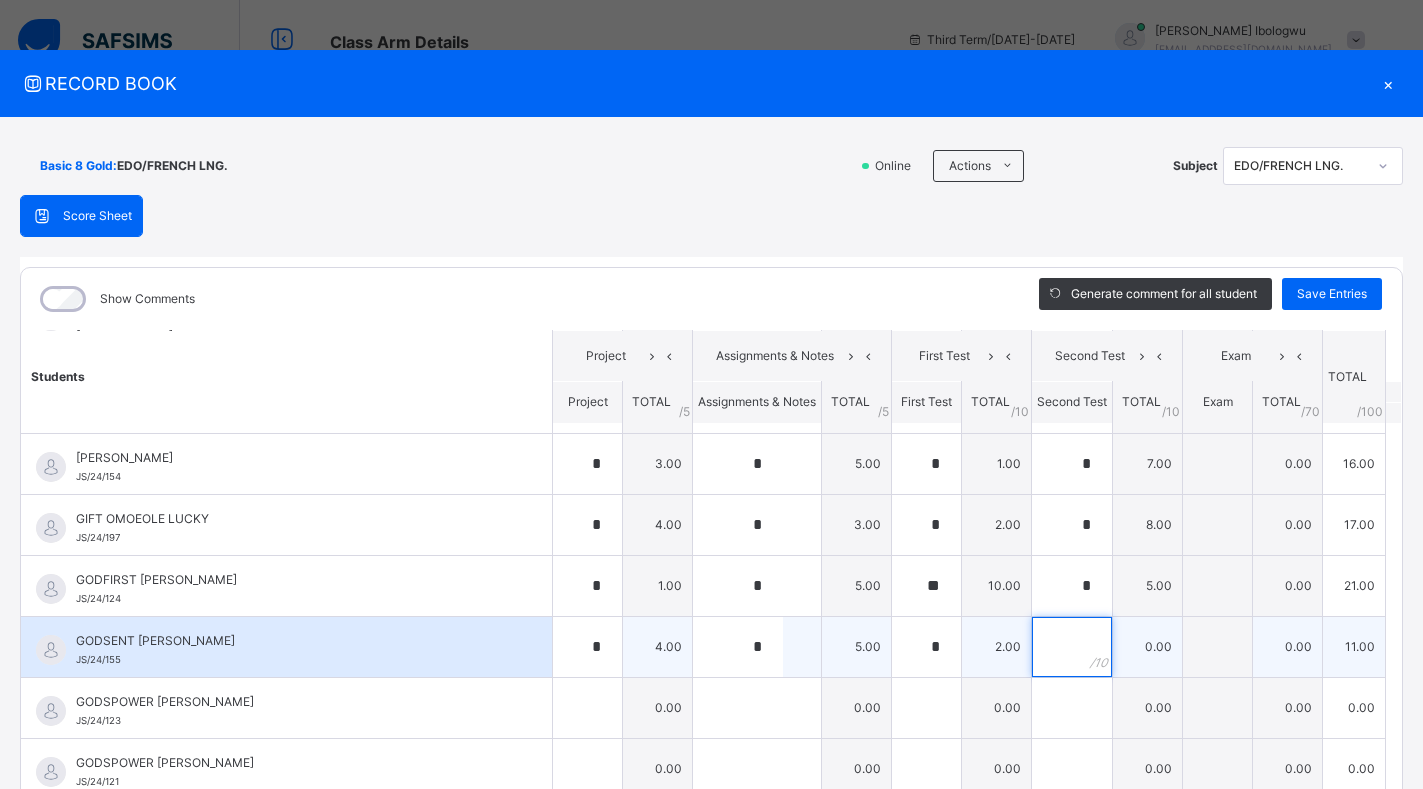 click at bounding box center [1072, 647] 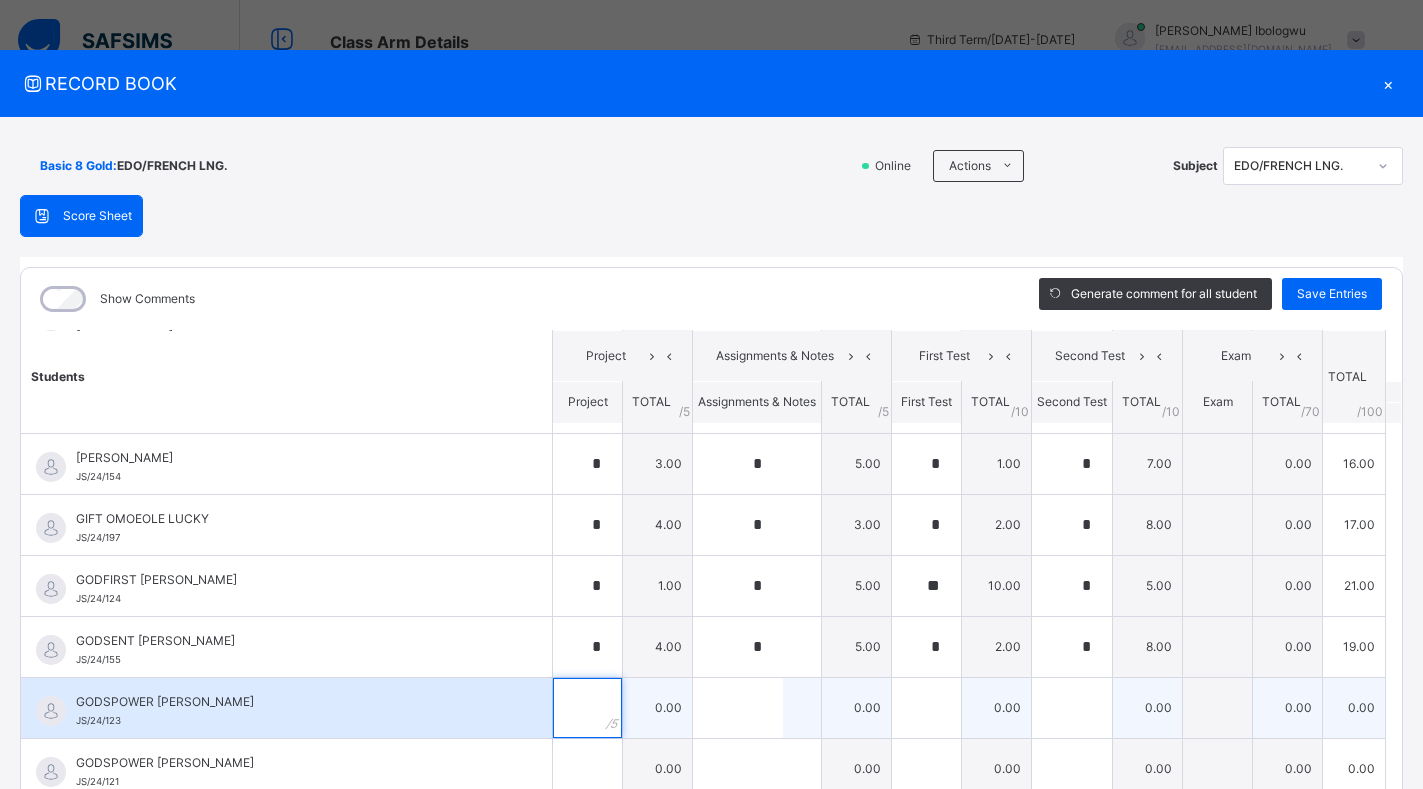 click at bounding box center (587, 708) 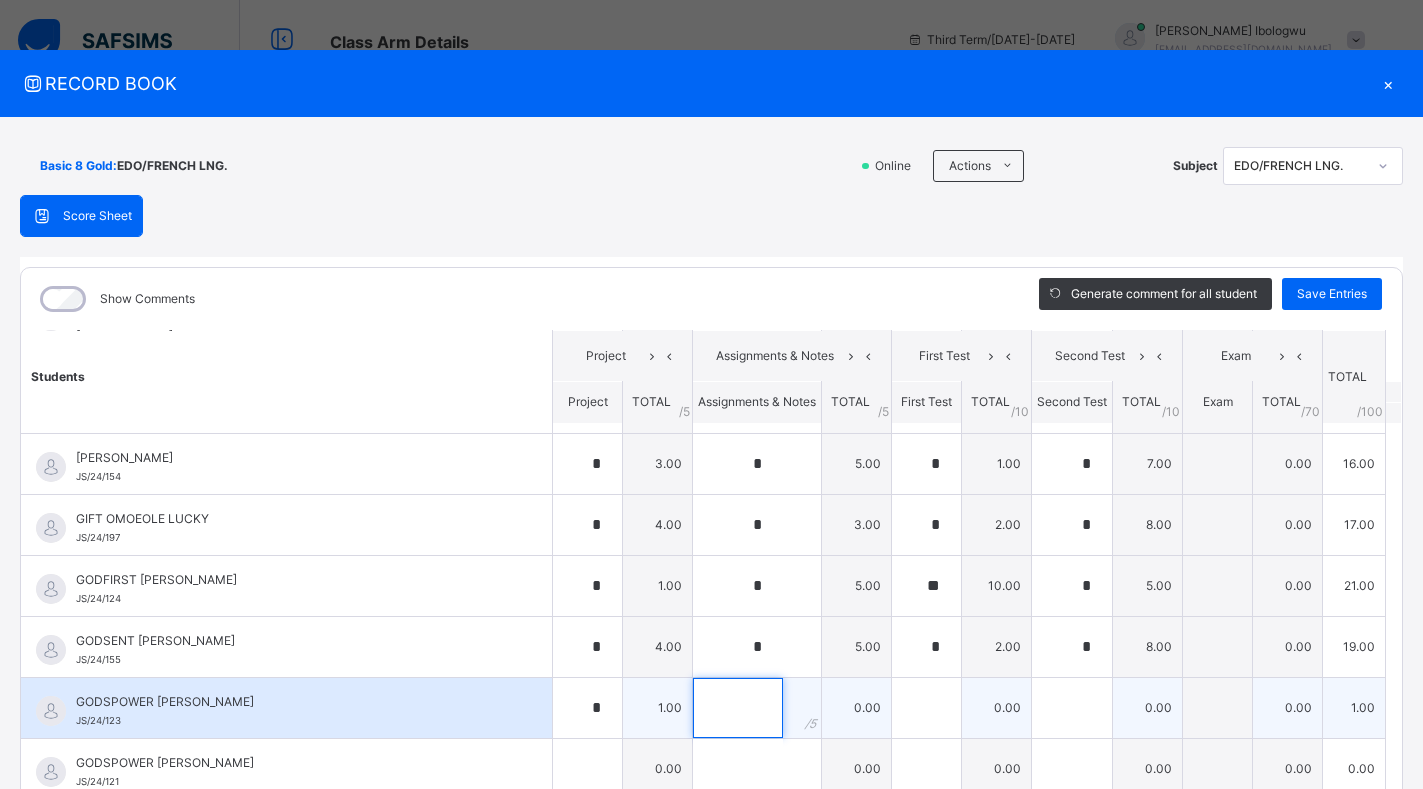 click at bounding box center (738, 708) 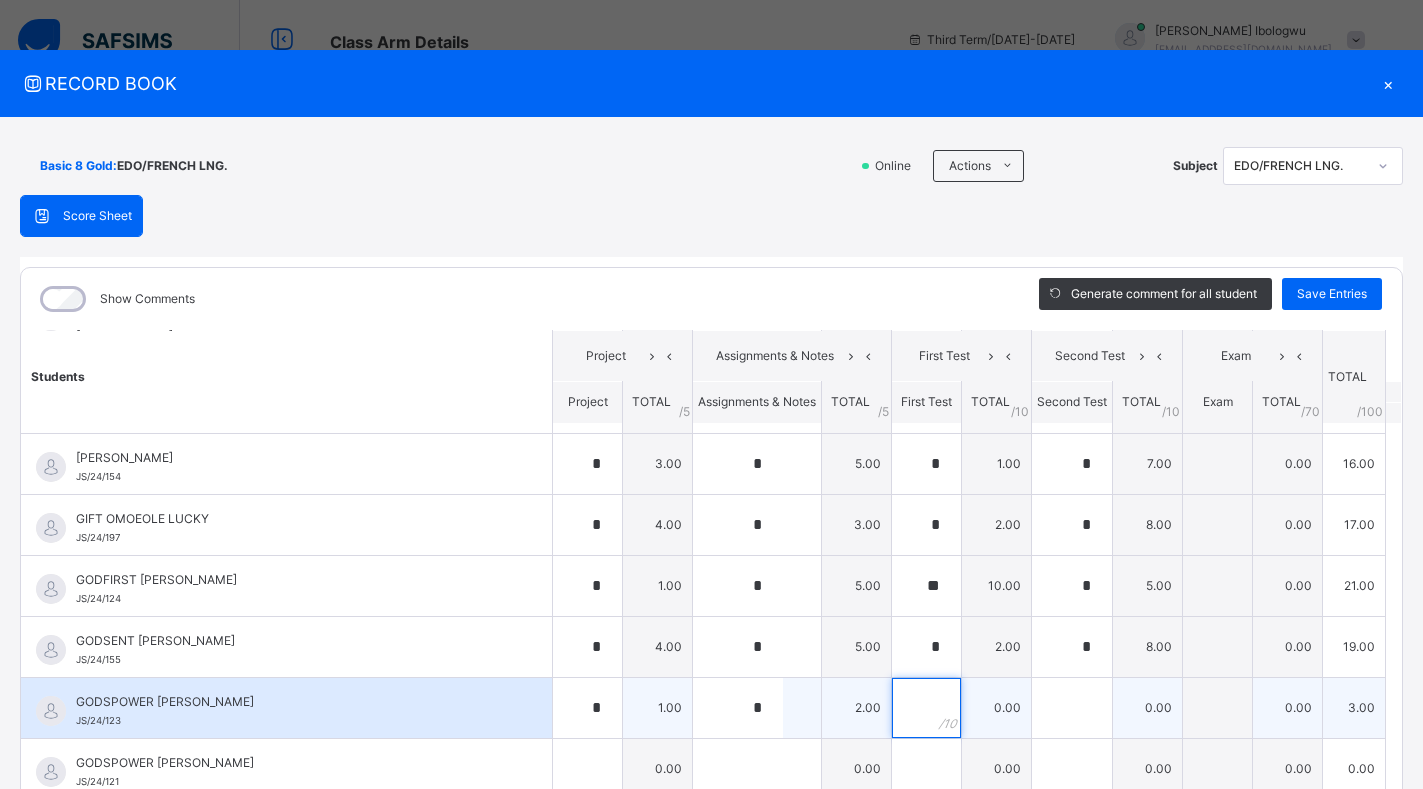 click at bounding box center [926, 708] 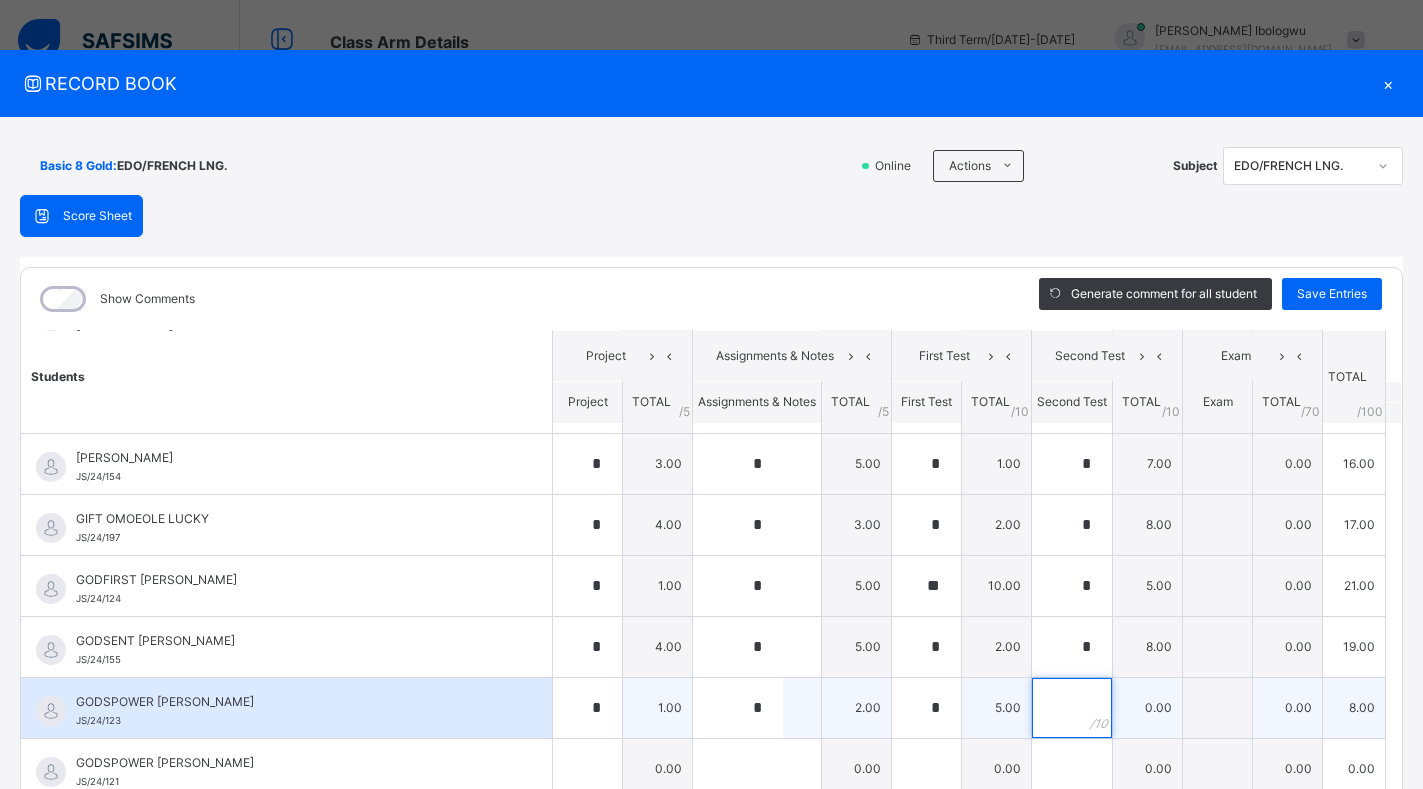 click at bounding box center (1072, 708) 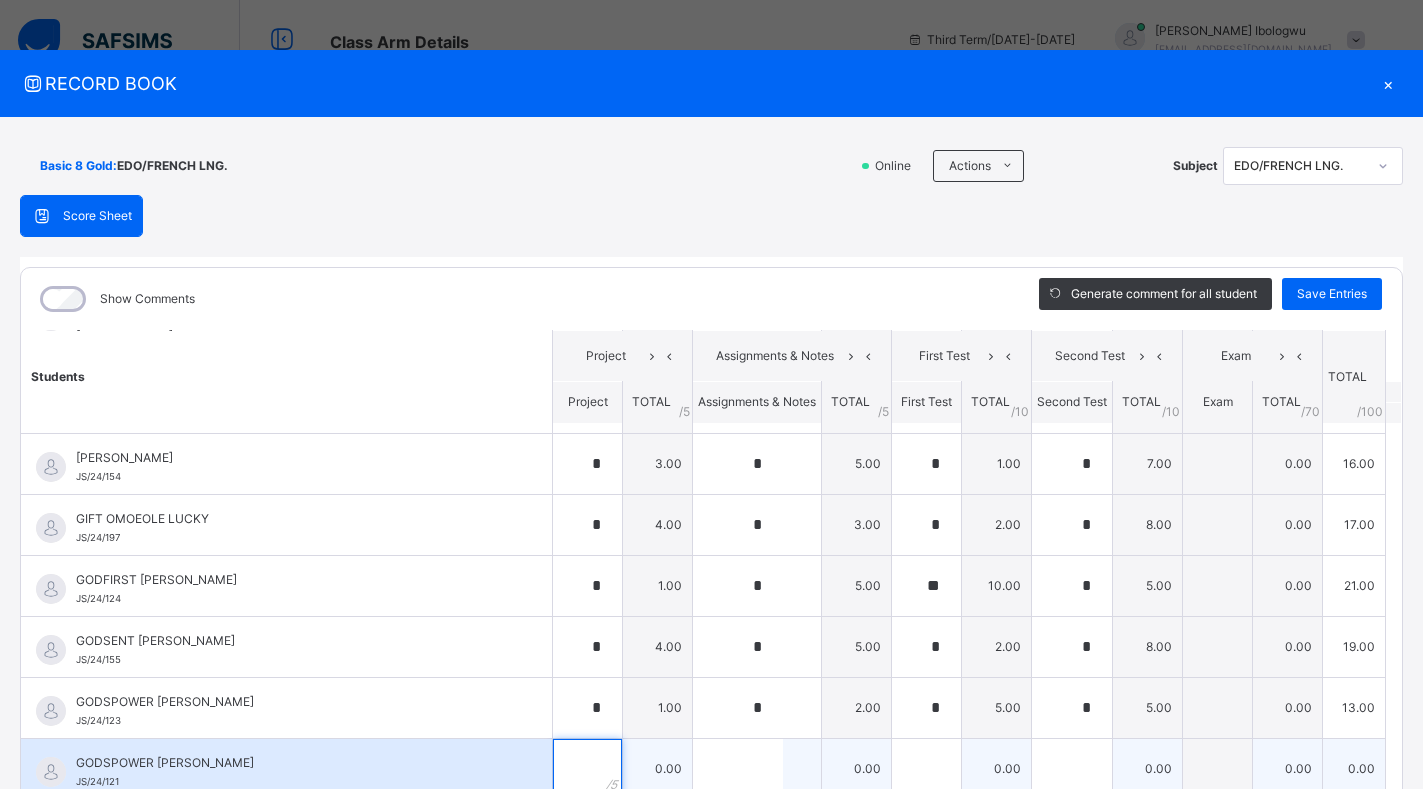 click at bounding box center (587, 769) 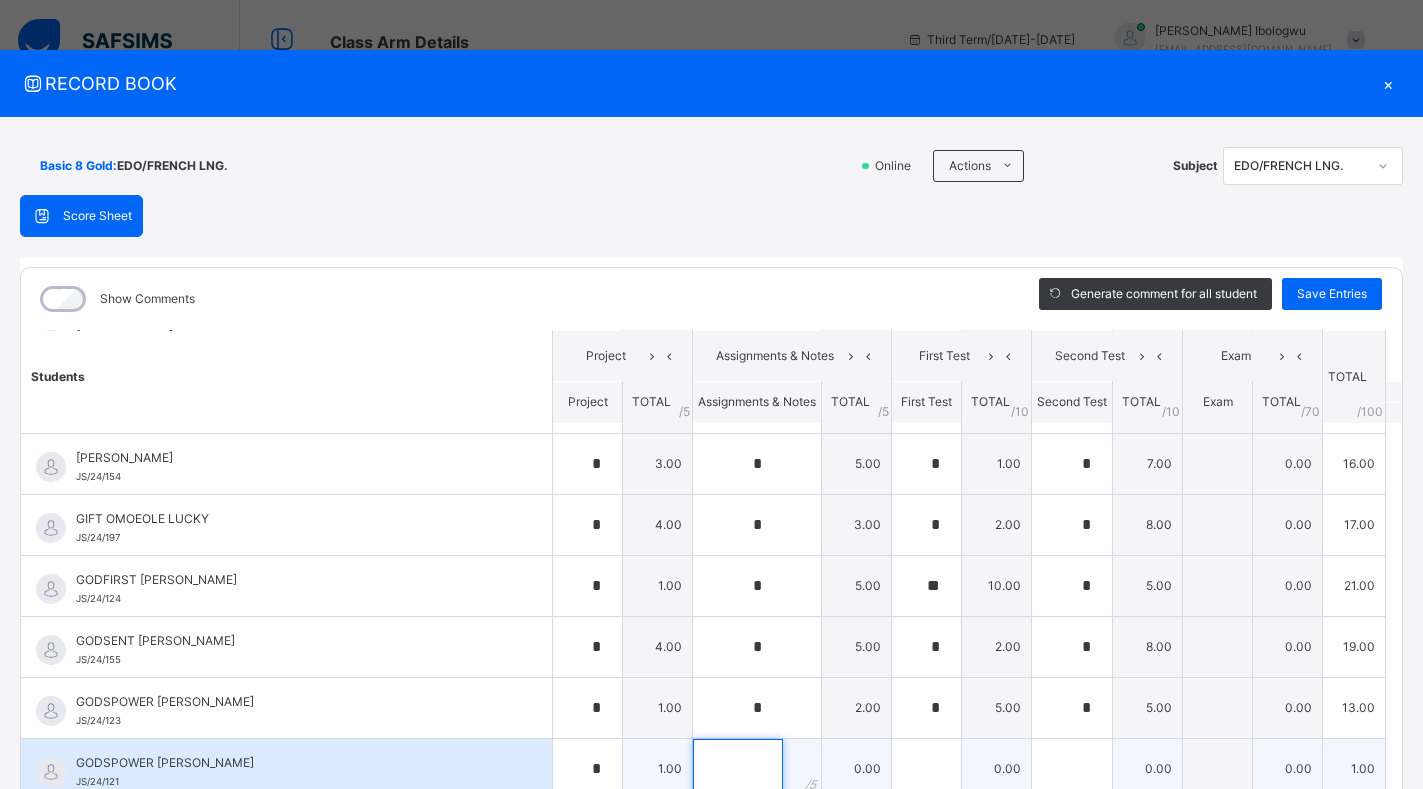 click at bounding box center [738, 769] 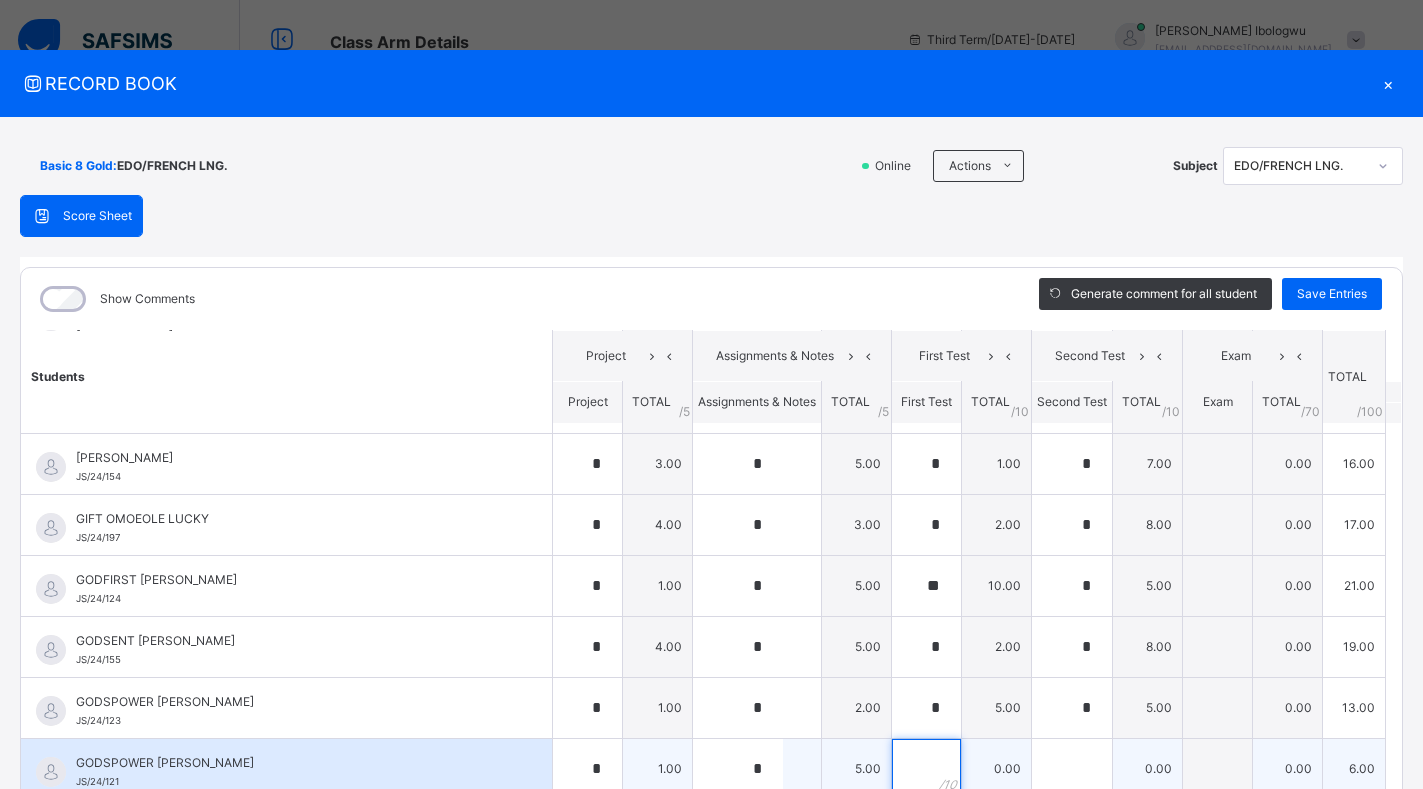 click at bounding box center [926, 769] 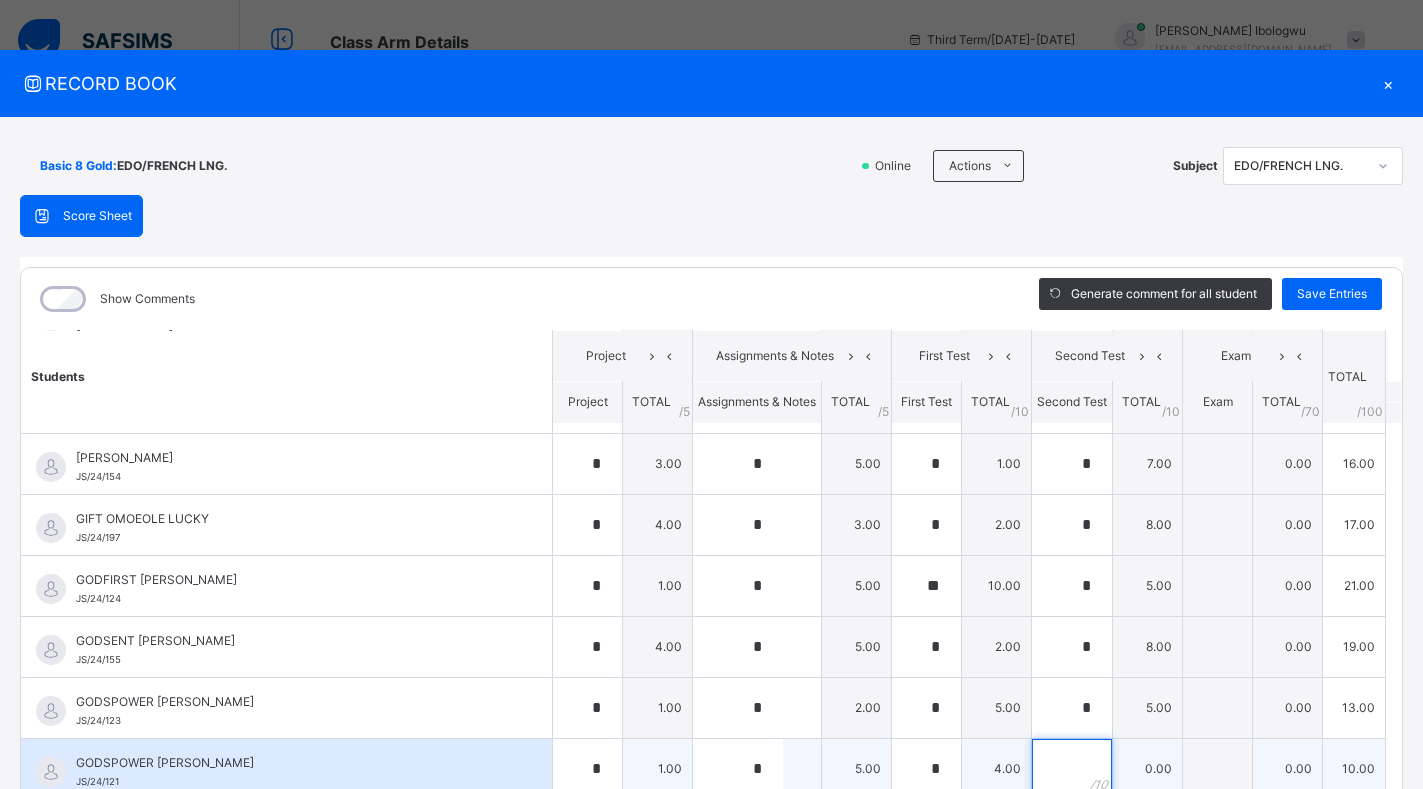 click at bounding box center (1072, 769) 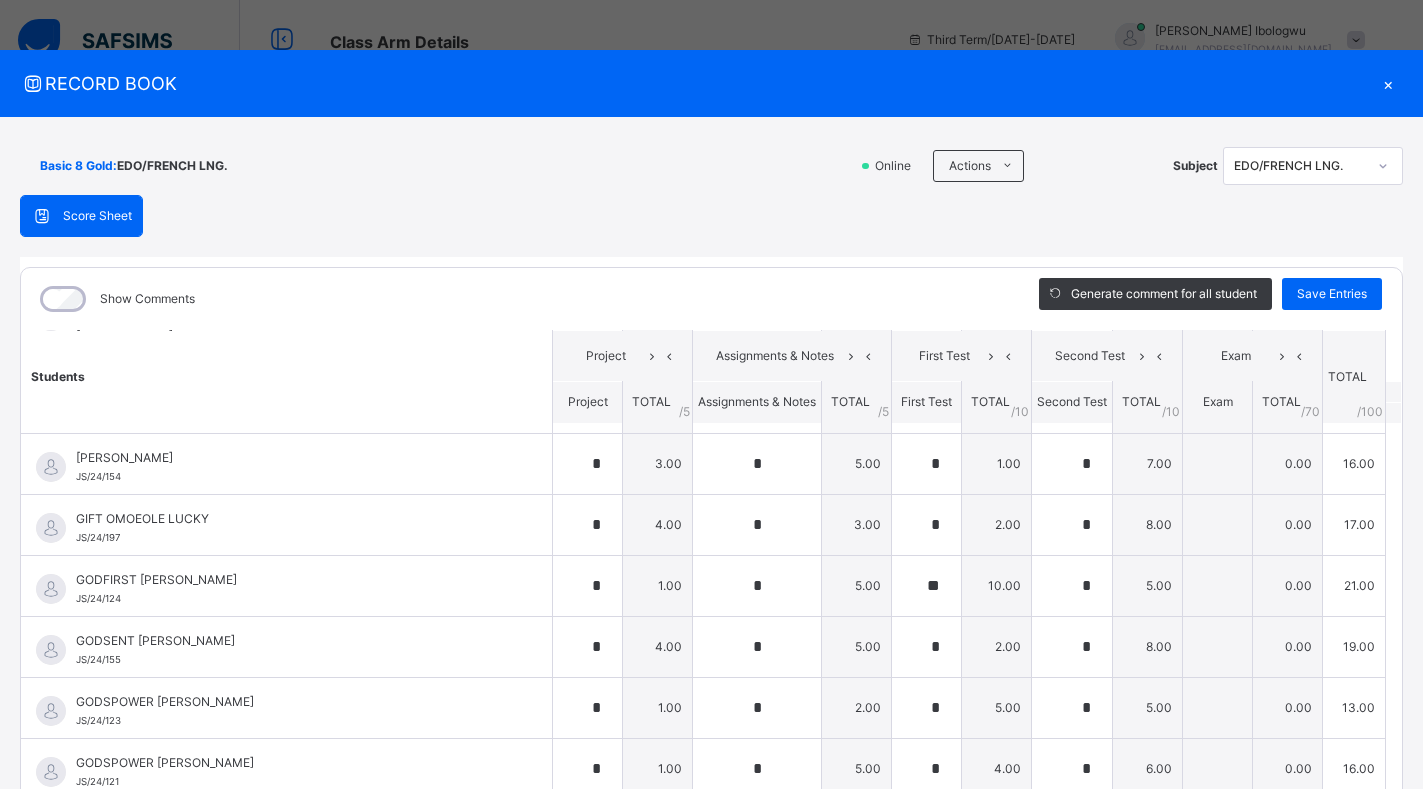 click on "Students Project Assignments & Notes First Test Second Test Exam TOTAL /100 Comment Project TOTAL / 5 Assignments & Notes TOTAL / 5 First Test TOTAL / 10 Second Test TOTAL / 10 Exam TOTAL / 70 ANNABEL EMIKE AWAEBE JS/24/132 ANNABEL EMIKE AWAEBE JS/24/132 * 2.00 * 5.00 * 4.00 * 6.00 0.00 17.00 Generate comment 0 / 250   ×   Subject Teacher’s Comment Generate and see in full the comment developed by the AI with an option to regenerate the comment JS ANNABEL EMIKE AWAEBE   JS/24/132   Total 17.00  / 100.00 [PERSON_NAME] Bot   Regenerate     Use this comment   [PERSON_NAME] OSASENAGA OSAYIMWENSE JS/24/122 [PERSON_NAME] OSASENAGA OSAYIMWENSE JS/24/122 * 2.00 * 5.00 * 5.00 * 8.00 0.00 20.00 Generate comment 0 / 250   ×   Subject Teacher’s Comment Generate and see in full the comment developed by the AI with an option to regenerate the comment JS [PERSON_NAME] OSASENAGA OSAYIMWENSE   JS/24/122   Total 20.00  / 100.00 [PERSON_NAME] Bot   Regenerate     Use this comment   BLISS KEMAEKEDIONG [PERSON_NAME]/24/177 BLISS KEMAEKEDIONG [PERSON_NAME]/24/177 * 1.00 *" at bounding box center (711, 753) 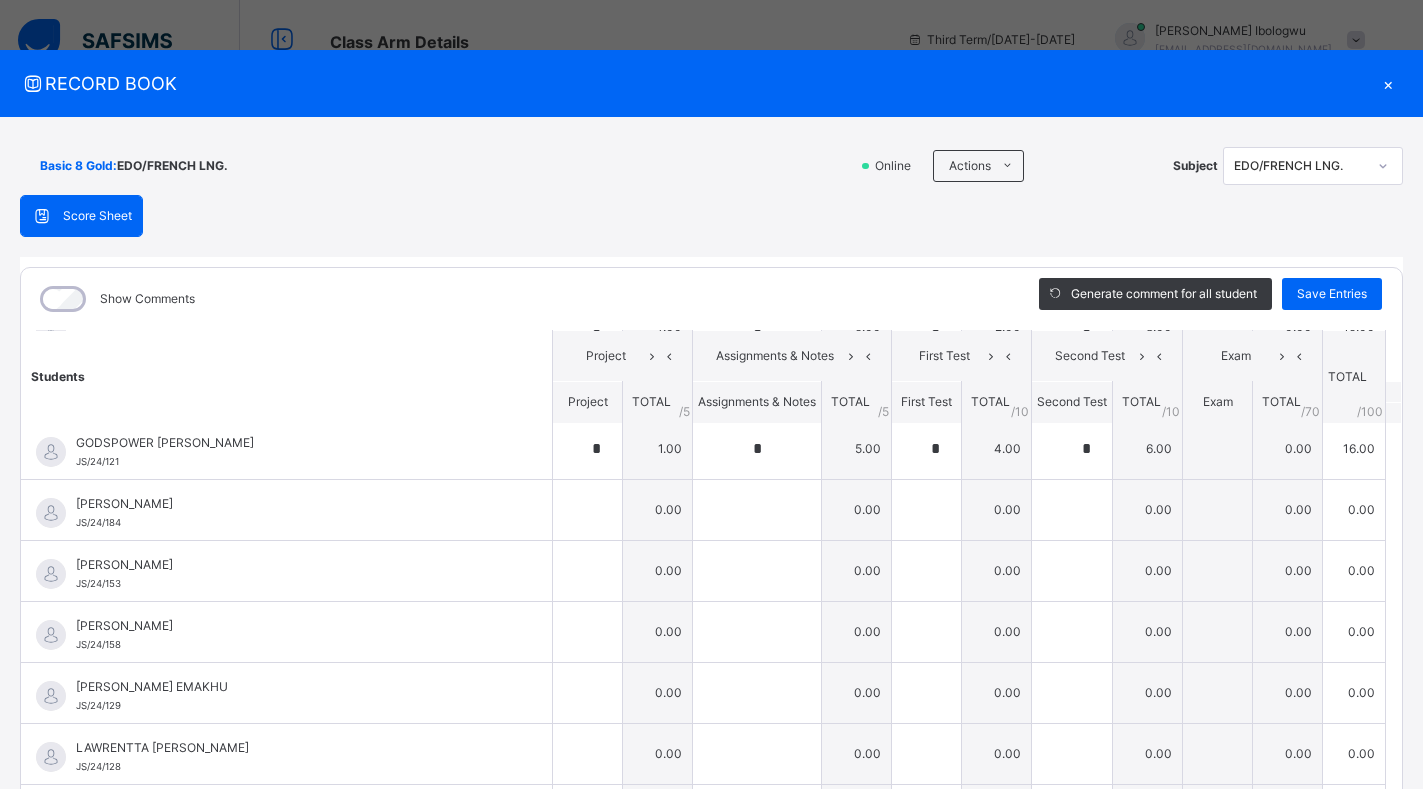 scroll, scrollTop: 960, scrollLeft: 0, axis: vertical 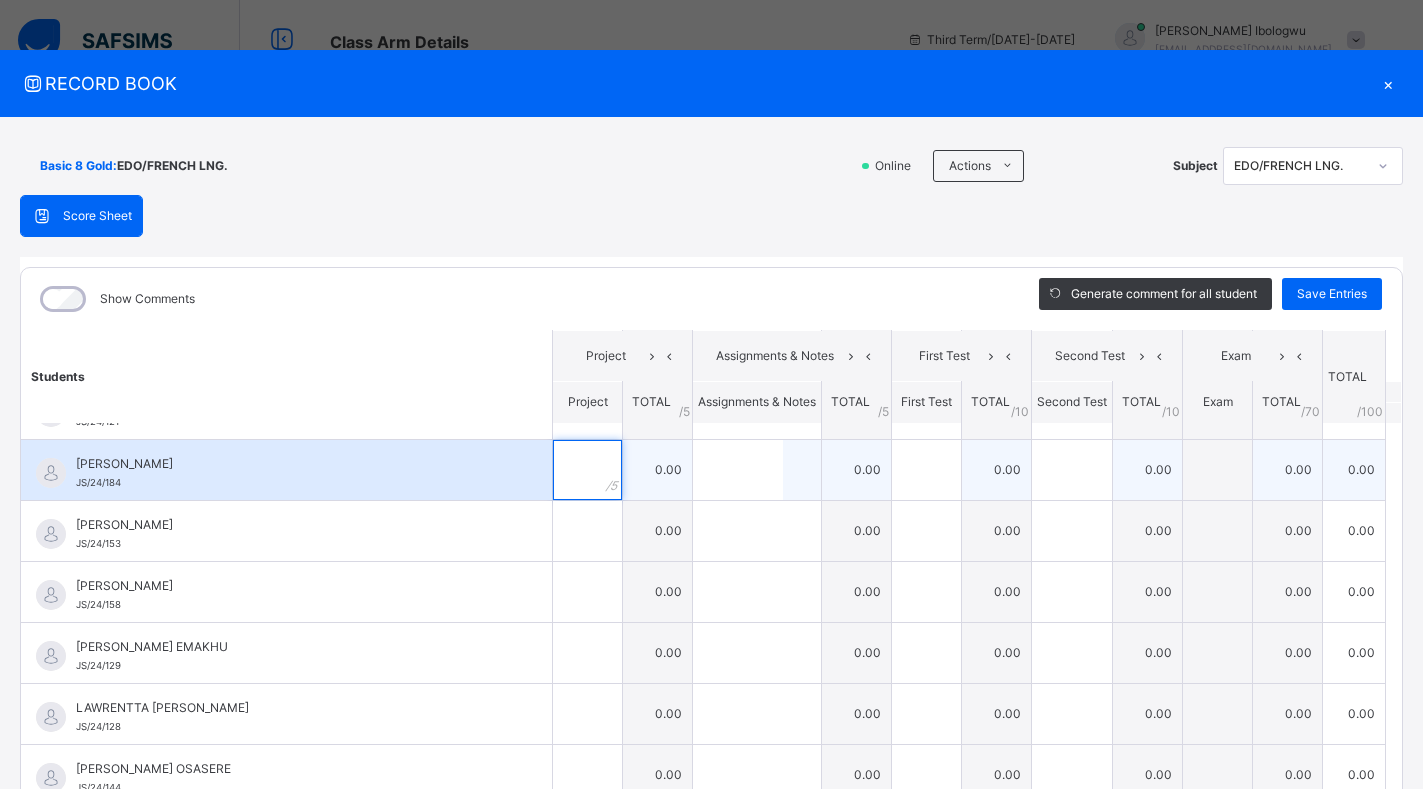 click at bounding box center (587, 470) 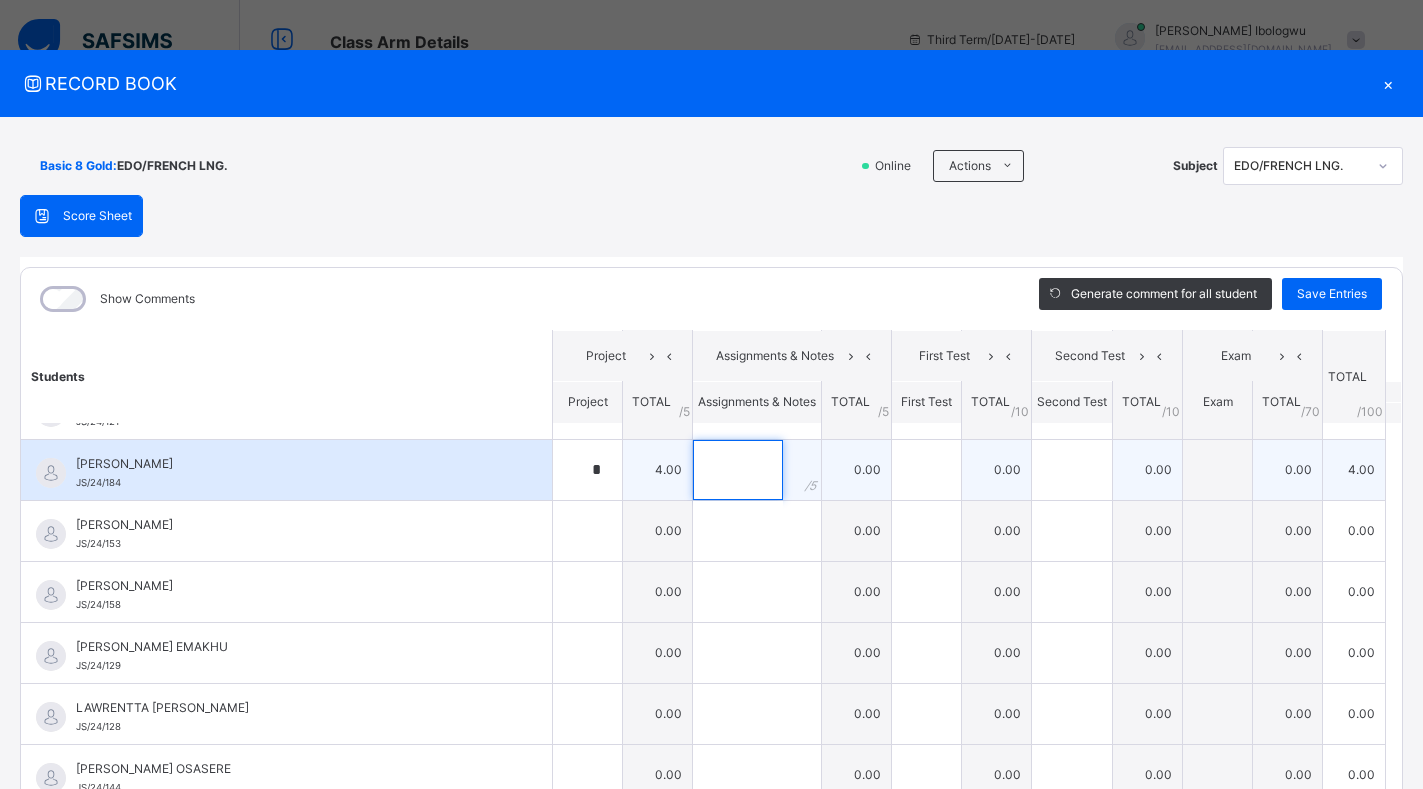click at bounding box center (738, 470) 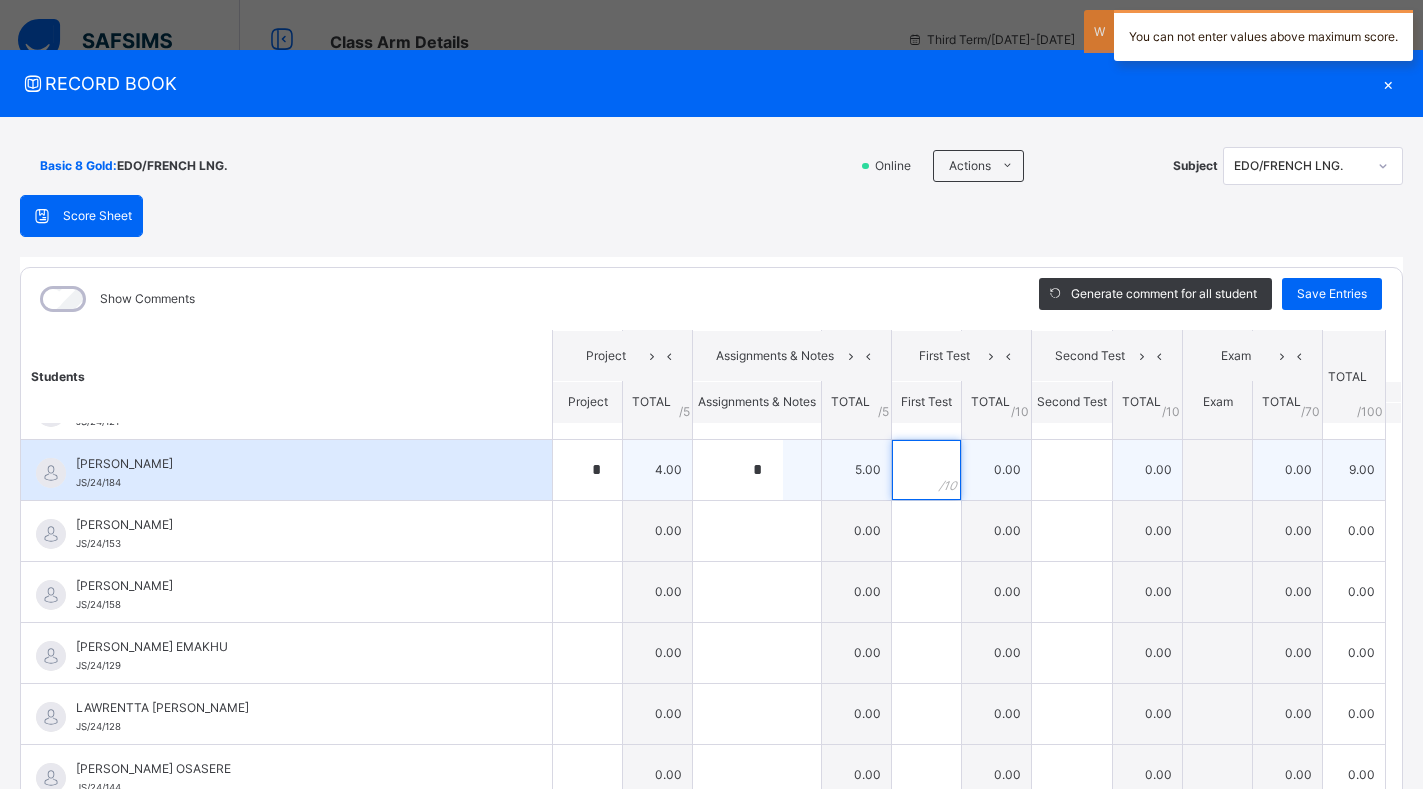 click at bounding box center [926, 470] 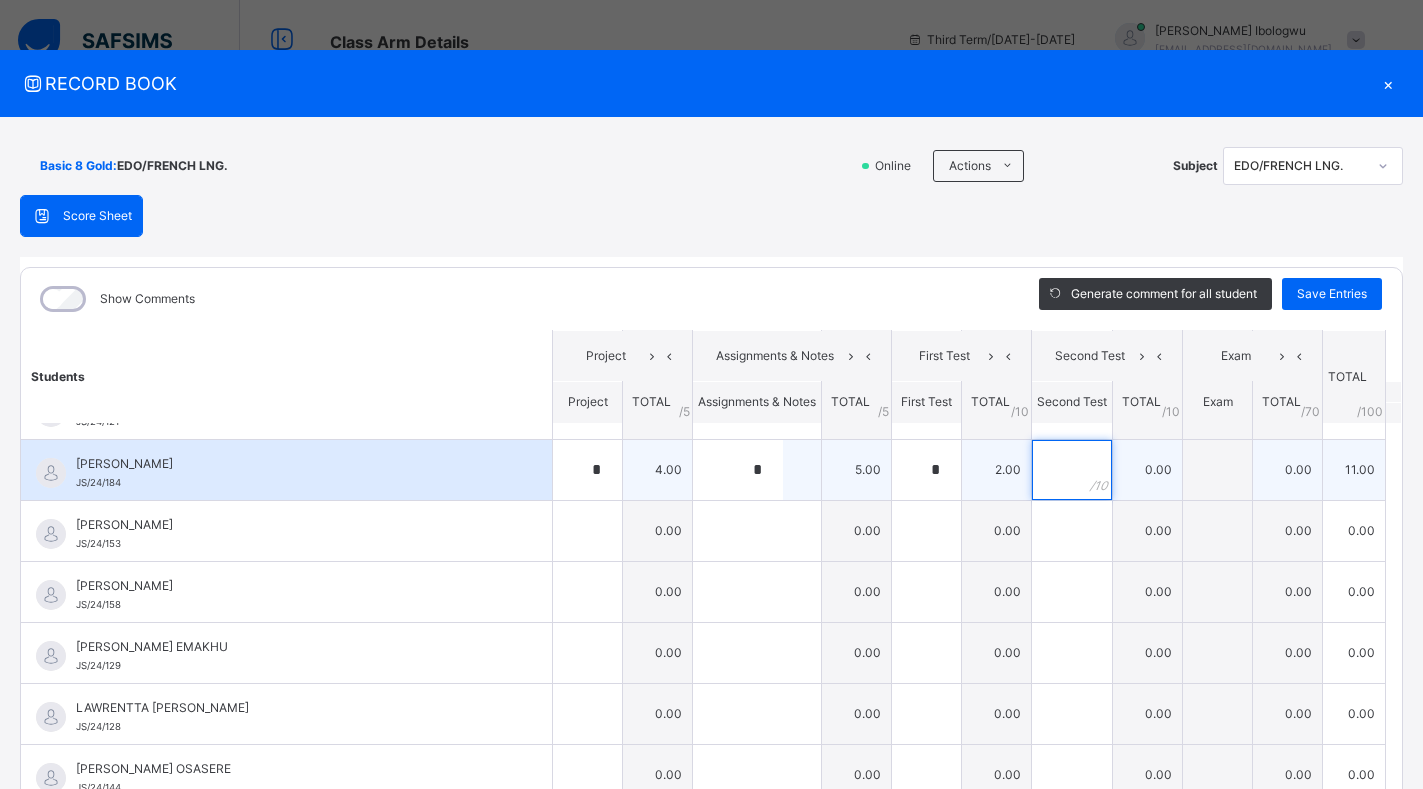 click at bounding box center (1072, 470) 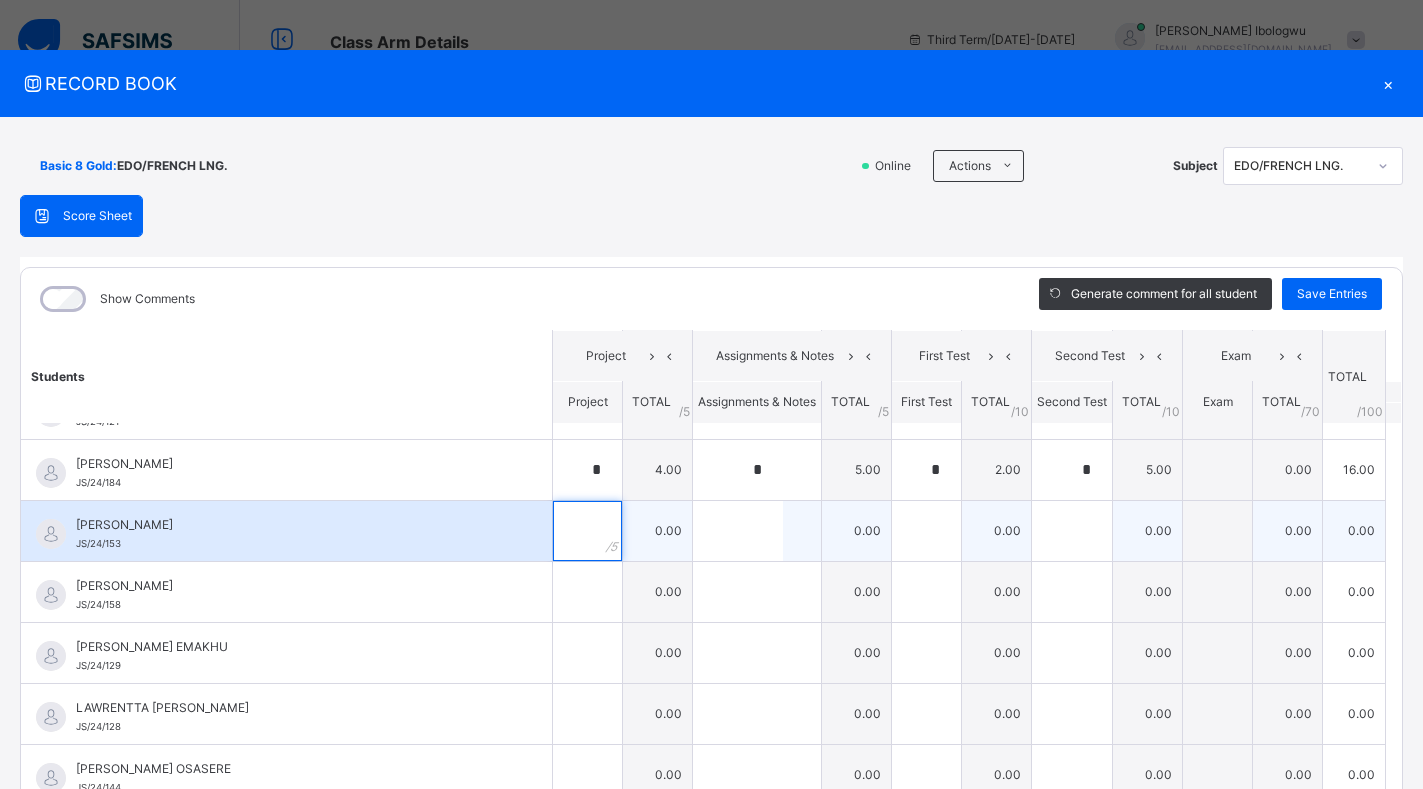 click at bounding box center (587, 531) 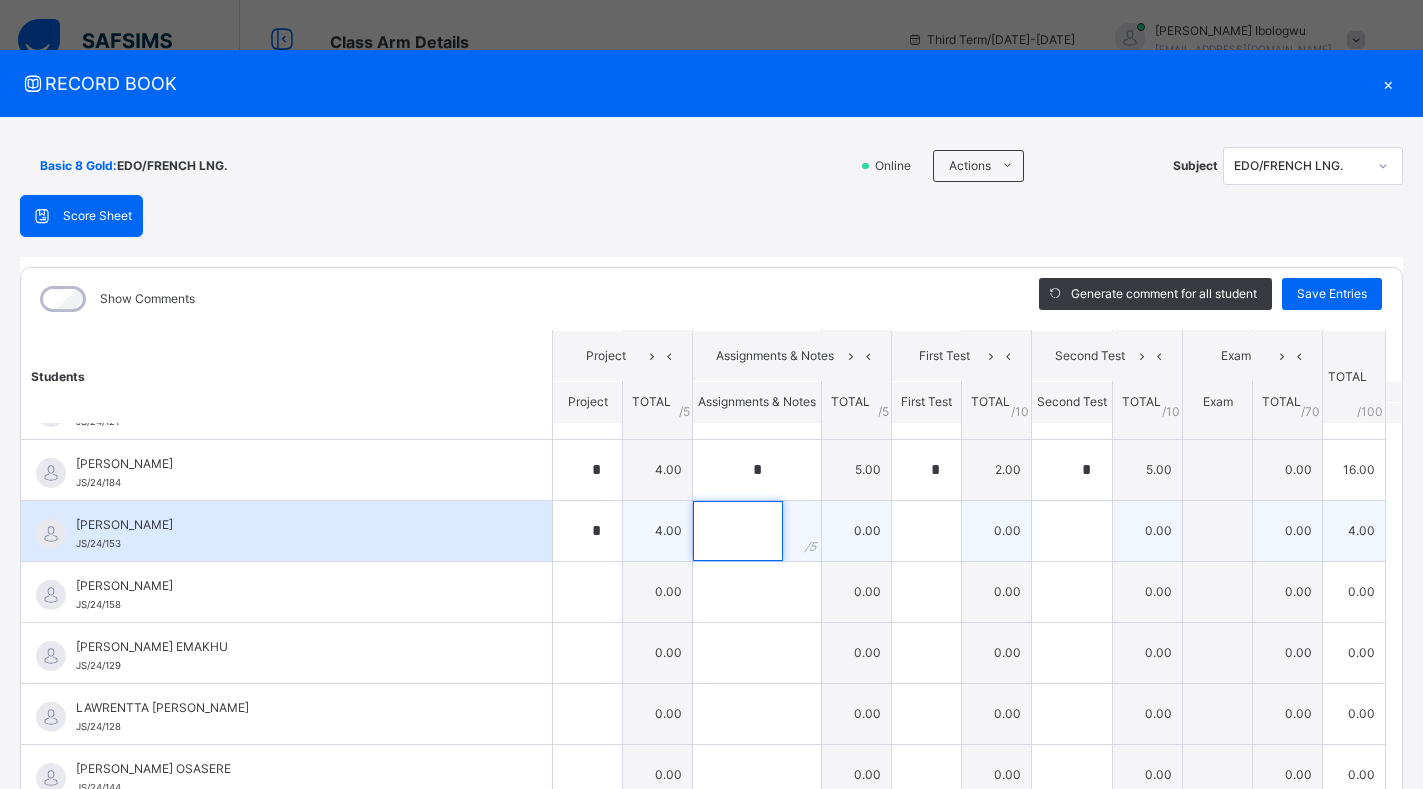 click at bounding box center [738, 531] 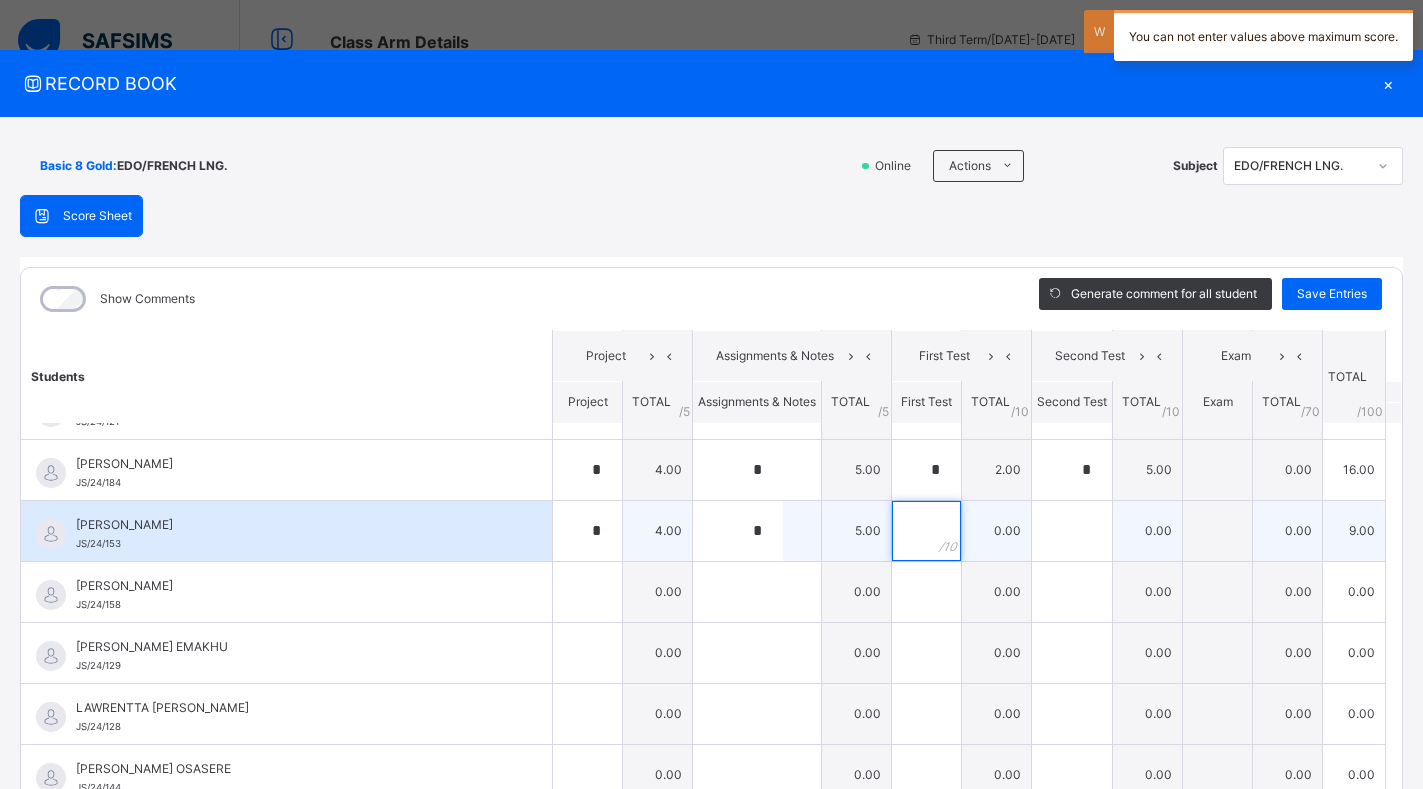 click at bounding box center [926, 531] 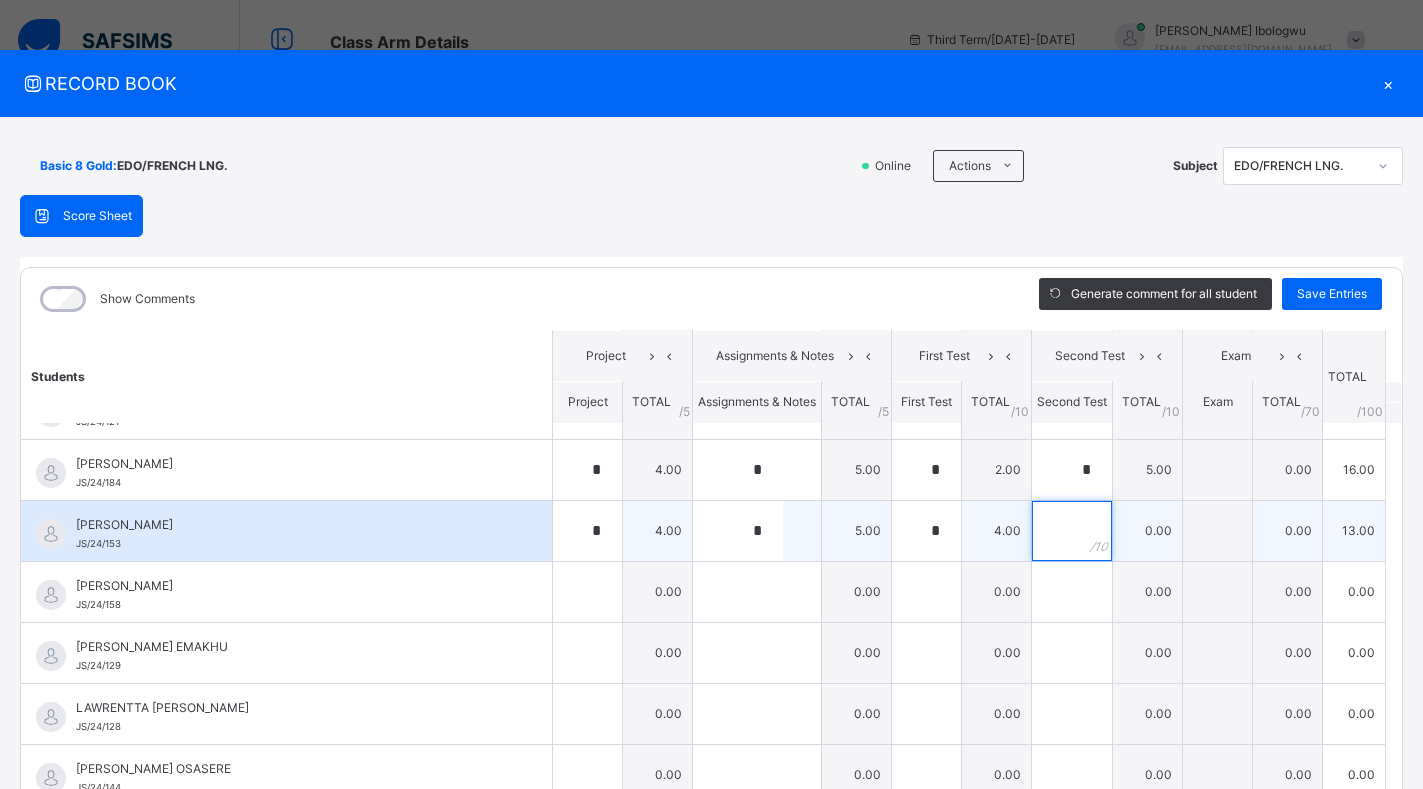 click at bounding box center (1072, 531) 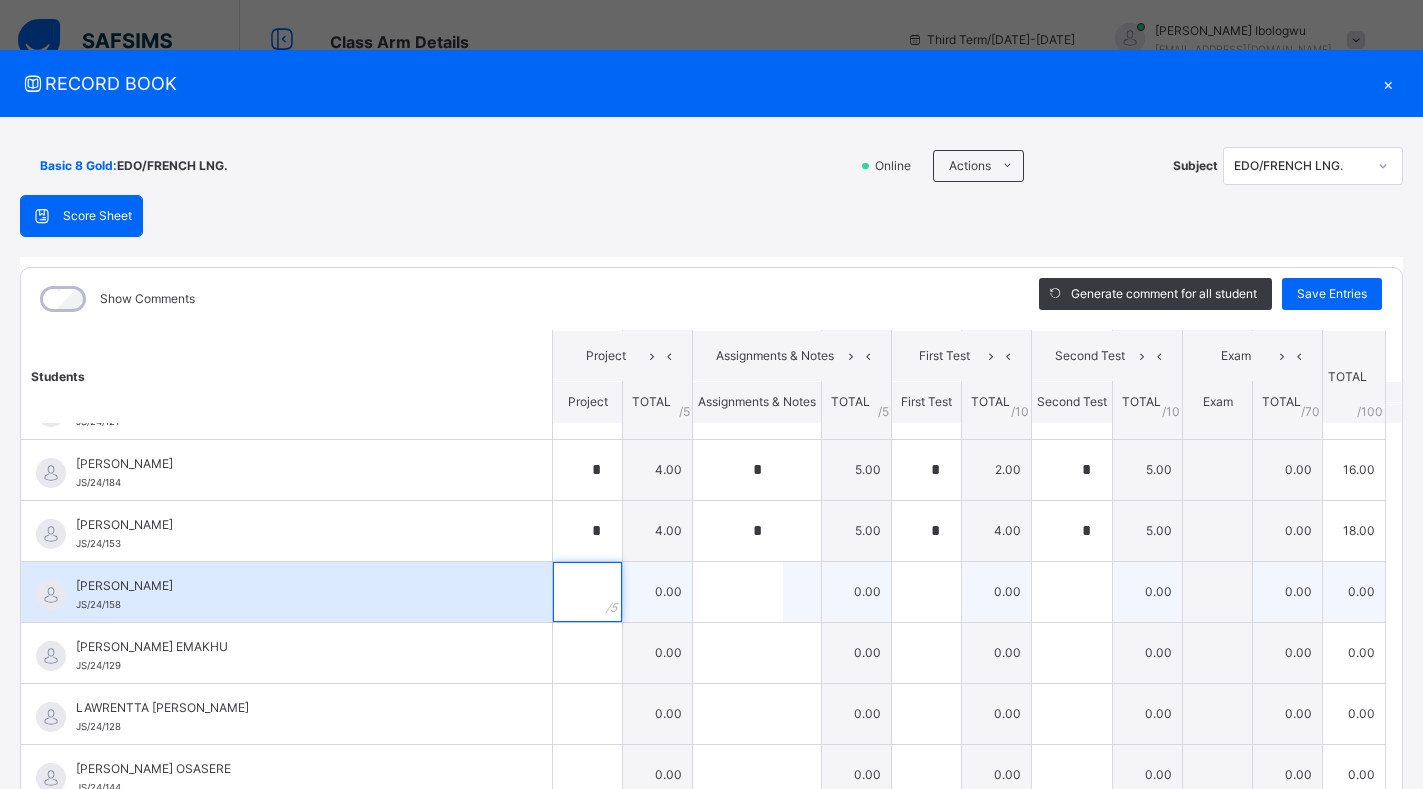 click at bounding box center [587, 592] 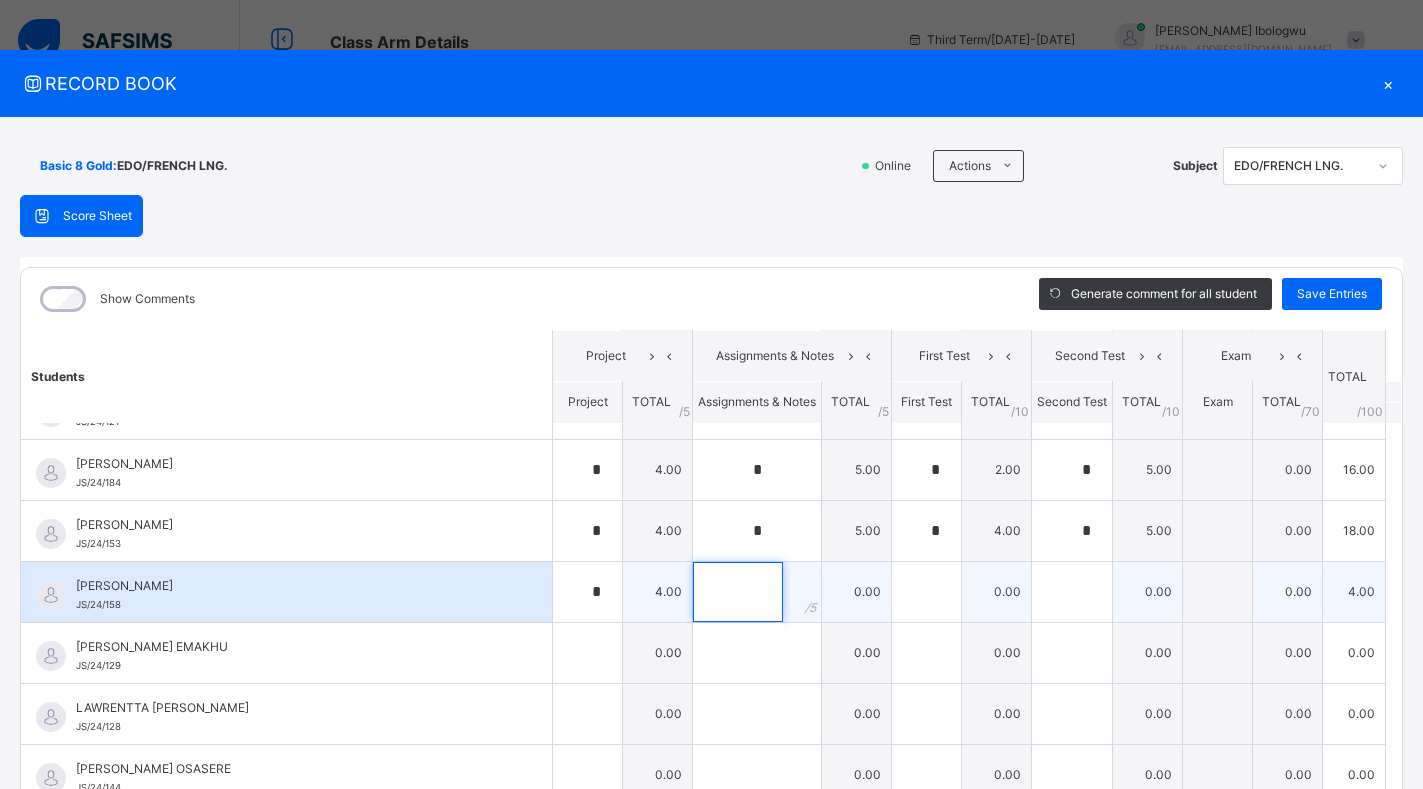 click at bounding box center (738, 592) 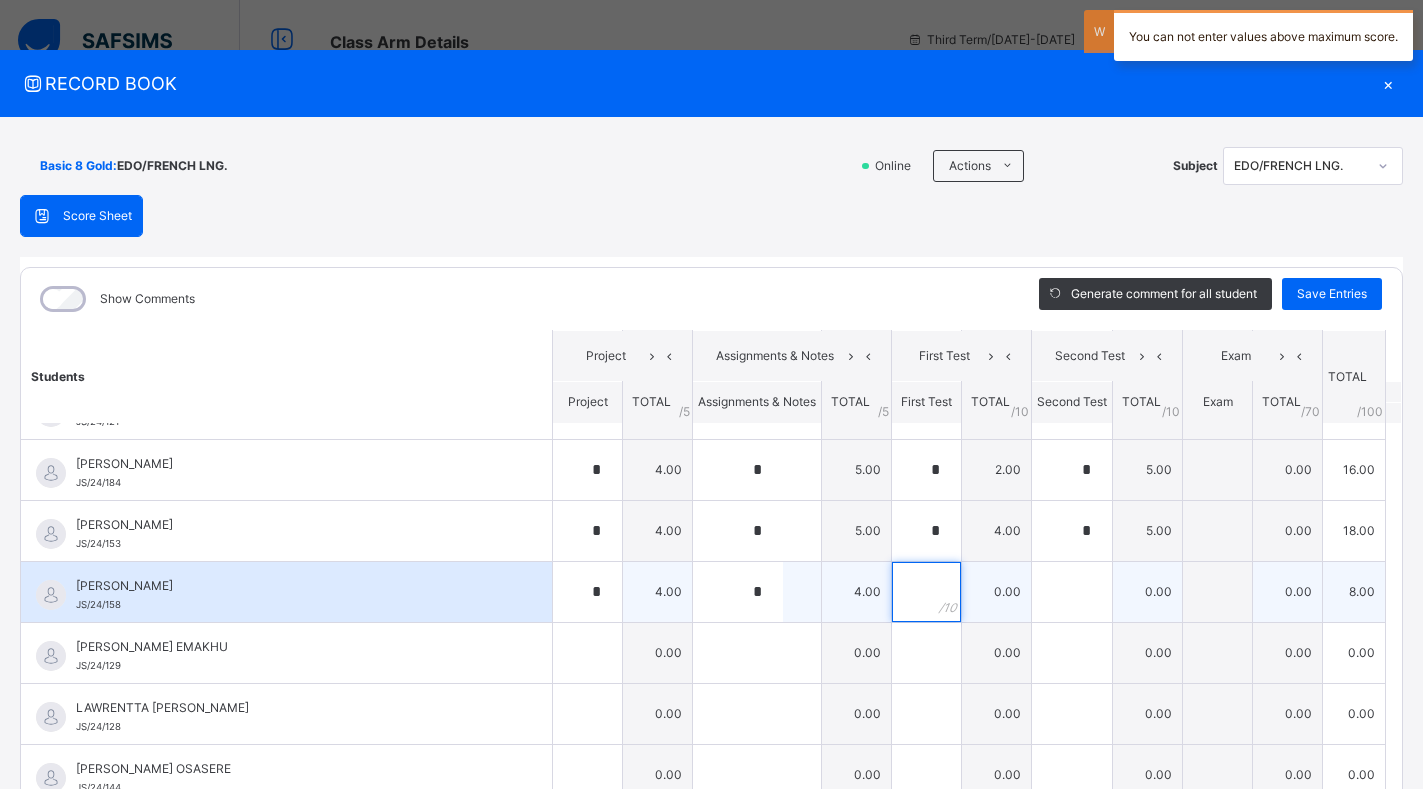click at bounding box center [926, 592] 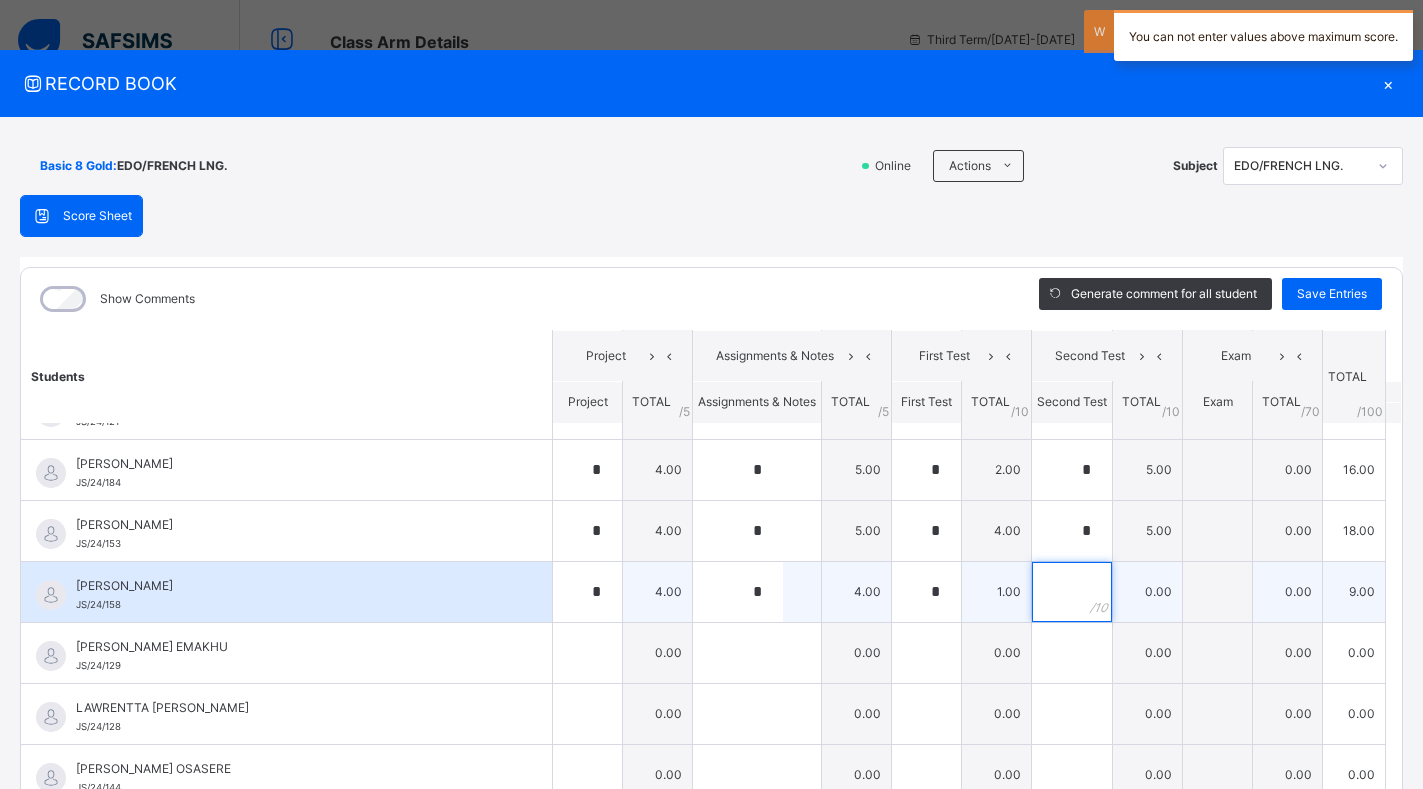 click at bounding box center (1072, 592) 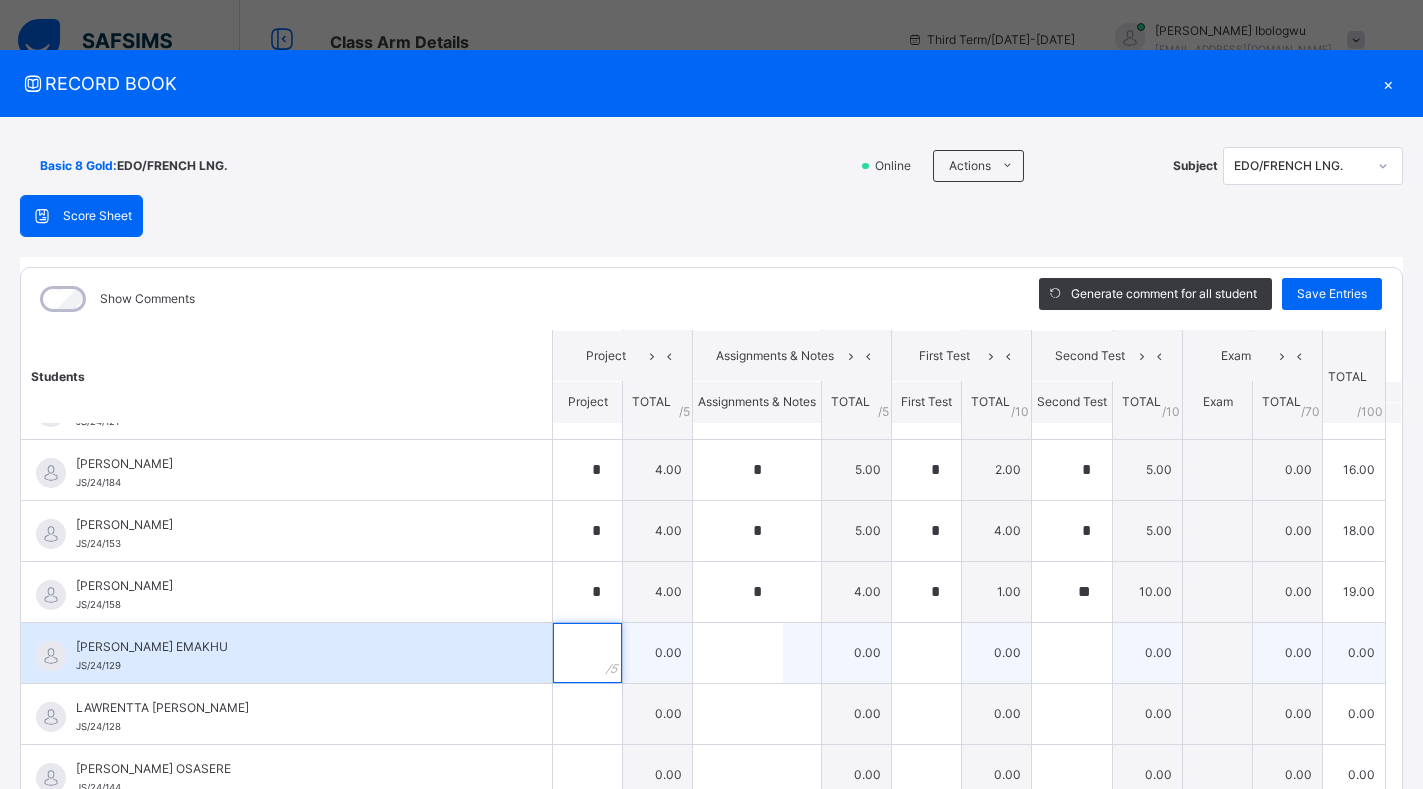 click at bounding box center [587, 653] 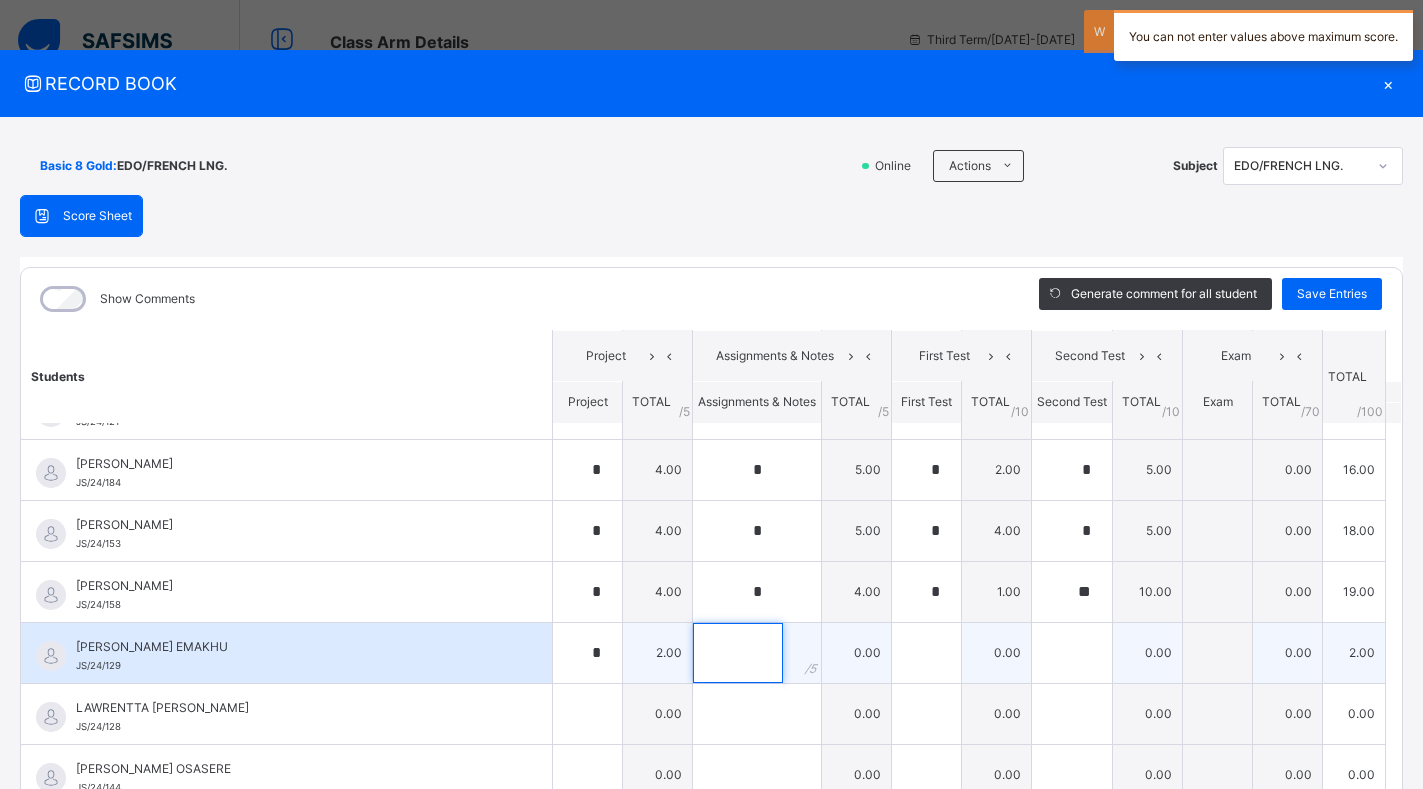 click at bounding box center [738, 653] 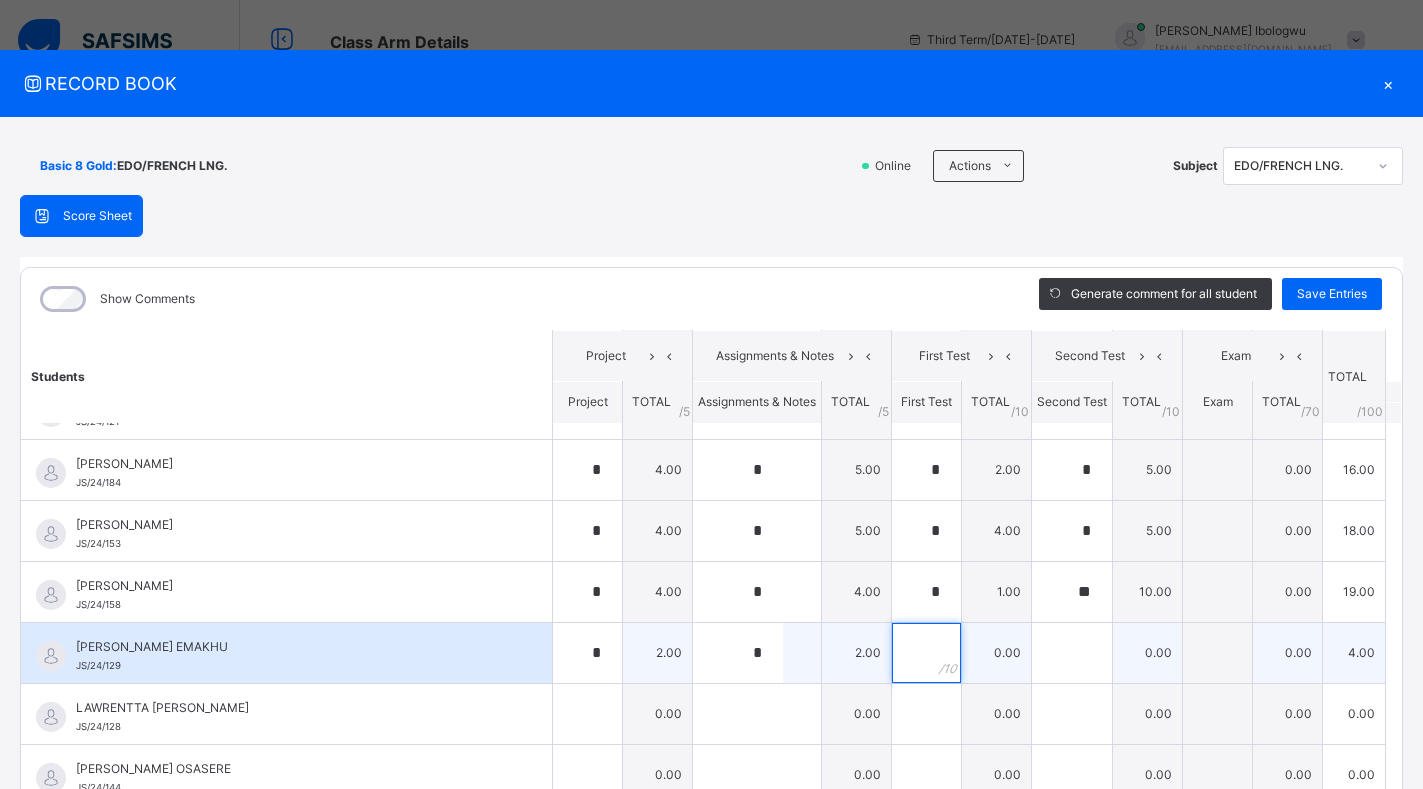 click at bounding box center [926, 653] 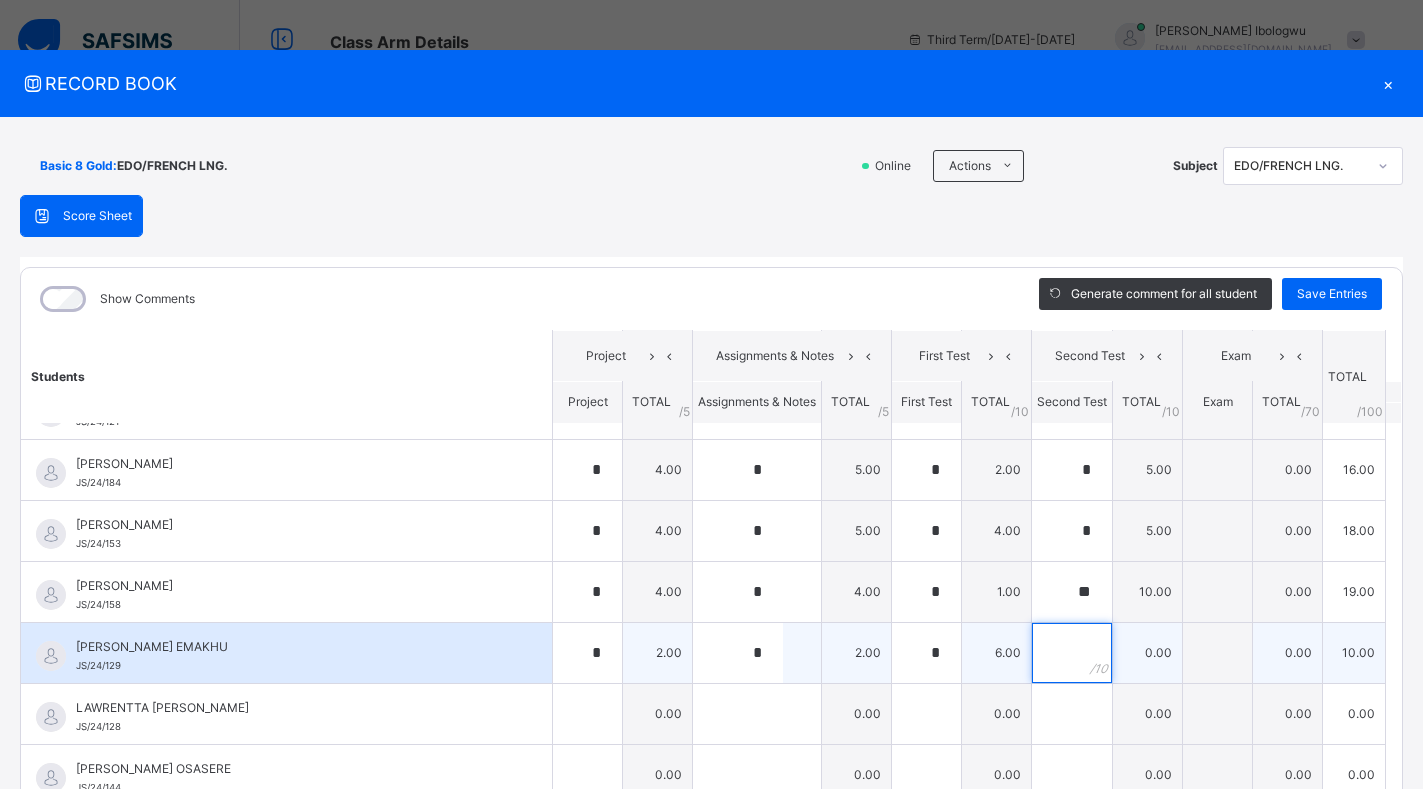 click at bounding box center (1072, 653) 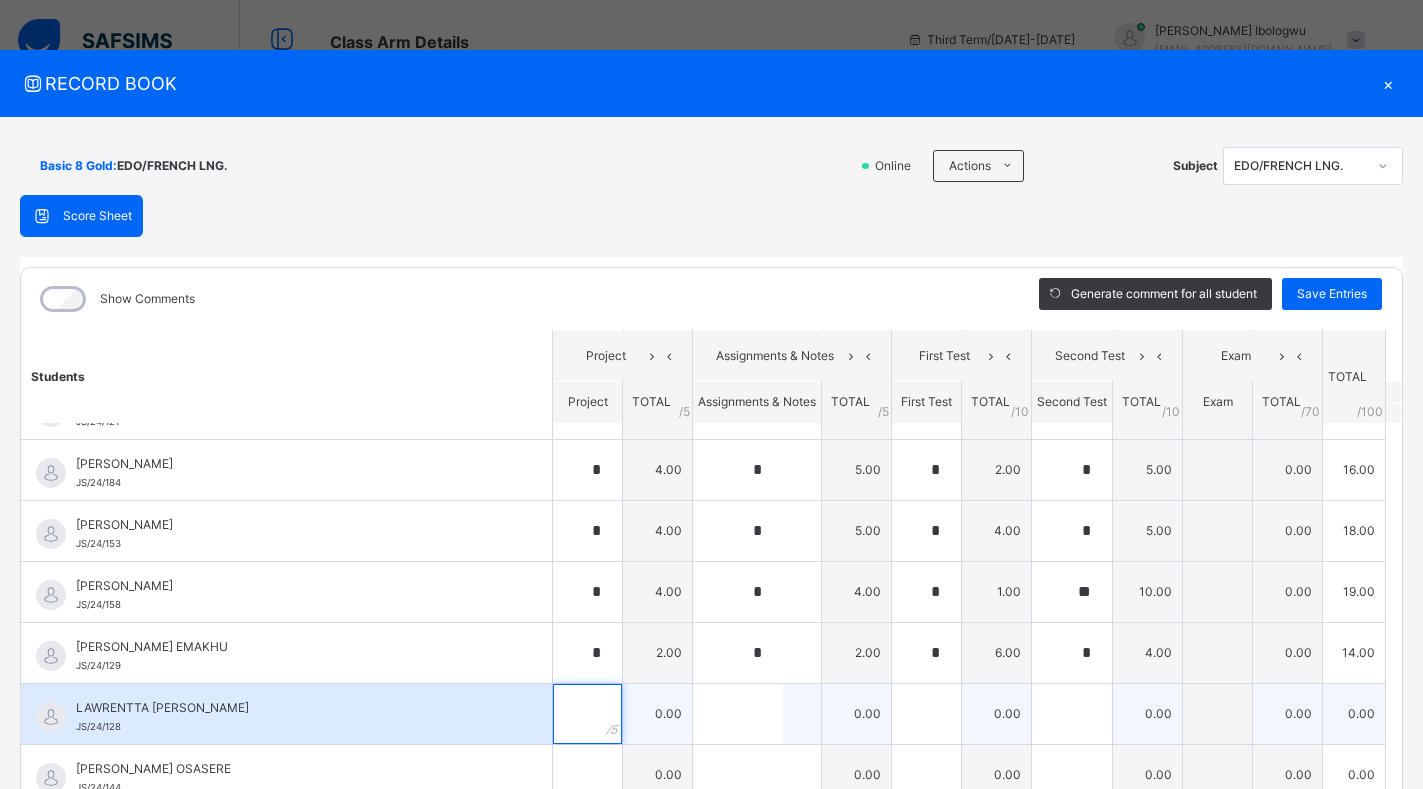 click at bounding box center (587, 714) 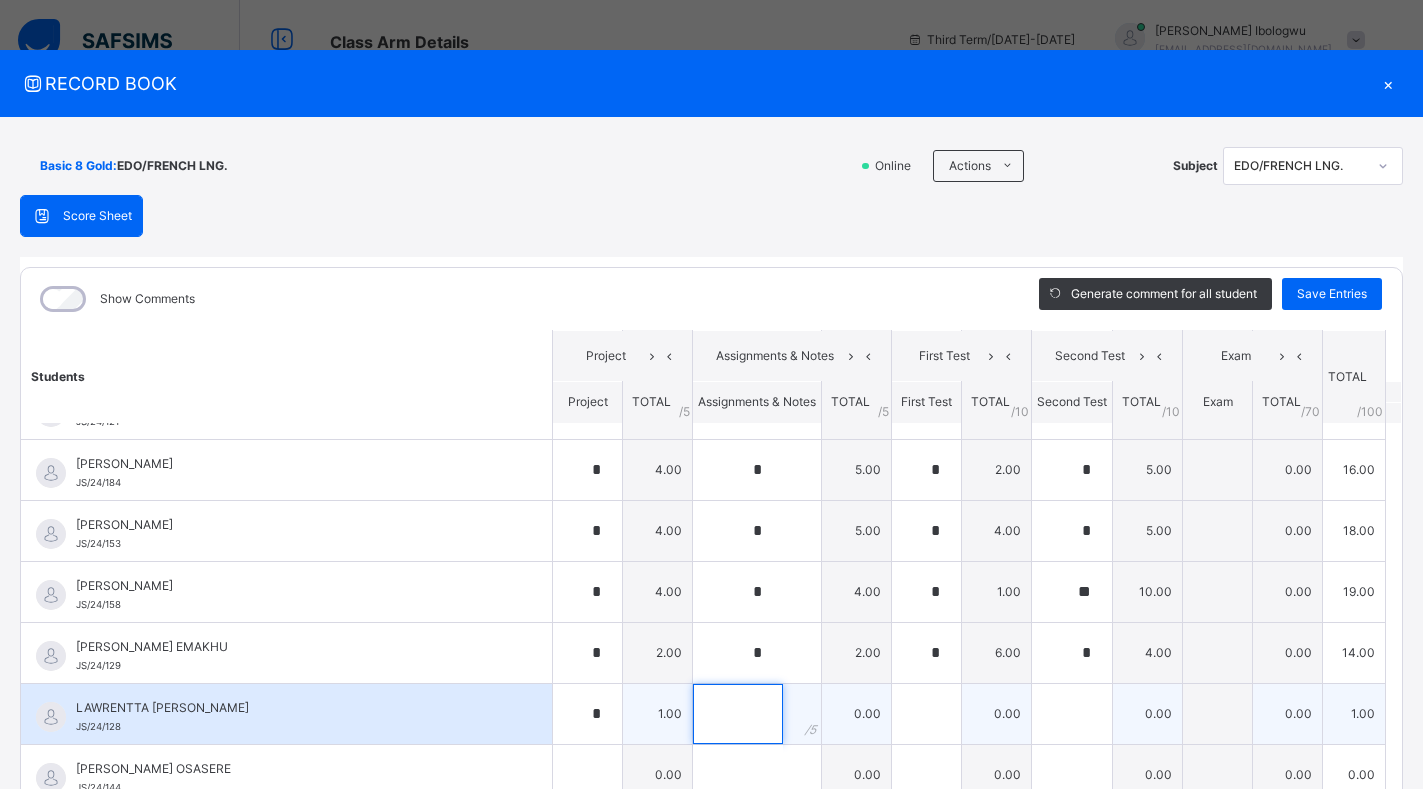 click at bounding box center [738, 714] 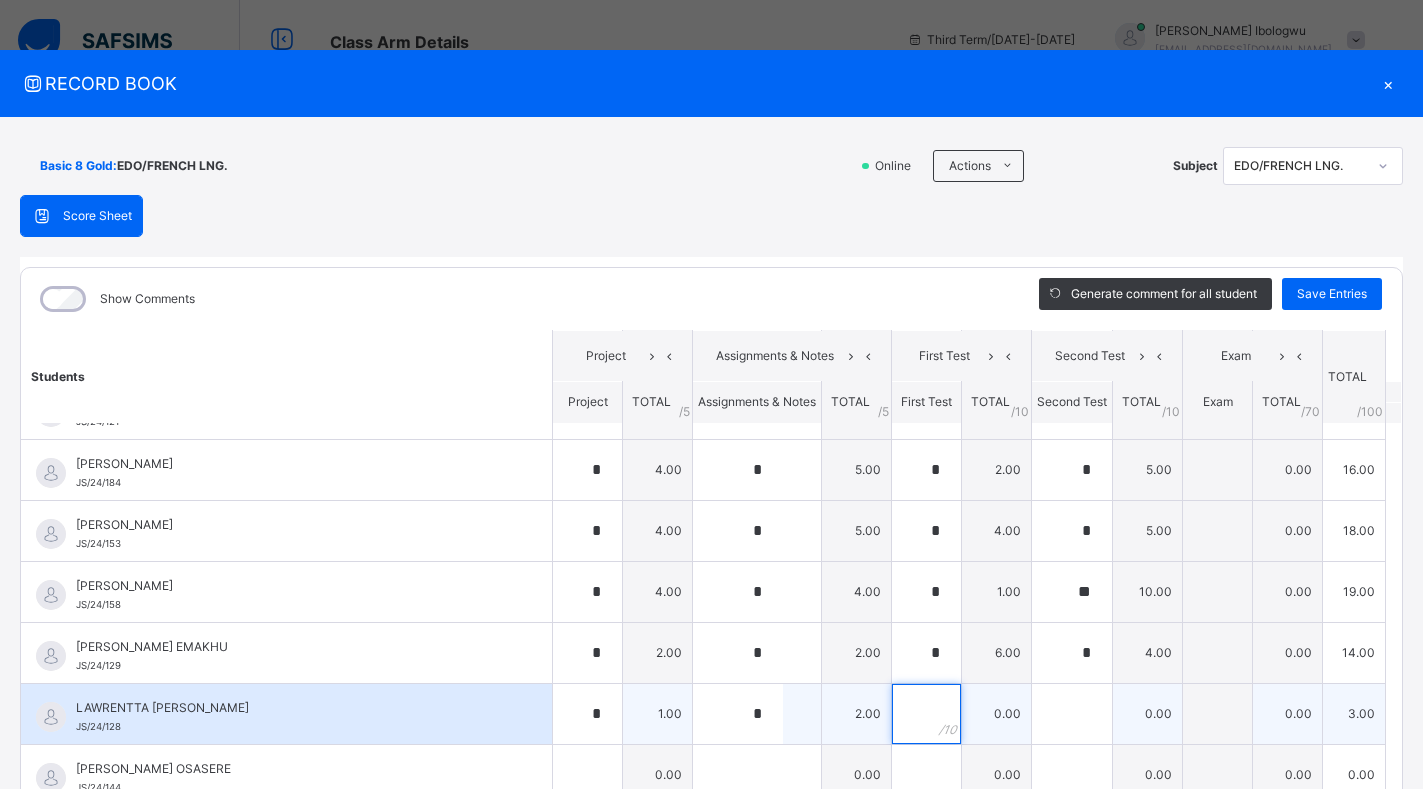 click at bounding box center [926, 714] 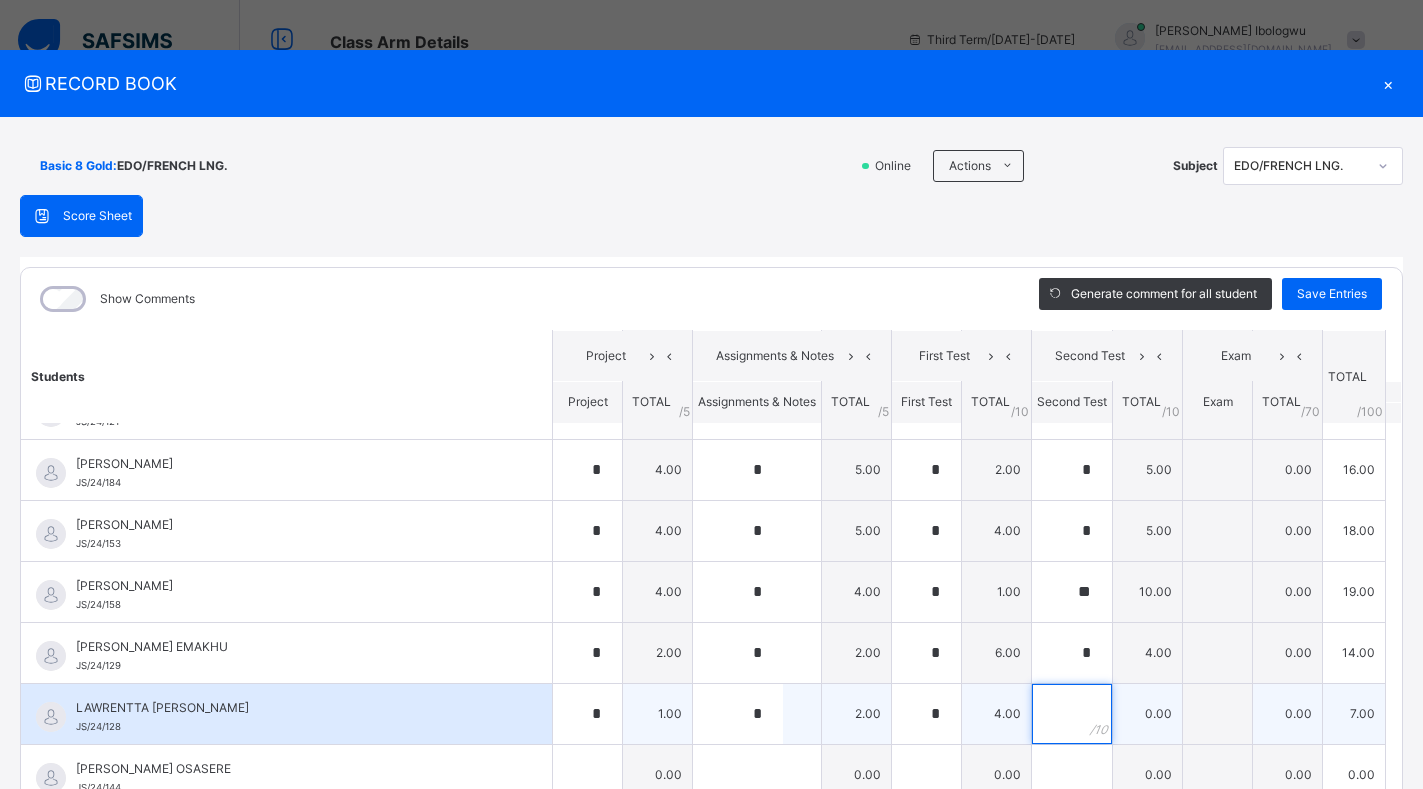 click at bounding box center [1072, 714] 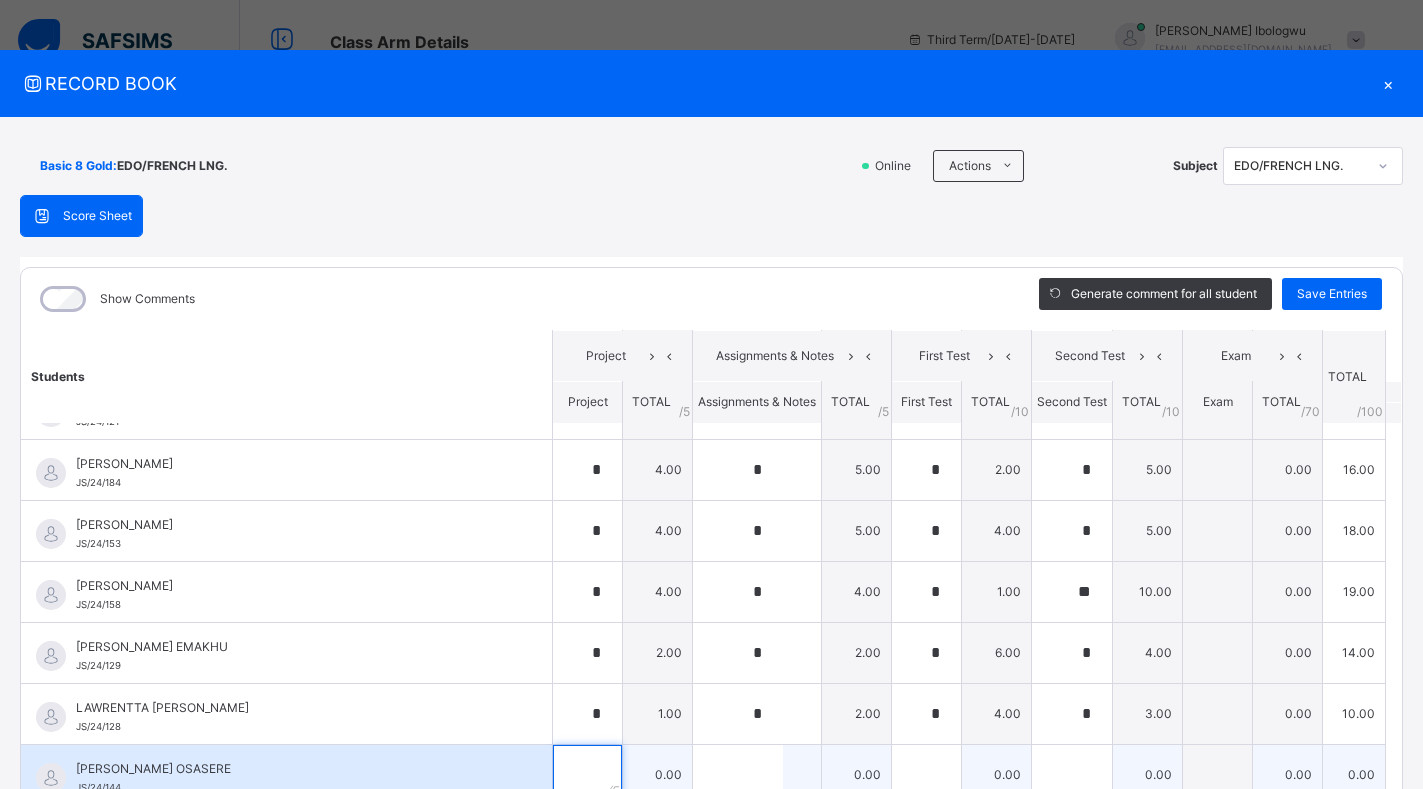 click at bounding box center [587, 775] 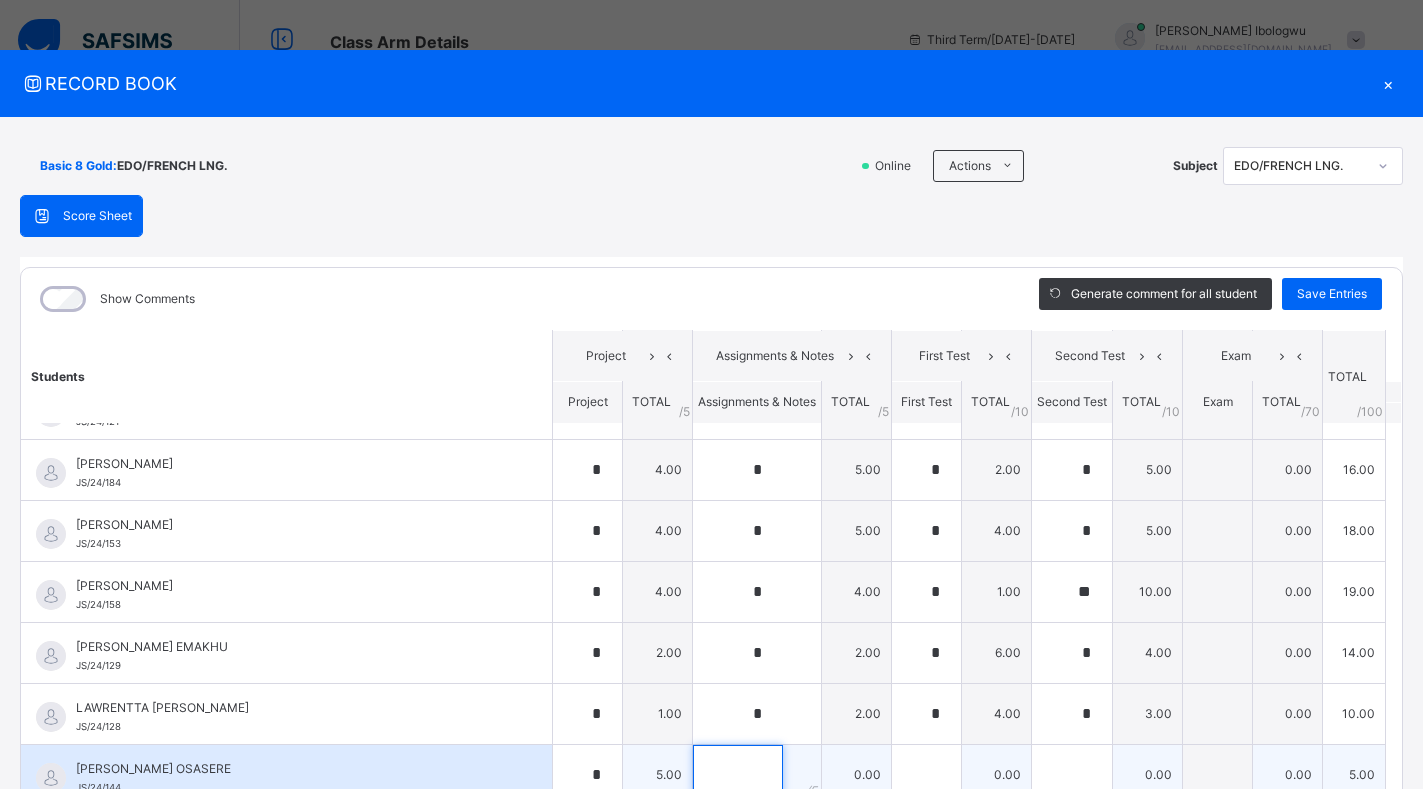 click at bounding box center (738, 775) 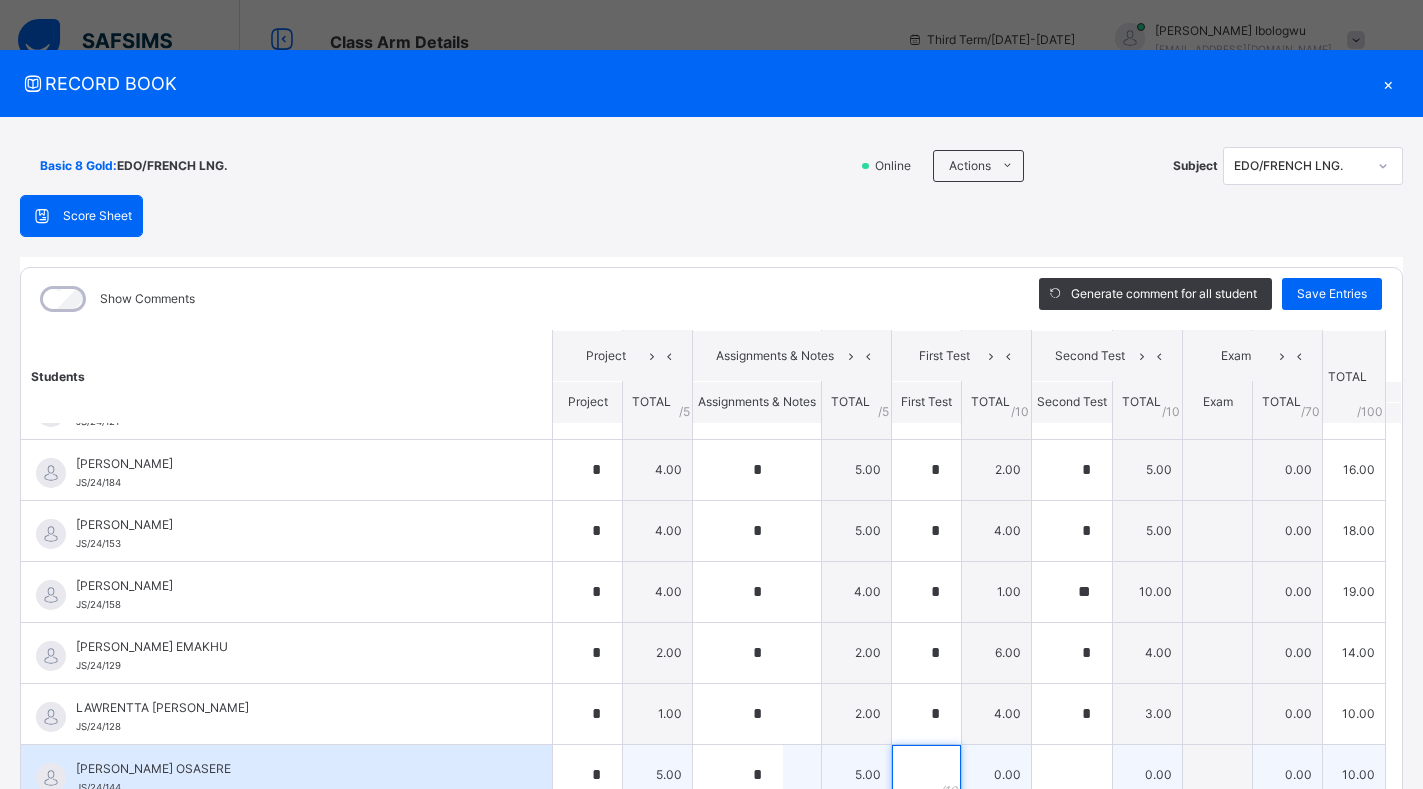 click at bounding box center (926, 775) 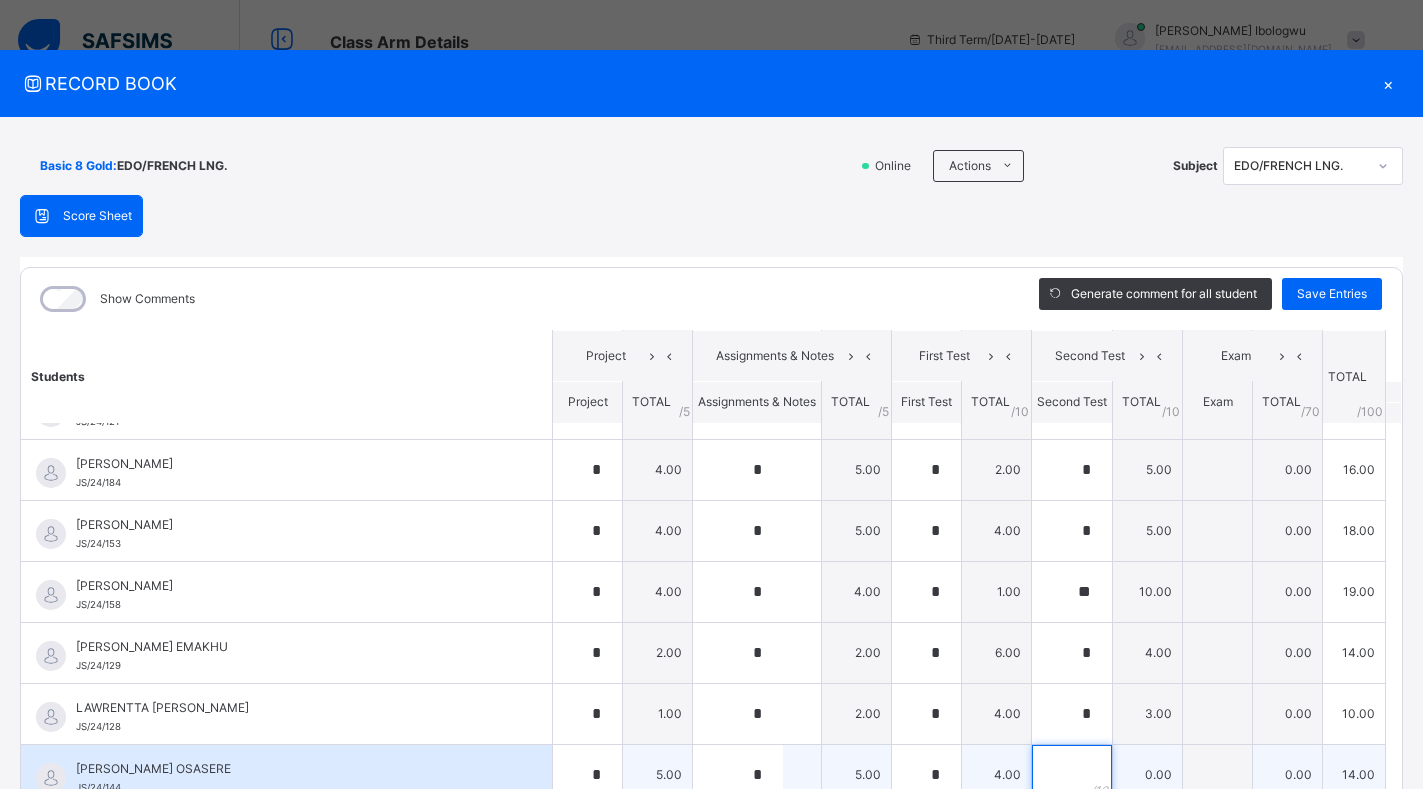 click at bounding box center (1072, 775) 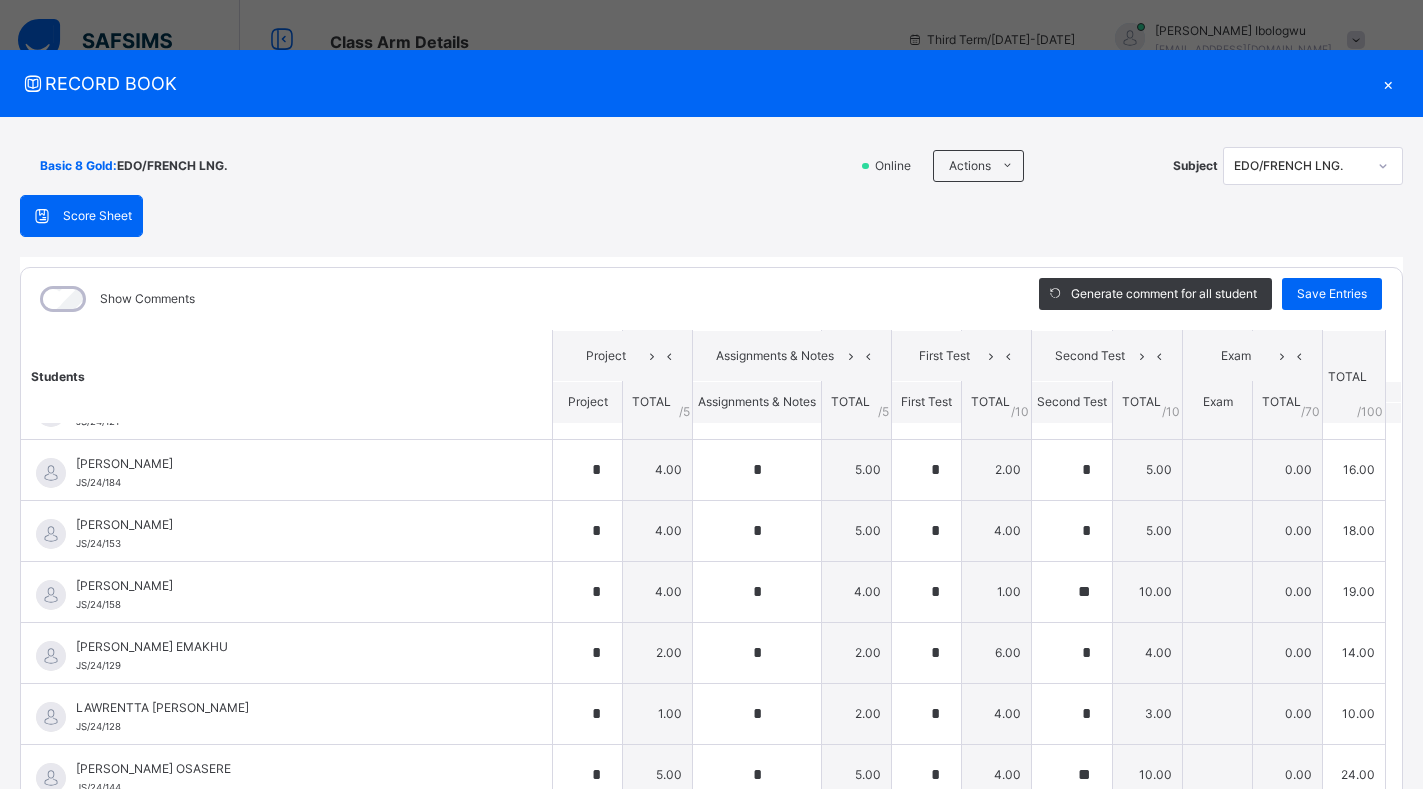 click on "Students Project Assignments & Notes First Test Second Test Exam TOTAL /100 Comment Project TOTAL / 5 Assignments & Notes TOTAL / 5 First Test TOTAL / 10 Second Test TOTAL / 10 Exam TOTAL / 70 ANNABEL EMIKE AWAEBE JS/24/132 ANNABEL EMIKE AWAEBE JS/24/132 * 2.00 * 5.00 * 4.00 * 6.00 0.00 17.00 Generate comment 0 / 250   ×   Subject Teacher’s Comment Generate and see in full the comment developed by the AI with an option to regenerate the comment JS ANNABEL EMIKE AWAEBE   JS/24/132   Total 17.00  / 100.00 [PERSON_NAME] Bot   Regenerate     Use this comment   [PERSON_NAME] OSASENAGA OSAYIMWENSE JS/24/122 [PERSON_NAME] OSASENAGA OSAYIMWENSE JS/24/122 * 2.00 * 5.00 * 5.00 * 8.00 0.00 20.00 Generate comment 0 / 250   ×   Subject Teacher’s Comment Generate and see in full the comment developed by the AI with an option to regenerate the comment JS [PERSON_NAME] OSASENAGA OSAYIMWENSE   JS/24/122   Total 20.00  / 100.00 [PERSON_NAME] Bot   Regenerate     Use this comment   BLISS KEMAEKEDIONG [PERSON_NAME]/24/177 BLISS KEMAEKEDIONG [PERSON_NAME]/24/177 * 1.00 *" at bounding box center [711, 393] 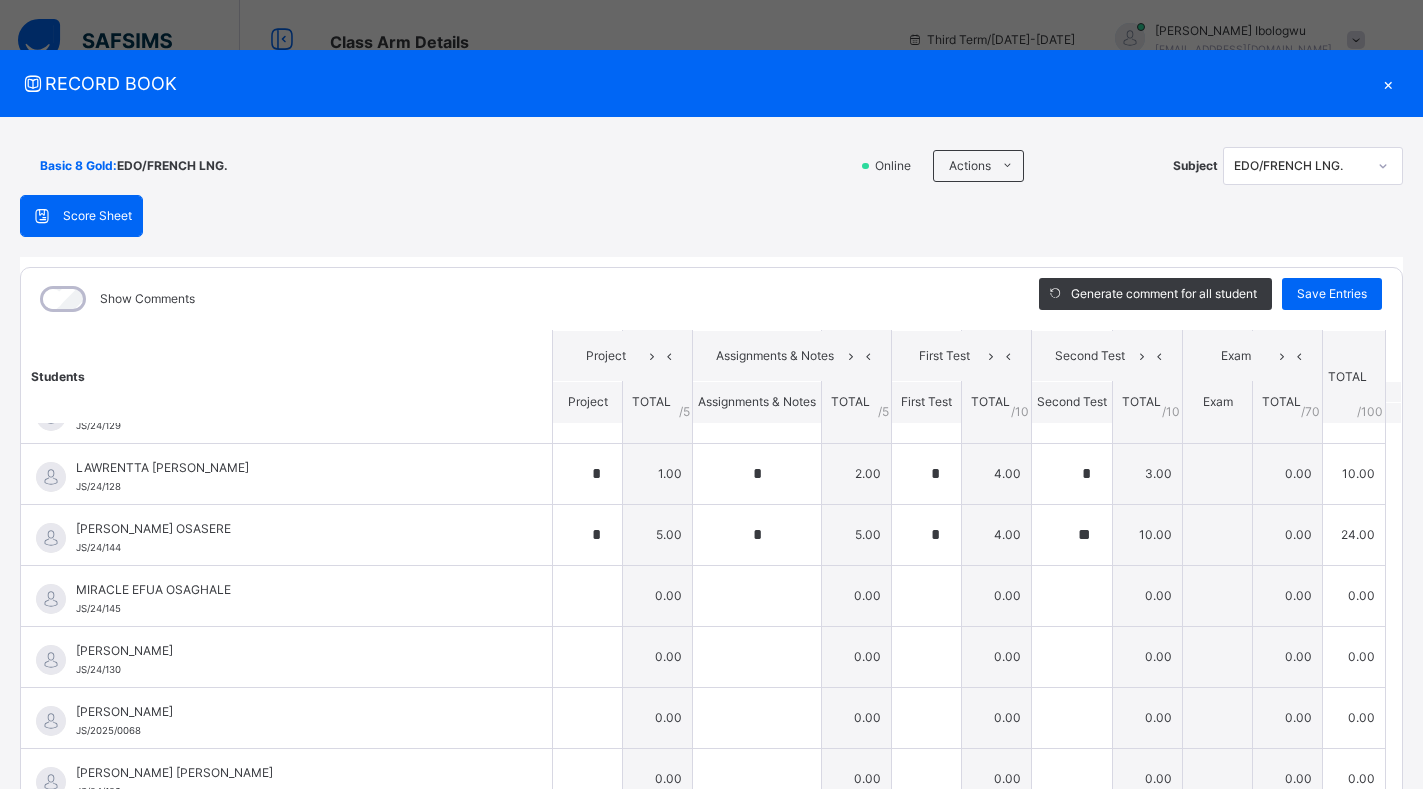 scroll, scrollTop: 1240, scrollLeft: 0, axis: vertical 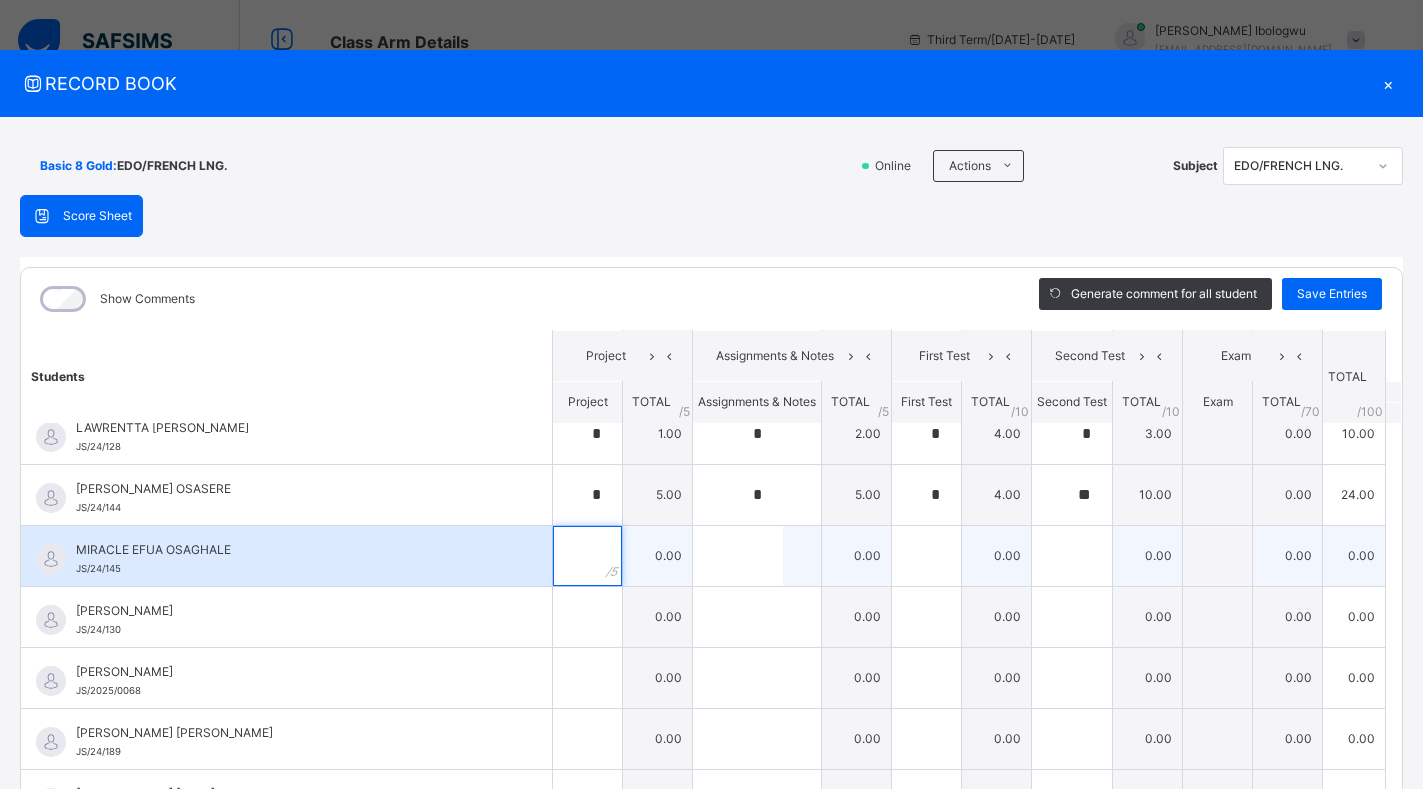 click at bounding box center [587, 556] 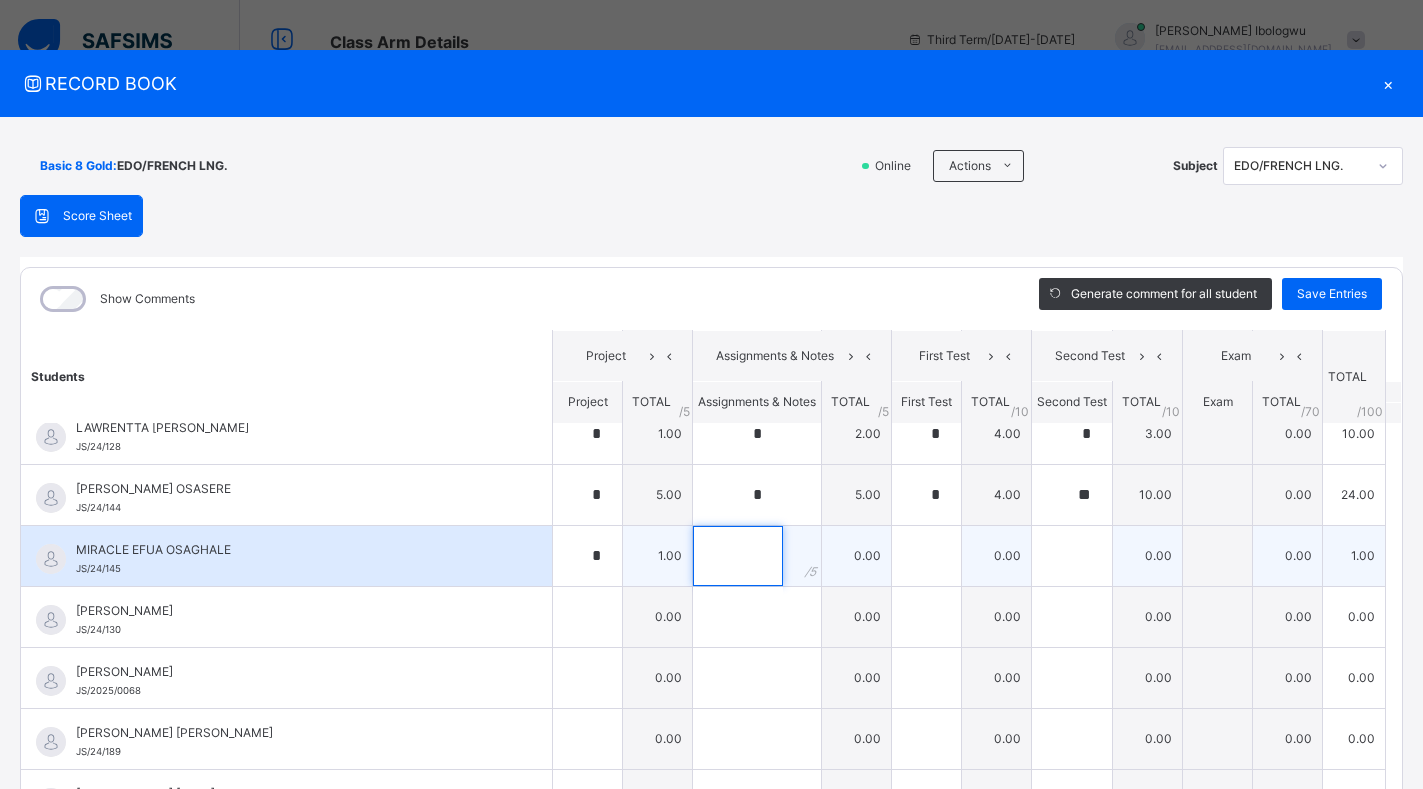 click at bounding box center (738, 556) 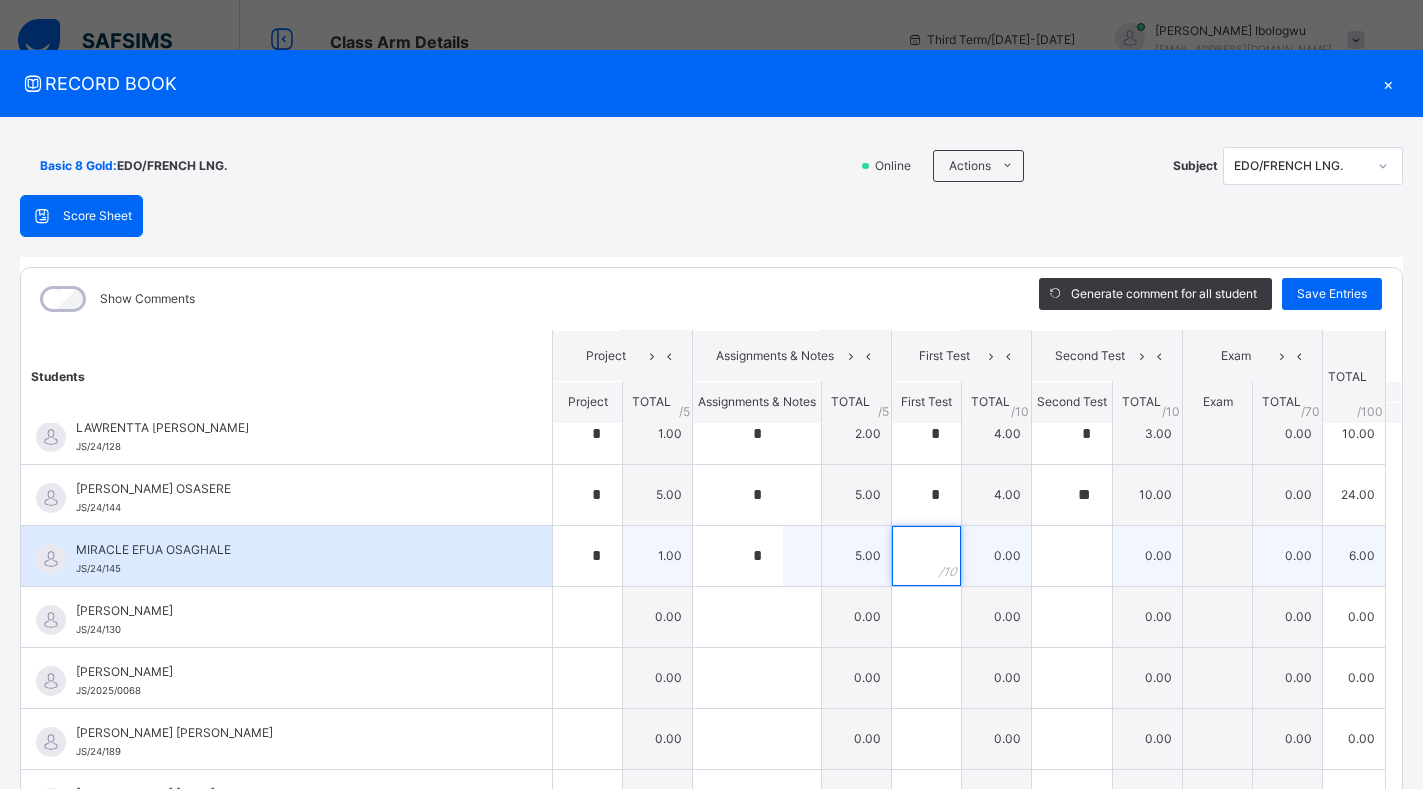 click at bounding box center (926, 556) 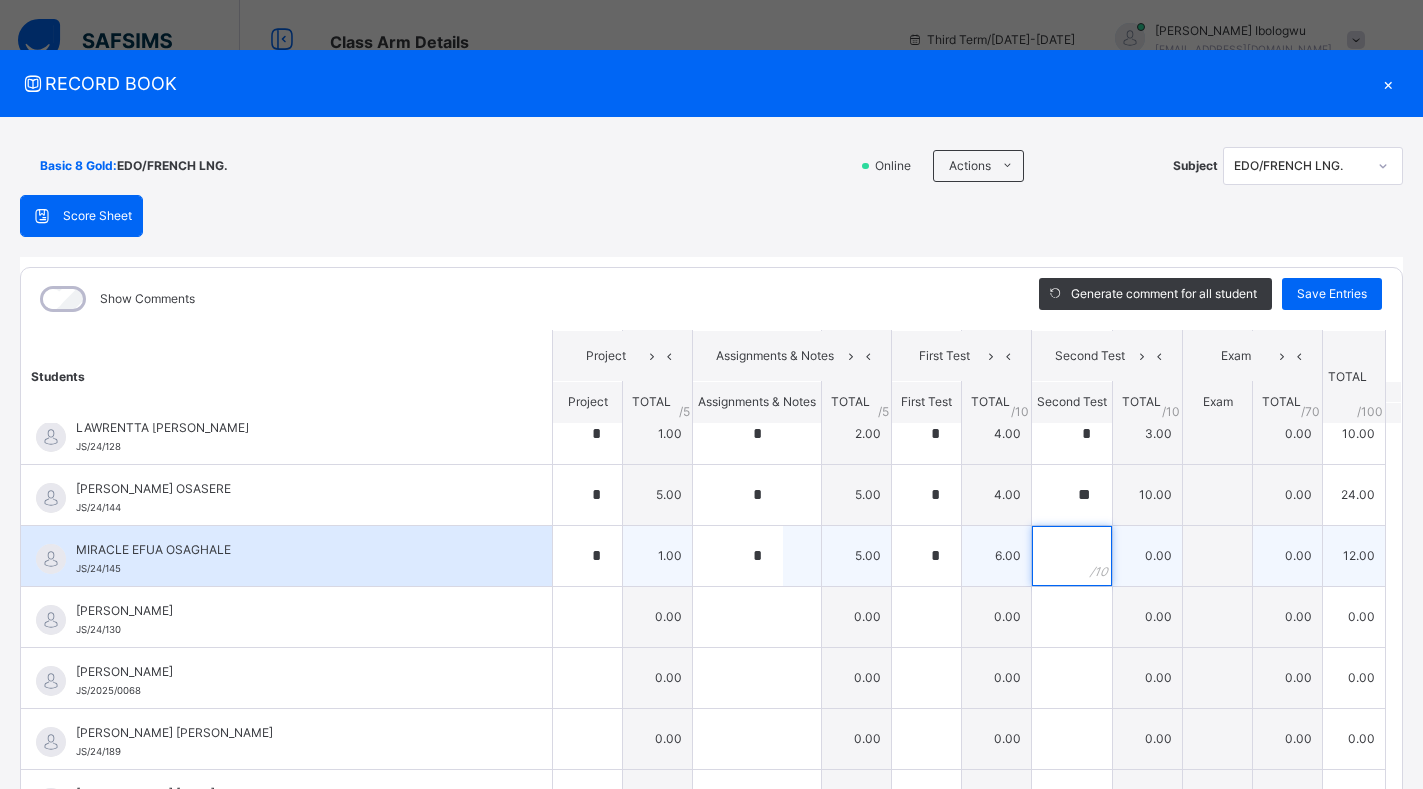 click at bounding box center (1072, 556) 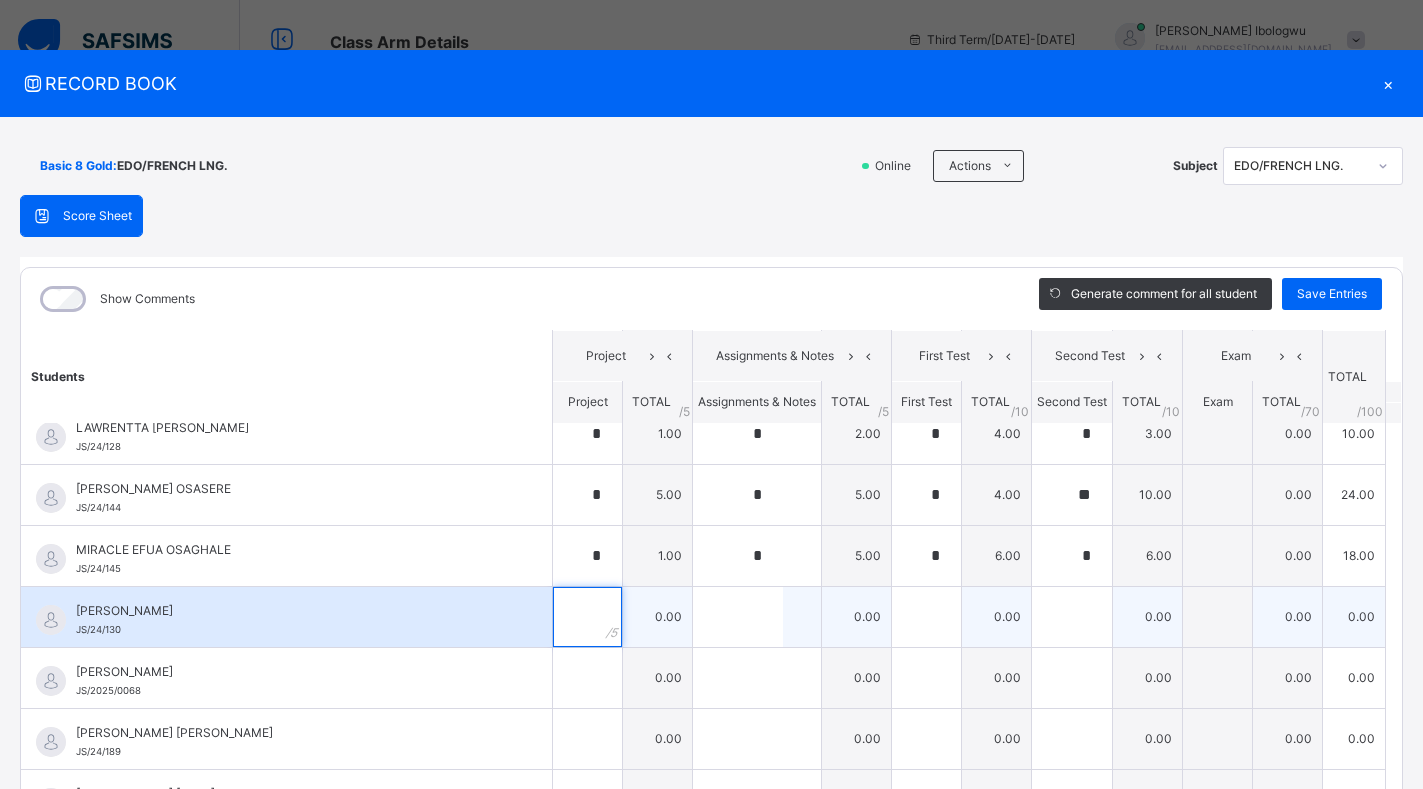 click at bounding box center [587, 617] 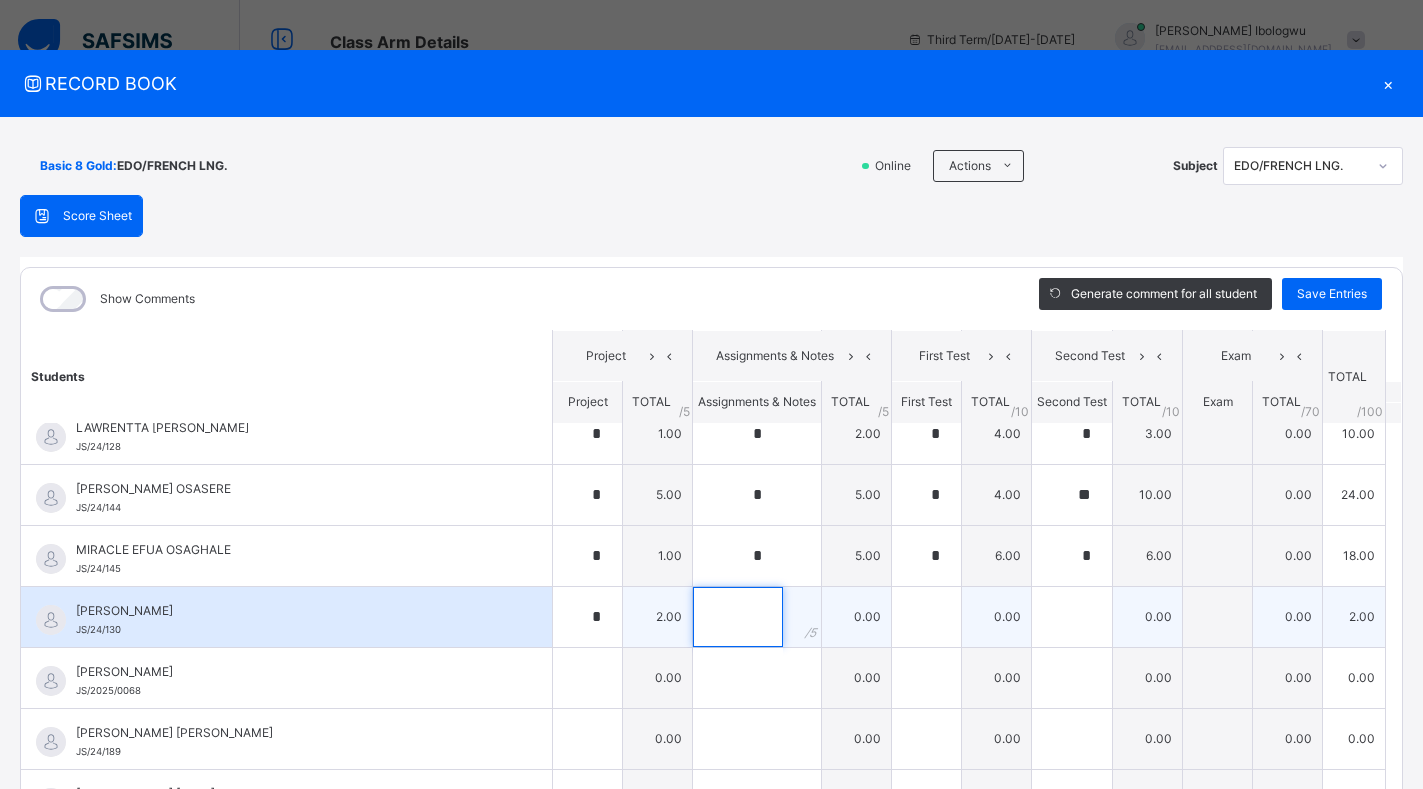 click at bounding box center [738, 617] 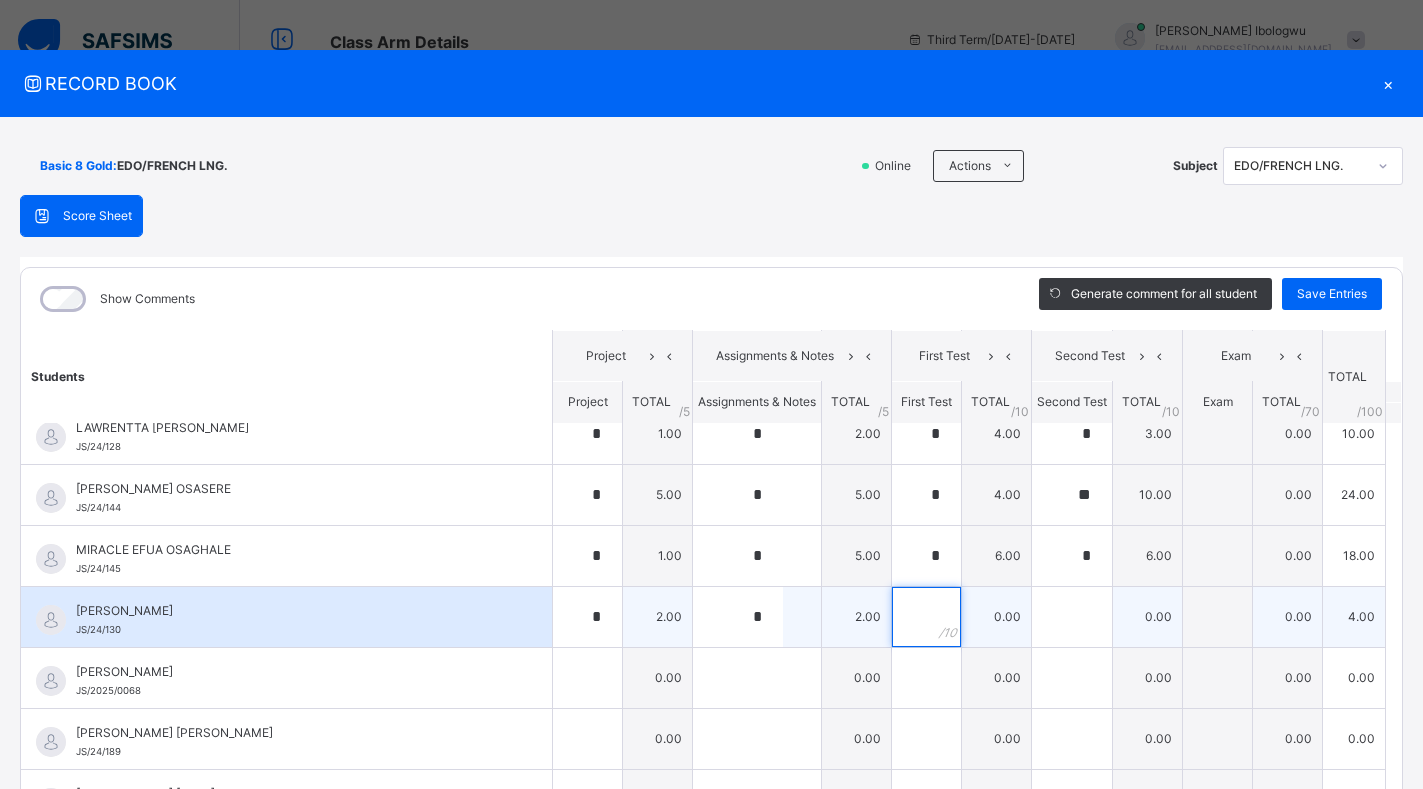 click at bounding box center (926, 617) 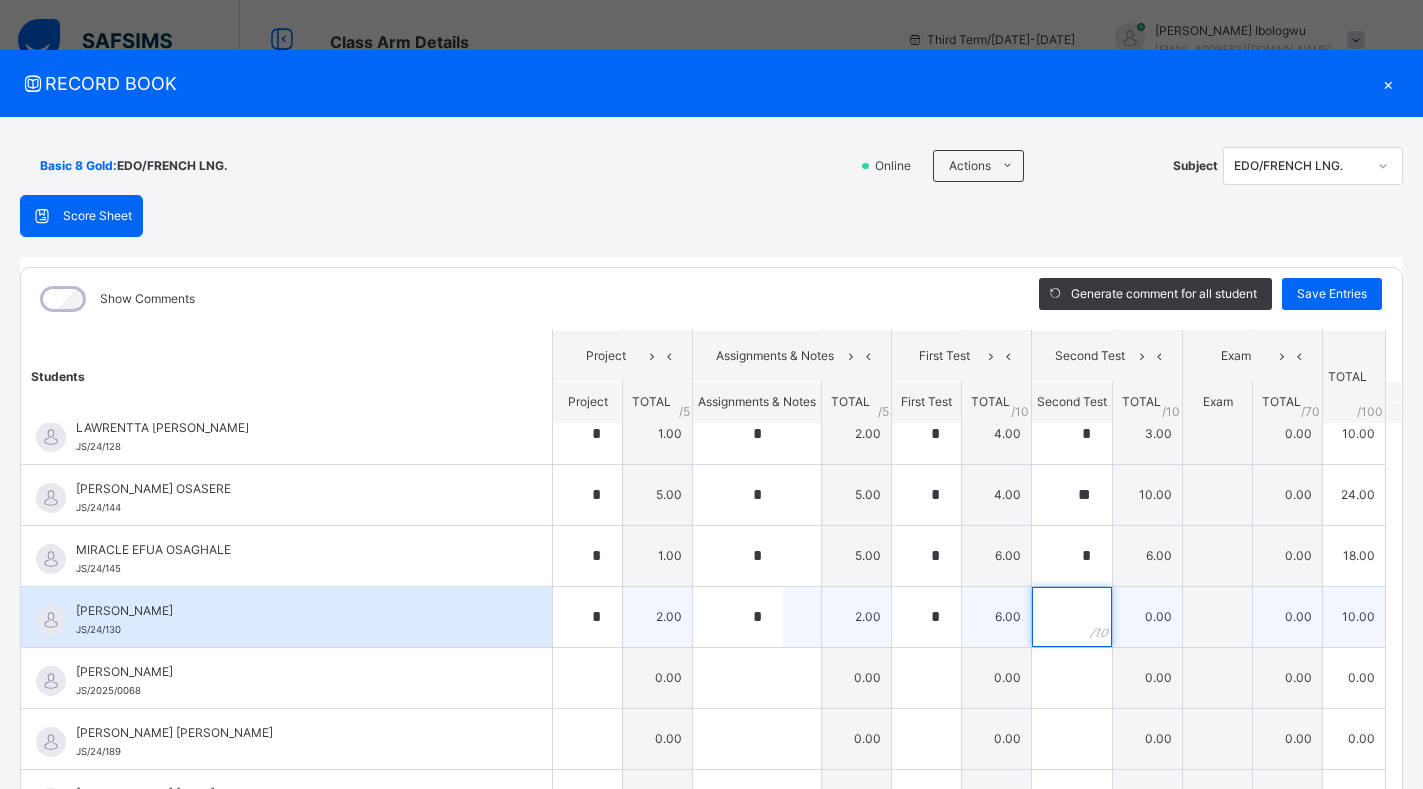 click at bounding box center (1072, 617) 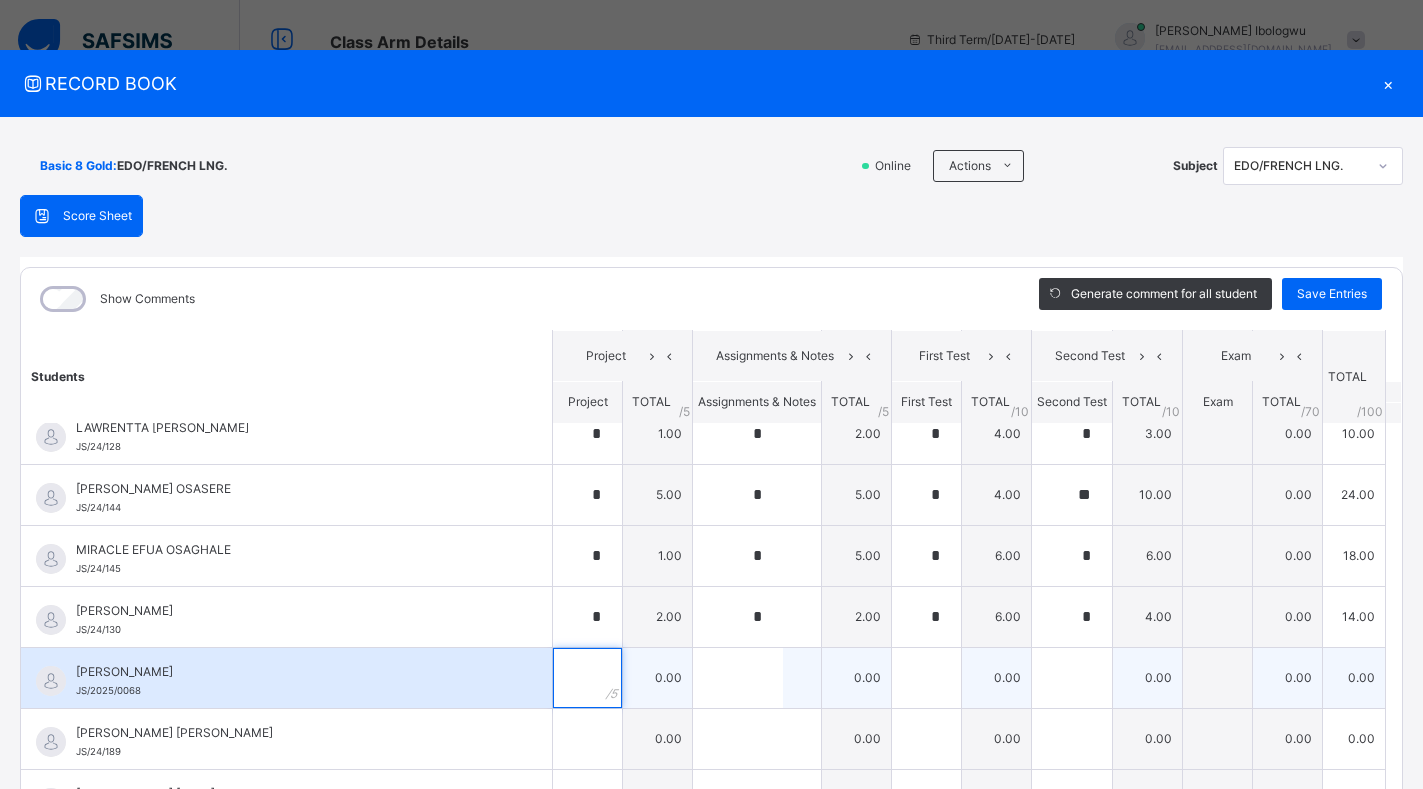 click at bounding box center (587, 678) 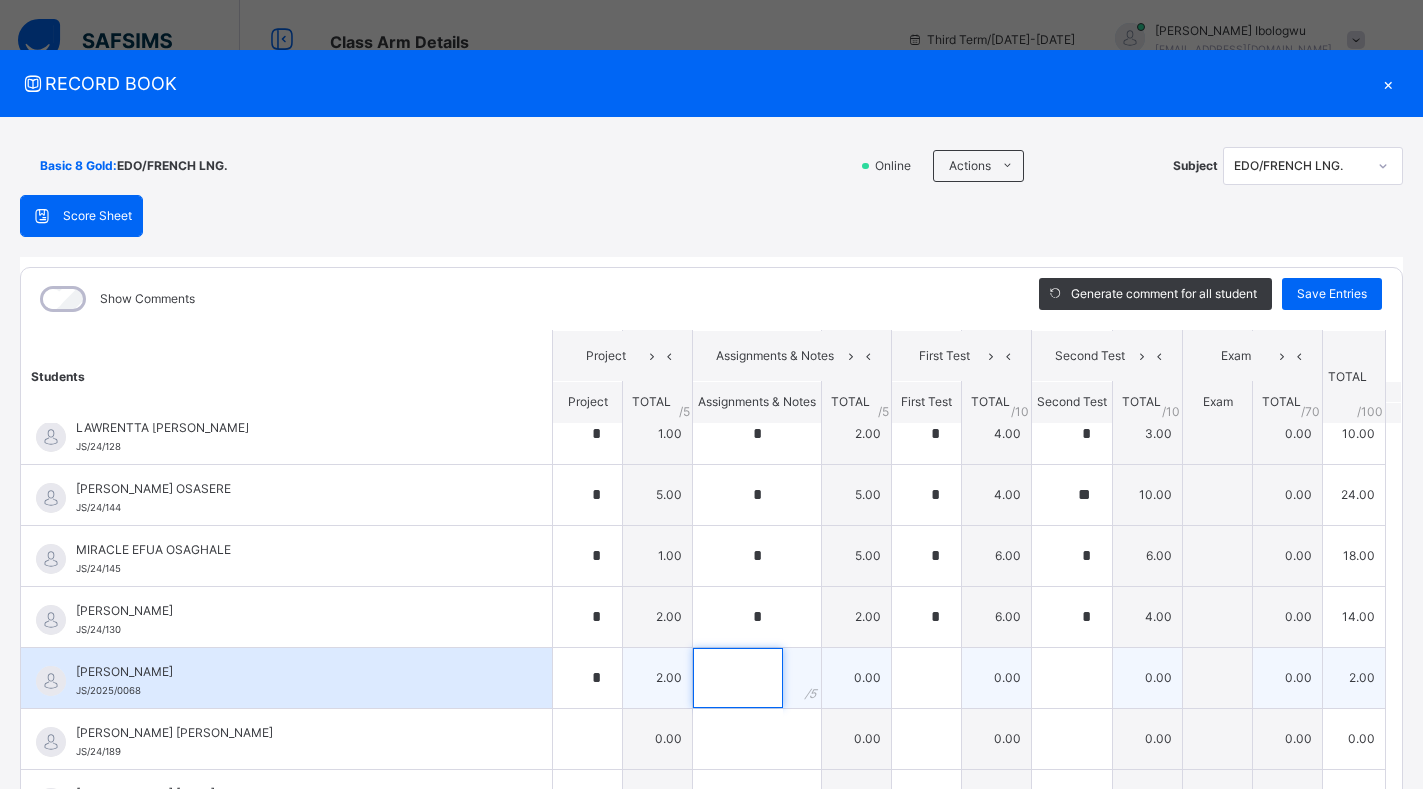 click at bounding box center [738, 678] 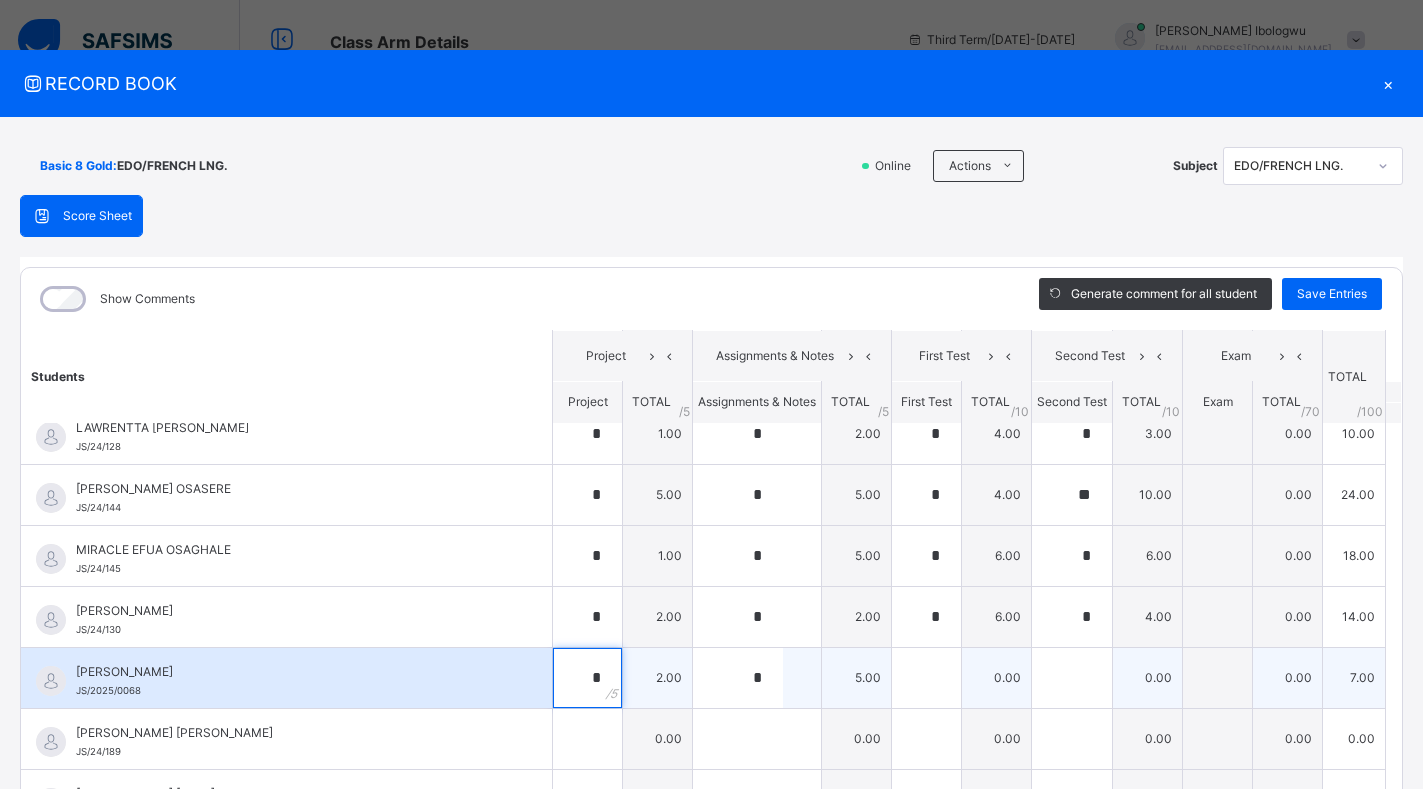 click on "*" at bounding box center [587, 678] 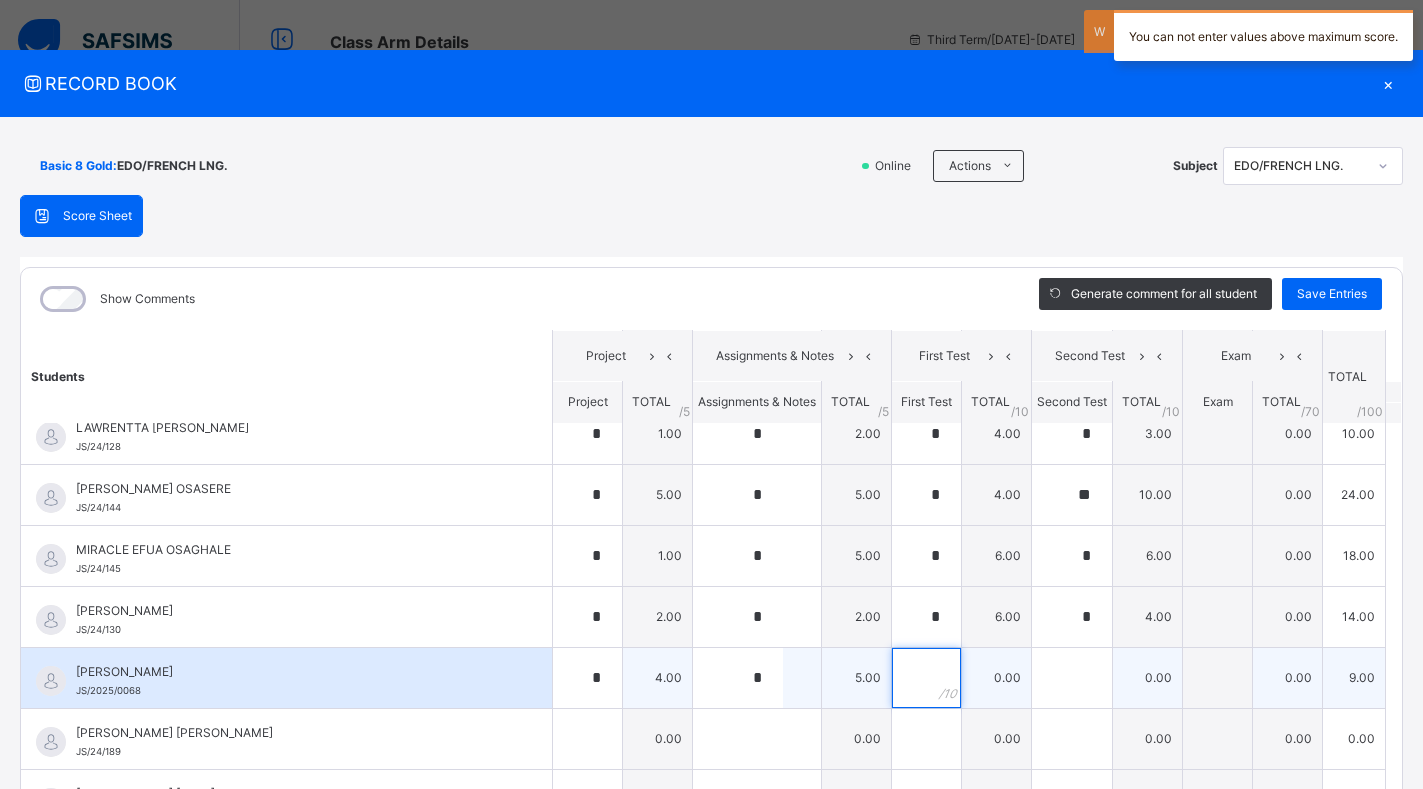 click at bounding box center (926, 678) 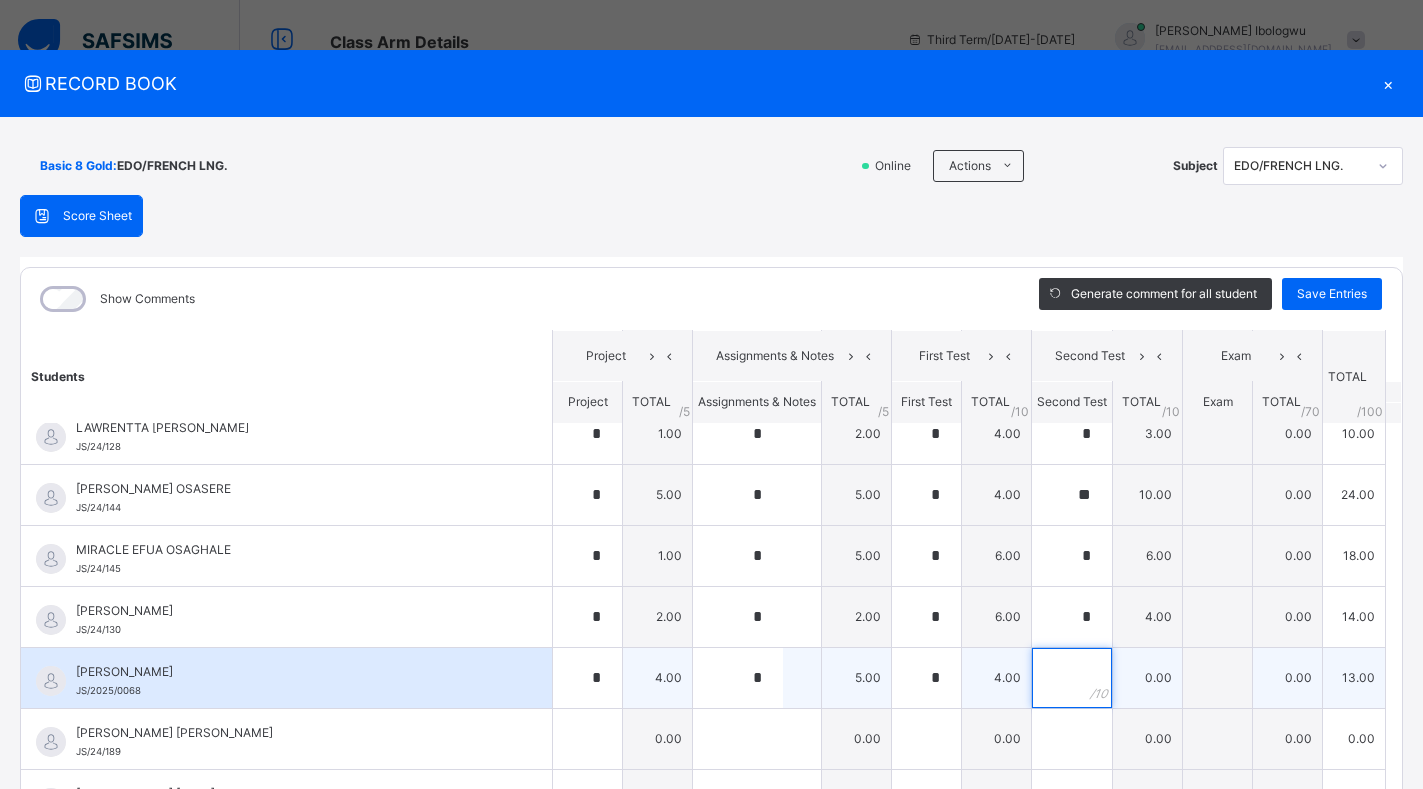 click at bounding box center [1072, 678] 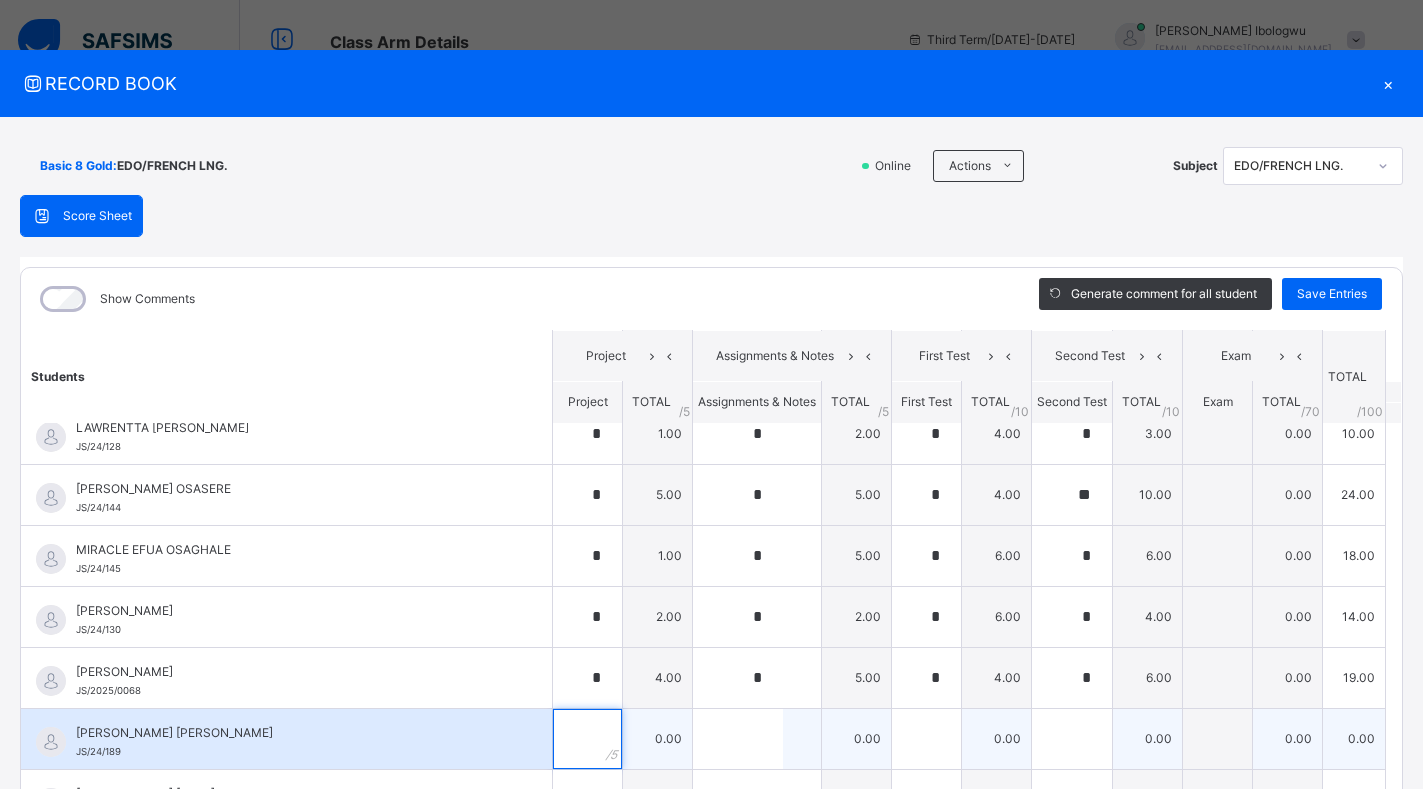 click at bounding box center (587, 739) 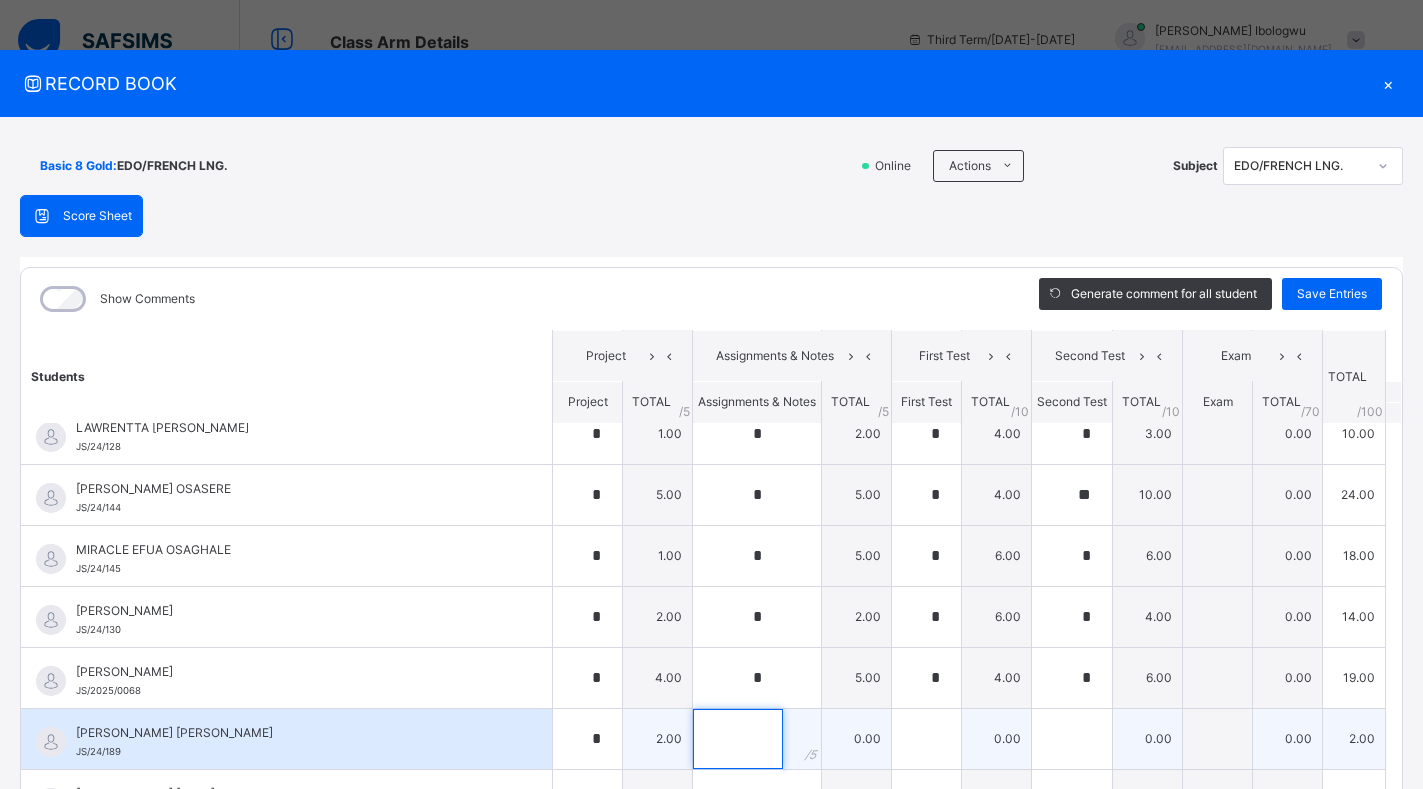 click at bounding box center (738, 739) 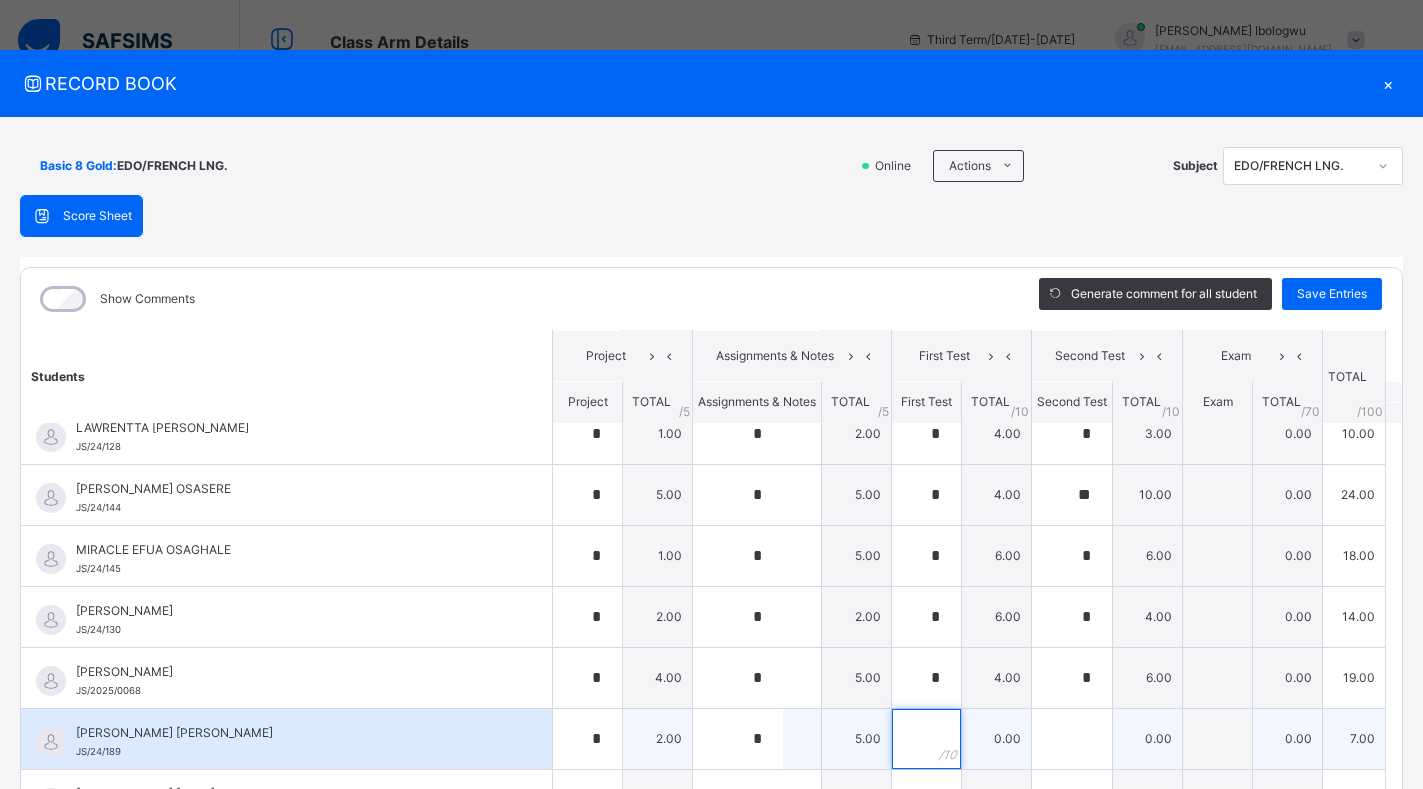click at bounding box center (926, 739) 